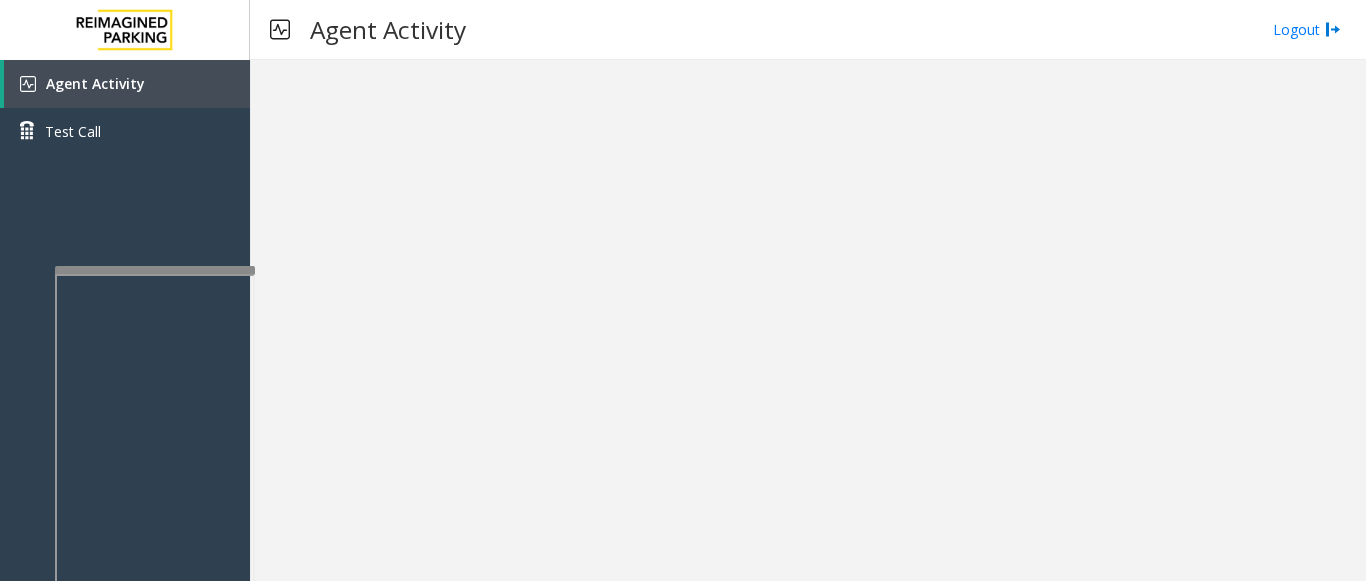 scroll, scrollTop: 0, scrollLeft: 0, axis: both 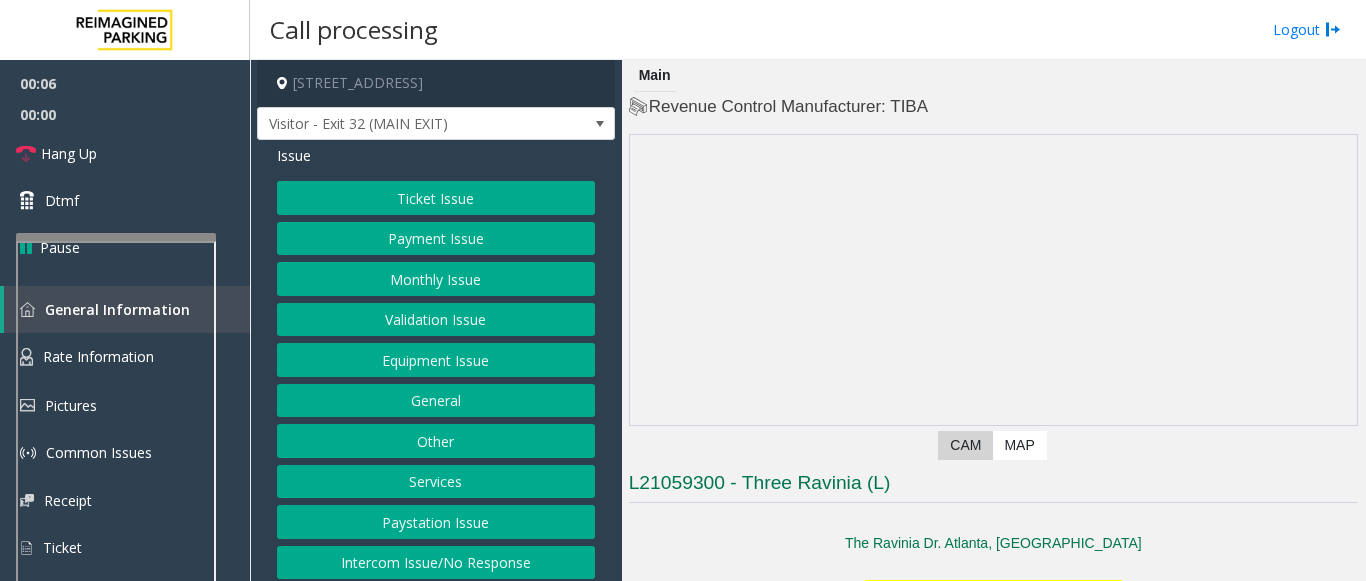click at bounding box center [116, 237] 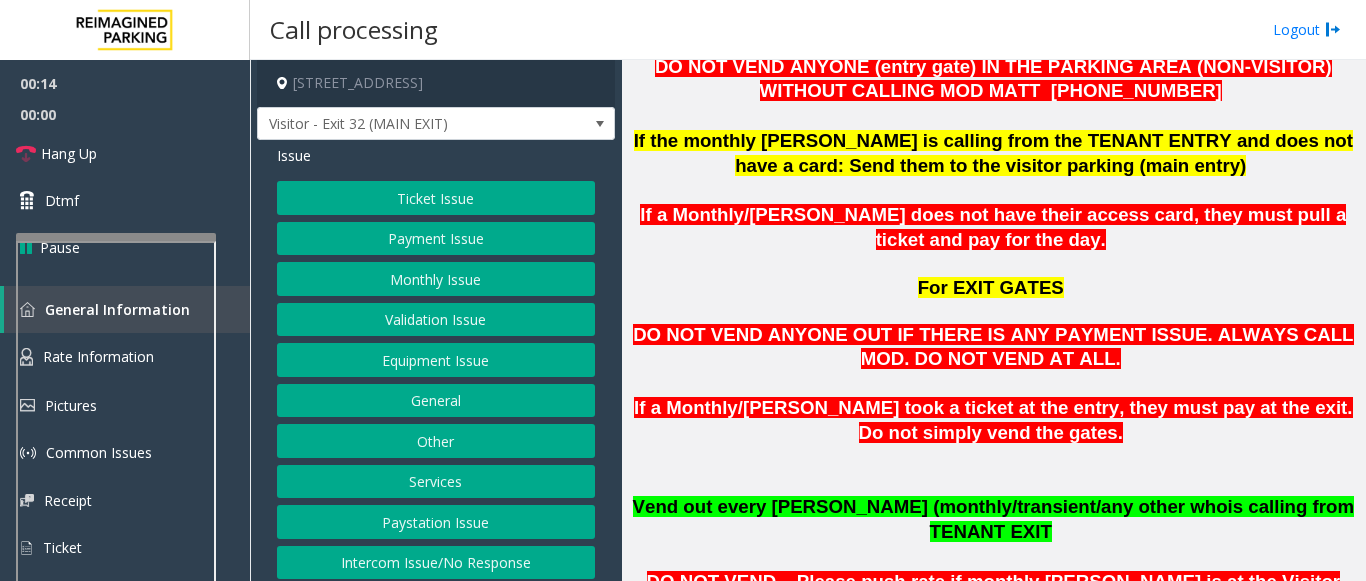scroll, scrollTop: 1100, scrollLeft: 0, axis: vertical 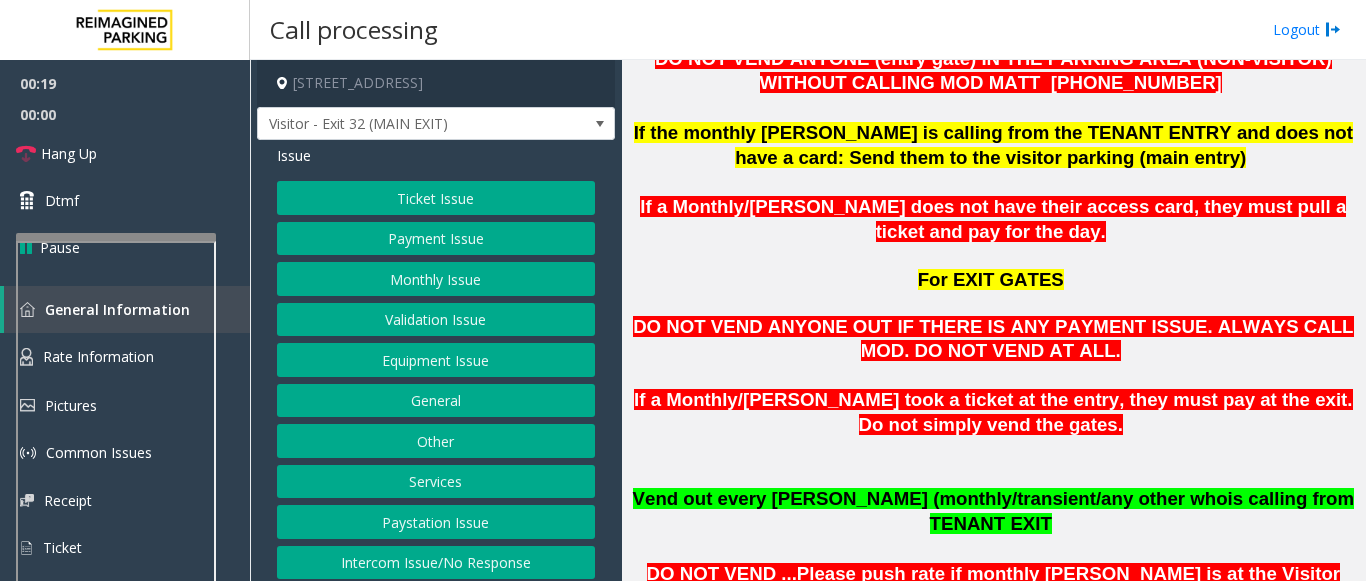 click on "Validation Issue" 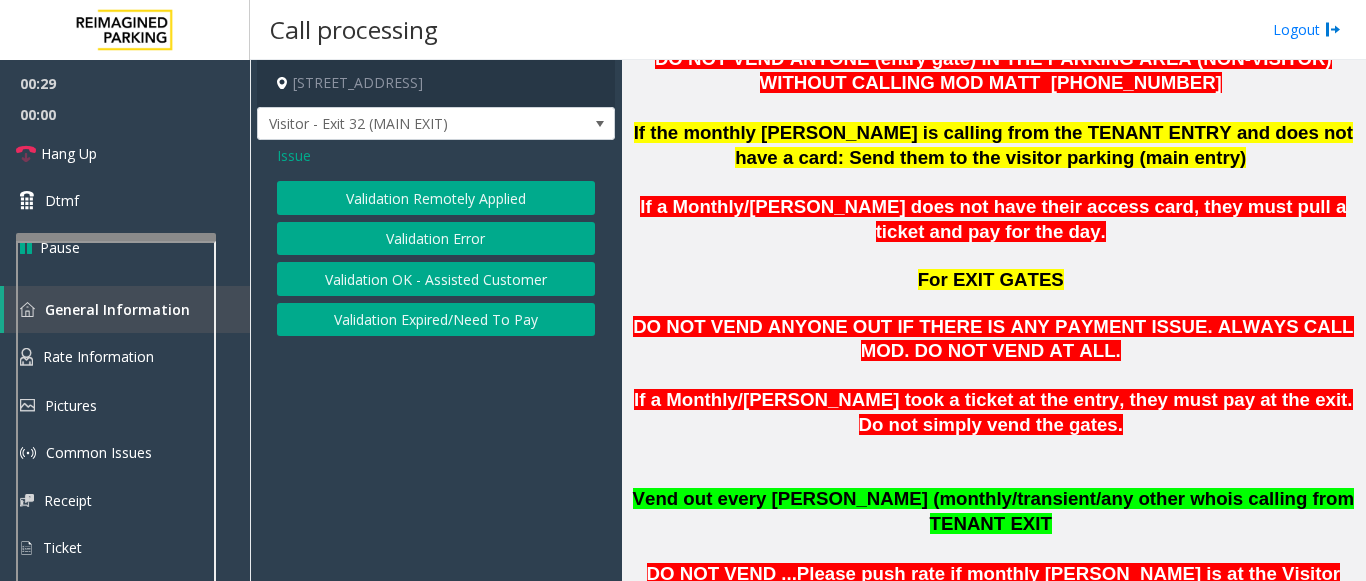 click on "Validation Error" 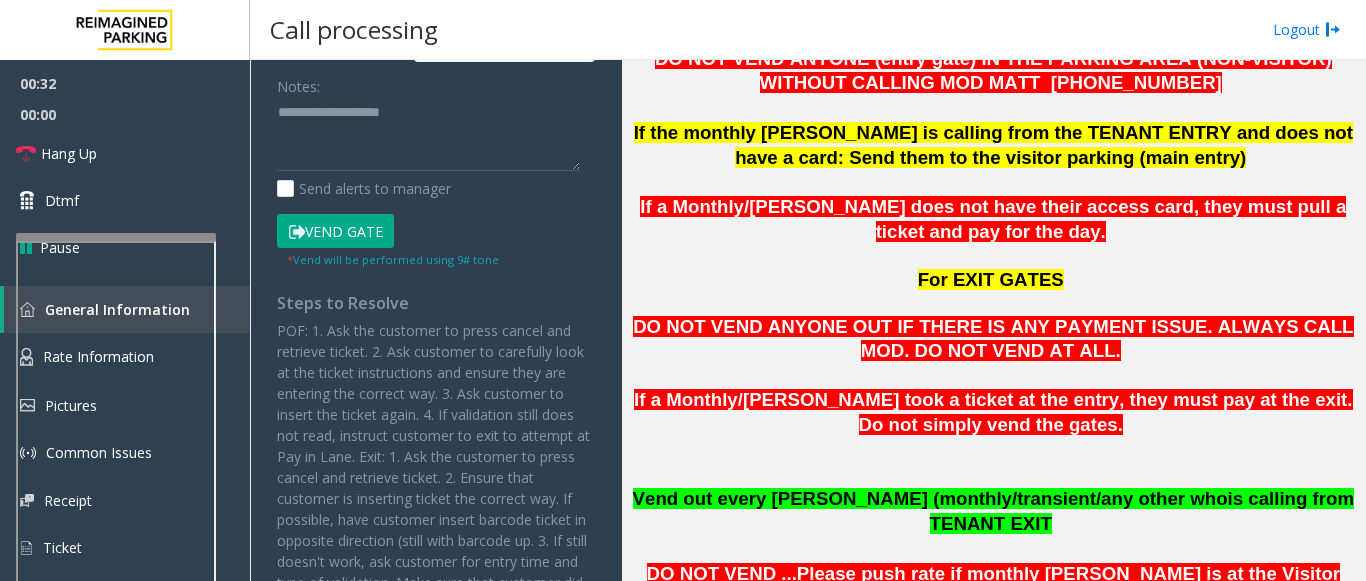 scroll, scrollTop: 400, scrollLeft: 0, axis: vertical 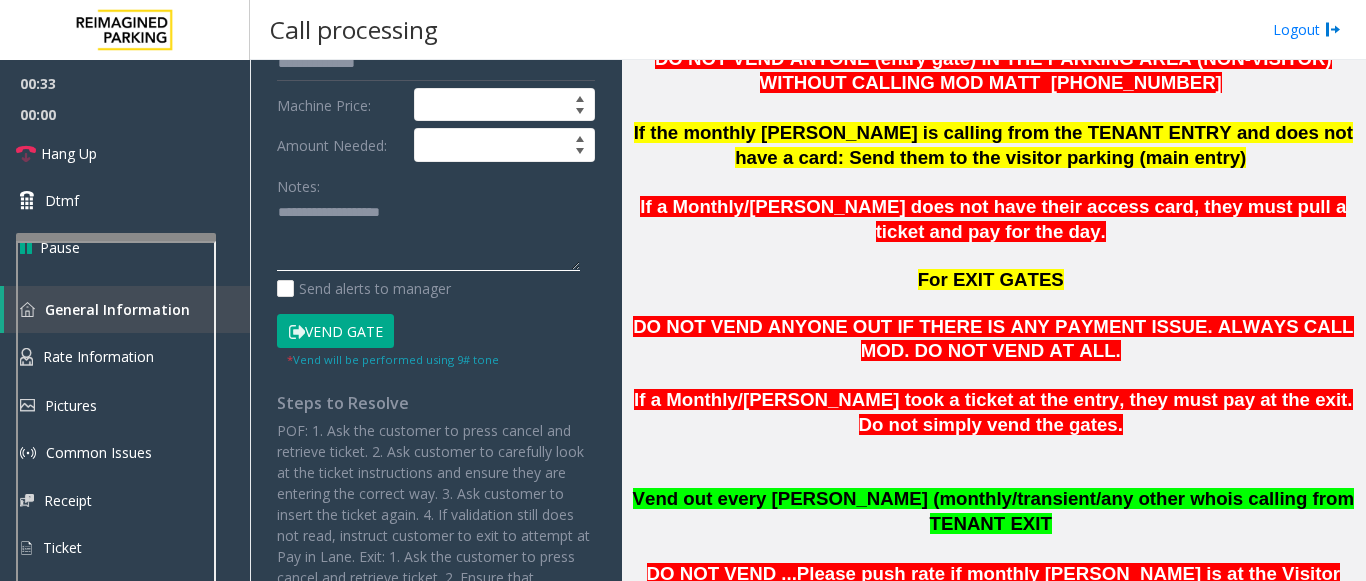 paste on "**********" 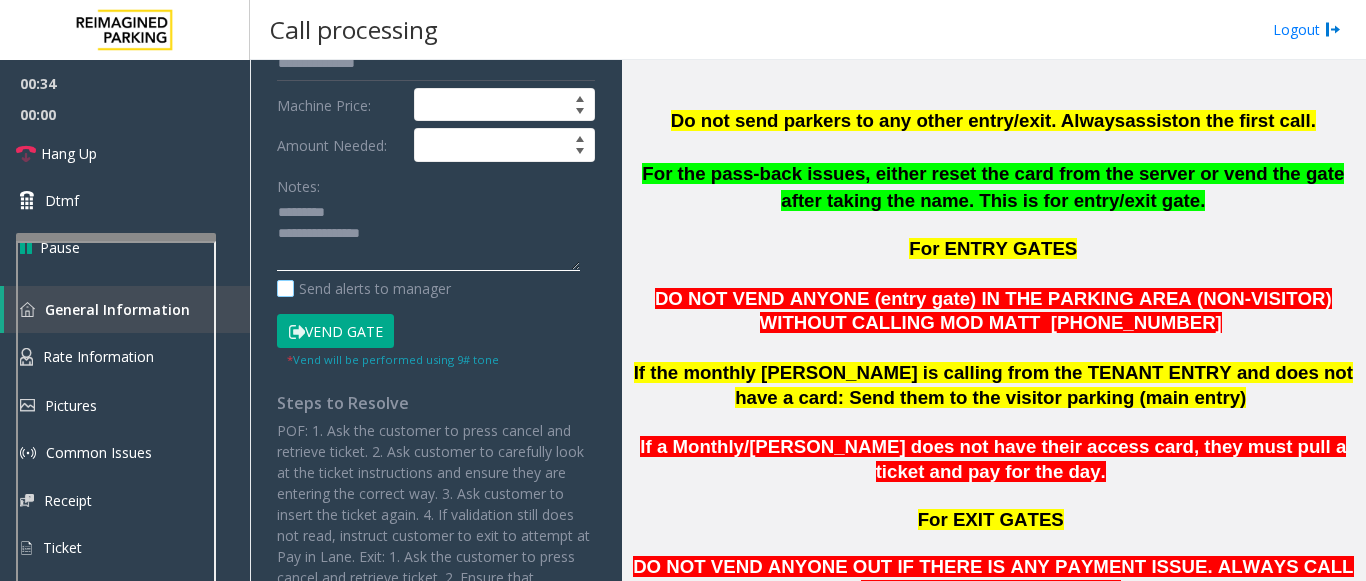 scroll, scrollTop: 800, scrollLeft: 0, axis: vertical 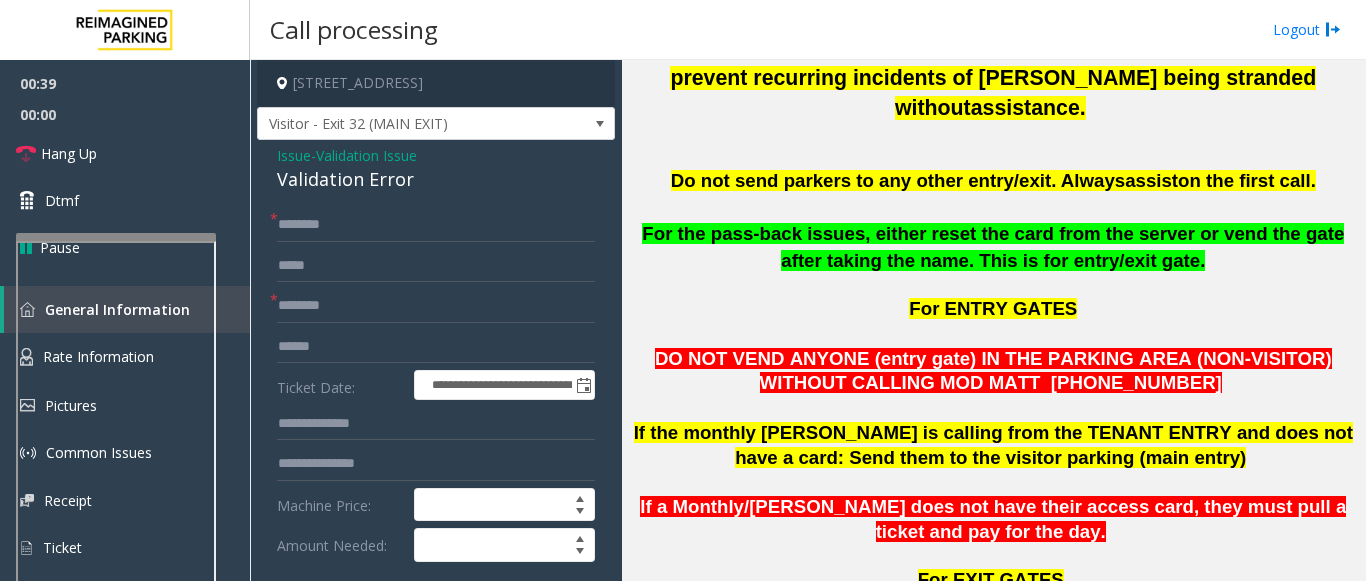 click on "Validation Error" 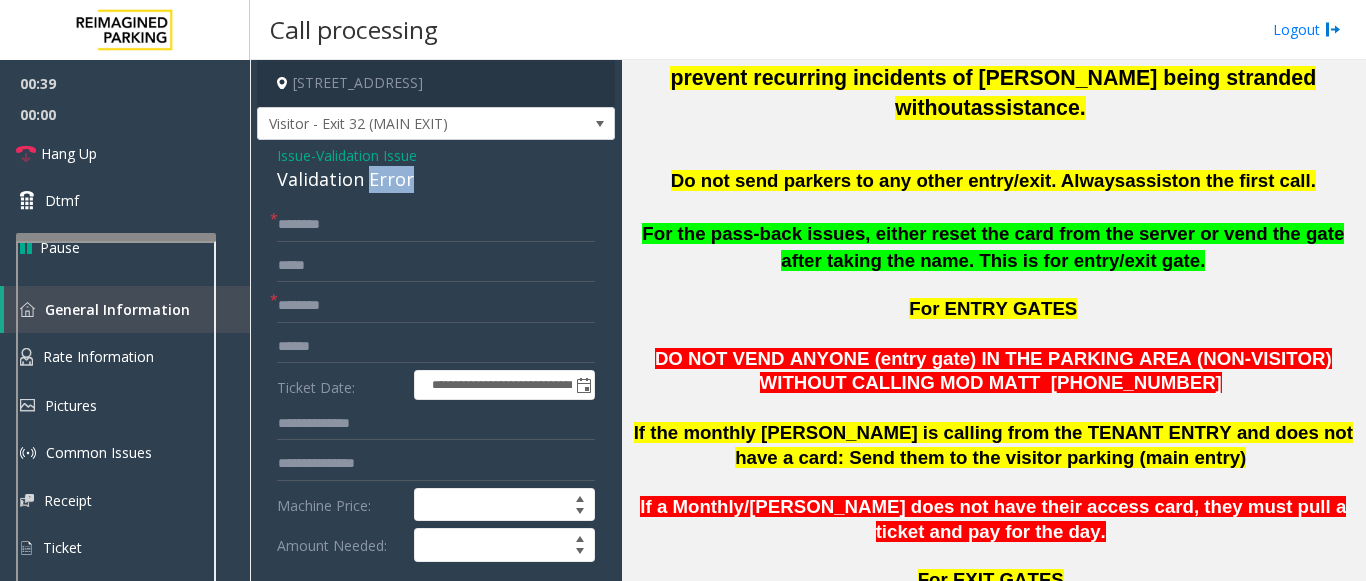 click on "Validation Error" 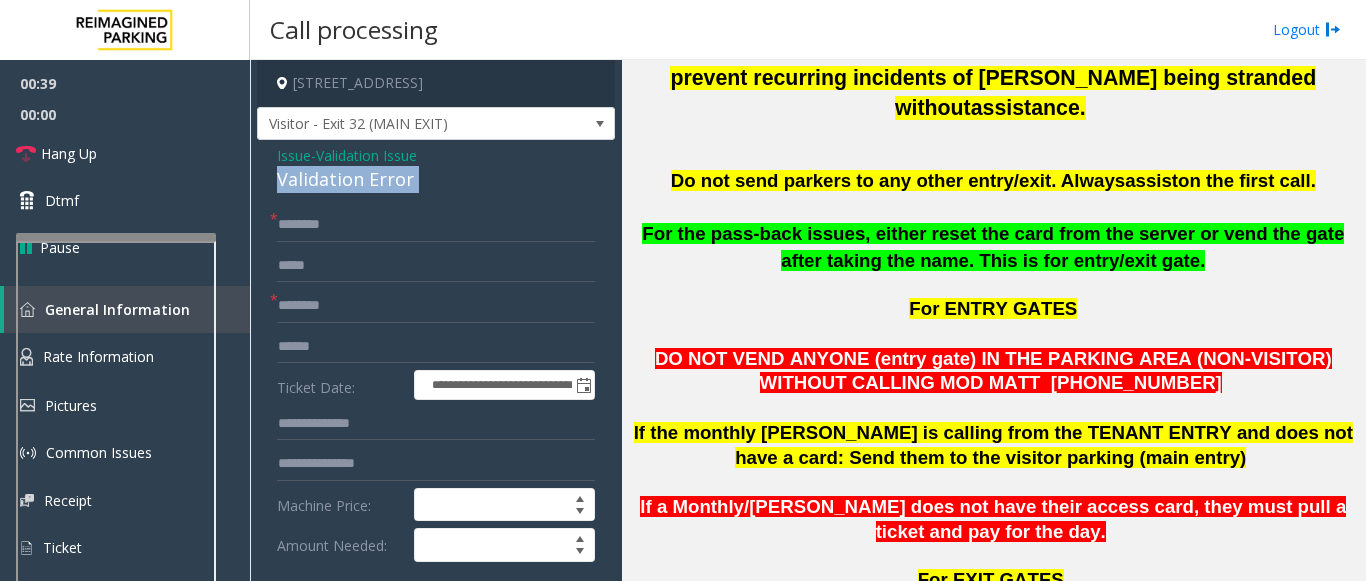 click on "Validation Error" 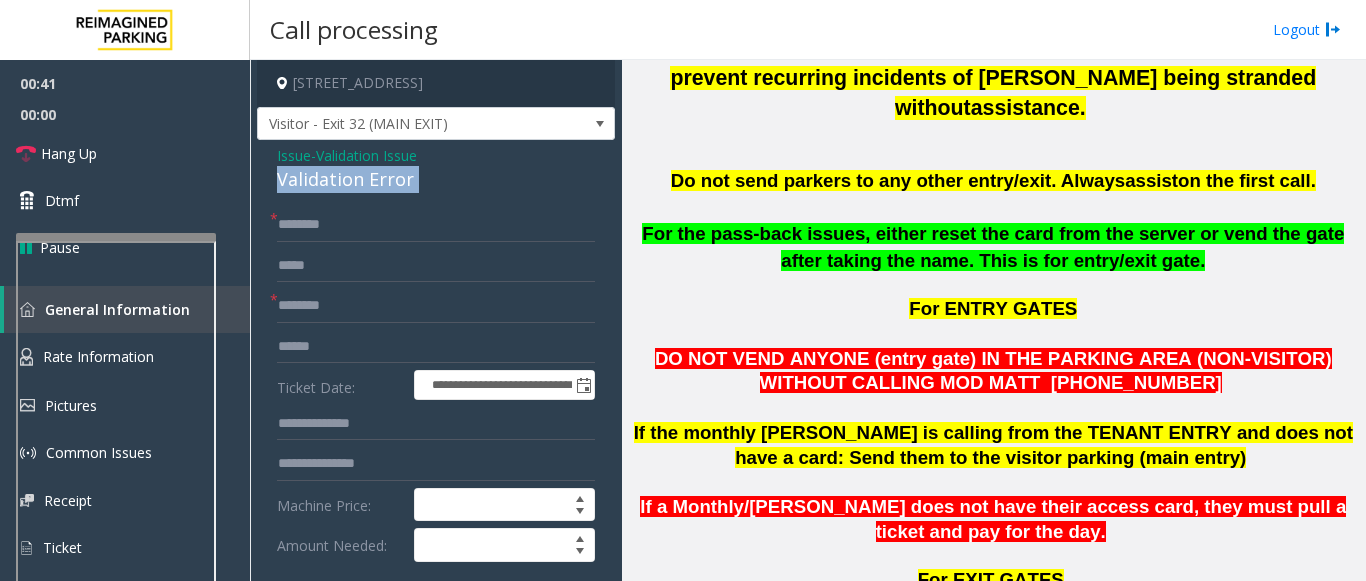 copy on "Validation Error" 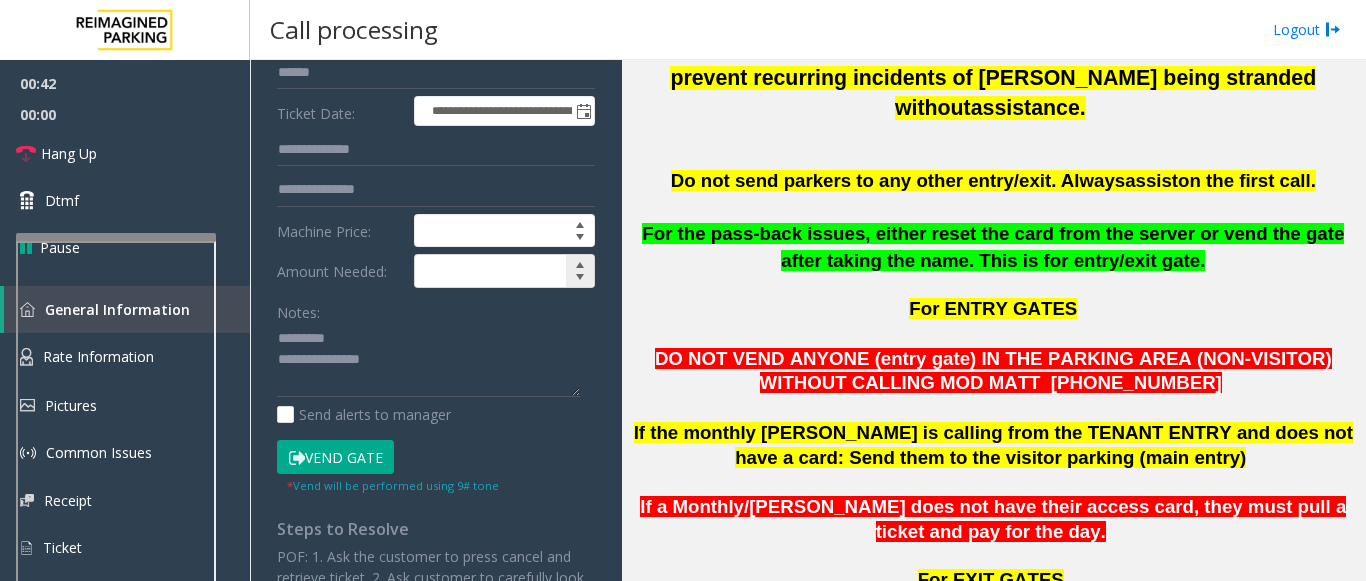 scroll, scrollTop: 300, scrollLeft: 0, axis: vertical 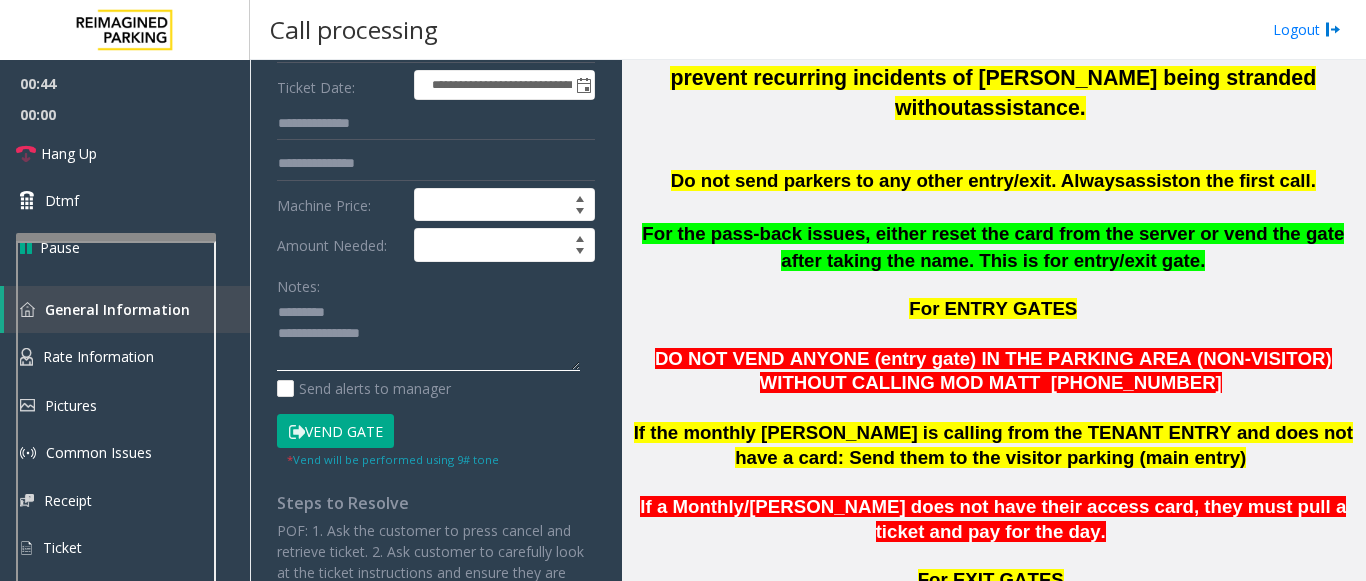 paste on "**********" 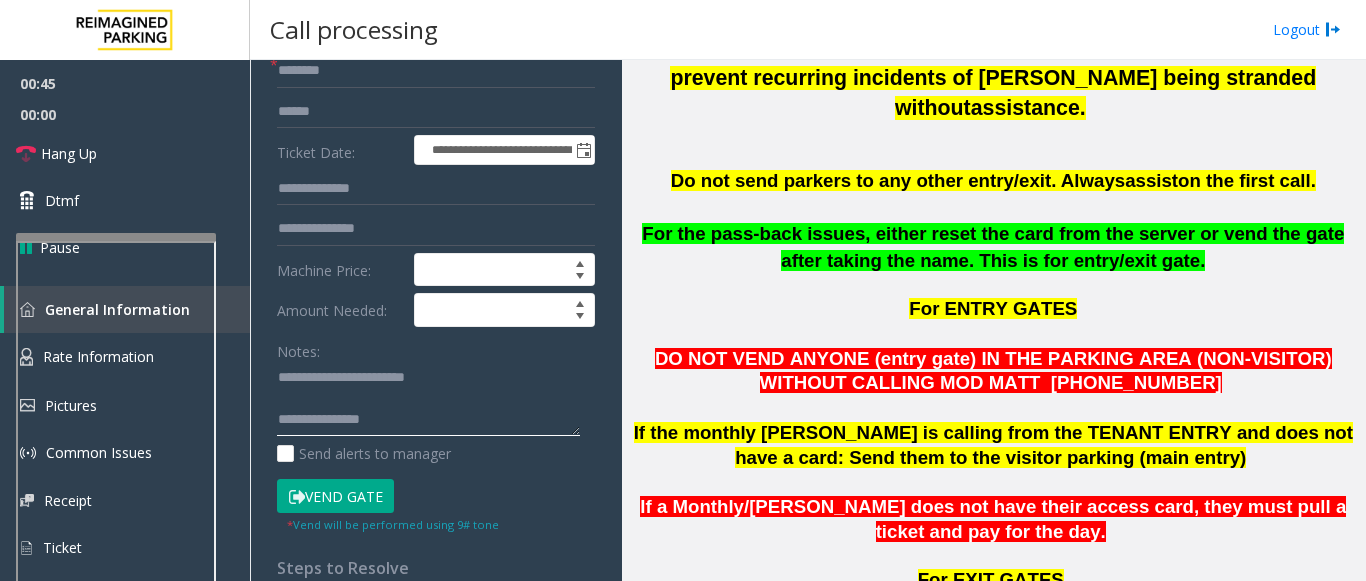 scroll, scrollTop: 200, scrollLeft: 0, axis: vertical 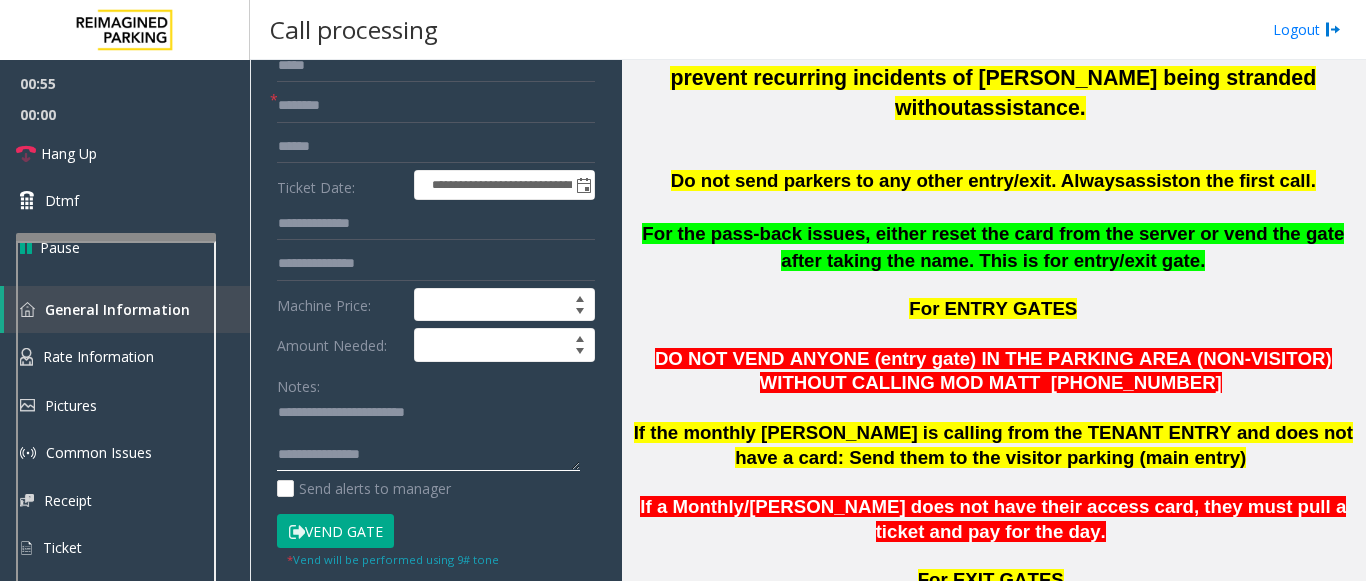 paste on "**********" 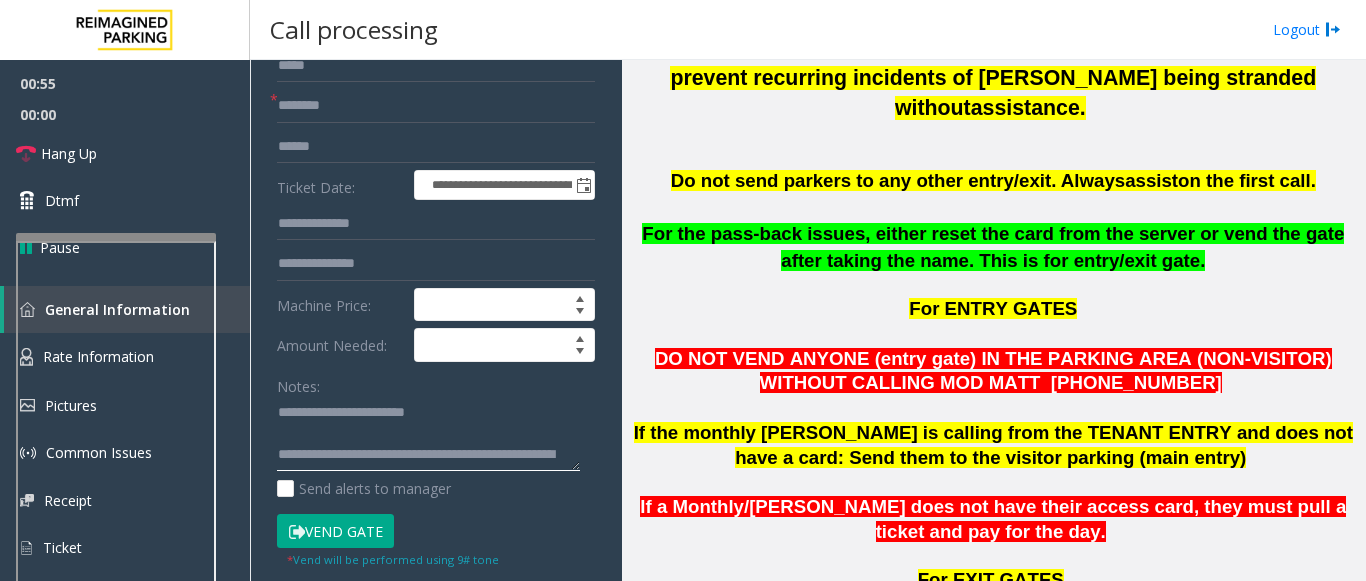 scroll, scrollTop: 37, scrollLeft: 0, axis: vertical 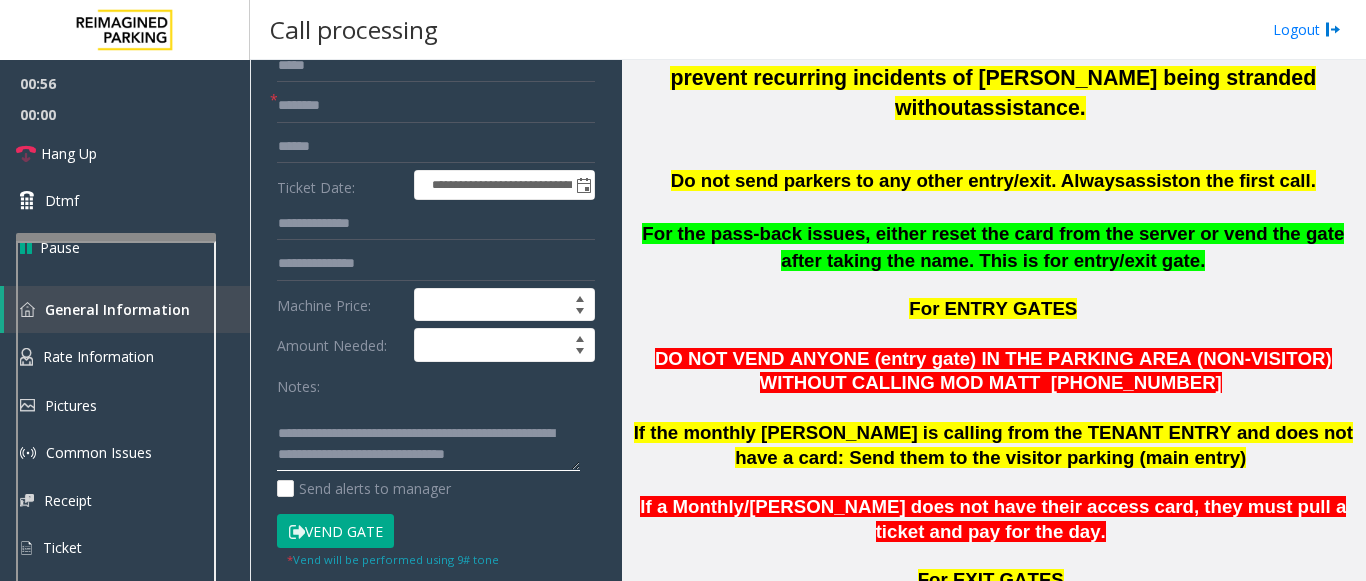 type on "**********" 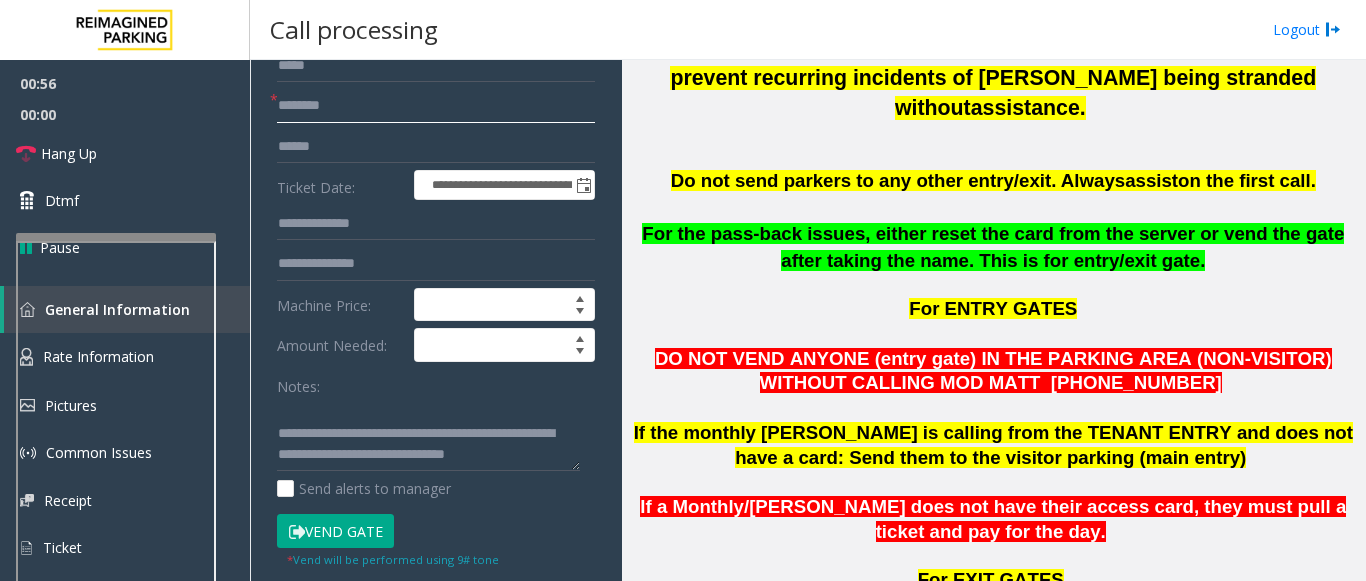 click 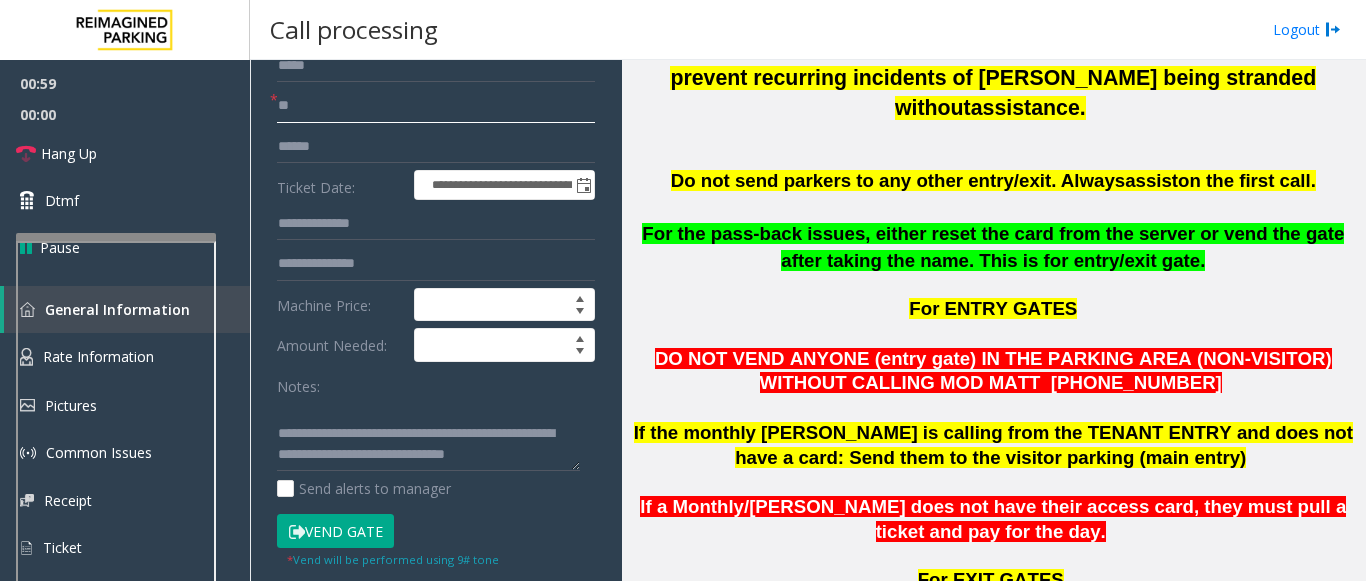 scroll, scrollTop: 0, scrollLeft: 0, axis: both 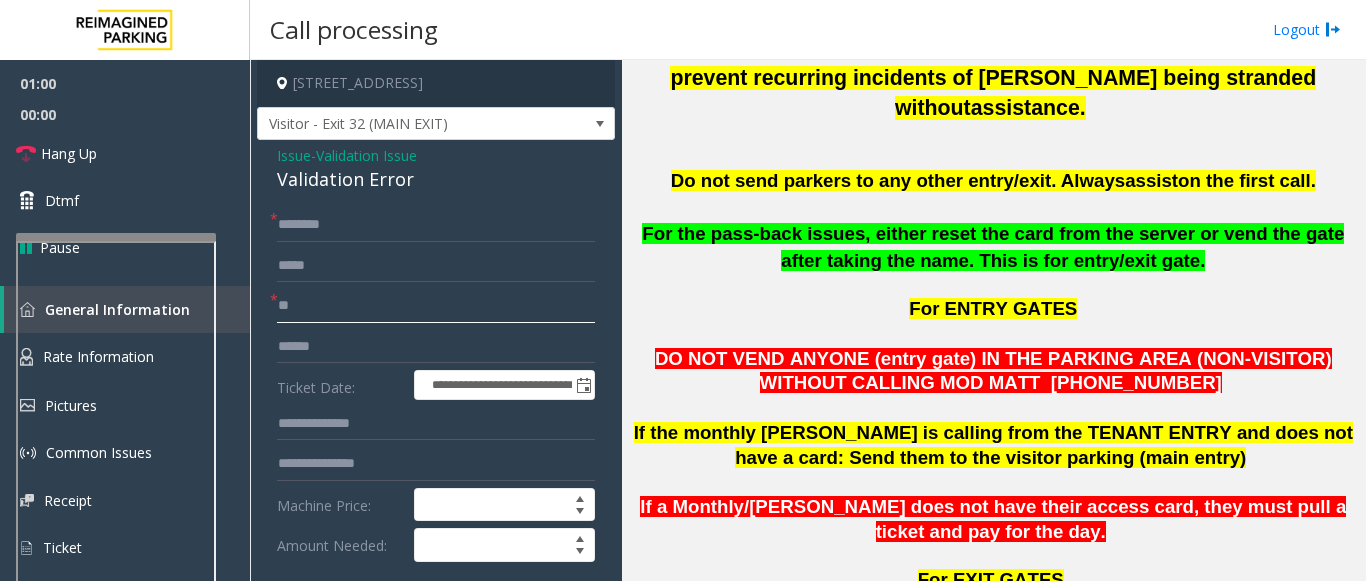 type on "**" 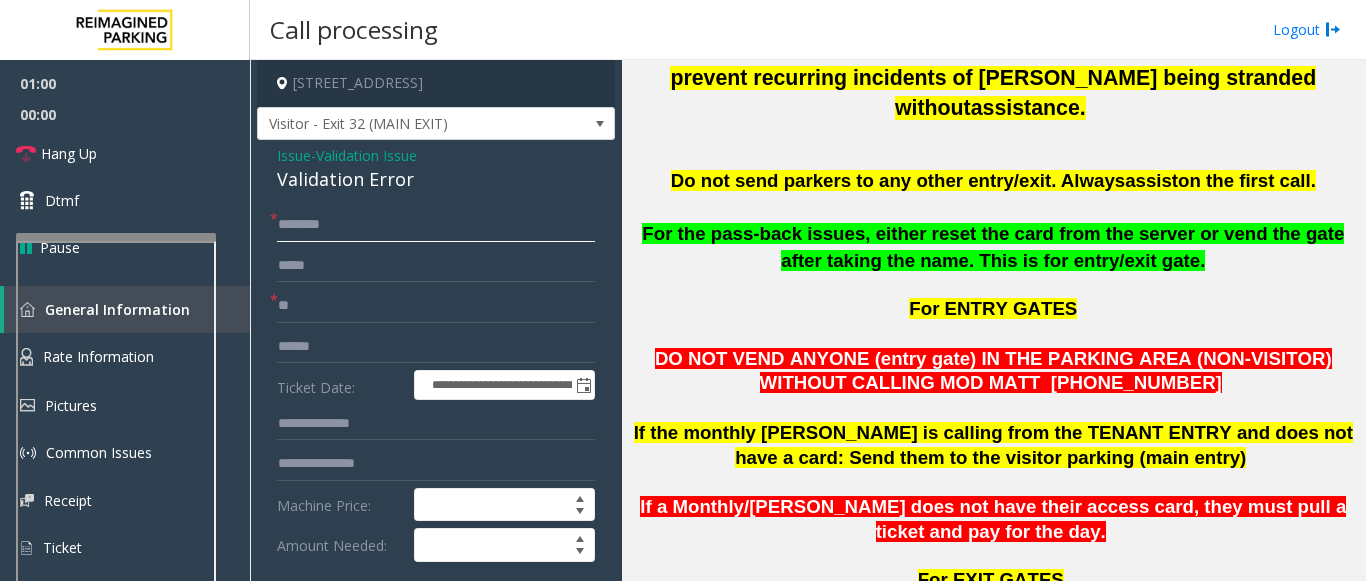 click 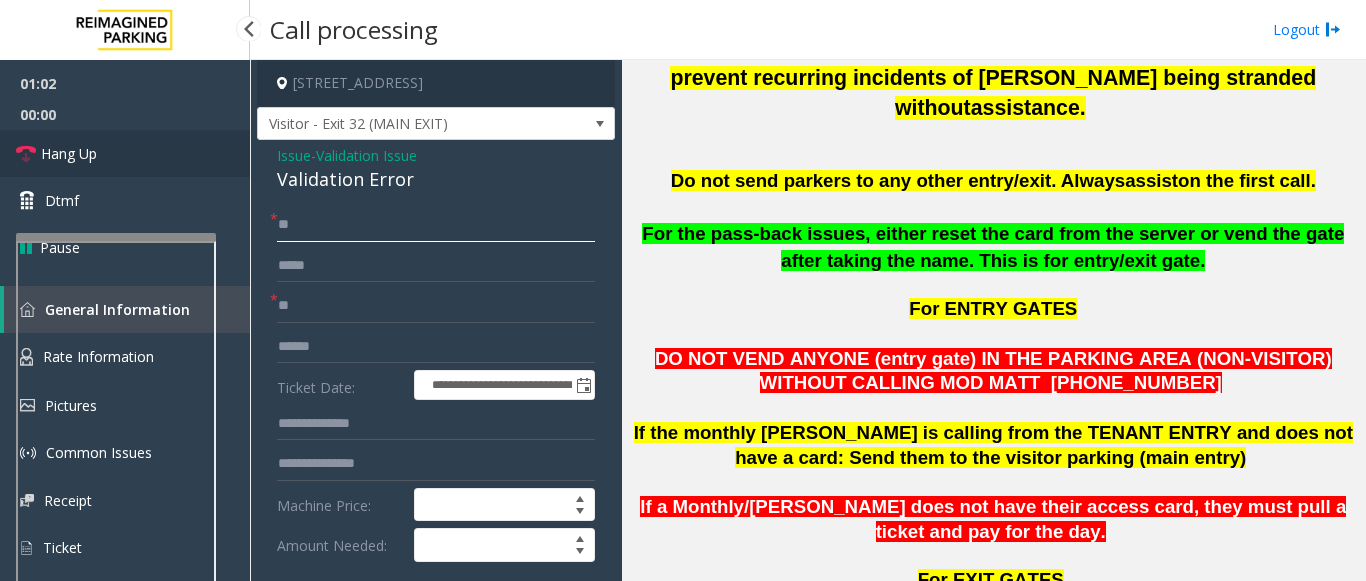 type on "**" 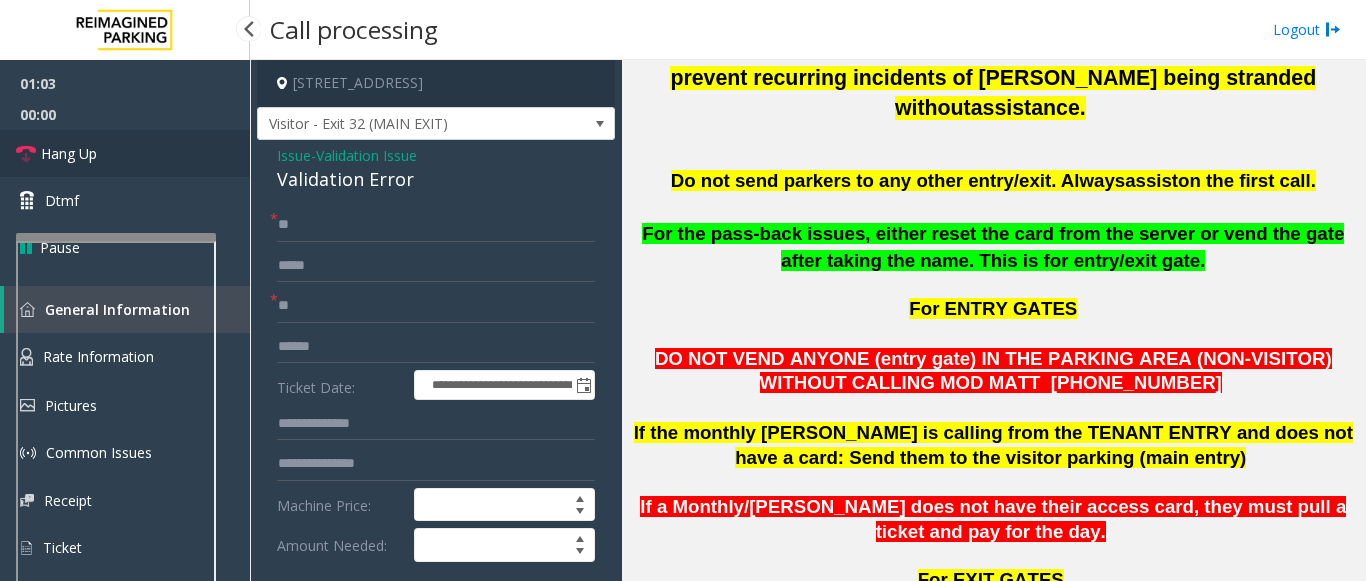 click on "Hang Up" at bounding box center [69, 153] 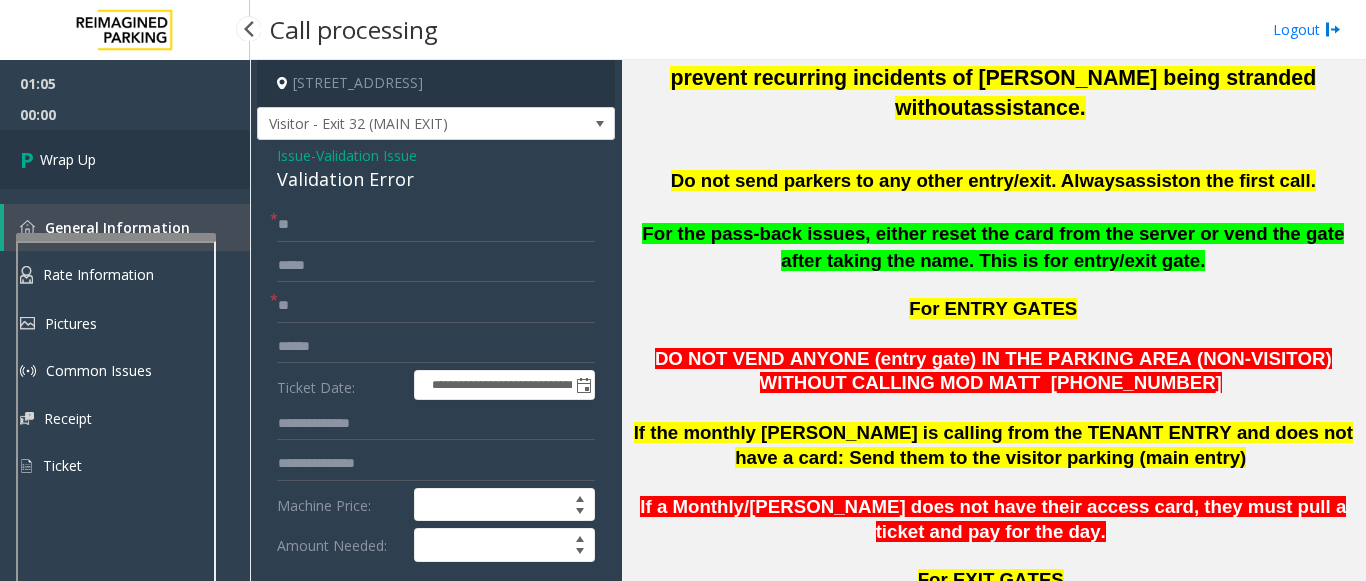 click on "Wrap Up" at bounding box center [125, 159] 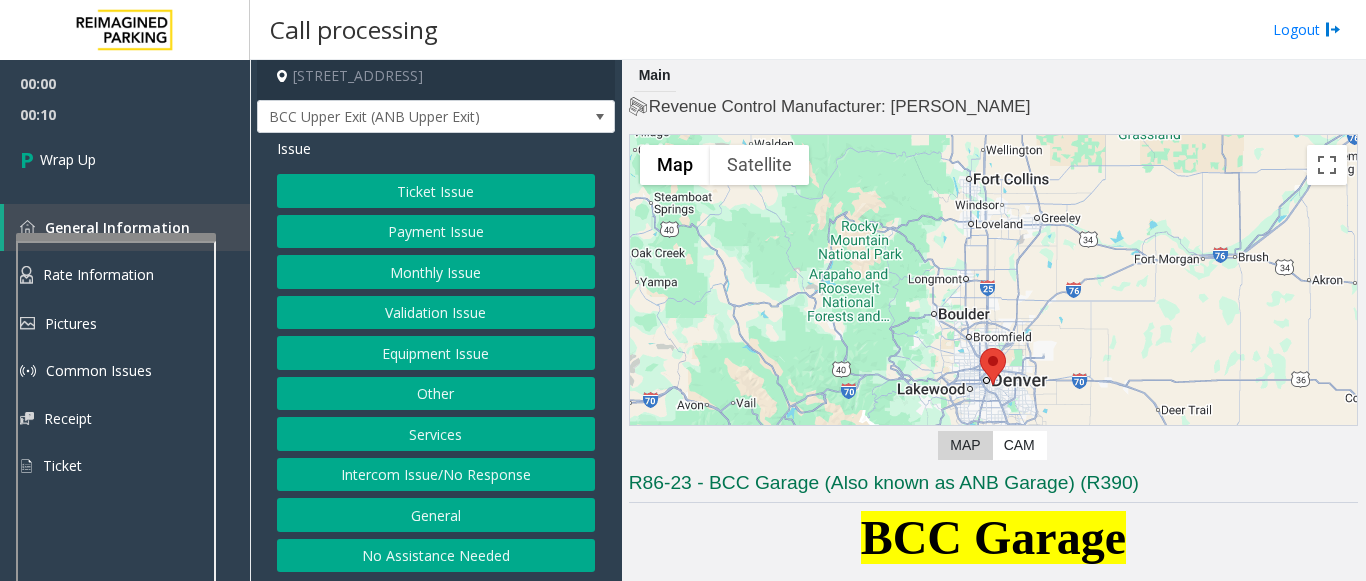 scroll, scrollTop: 8, scrollLeft: 0, axis: vertical 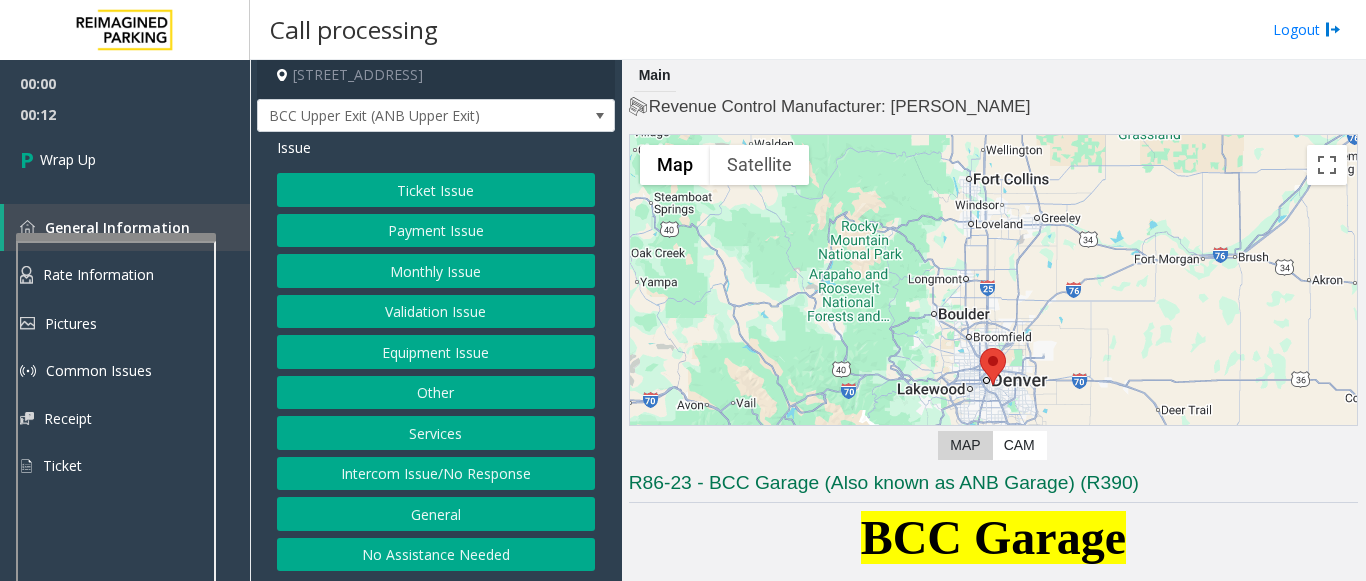 click on "Intercom Issue/No Response" 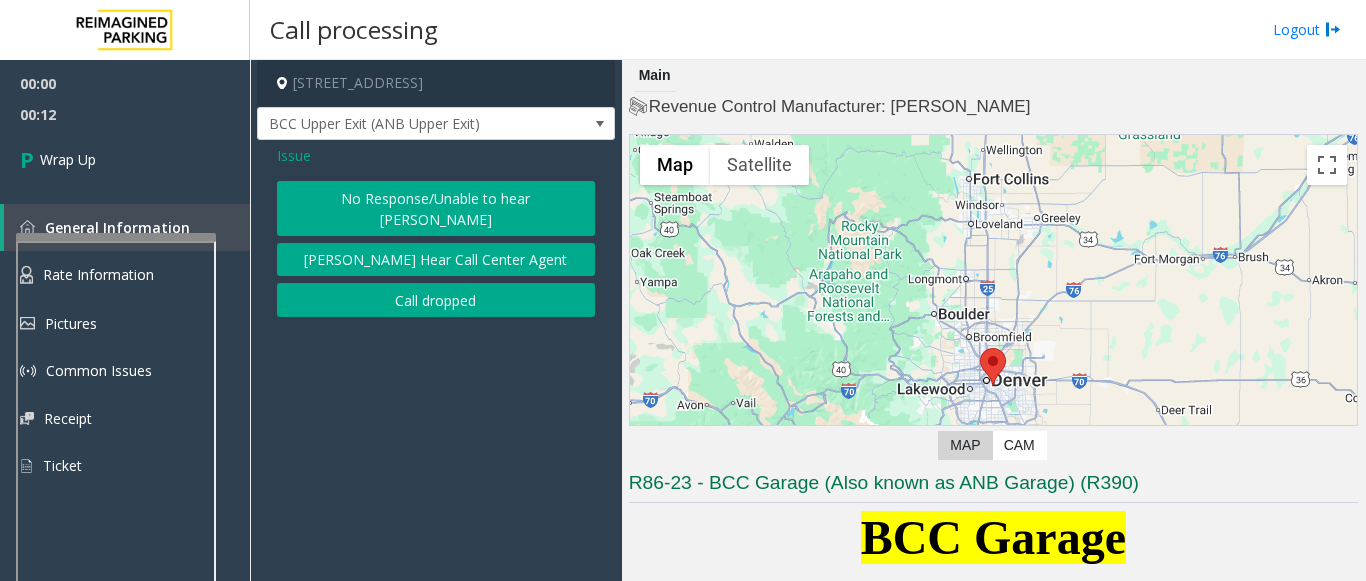 click on "Call dropped" 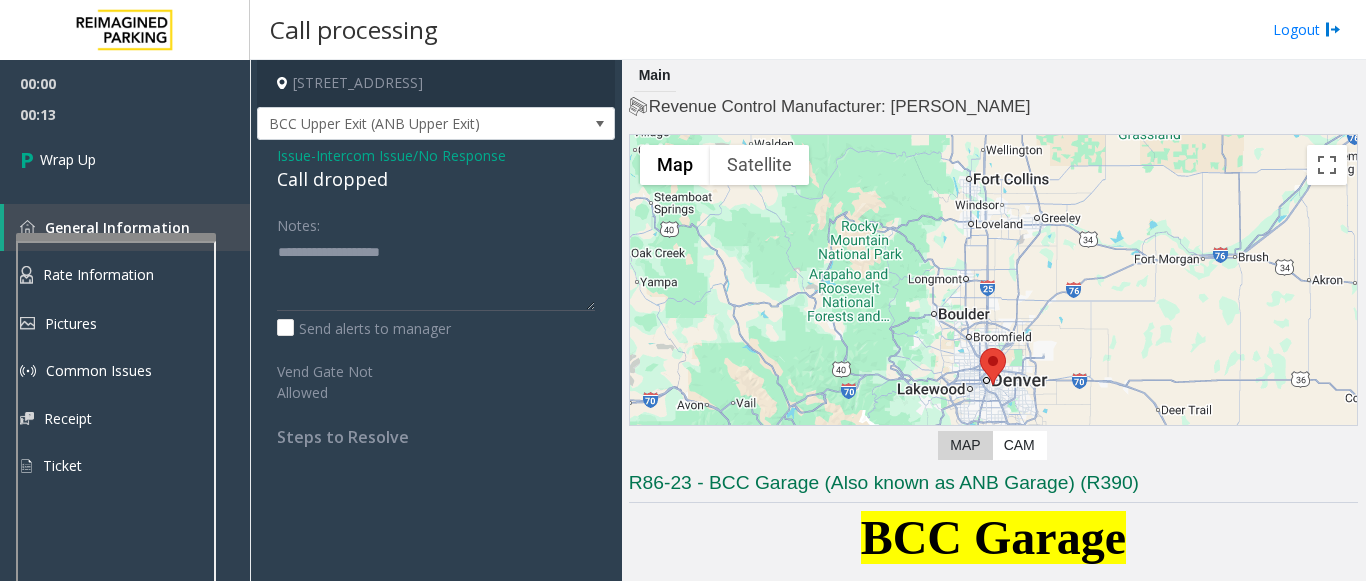 click on "Call dropped" 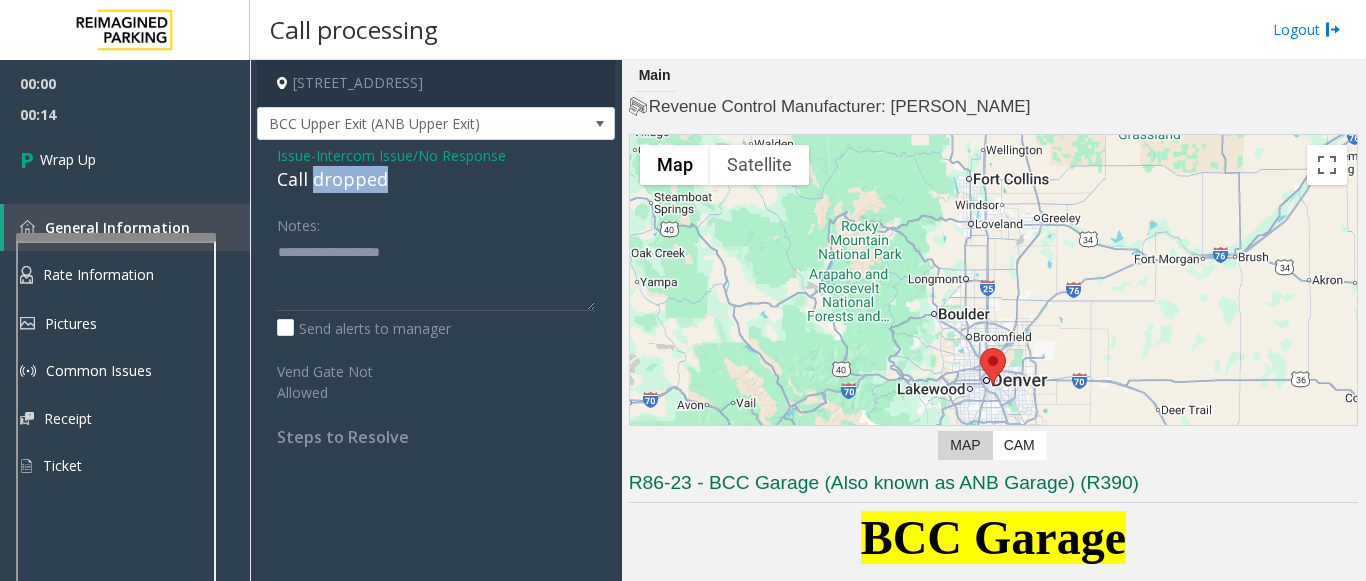 click on "Call dropped" 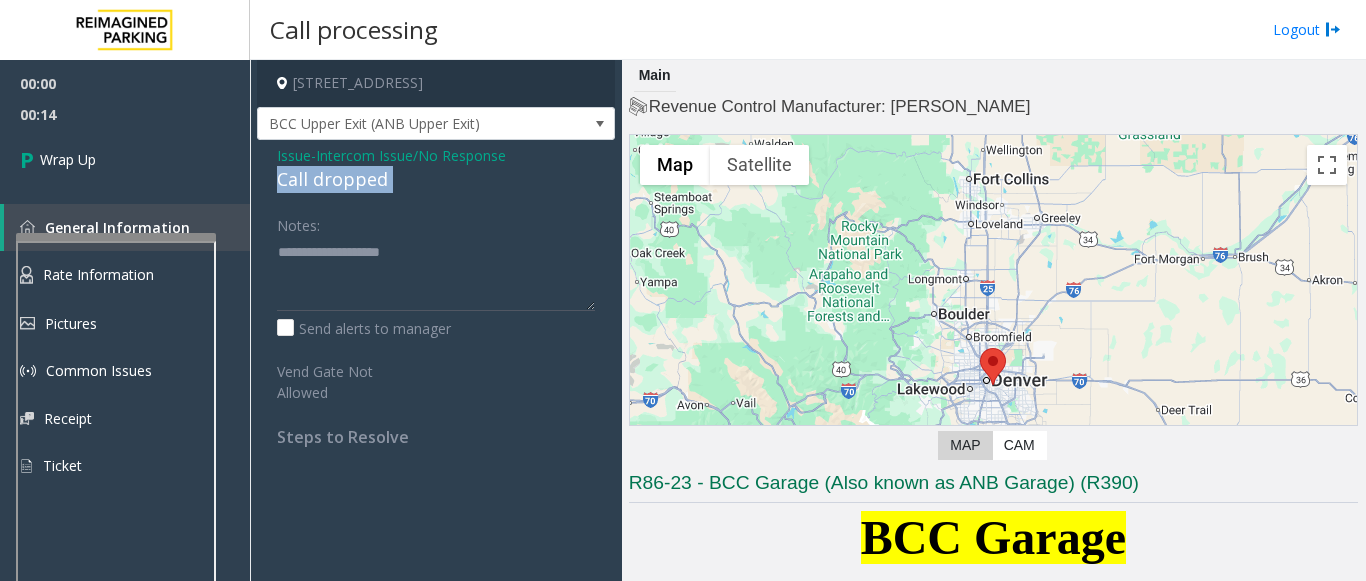 click on "Call dropped" 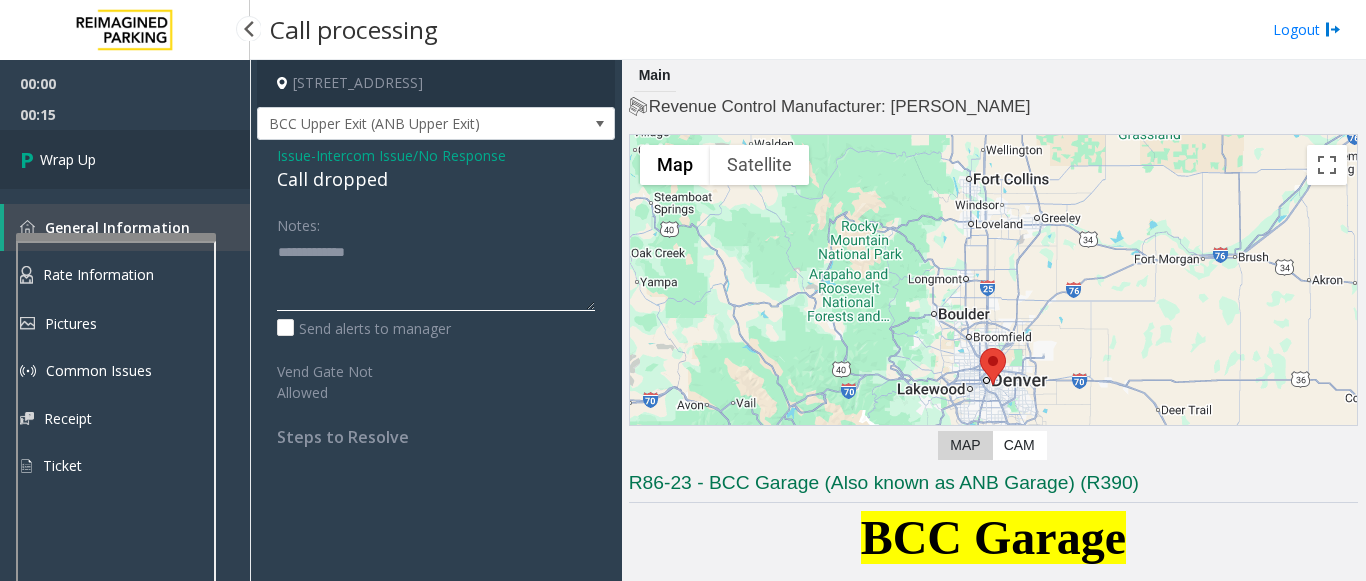 type on "**********" 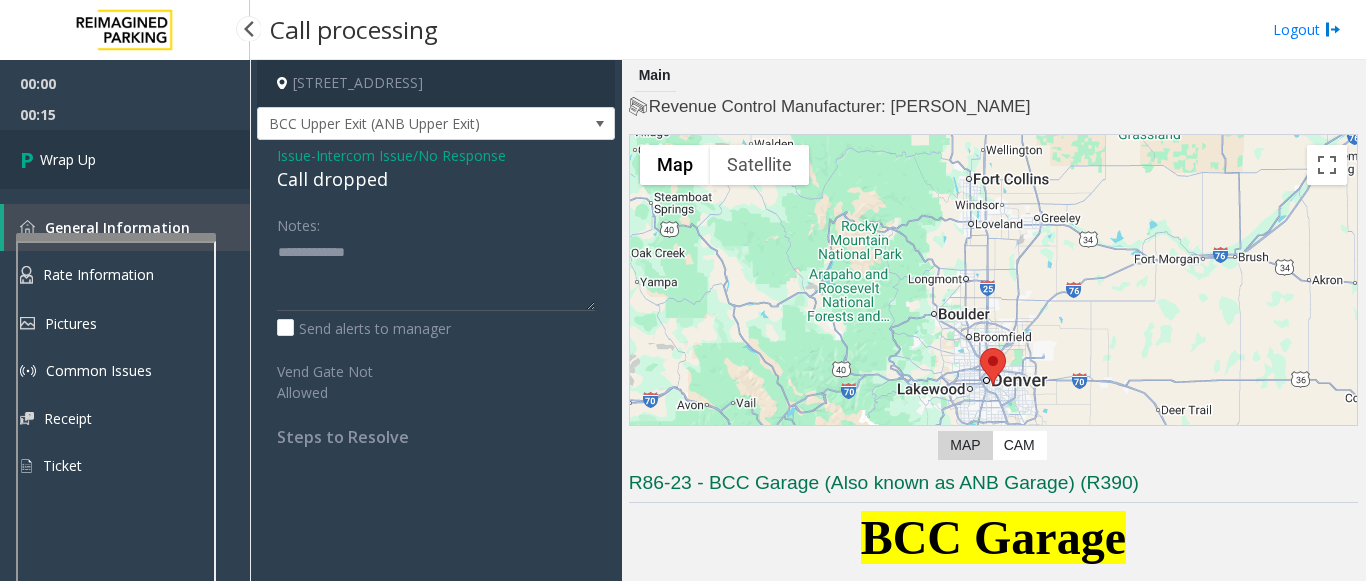 click on "Wrap Up" at bounding box center (125, 159) 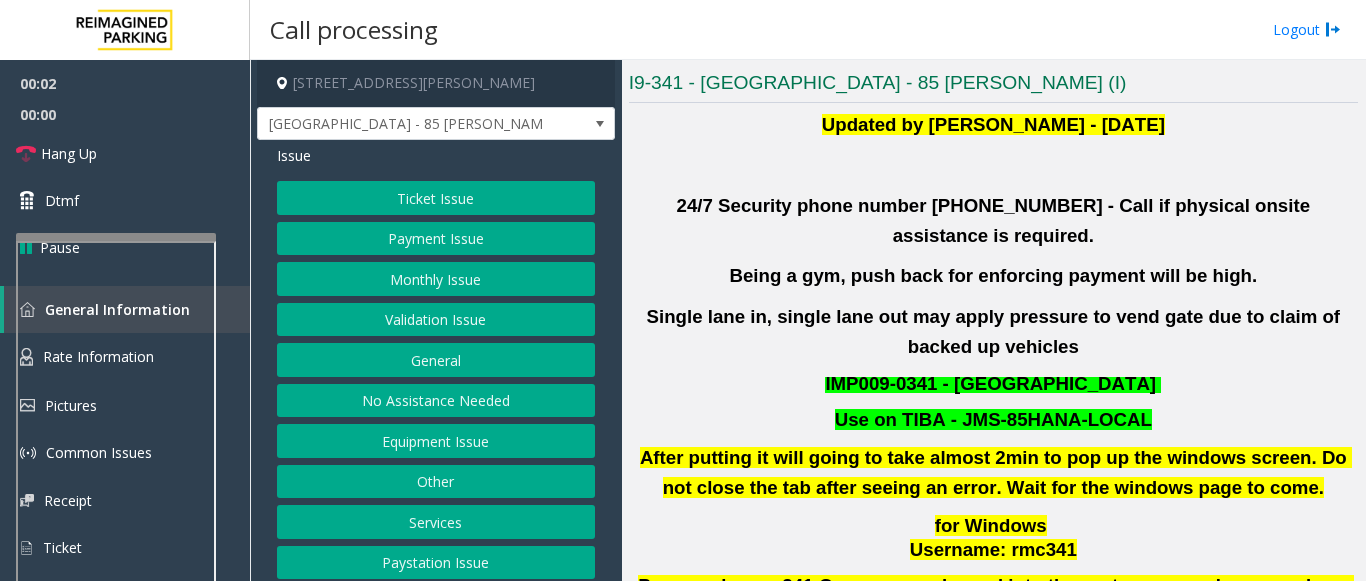 scroll, scrollTop: 600, scrollLeft: 0, axis: vertical 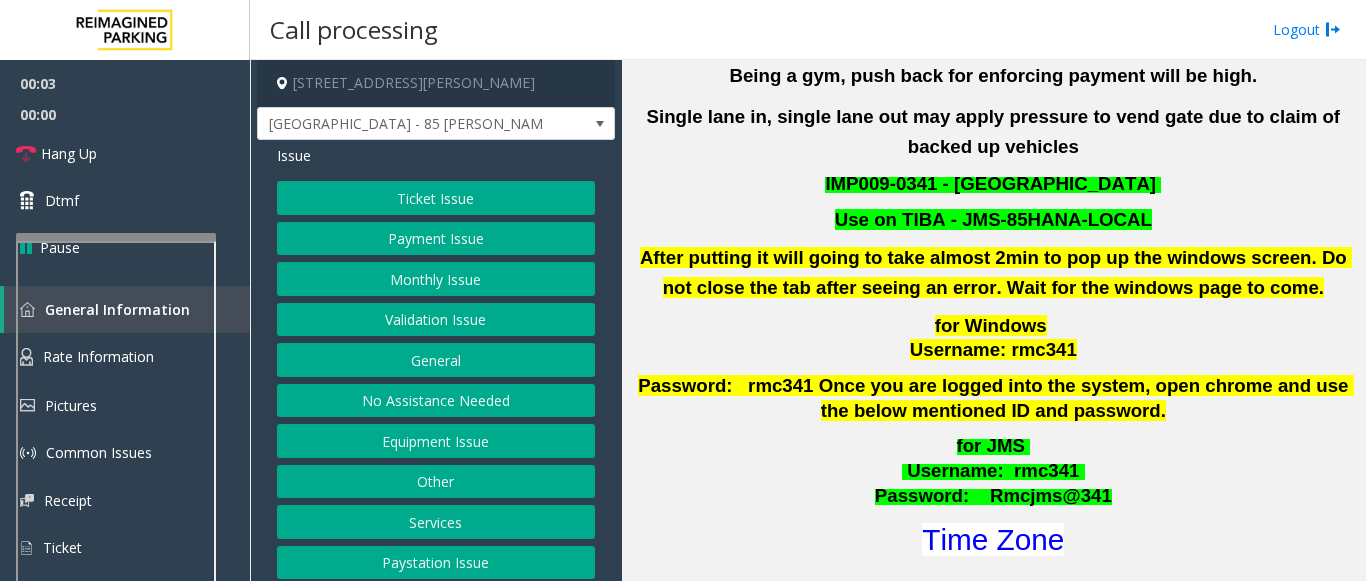 click on "Validation Issue" 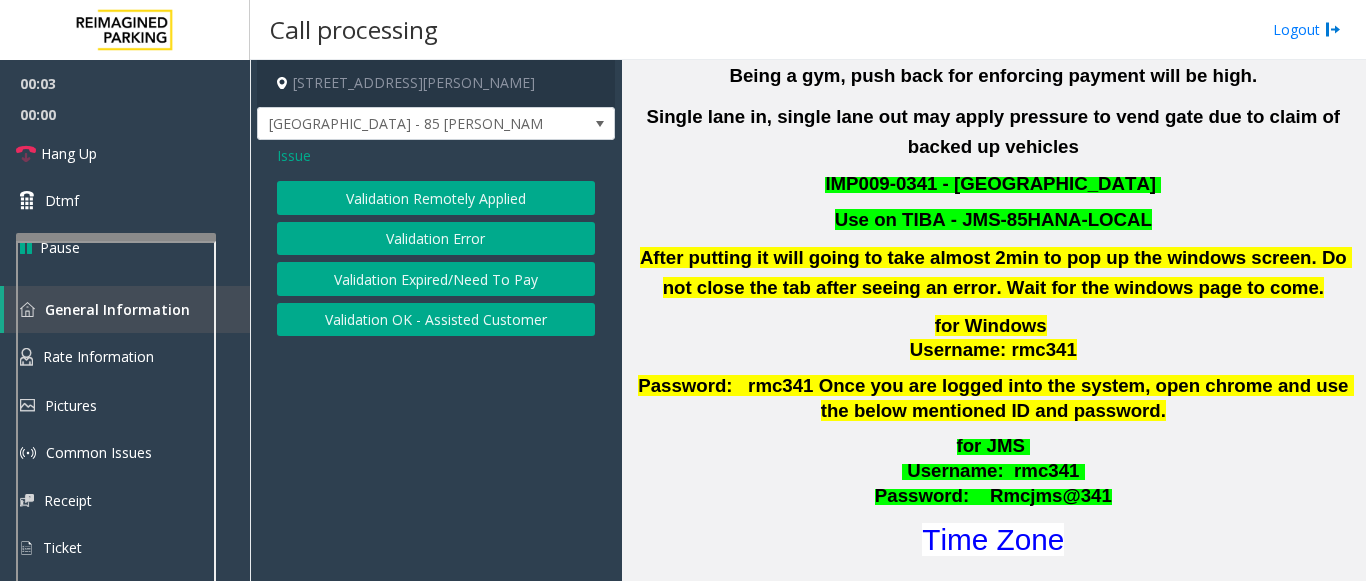 click on "Validation Error" 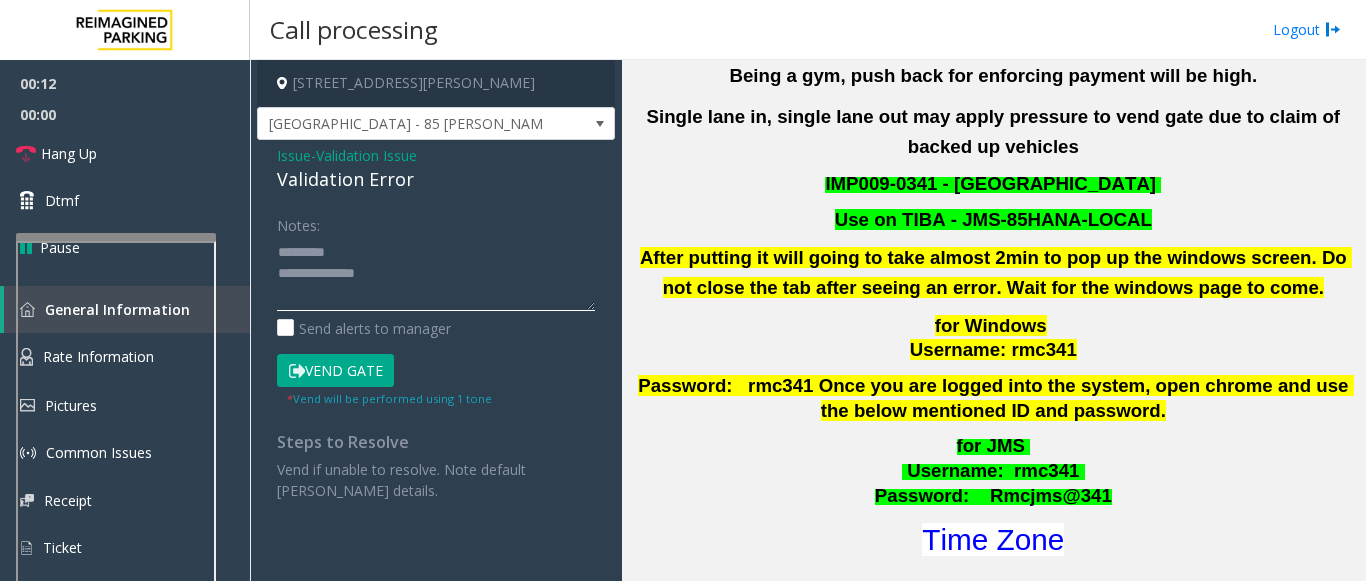 click 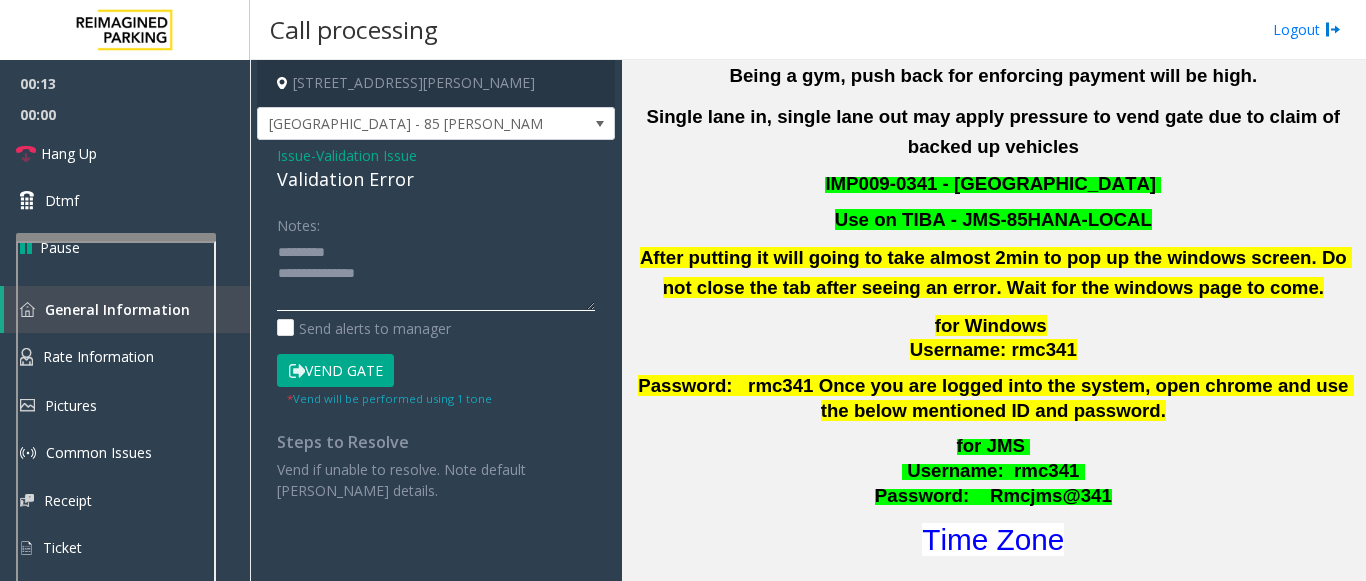 click 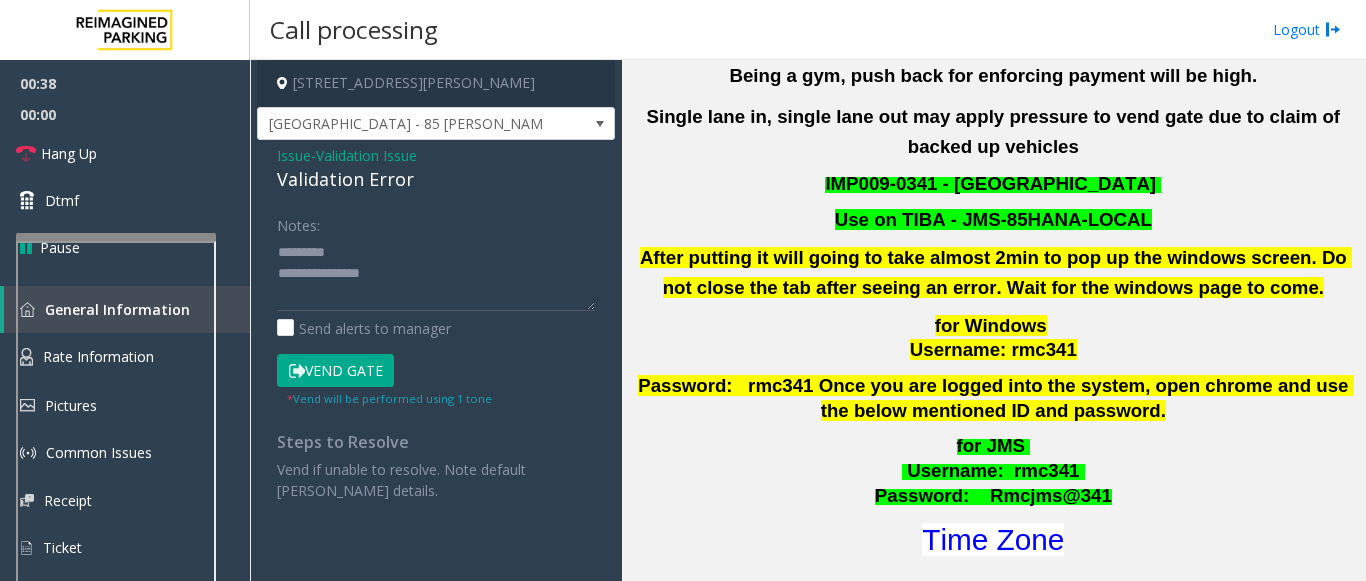 click on "Validation Error" 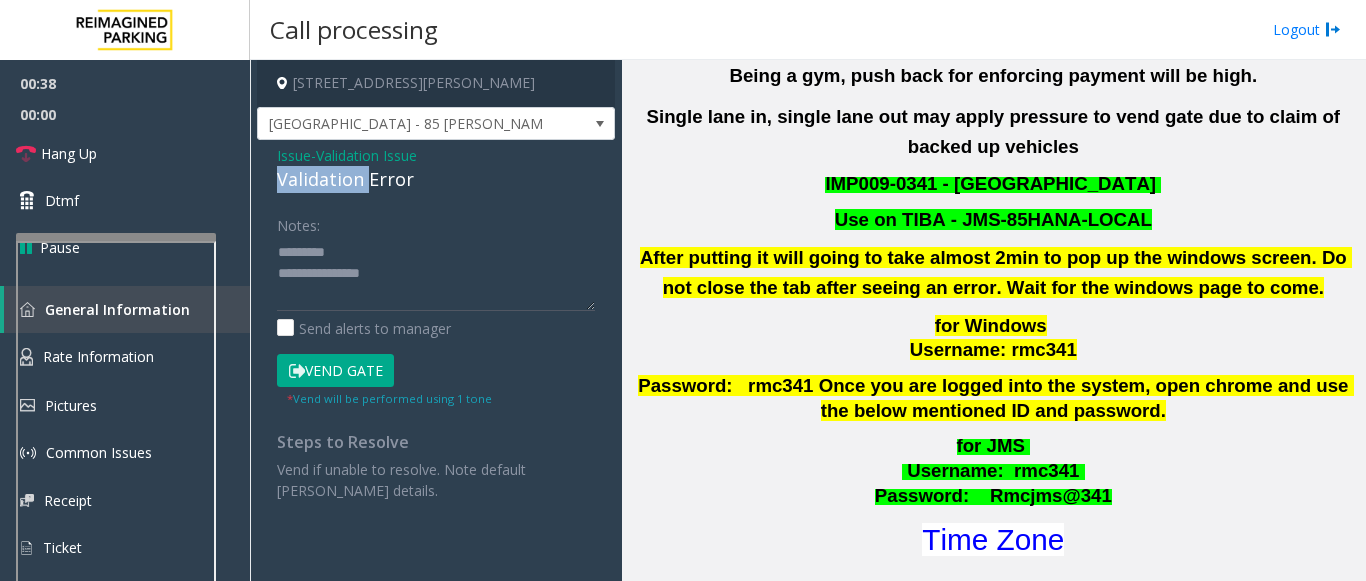 click on "Validation Error" 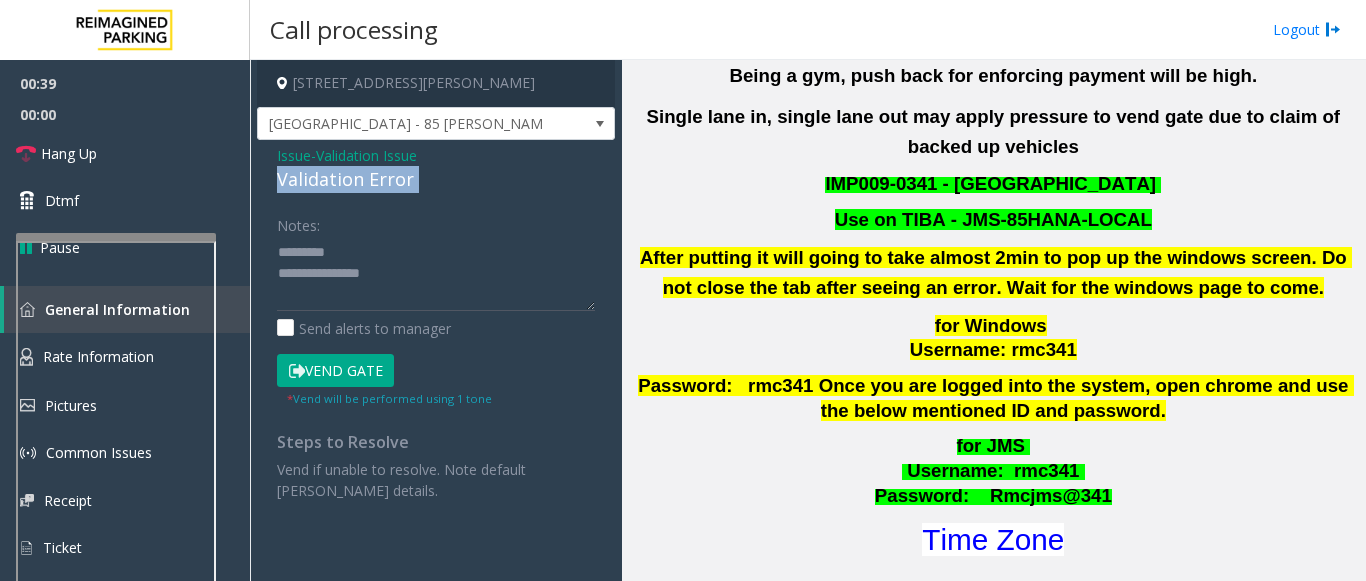 click on "Validation Error" 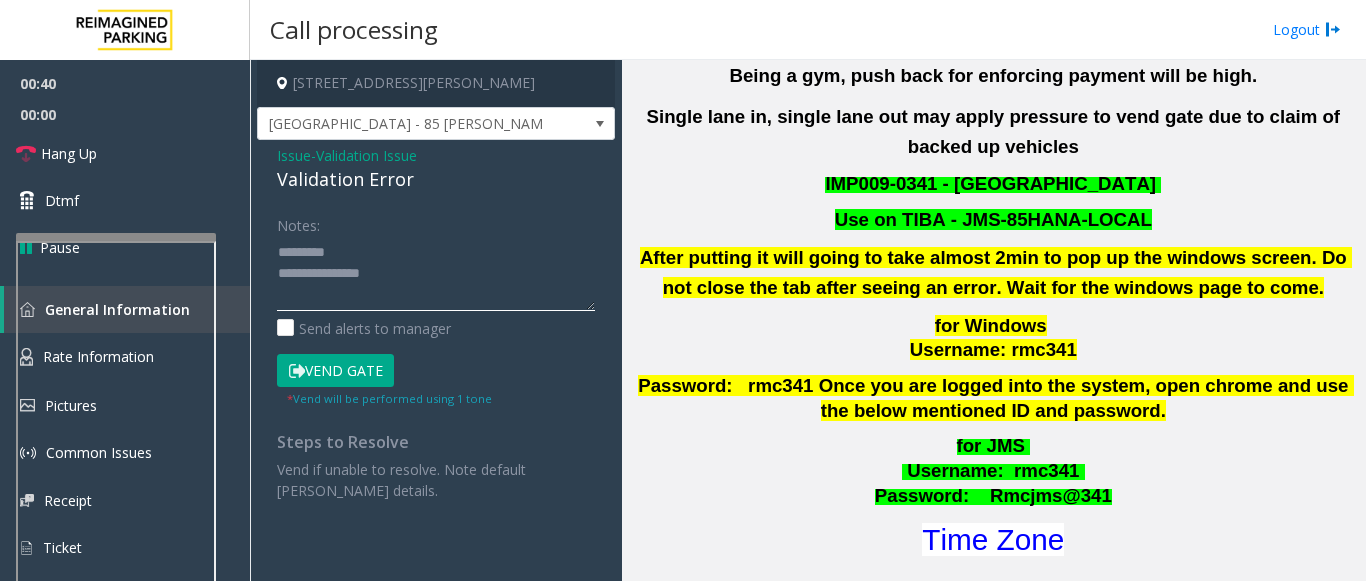 click 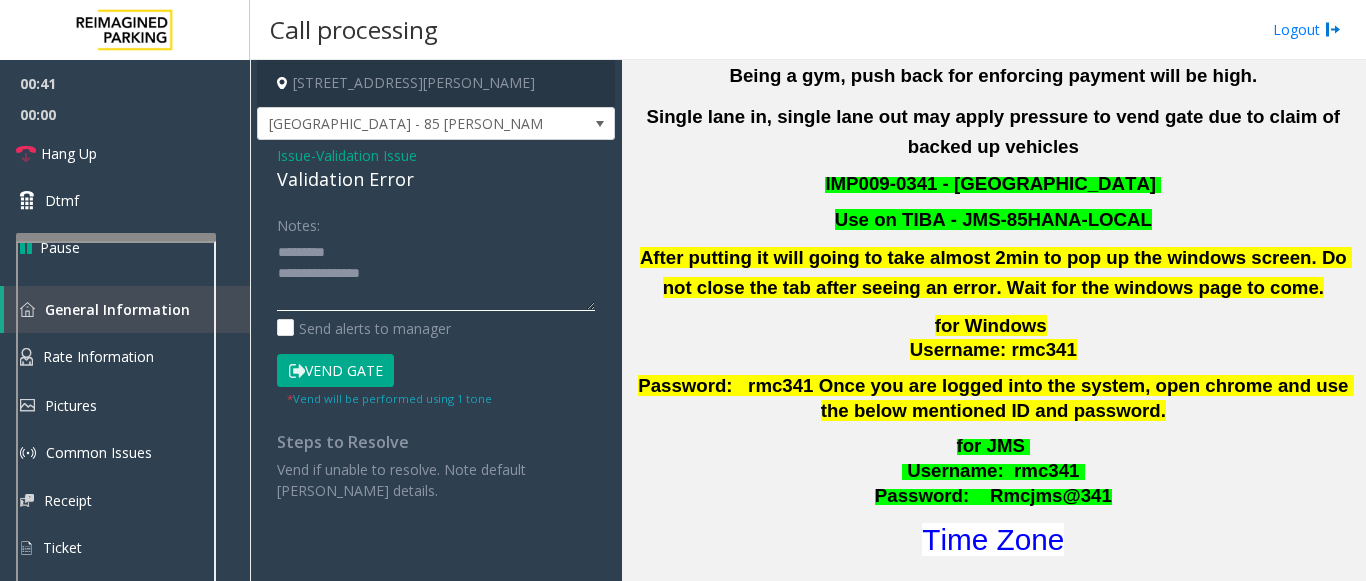 paste on "**********" 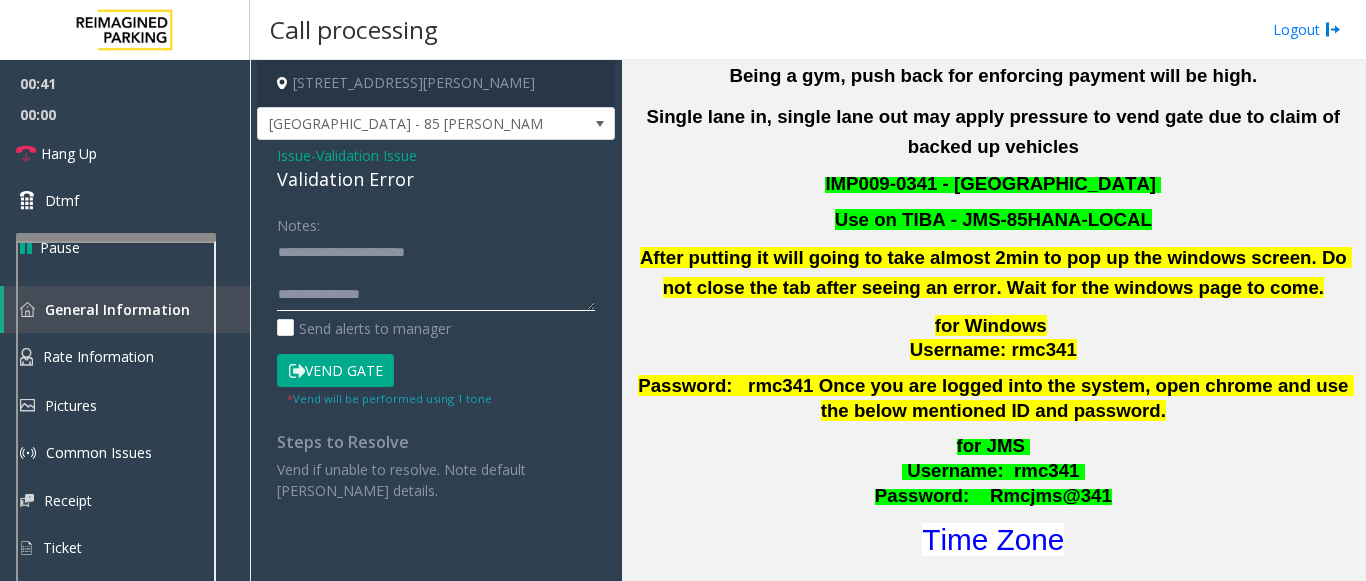 click 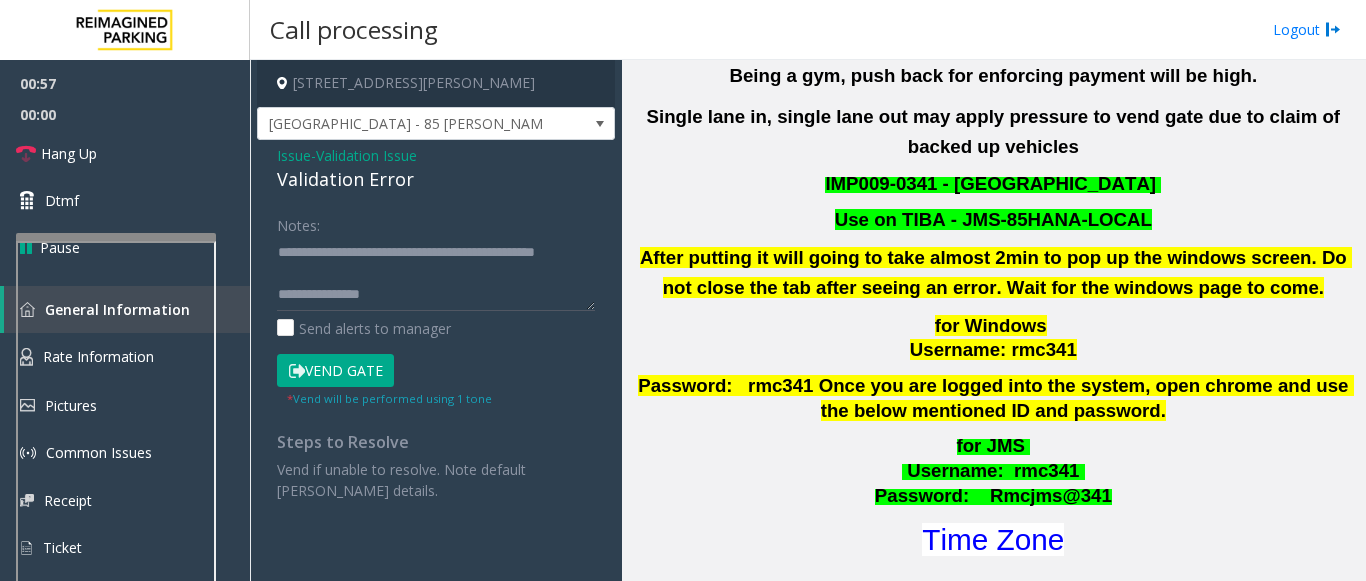 scroll, scrollTop: 42, scrollLeft: 0, axis: vertical 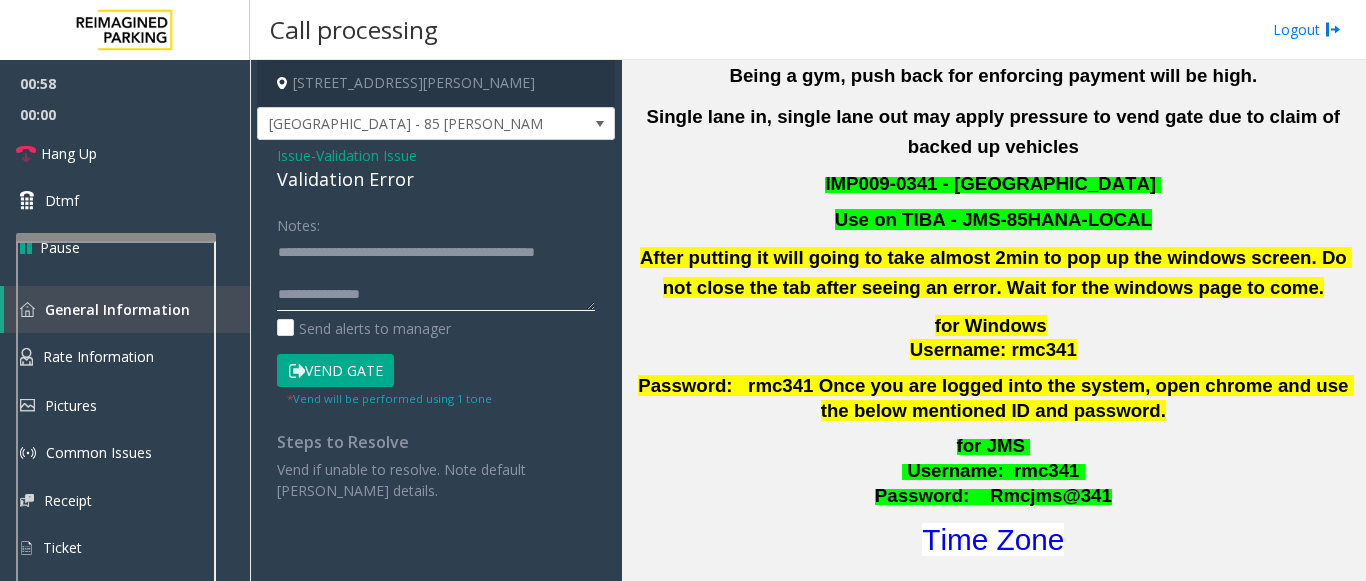 click 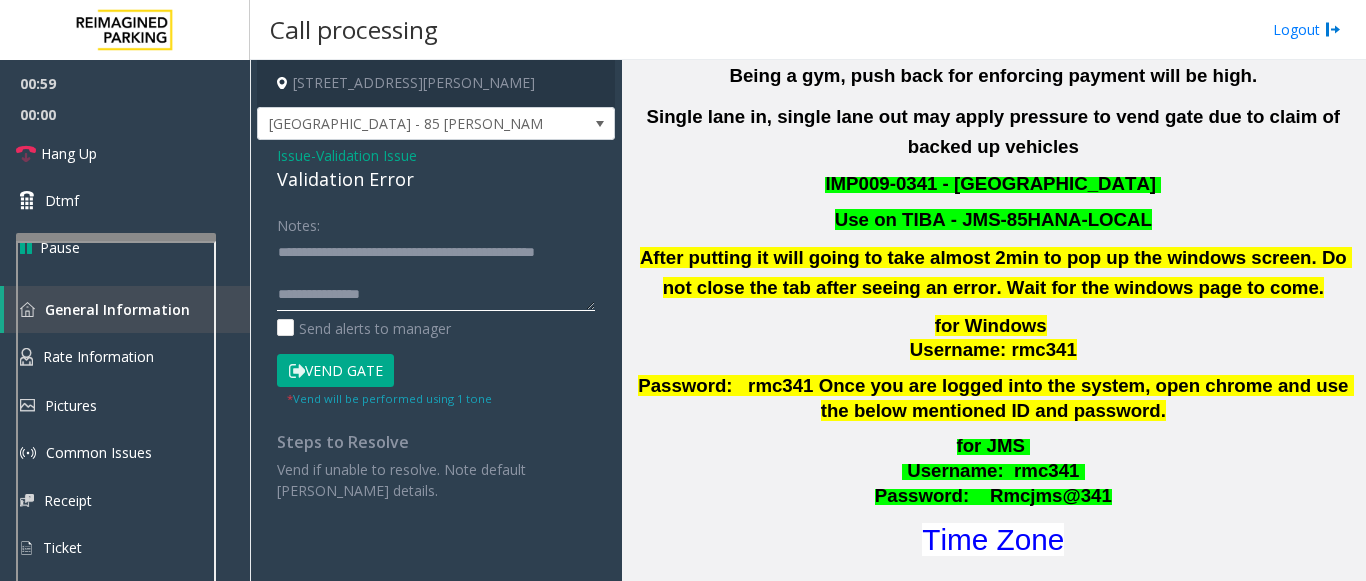 click 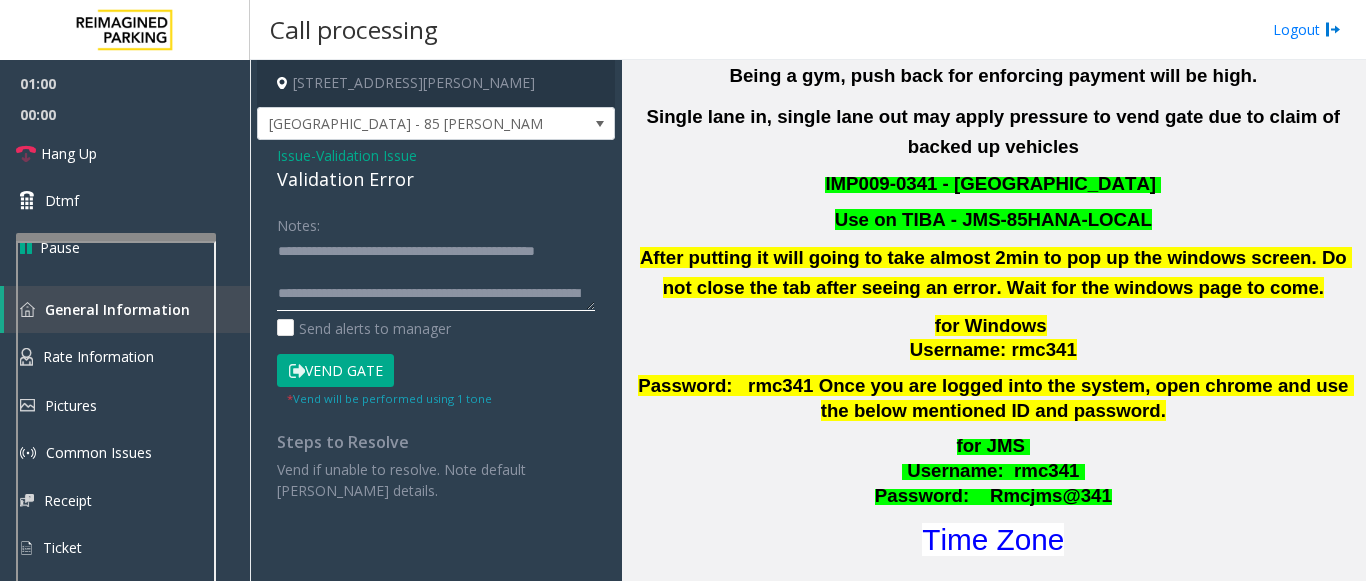 scroll, scrollTop: 0, scrollLeft: 0, axis: both 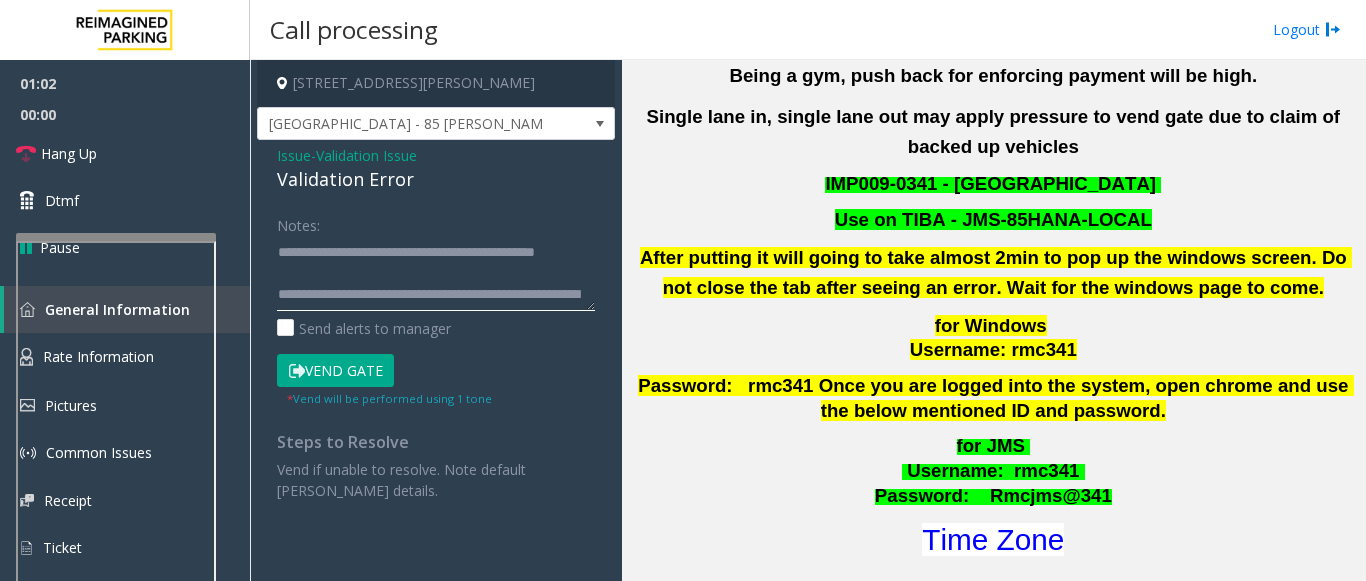drag, startPoint x: 580, startPoint y: 310, endPoint x: 580, endPoint y: 332, distance: 22 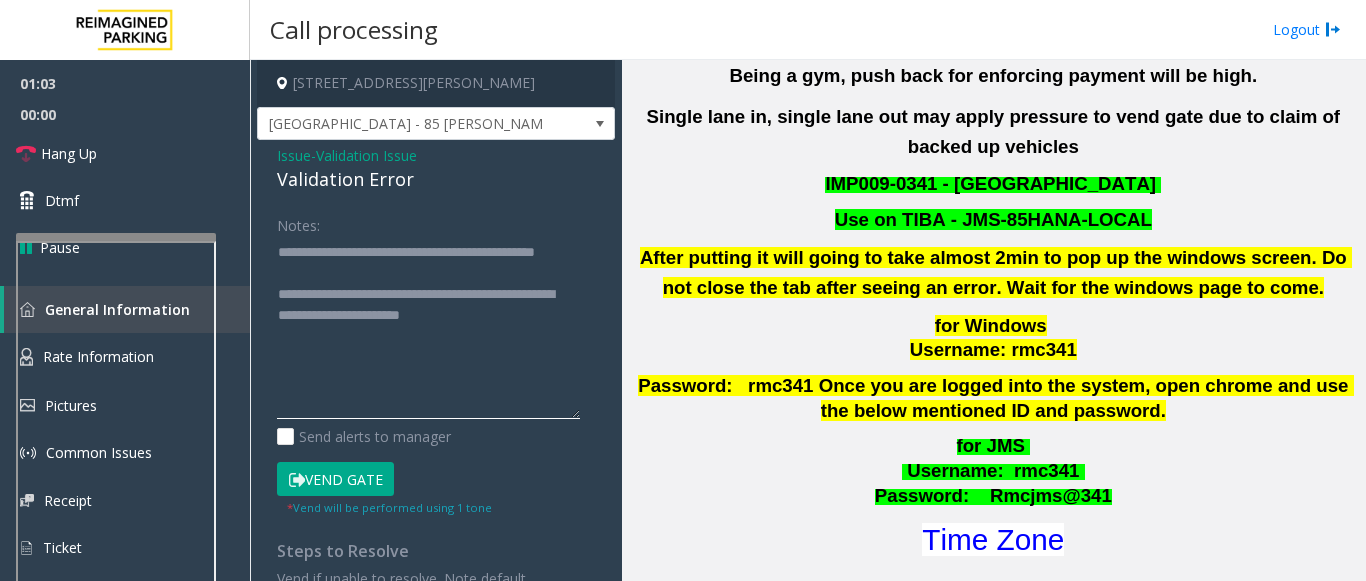 drag, startPoint x: 582, startPoint y: 306, endPoint x: 593, endPoint y: 428, distance: 122.494896 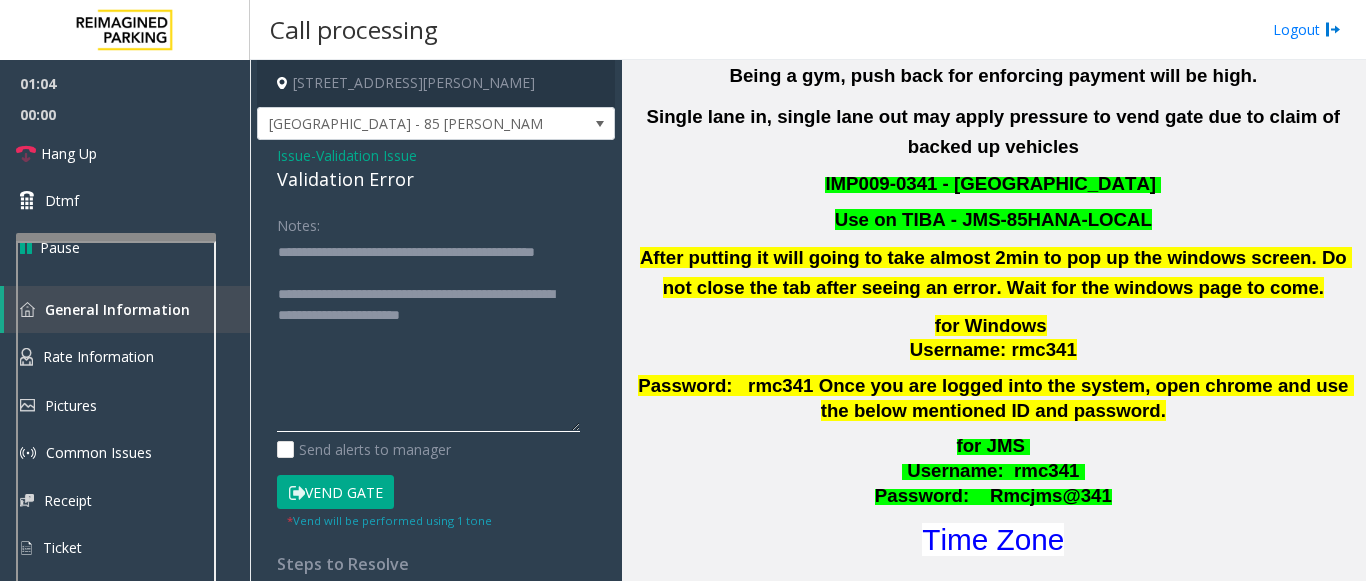 click 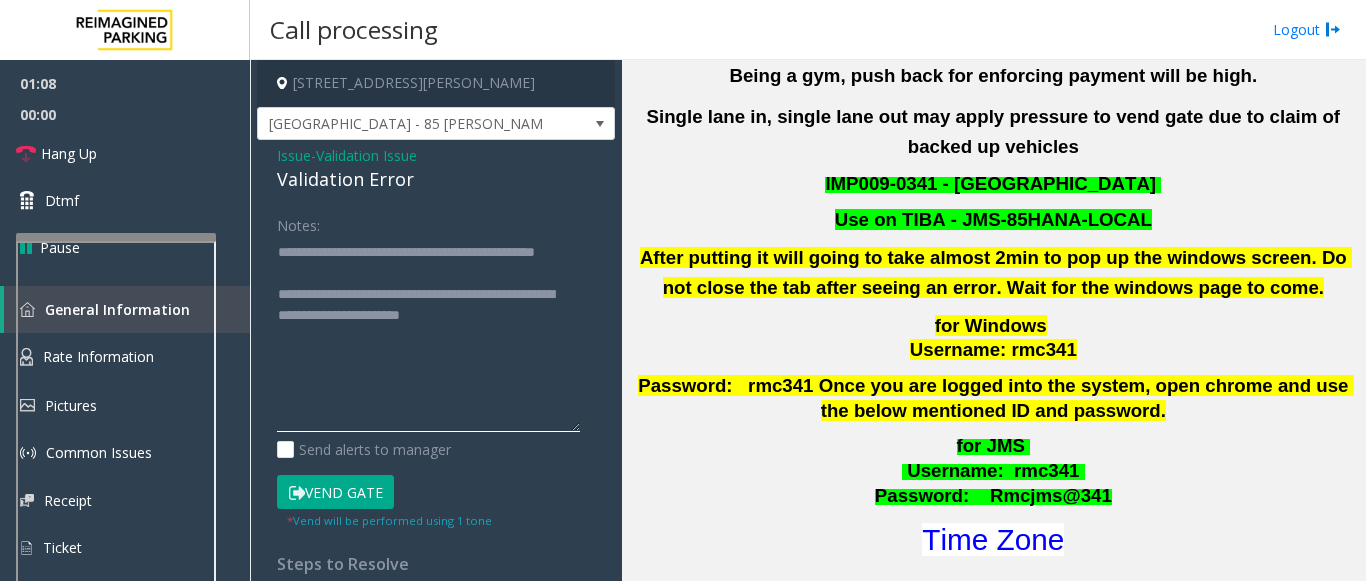 click 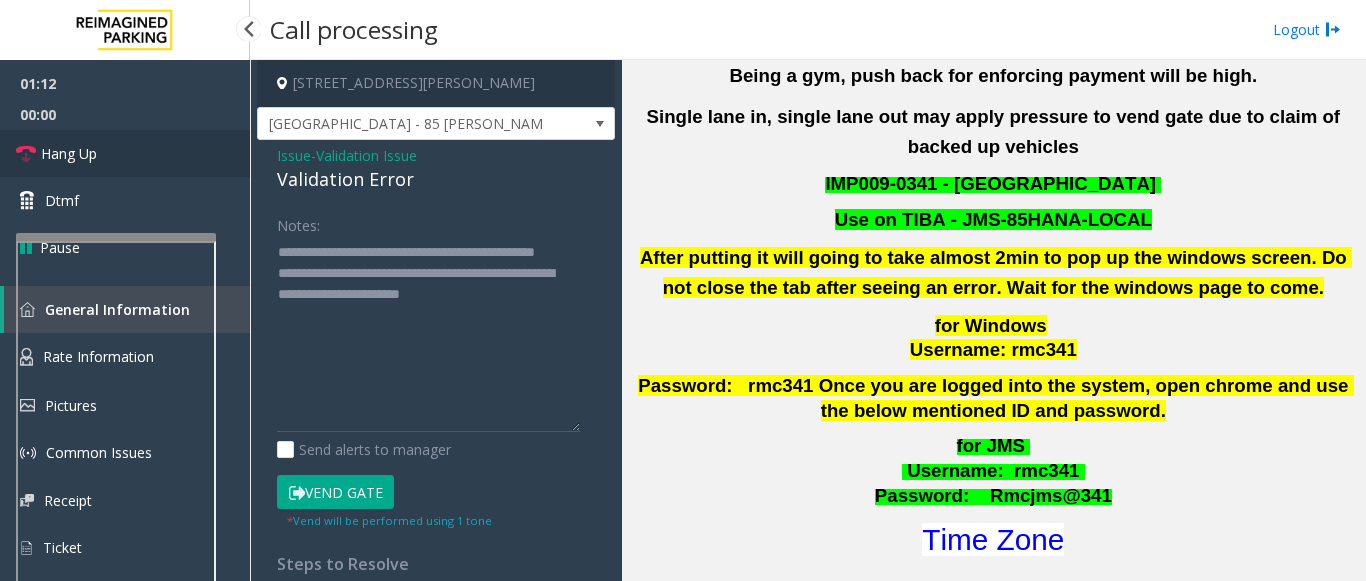 click on "Hang Up" at bounding box center [125, 153] 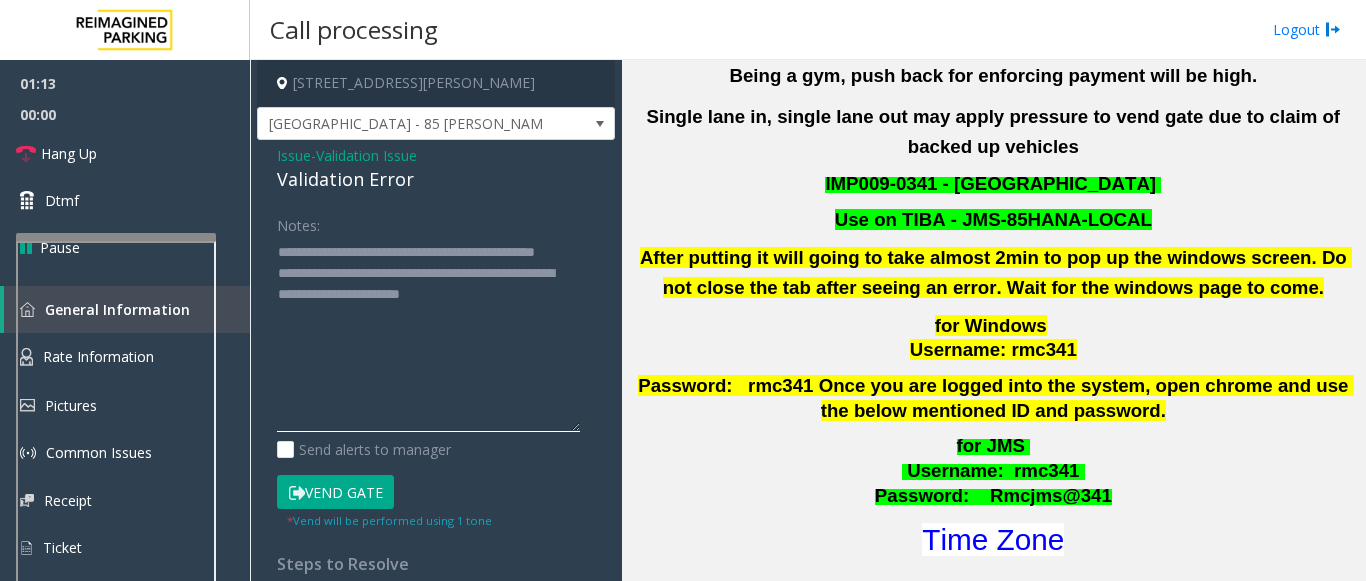 click 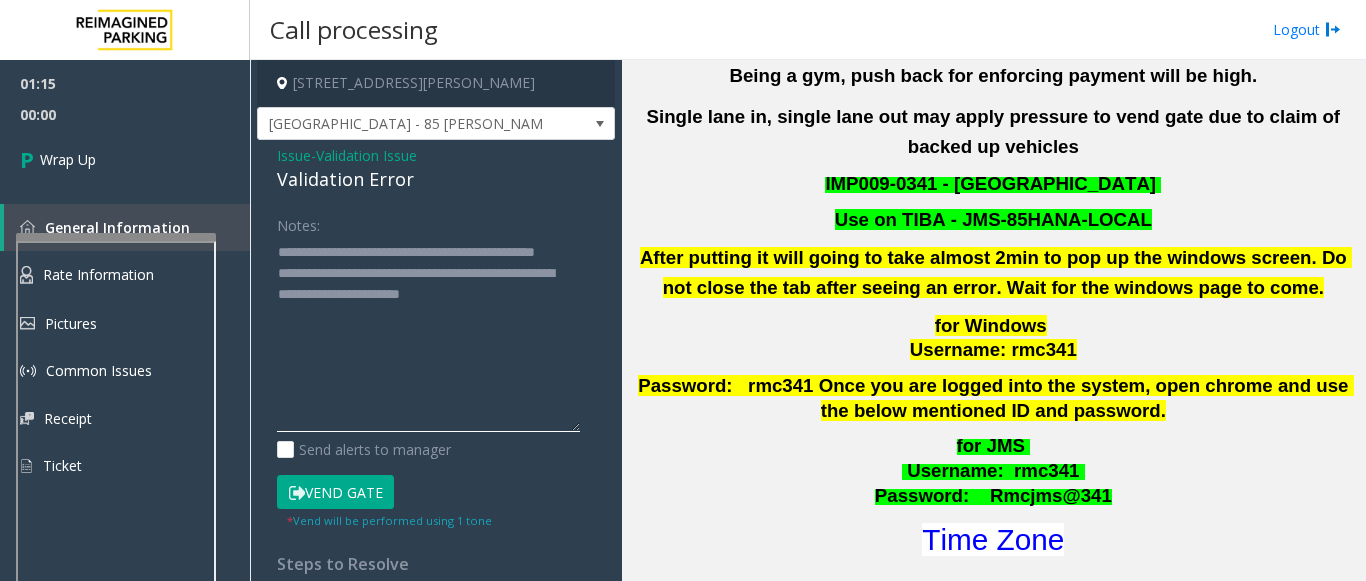 click 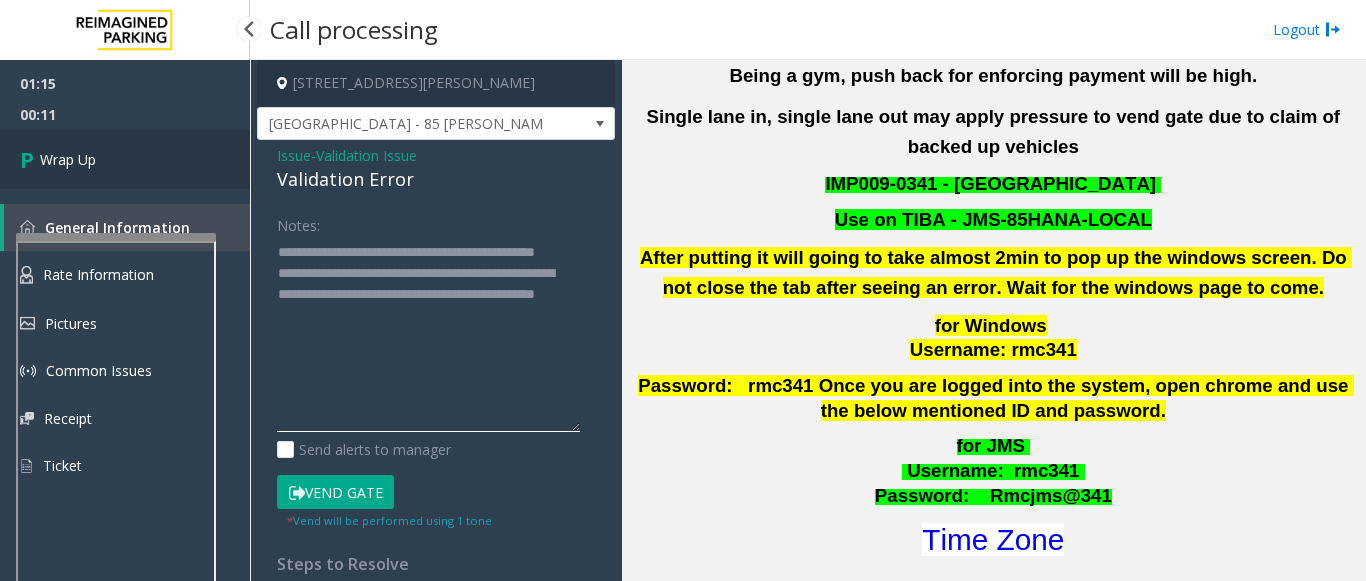 type on "**********" 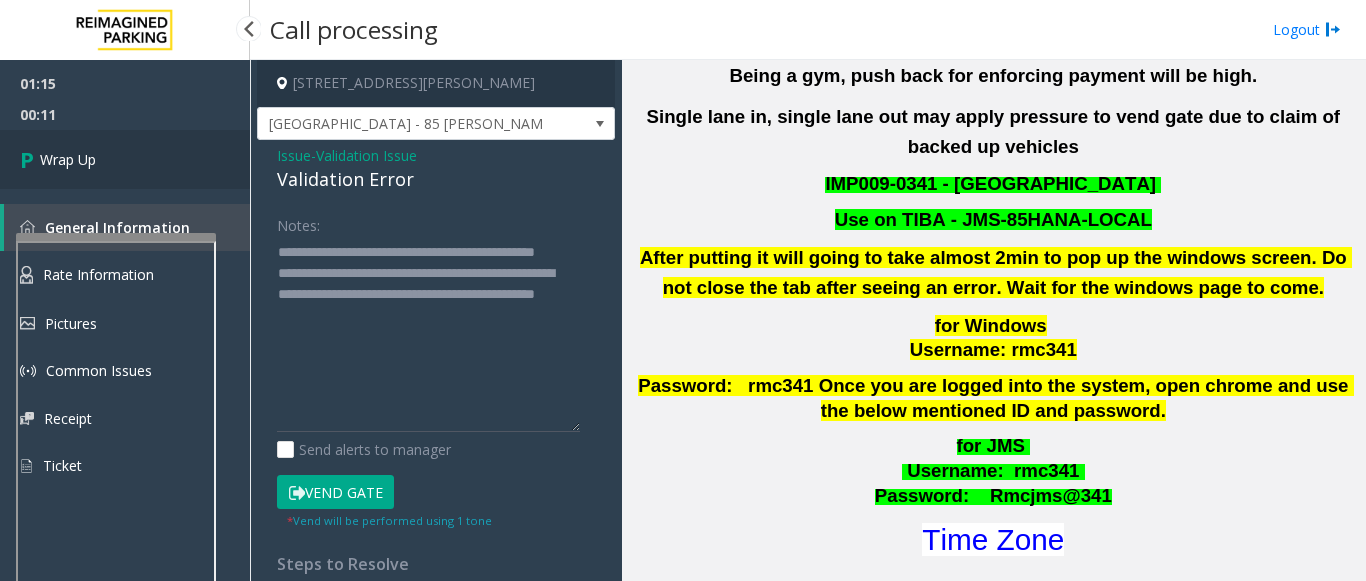 click on "Wrap Up" at bounding box center [125, 159] 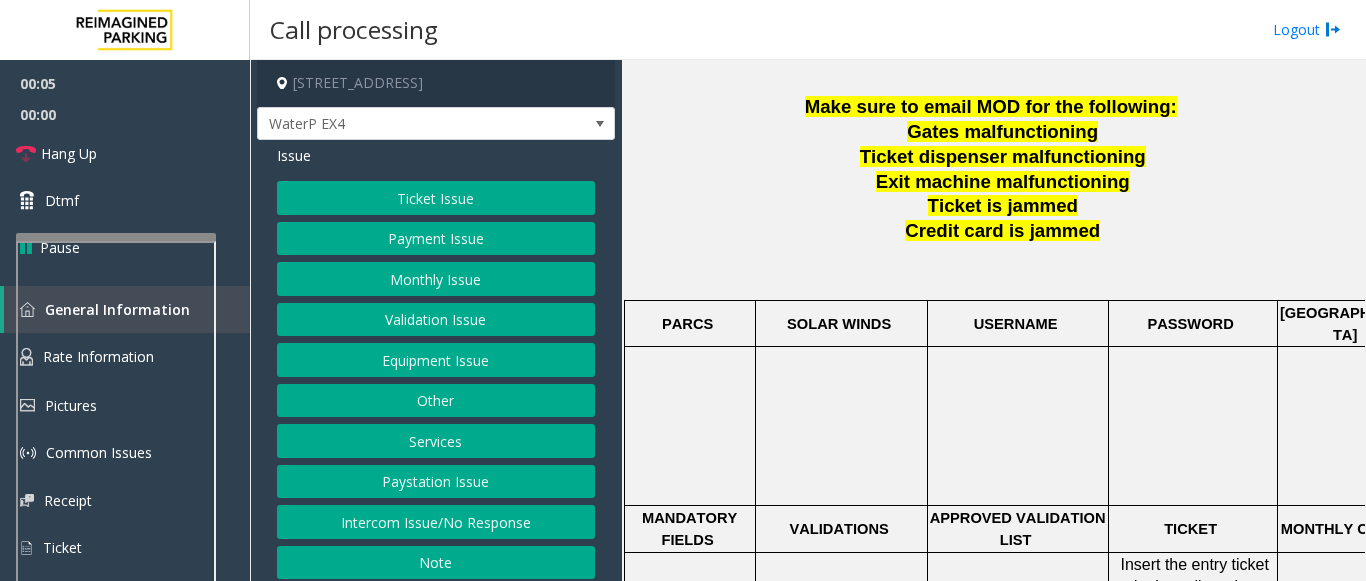 scroll, scrollTop: 500, scrollLeft: 0, axis: vertical 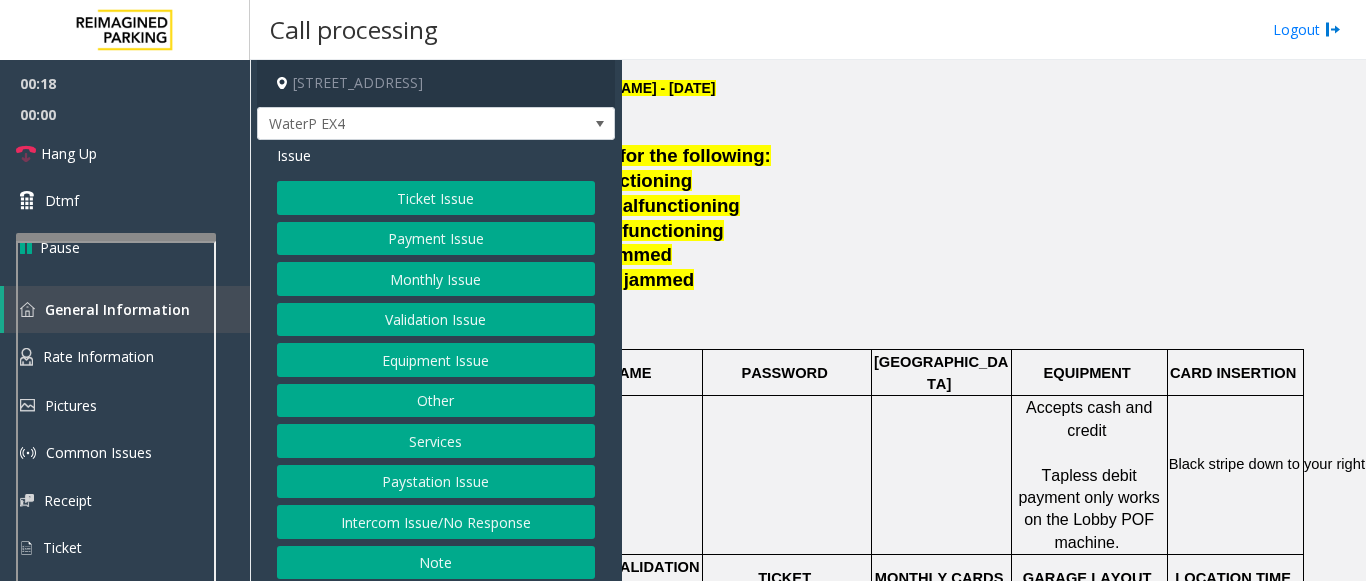 click on "Payment Issue" 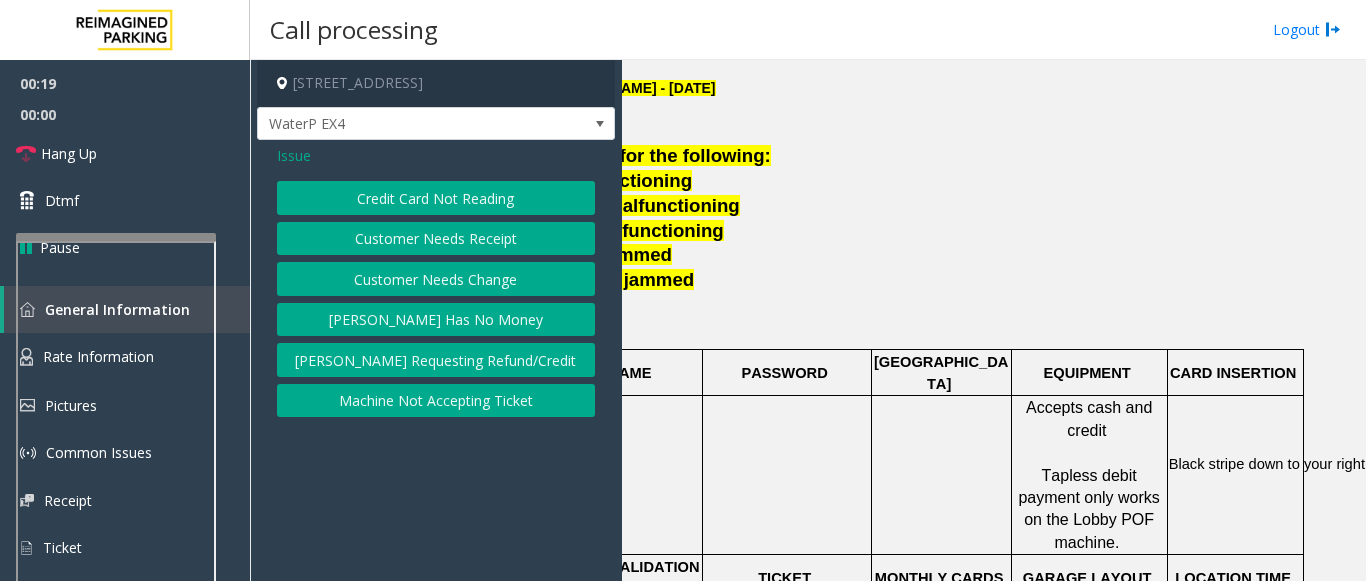 click on "Credit Card Not Reading" 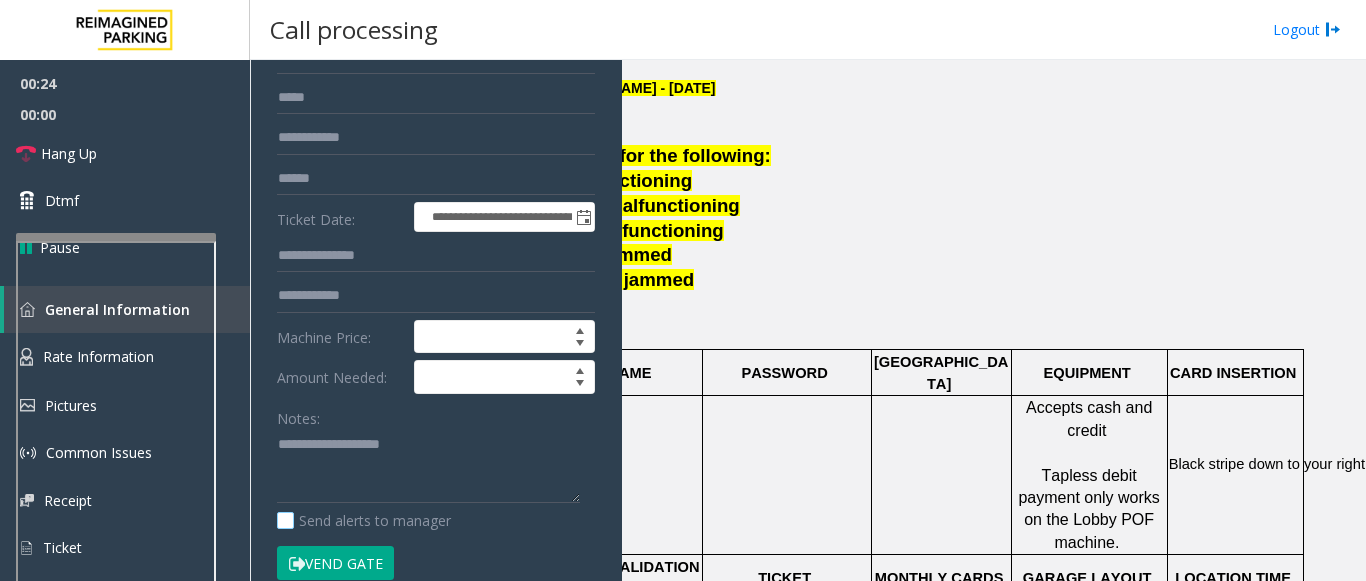 scroll, scrollTop: 300, scrollLeft: 0, axis: vertical 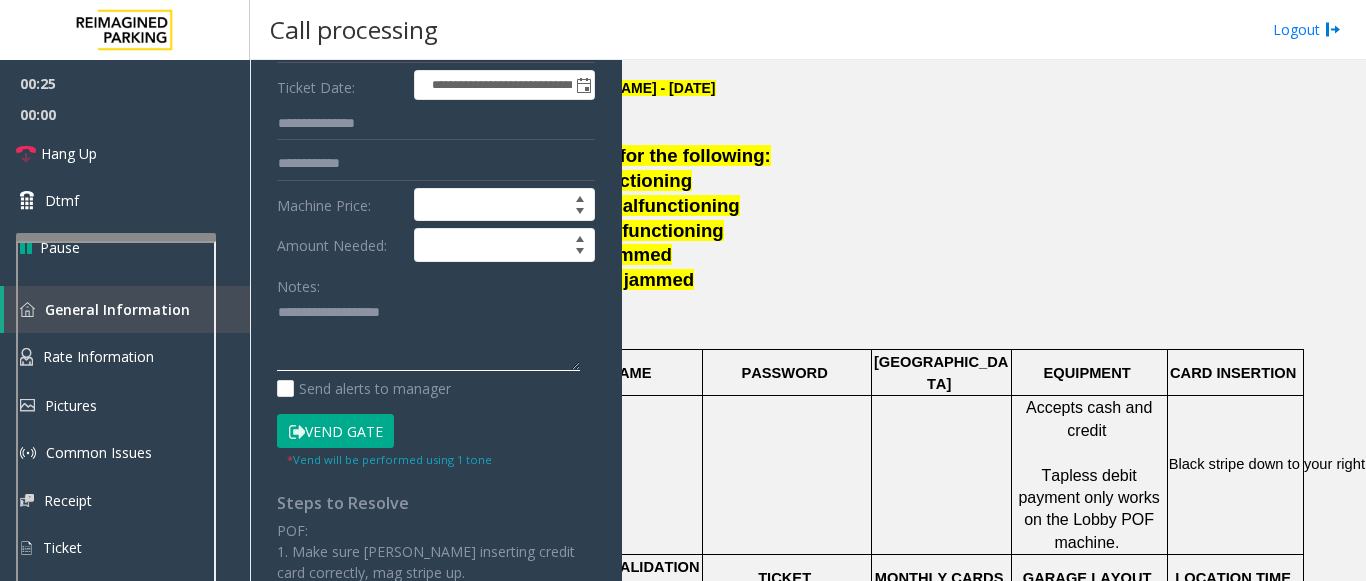 paste on "**********" 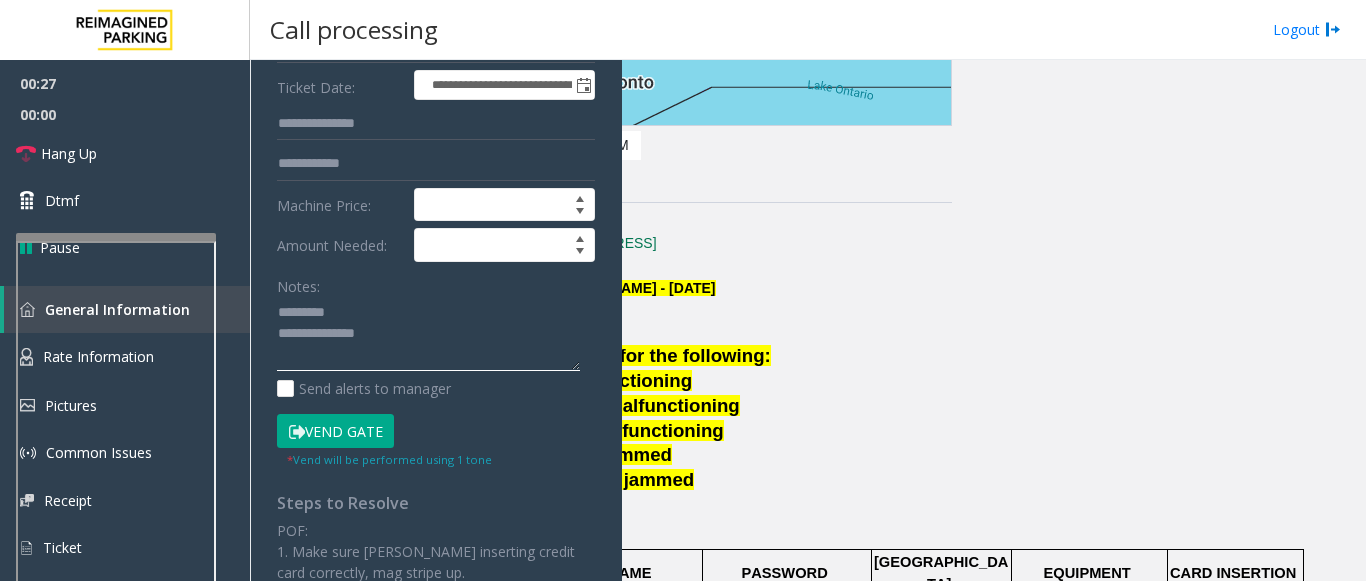 scroll, scrollTop: 200, scrollLeft: 408, axis: both 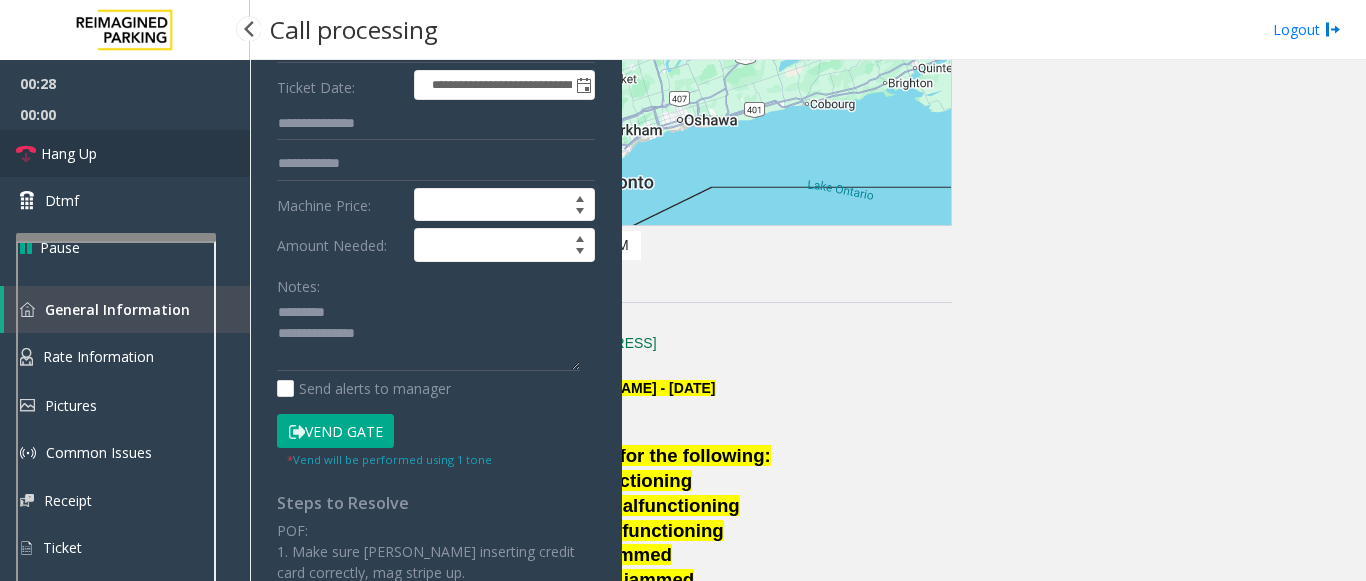 click on "Hang Up" at bounding box center (69, 153) 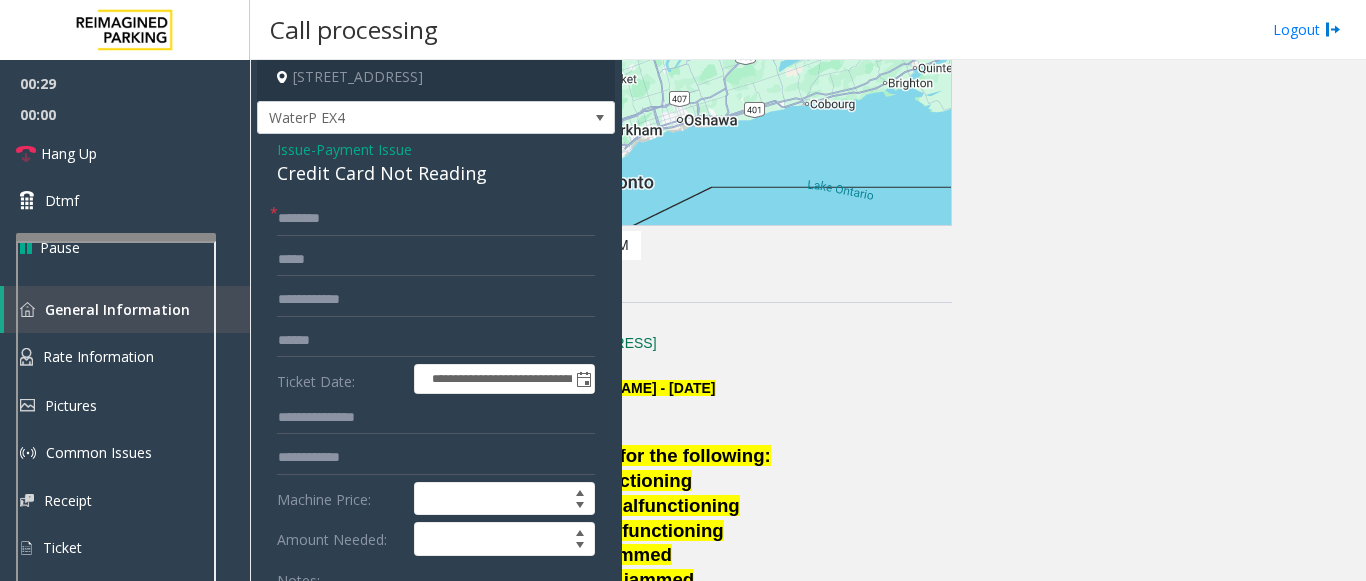 scroll, scrollTop: 0, scrollLeft: 0, axis: both 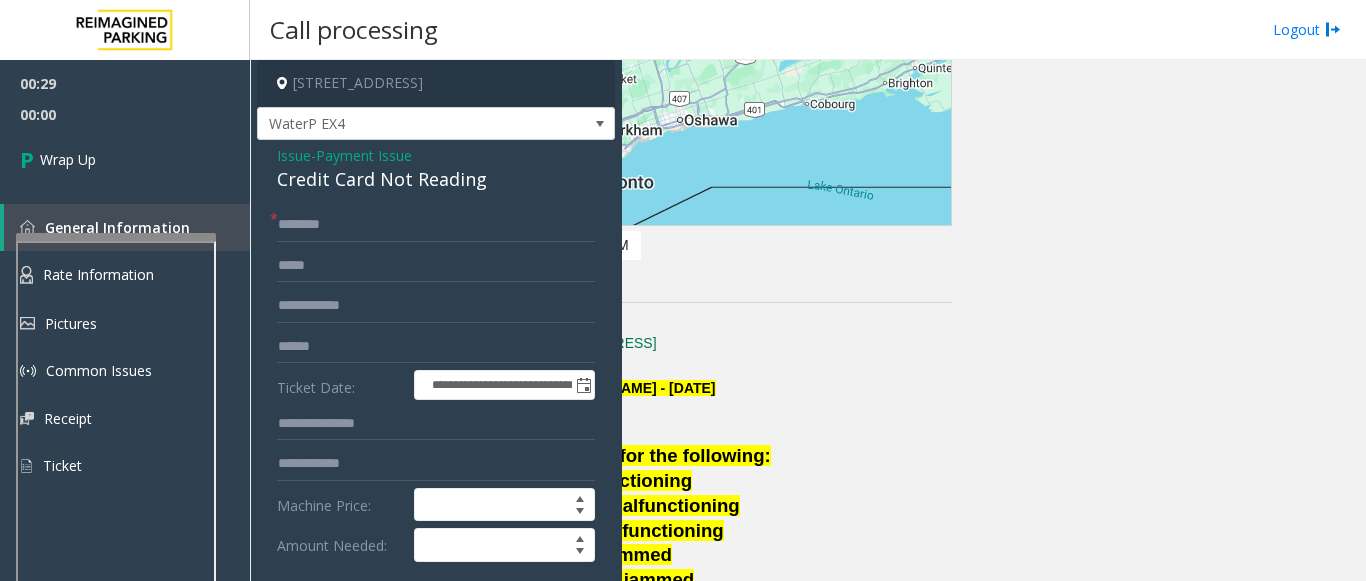 click on "Credit Card Not Reading" 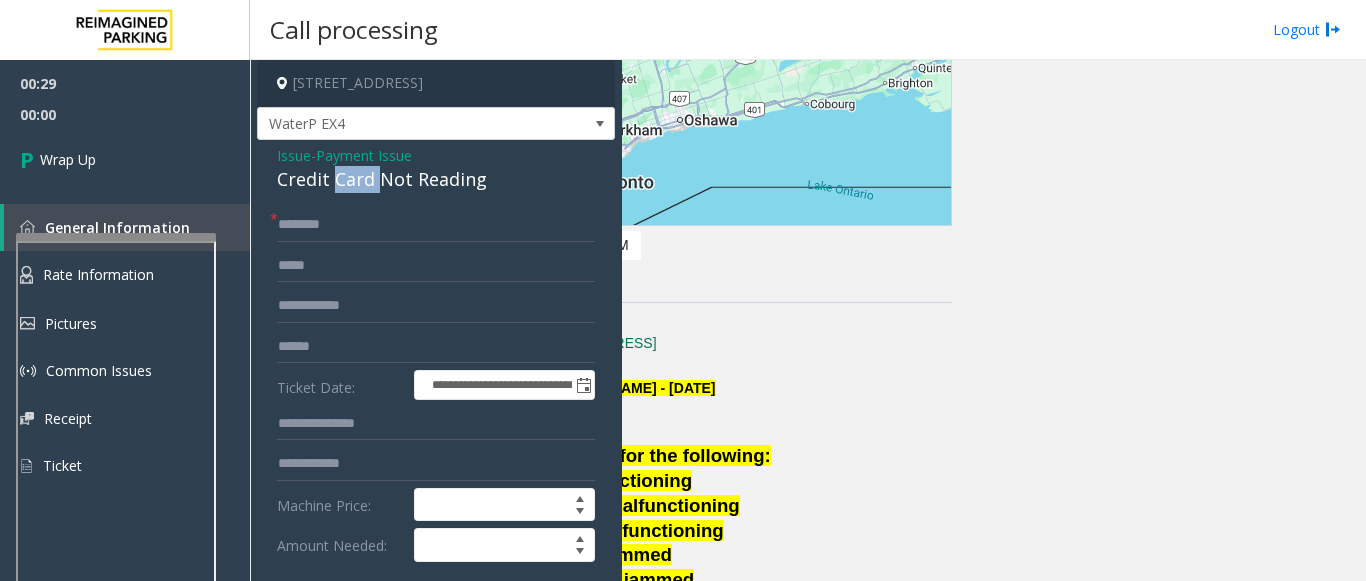 click on "Credit Card Not Reading" 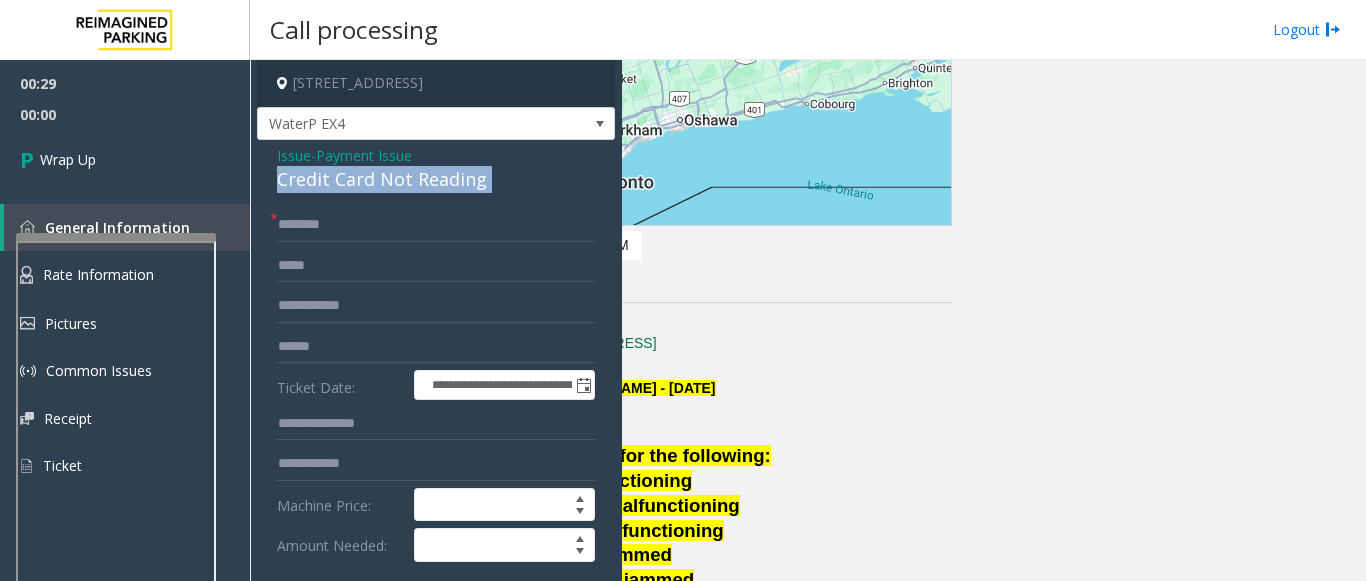 click on "Credit Card Not Reading" 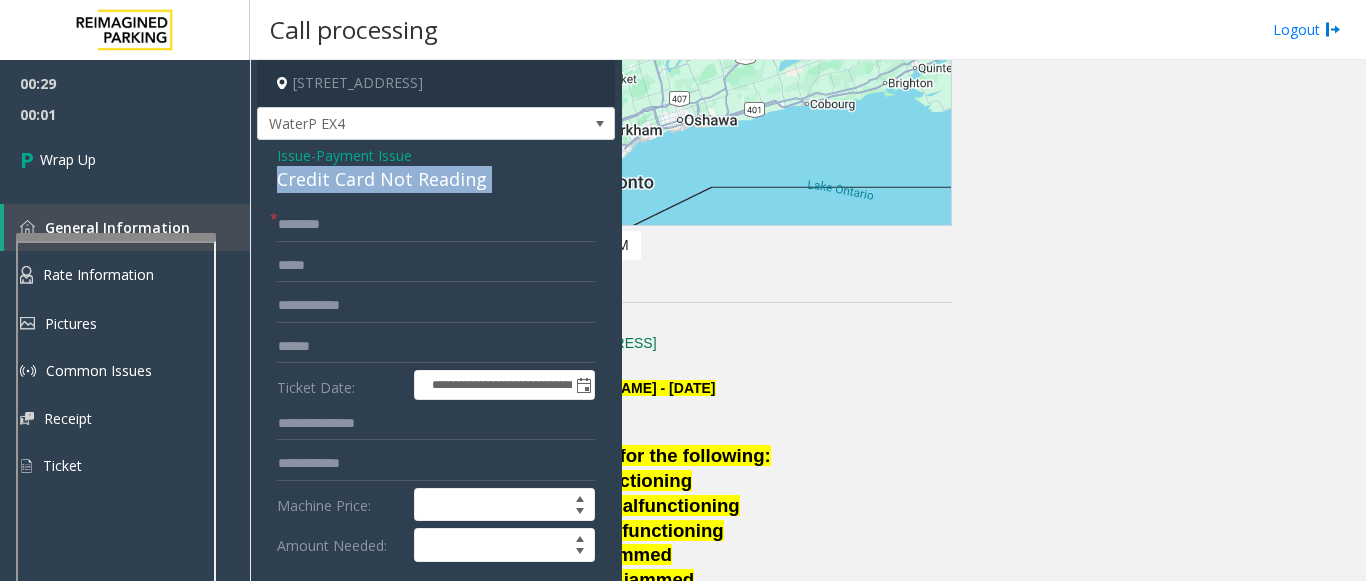 copy on "Credit Card Not Reading" 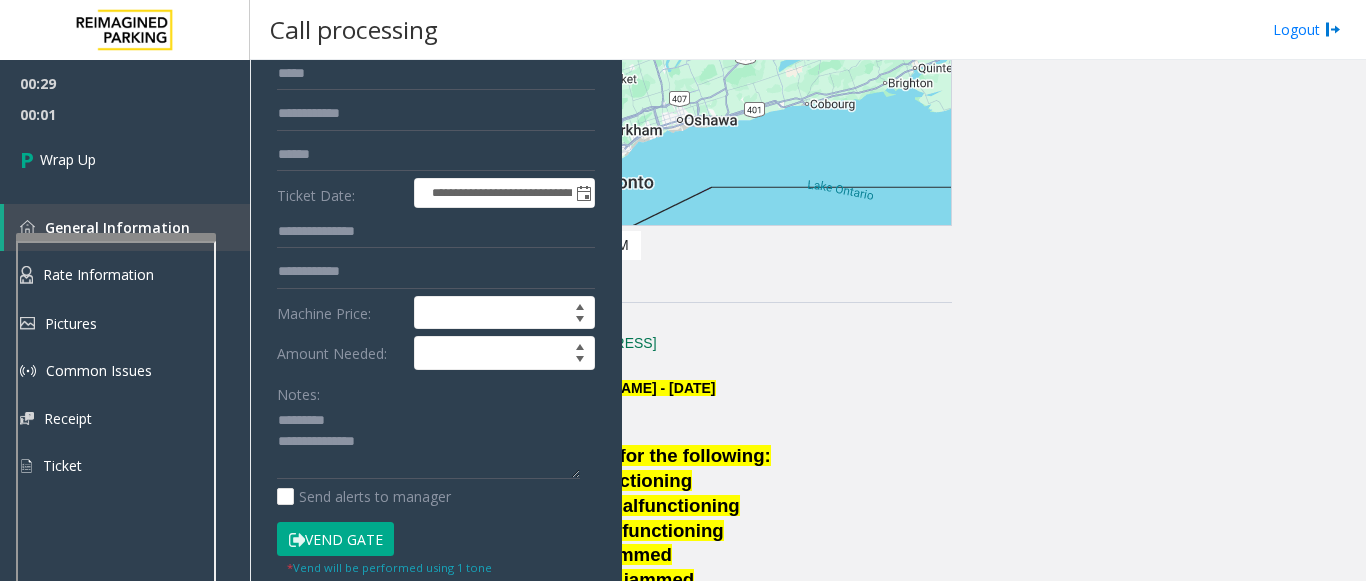 scroll, scrollTop: 300, scrollLeft: 0, axis: vertical 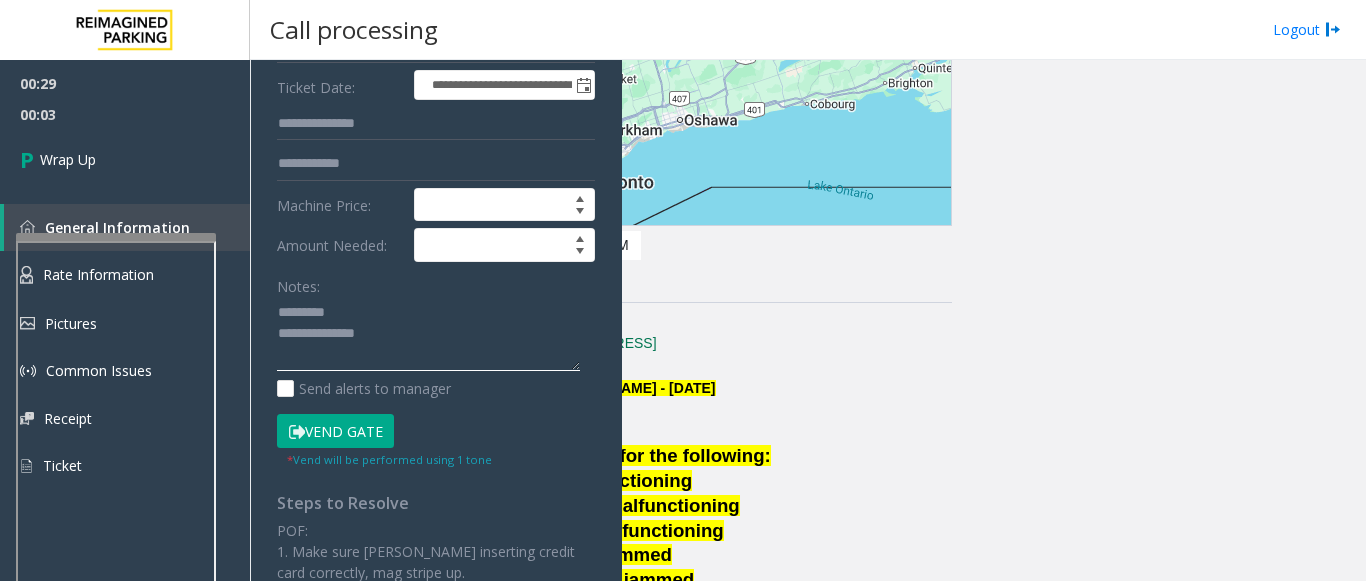 paste on "**********" 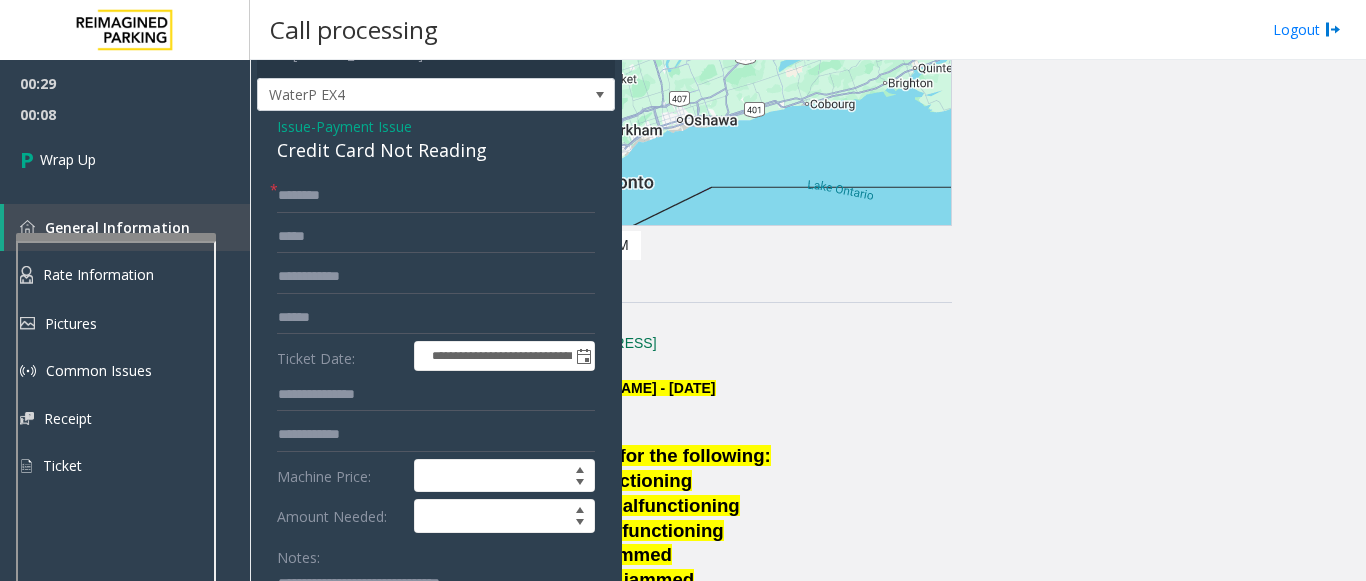 scroll, scrollTop: 0, scrollLeft: 0, axis: both 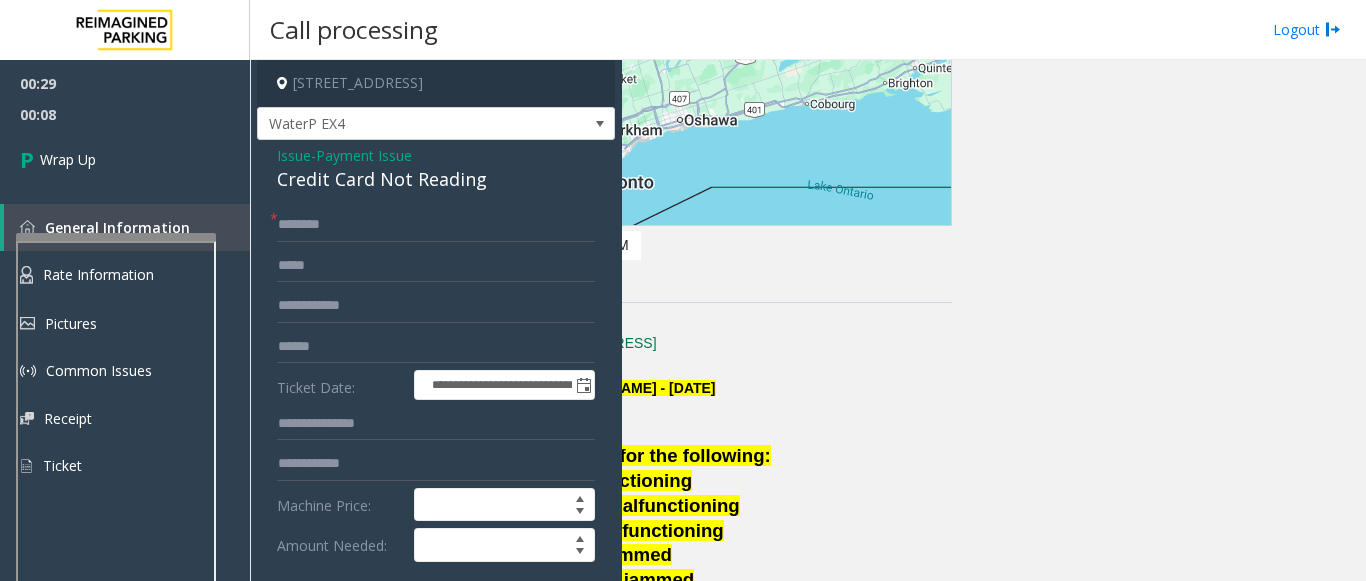 type on "**********" 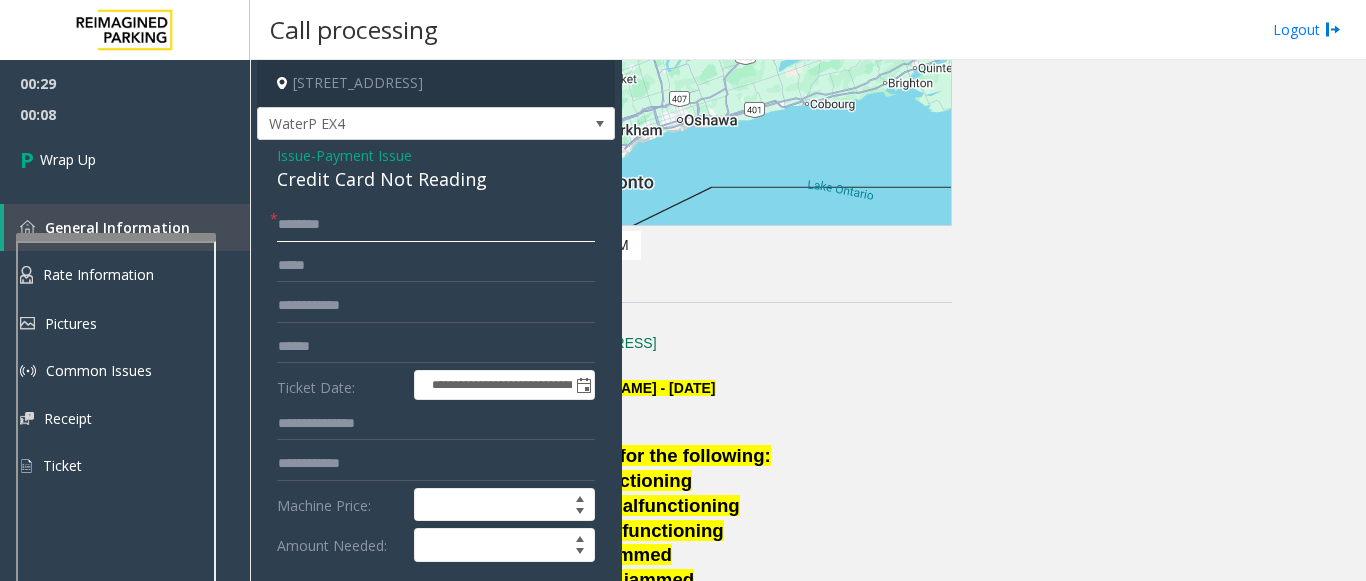 click 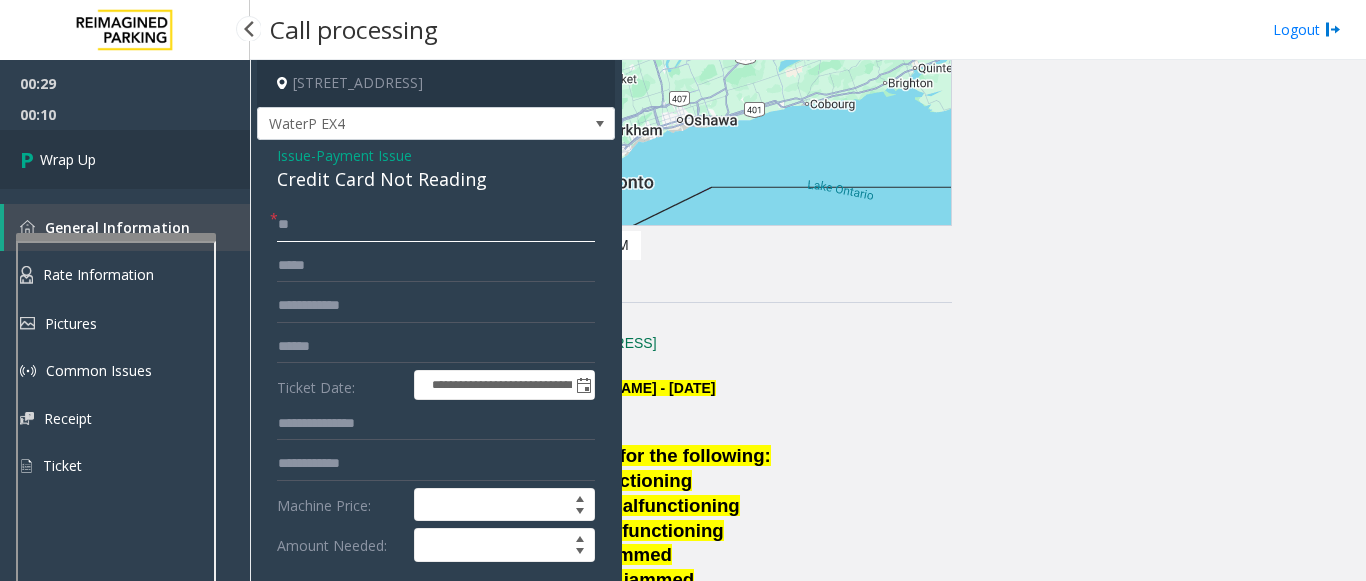 type on "**" 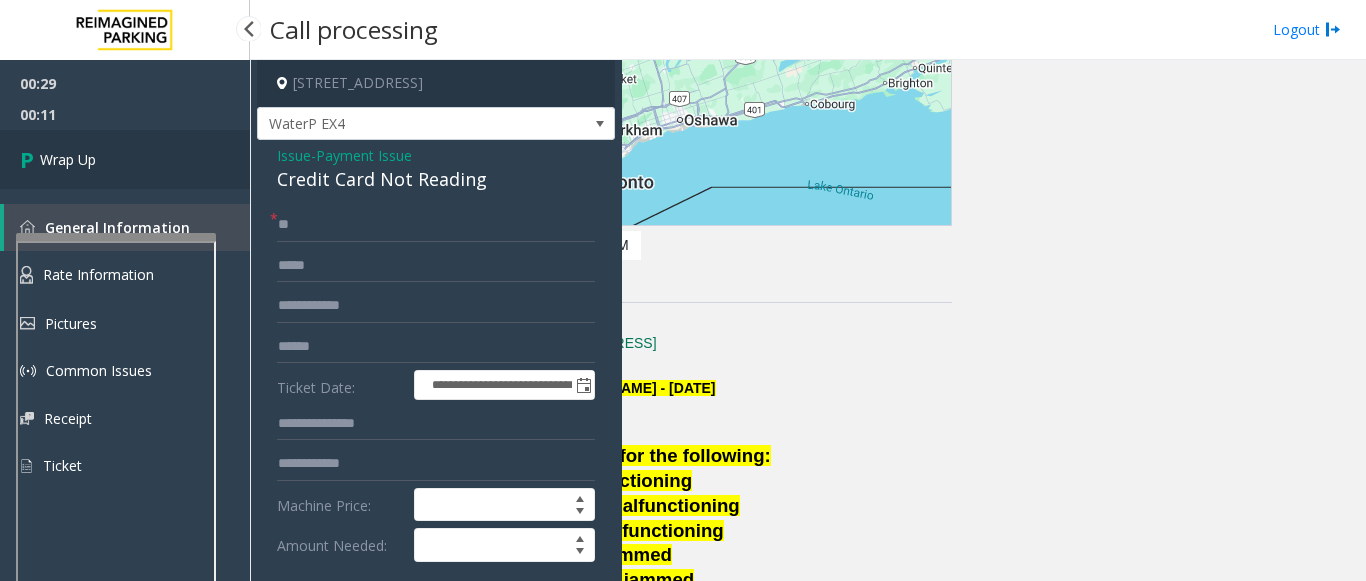 click on "Wrap Up" at bounding box center (125, 159) 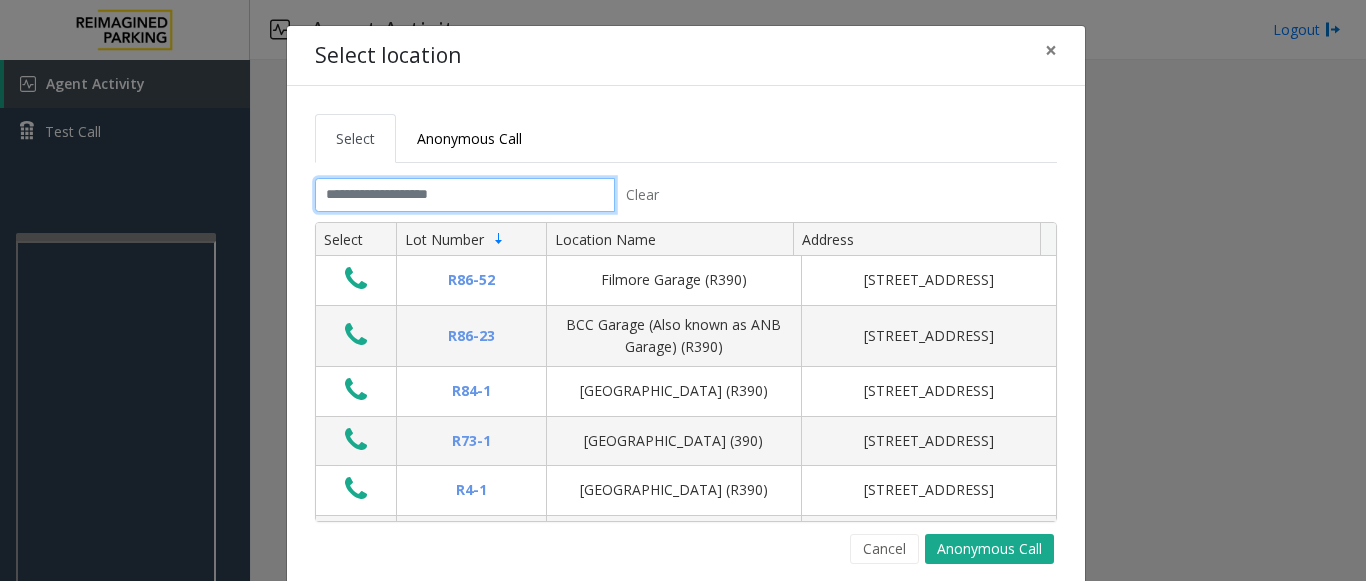 drag, startPoint x: 441, startPoint y: 196, endPoint x: 379, endPoint y: 186, distance: 62.801273 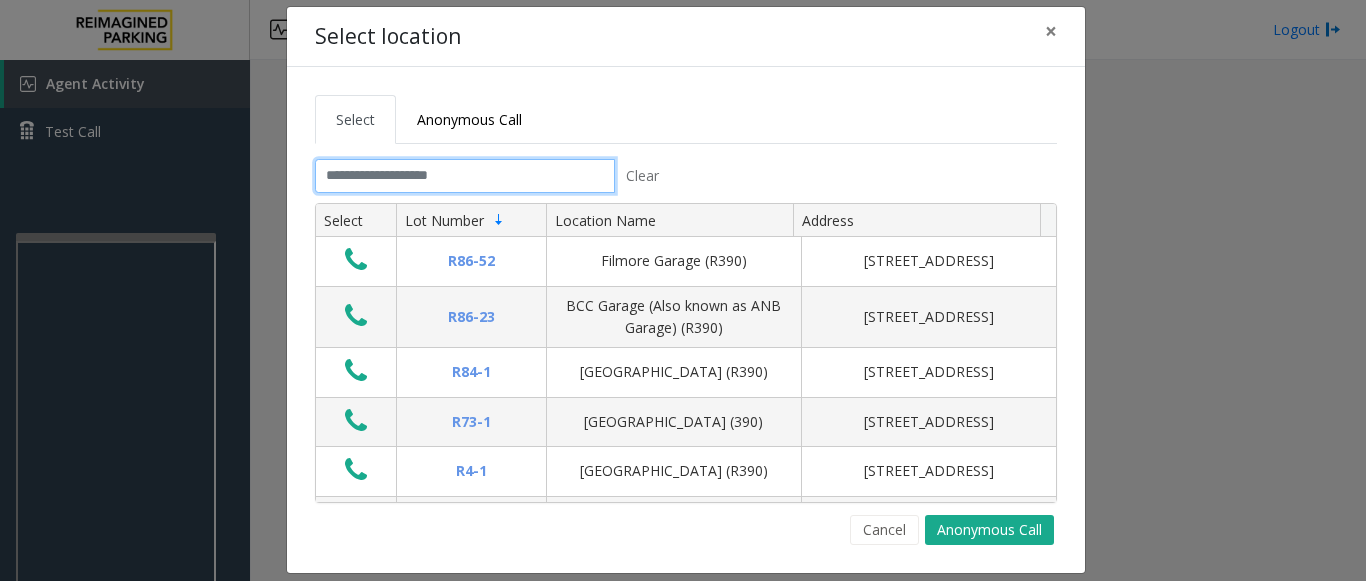 scroll, scrollTop: 36, scrollLeft: 0, axis: vertical 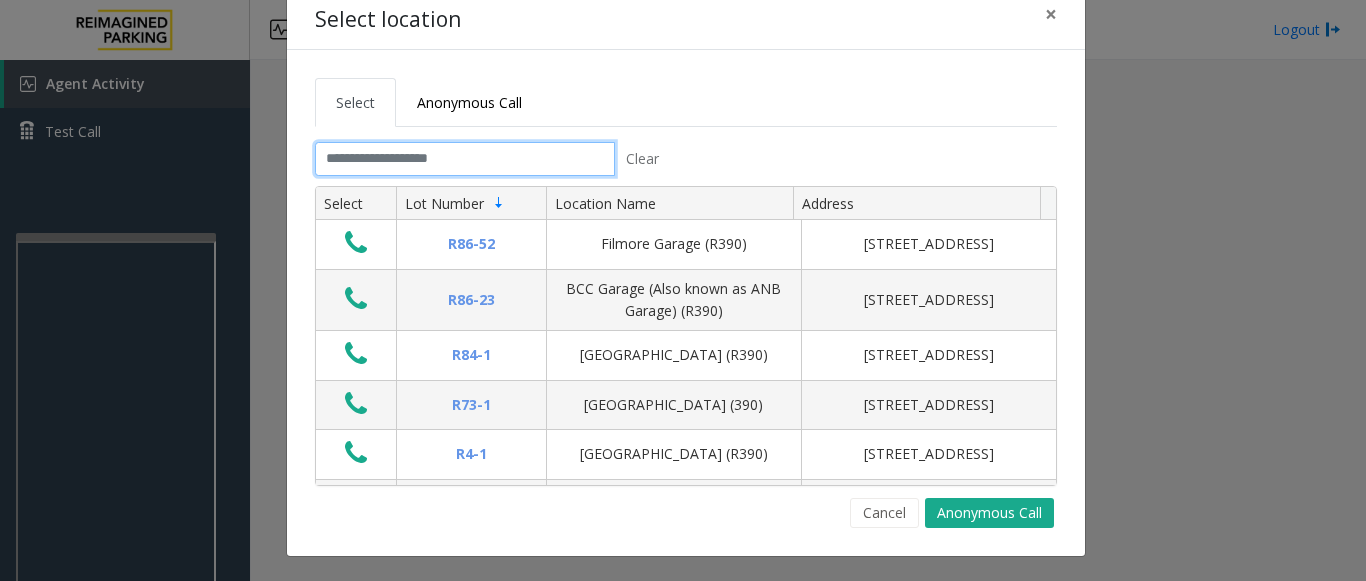 click 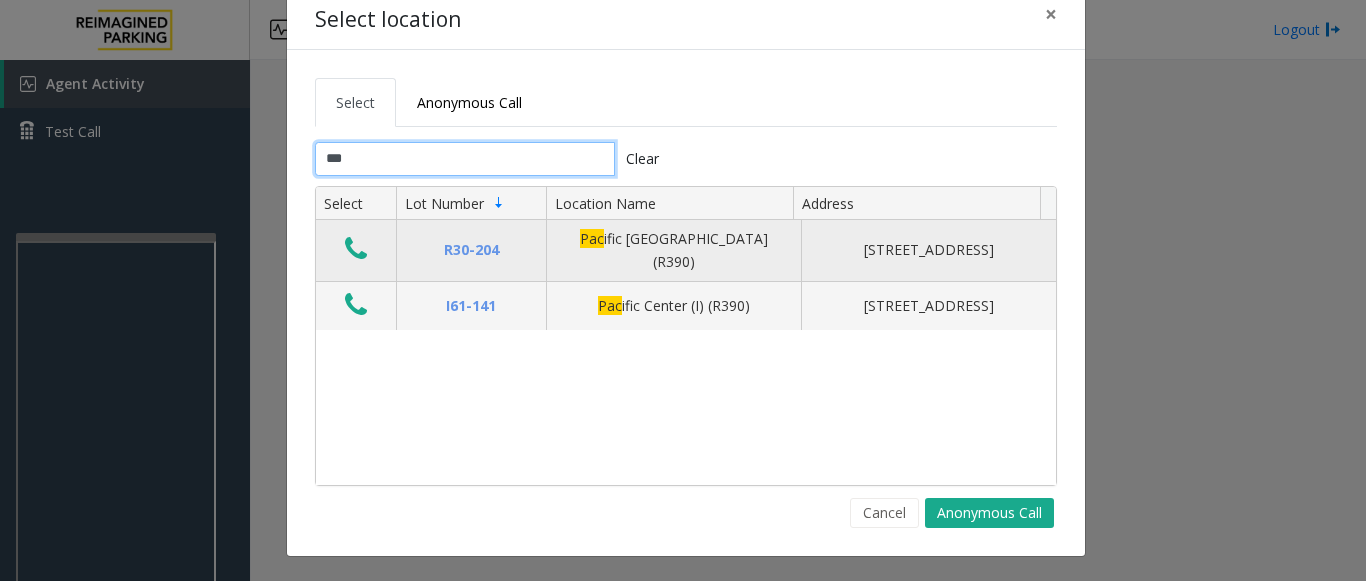 type on "***" 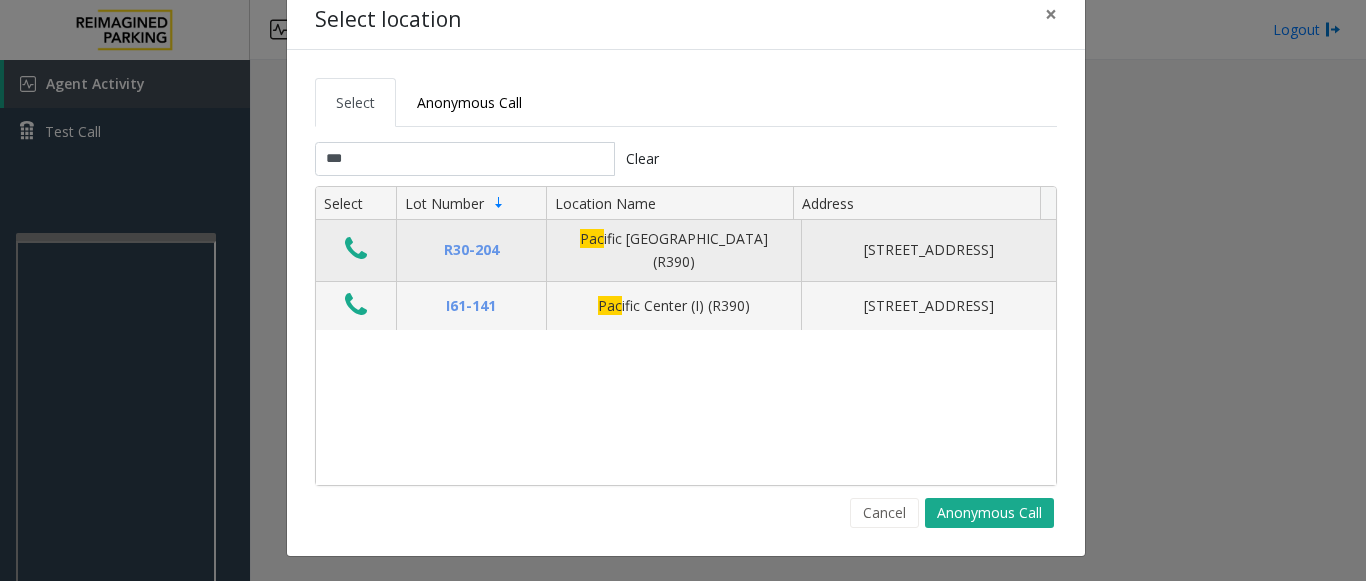 click 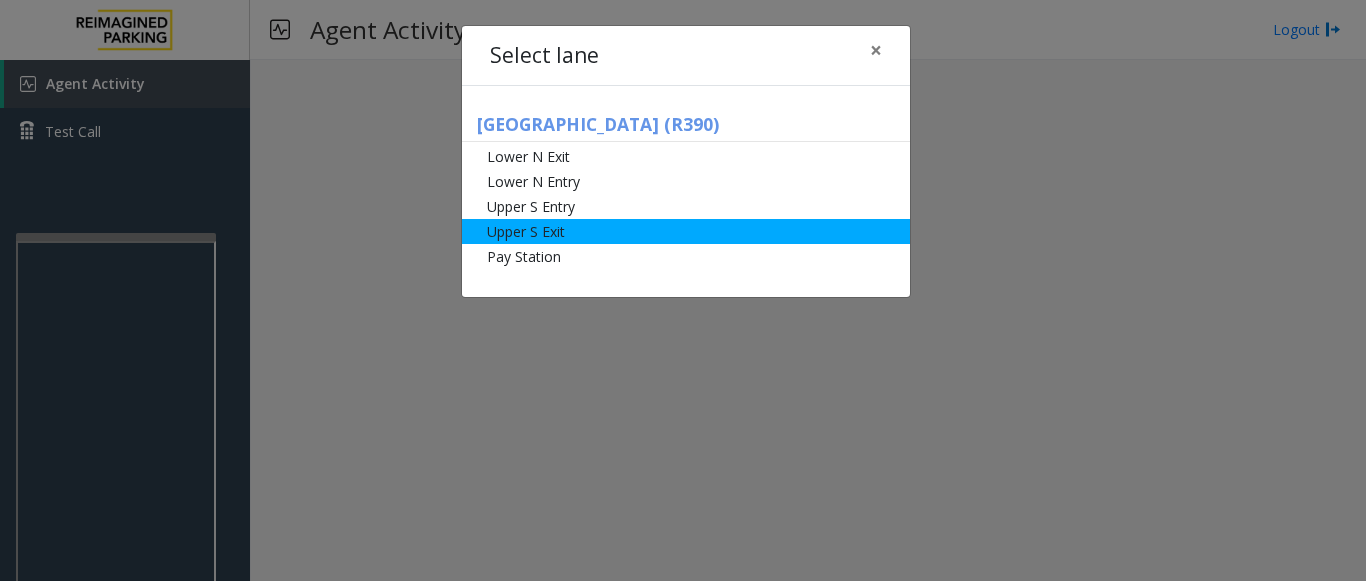 click on "Upper S Exit" 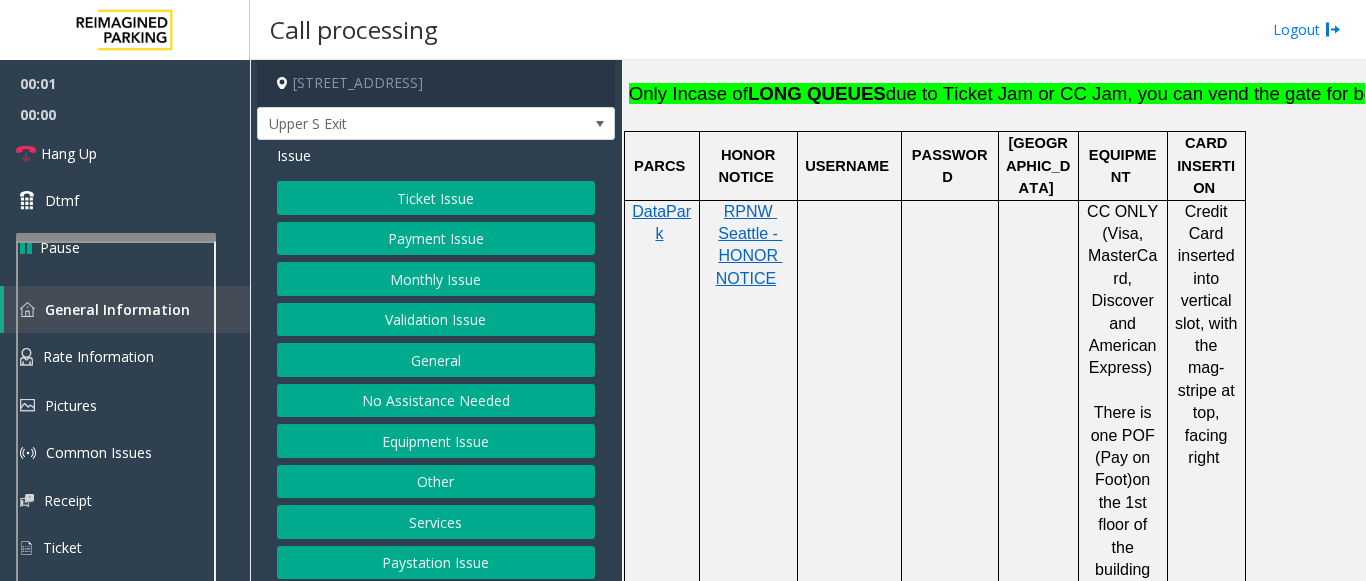 scroll, scrollTop: 500, scrollLeft: 0, axis: vertical 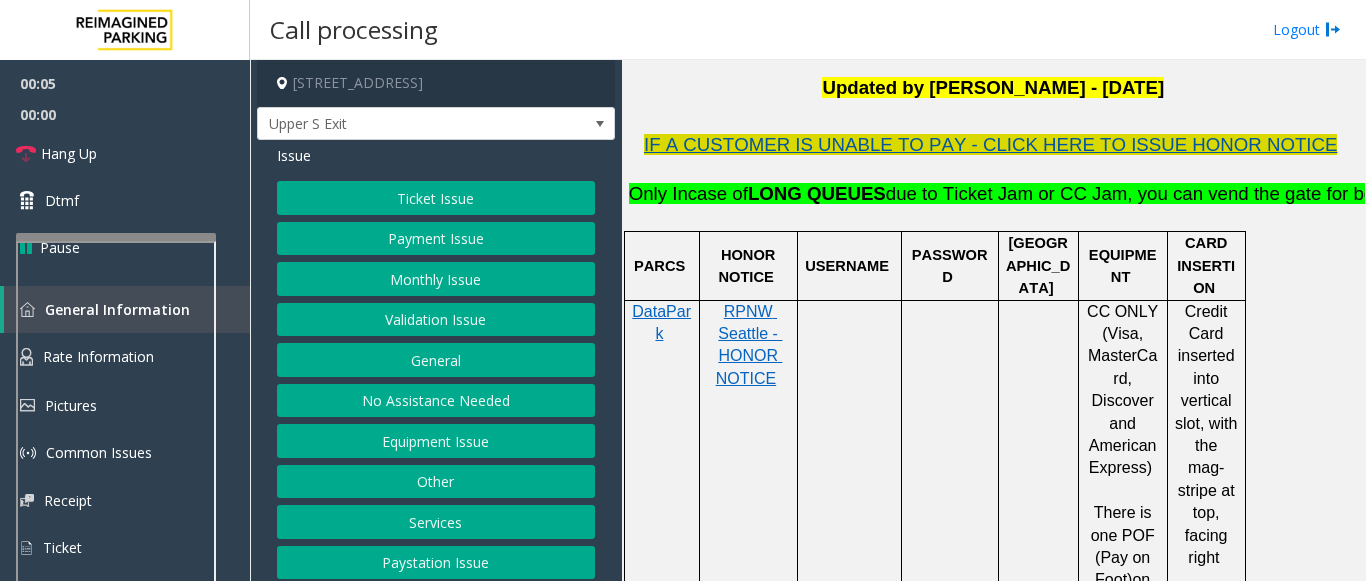 click on "IF A CUSTOMER IS UNABLE TO PAY - CLICK HERE TO ISSUE HONOR NOTICE" 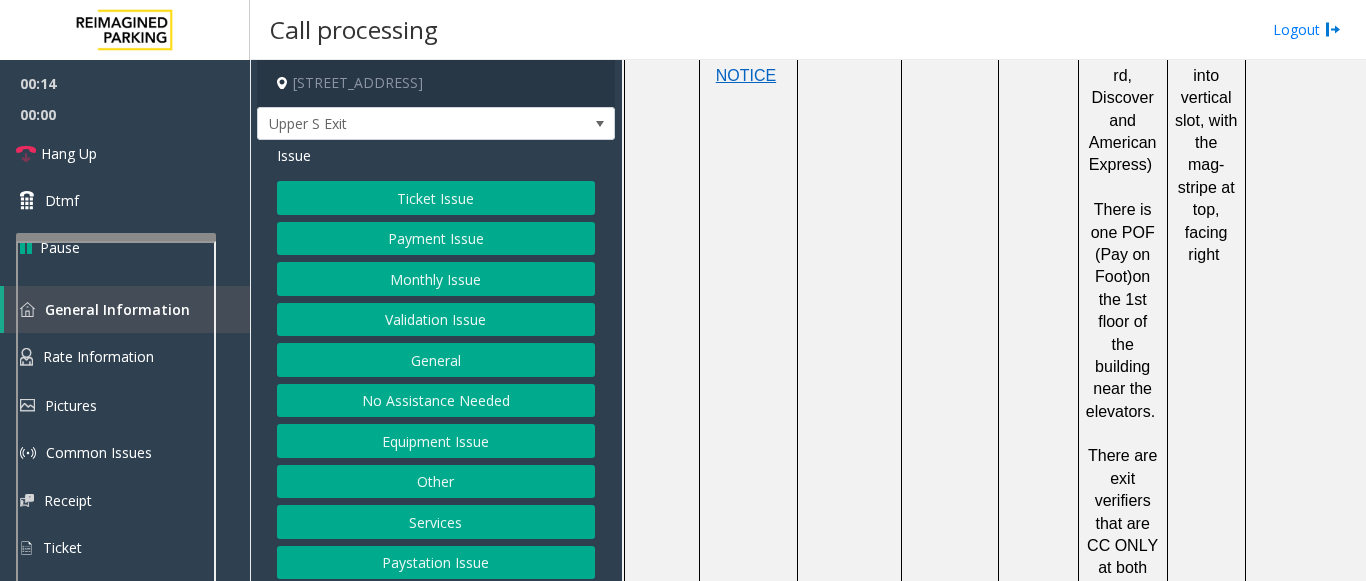 scroll, scrollTop: 700, scrollLeft: 0, axis: vertical 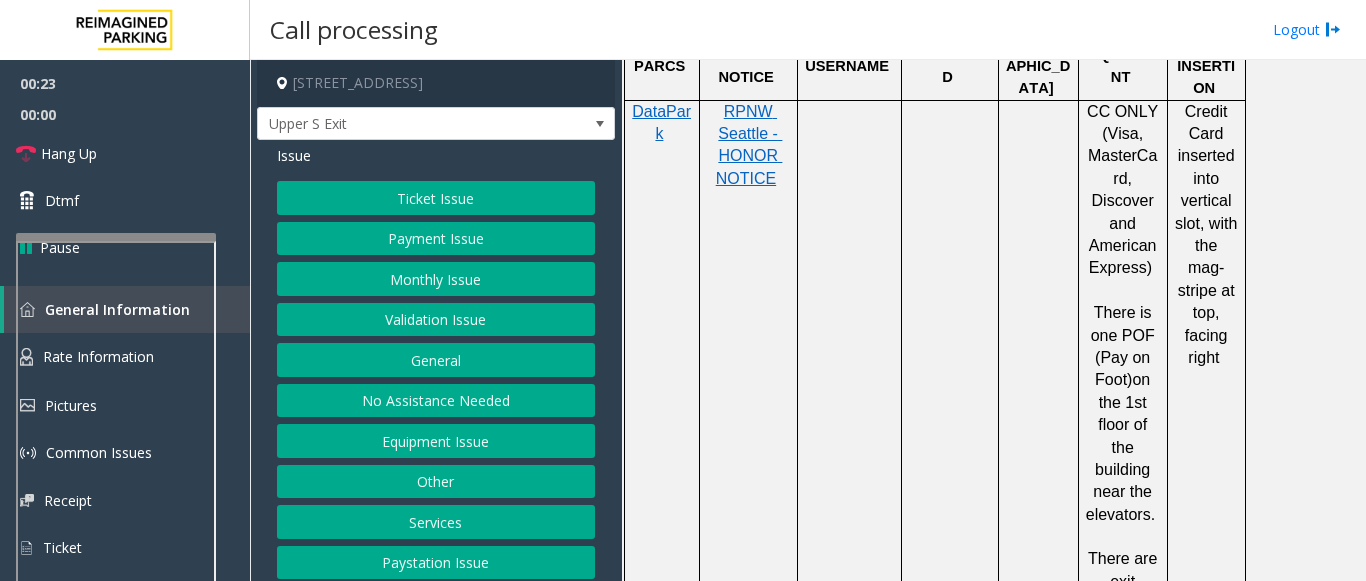 click on "Payment Issue" 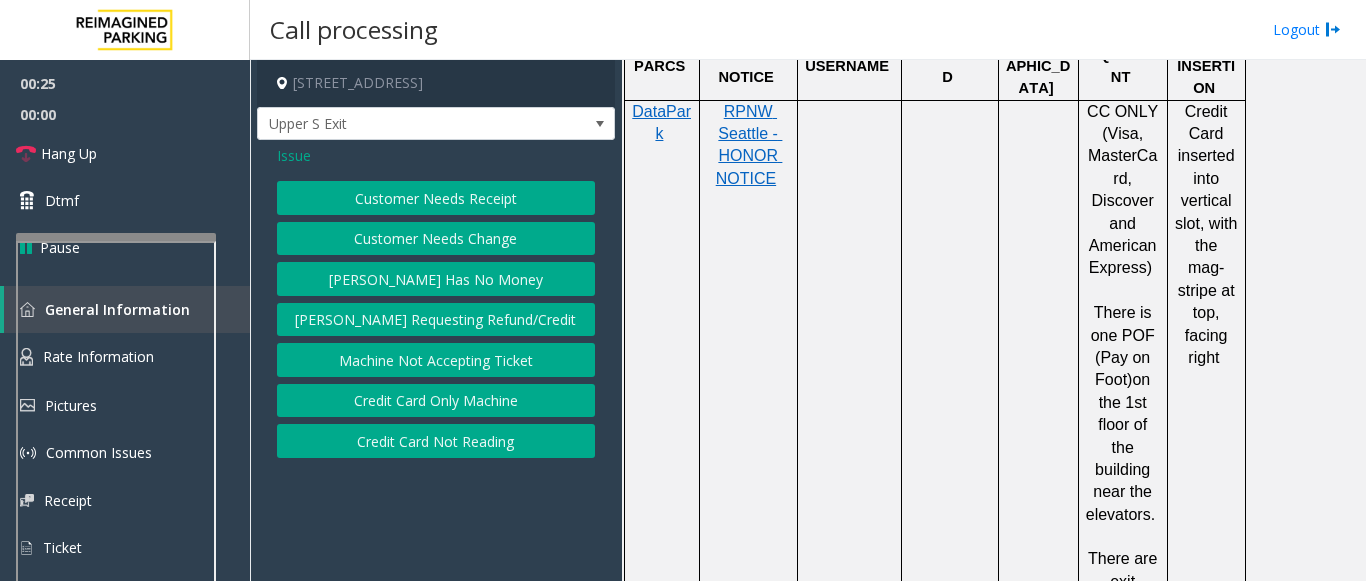 click on "Credit Card Not Reading" 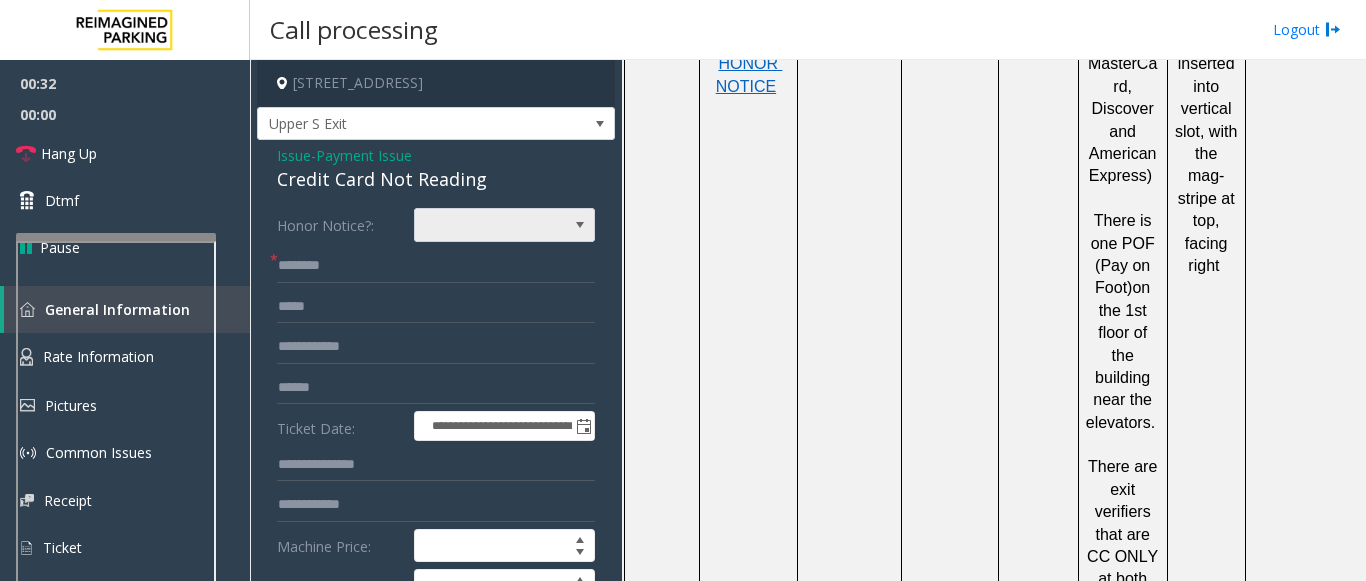 scroll, scrollTop: 800, scrollLeft: 0, axis: vertical 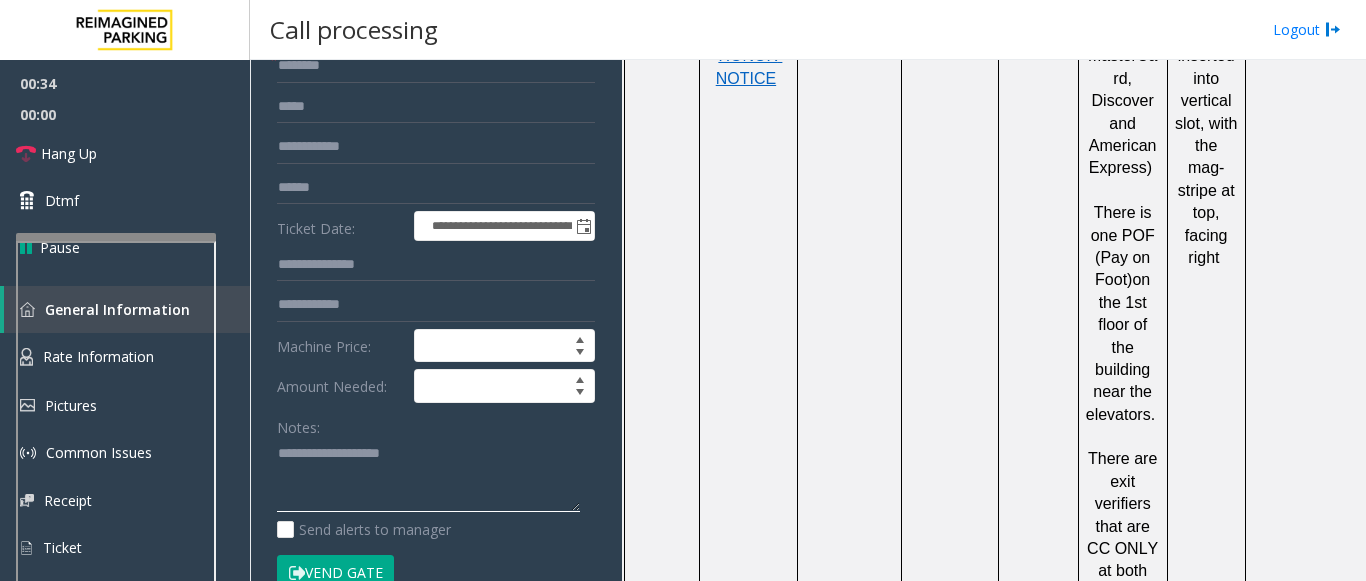 click 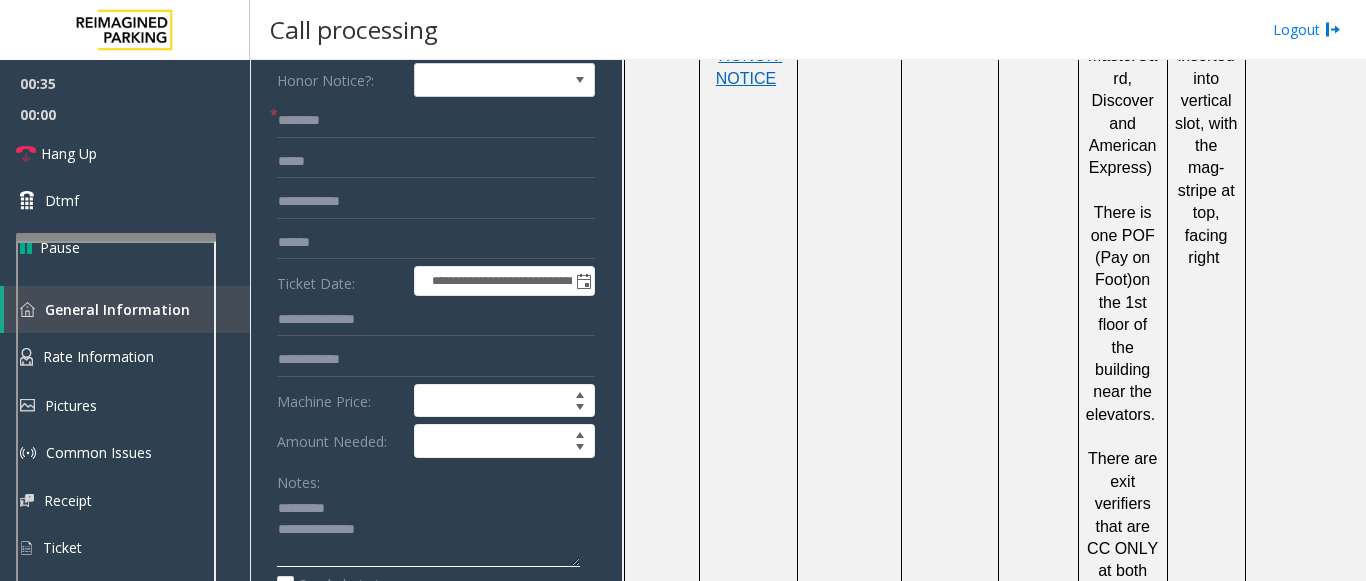 scroll, scrollTop: 100, scrollLeft: 0, axis: vertical 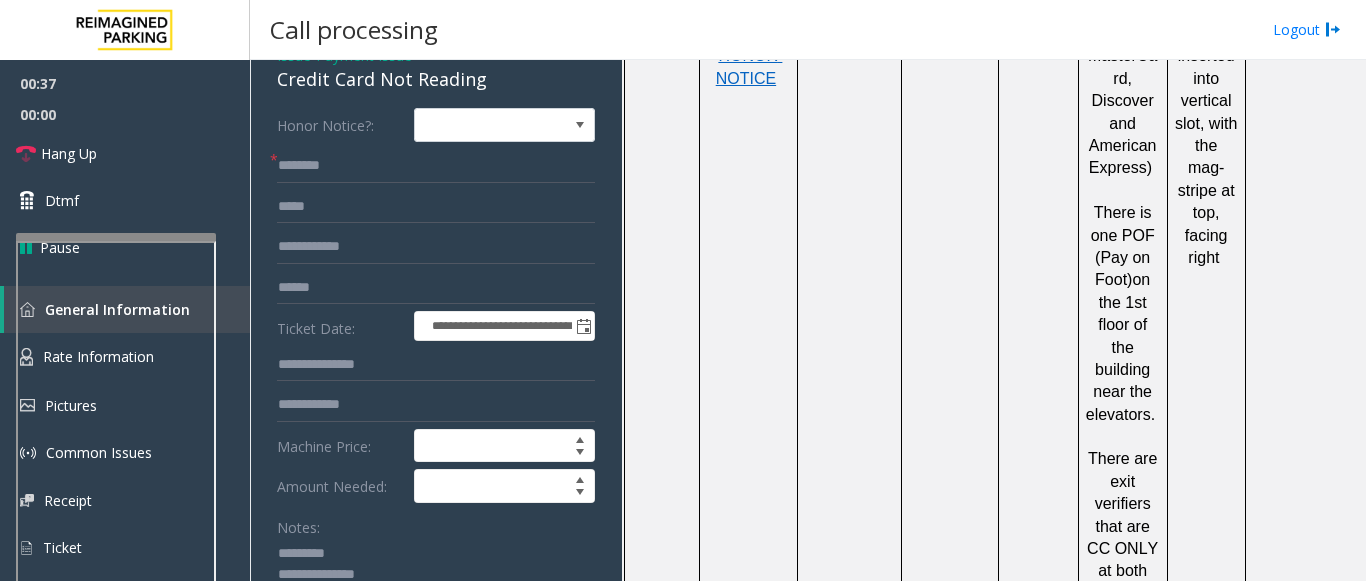 type on "**********" 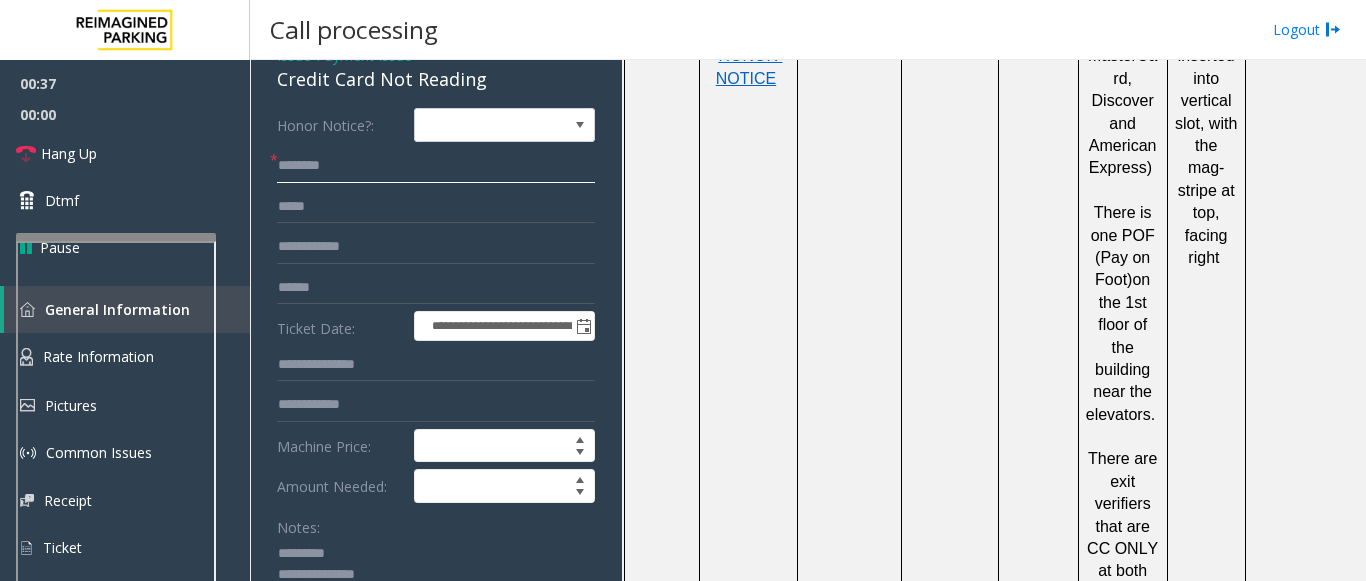 click 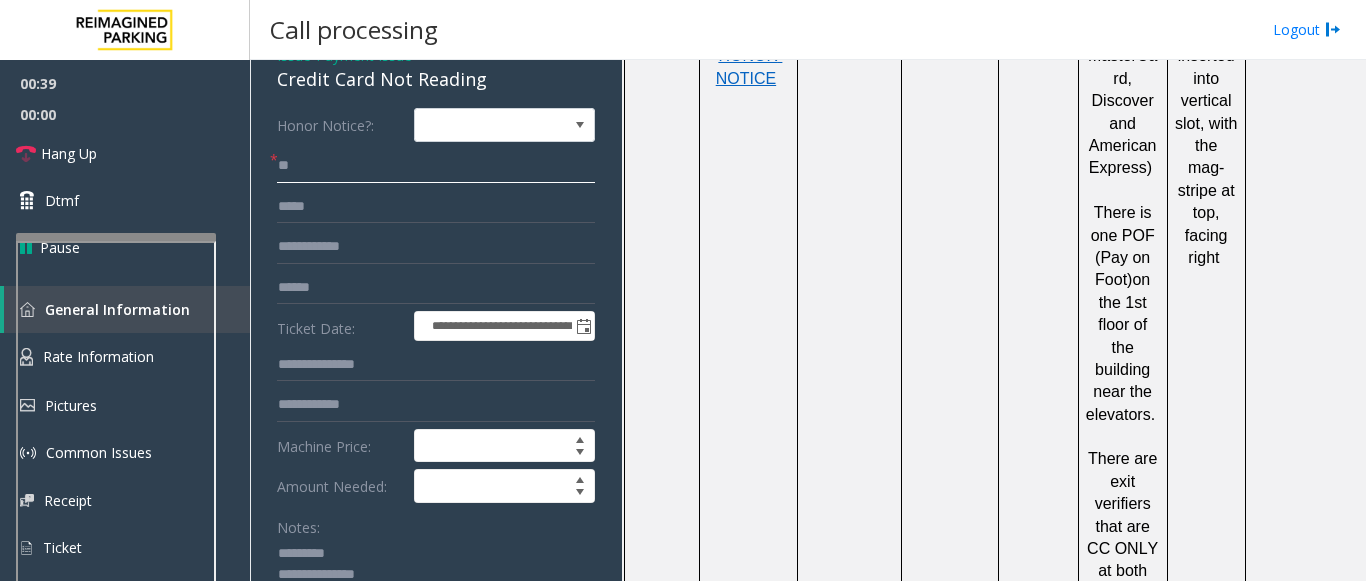 type on "**" 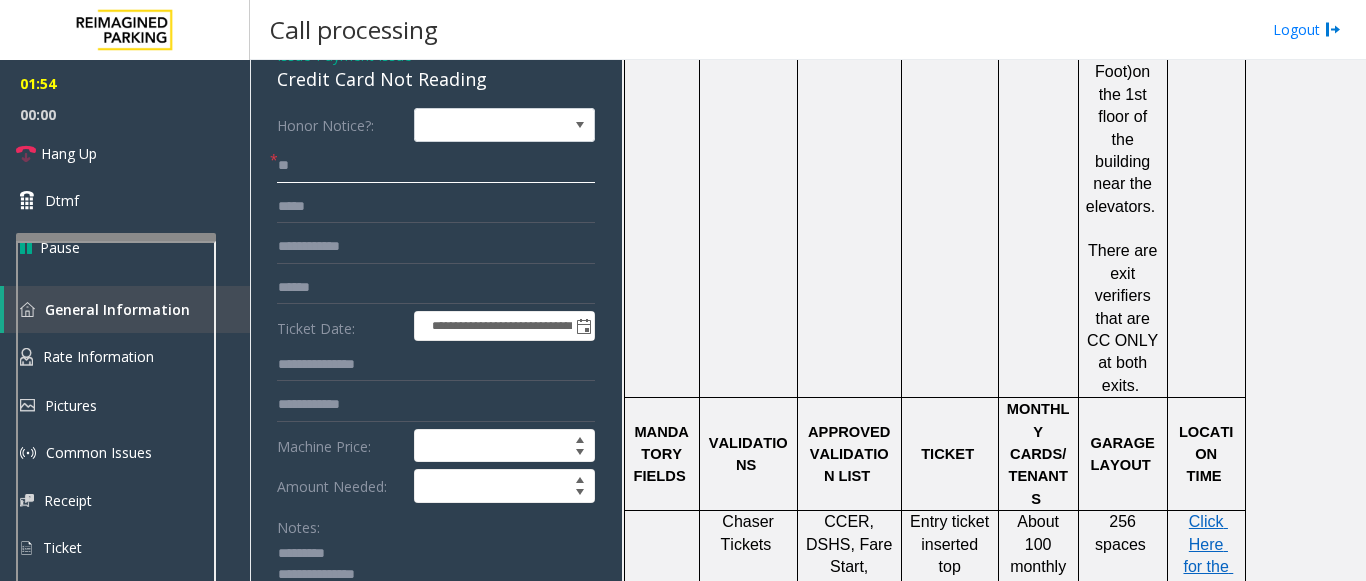 scroll, scrollTop: 1200, scrollLeft: 0, axis: vertical 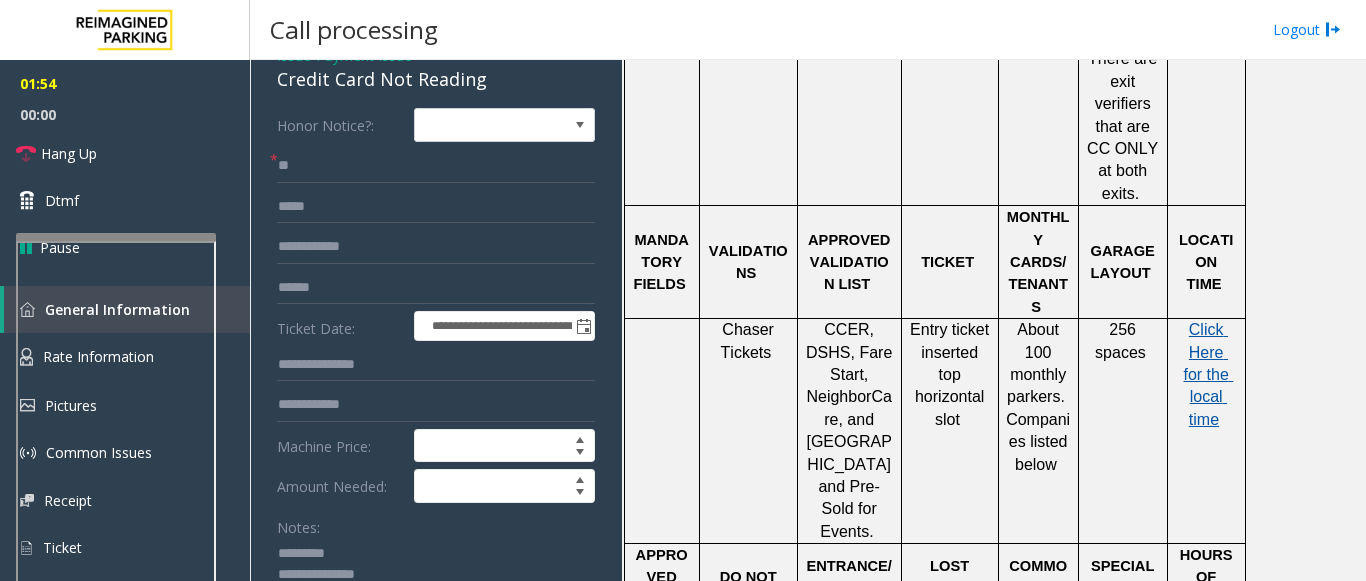 click on "Click Here for the local time" 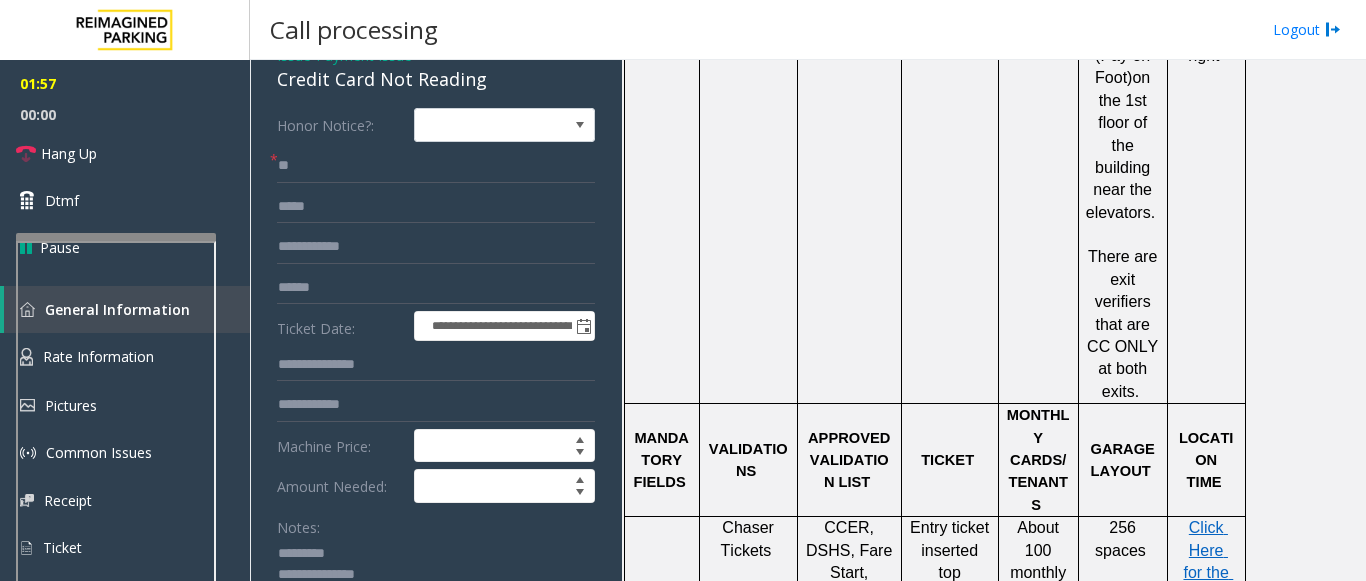 scroll, scrollTop: 1000, scrollLeft: 0, axis: vertical 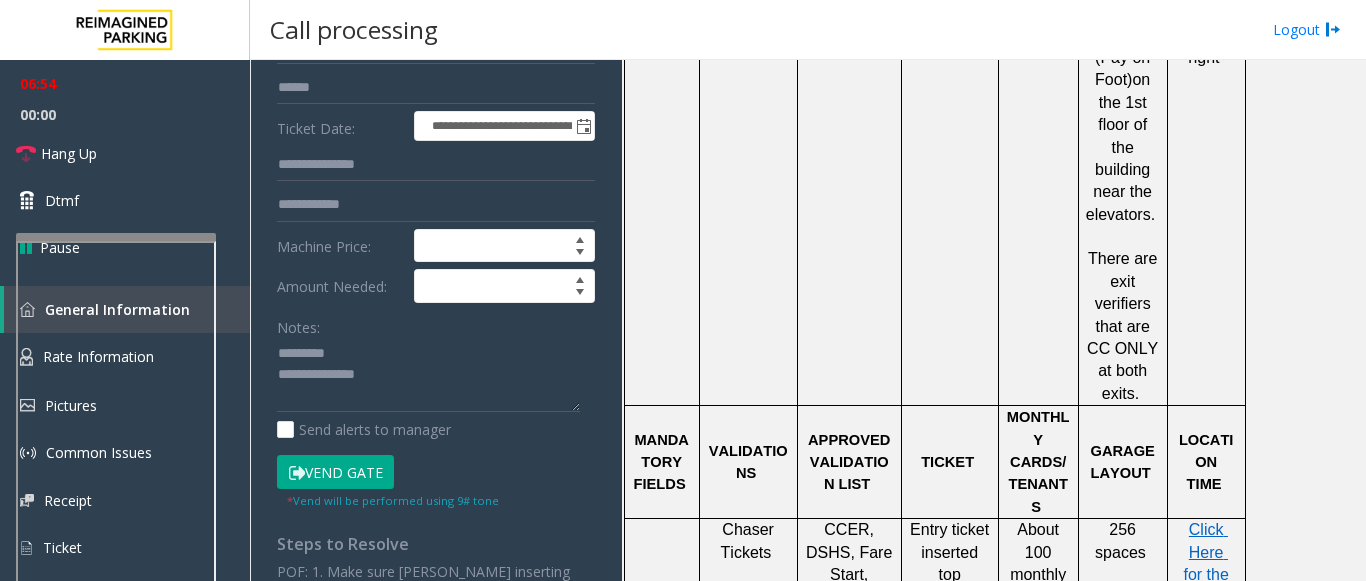 click on "Vend Gate" 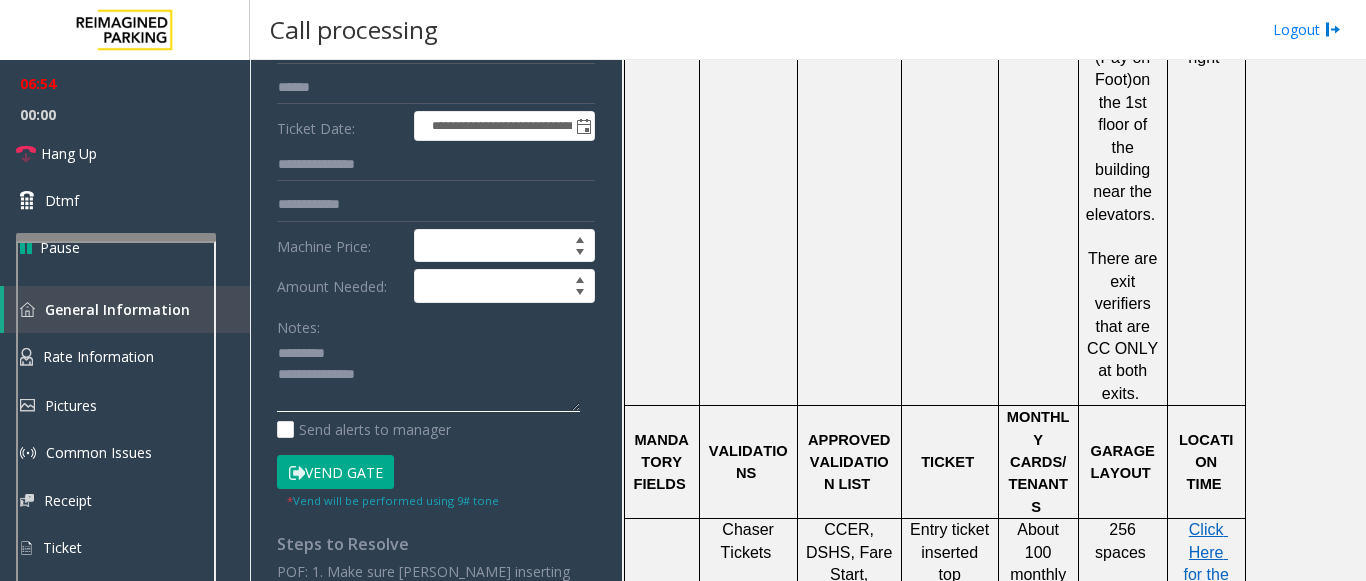 click 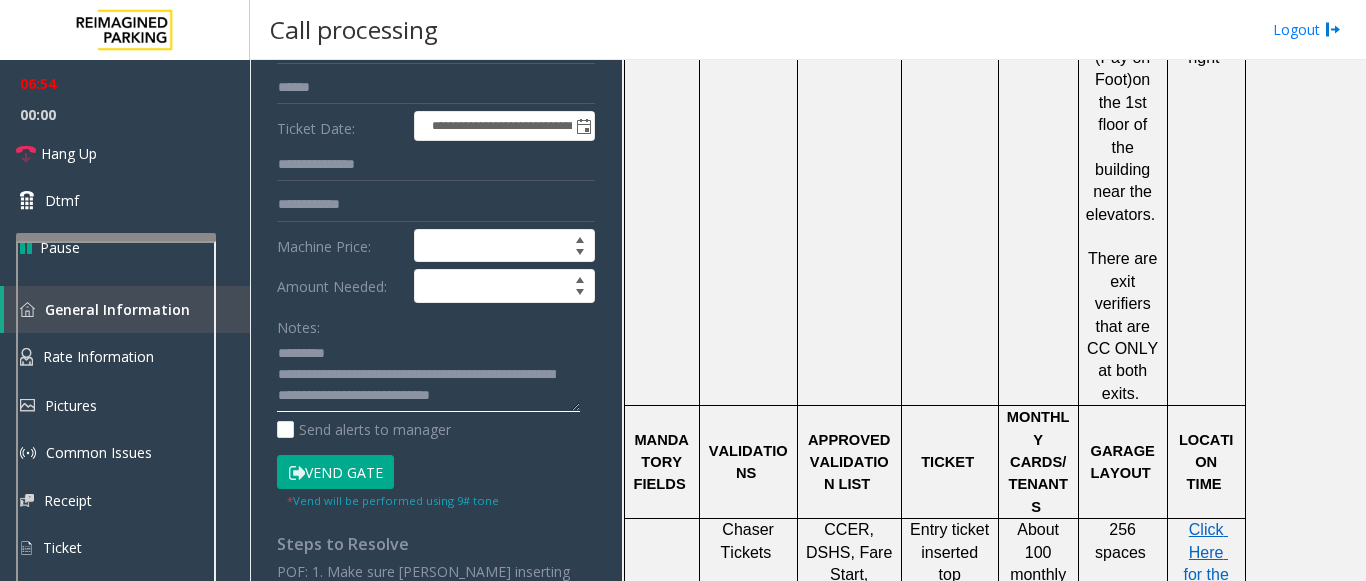 scroll, scrollTop: 37, scrollLeft: 0, axis: vertical 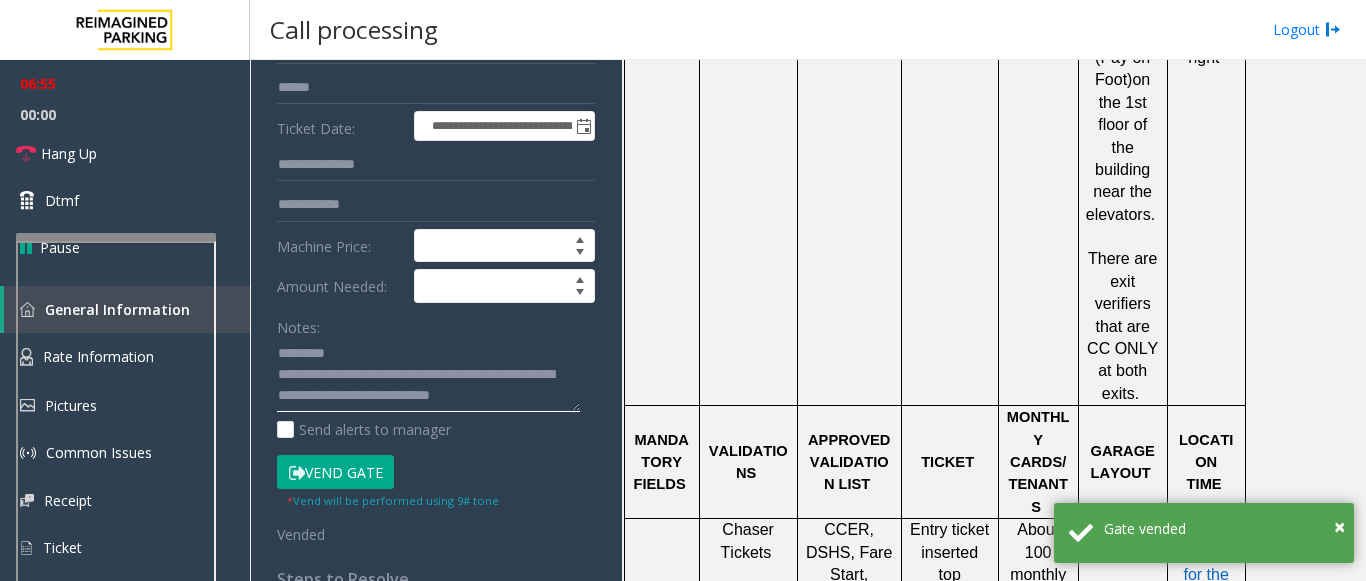 type on "**********" 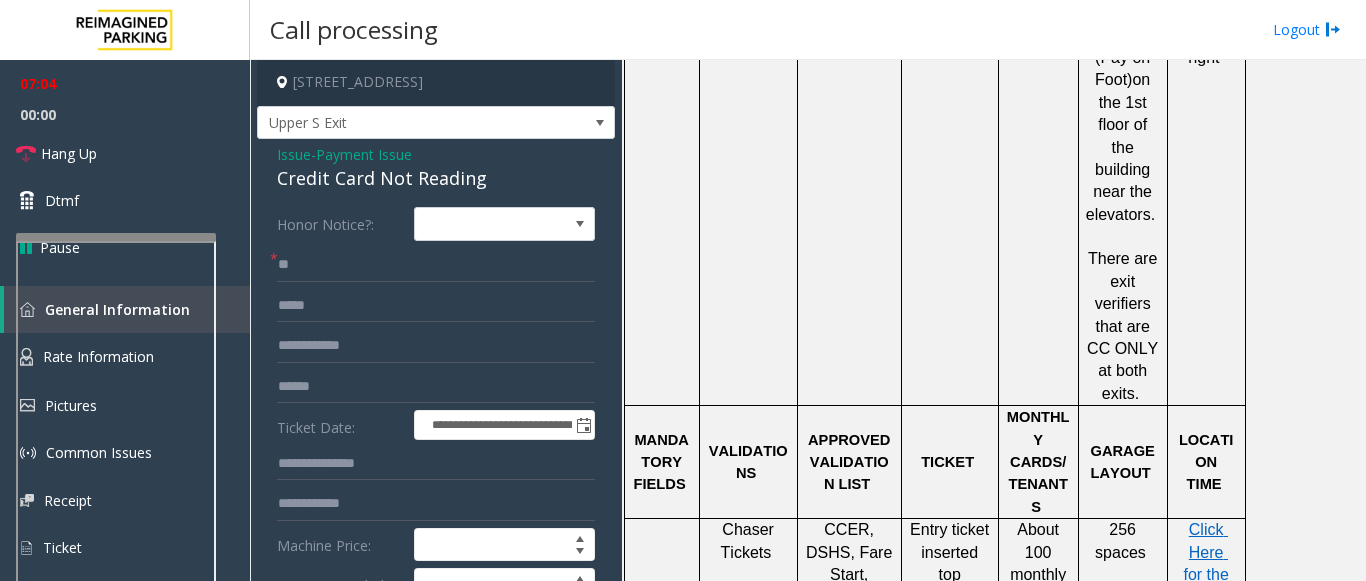 scroll, scrollTop: 0, scrollLeft: 0, axis: both 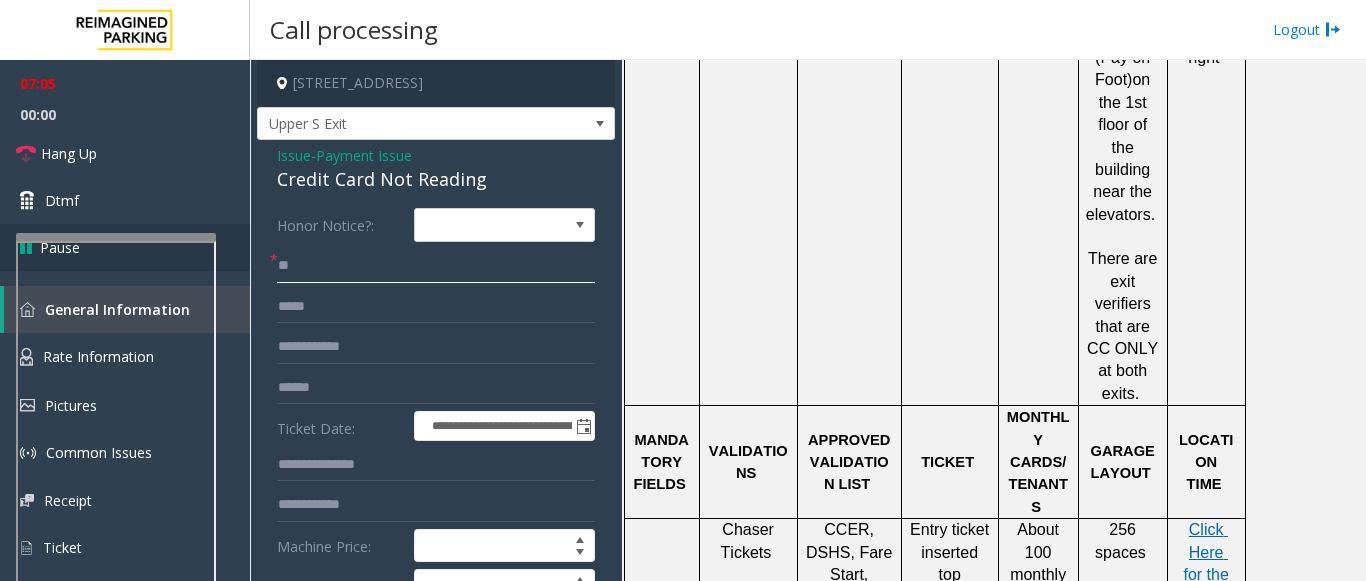 drag, startPoint x: 313, startPoint y: 265, endPoint x: 240, endPoint y: 265, distance: 73 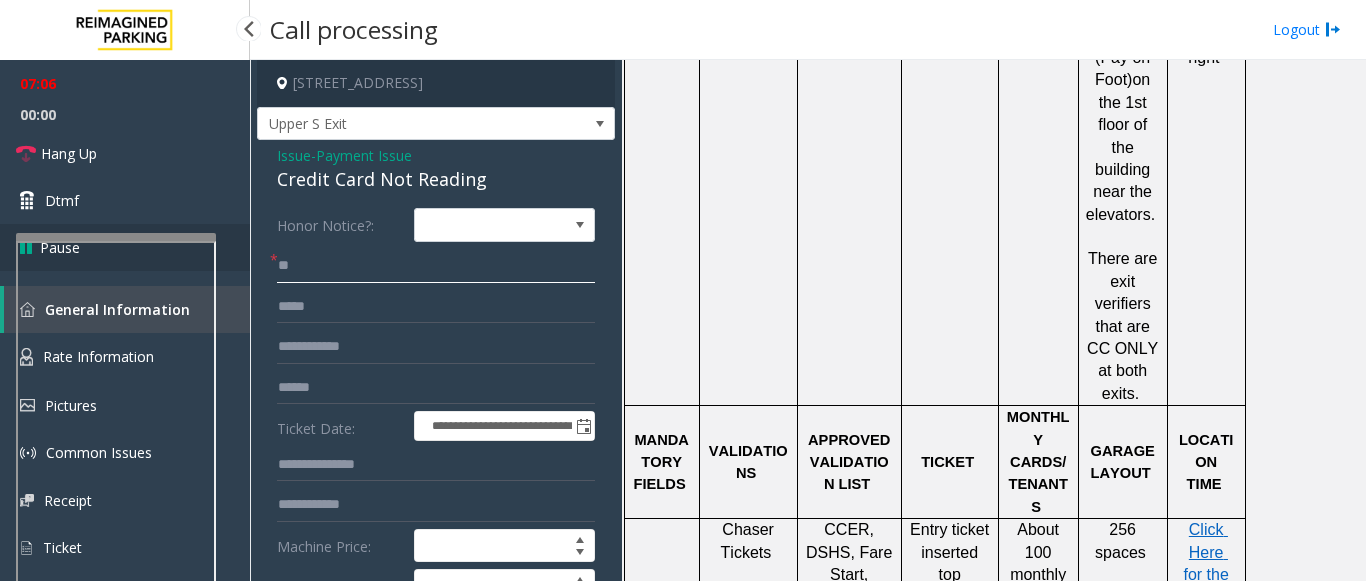 paste on "****" 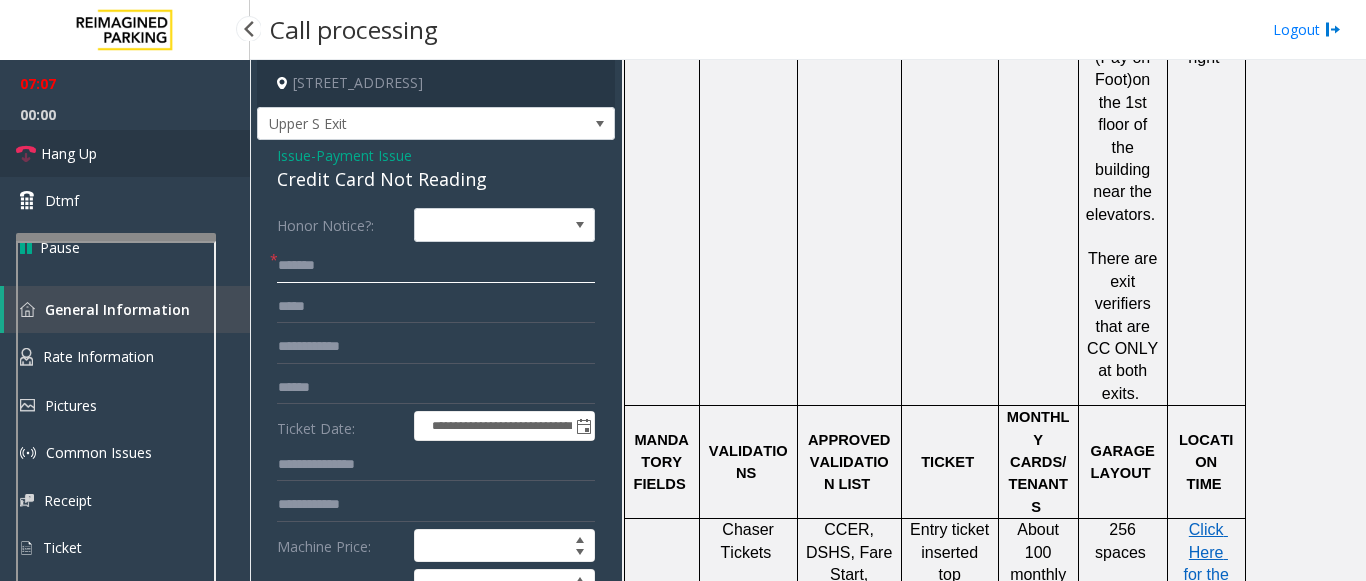 type on "******" 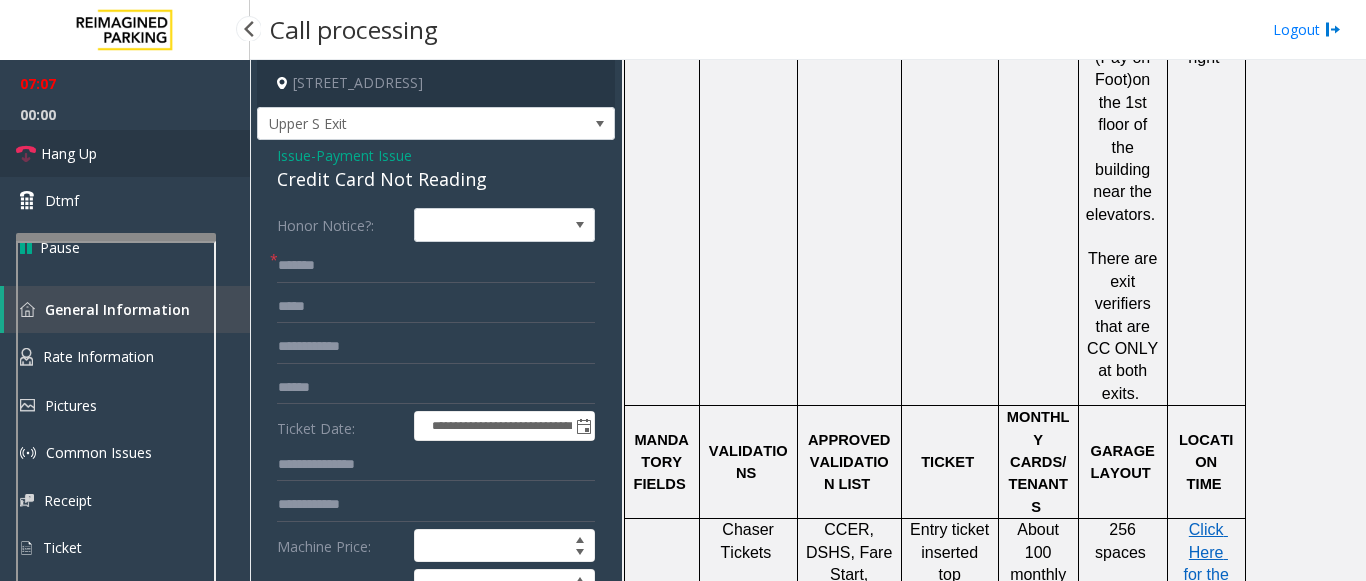 click on "Hang Up" at bounding box center [125, 153] 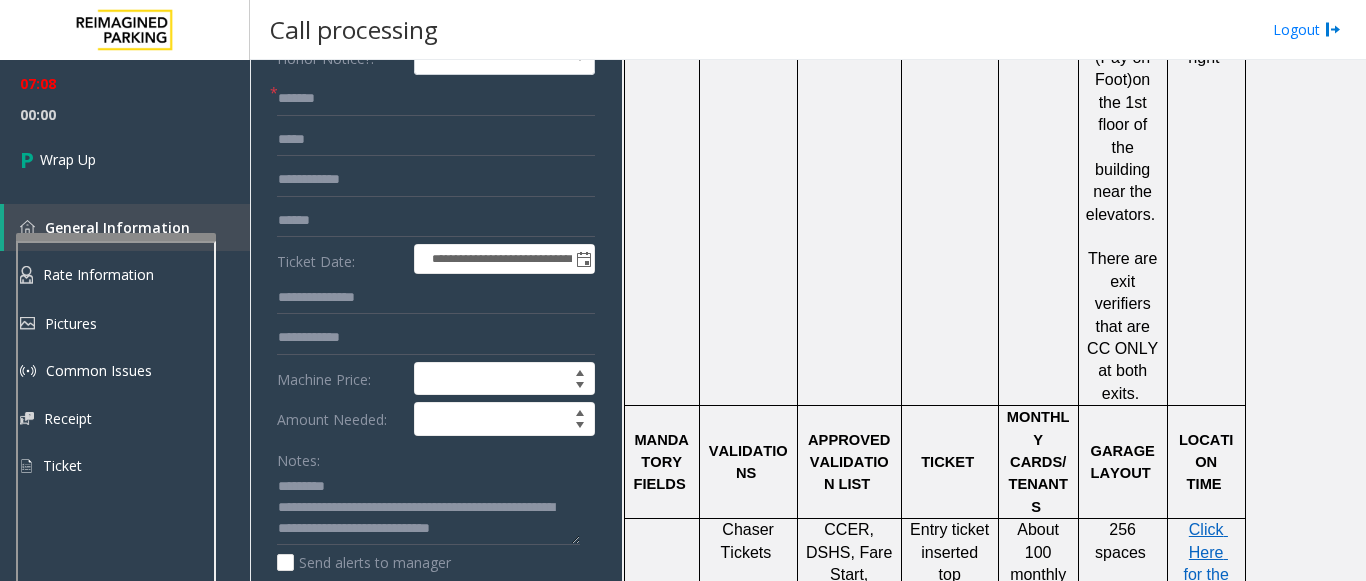 scroll, scrollTop: 200, scrollLeft: 0, axis: vertical 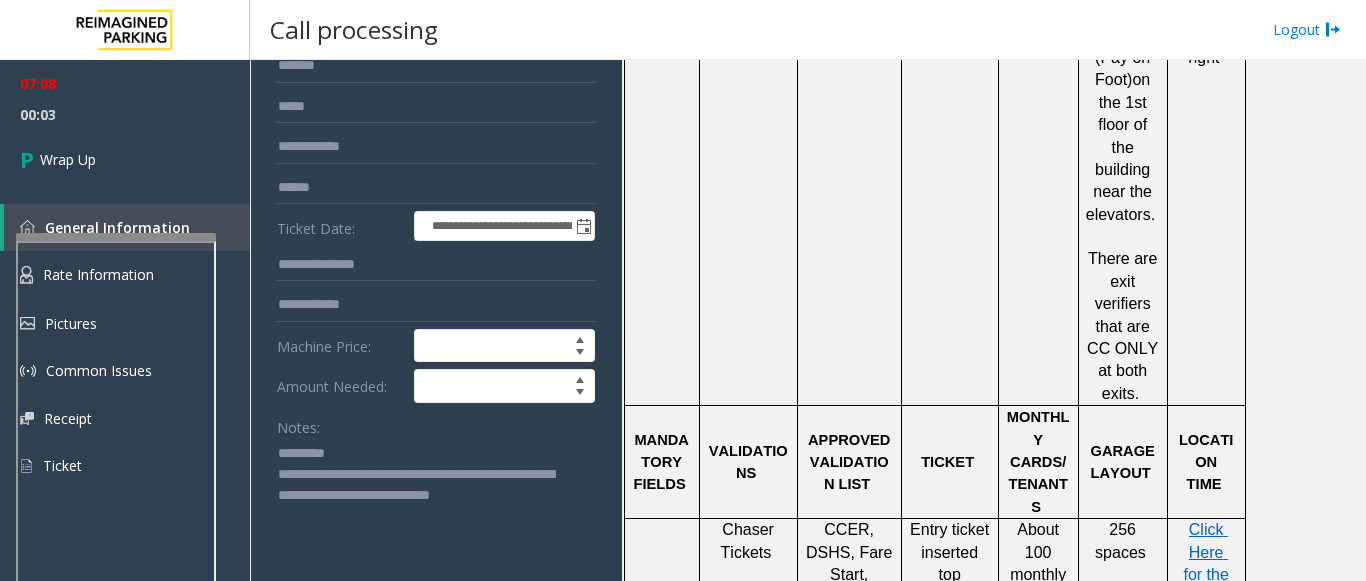 drag, startPoint x: 576, startPoint y: 508, endPoint x: 554, endPoint y: 628, distance: 122 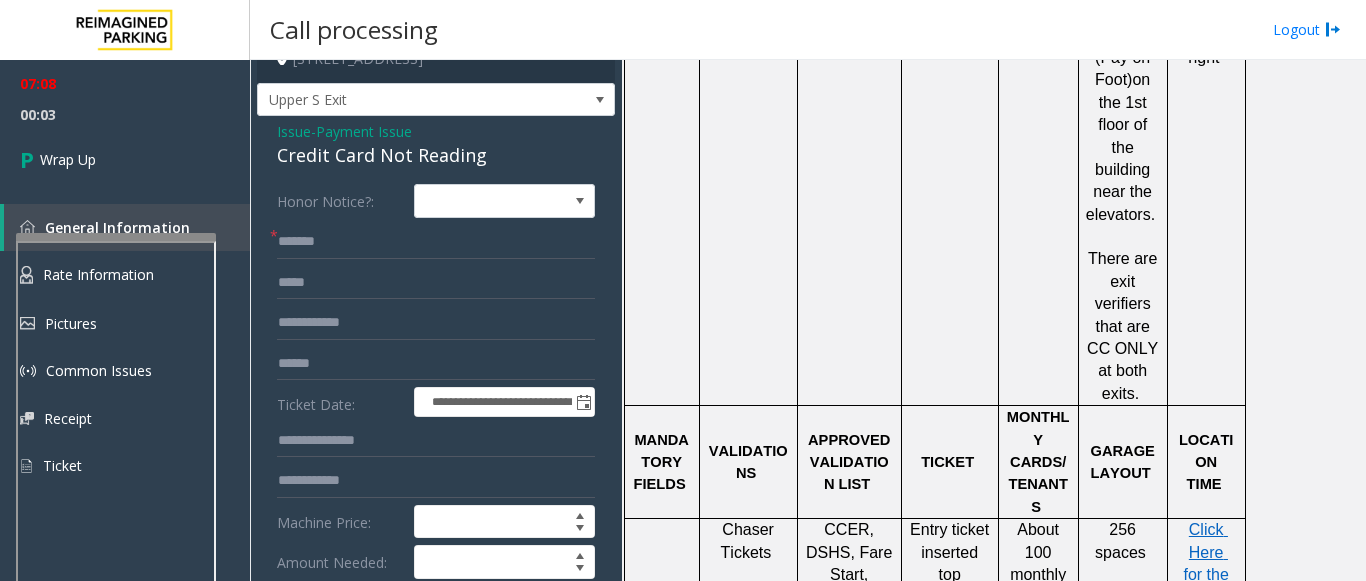 scroll, scrollTop: 0, scrollLeft: 0, axis: both 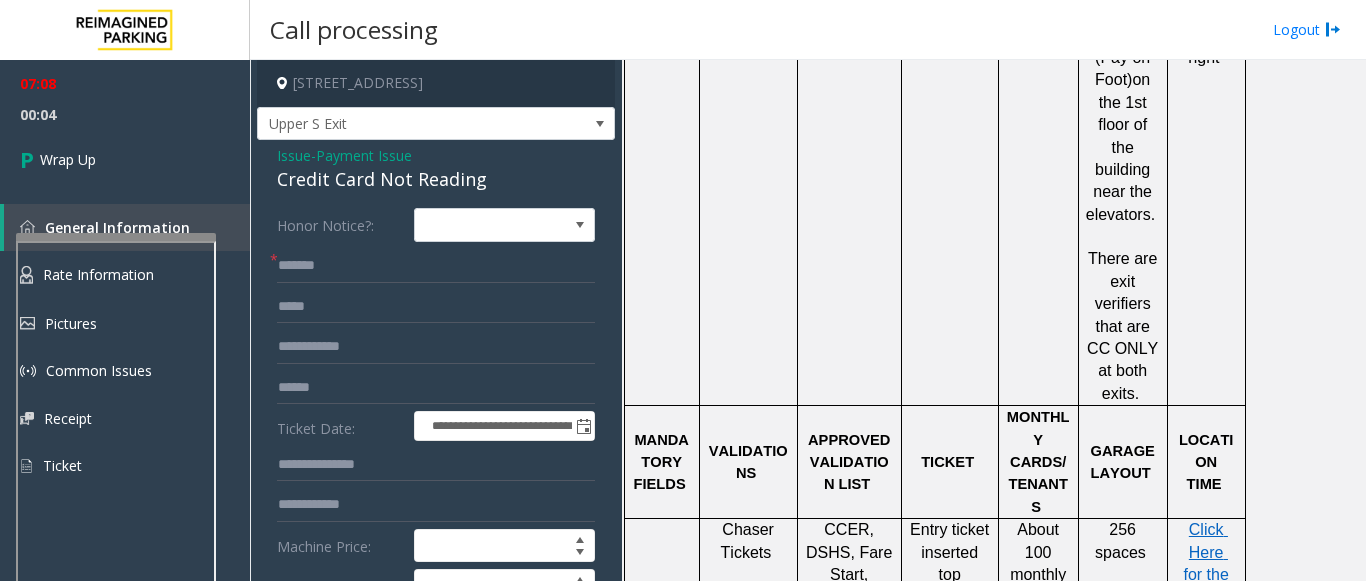 click on "Credit Card Not Reading" 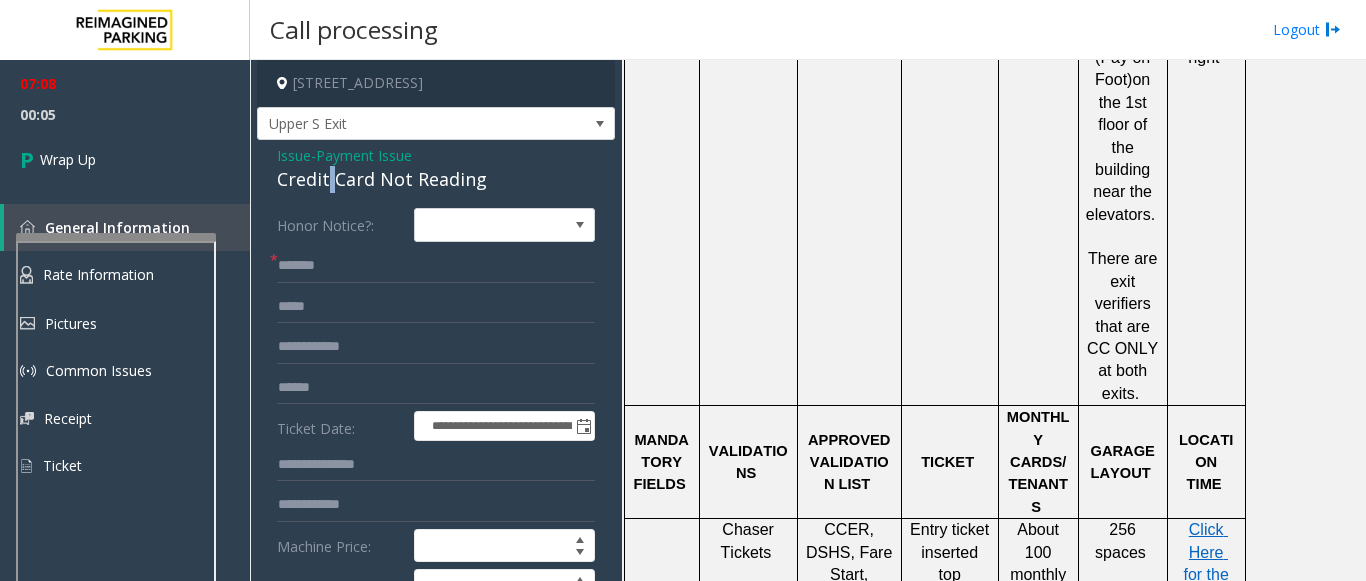 click on "Credit Card Not Reading" 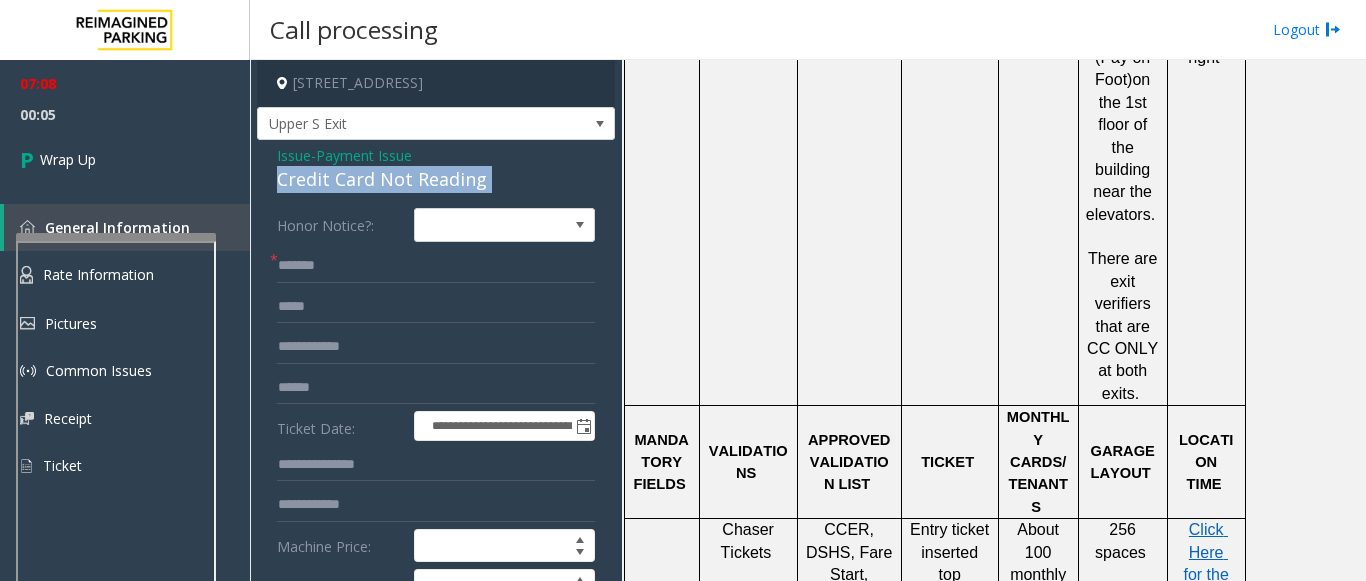 click on "Credit Card Not Reading" 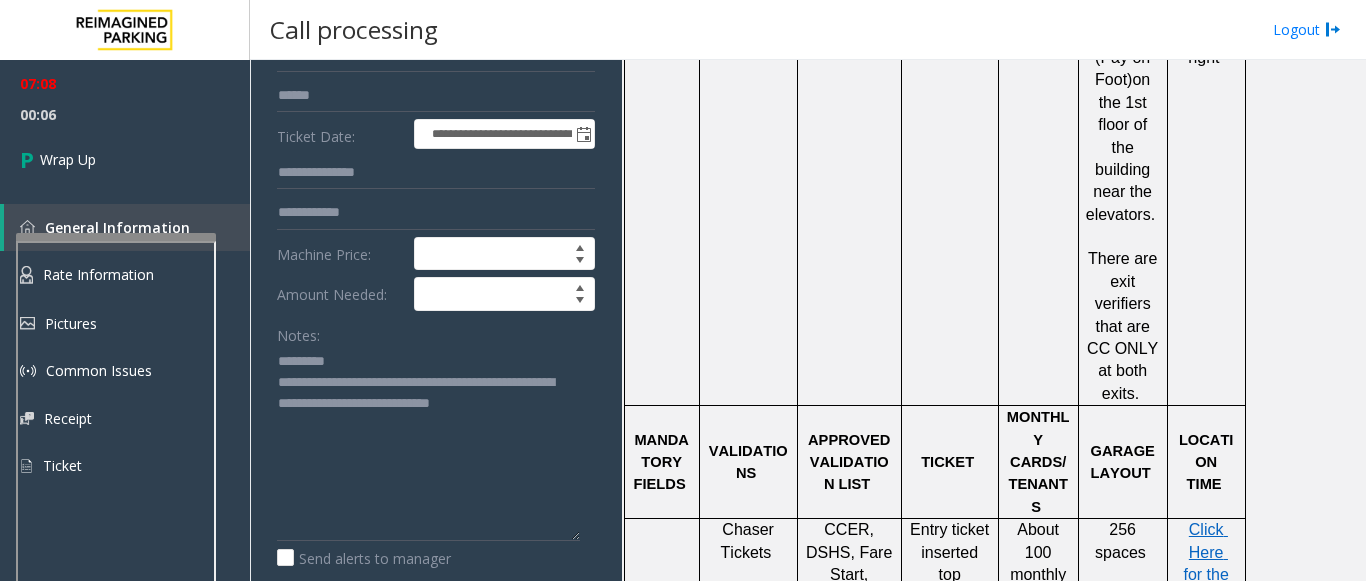 scroll, scrollTop: 300, scrollLeft: 0, axis: vertical 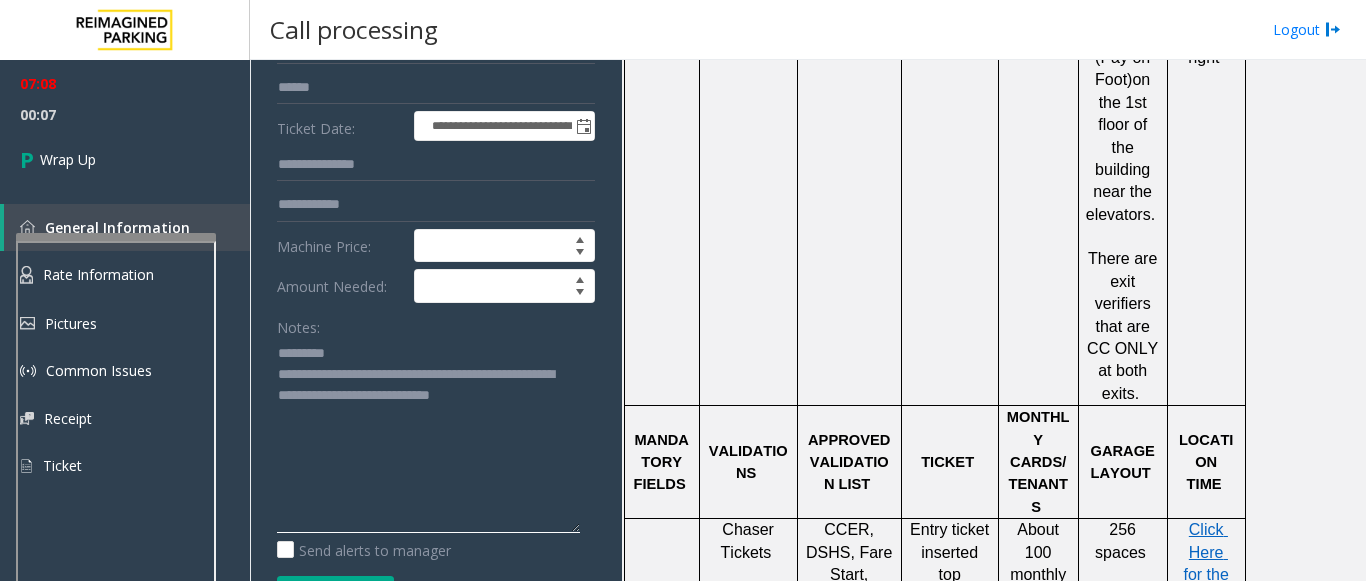 click 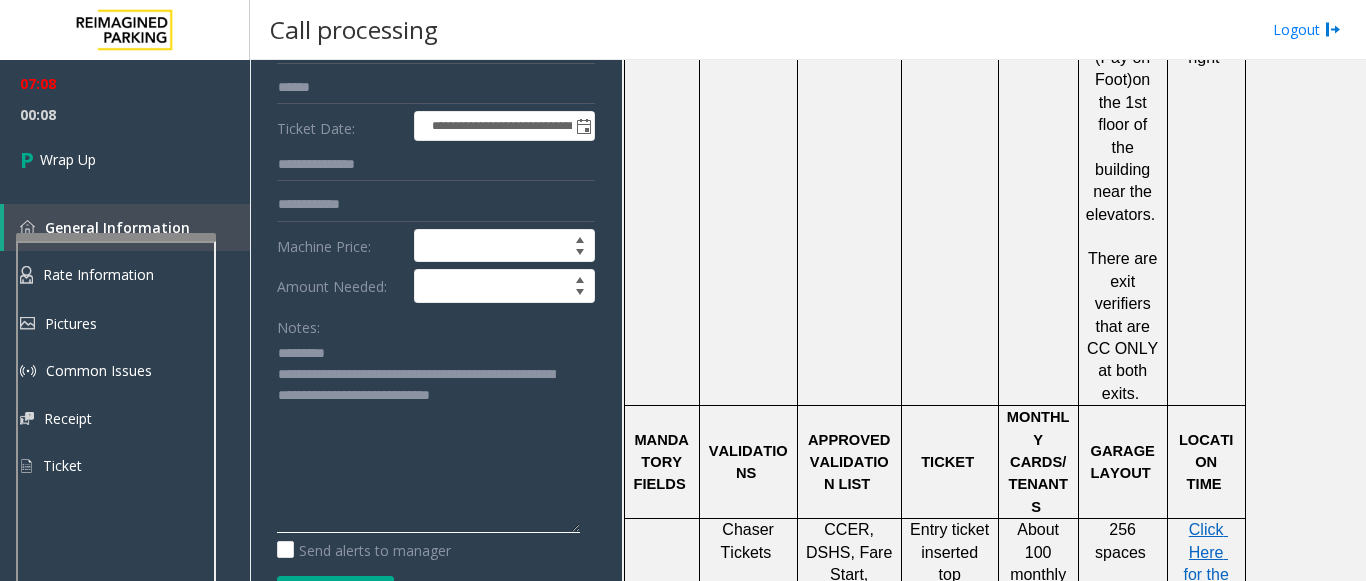paste on "**********" 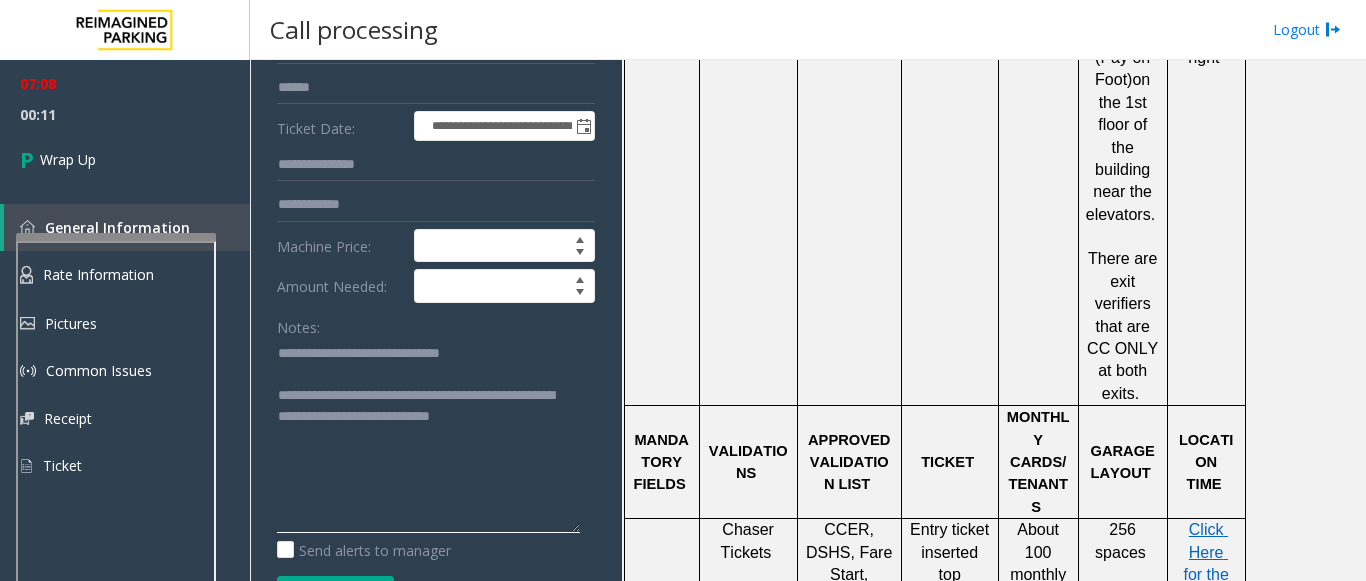 click 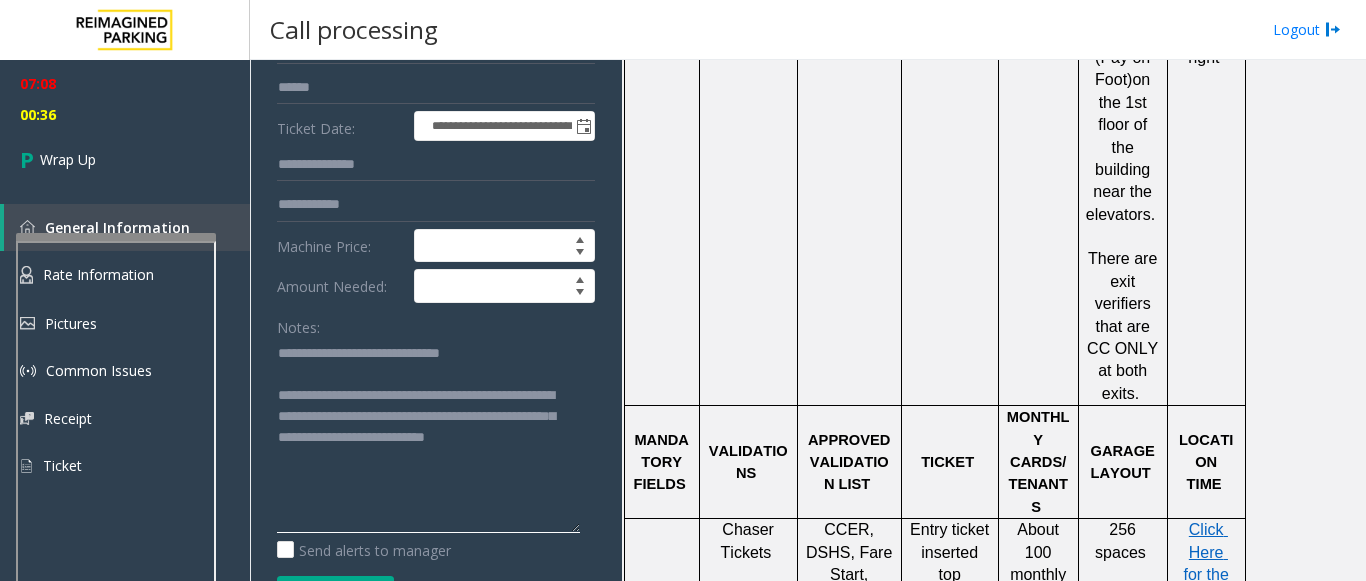 drag, startPoint x: 429, startPoint y: 444, endPoint x: 481, endPoint y: 438, distance: 52.34501 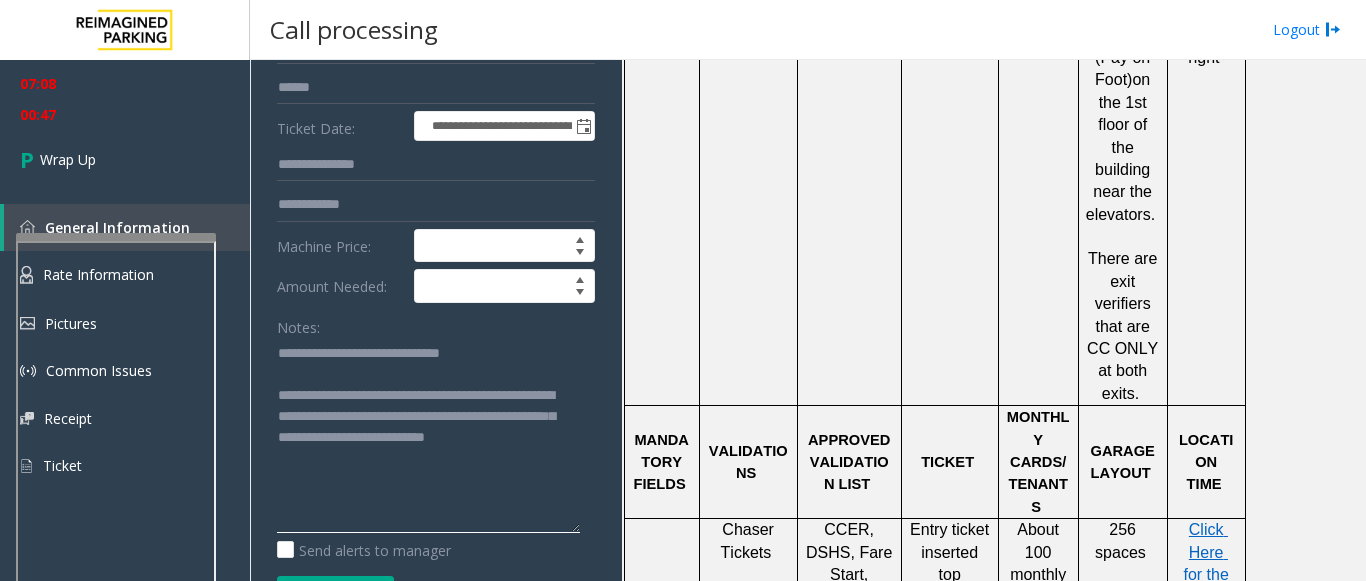 click 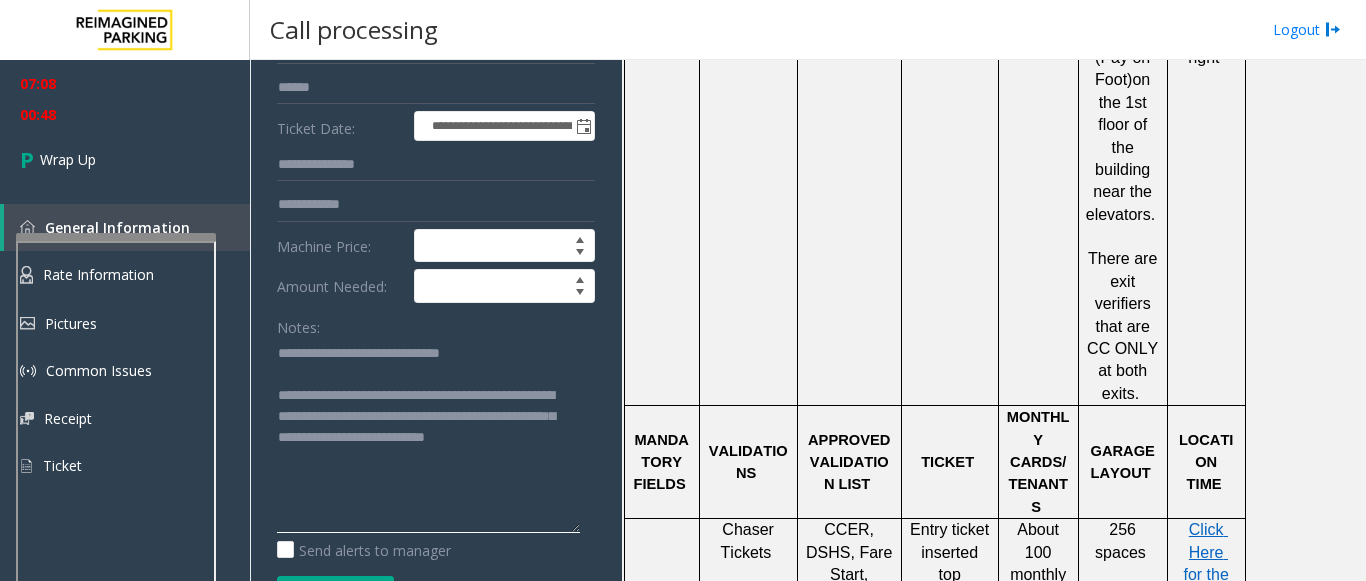 drag, startPoint x: 433, startPoint y: 433, endPoint x: 480, endPoint y: 434, distance: 47.010635 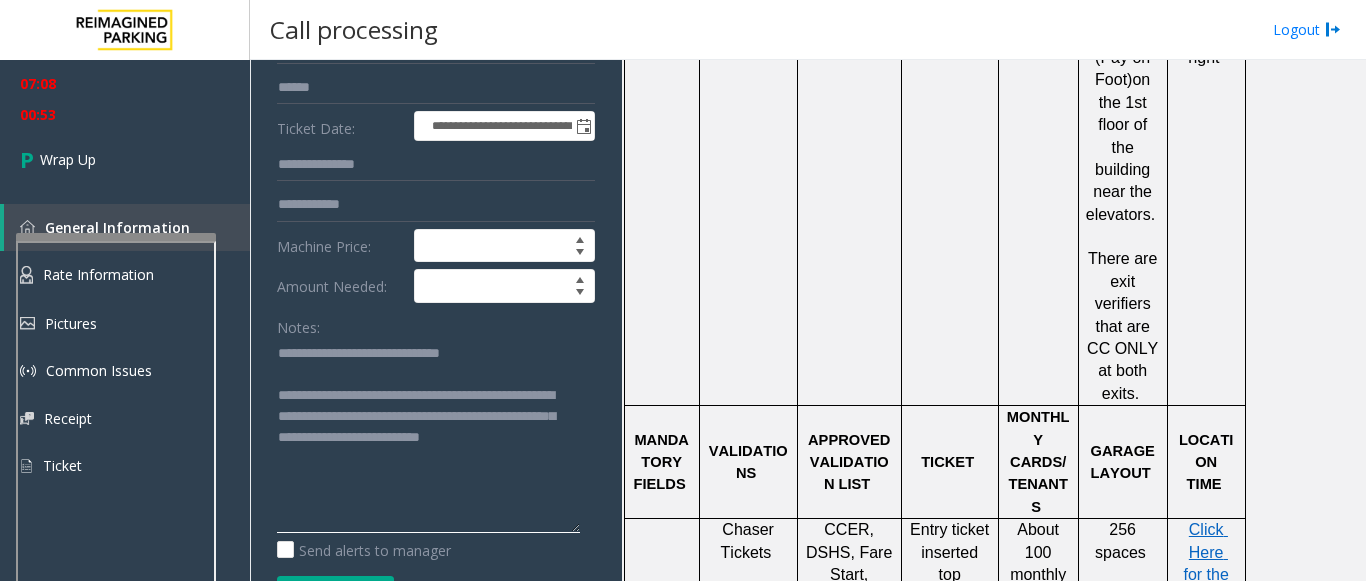 click 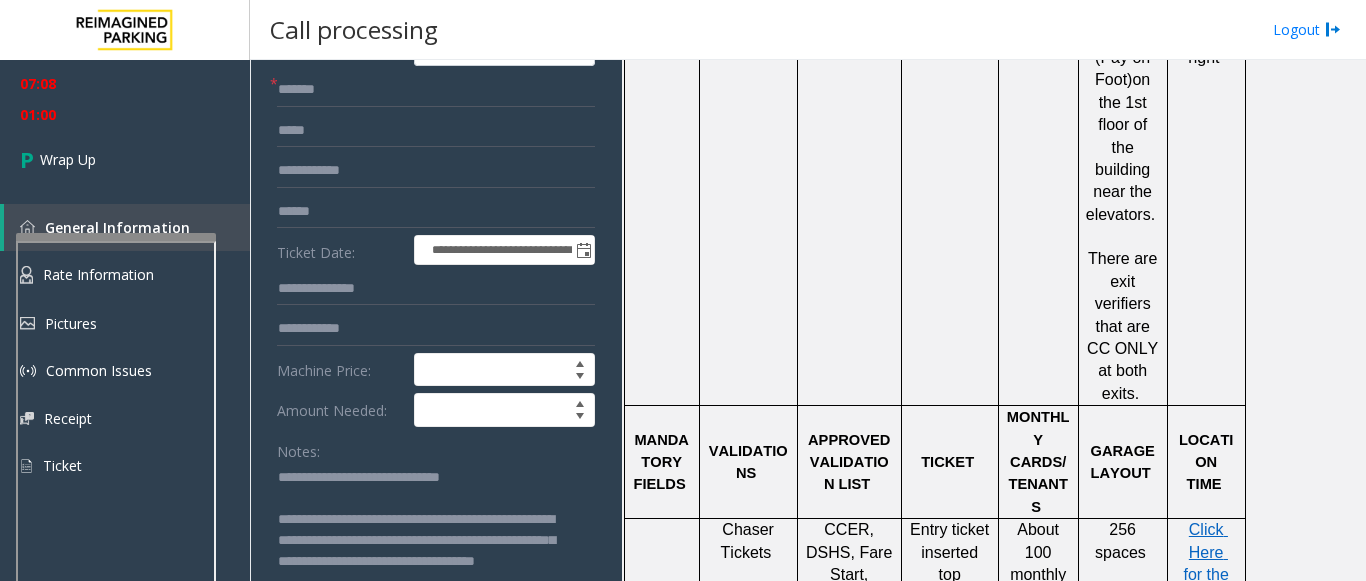scroll, scrollTop: 0, scrollLeft: 0, axis: both 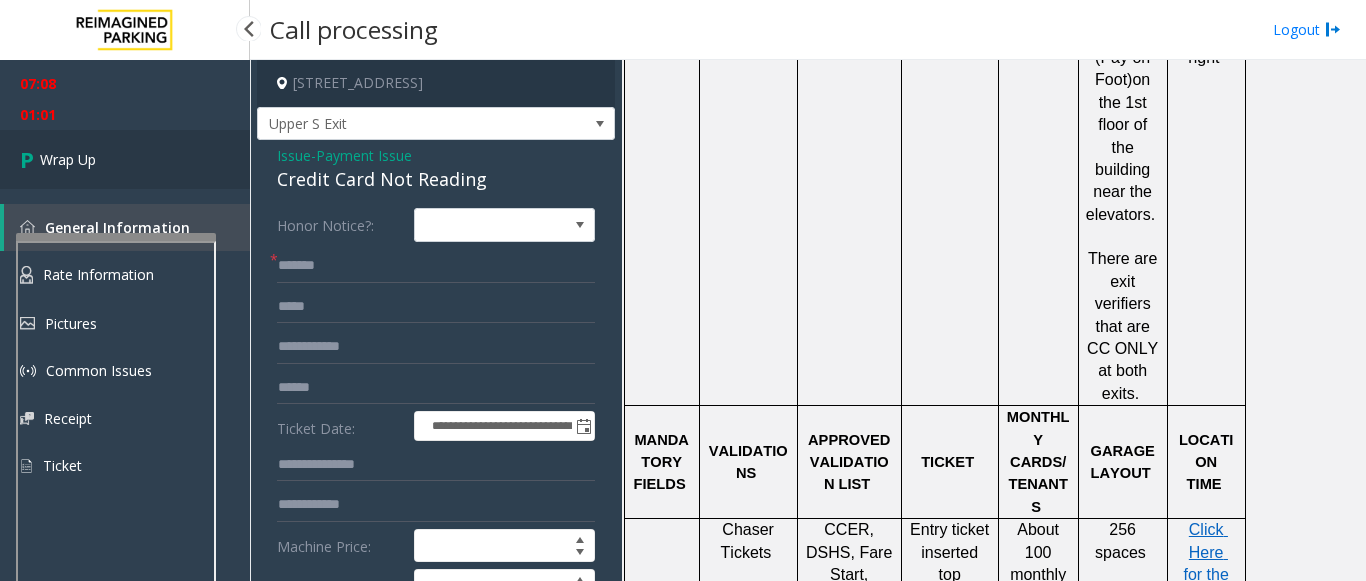 type on "**********" 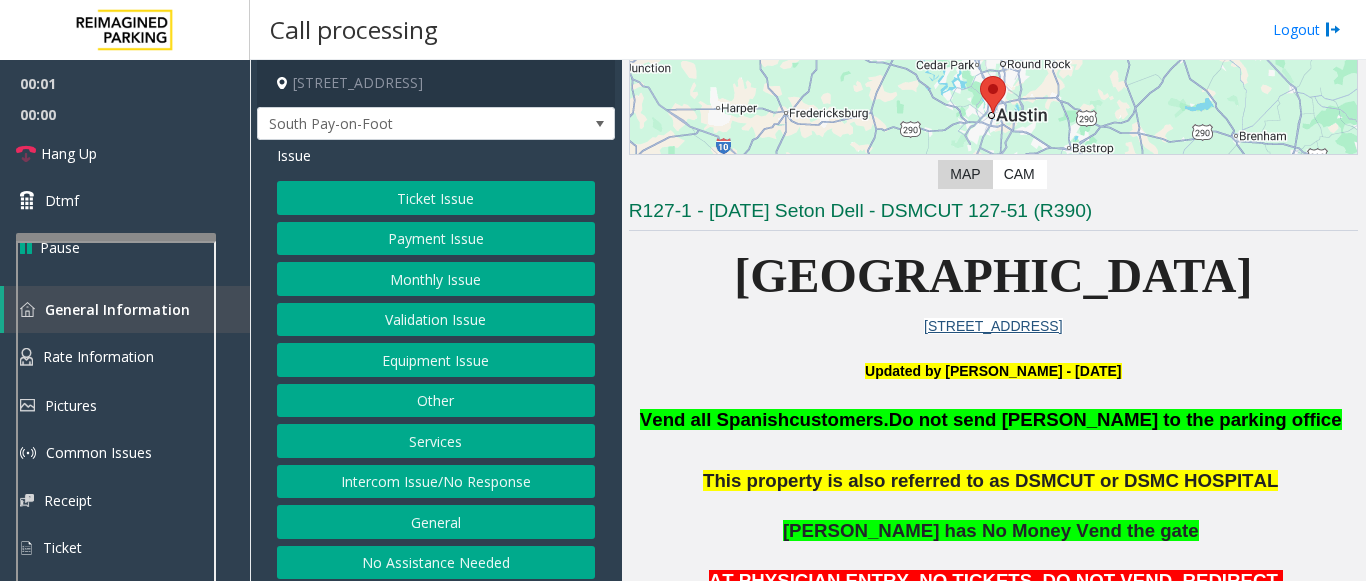 scroll, scrollTop: 300, scrollLeft: 0, axis: vertical 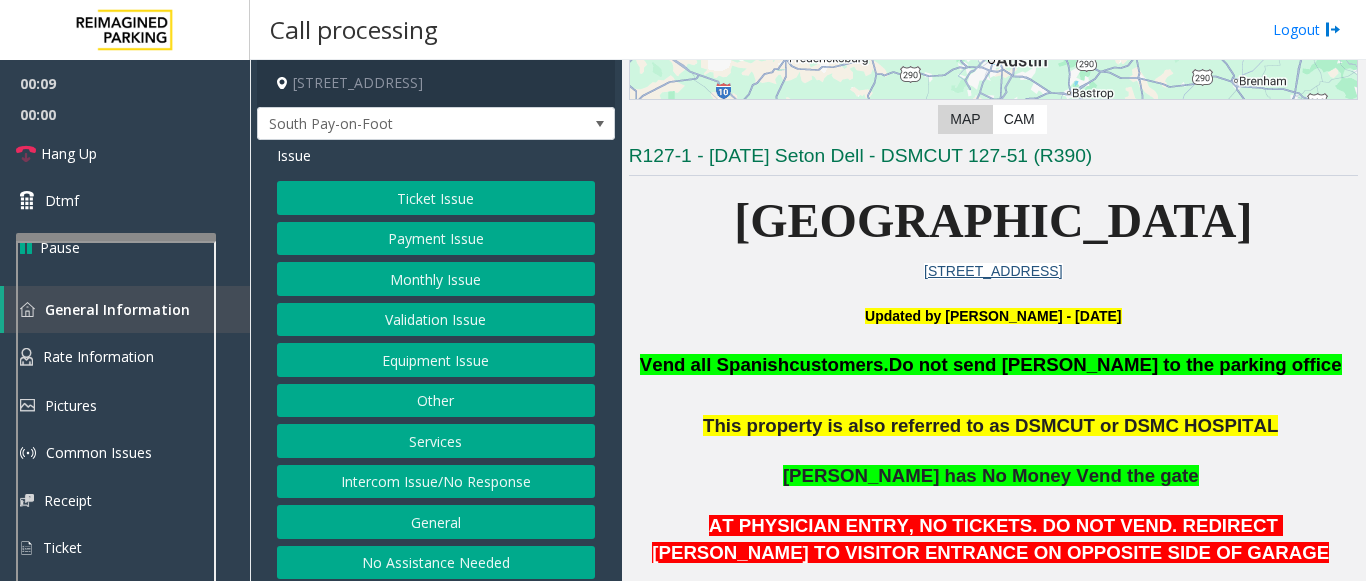 drag, startPoint x: 462, startPoint y: 478, endPoint x: 487, endPoint y: 443, distance: 43.011627 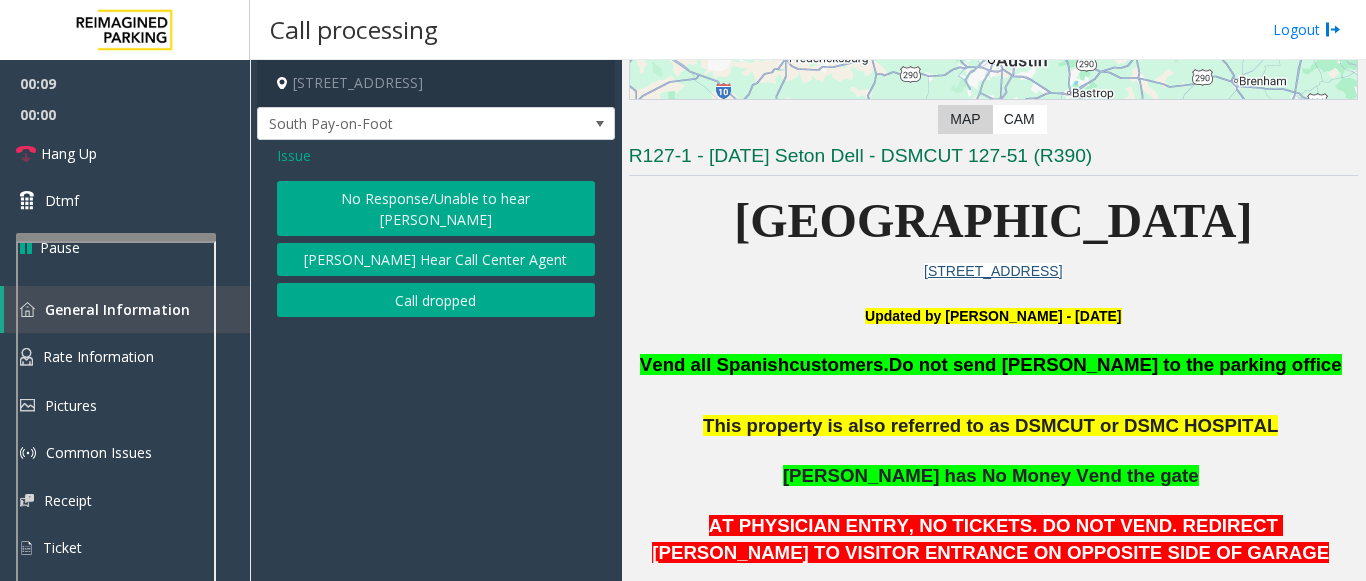 click on "No Response/Unable to hear [PERSON_NAME]" 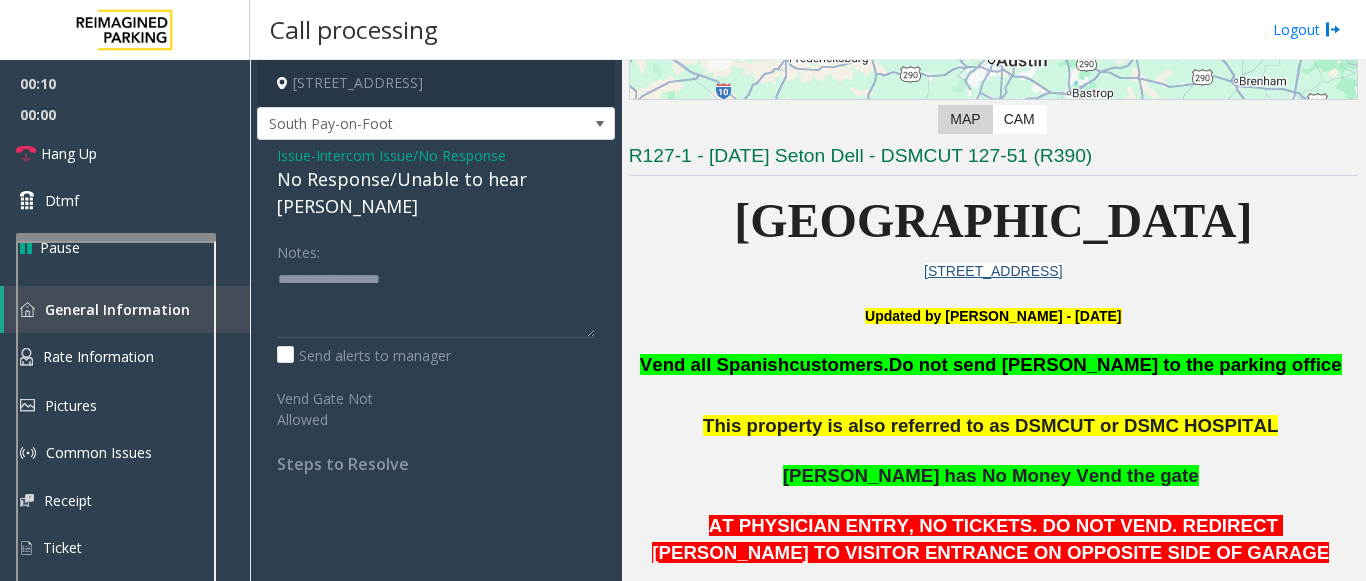 click on "No Response/Unable to hear [PERSON_NAME]" 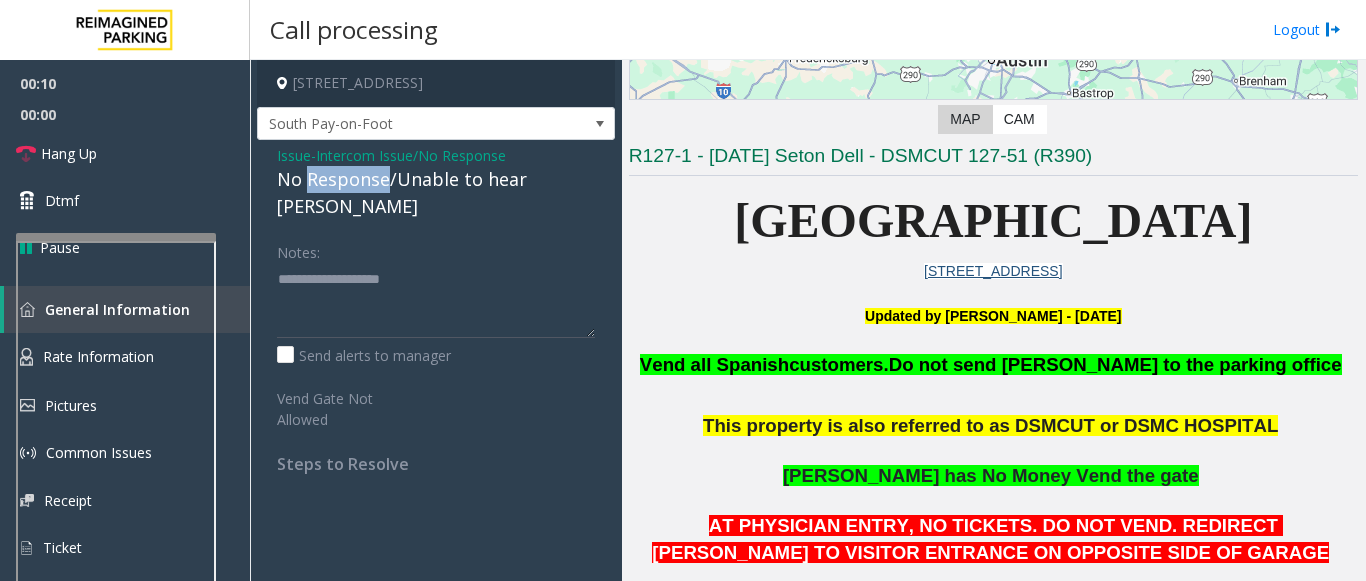 click on "No Response/Unable to hear [PERSON_NAME]" 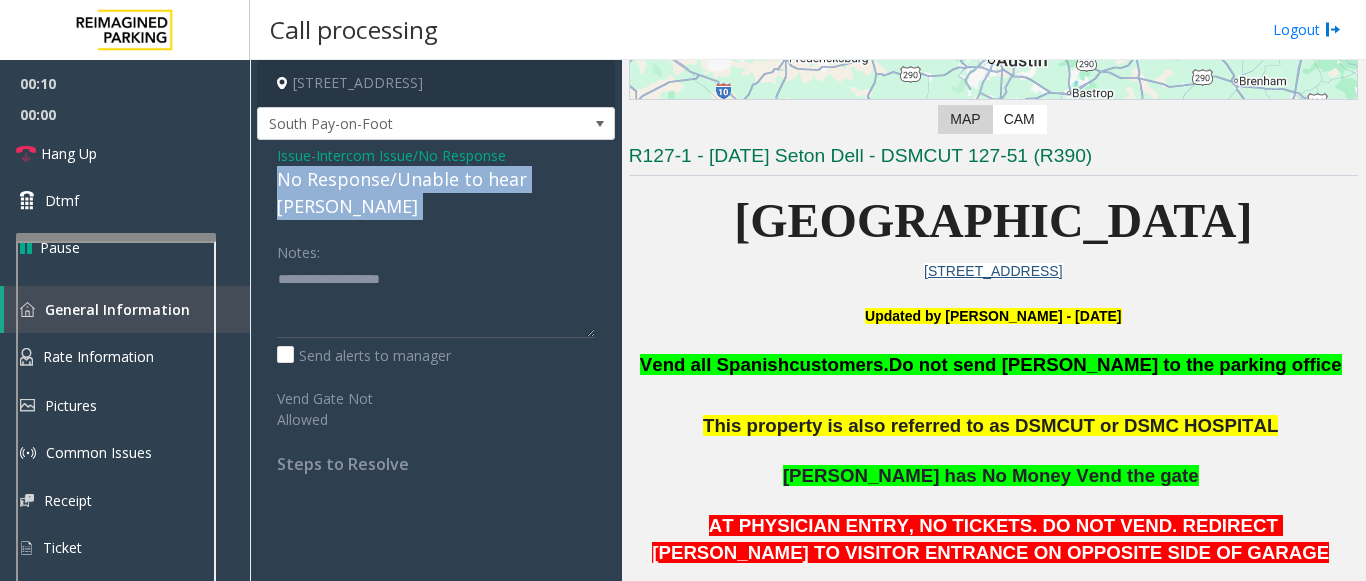click on "No Response/Unable to hear [PERSON_NAME]" 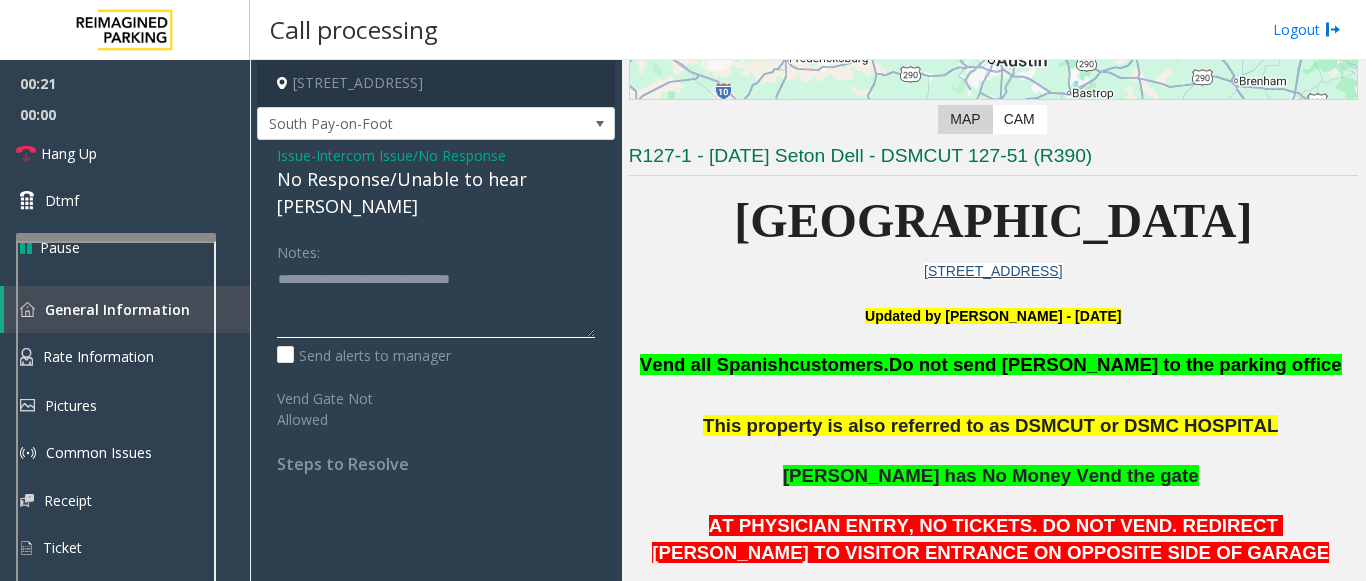 type on "**********" 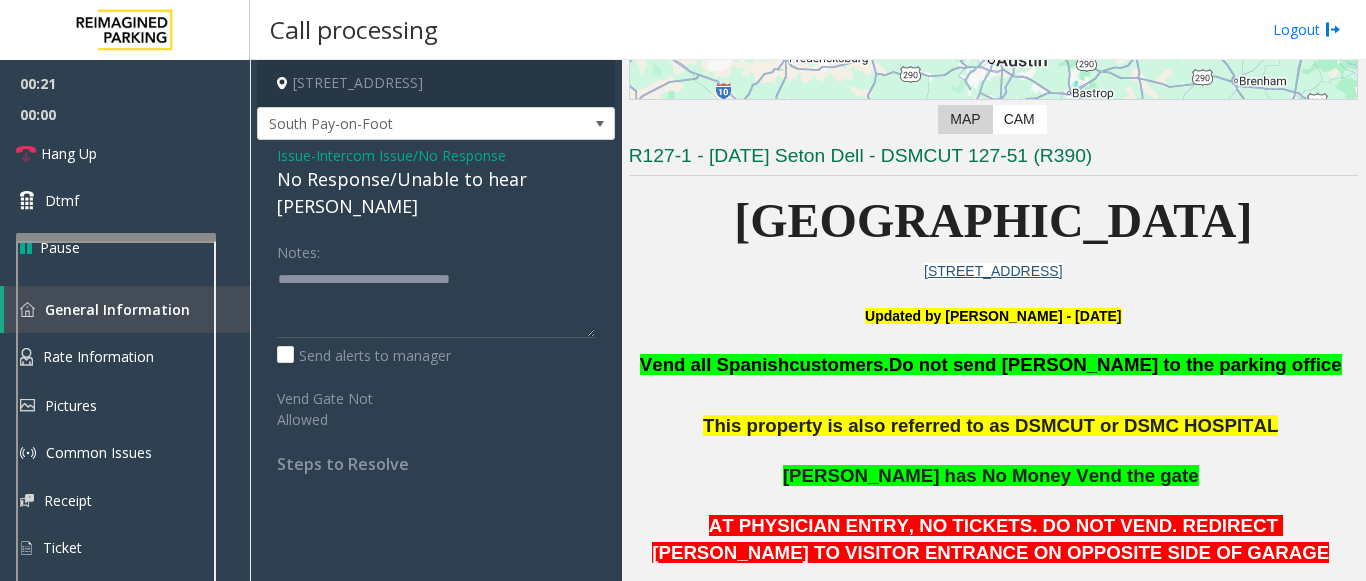 click on "Intercom Issue/No Response" 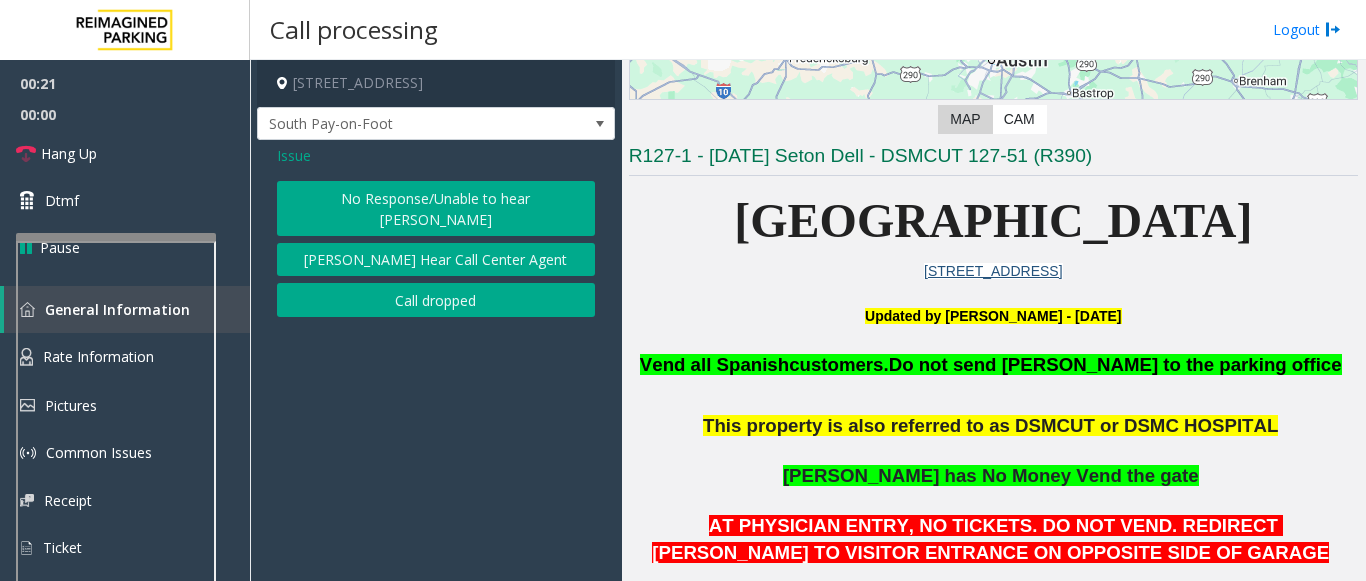 click on "Issue" 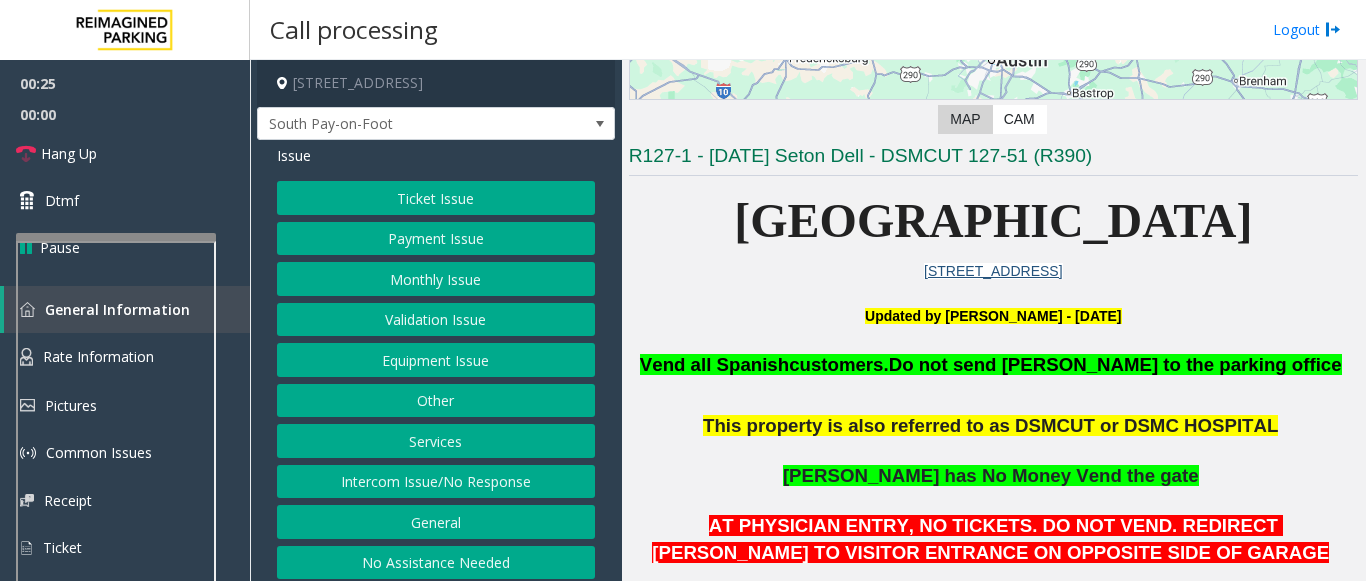 click on "Intercom Issue/No Response" 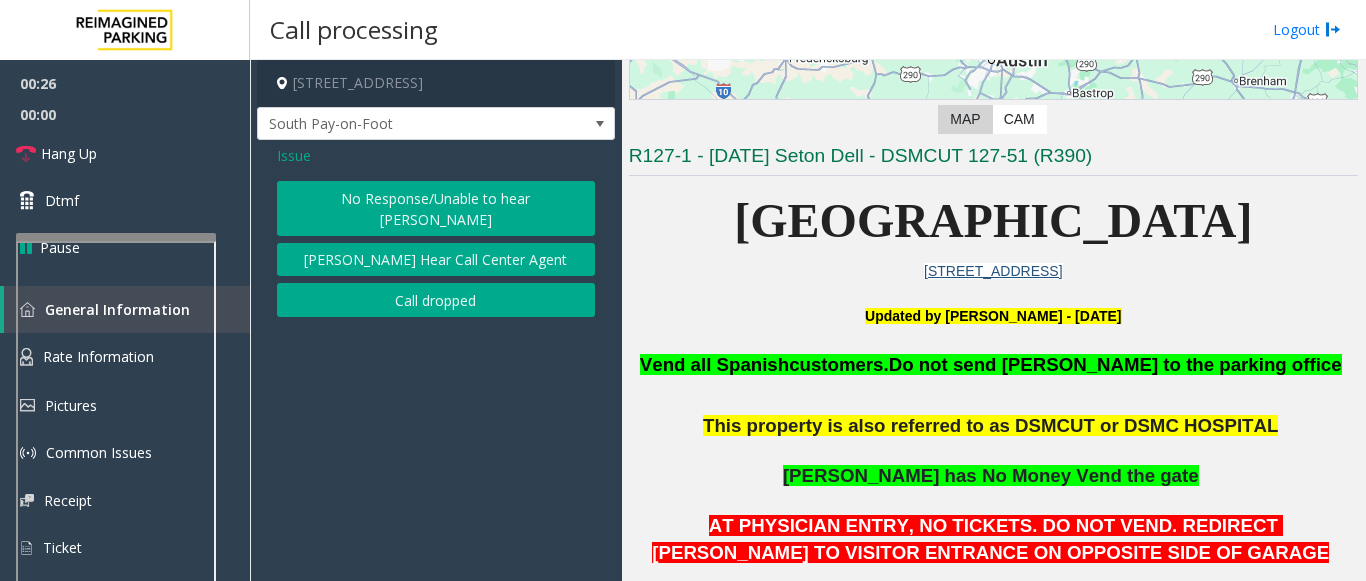 click on "Issue" 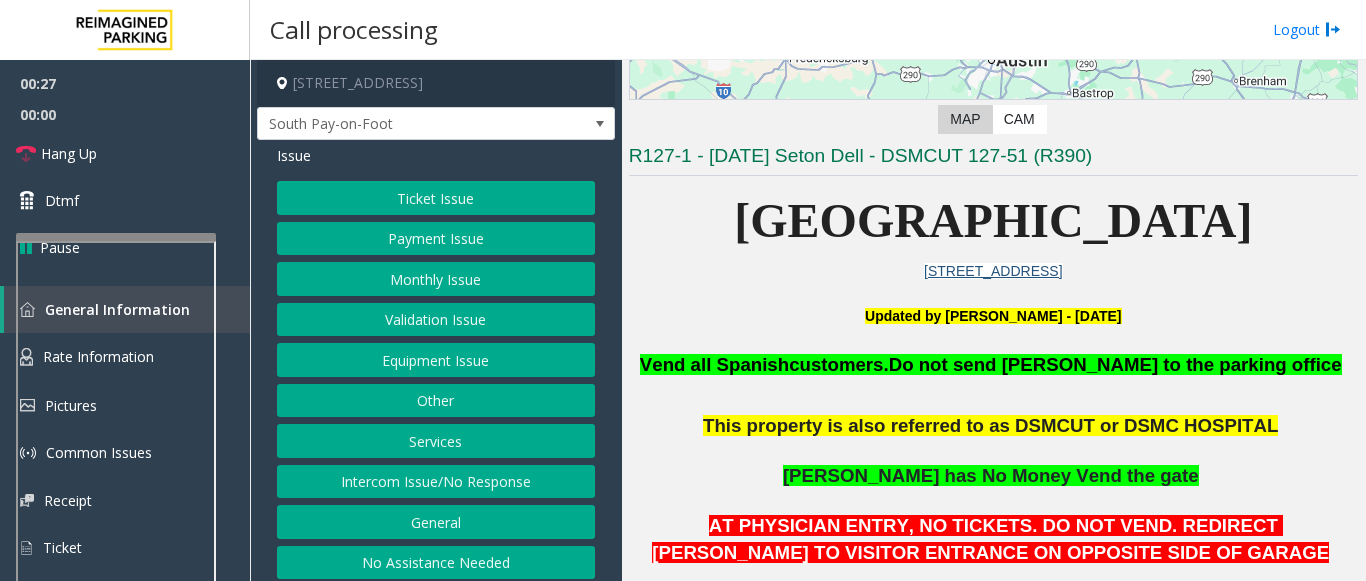 scroll, scrollTop: 8, scrollLeft: 0, axis: vertical 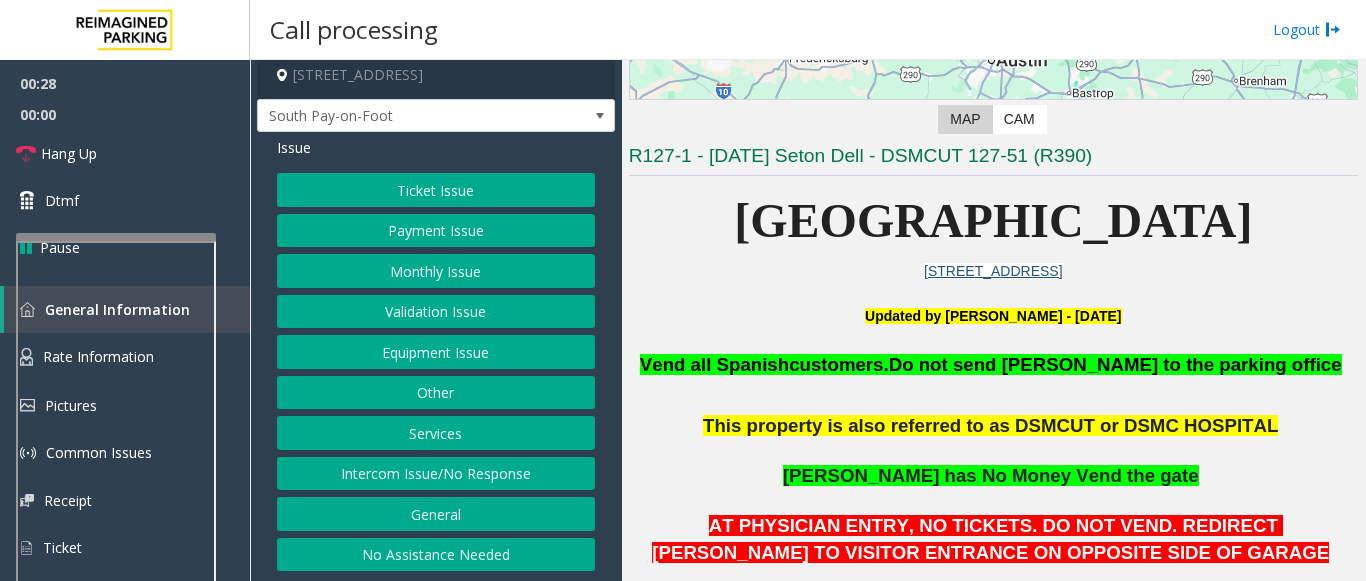click on "No Assistance Needed" 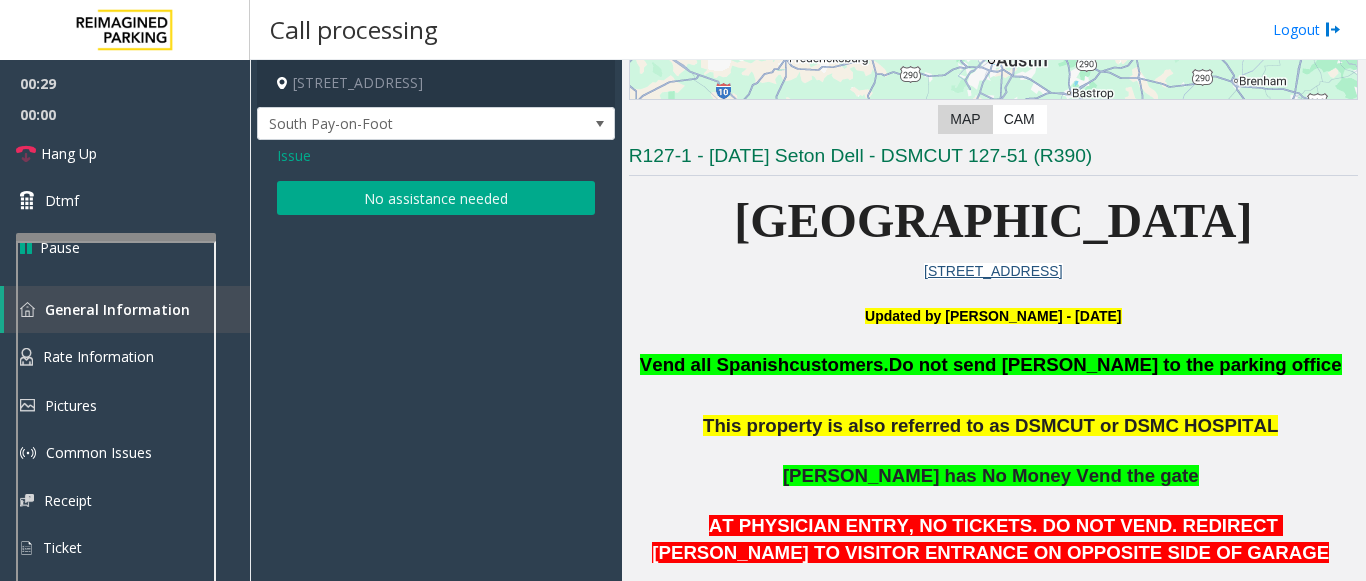 click on "No assistance needed" 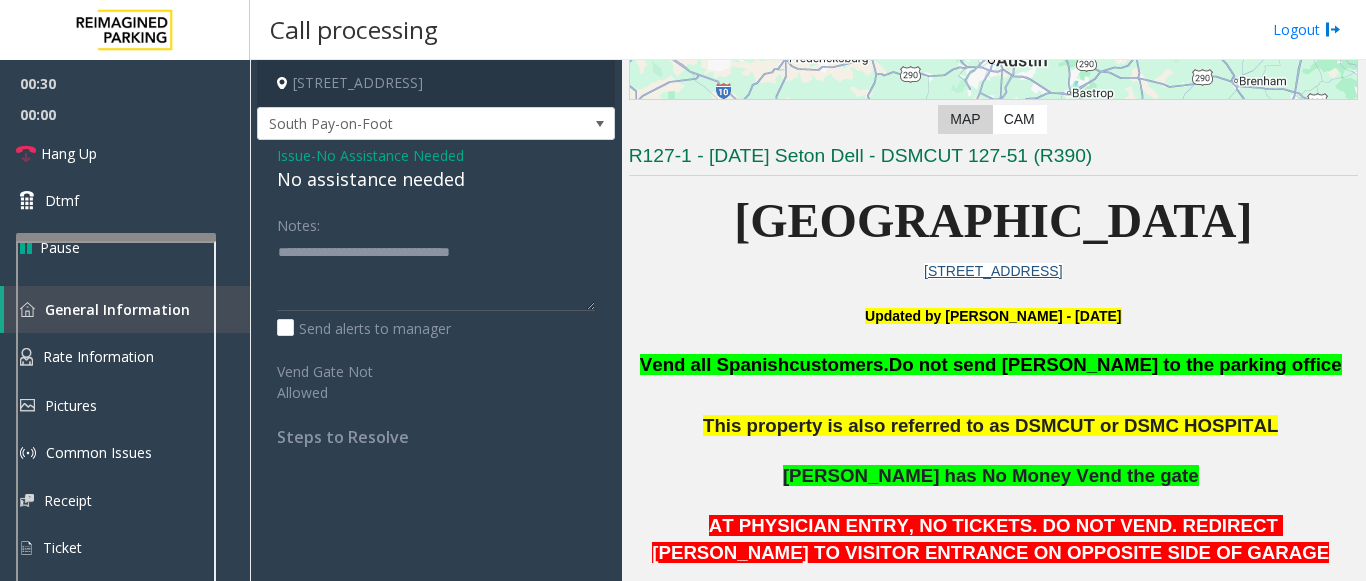 click on "No assistance needed" 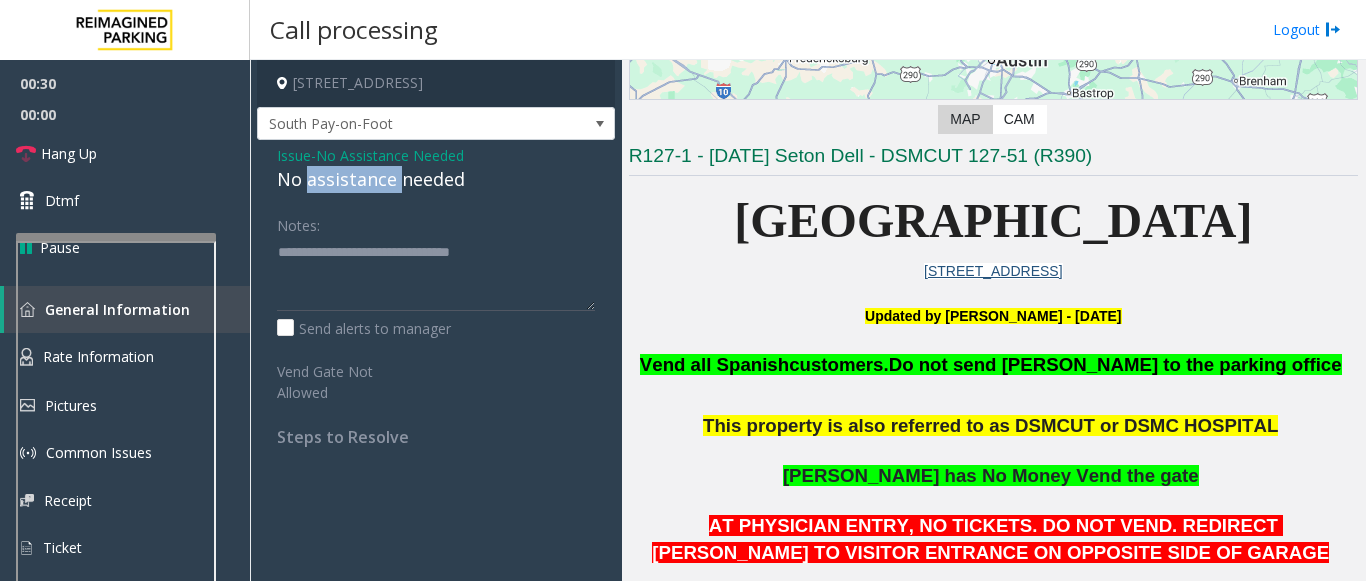 click on "No assistance needed" 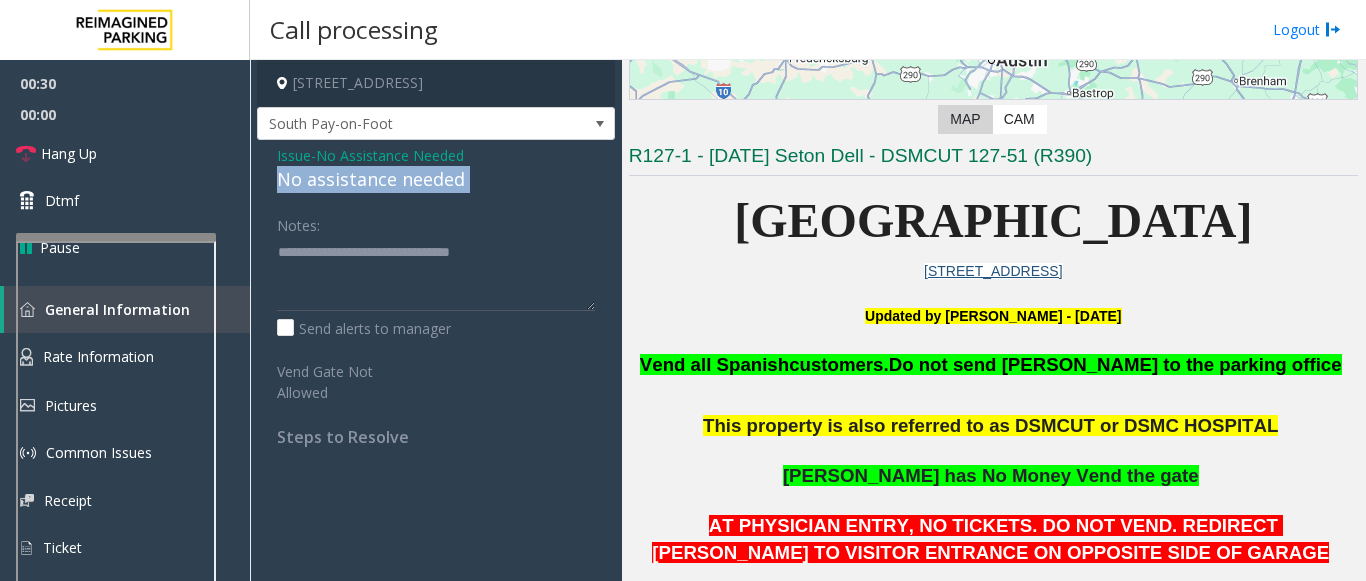 click on "No assistance needed" 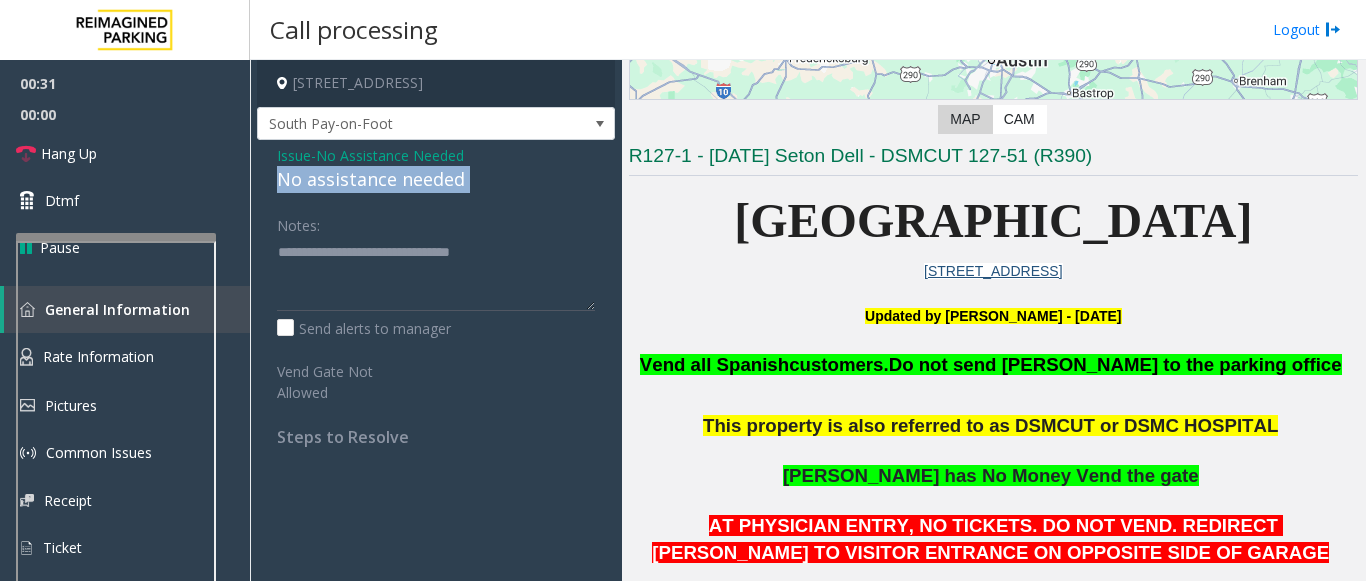copy on "No assistance needed" 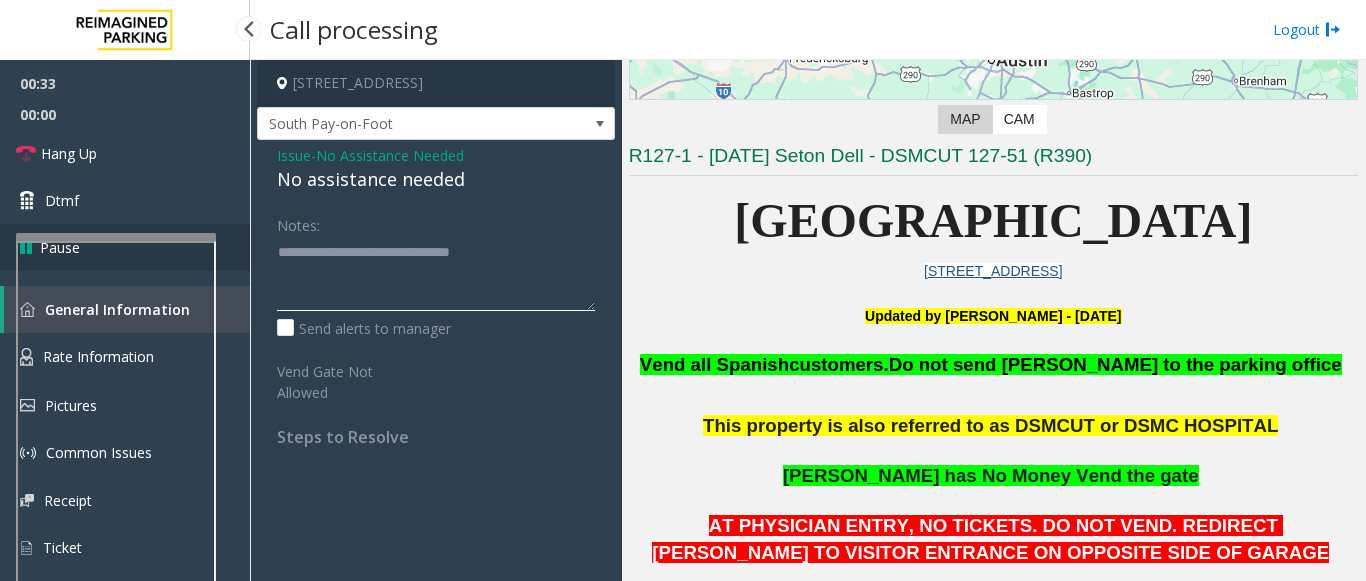 drag, startPoint x: 351, startPoint y: 261, endPoint x: 240, endPoint y: 247, distance: 111.8794 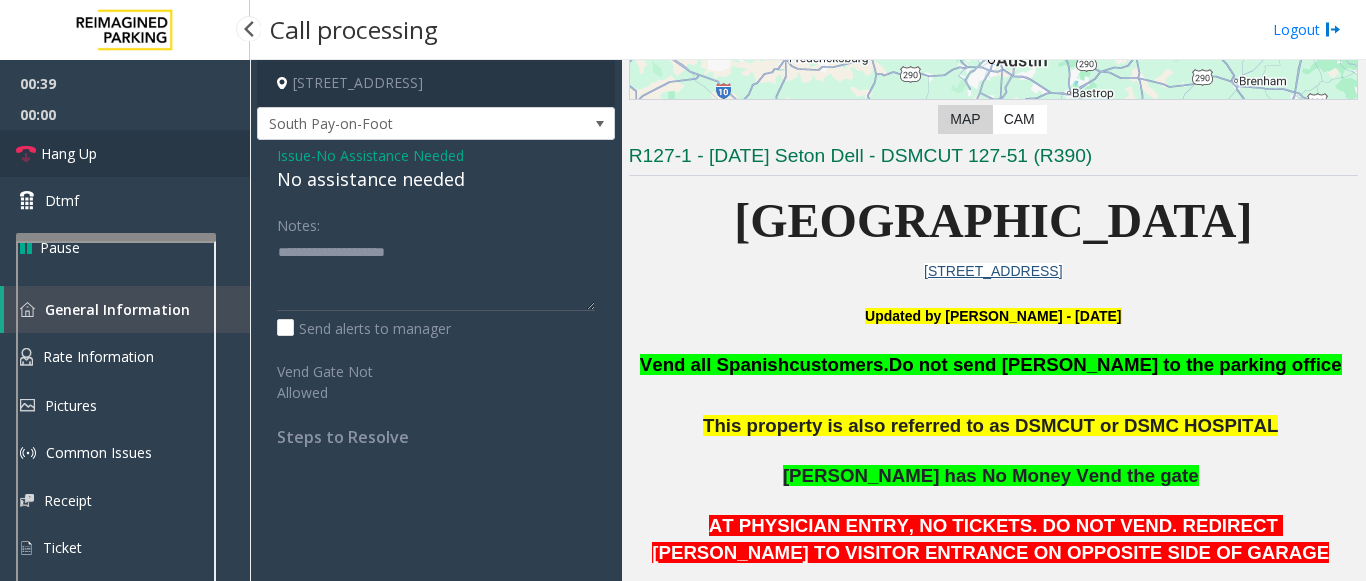 click on "Hang Up" at bounding box center (125, 153) 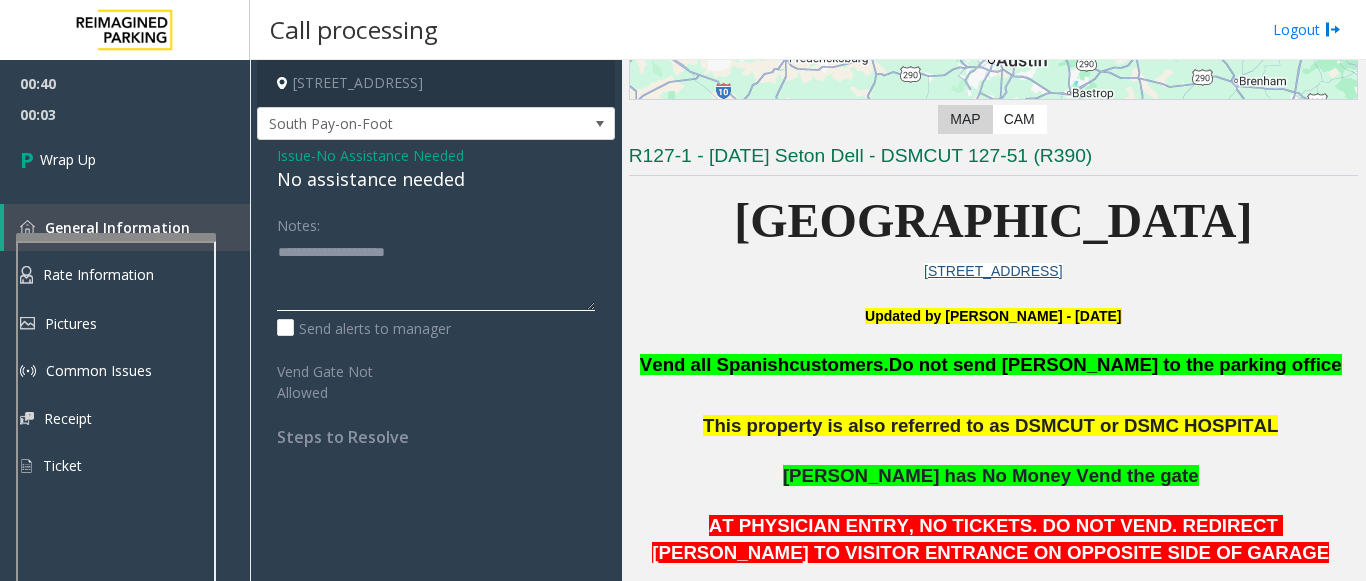click 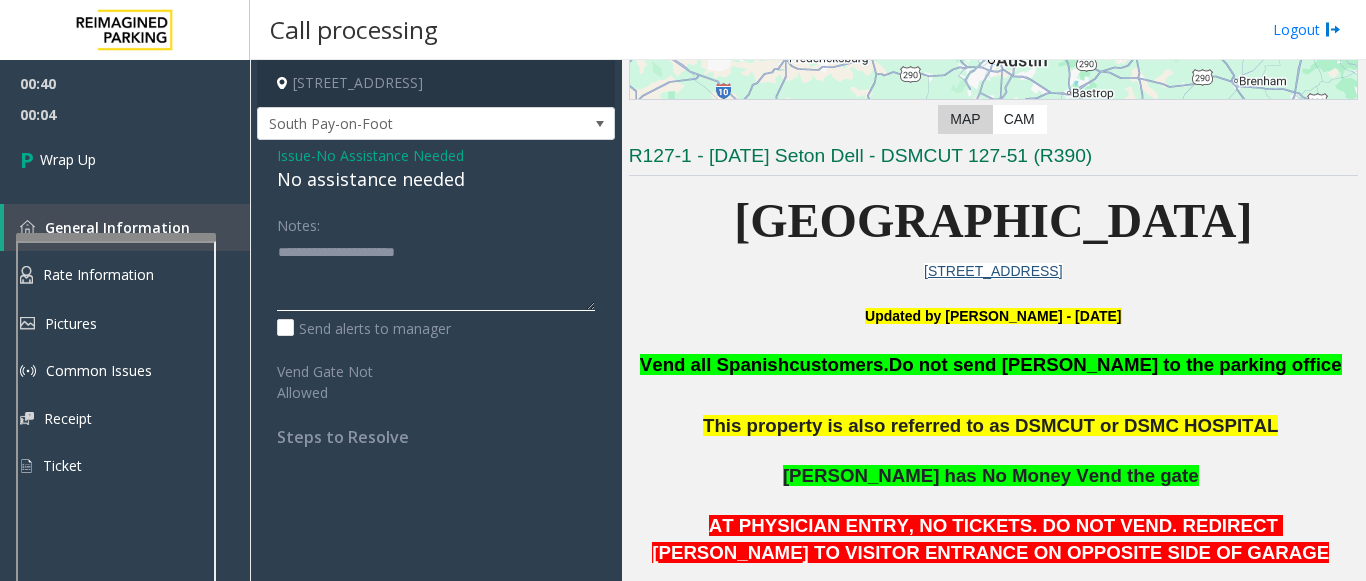 paste on "**********" 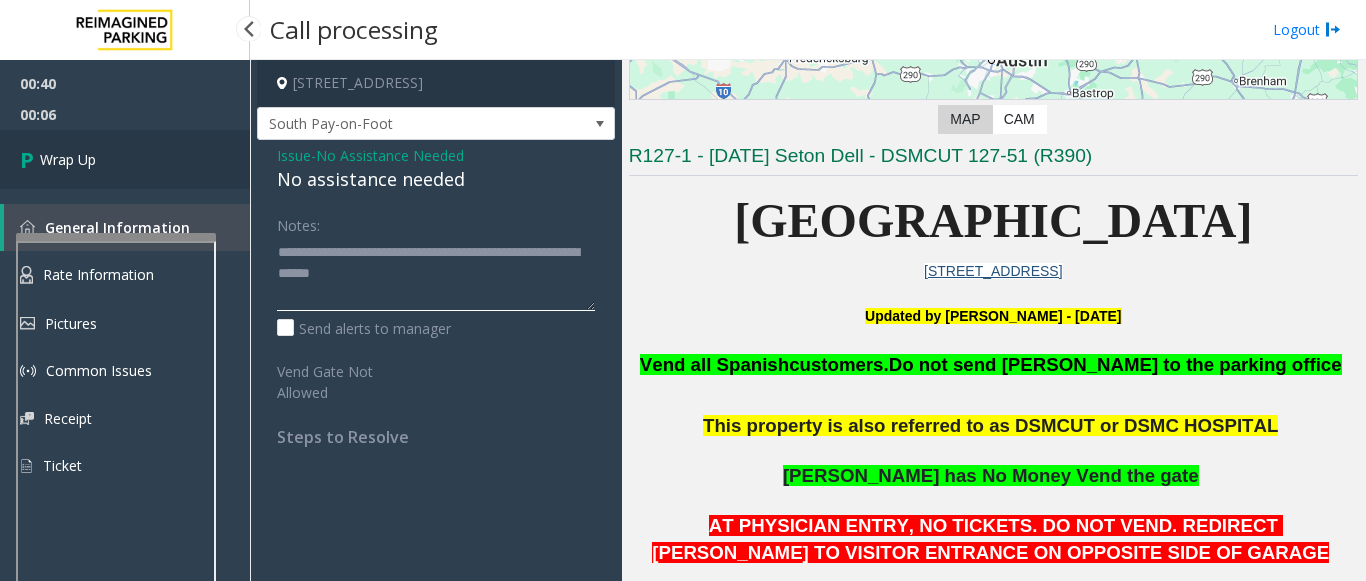 type on "**********" 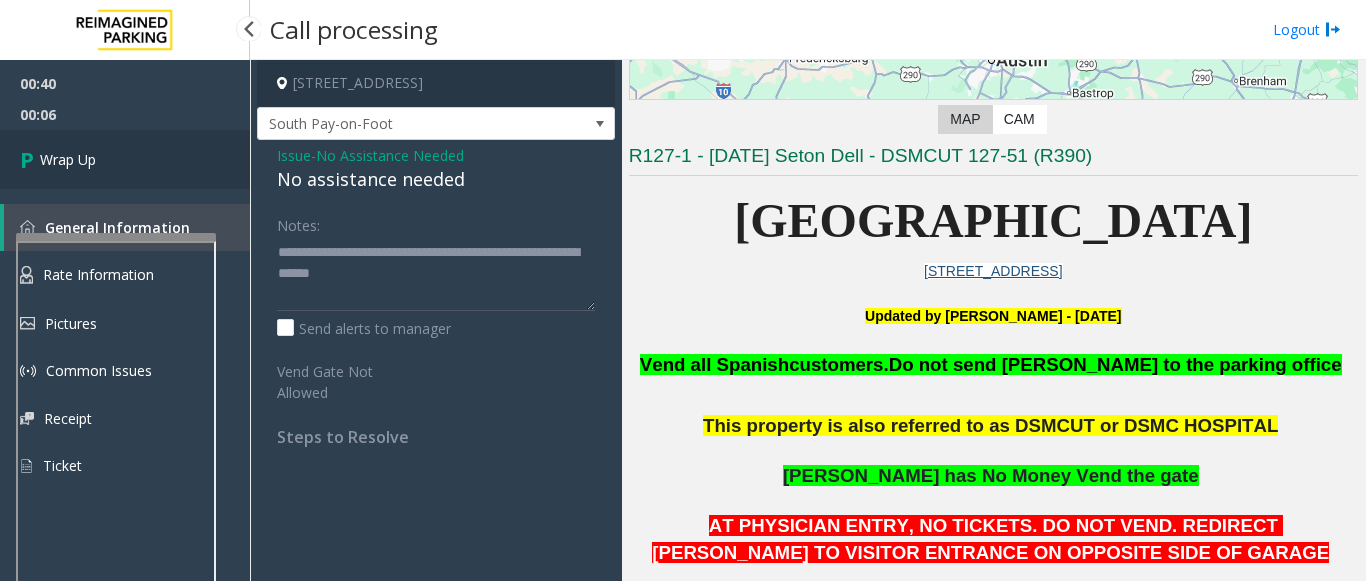 click at bounding box center (30, 159) 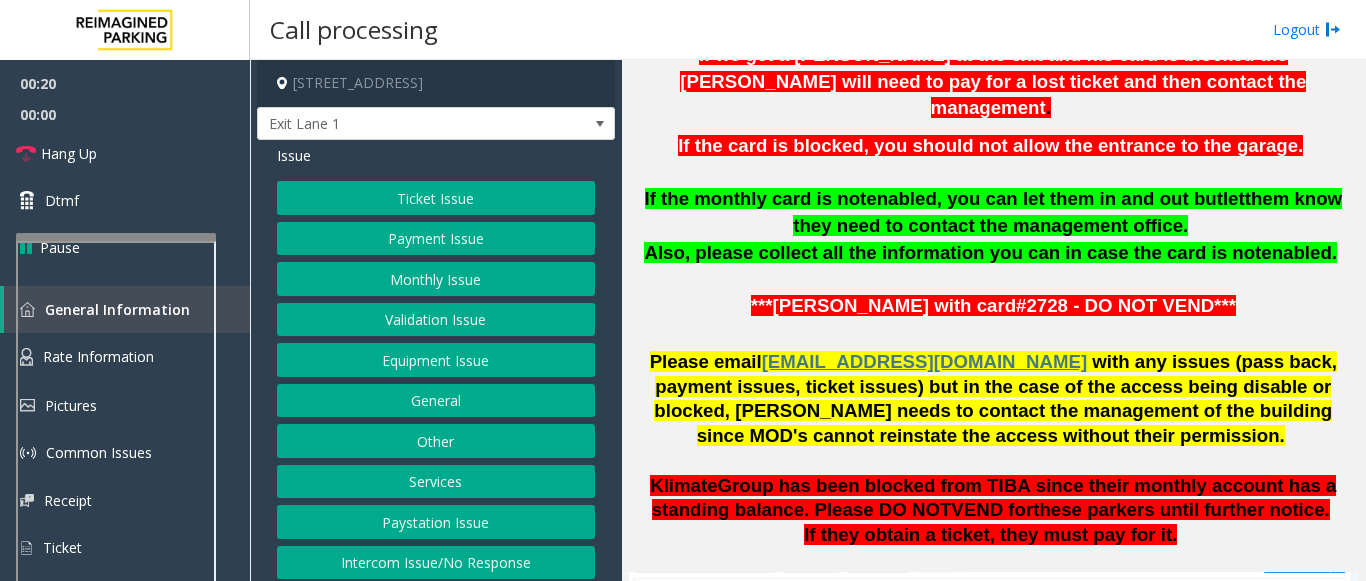 scroll, scrollTop: 900, scrollLeft: 0, axis: vertical 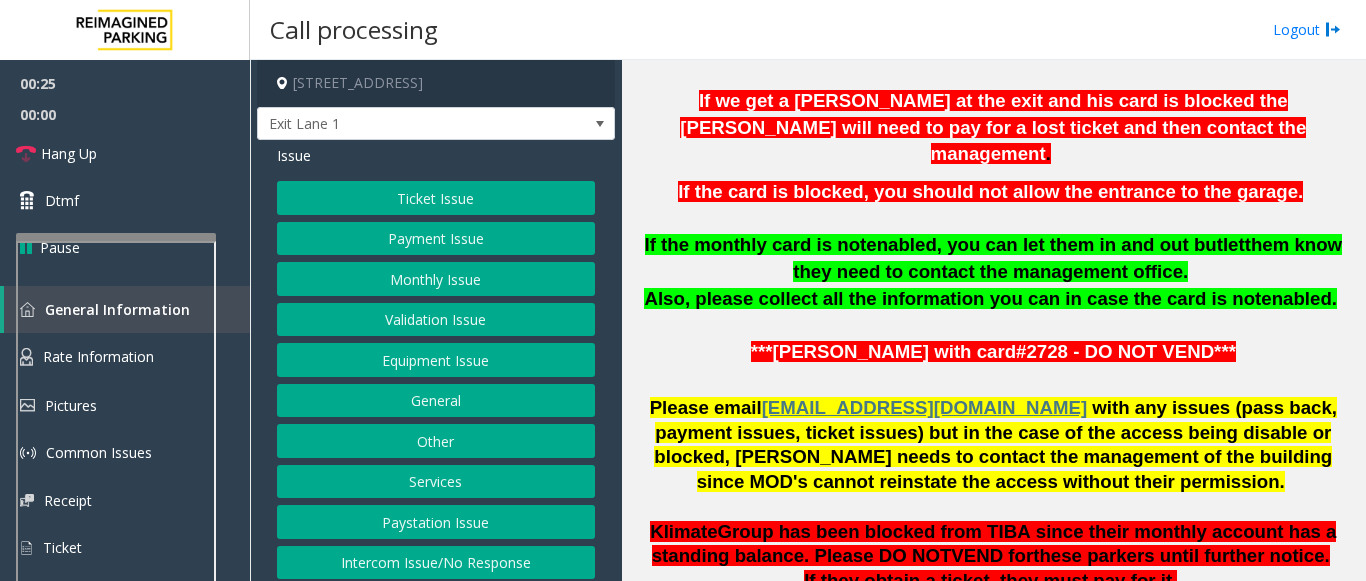 click on "Equipment Issue" 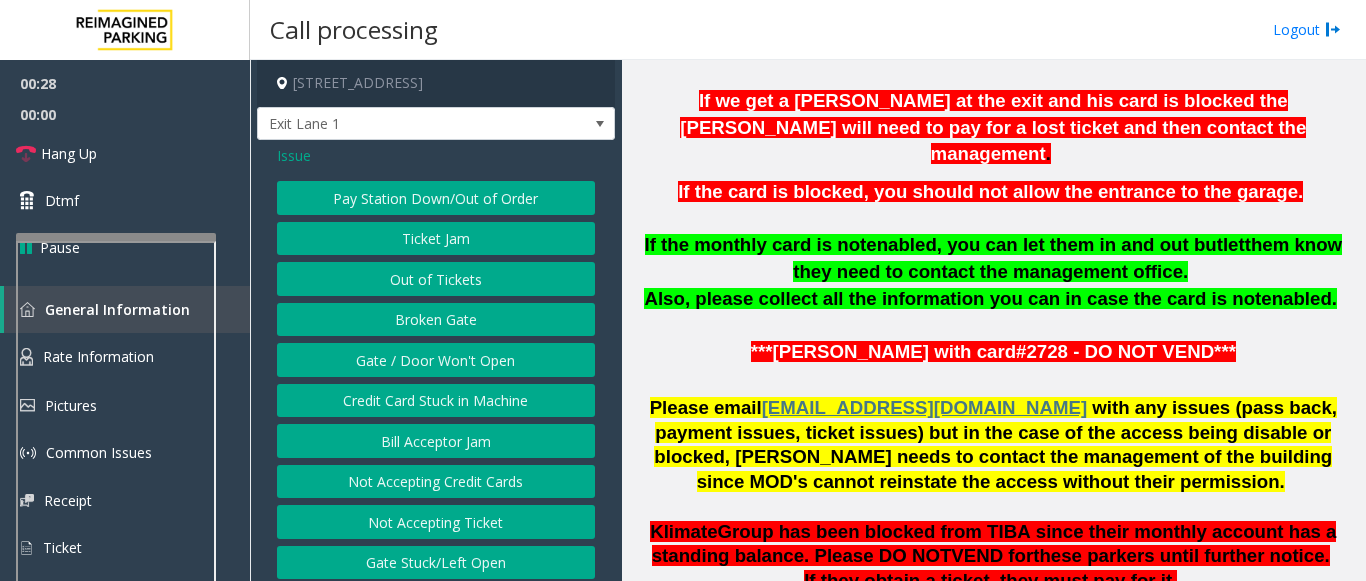 click on "Gate / Door Won't Open" 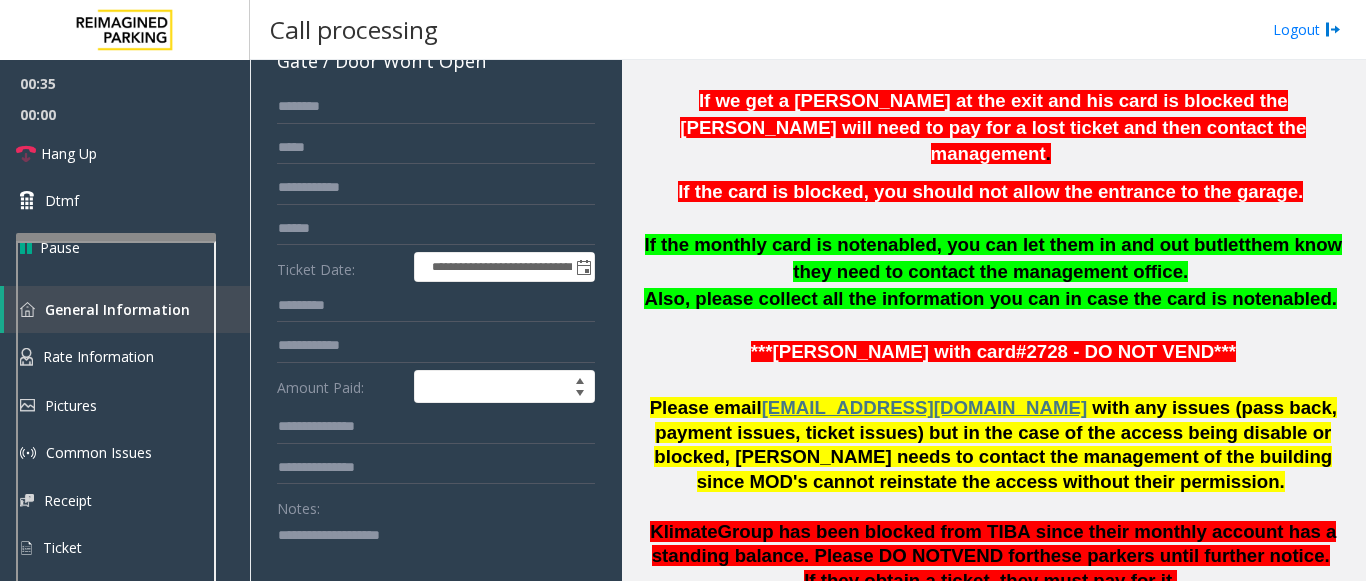 scroll, scrollTop: 300, scrollLeft: 0, axis: vertical 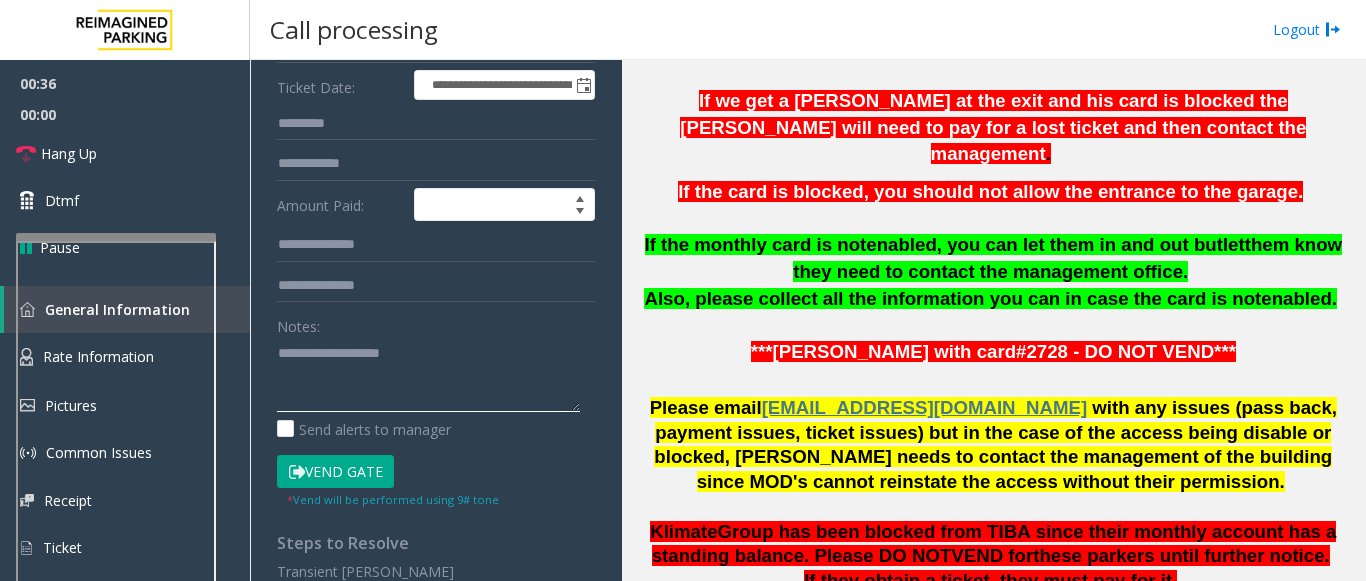 paste on "**********" 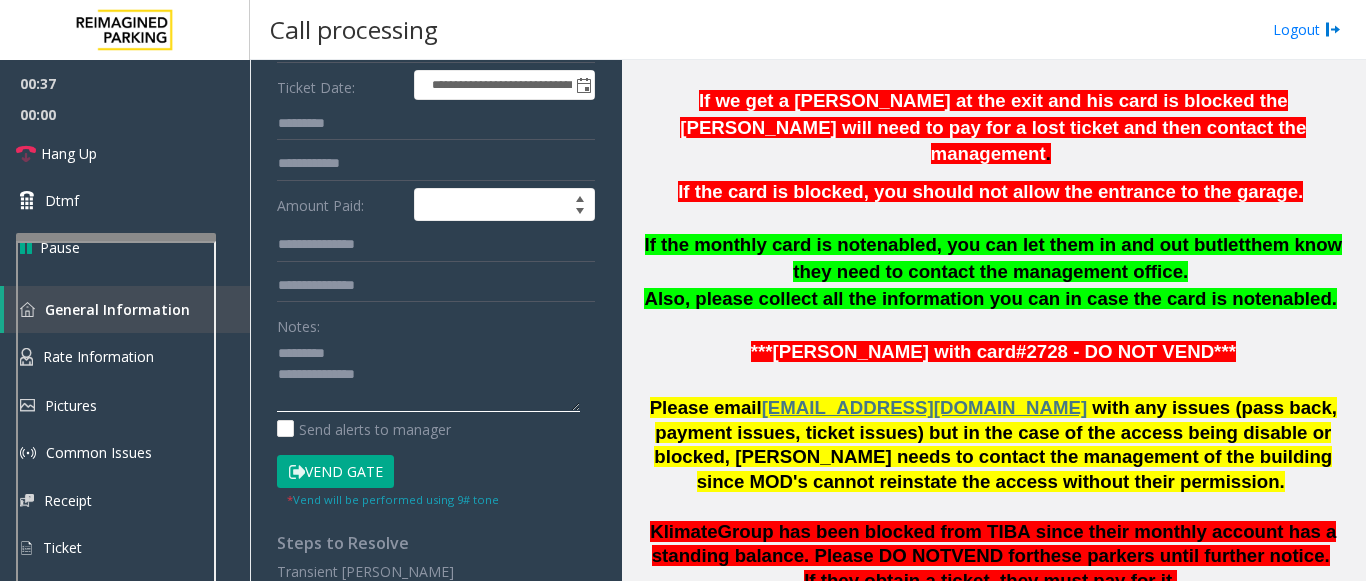 scroll, scrollTop: 100, scrollLeft: 0, axis: vertical 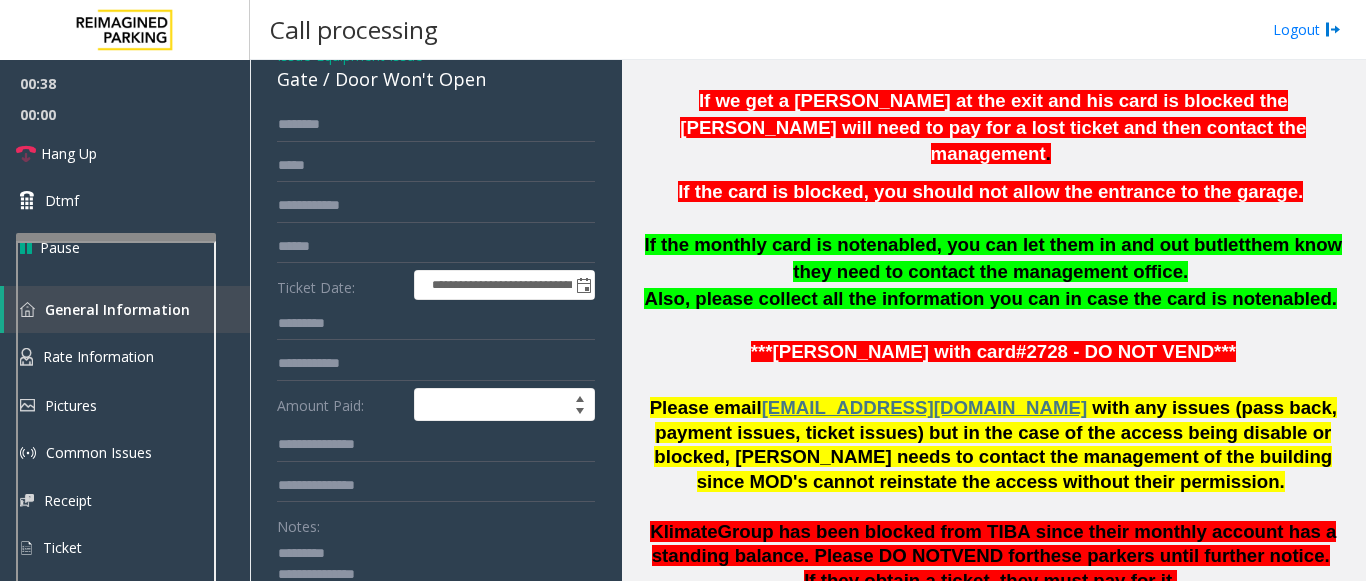 click on "Gate / Door Won't Open" 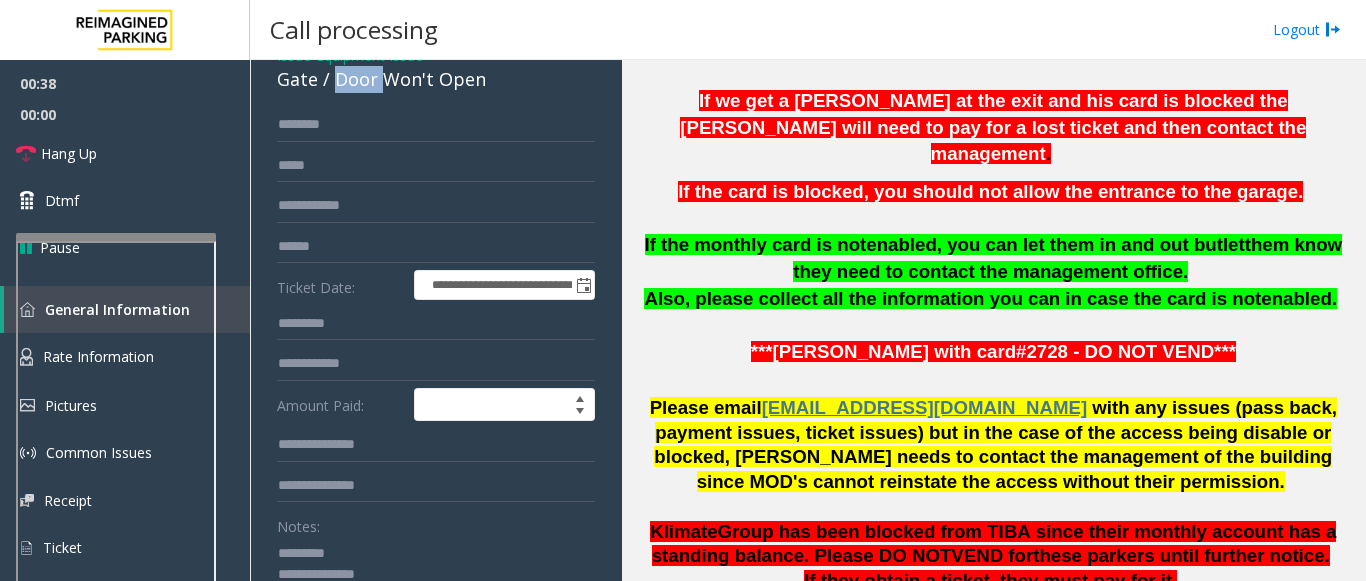 click on "Gate / Door Won't Open" 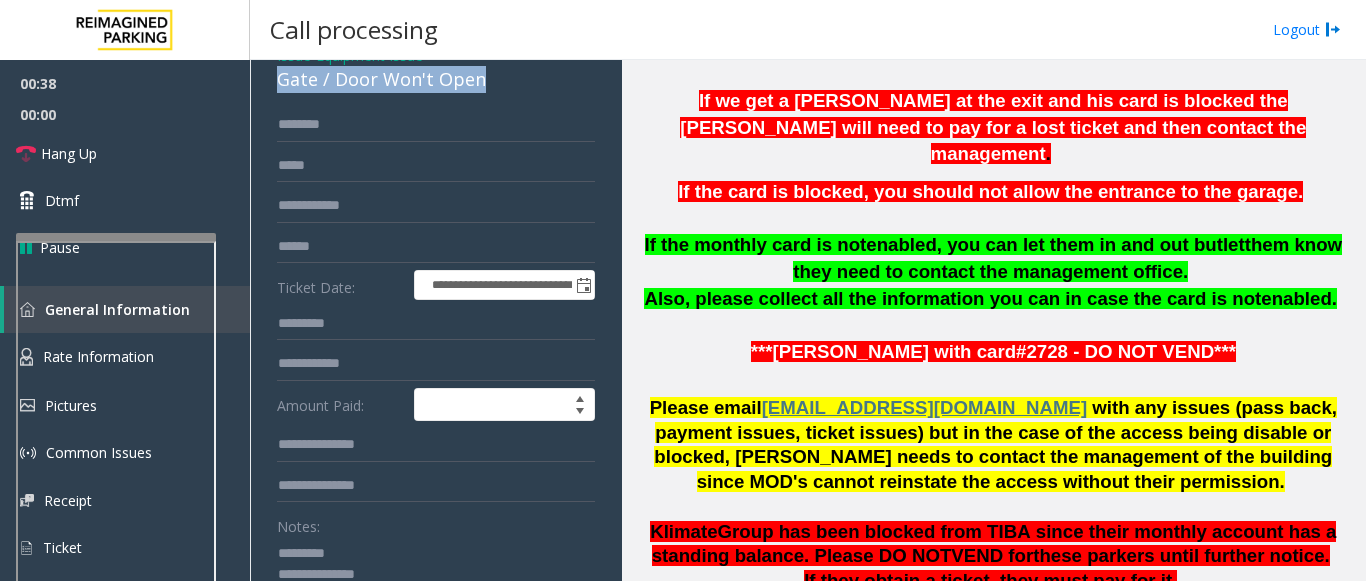 click on "Gate / Door Won't Open" 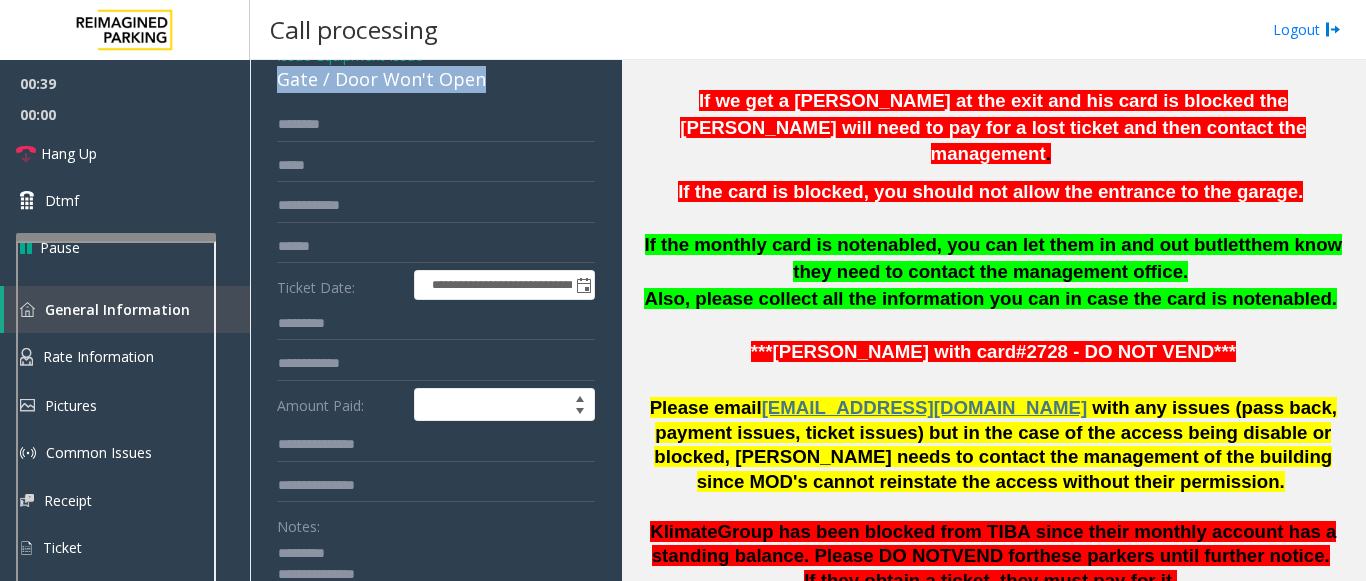 copy on "Gate / Door Won't Open" 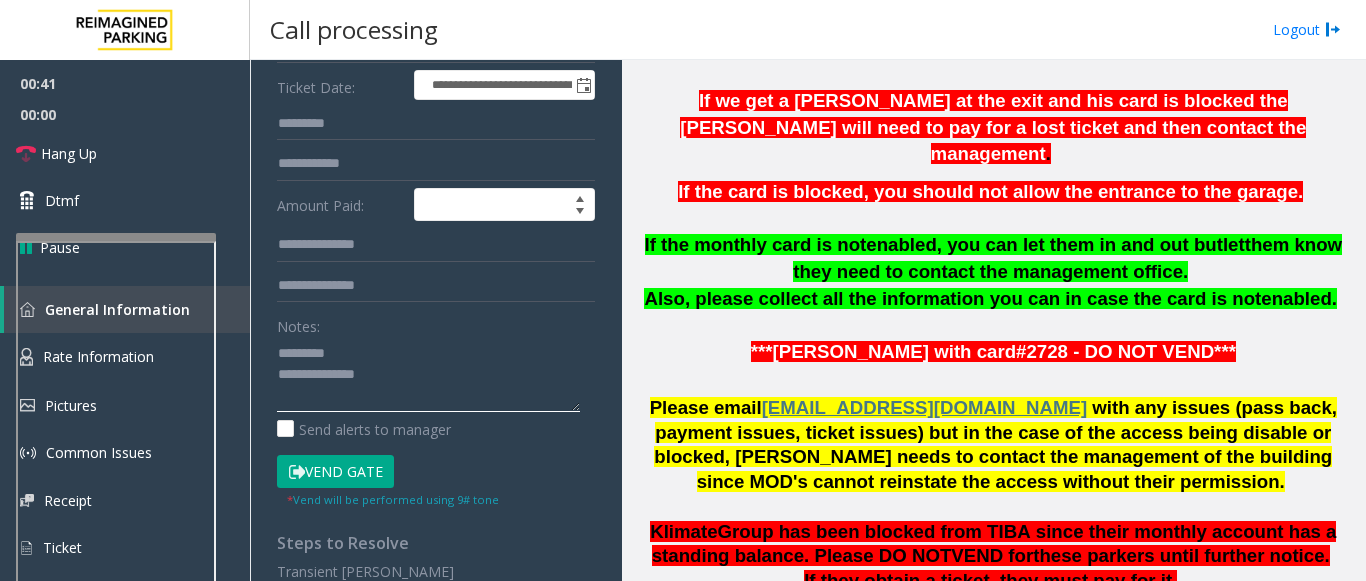 paste on "**********" 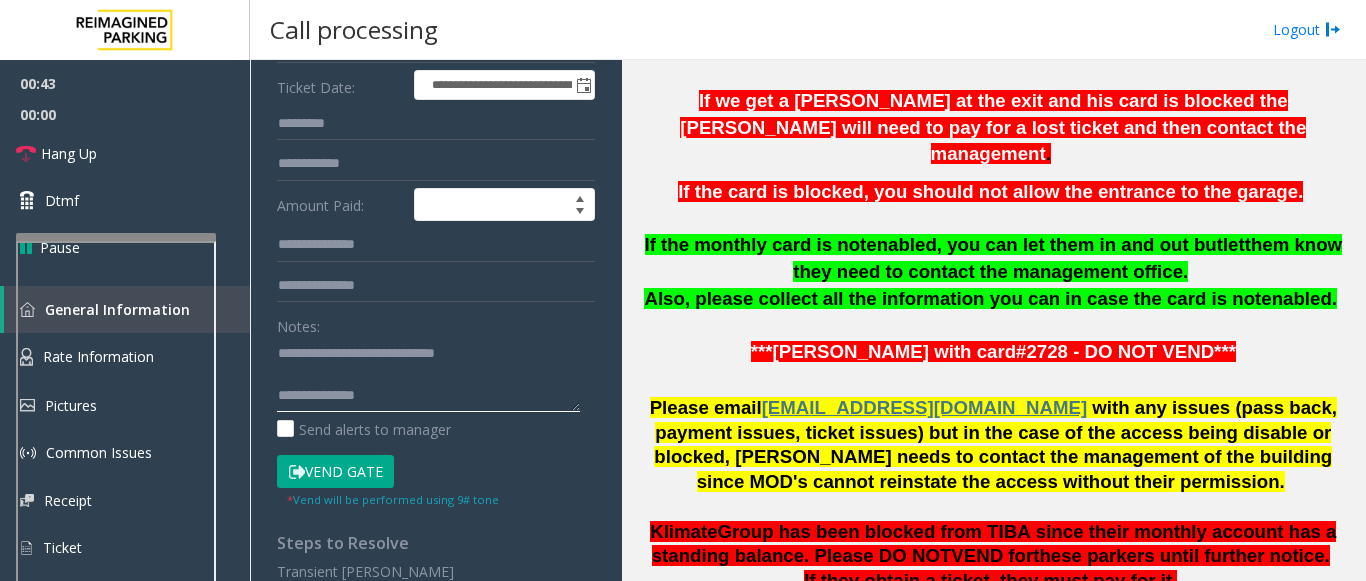 click 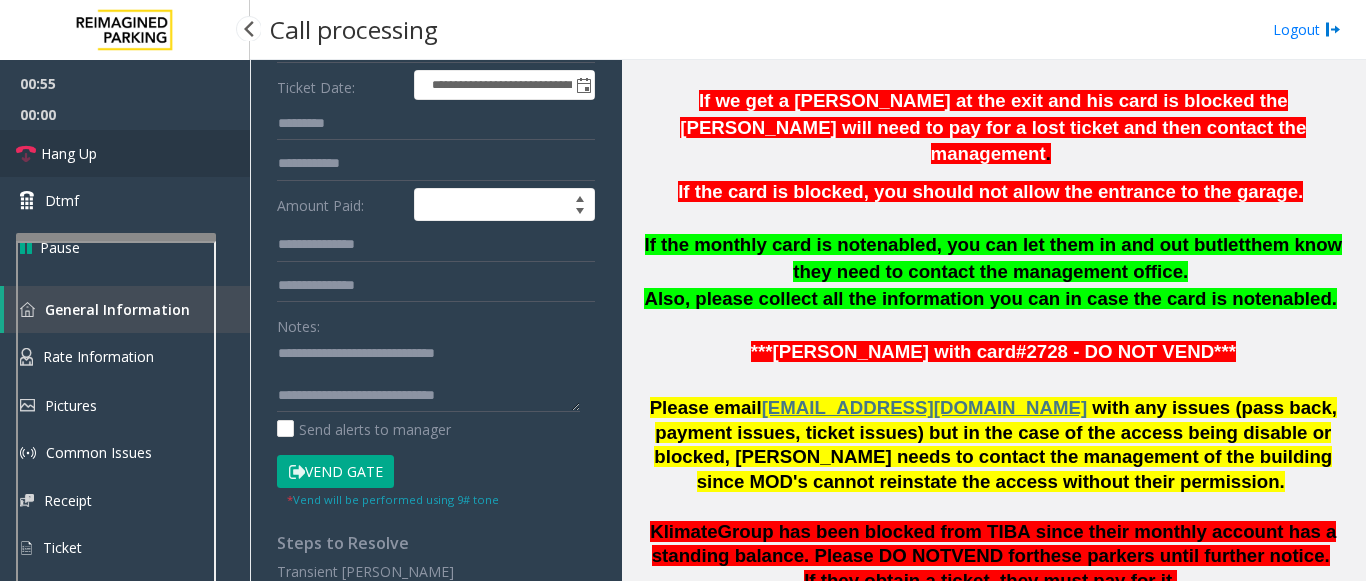 click on "Hang Up" at bounding box center [125, 153] 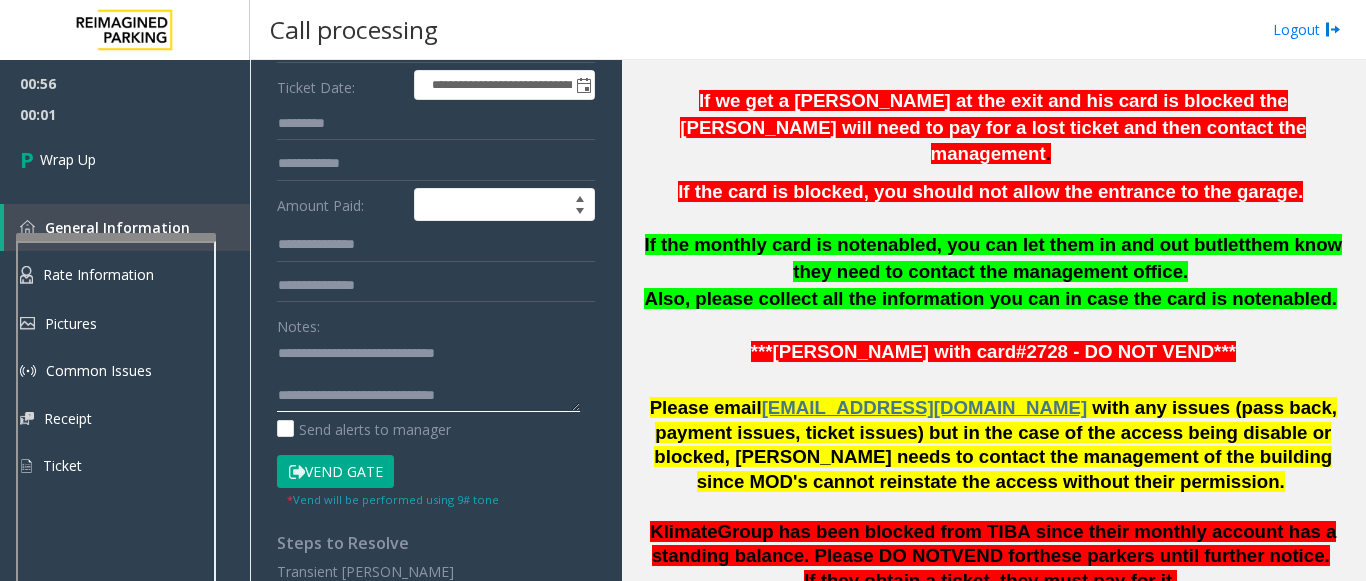 click 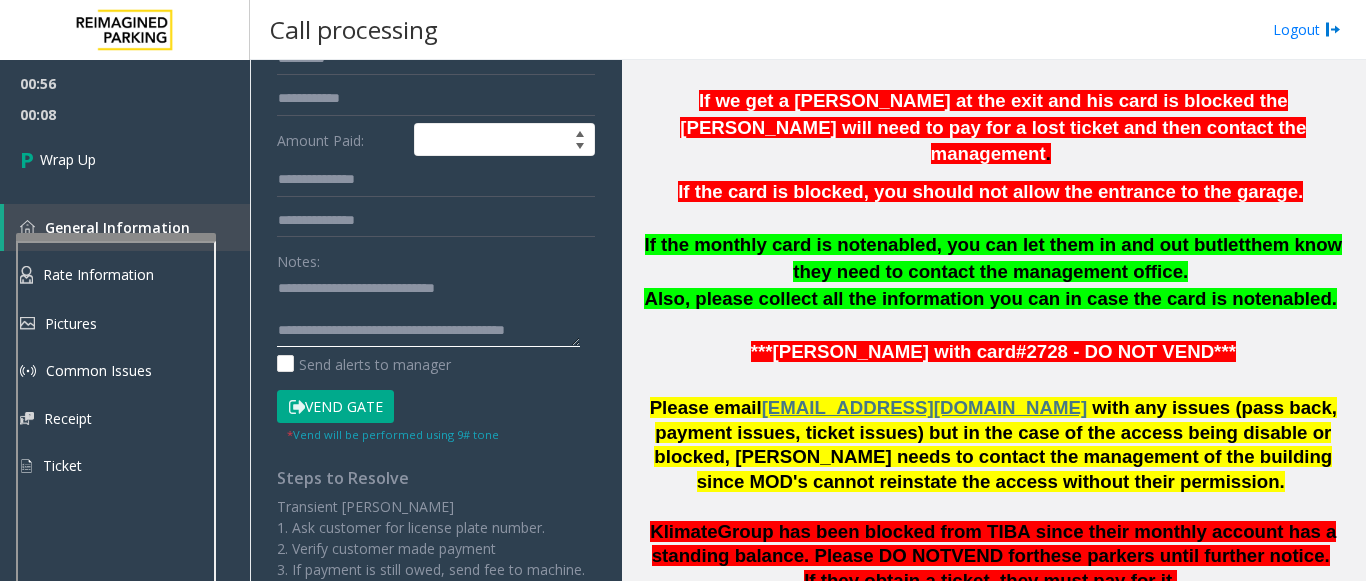 scroll, scrollTop: 400, scrollLeft: 0, axis: vertical 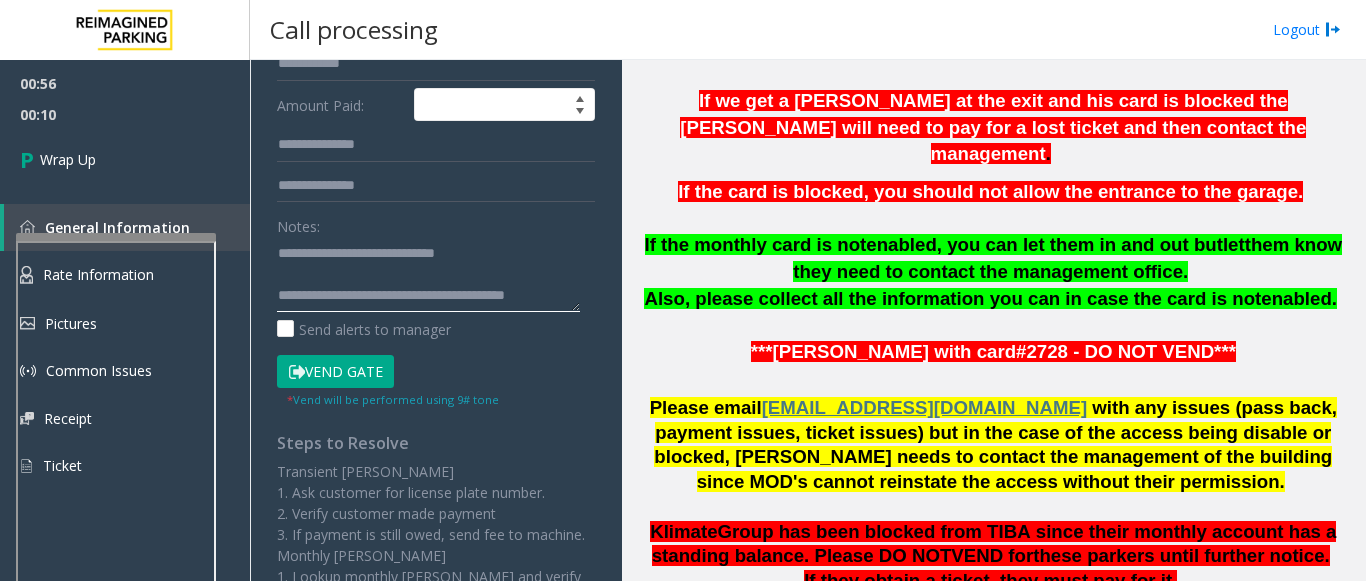 click 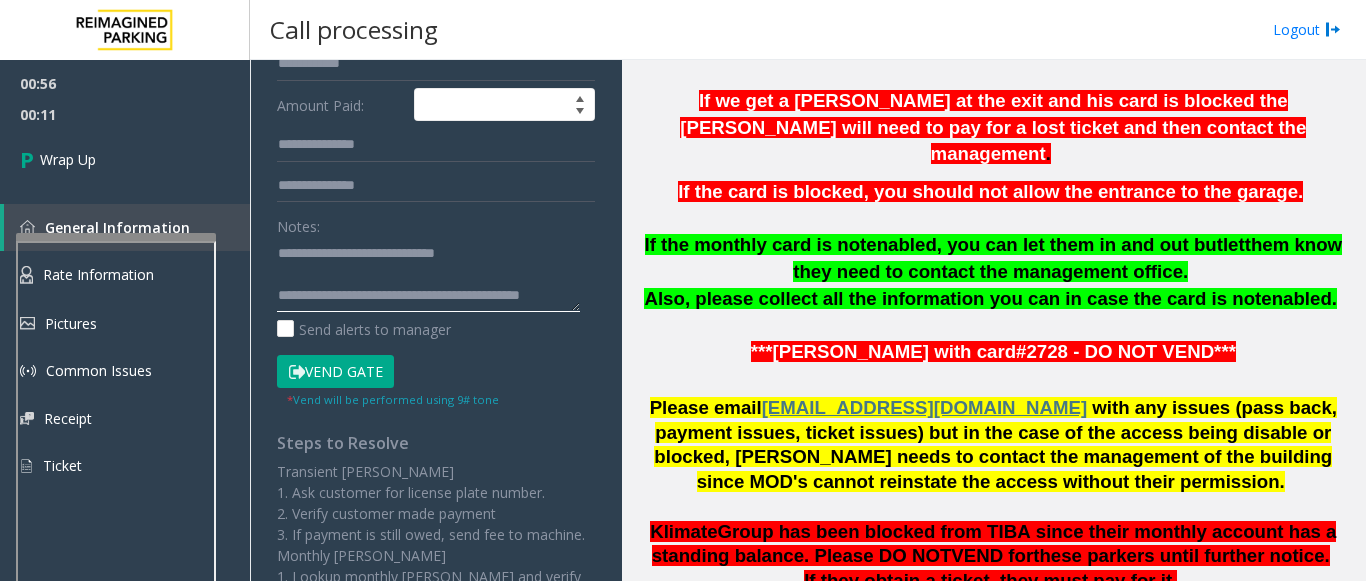 scroll, scrollTop: 15, scrollLeft: 0, axis: vertical 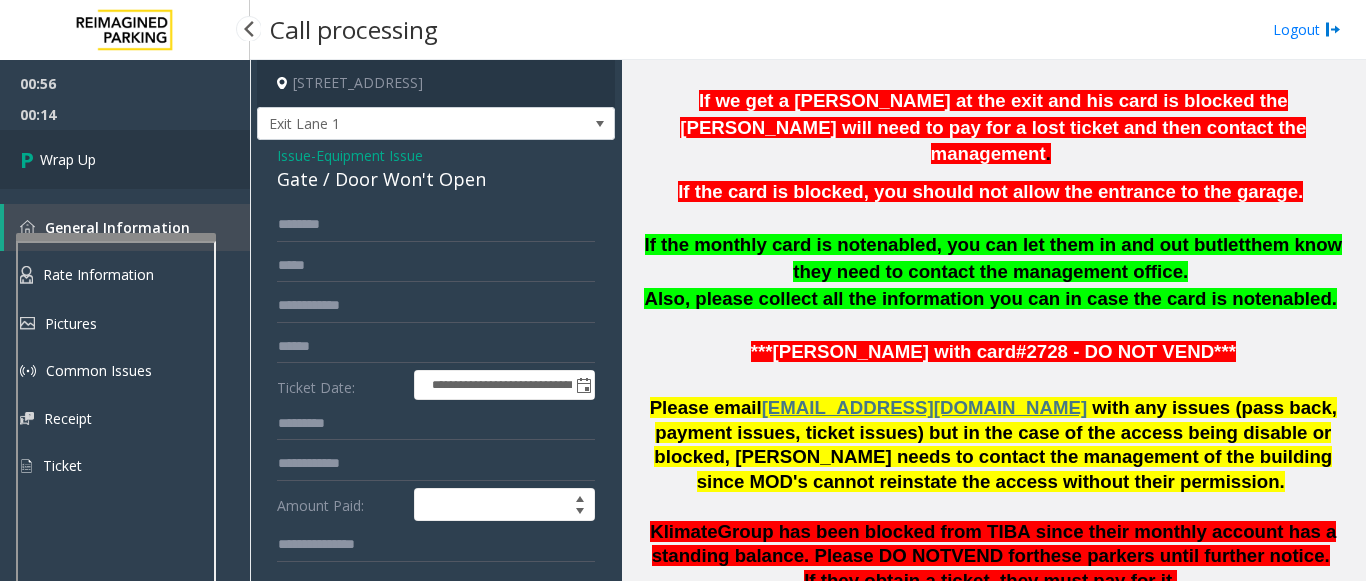type on "**********" 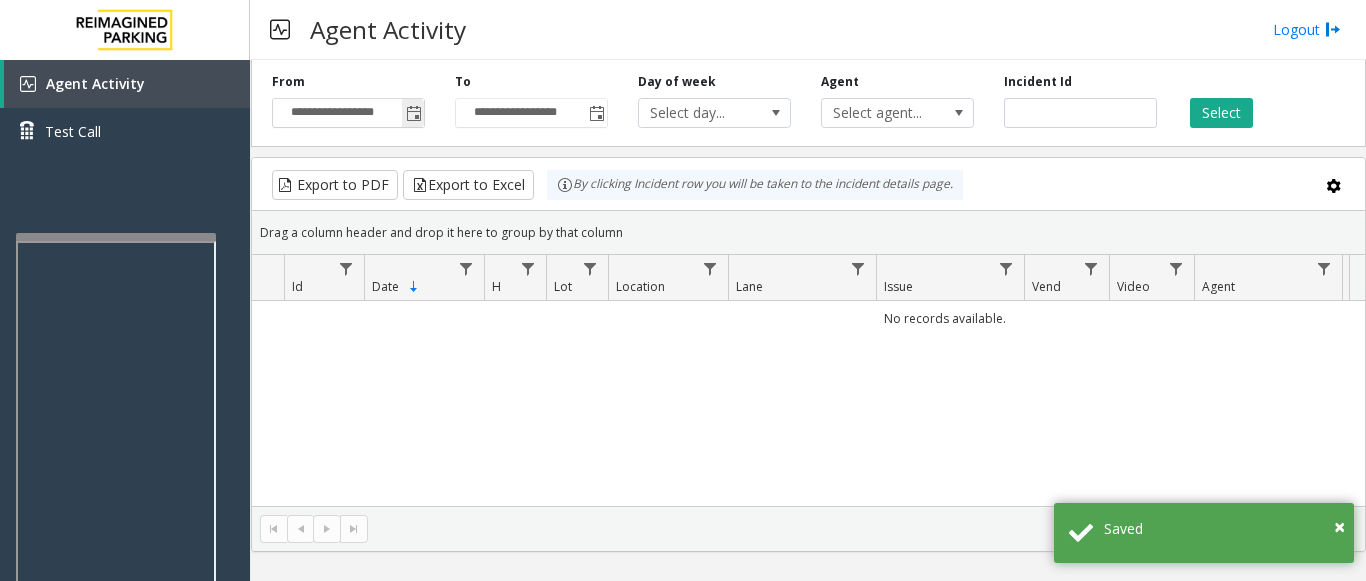 click 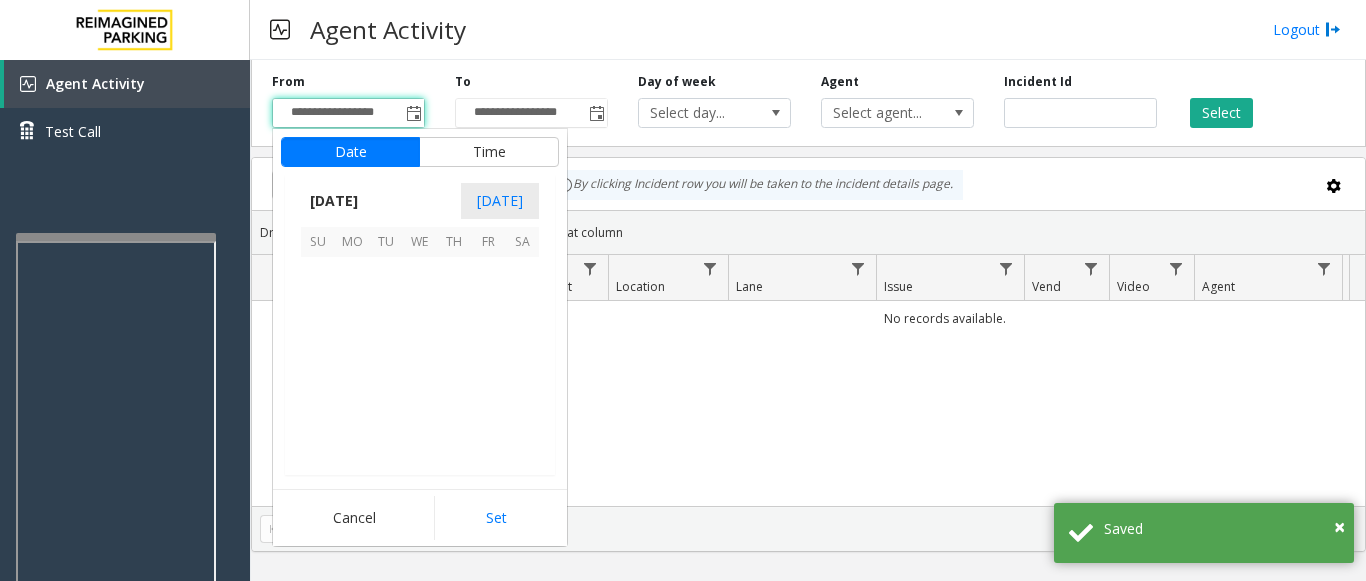 scroll, scrollTop: 358428, scrollLeft: 0, axis: vertical 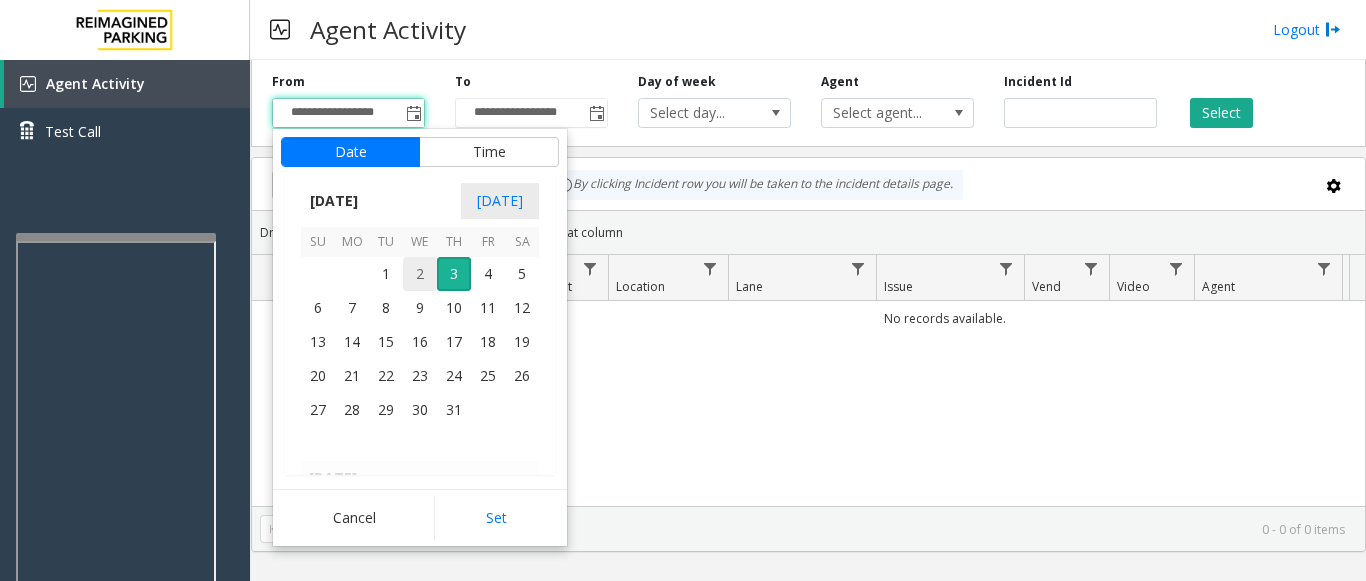 click on "2" at bounding box center [420, 274] 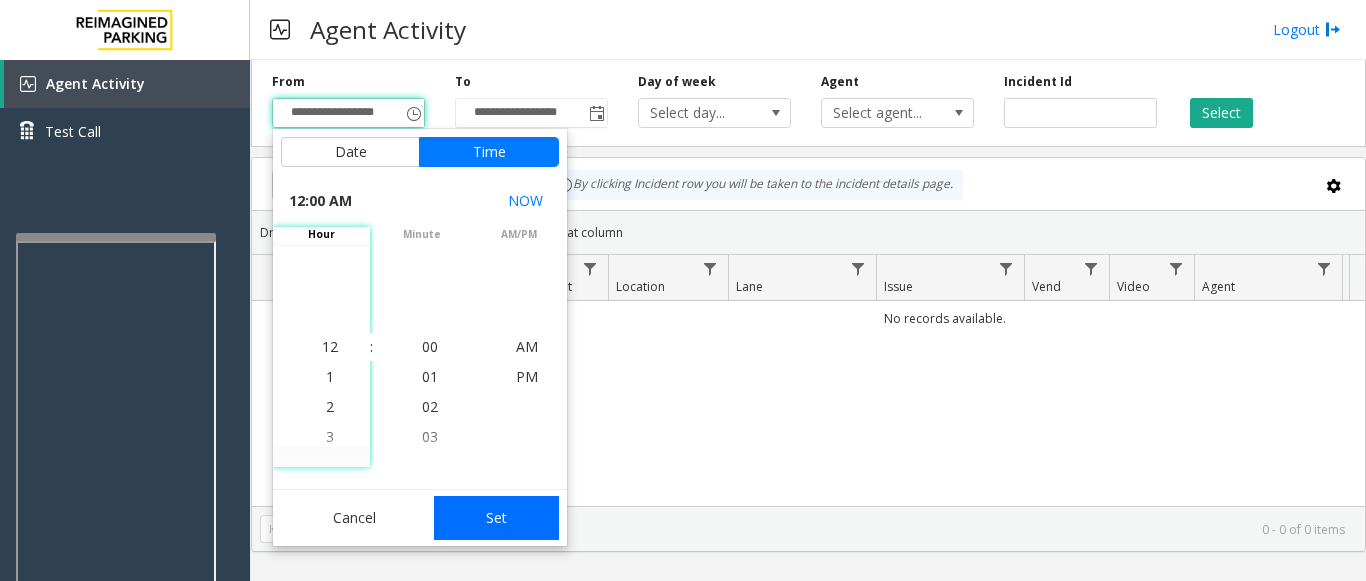 click on "Set" 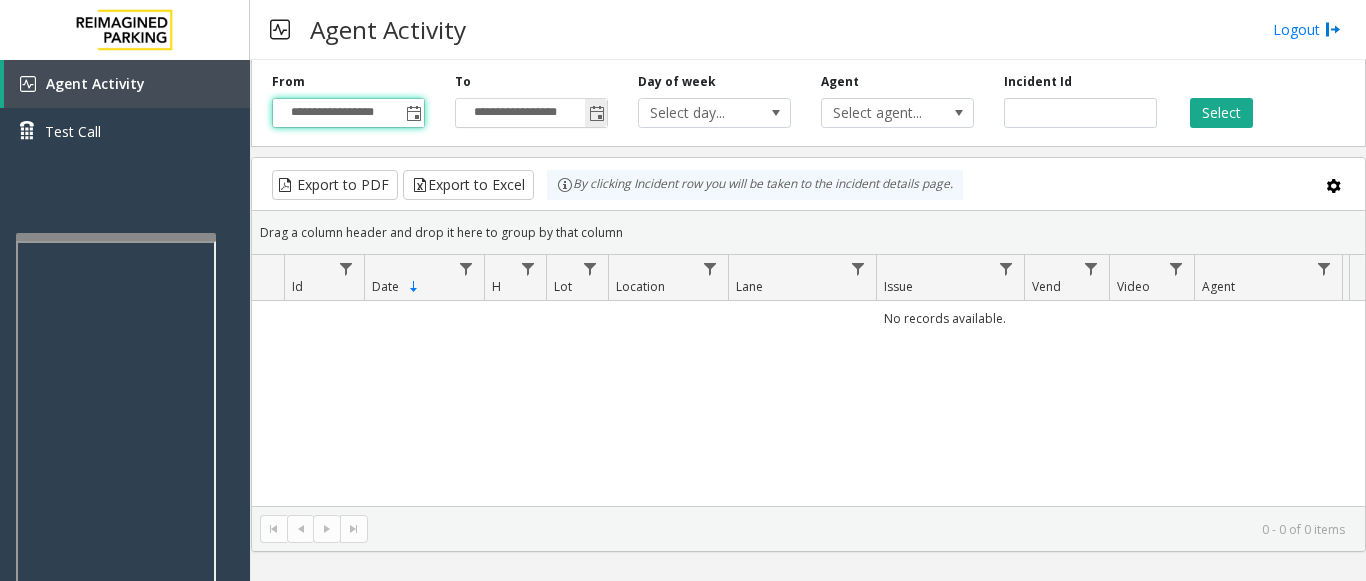 click 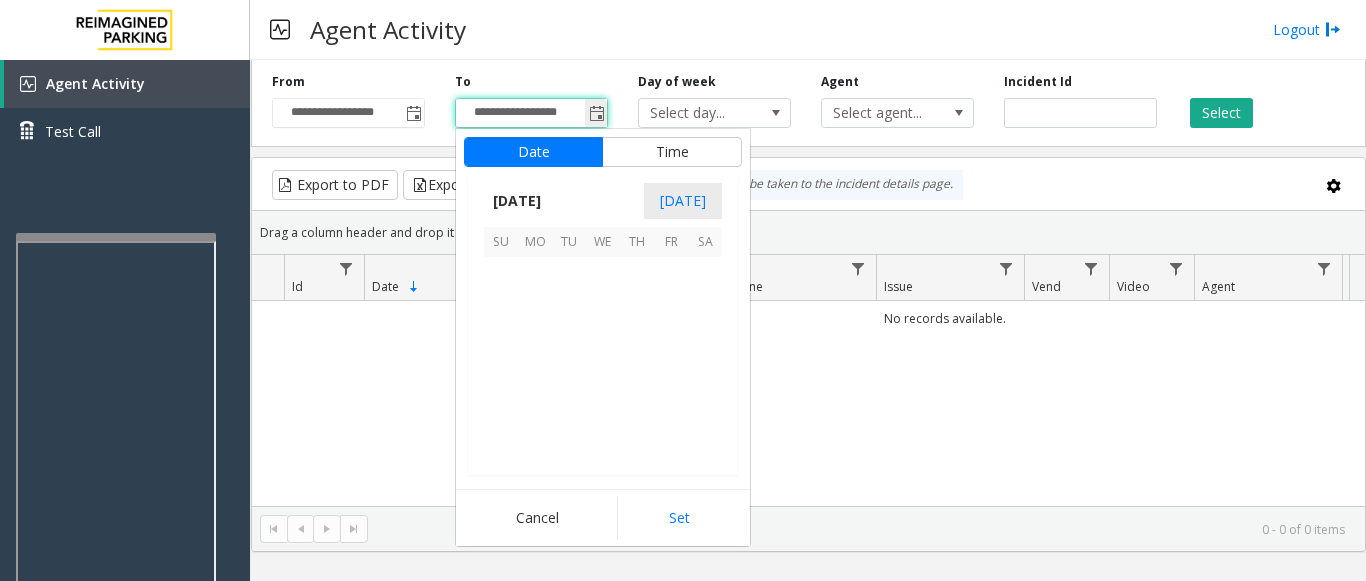 scroll, scrollTop: 358428, scrollLeft: 0, axis: vertical 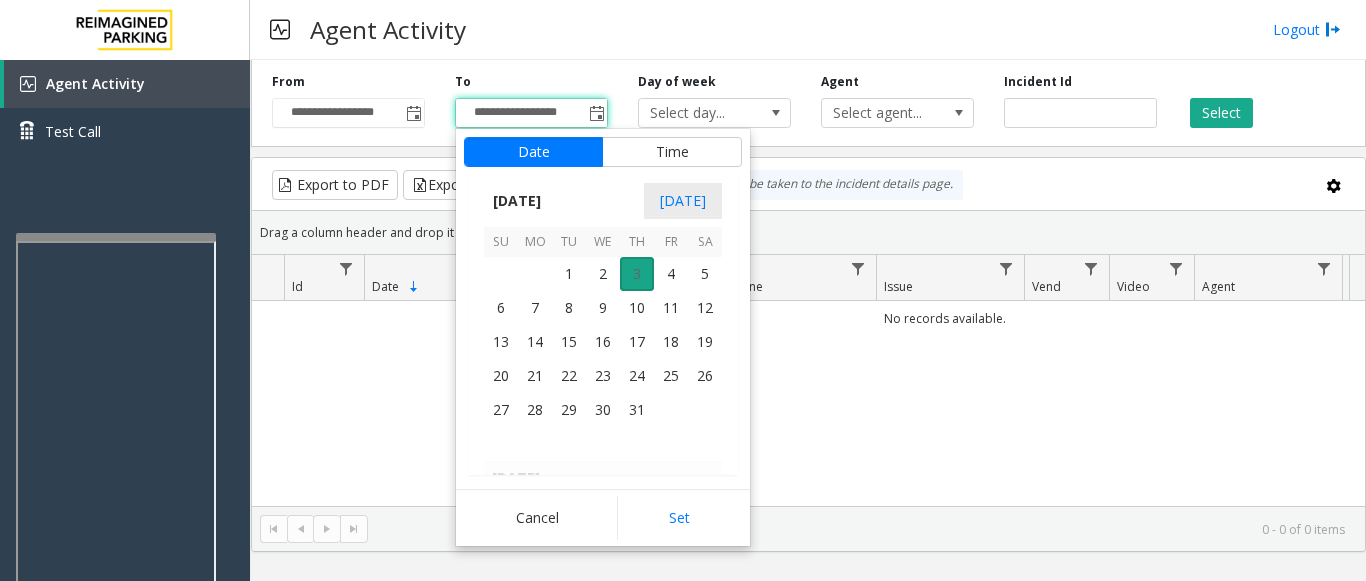 drag, startPoint x: 630, startPoint y: 272, endPoint x: 621, endPoint y: 319, distance: 47.853943 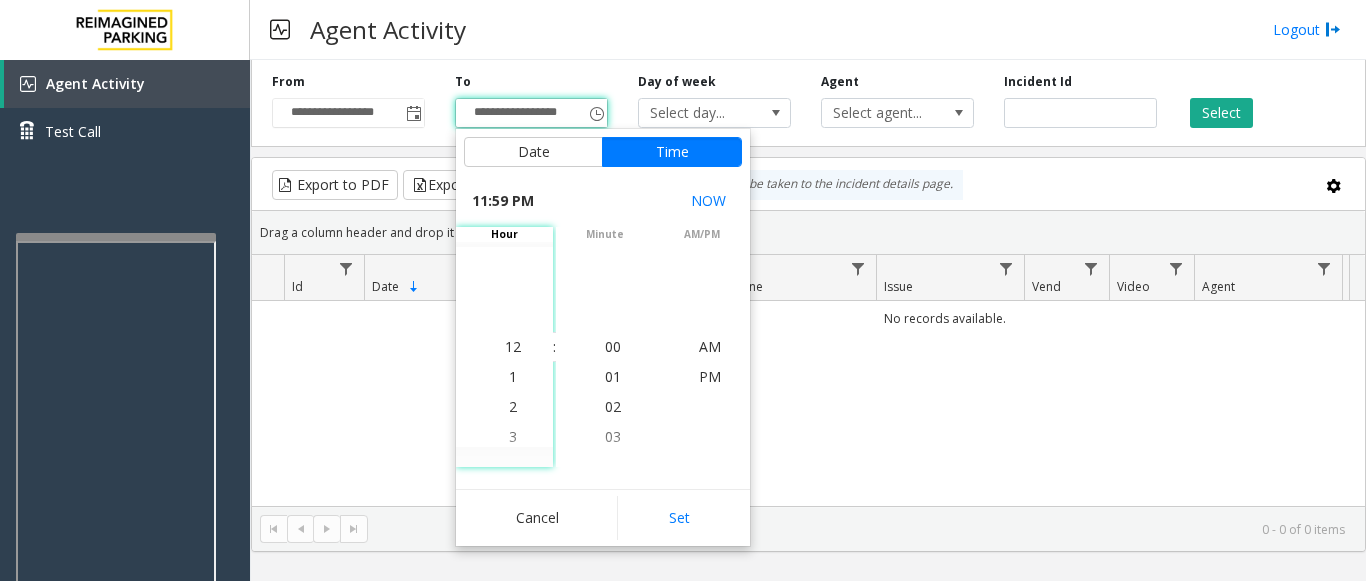 scroll, scrollTop: 690, scrollLeft: 0, axis: vertical 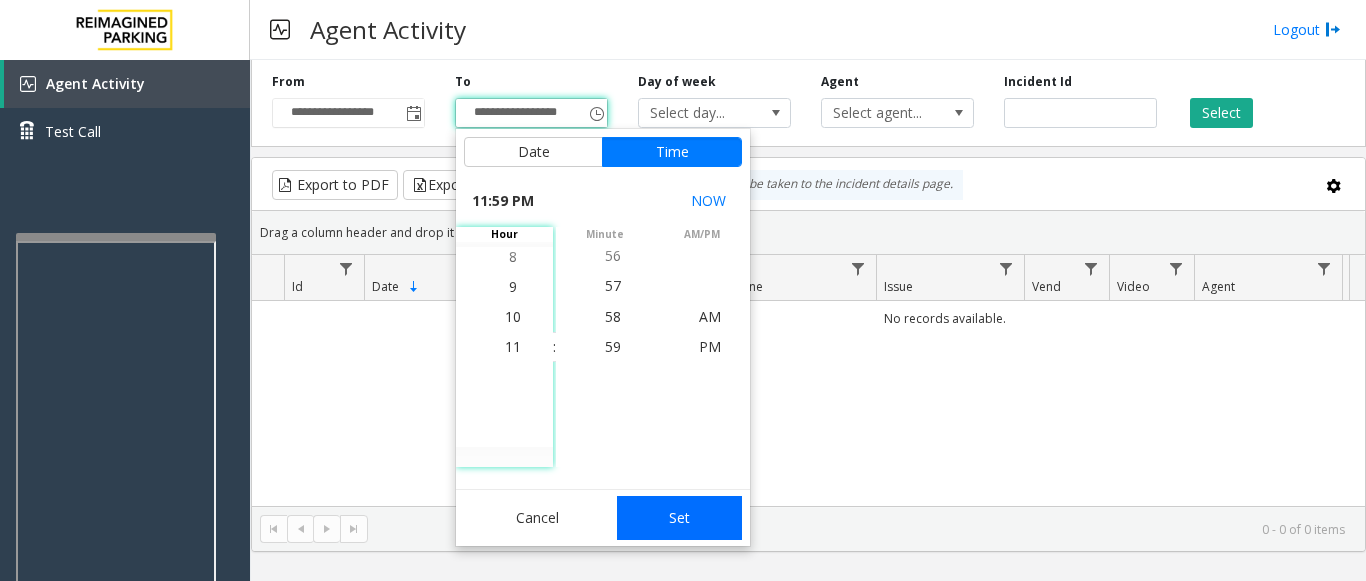 click on "Set" 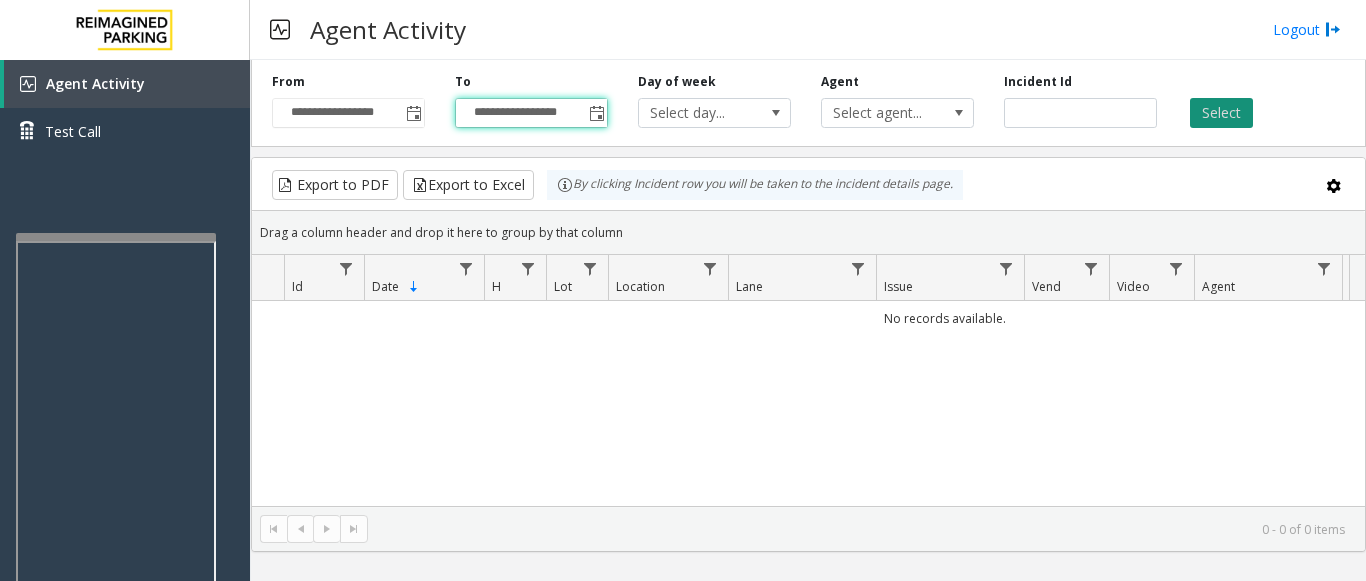 click on "Select" 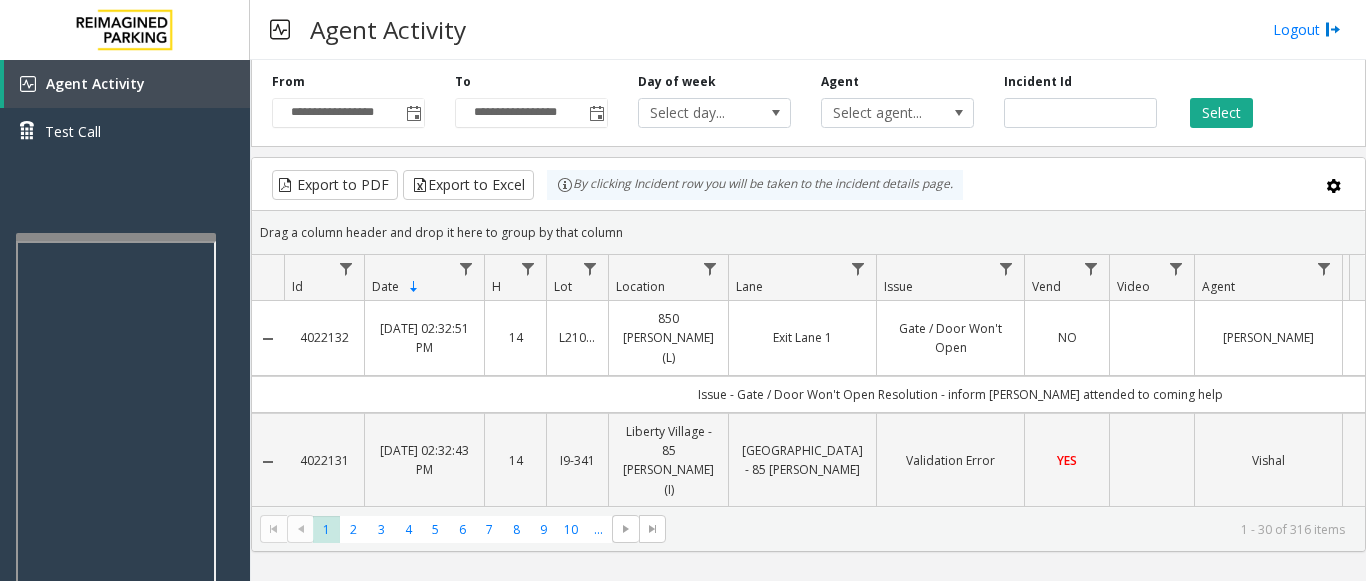 click 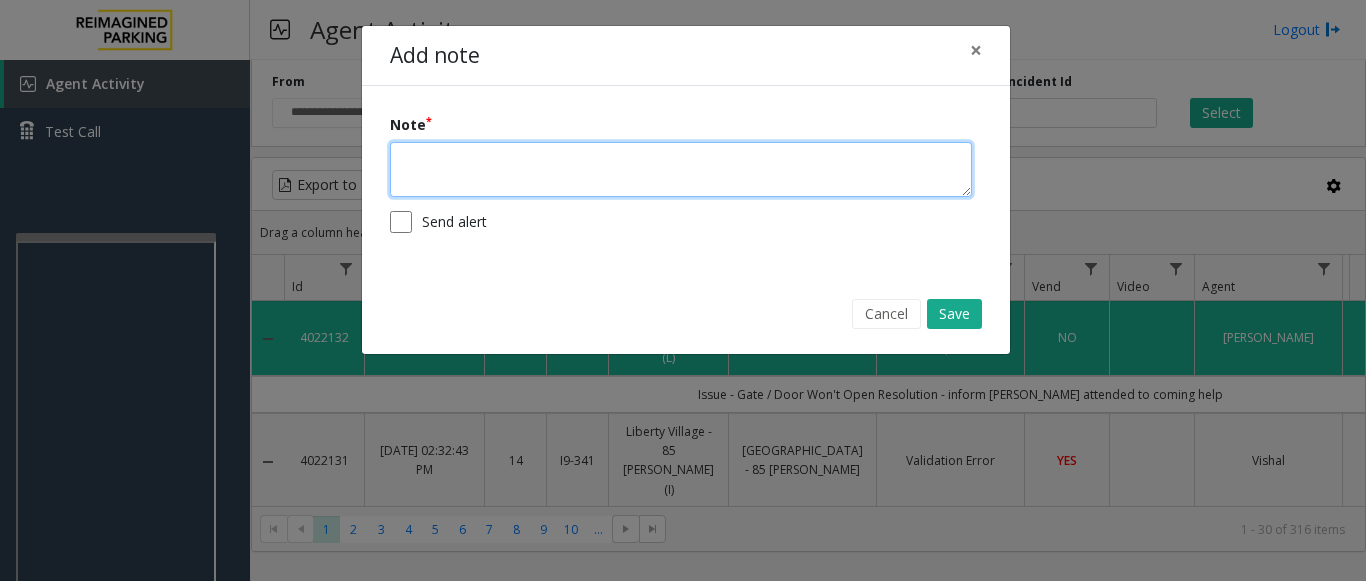 click 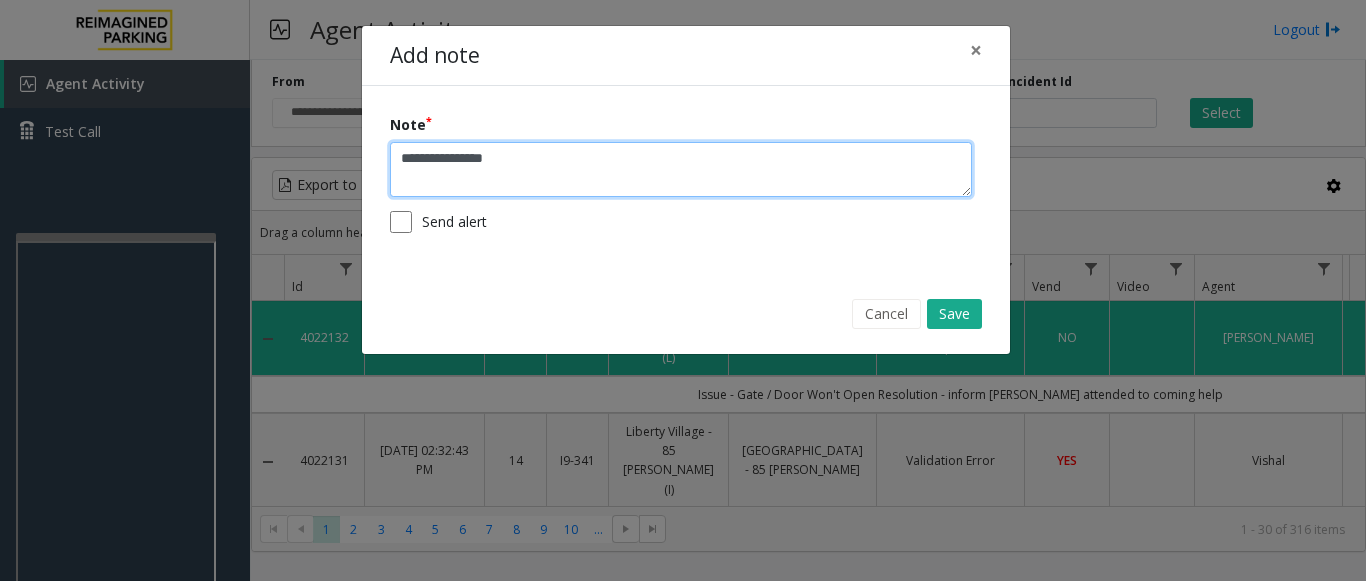 click on "**********" 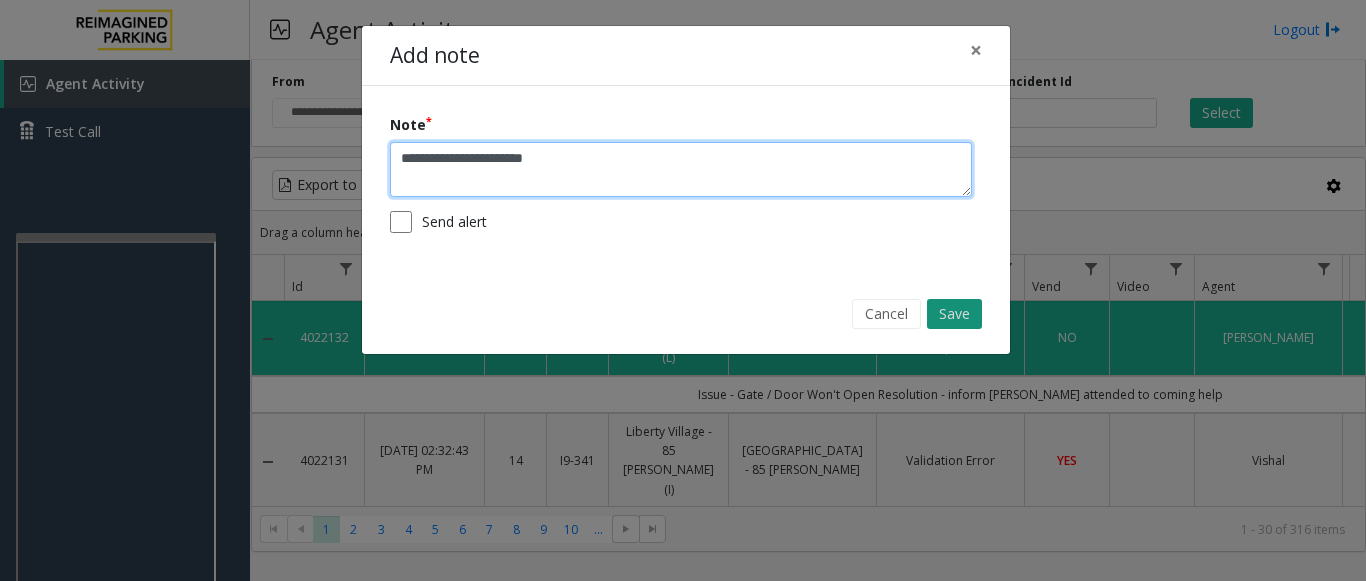 type on "**********" 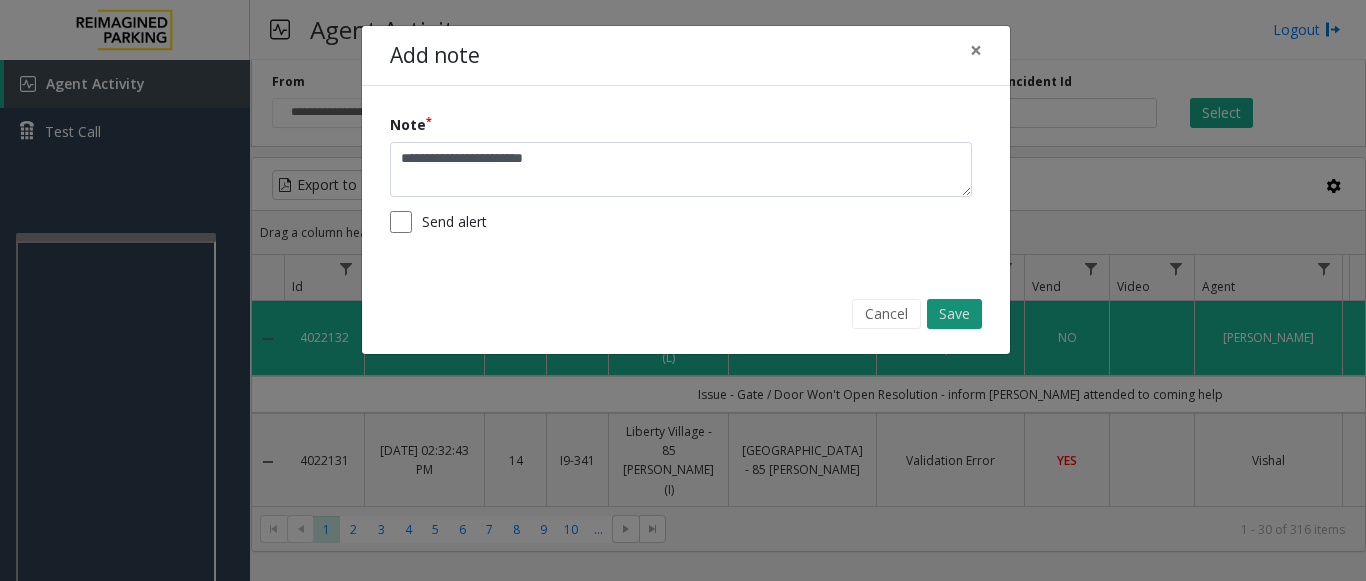 click on "Save" 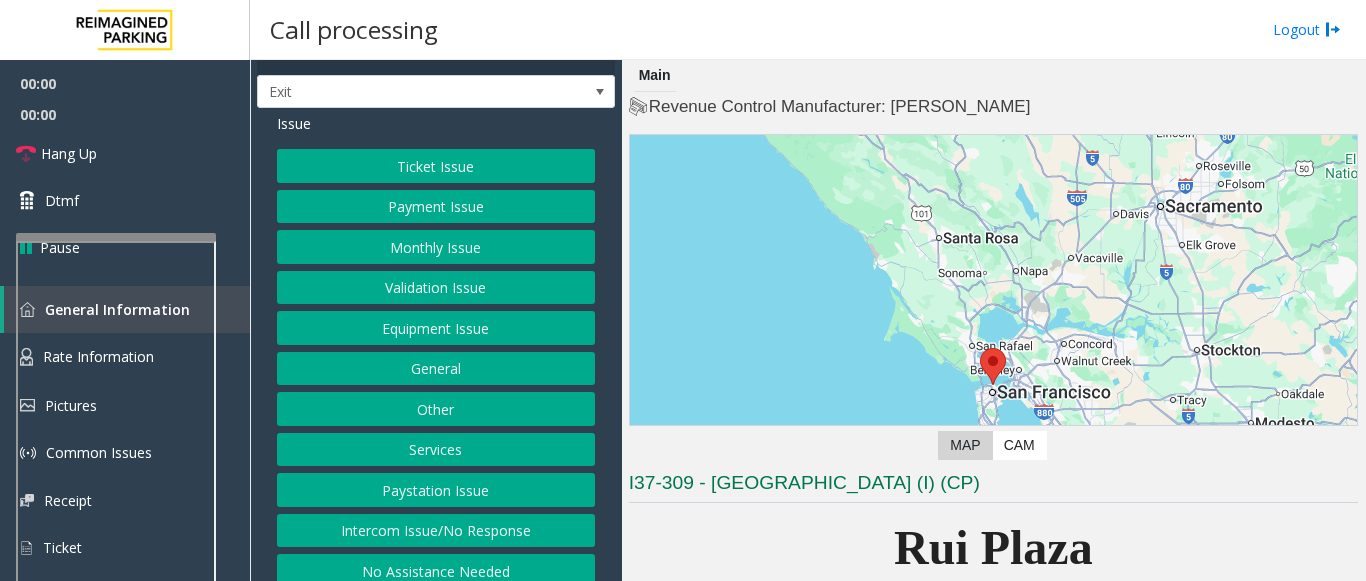 scroll, scrollTop: 49, scrollLeft: 0, axis: vertical 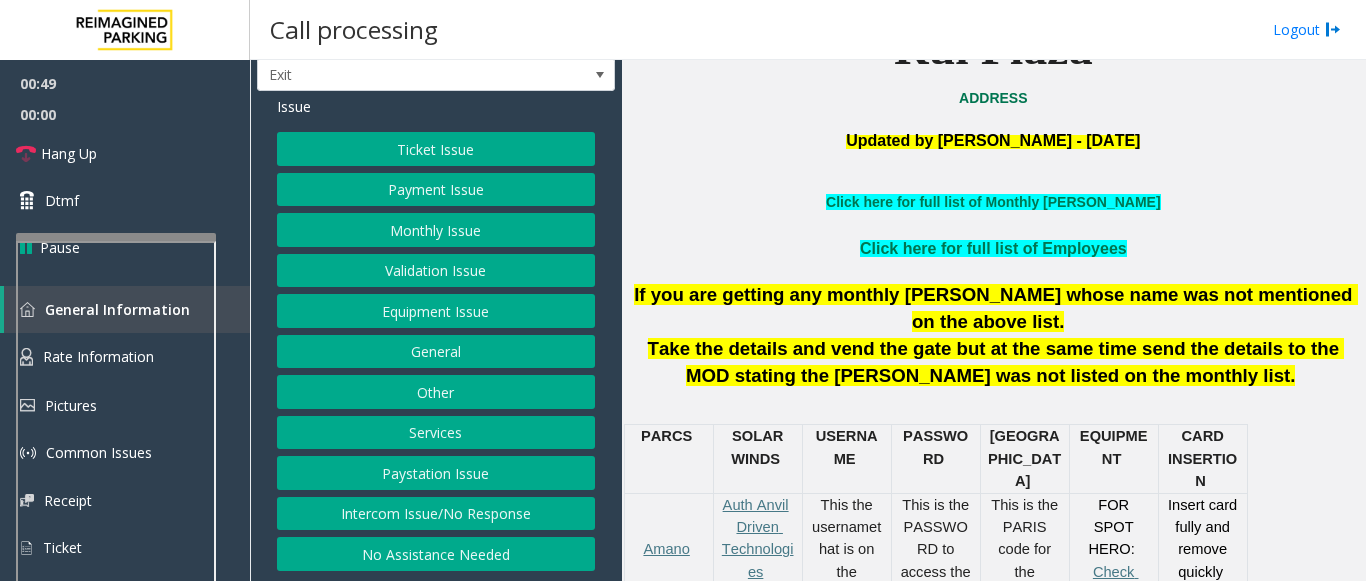 click on "Payment Issue" 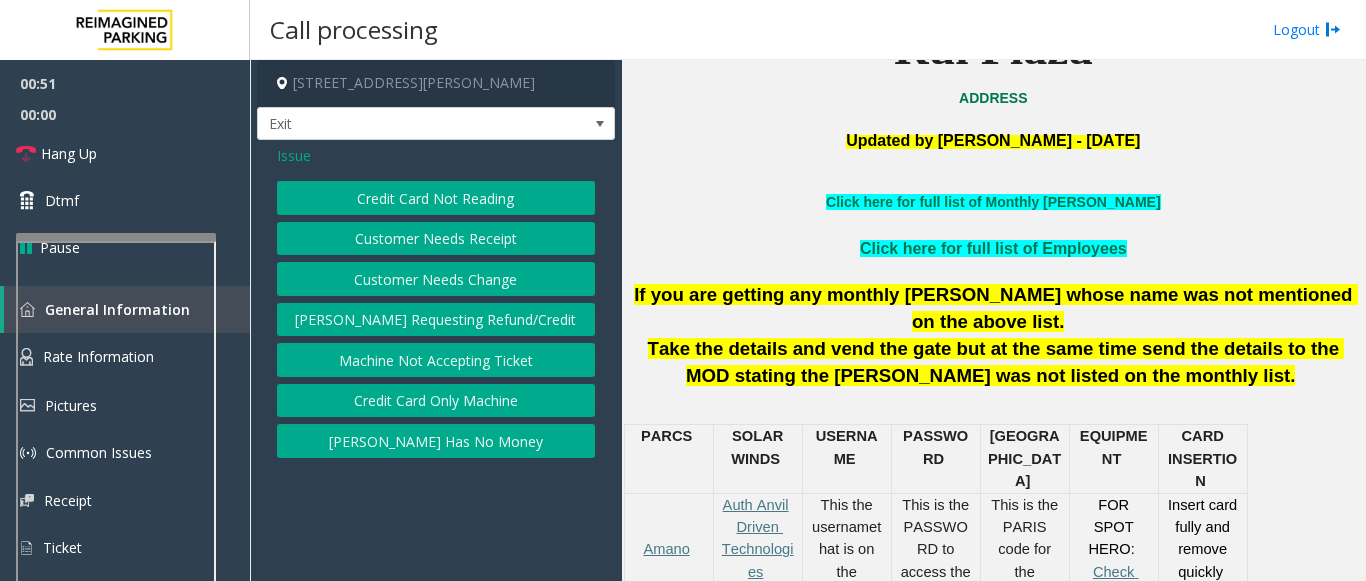 click on "Credit Card Not Reading" 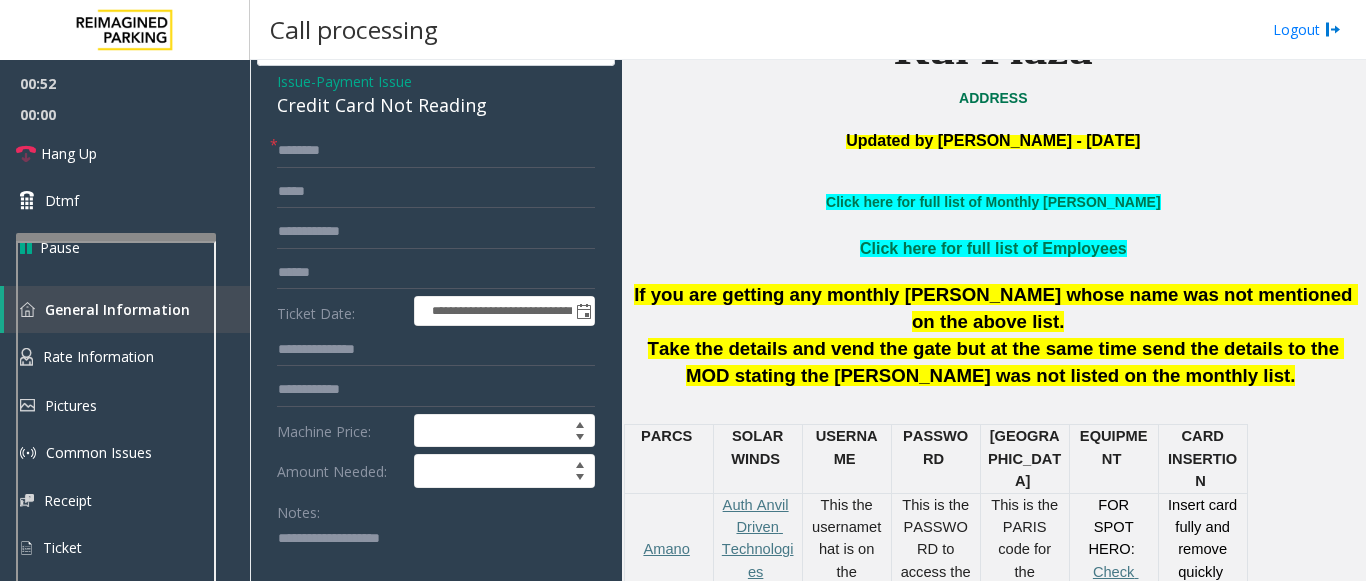 scroll, scrollTop: 200, scrollLeft: 0, axis: vertical 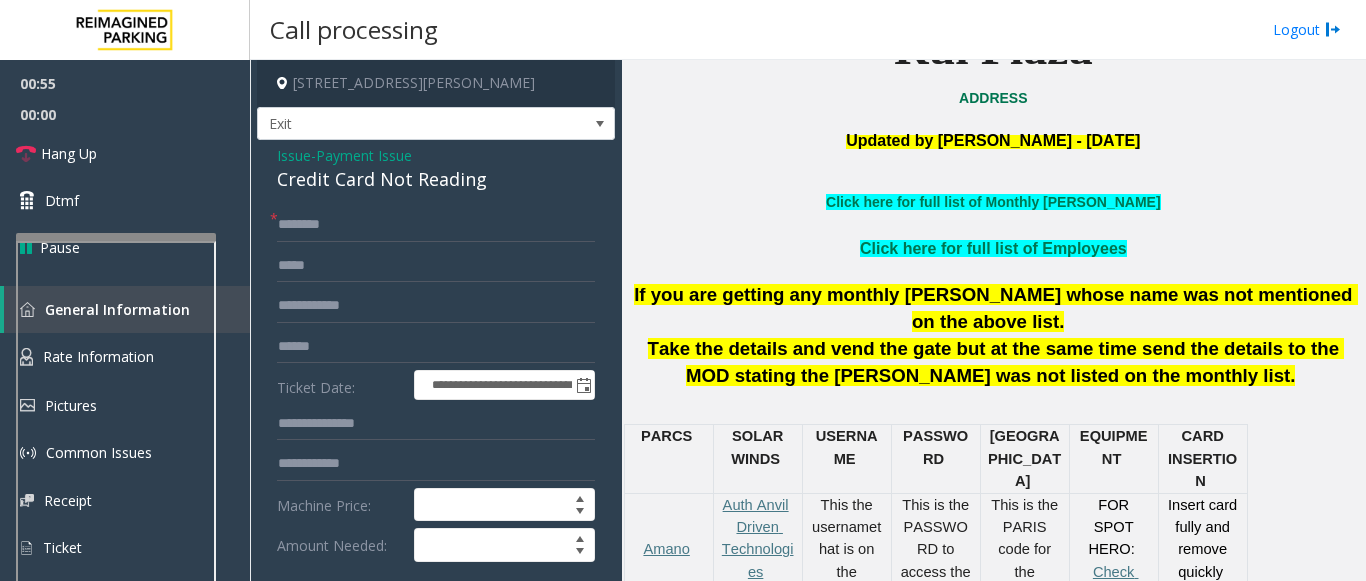 click on "Credit Card Not Reading" 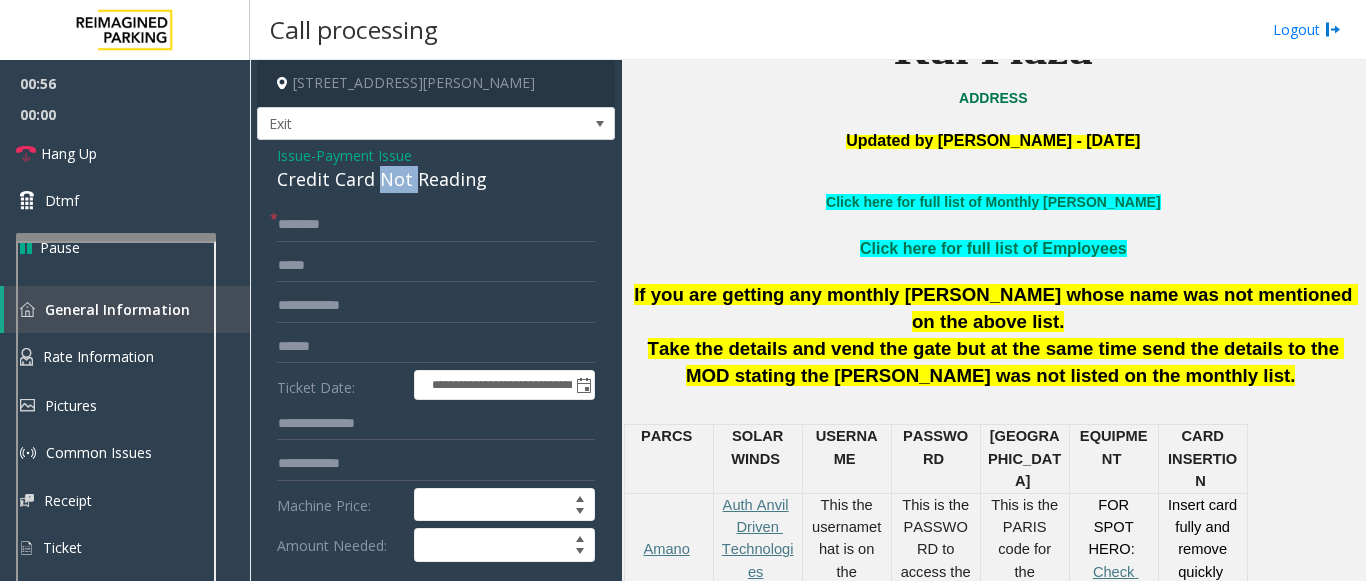 click on "Credit Card Not Reading" 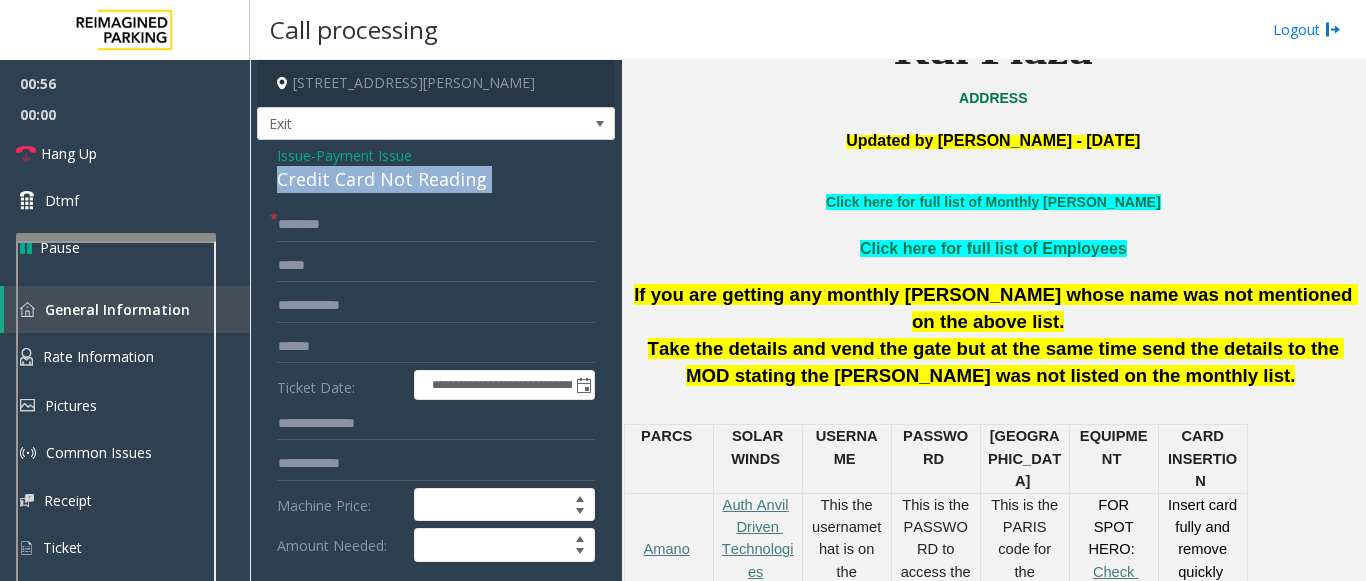 click on "Credit Card Not Reading" 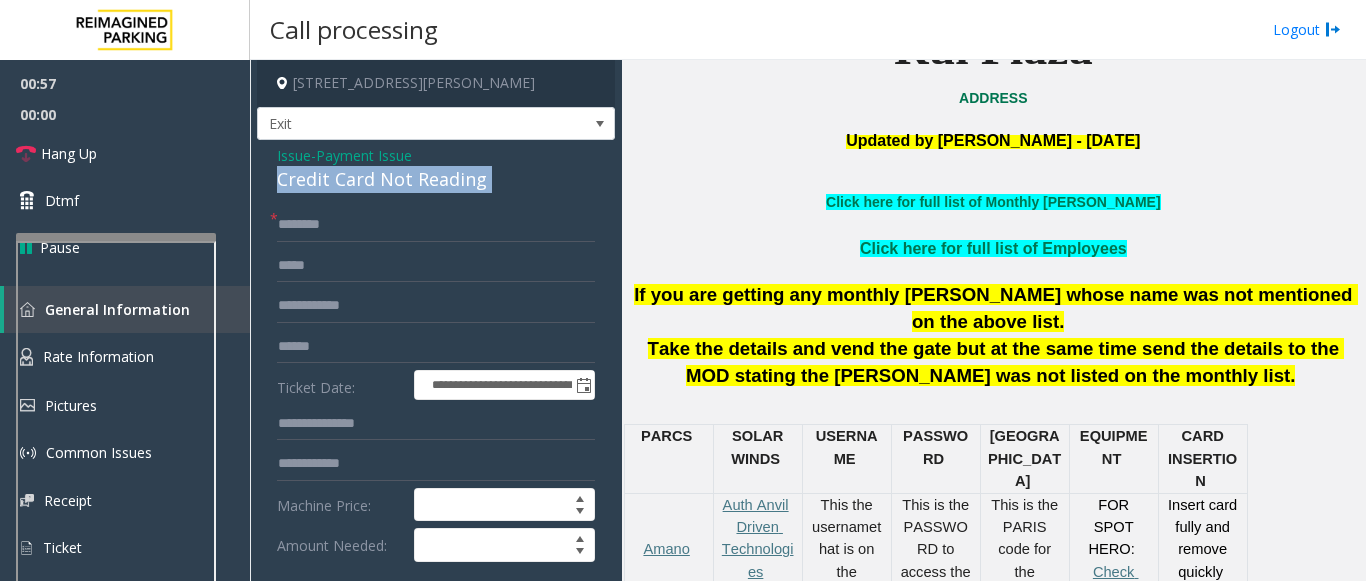 copy on "Credit Card Not Reading" 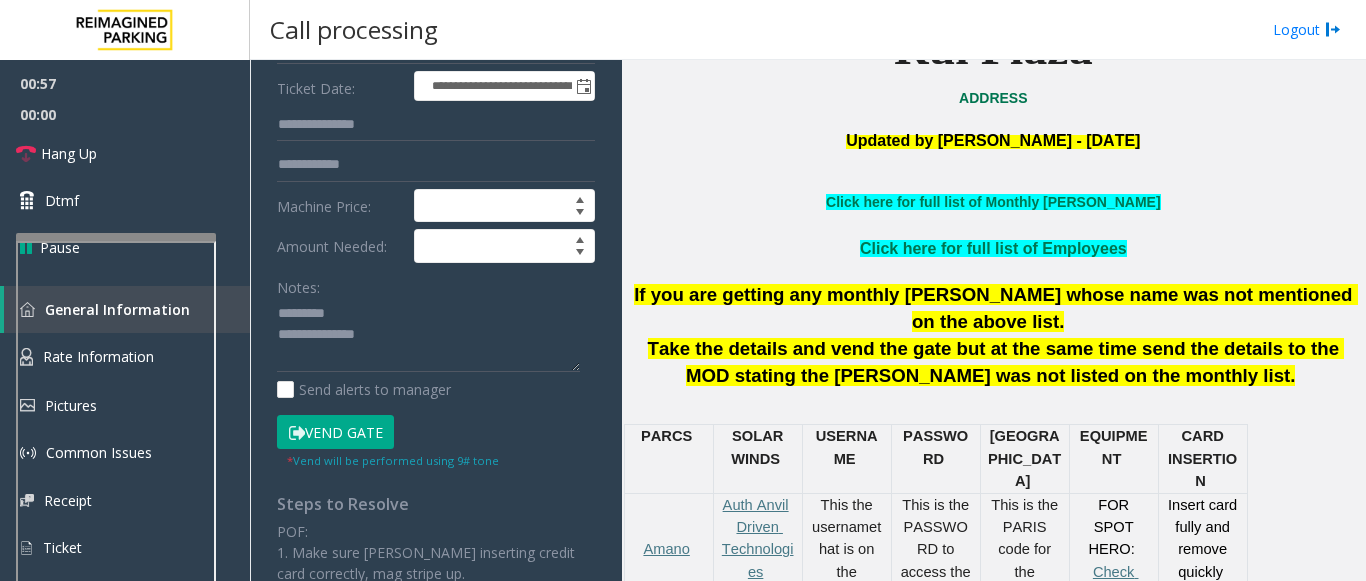 scroll, scrollTop: 300, scrollLeft: 0, axis: vertical 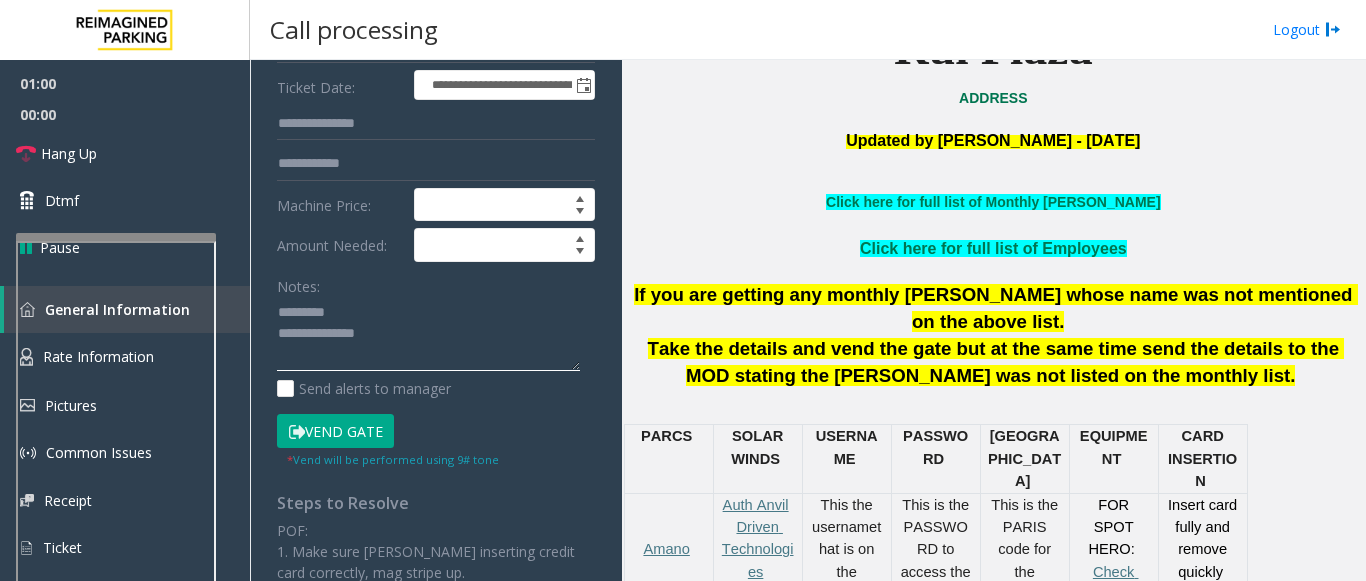 paste on "**********" 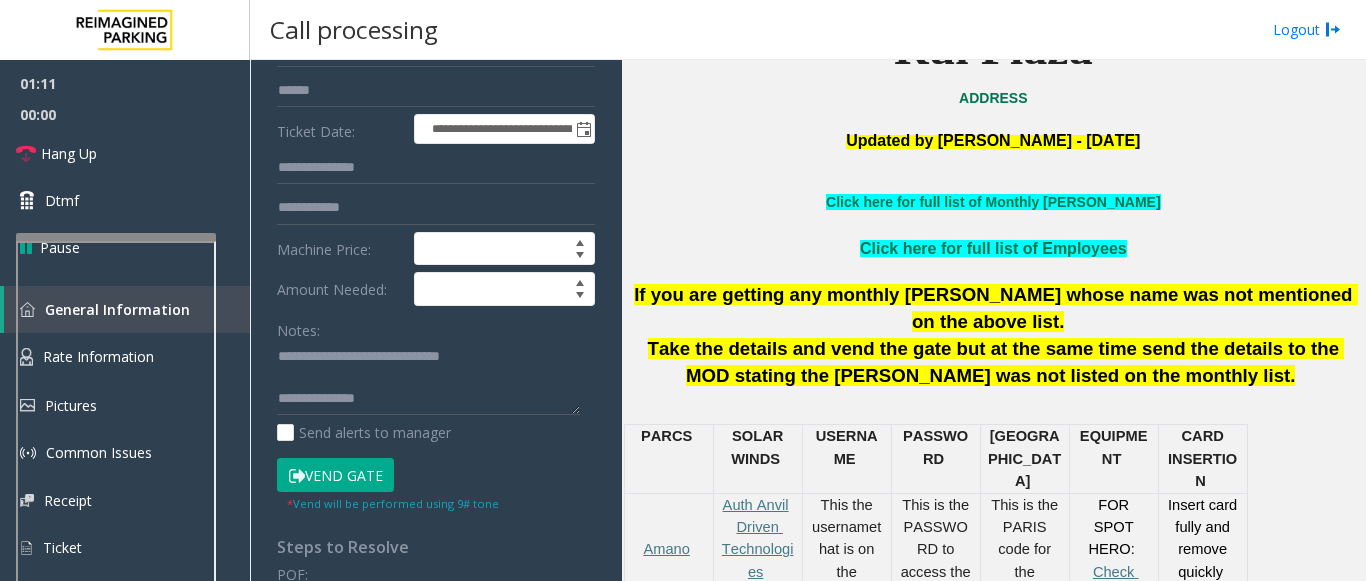 scroll, scrollTop: 300, scrollLeft: 0, axis: vertical 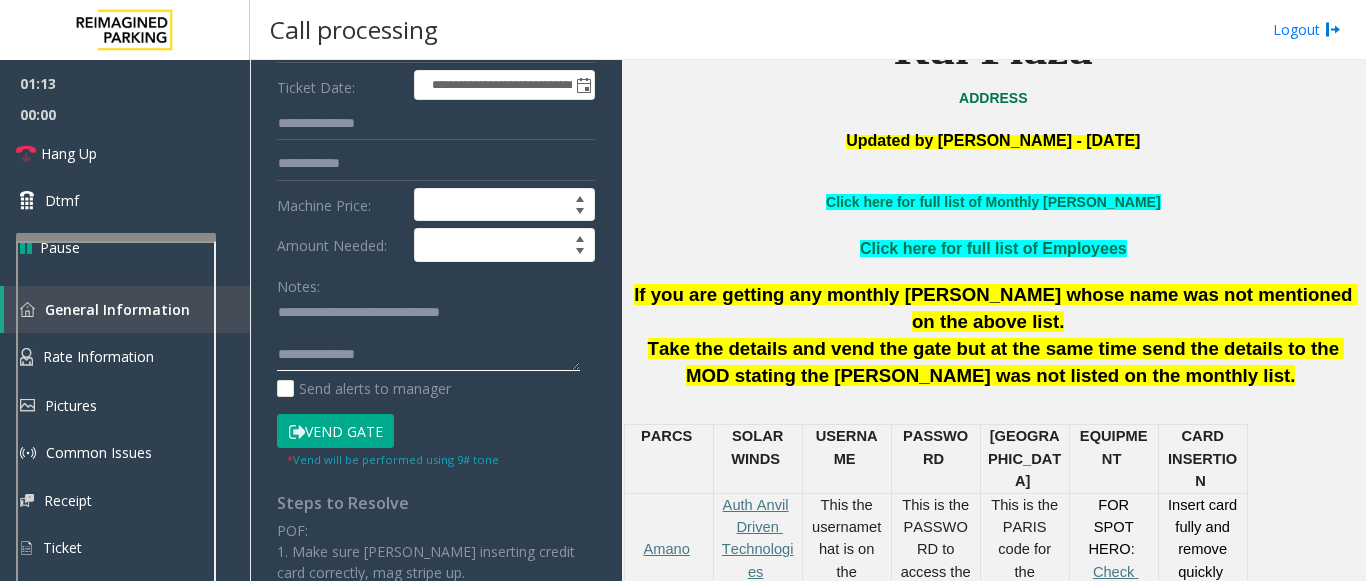 paste on "**********" 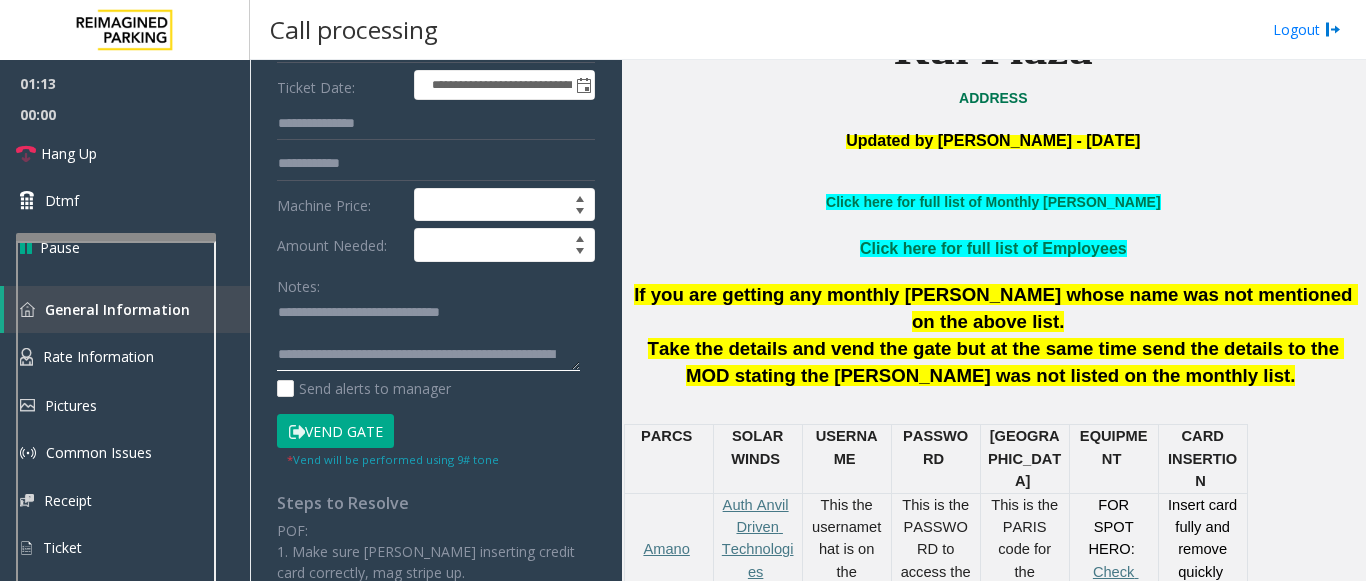 scroll, scrollTop: 37, scrollLeft: 0, axis: vertical 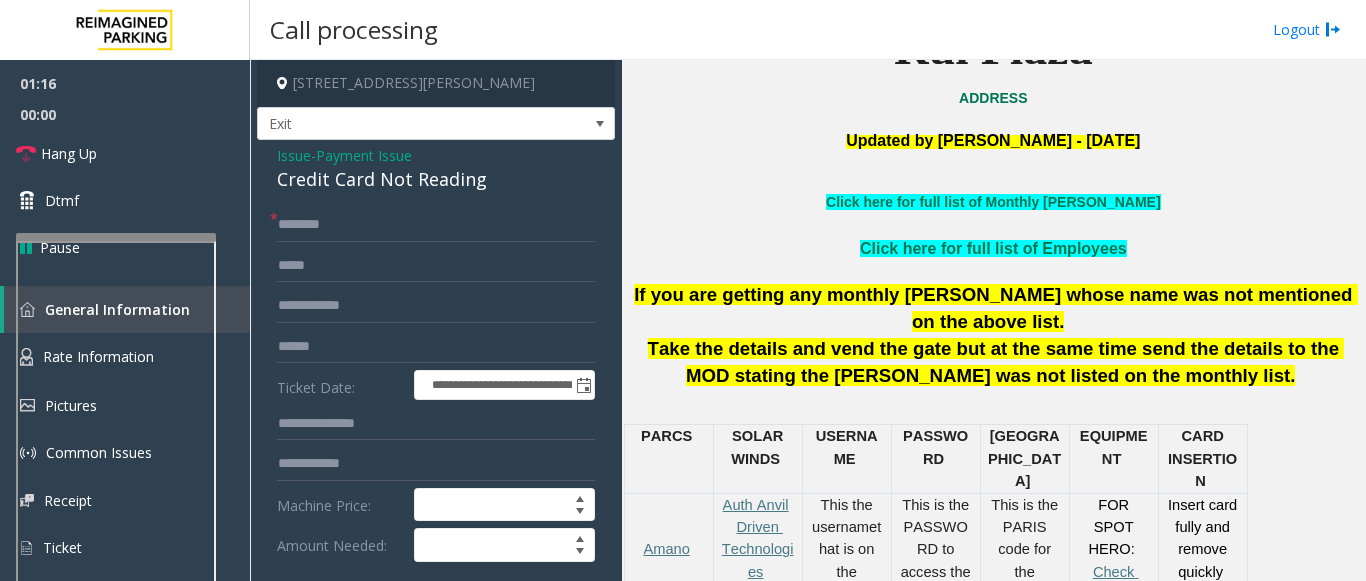 type on "**********" 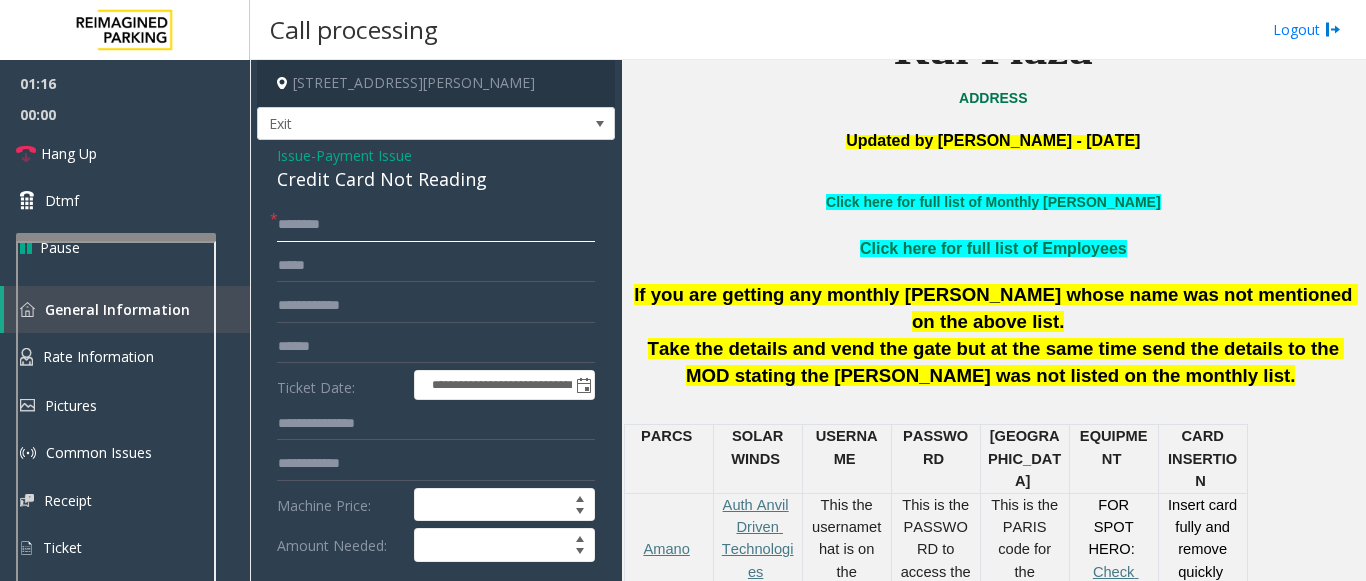click 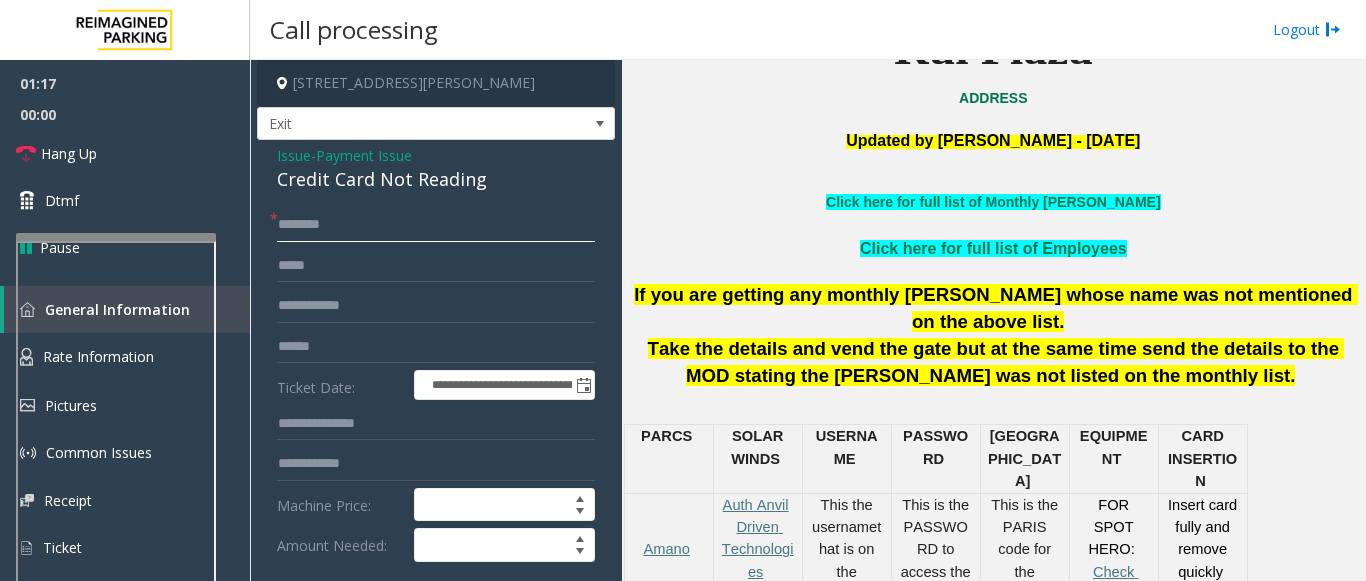 click 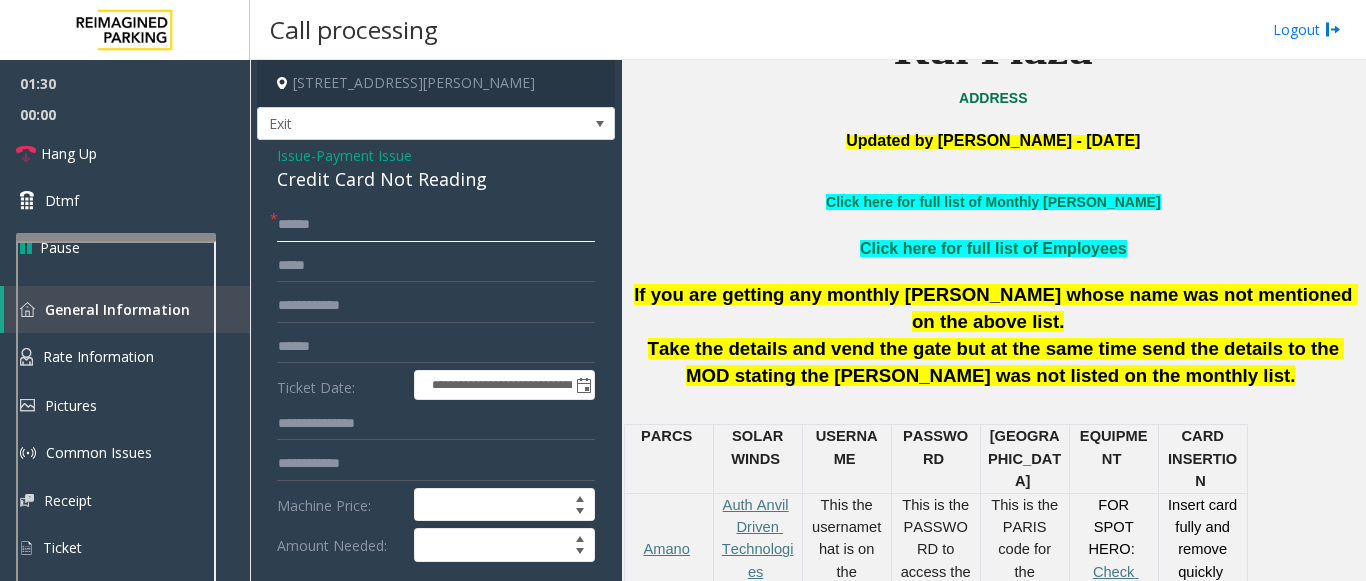 type on "*****" 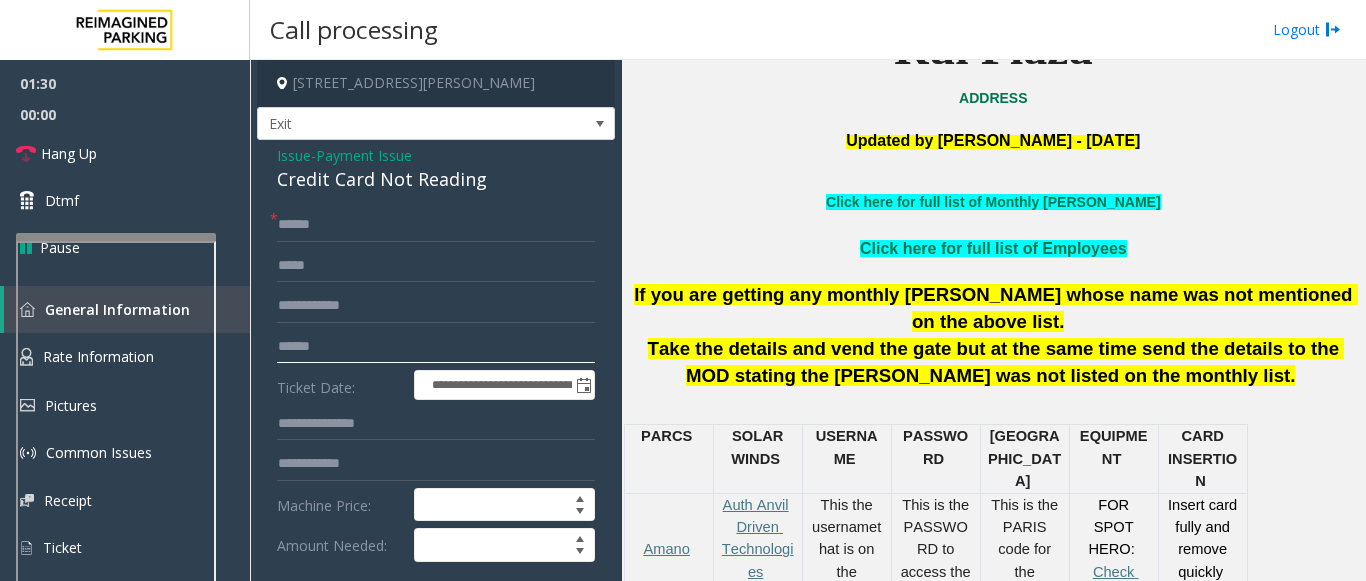click 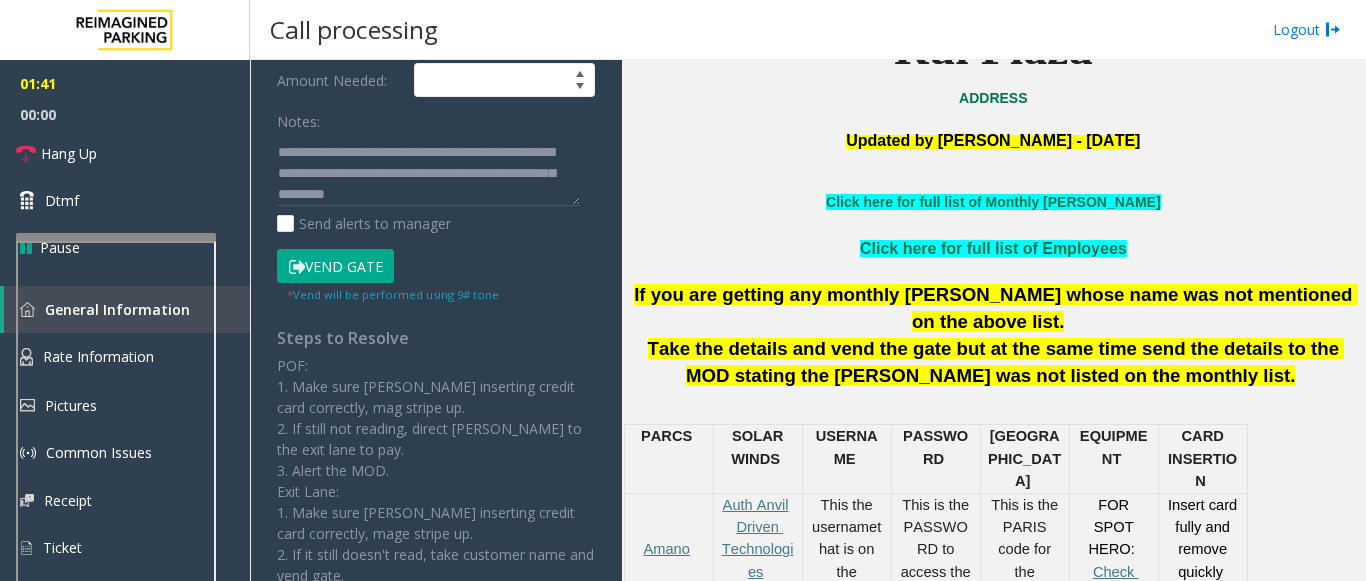 scroll, scrollTop: 500, scrollLeft: 0, axis: vertical 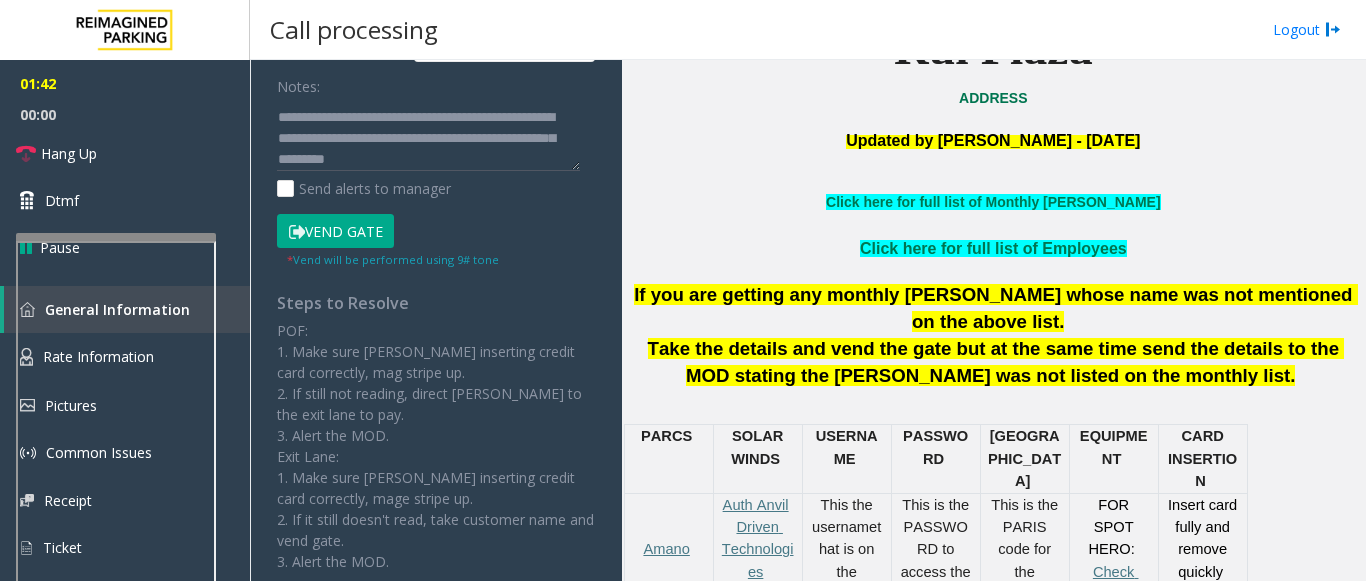 type on "******" 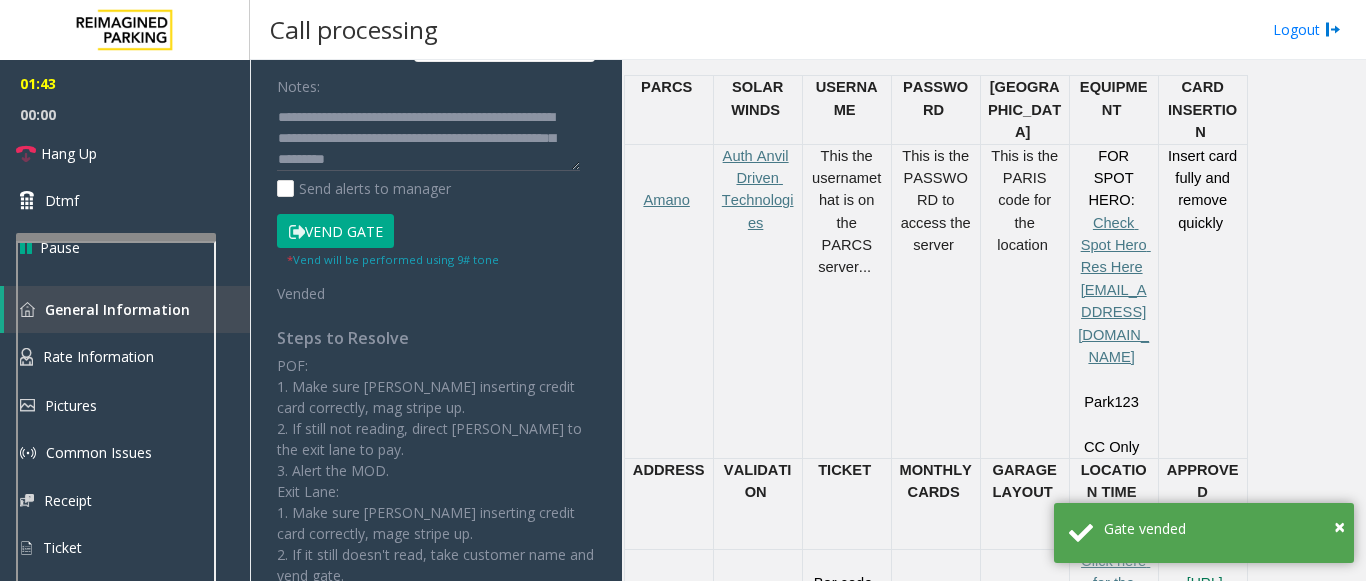 scroll, scrollTop: 900, scrollLeft: 0, axis: vertical 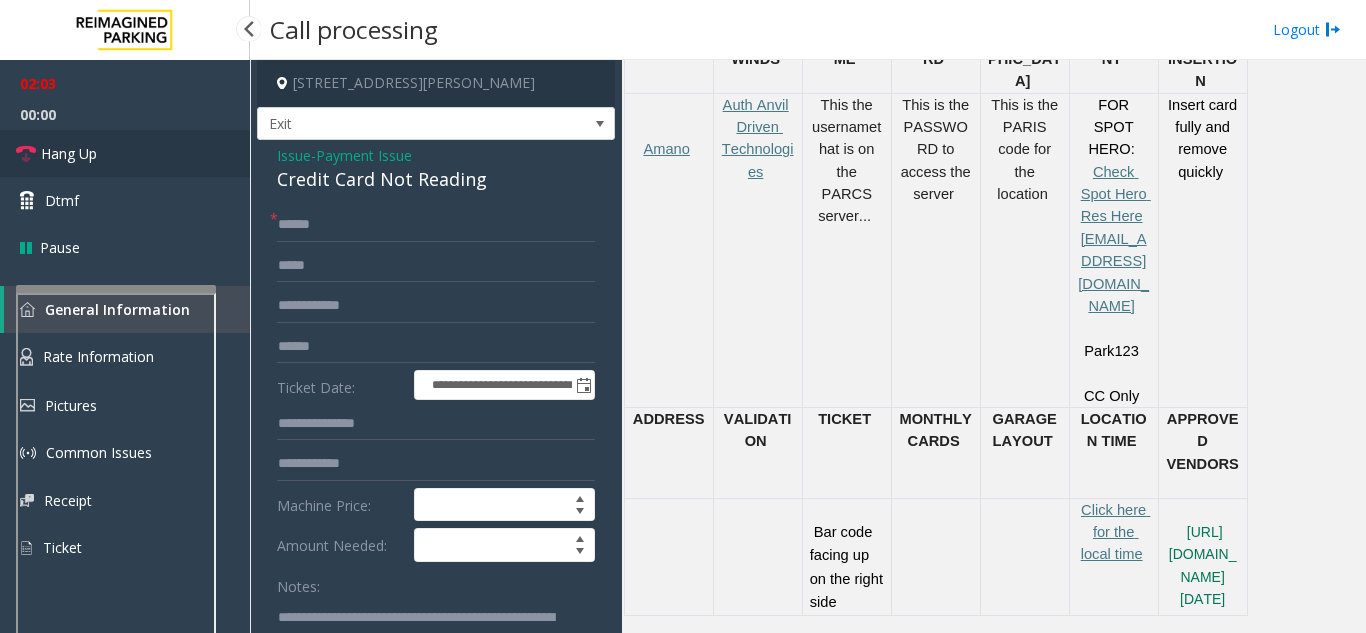 click on "Hang Up" at bounding box center [125, 153] 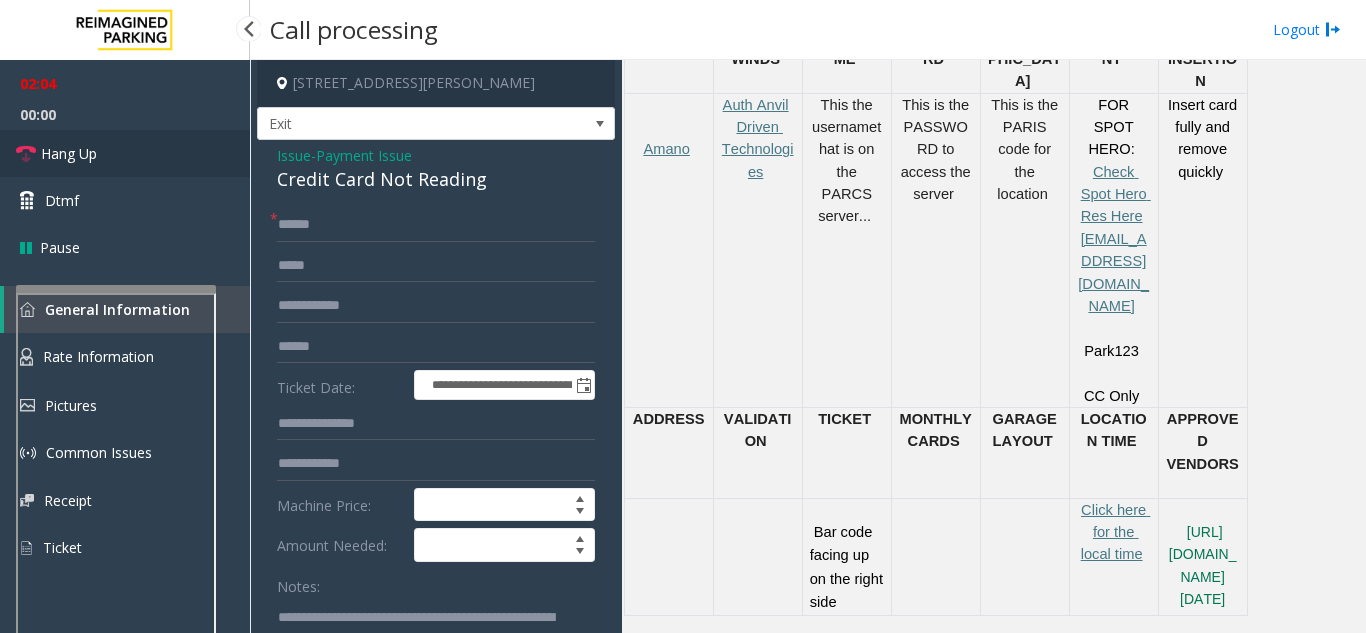 click on "Hang Up" at bounding box center [125, 153] 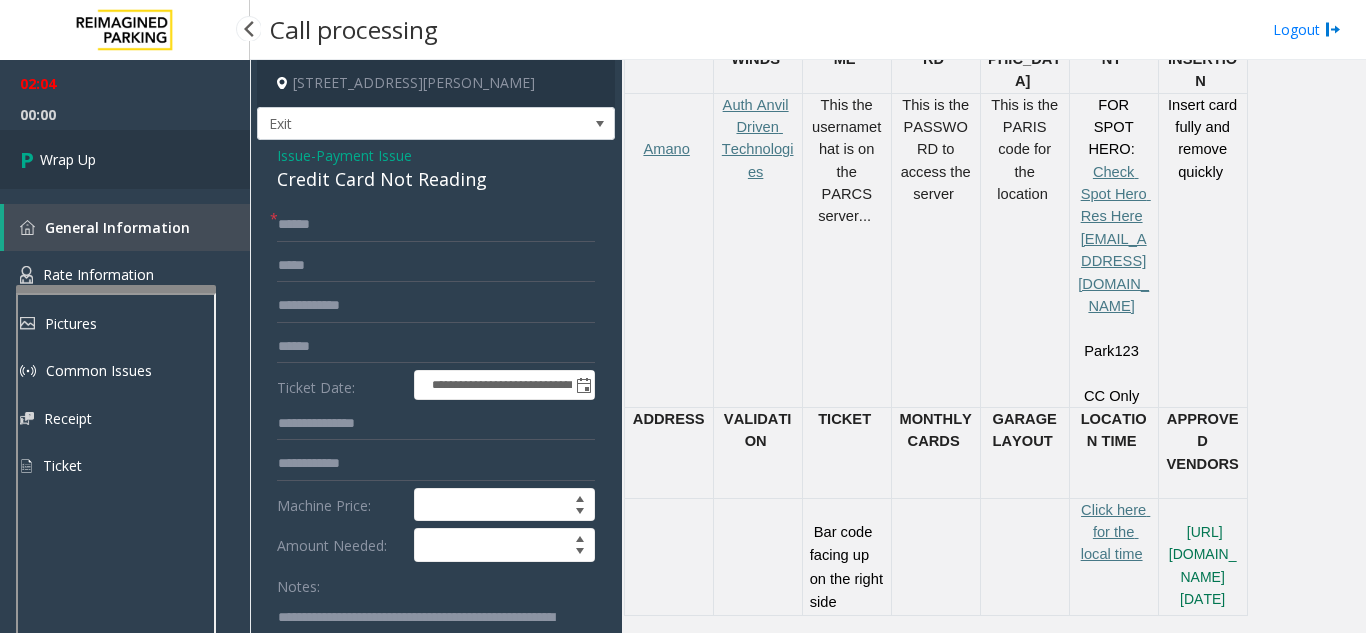 click on "Wrap Up" at bounding box center (125, 159) 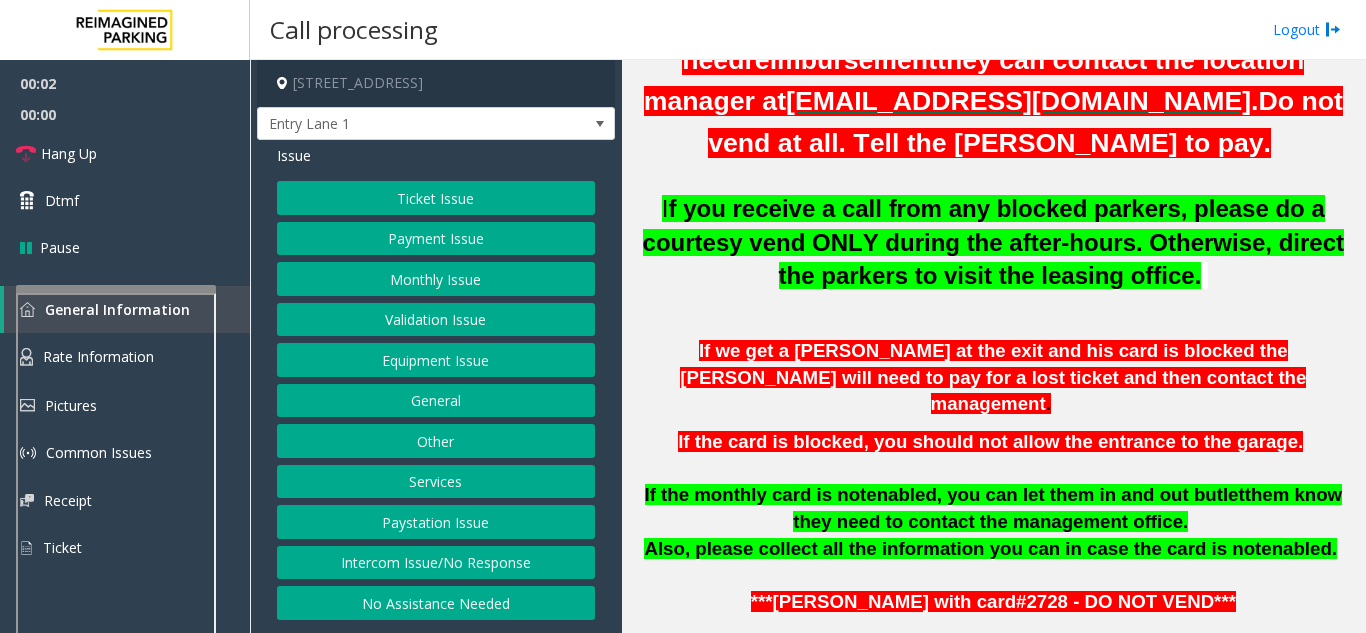 scroll, scrollTop: 800, scrollLeft: 0, axis: vertical 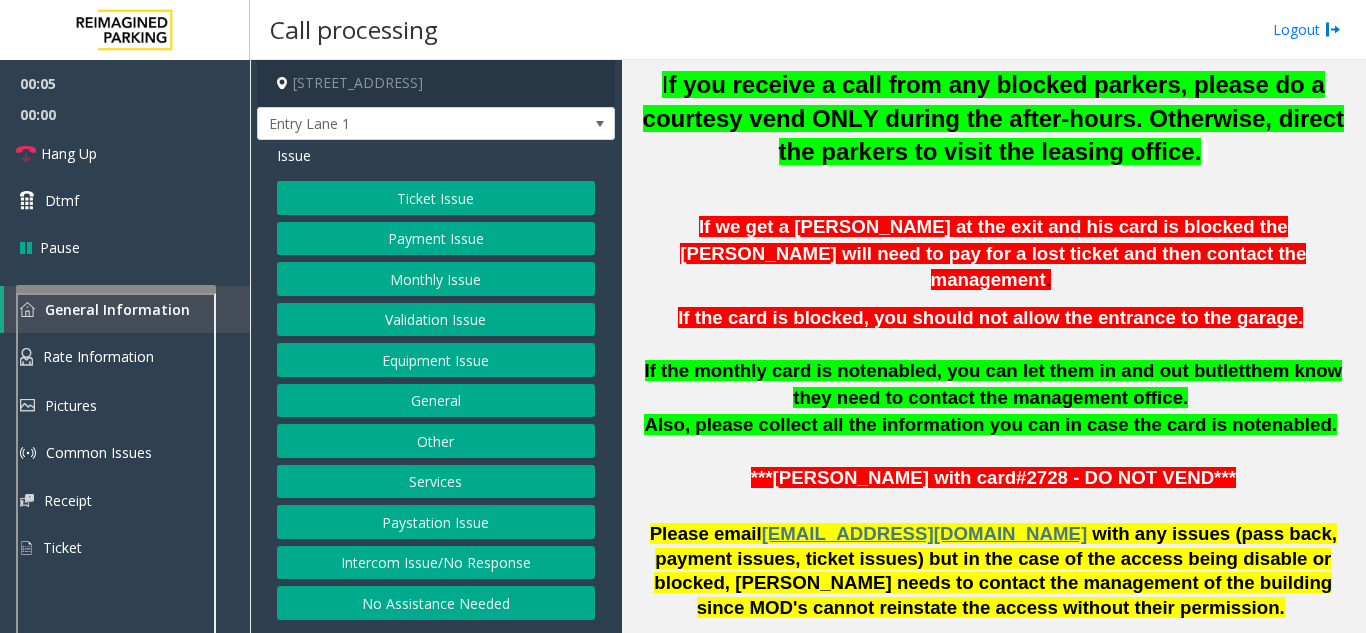 click on "Intercom Issue/No Response" 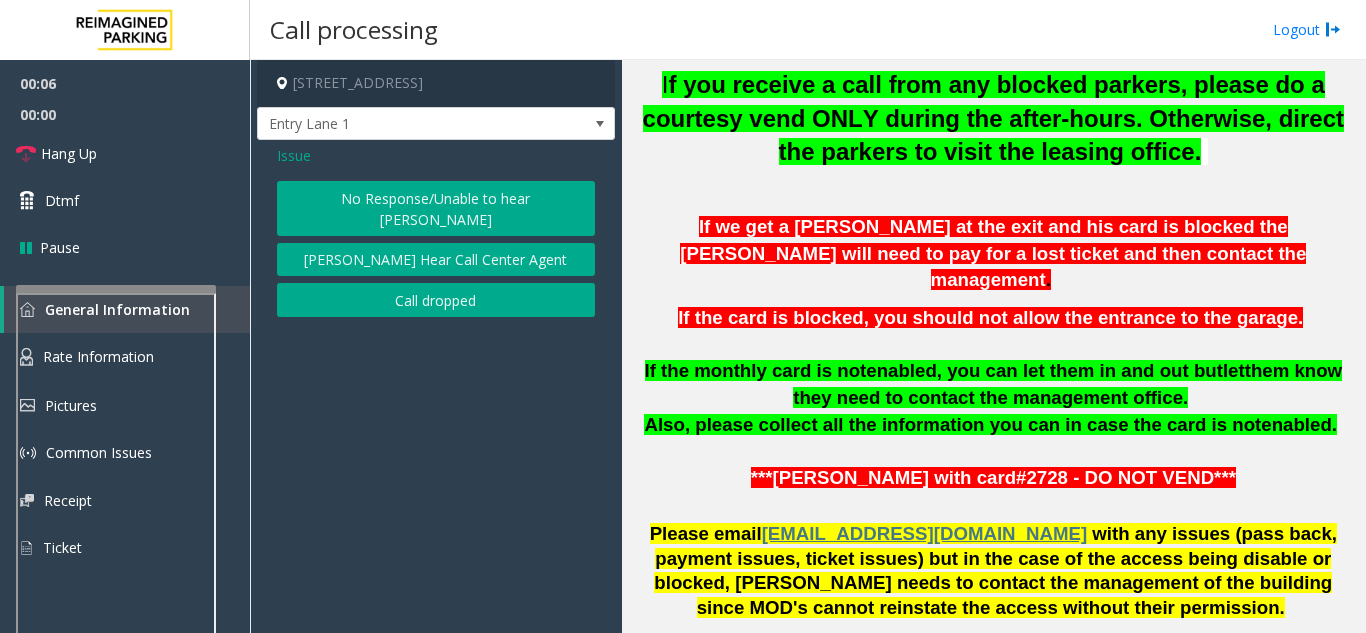click on "No Response/Unable to hear [PERSON_NAME]" 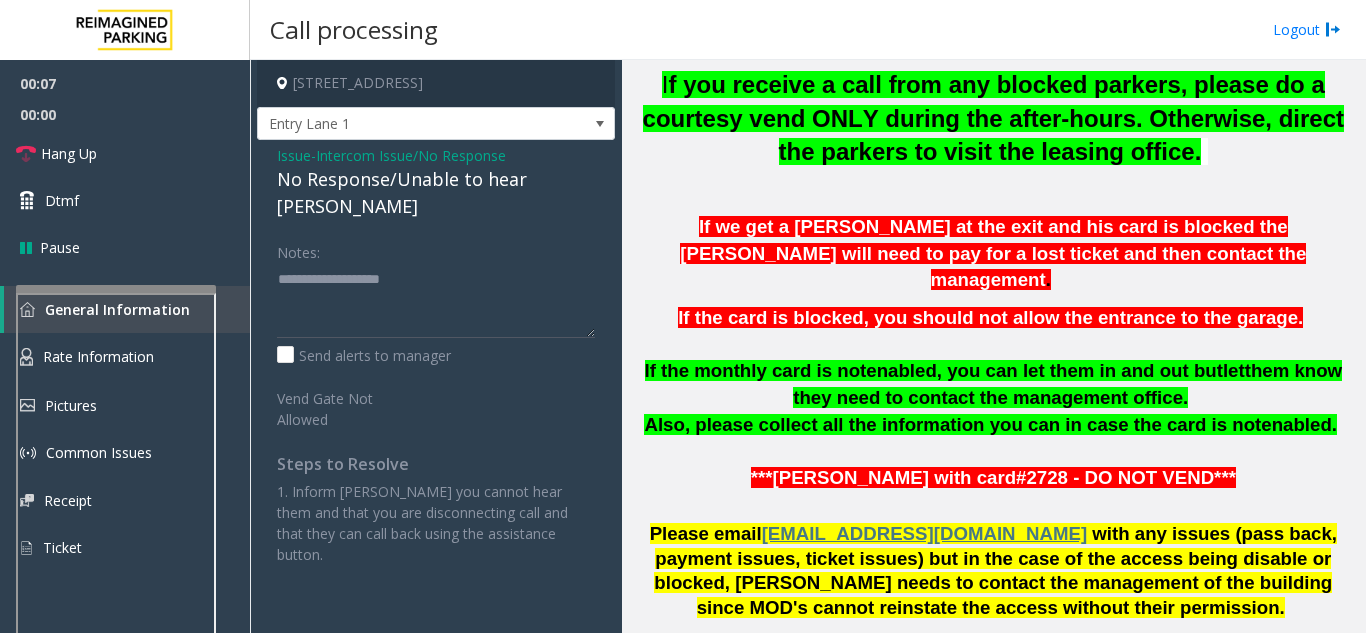 click on "No Response/Unable to hear [PERSON_NAME]" 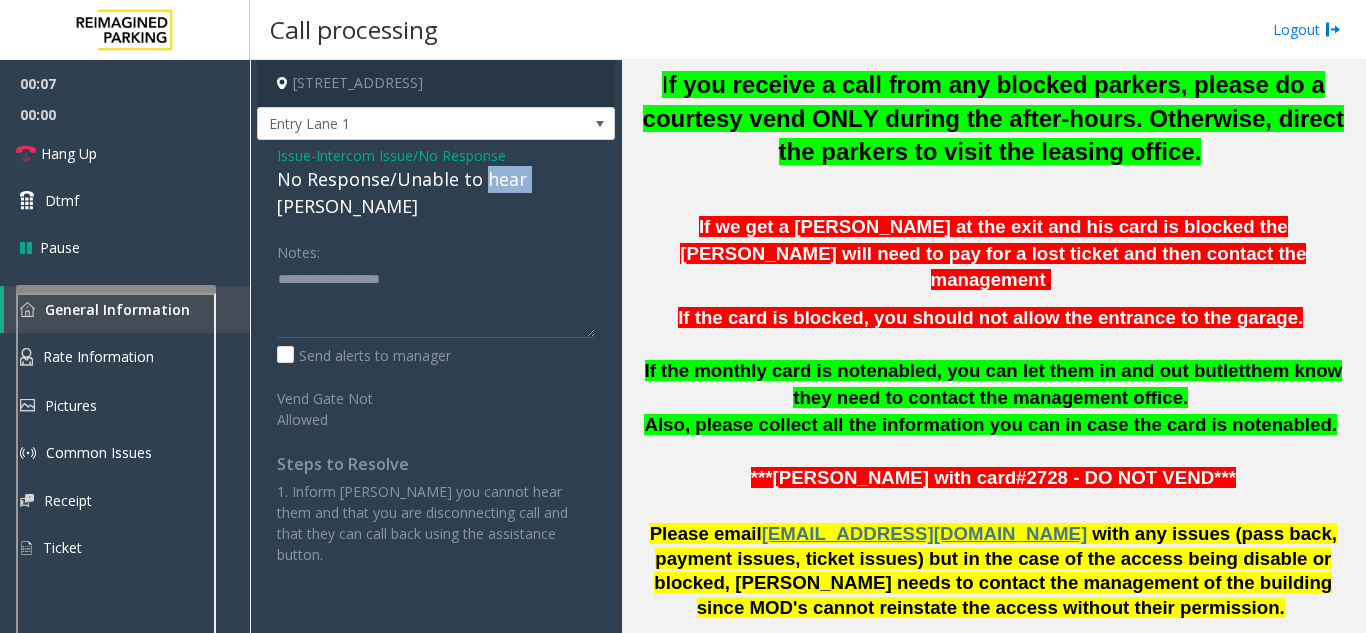 click on "No Response/Unable to hear [PERSON_NAME]" 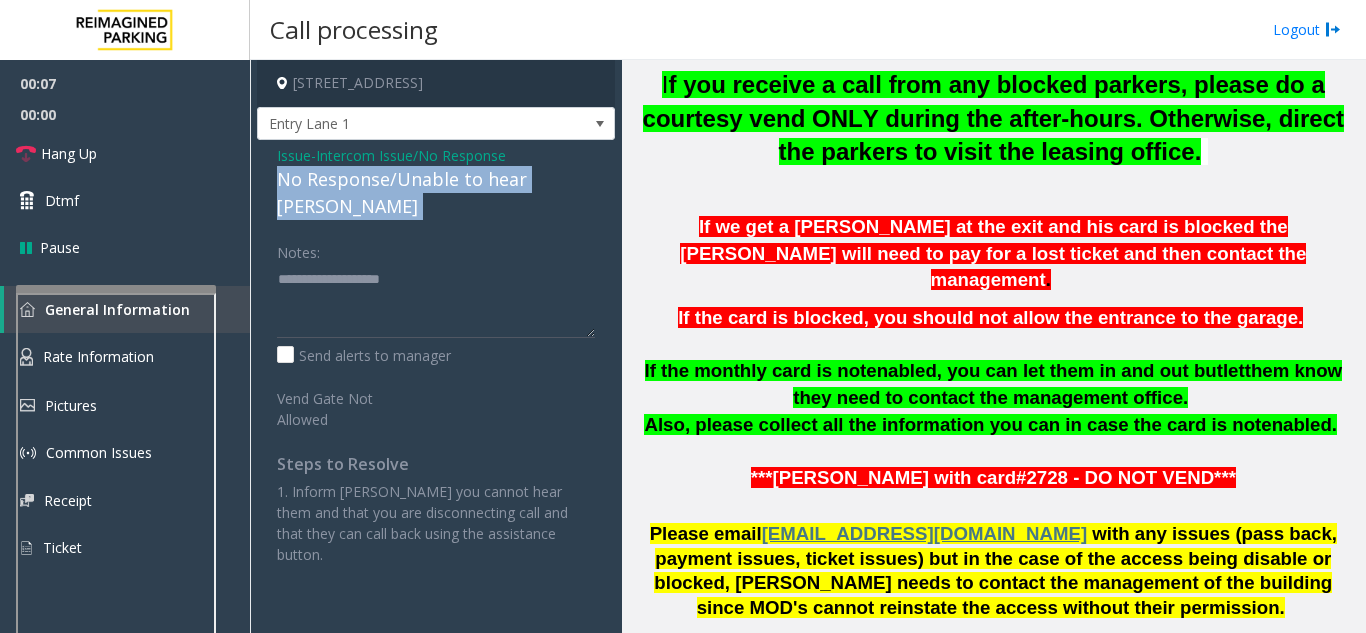 click on "No Response/Unable to hear [PERSON_NAME]" 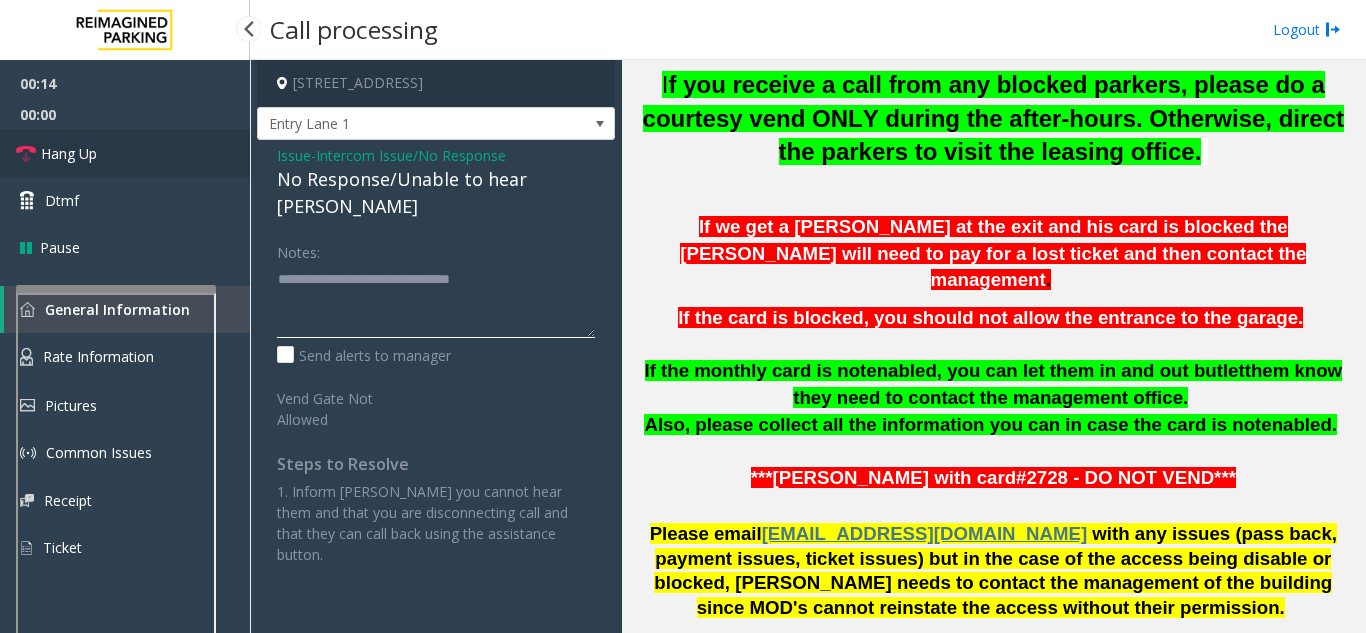 type on "**********" 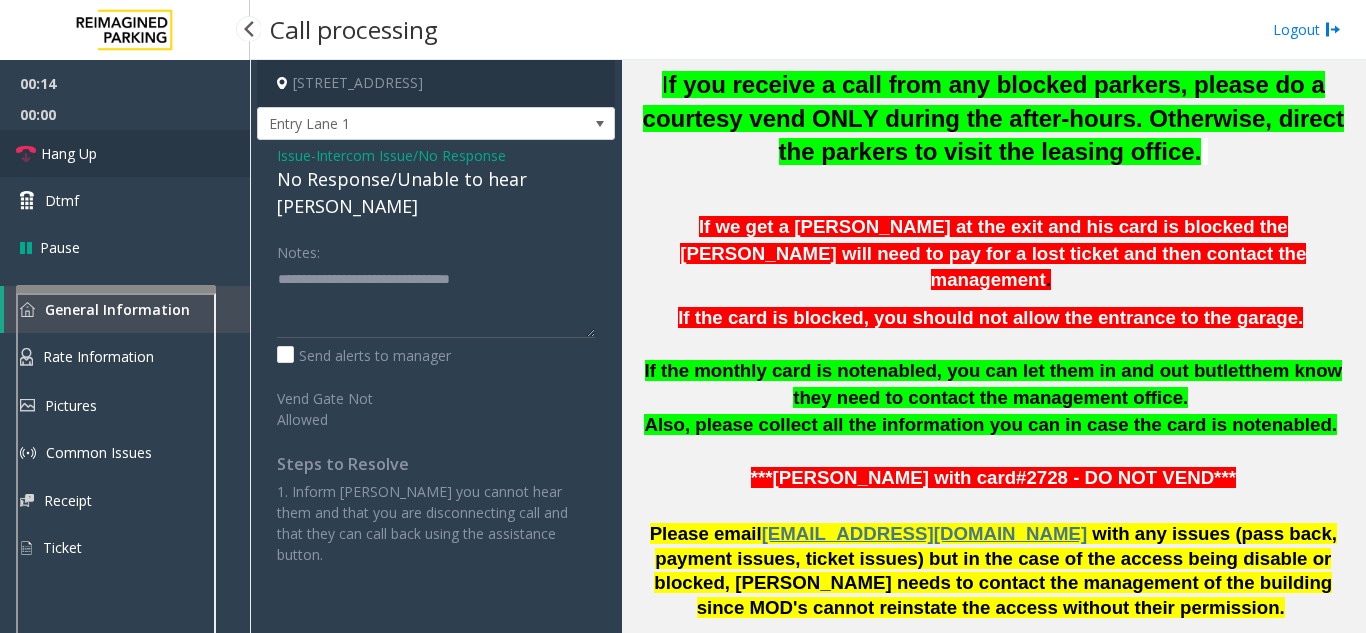 click on "Hang Up" at bounding box center (125, 153) 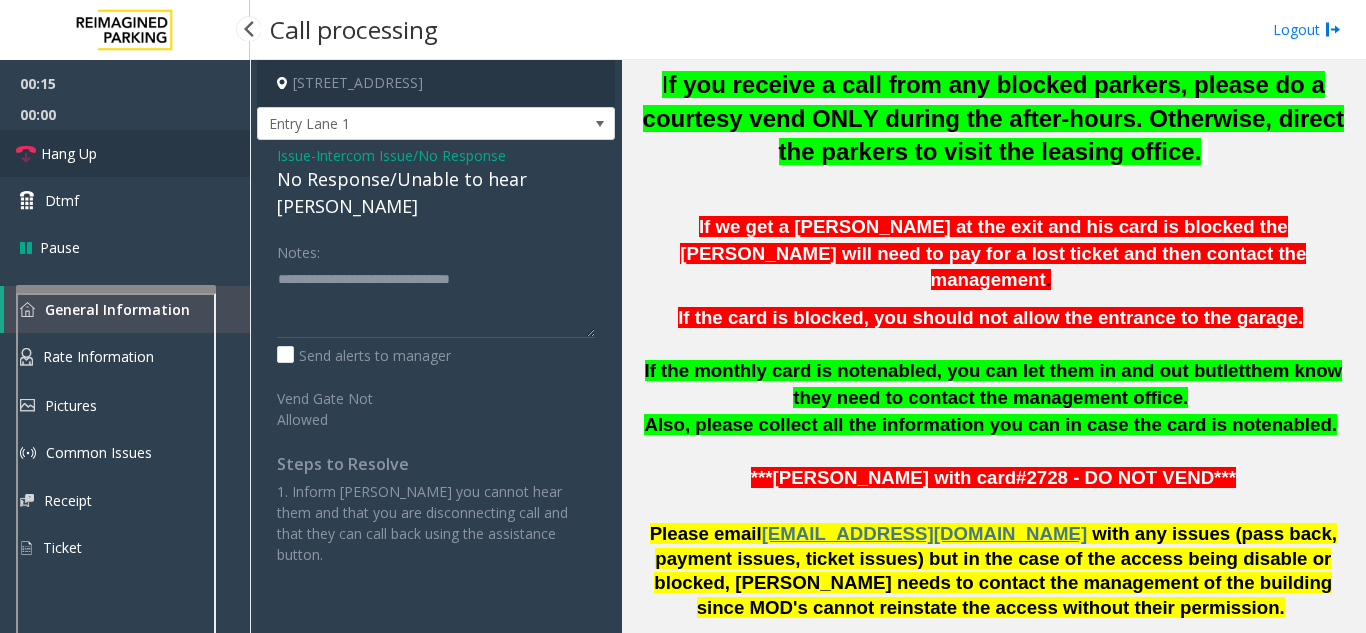click on "Hang Up" at bounding box center [125, 153] 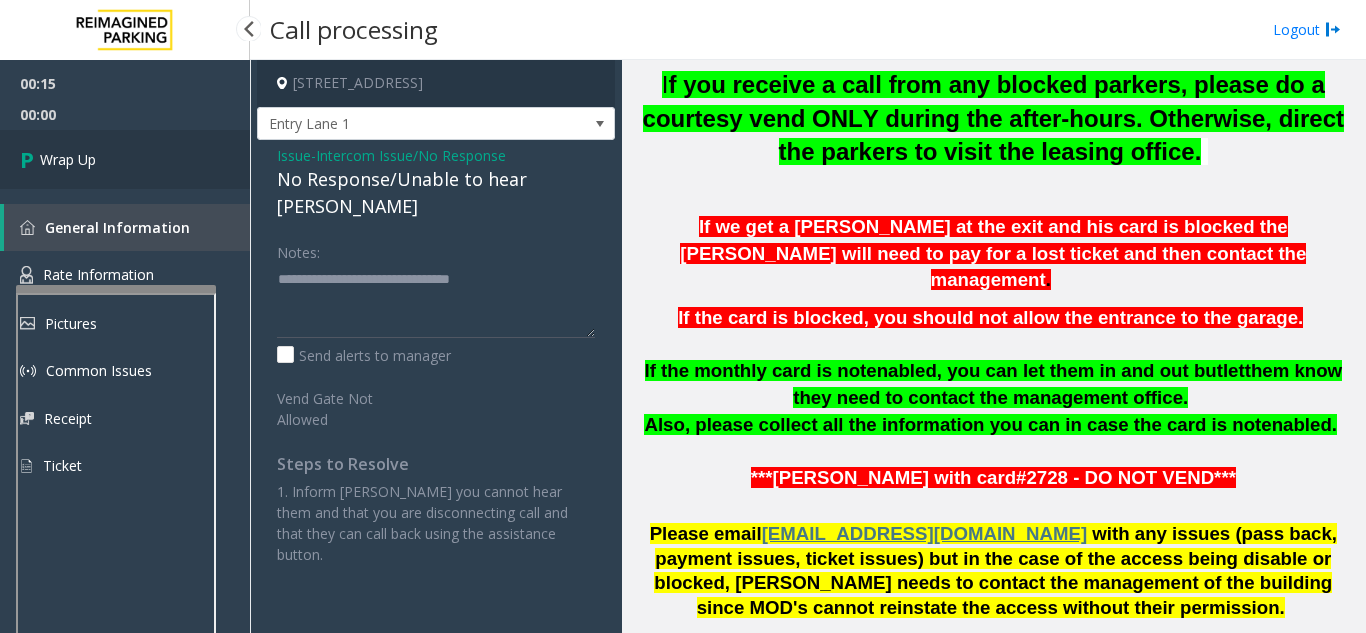 click on "Wrap Up" at bounding box center (125, 159) 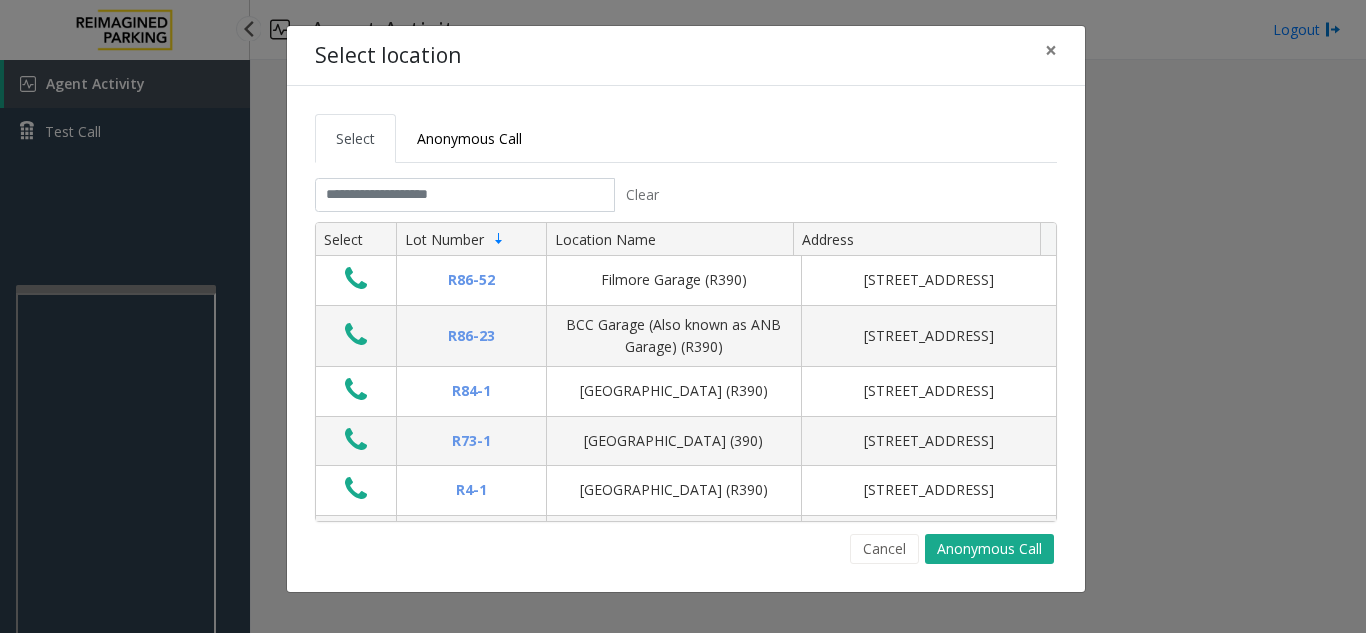 scroll, scrollTop: 0, scrollLeft: 0, axis: both 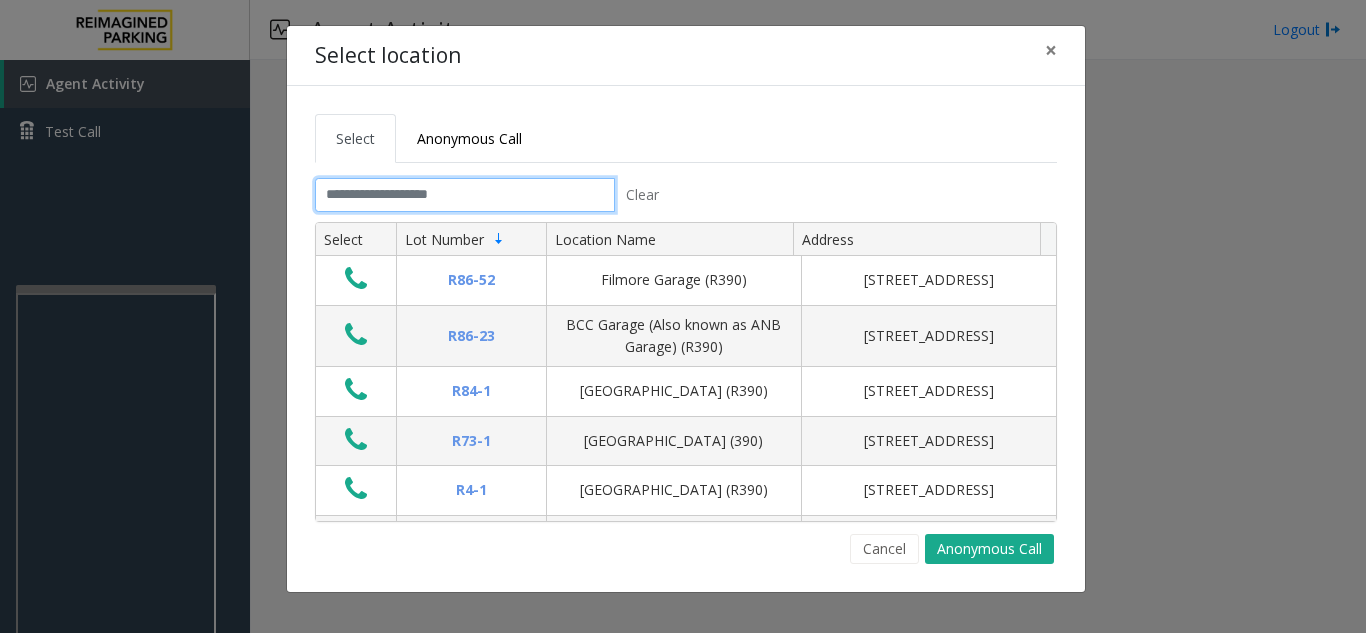 click 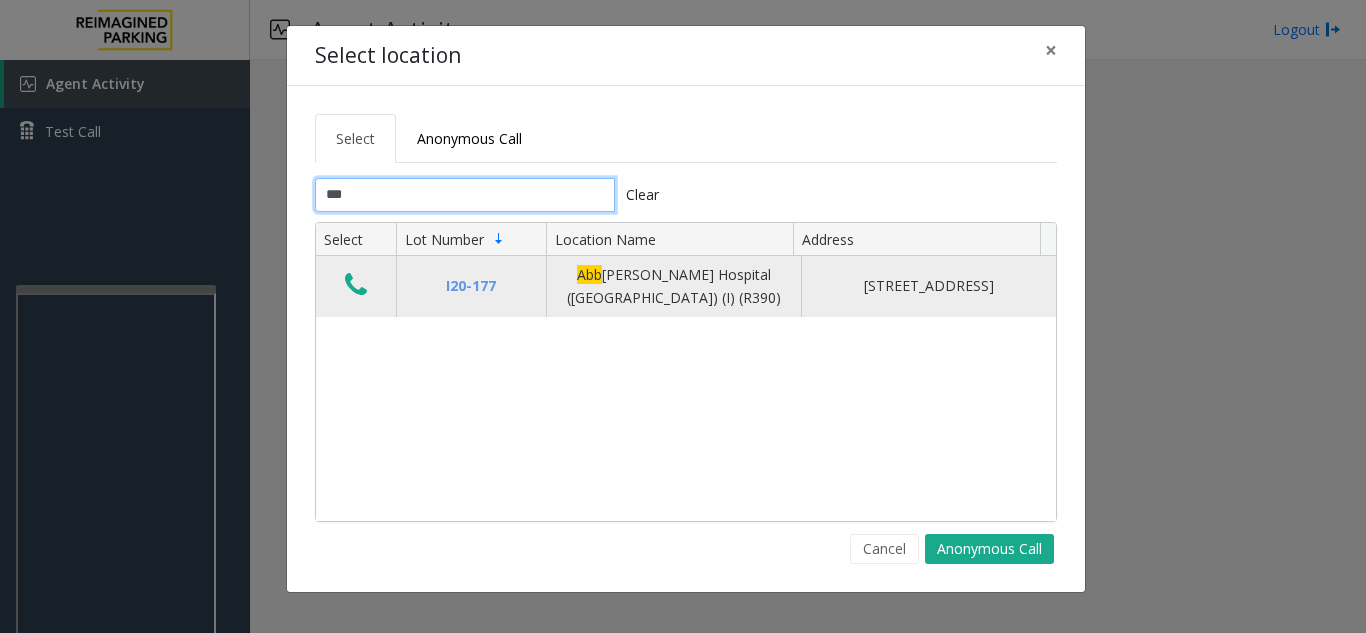 type on "***" 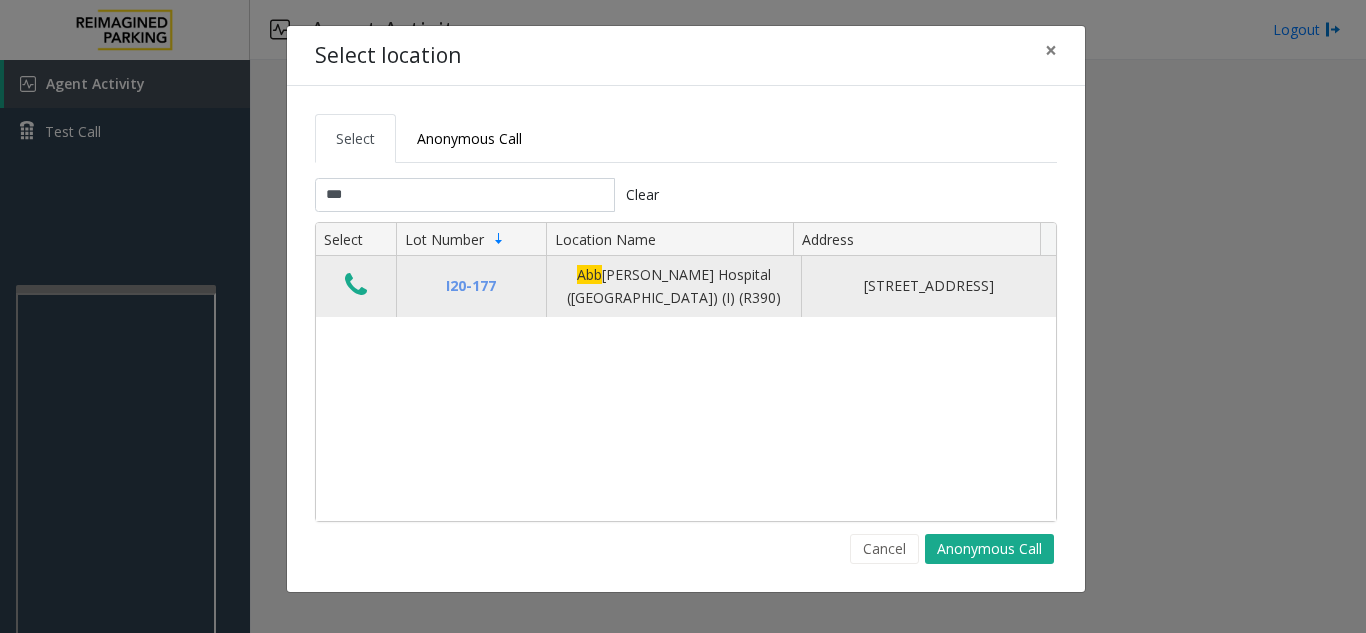 click 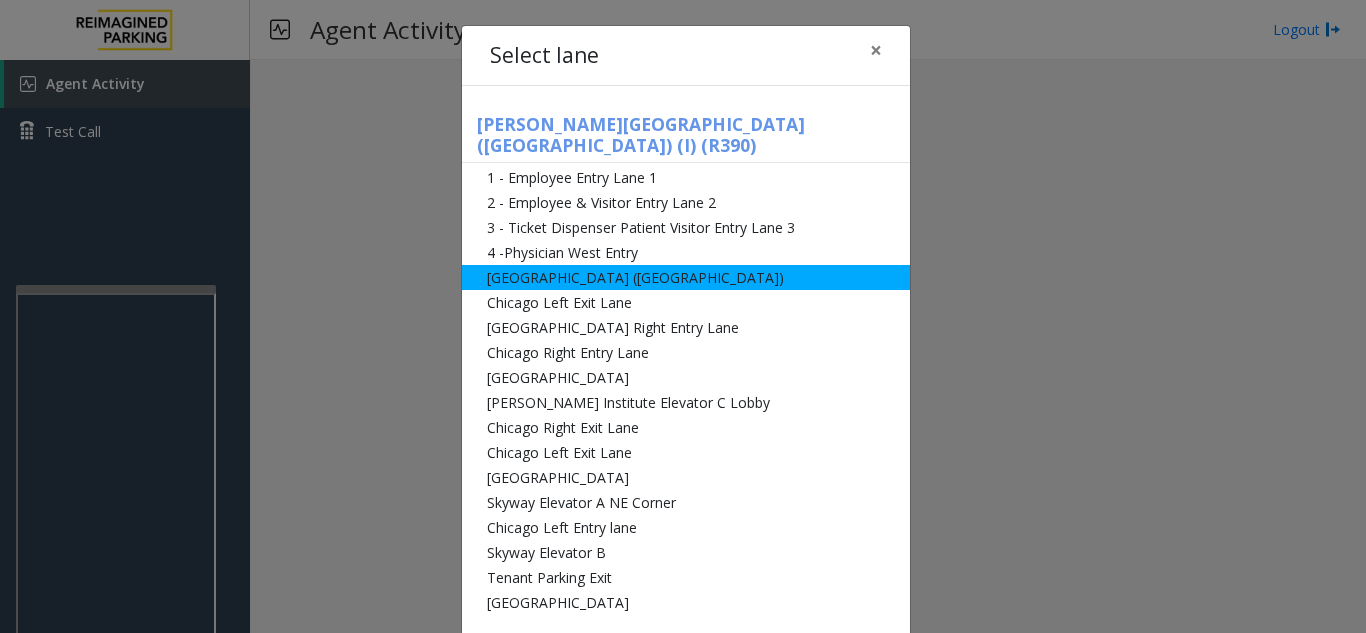 click on "[GEOGRAPHIC_DATA] ([GEOGRAPHIC_DATA])" 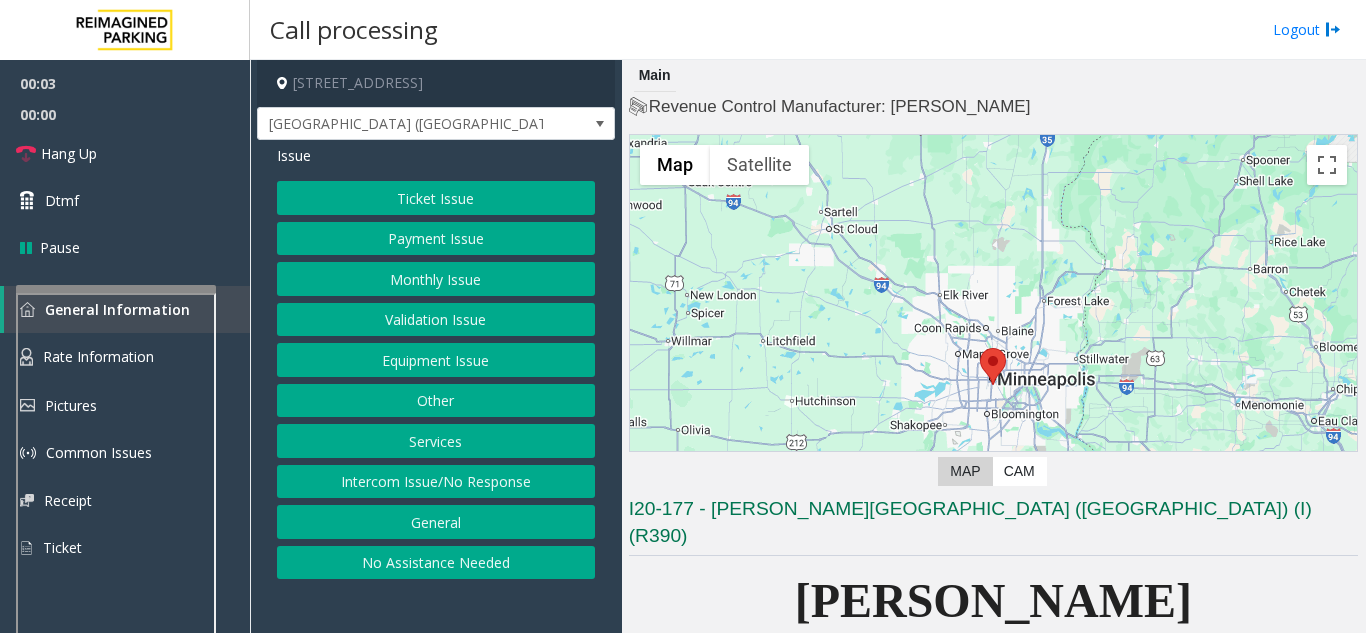 drag, startPoint x: 457, startPoint y: 362, endPoint x: 446, endPoint y: 337, distance: 27.313 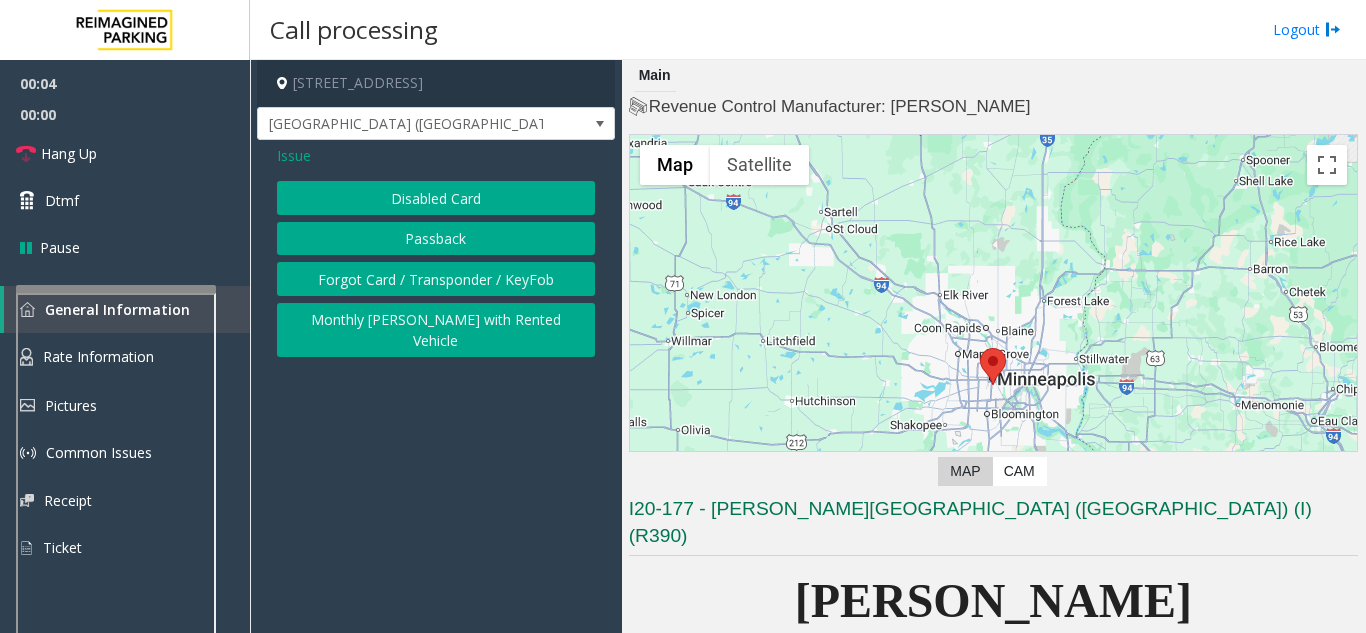click on "Disabled Card   Passback   Forgot Card / Transponder / KeyFob   Monthly Parker with Rented Vehicle" 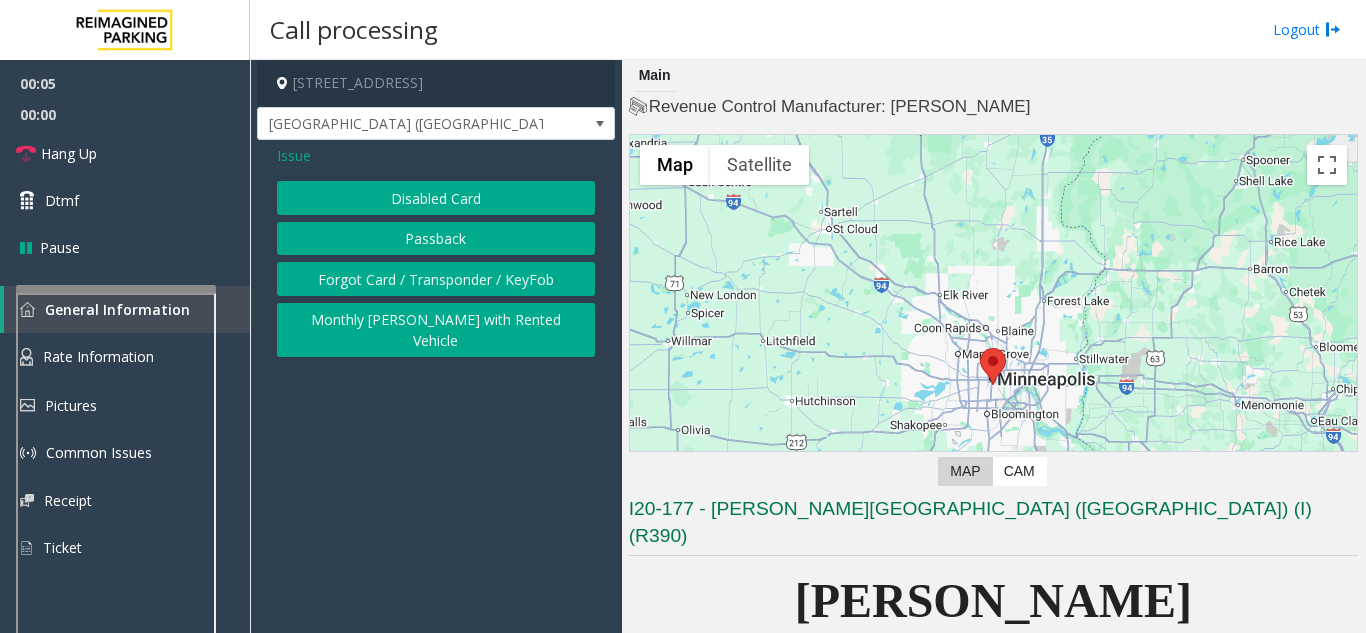 click on "Disabled Card   Passback   Forgot Card / Transponder / KeyFob   Monthly Parker with Rented Vehicle" 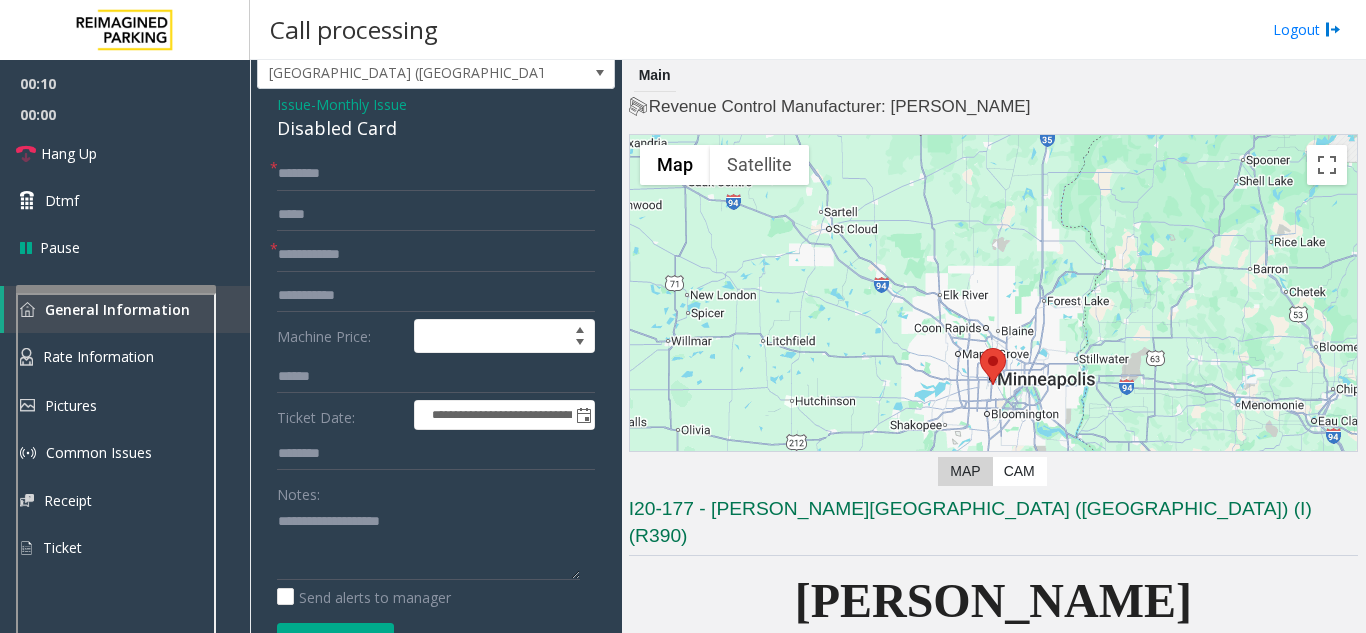 scroll, scrollTop: 100, scrollLeft: 0, axis: vertical 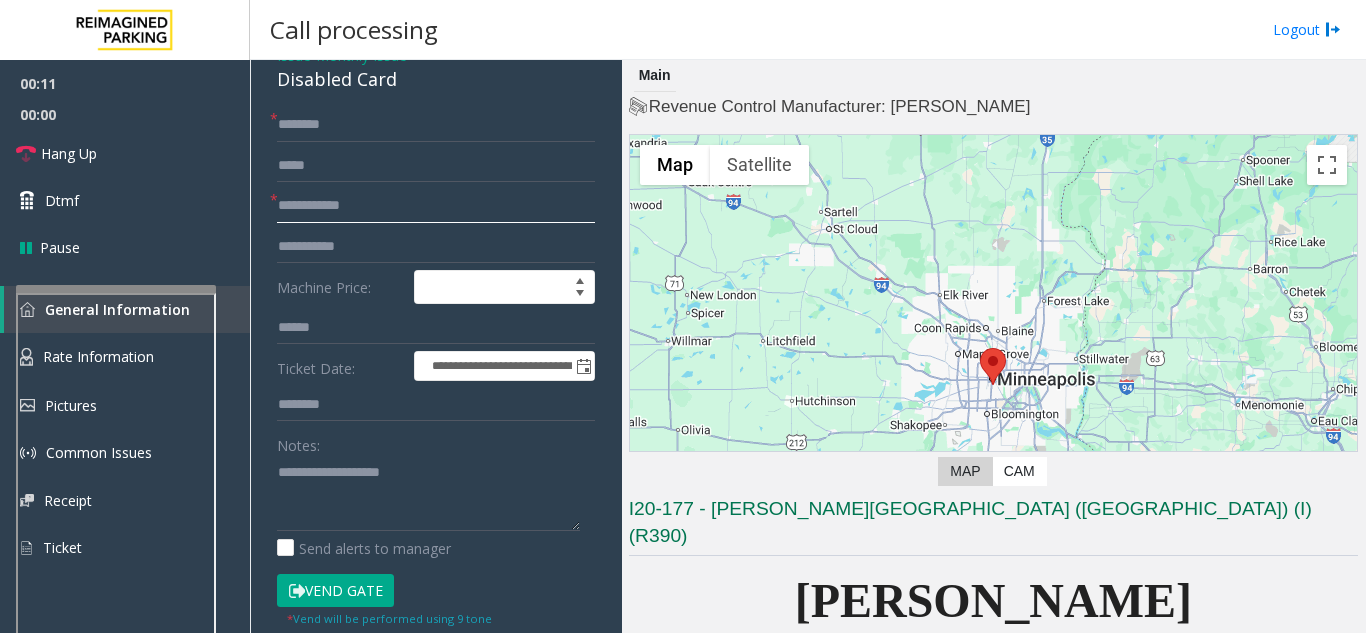 click 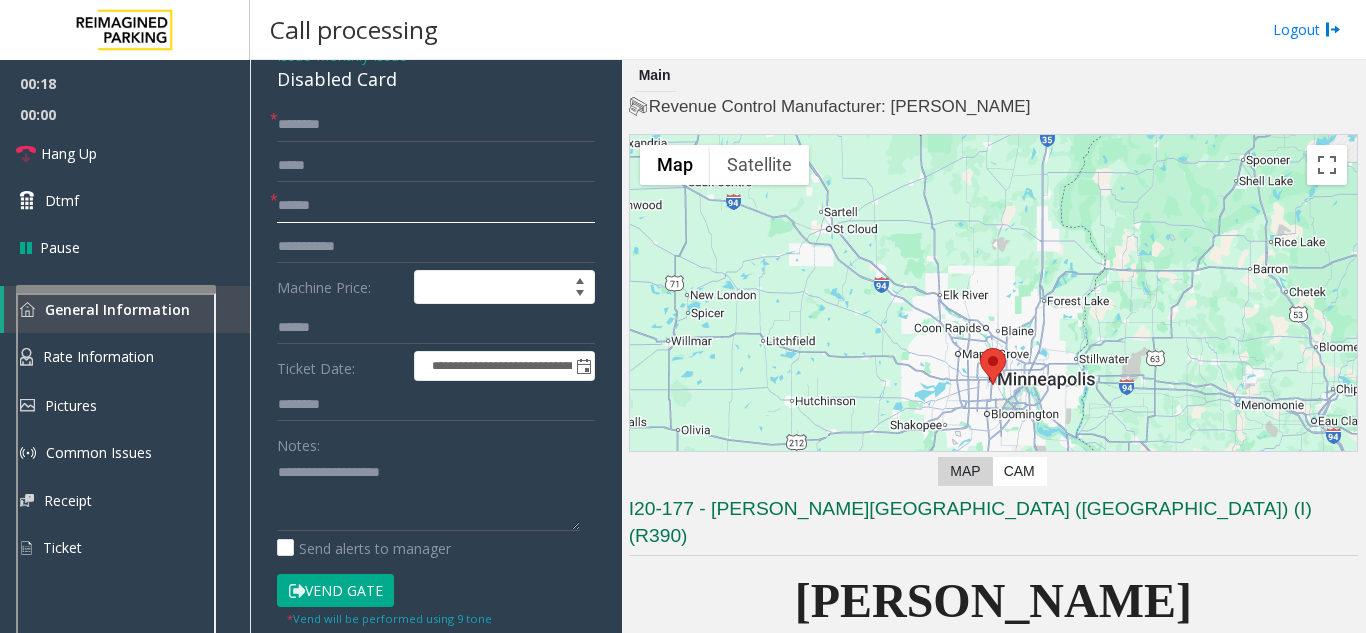 type on "******" 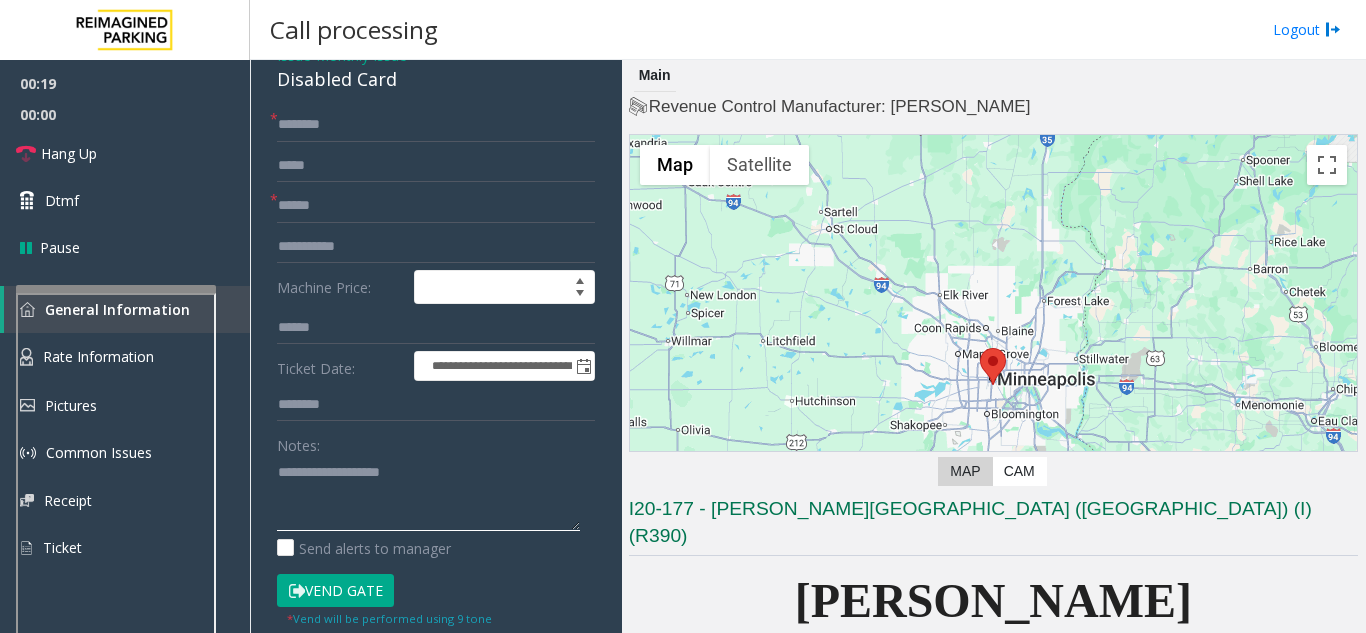 paste on "**********" 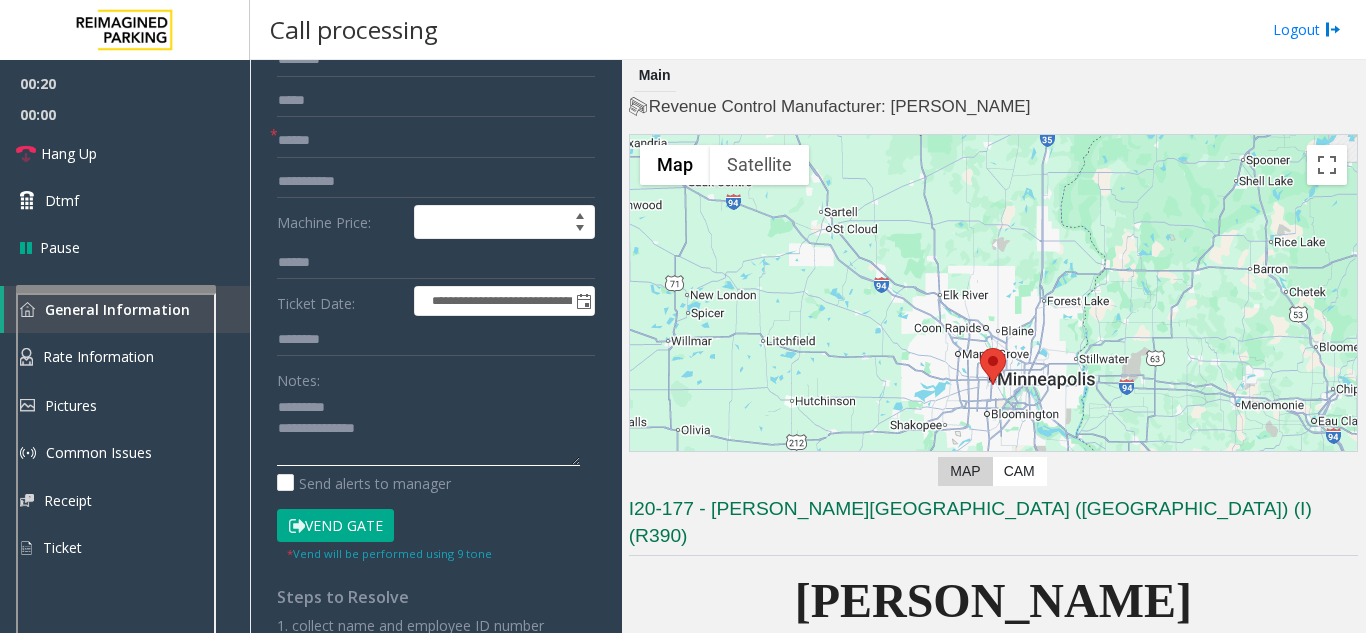 scroll, scrollTop: 200, scrollLeft: 0, axis: vertical 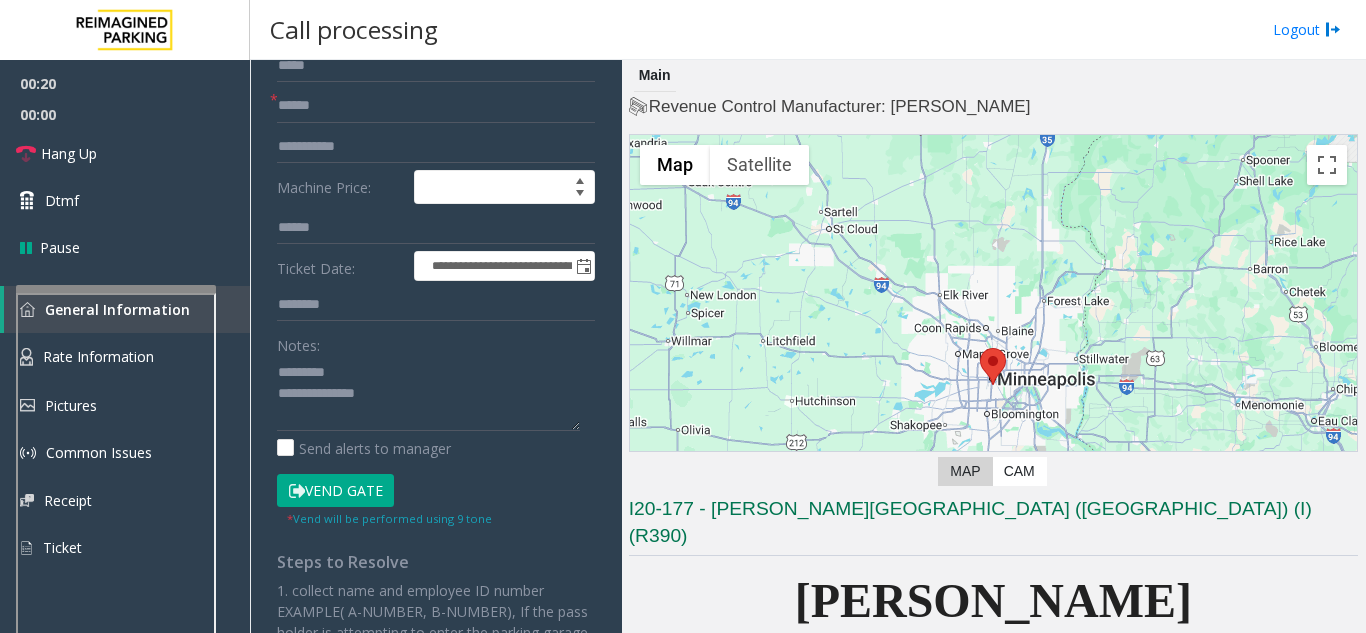 click on "Vend Gate" 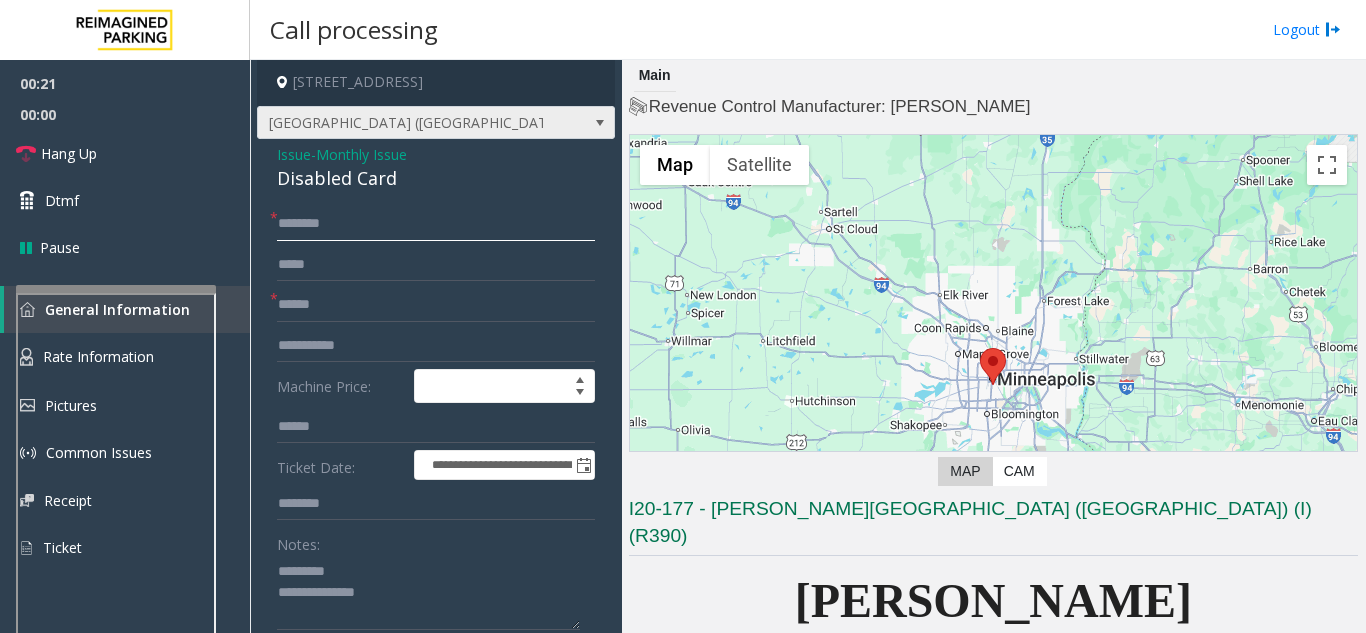 scroll, scrollTop: 0, scrollLeft: 0, axis: both 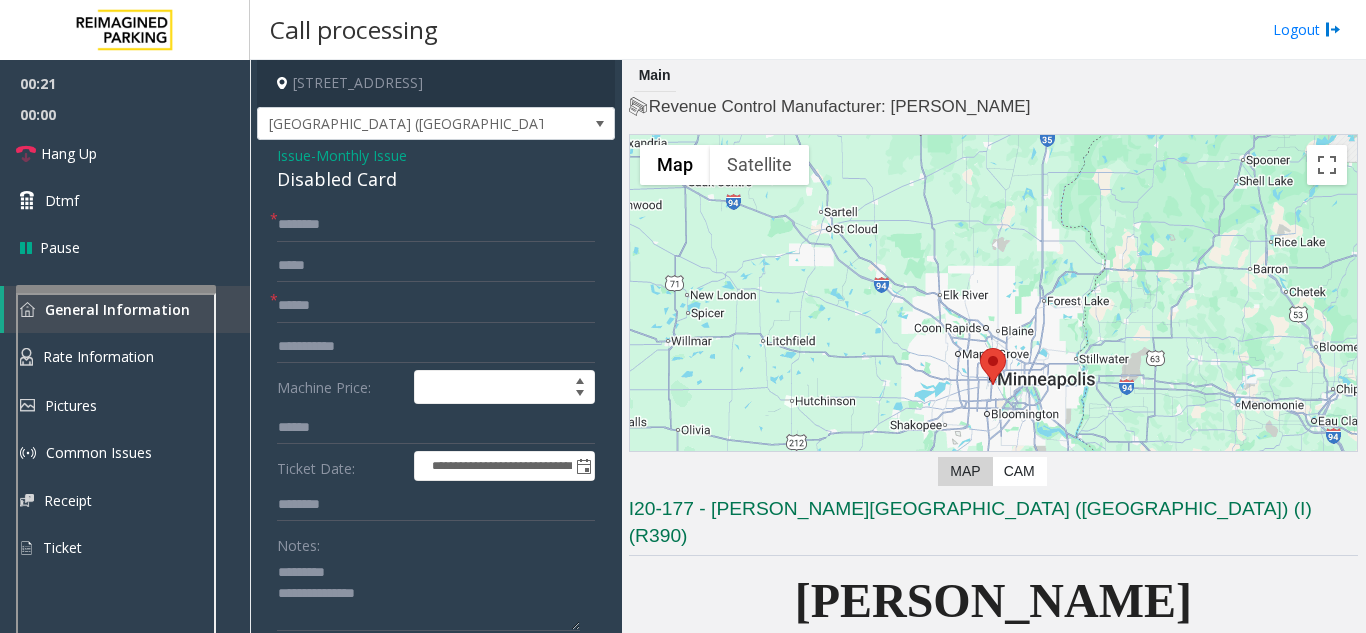 click on "Disabled Card" 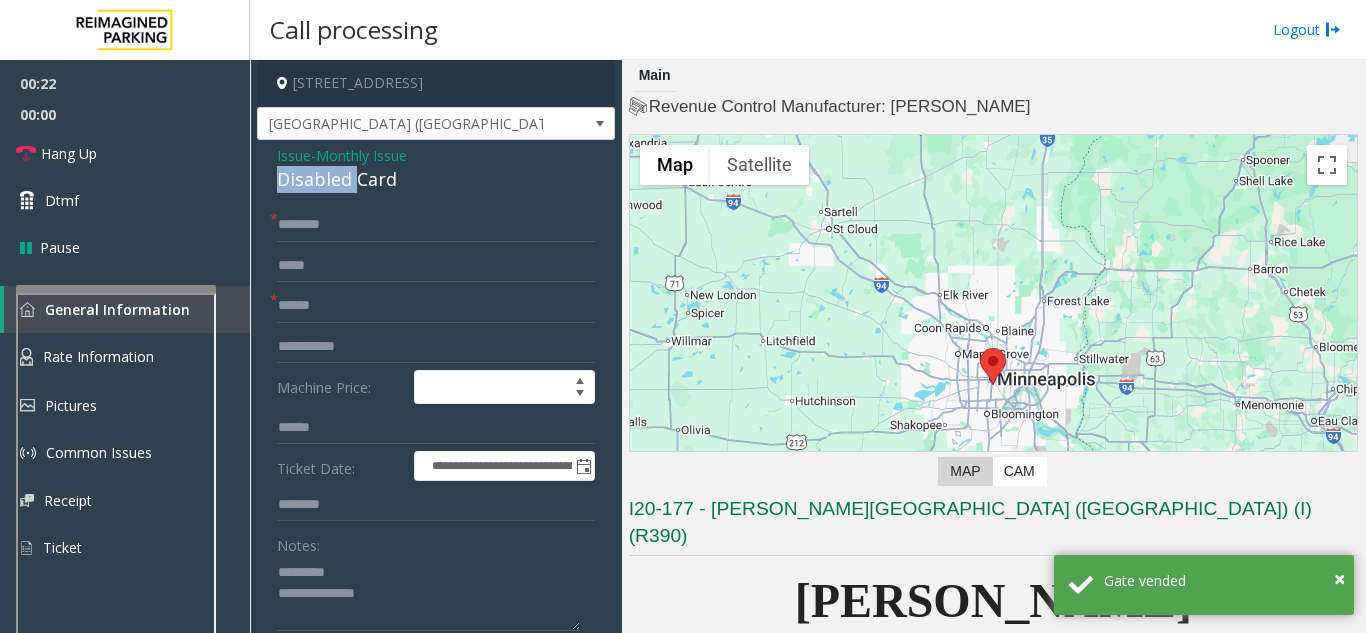 click on "Disabled Card" 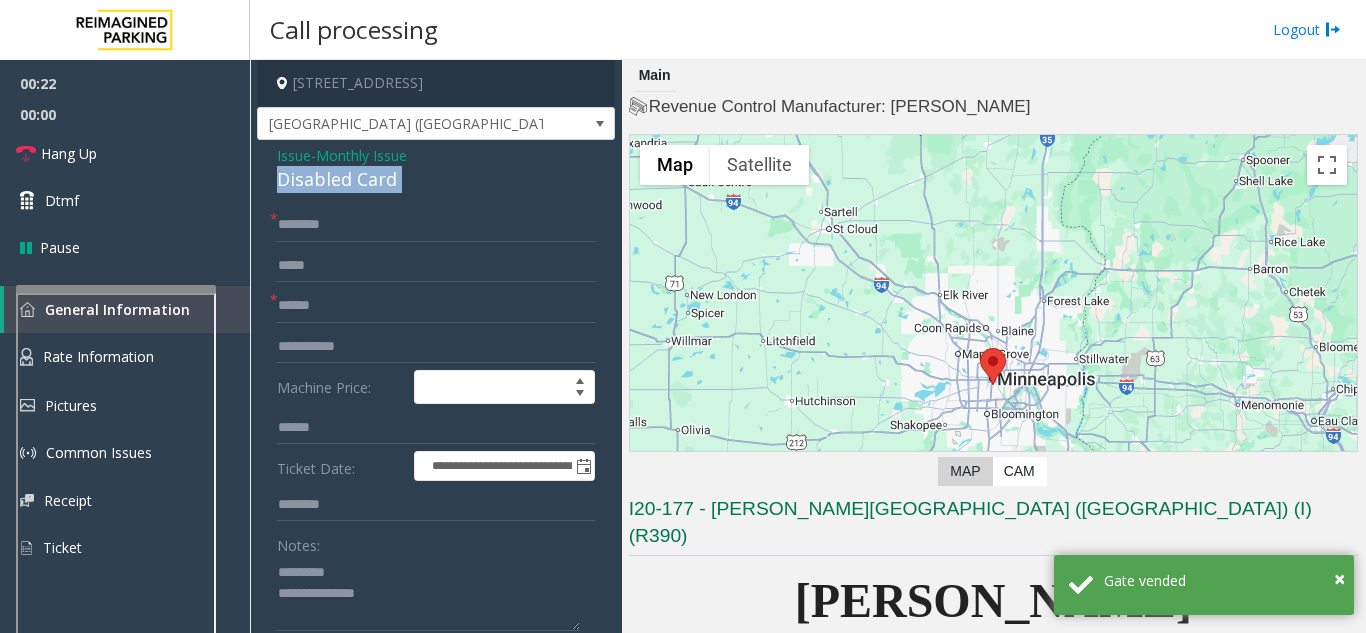 click on "Disabled Card" 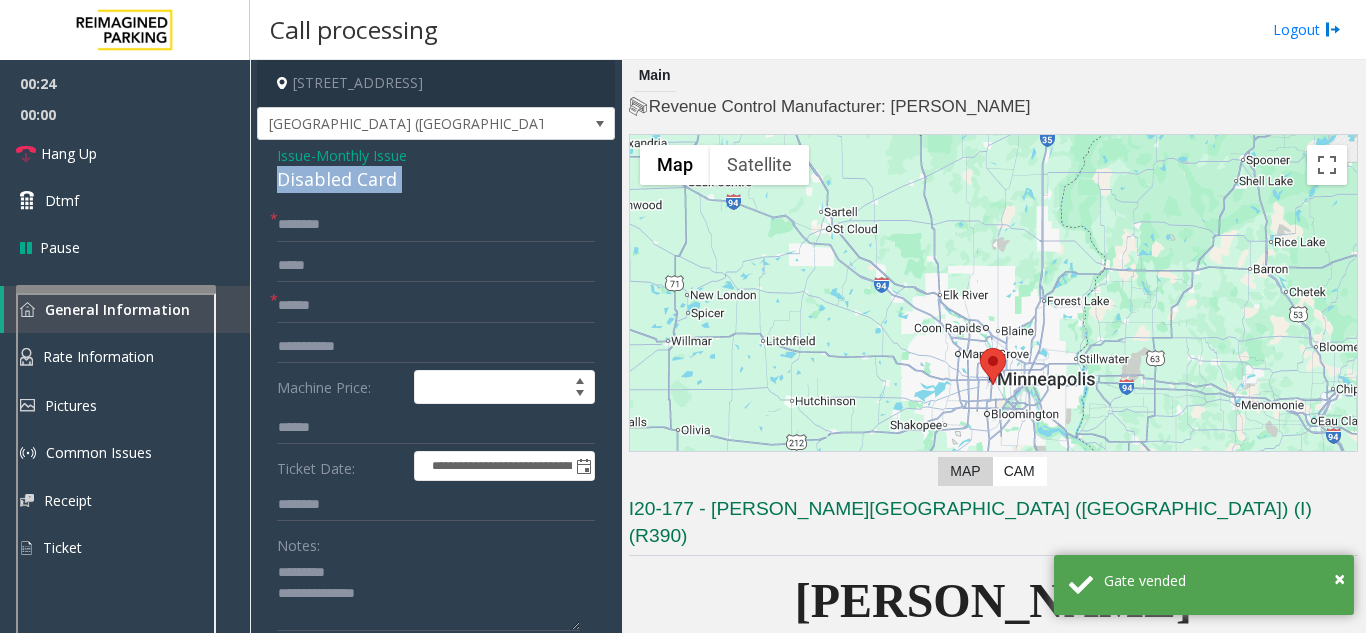 copy on "Disabled Card" 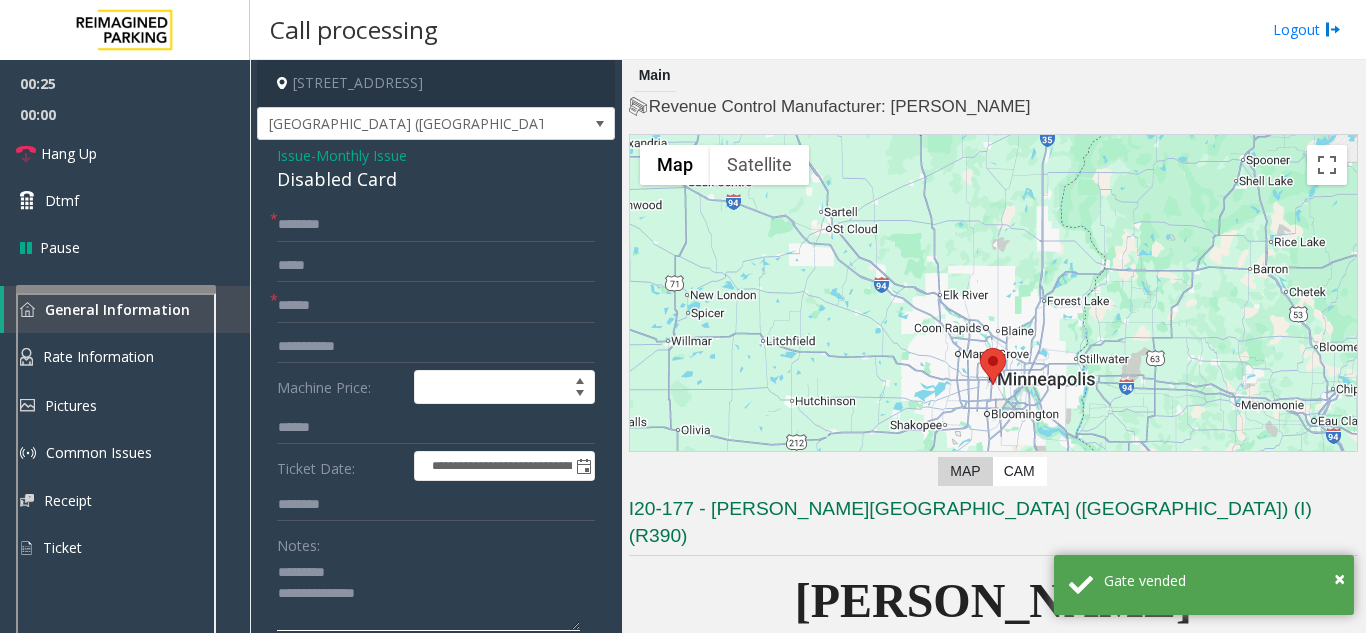 drag, startPoint x: 378, startPoint y: 562, endPoint x: 367, endPoint y: 573, distance: 15.556349 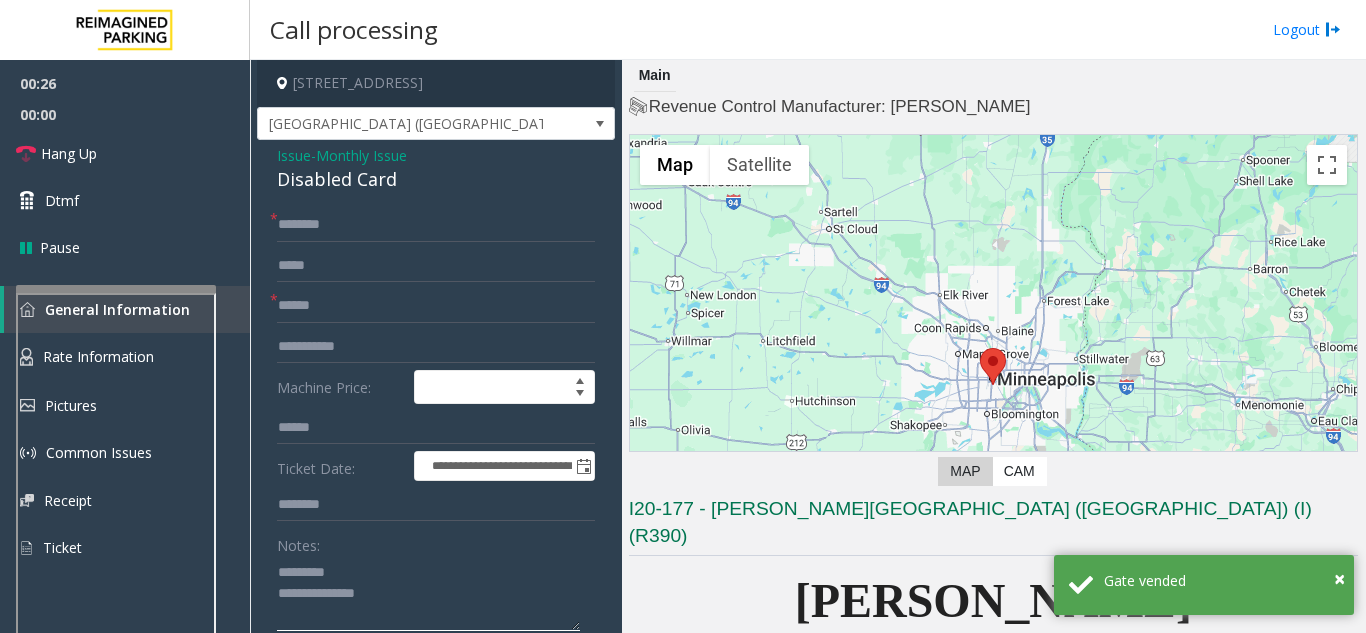 paste on "**********" 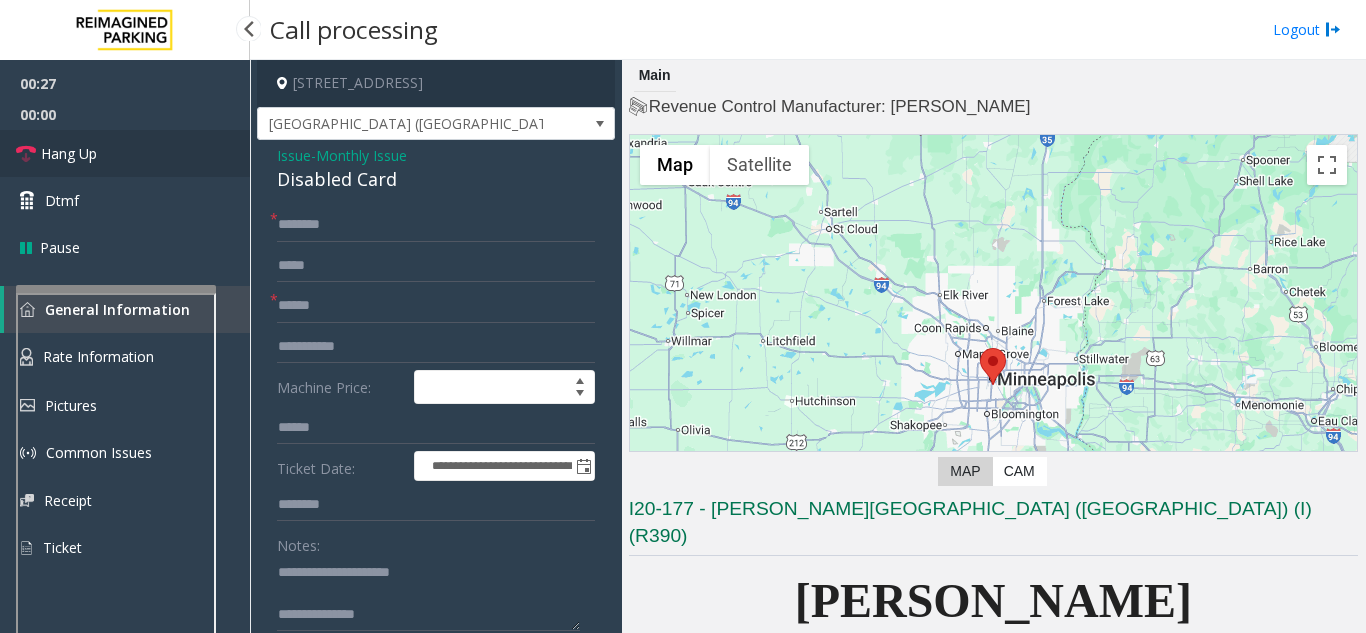 click on "Hang Up" at bounding box center (125, 153) 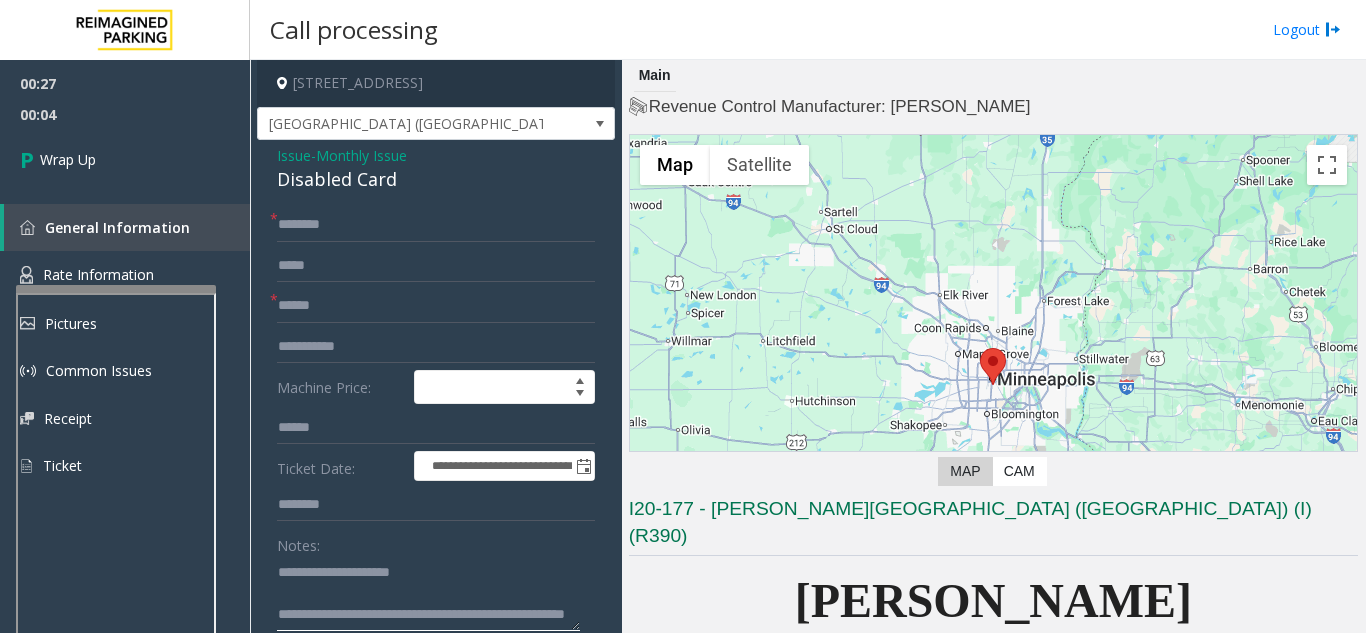 type on "**********" 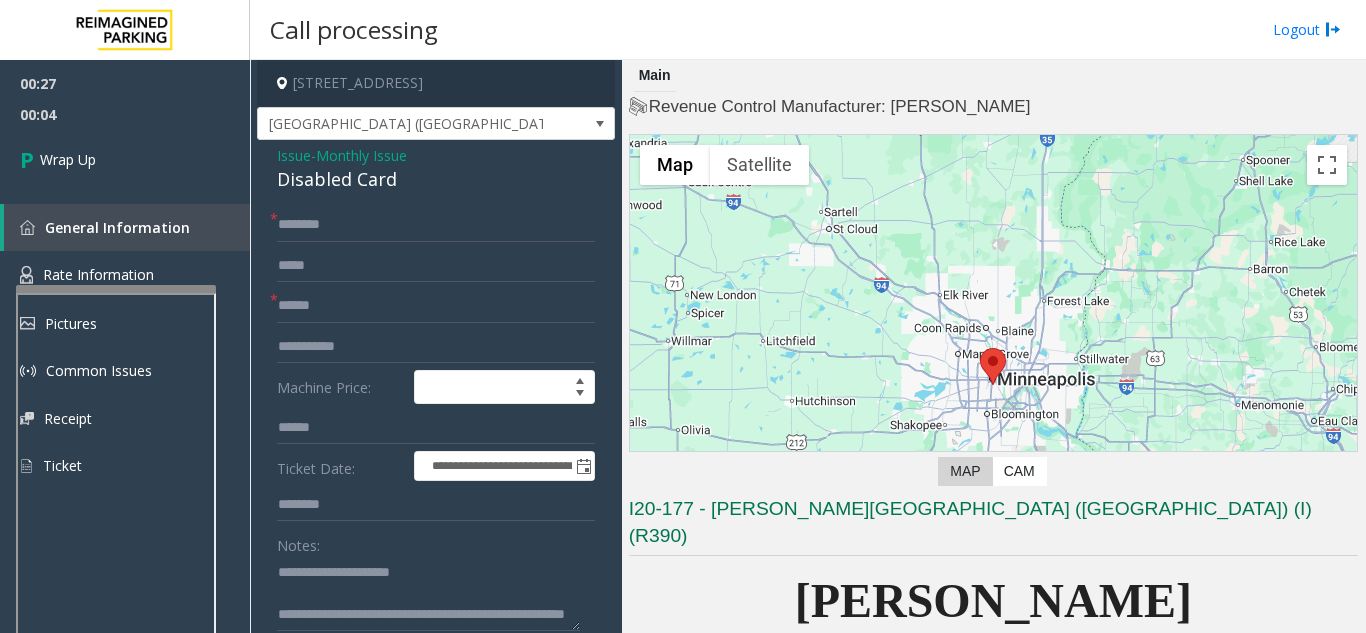 click on "**********" 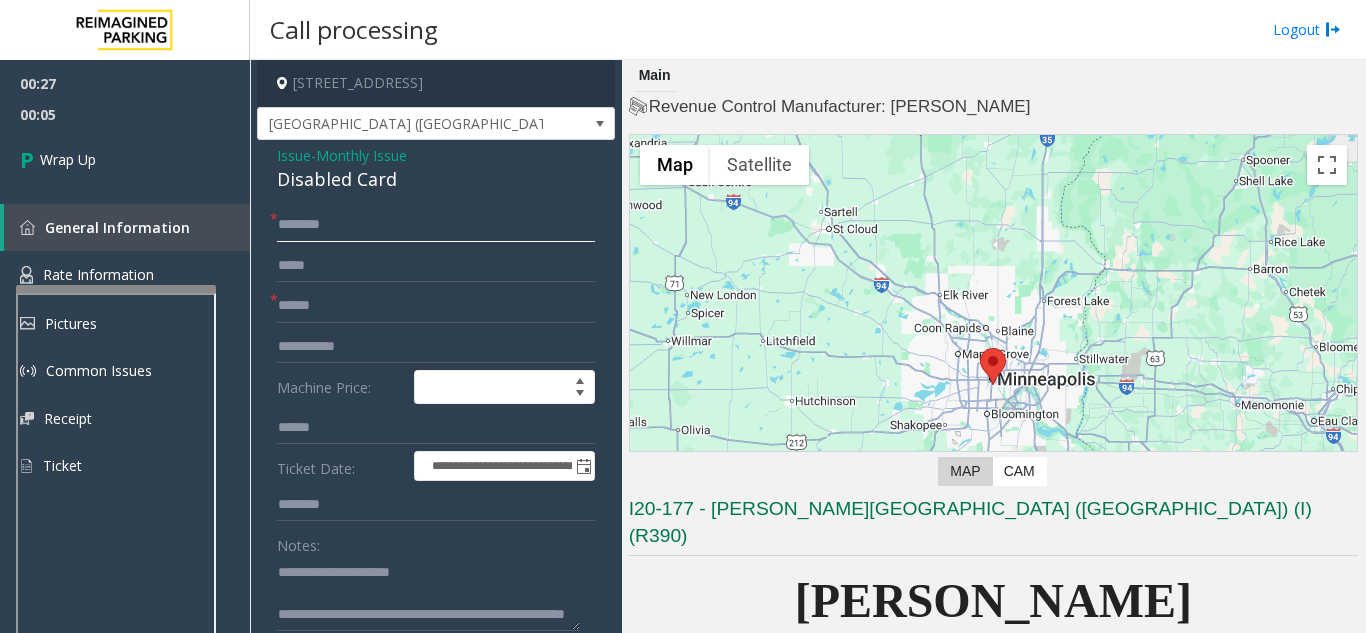 click 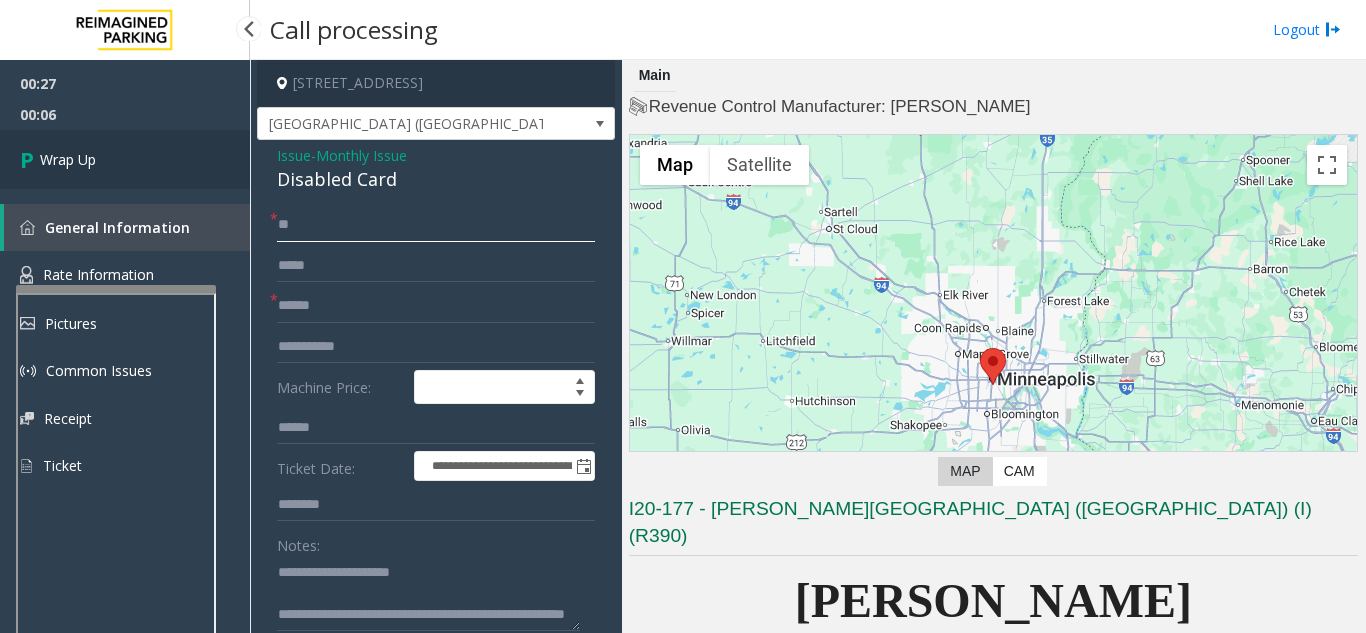 type on "**" 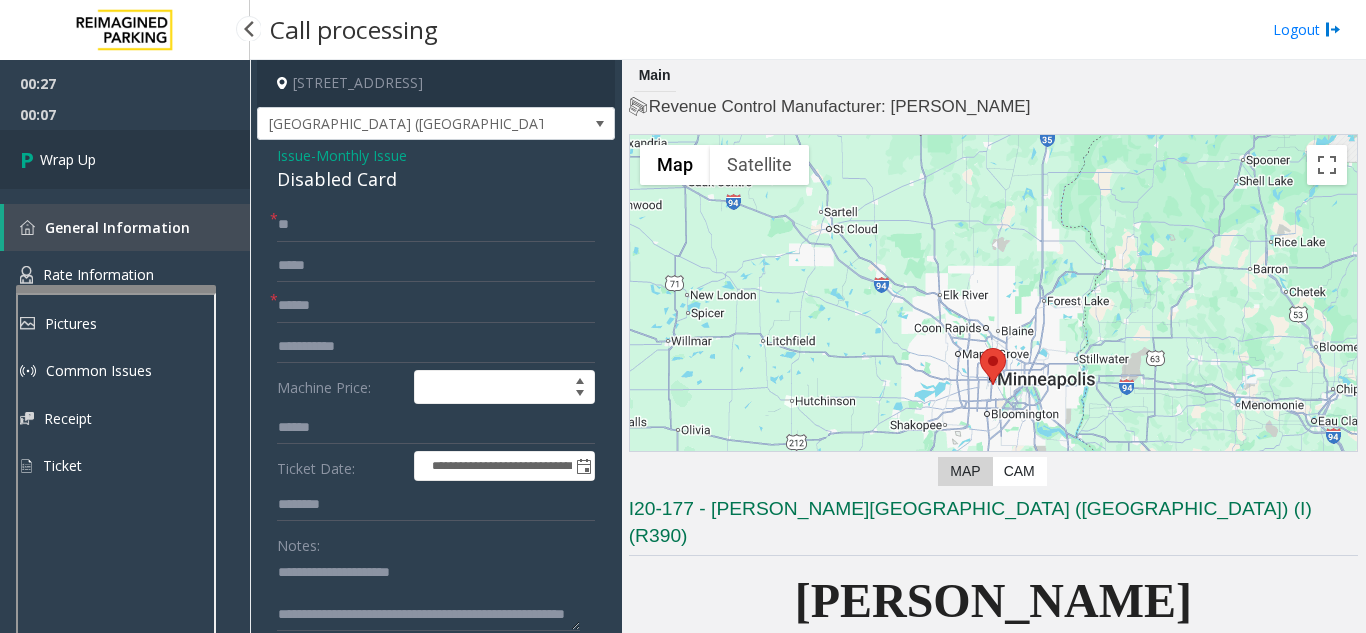 click on "Wrap Up" at bounding box center [125, 159] 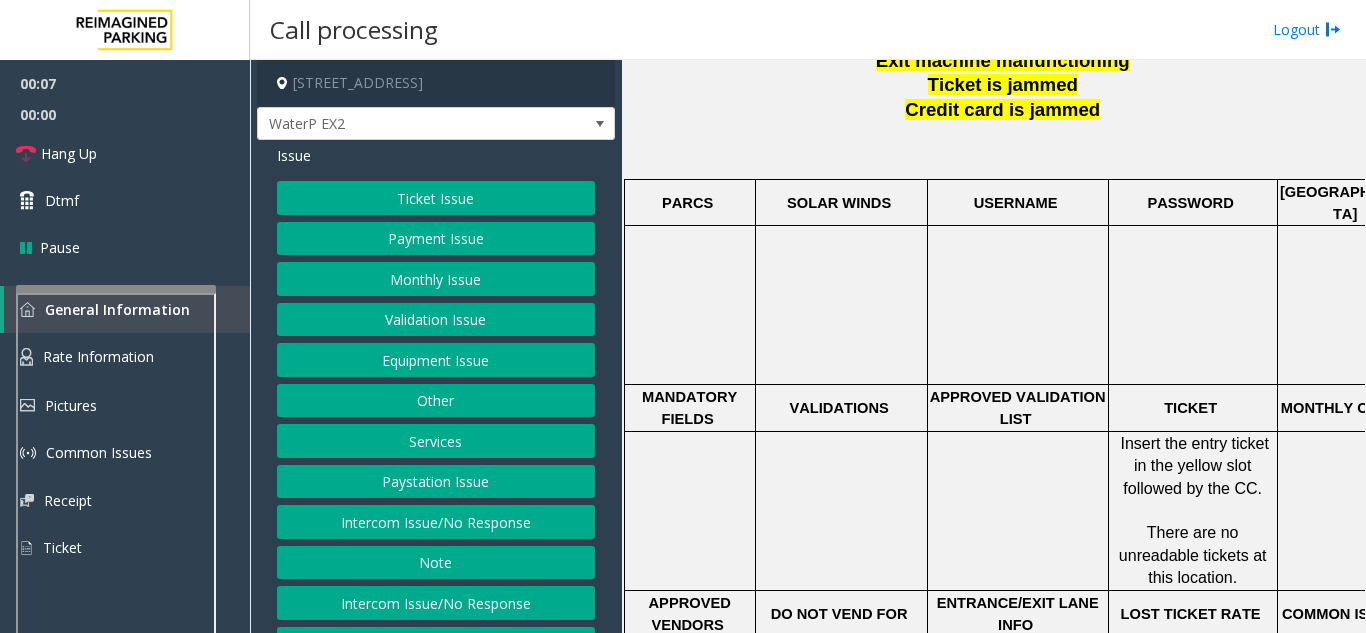 scroll, scrollTop: 700, scrollLeft: 0, axis: vertical 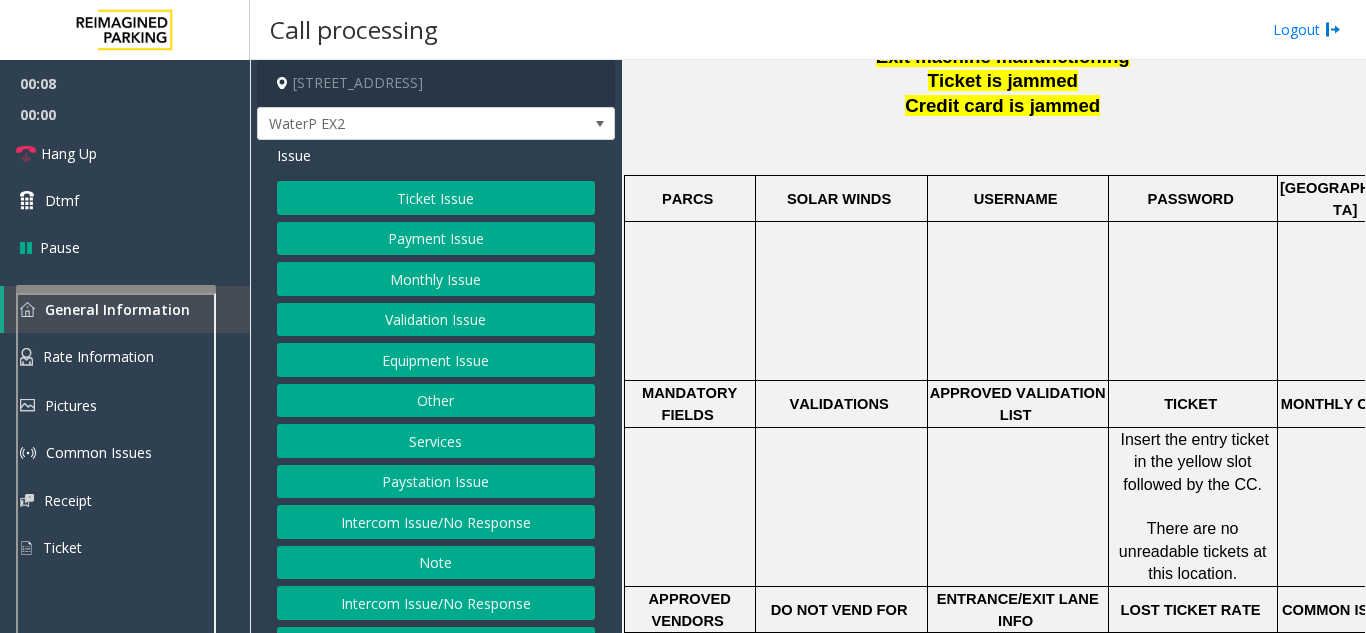 click on "Issue  Ticket Issue   Payment Issue   Monthly Issue   Validation Issue   Equipment Issue   Other   Services   Paystation Issue   Intercom Issue/No Response   Note   Intercom Issue/No Response   General   No Assistance Needed" 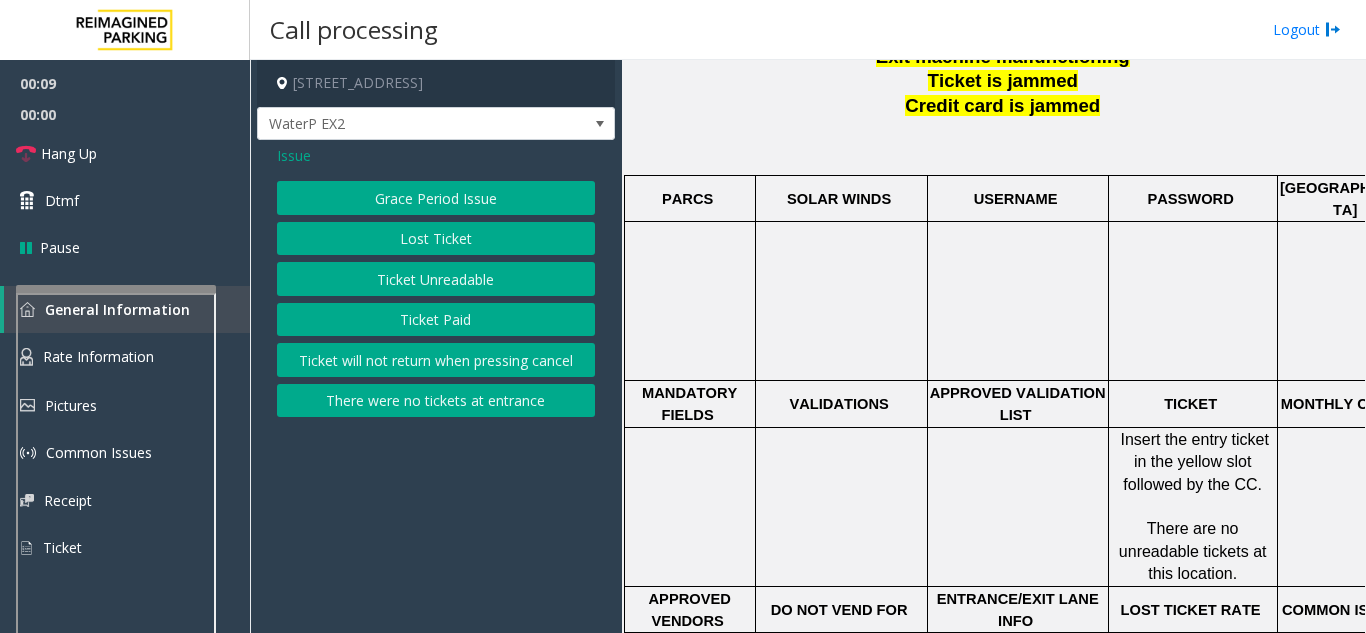 click on "Ticket Paid" 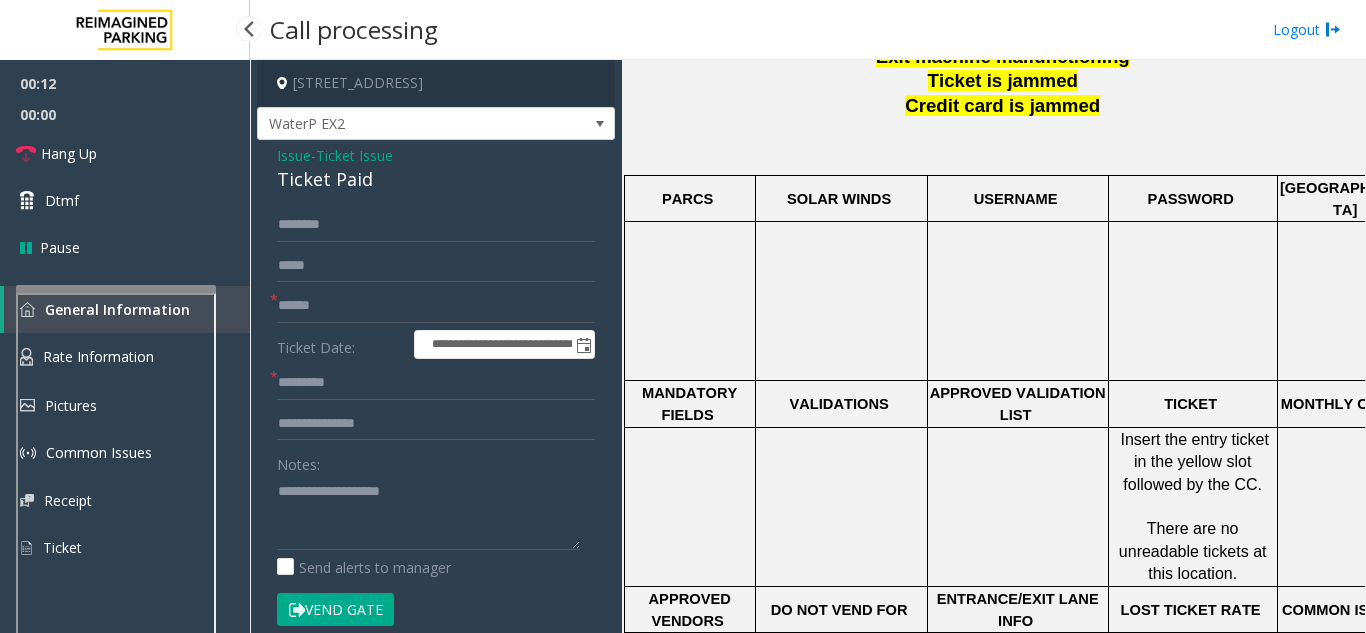 scroll, scrollTop: 300, scrollLeft: 0, axis: vertical 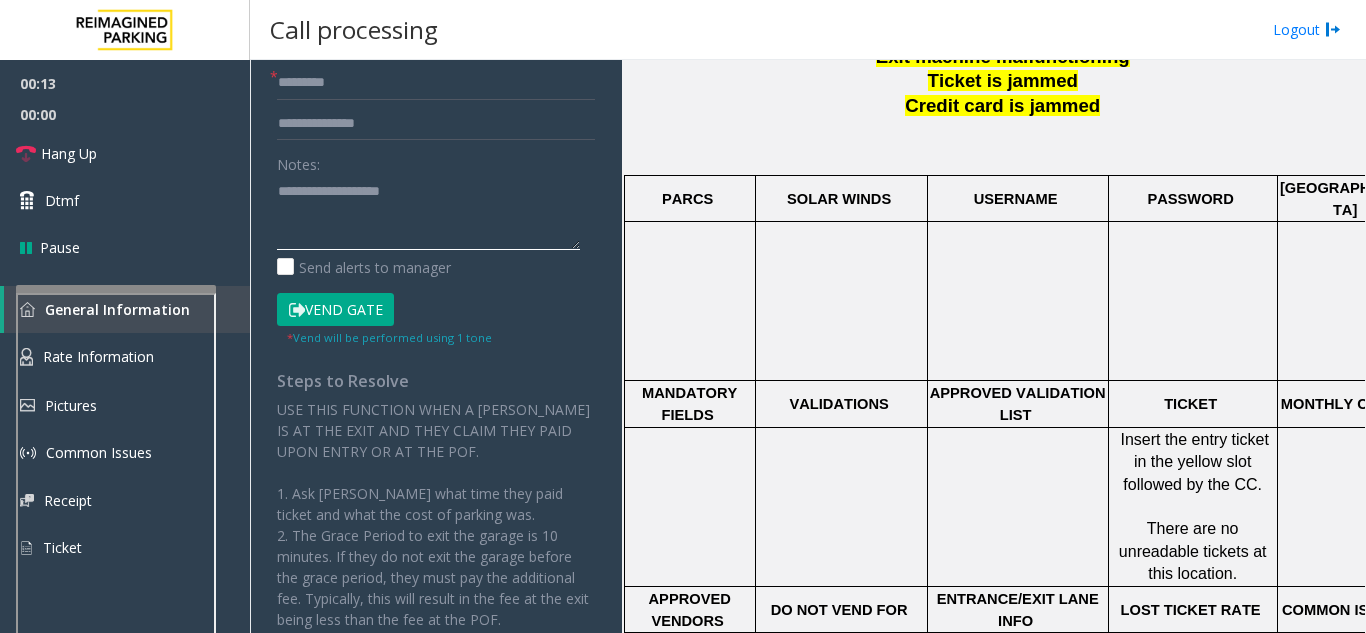 paste on "**********" 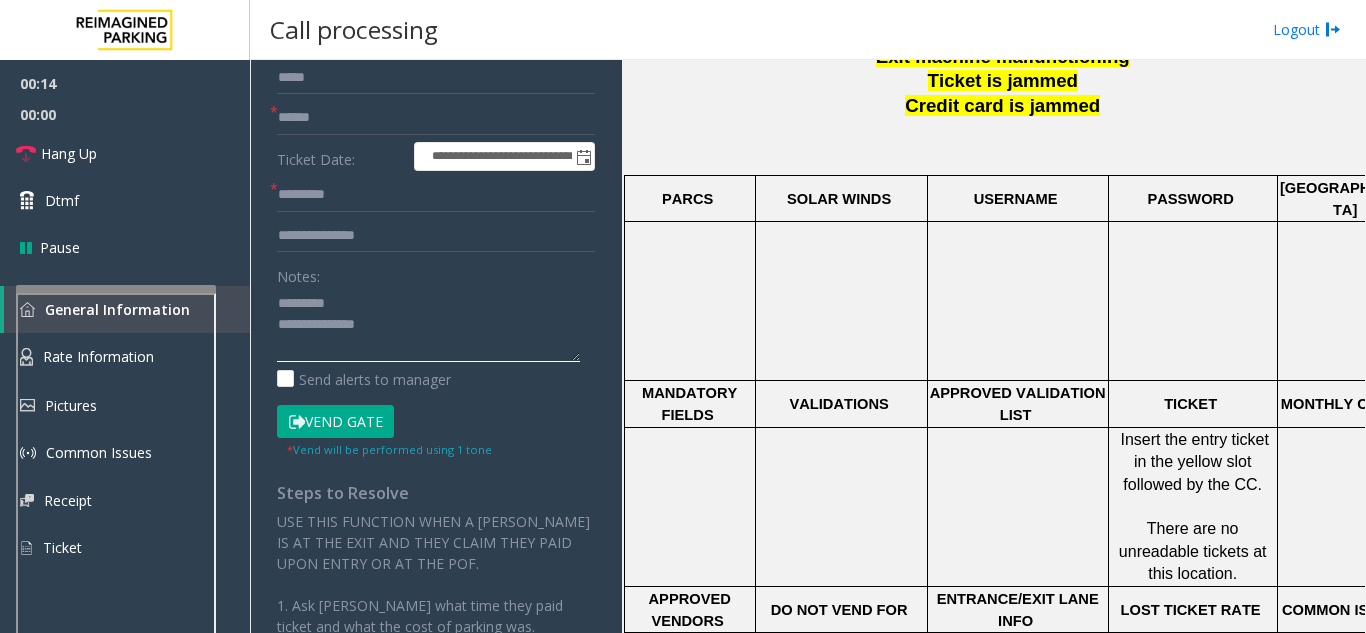 scroll, scrollTop: 100, scrollLeft: 0, axis: vertical 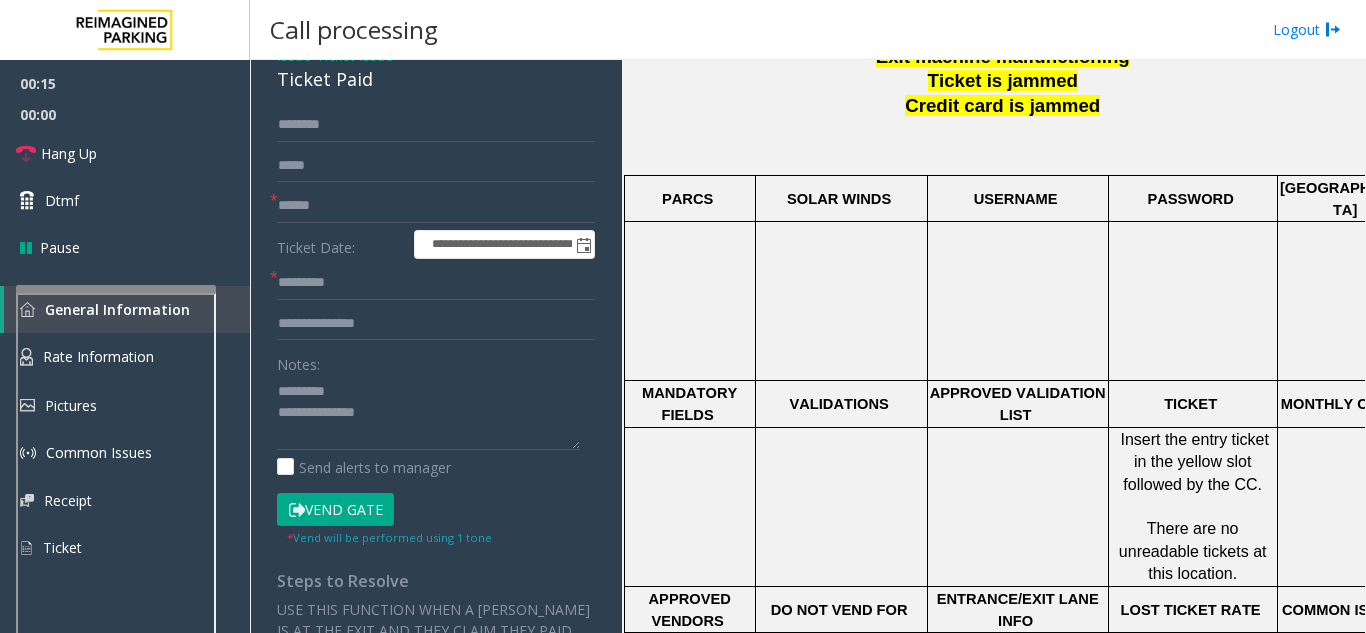 click on "Ticket Paid" 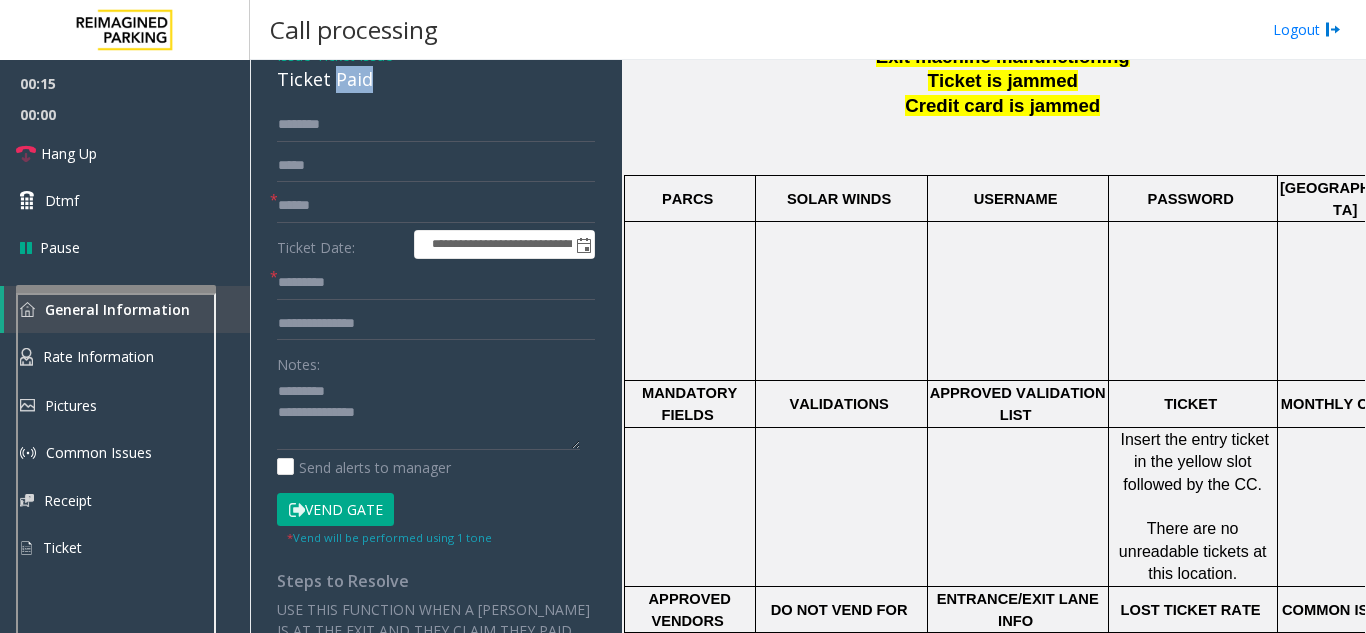 click on "Ticket Paid" 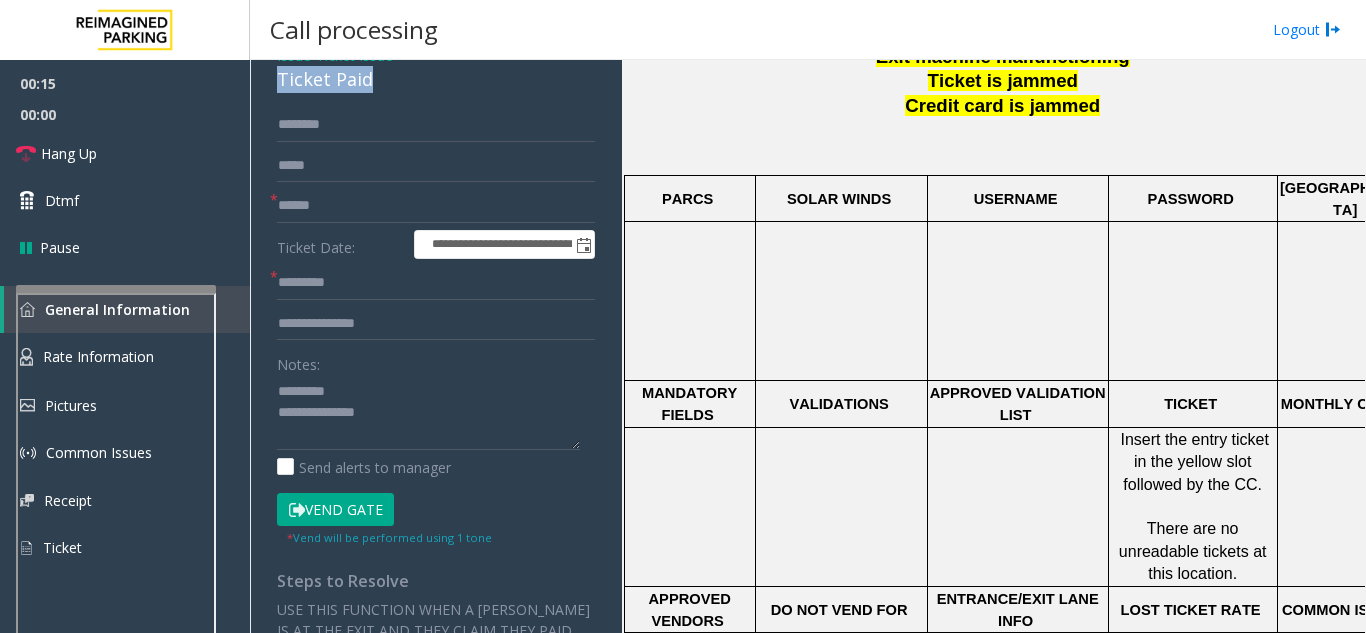 click on "Ticket Paid" 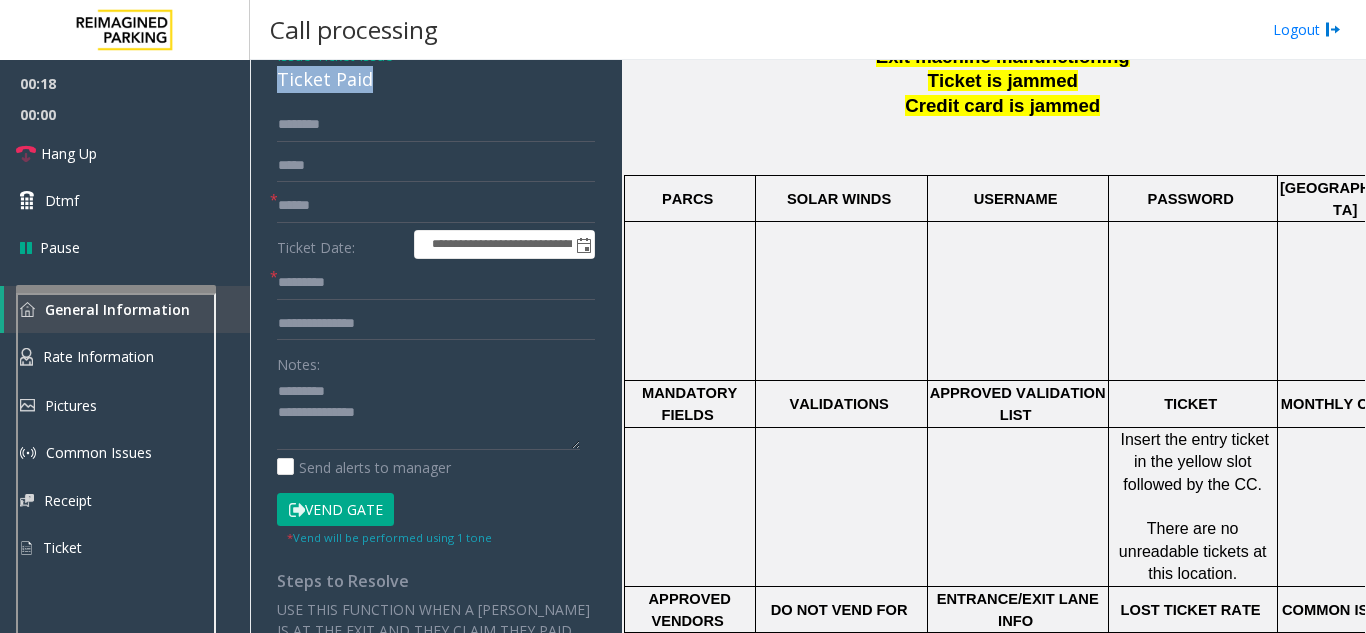scroll, scrollTop: 700, scrollLeft: 145, axis: both 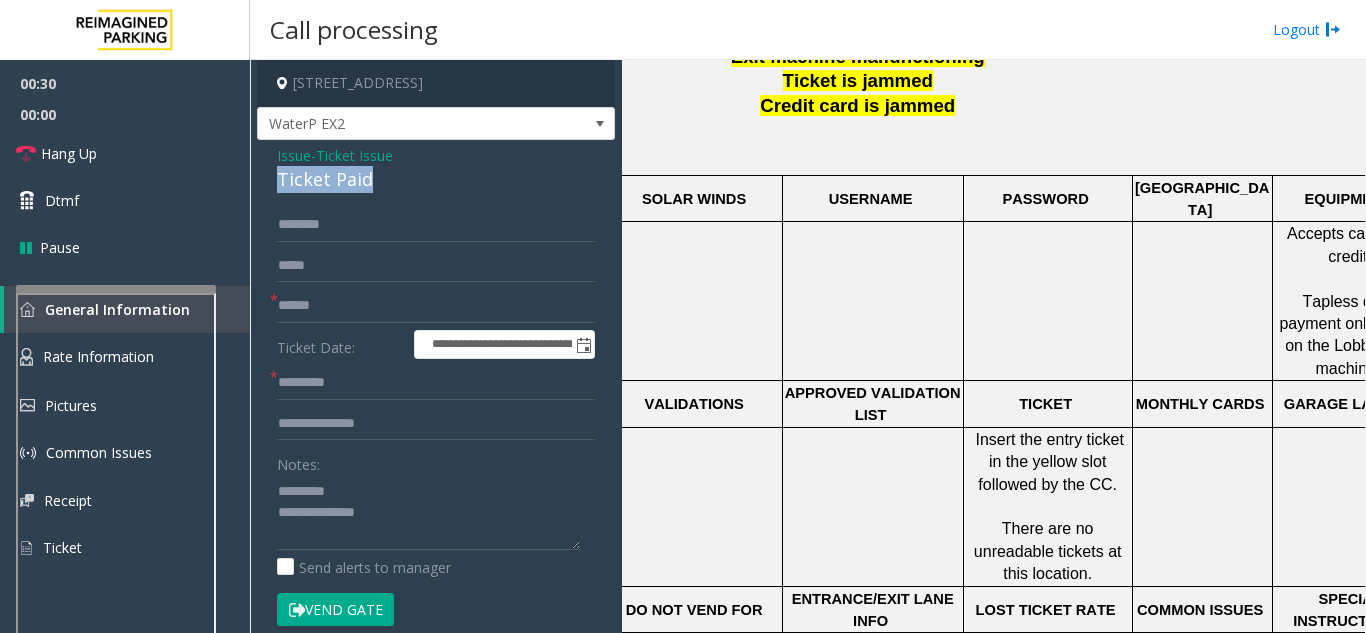 copy on "Ticket Paid" 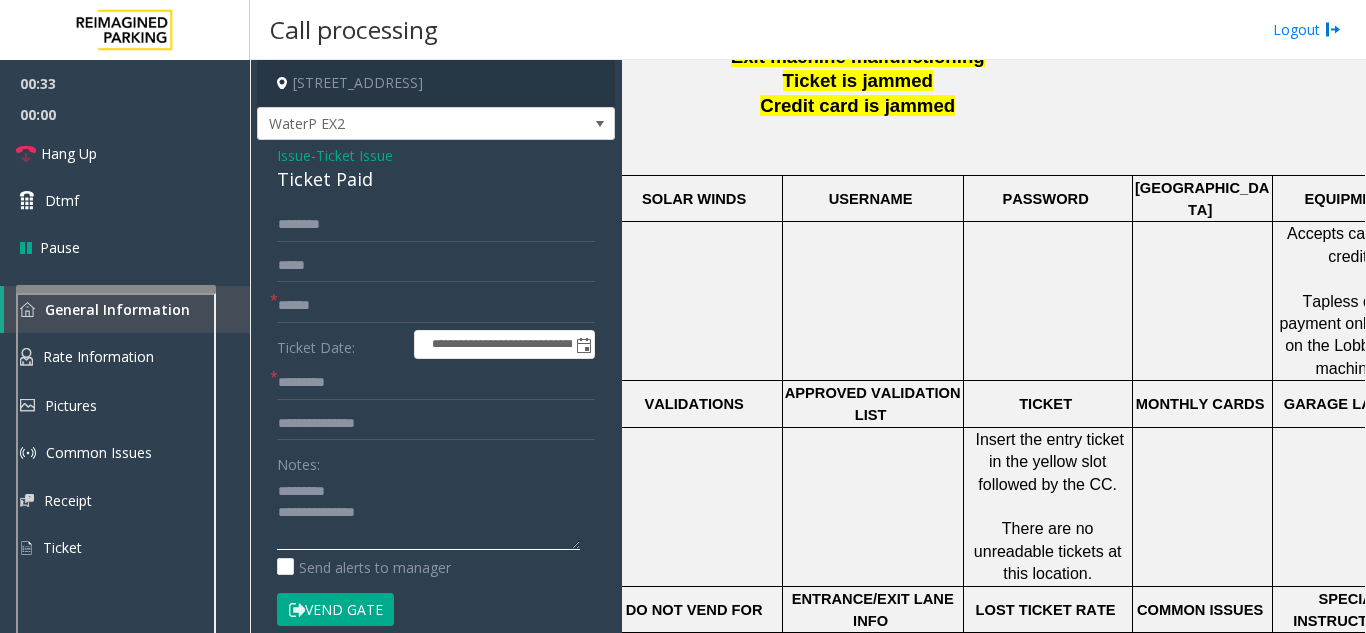 paste on "**********" 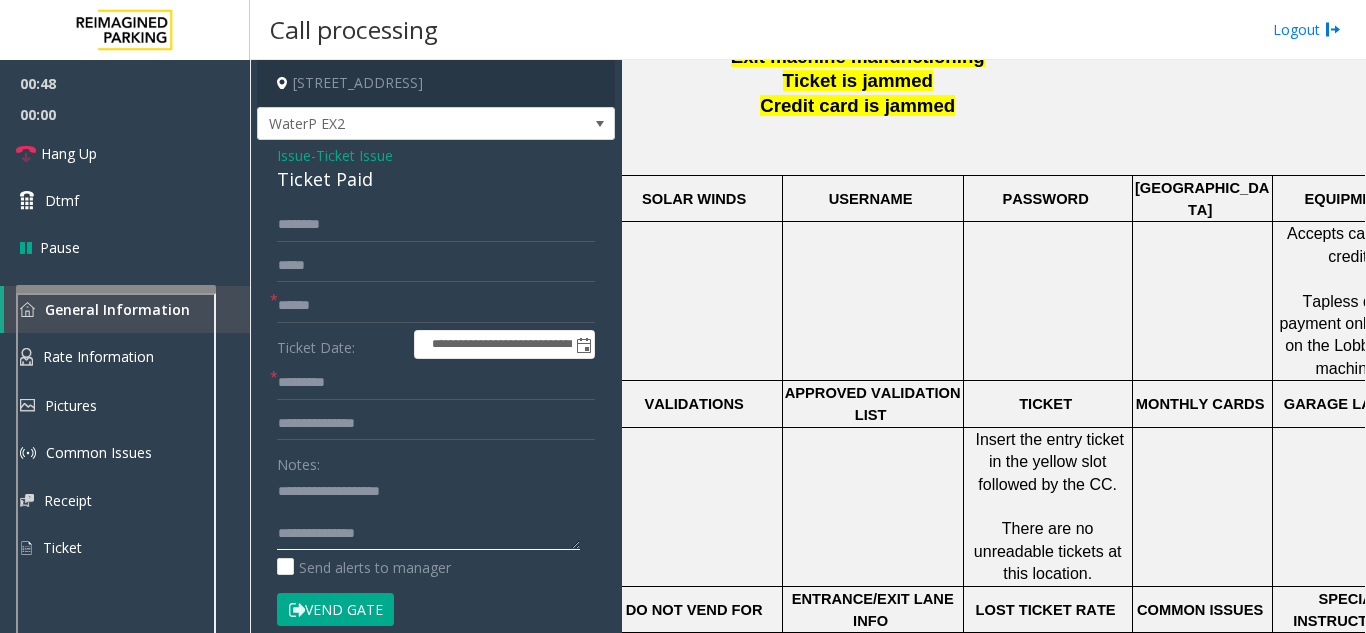 click 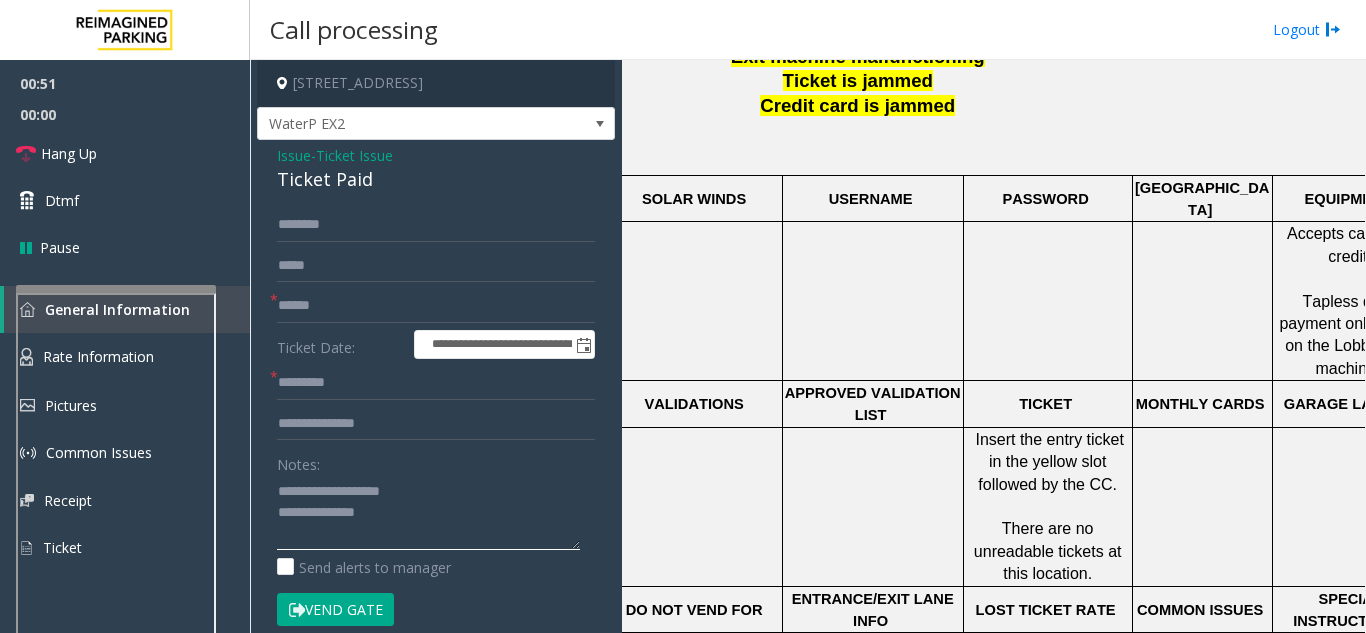 click 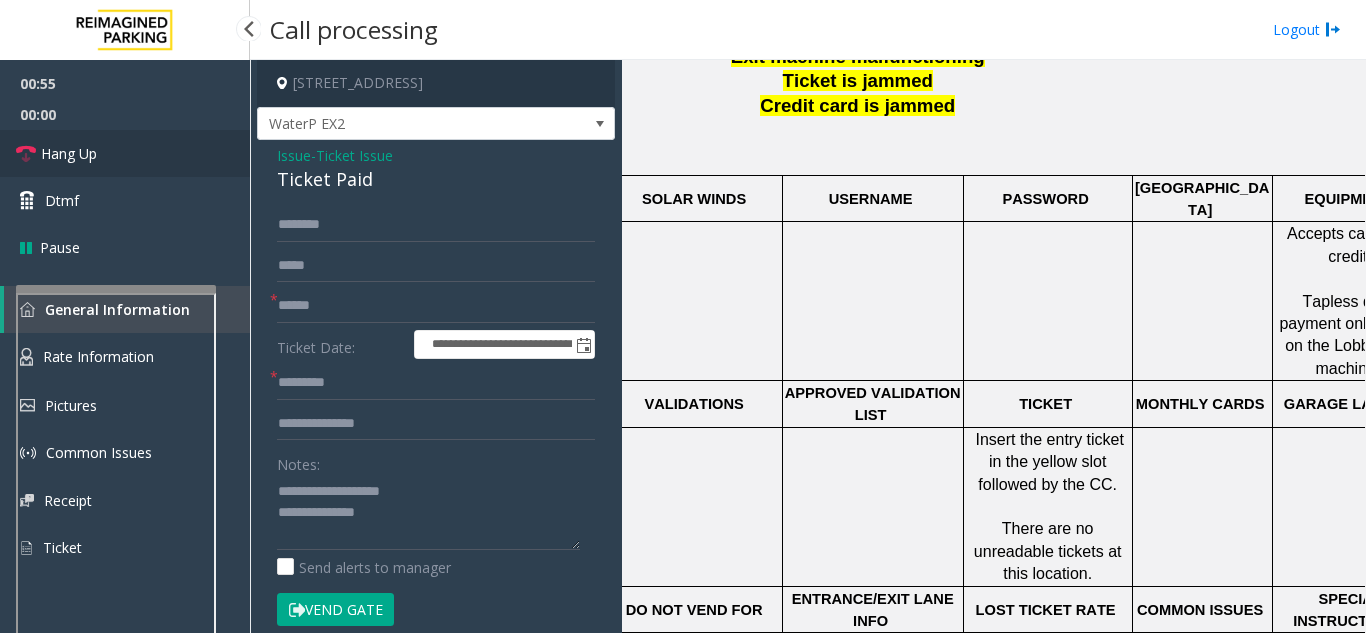 click on "Hang Up" at bounding box center [125, 153] 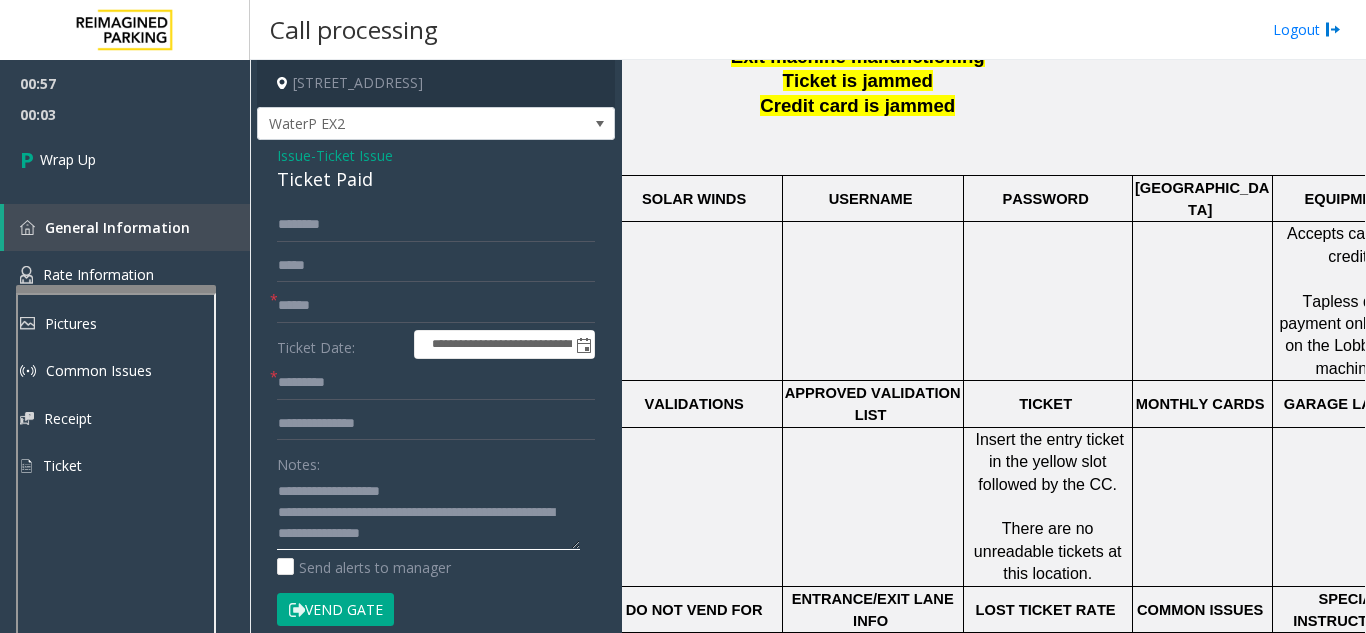 type on "**********" 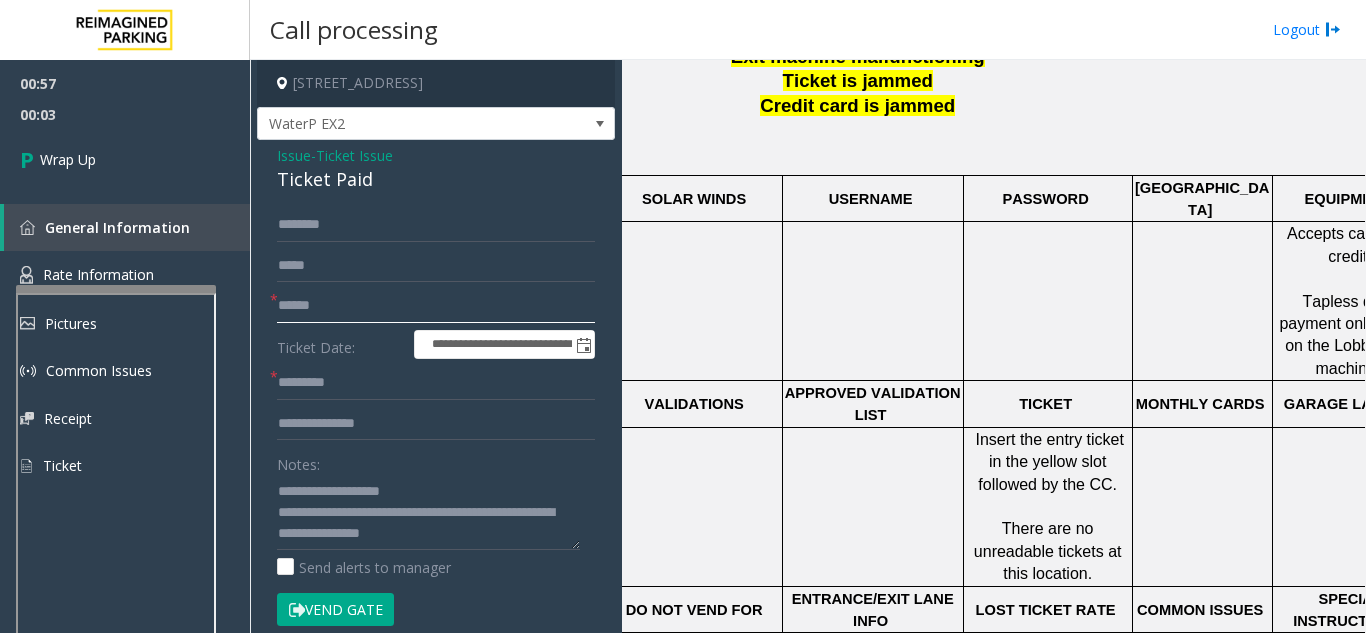 click 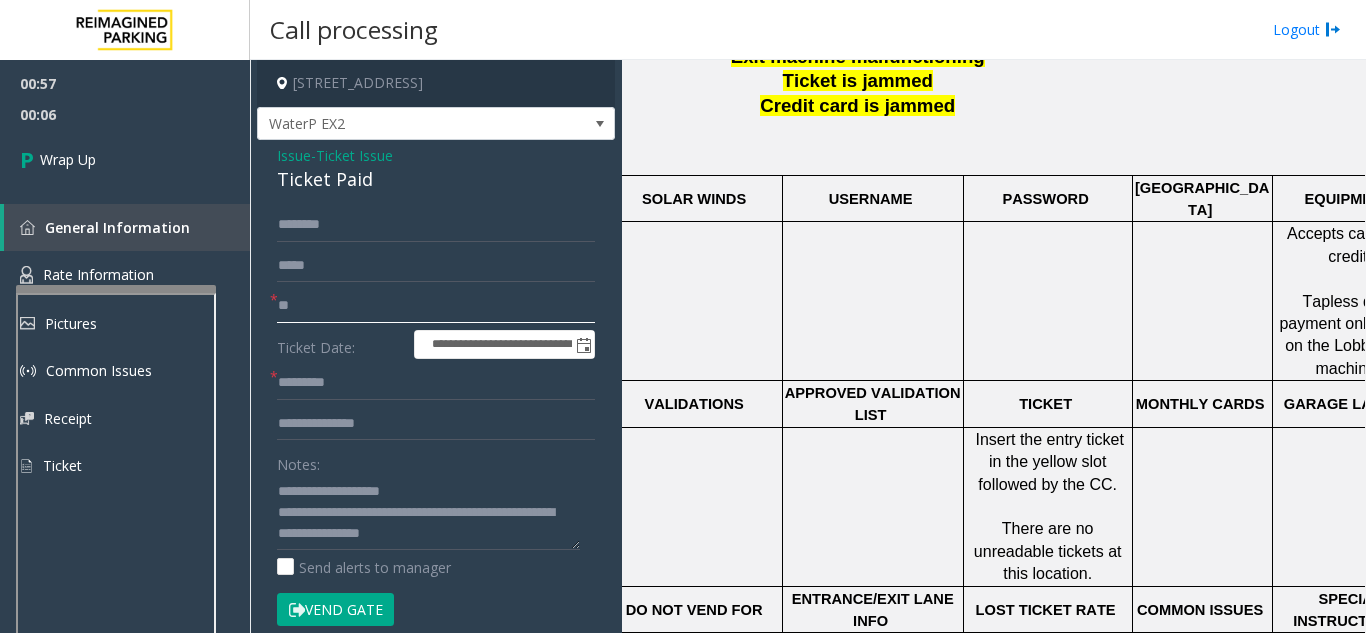type on "**" 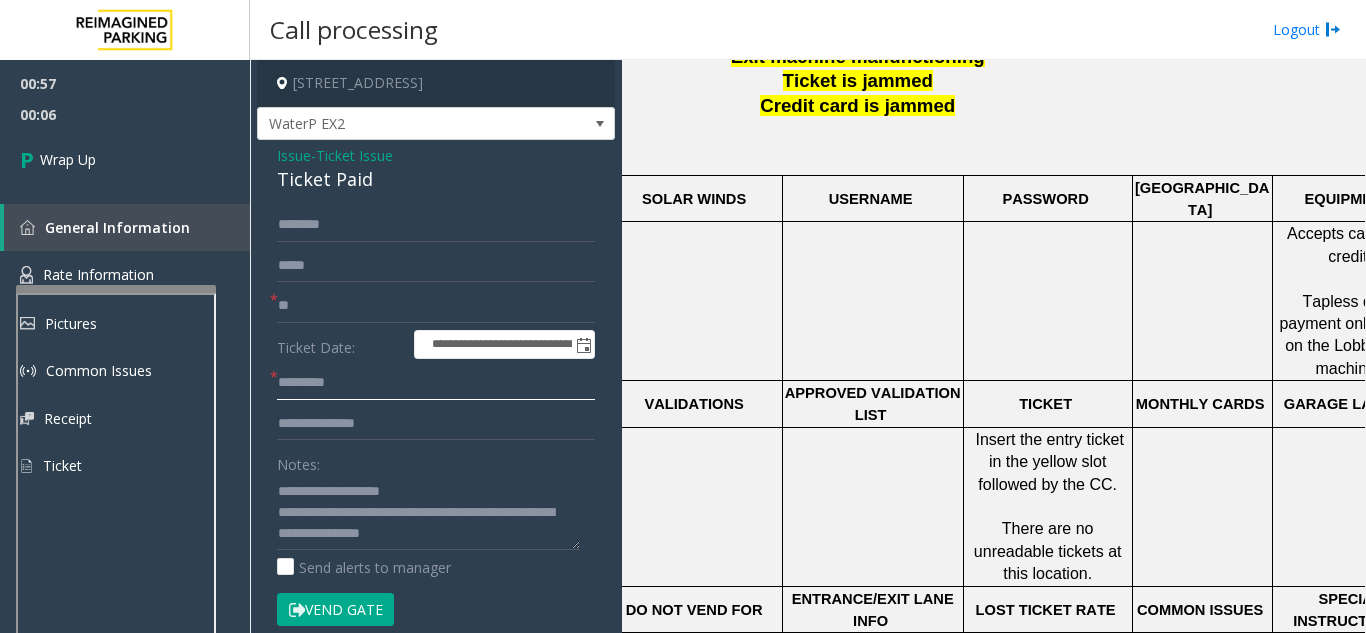click 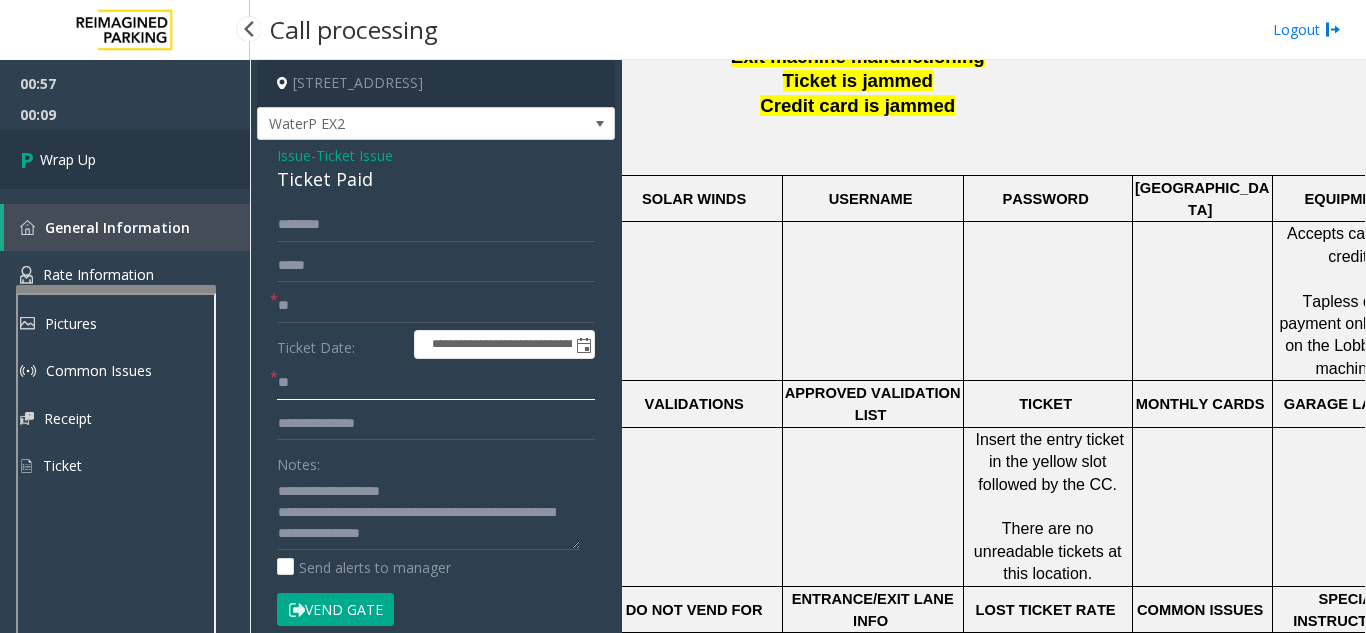 type on "**" 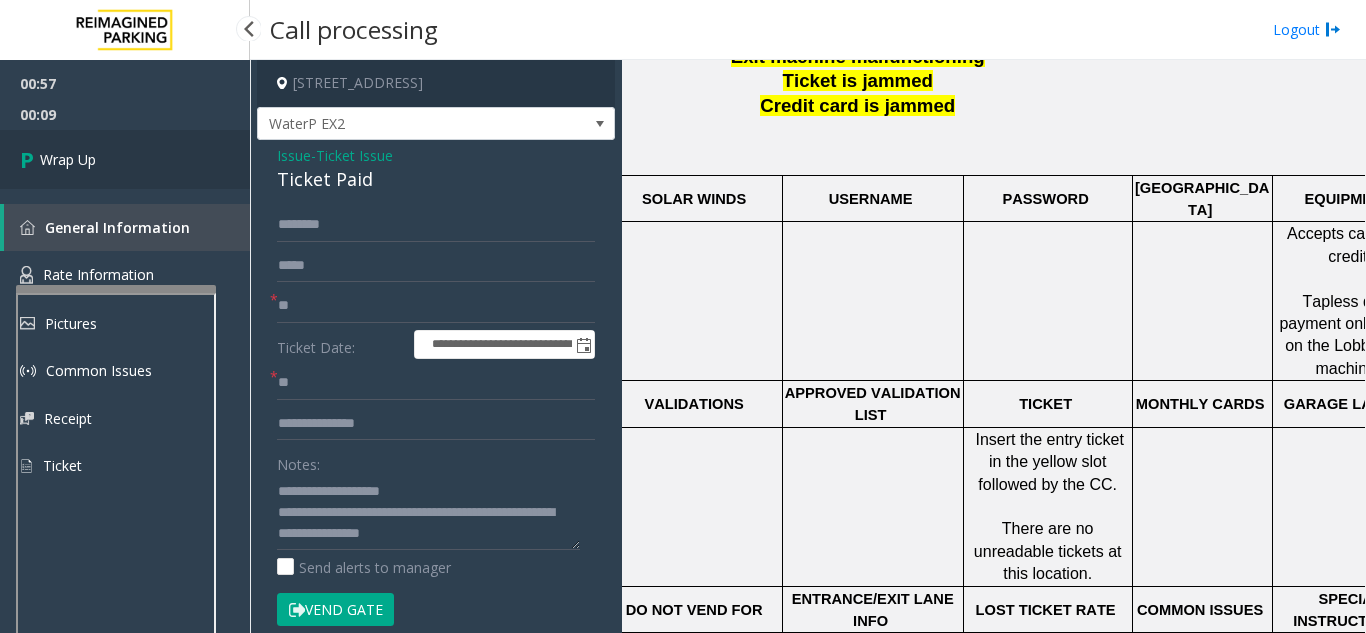 click on "Wrap Up" at bounding box center [125, 159] 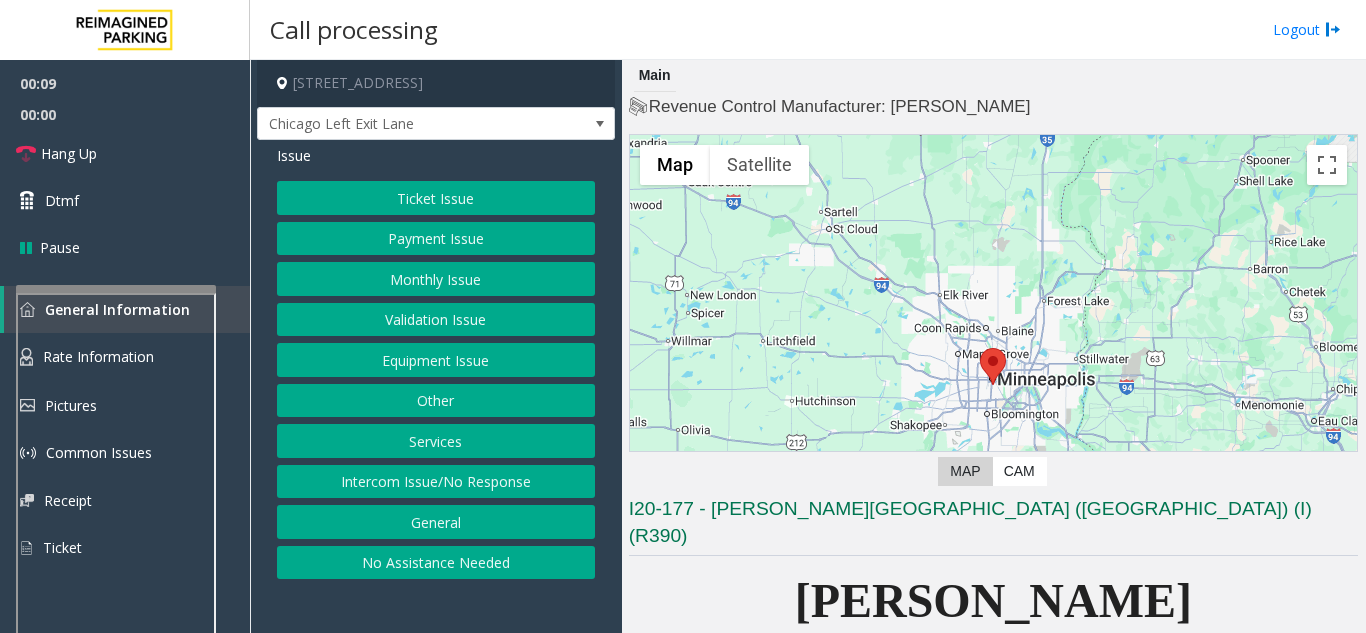 click on "Monthly Issue" 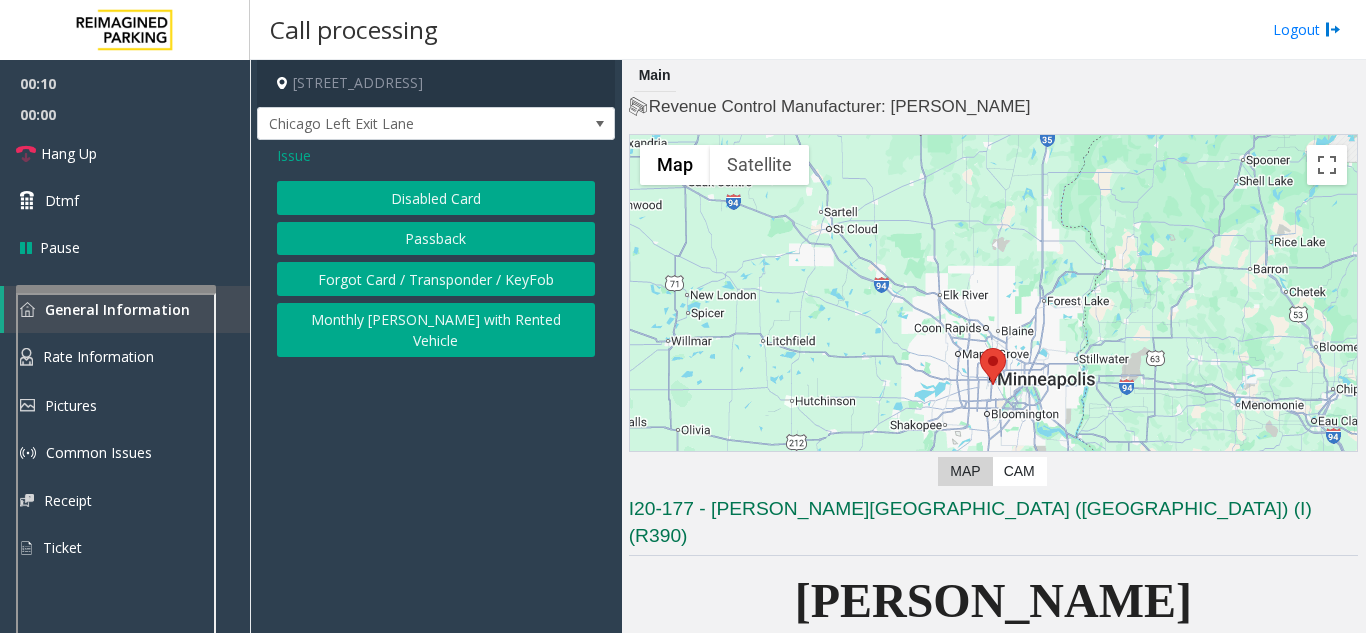 click on "Disabled Card" 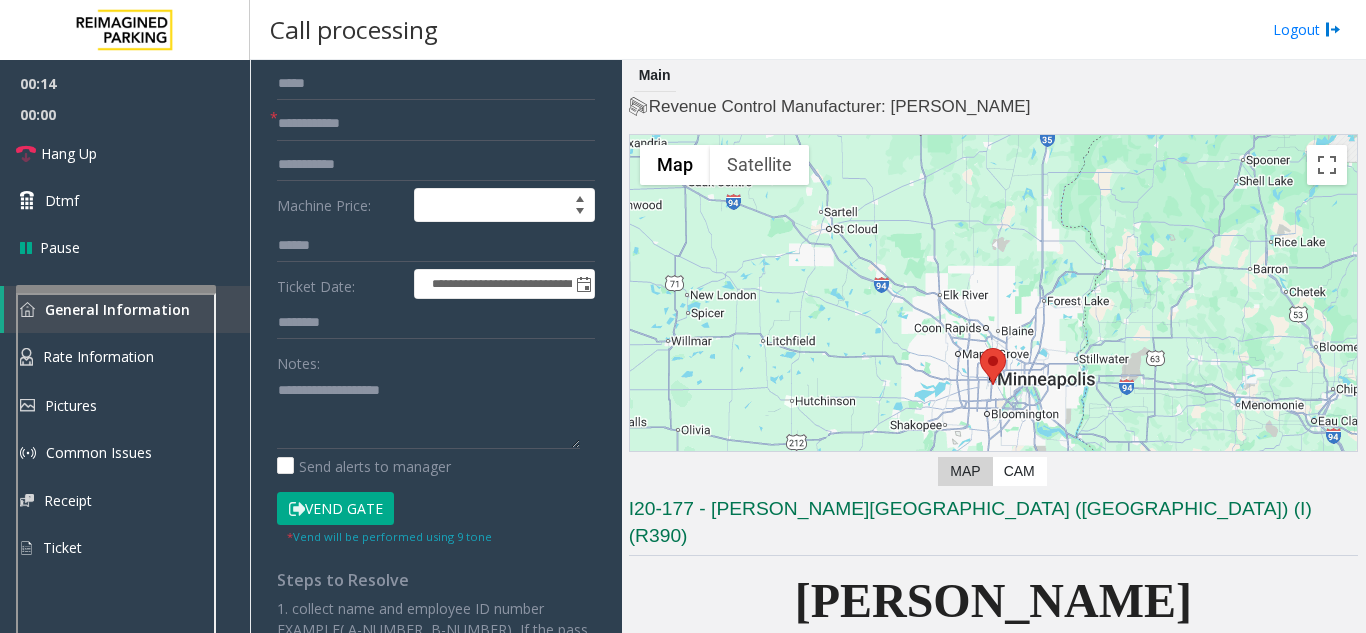 scroll, scrollTop: 200, scrollLeft: 0, axis: vertical 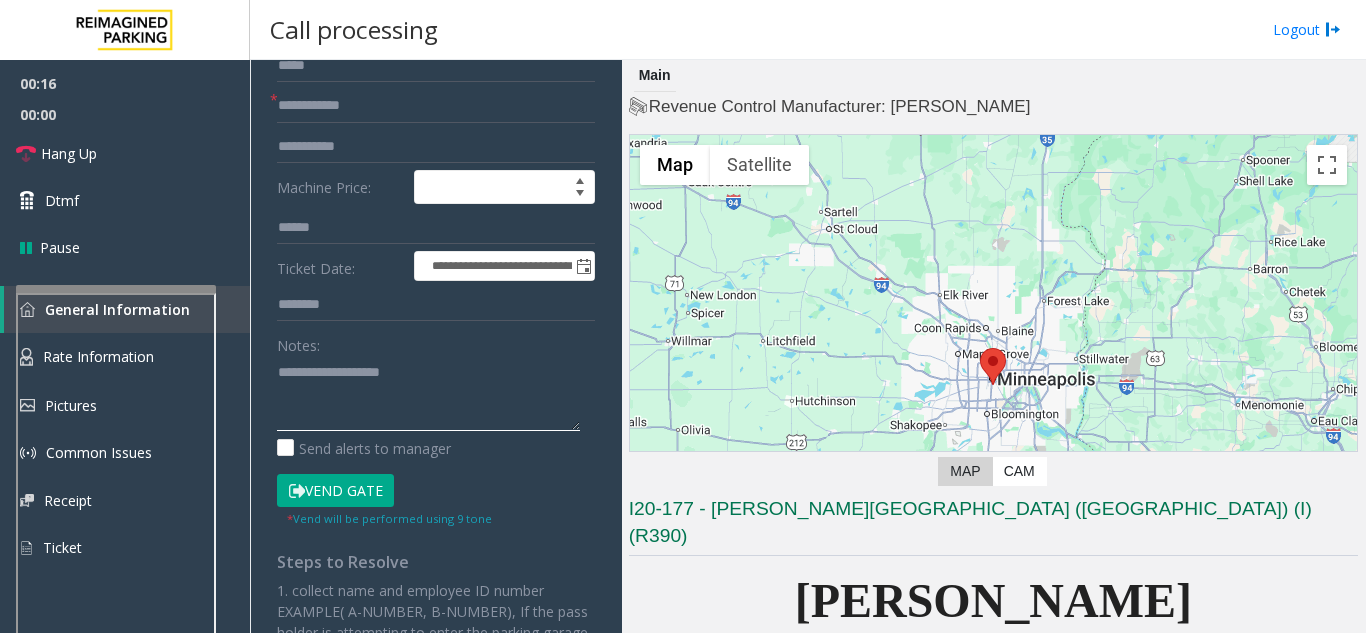 paste on "**********" 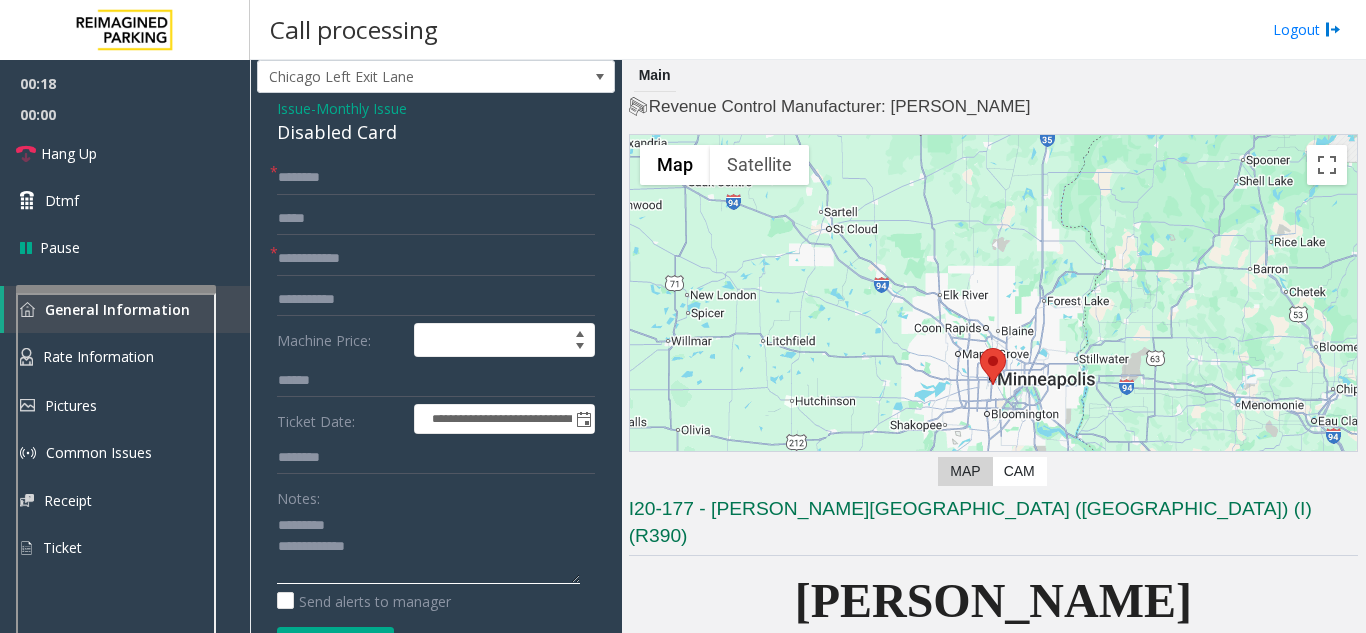 scroll, scrollTop: 0, scrollLeft: 0, axis: both 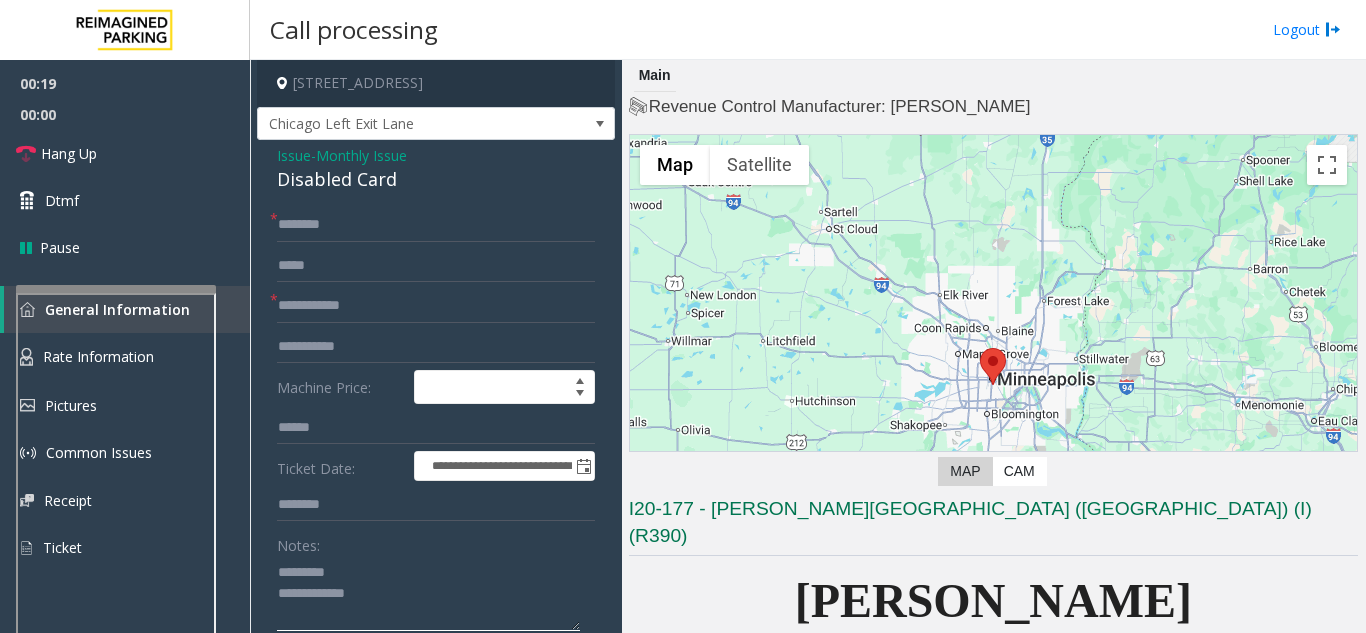 type on "**********" 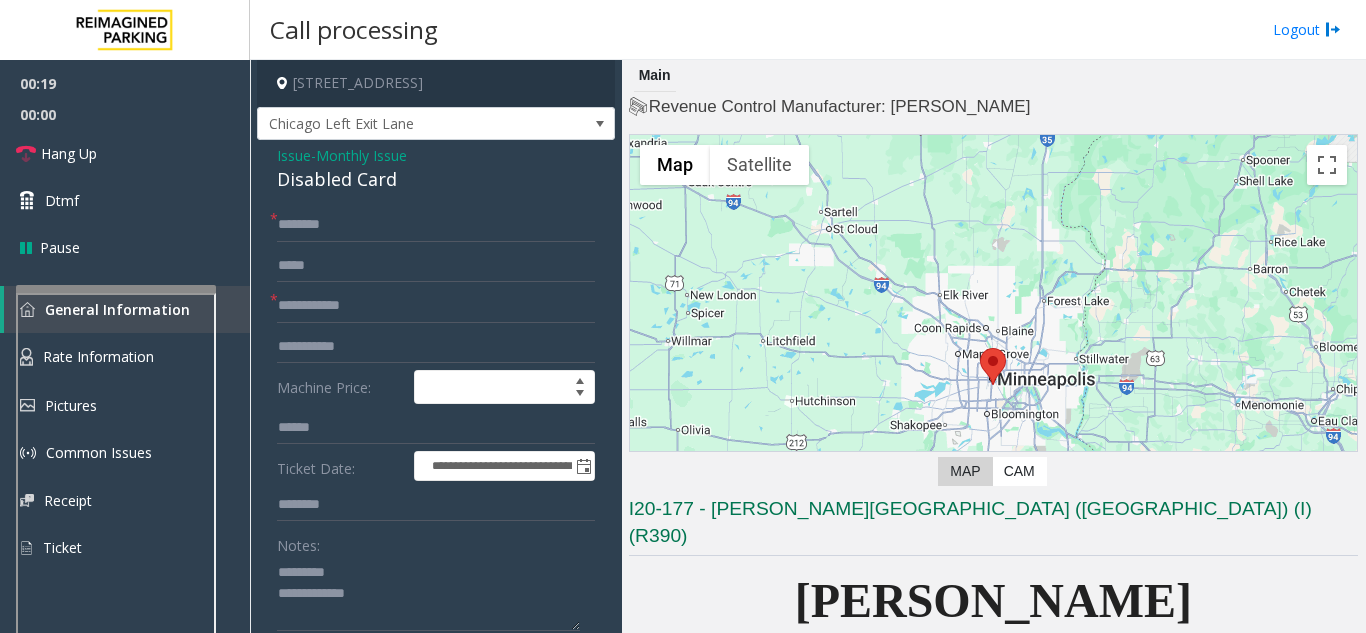 click on "Monthly Issue" 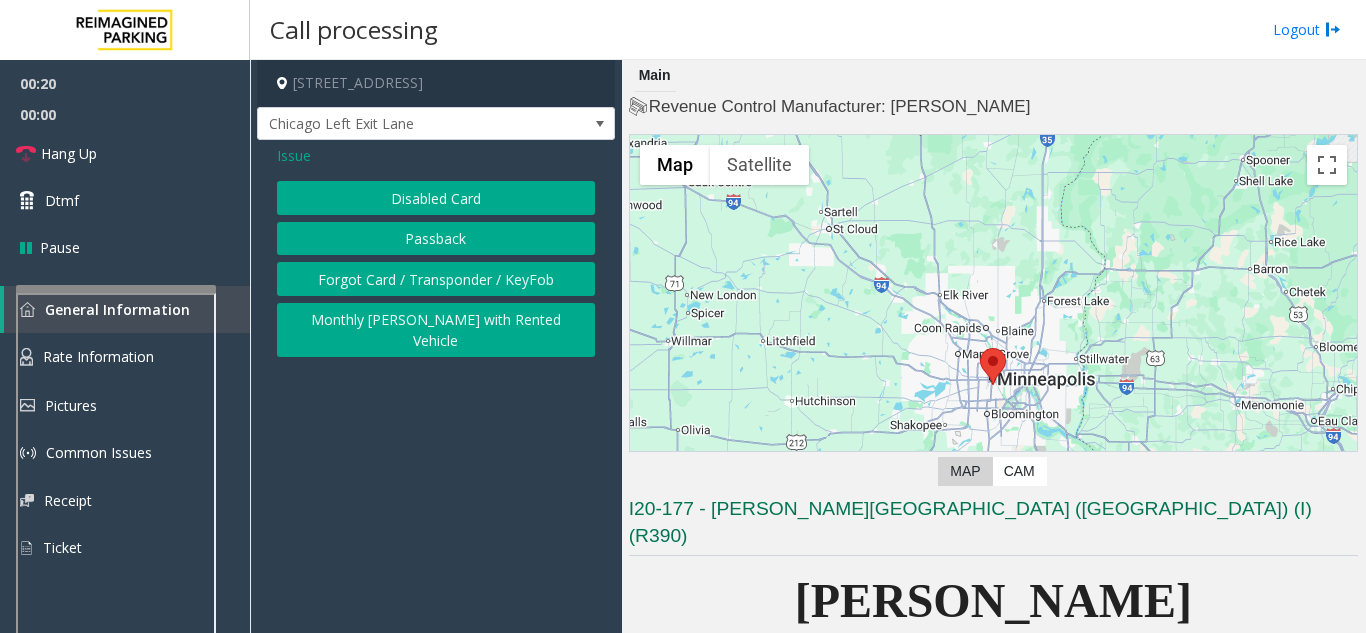 drag, startPoint x: 370, startPoint y: 275, endPoint x: 332, endPoint y: 203, distance: 81.41253 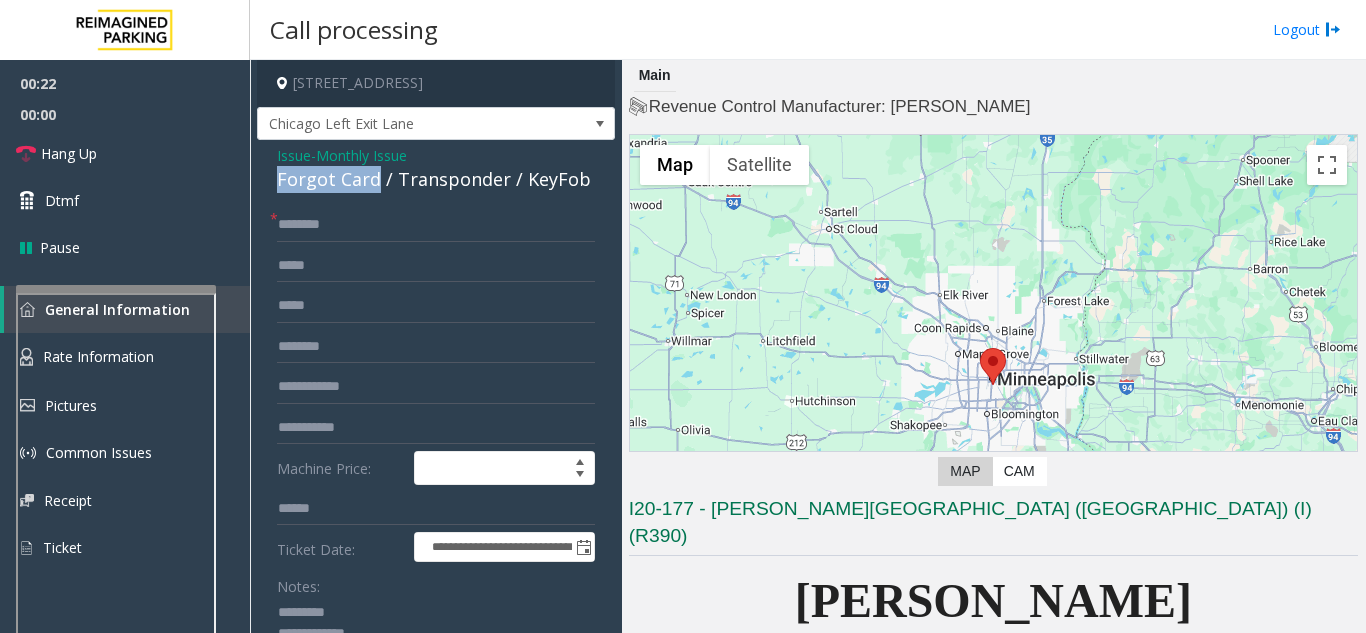drag, startPoint x: 276, startPoint y: 182, endPoint x: 376, endPoint y: 182, distance: 100 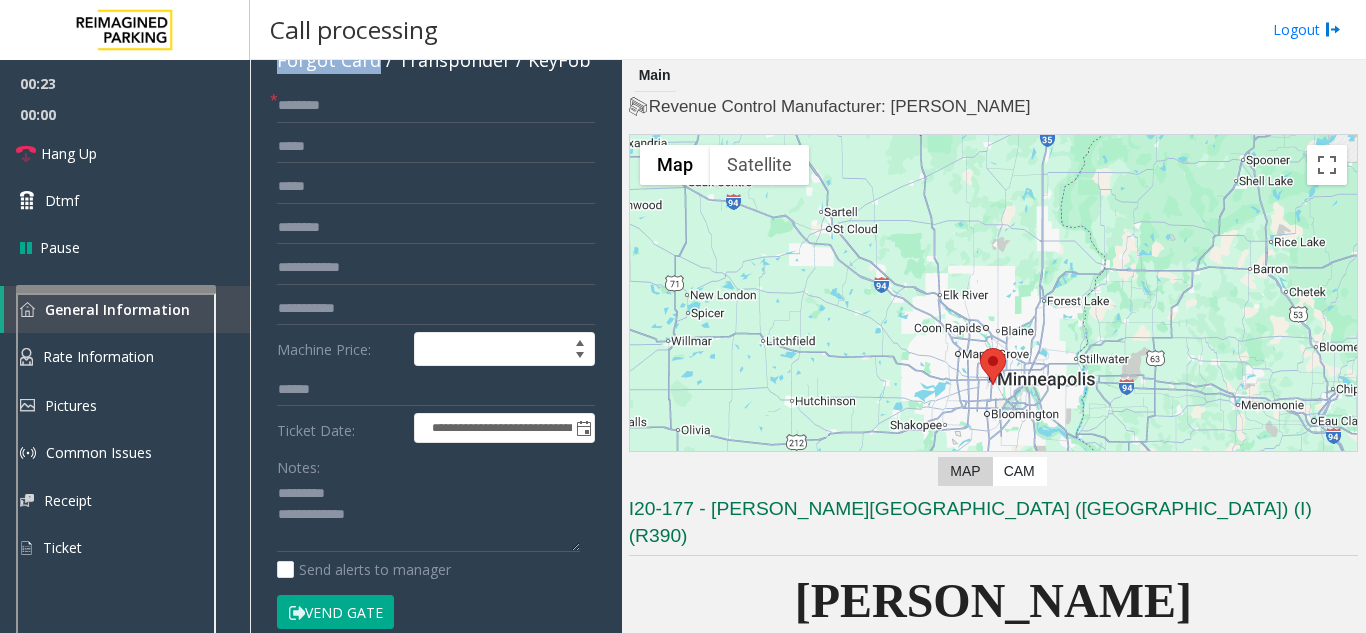 scroll, scrollTop: 203, scrollLeft: 0, axis: vertical 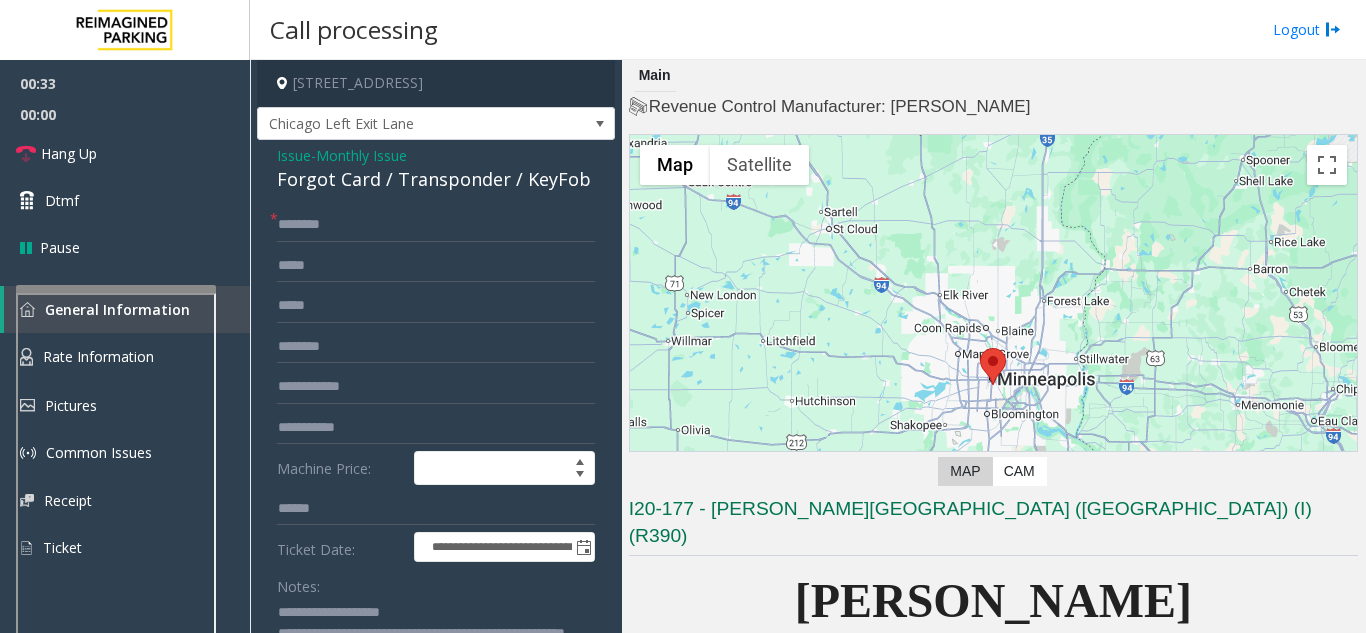 type on "**********" 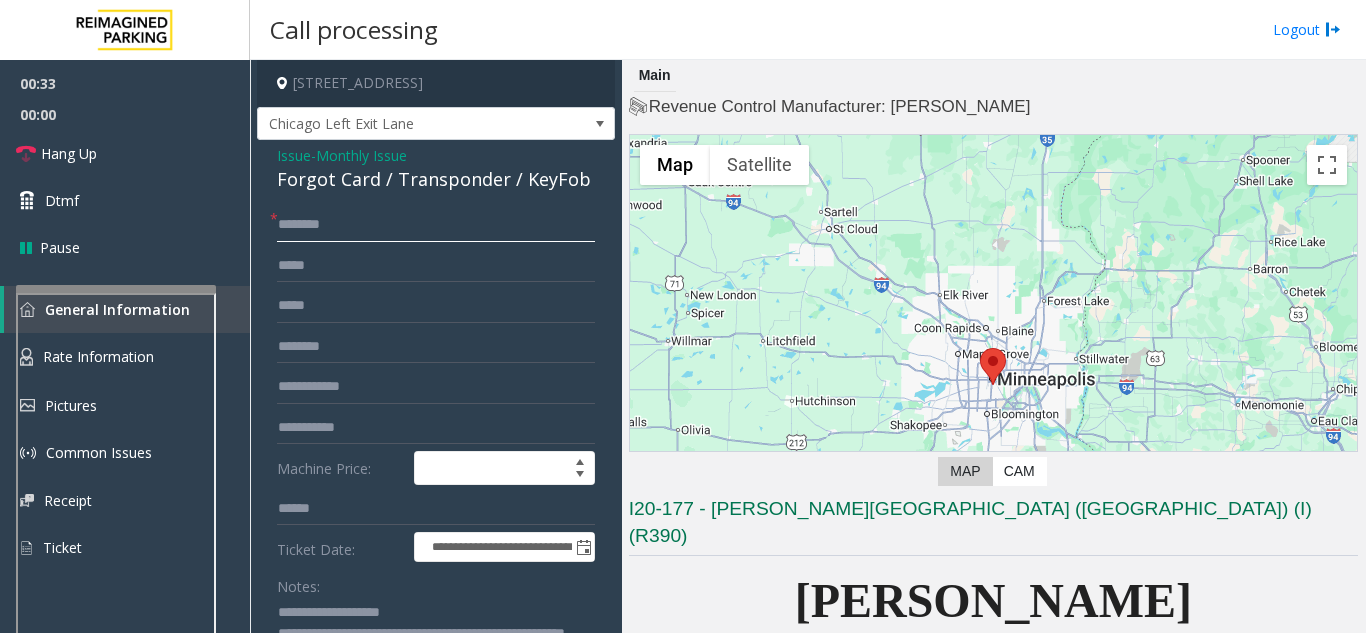 click 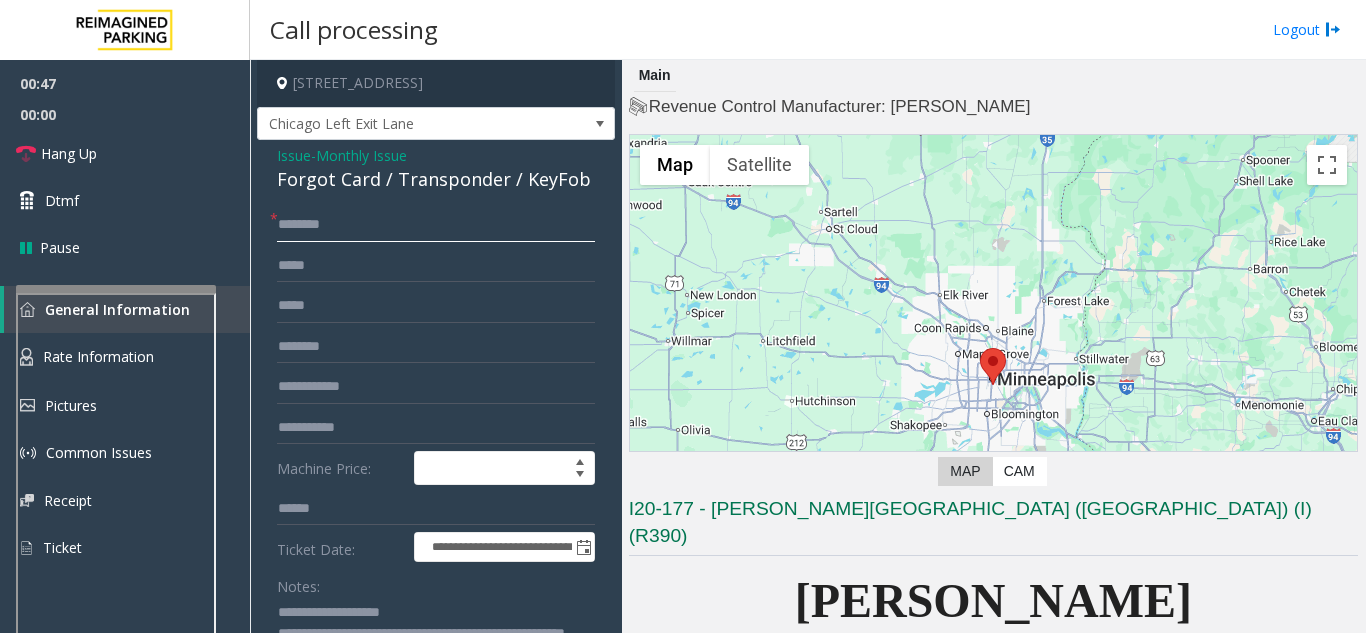 click 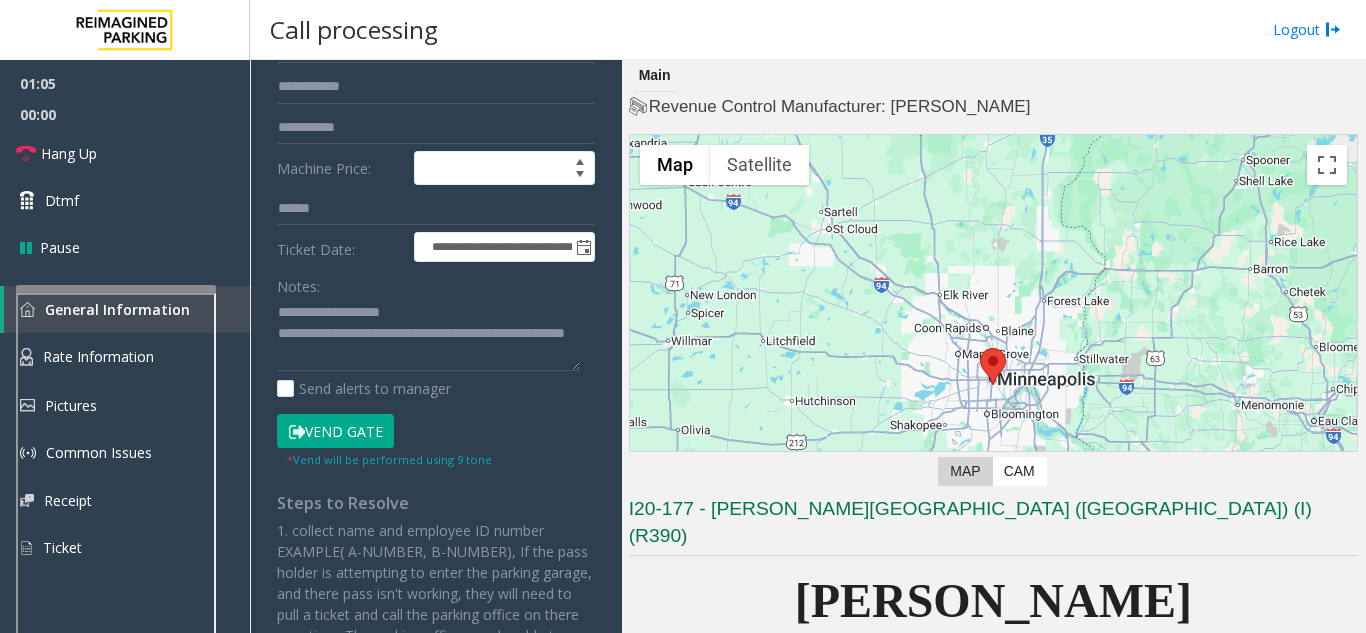 scroll, scrollTop: 500, scrollLeft: 0, axis: vertical 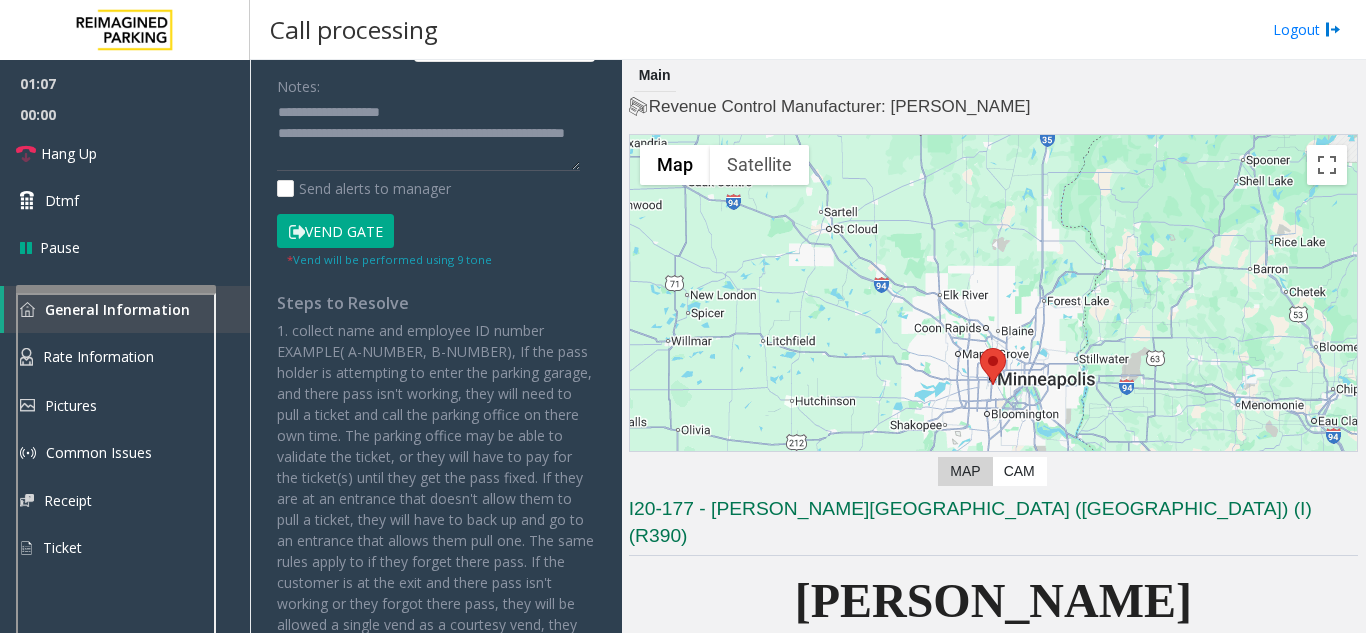 type on "*" 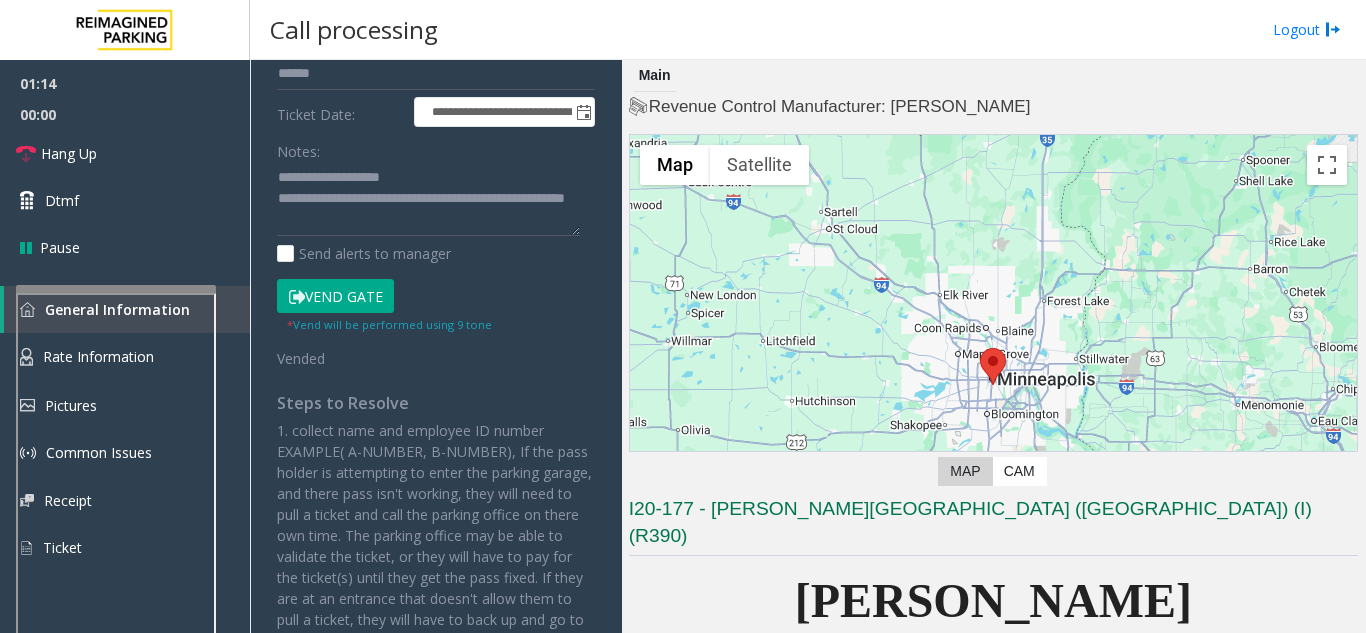 scroll, scrollTop: 400, scrollLeft: 0, axis: vertical 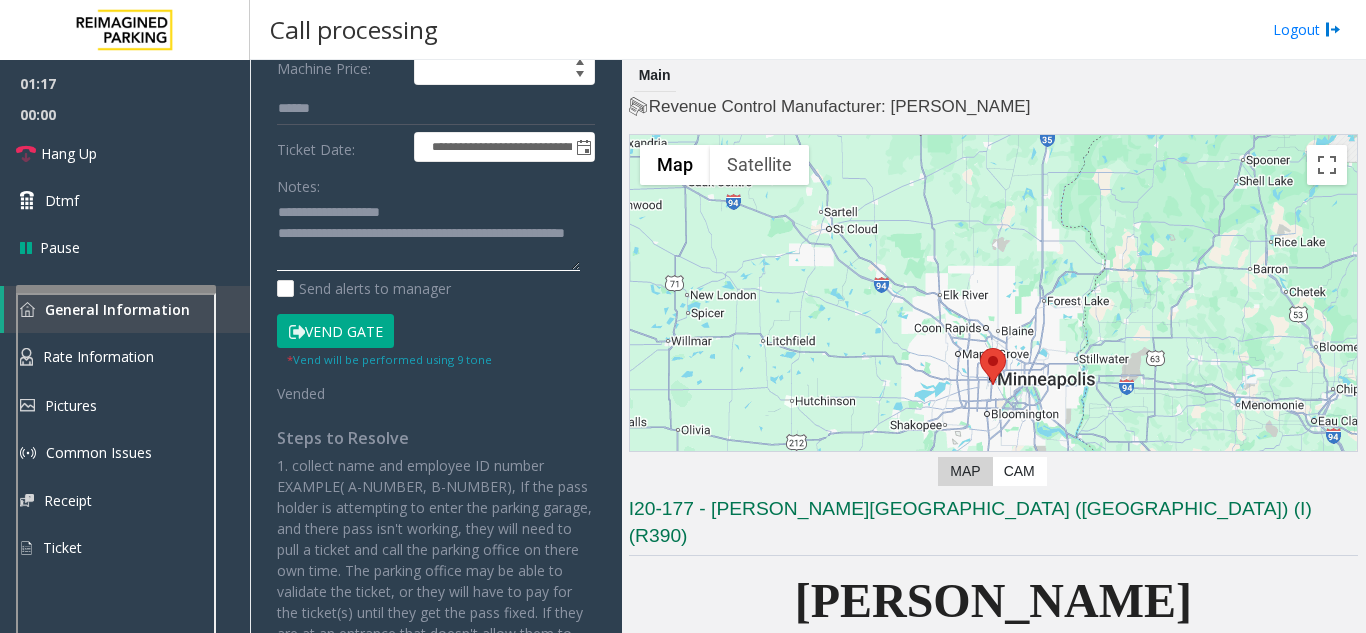 drag, startPoint x: 358, startPoint y: 232, endPoint x: 463, endPoint y: 237, distance: 105.11898 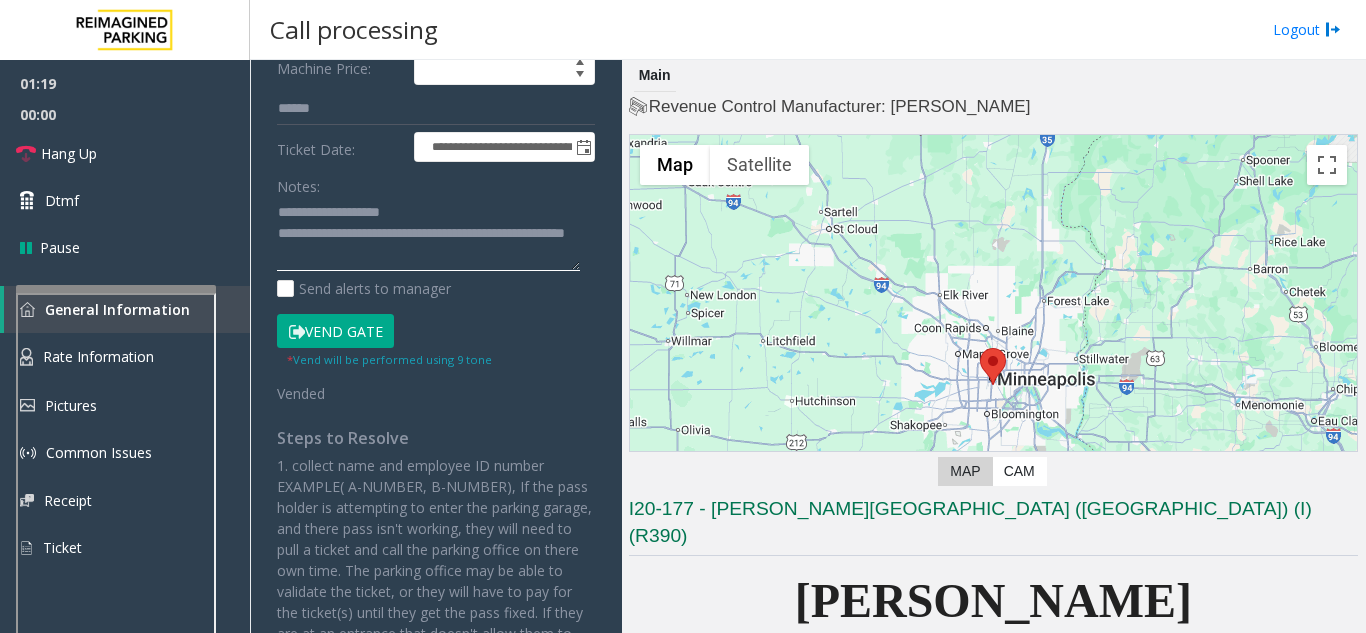 paste on "**********" 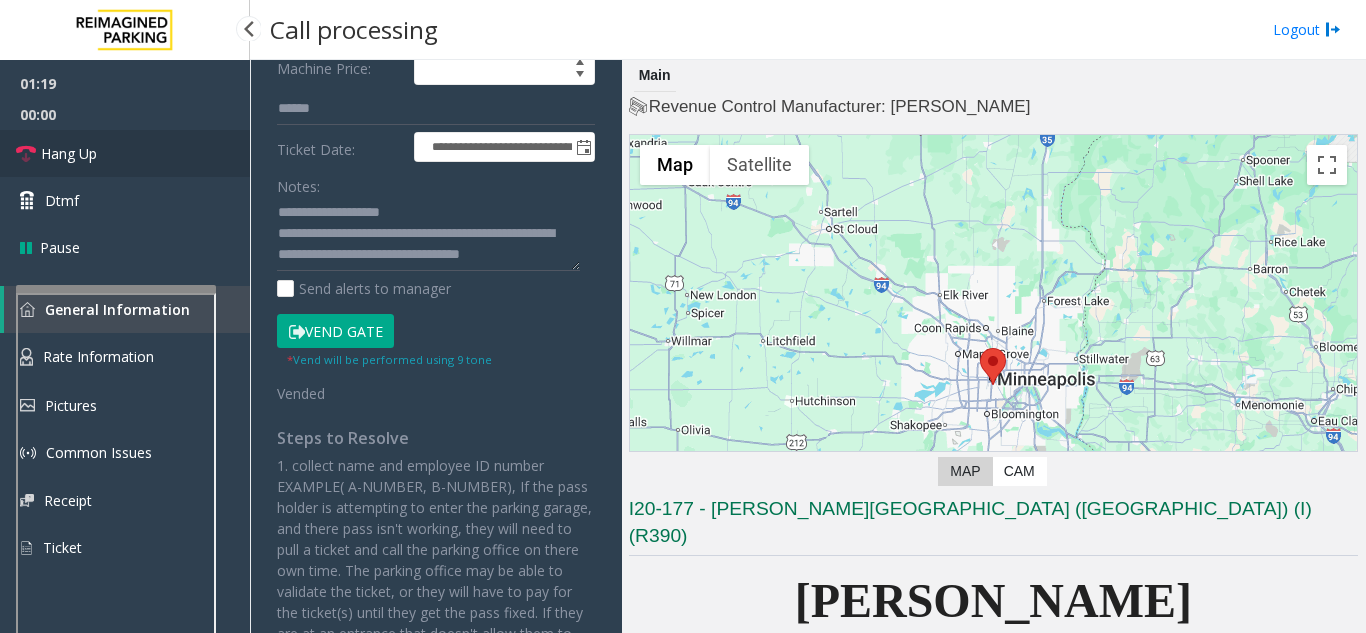 click on "Hang Up" at bounding box center [69, 153] 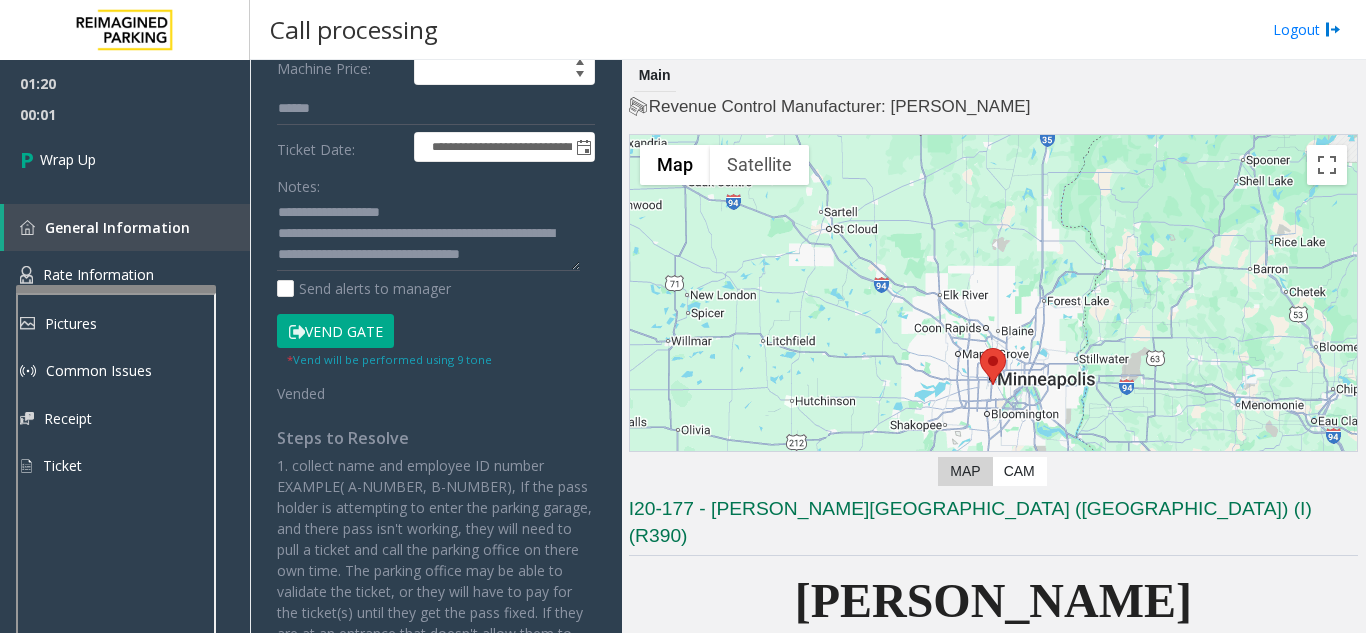 scroll, scrollTop: 21, scrollLeft: 0, axis: vertical 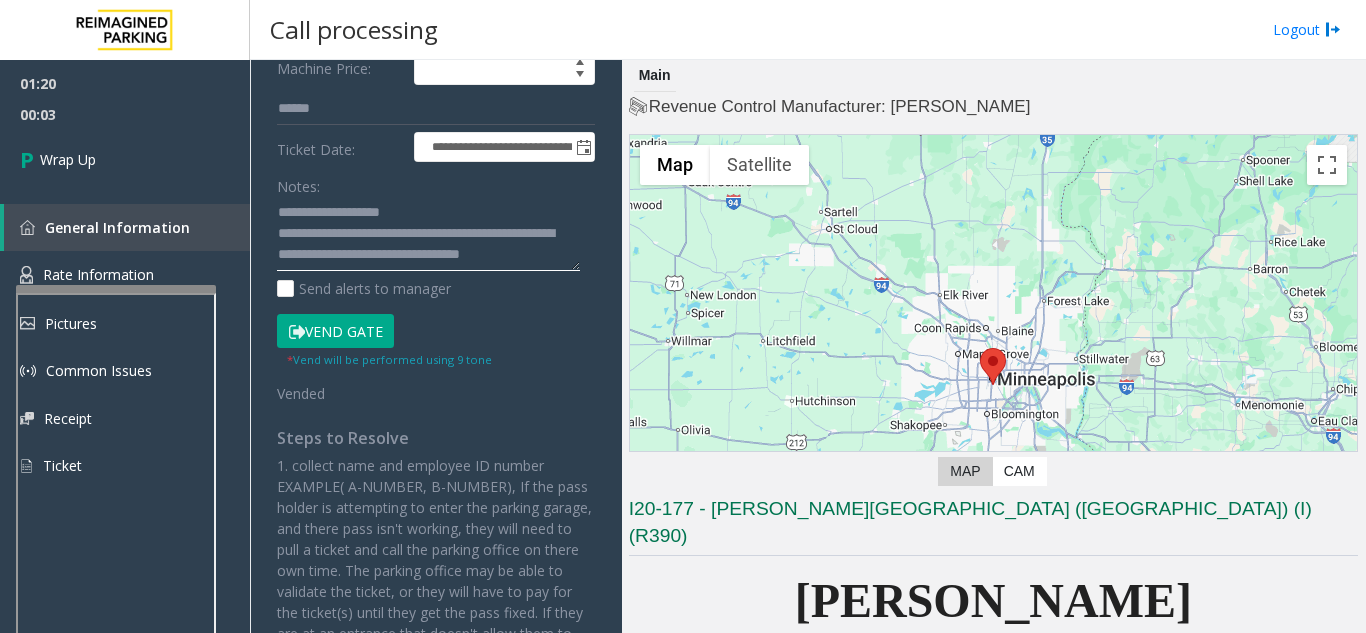 drag, startPoint x: 307, startPoint y: 245, endPoint x: 322, endPoint y: 245, distance: 15 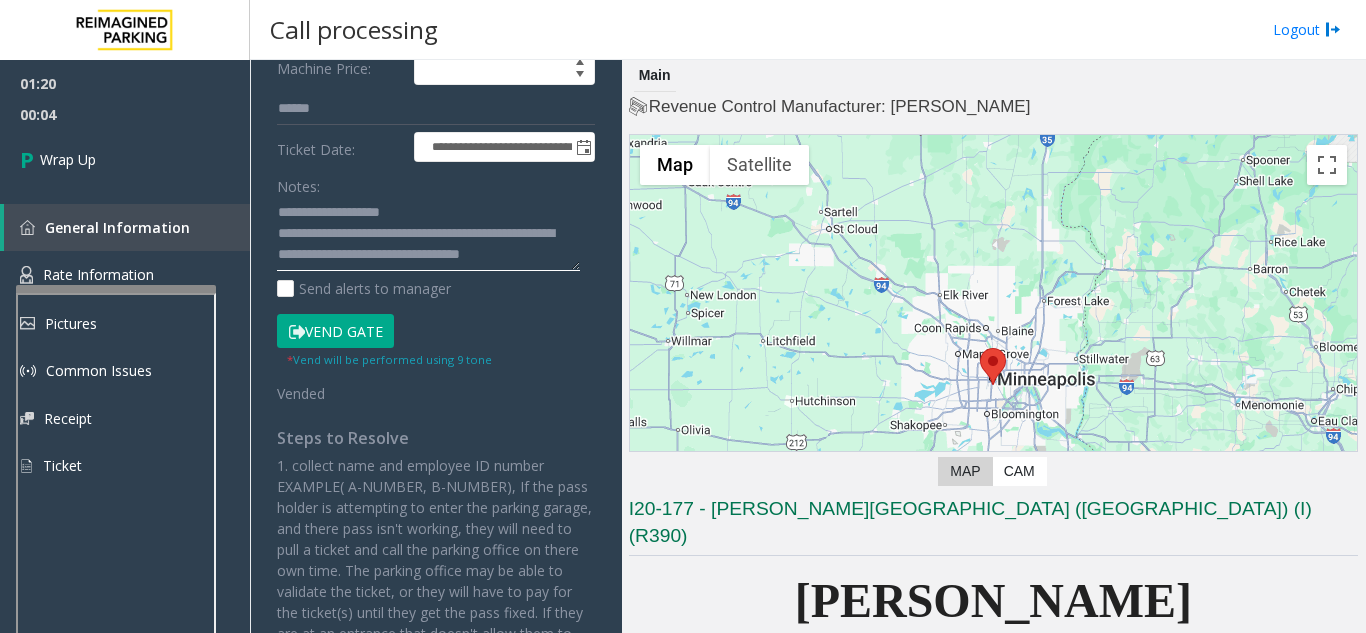 scroll, scrollTop: 16, scrollLeft: 0, axis: vertical 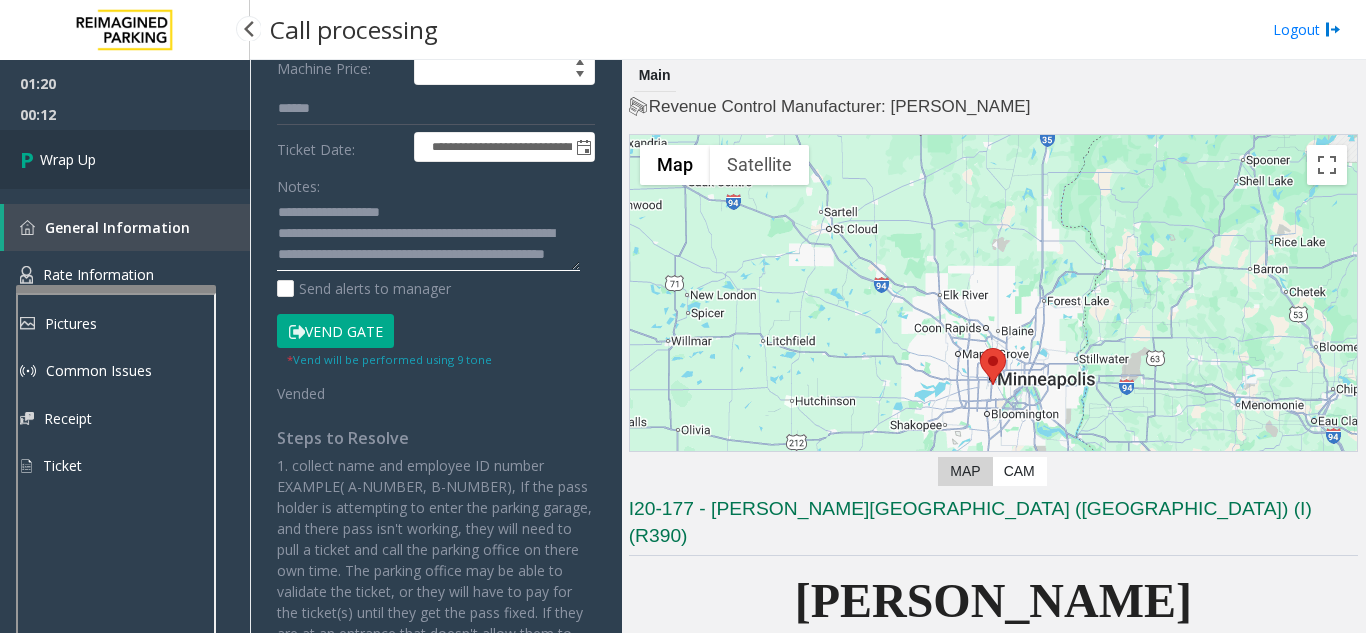 type on "**********" 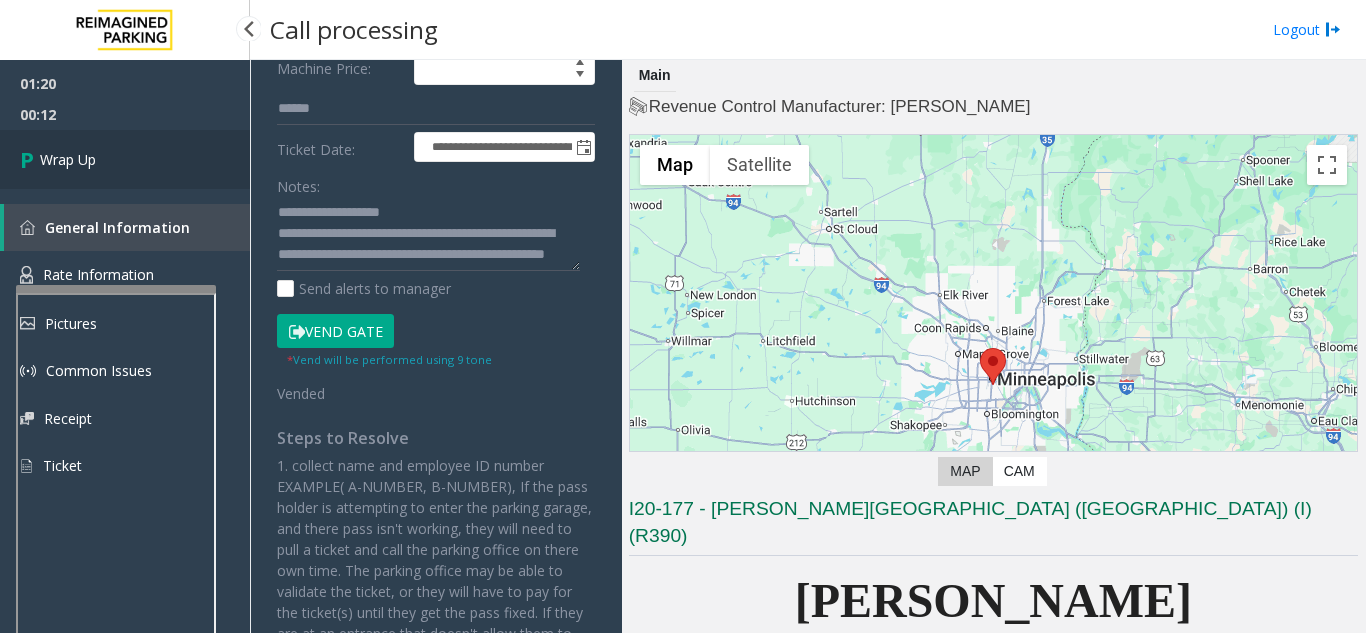 click on "Wrap Up" at bounding box center (125, 159) 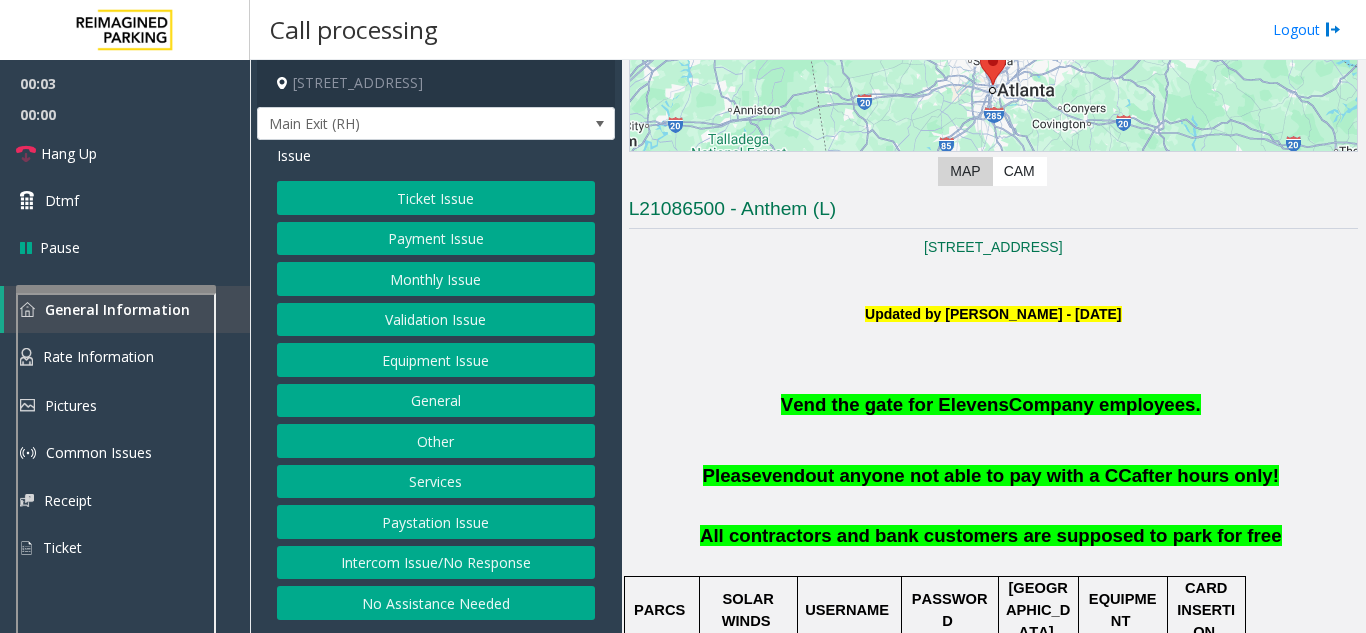 scroll, scrollTop: 500, scrollLeft: 0, axis: vertical 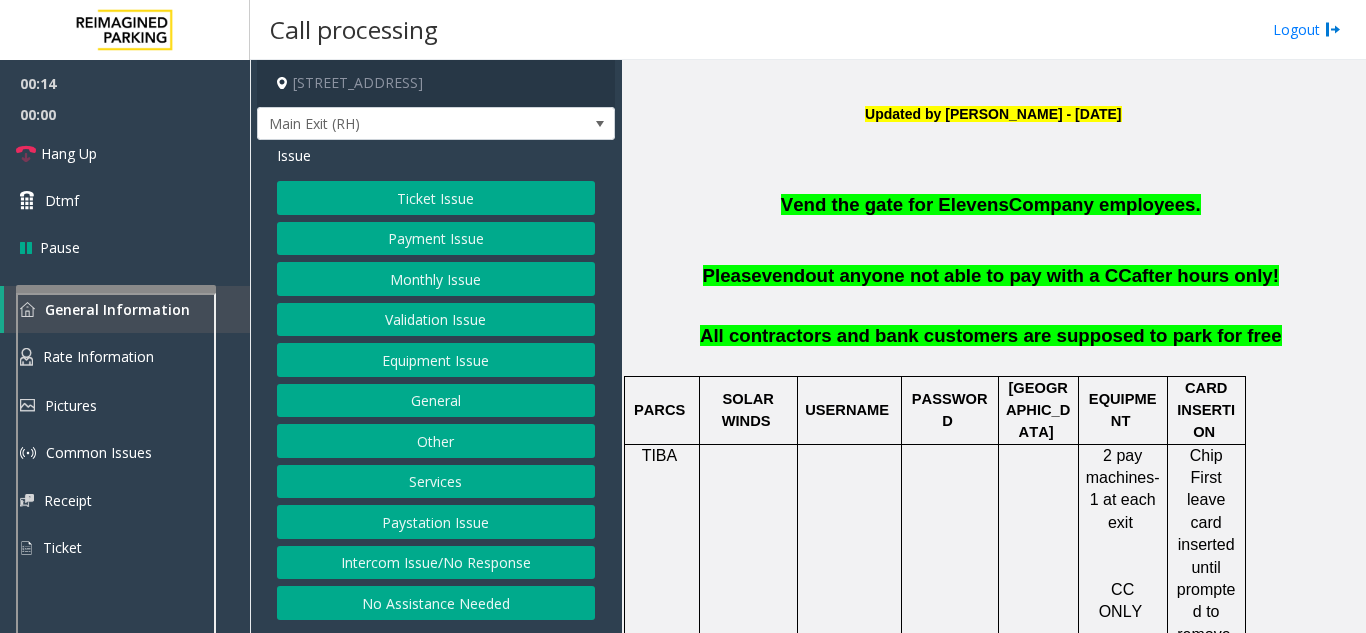 click on "Monthly Issue" 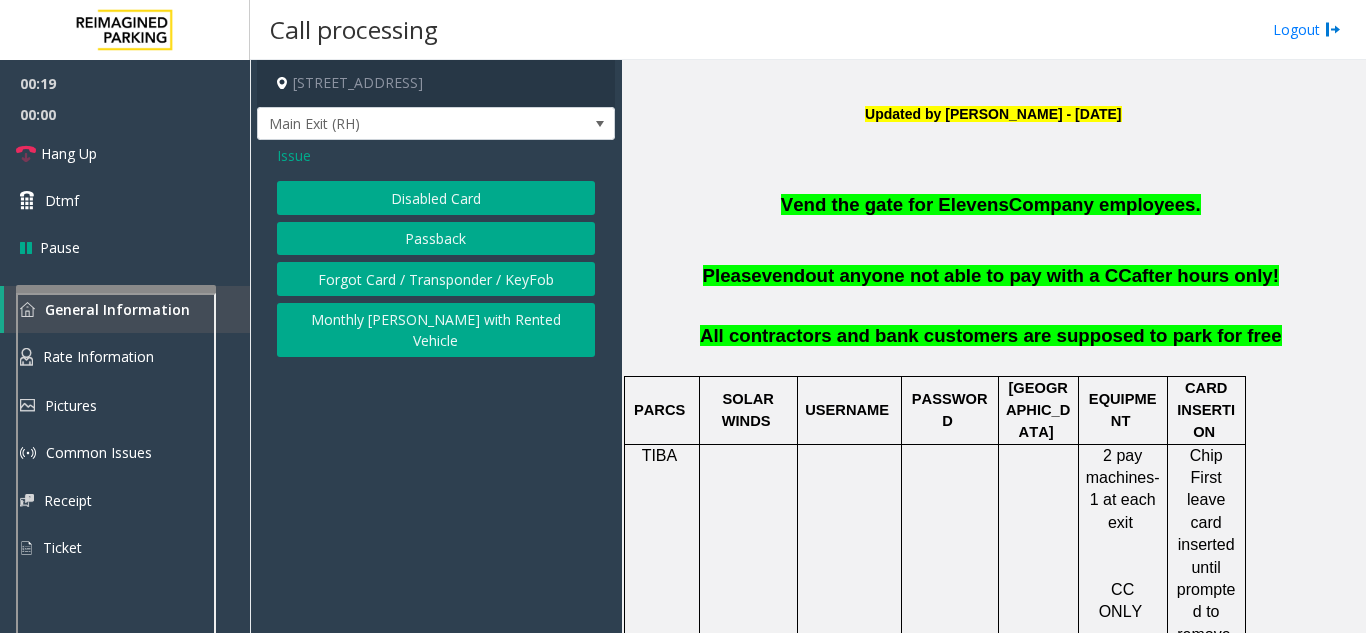 click on "Disabled Card" 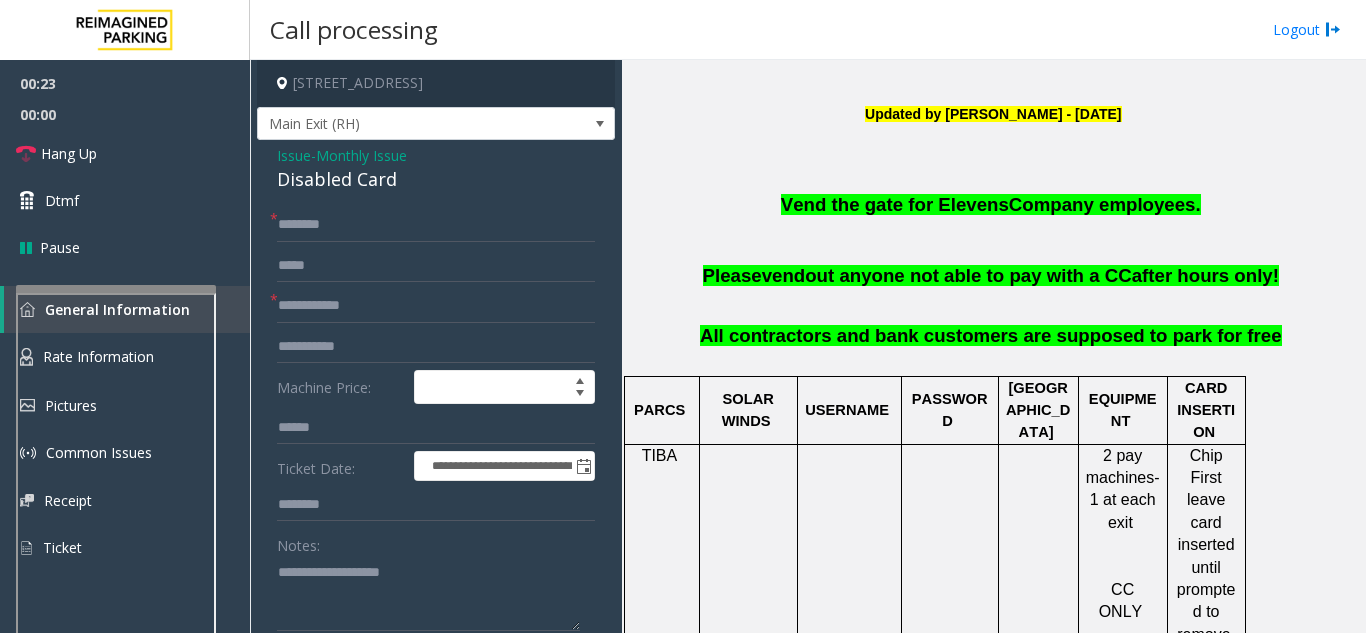 scroll, scrollTop: 200, scrollLeft: 0, axis: vertical 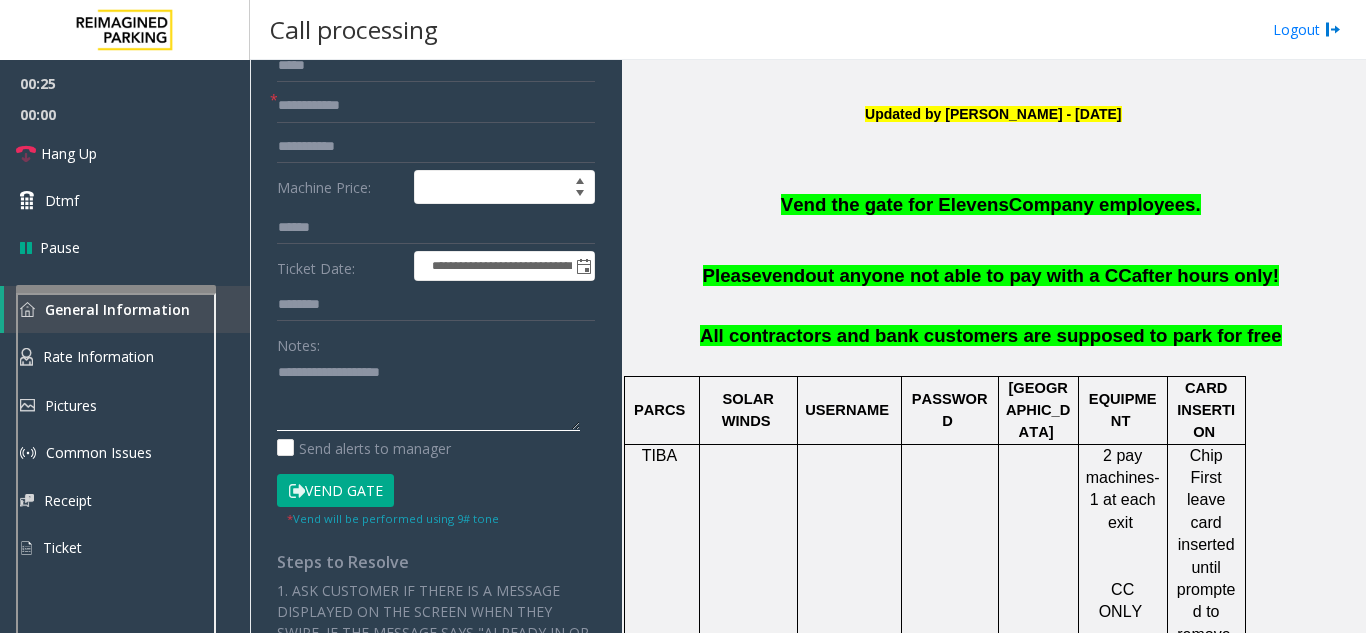 paste on "**********" 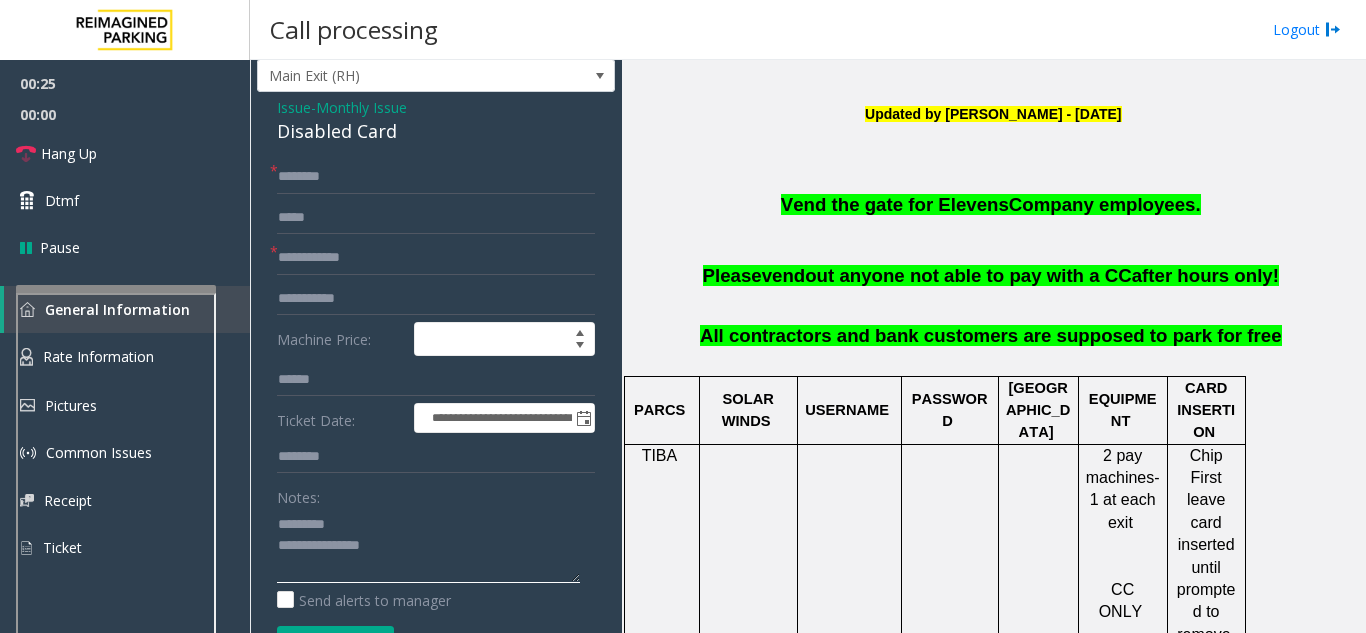 scroll, scrollTop: 0, scrollLeft: 0, axis: both 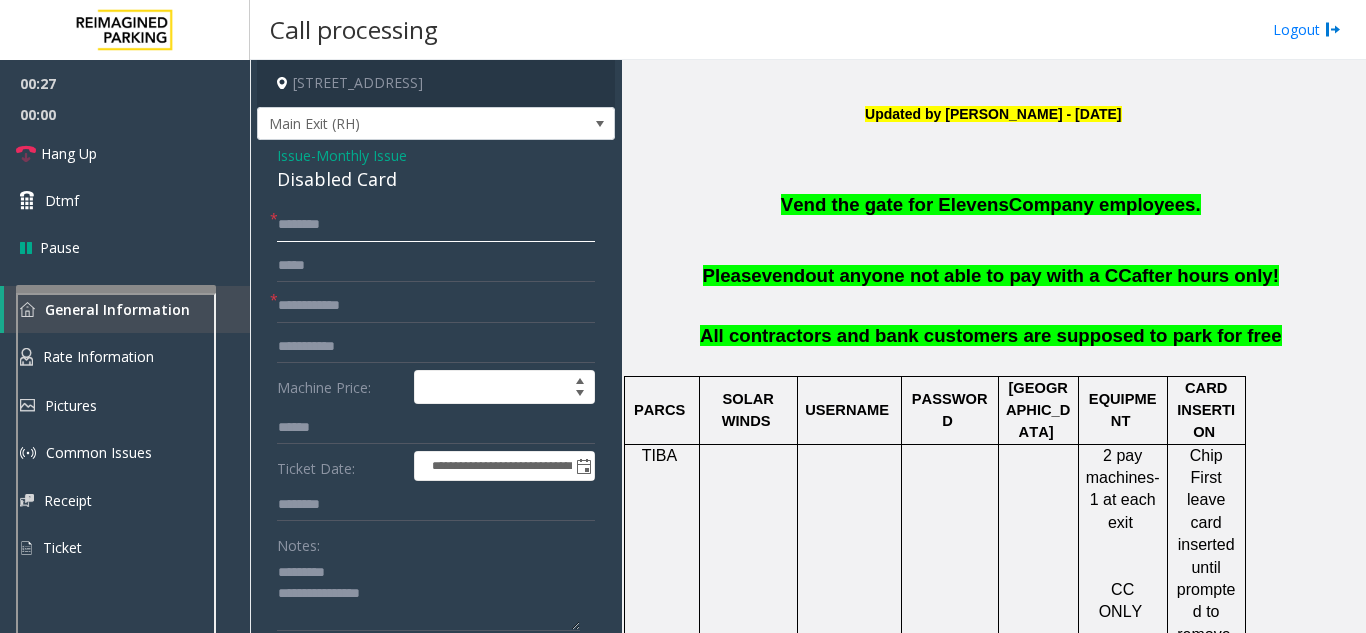 click 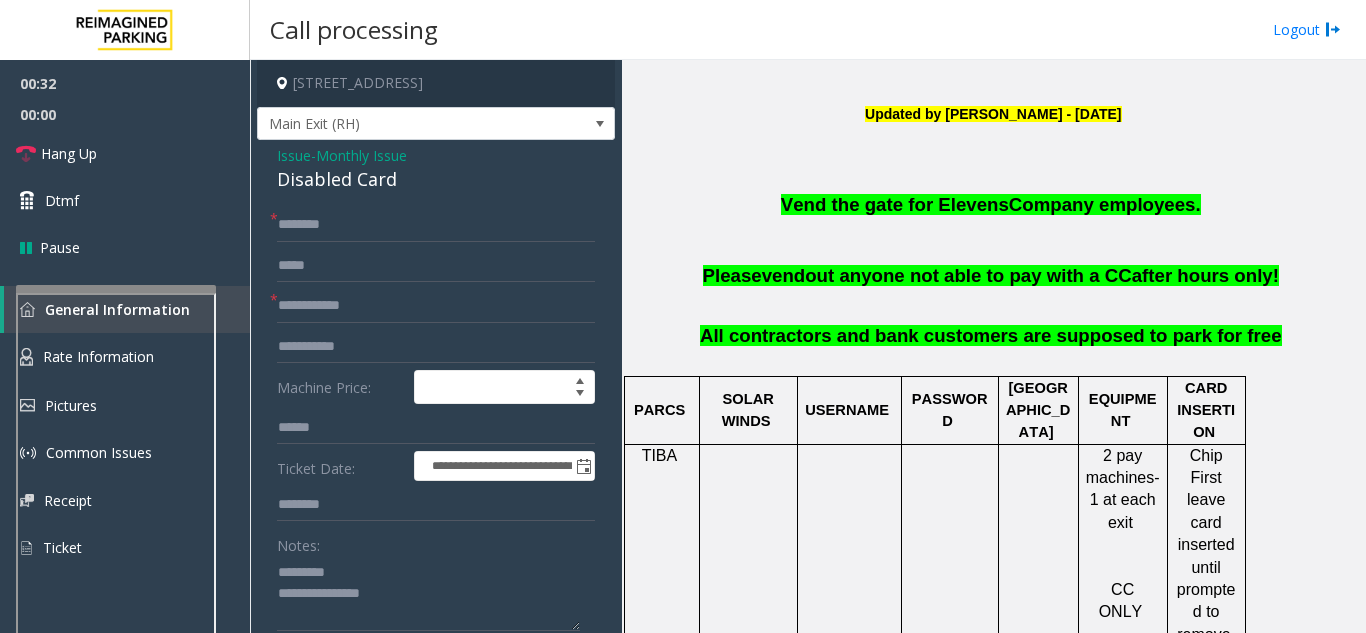 click on "Disabled Card" 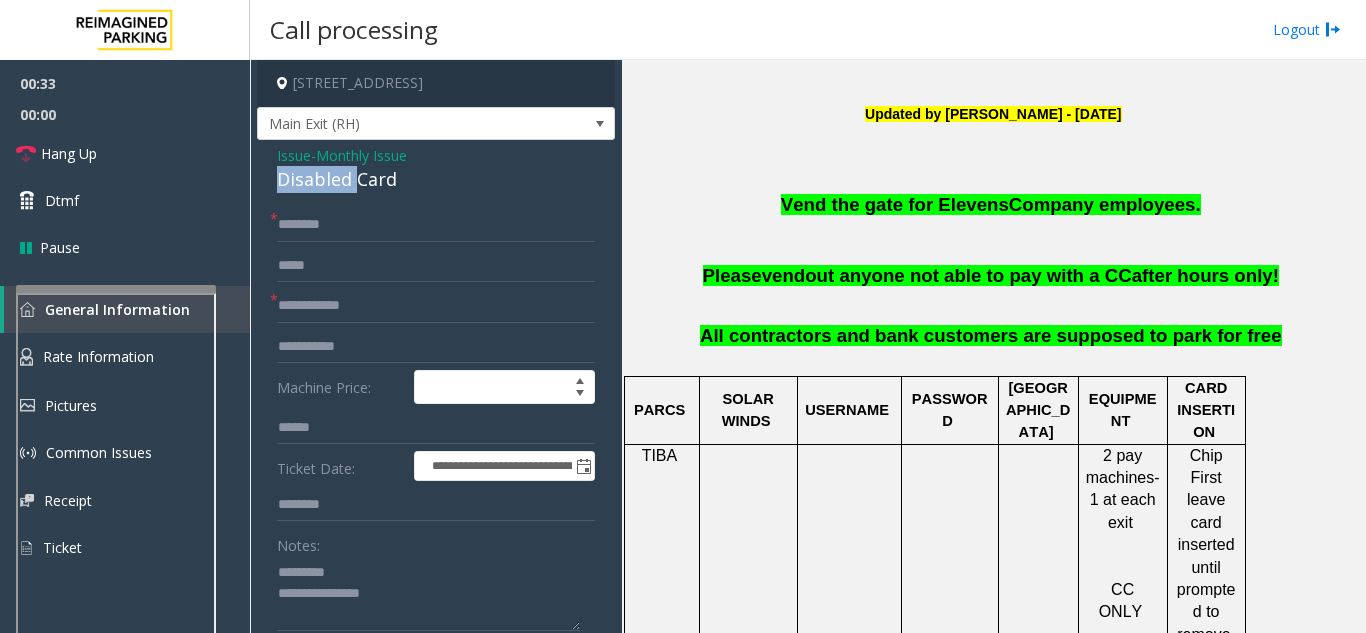 click on "Disabled Card" 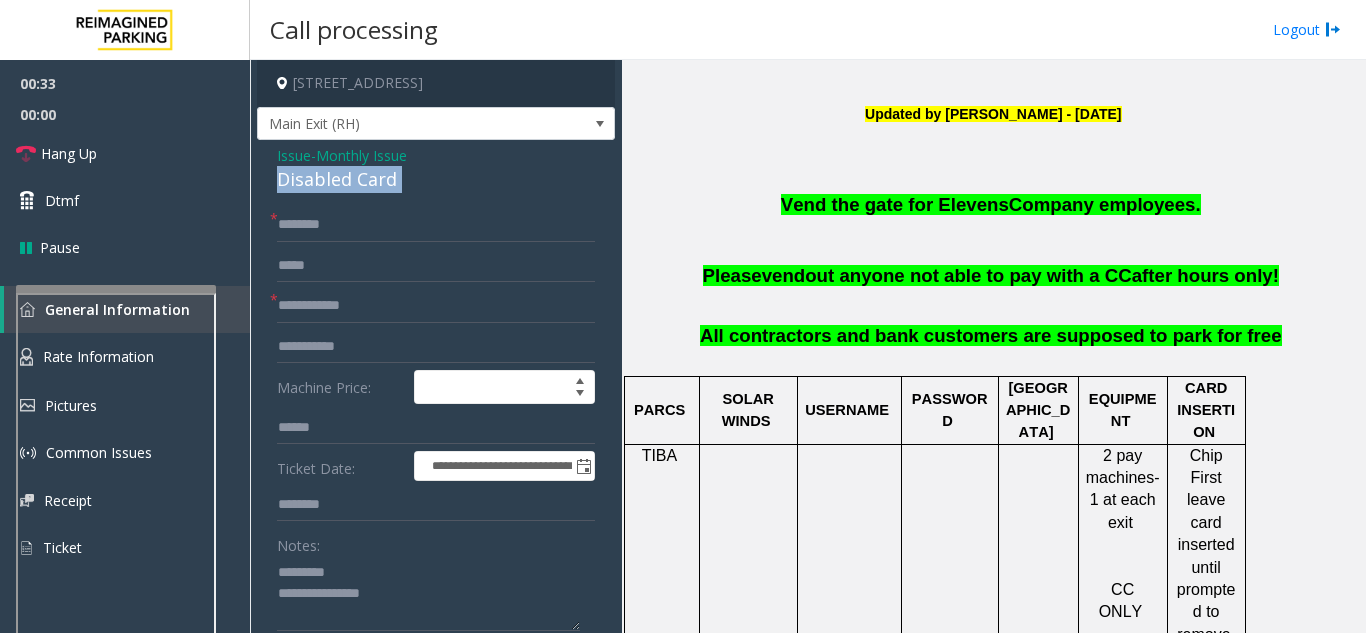 click on "Disabled Card" 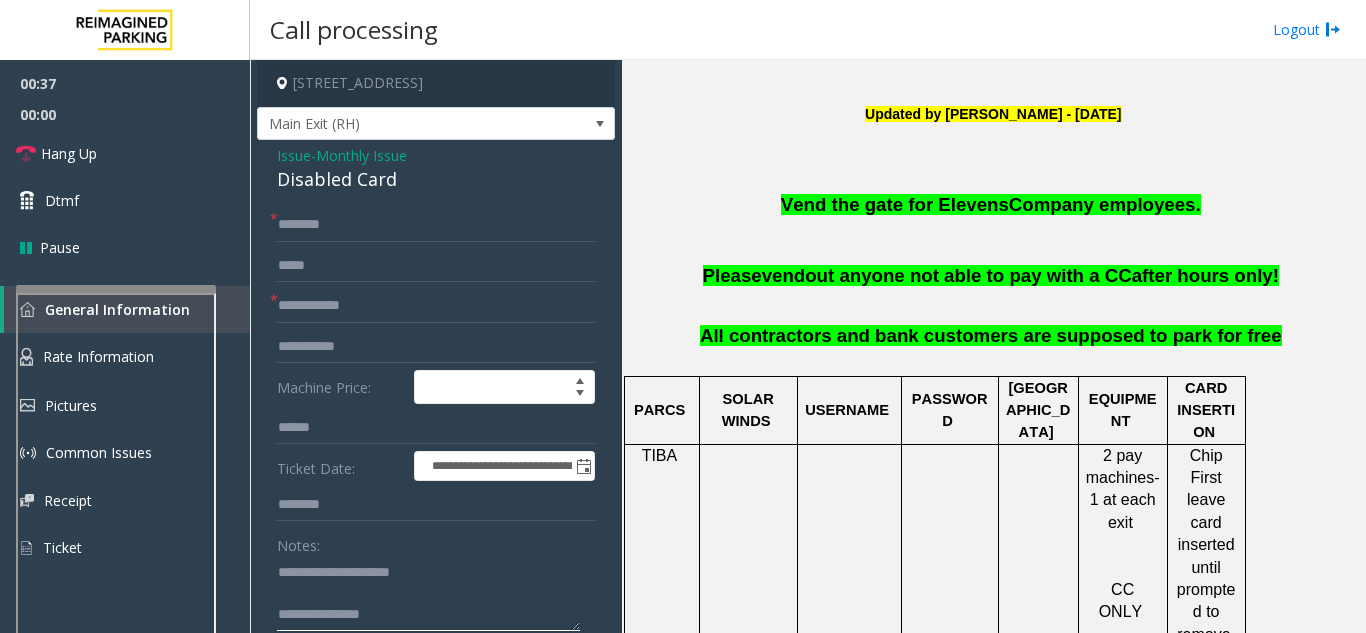 type on "**********" 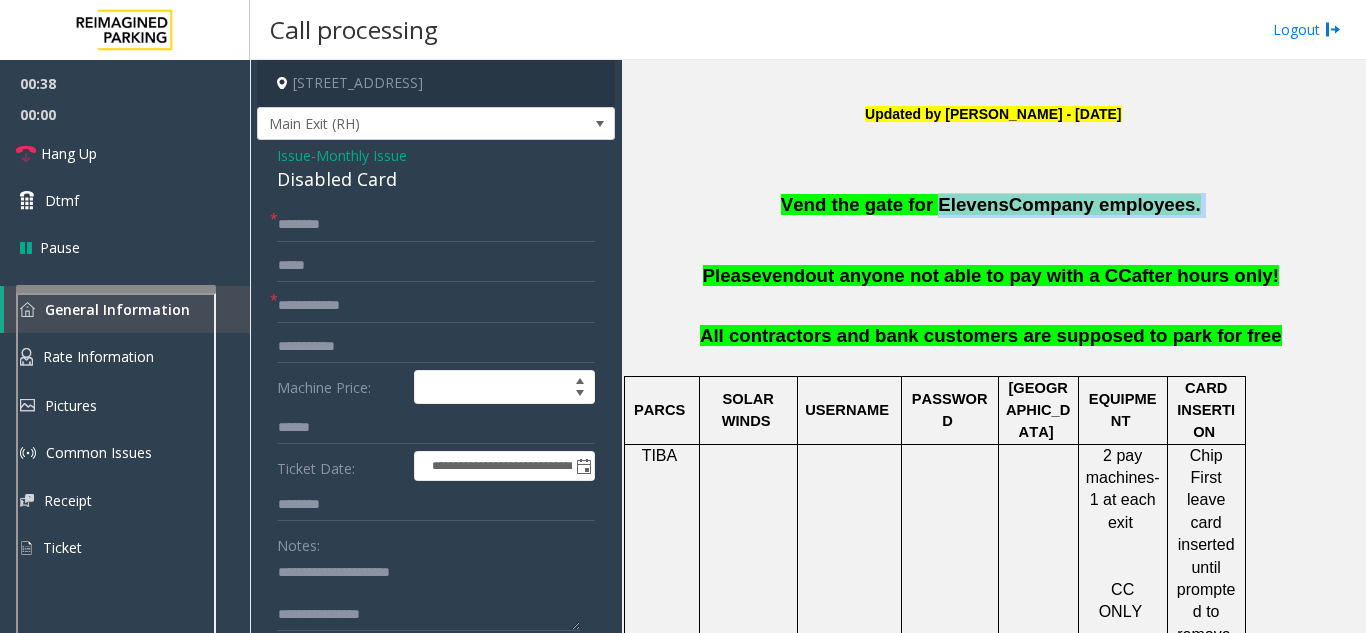 drag, startPoint x: 938, startPoint y: 203, endPoint x: 1177, endPoint y: 192, distance: 239.253 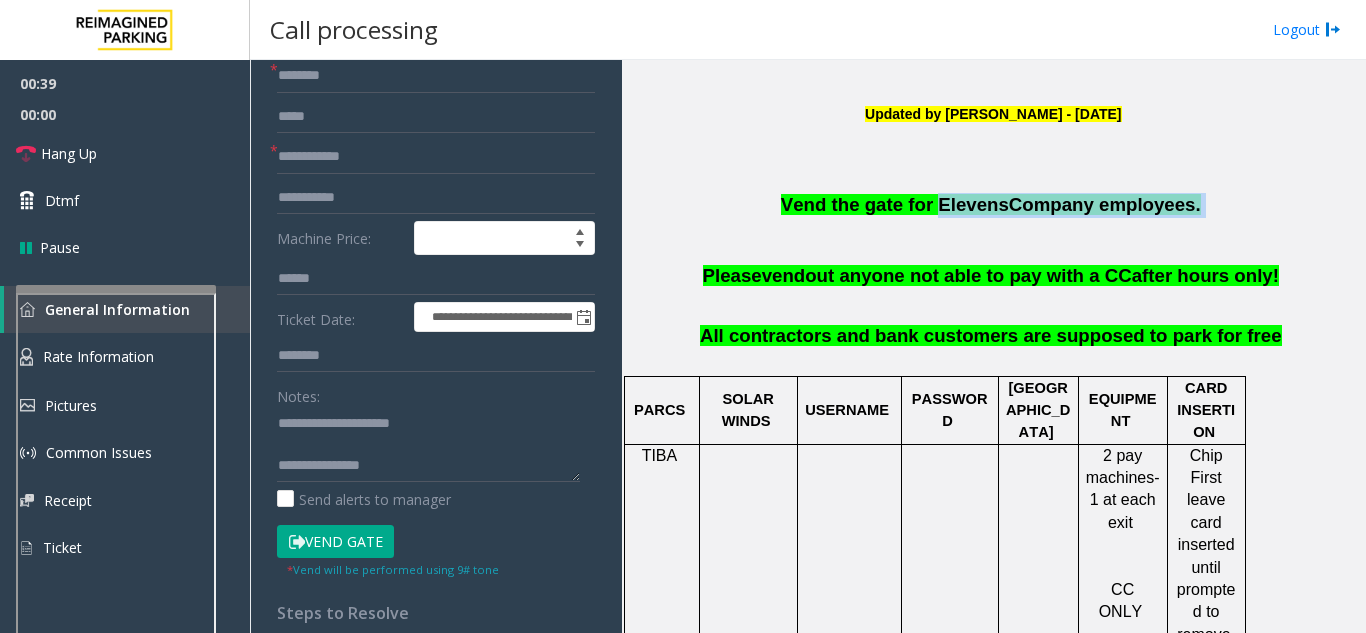scroll, scrollTop: 200, scrollLeft: 0, axis: vertical 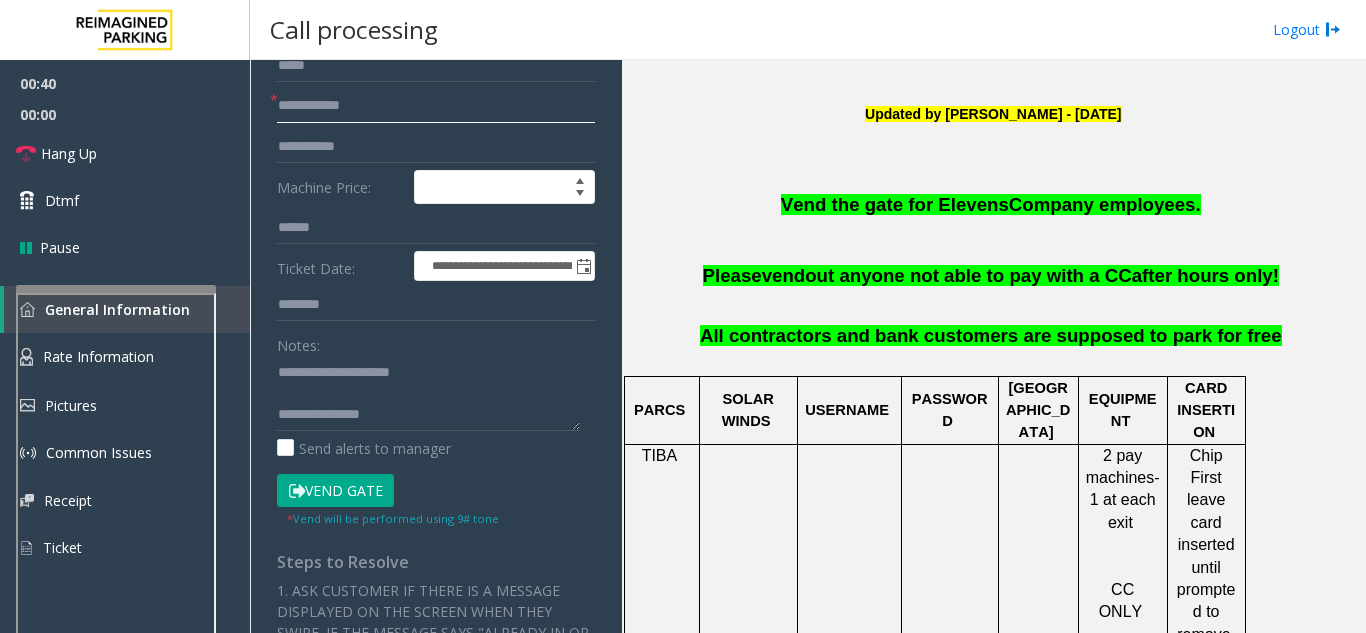 click 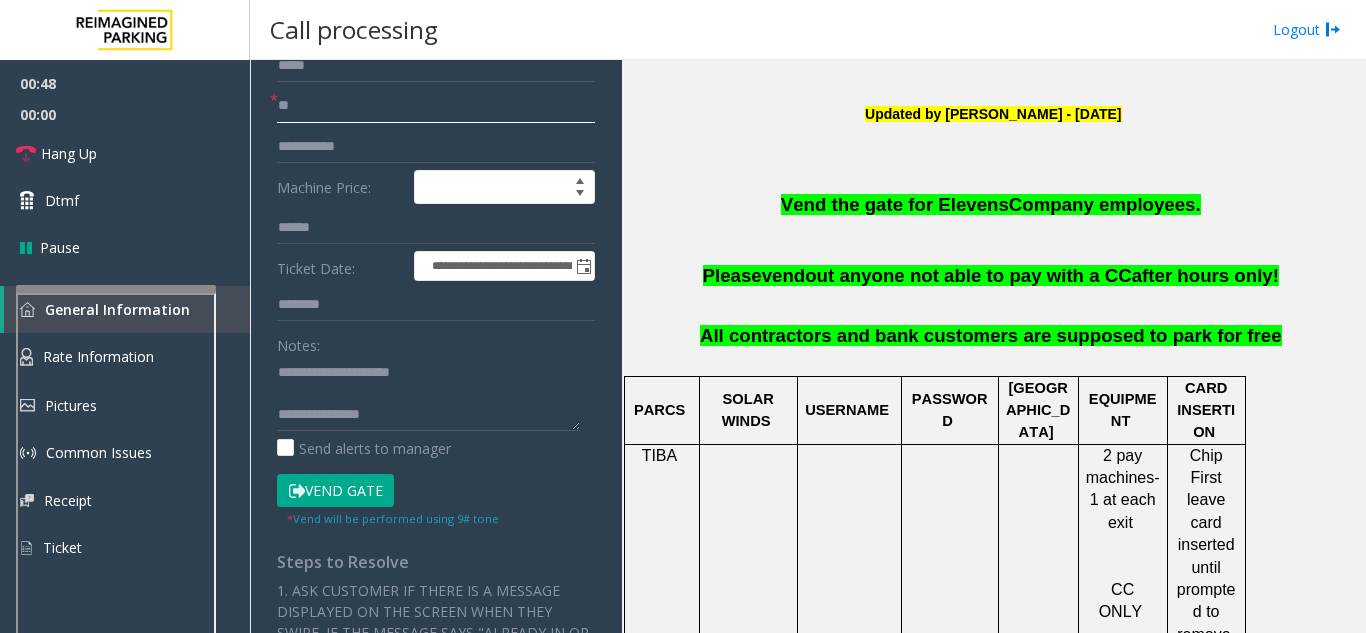 scroll, scrollTop: 100, scrollLeft: 0, axis: vertical 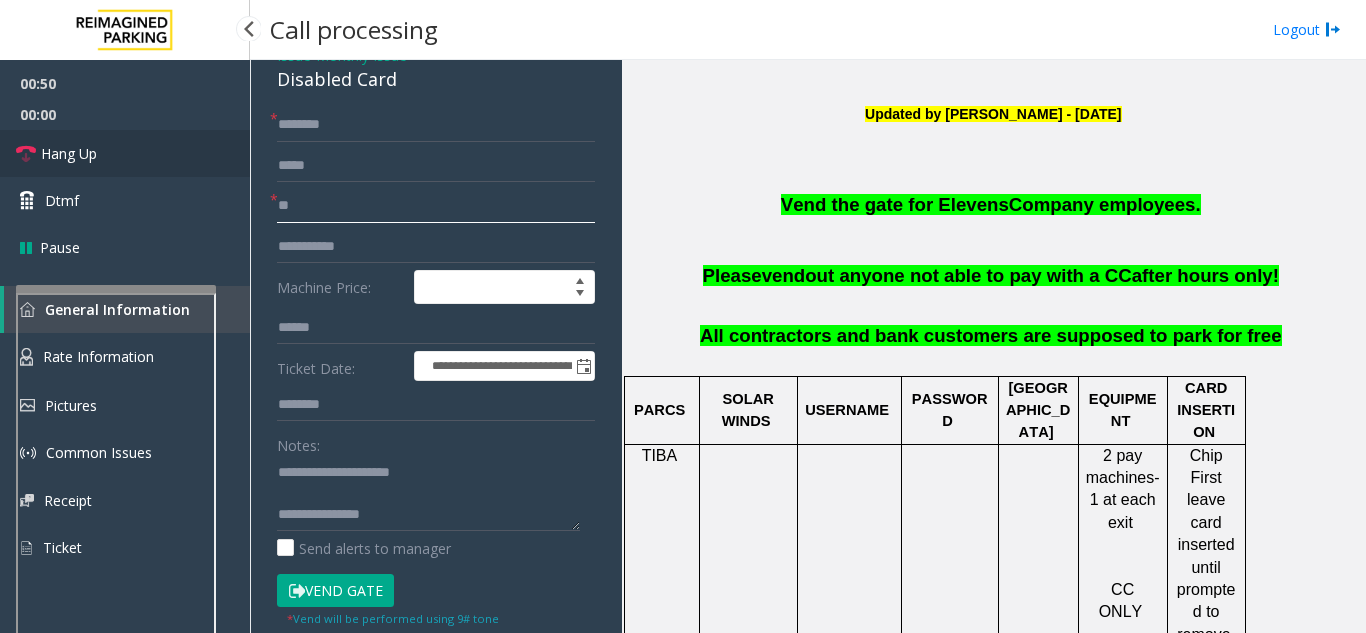 type on "**" 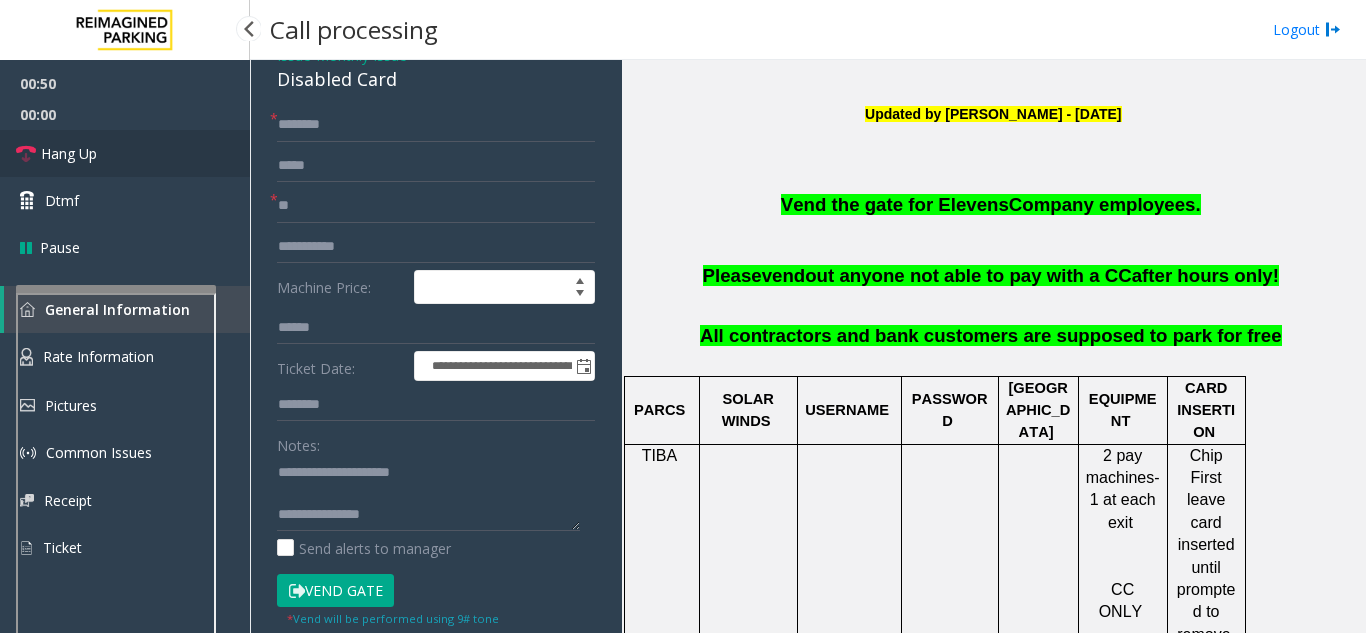click on "Hang Up" at bounding box center [125, 153] 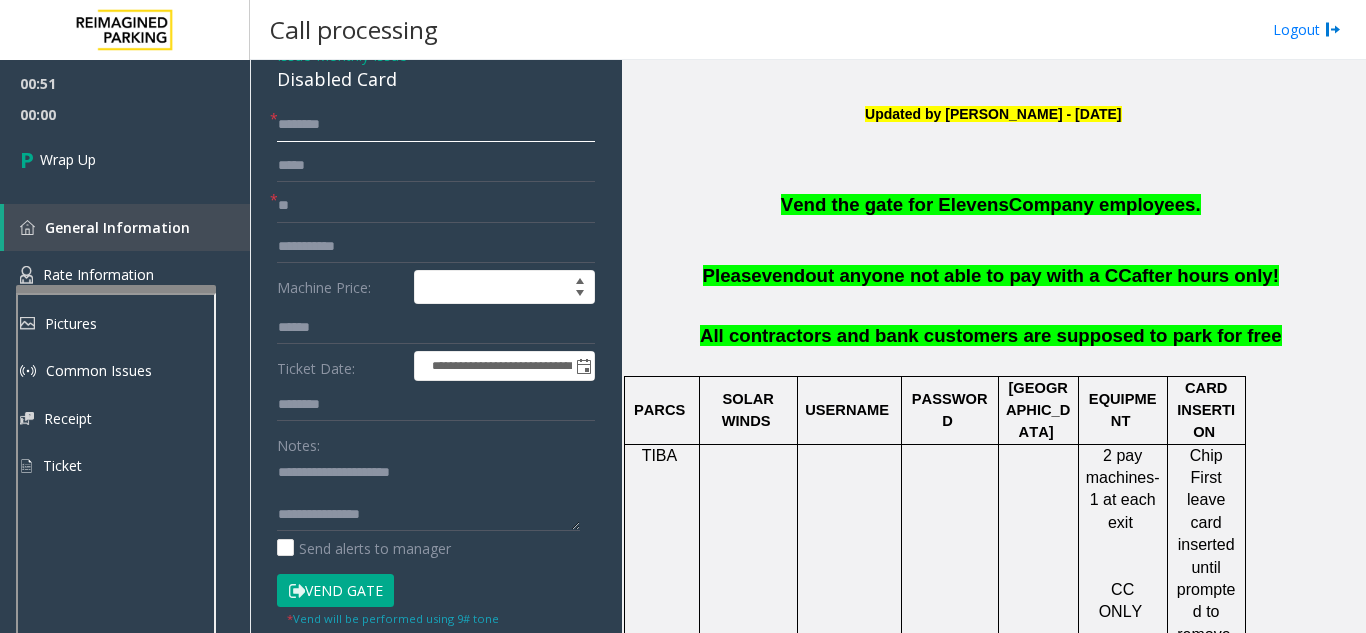 click 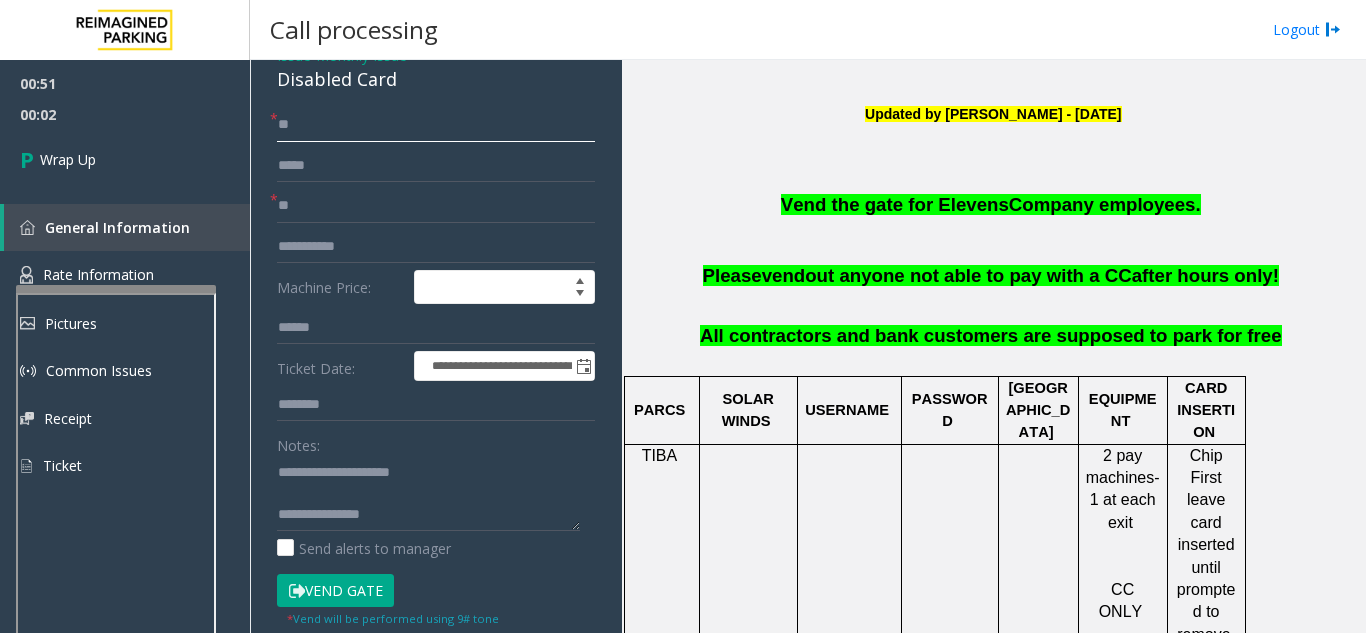 type on "**" 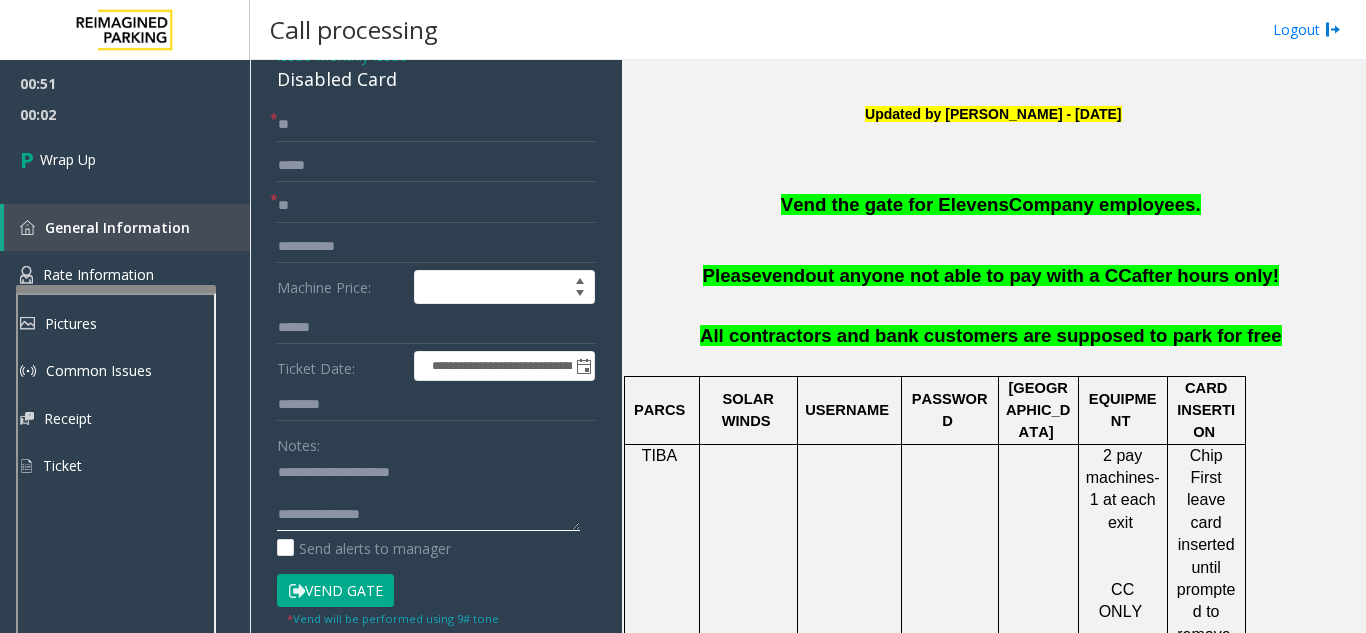 click 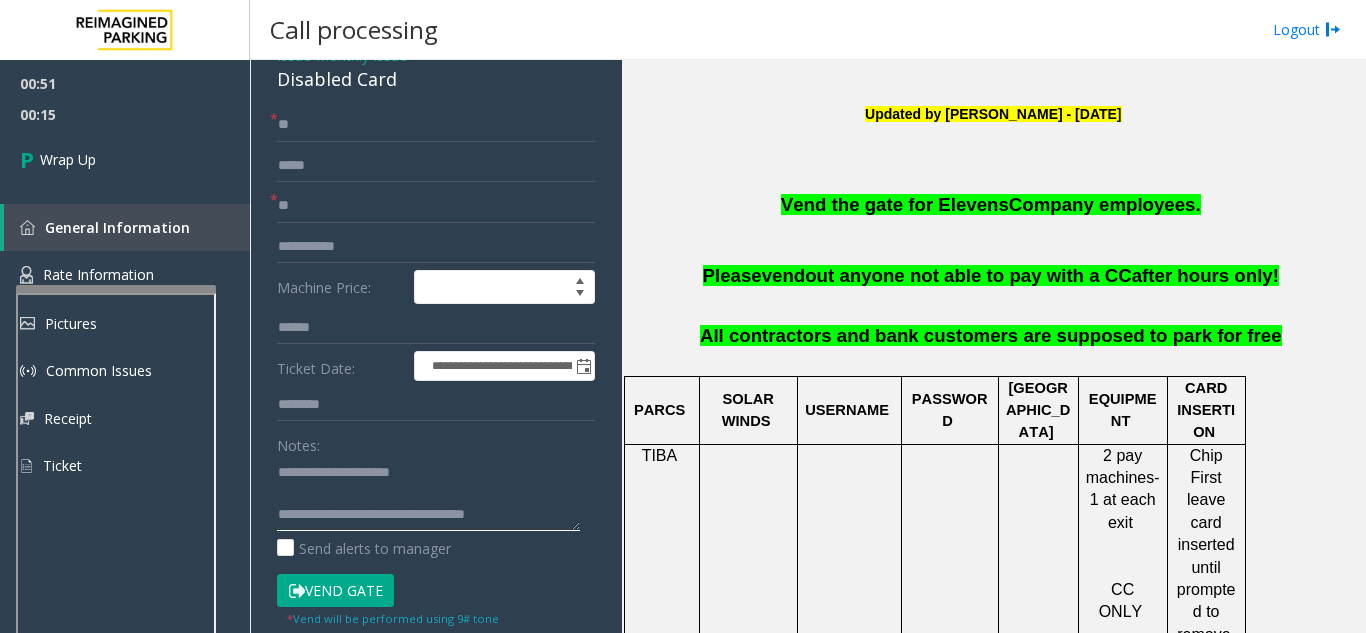 click 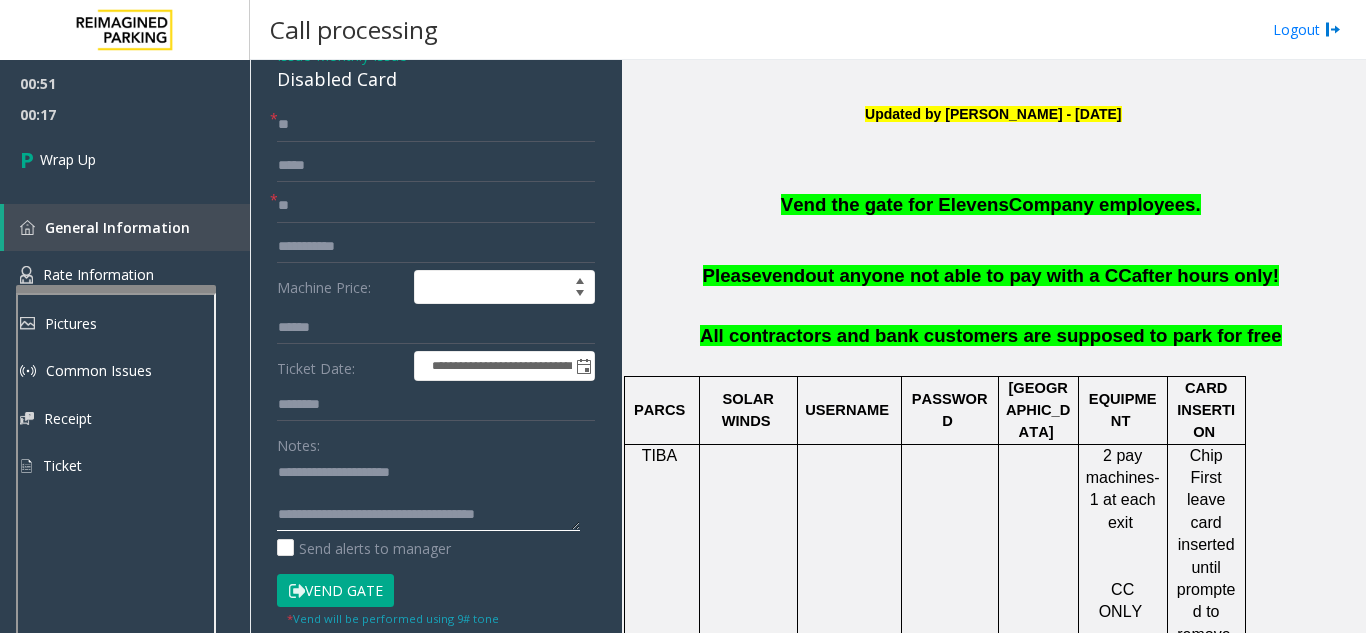 paste on "**********" 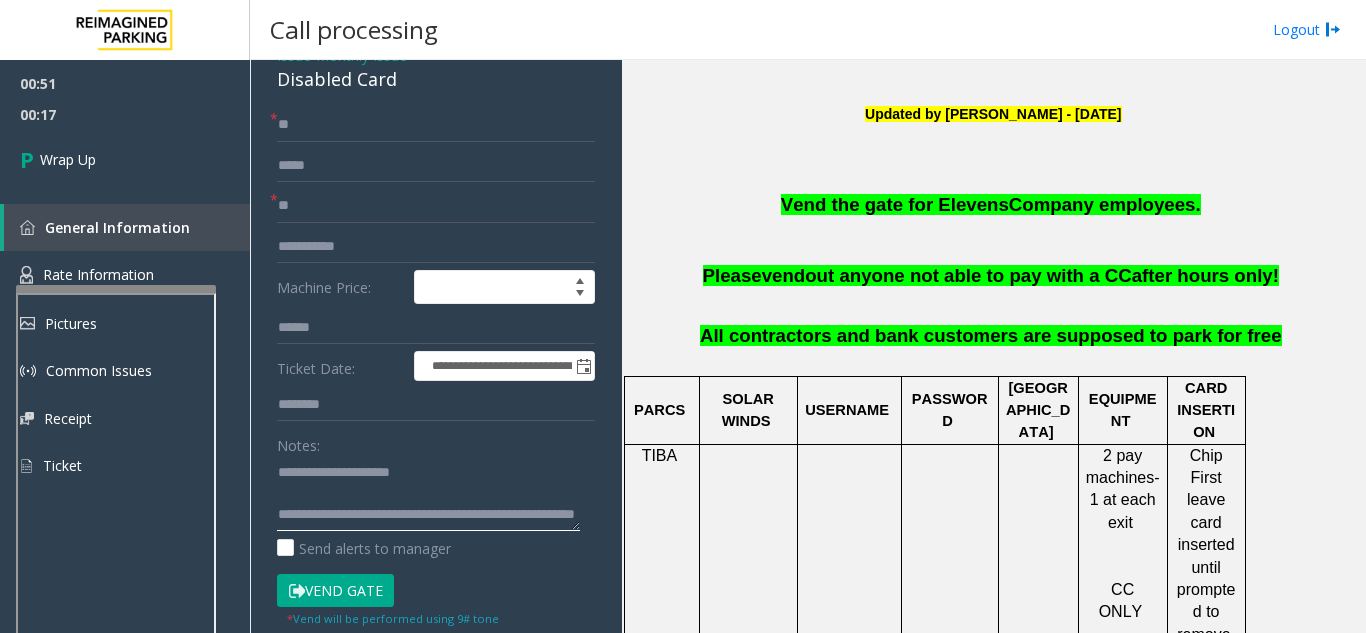 scroll, scrollTop: 15, scrollLeft: 0, axis: vertical 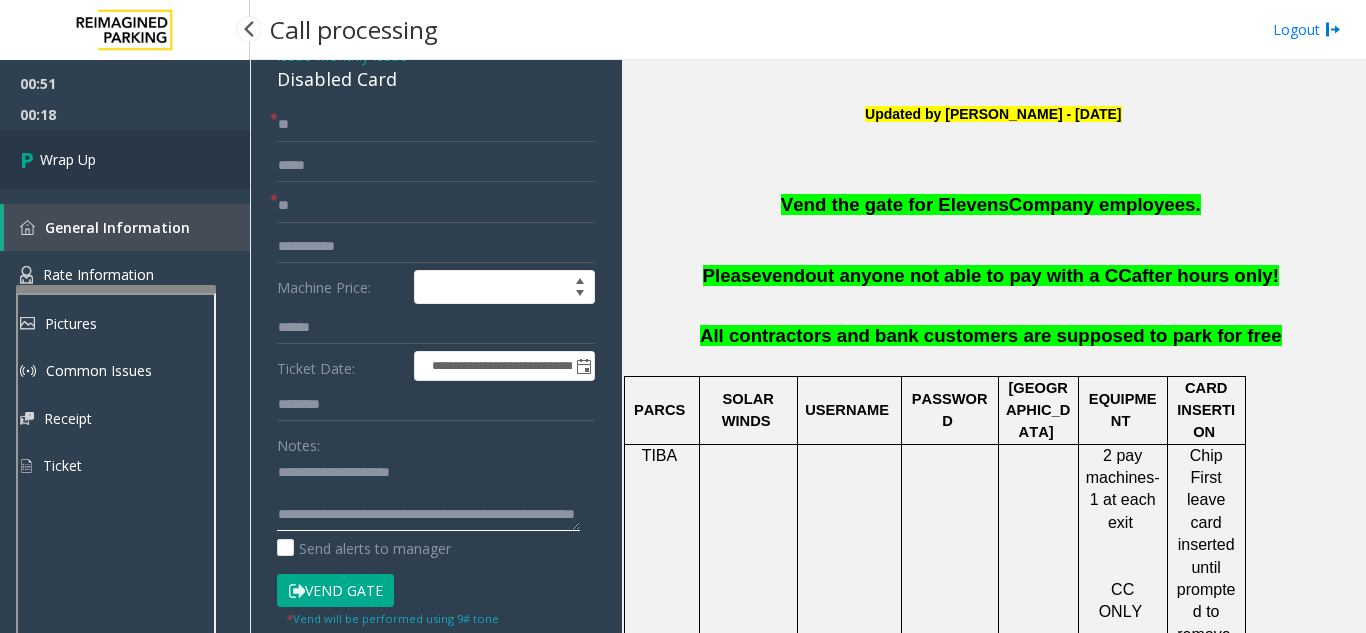 type on "**********" 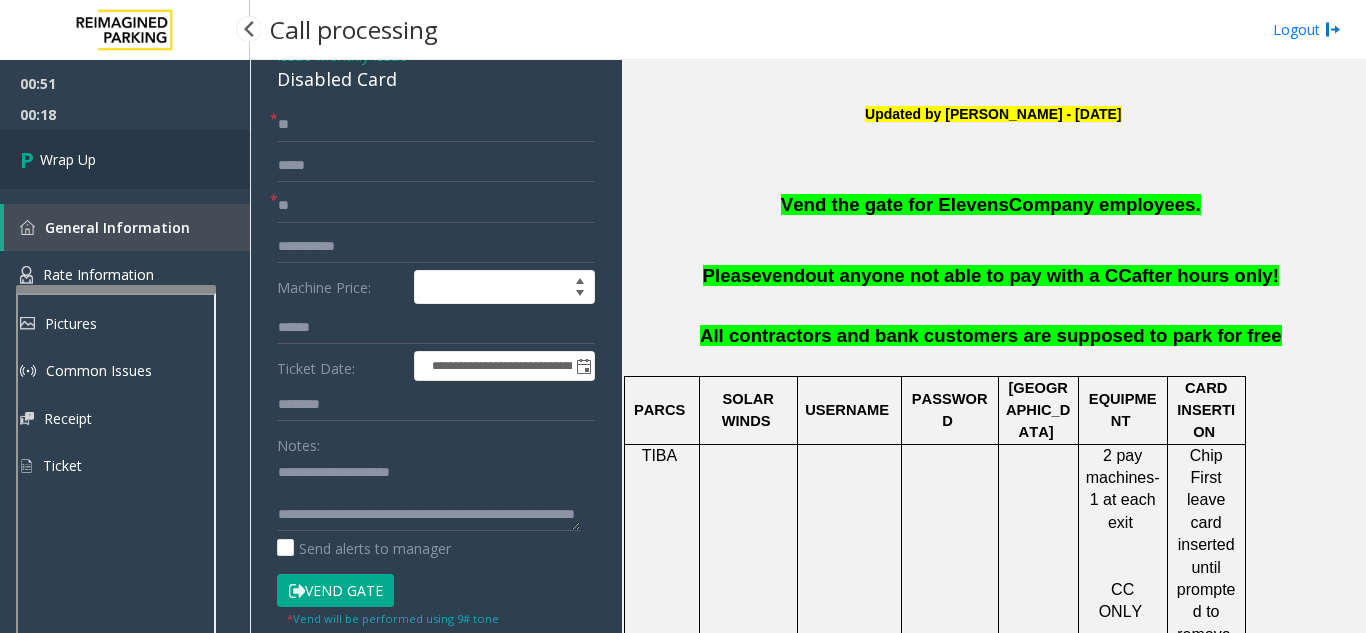 click on "Wrap Up" at bounding box center [125, 159] 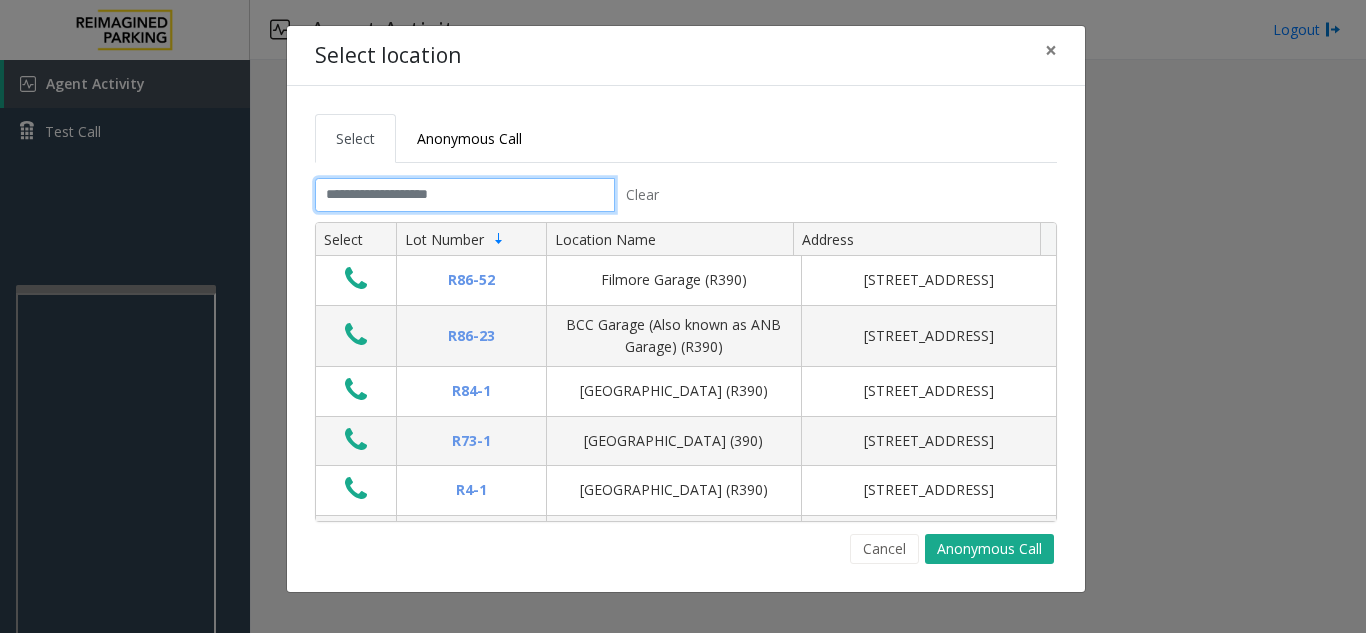 click 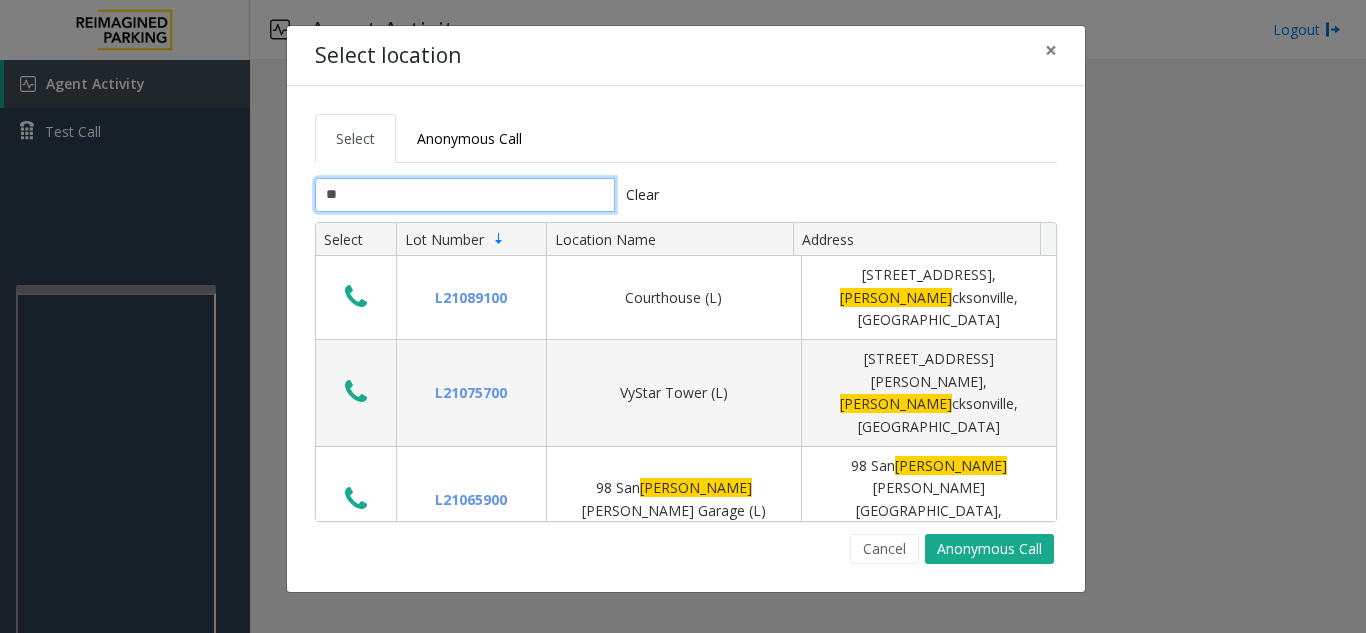 type on "*" 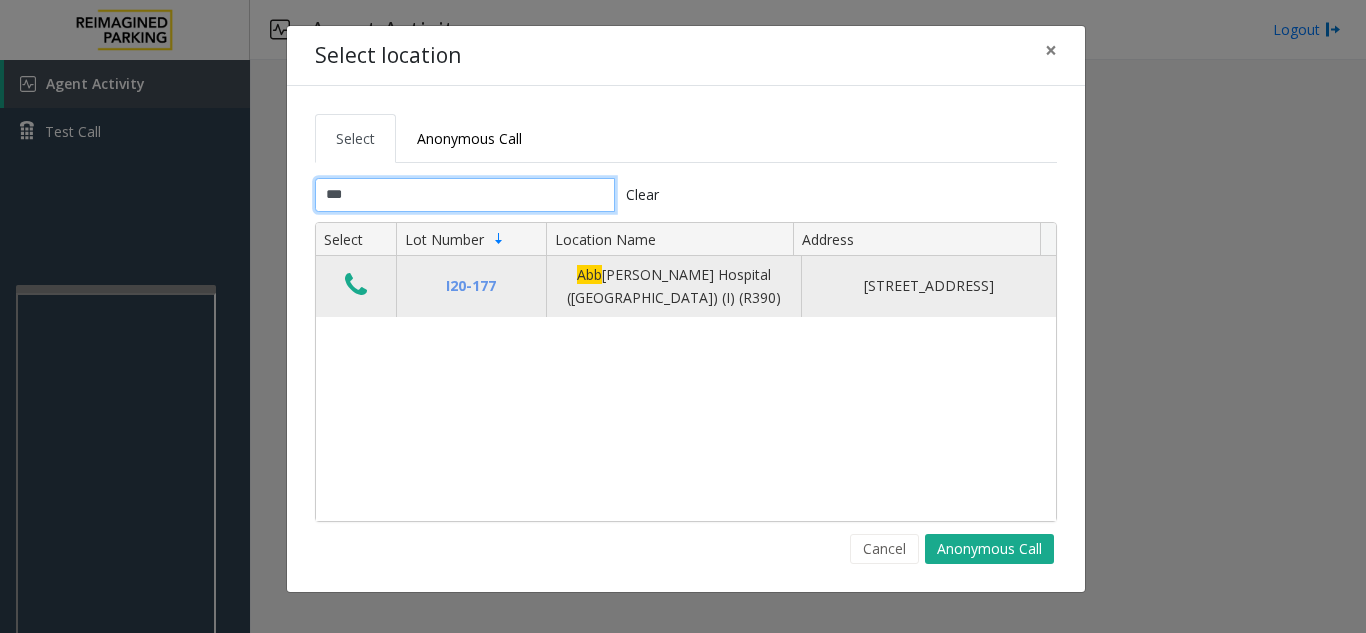 type on "***" 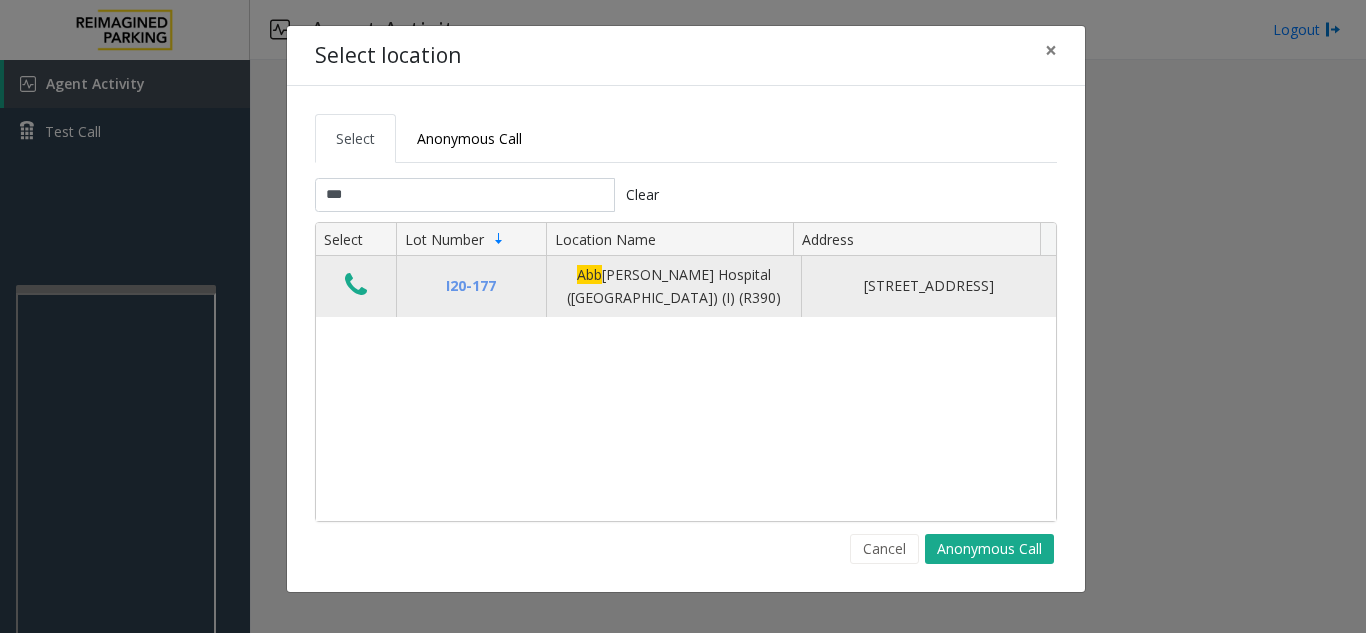 click 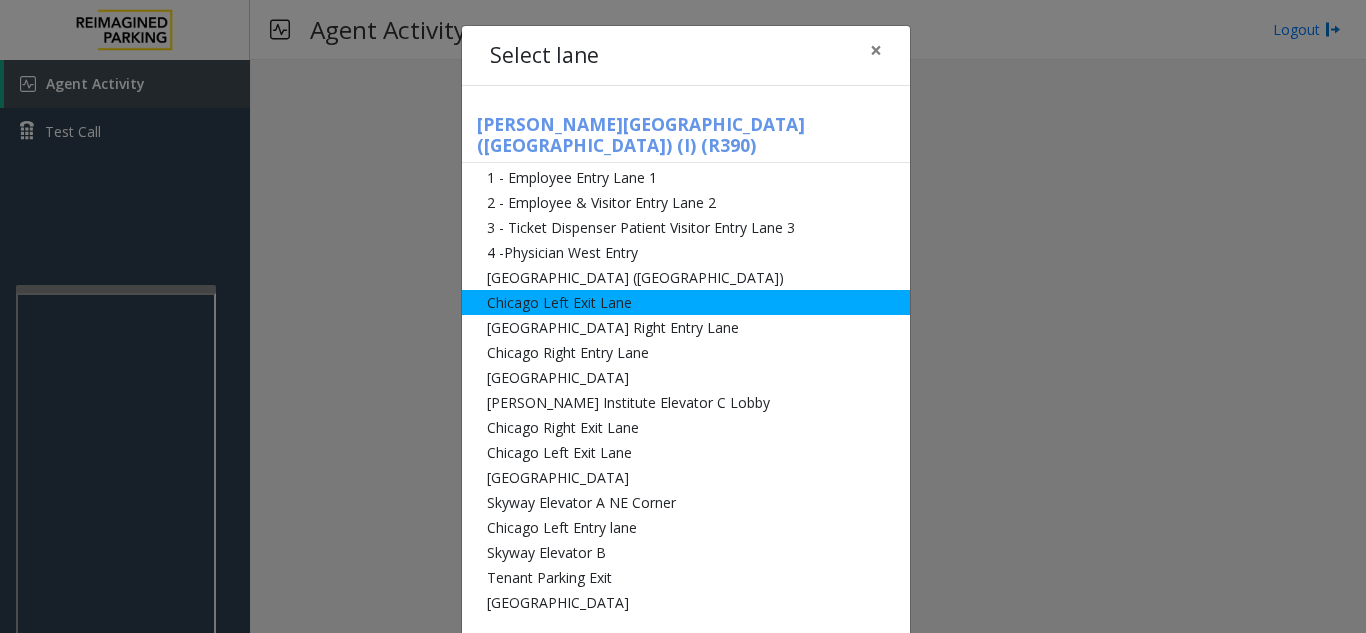 drag, startPoint x: 731, startPoint y: 268, endPoint x: 581, endPoint y: 243, distance: 152.06906 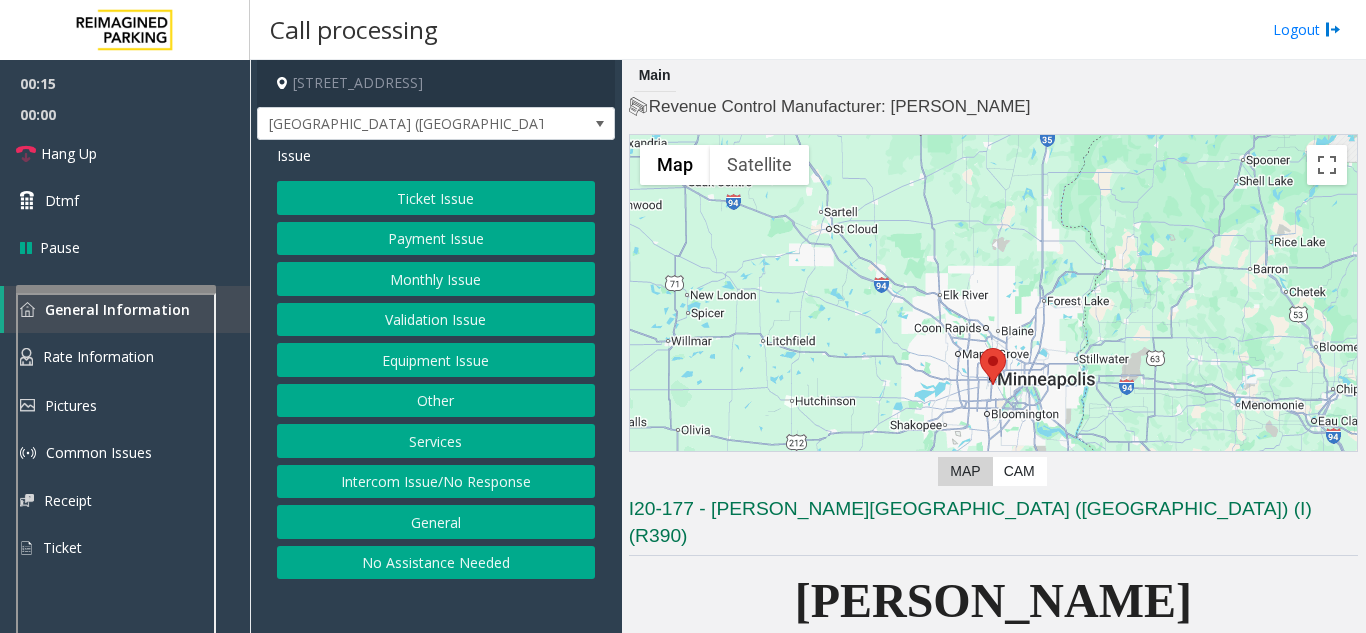 click on "Ticket Issue" 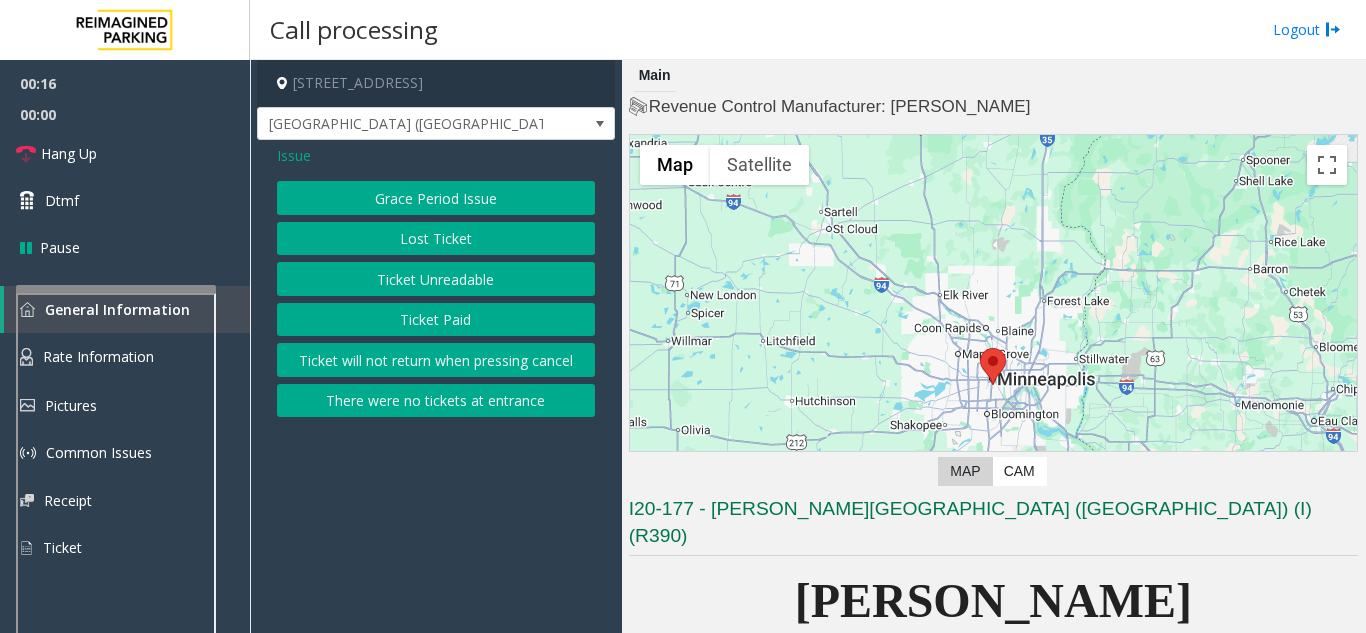 click on "Ticket Unreadable" 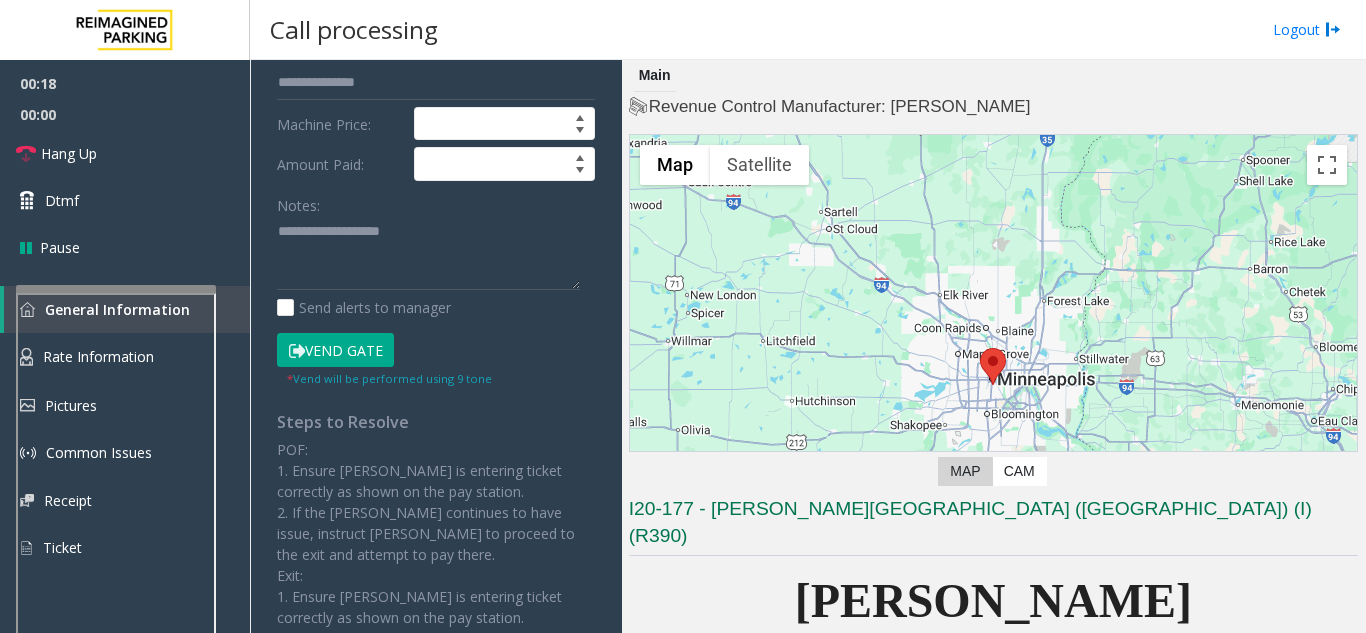 click on "Vend Gate" 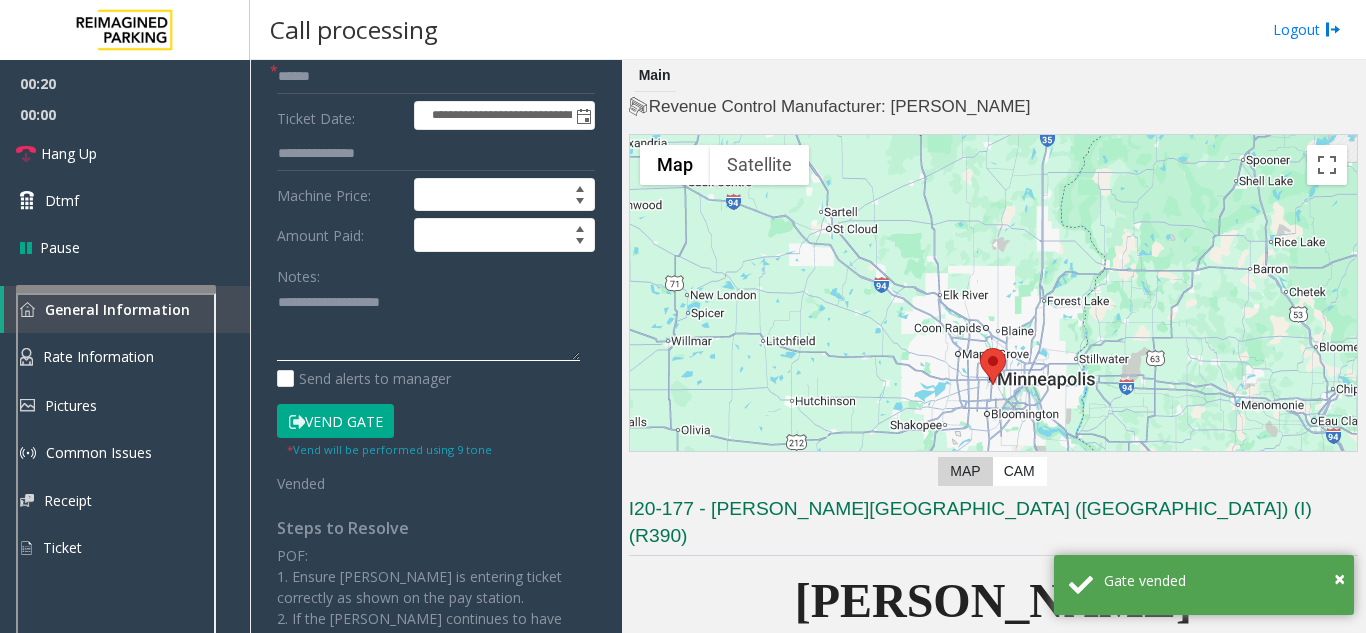 paste on "**********" 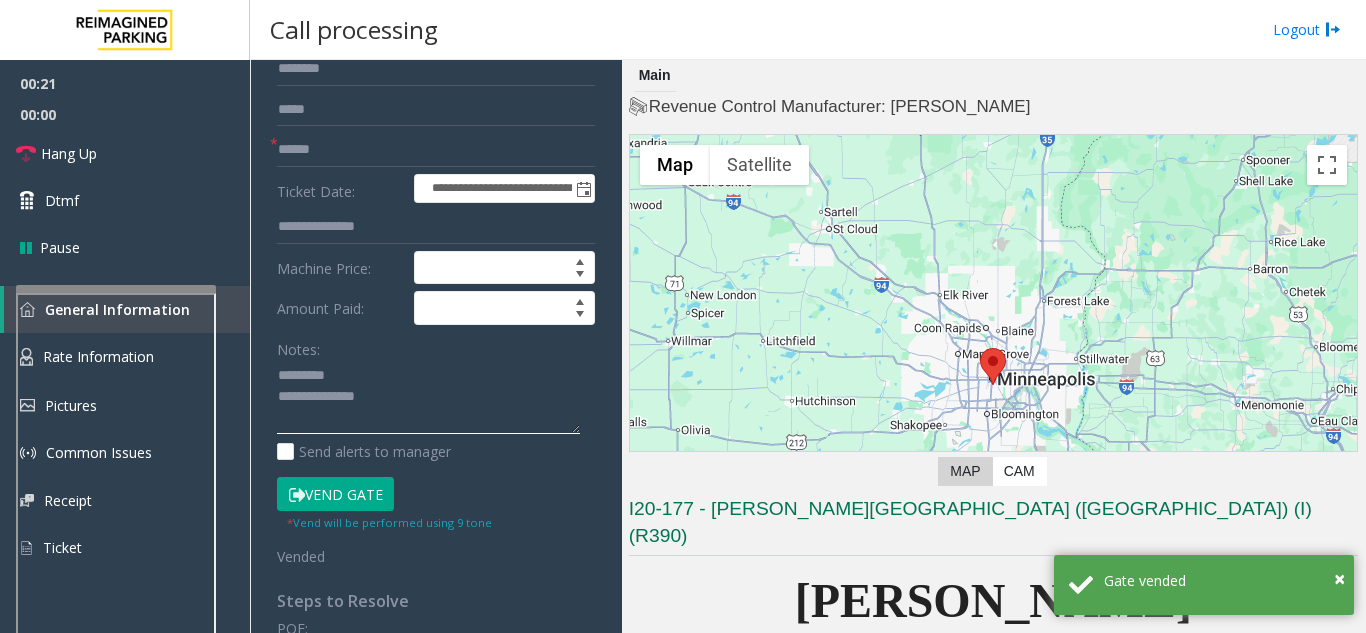 scroll, scrollTop: 0, scrollLeft: 0, axis: both 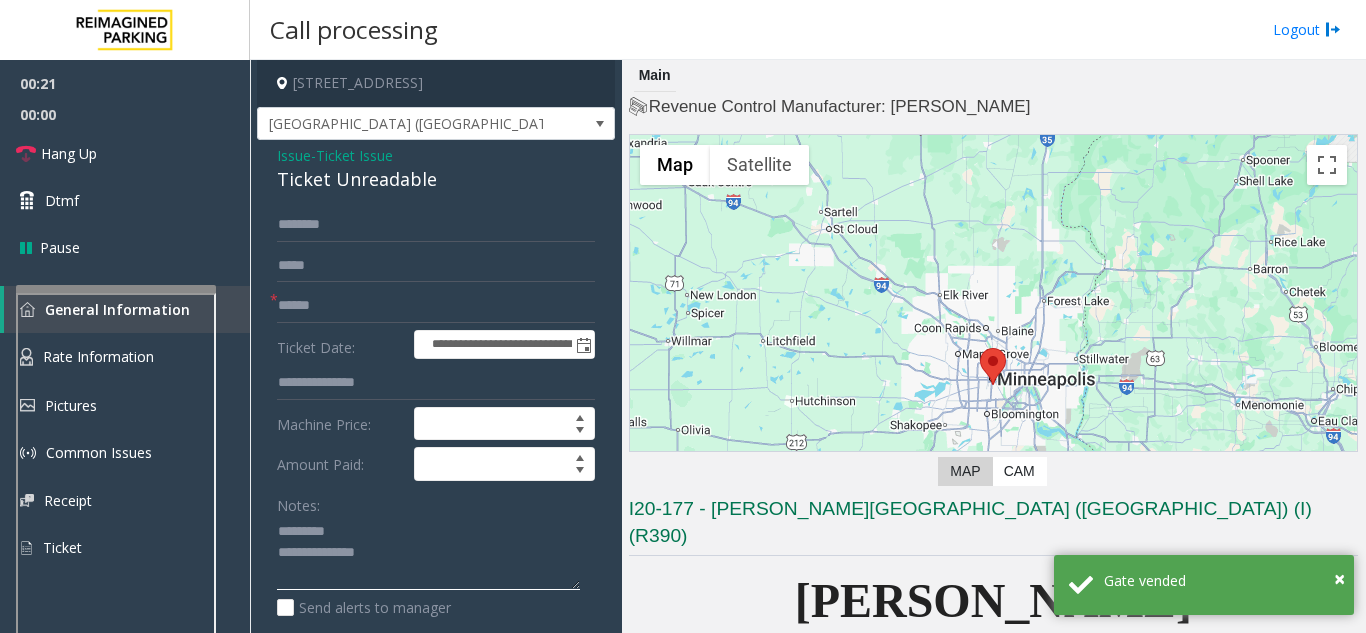 type on "**********" 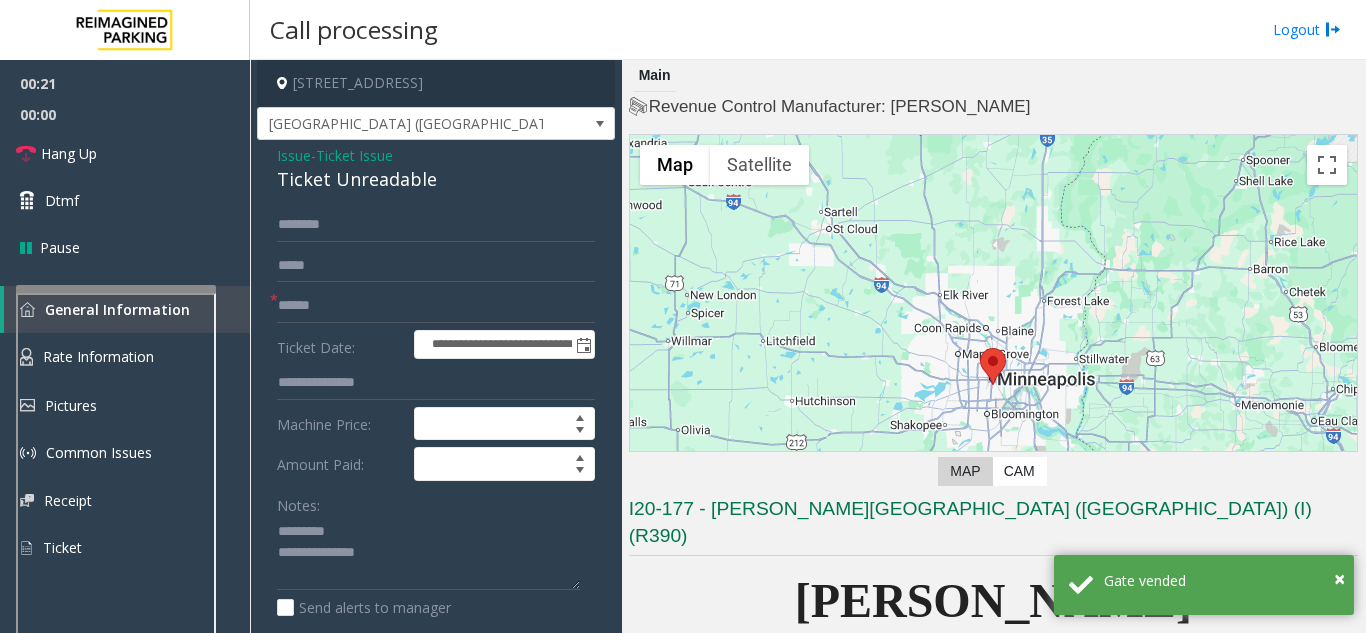 click on "Ticket Unreadable" 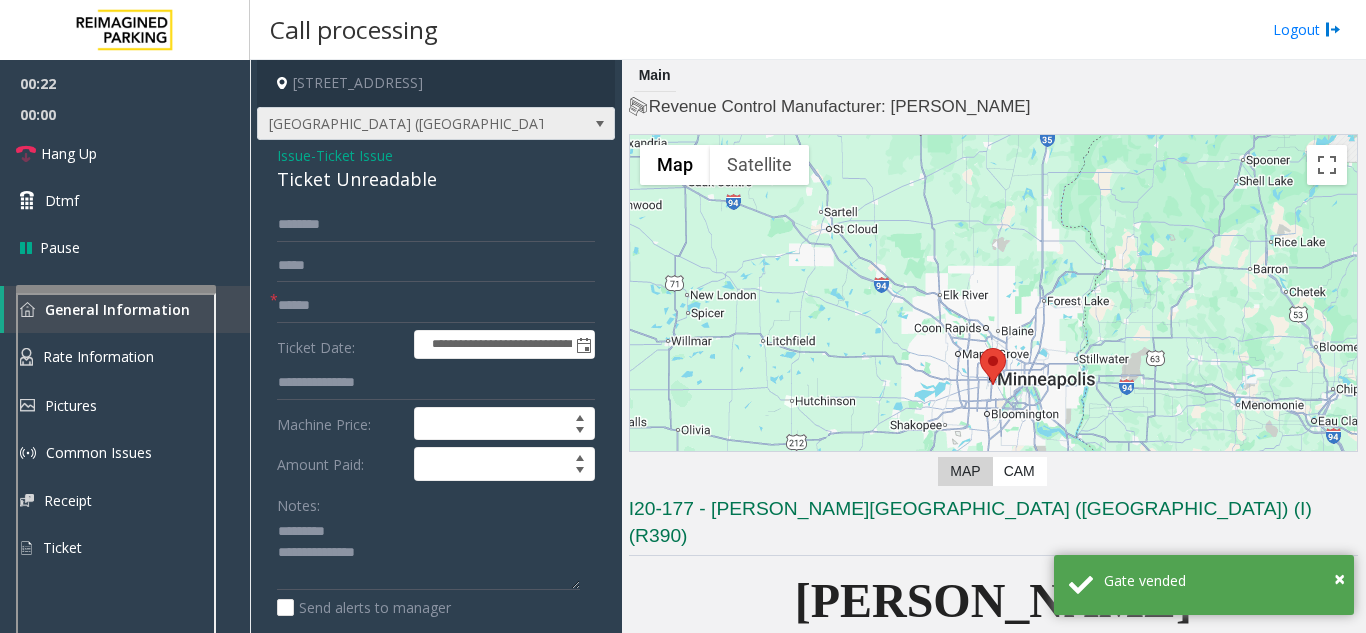 click on "[GEOGRAPHIC_DATA] ([GEOGRAPHIC_DATA])" at bounding box center (400, 124) 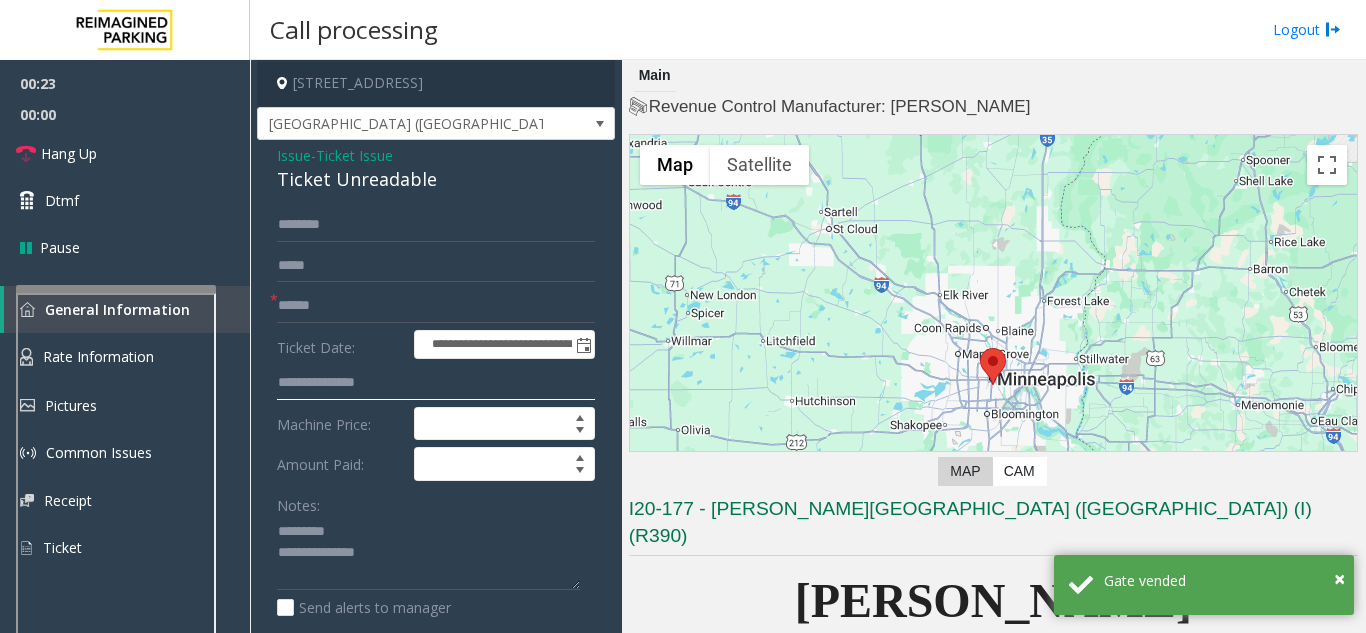 drag, startPoint x: 336, startPoint y: 388, endPoint x: 323, endPoint y: 369, distance: 23.021729 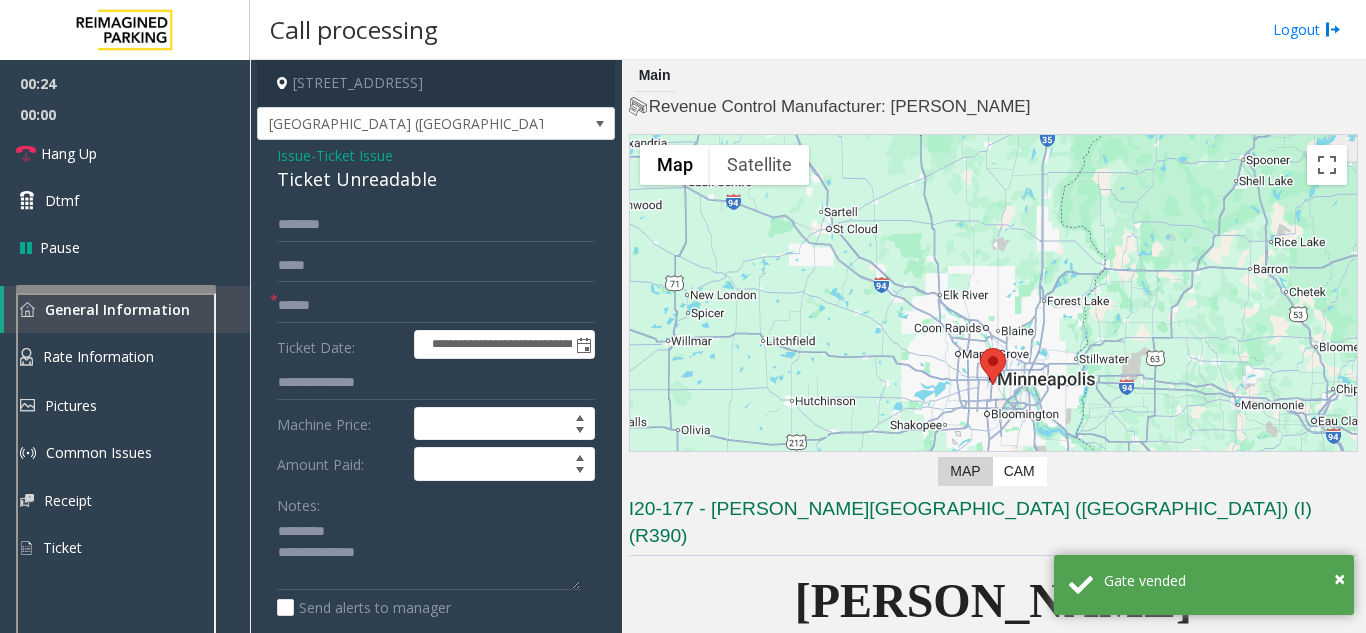 click on "Ticket Issue" 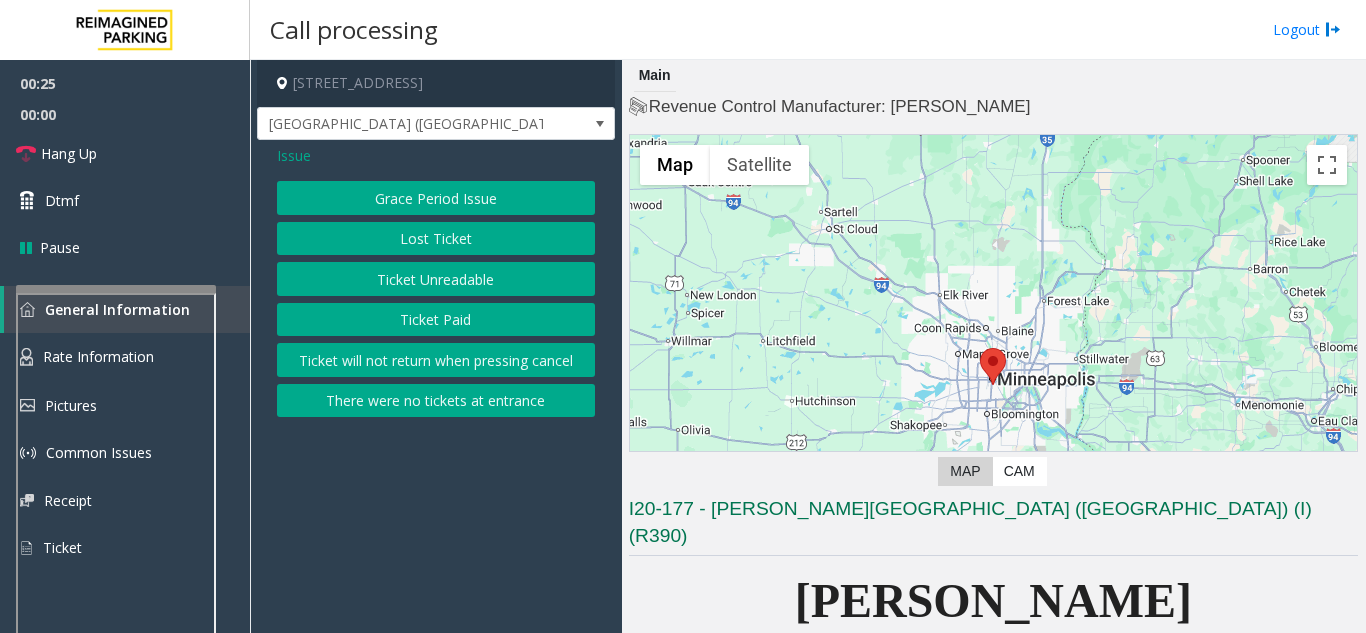 click on "Issue" 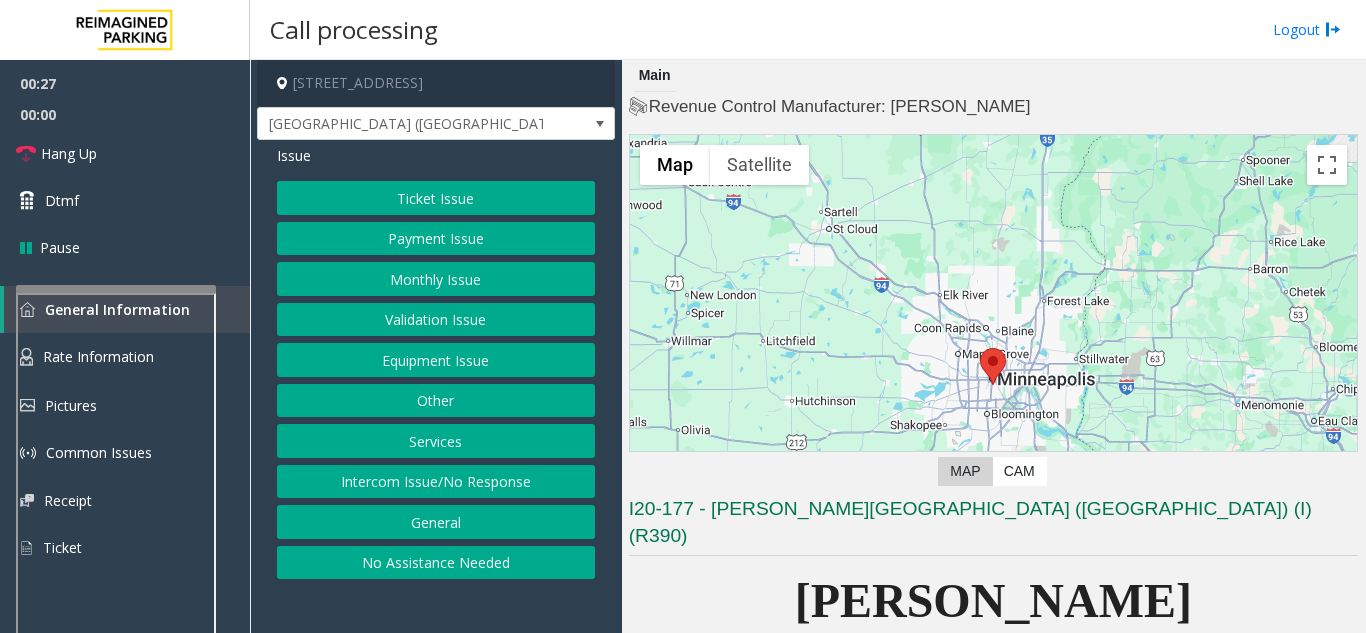 click on "Equipment Issue" 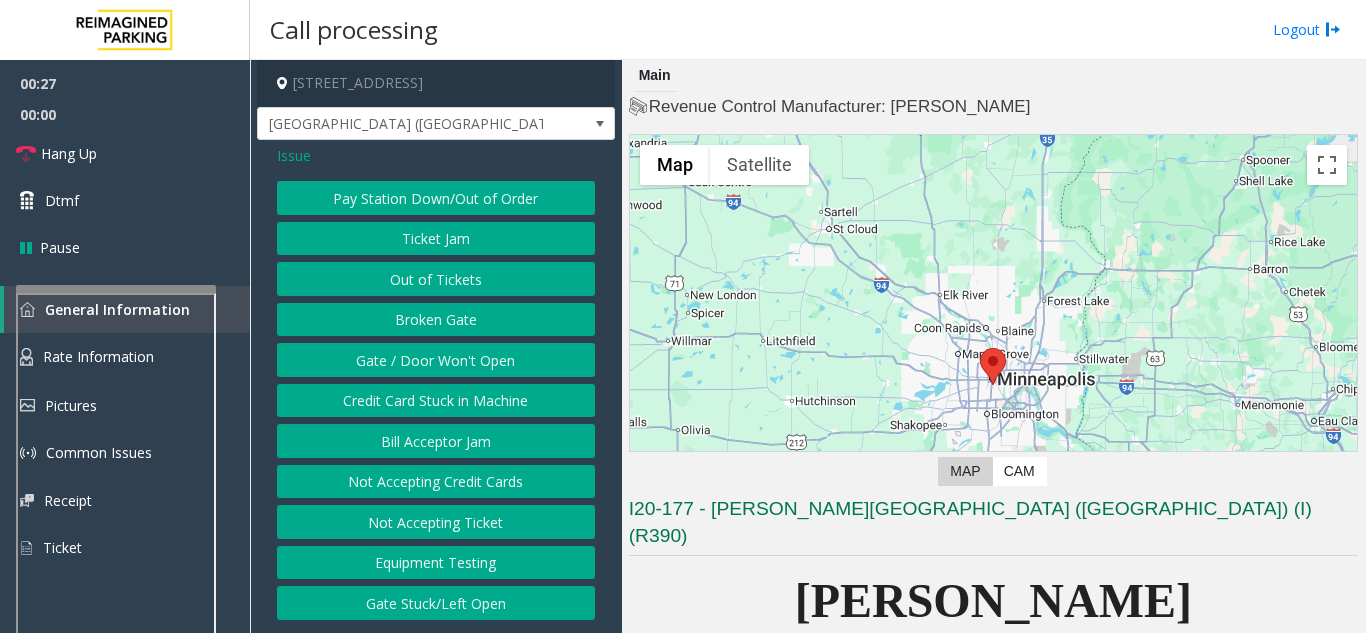 click on "Gate / Door Won't Open" 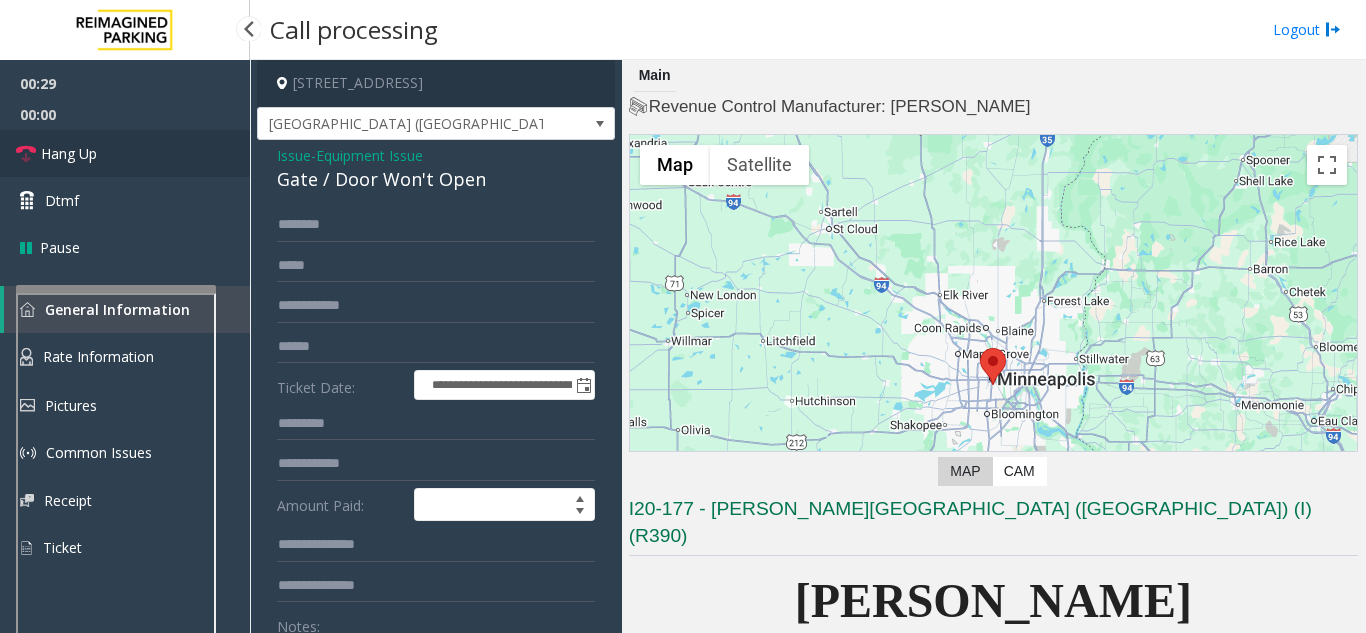 click on "Hang Up" at bounding box center [125, 153] 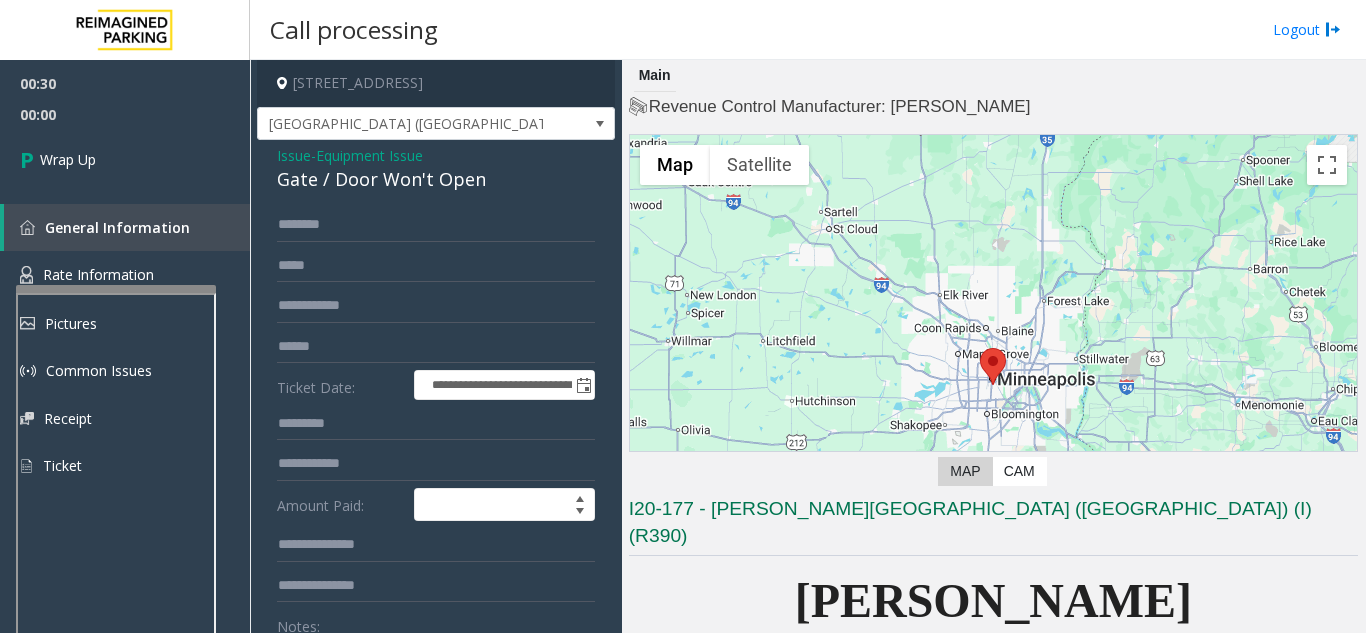 click on "Gate / Door Won't Open" 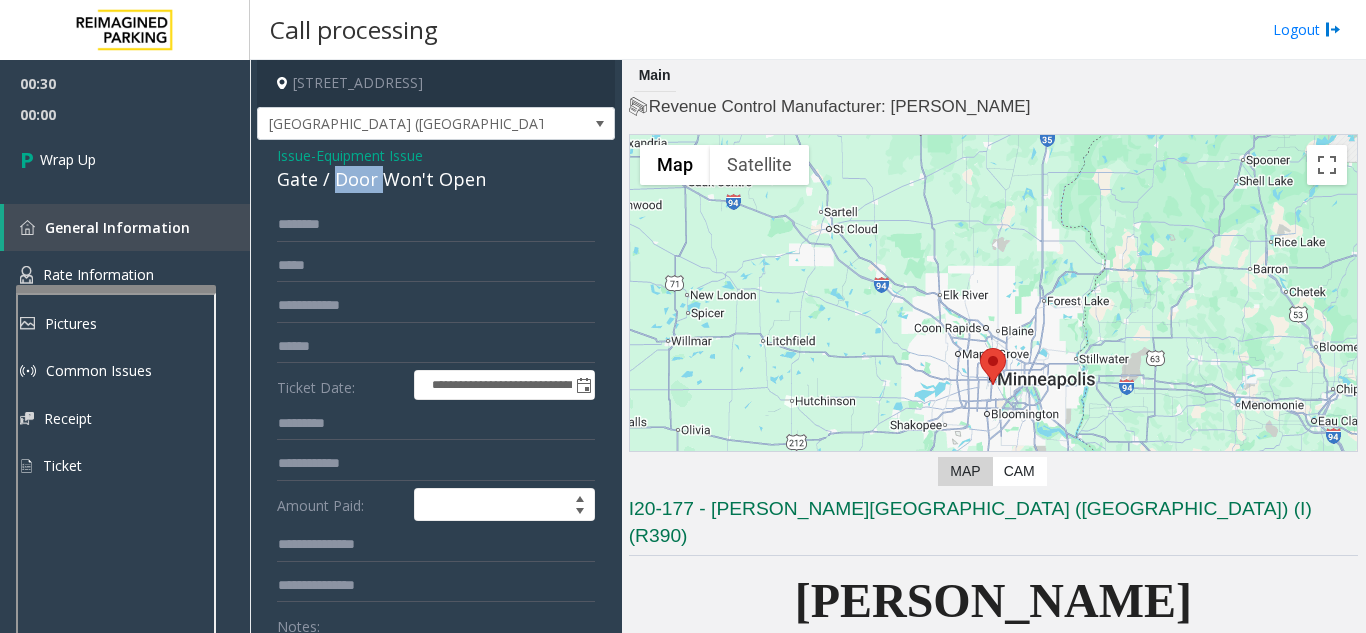 click on "Gate / Door Won't Open" 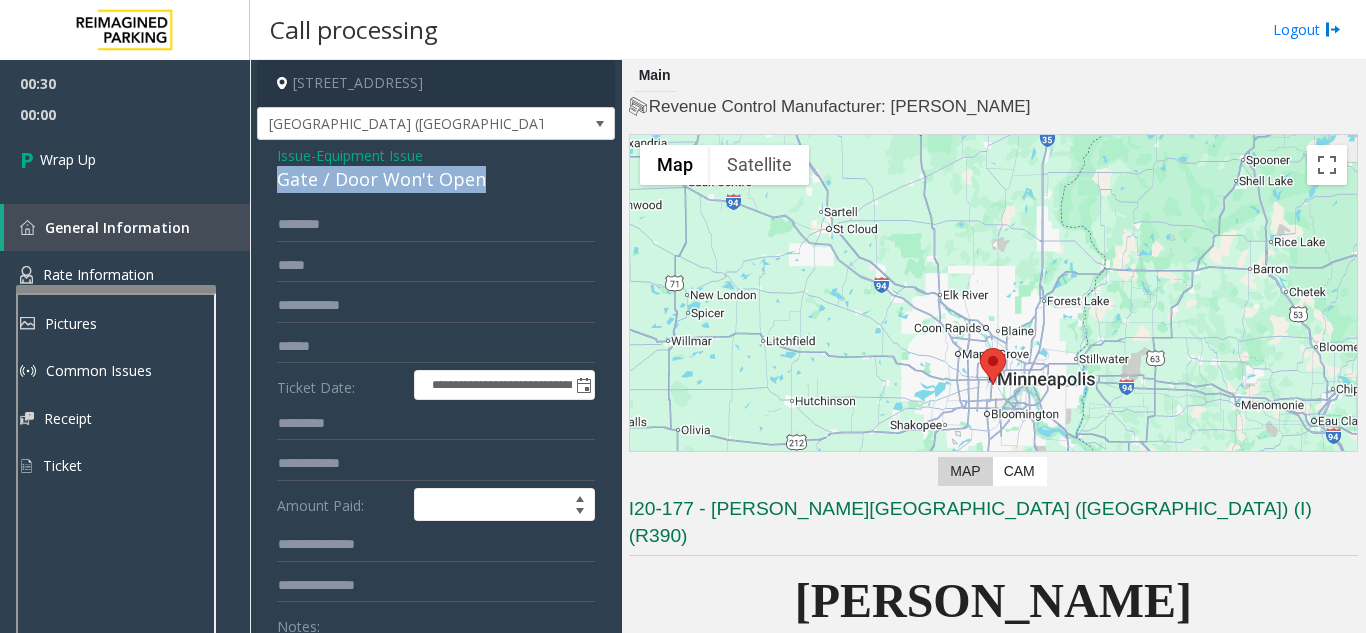 click on "Gate / Door Won't Open" 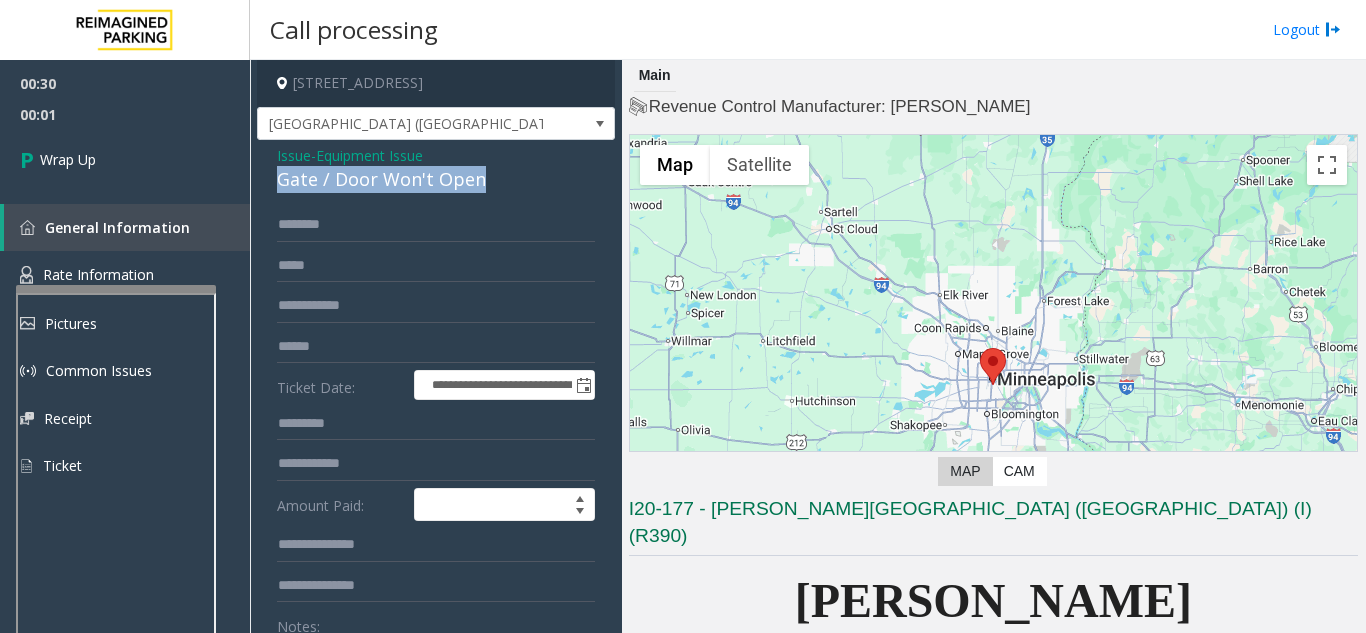 click on "Gate / Door Won't Open" 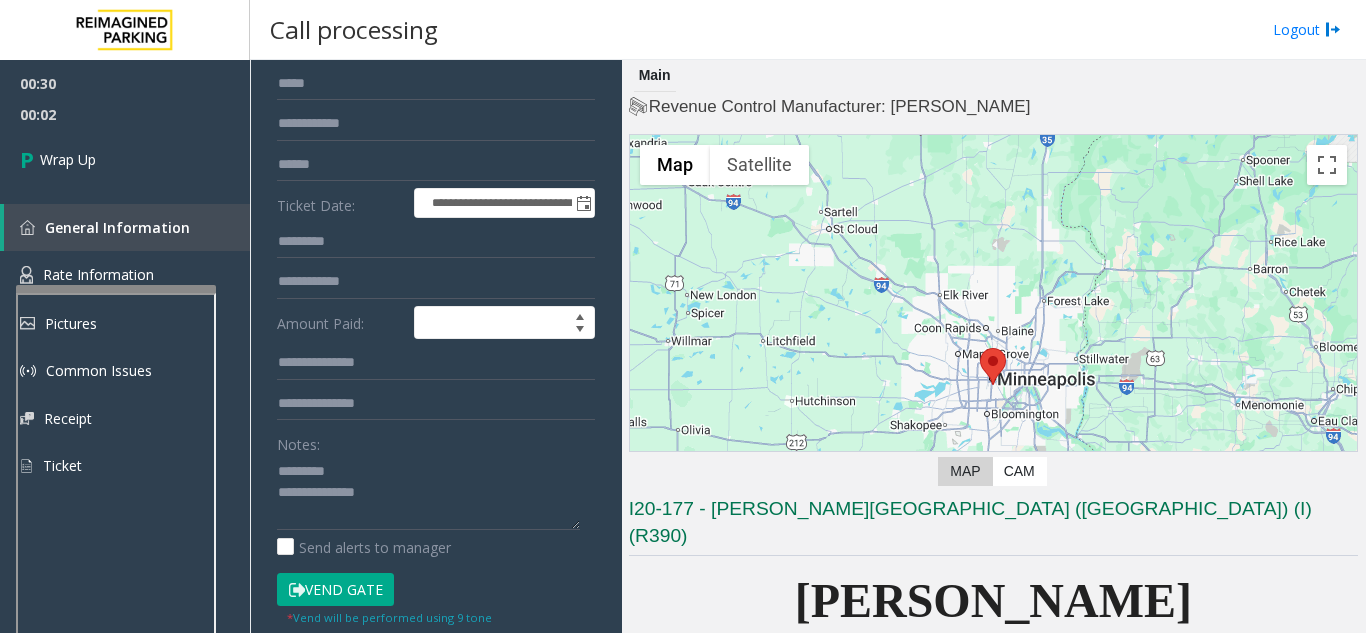 scroll, scrollTop: 200, scrollLeft: 0, axis: vertical 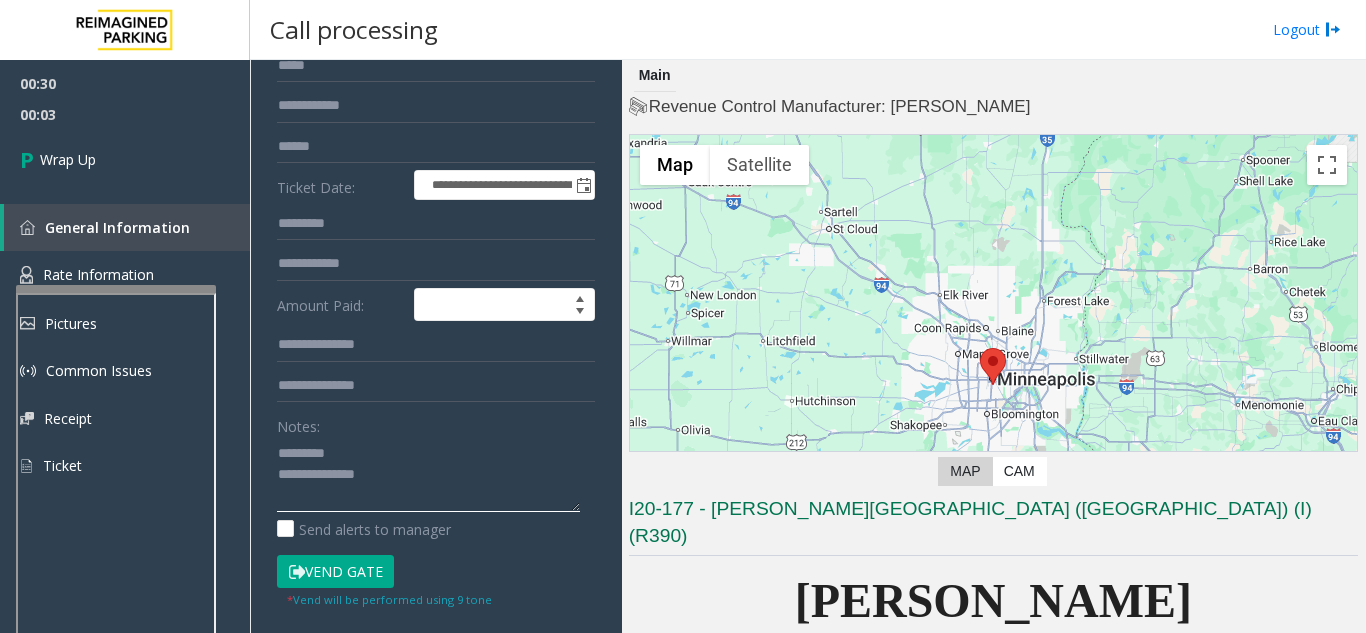 click 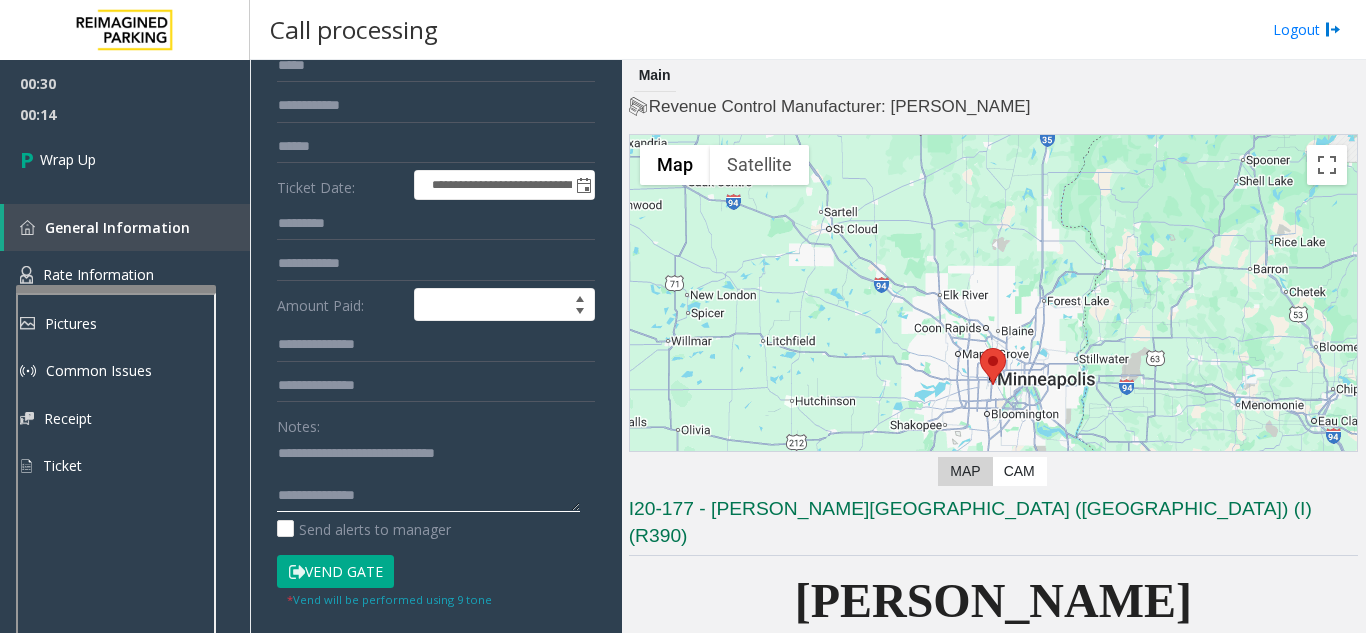 click 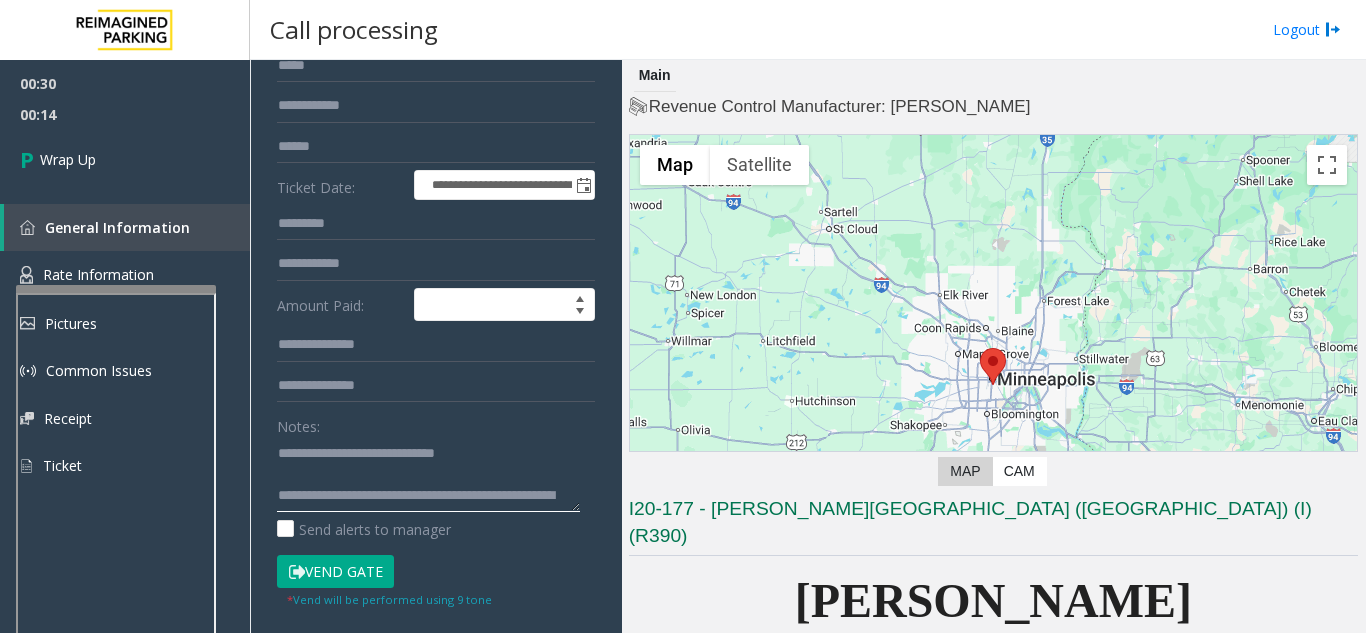 scroll, scrollTop: 15, scrollLeft: 0, axis: vertical 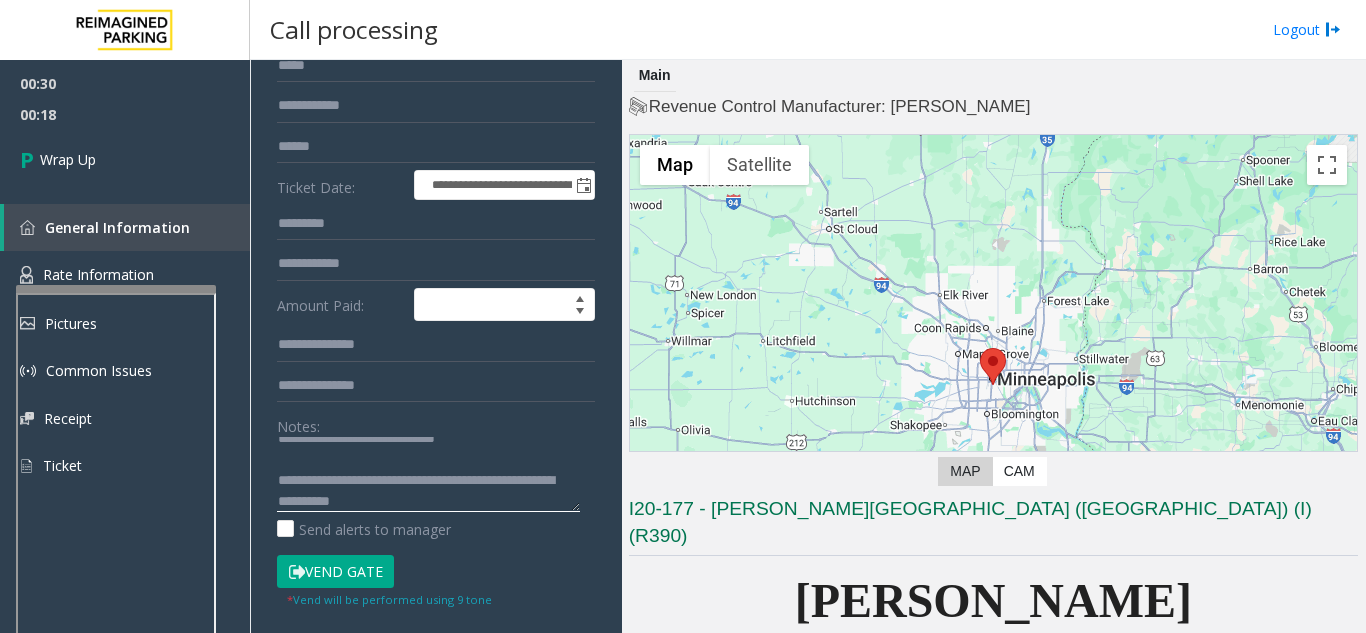 click 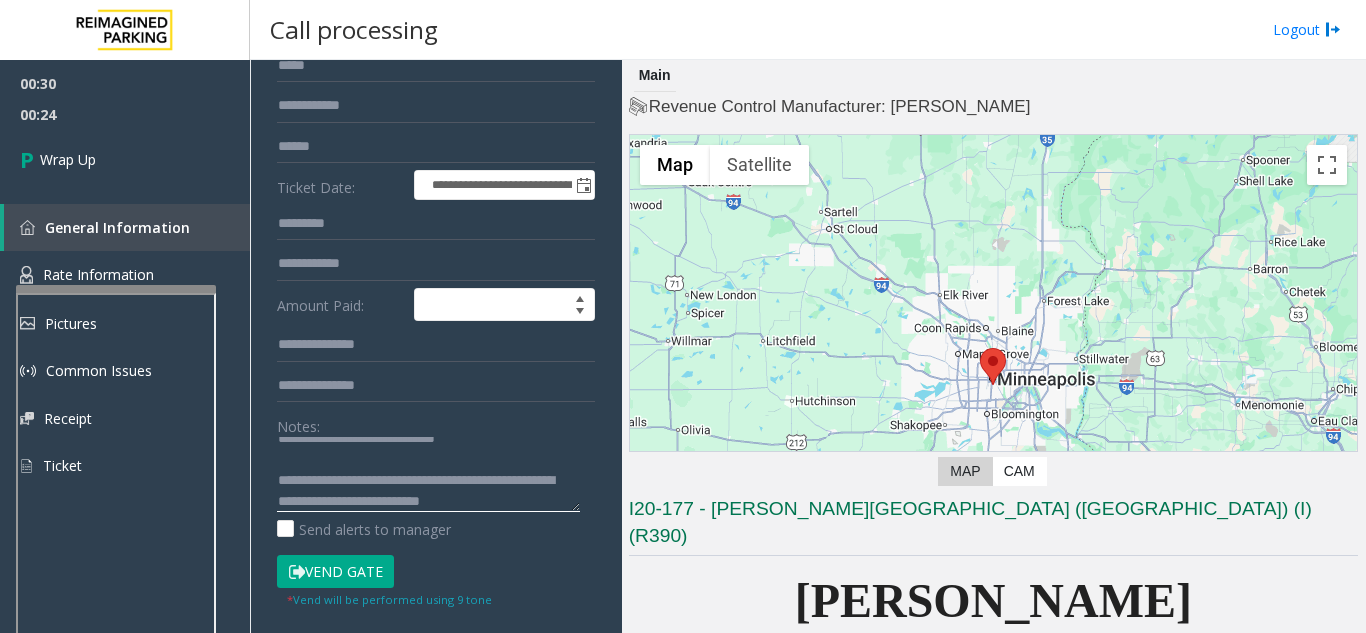 scroll, scrollTop: 36, scrollLeft: 0, axis: vertical 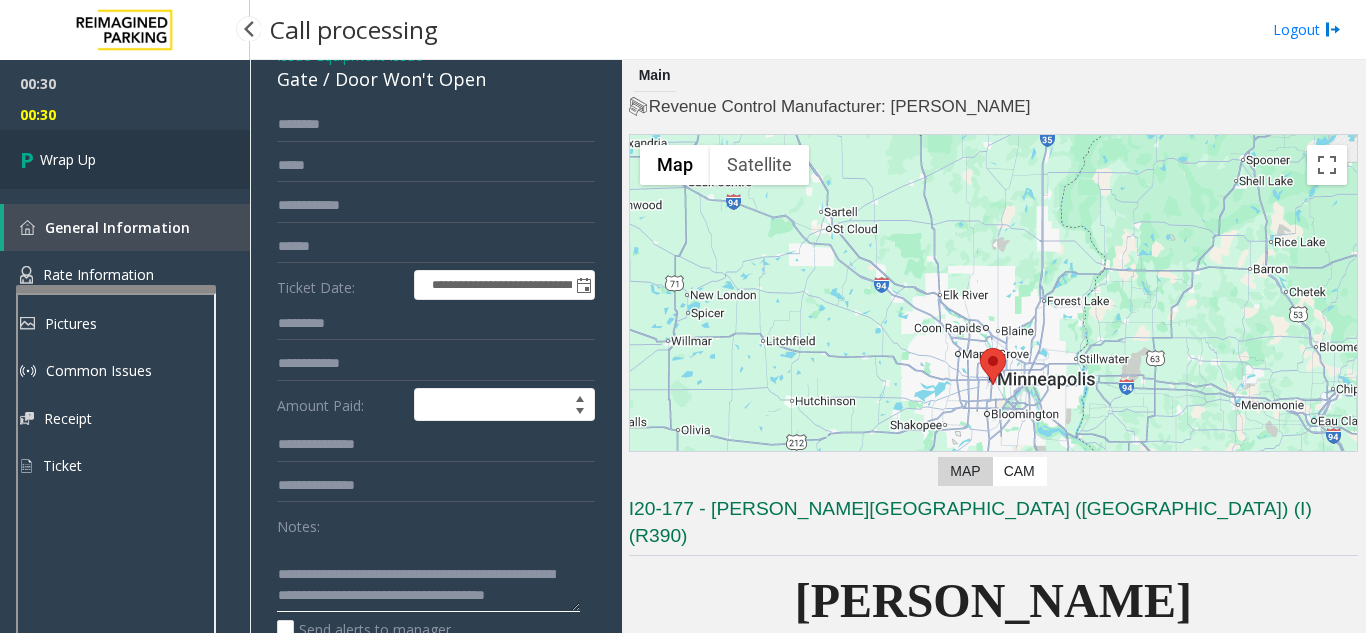 type on "**********" 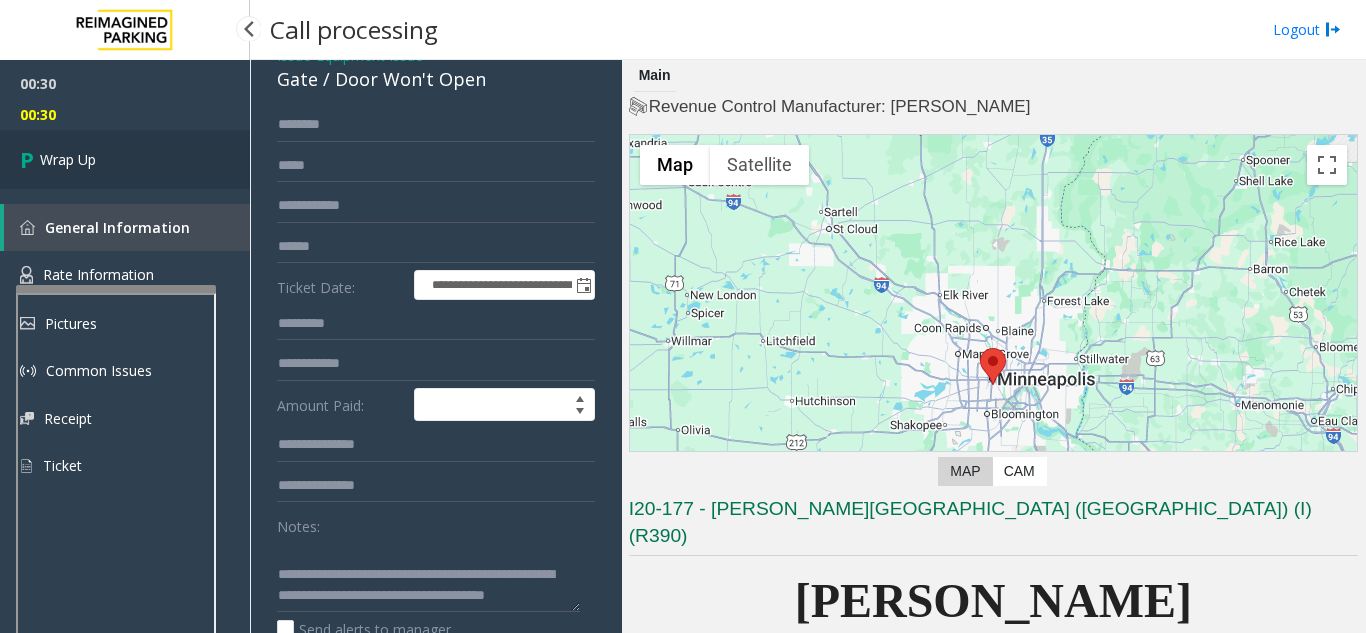 click on "Wrap Up" at bounding box center (125, 159) 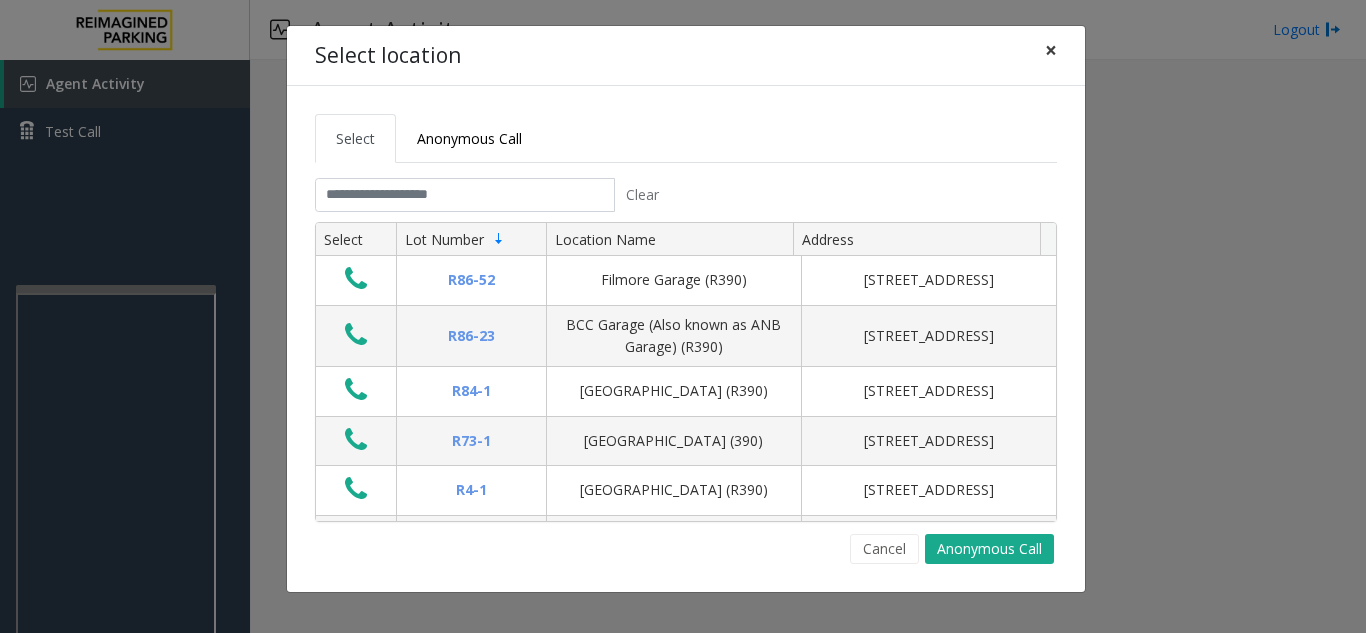 click on "×" 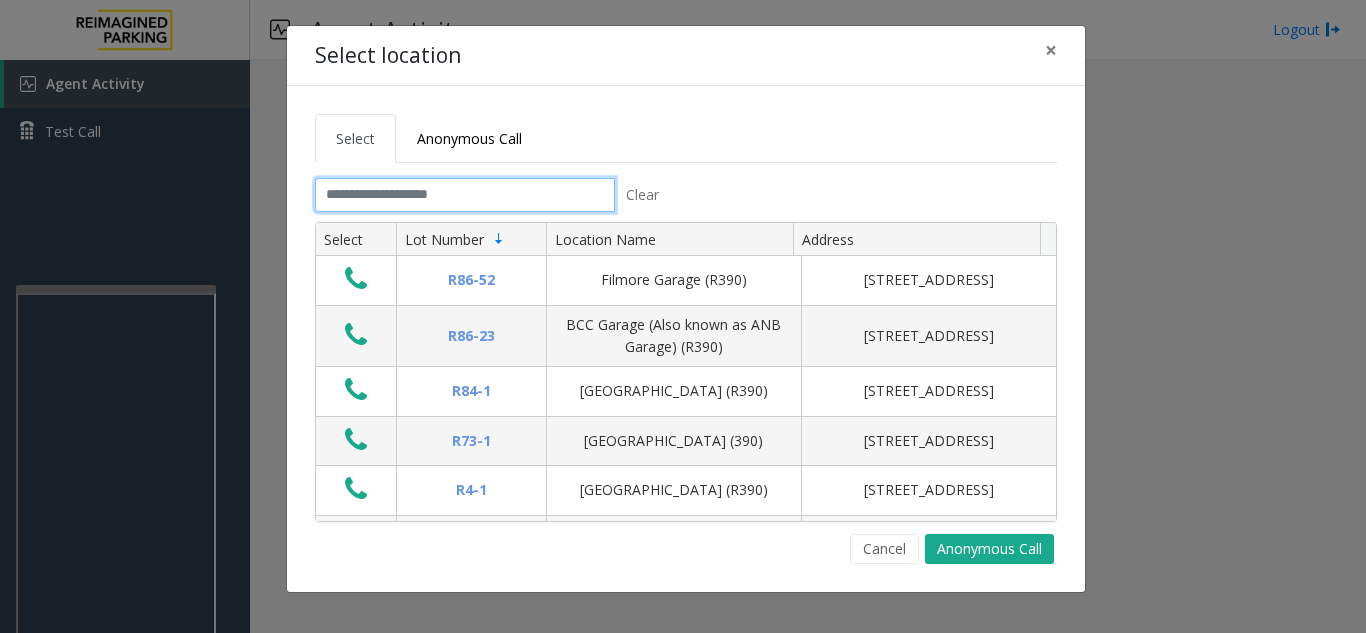 click 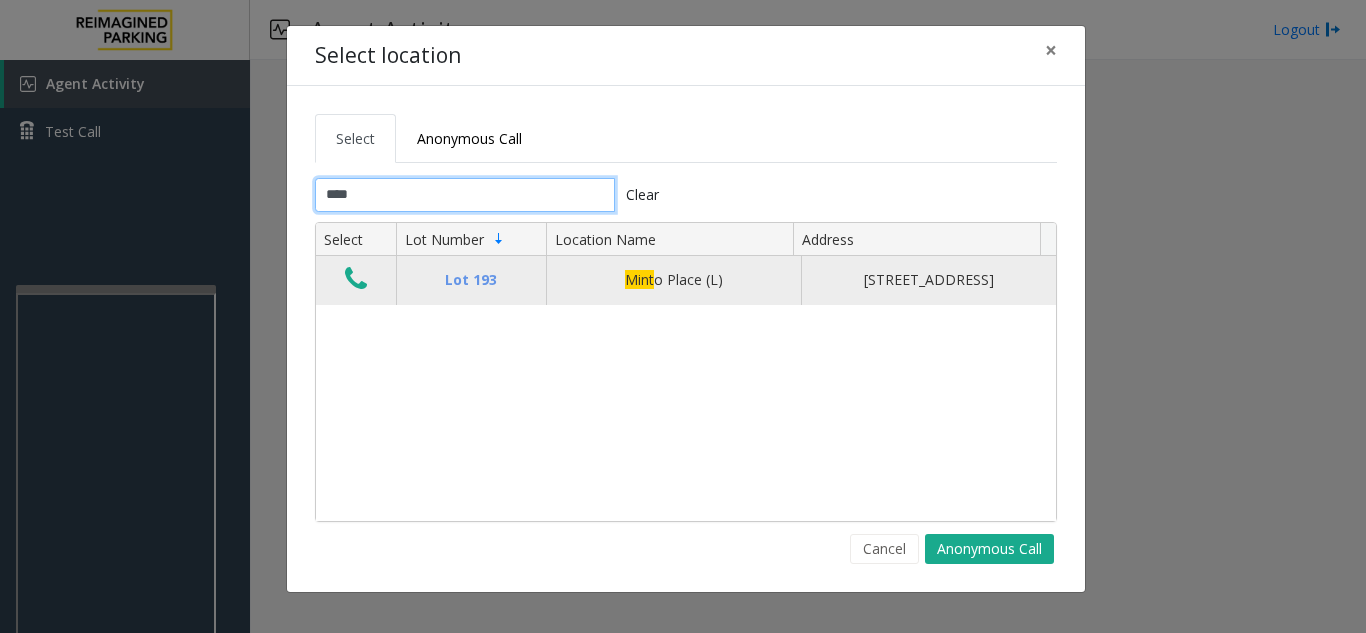 type on "****" 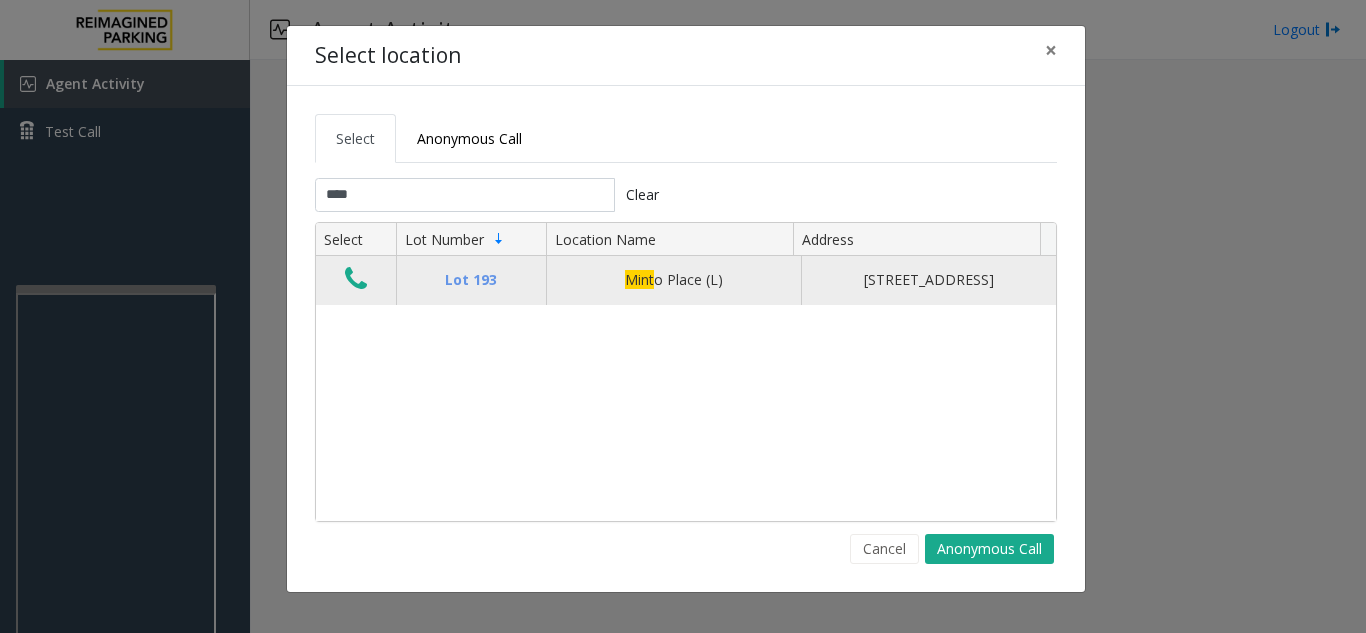 click 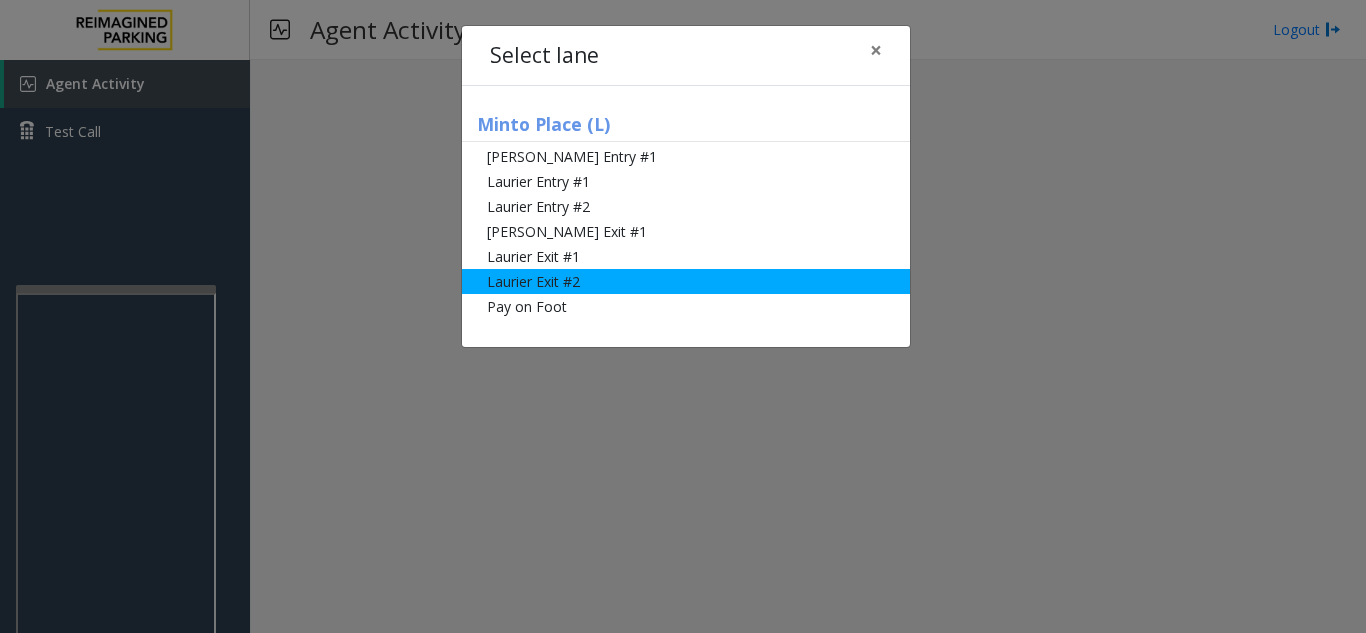 click on "Laurier Exit #2" 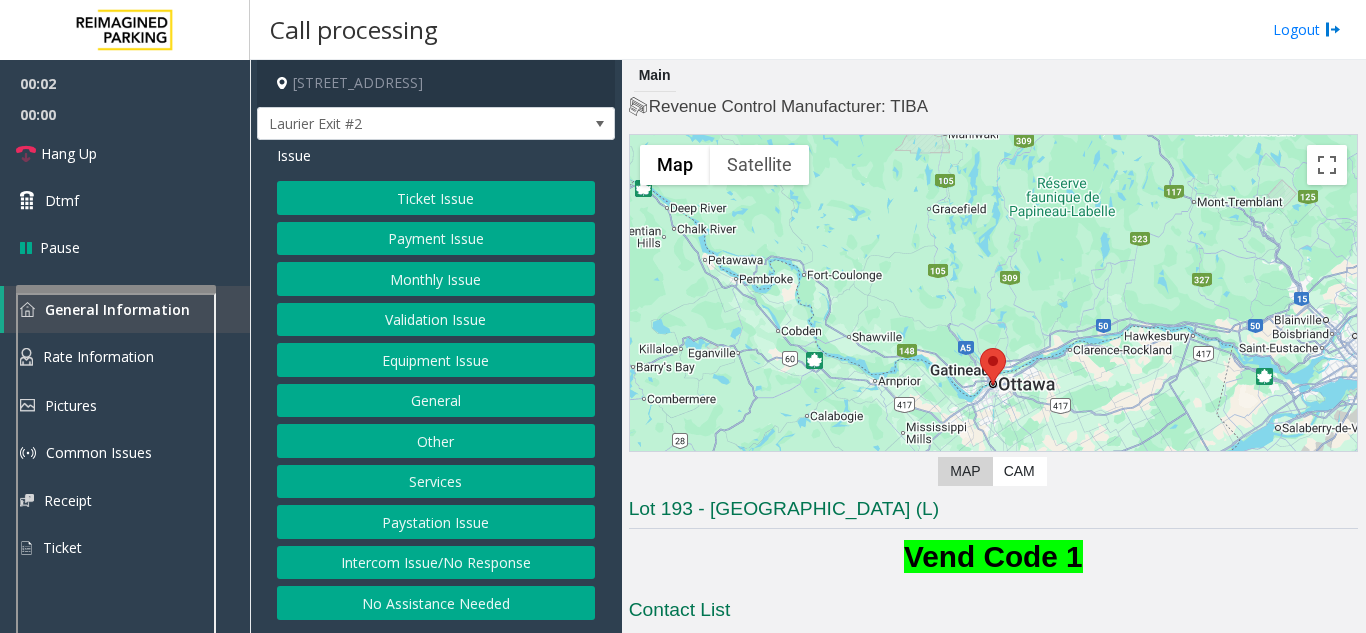 click on "Ticket Issue   Payment Issue   Monthly Issue   Validation Issue   Equipment Issue   General   Other   Services   Paystation Issue   Intercom Issue/No Response   No Assistance Needed" 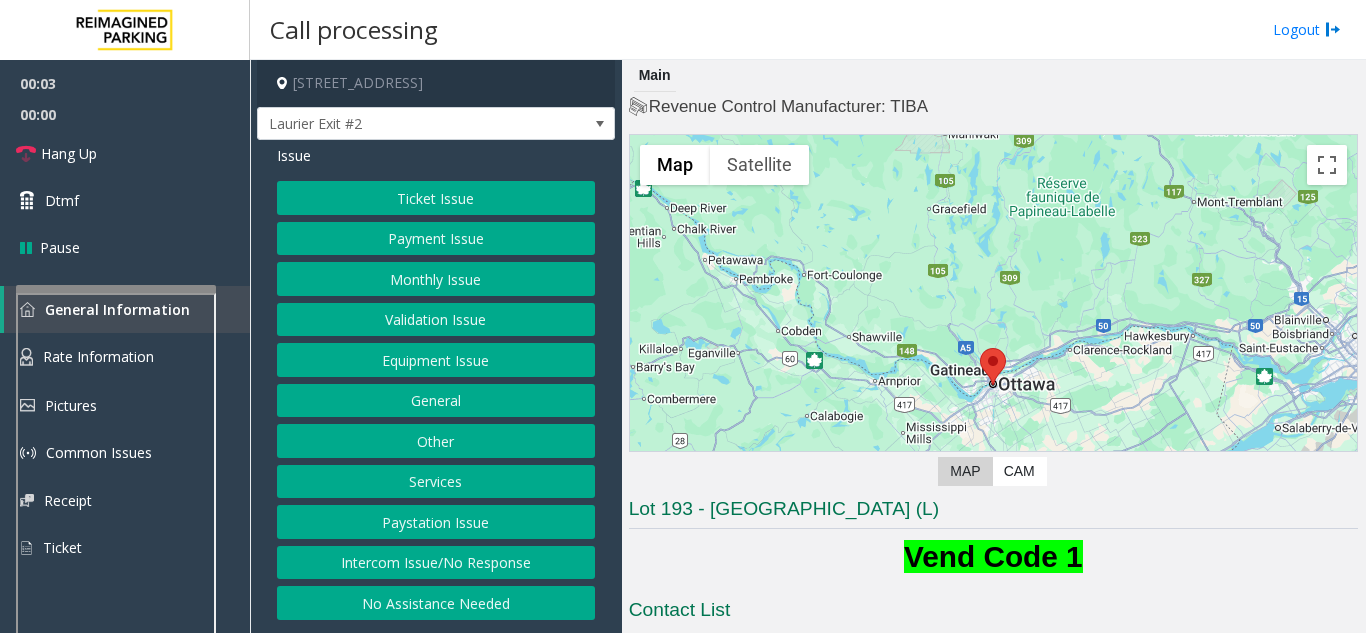 click on "Ticket Issue   Payment Issue   Monthly Issue   Validation Issue   Equipment Issue   General   Other   Services   Paystation Issue   Intercom Issue/No Response   No Assistance Needed" 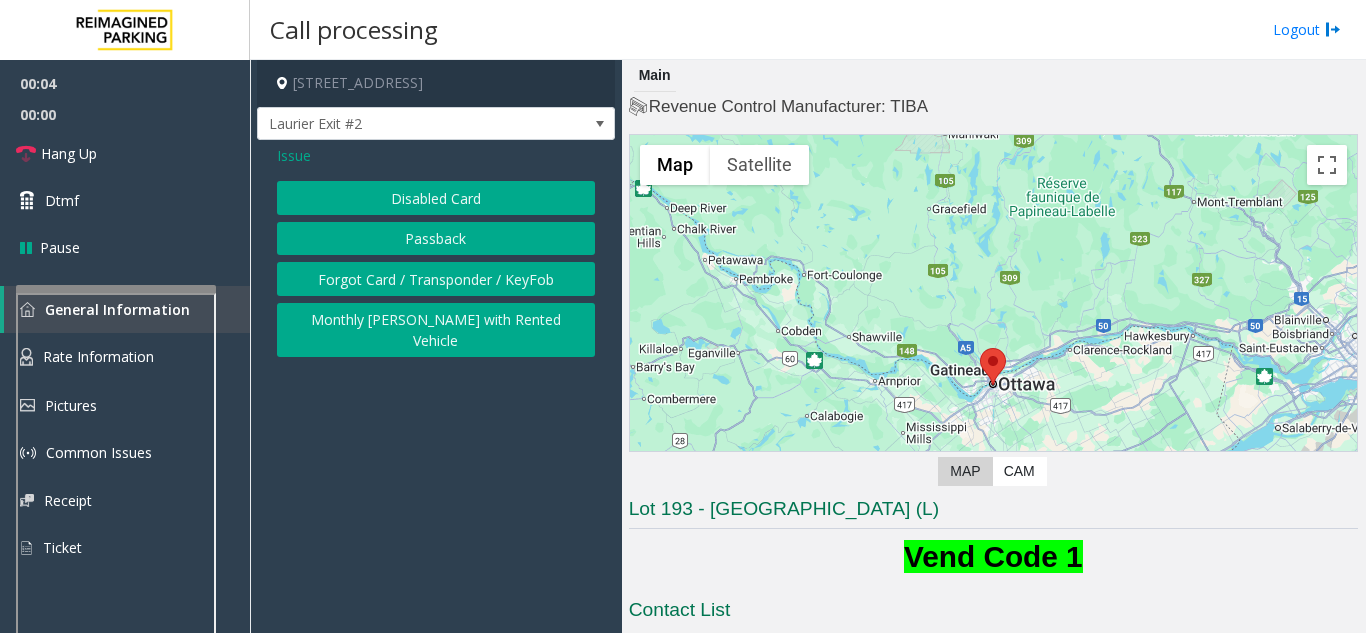 click on "Disabled Card" 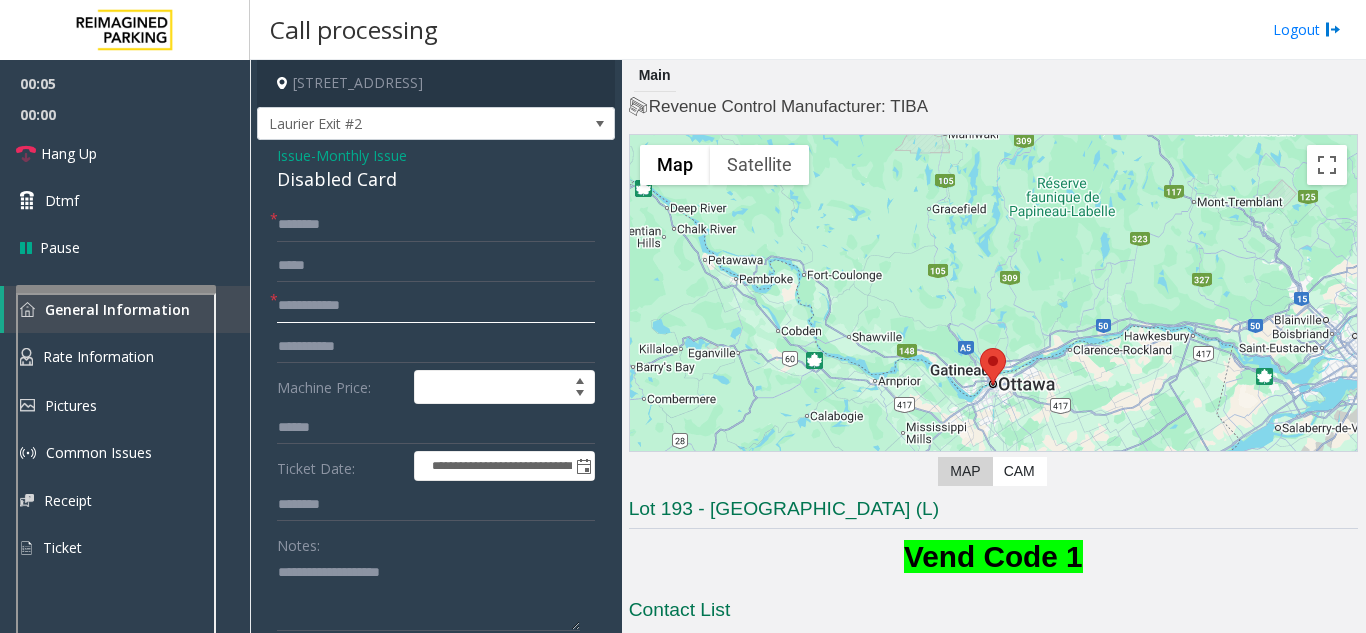 click 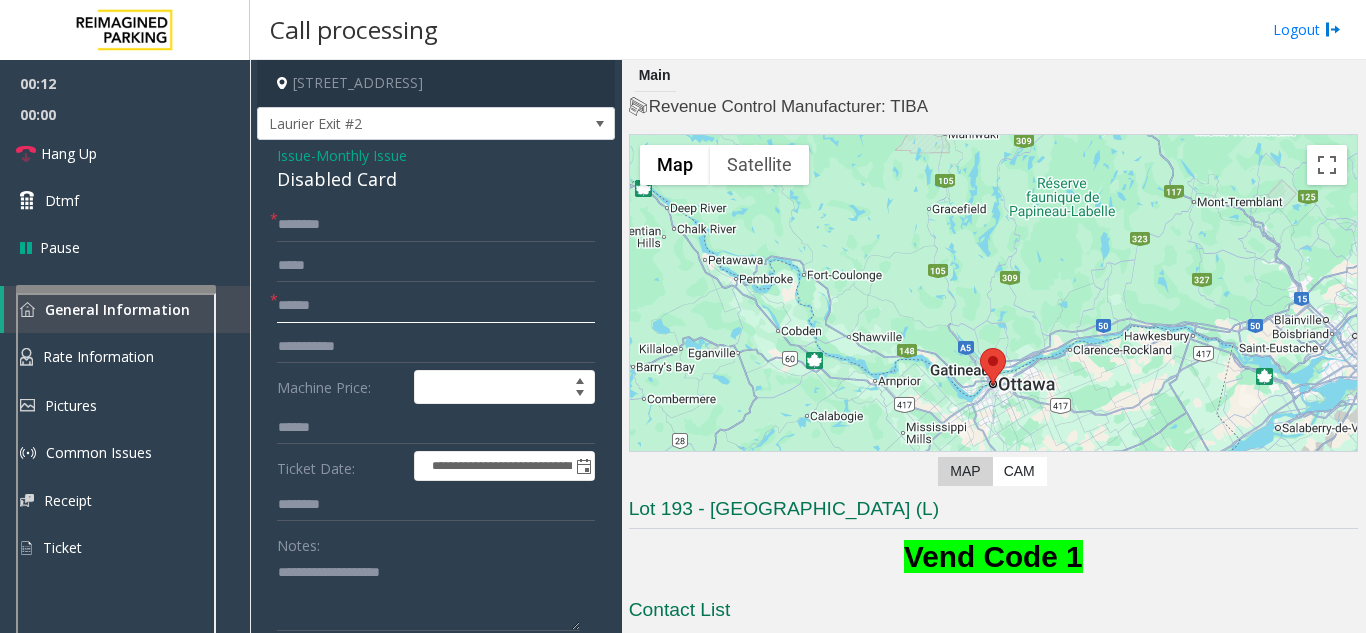 type on "******" 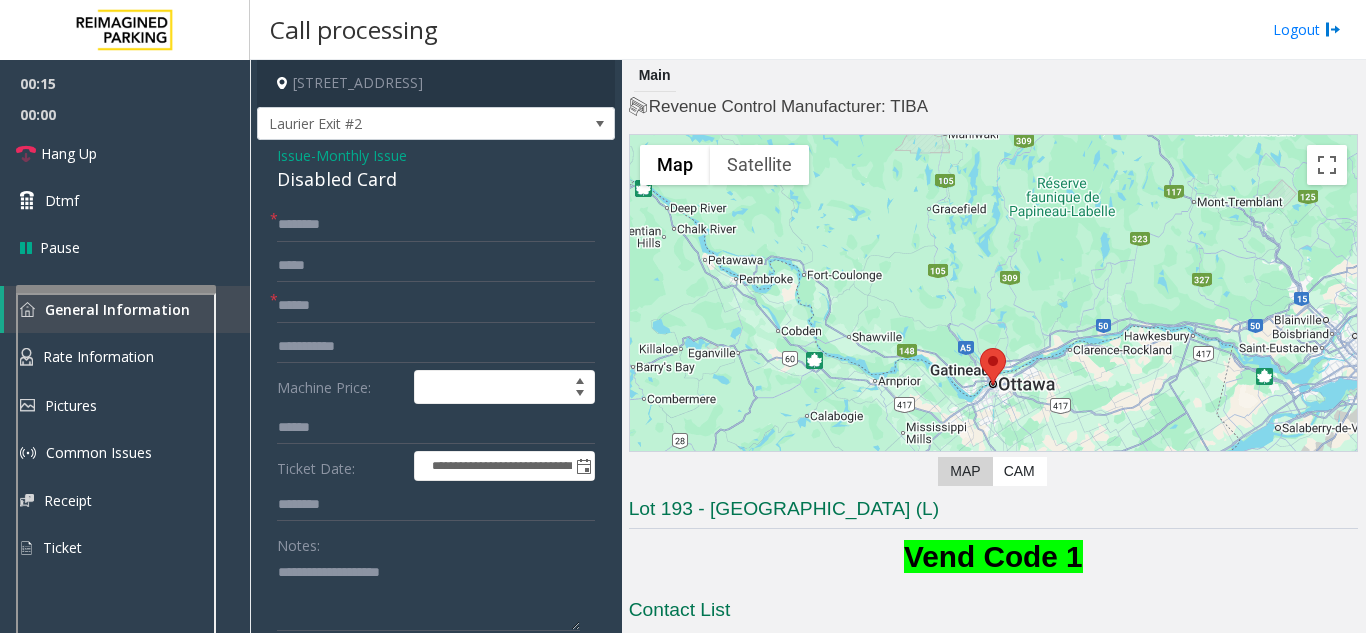 scroll, scrollTop: 100, scrollLeft: 0, axis: vertical 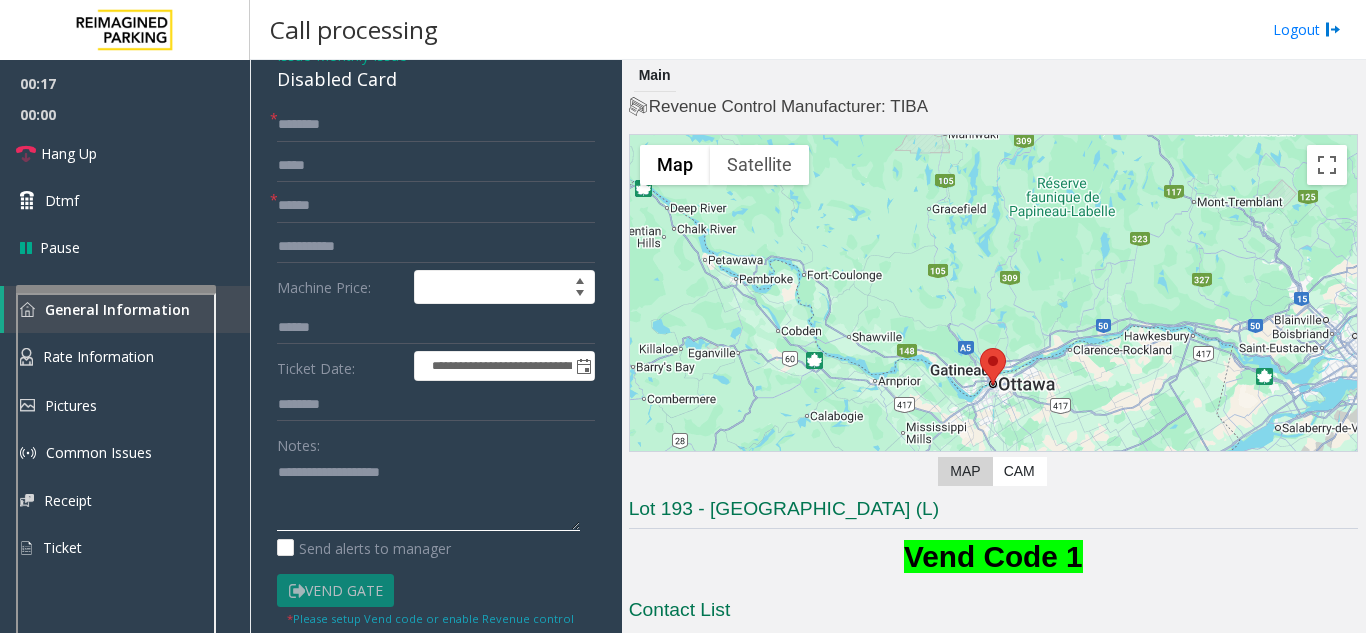 paste on "**********" 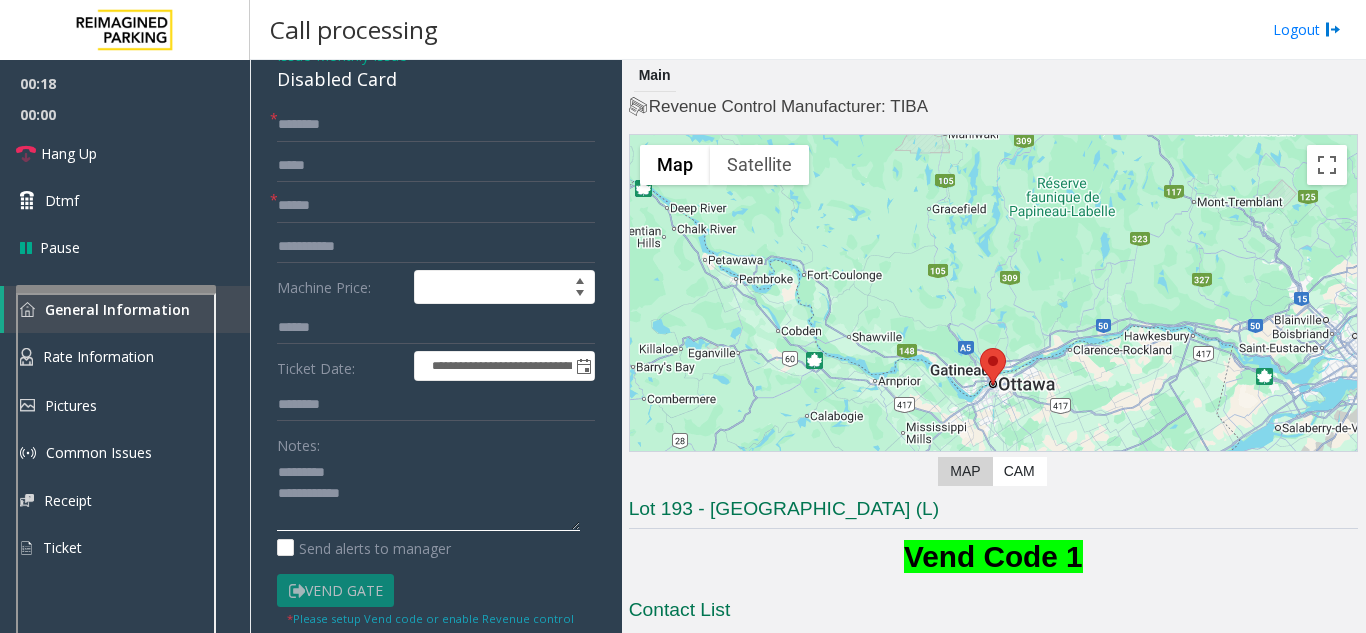 scroll, scrollTop: 0, scrollLeft: 0, axis: both 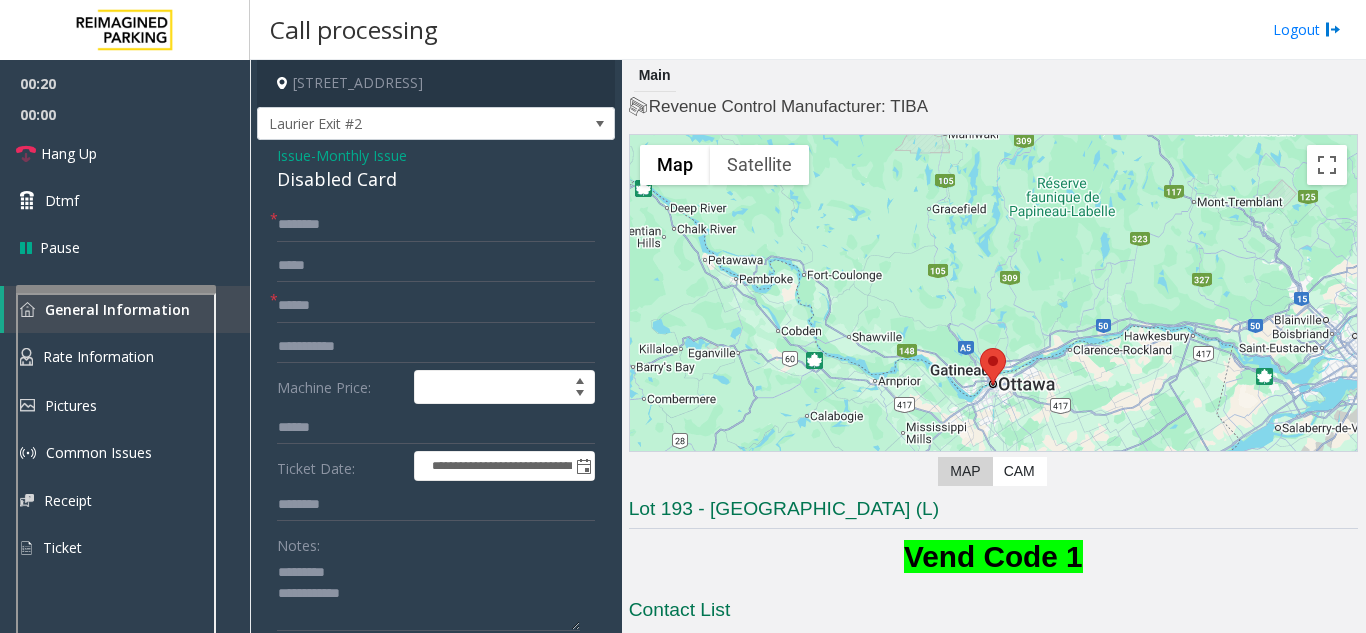 click on "Disabled Card" 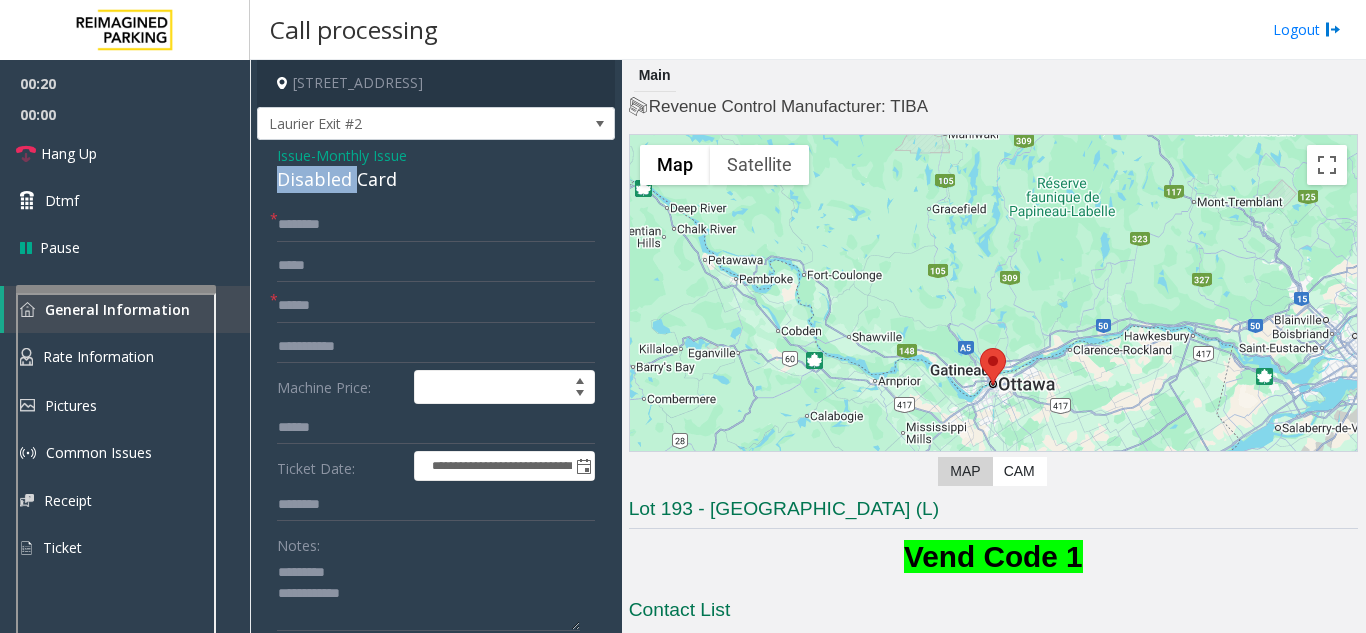 click on "Disabled Card" 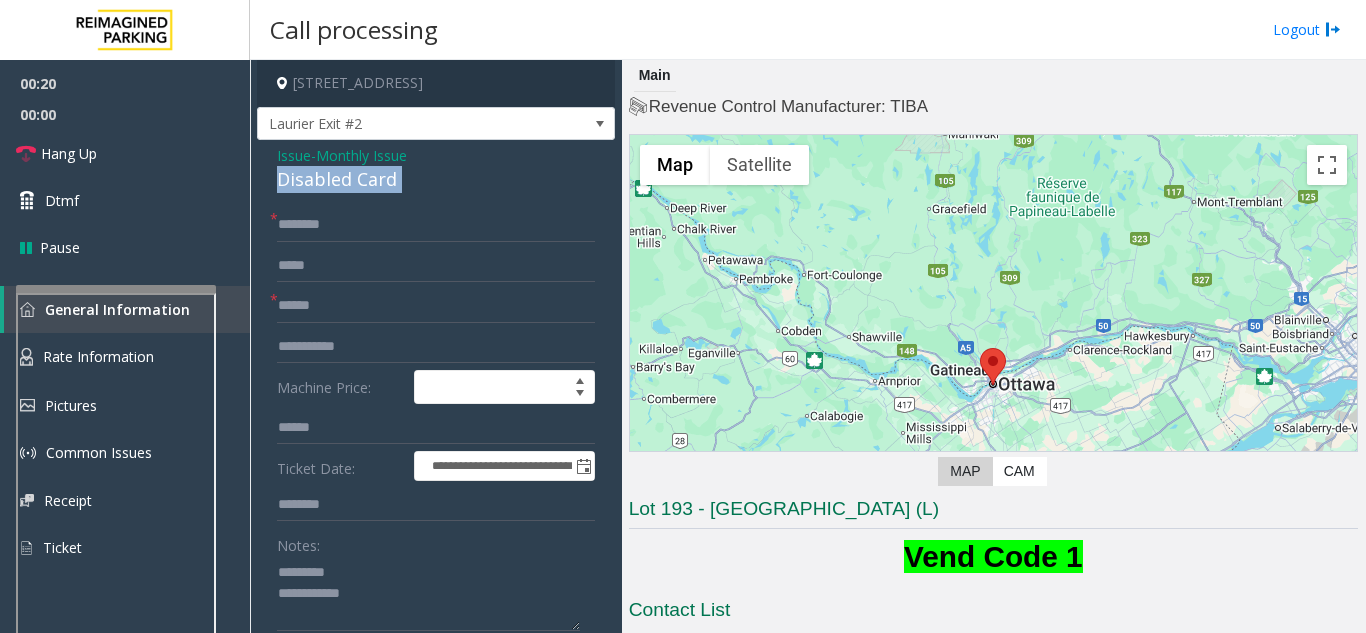 click on "Disabled Card" 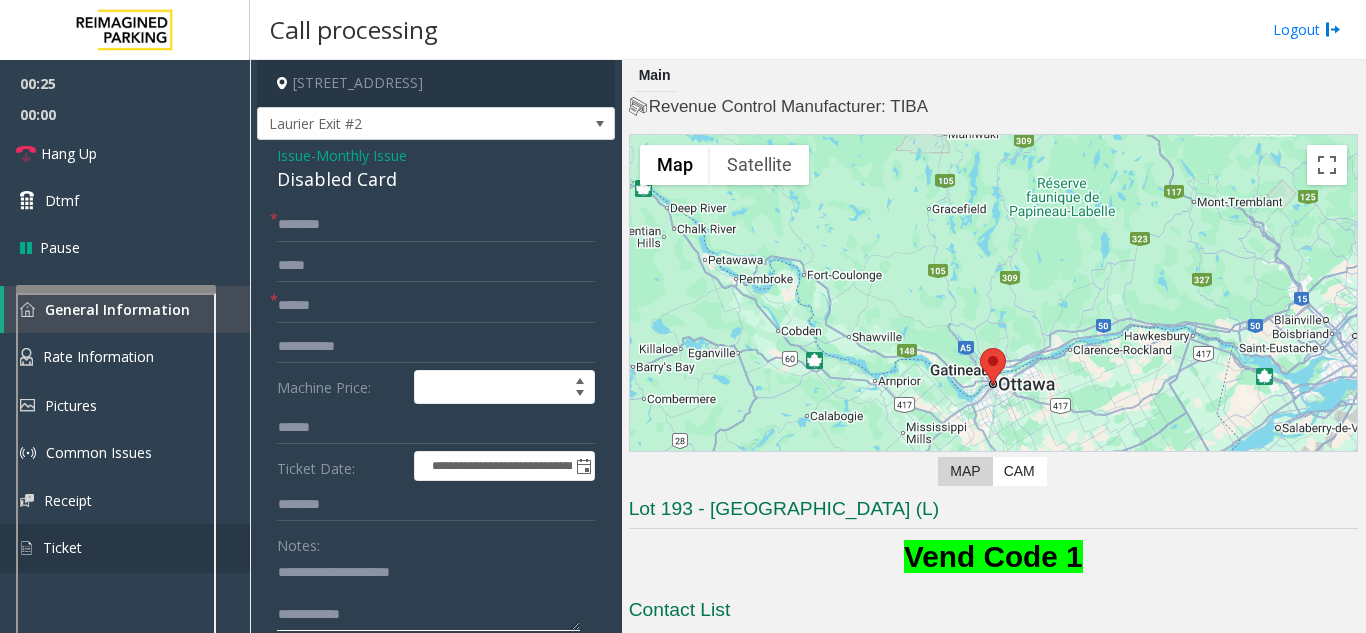 type on "**********" 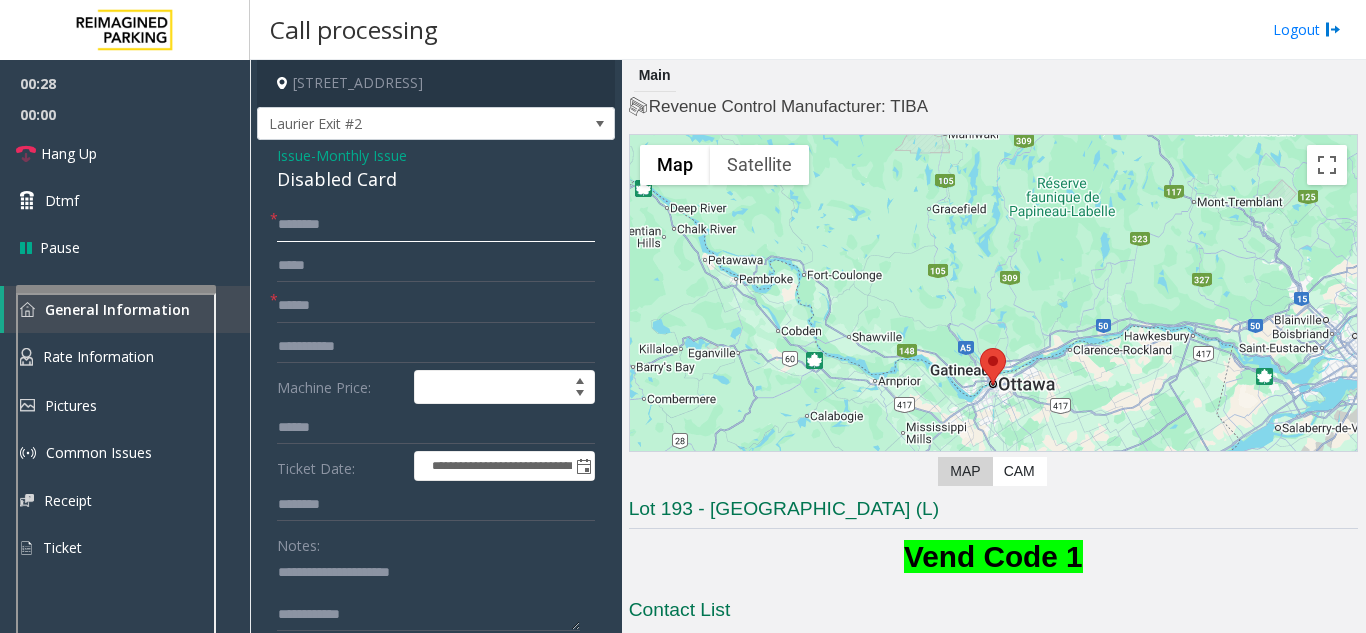 click 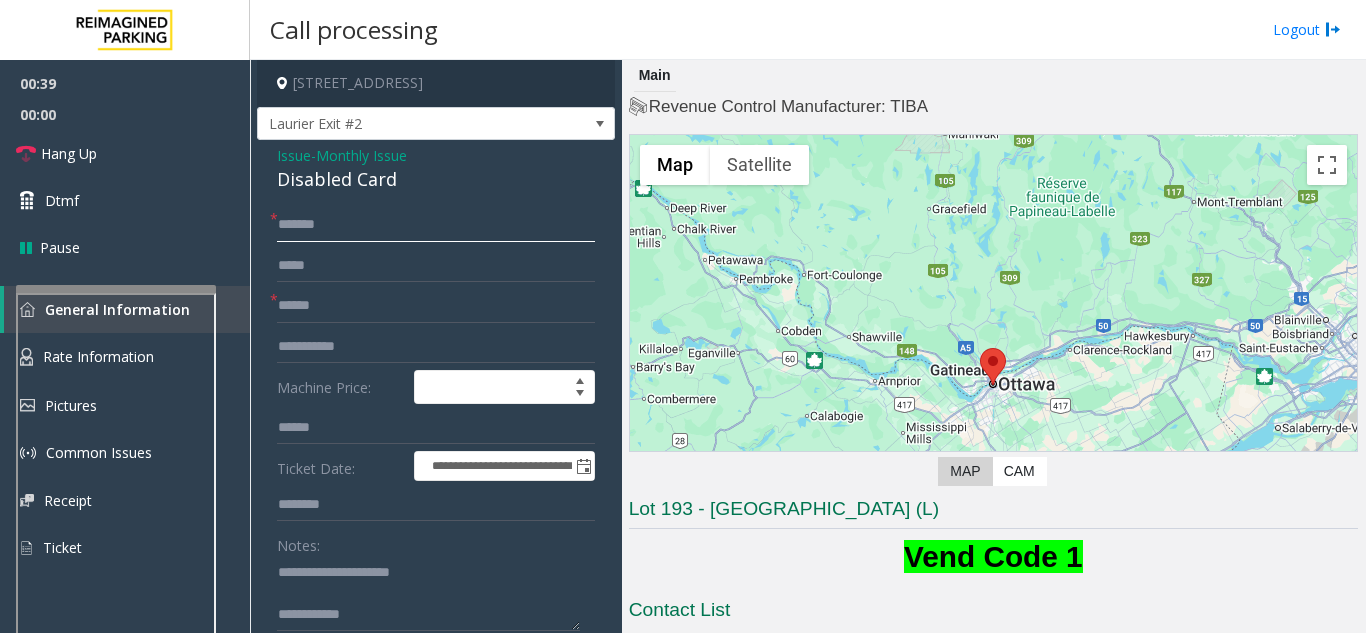 click on "******" 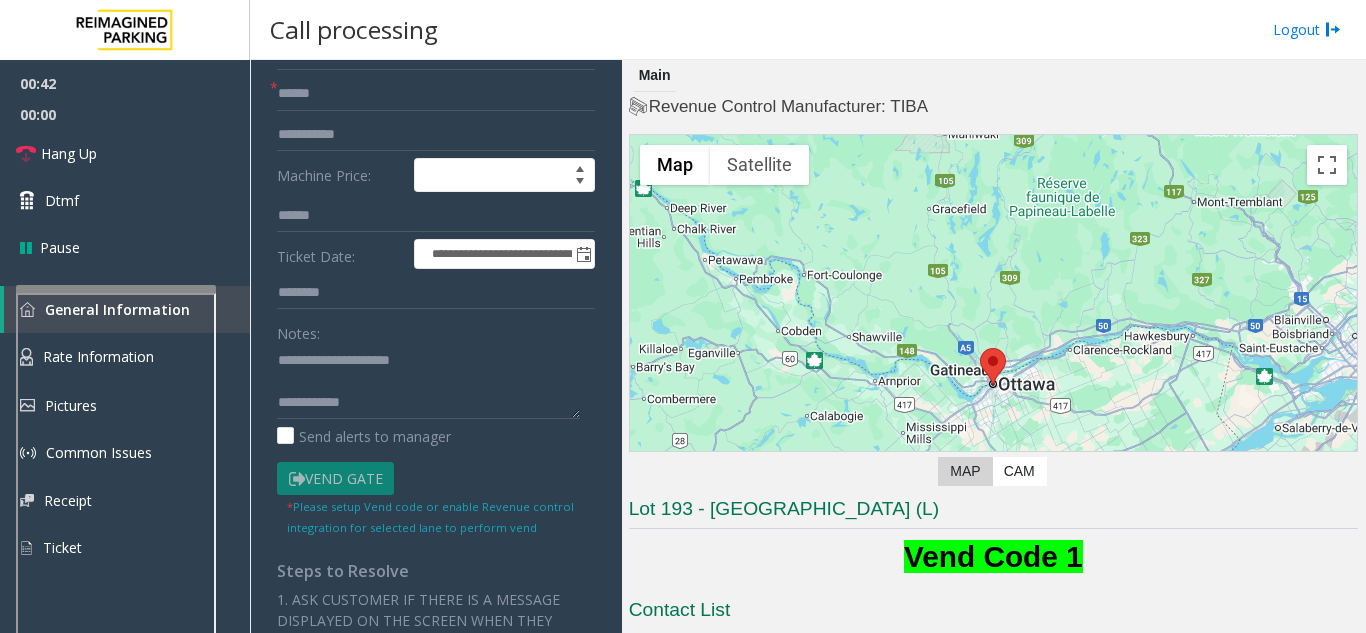 scroll, scrollTop: 400, scrollLeft: 0, axis: vertical 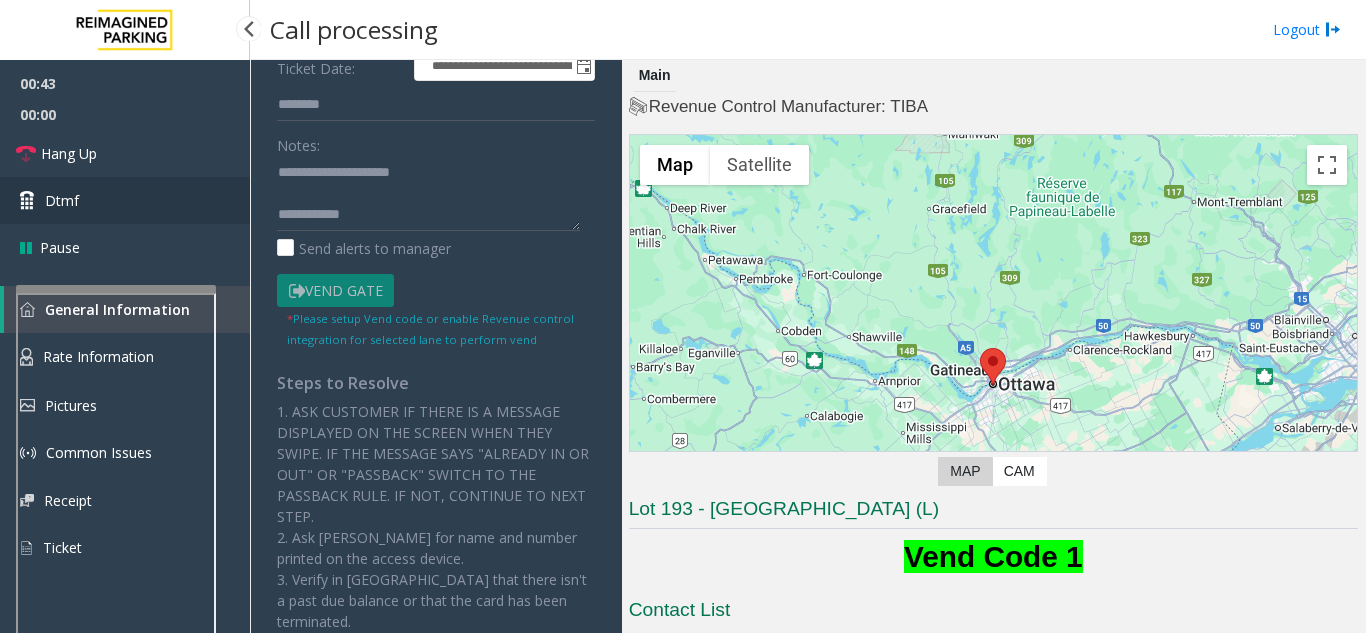 type on "******" 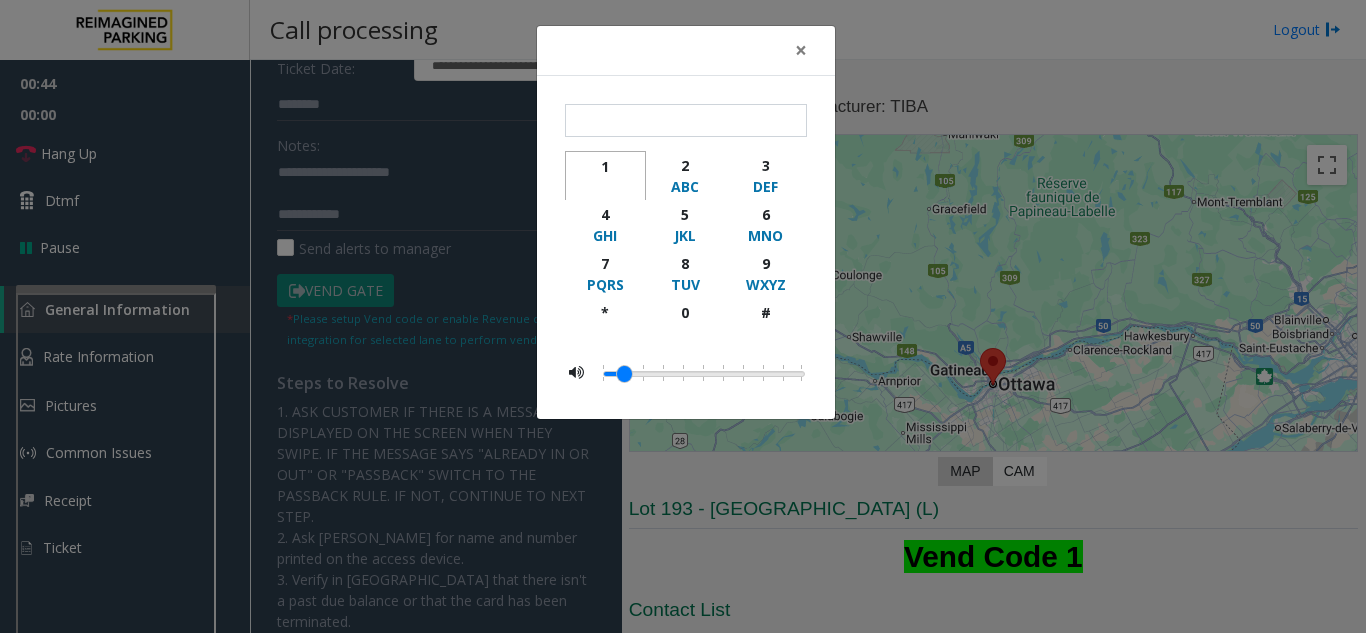 click on "1" 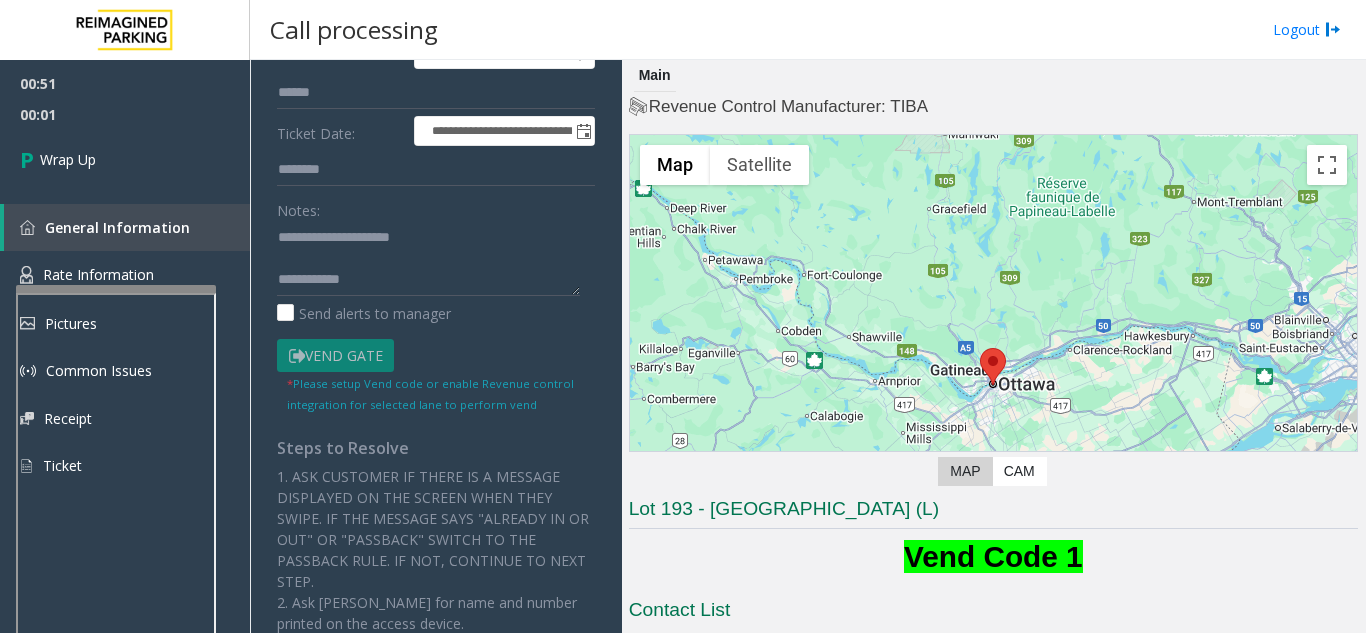 scroll, scrollTop: 300, scrollLeft: 0, axis: vertical 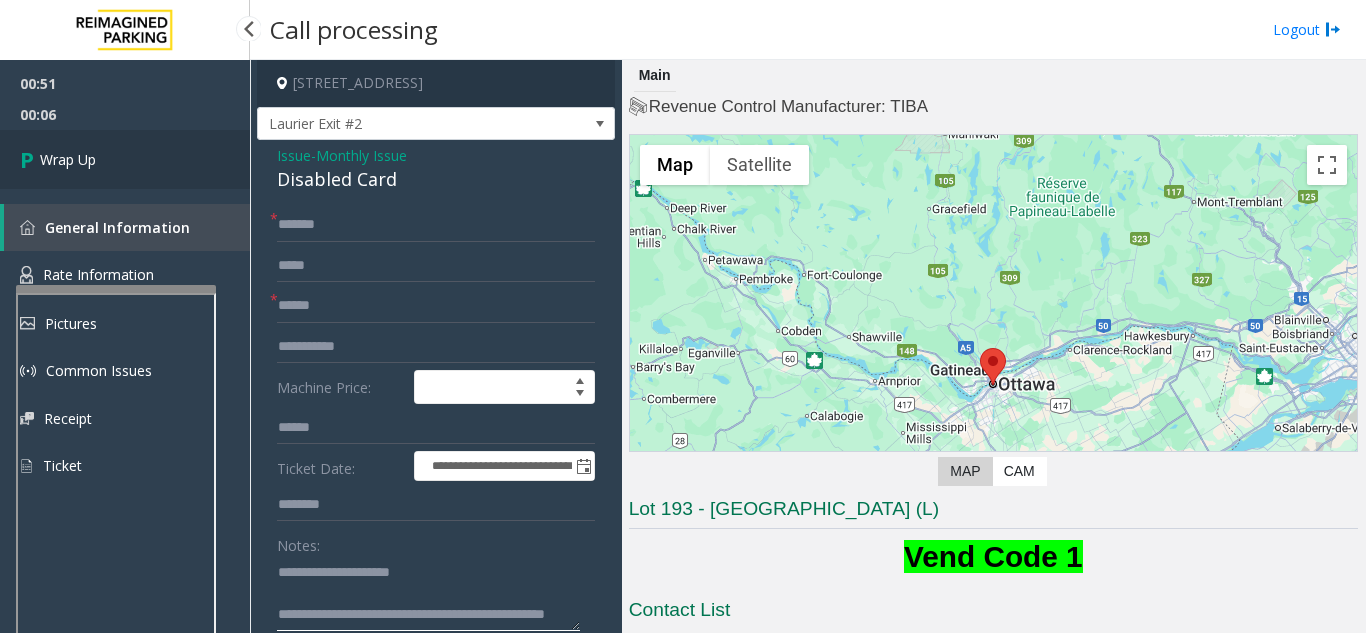 type on "**********" 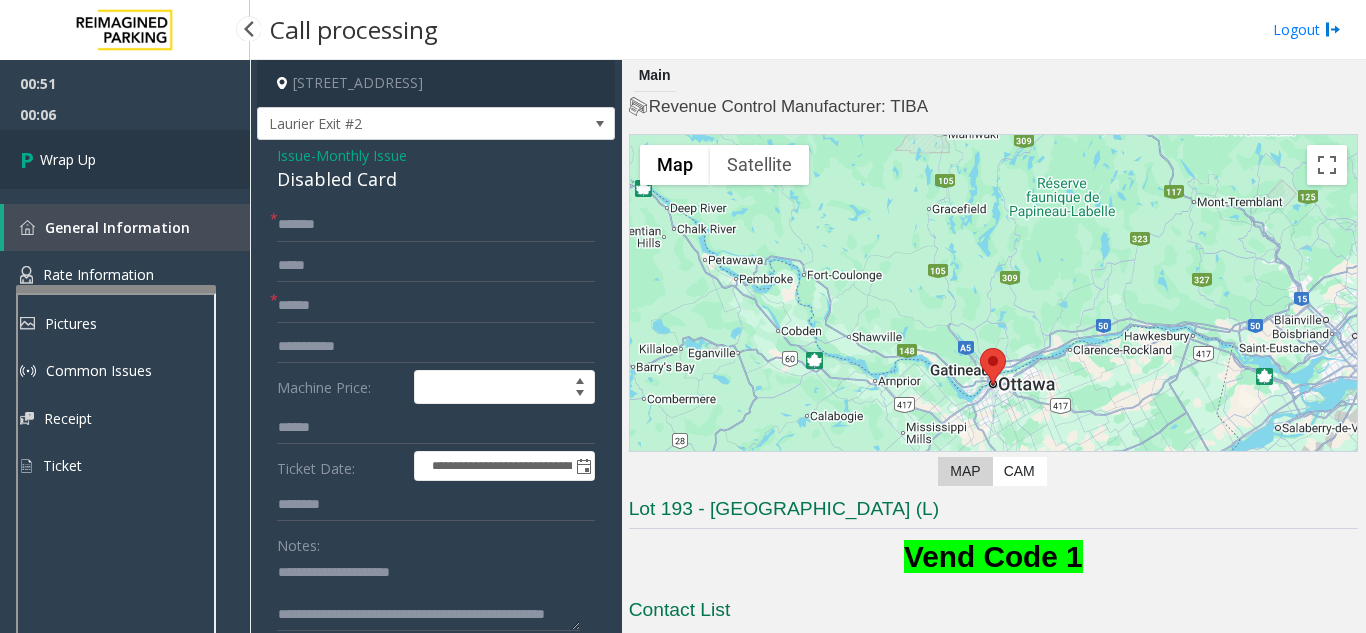 click on "Wrap Up" at bounding box center [125, 159] 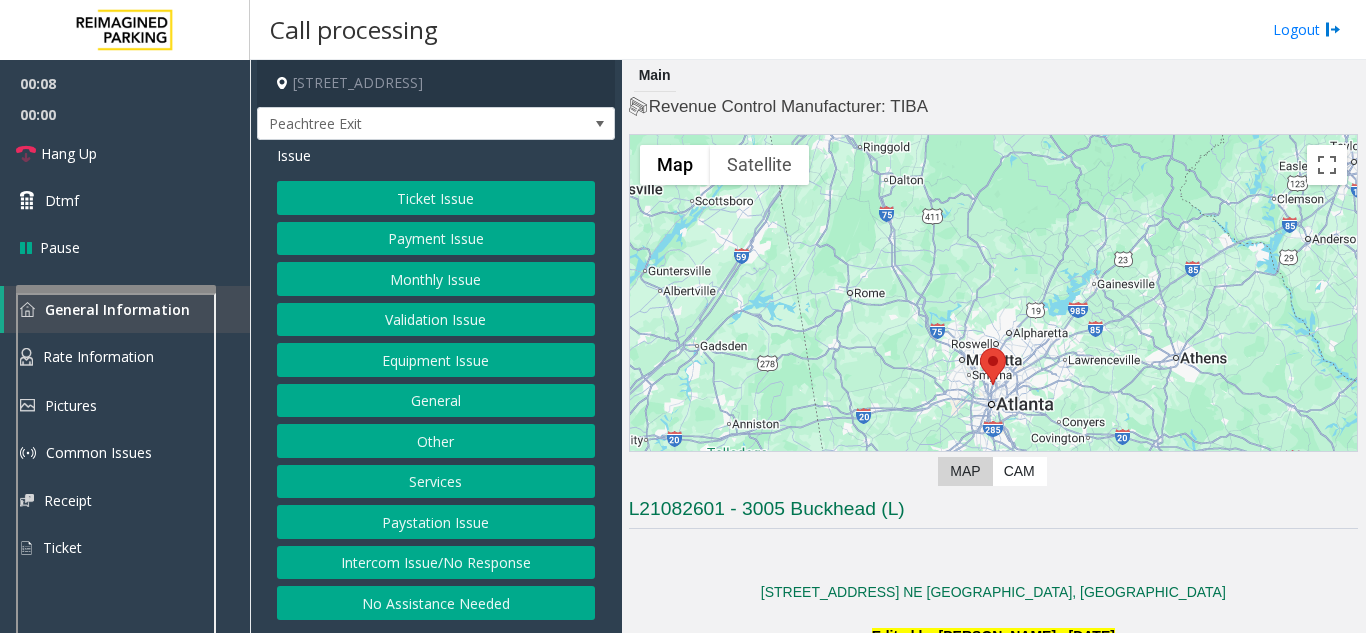 click on "Validation Issue" 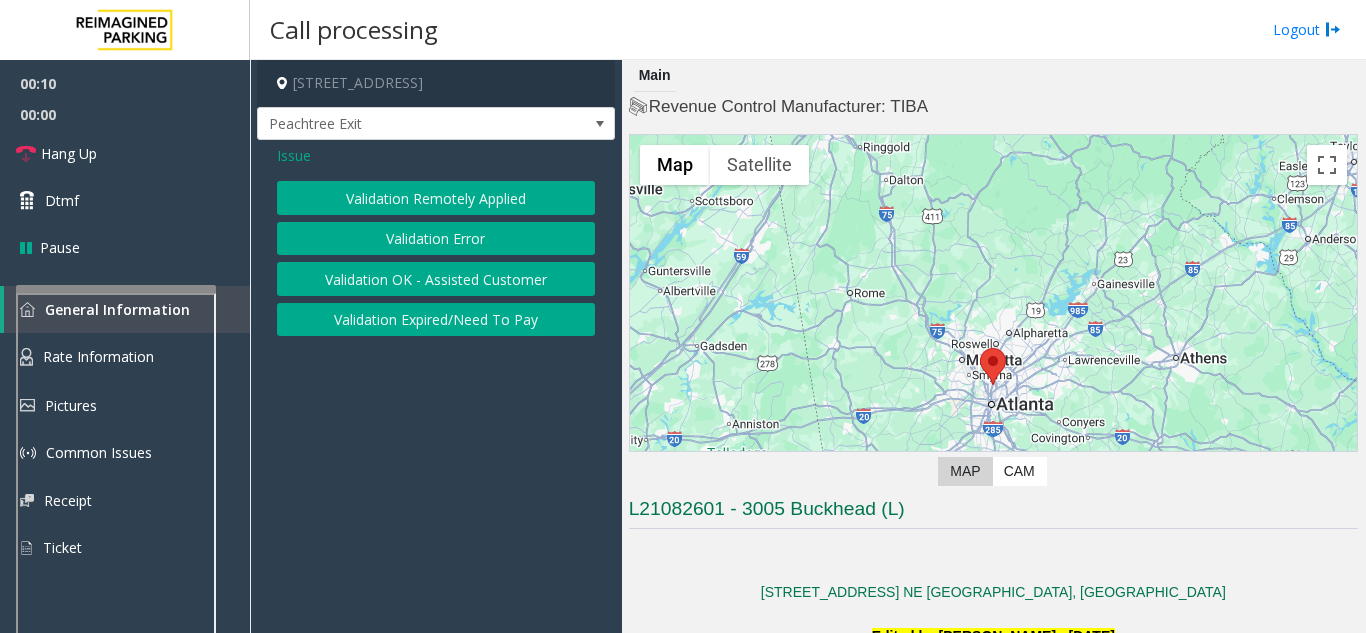 click on "Validation Error" 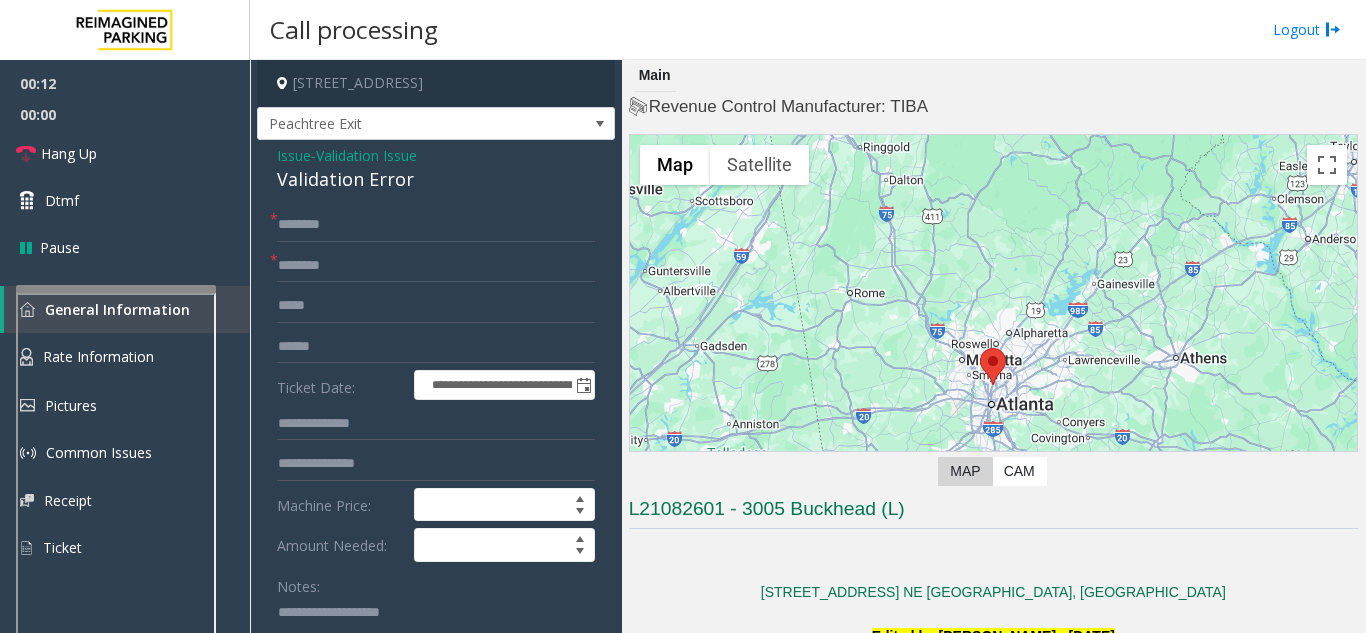 click on "Validation Issue" 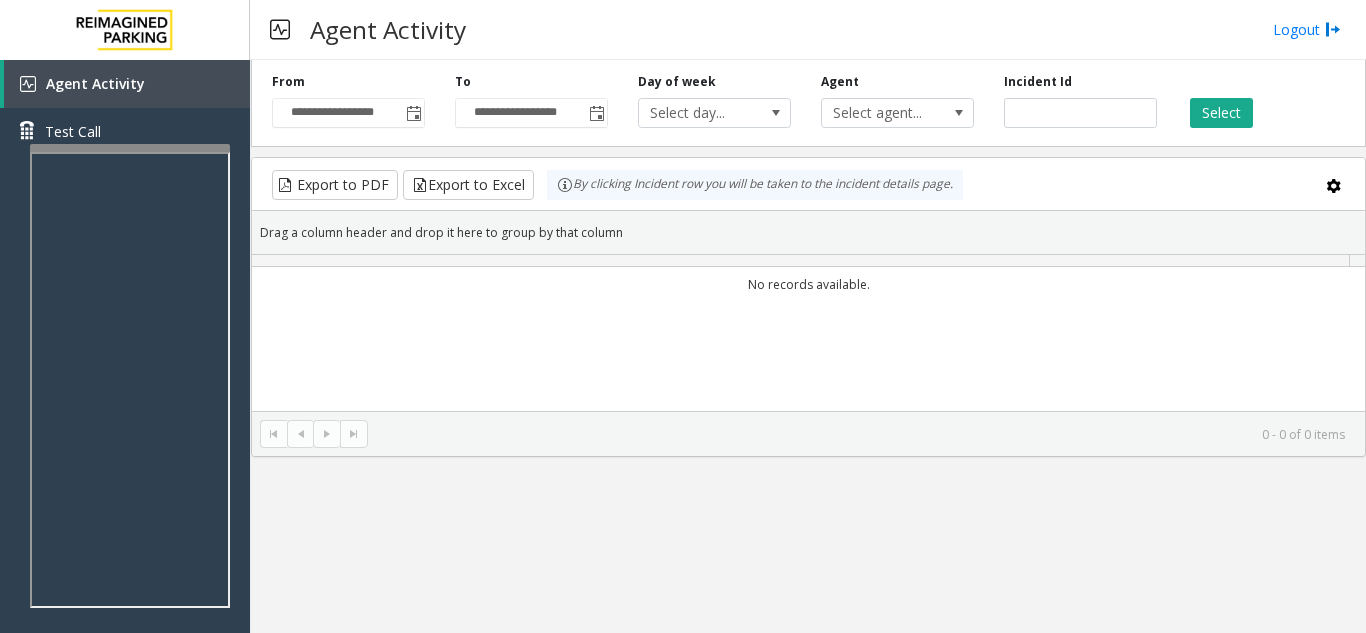 scroll, scrollTop: 0, scrollLeft: 0, axis: both 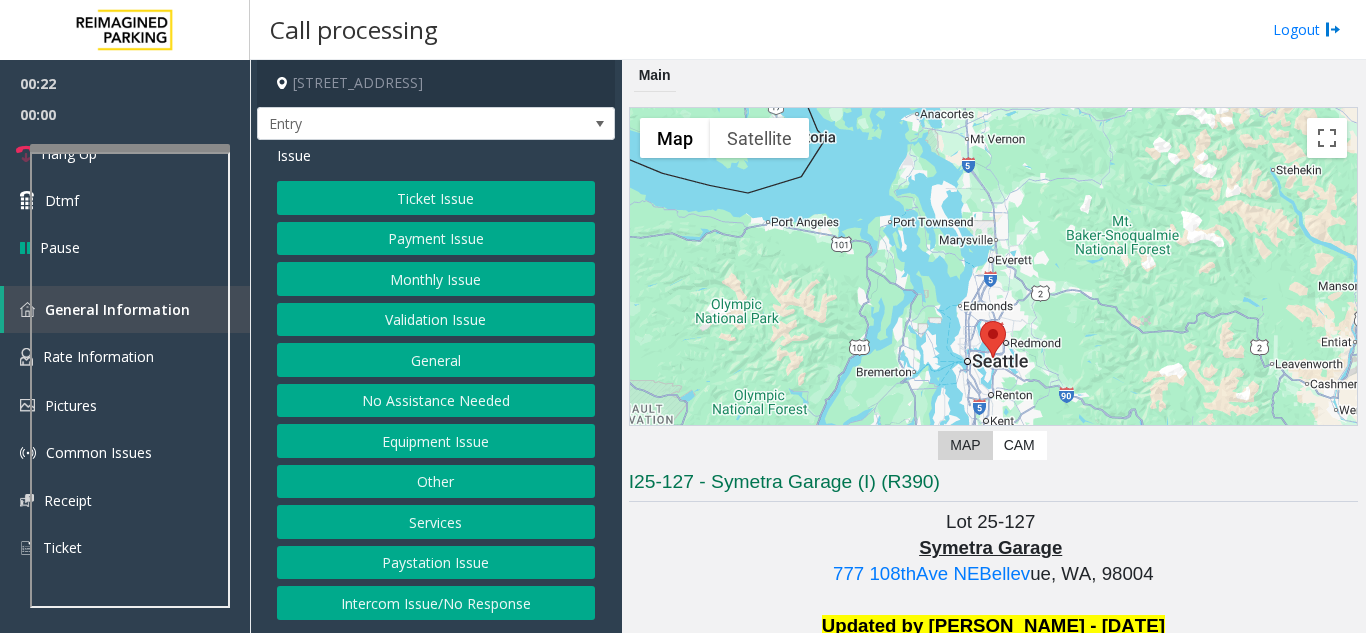 click on "Equipment Issue" 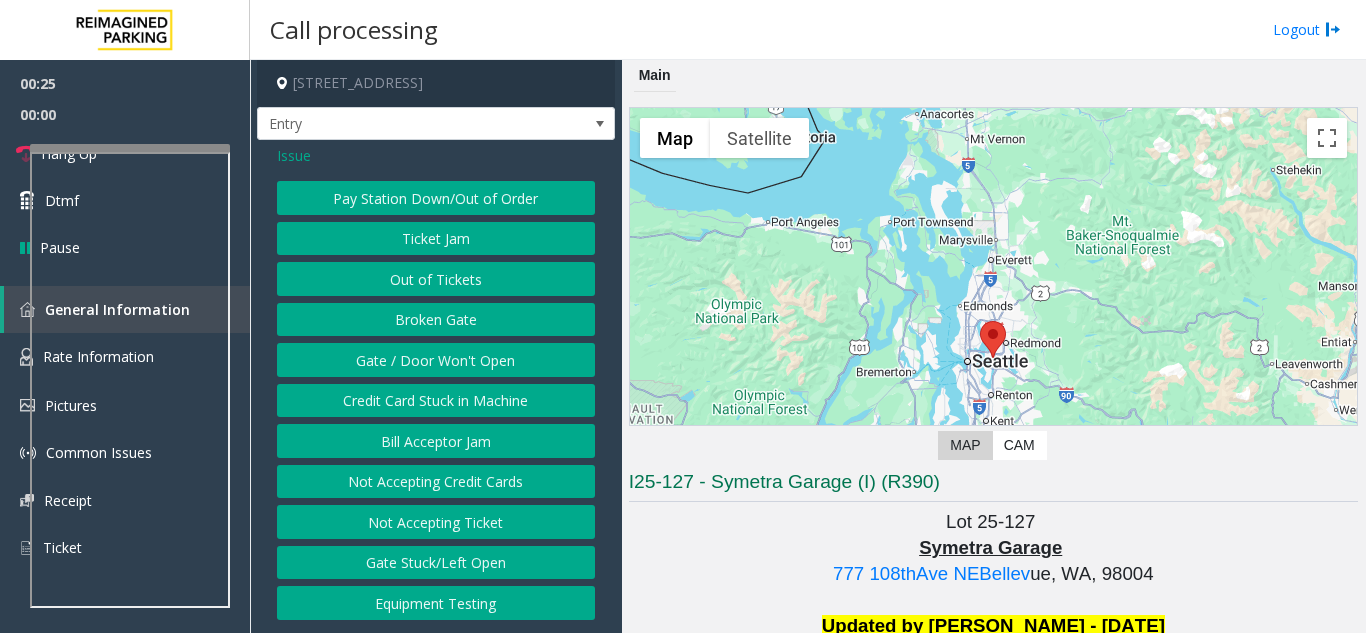 click on "Issue  Pay Station Down/Out of Order   Ticket Jam   Out of Tickets   [GEOGRAPHIC_DATA] / Door Won't Open   Credit Card Stuck in Machine   Bill Acceptor Jam   Not Accepting Credit Cards   Not Accepting Ticket   Gate Stuck/Left Open   Equipment Testing" 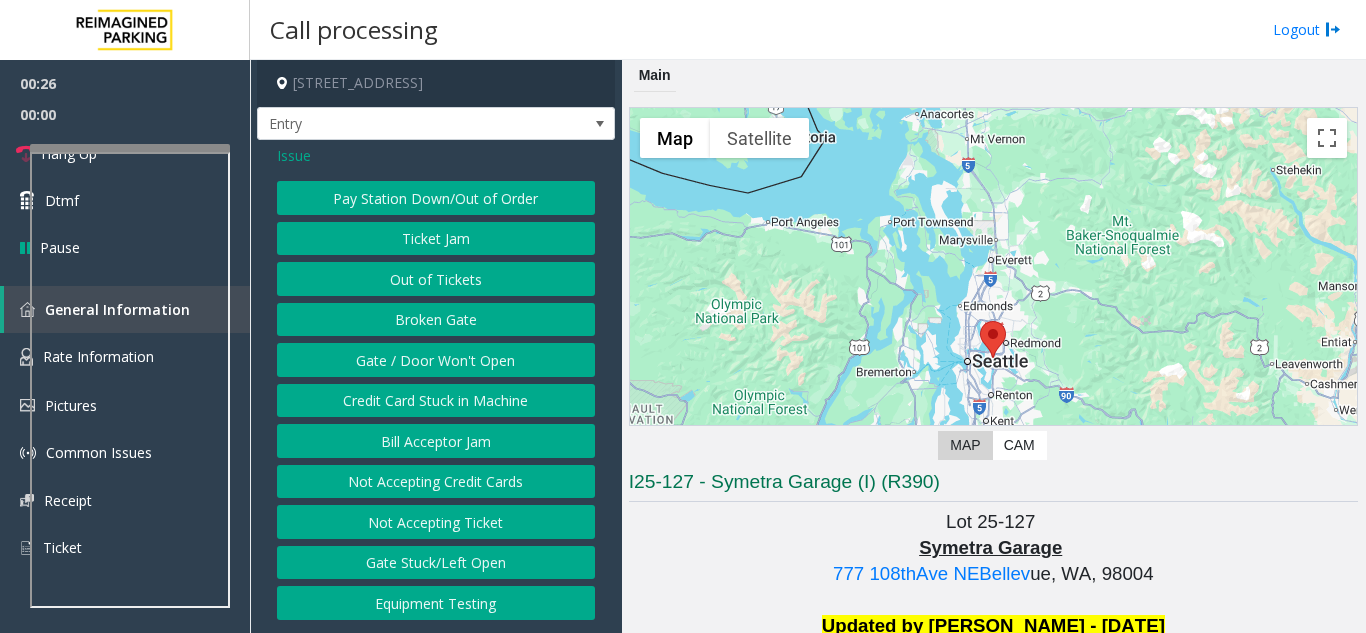 click on "Issue  Pay Station Down/Out of Order   Ticket Jam   Out of Tickets   [GEOGRAPHIC_DATA] / Door Won't Open   Credit Card Stuck in Machine   Bill Acceptor Jam   Not Accepting Credit Cards   Not Accepting Ticket   Gate Stuck/Left Open   Equipment Testing" 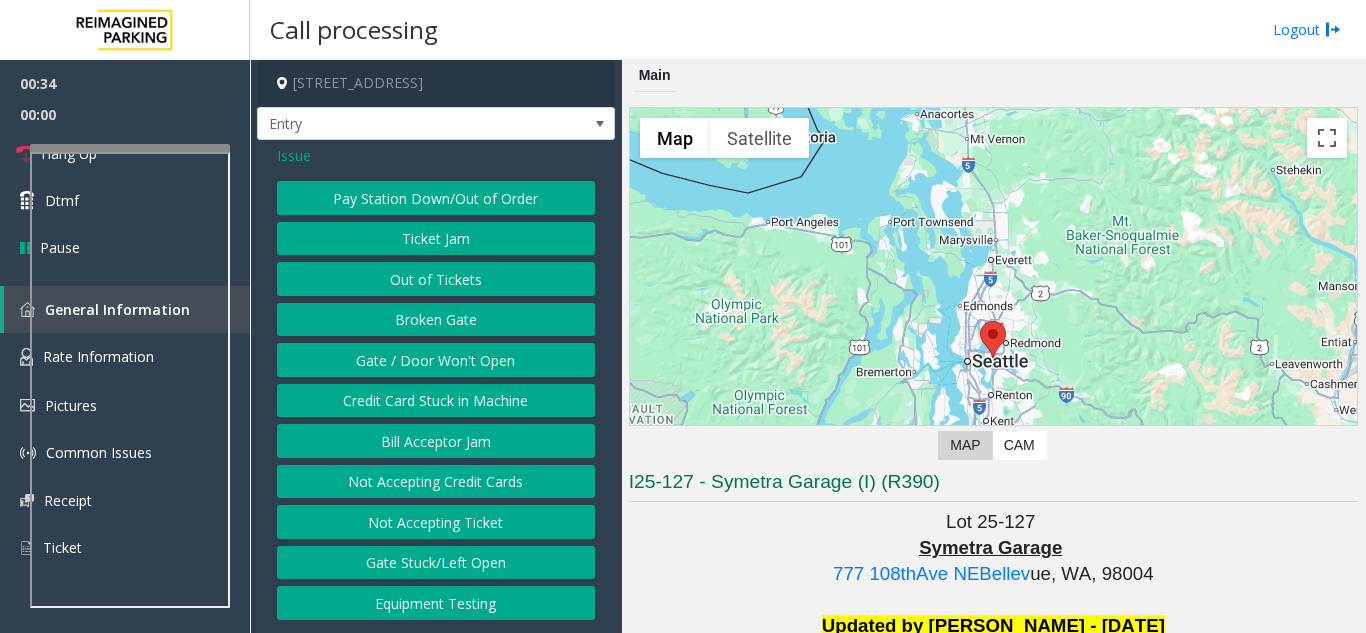 click on "Issue" 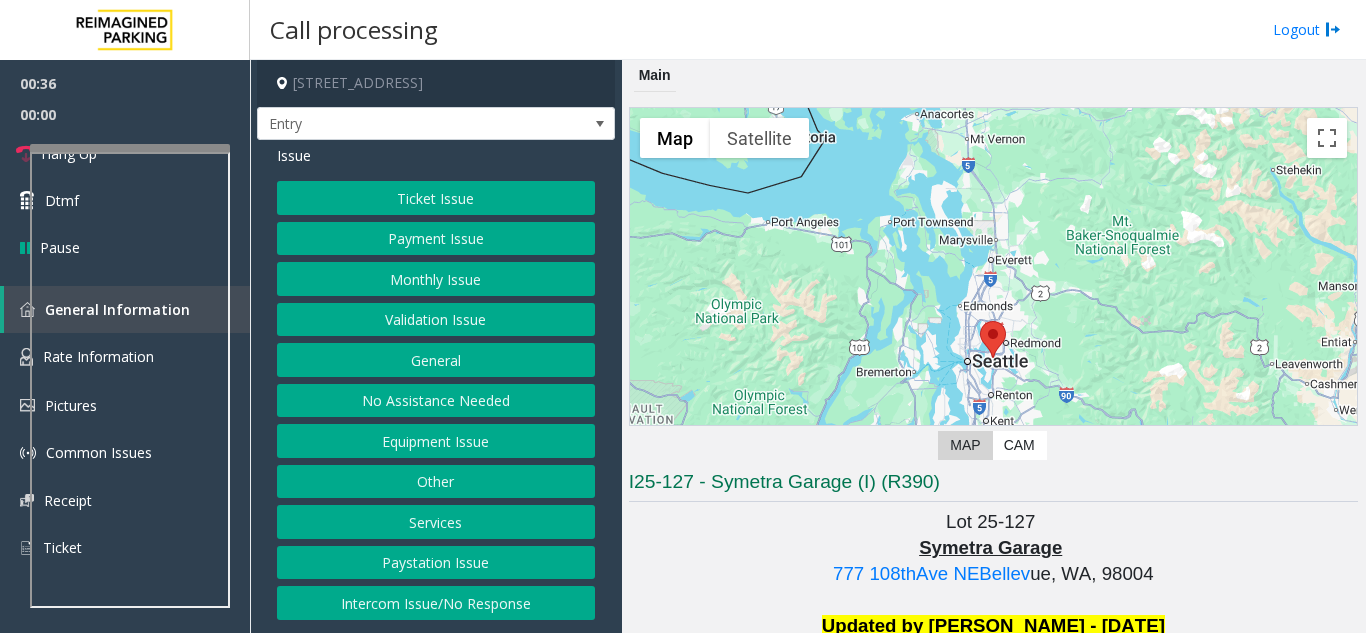 click on "Other" 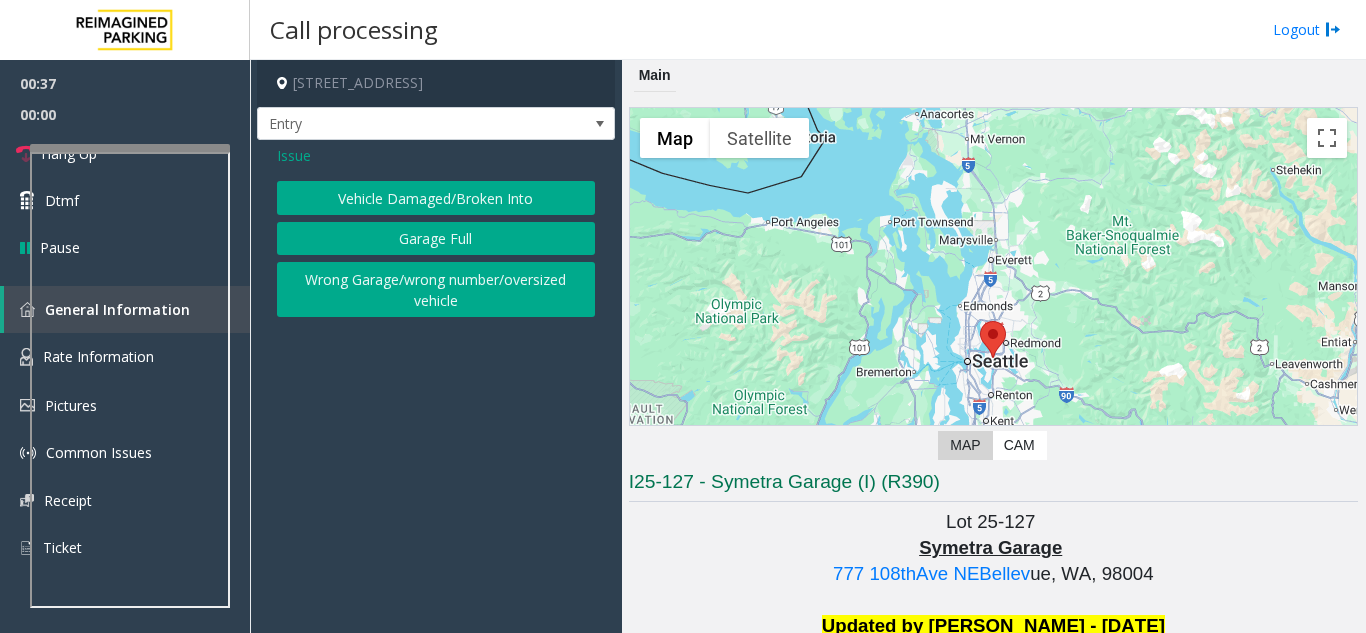 click on "Wrong Garage/wrong number/oversized vehicle" 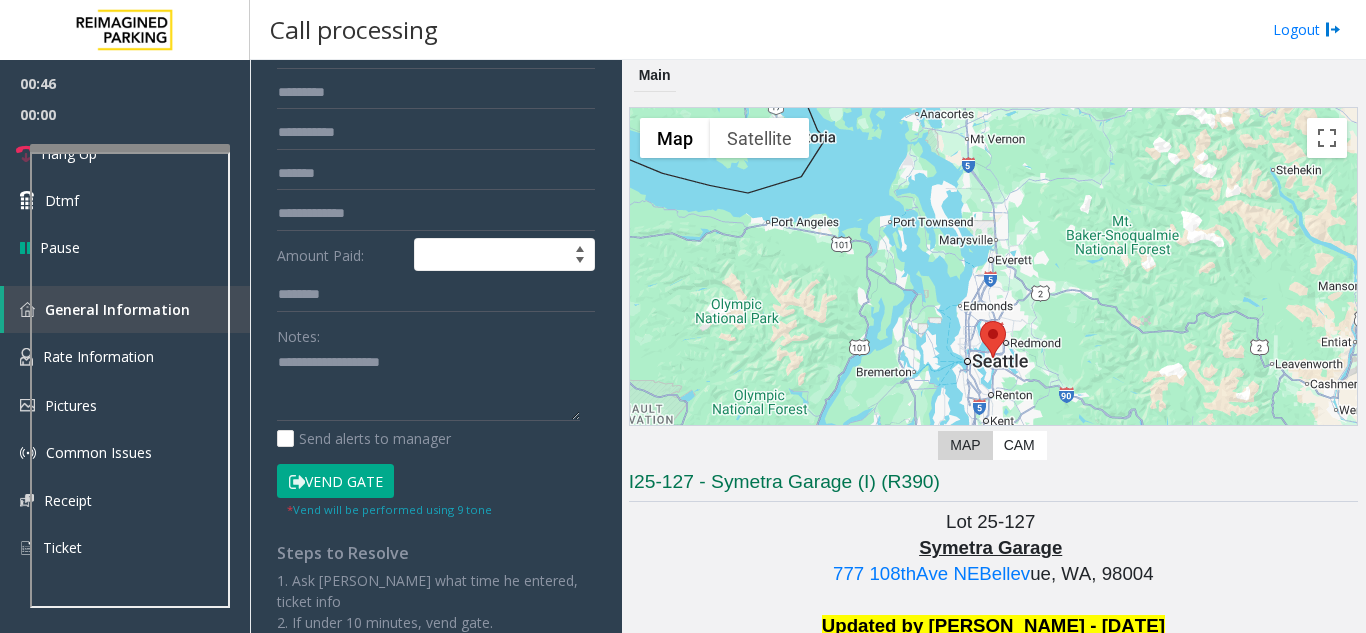 scroll, scrollTop: 400, scrollLeft: 0, axis: vertical 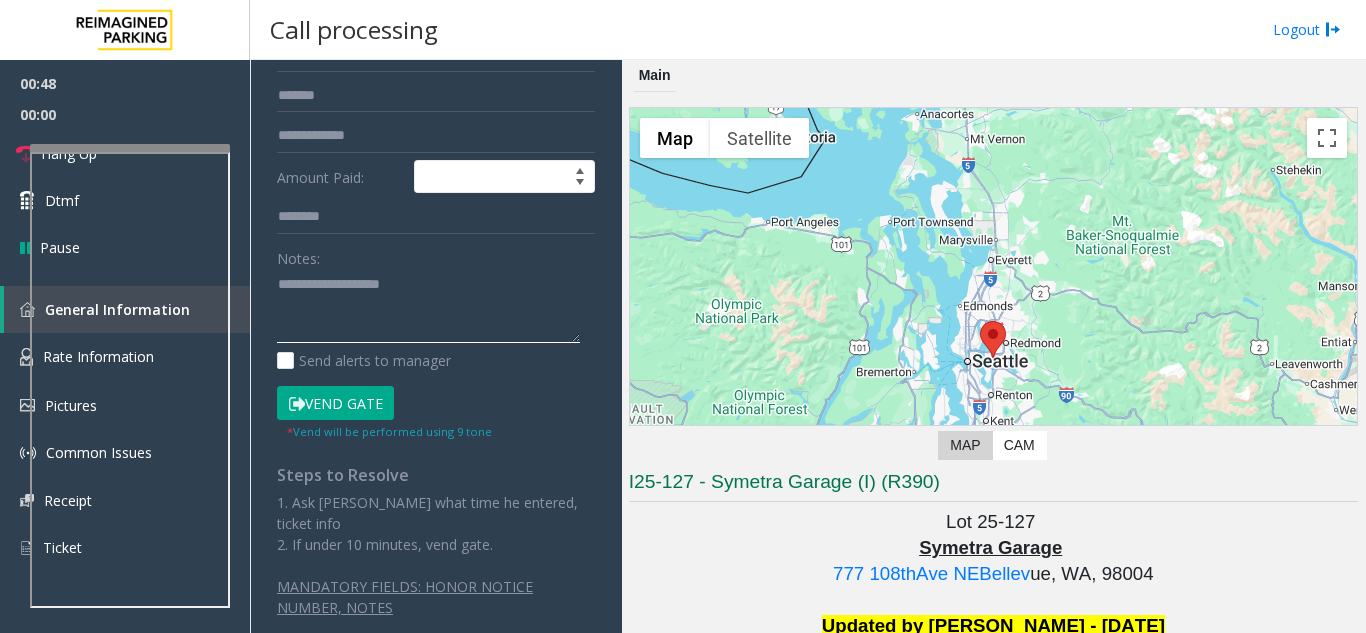 paste on "**********" 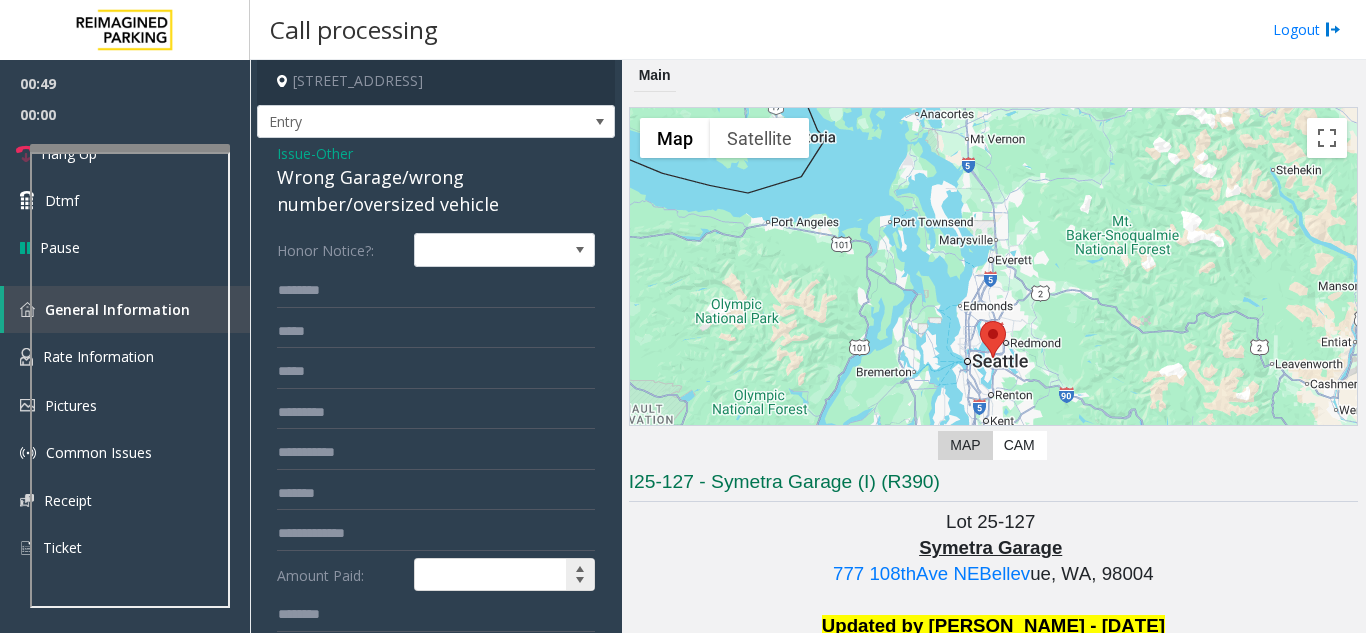 scroll, scrollTop: 0, scrollLeft: 0, axis: both 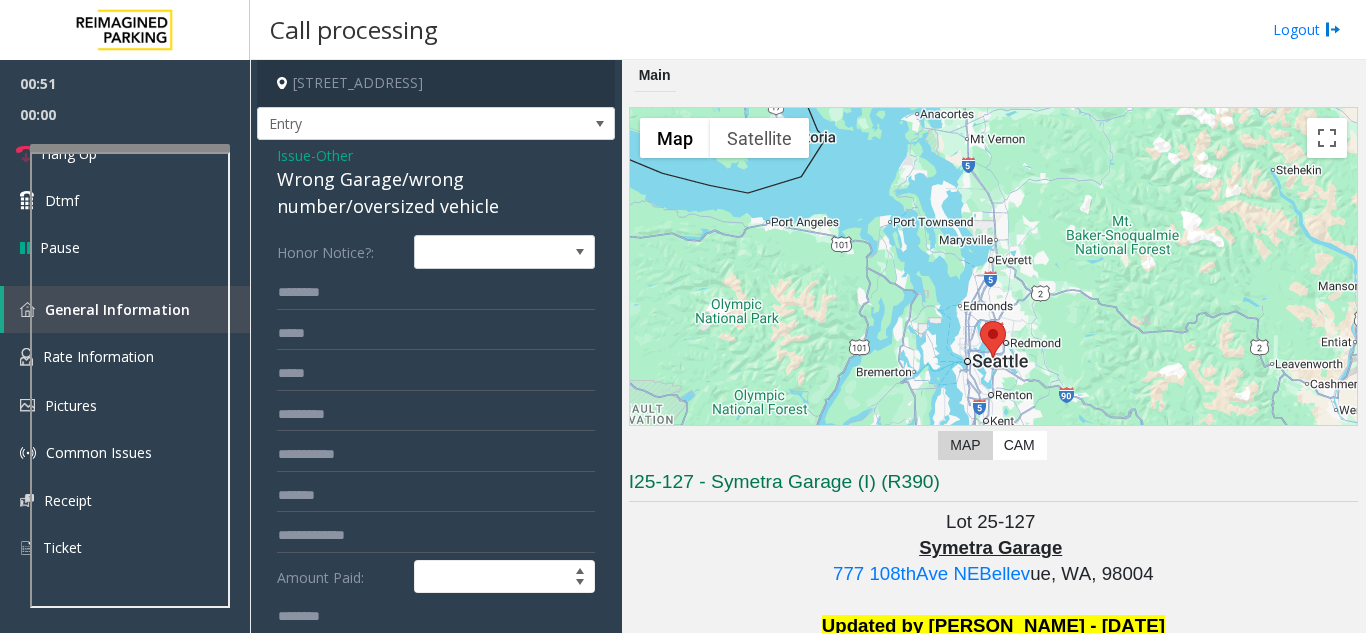 type on "**********" 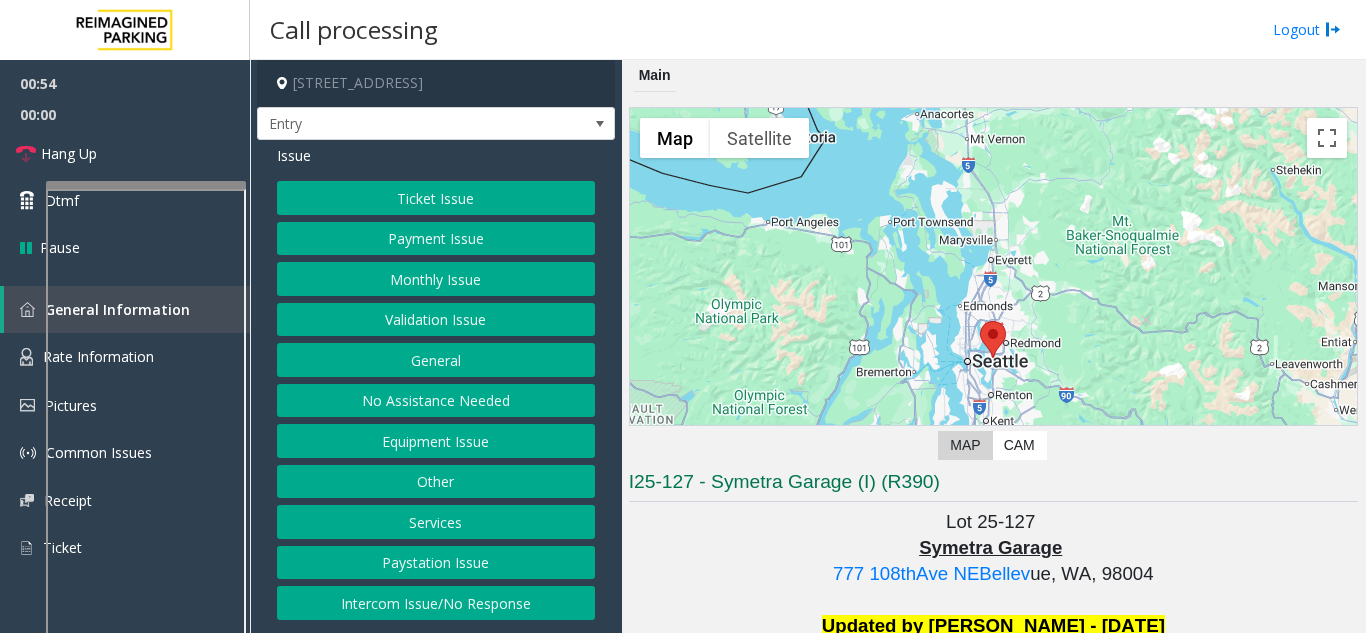 click at bounding box center (146, 185) 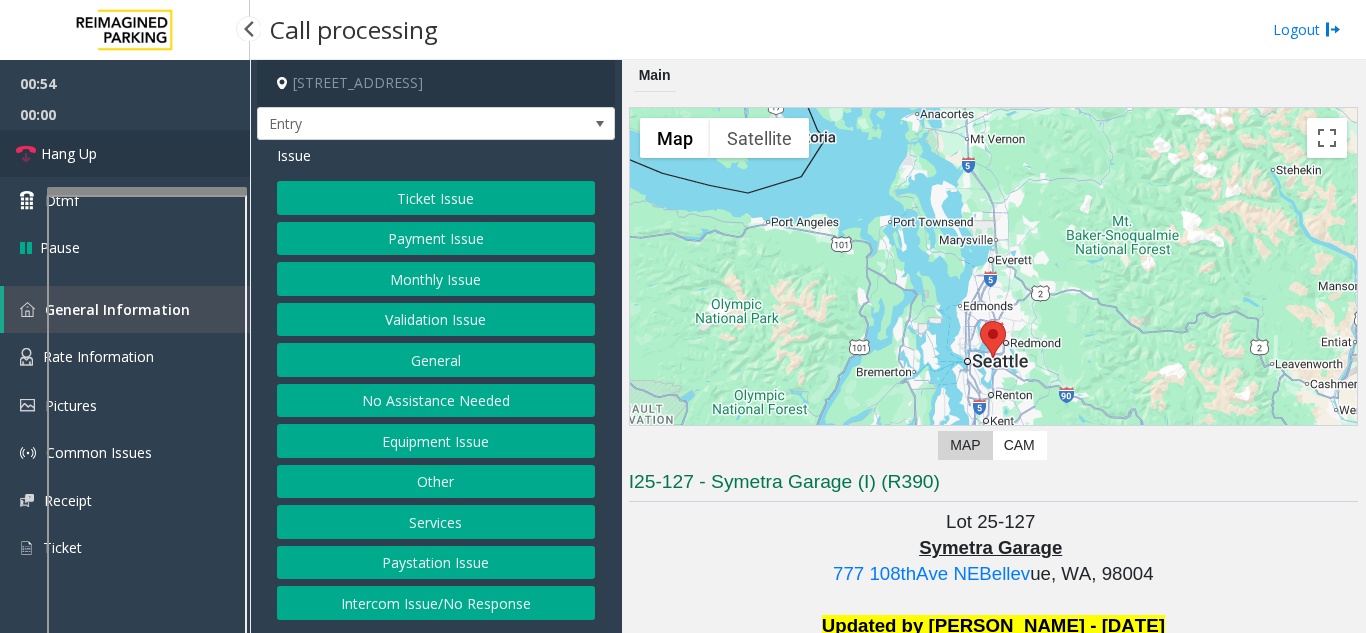 click on "Hang Up" at bounding box center [125, 153] 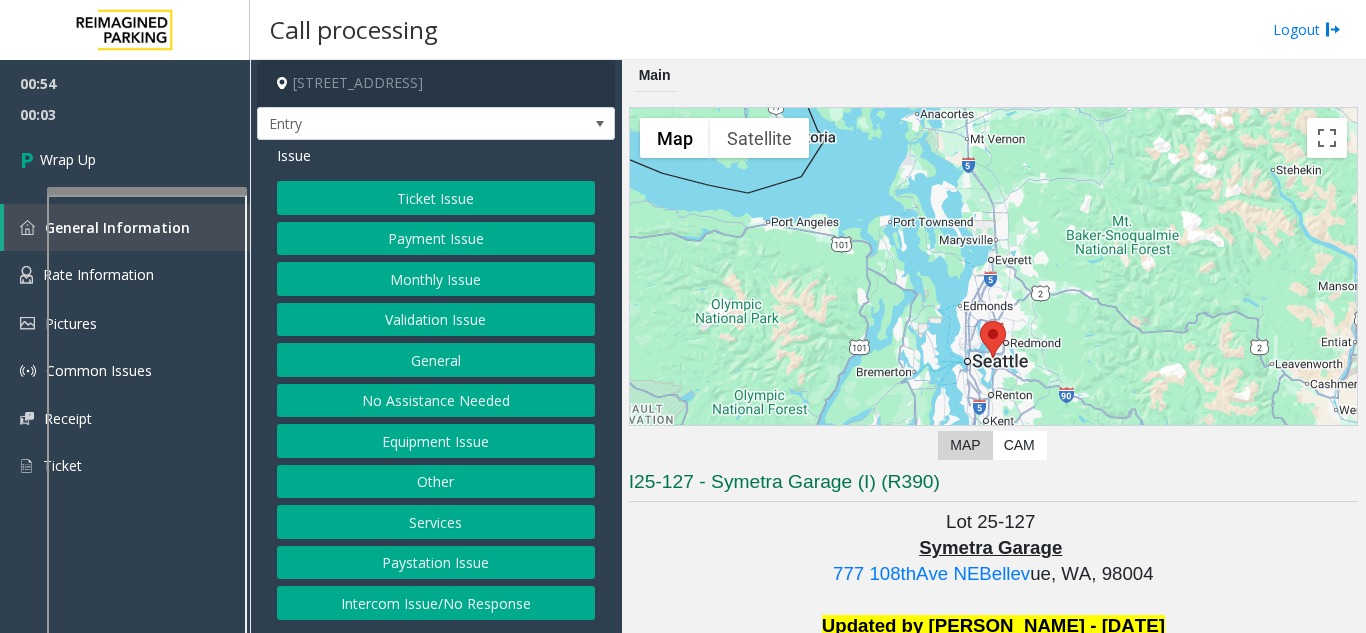 click on "Equipment Issue" 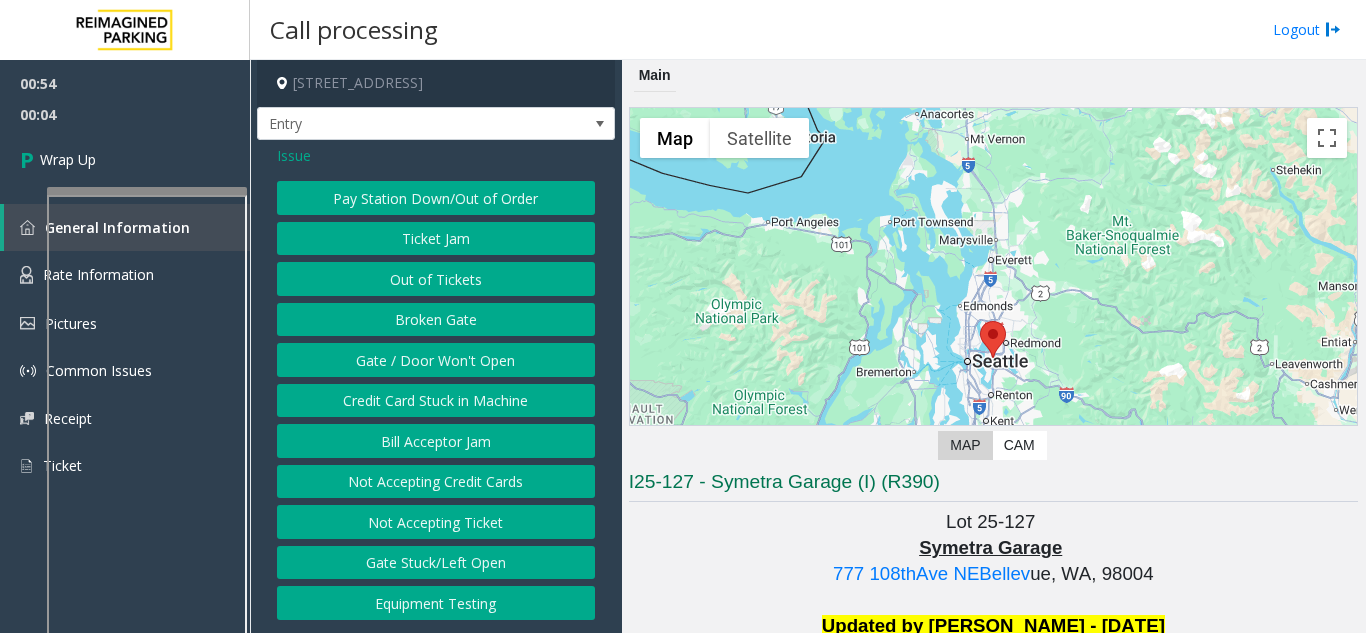 click on "Gate / Door Won't Open" 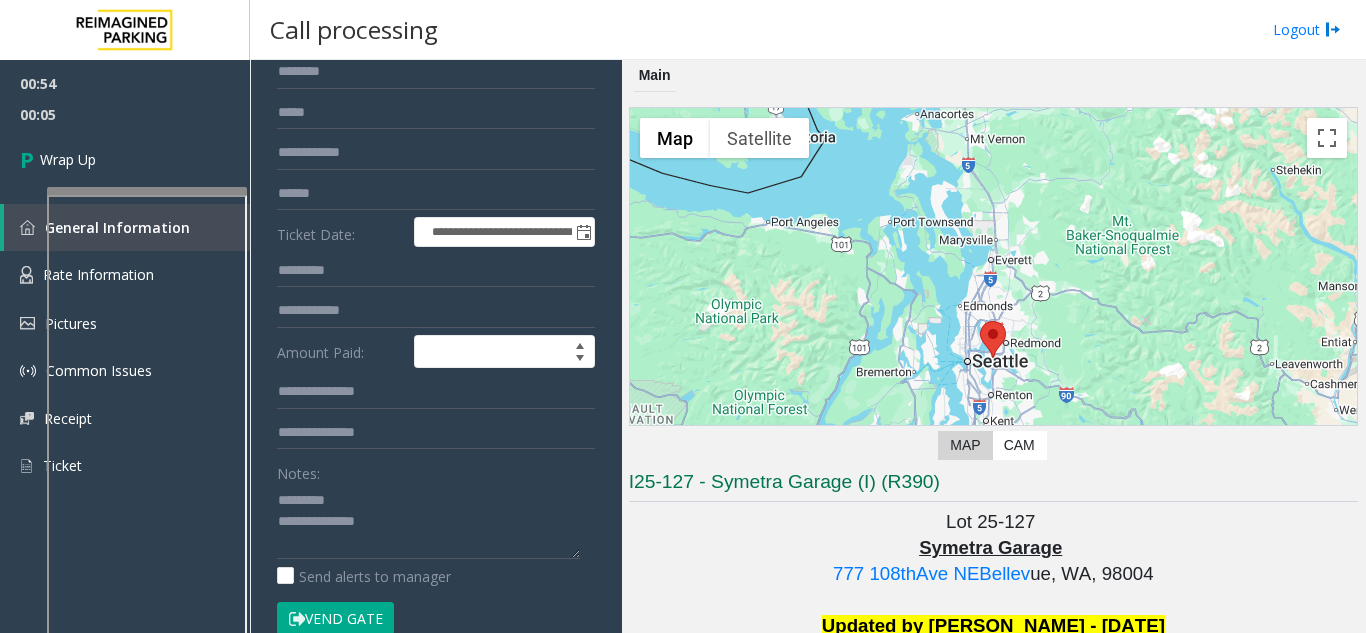 scroll, scrollTop: 300, scrollLeft: 0, axis: vertical 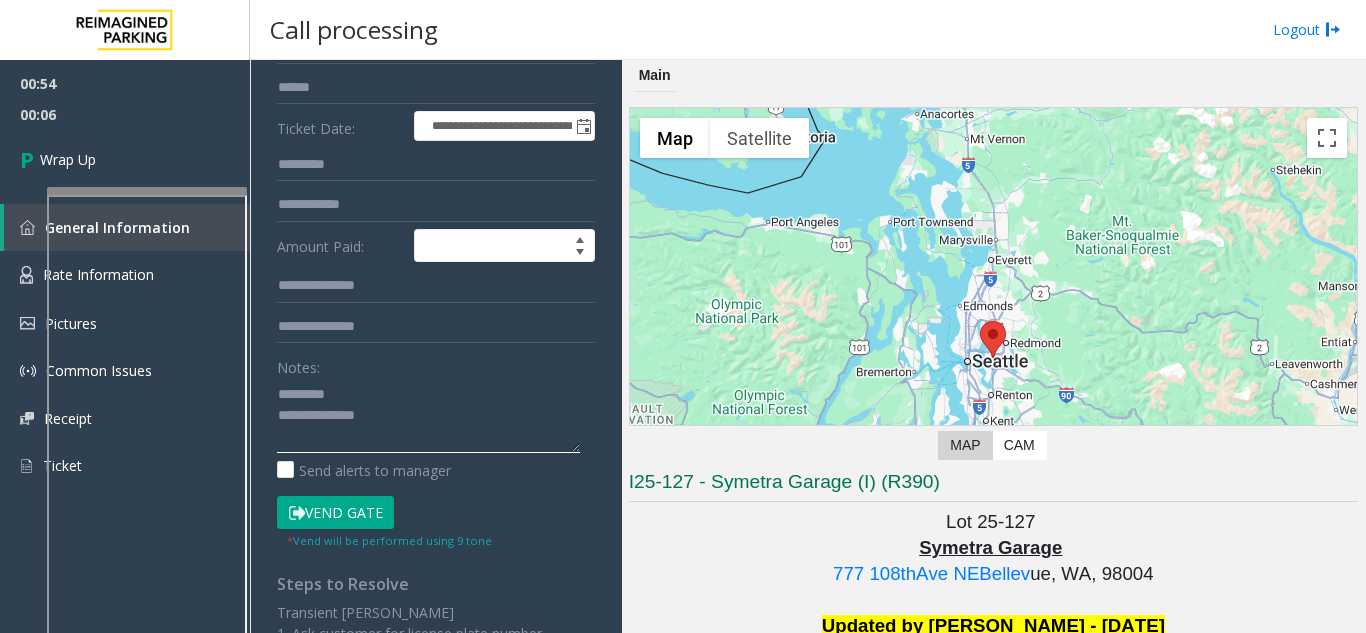 click 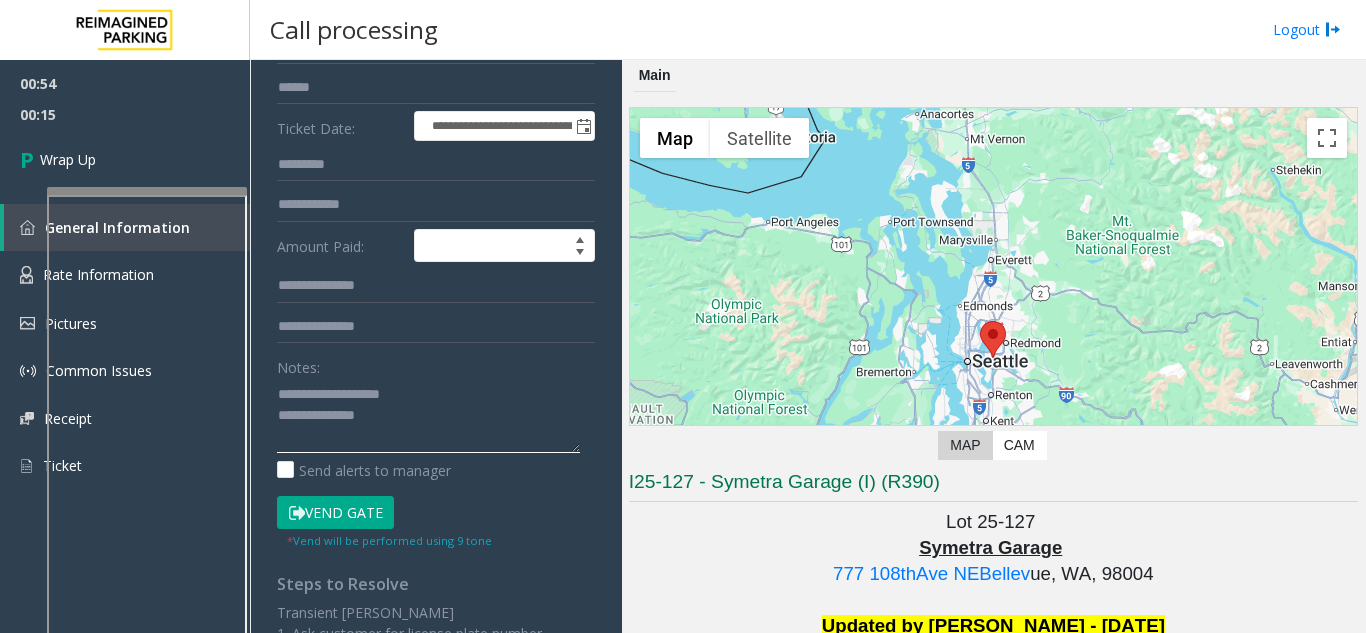 click 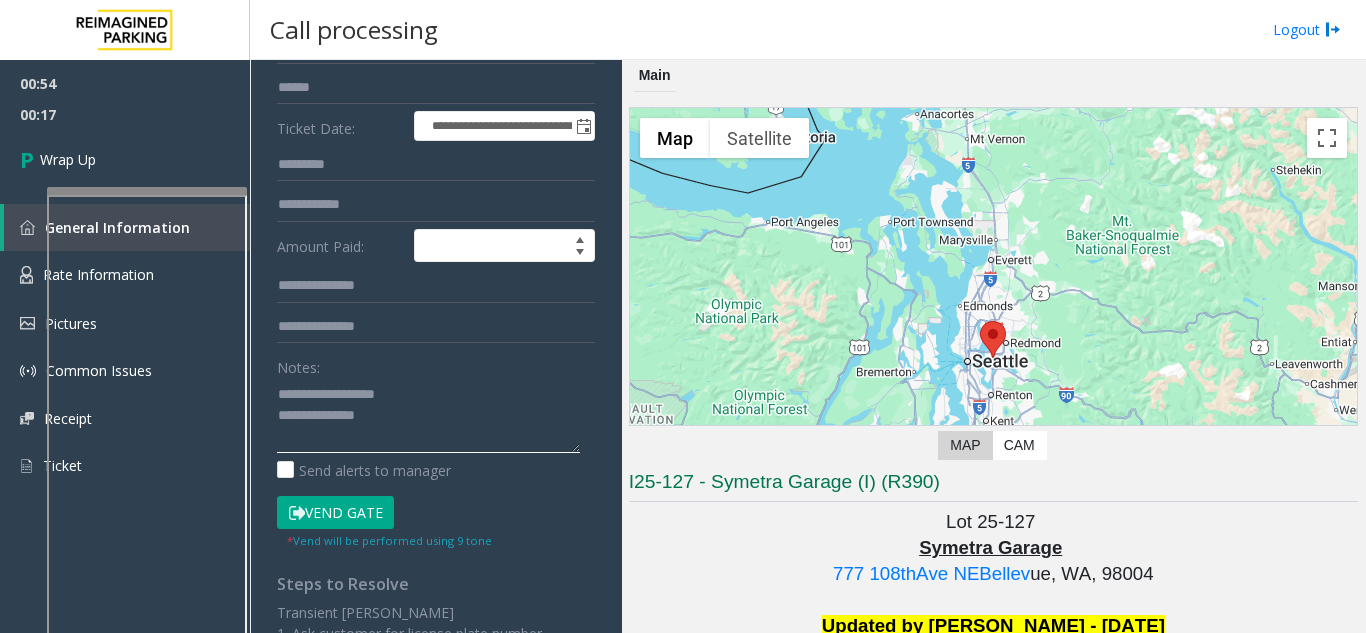 click 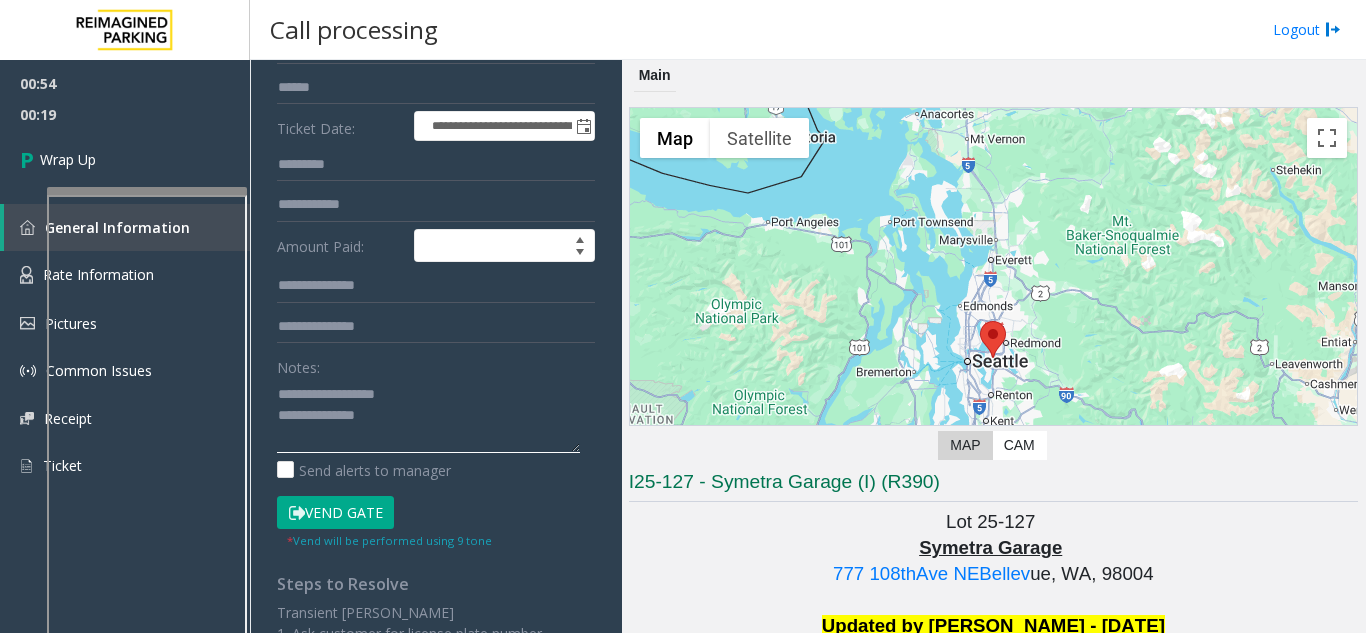 click 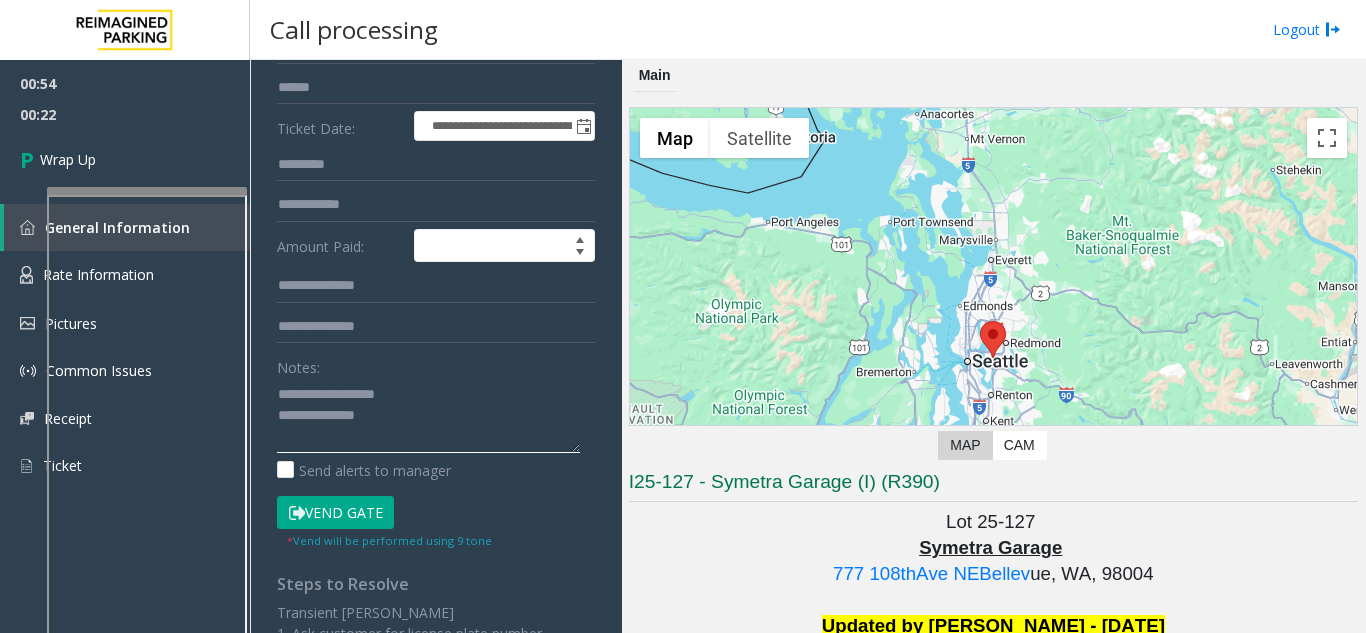 click 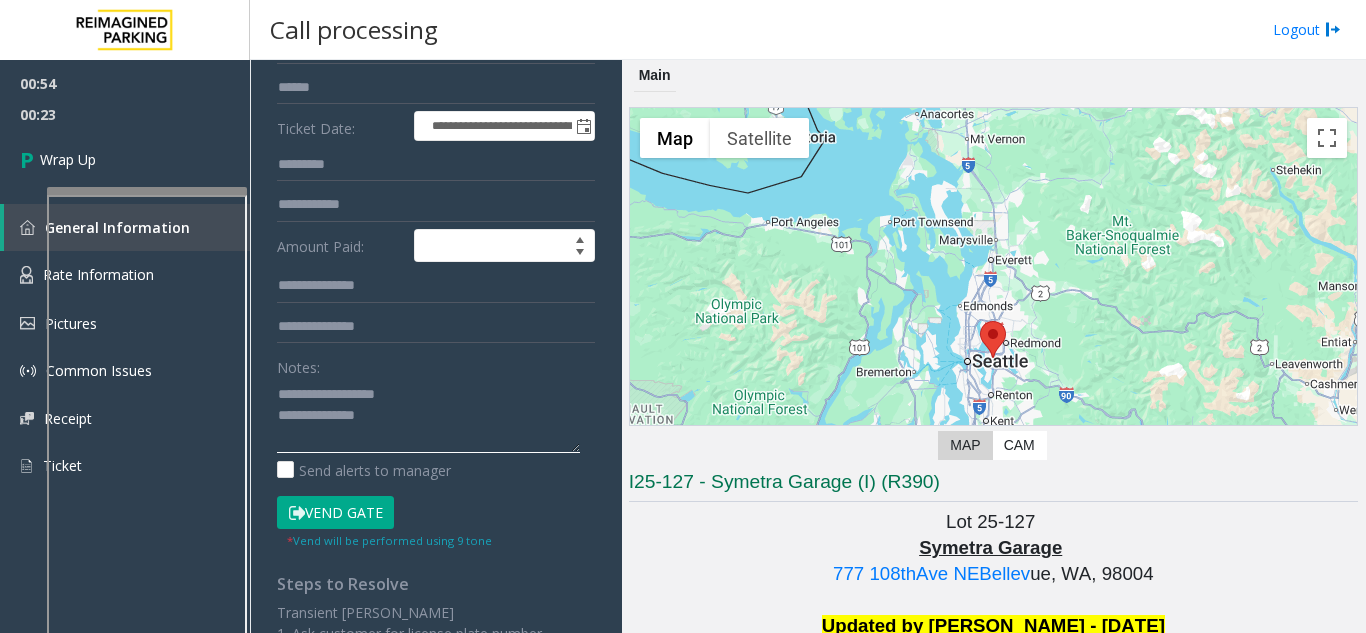 click 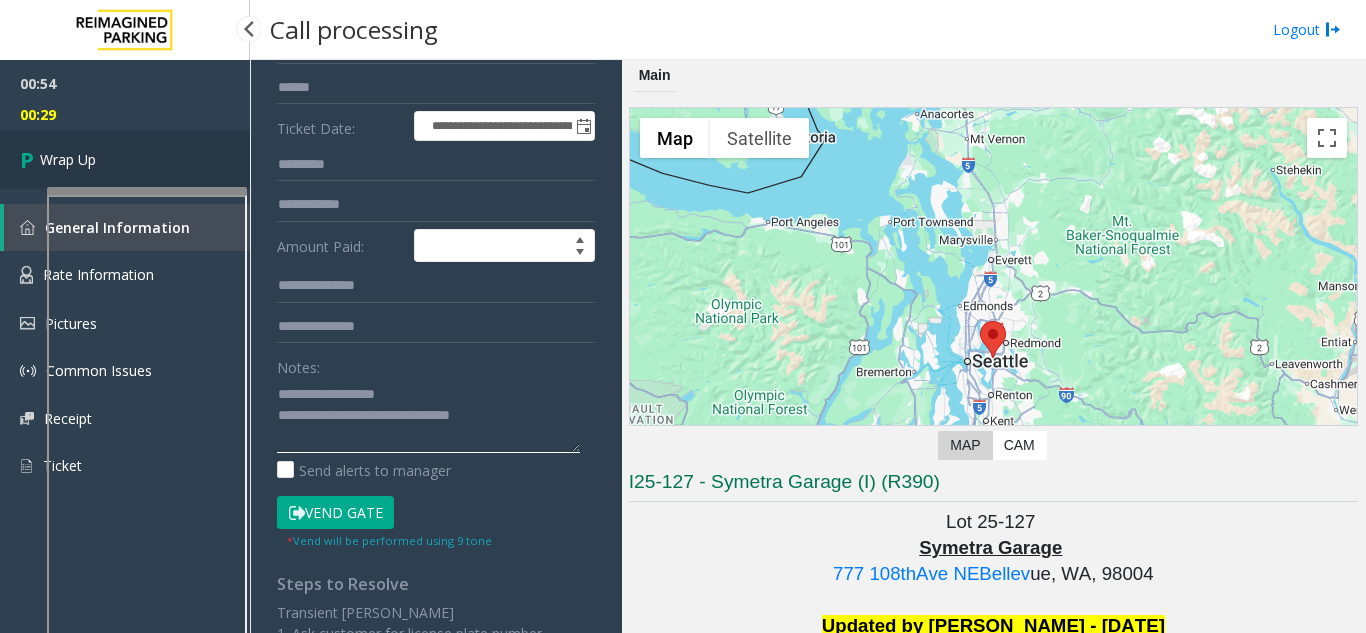 type on "**********" 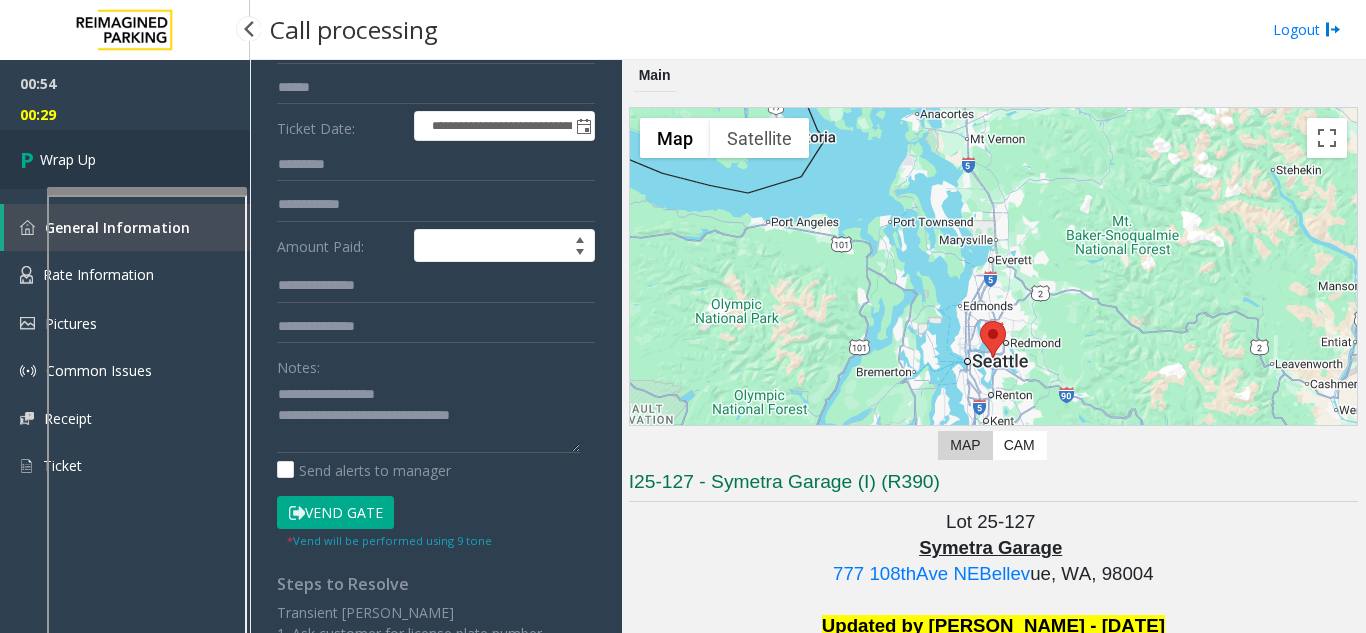 click on "Wrap Up" at bounding box center [68, 159] 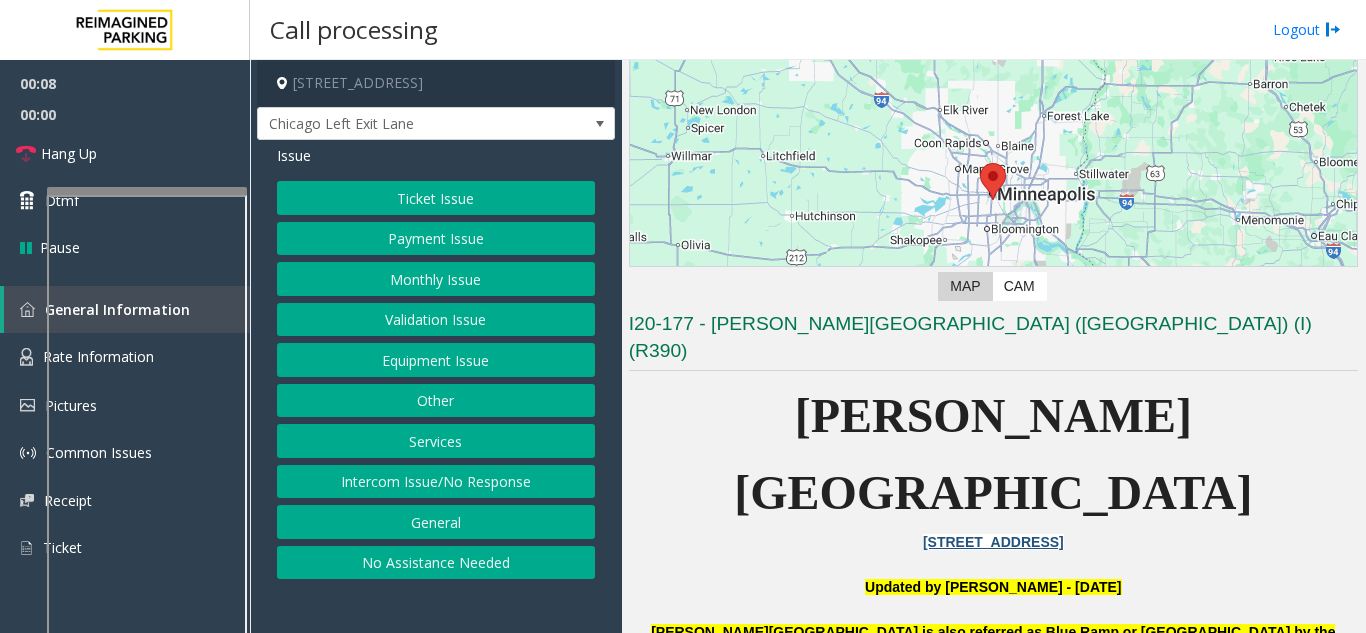 scroll, scrollTop: 200, scrollLeft: 0, axis: vertical 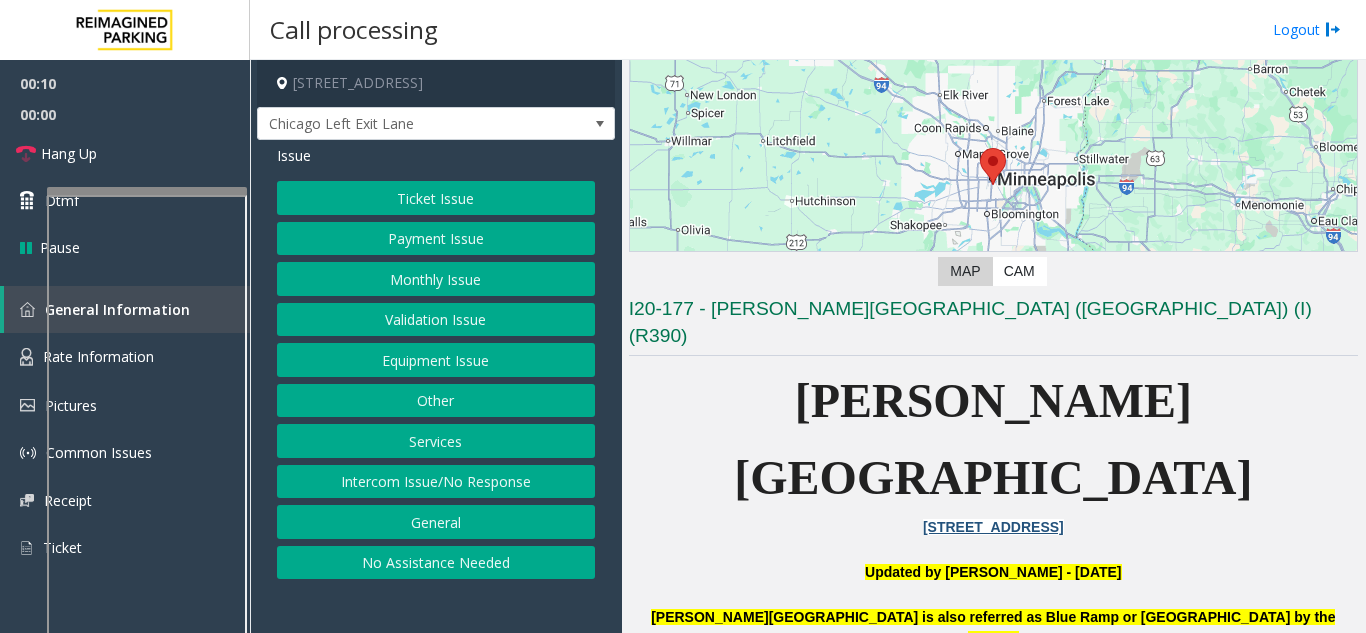 click on "Equipment Issue" 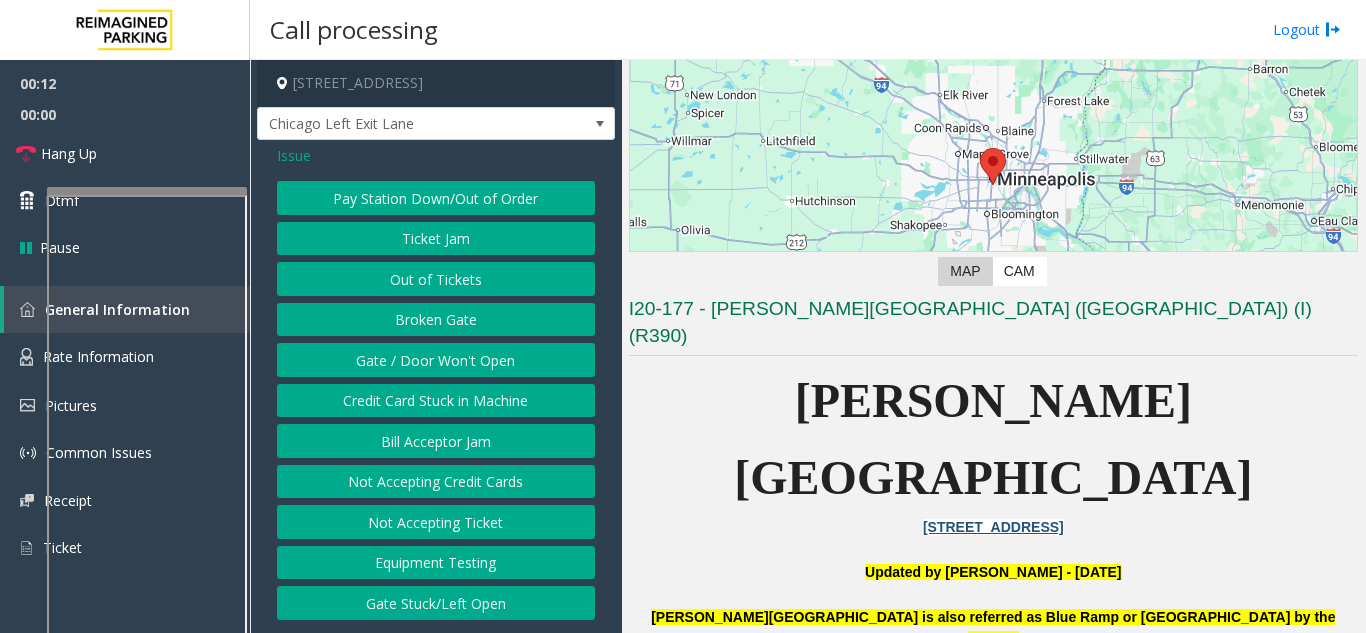 click on "Gate / Door Won't Open" 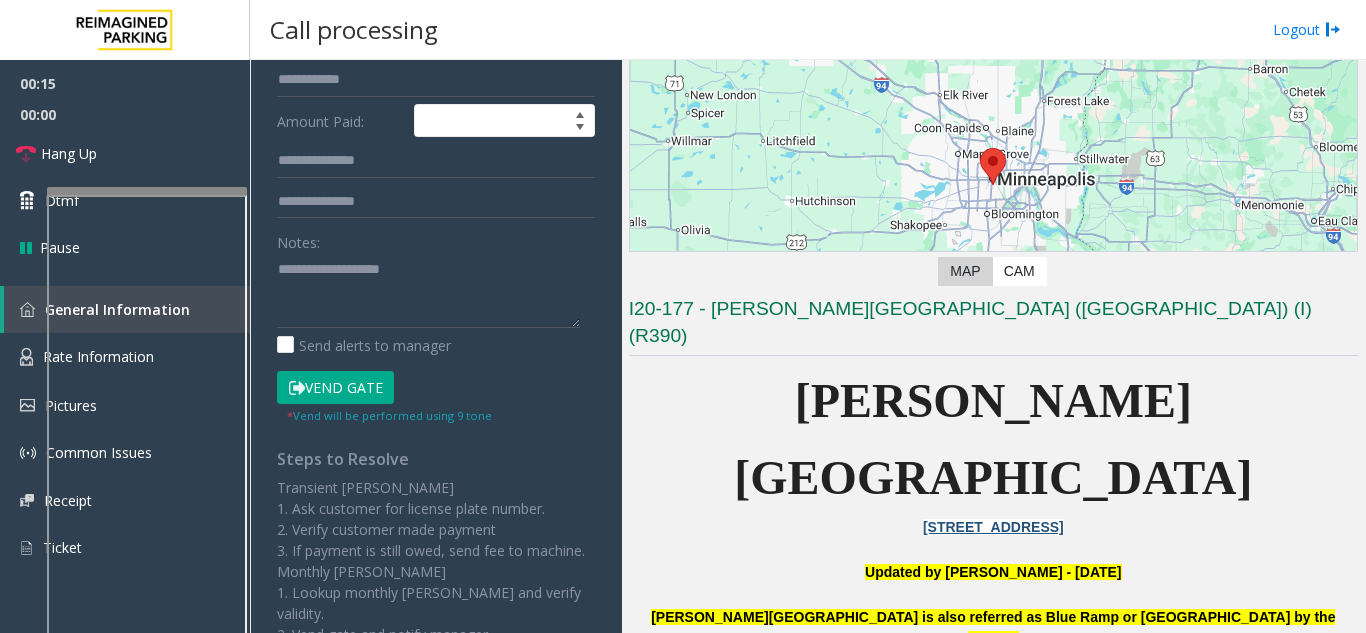 scroll, scrollTop: 400, scrollLeft: 0, axis: vertical 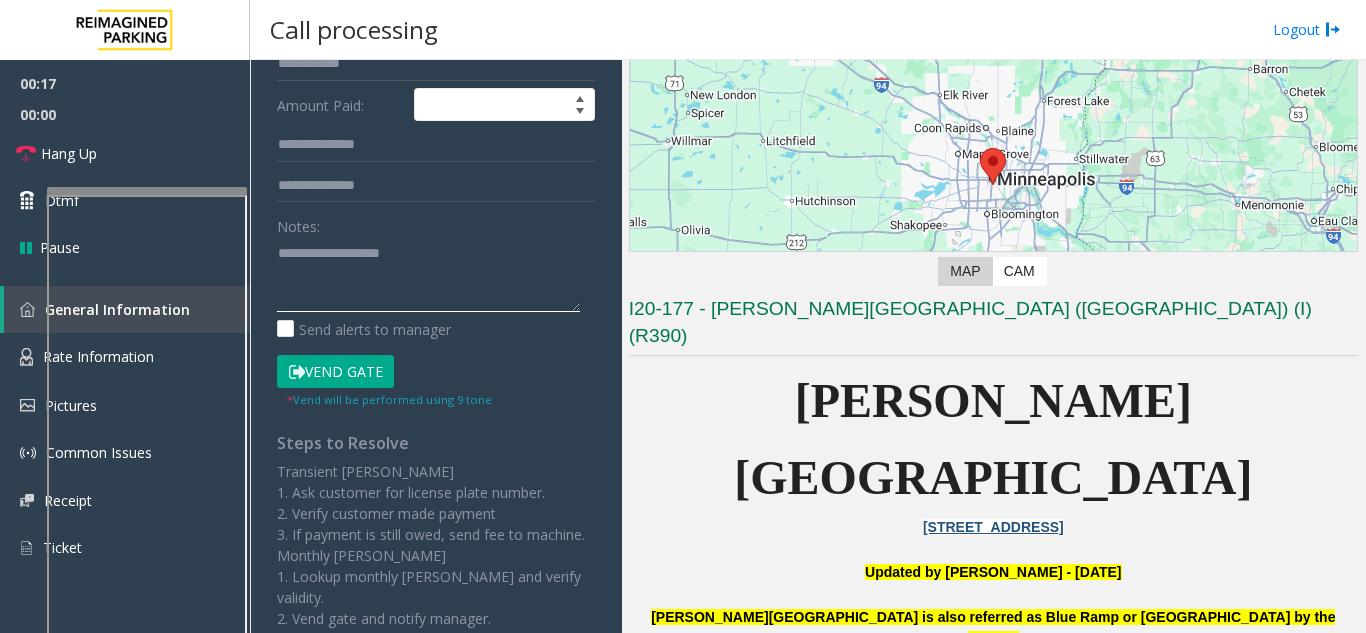 paste on "**********" 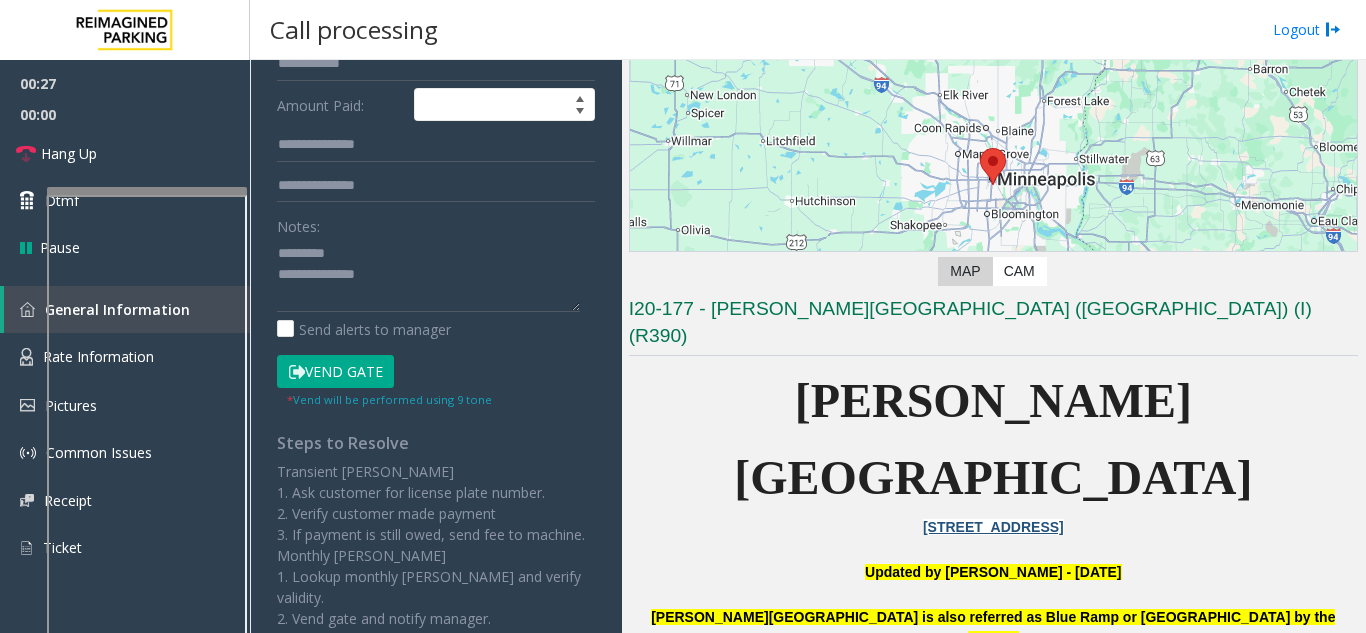 click on "Vend Gate" 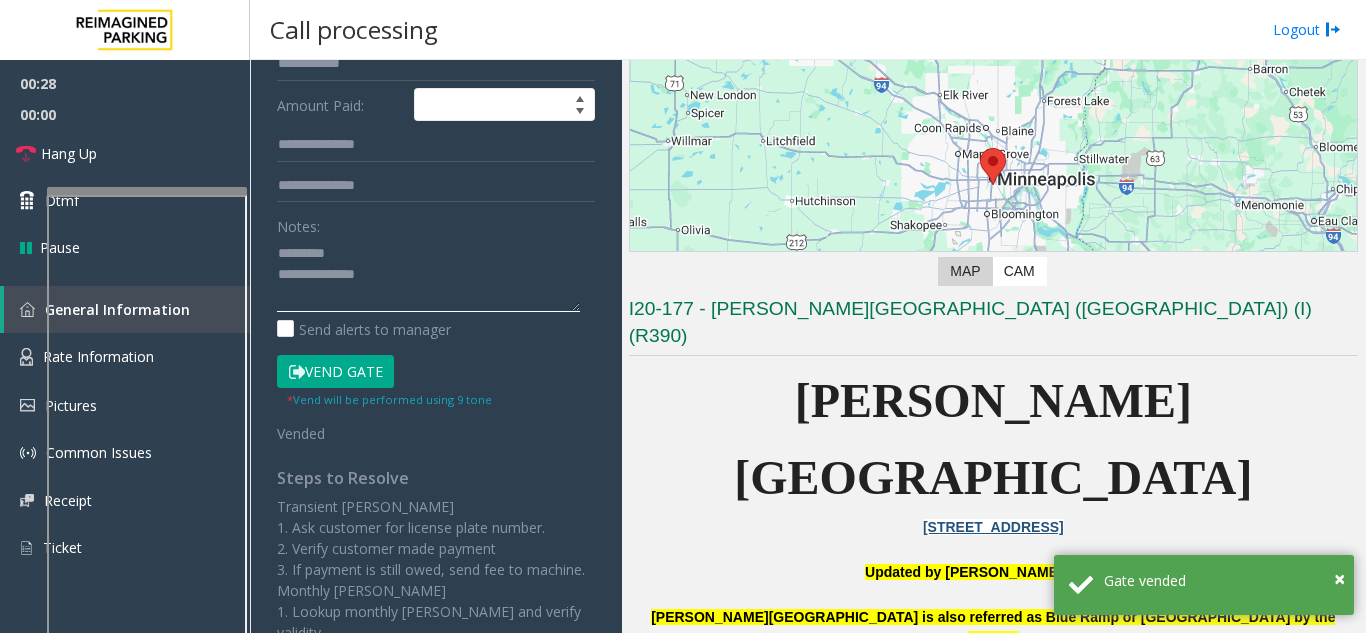 paste on "**********" 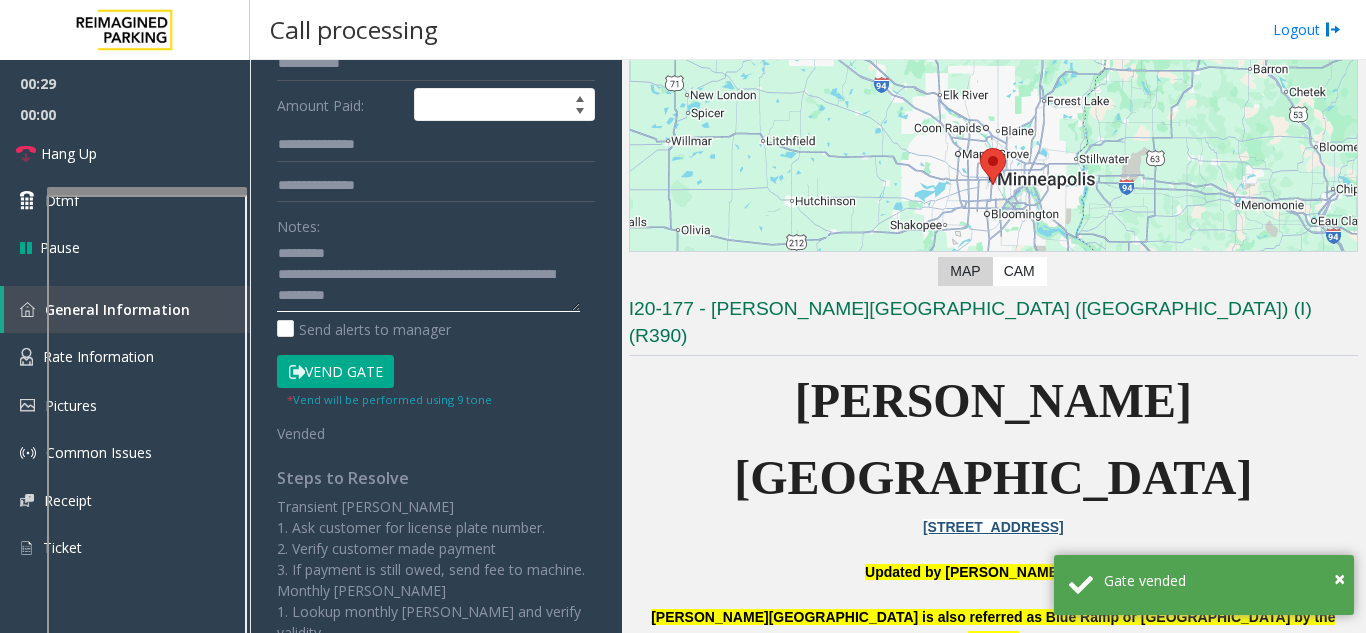 click 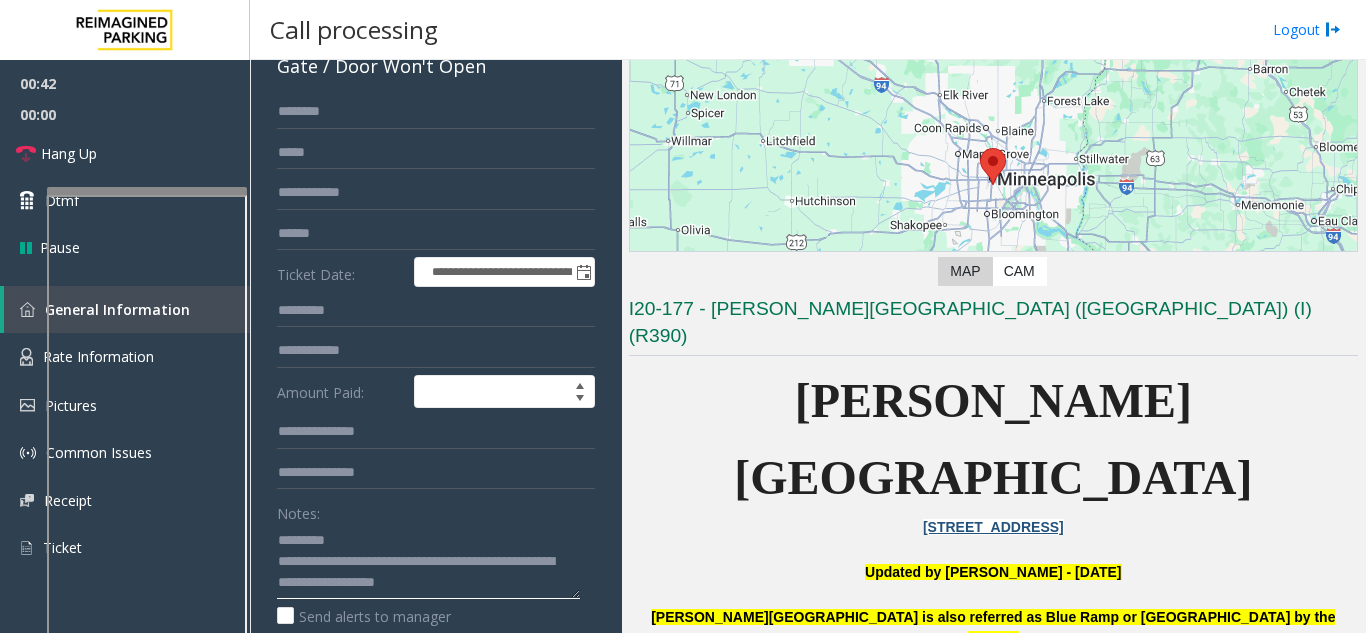 scroll, scrollTop: 0, scrollLeft: 0, axis: both 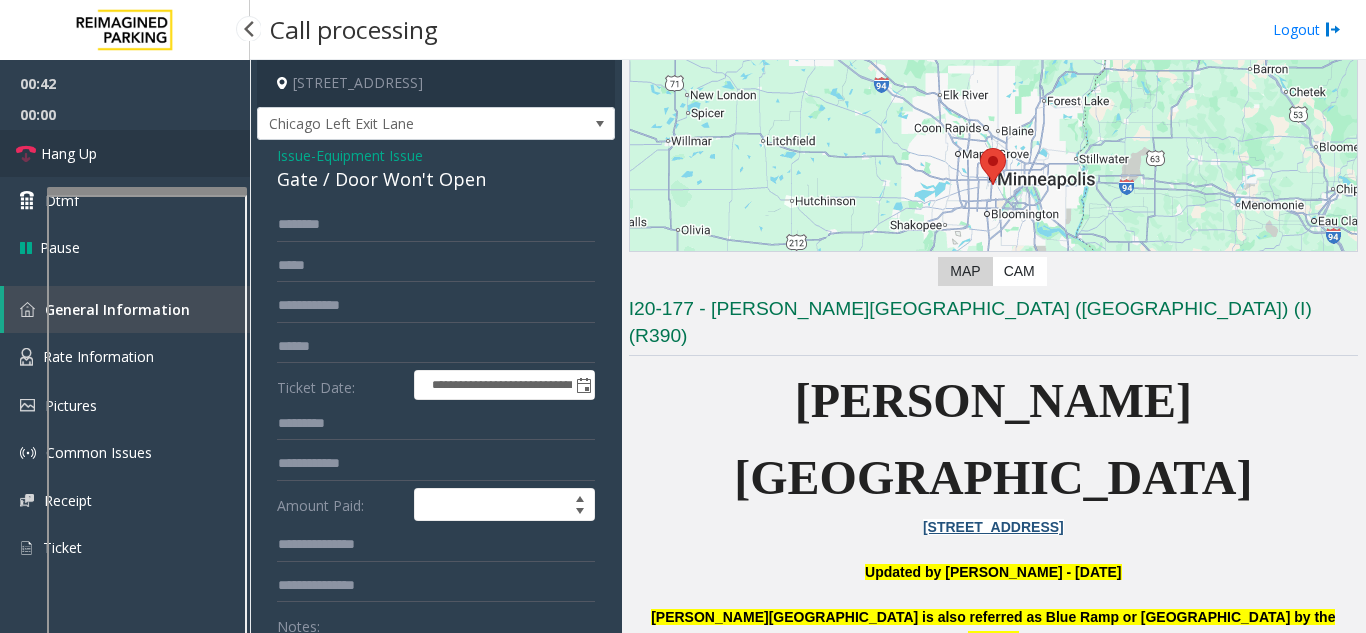 click on "Hang Up" at bounding box center (69, 153) 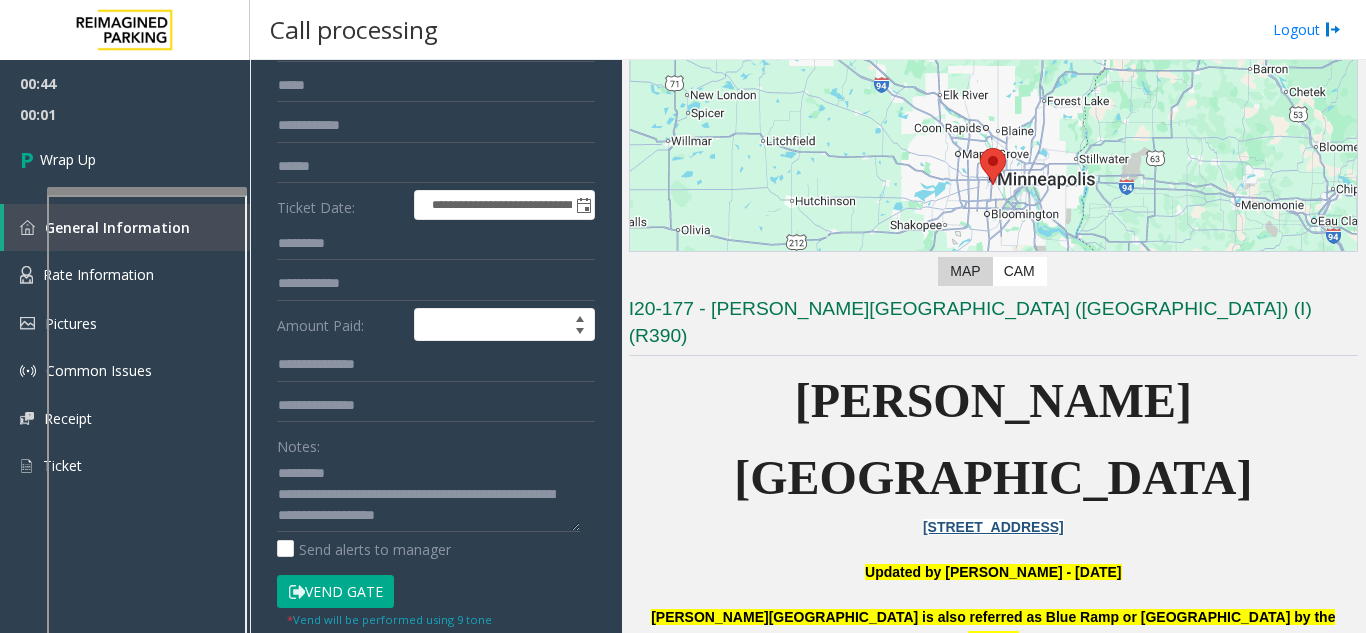 scroll, scrollTop: 0, scrollLeft: 0, axis: both 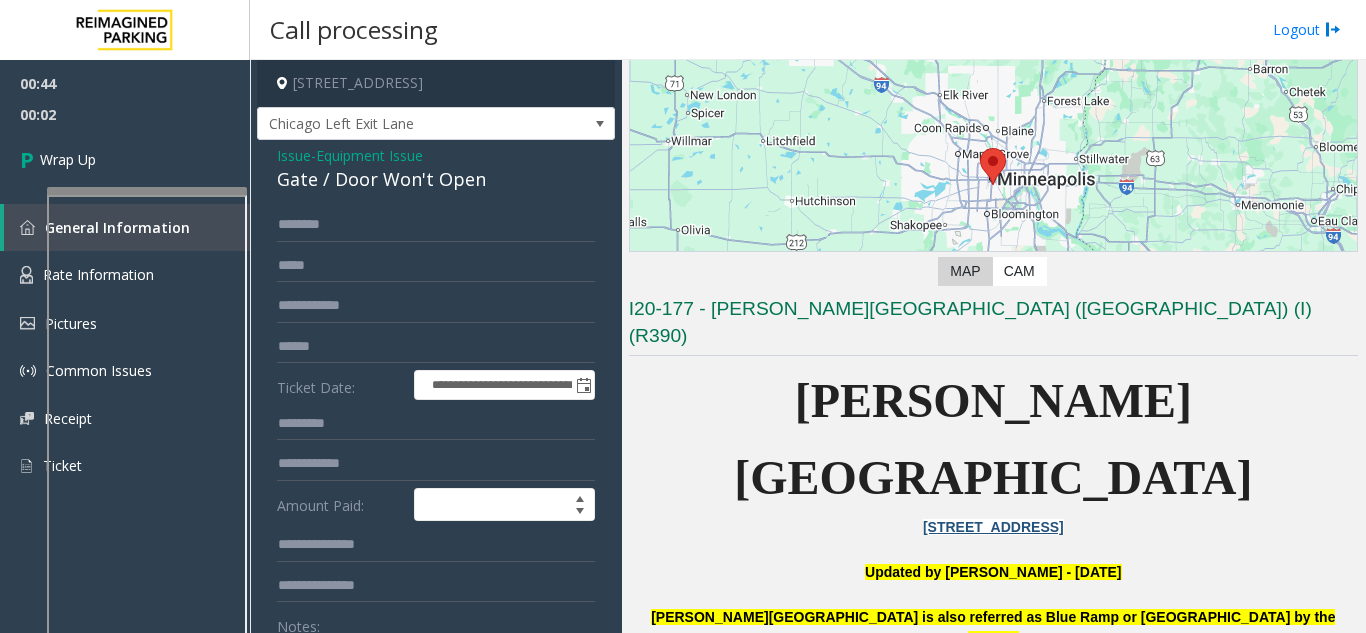 click on "Gate / Door Won't Open" 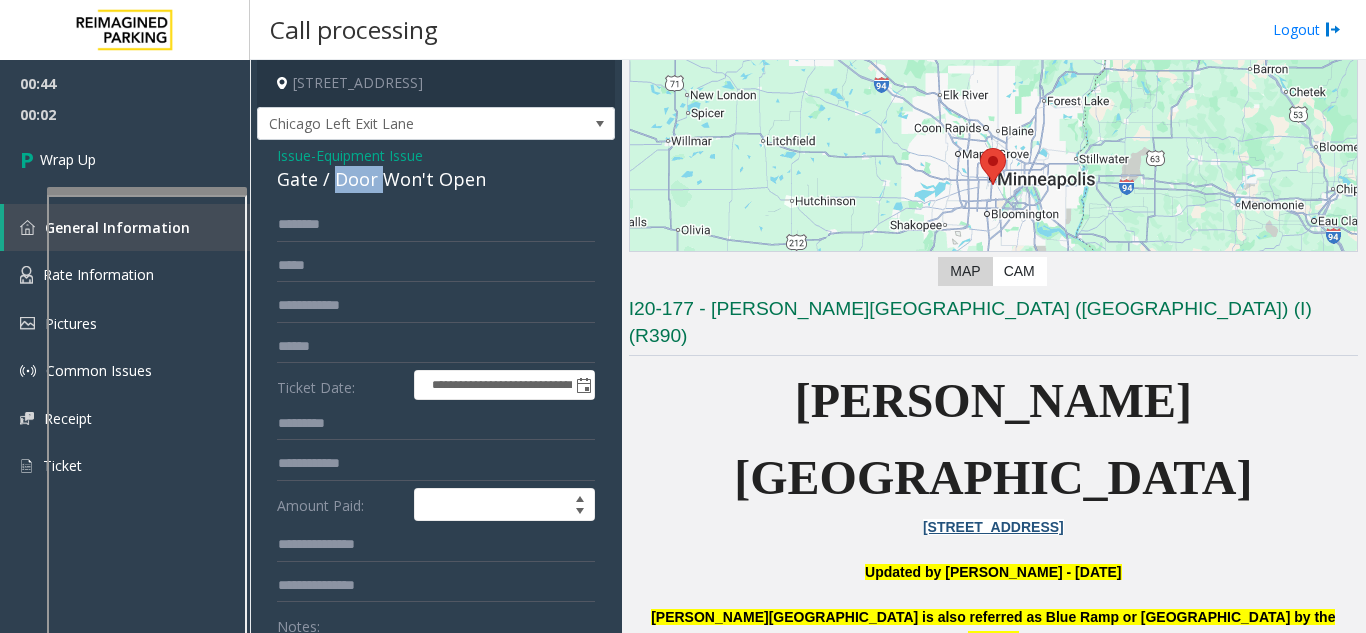 click on "Gate / Door Won't Open" 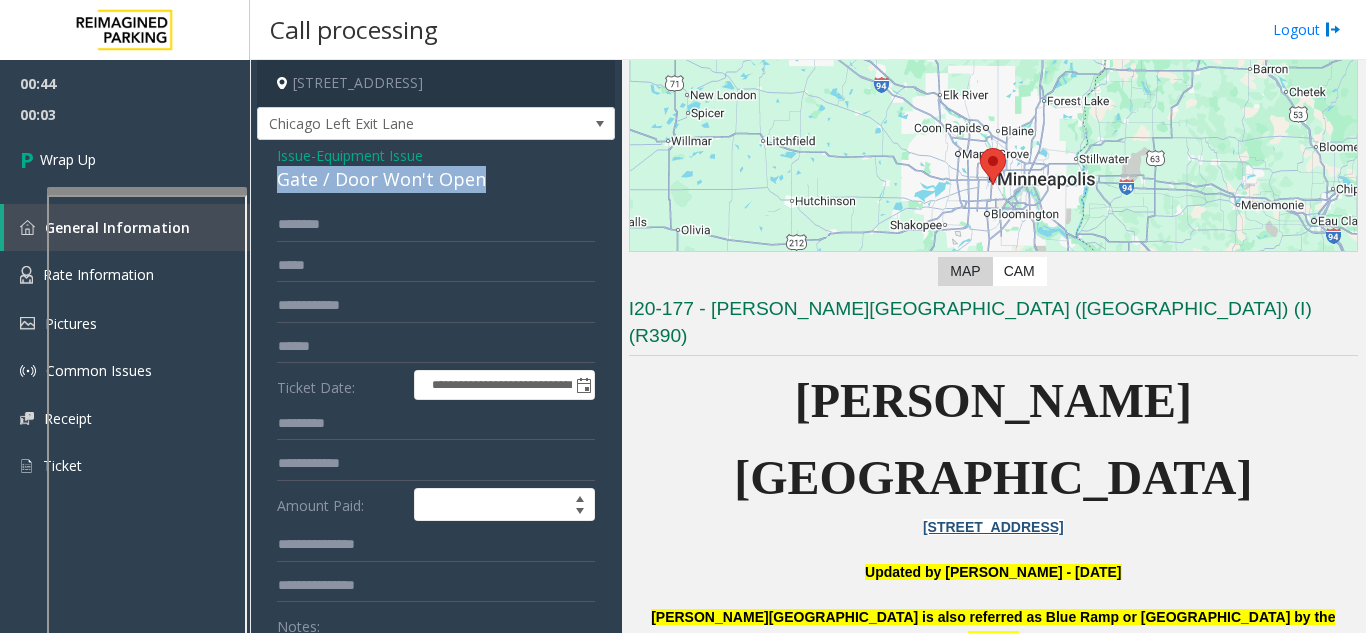 click on "Gate / Door Won't Open" 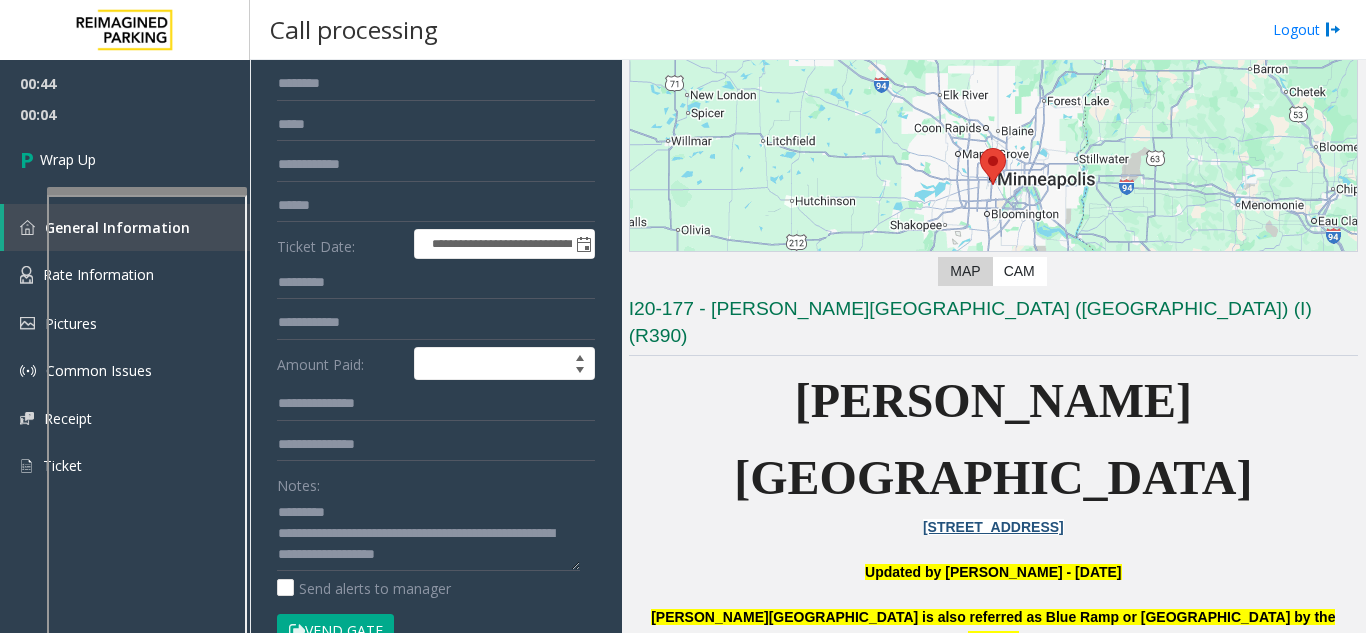 scroll, scrollTop: 300, scrollLeft: 0, axis: vertical 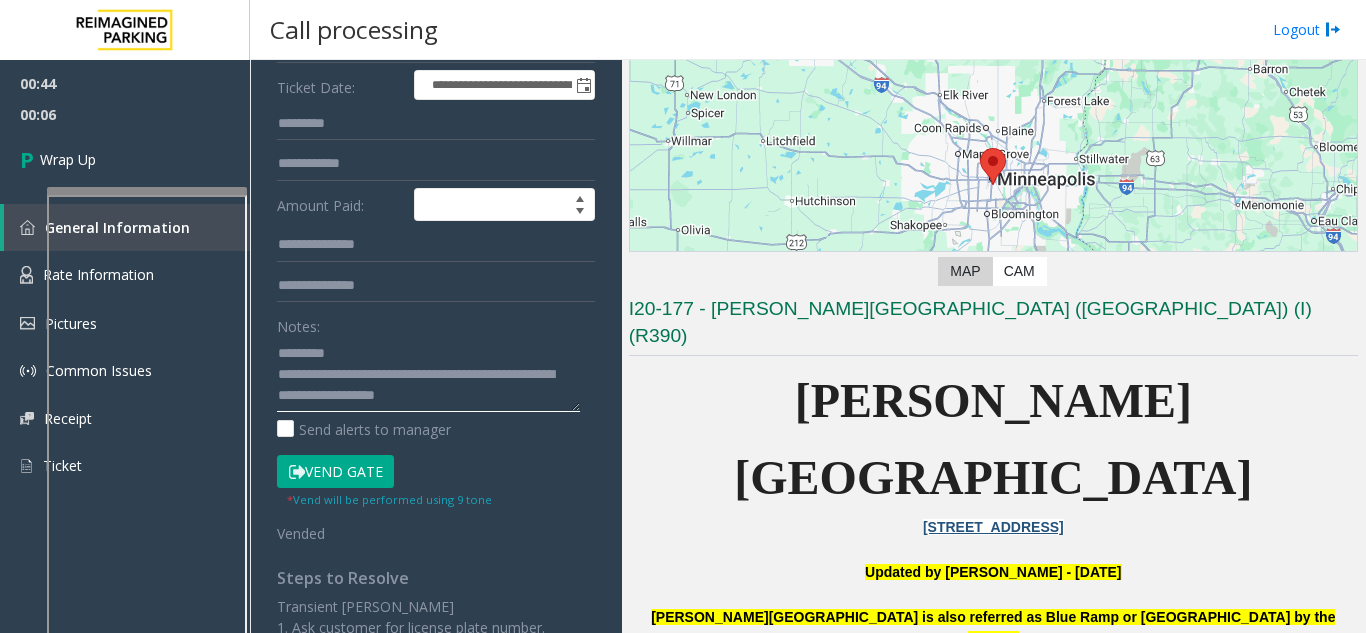 paste on "**********" 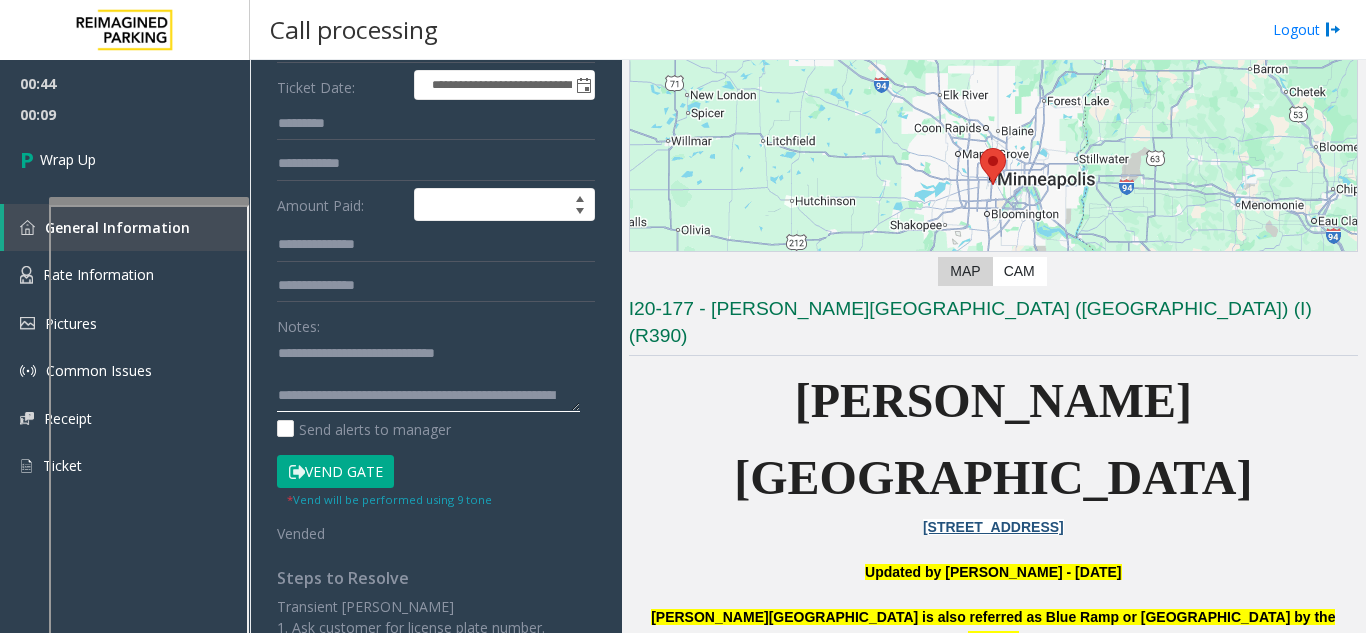 click at bounding box center (149, 201) 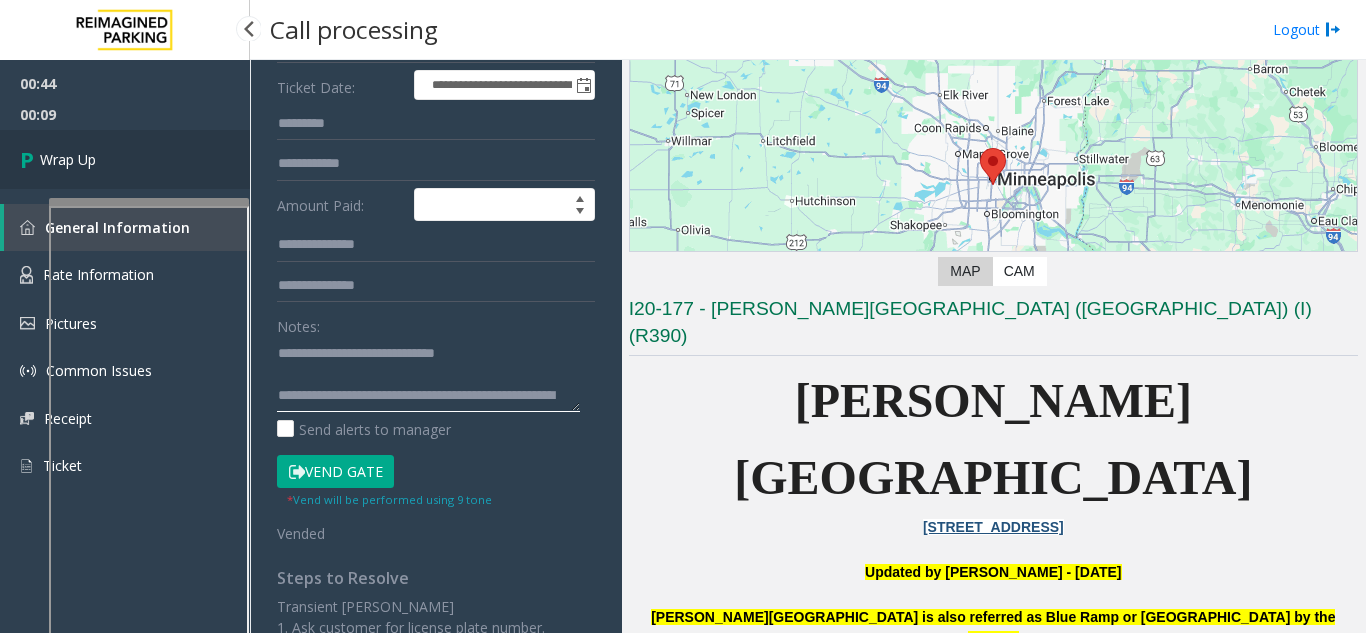 type on "**********" 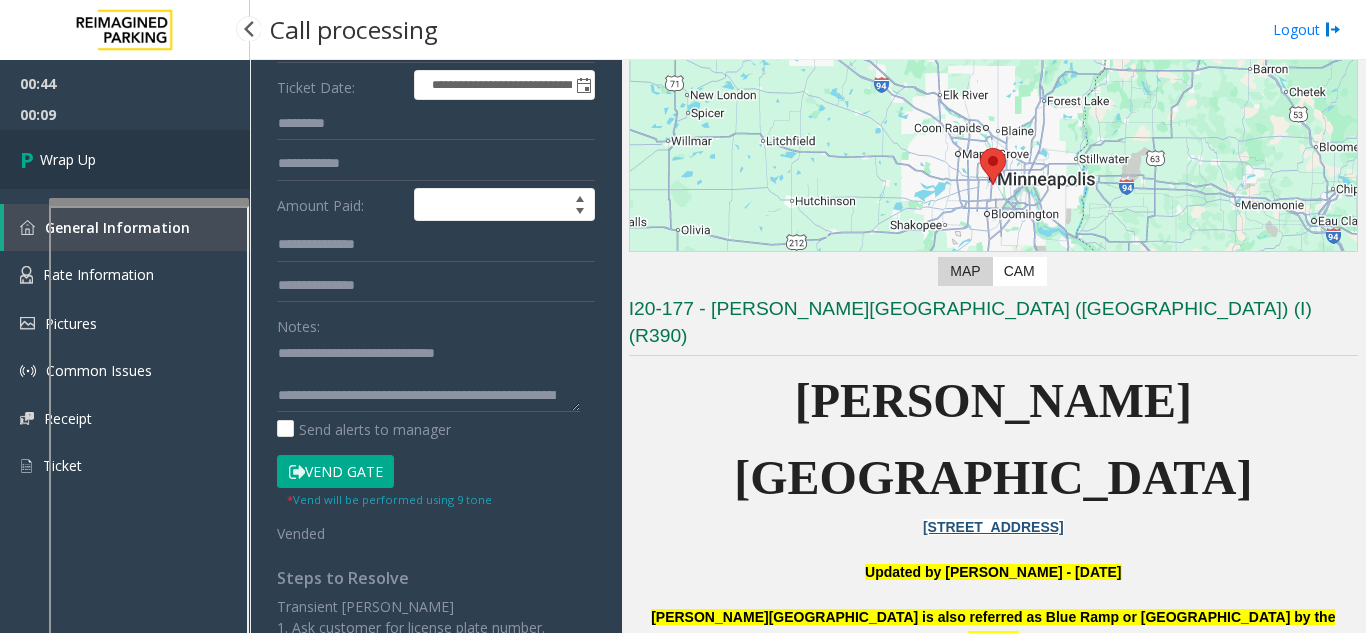 click on "Wrap Up" at bounding box center (125, 159) 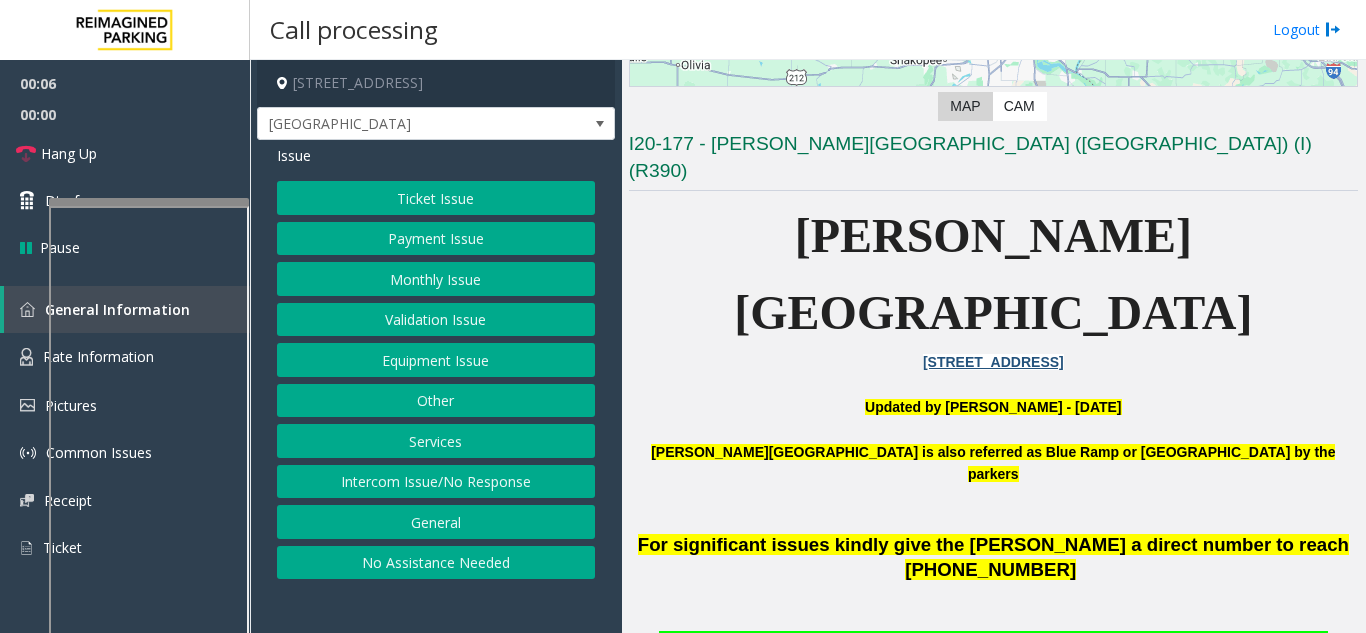 scroll, scrollTop: 400, scrollLeft: 0, axis: vertical 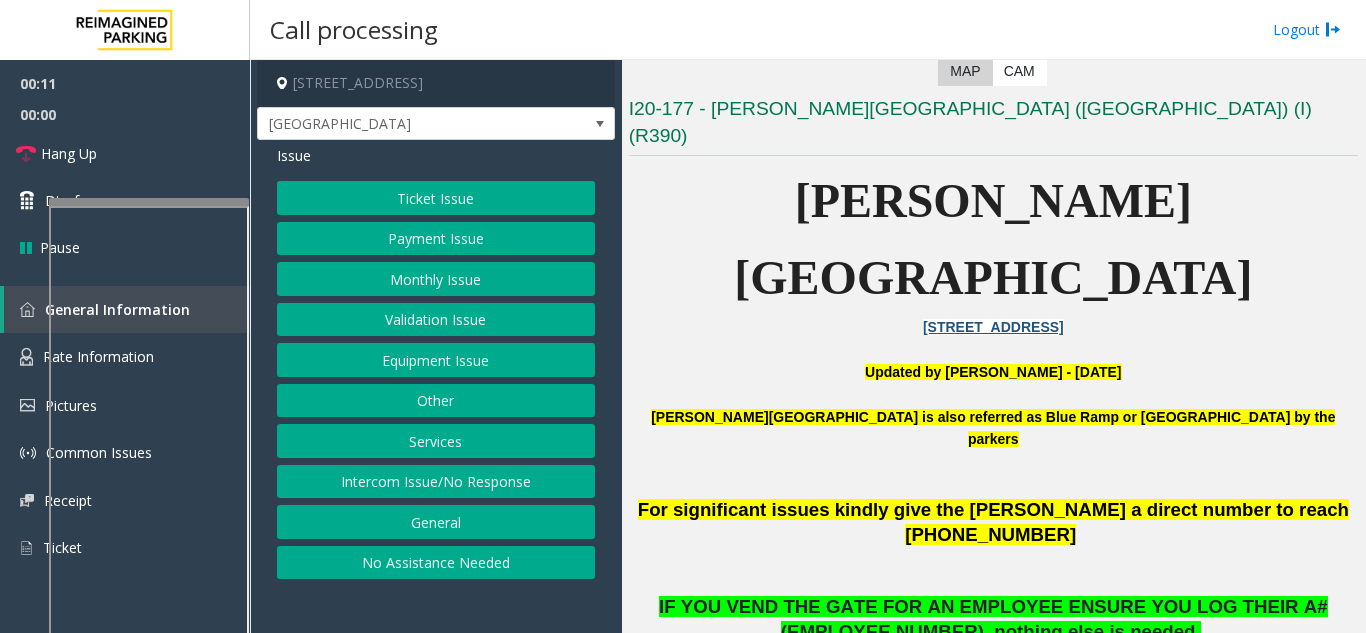 click on "Validation Issue" 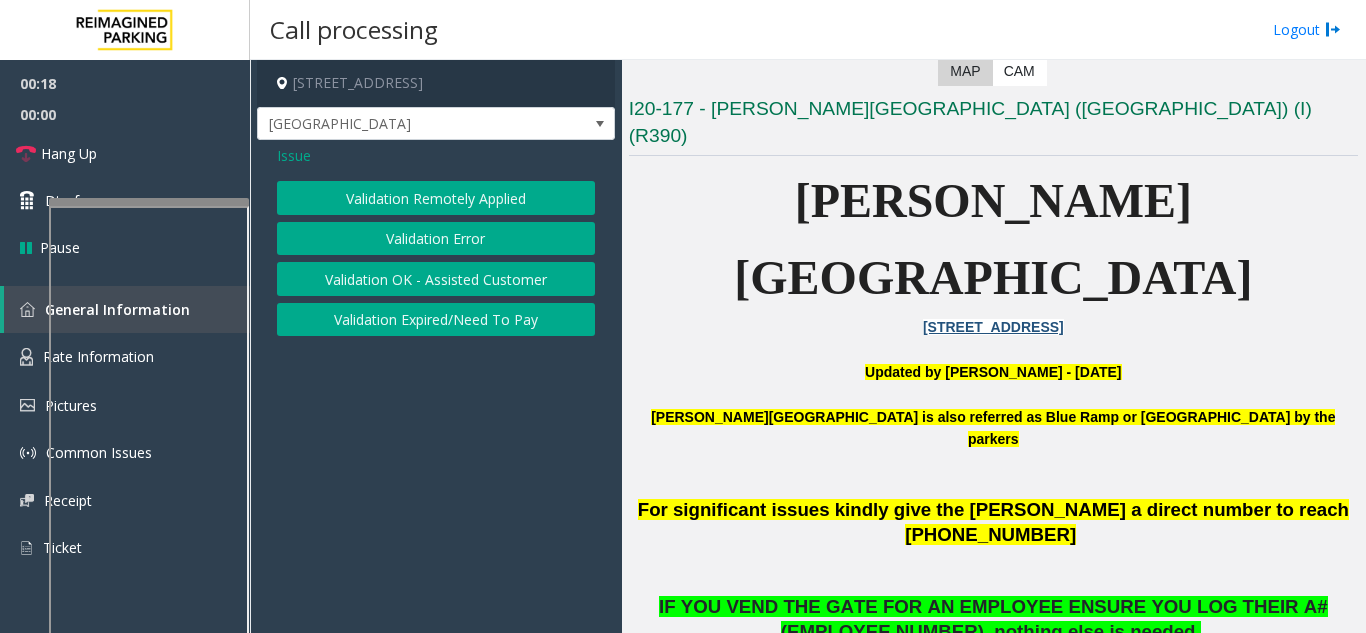 click on "Validation Error" 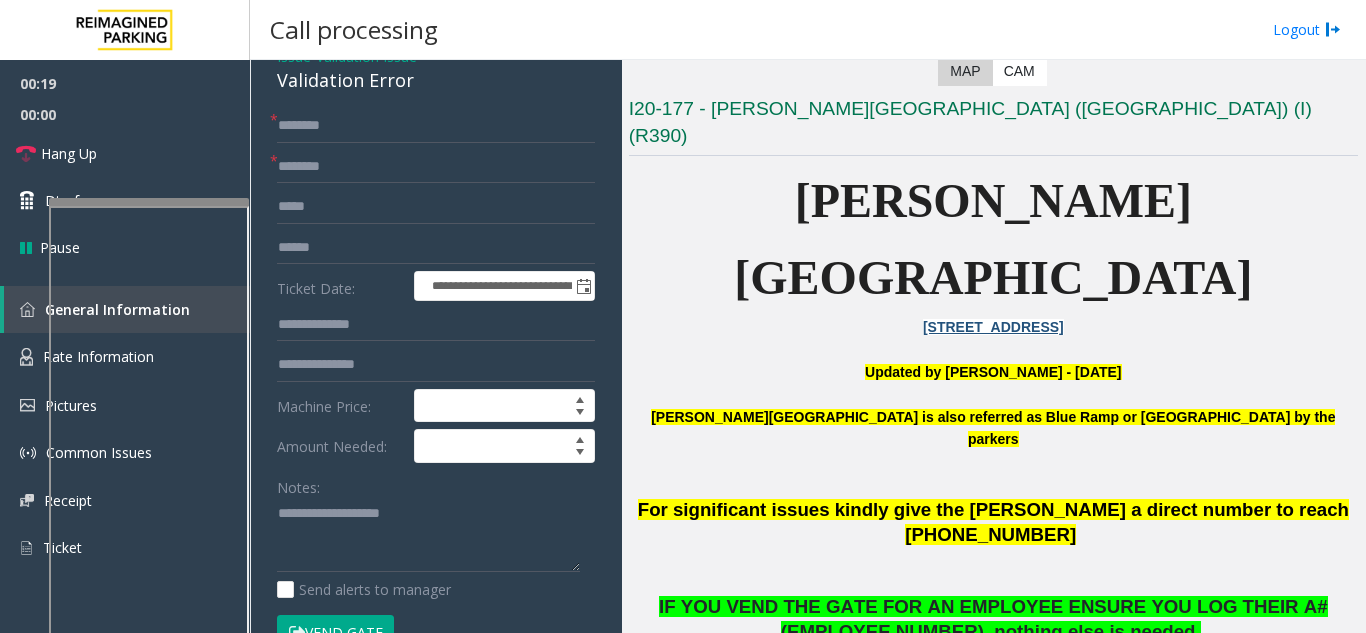 scroll, scrollTop: 200, scrollLeft: 0, axis: vertical 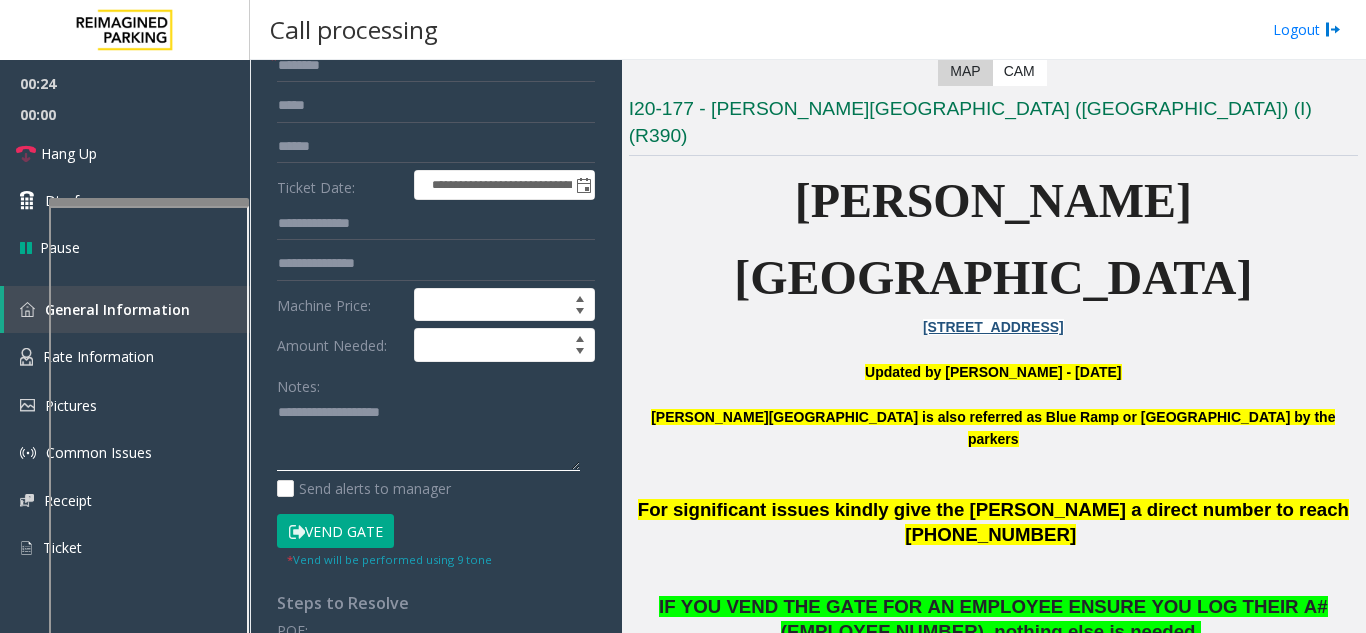 paste on "**********" 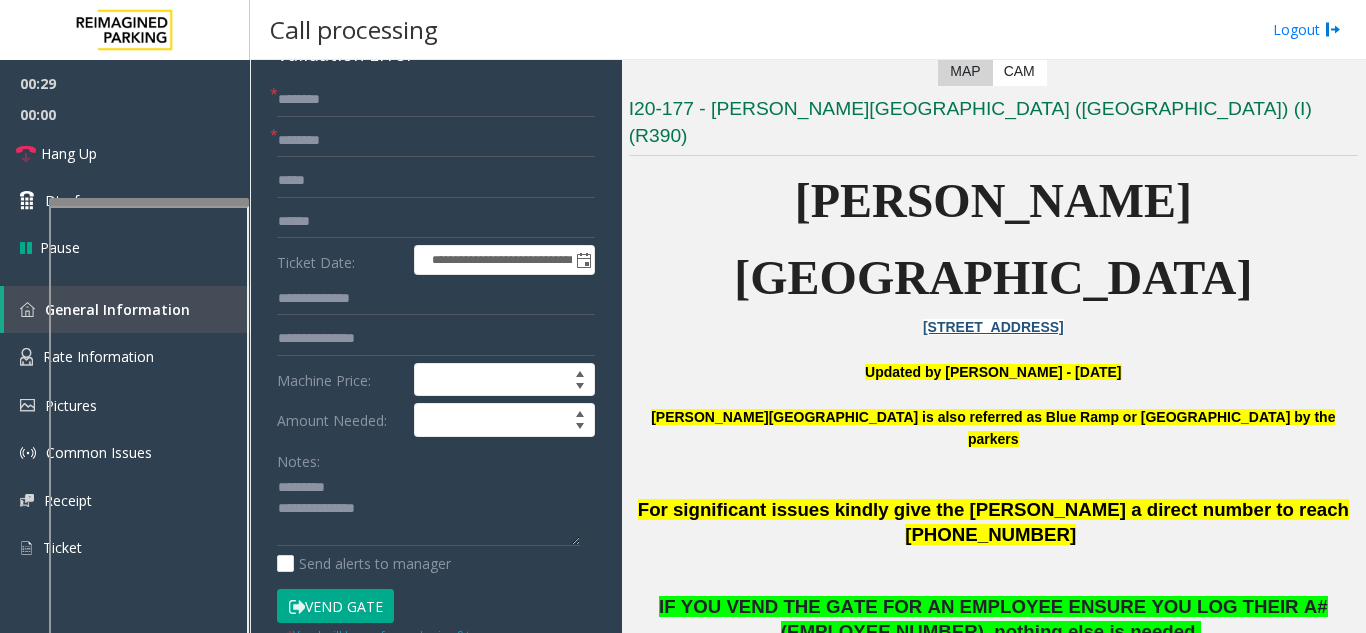 scroll, scrollTop: 0, scrollLeft: 0, axis: both 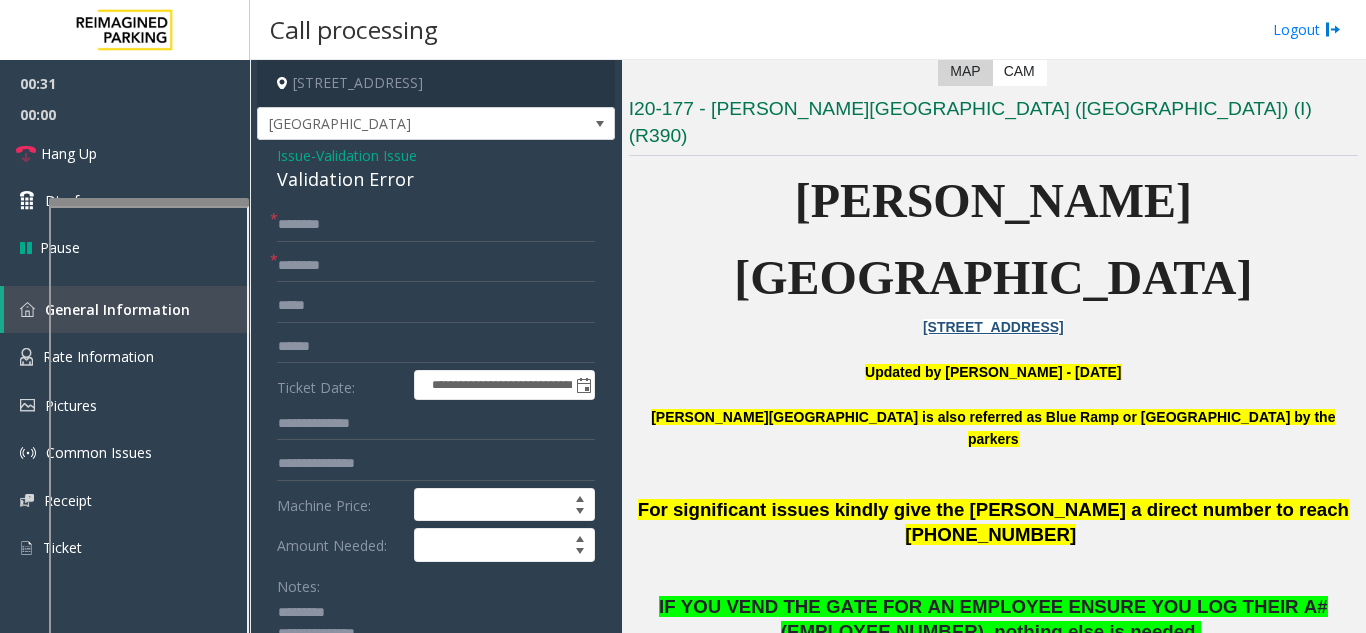 click on "Validation Error" 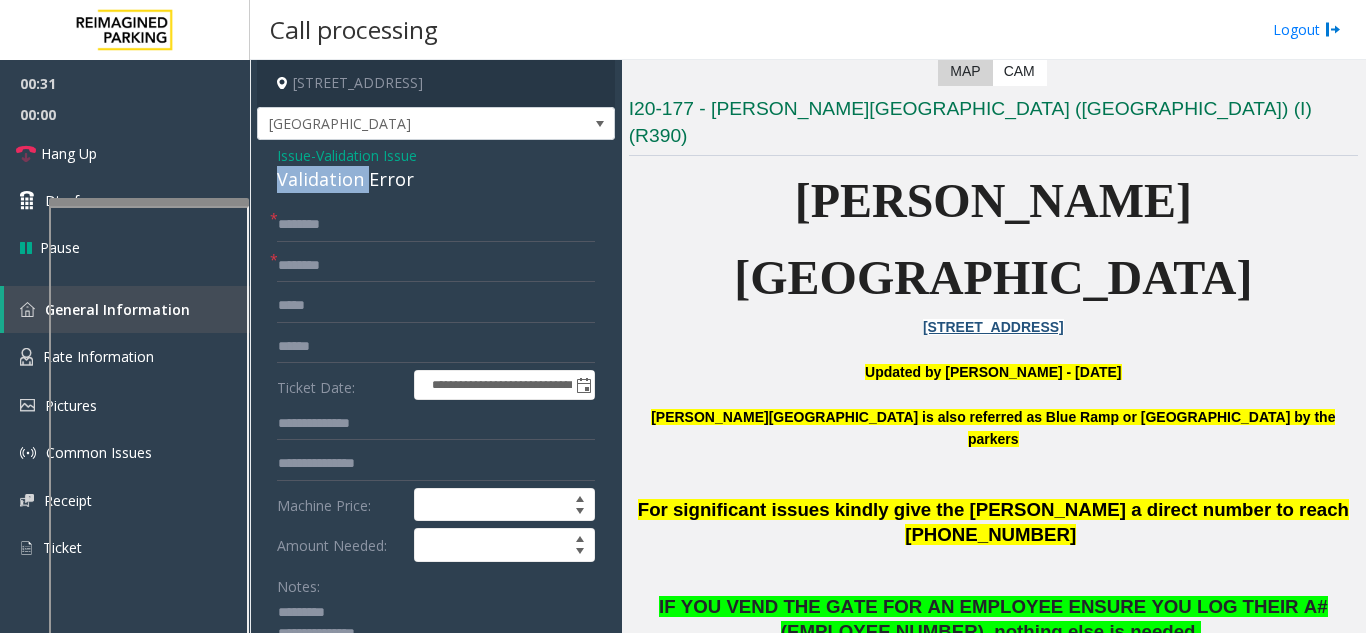 click on "Validation Error" 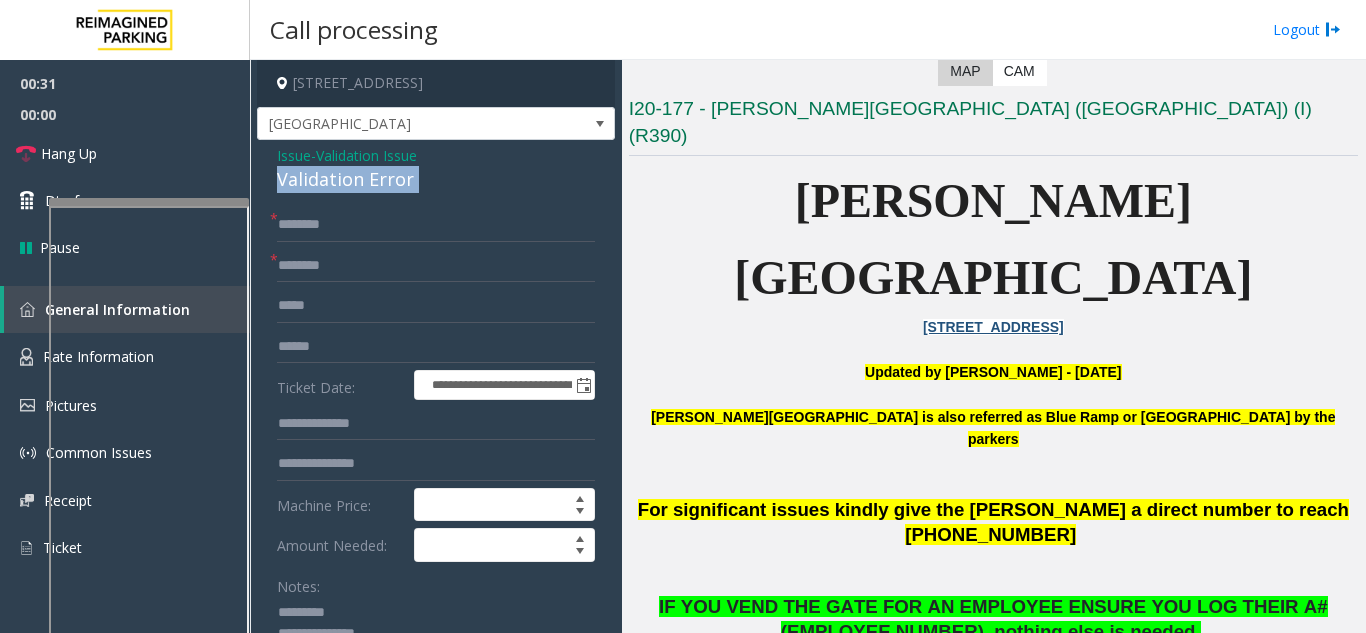 click on "Validation Error" 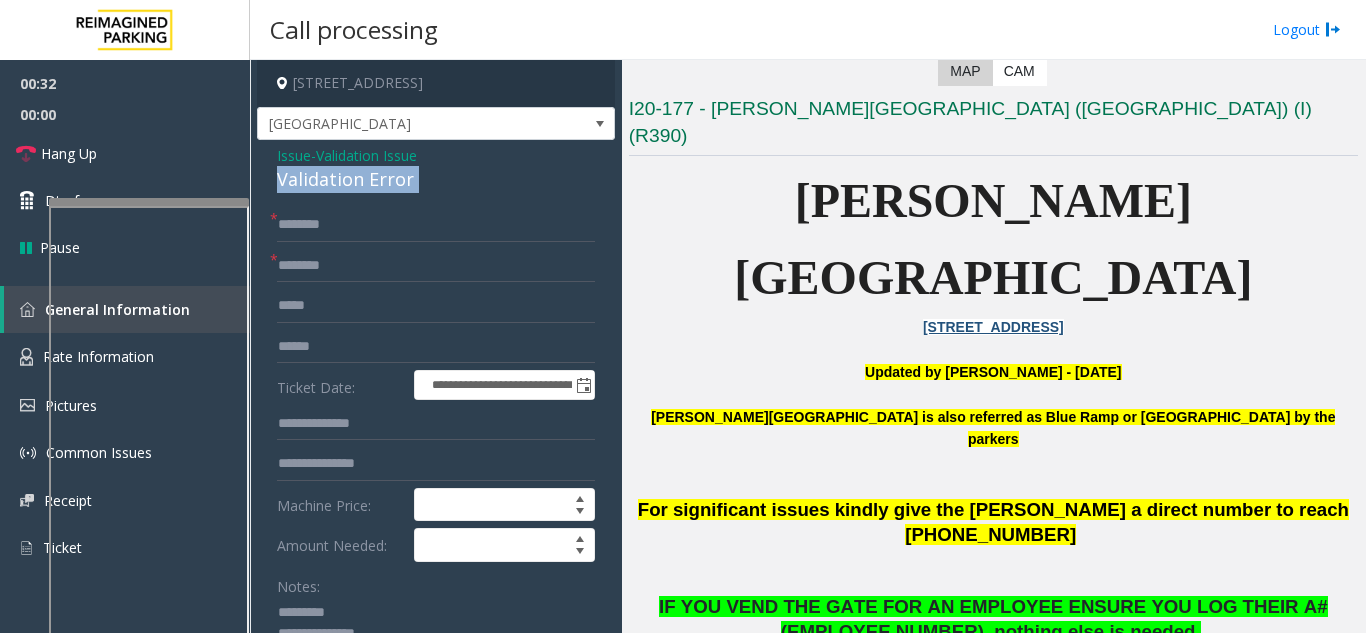 copy on "Validation Error" 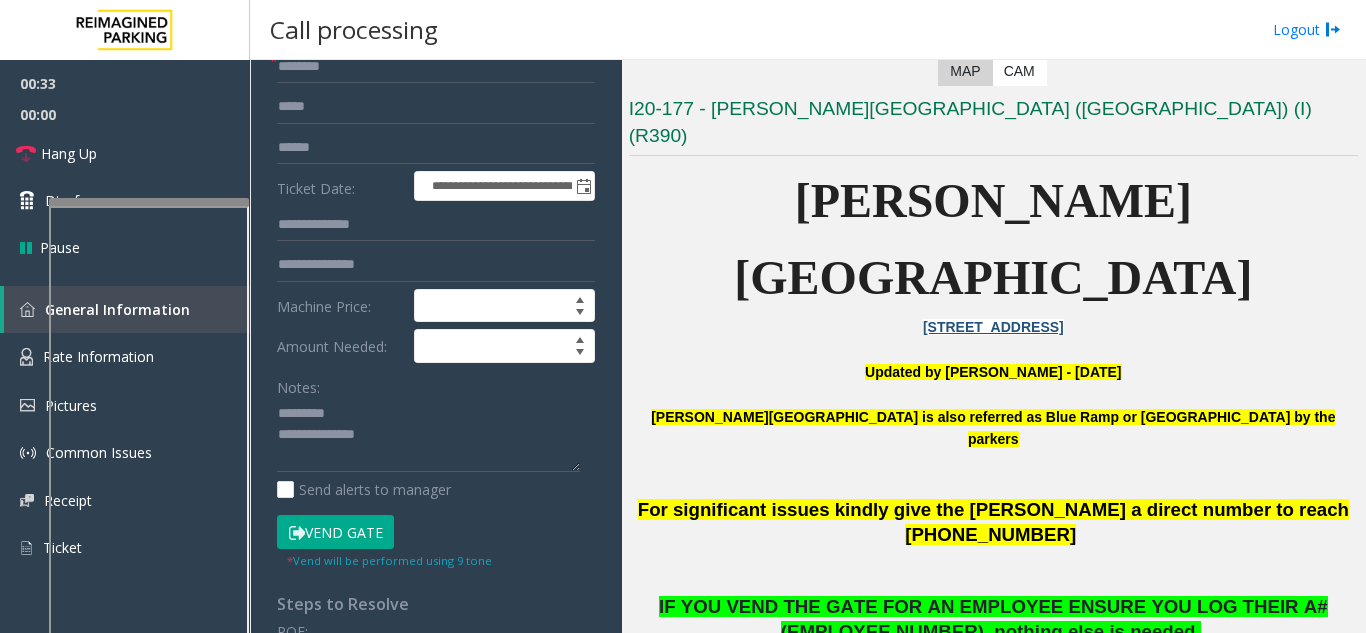 scroll, scrollTop: 200, scrollLeft: 0, axis: vertical 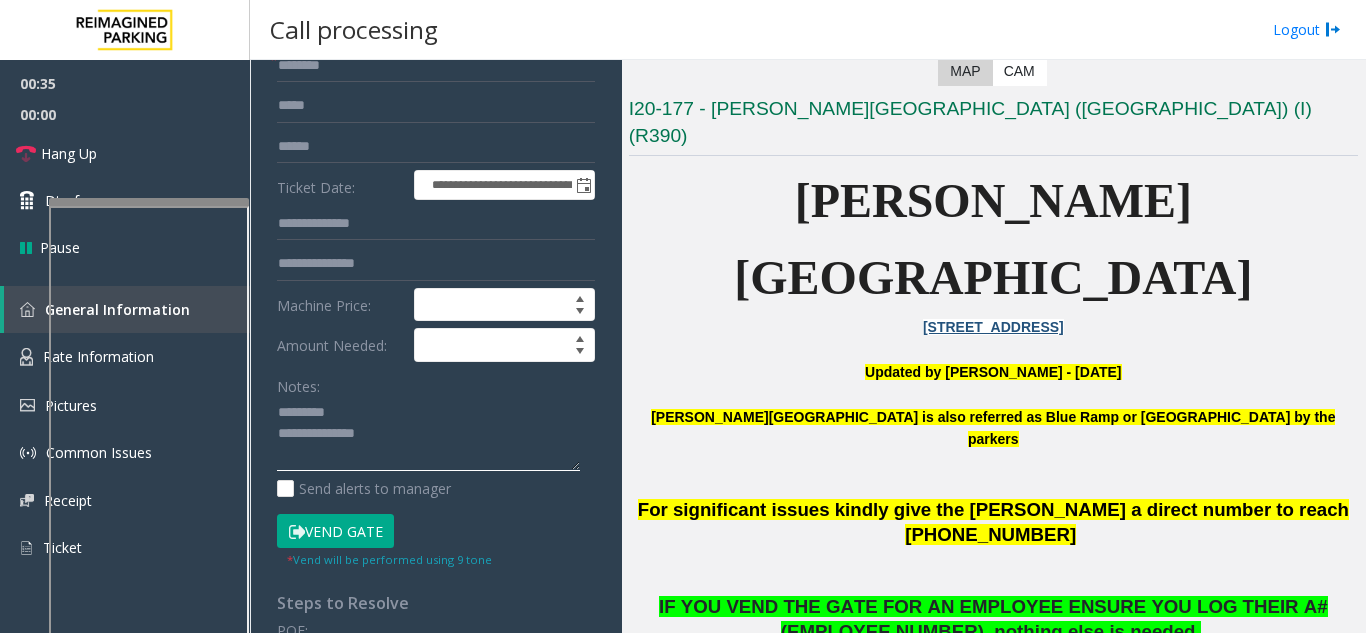 paste on "**********" 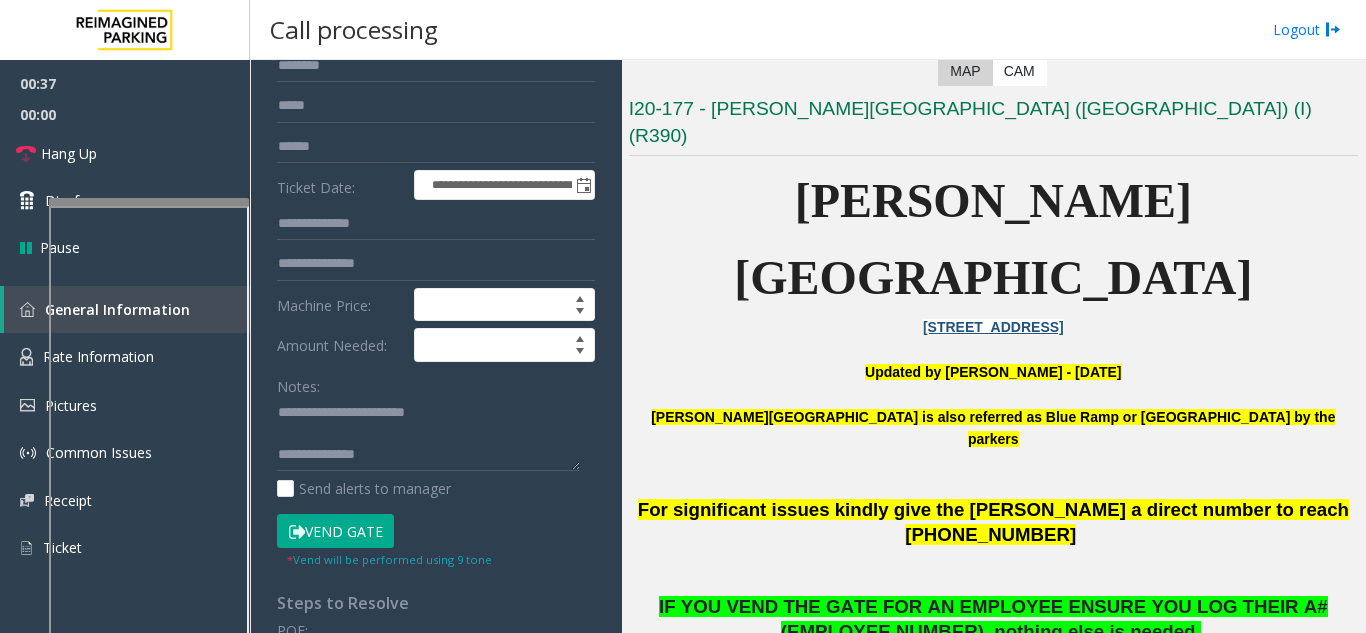 click on "Vend Gate" 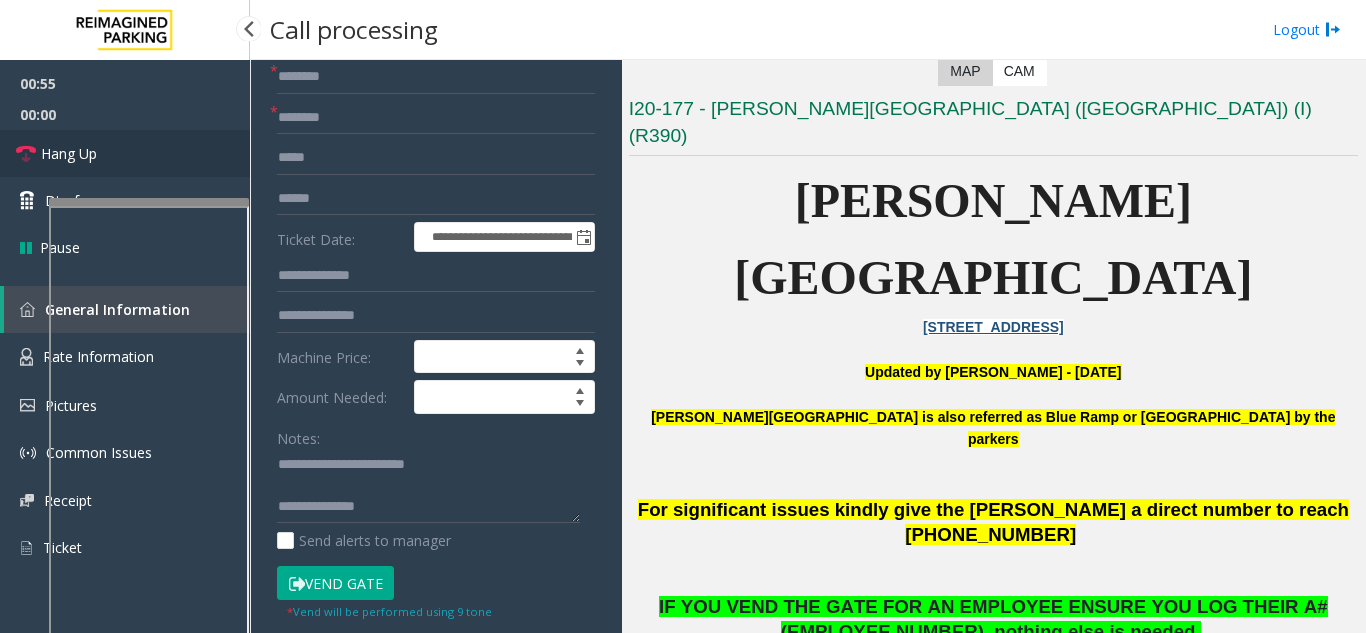 click on "Hang Up" at bounding box center (125, 153) 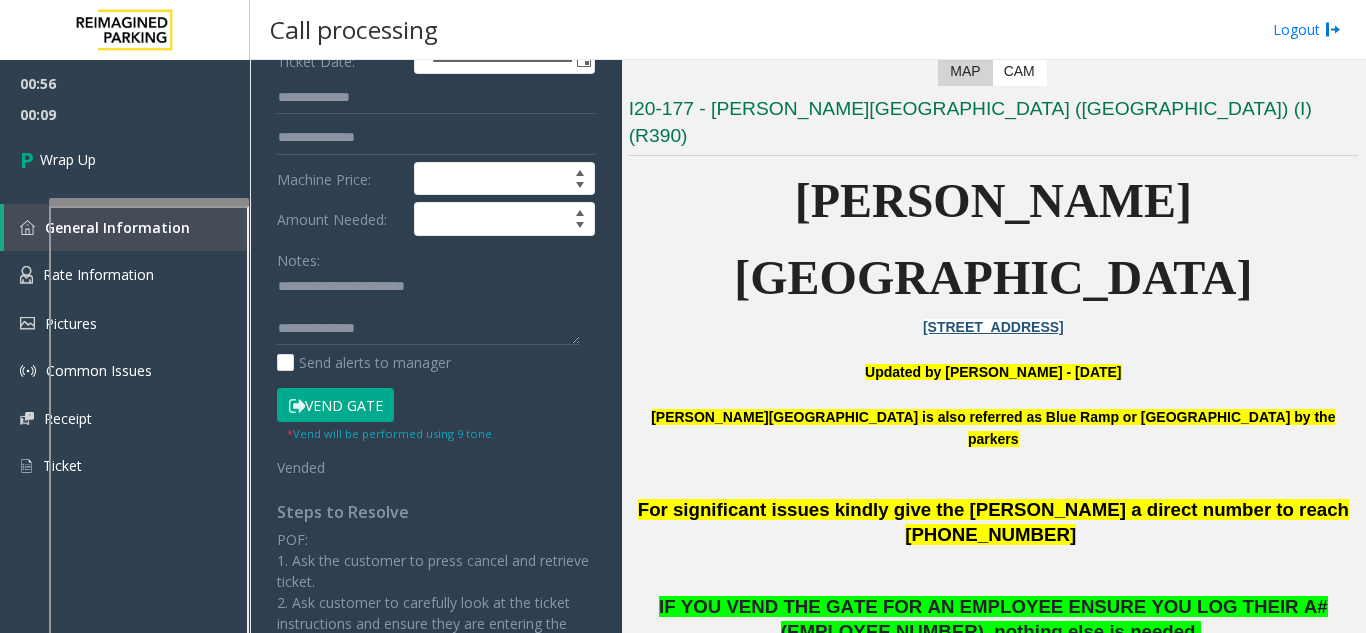 scroll, scrollTop: 348, scrollLeft: 0, axis: vertical 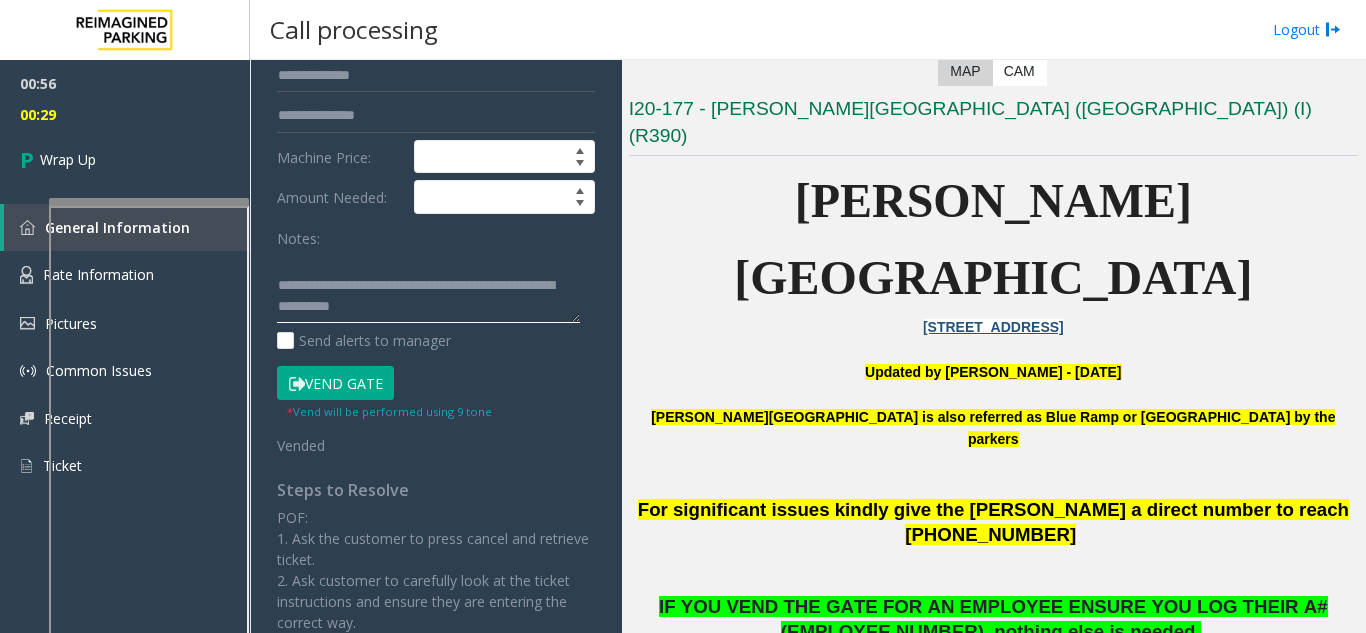 click 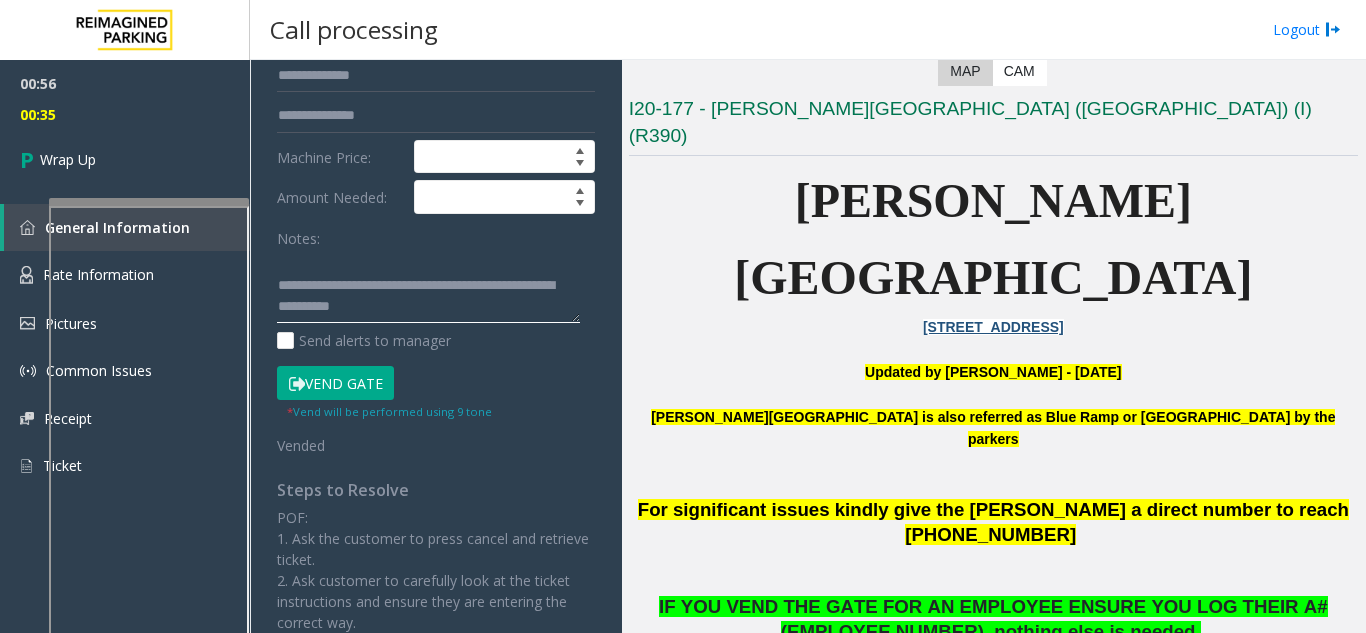 click 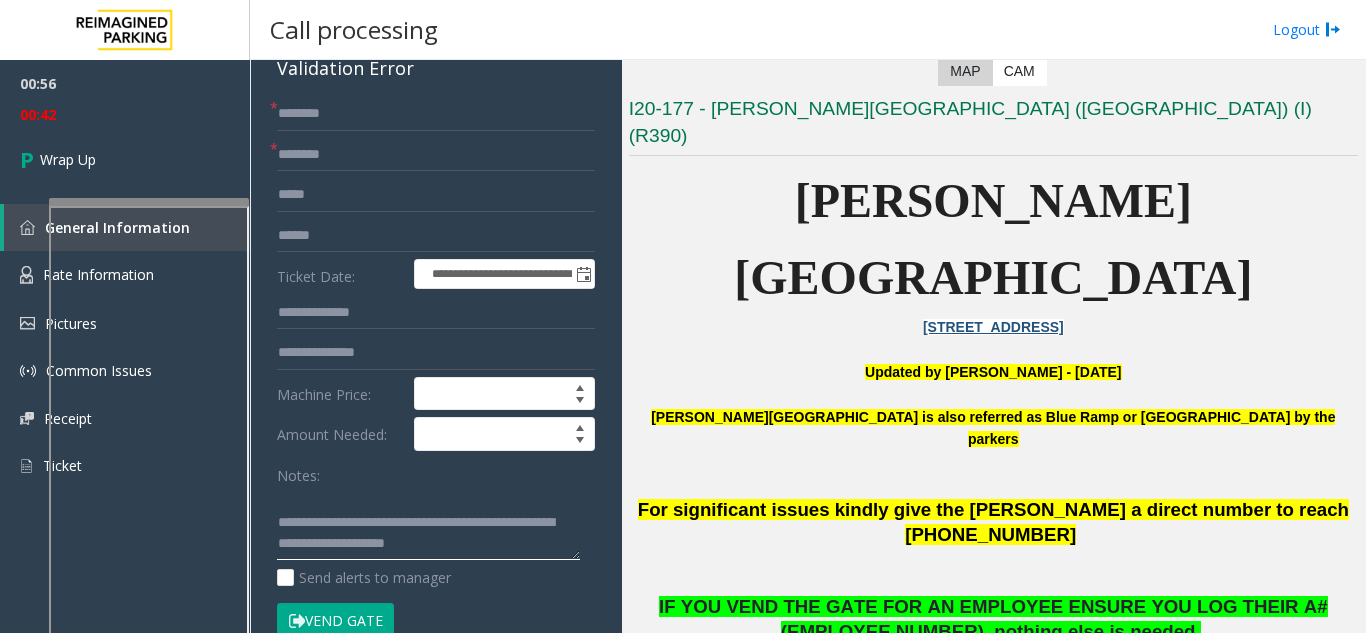 scroll, scrollTop: 48, scrollLeft: 0, axis: vertical 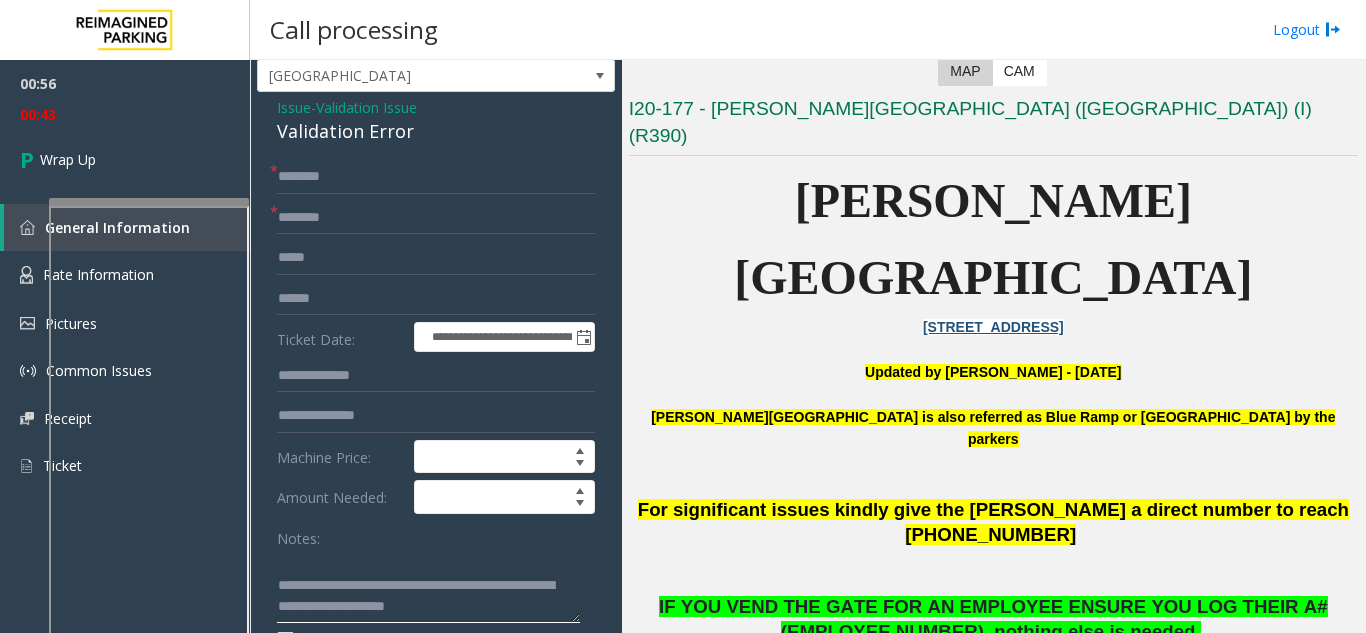 type on "**********" 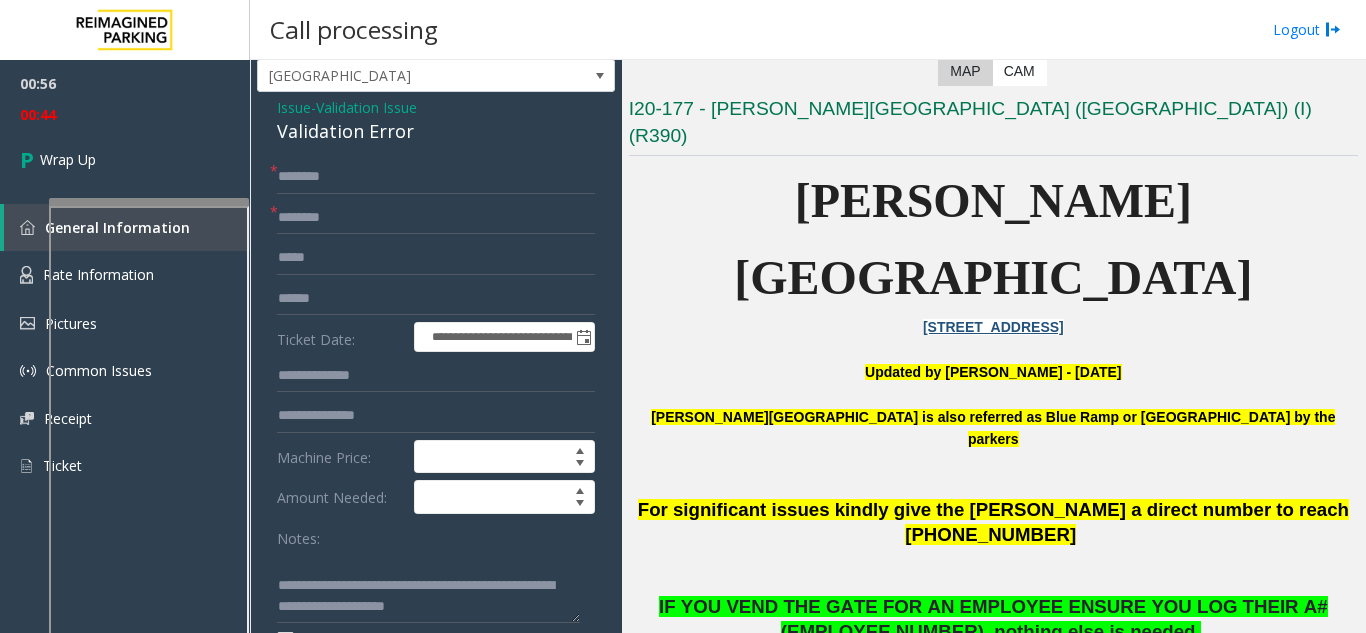 click on "**********" 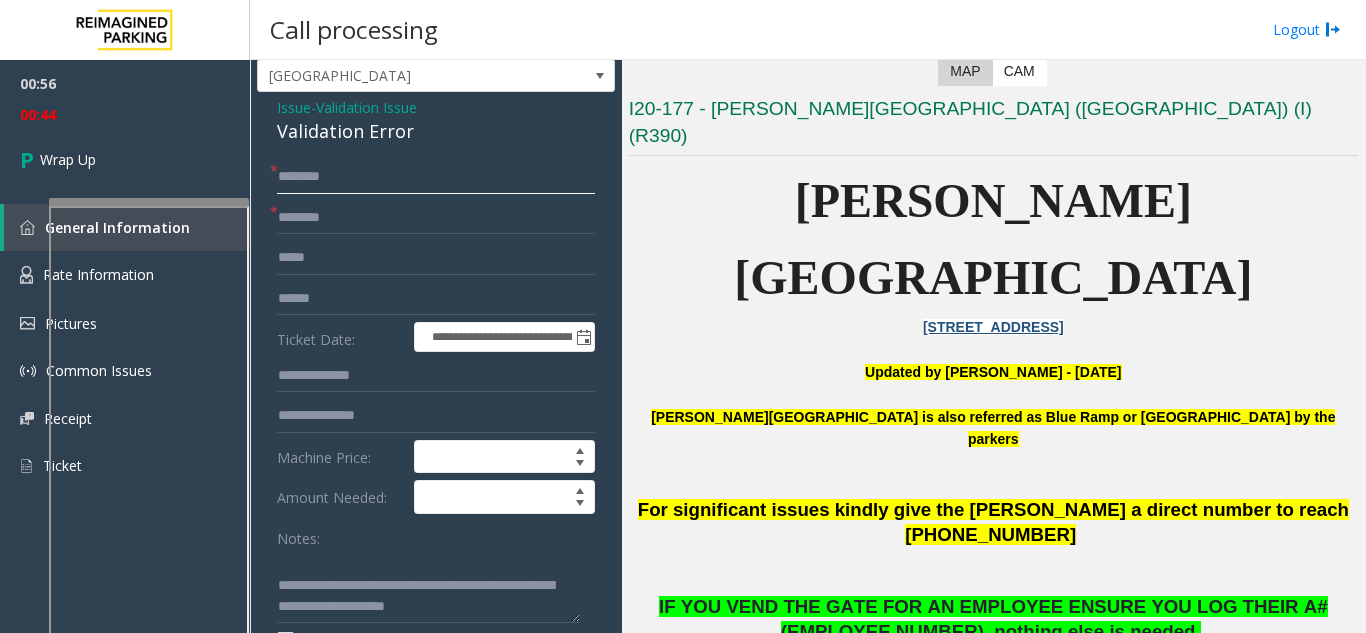 click 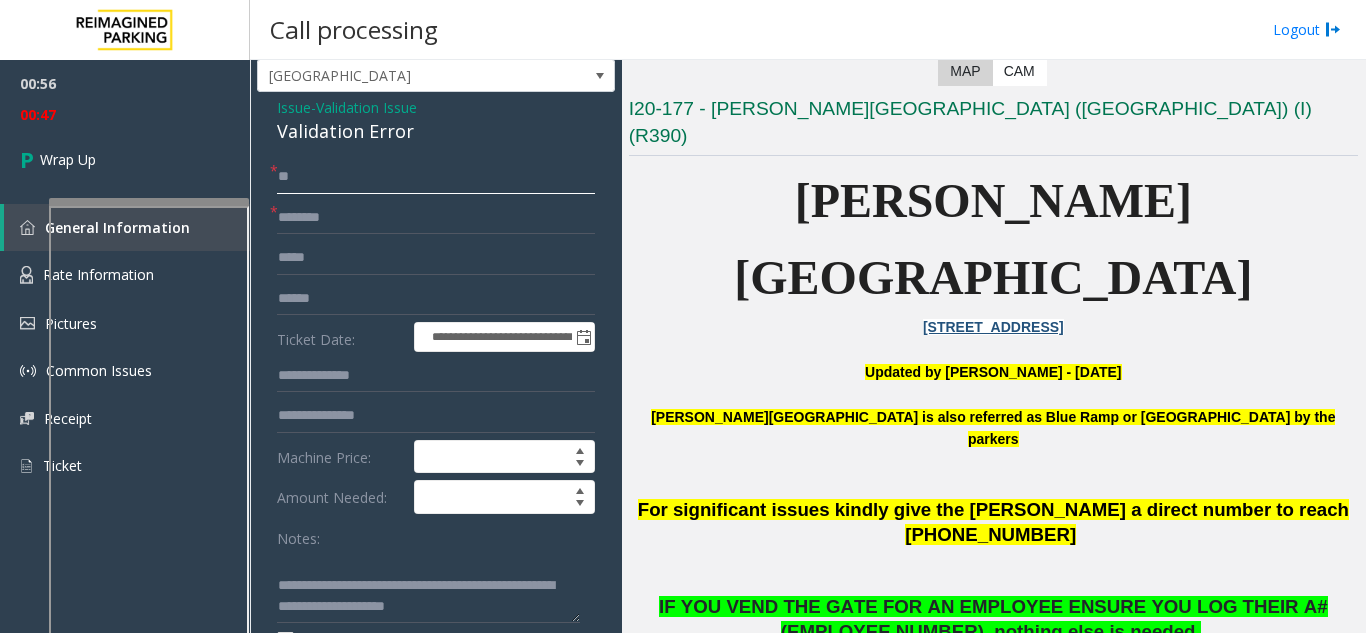 type on "**" 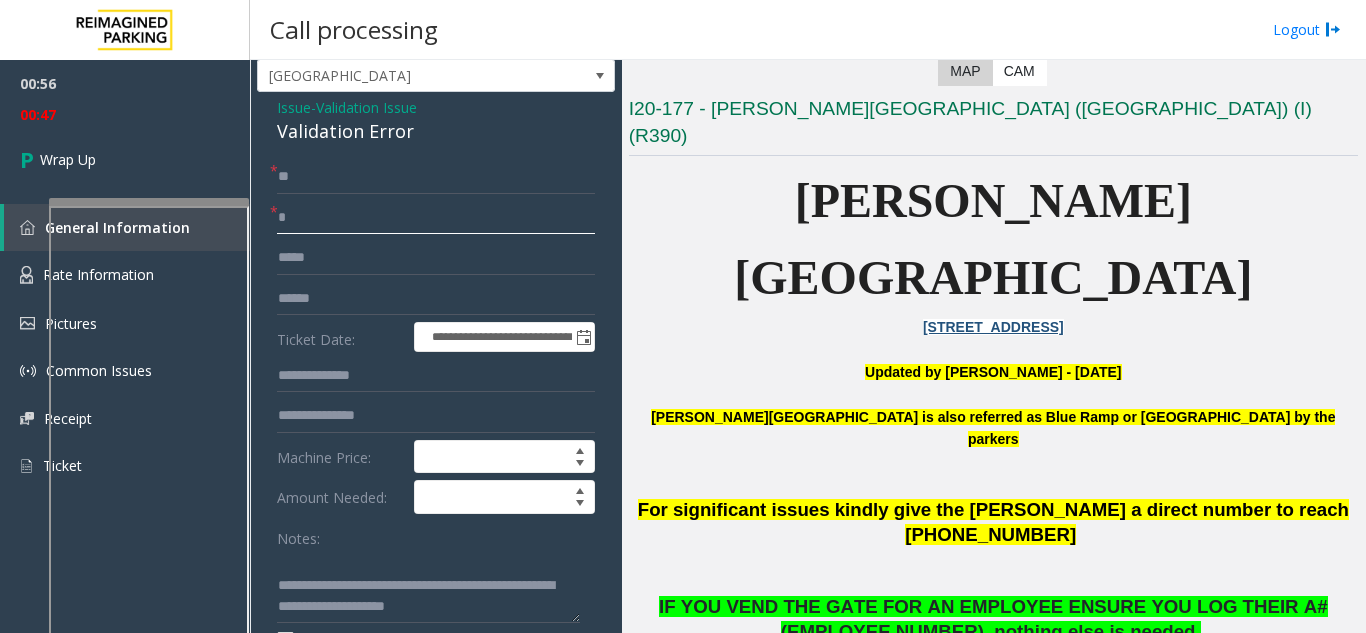 click on "*" 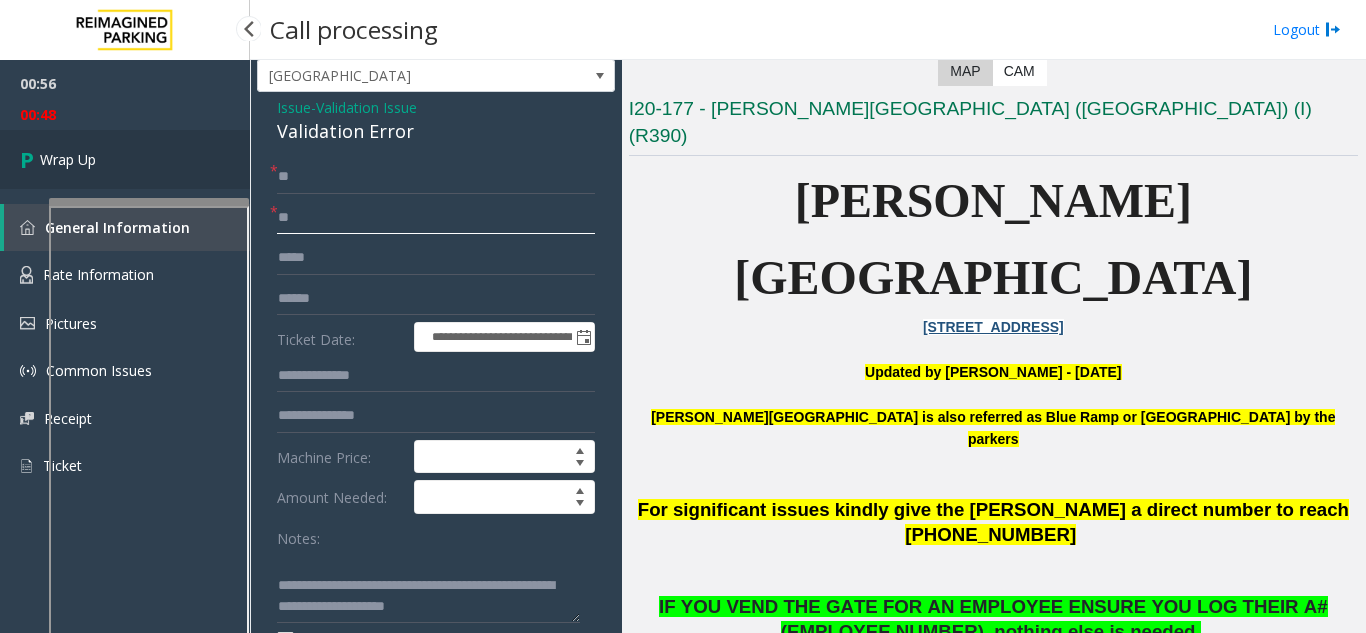 type on "**" 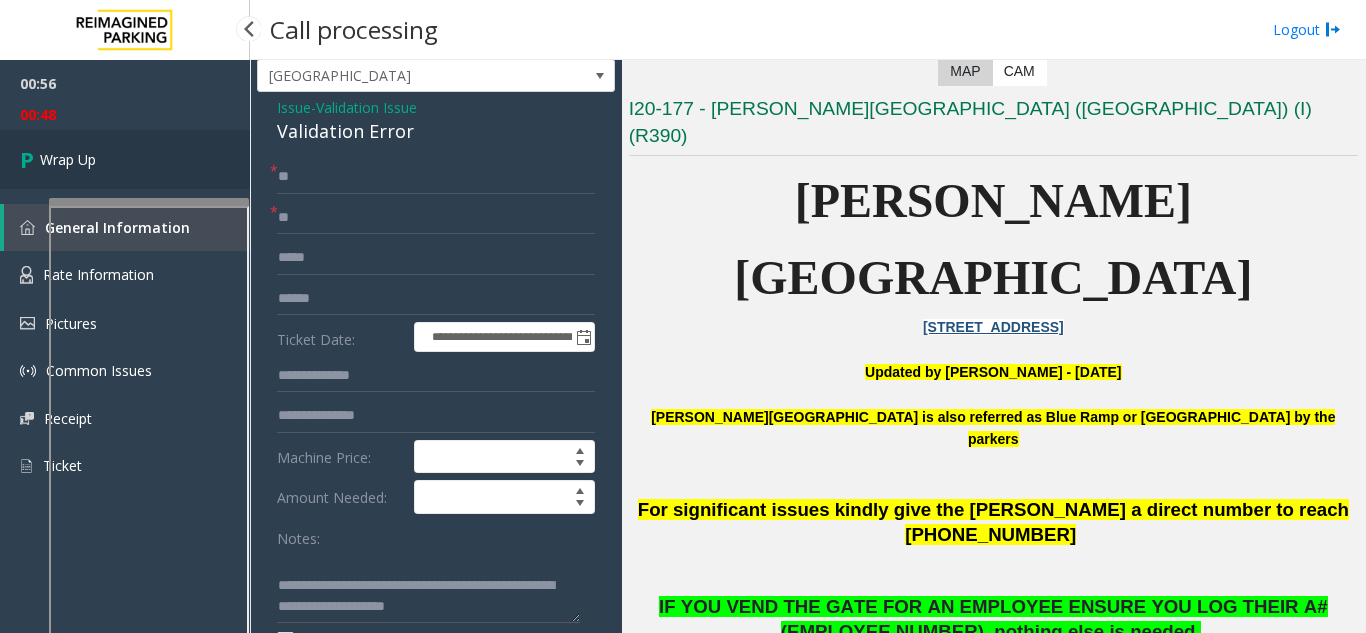 click on "Wrap Up" at bounding box center (125, 159) 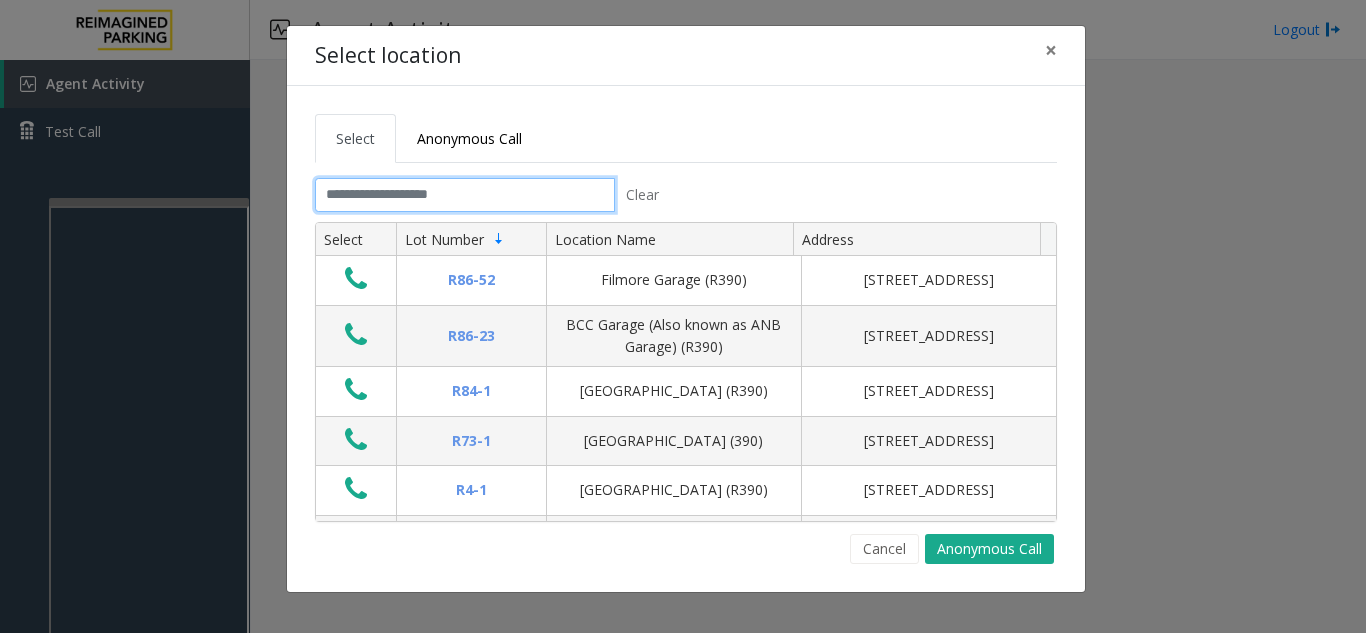 click 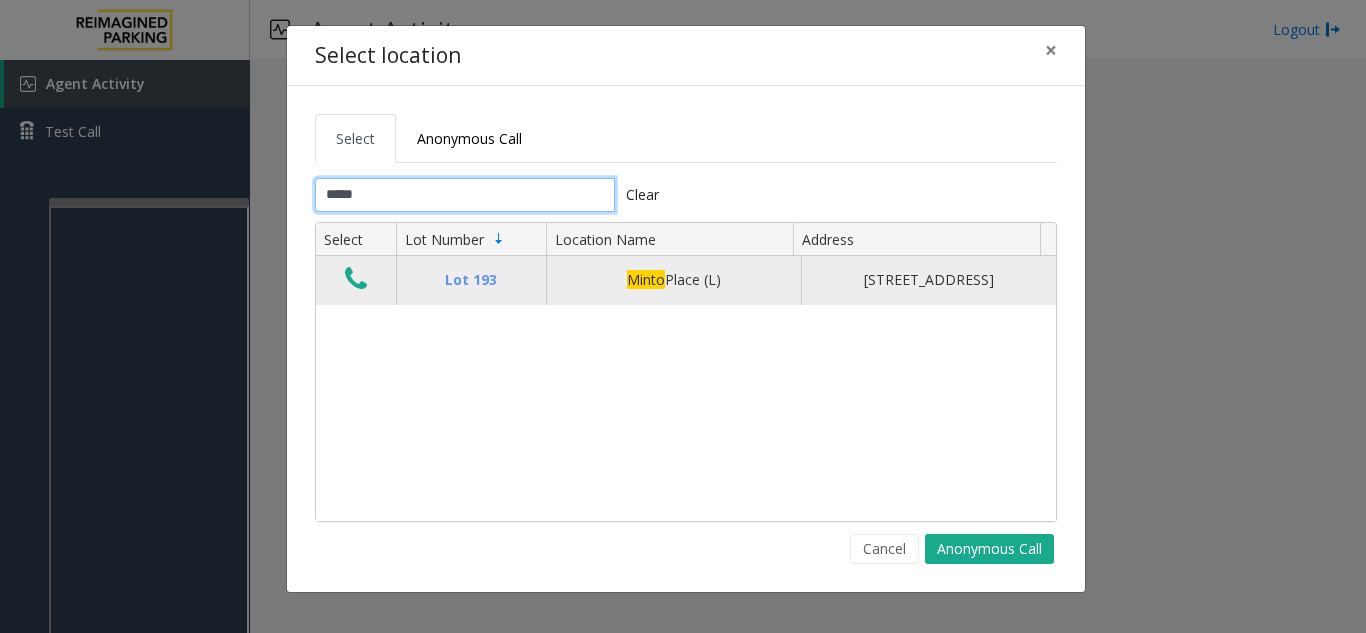 type on "*****" 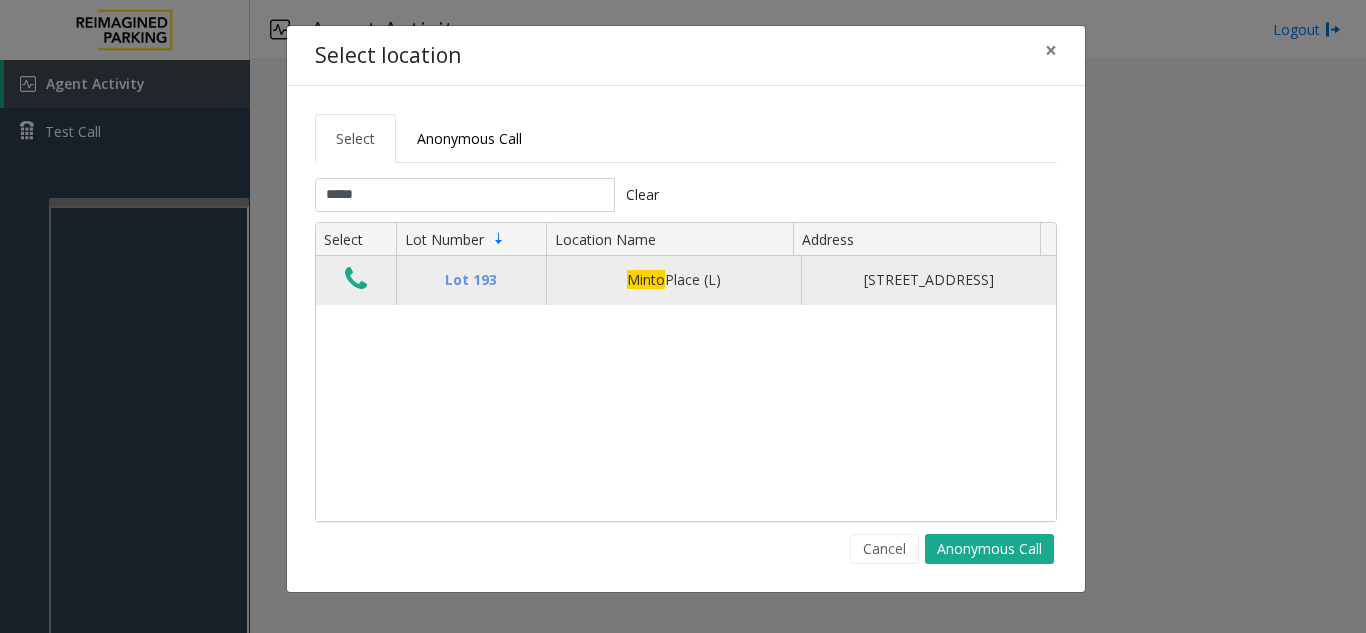 click 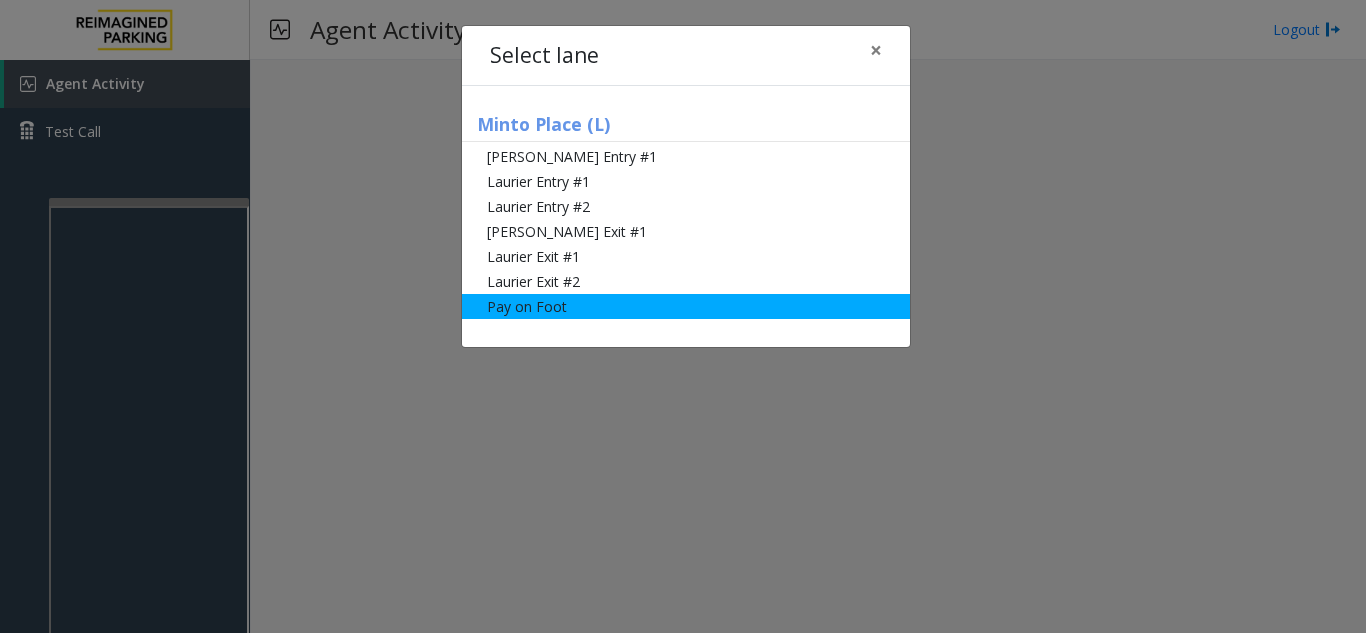 click on "Pay on Foot" 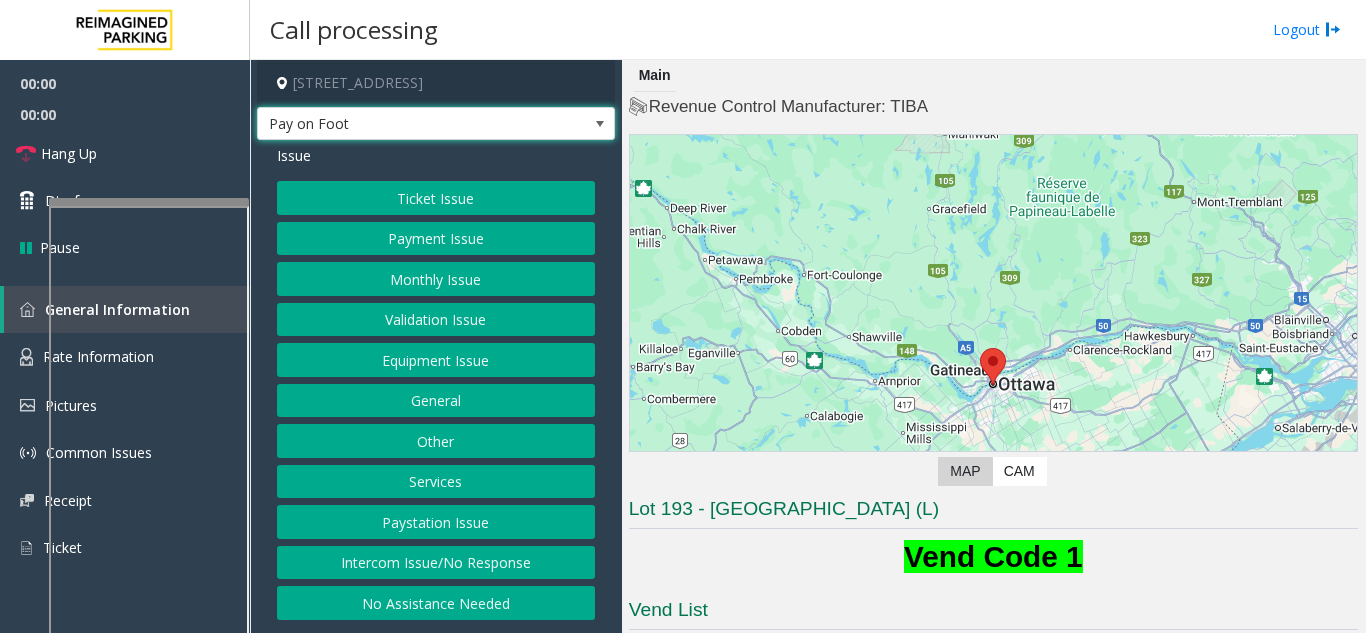 click on "Pay on Foot" at bounding box center (400, 124) 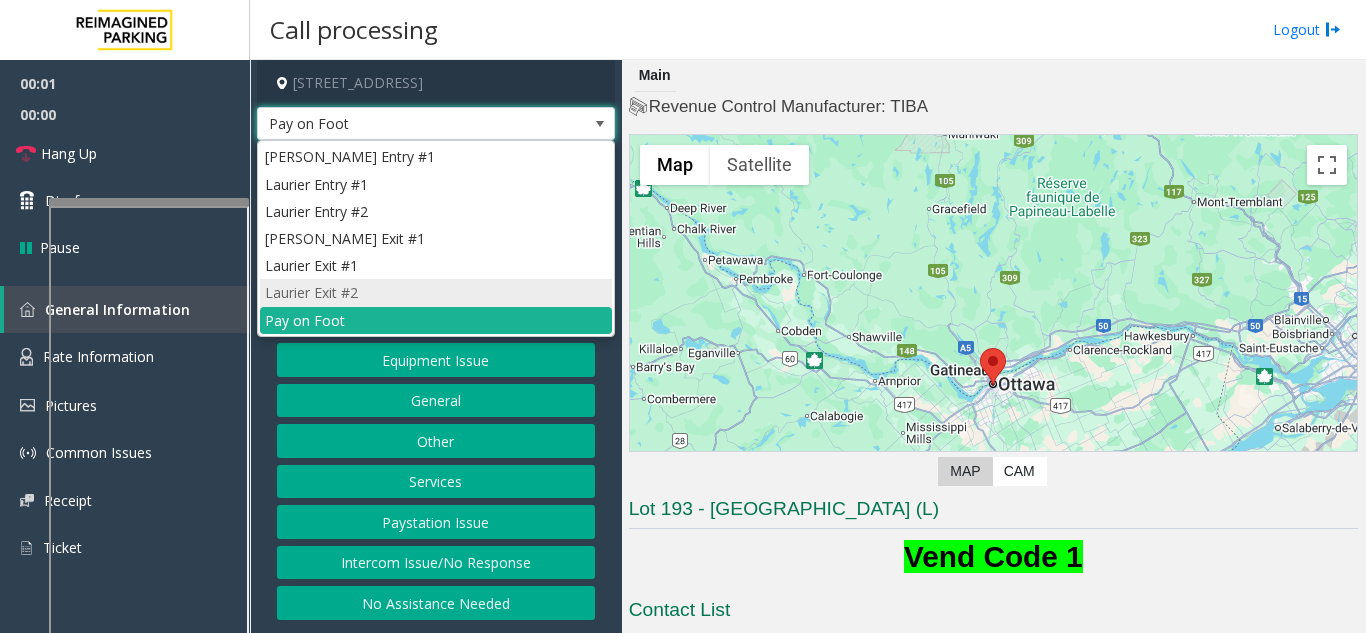 click on "Laurier Exit #2" at bounding box center [436, 292] 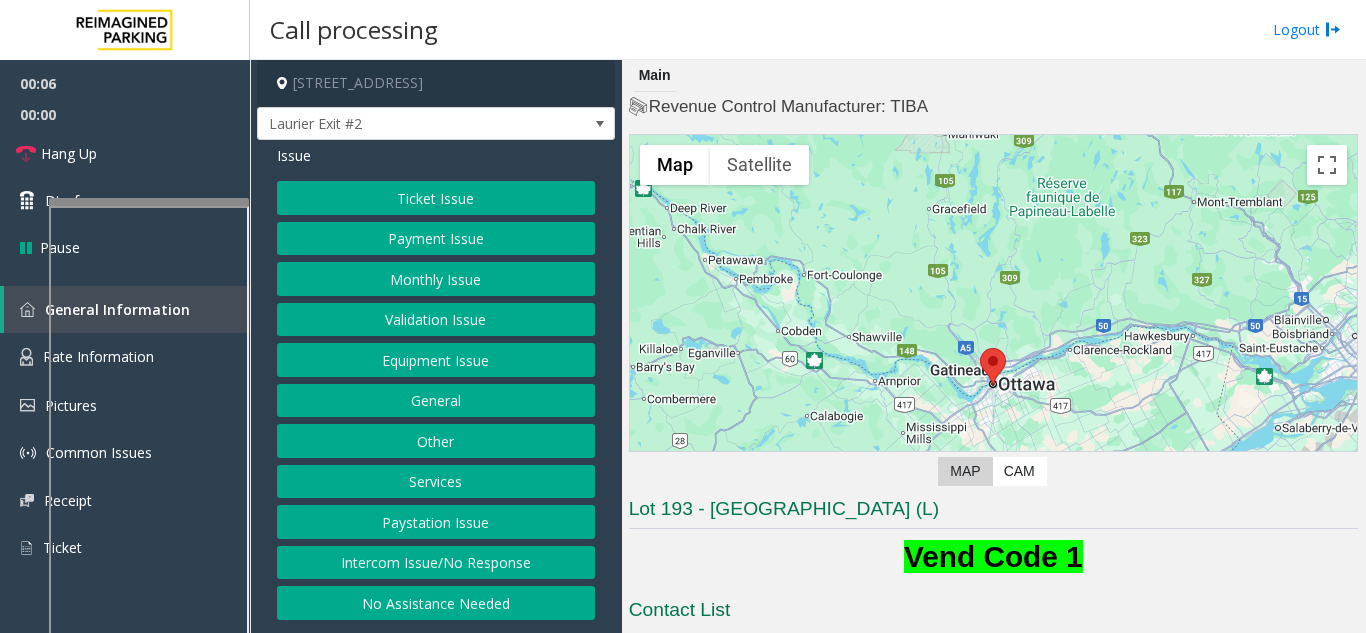 click on "Payment Issue" 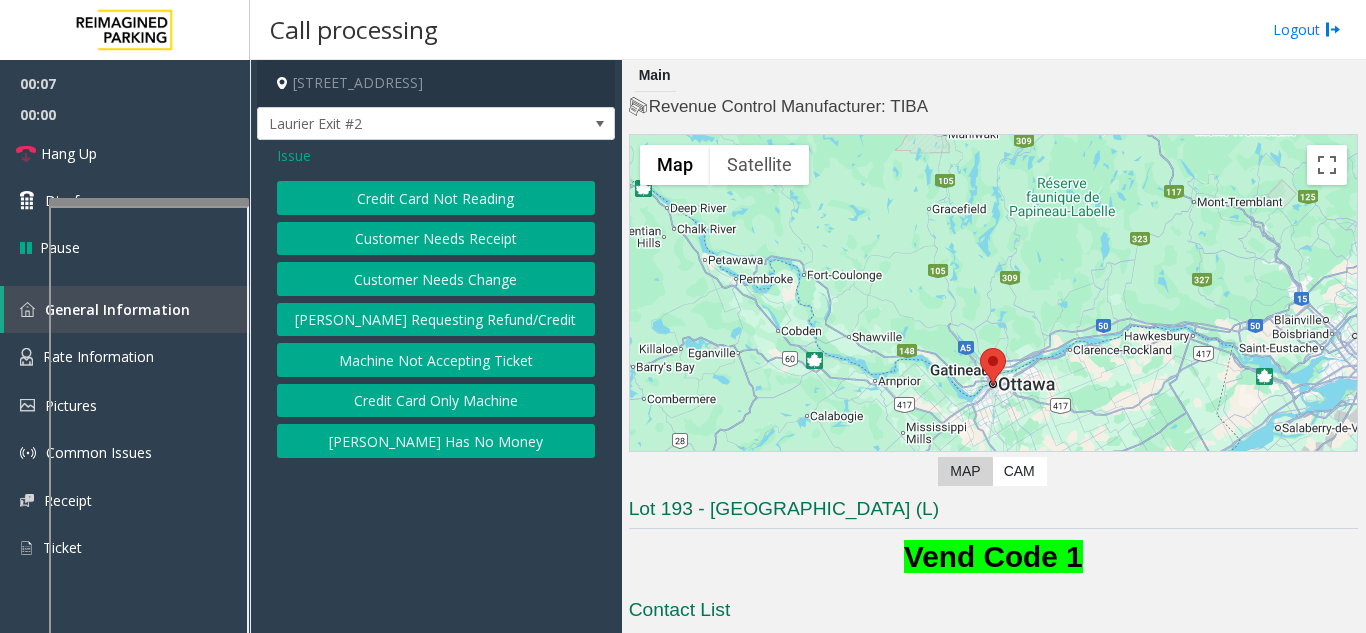click on "Credit Card Not Reading" 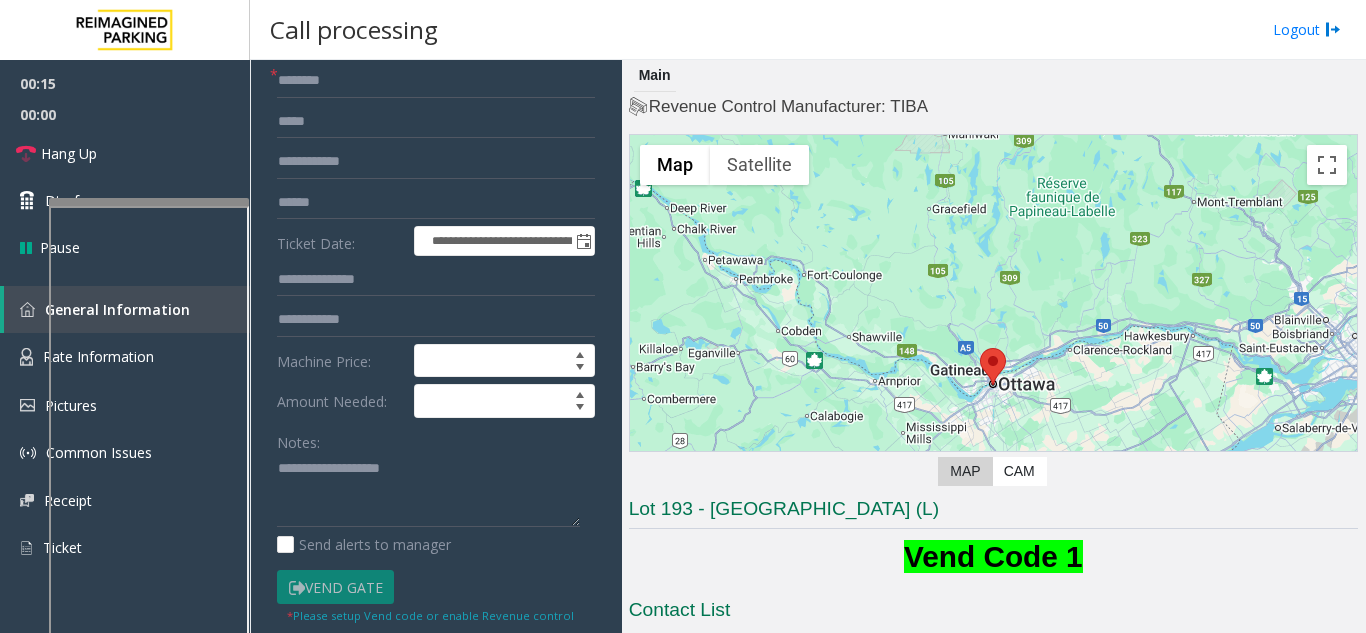 scroll, scrollTop: 400, scrollLeft: 0, axis: vertical 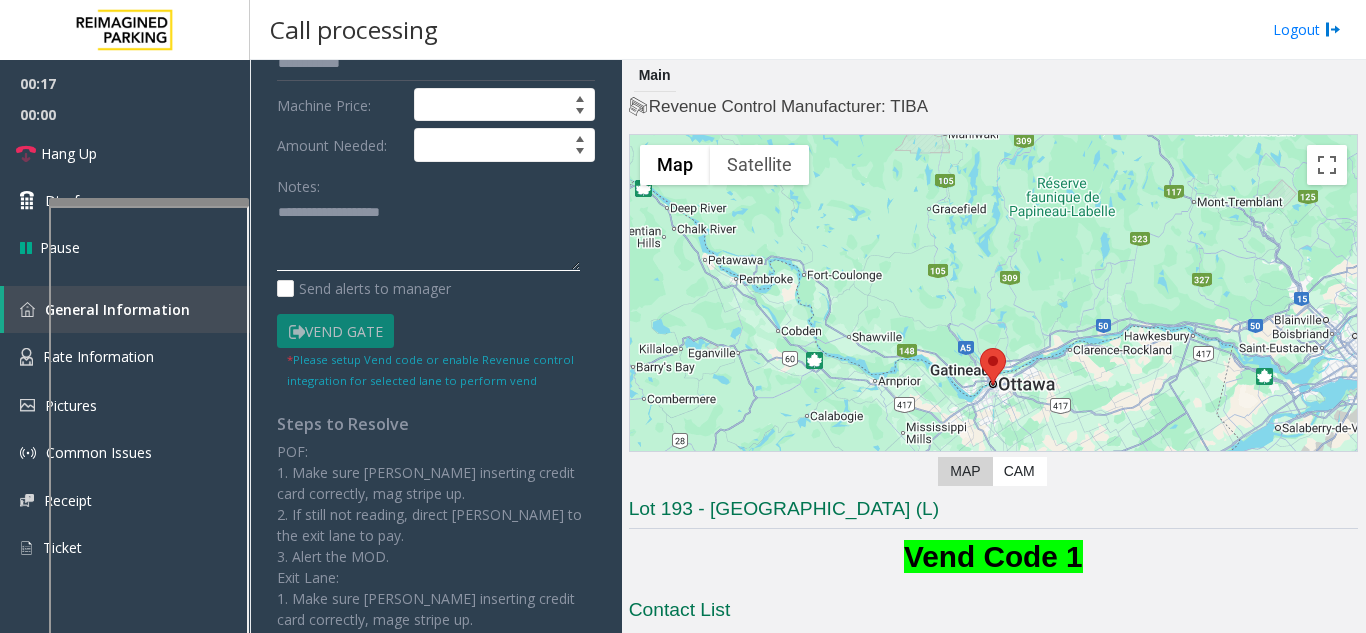paste on "**********" 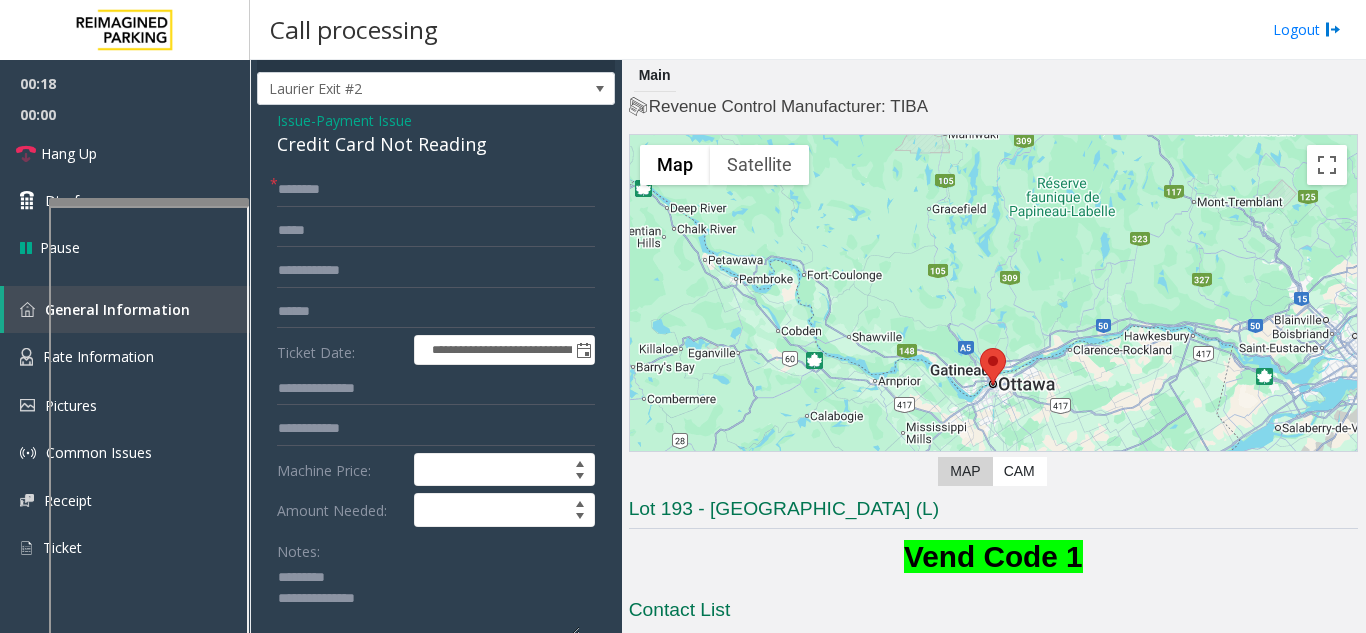 scroll, scrollTop: 0, scrollLeft: 0, axis: both 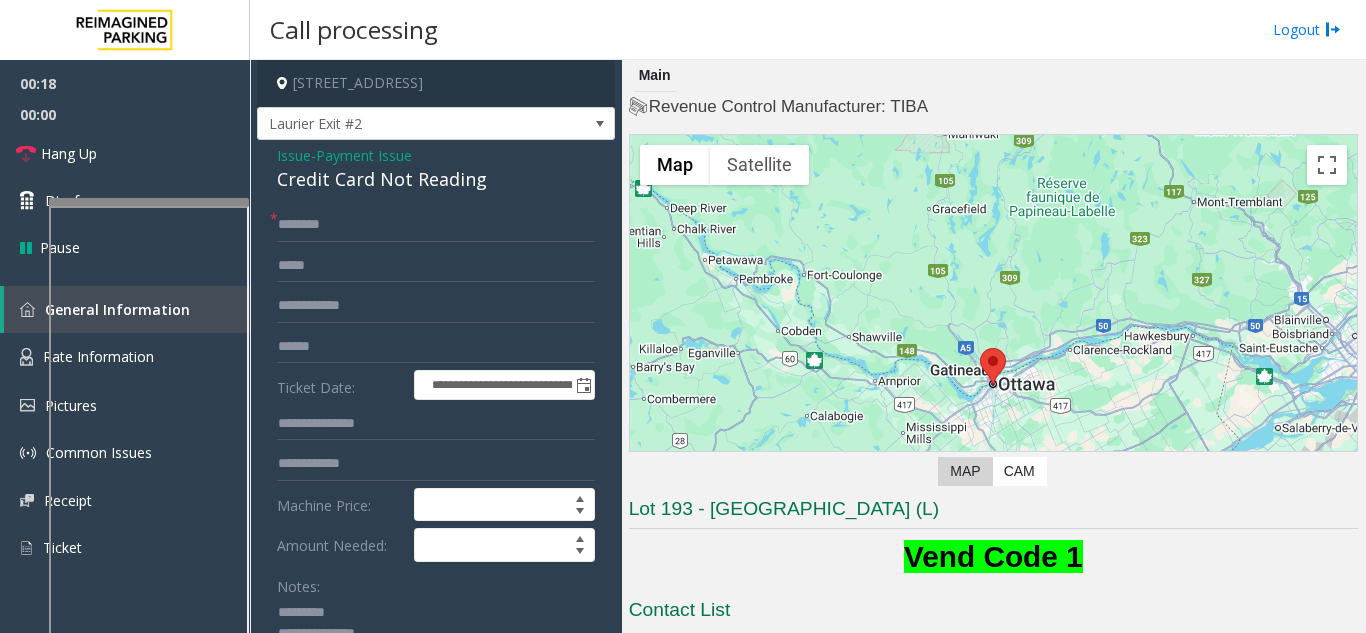 click on "Credit Card Not Reading" 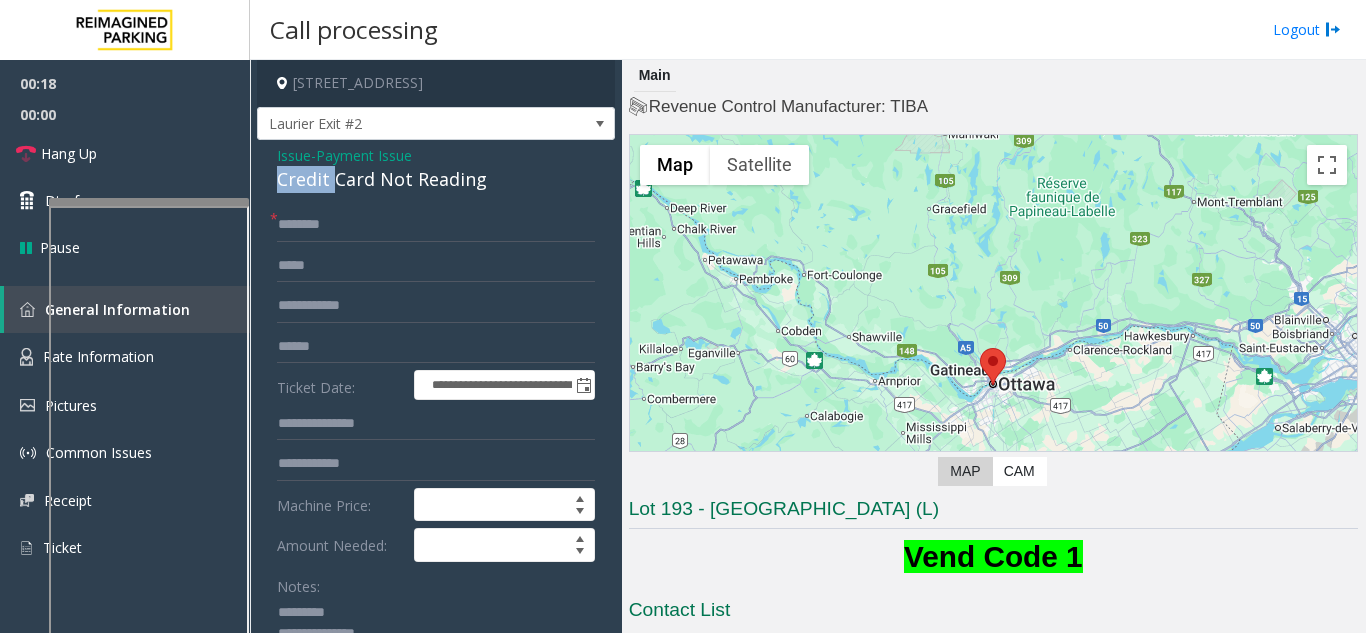 click on "Credit Card Not Reading" 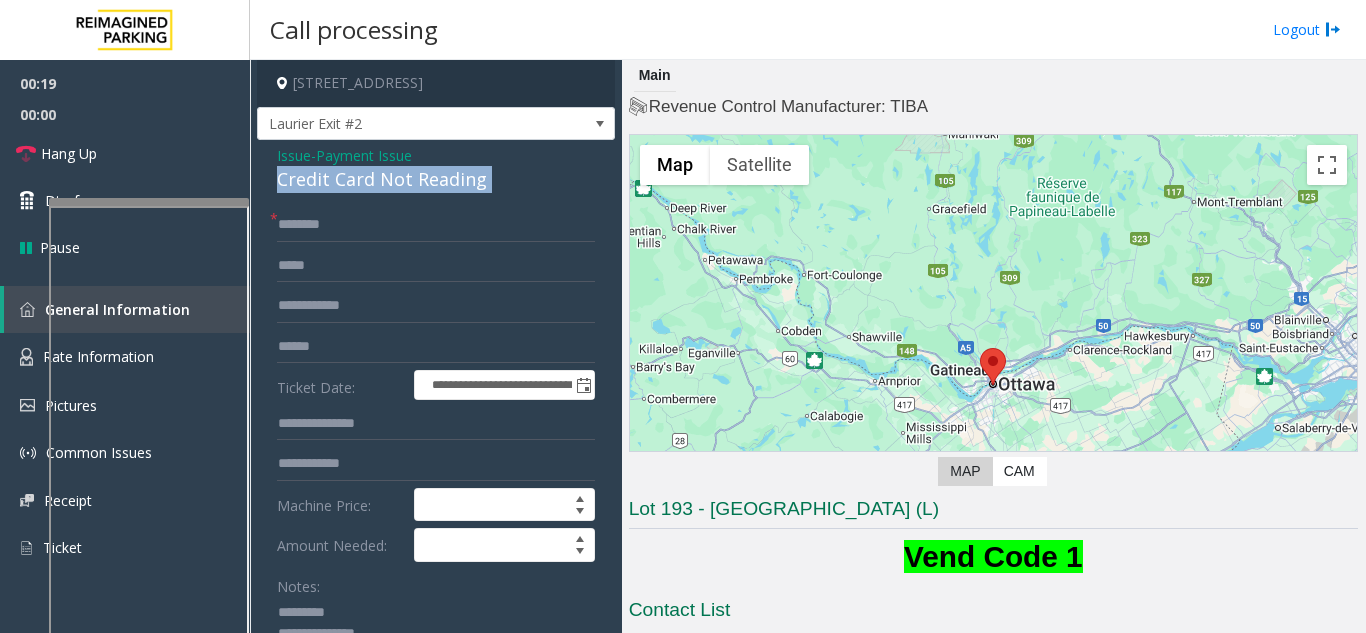 click on "Credit Card Not Reading" 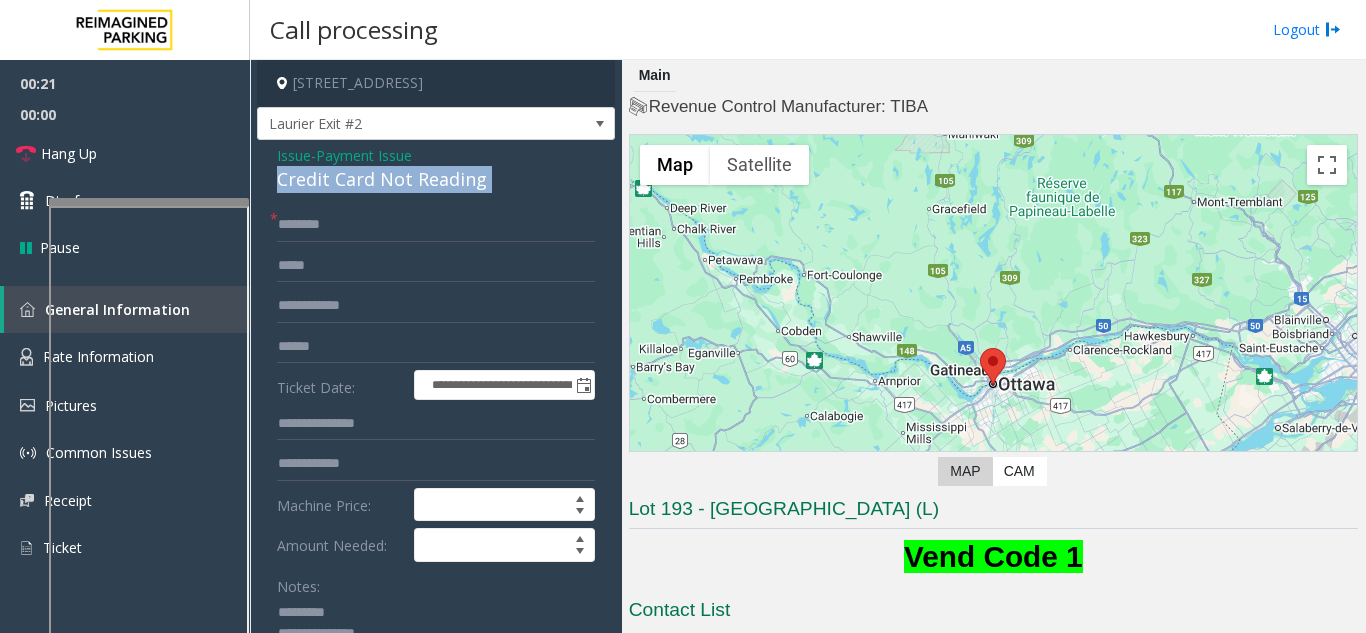 copy on "Credit Card Not Reading" 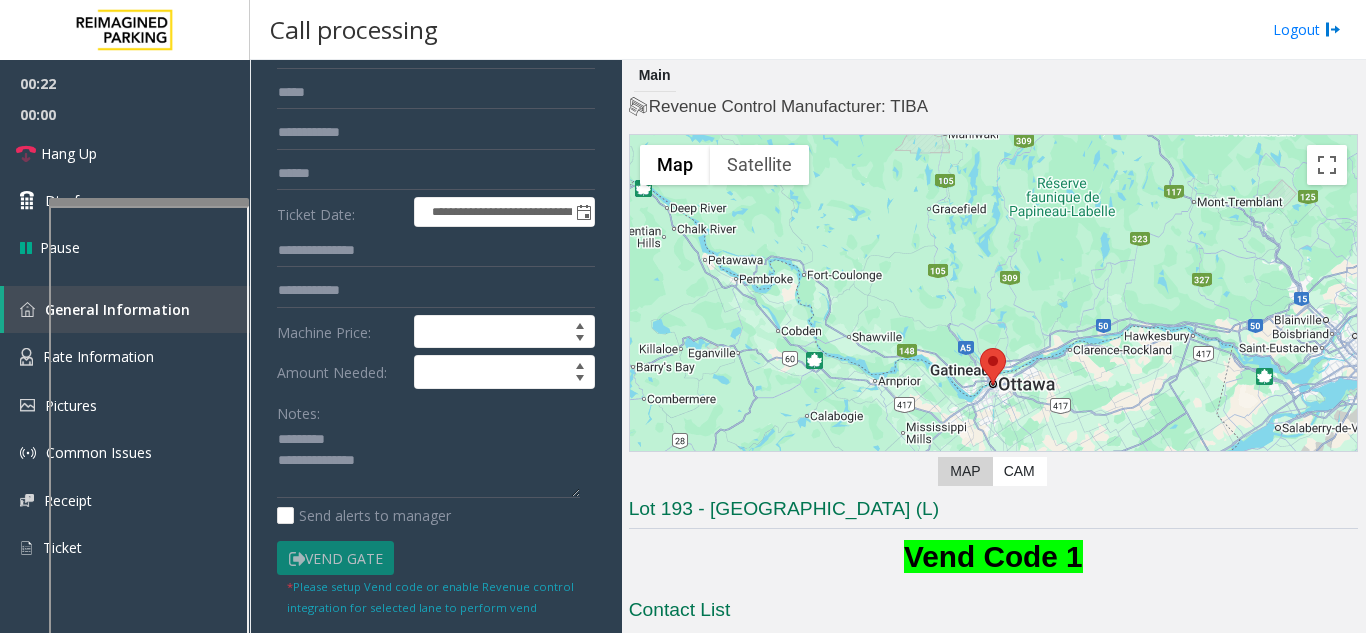 scroll, scrollTop: 200, scrollLeft: 0, axis: vertical 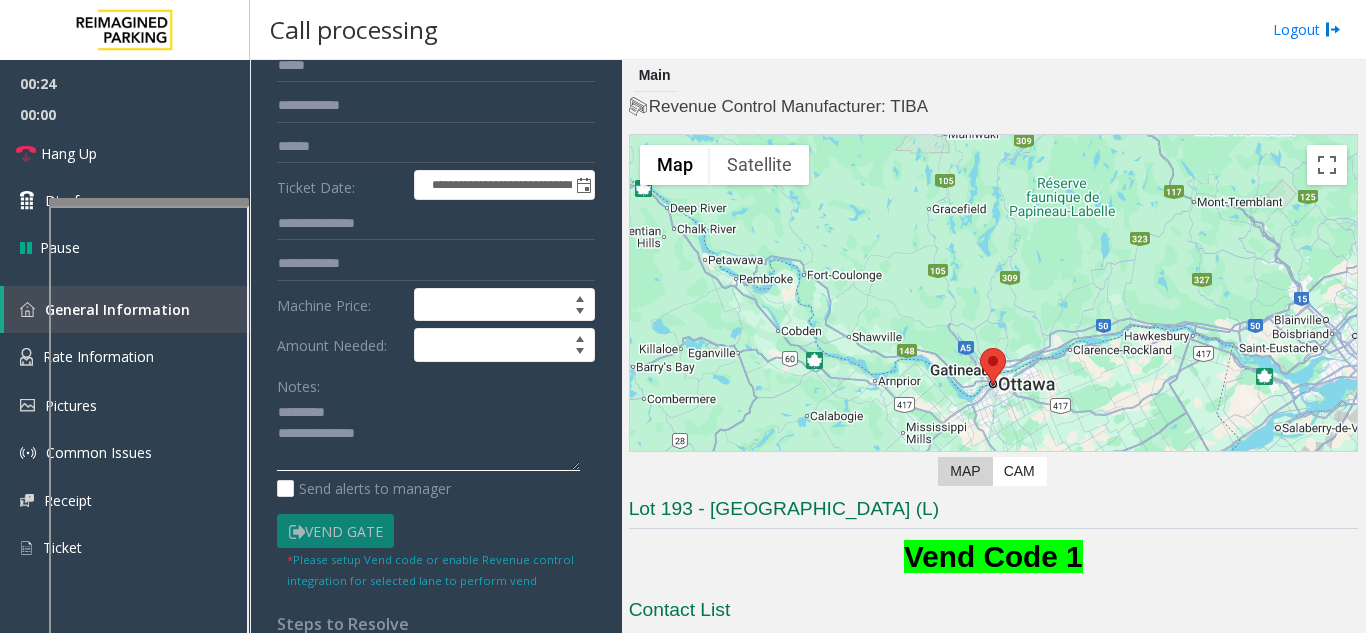 drag, startPoint x: 327, startPoint y: 426, endPoint x: 306, endPoint y: 412, distance: 25.23886 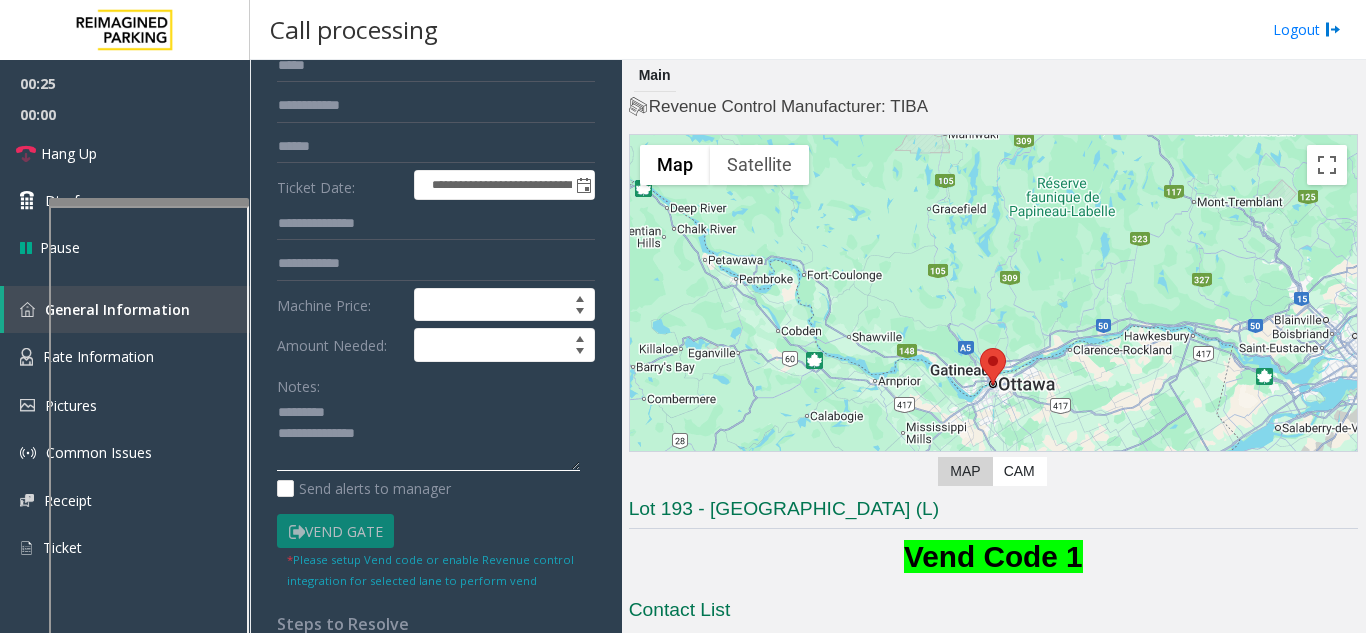 paste on "**********" 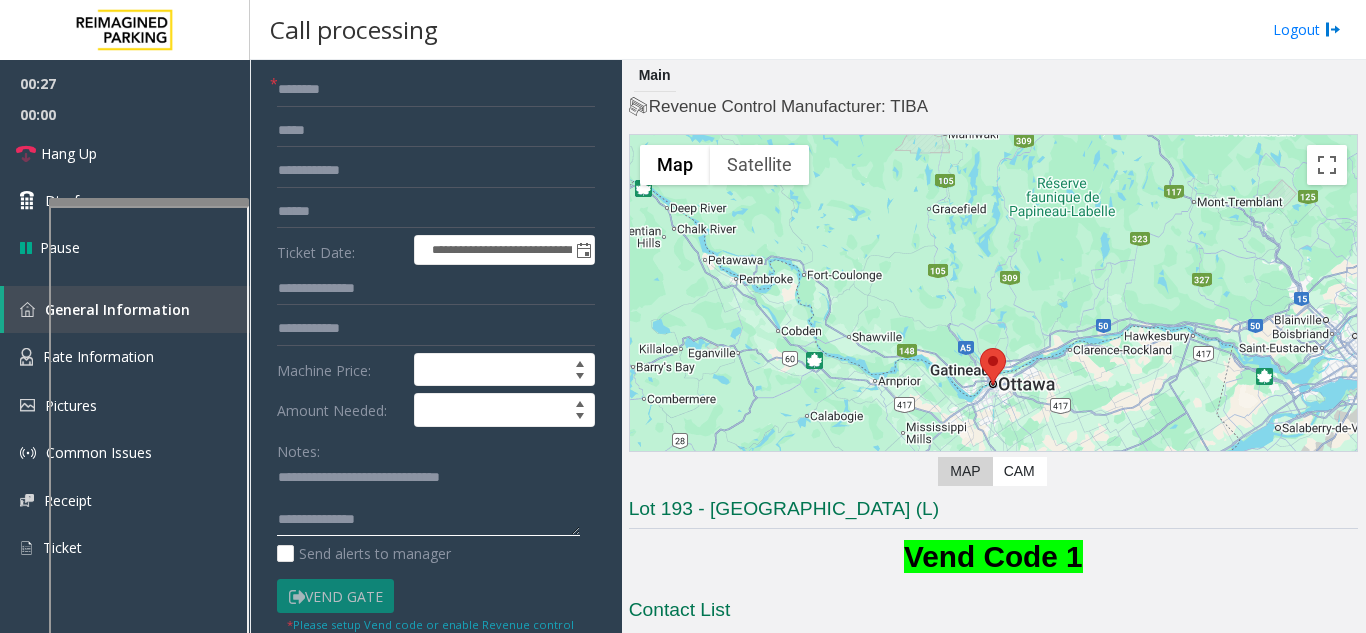 scroll, scrollTop: 100, scrollLeft: 0, axis: vertical 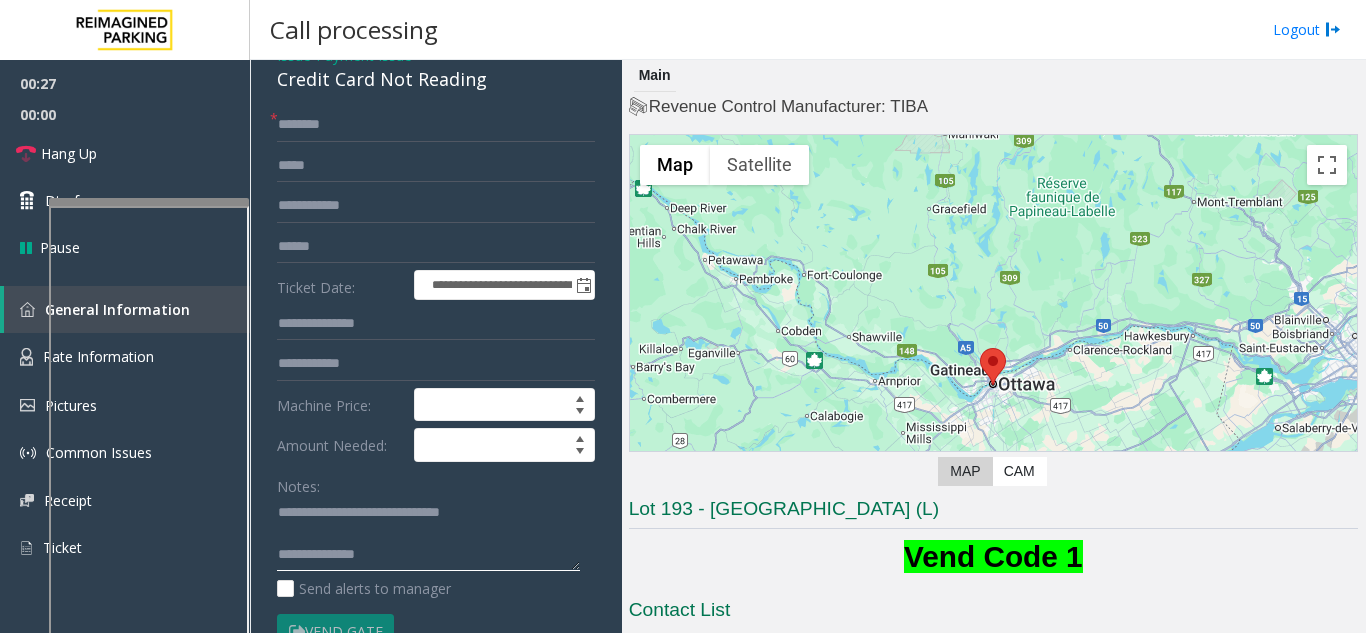 type on "**********" 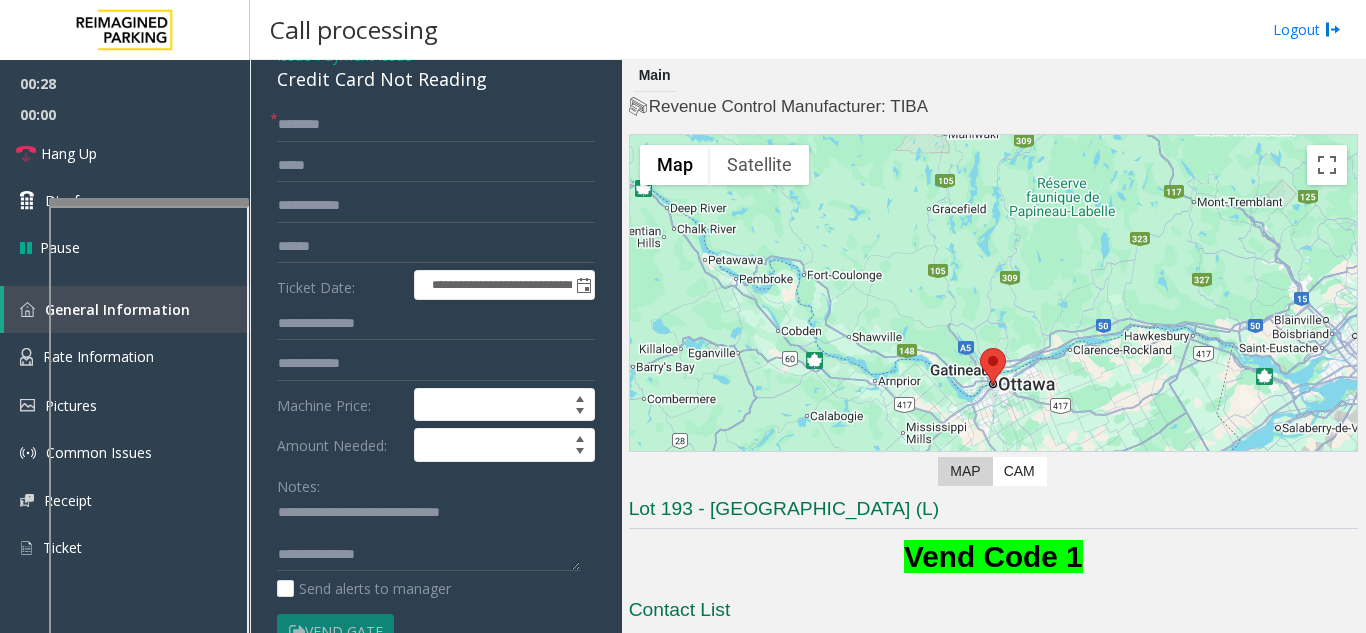 click on "**********" 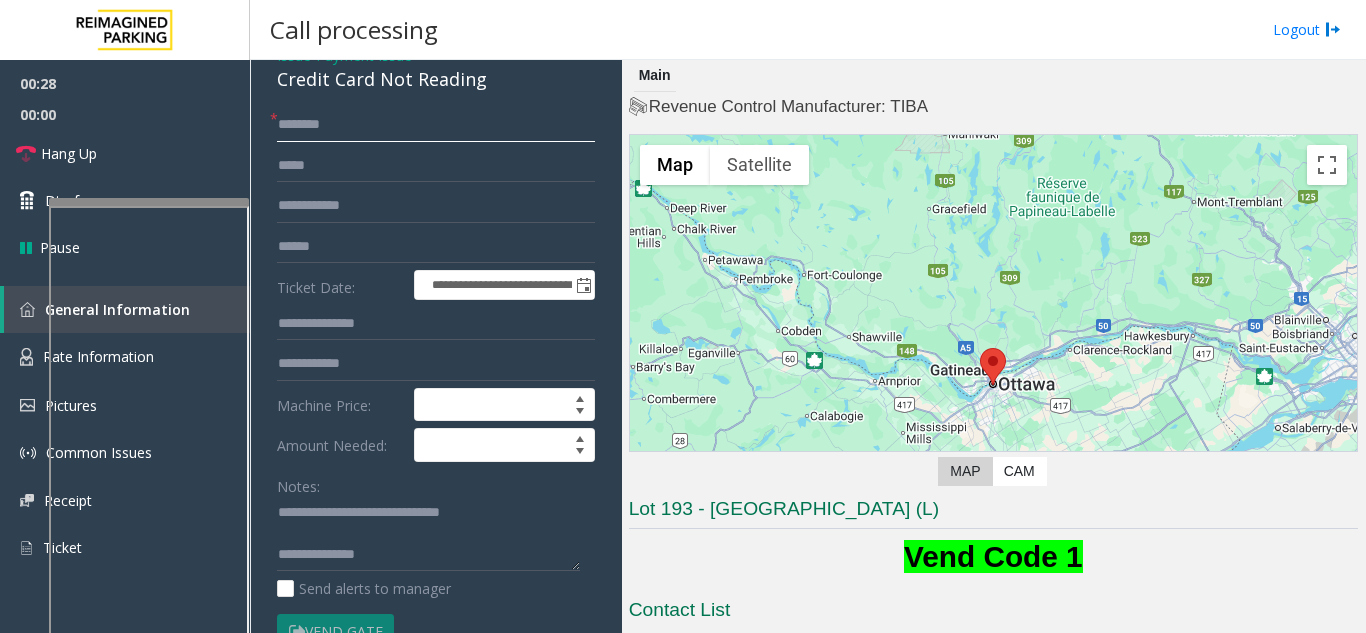 click 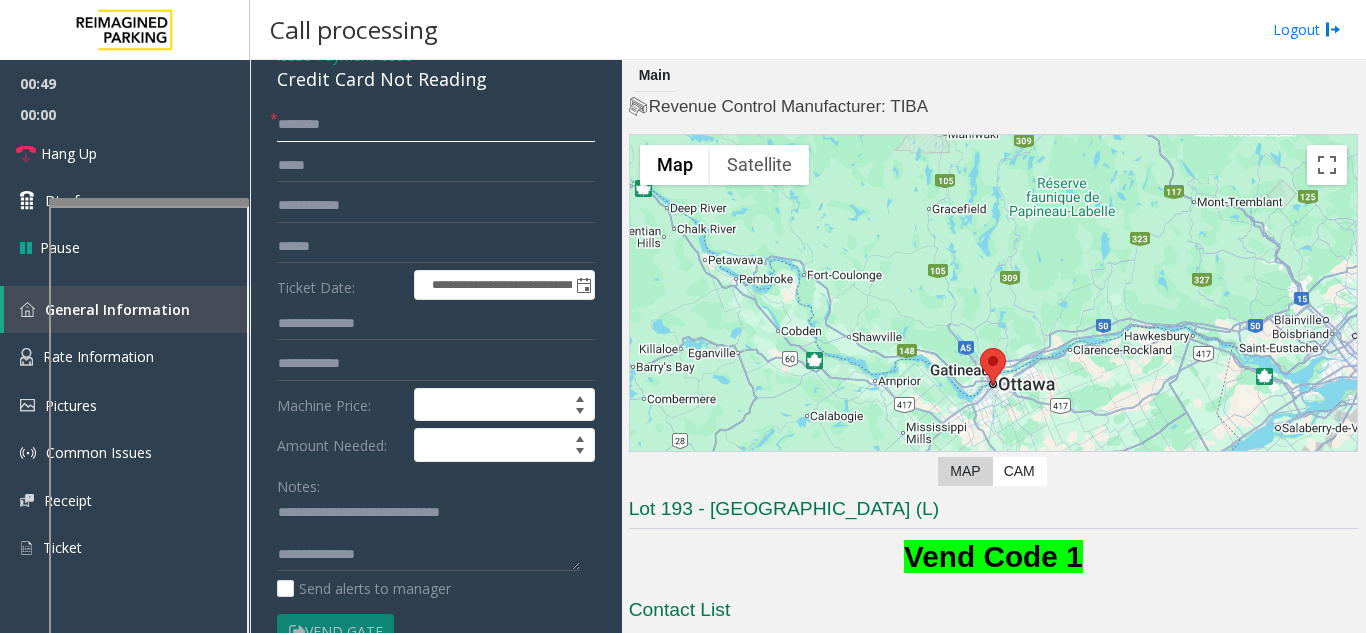type on "*******" 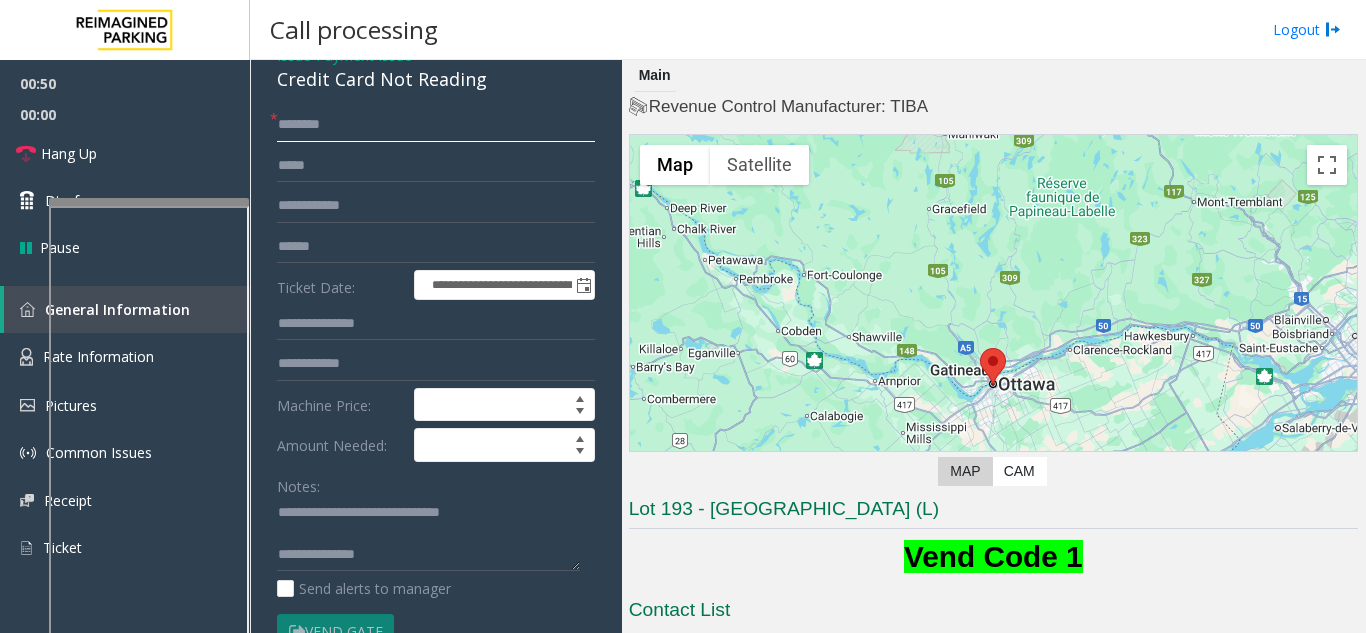 drag, startPoint x: 295, startPoint y: 107, endPoint x: 292, endPoint y: 119, distance: 12.369317 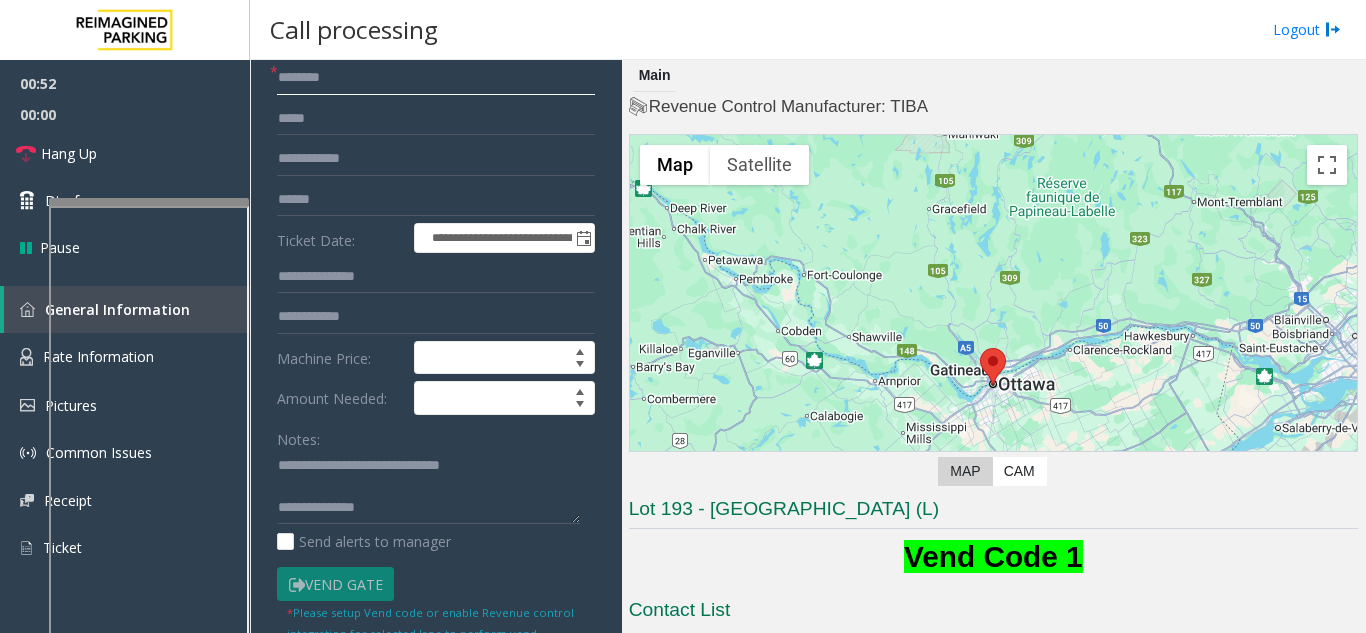 scroll, scrollTop: 100, scrollLeft: 0, axis: vertical 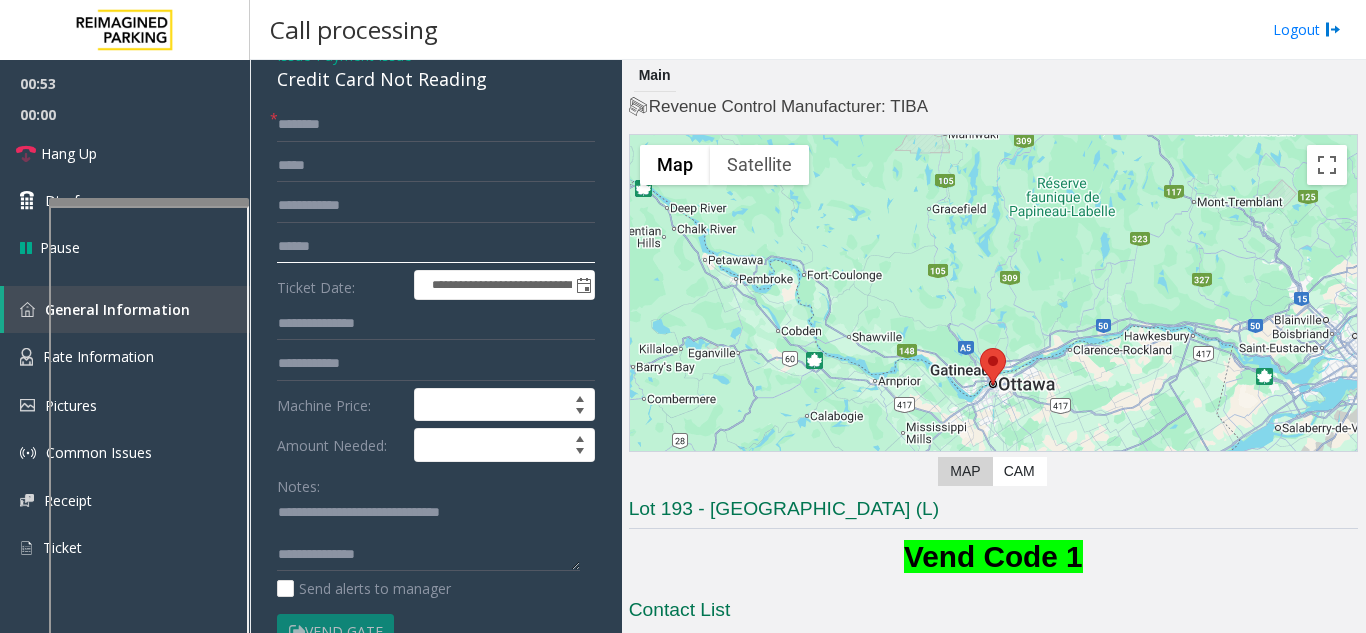 click 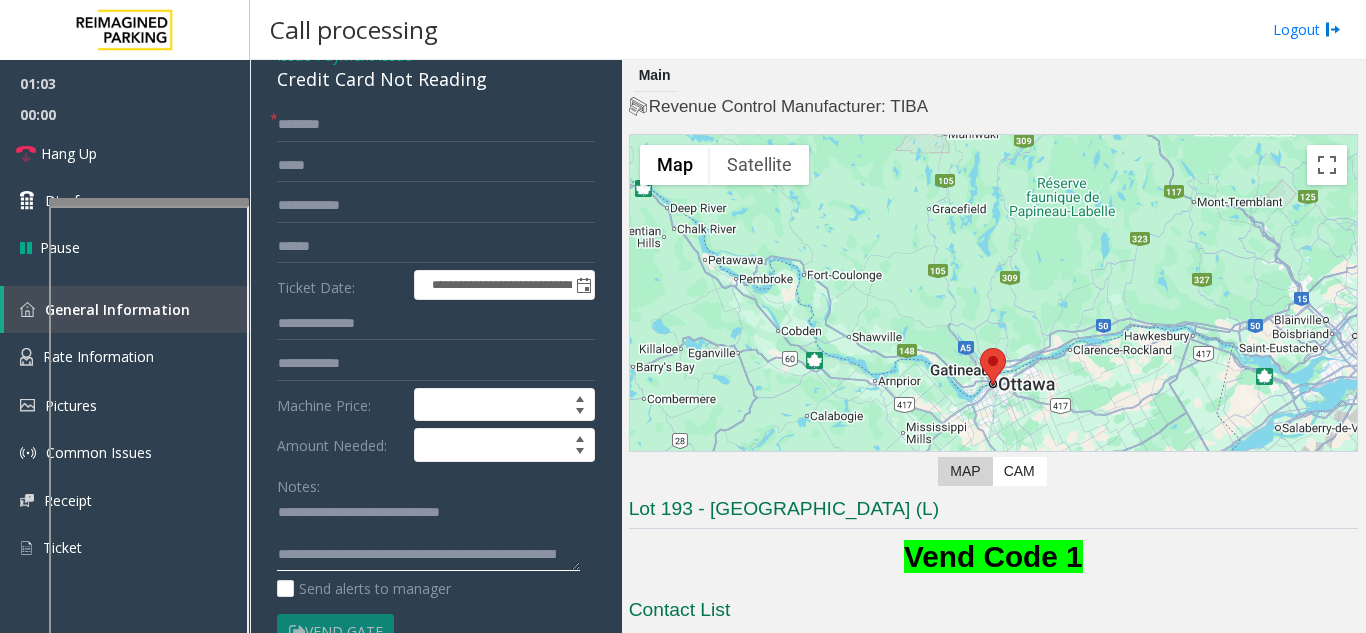 type on "**********" 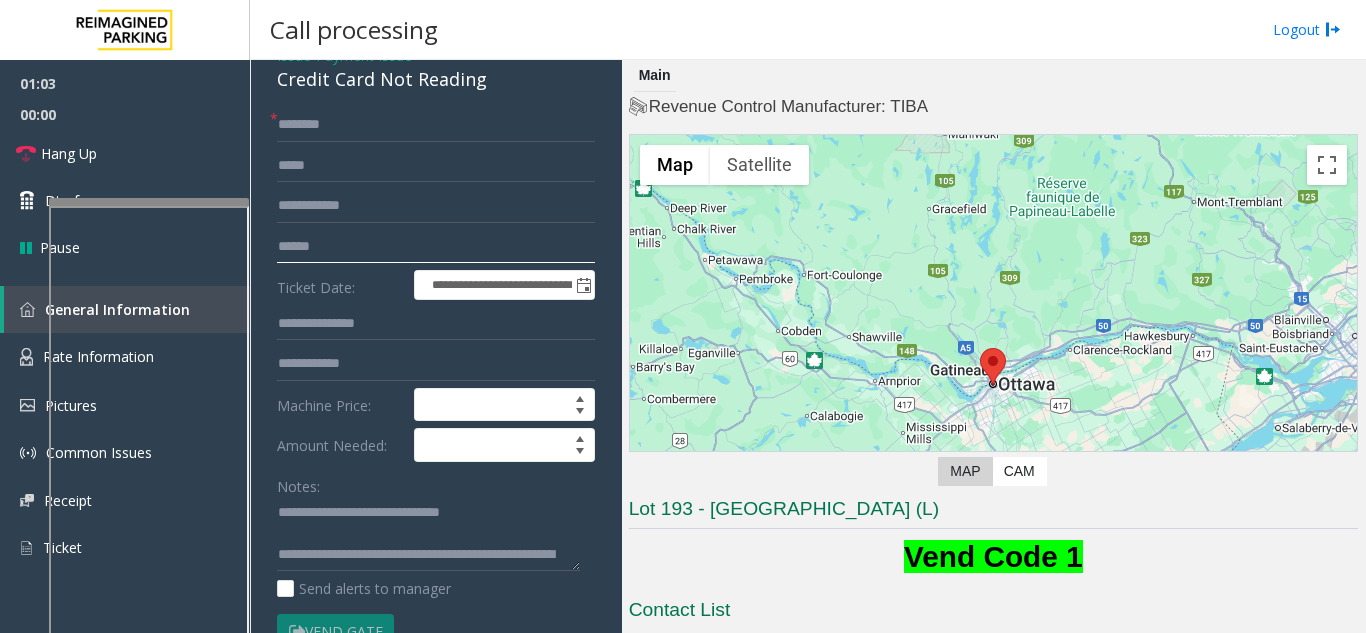 click 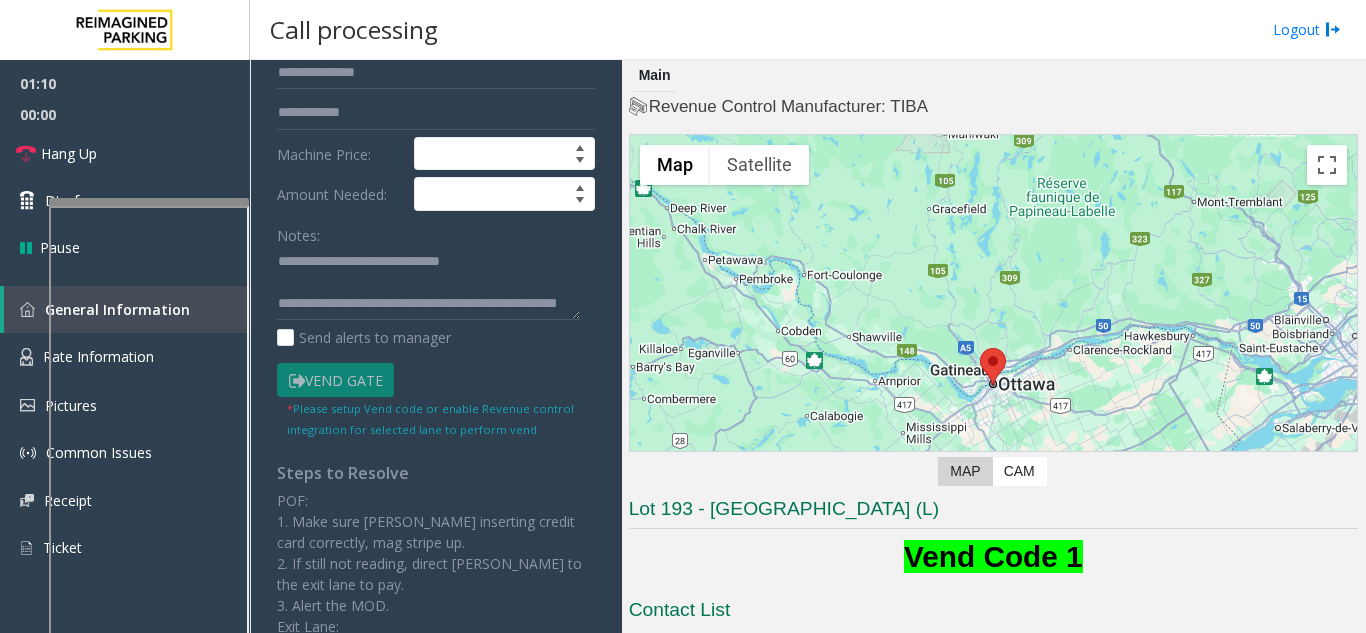 scroll, scrollTop: 400, scrollLeft: 0, axis: vertical 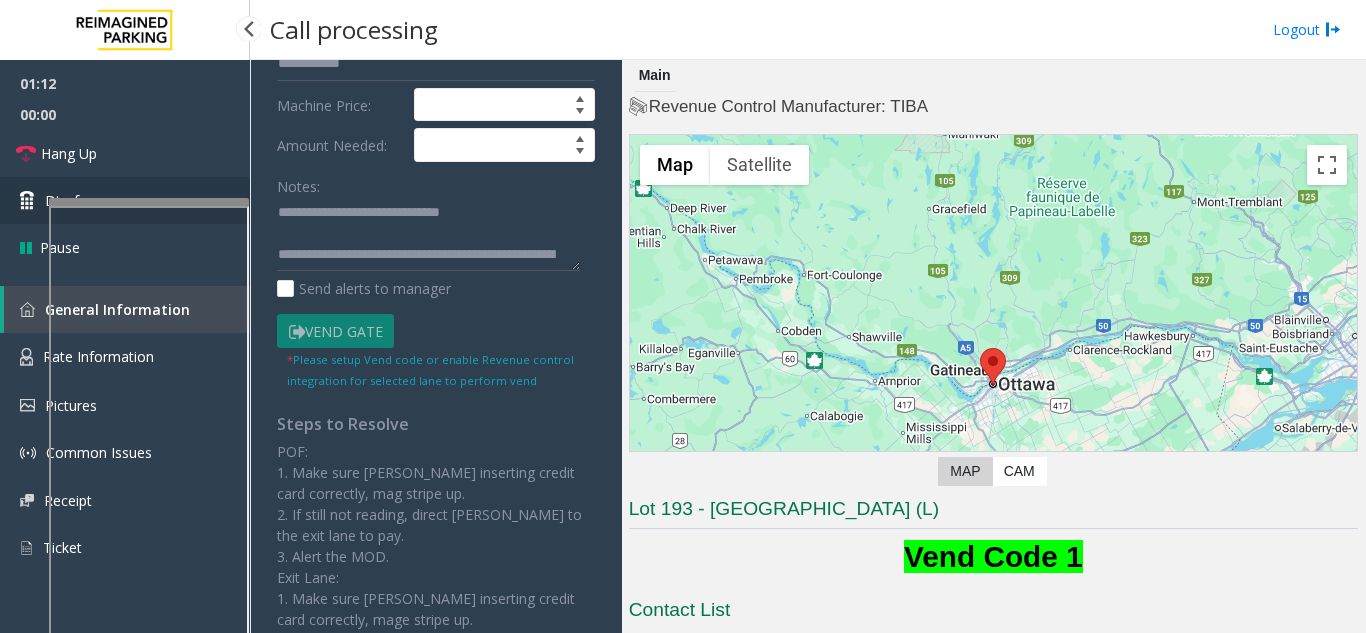 type on "*****" 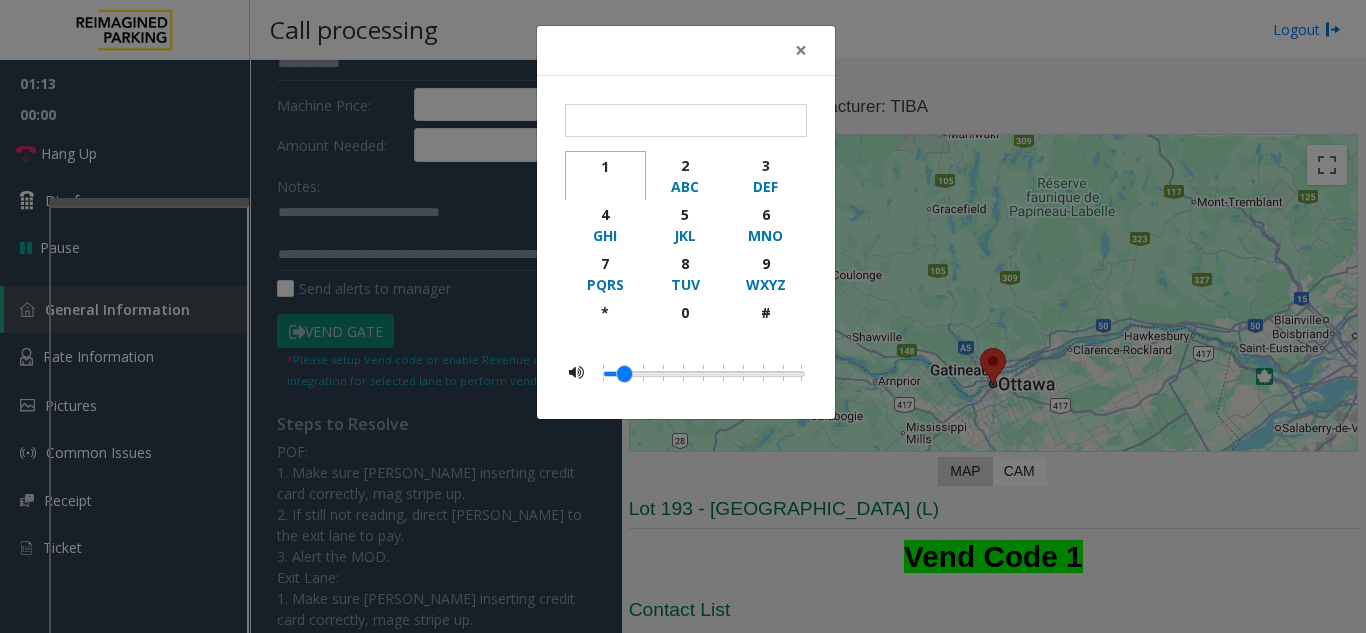 click on "1" 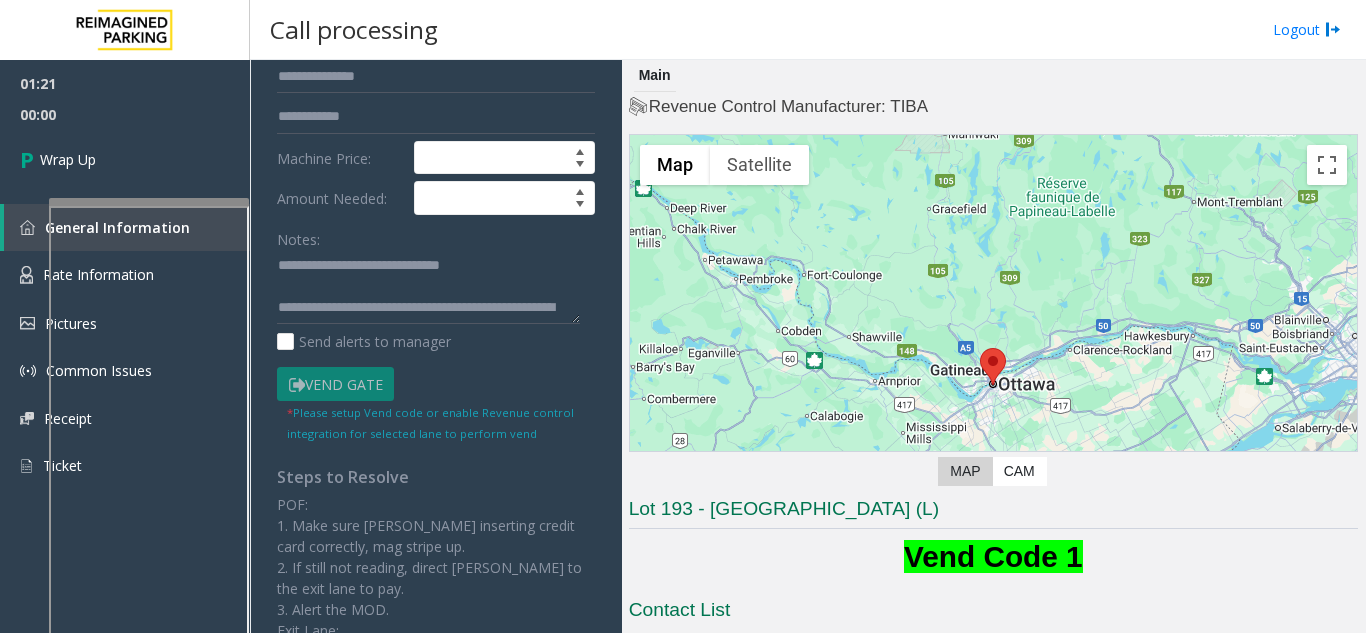 scroll, scrollTop: 300, scrollLeft: 0, axis: vertical 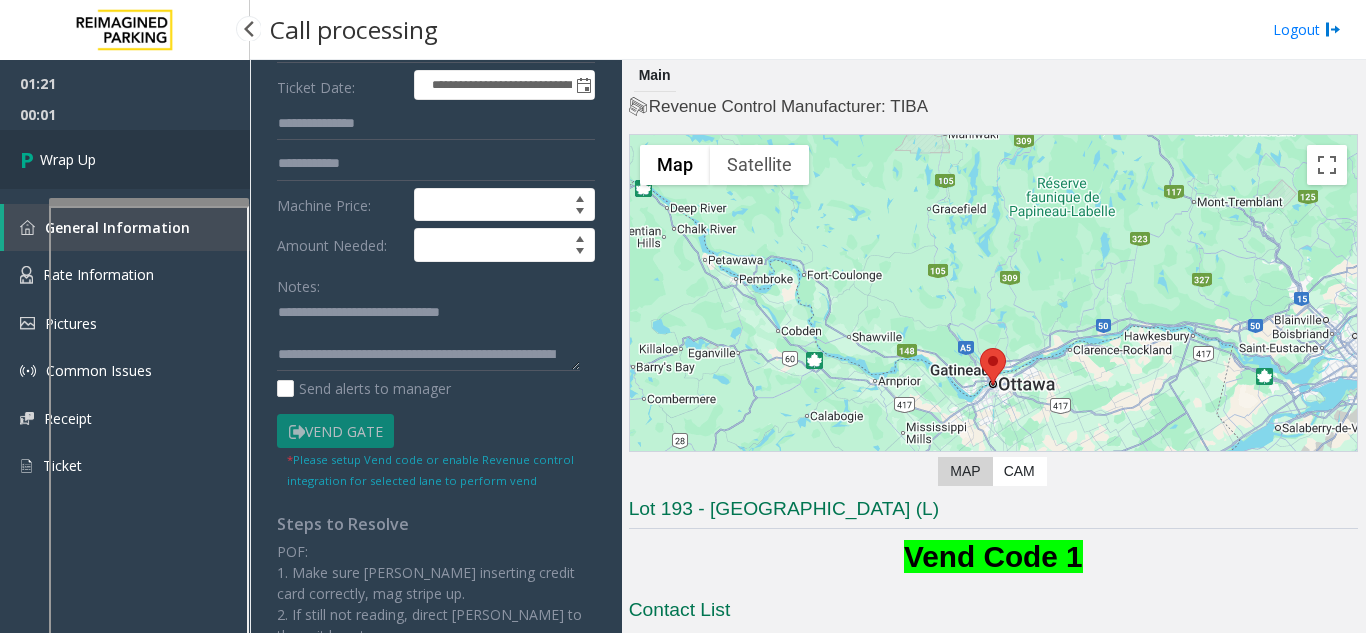 click on "Wrap Up" at bounding box center [68, 159] 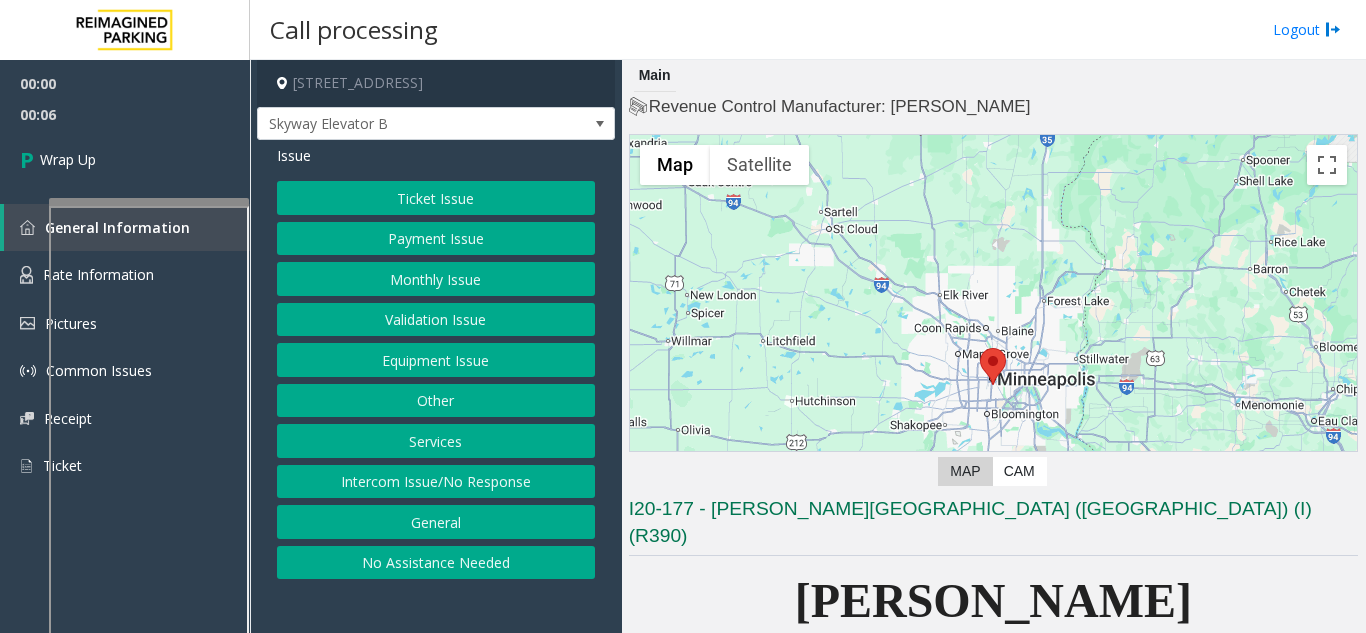 click on "Intercom Issue/No Response" 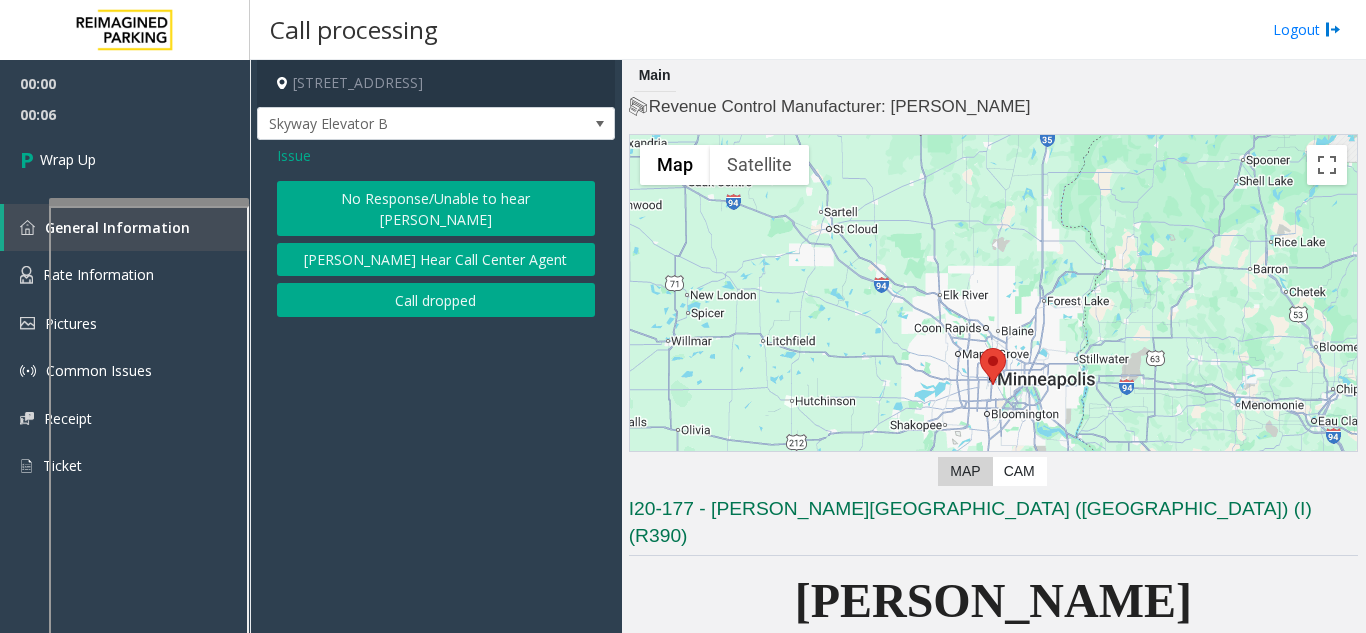 click on "Call dropped" 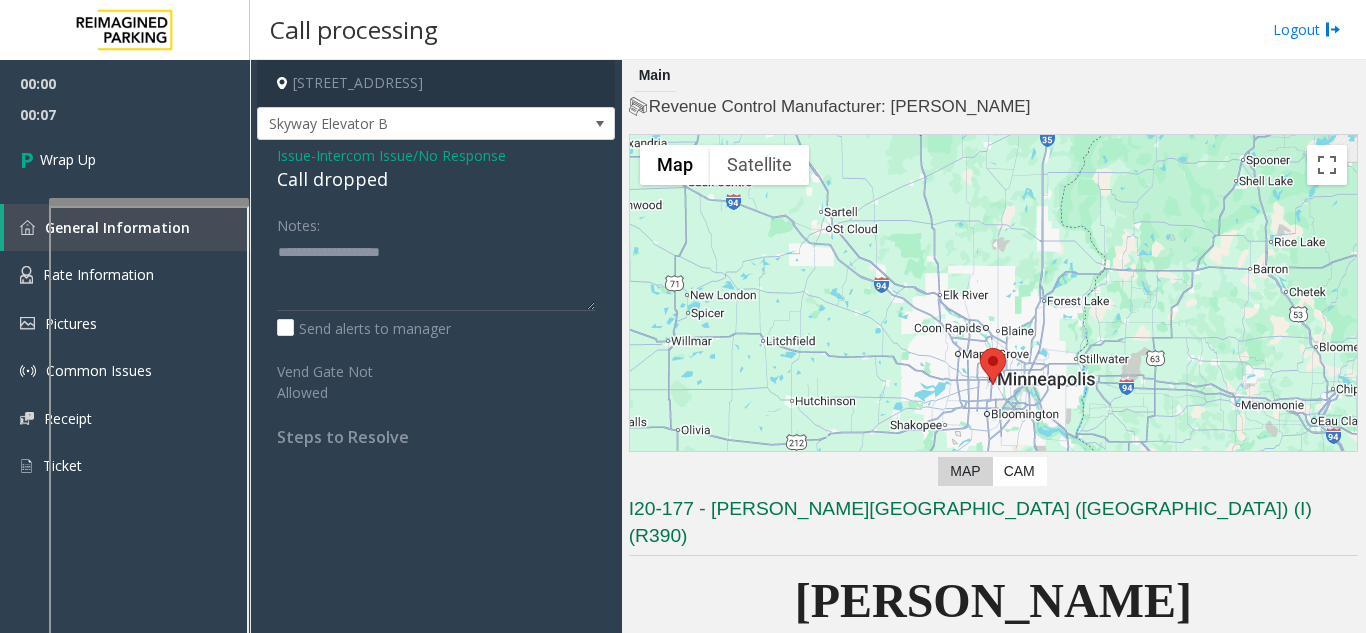 click on "Call dropped" 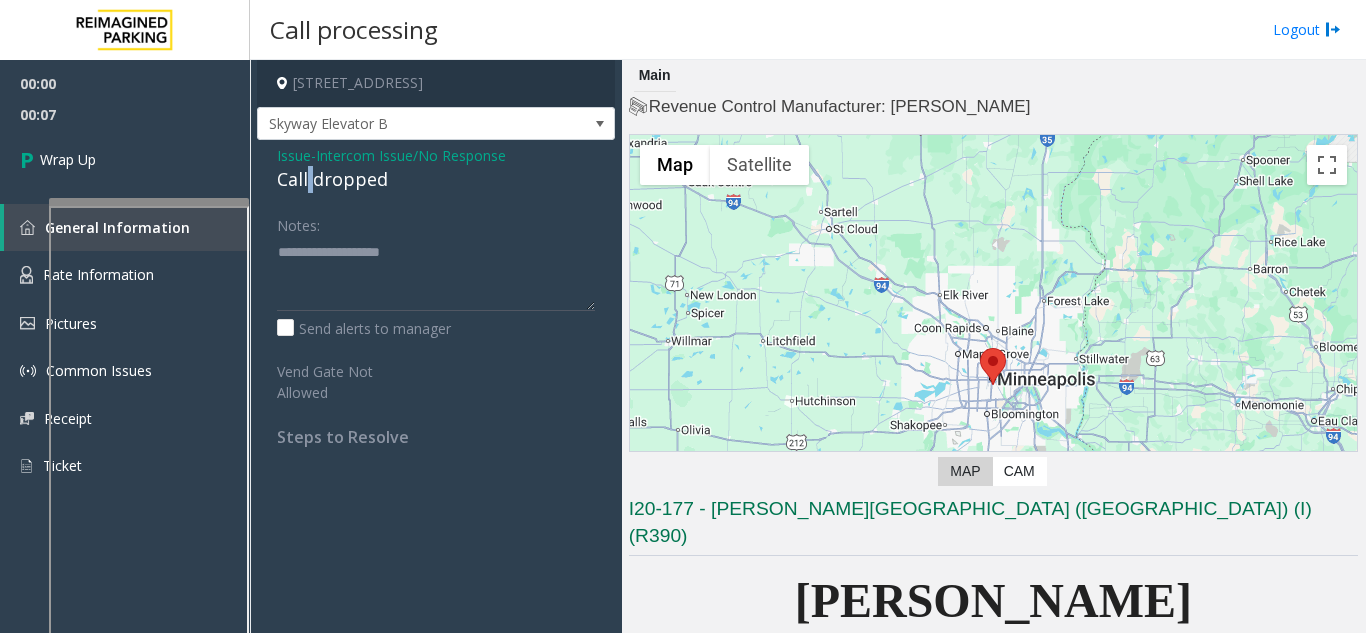 click on "Call dropped" 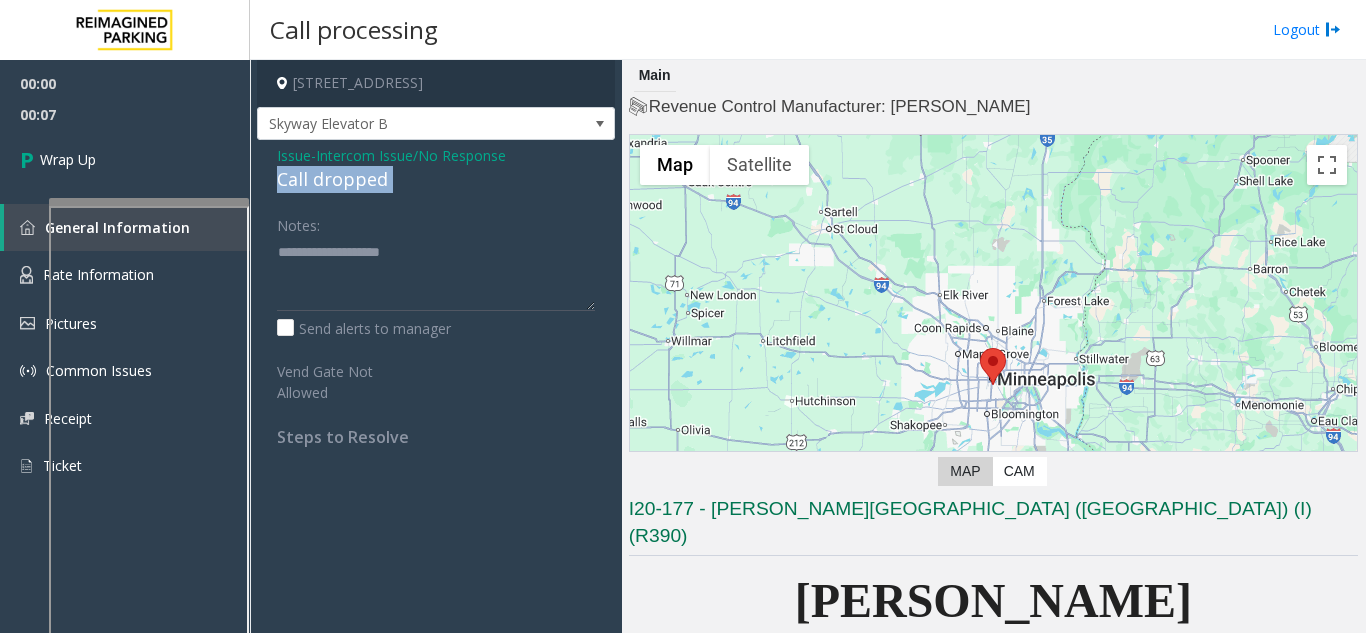 click on "Call dropped" 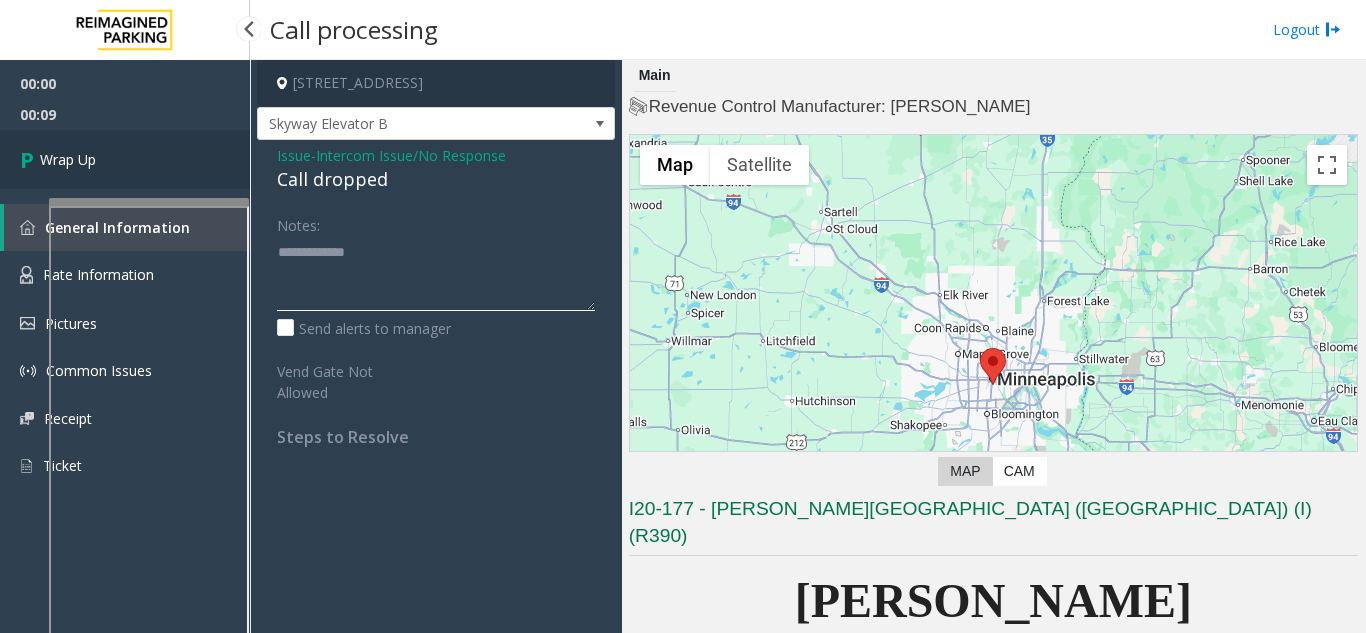 type on "**********" 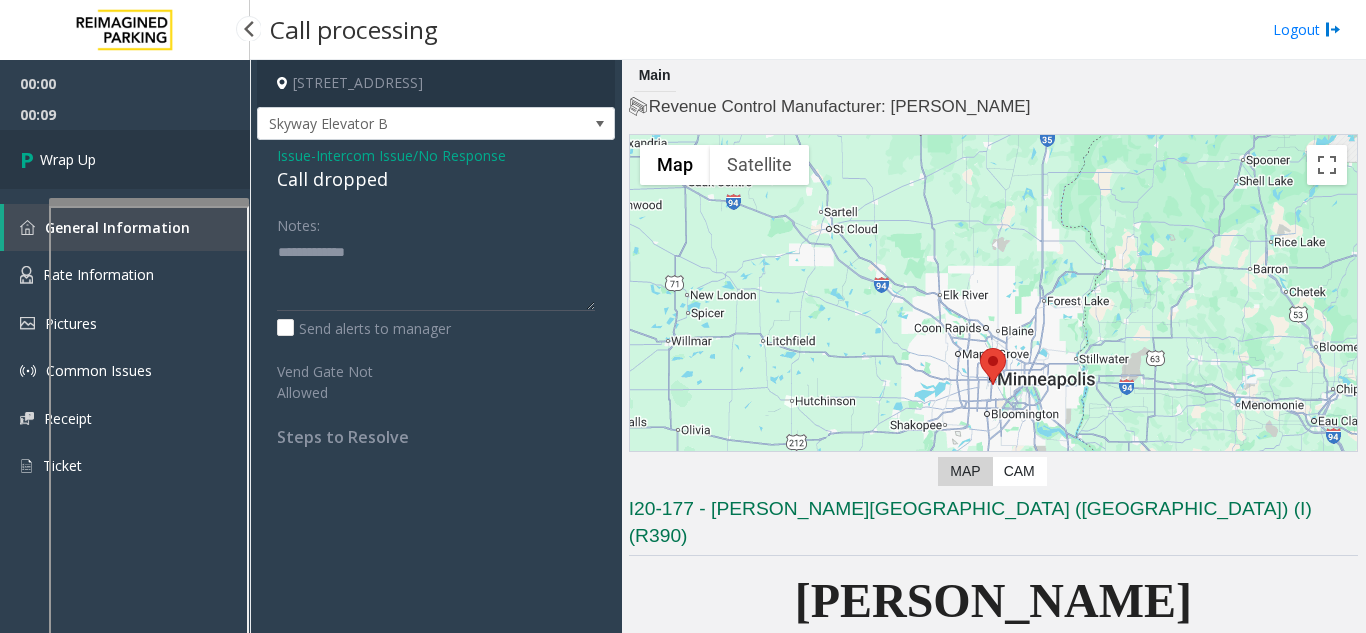 click on "Wrap Up" at bounding box center (125, 159) 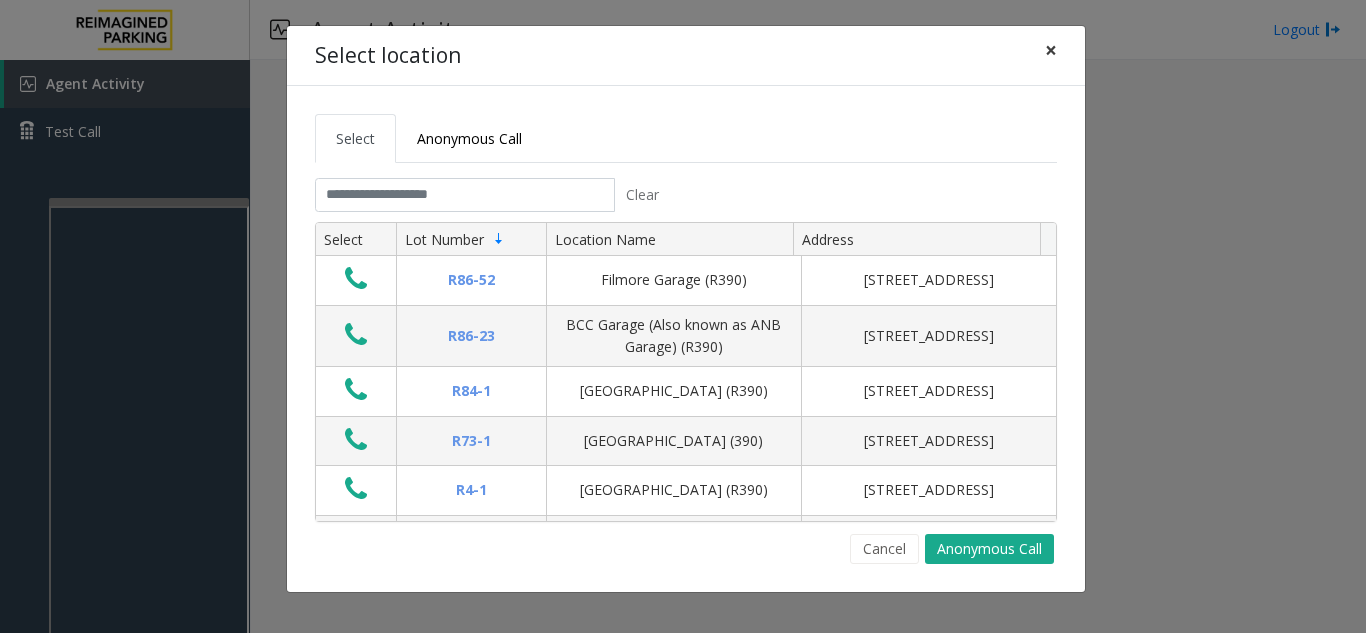 click on "×" 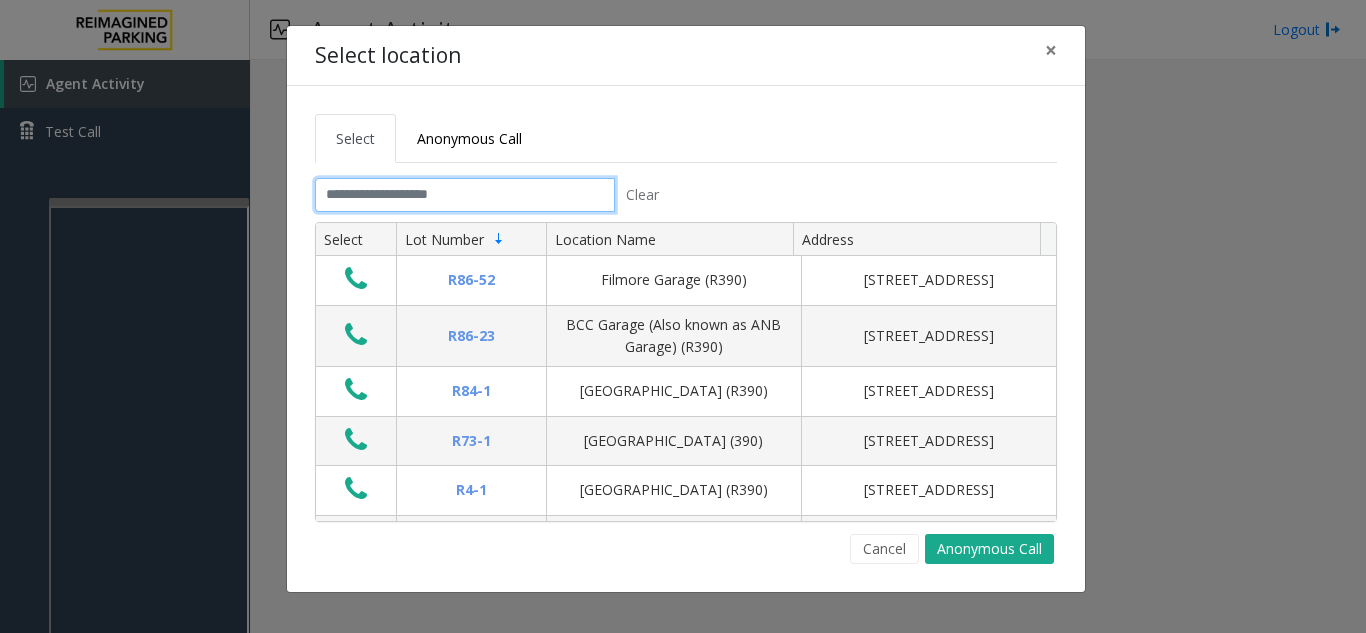 click 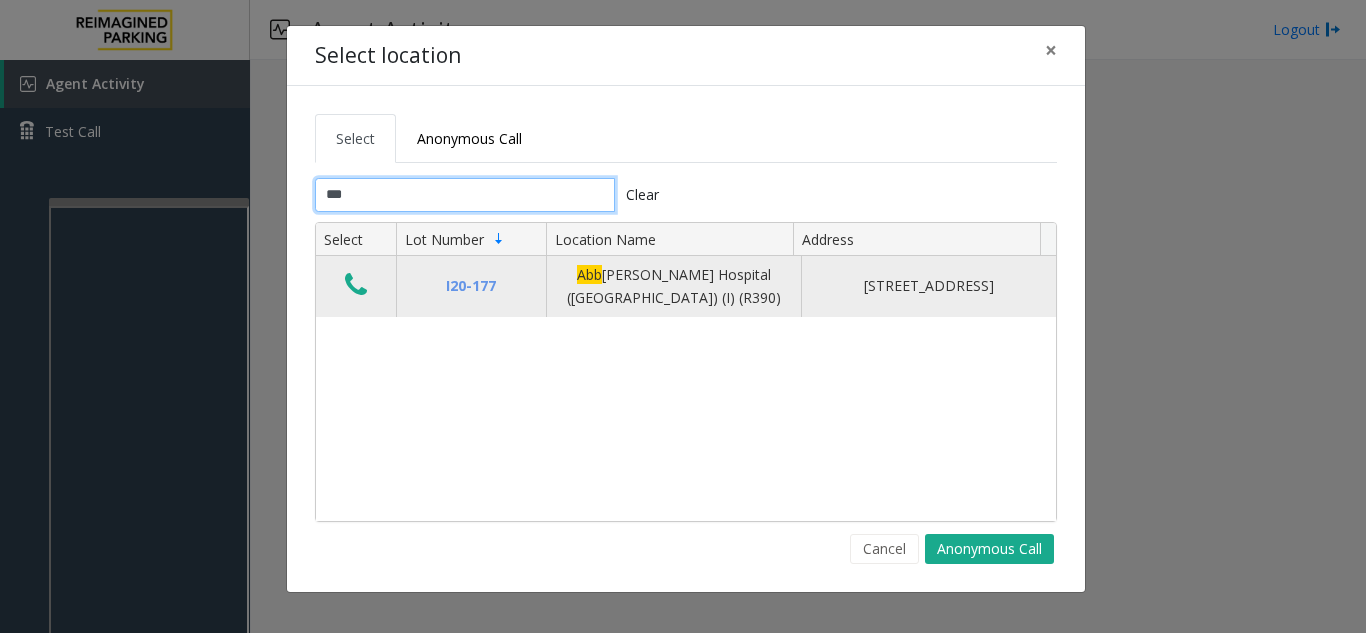 type on "***" 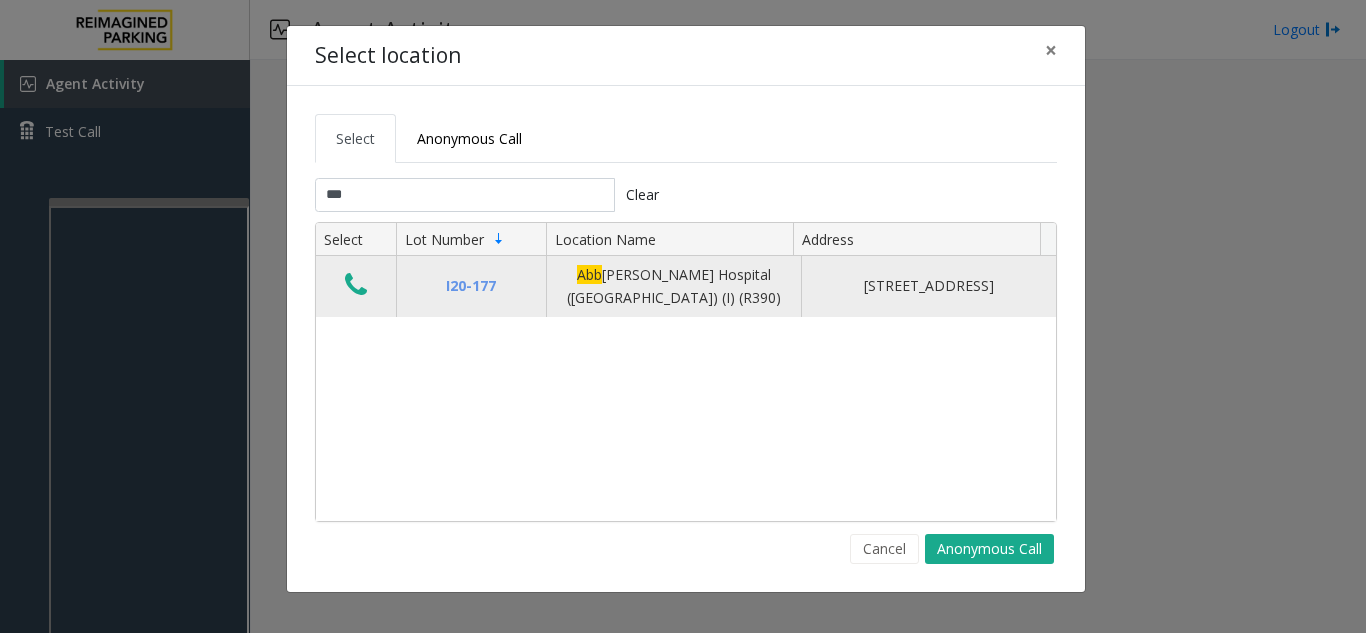 click 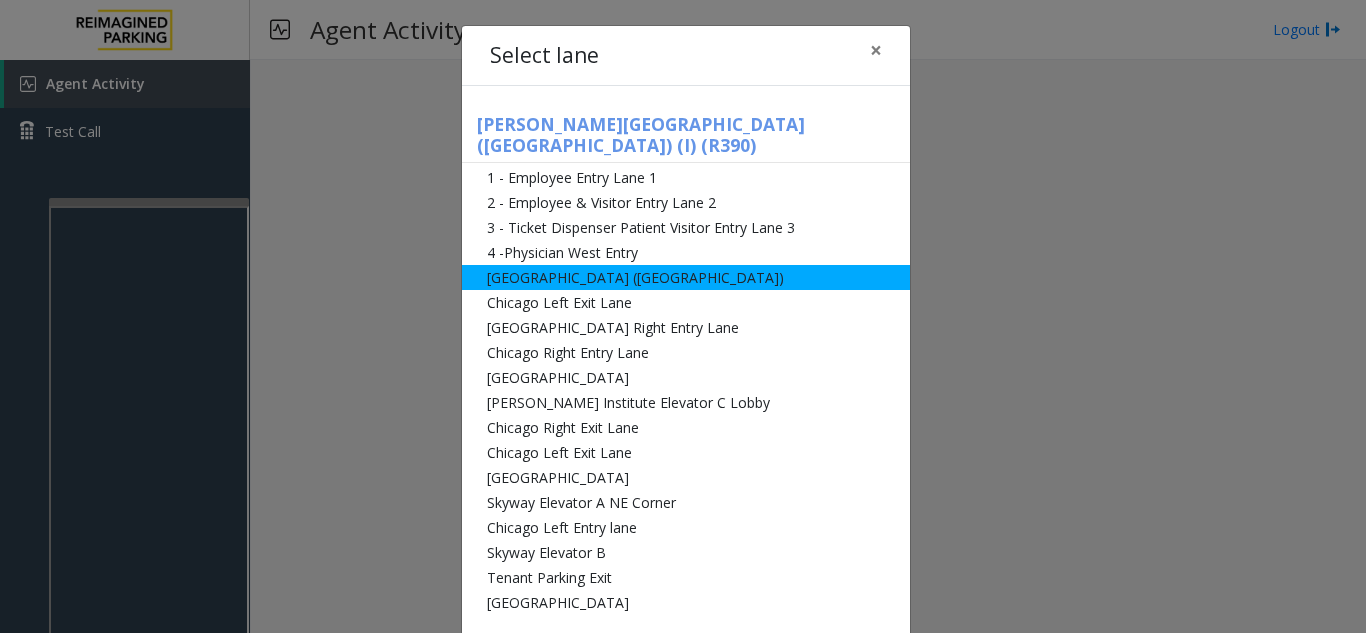 click on "[GEOGRAPHIC_DATA] ([GEOGRAPHIC_DATA])" 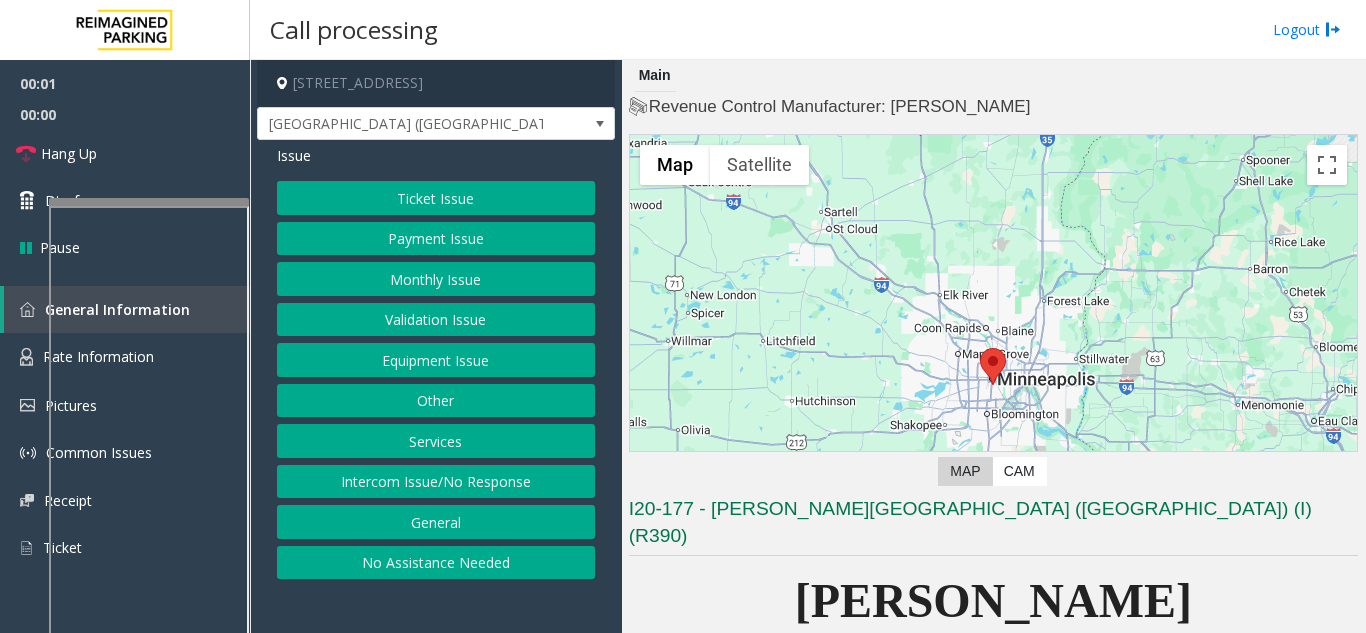 click on "Issue  Ticket Issue   Payment Issue   Monthly Issue   Validation Issue   Equipment Issue   Other   Services   Intercom Issue/No Response   General   No Assistance Needed" 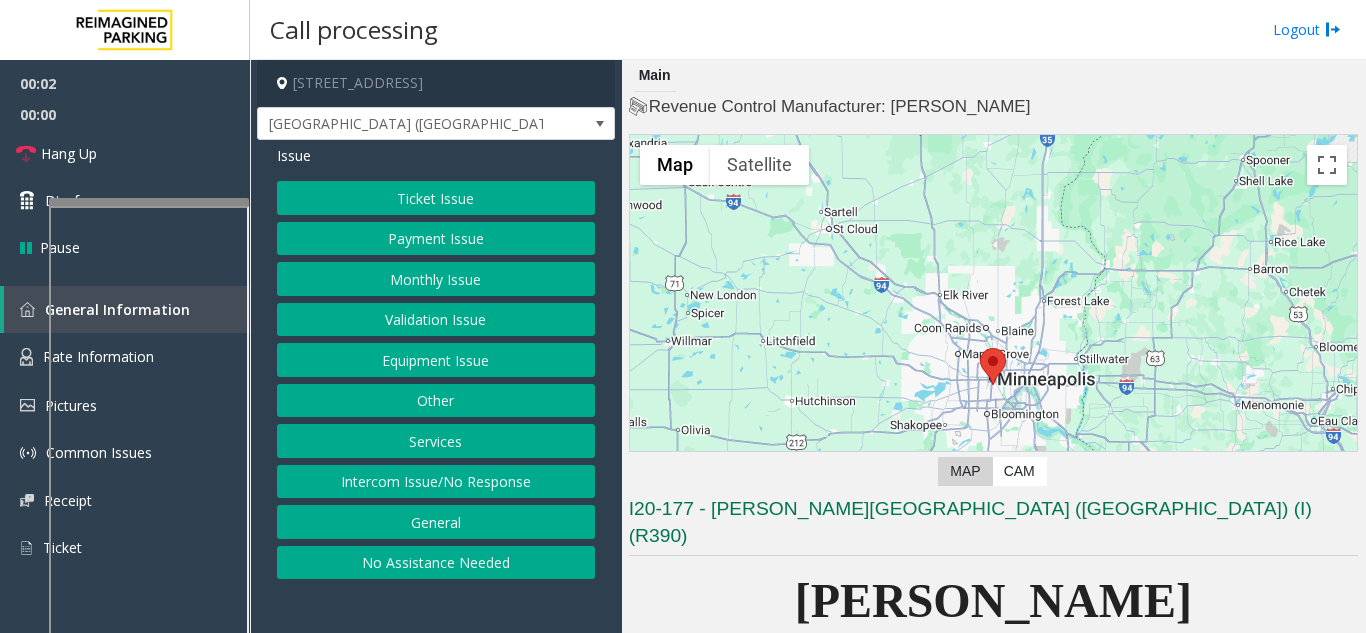 click on "Ticket Issue" 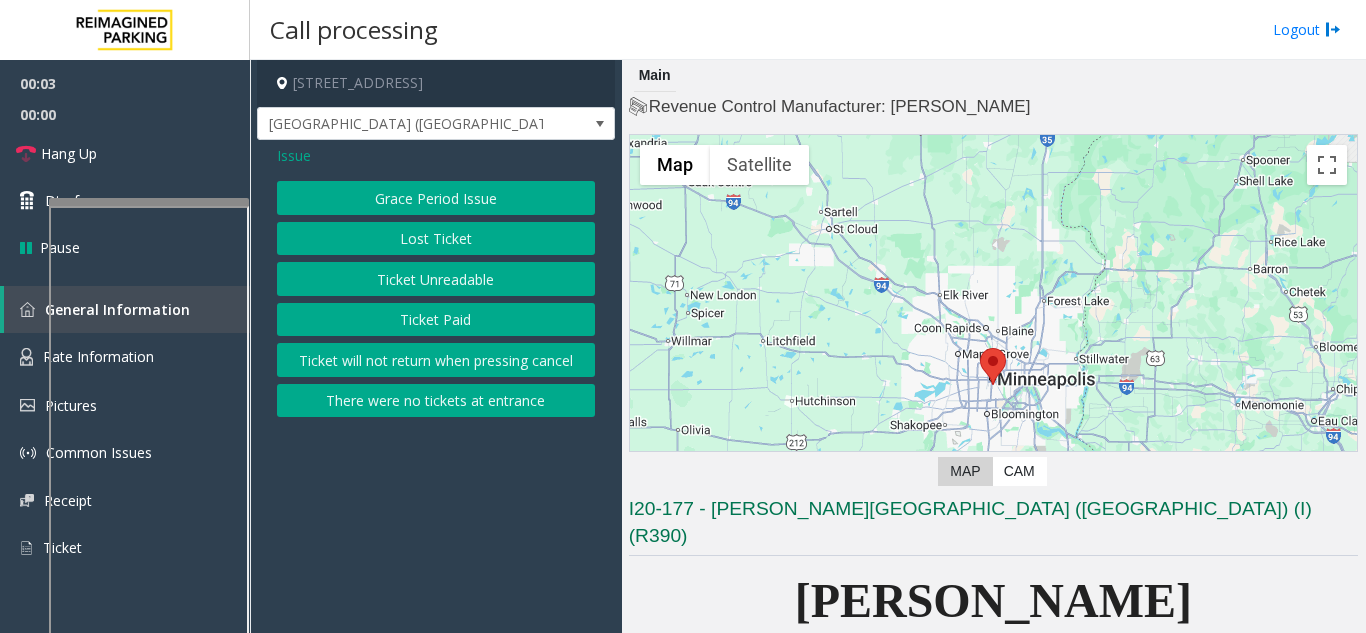 click on "Ticket Unreadable" 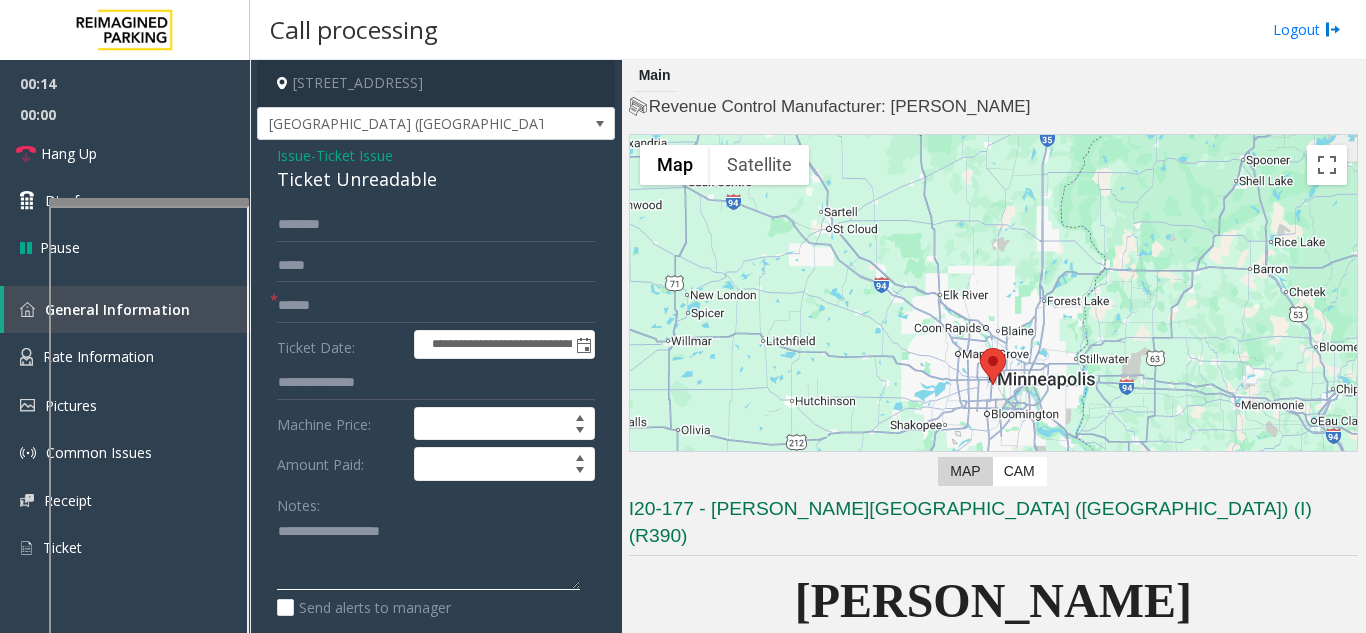 paste on "**********" 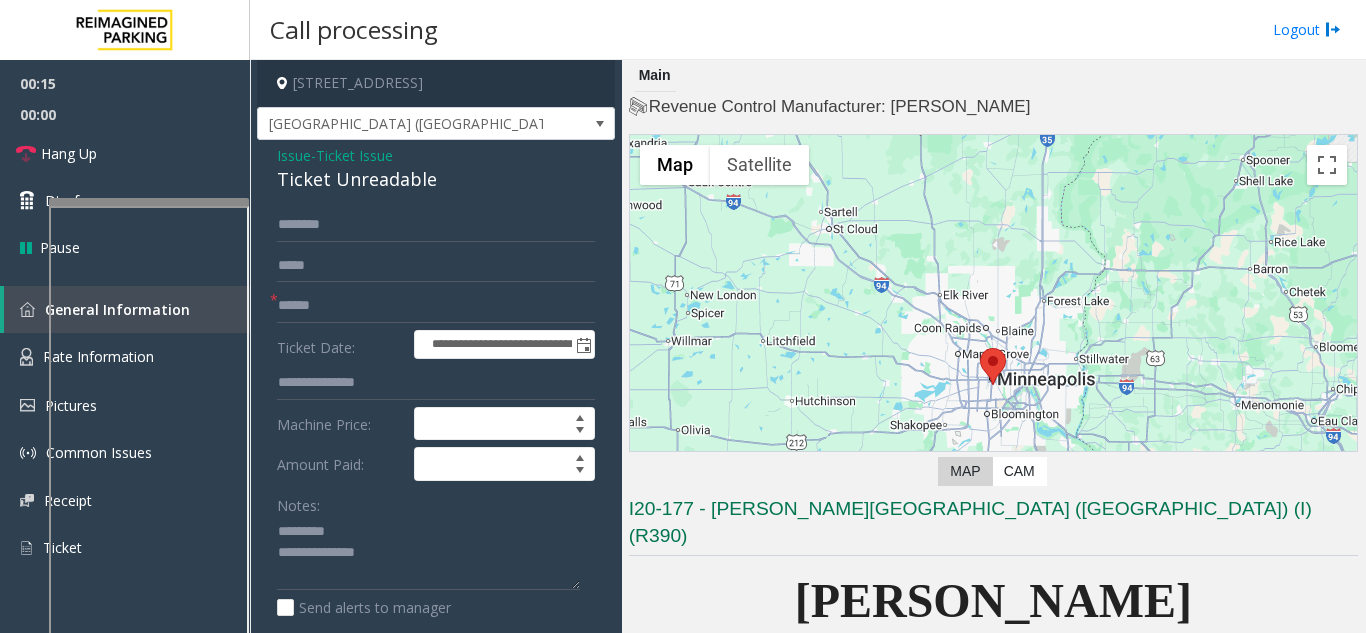 click on "Ticket Unreadable" 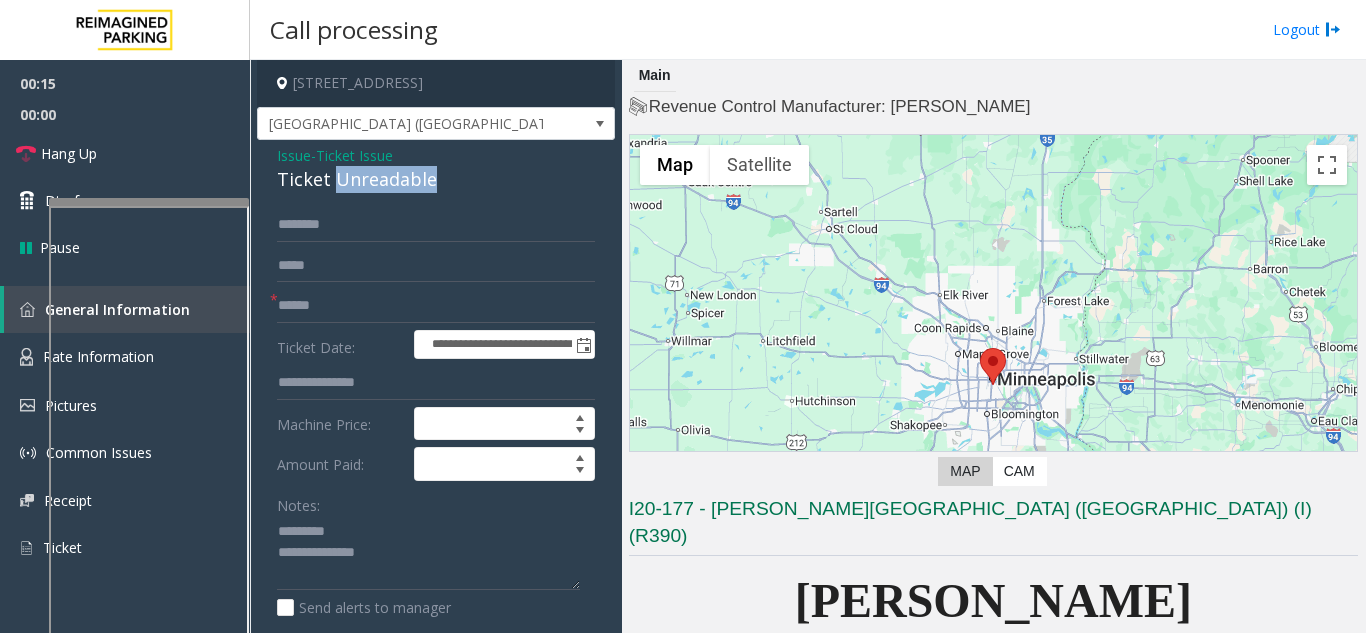 click on "Ticket Unreadable" 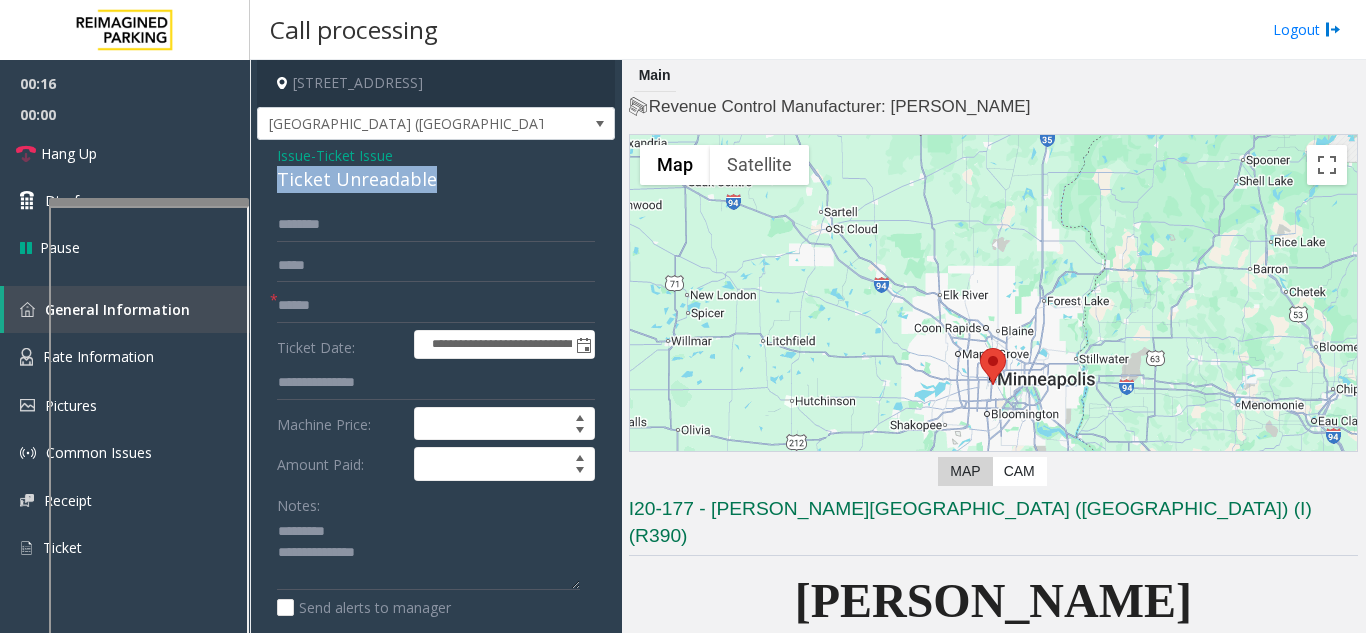 click on "Ticket Unreadable" 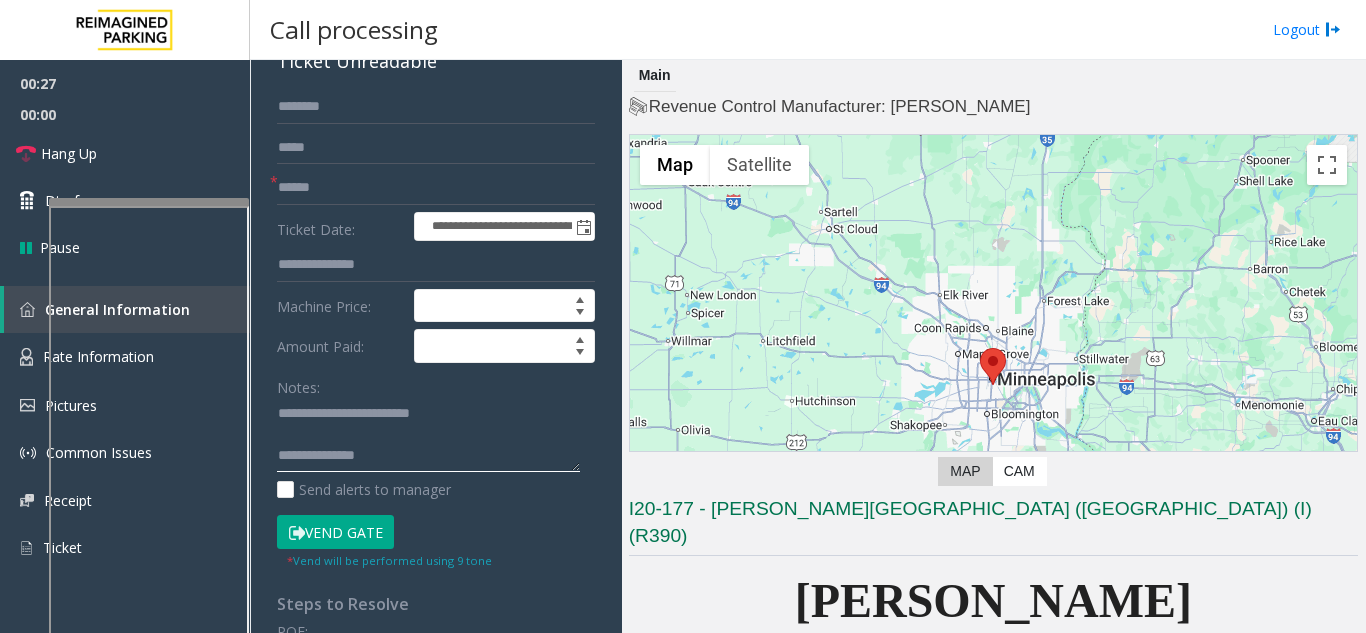 scroll, scrollTop: 200, scrollLeft: 0, axis: vertical 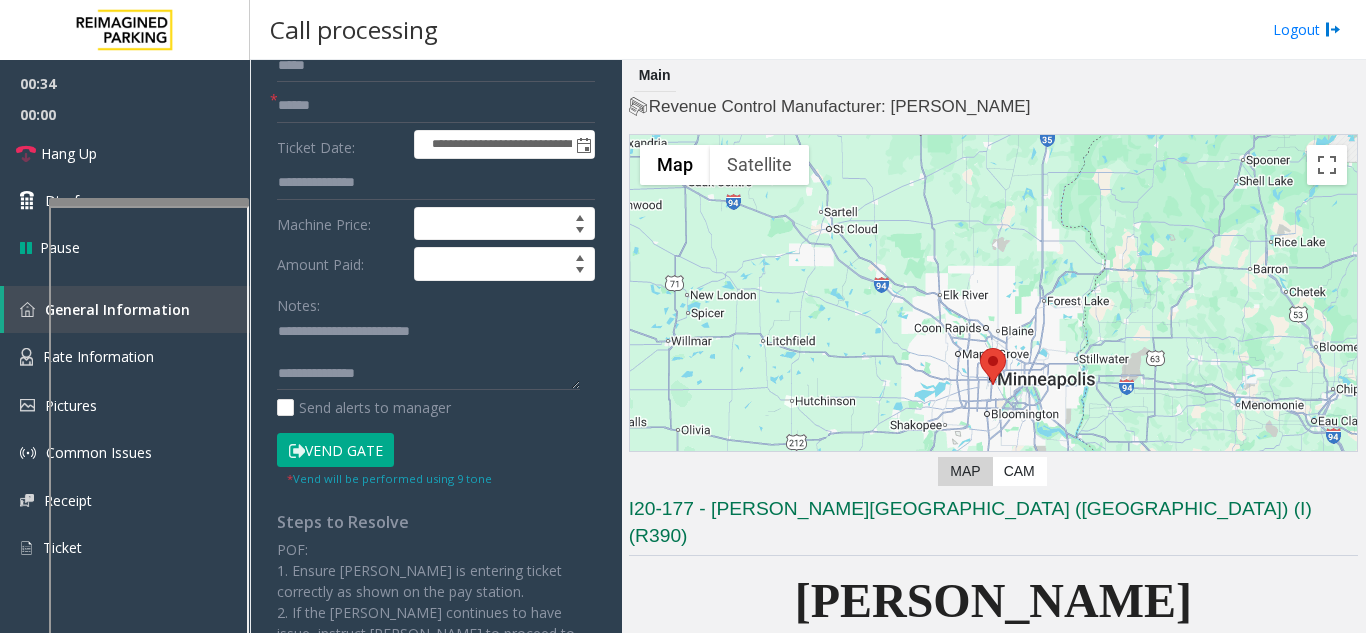 click on "Vend Gate" 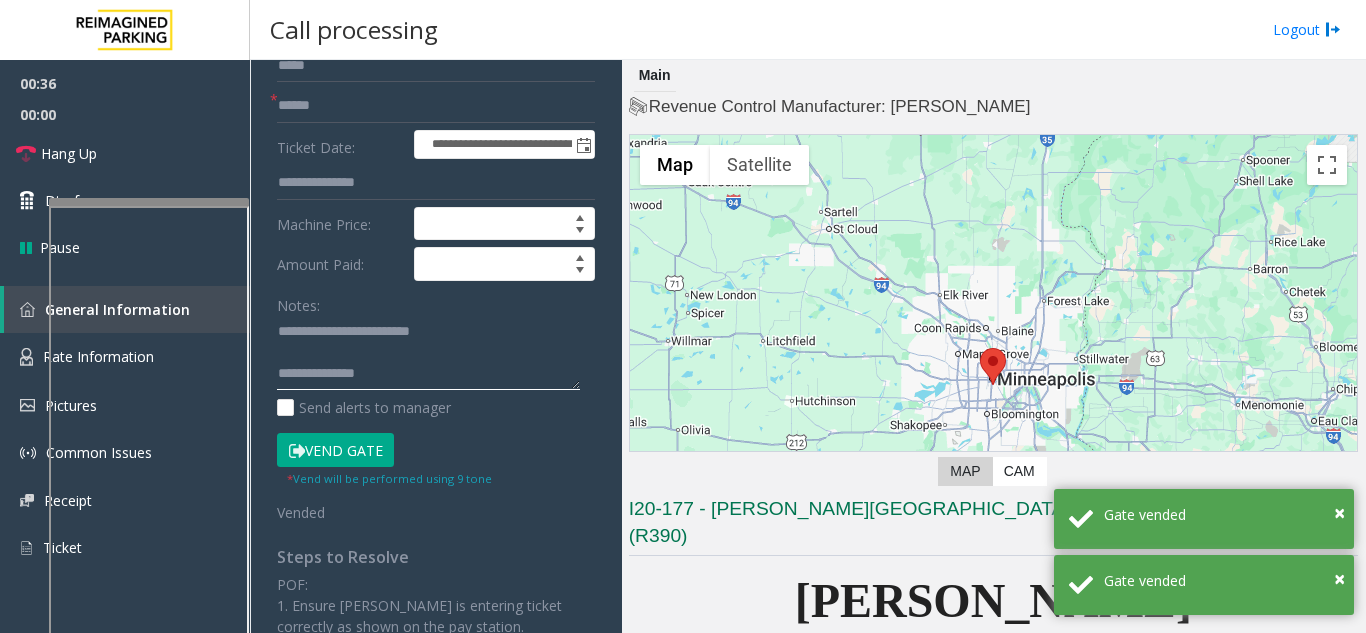 paste on "**********" 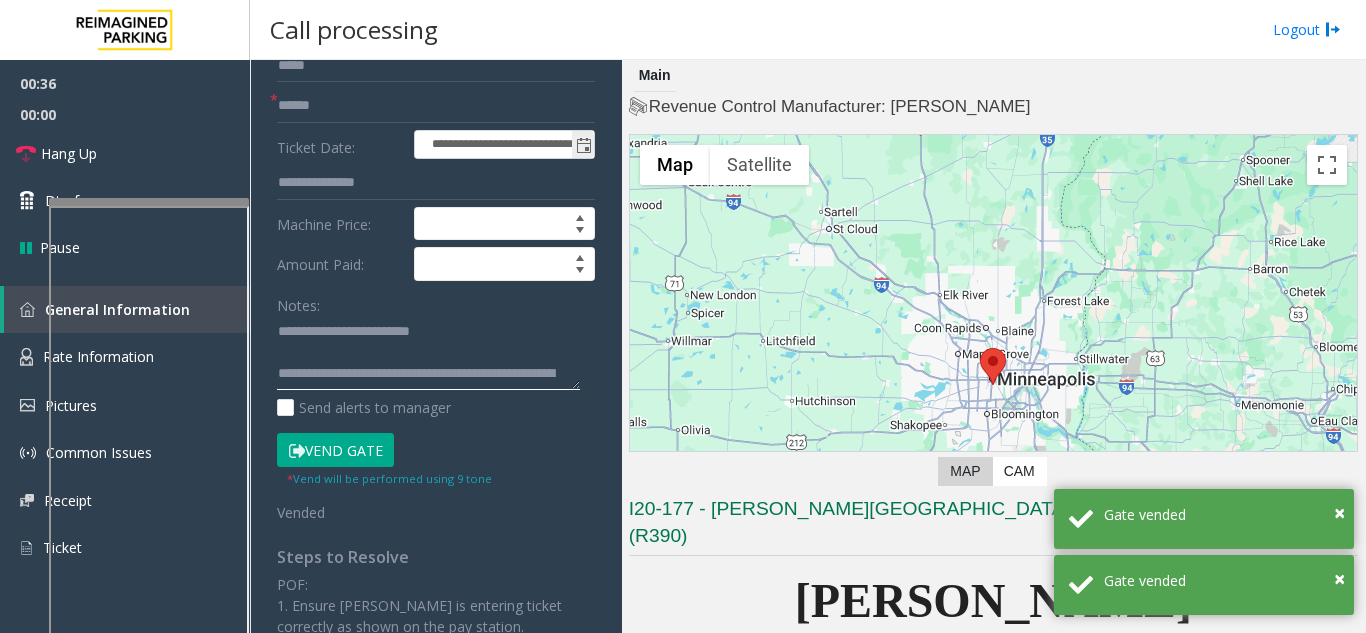scroll, scrollTop: 16, scrollLeft: 0, axis: vertical 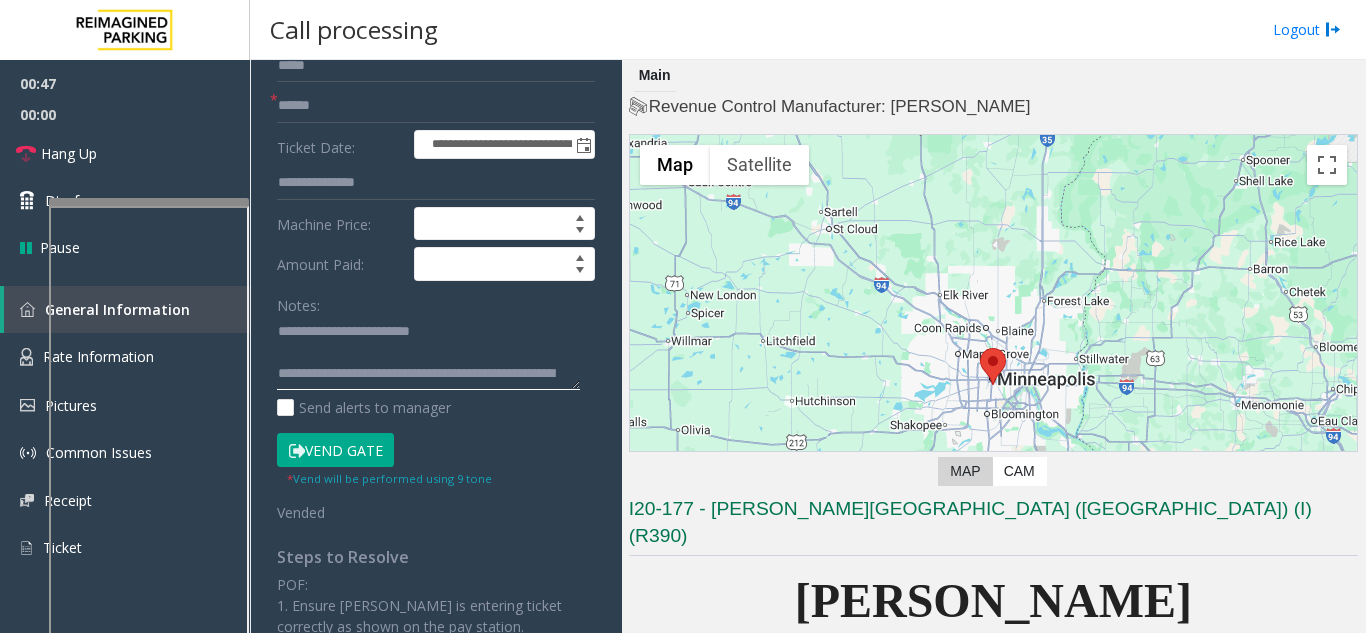 type on "**********" 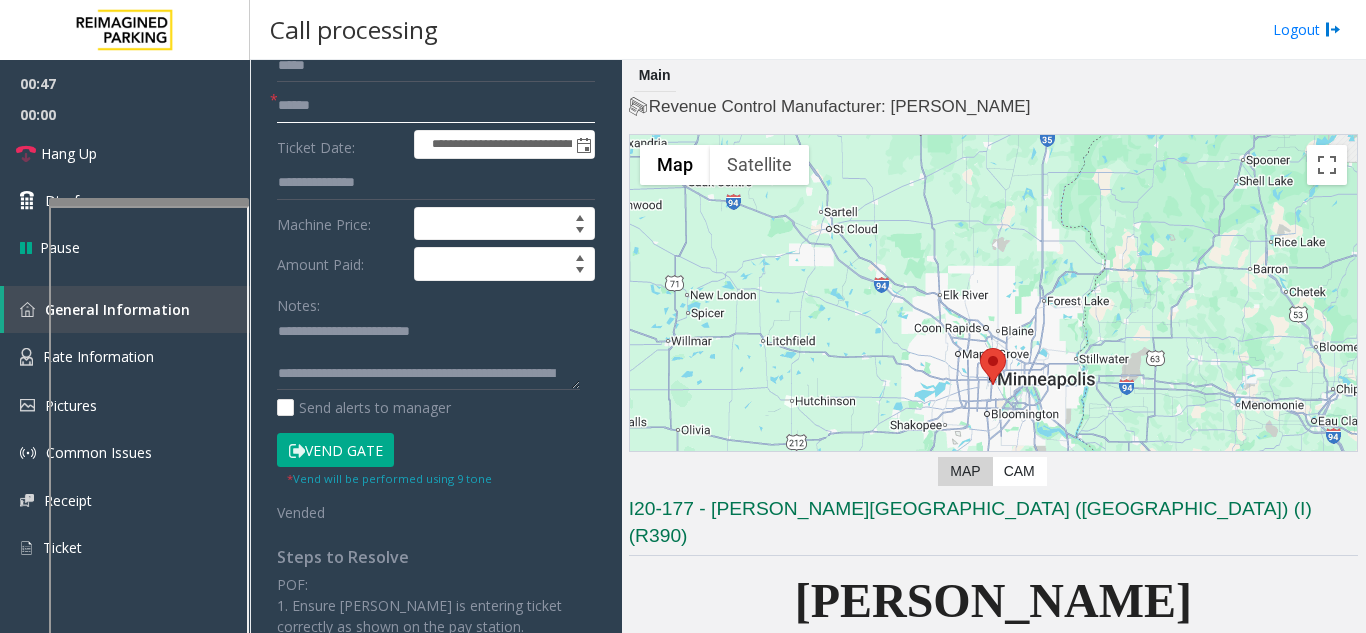 click 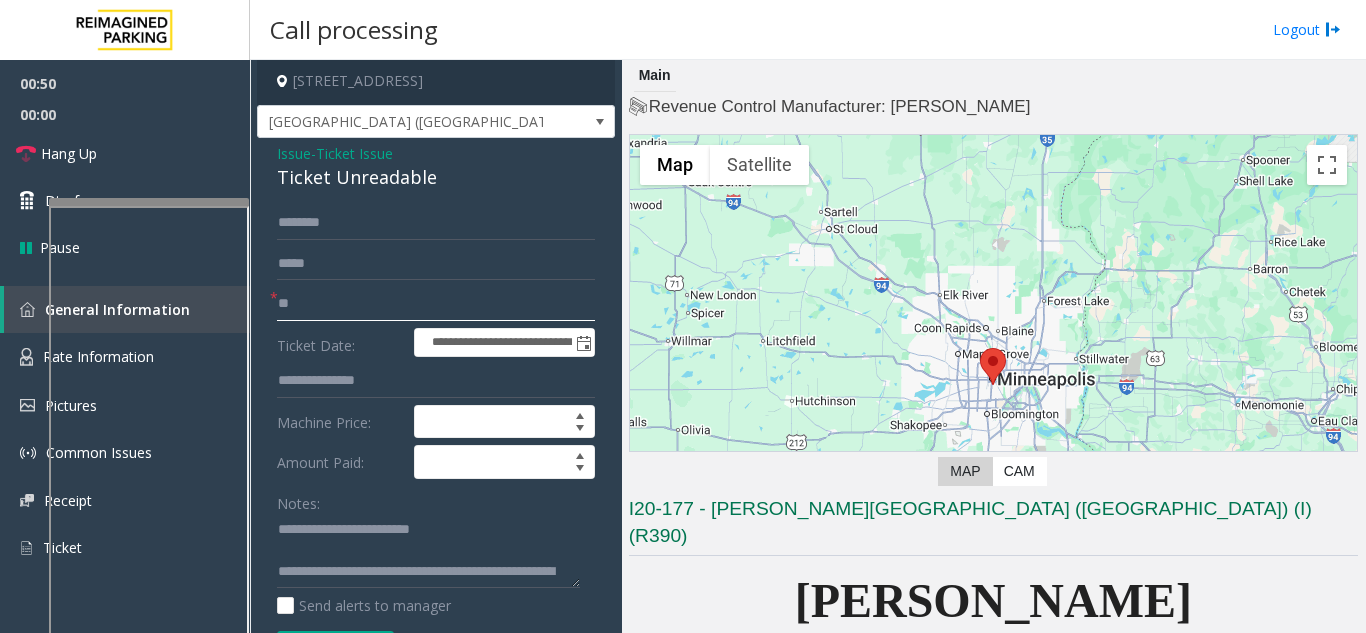 scroll, scrollTop: 0, scrollLeft: 0, axis: both 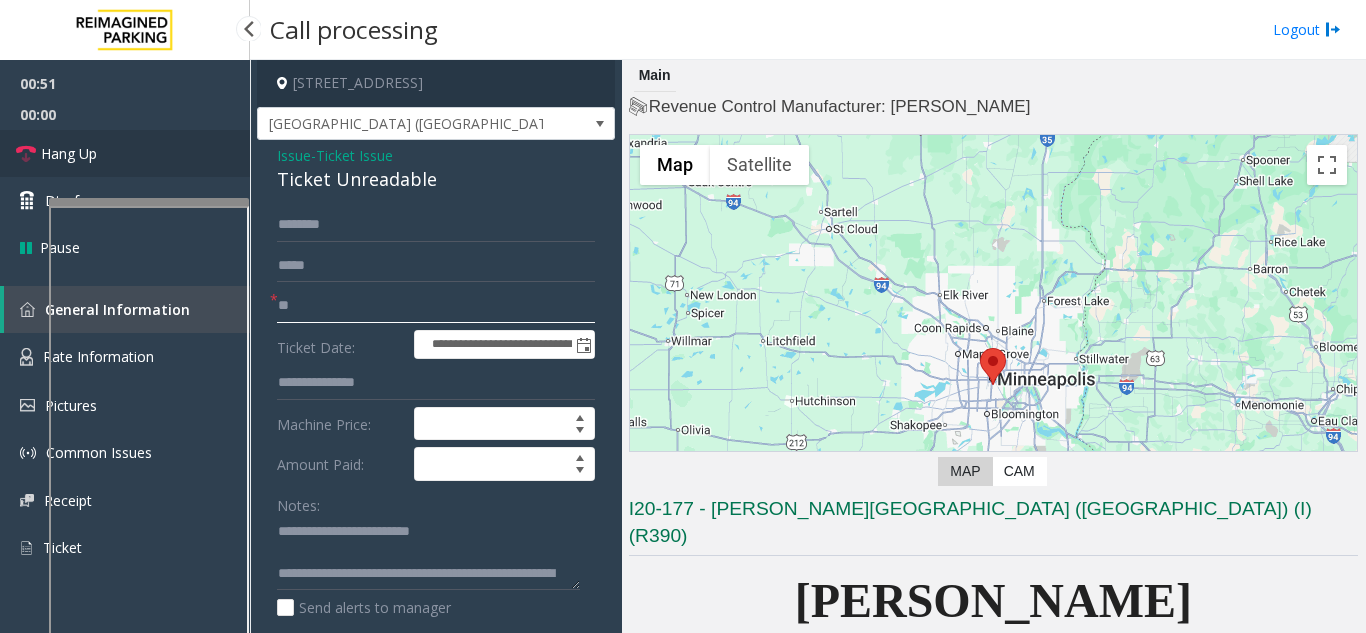 type on "**" 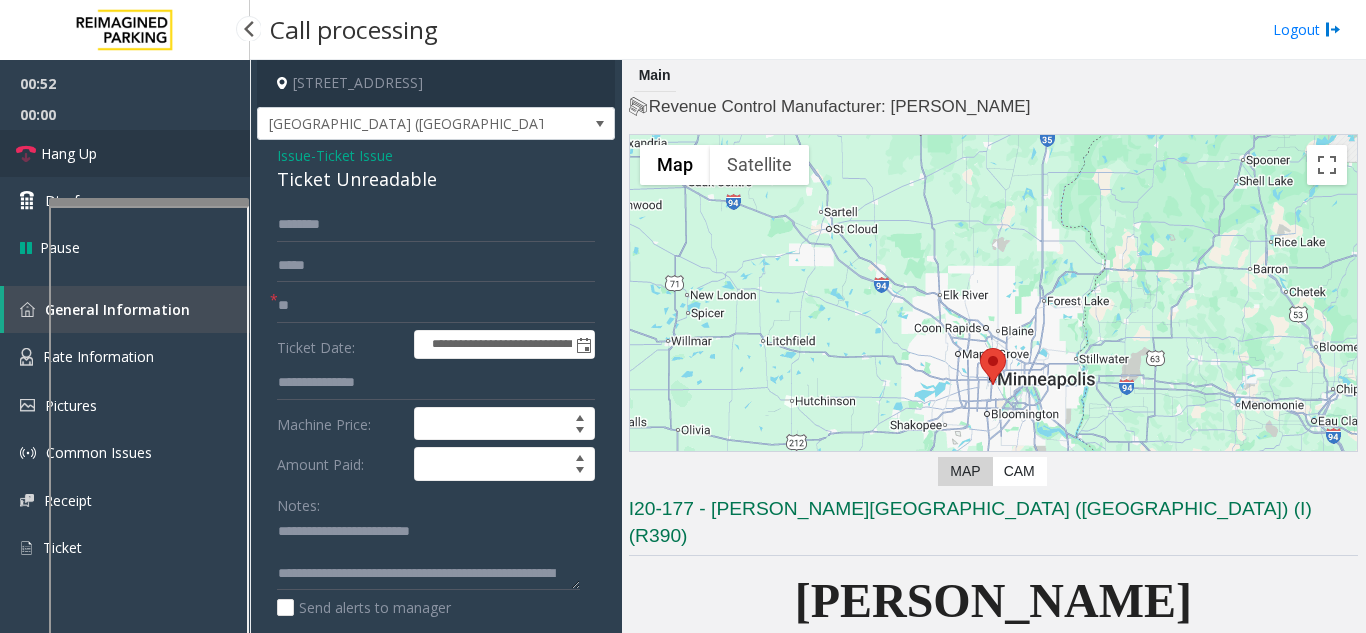 click on "Hang Up" at bounding box center (125, 153) 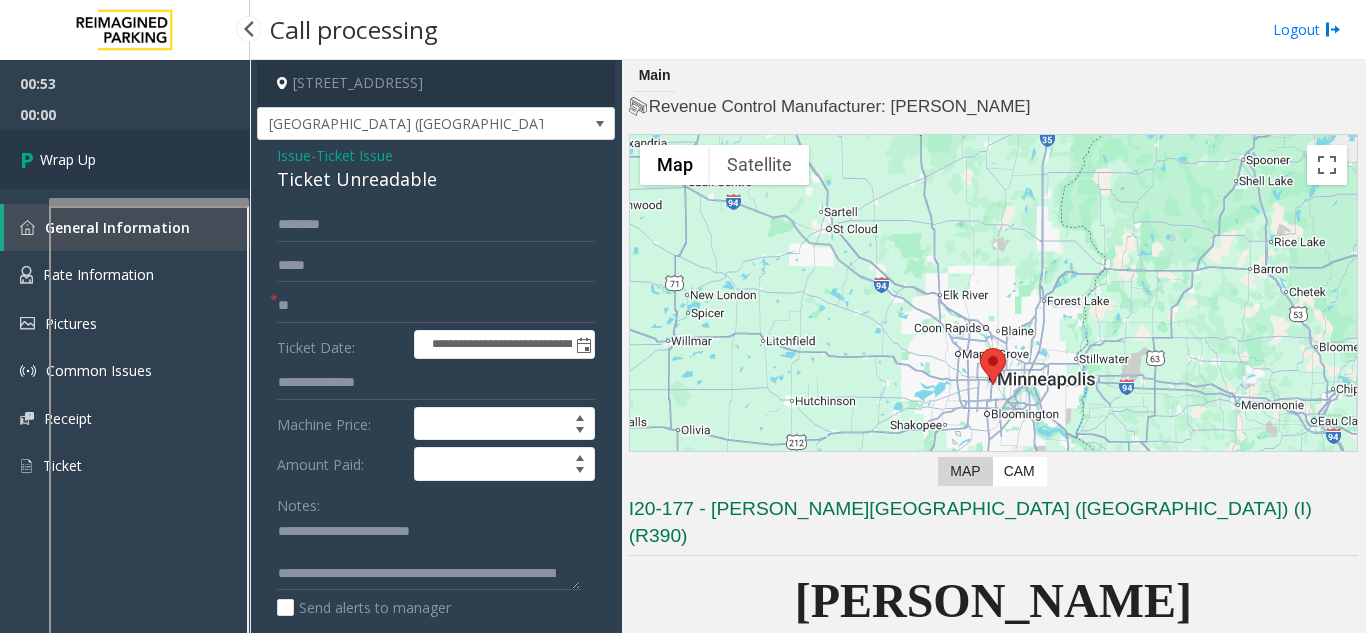 click on "Wrap Up" at bounding box center [125, 159] 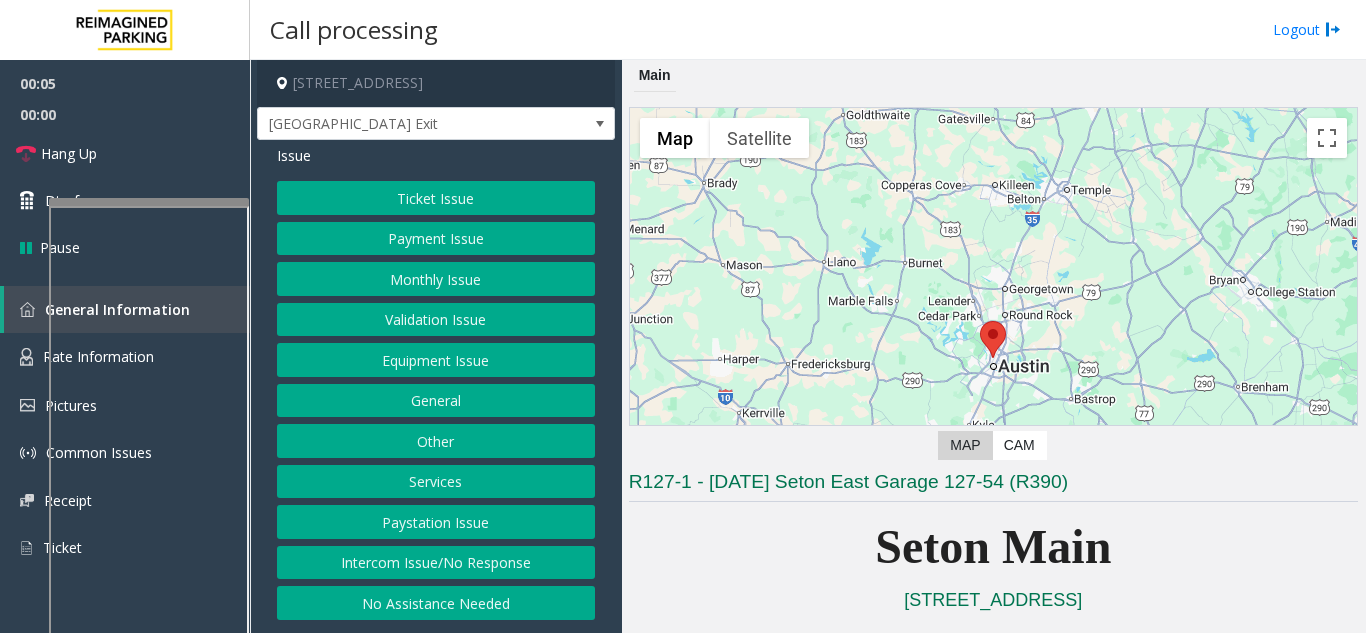 click on "Ticket Issue" 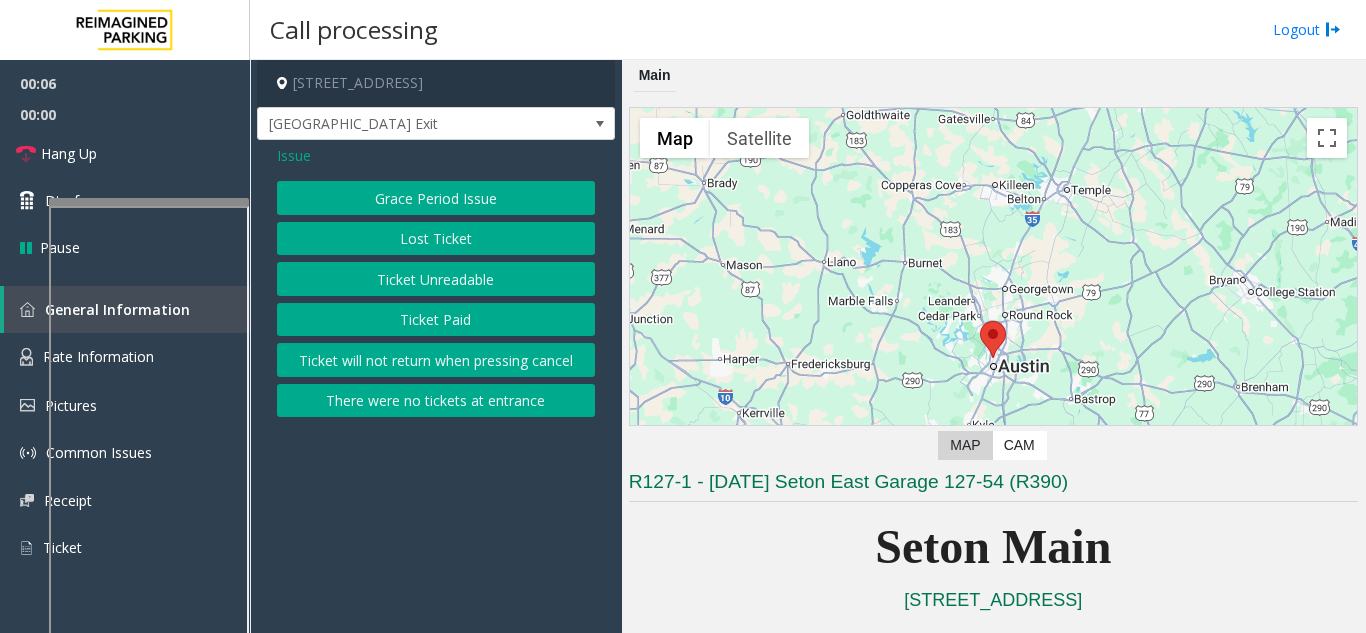 click on "Ticket Paid" 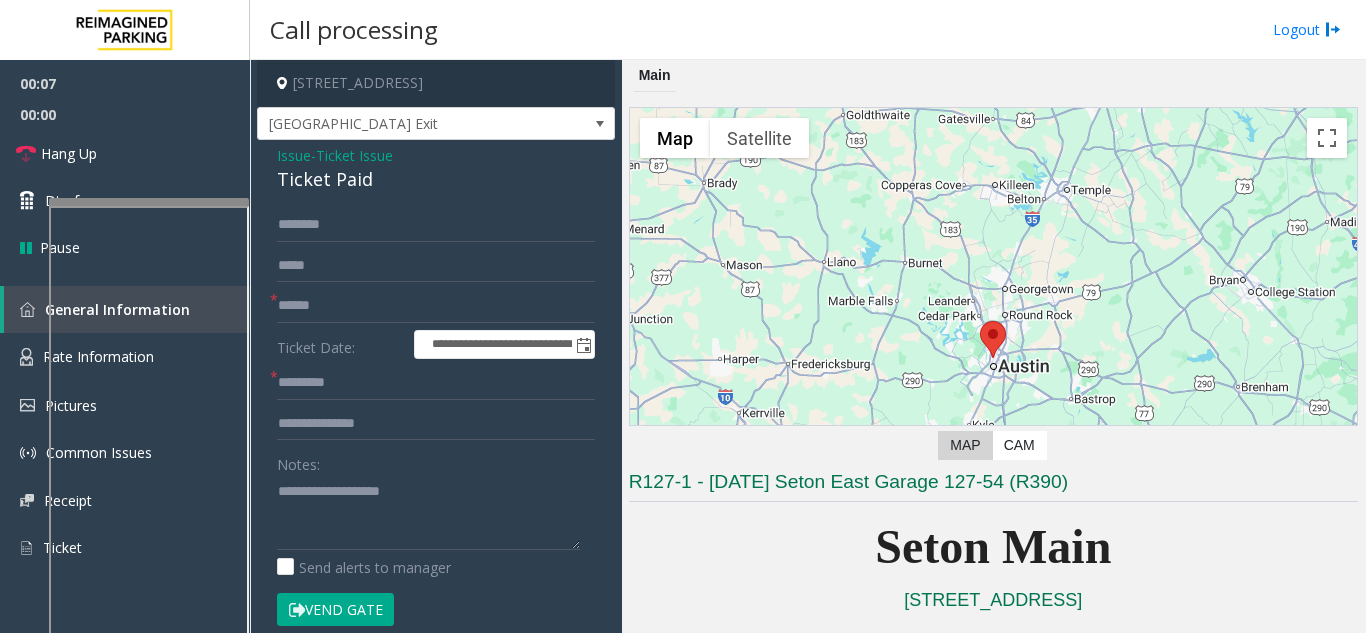scroll, scrollTop: 400, scrollLeft: 0, axis: vertical 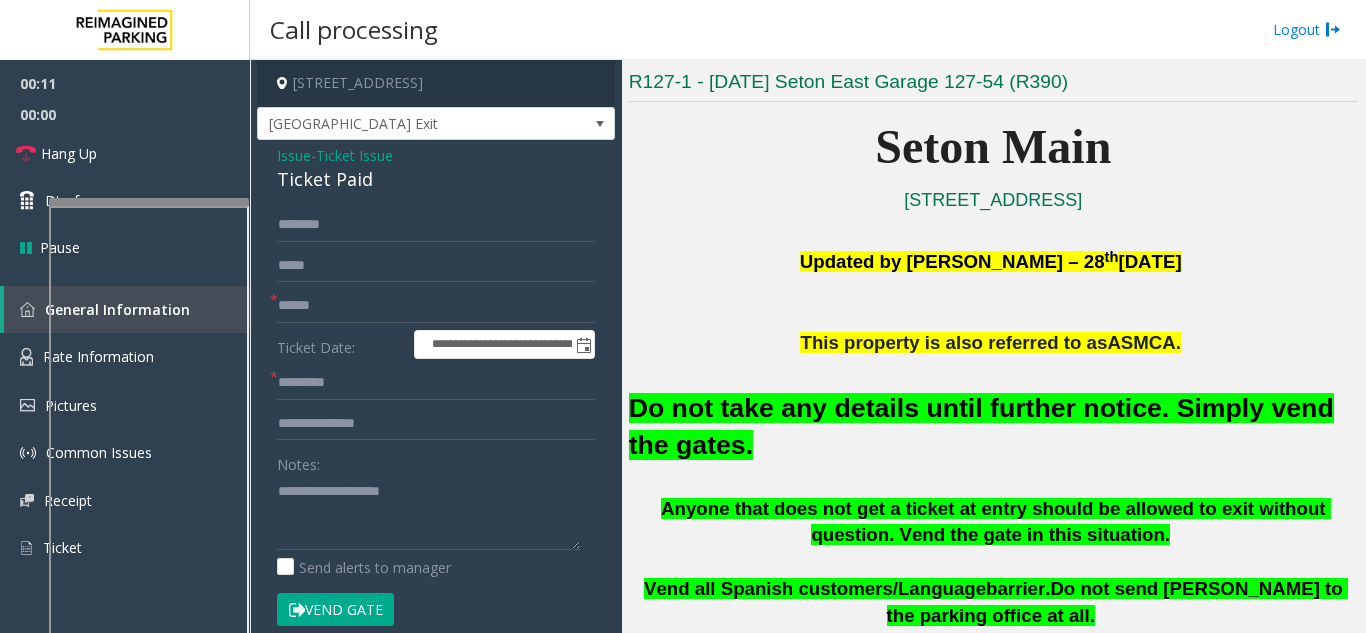 click on "Ticket Issue" 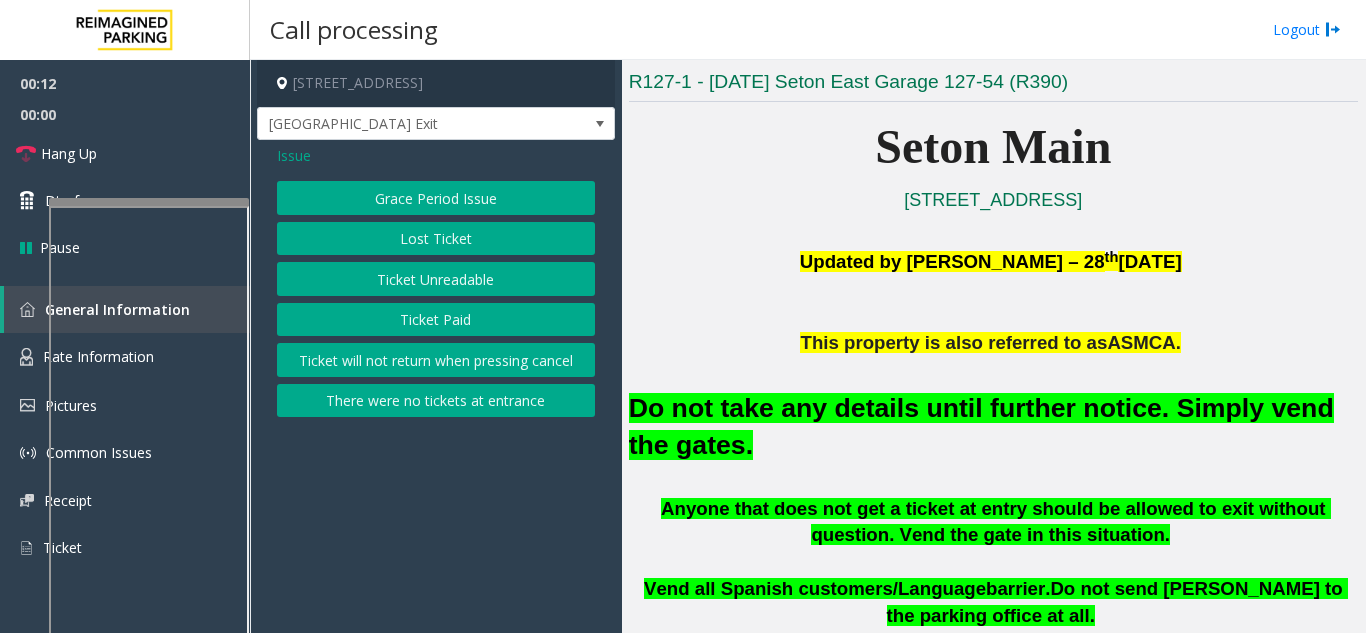 click on "Issue" 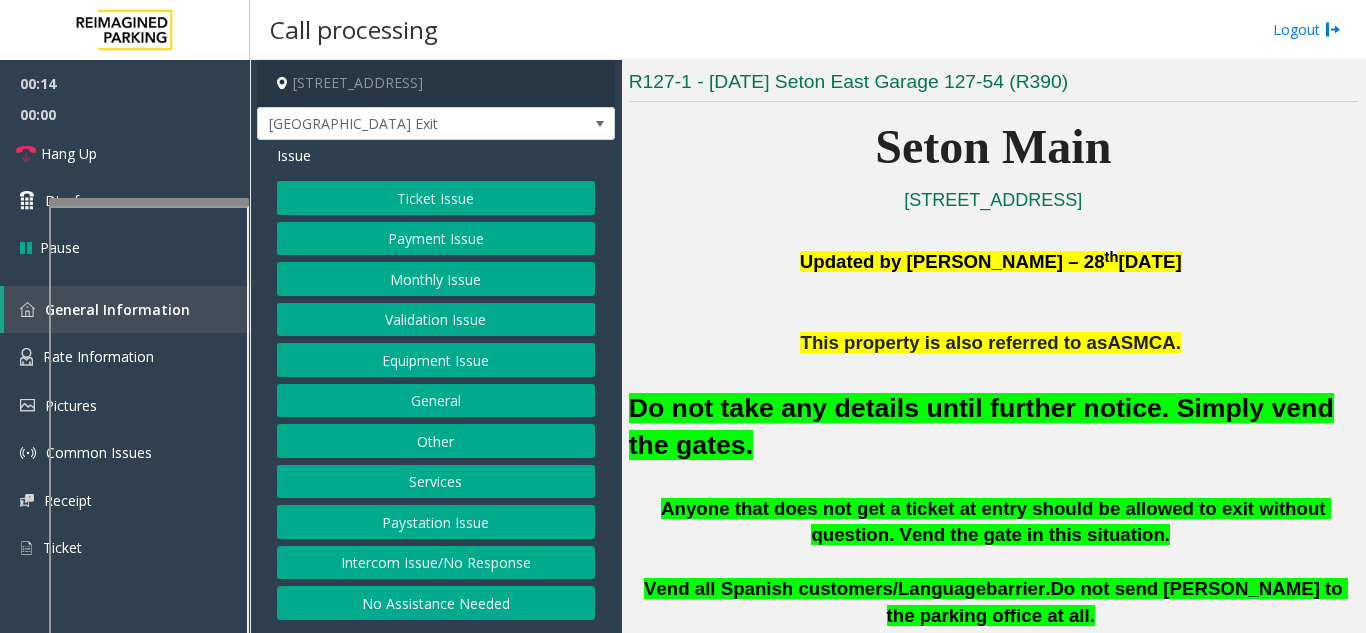 click on "Ticket Issue" 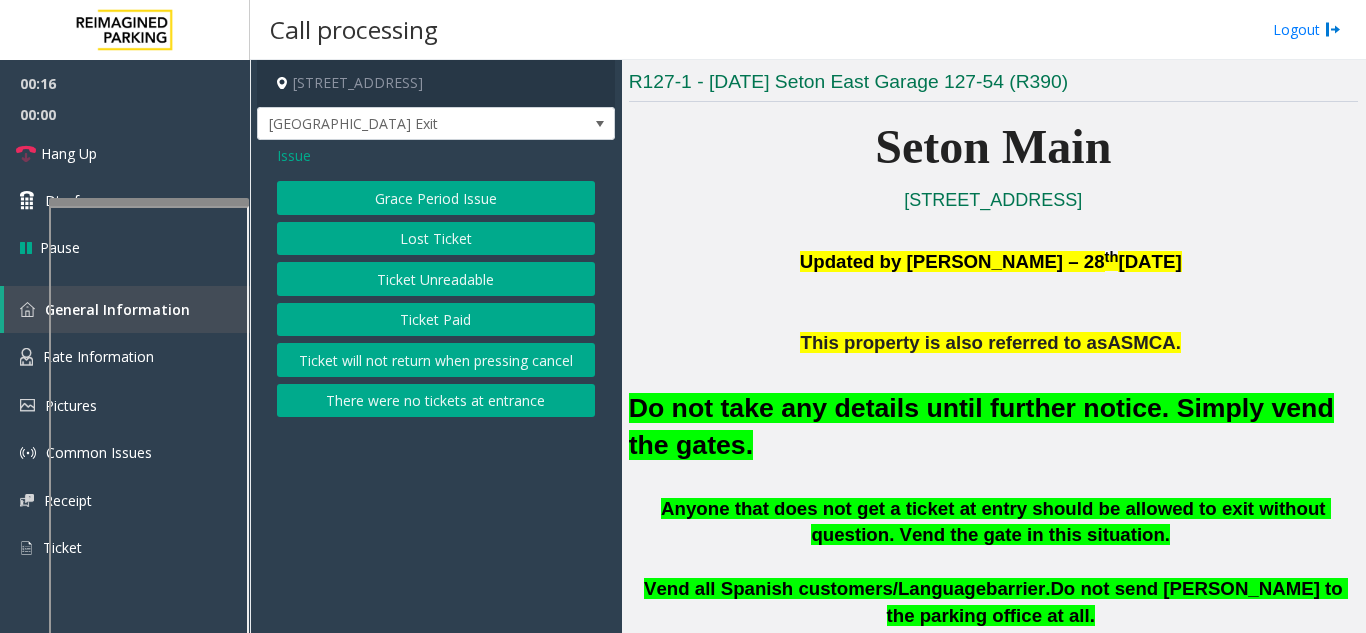click on "Ticket Paid" 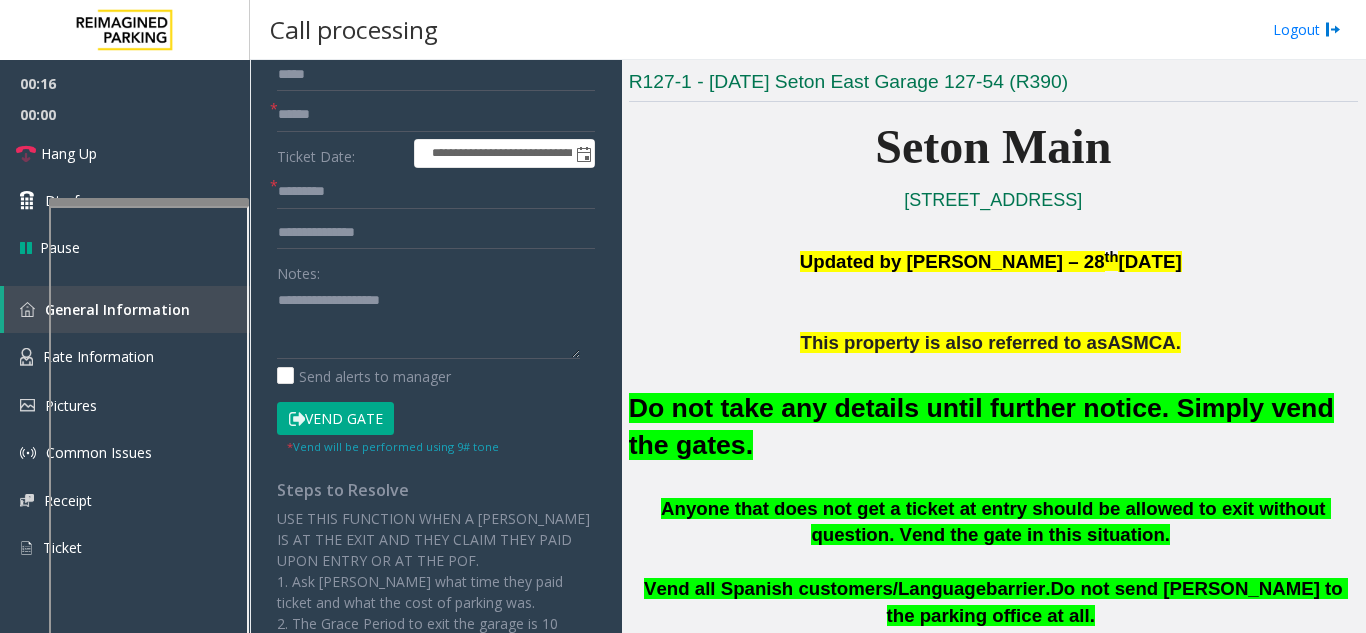scroll, scrollTop: 338, scrollLeft: 0, axis: vertical 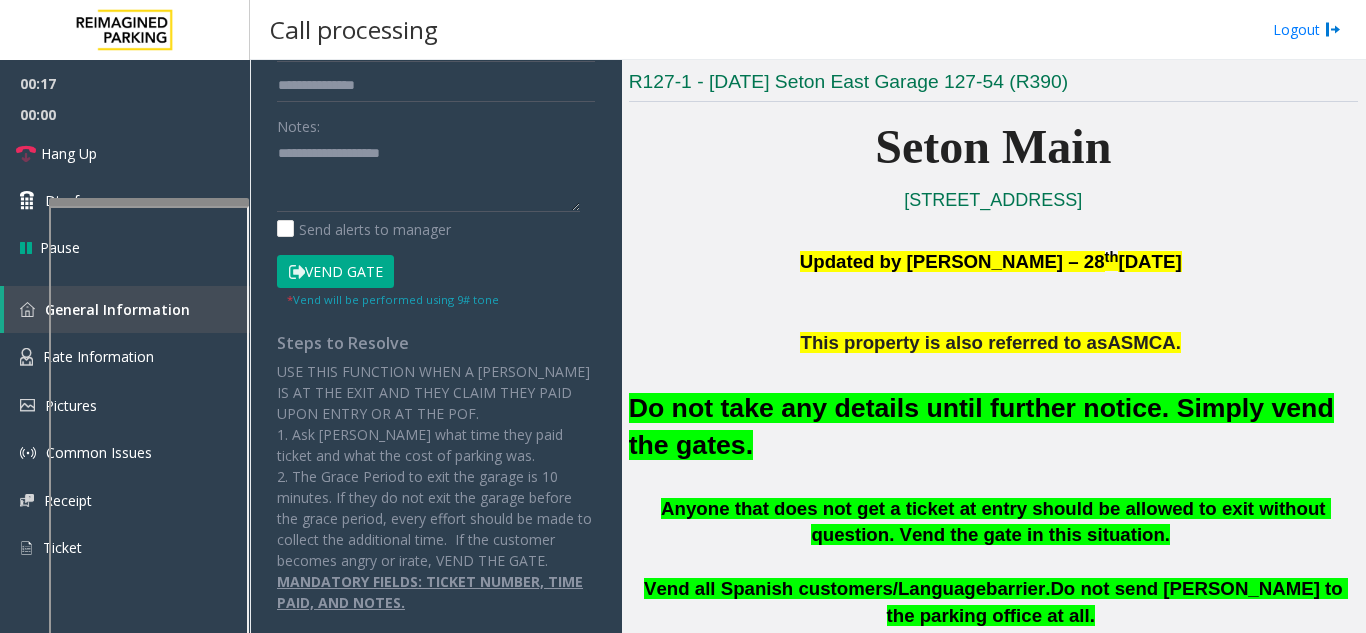 click on "Vend Gate" 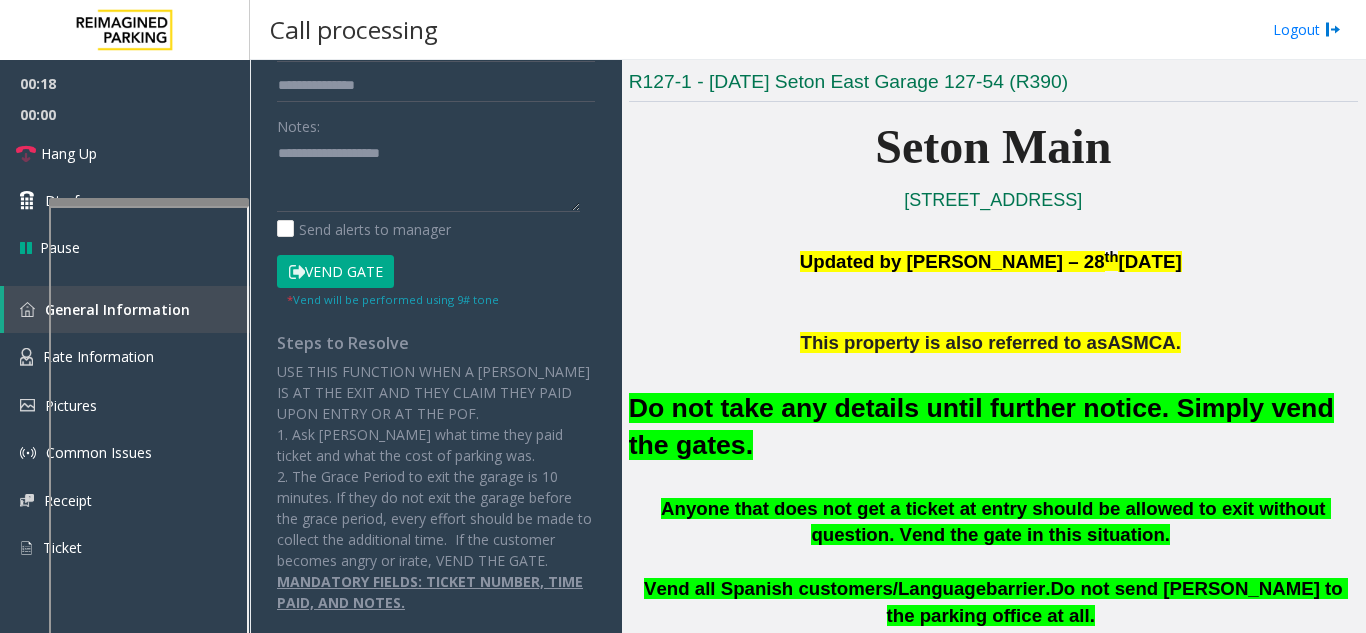 scroll, scrollTop: 229, scrollLeft: 0, axis: vertical 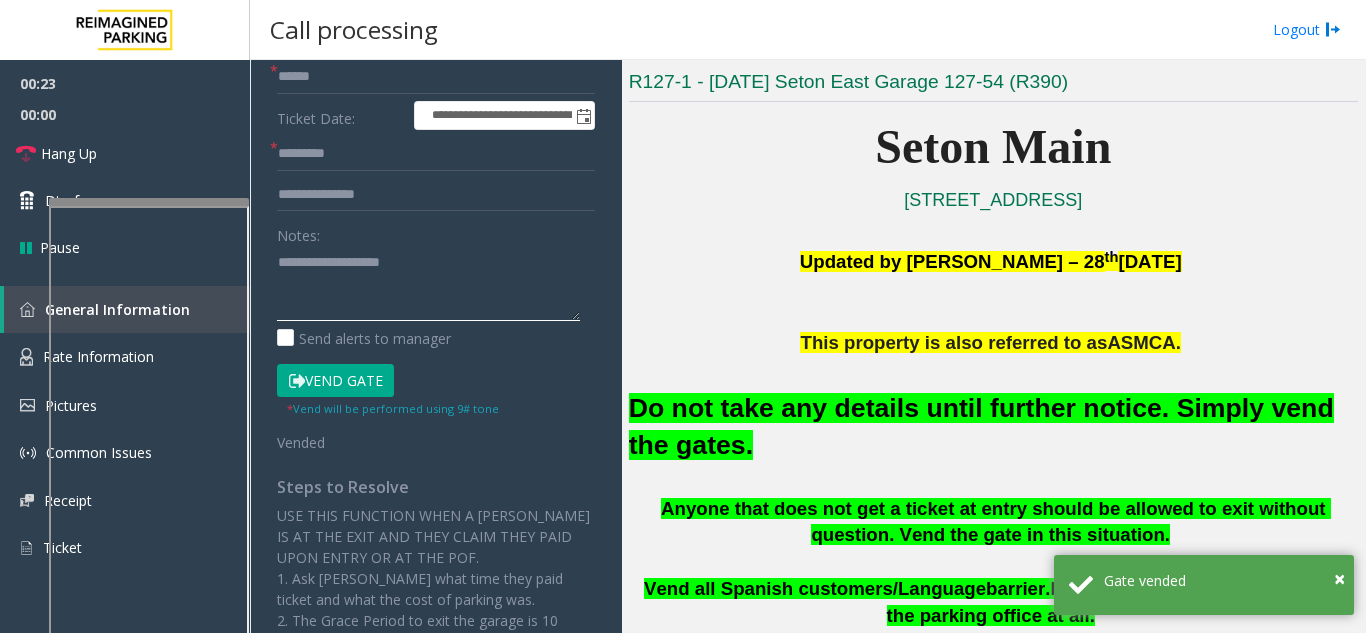 paste on "**********" 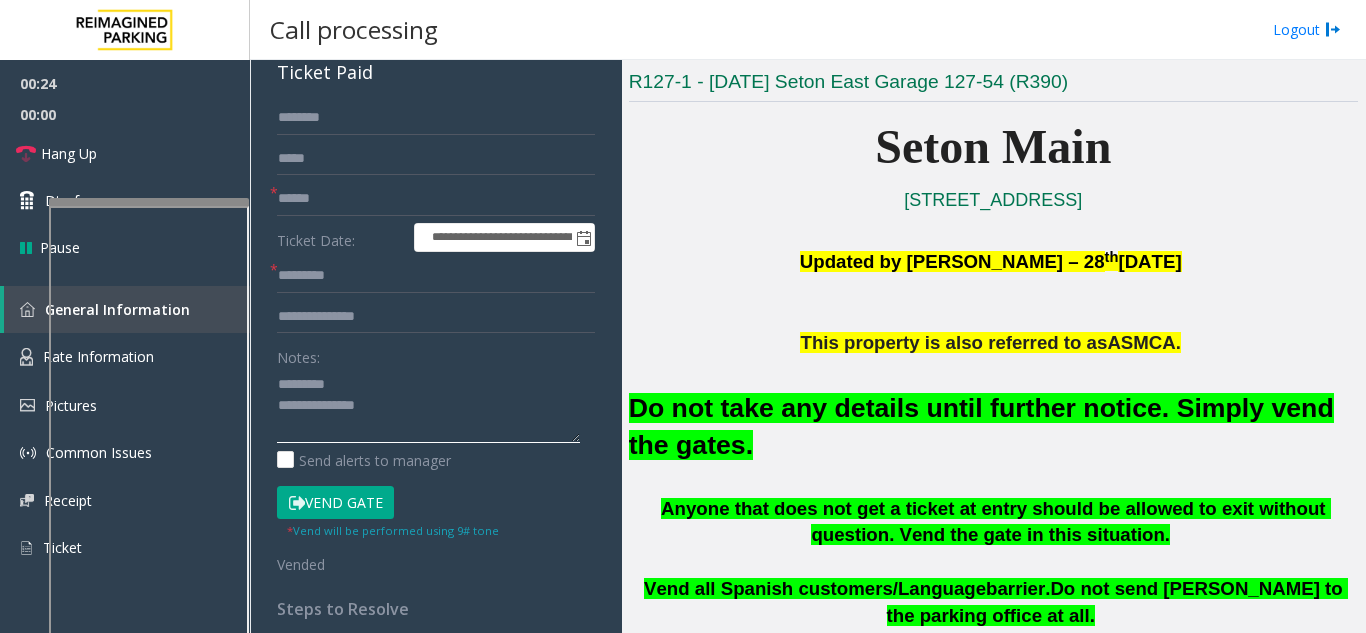 scroll, scrollTop: 0, scrollLeft: 0, axis: both 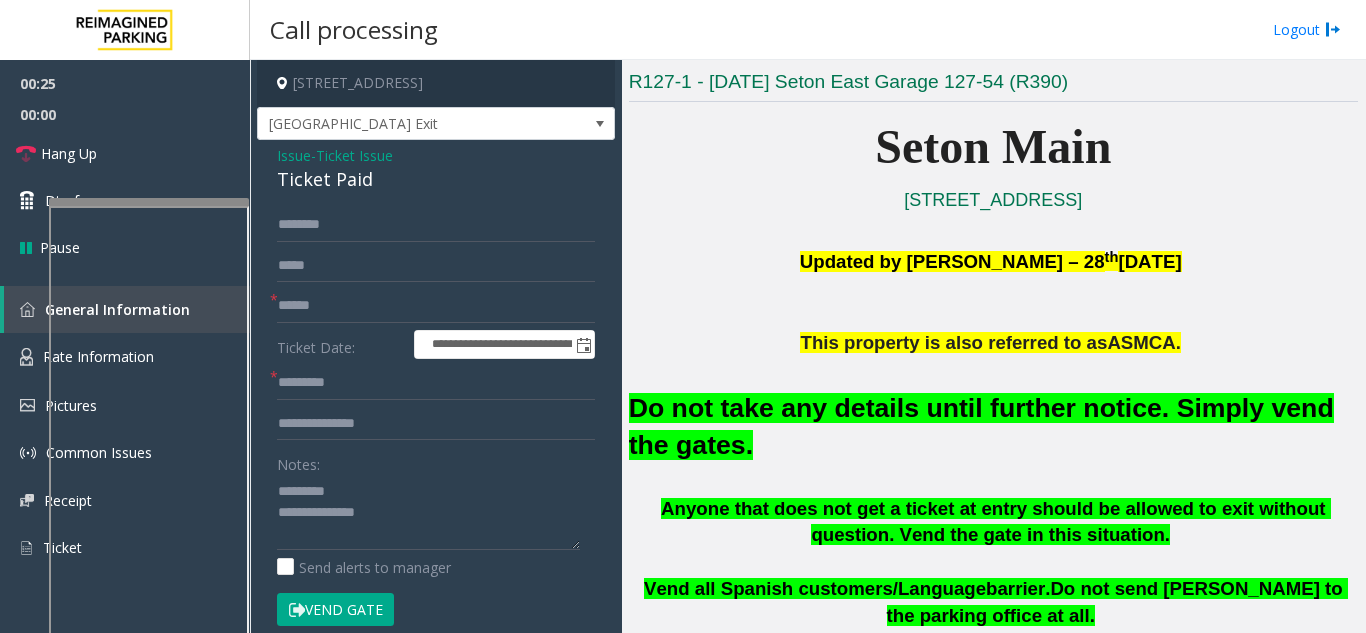 click on "Ticket Paid" 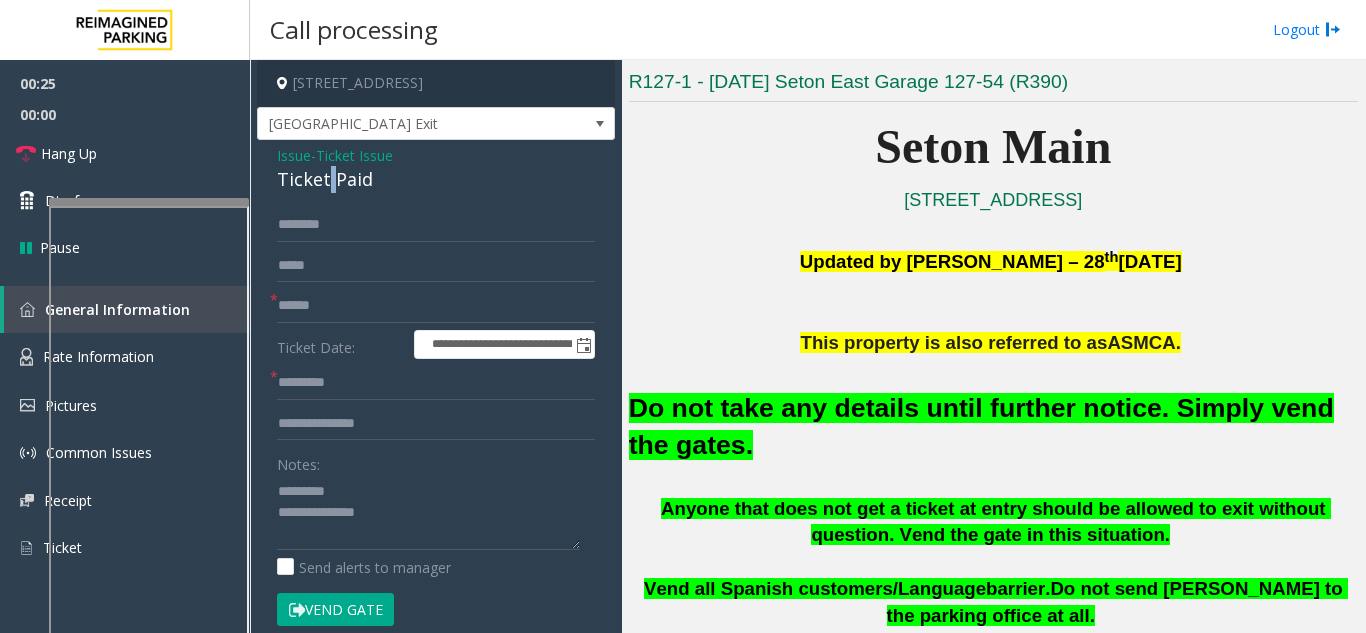 click on "Ticket Paid" 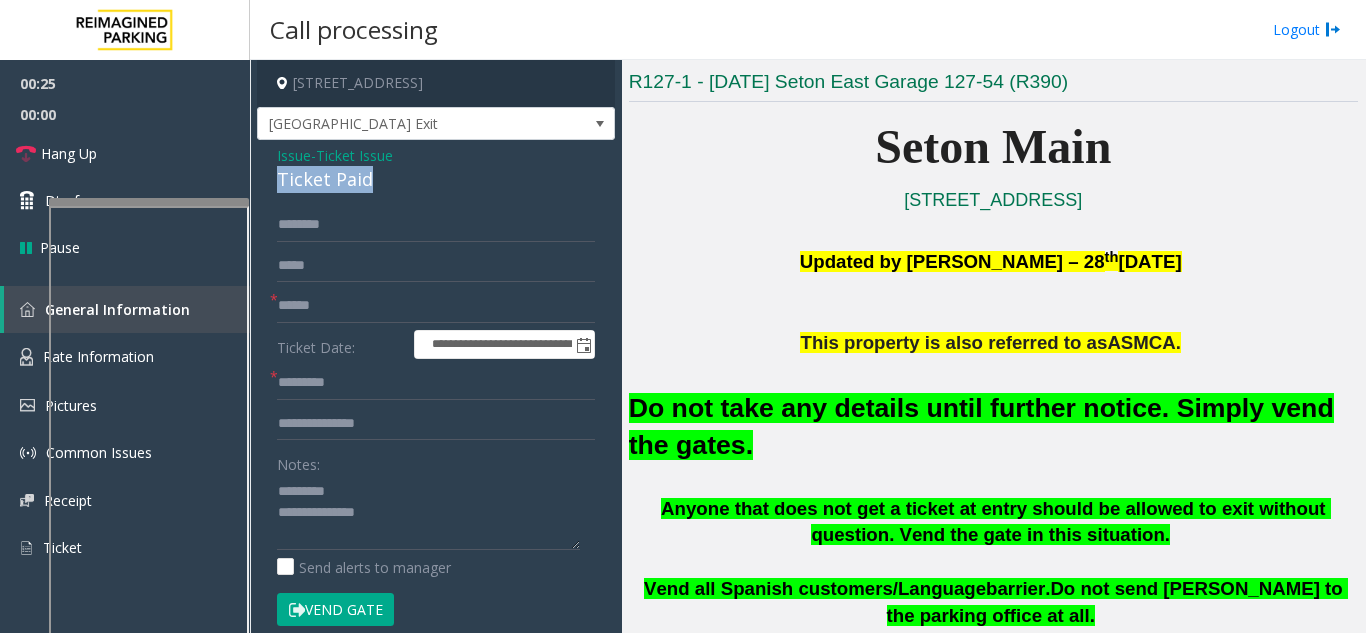 click on "Ticket Paid" 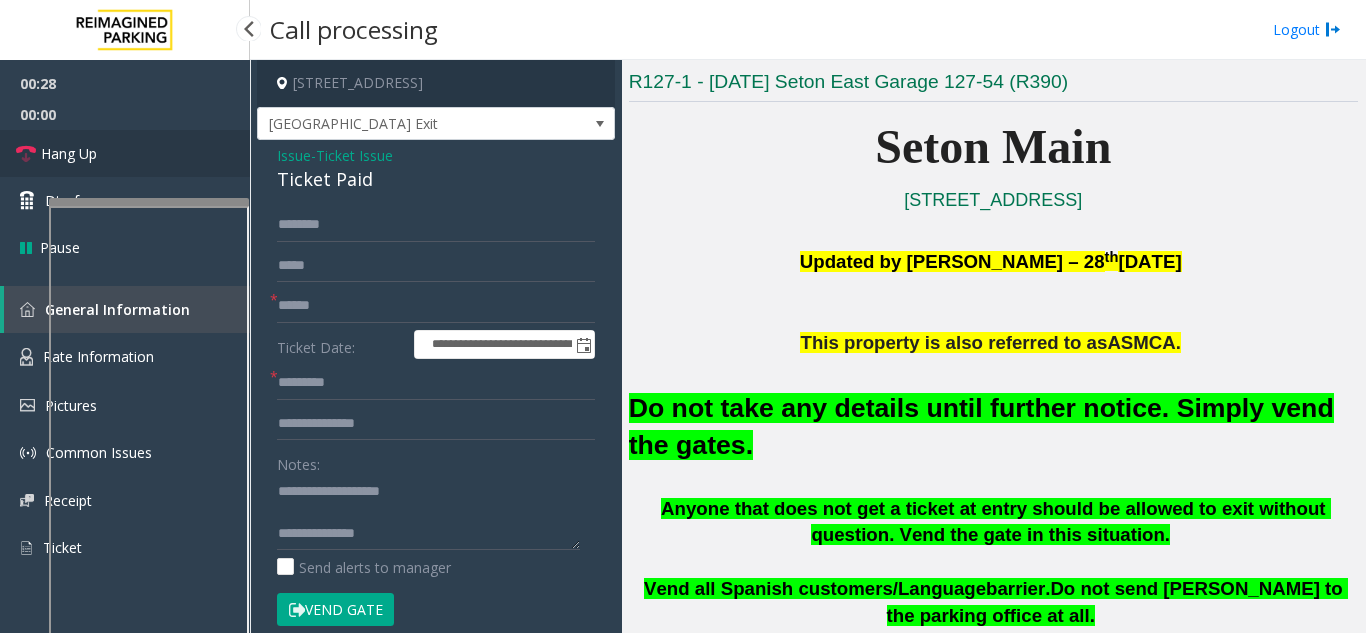 click on "Hang Up" at bounding box center [125, 153] 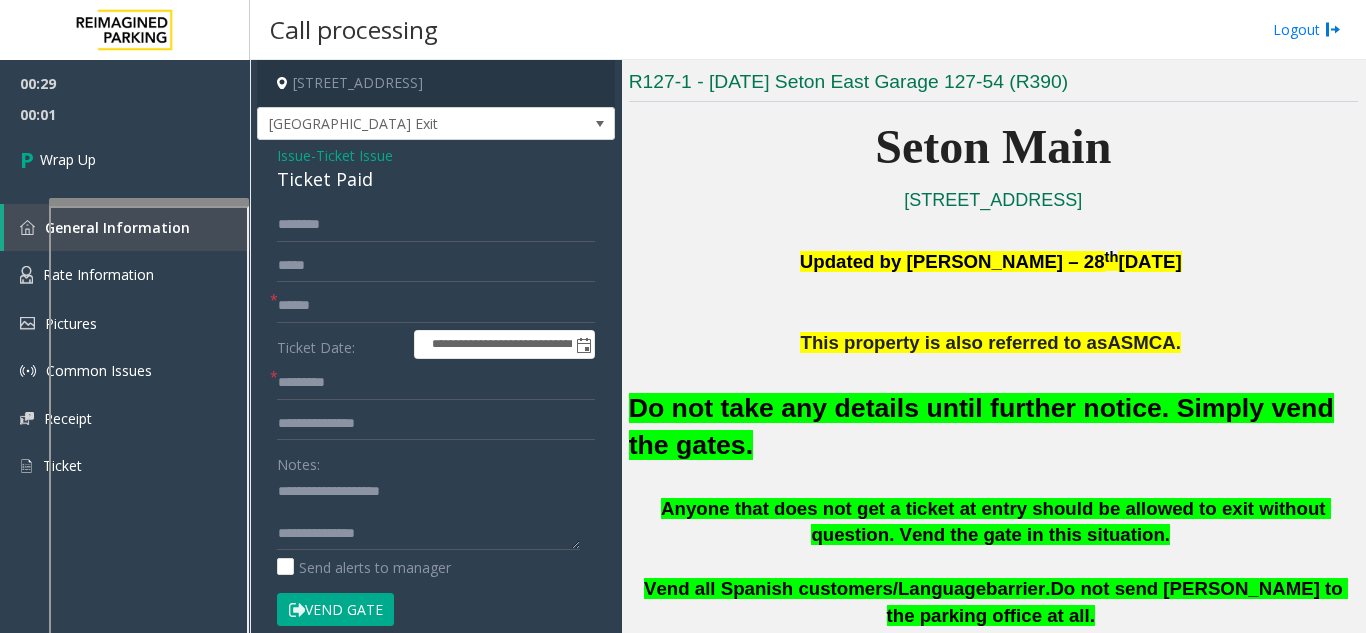 click on "Do not take any details until further notice. Simply vend the gates." 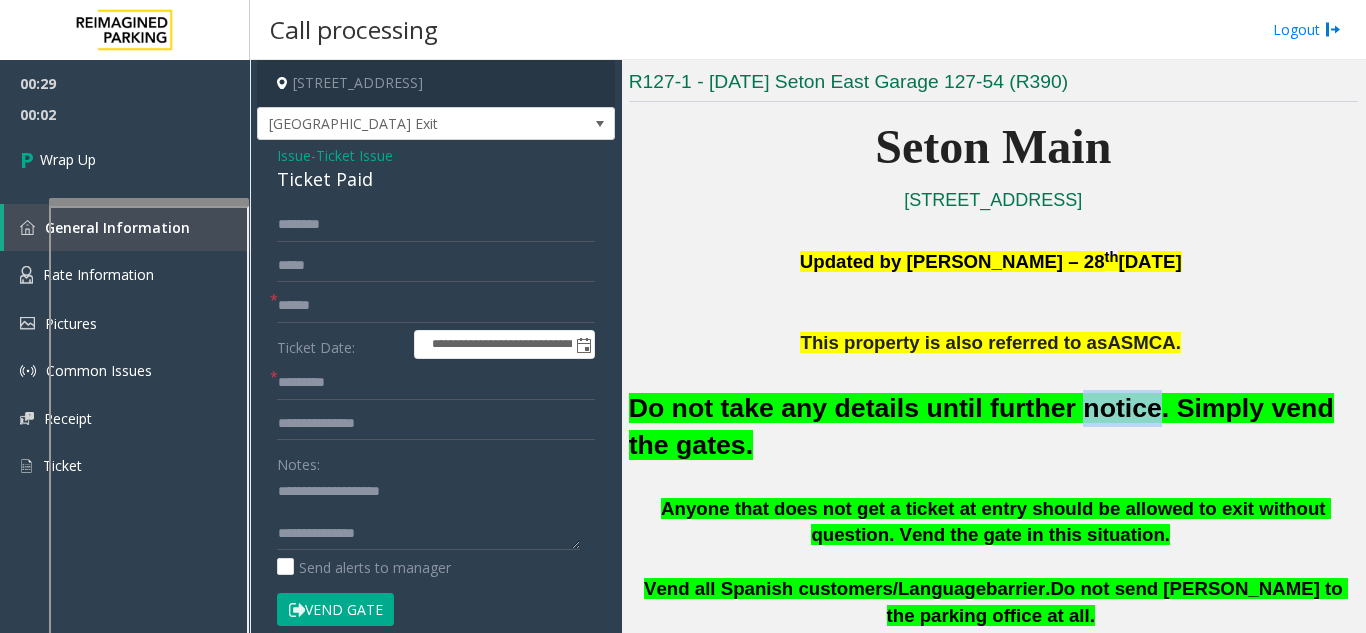 click on "Do not take any details until further notice. Simply vend the gates." 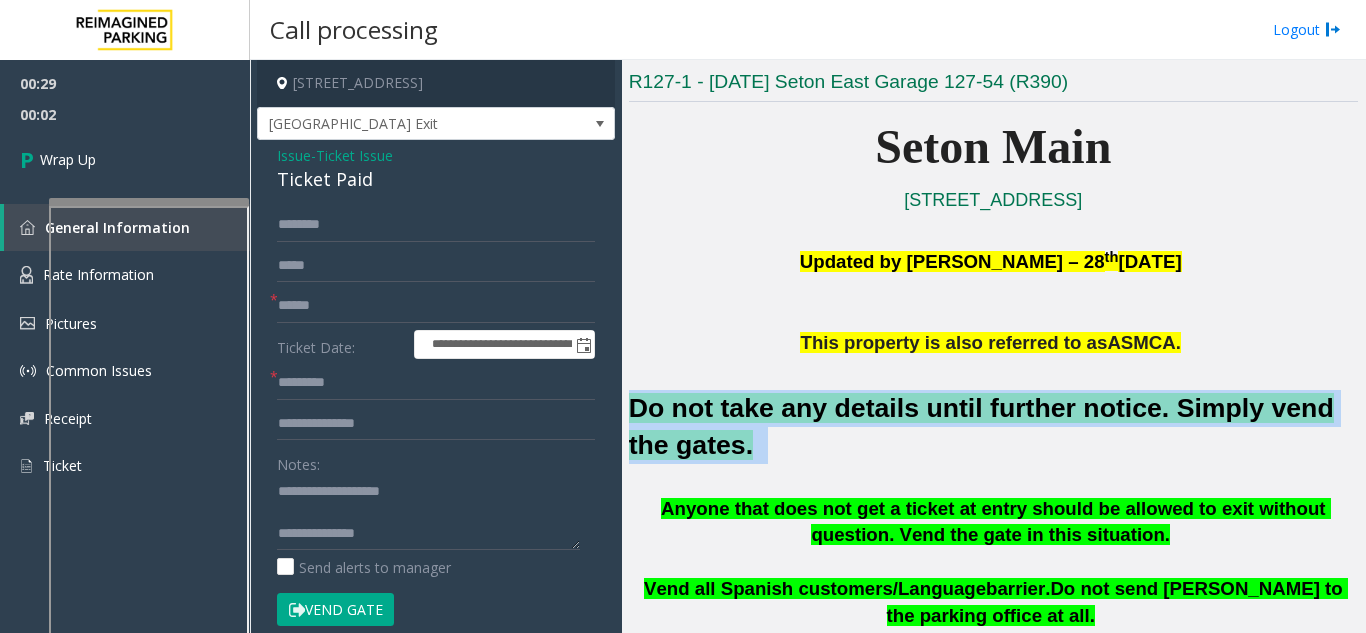 click on "Do not take any details until further notice. Simply vend the gates." 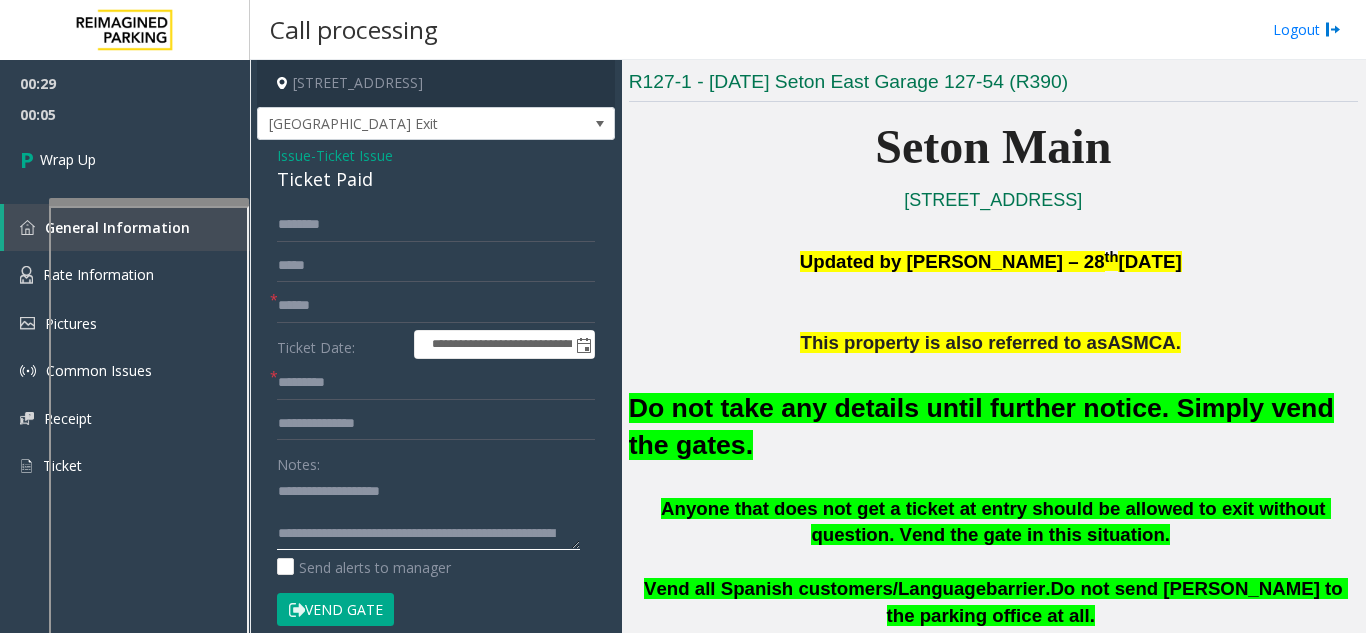 type on "**********" 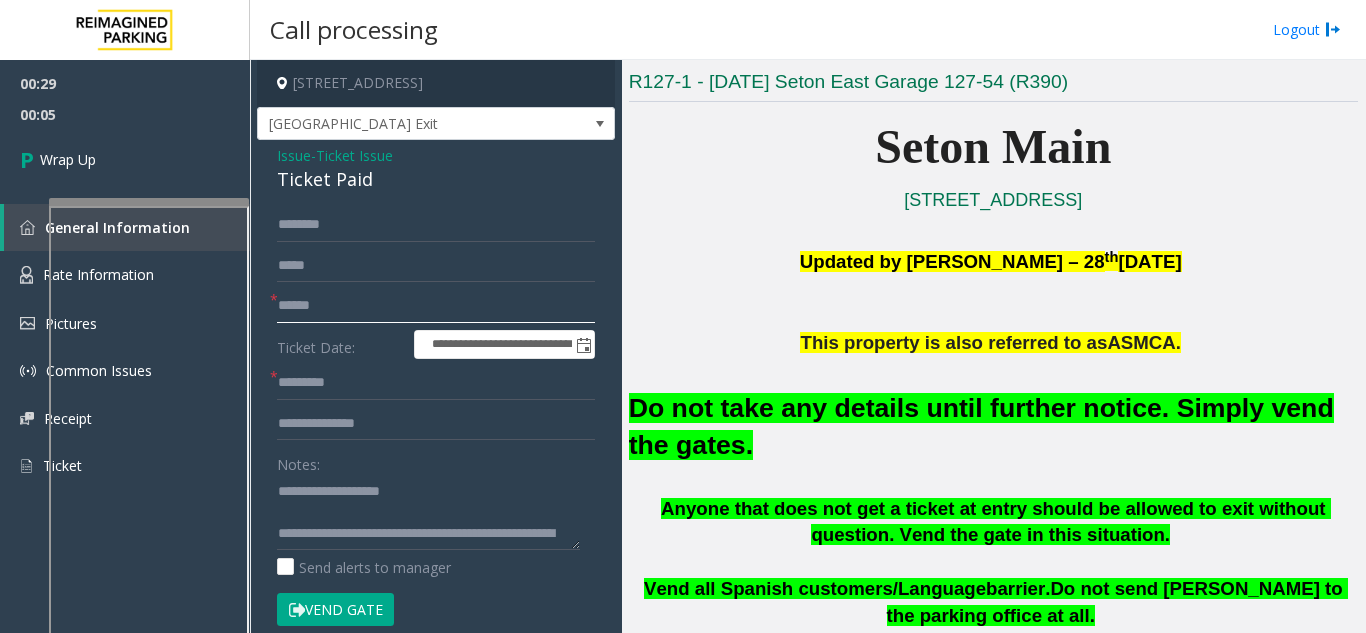 click 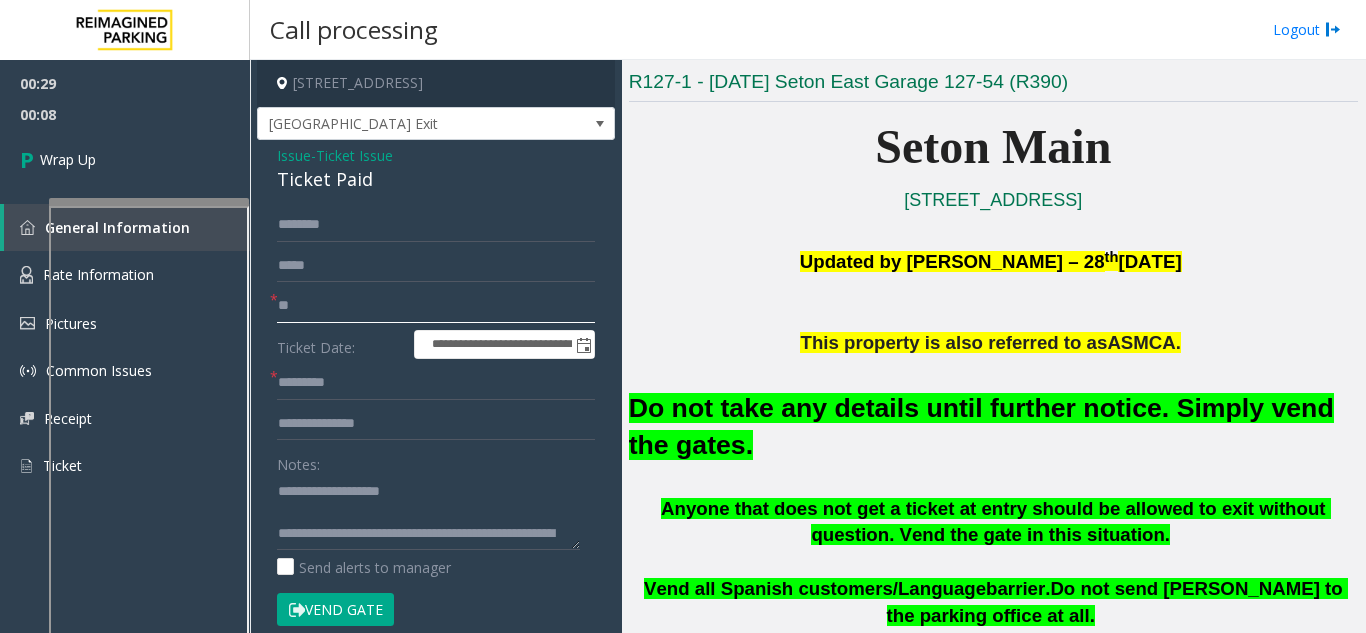 type on "**" 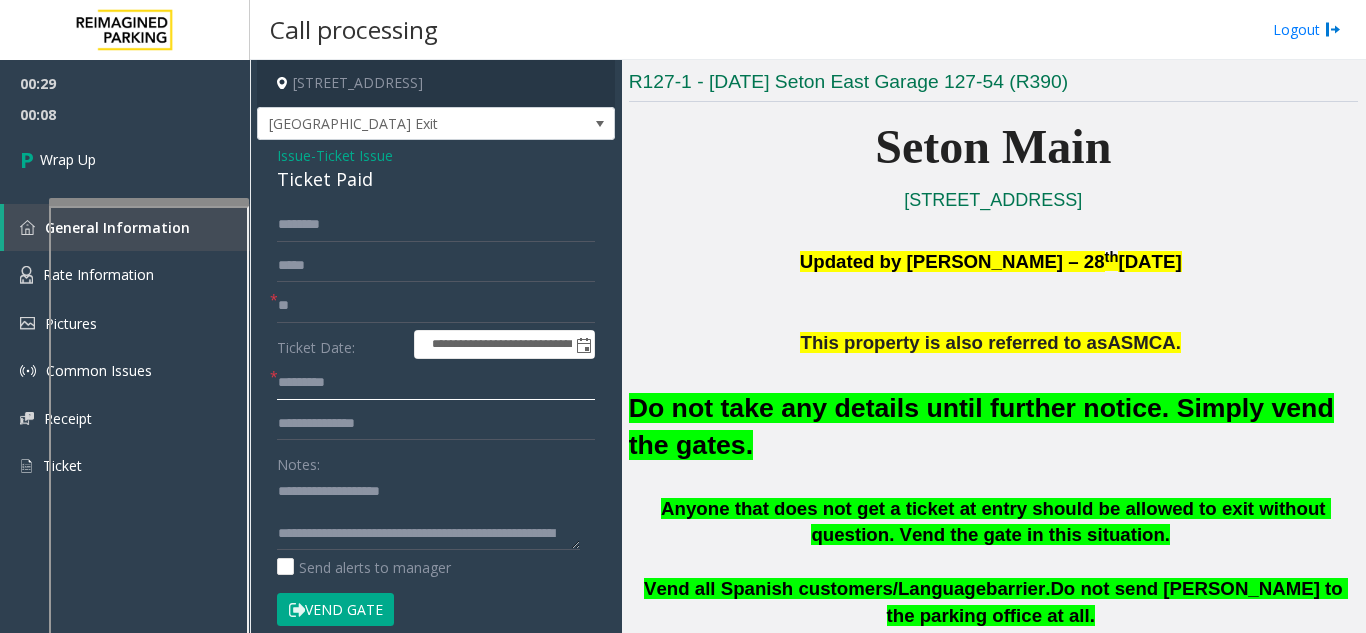 click 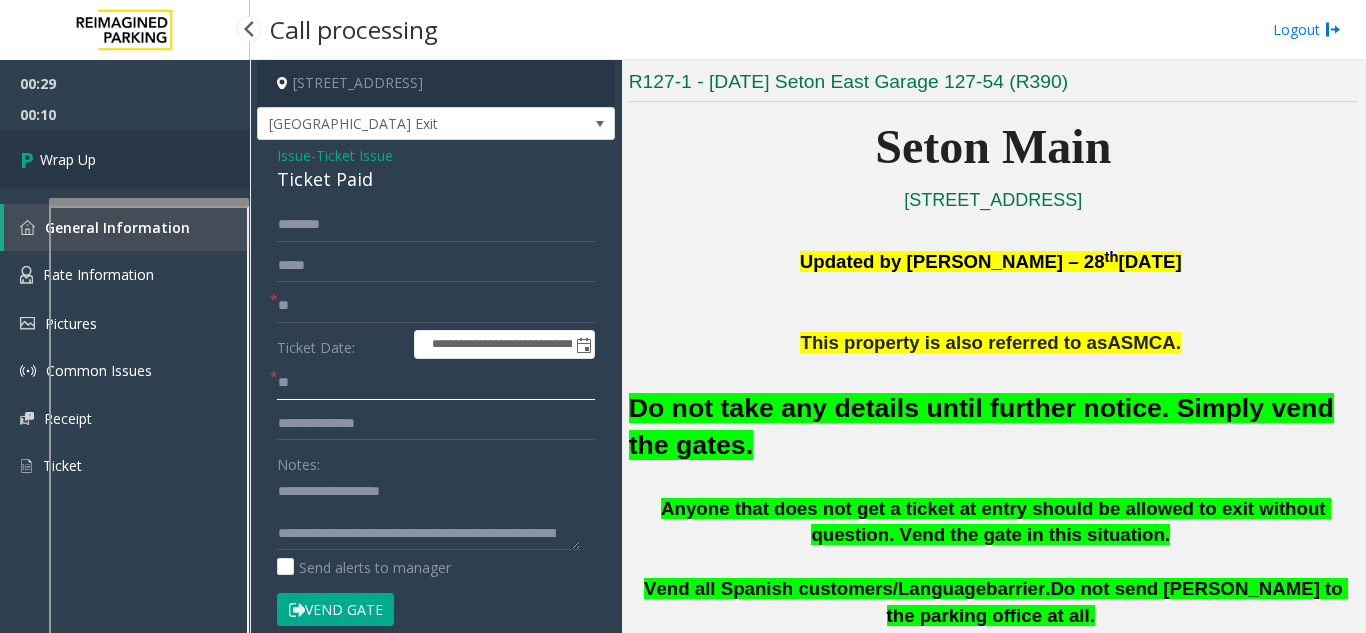 type on "**" 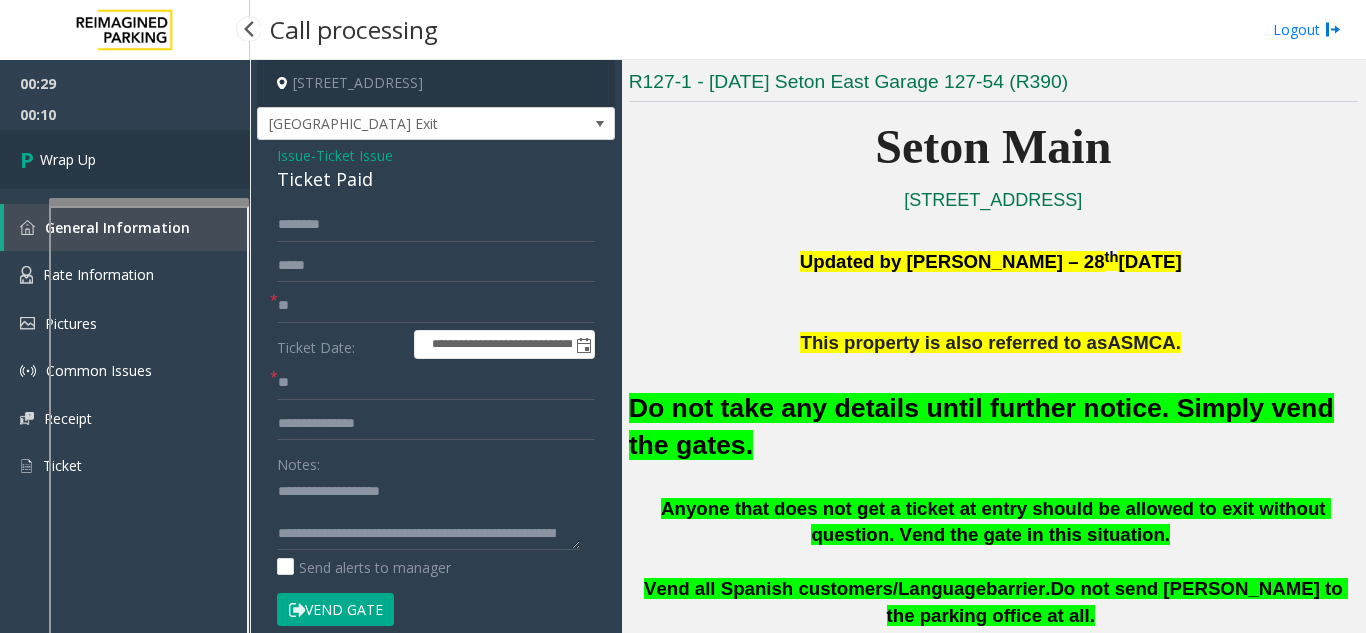 click on "Wrap Up" at bounding box center (125, 159) 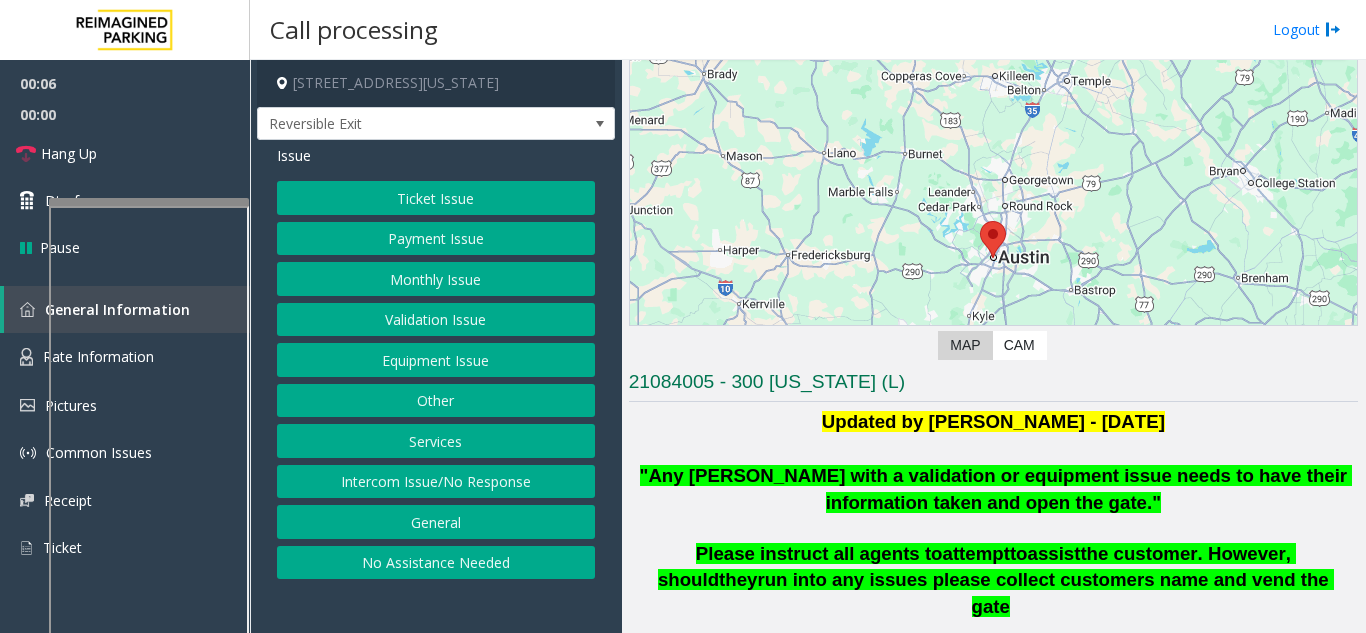 scroll, scrollTop: 400, scrollLeft: 0, axis: vertical 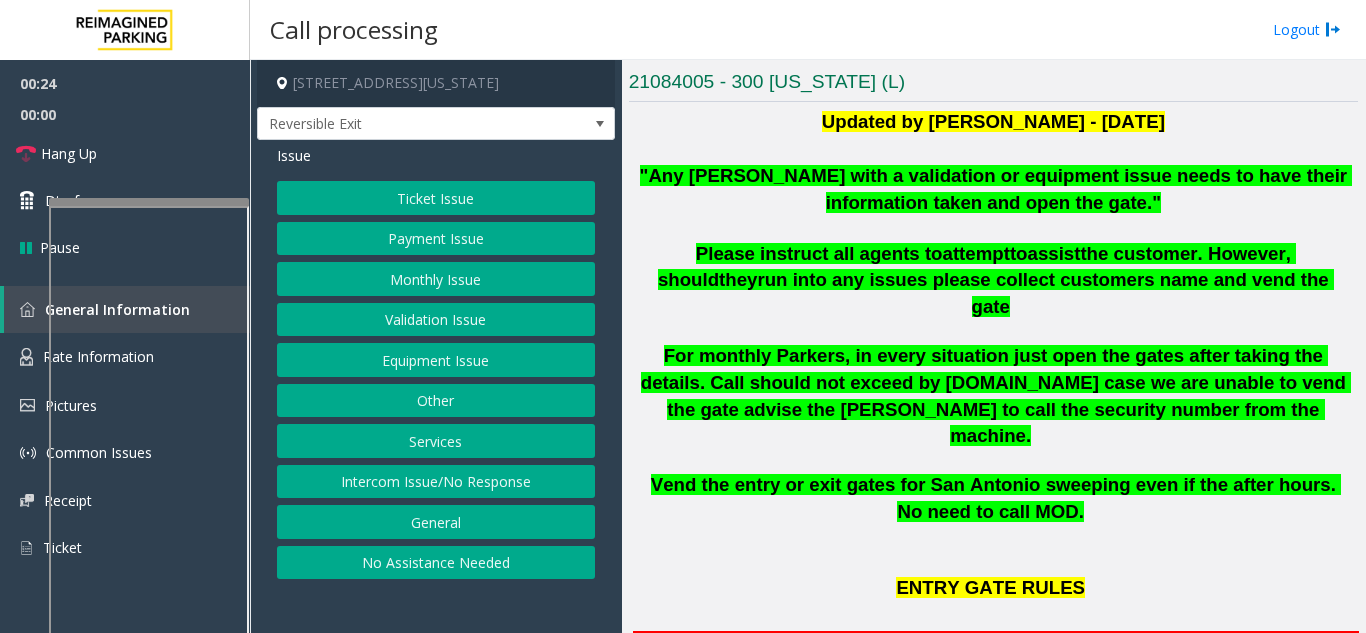 click on "Monthly Issue" 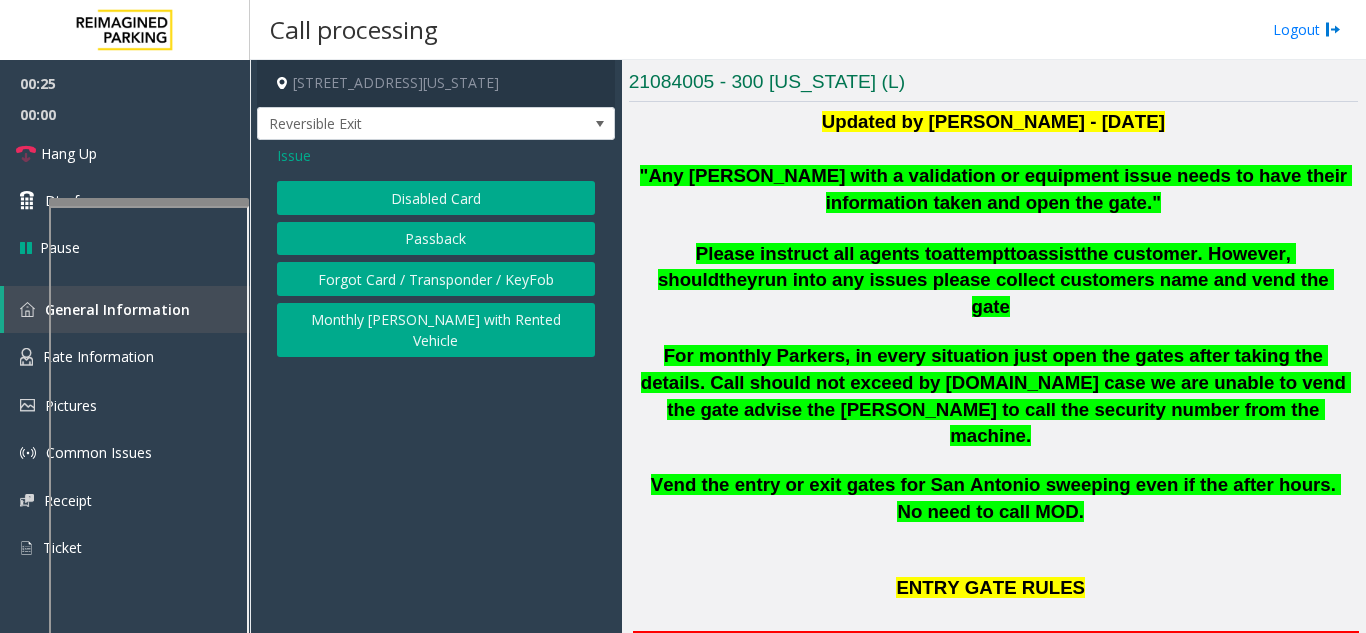 click on "Disabled Card" 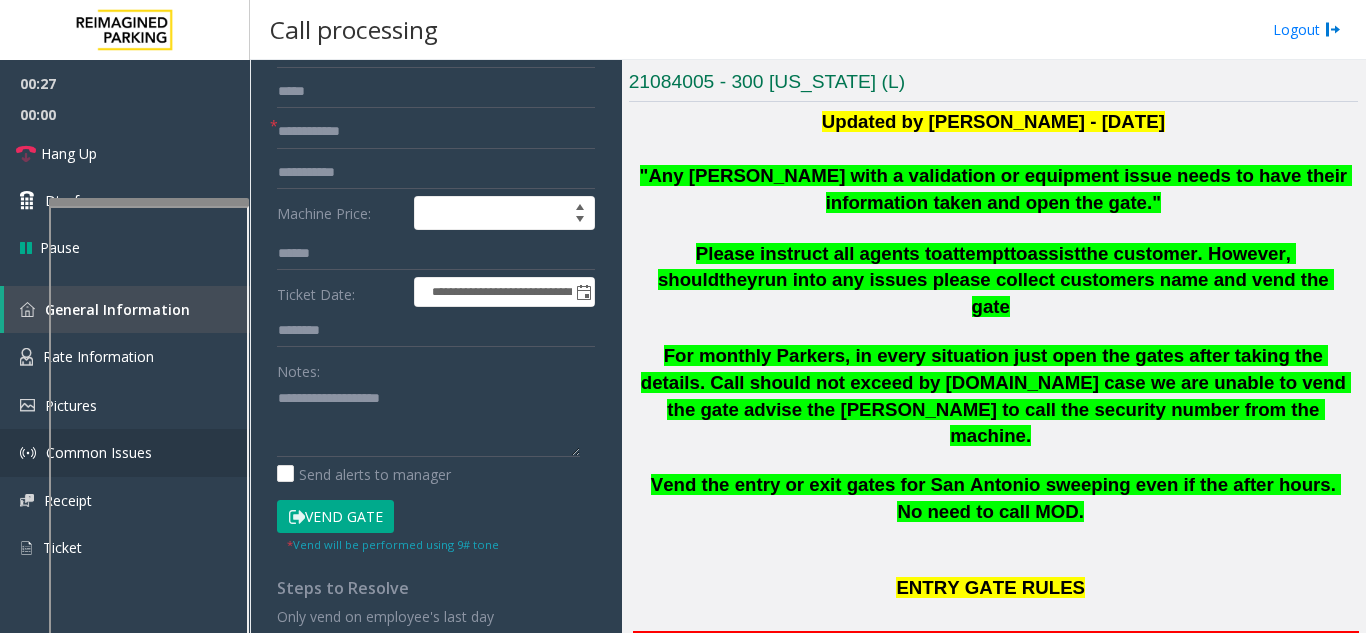 scroll, scrollTop: 200, scrollLeft: 0, axis: vertical 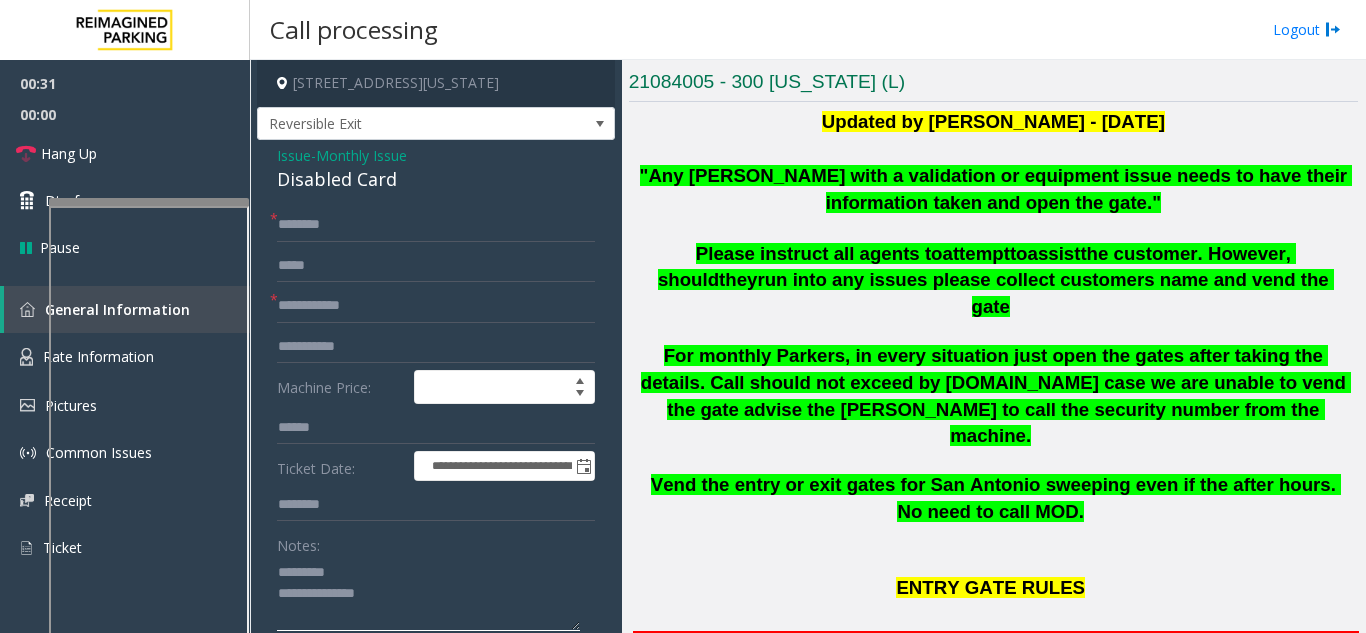 type on "**********" 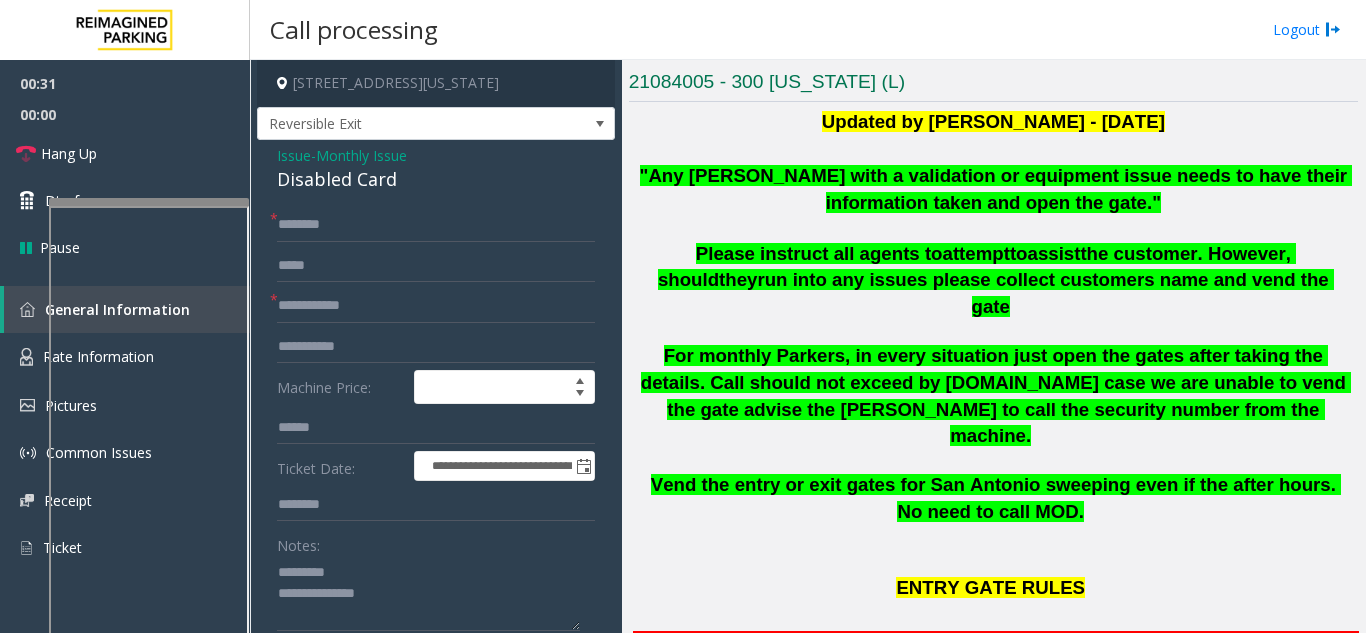 click on "Disabled Card" 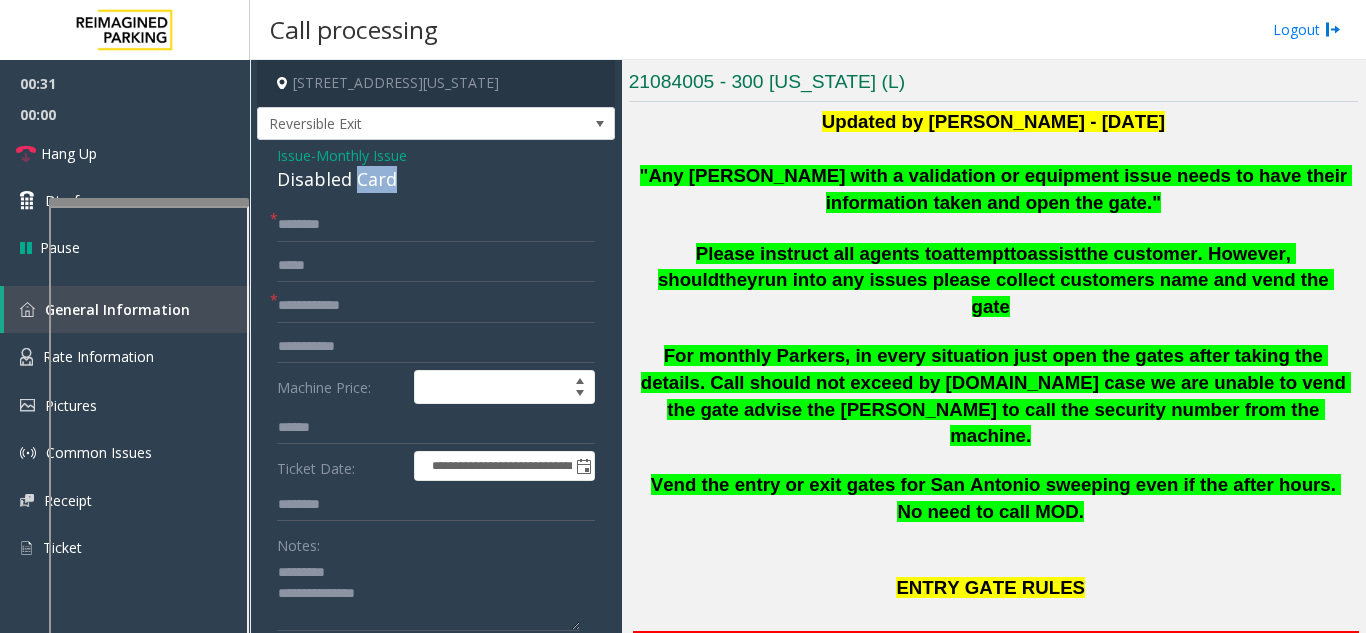 click on "Disabled Card" 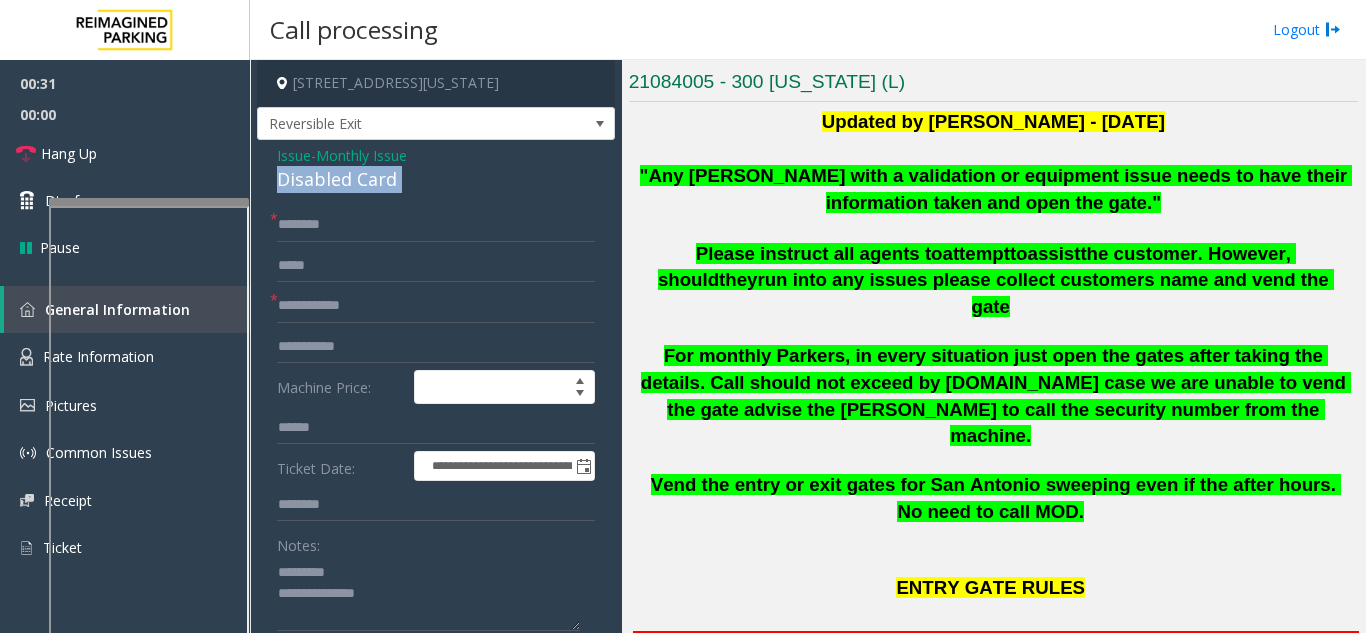 click on "Disabled Card" 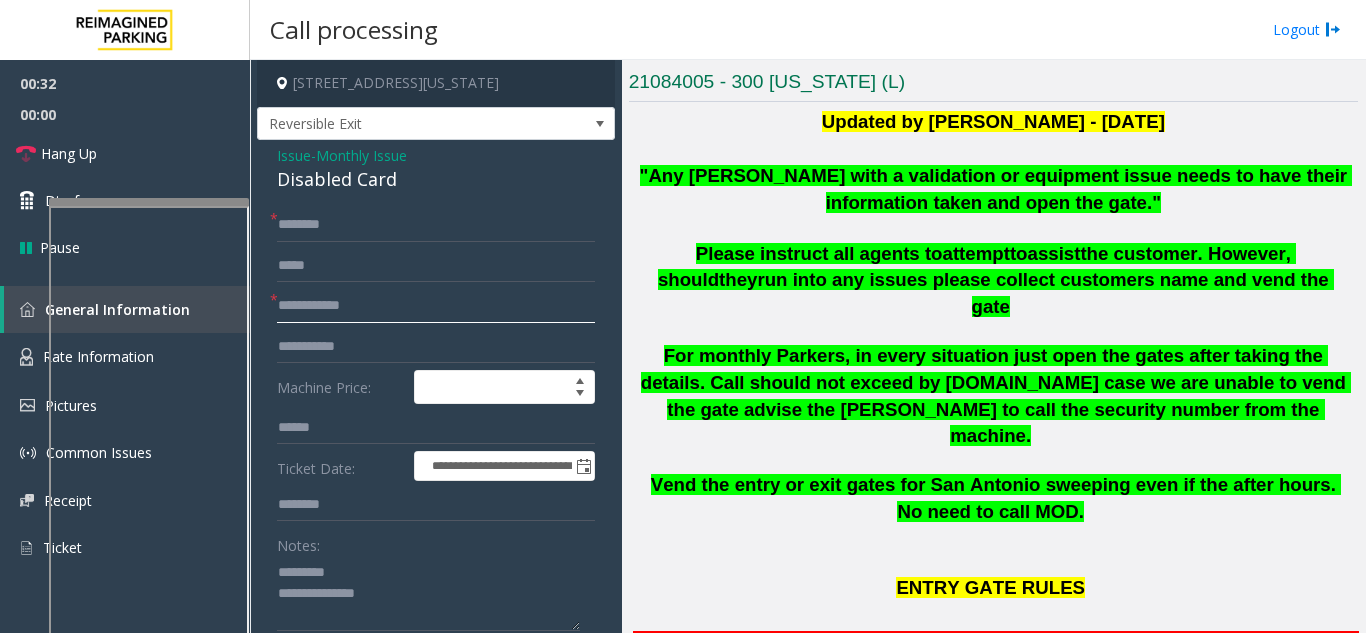 click 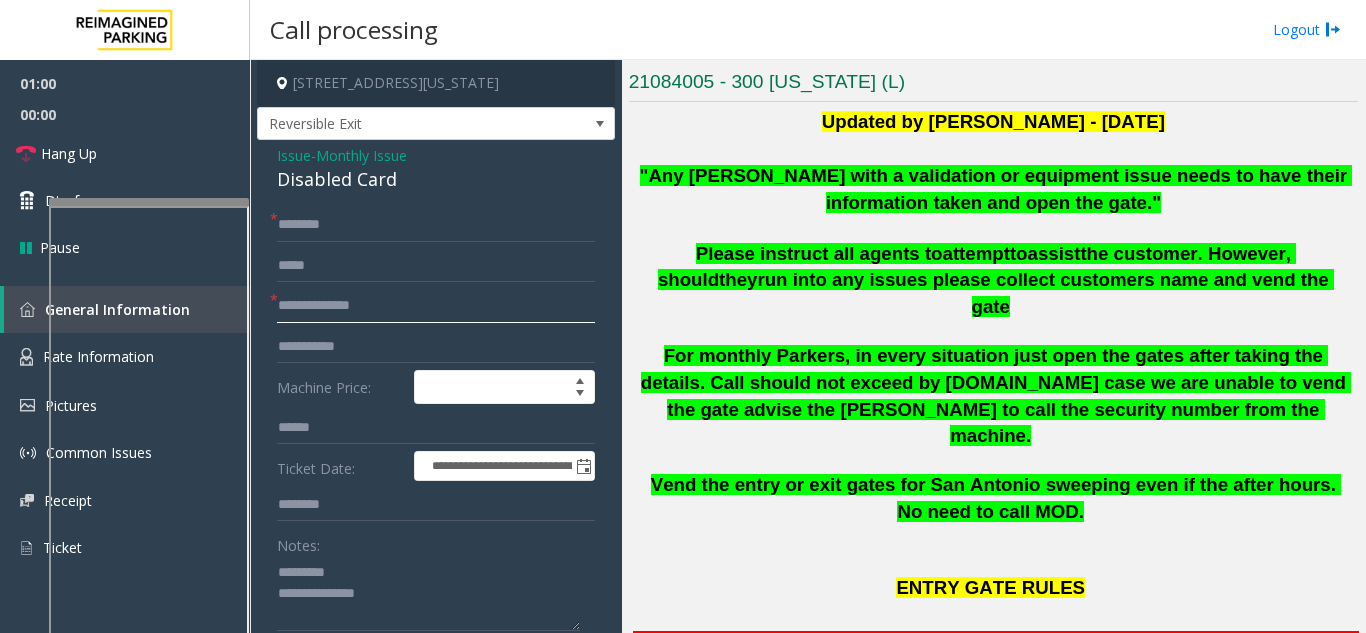 click on "**********" 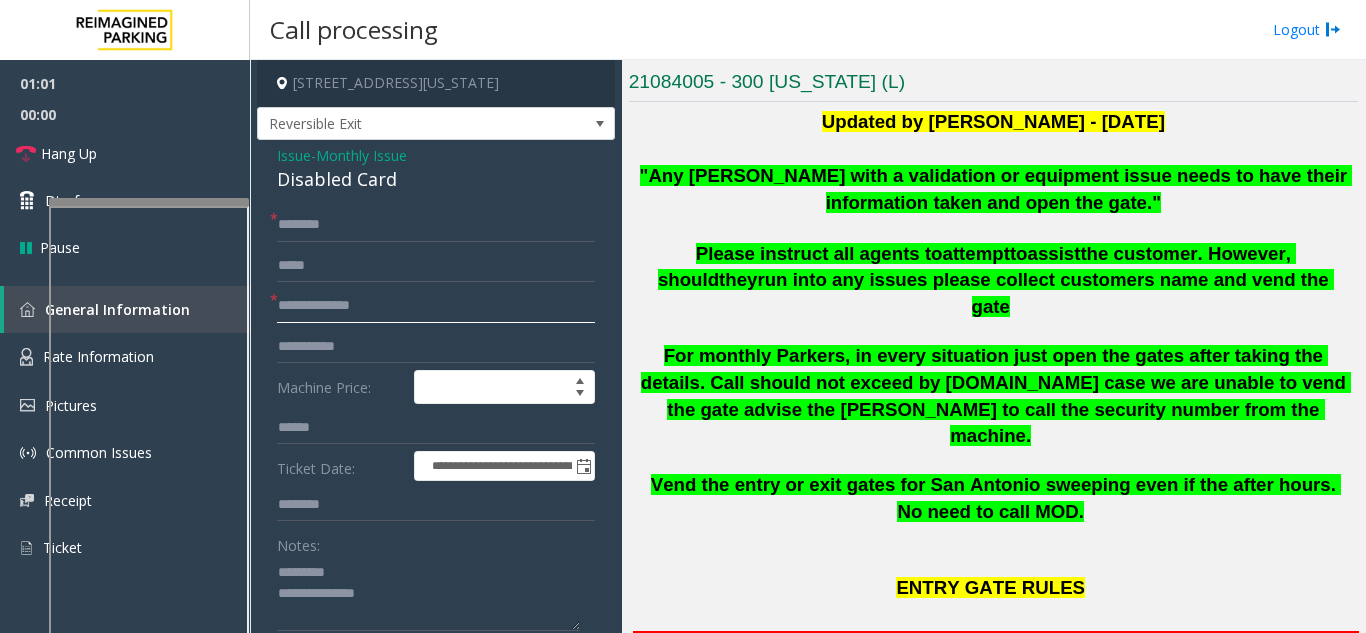click on "**********" 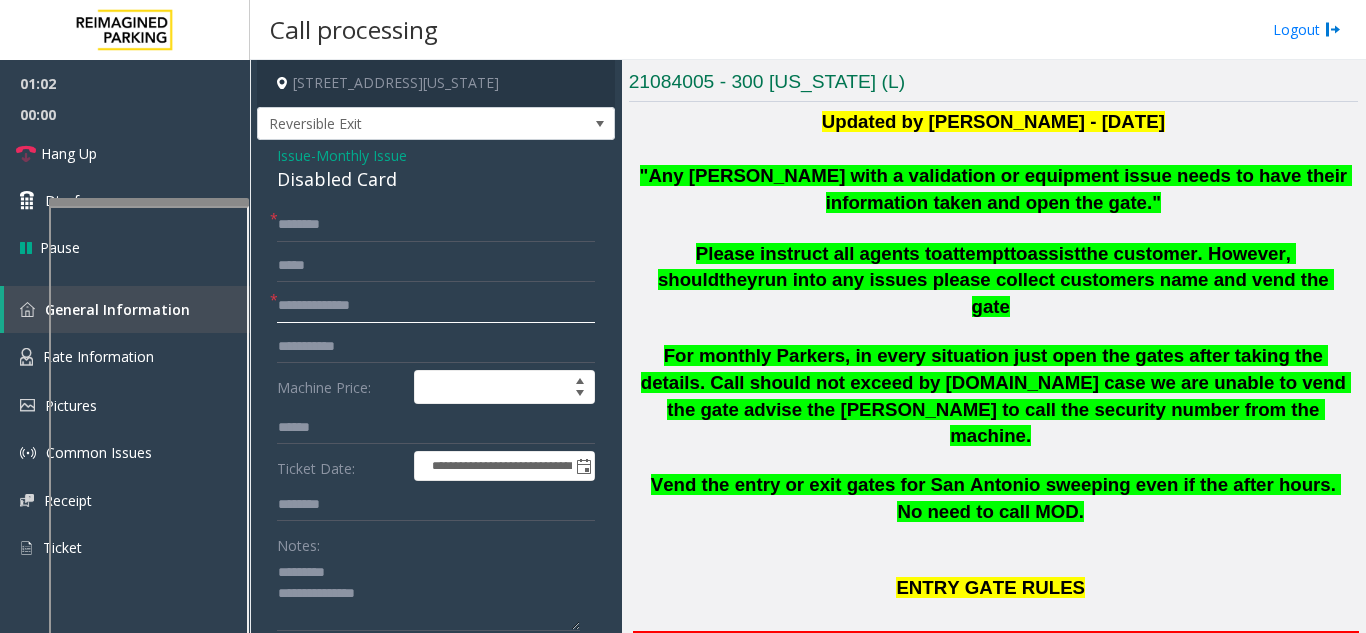 click on "**********" 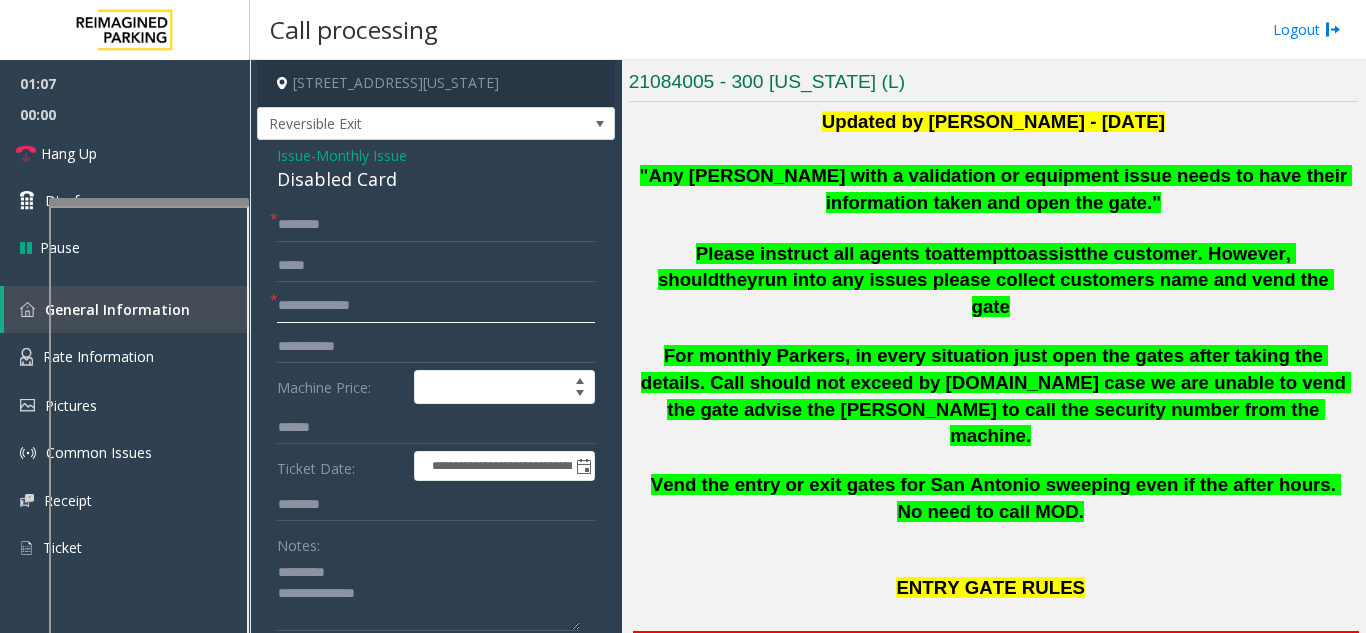 click on "**********" 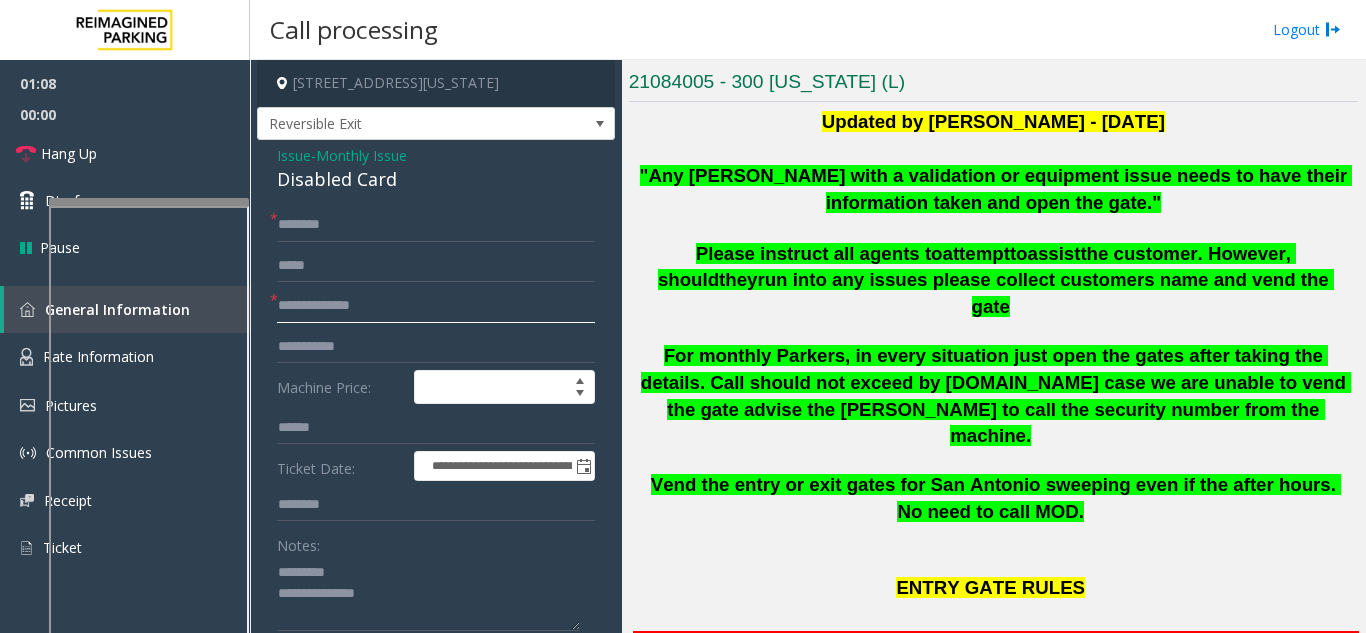 click on "**********" 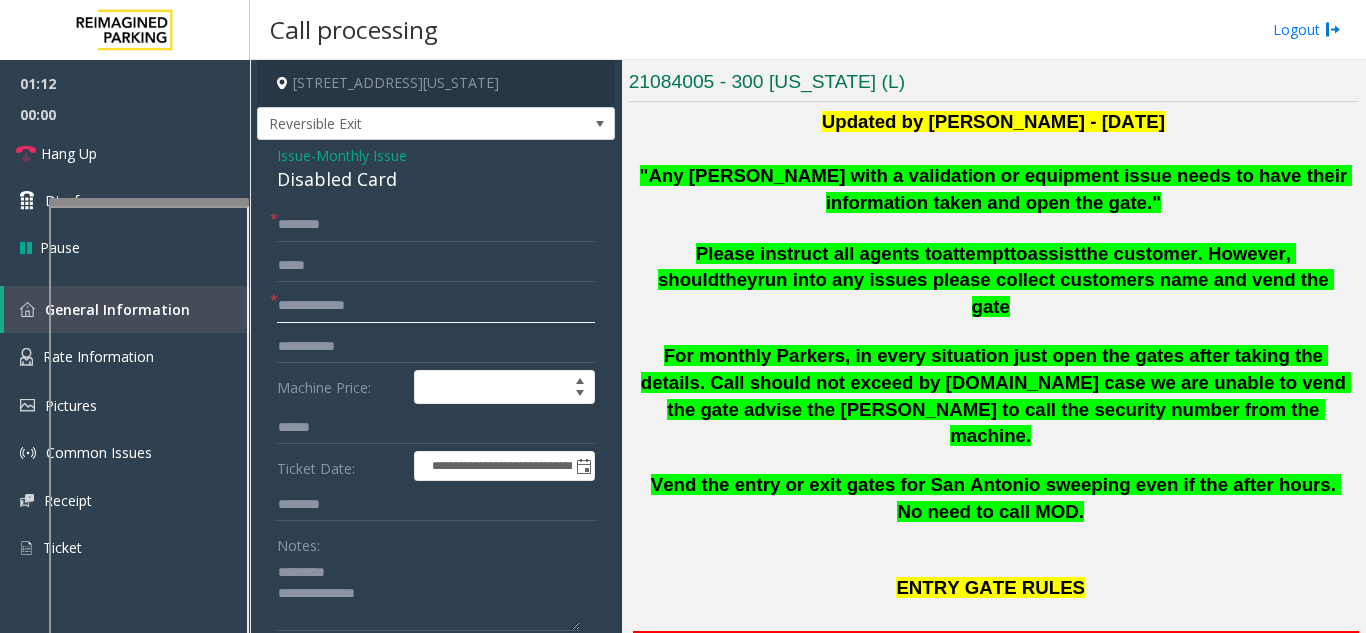 click on "**********" 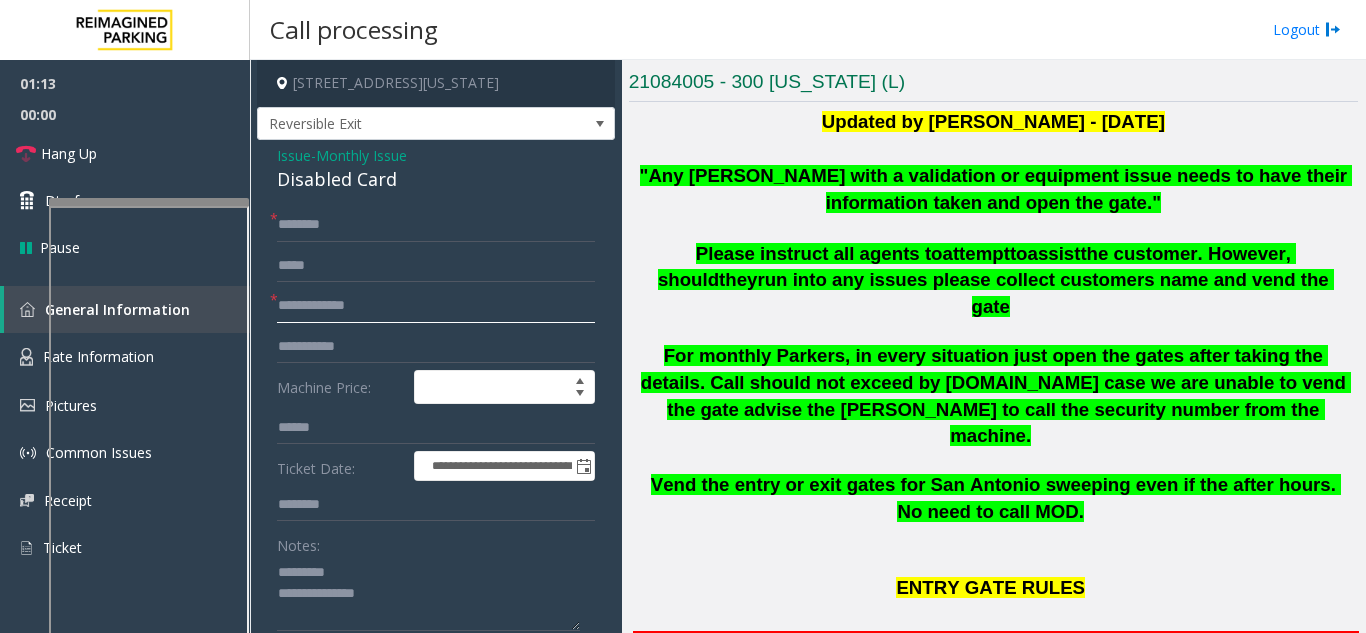 click on "**********" 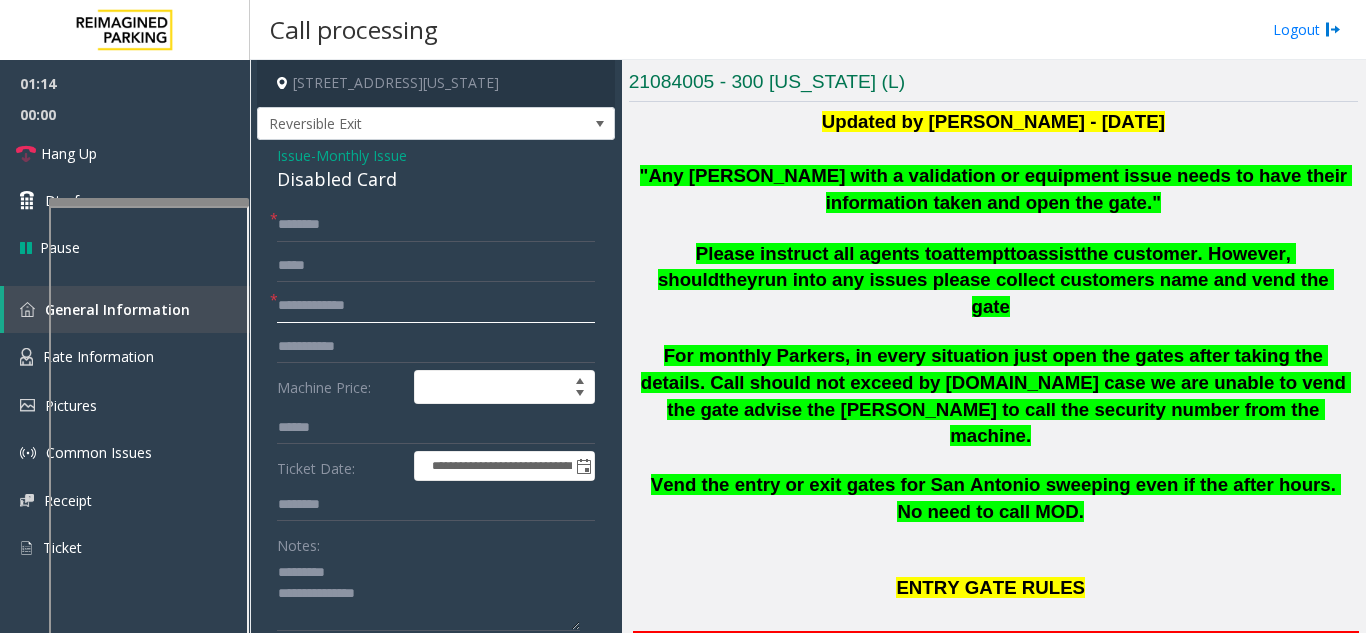 click on "**********" 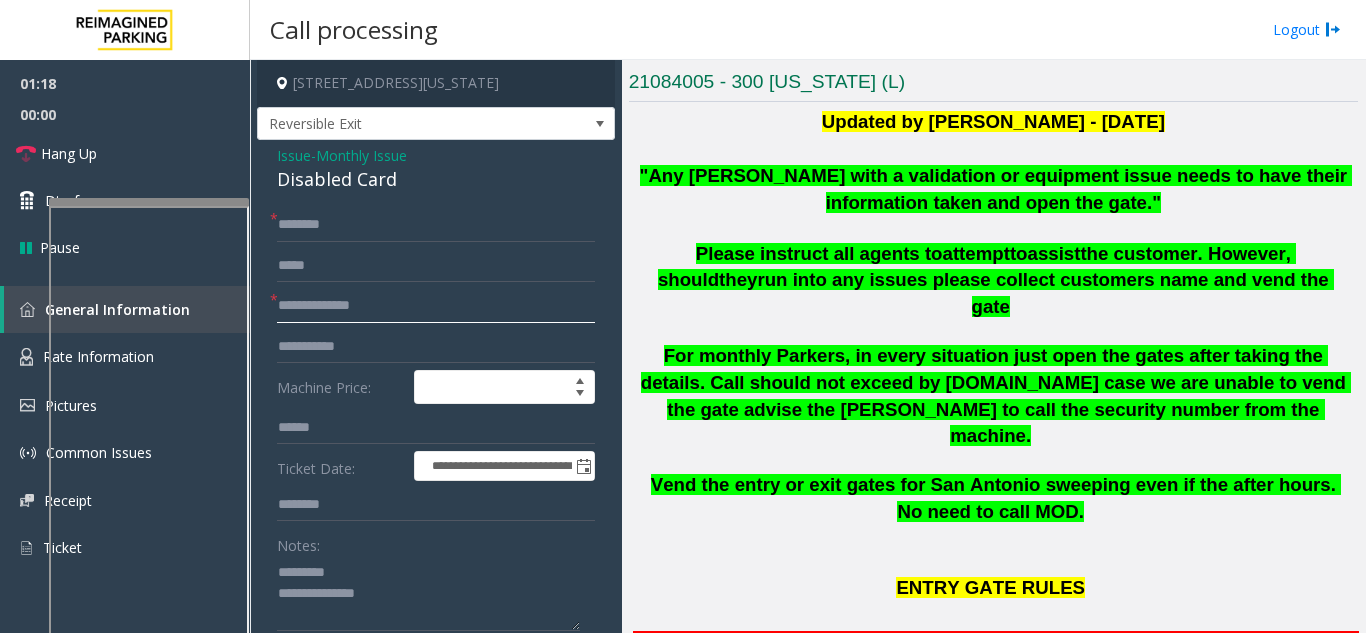 type on "**********" 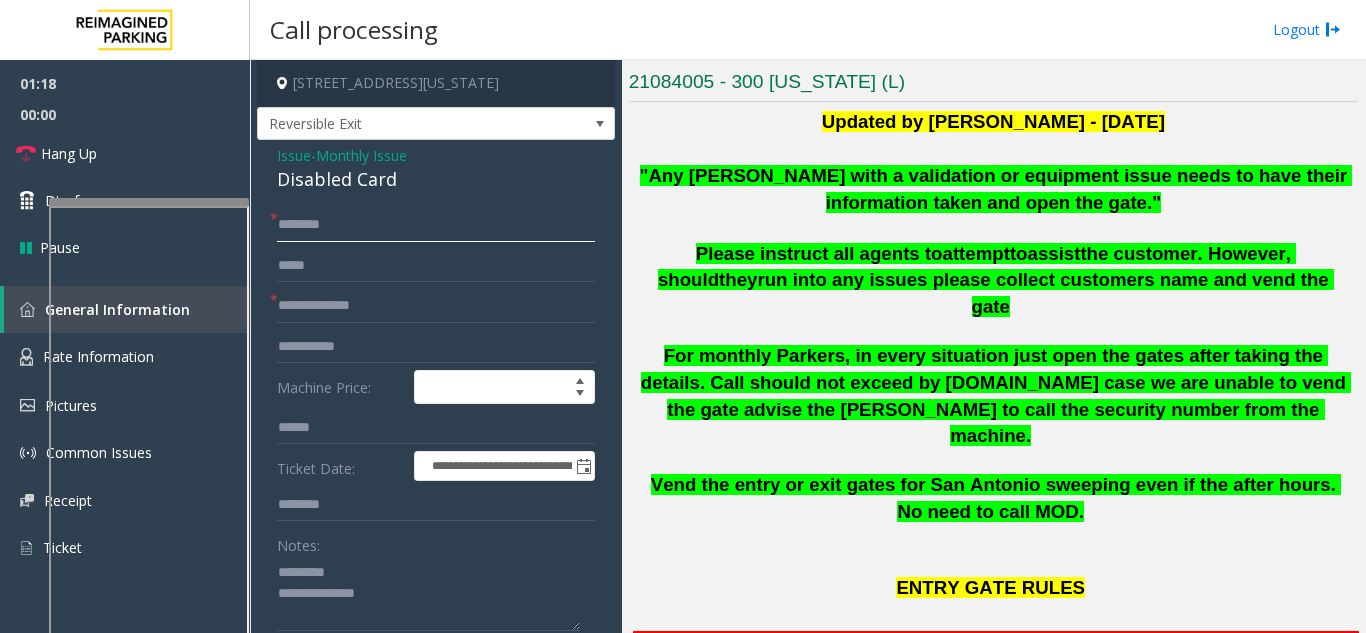 click 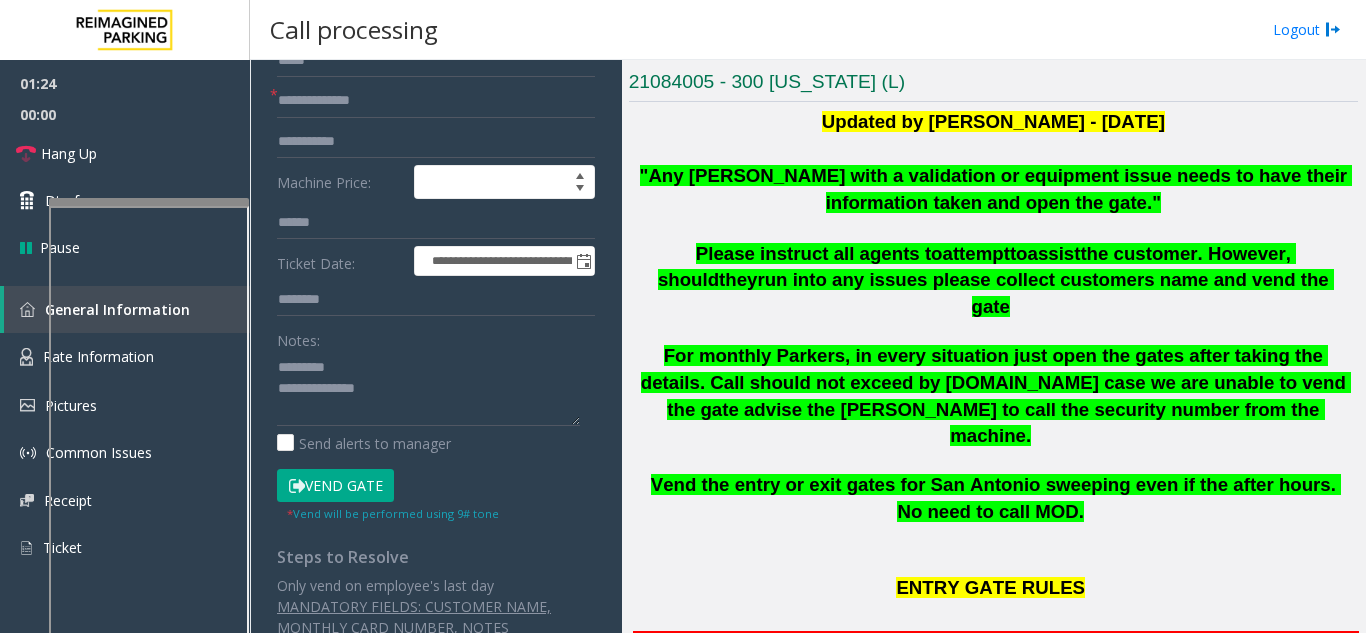 scroll, scrollTop: 230, scrollLeft: 0, axis: vertical 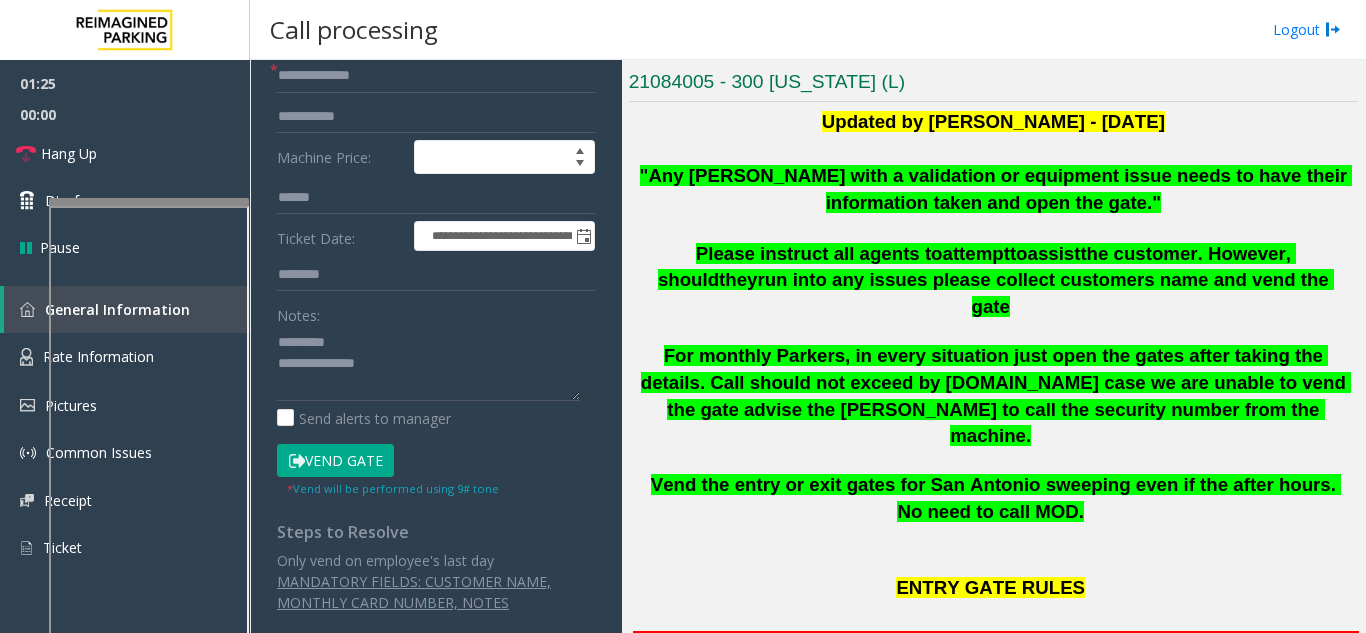 type on "*******" 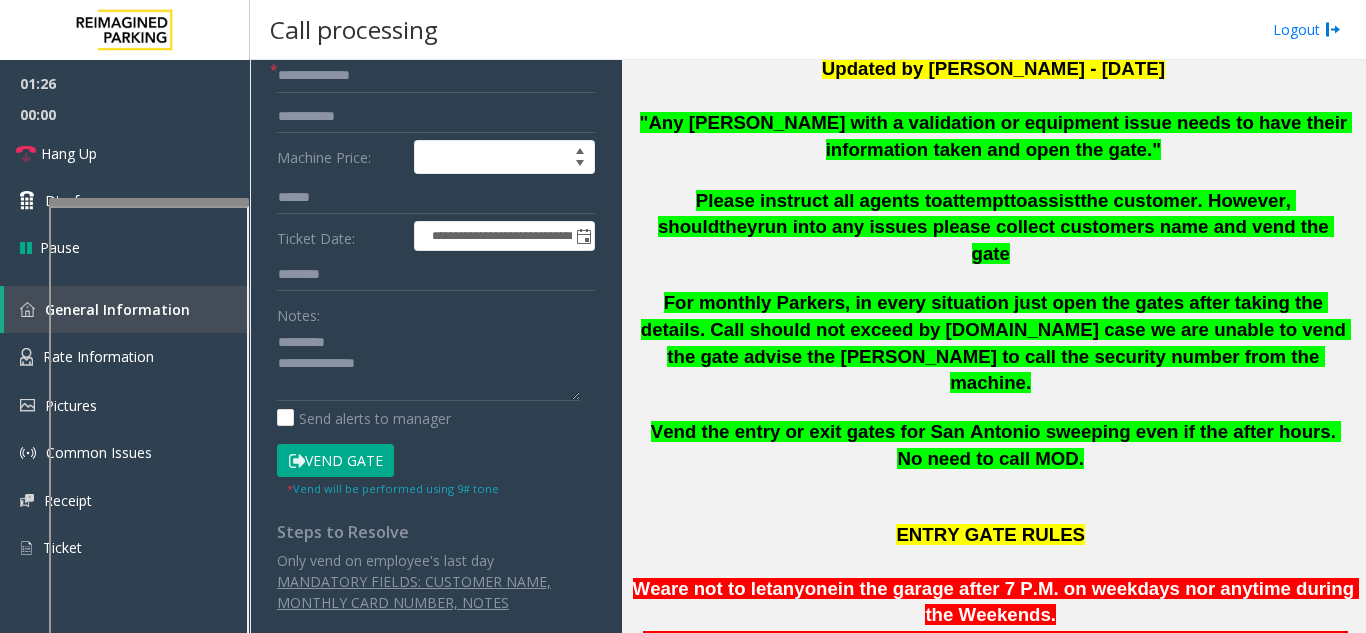scroll, scrollTop: 500, scrollLeft: 0, axis: vertical 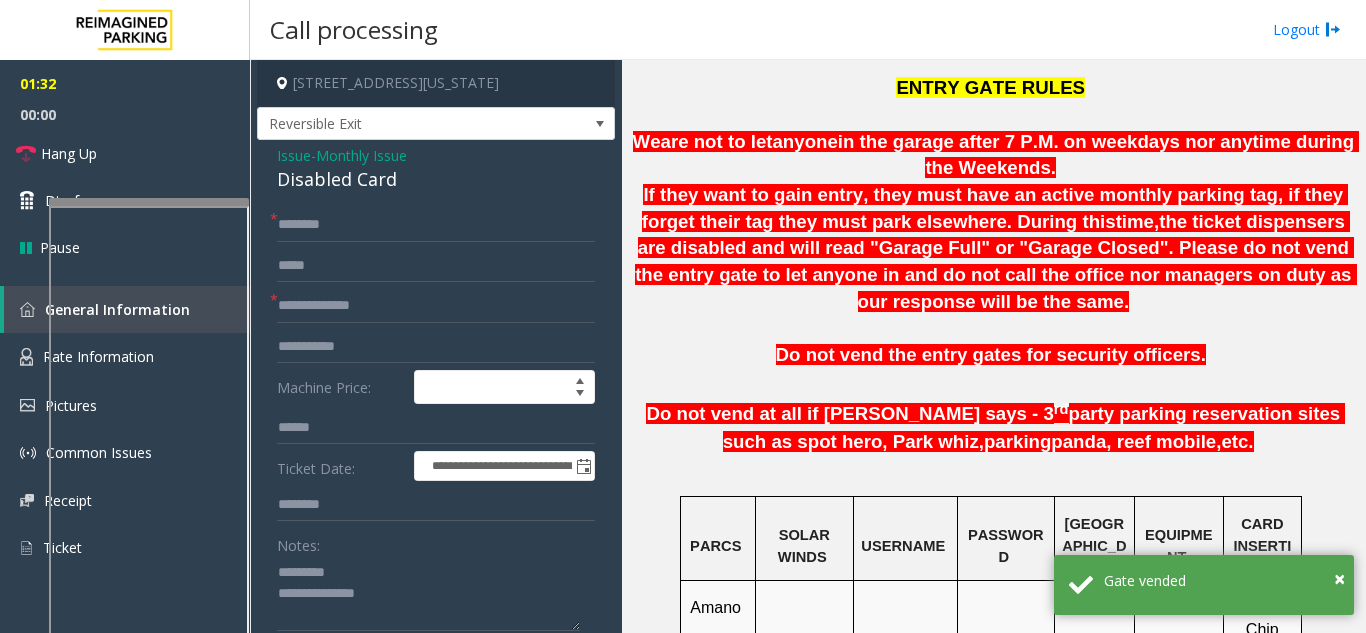 click on "Disabled Card" 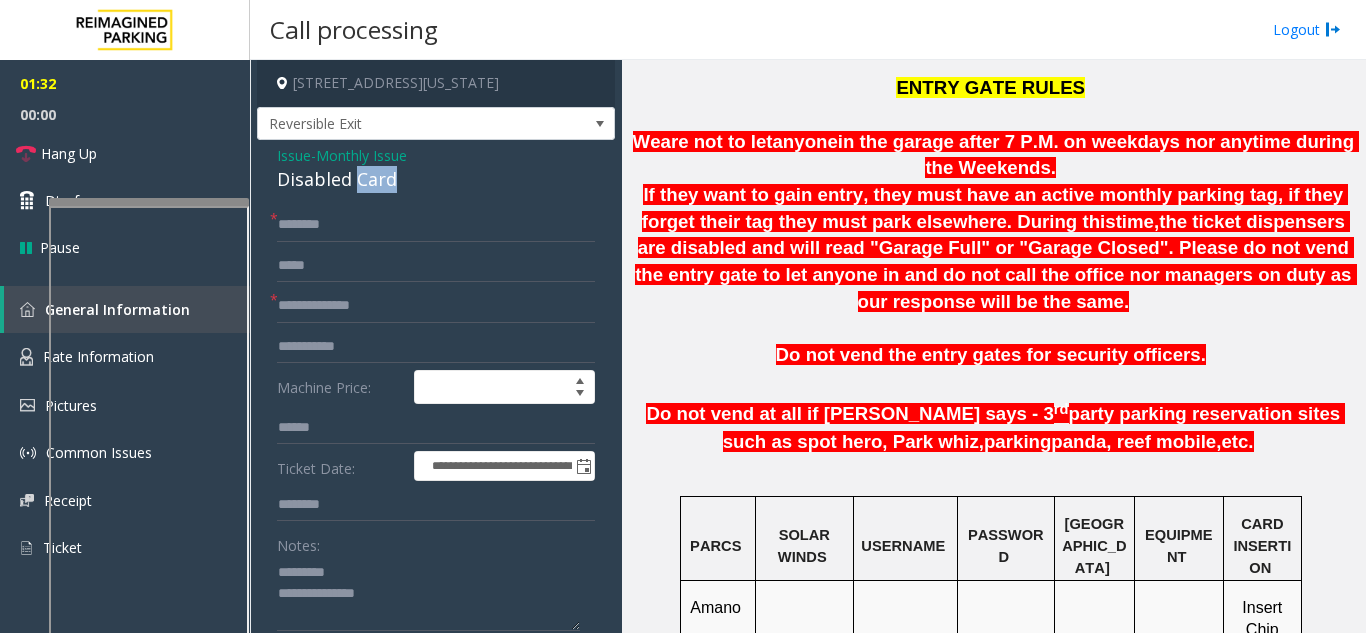 click on "Disabled Card" 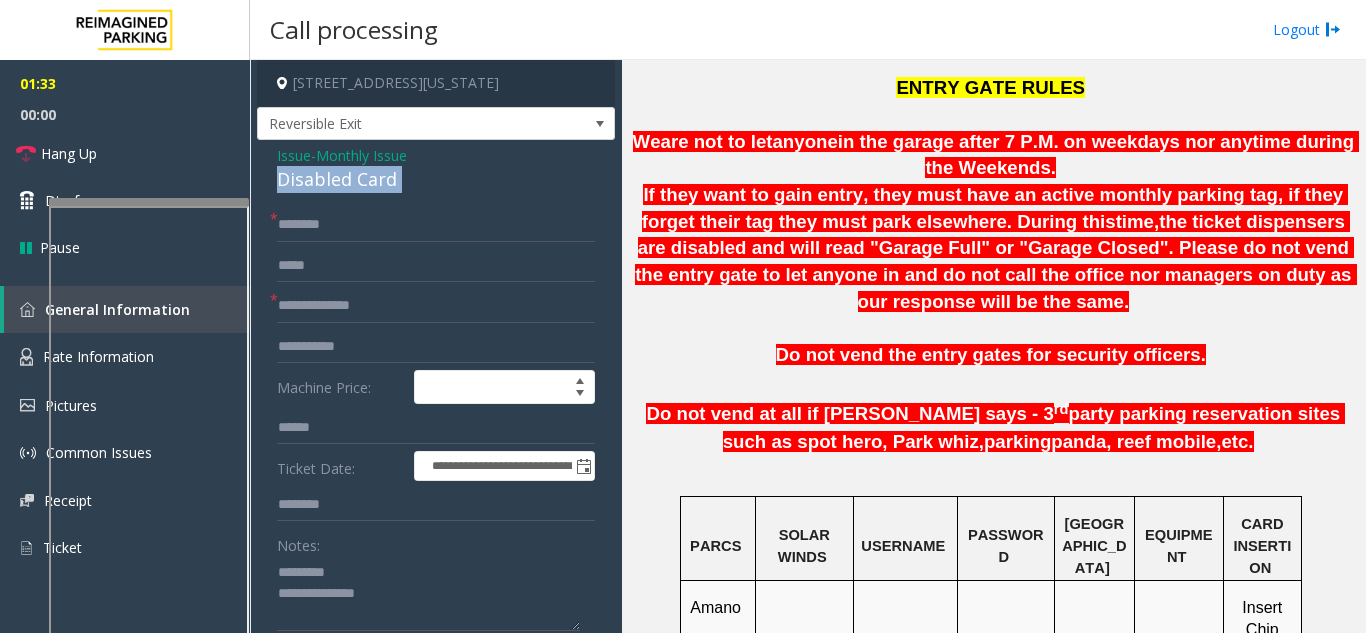 click on "Disabled Card" 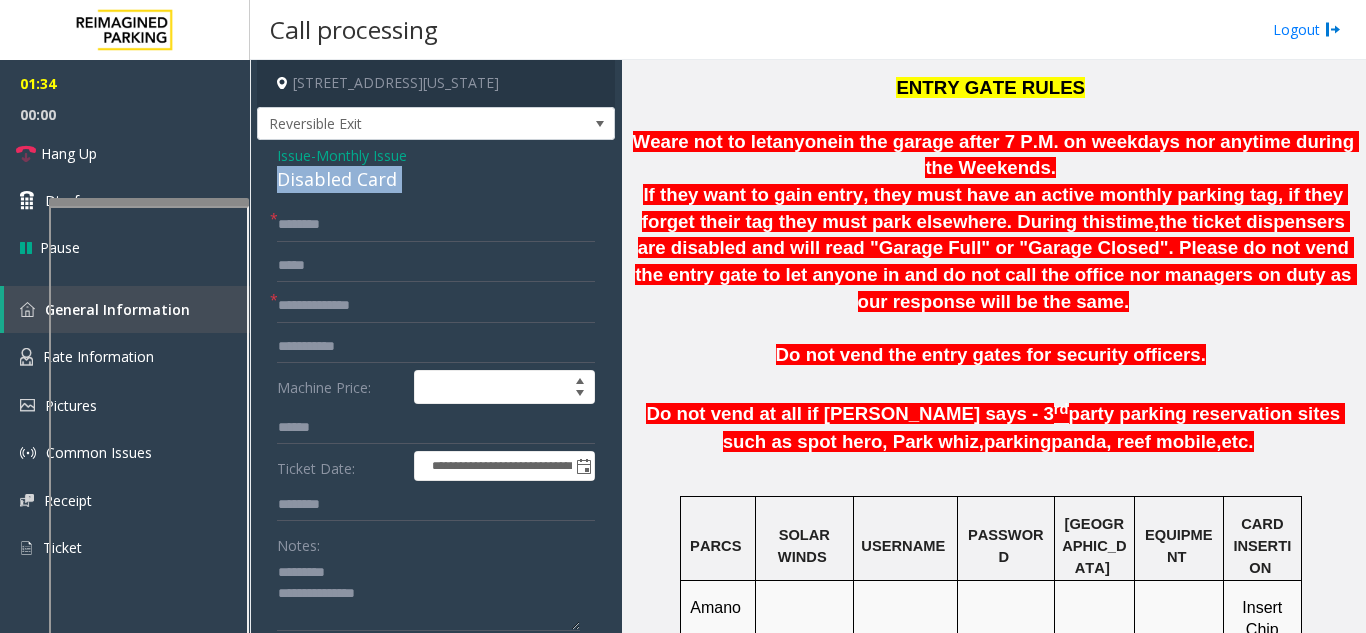 copy on "Disabled Card" 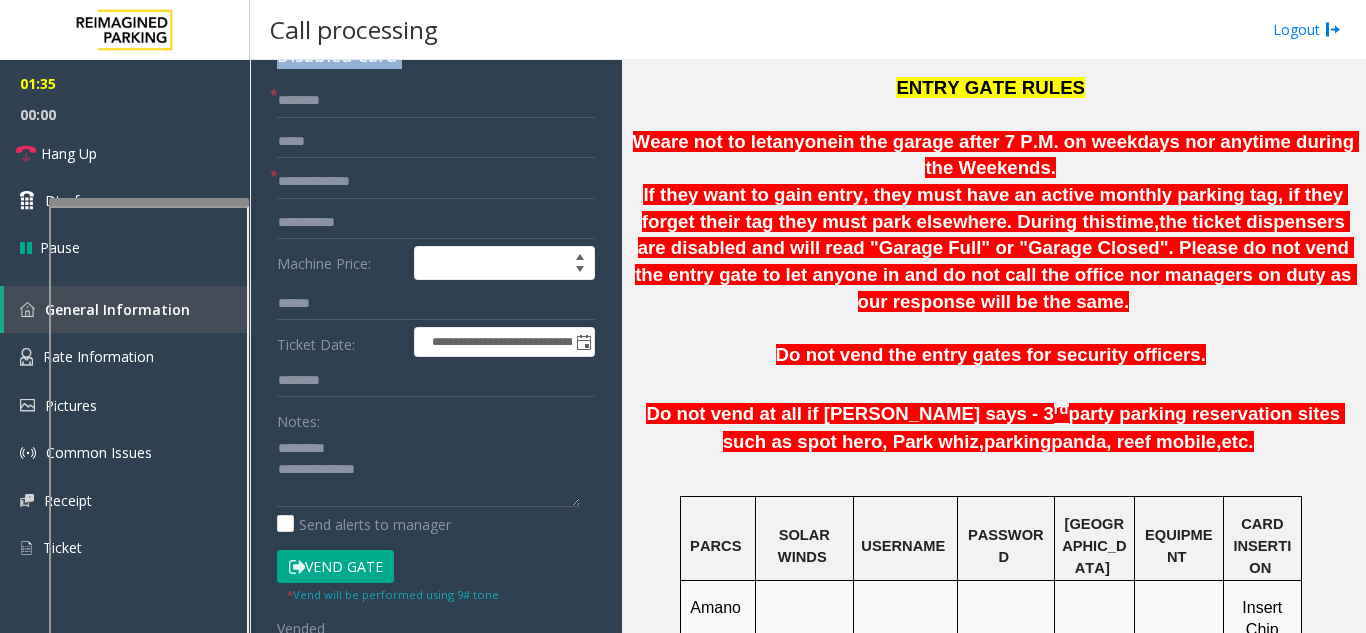 scroll, scrollTop: 265, scrollLeft: 0, axis: vertical 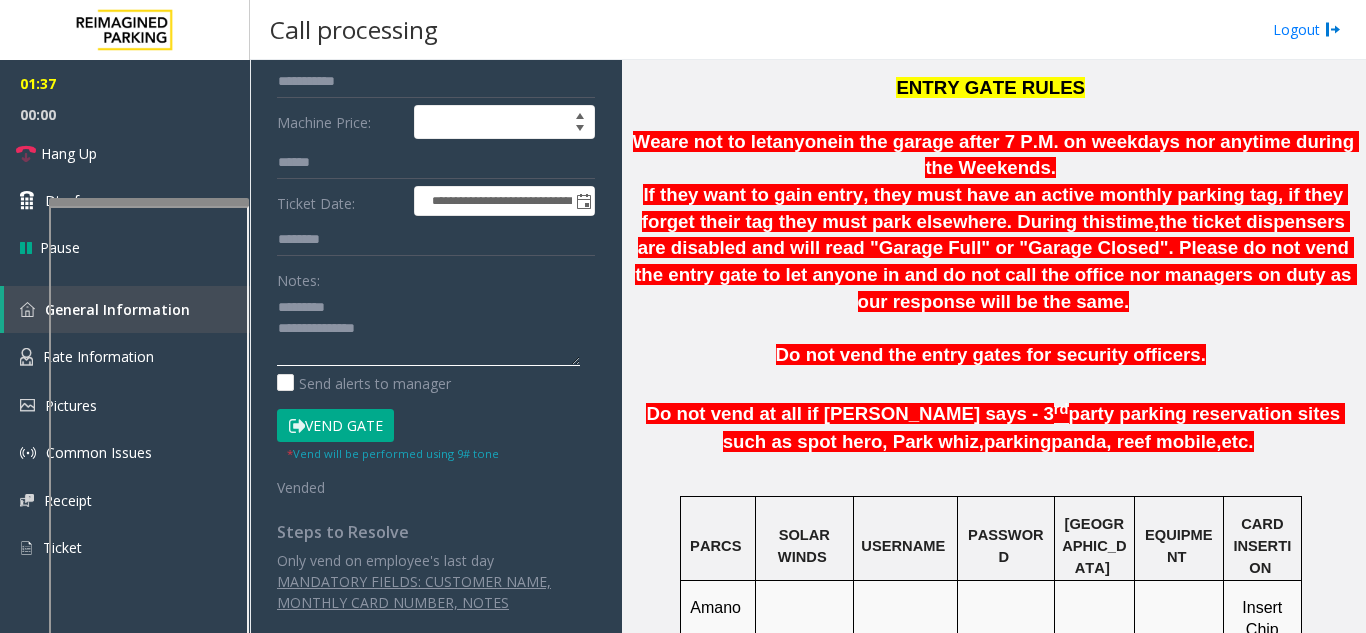 drag, startPoint x: 363, startPoint y: 323, endPoint x: 322, endPoint y: 305, distance: 44.777225 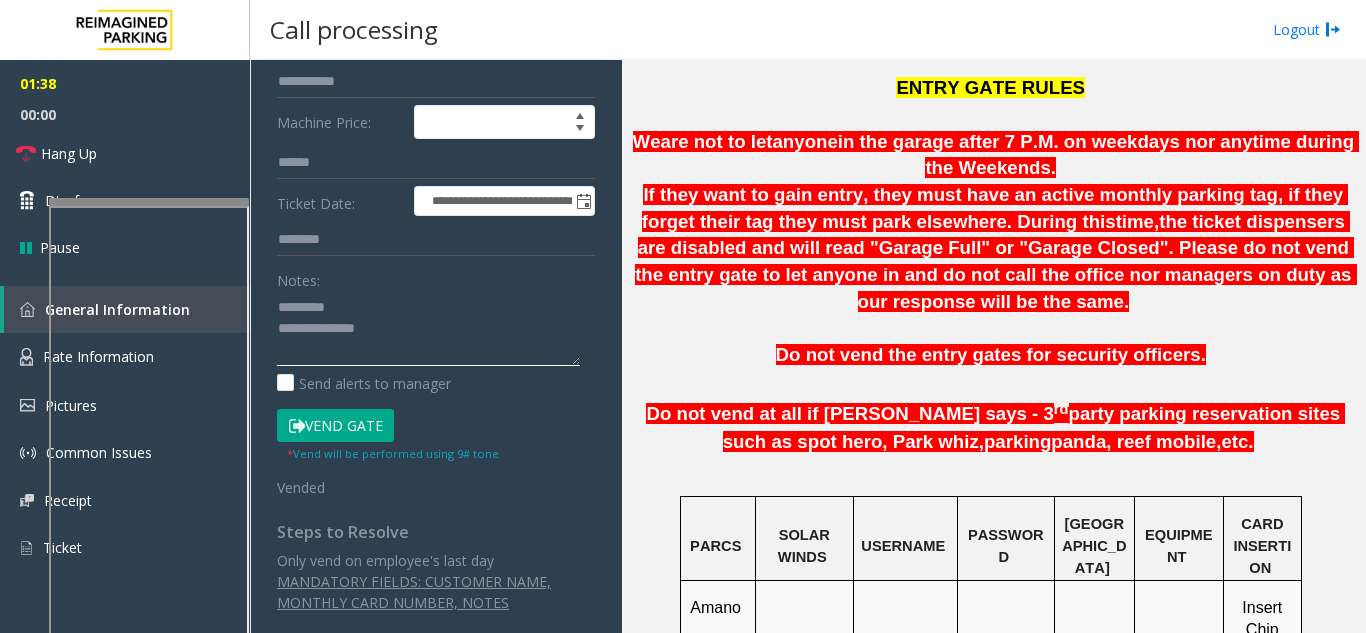 paste on "**********" 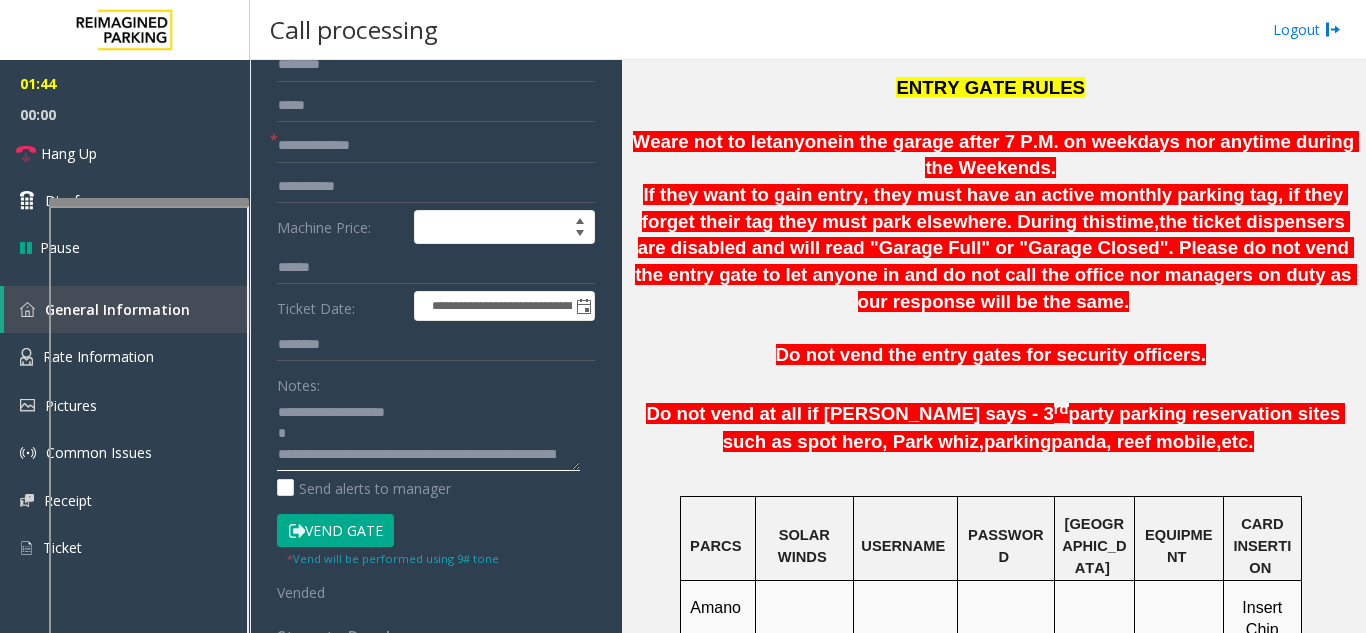 scroll, scrollTop: 0, scrollLeft: 0, axis: both 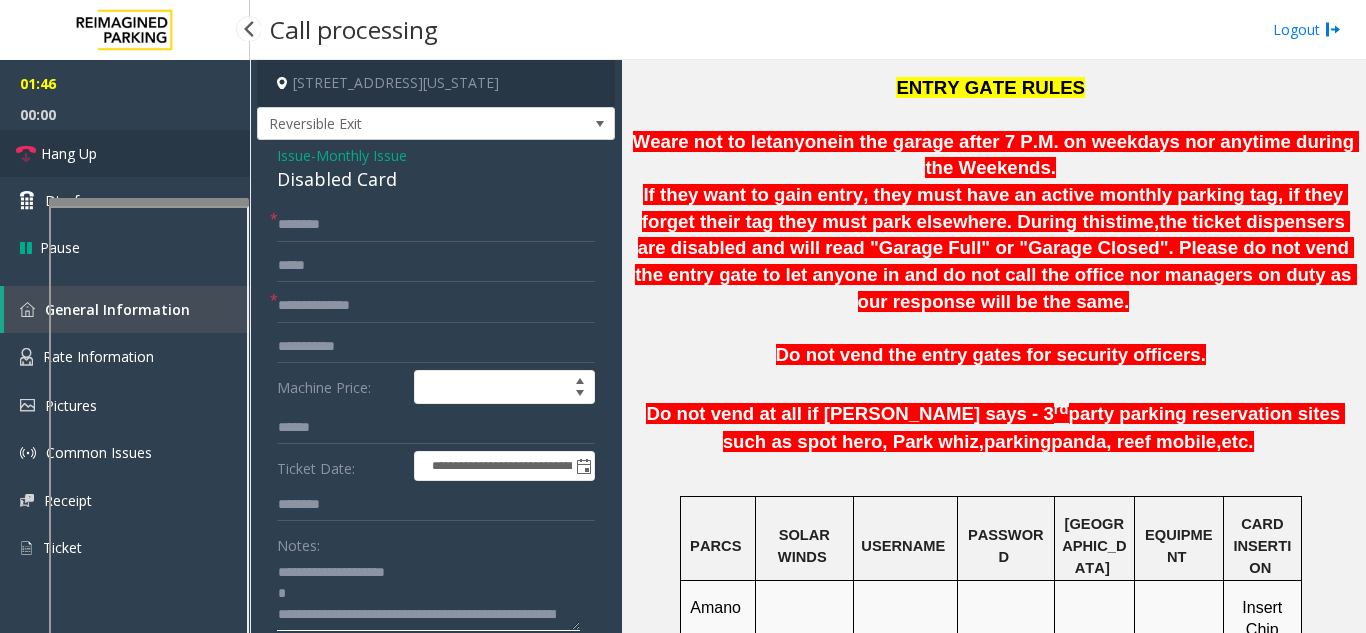 type on "**********" 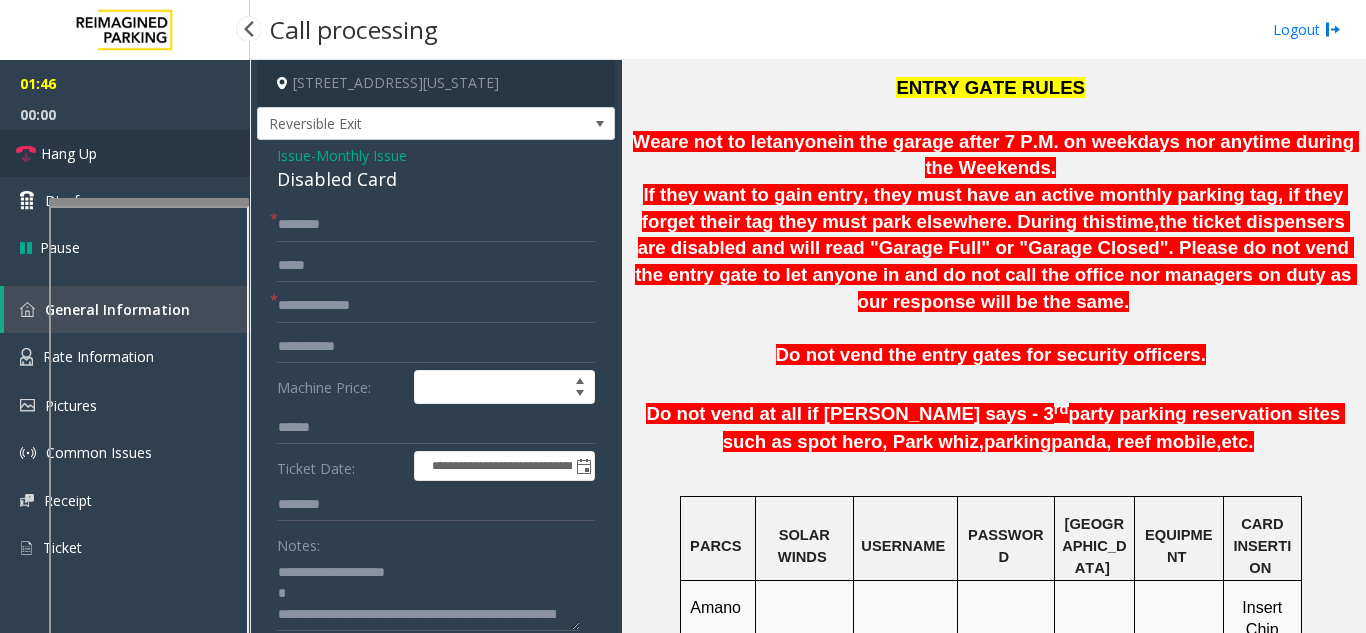 click on "Hang Up" at bounding box center [125, 153] 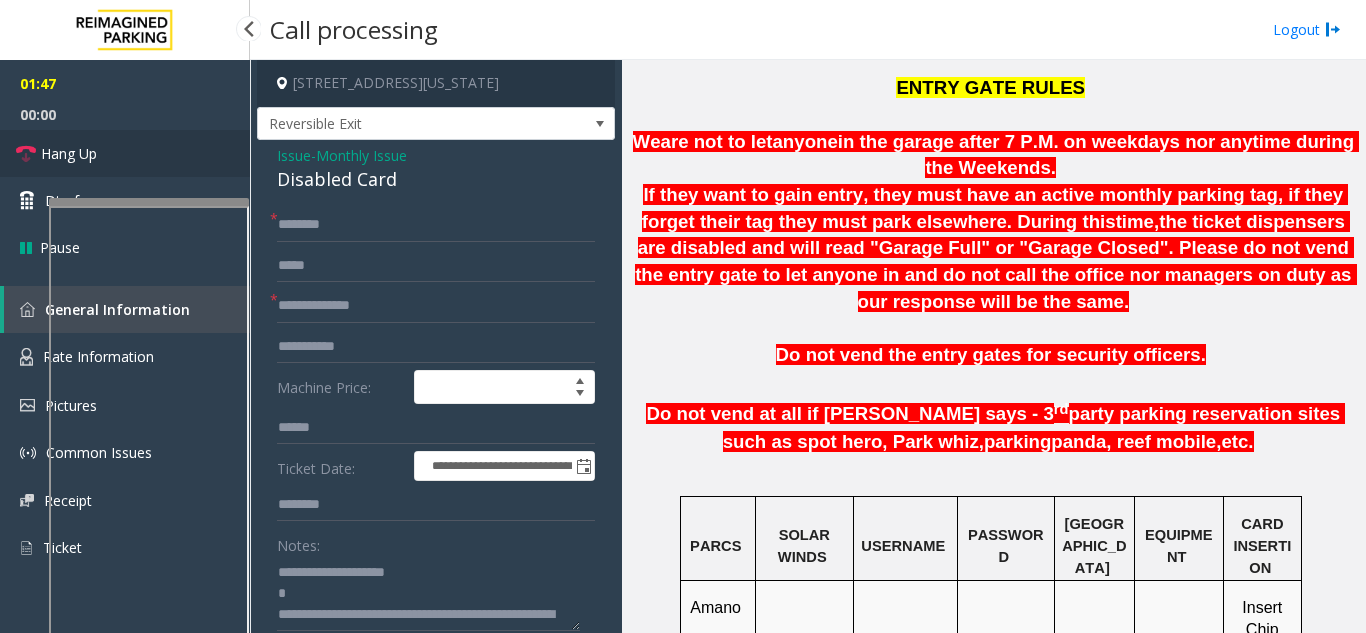 click on "Hang Up" at bounding box center (125, 153) 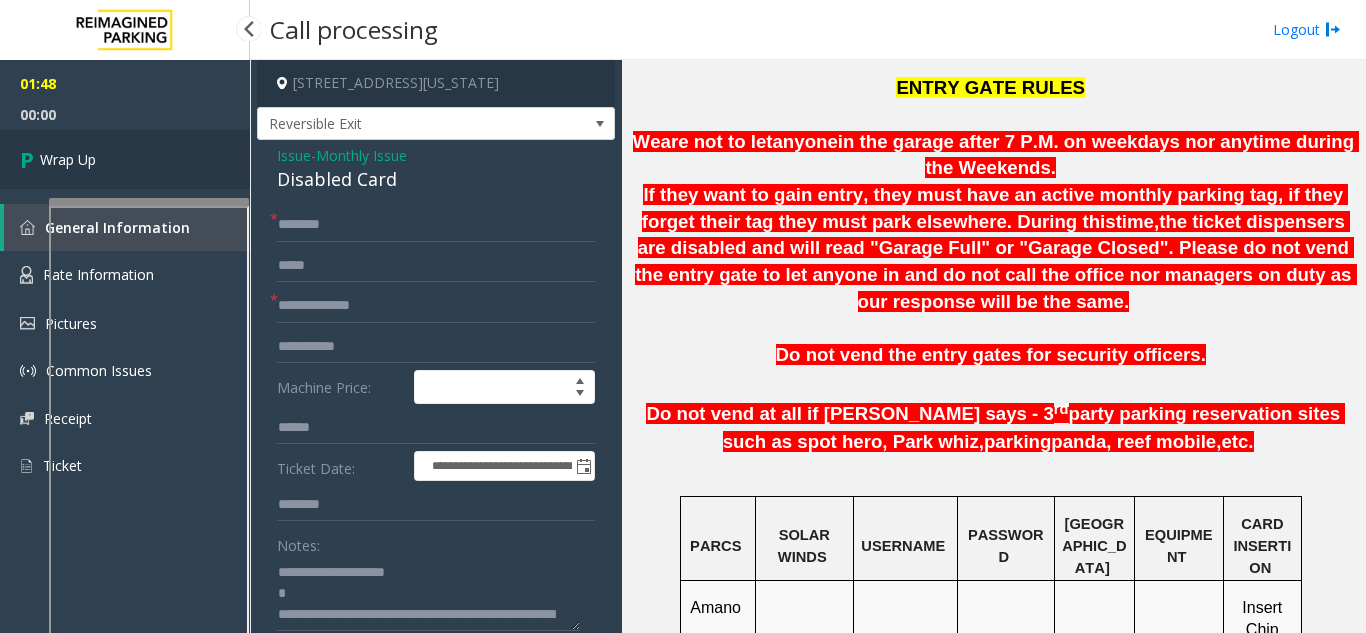 click on "Wrap Up" at bounding box center [68, 159] 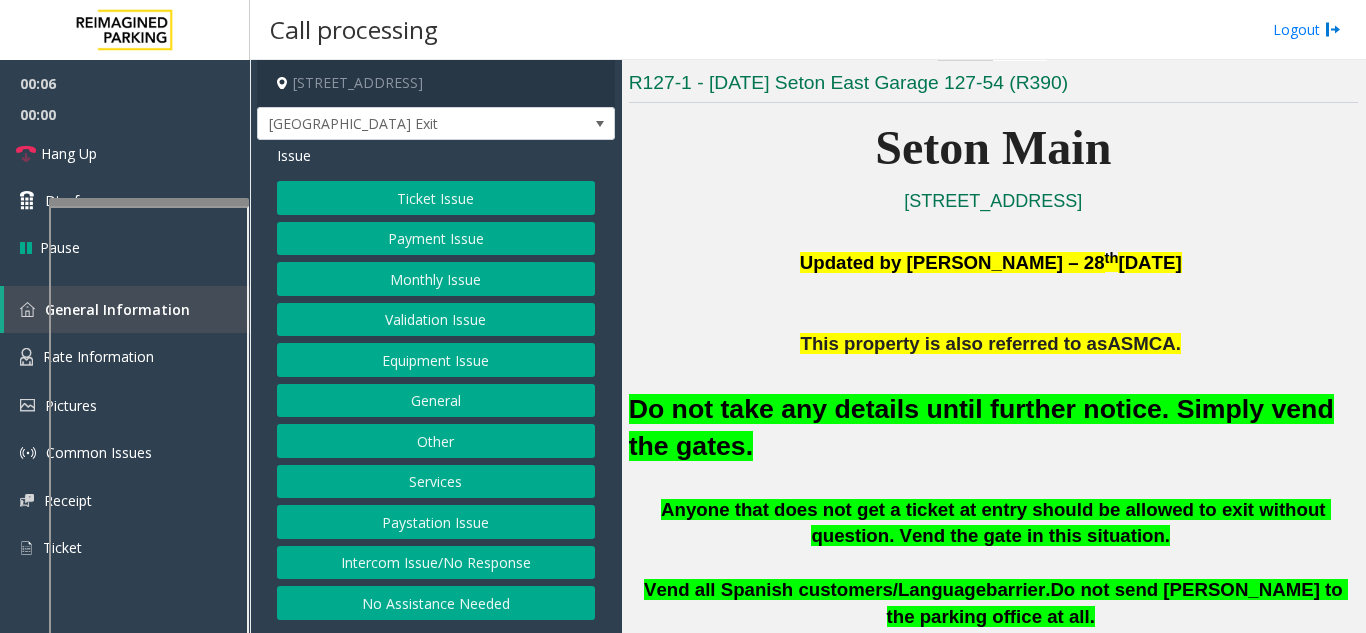 scroll, scrollTop: 400, scrollLeft: 0, axis: vertical 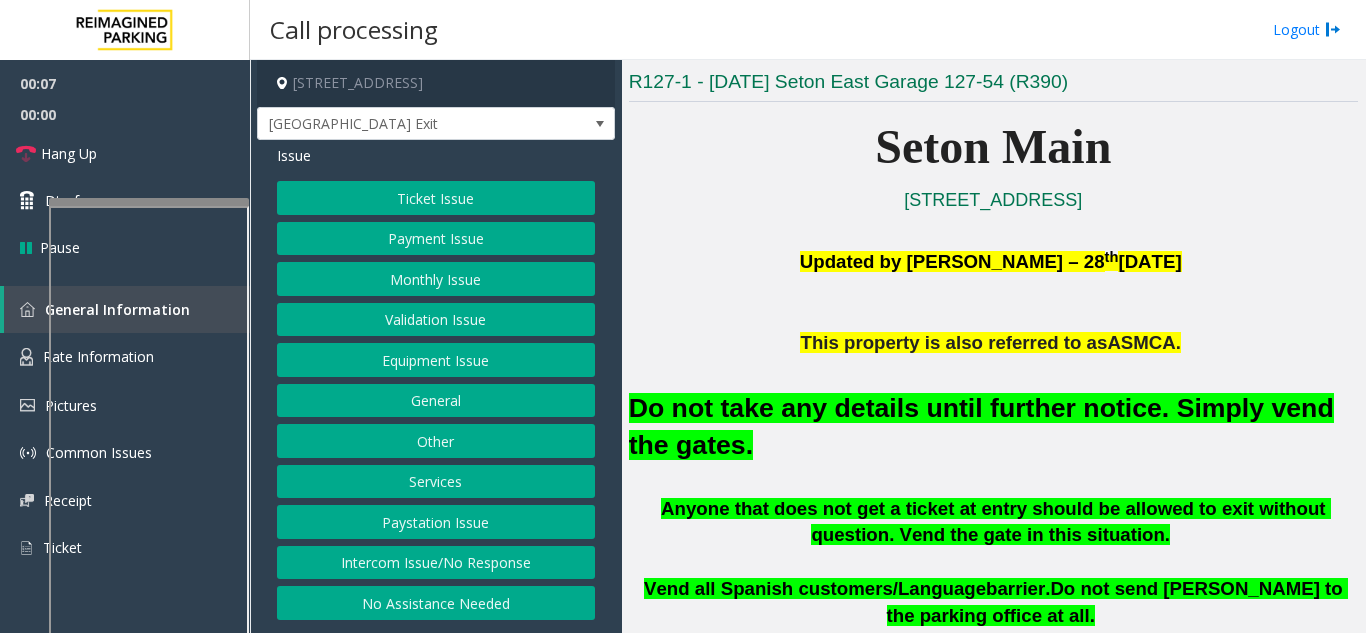 click on "Equipment Issue" 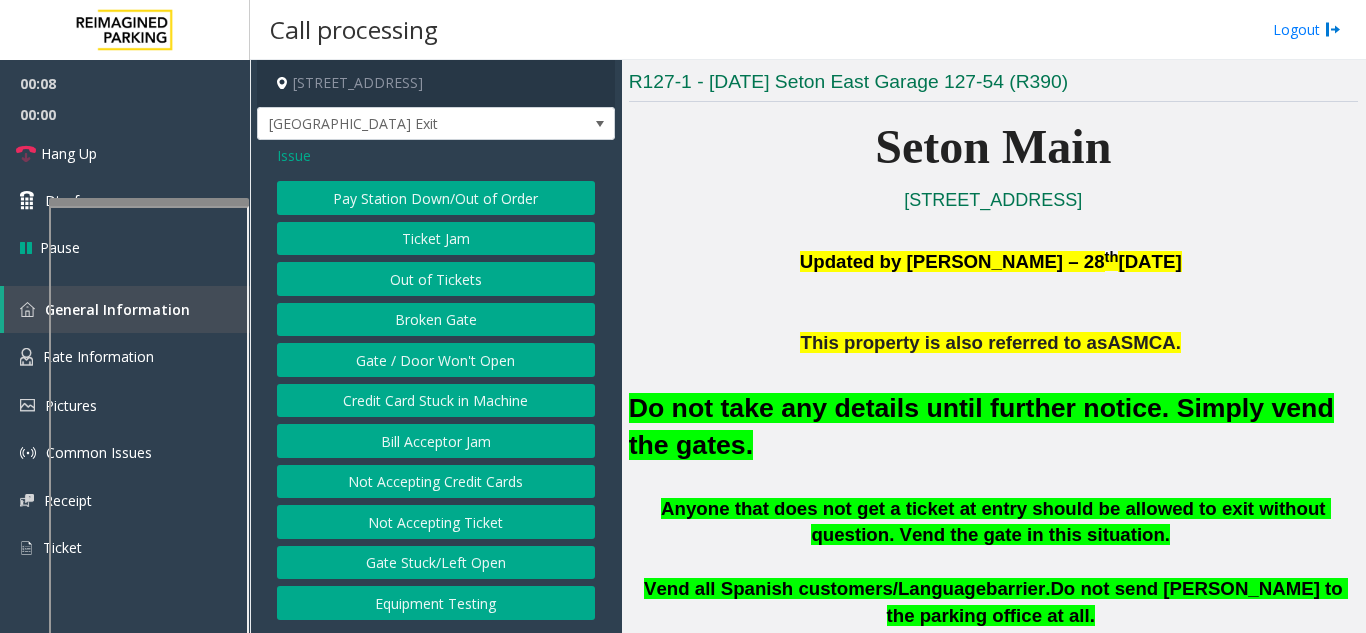 click on "Gate / Door Won't Open" 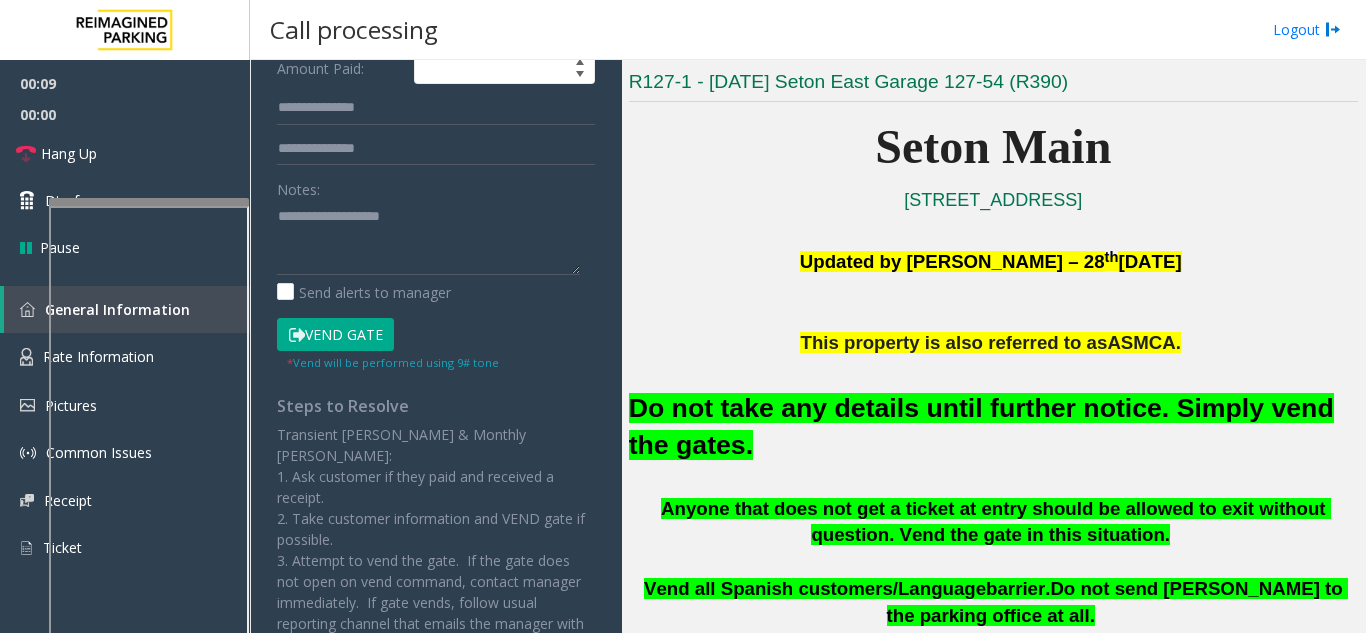 scroll, scrollTop: 500, scrollLeft: 0, axis: vertical 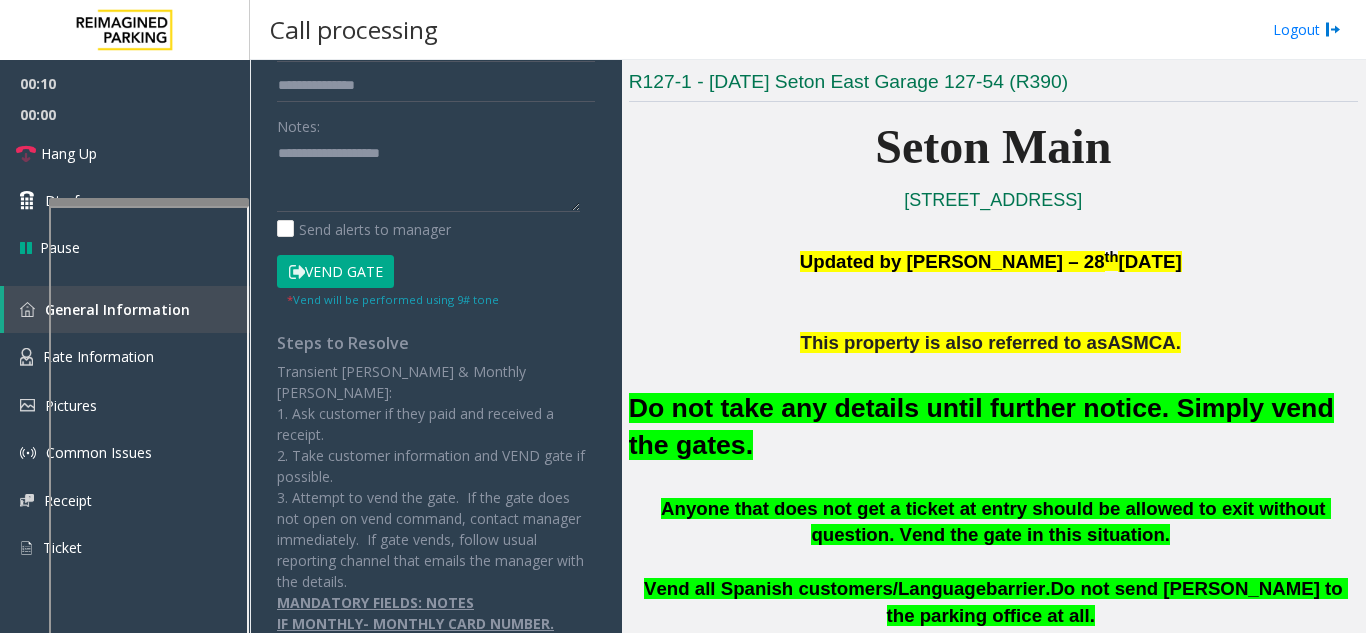 click on "Vend Gate" 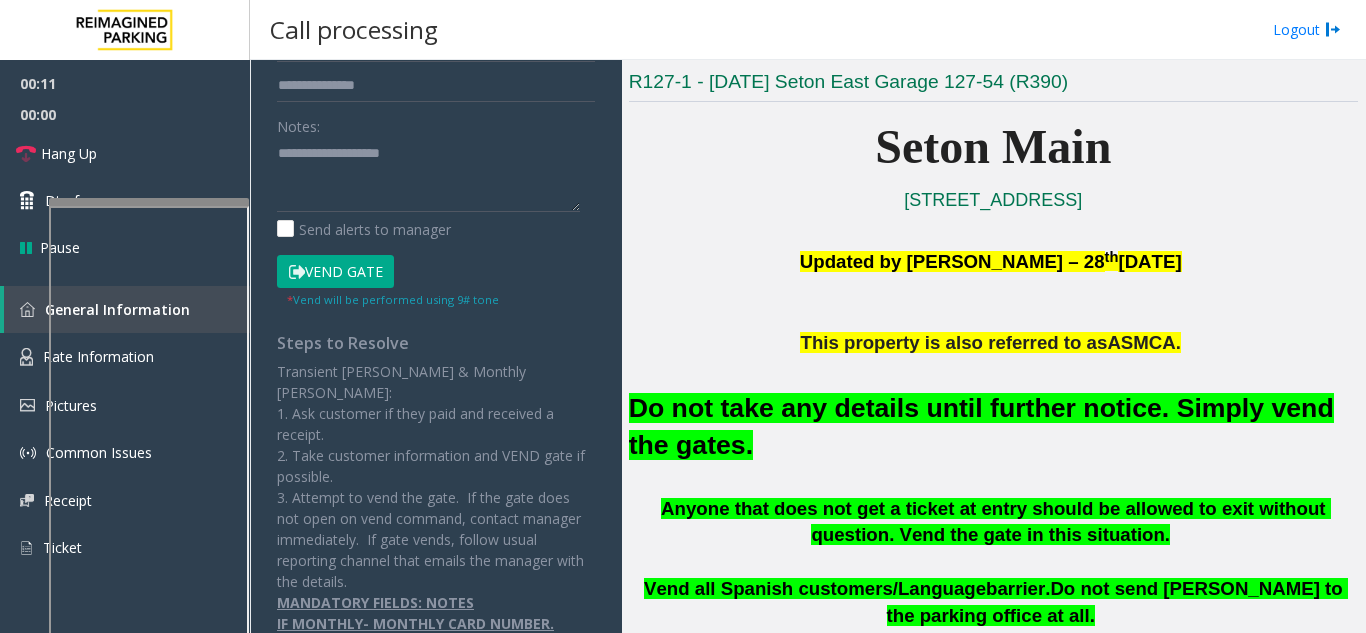 click on "Do not take any details until further notice. Simply vend the gates." 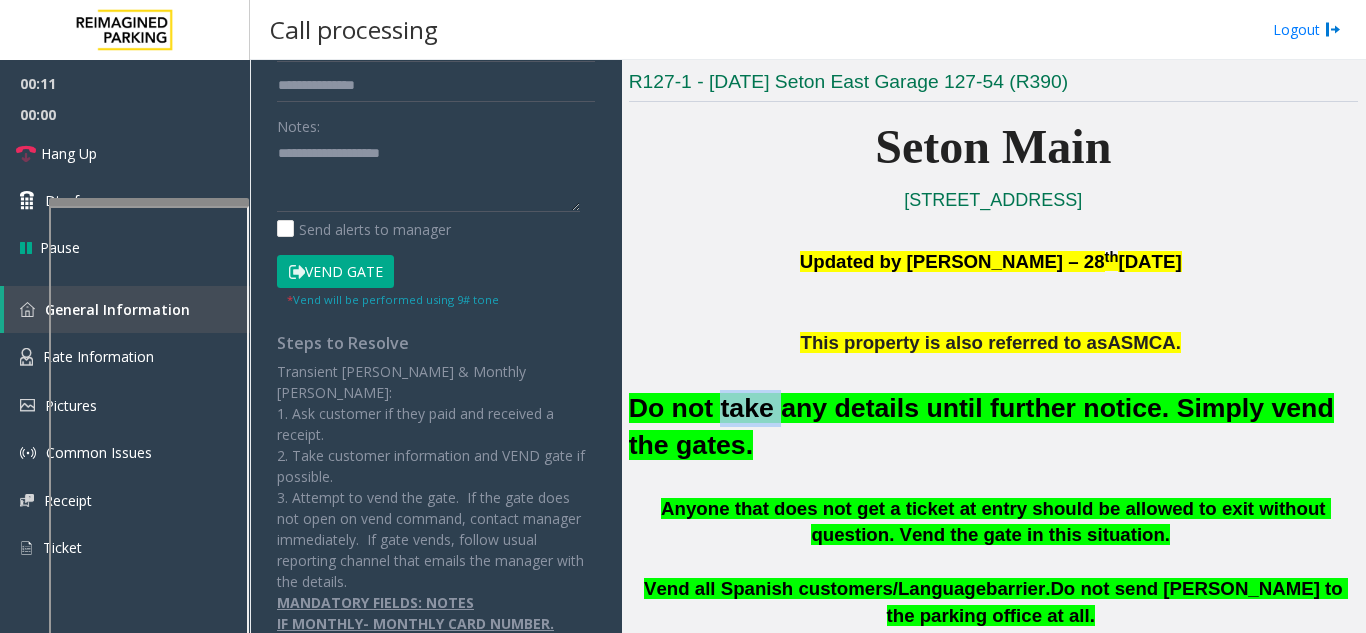 click on "Do not take any details until further notice. Simply vend the gates." 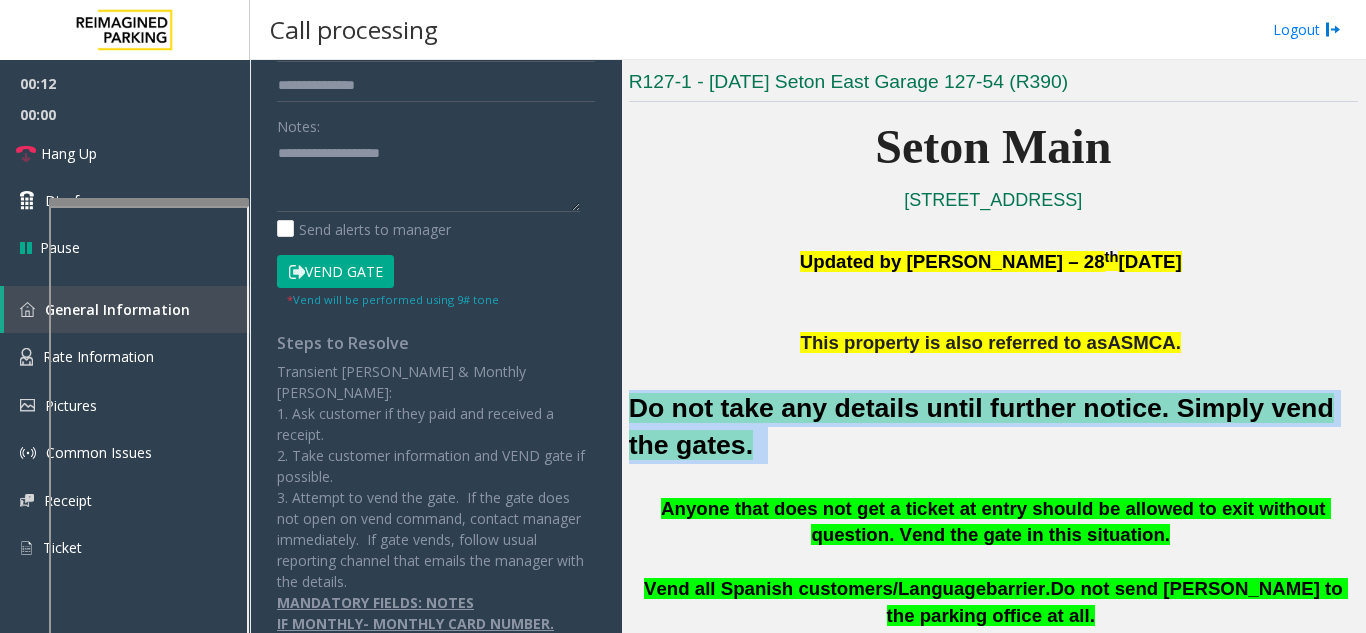 click on "Do not take any details until further notice. Simply vend the gates." 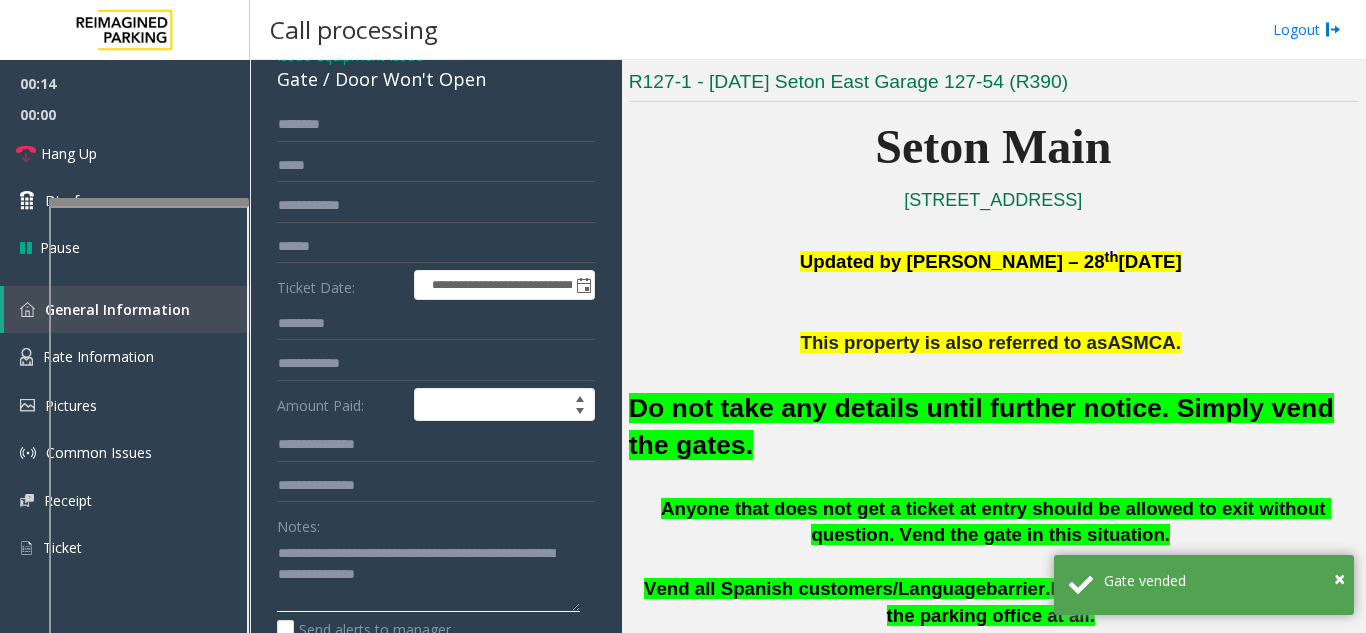 scroll, scrollTop: 0, scrollLeft: 0, axis: both 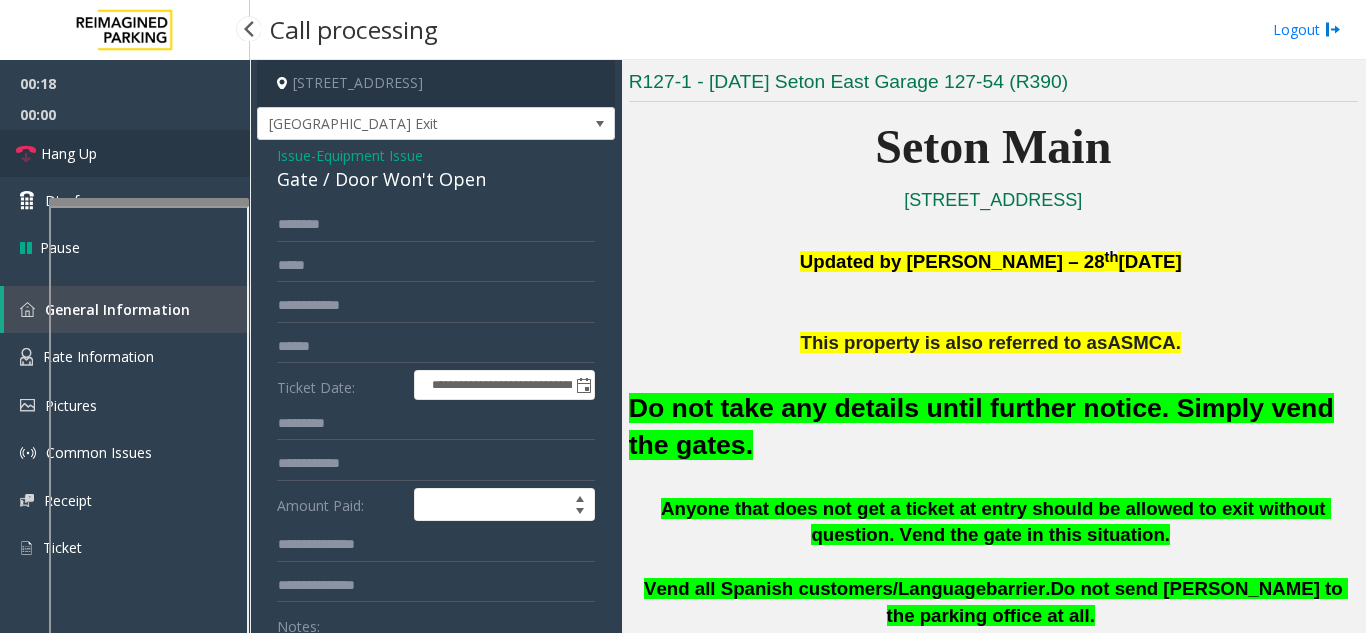 type on "**********" 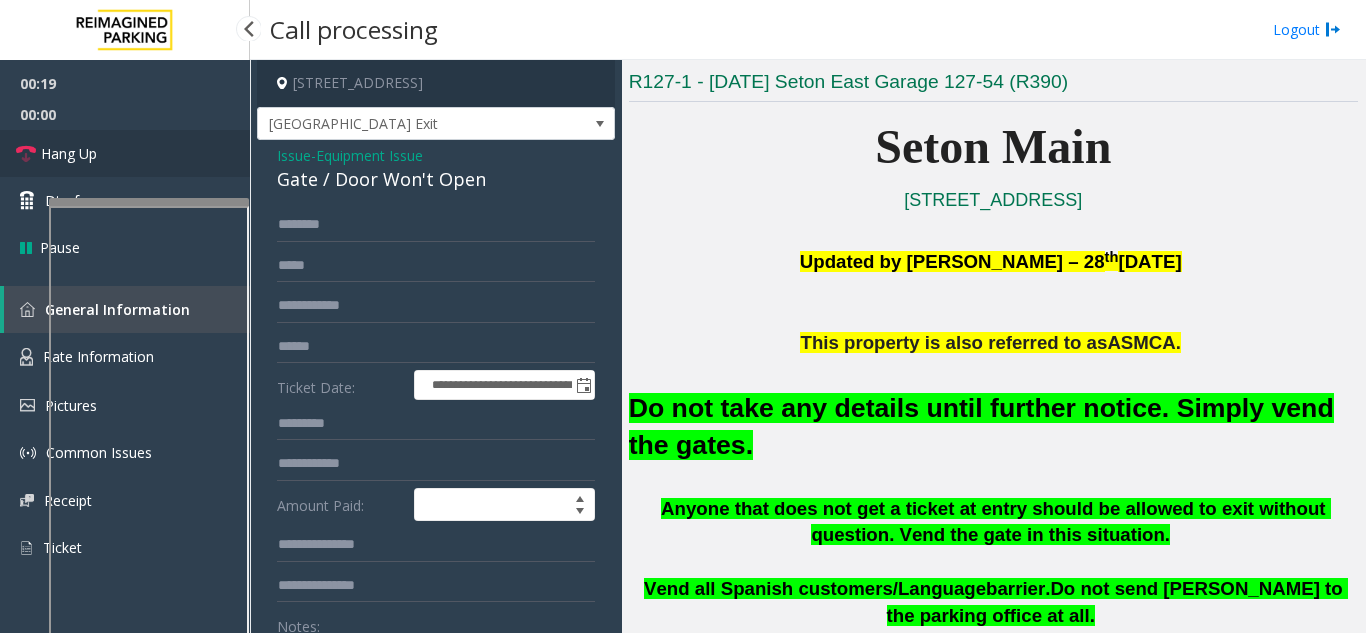 click on "Hang Up" at bounding box center [125, 153] 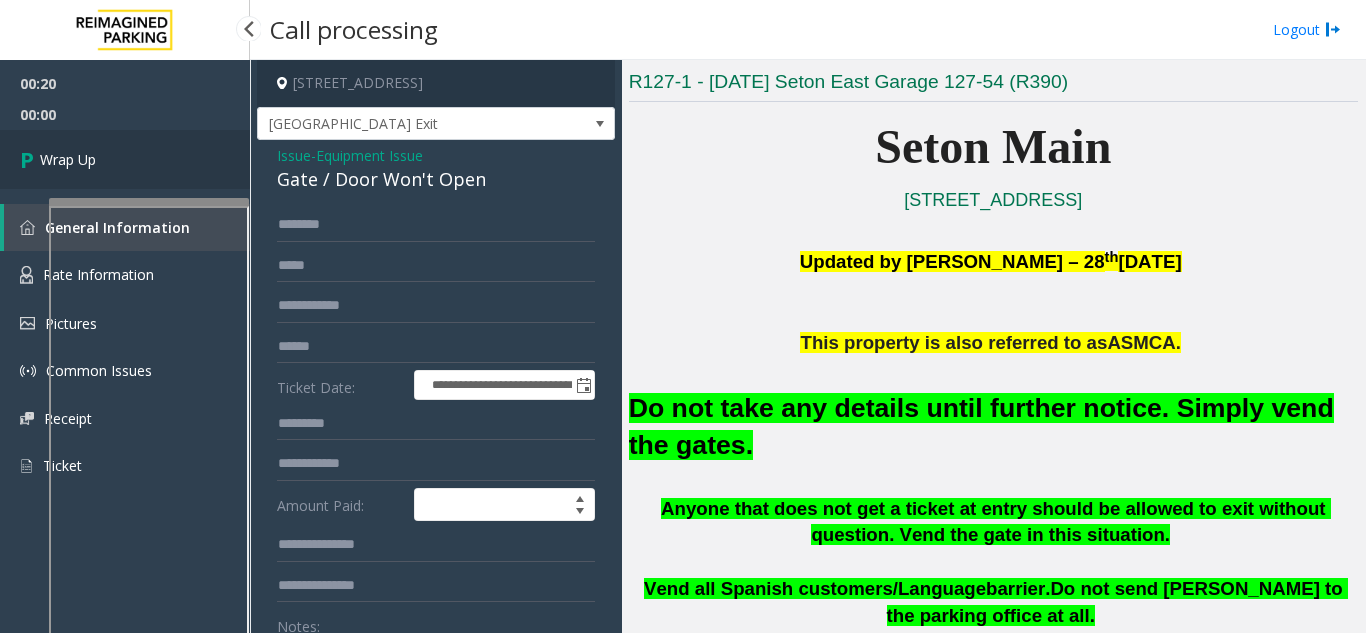 click on "Wrap Up" at bounding box center [125, 159] 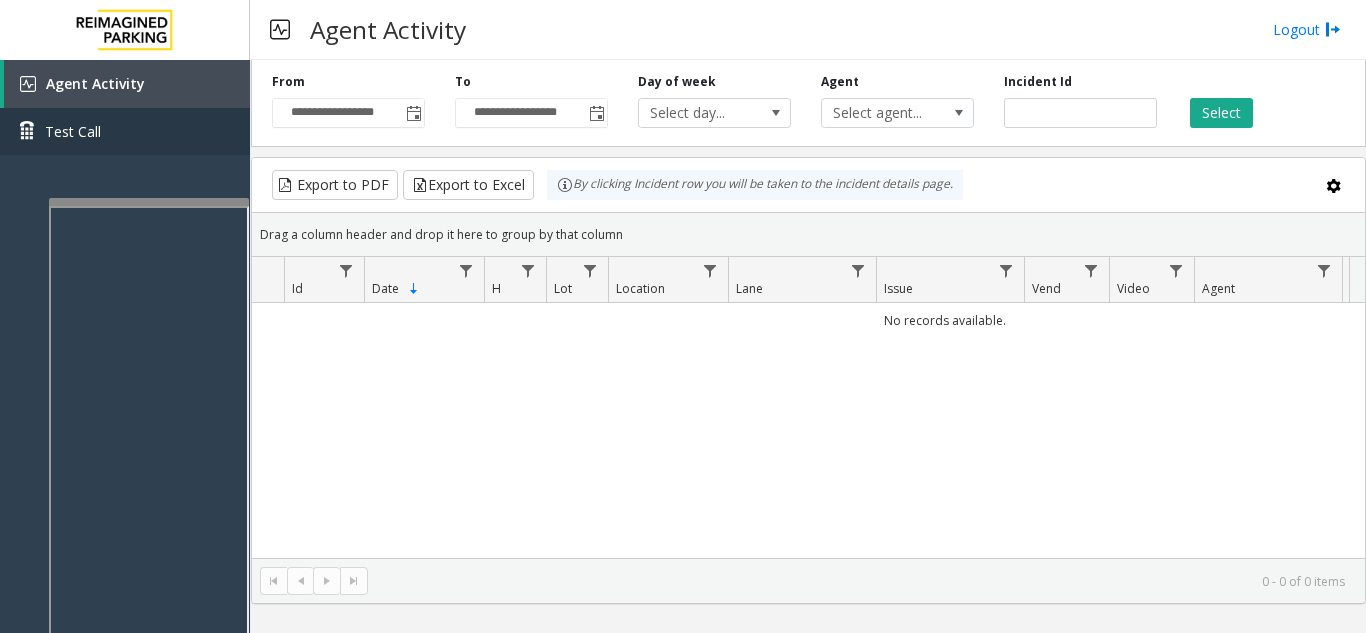 type 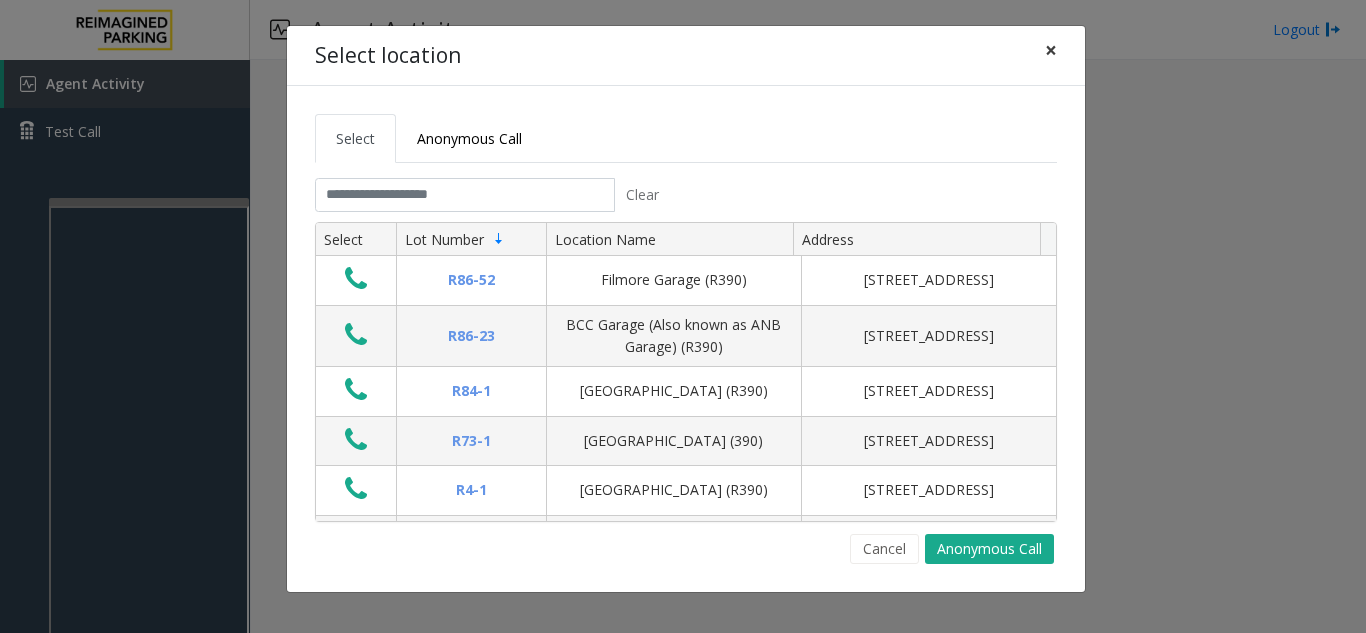 click on "×" 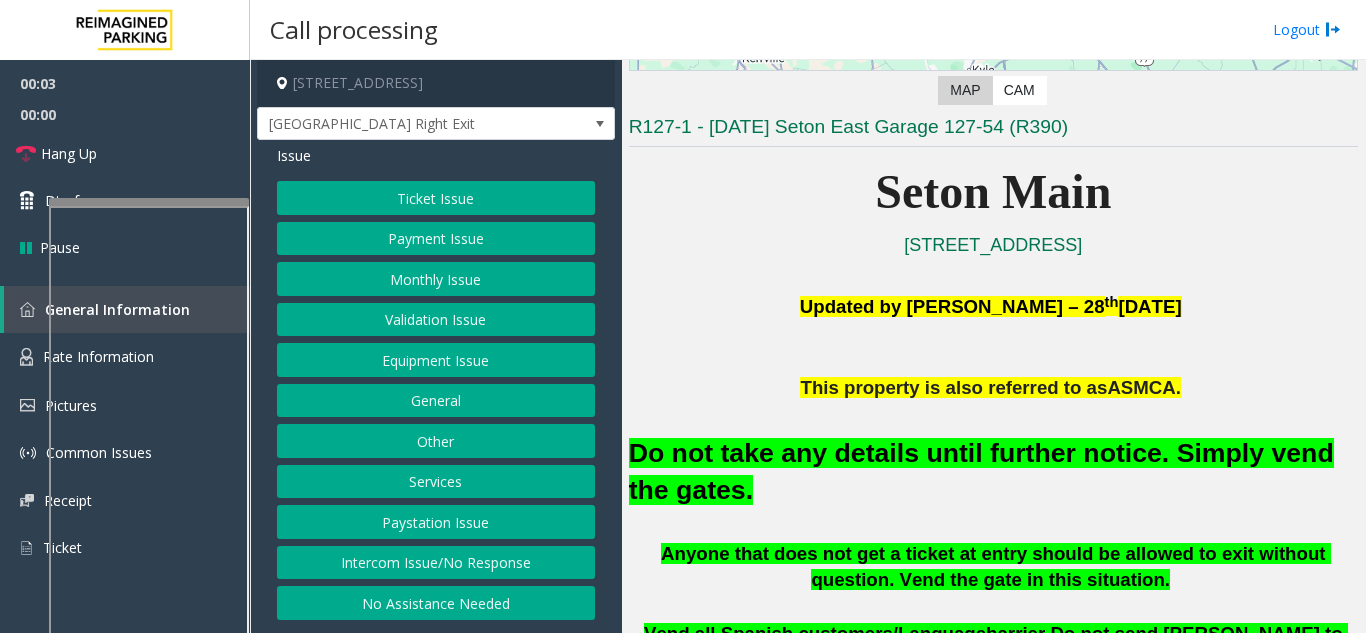 scroll, scrollTop: 400, scrollLeft: 0, axis: vertical 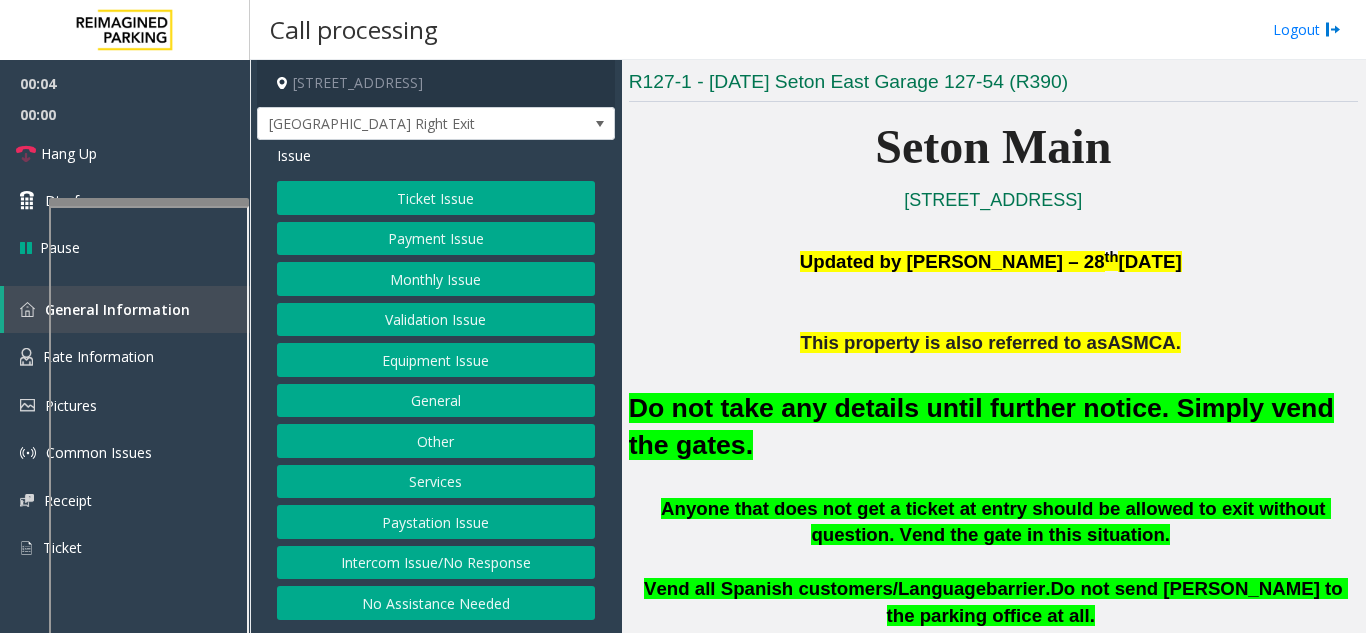 click on "Equipment Issue" 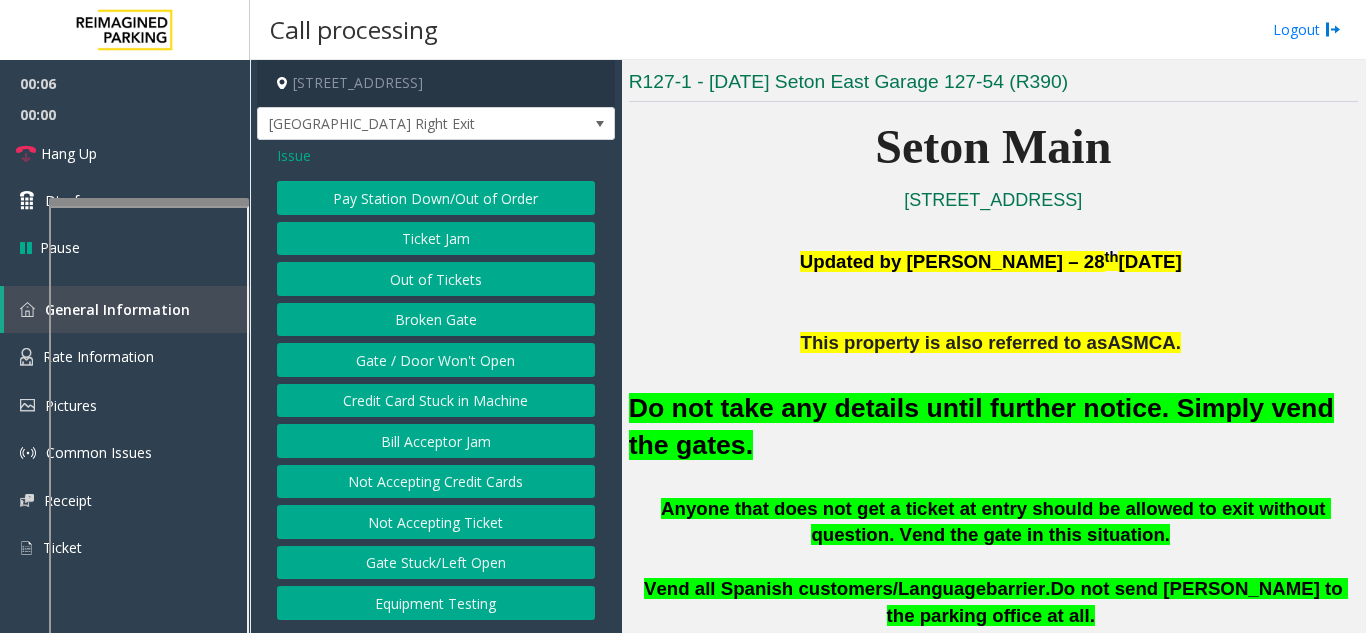 click on "Gate / Door Won't Open" 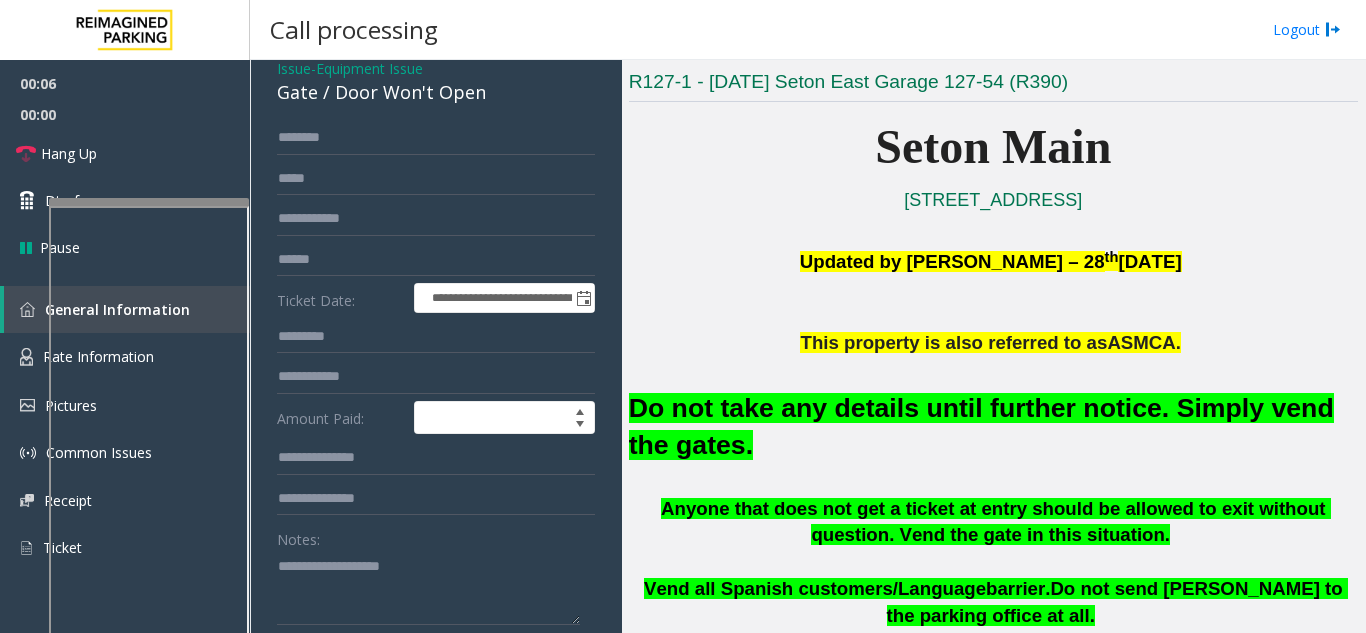 scroll, scrollTop: 200, scrollLeft: 0, axis: vertical 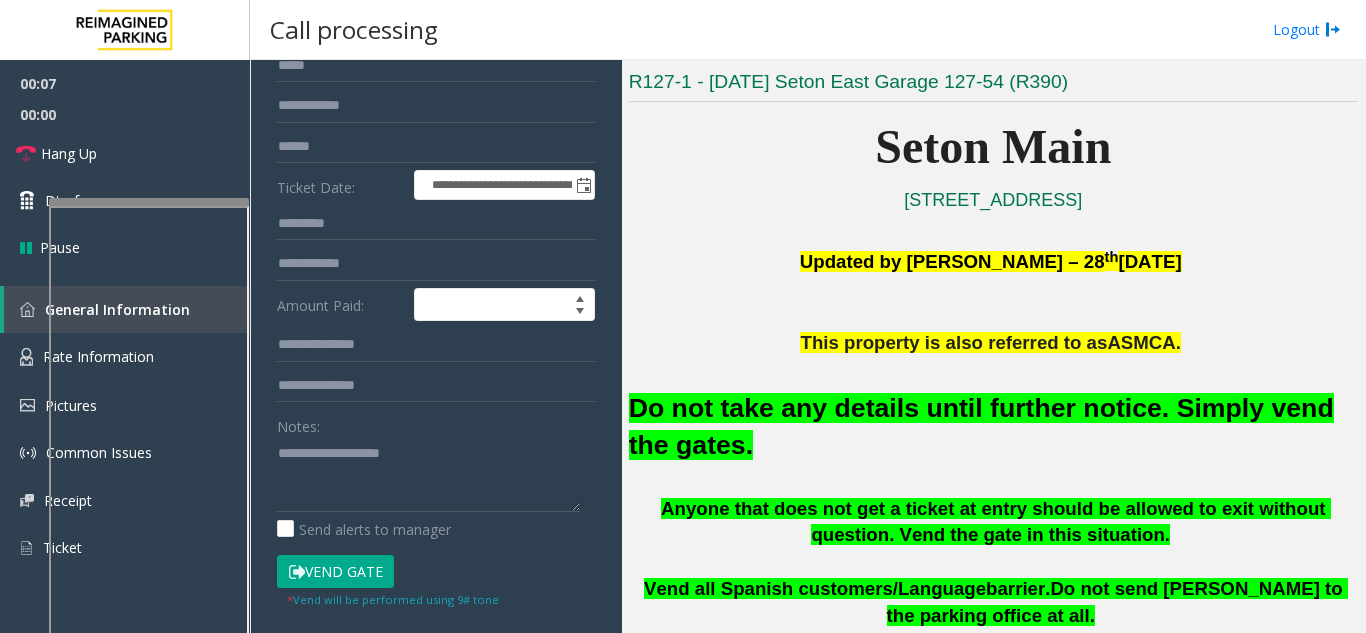 click on "Vend Gate" 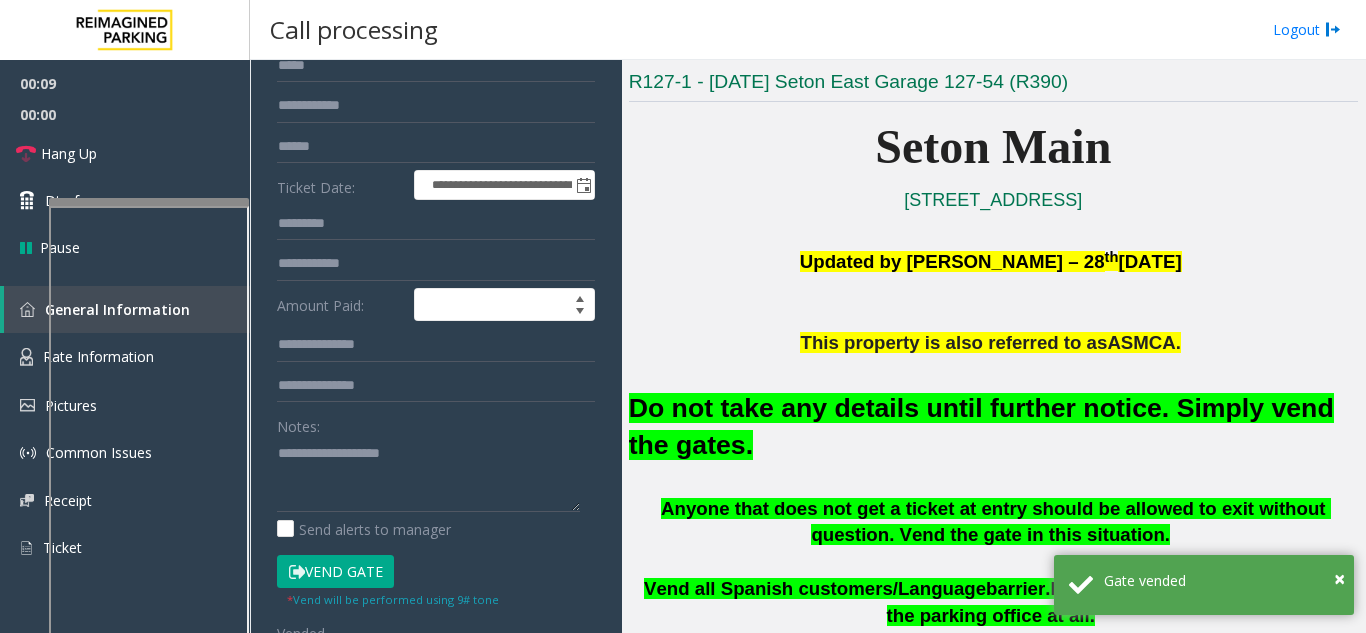click on "Do not take any details until further notice. Simply vend the gates." 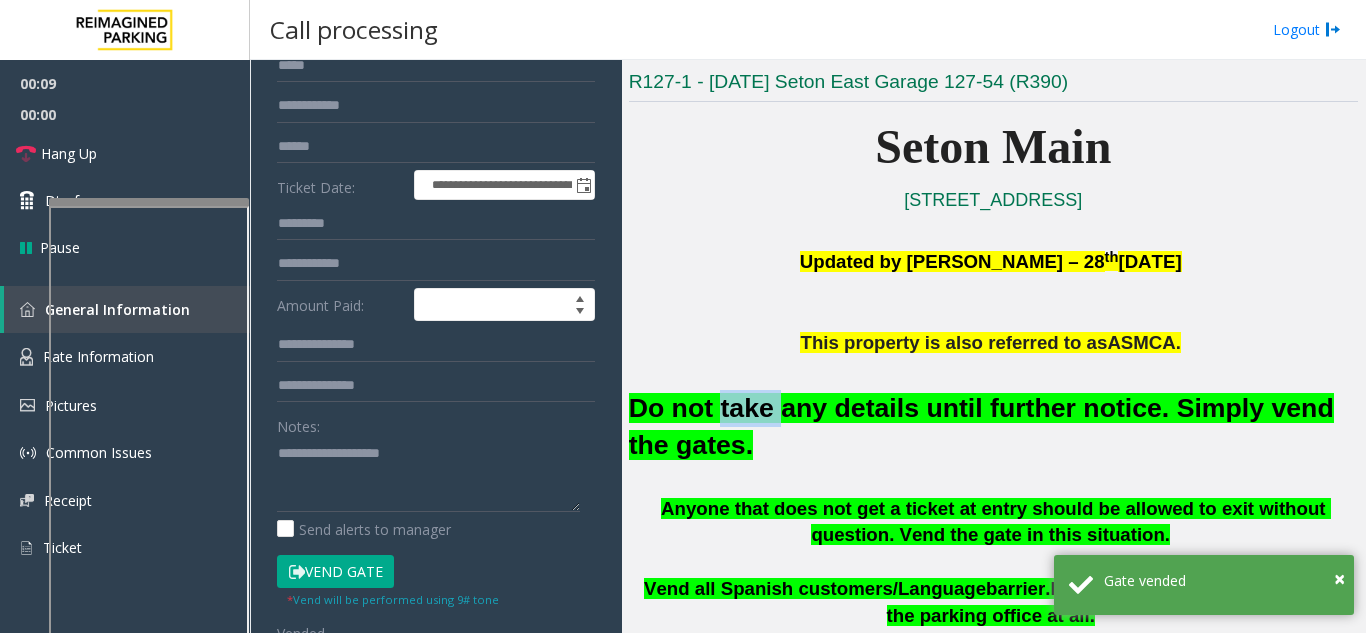 click on "Do not take any details until further notice. Simply vend the gates." 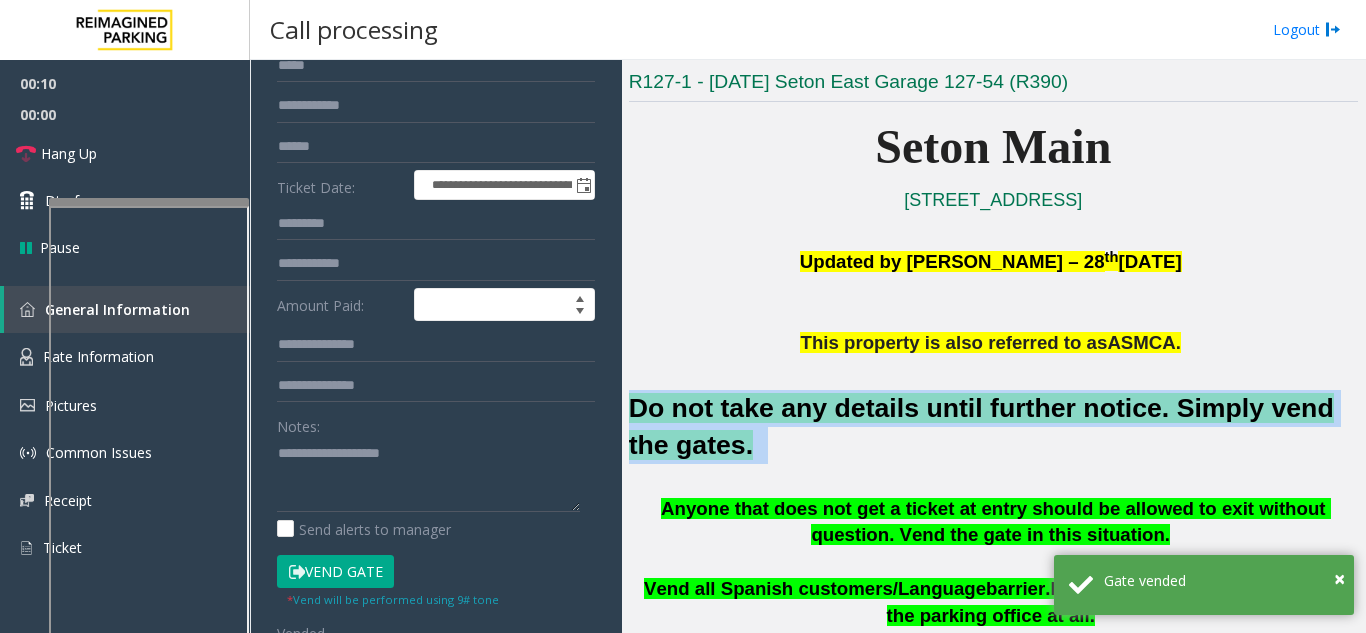 click on "Do not take any details until further notice. Simply vend the gates." 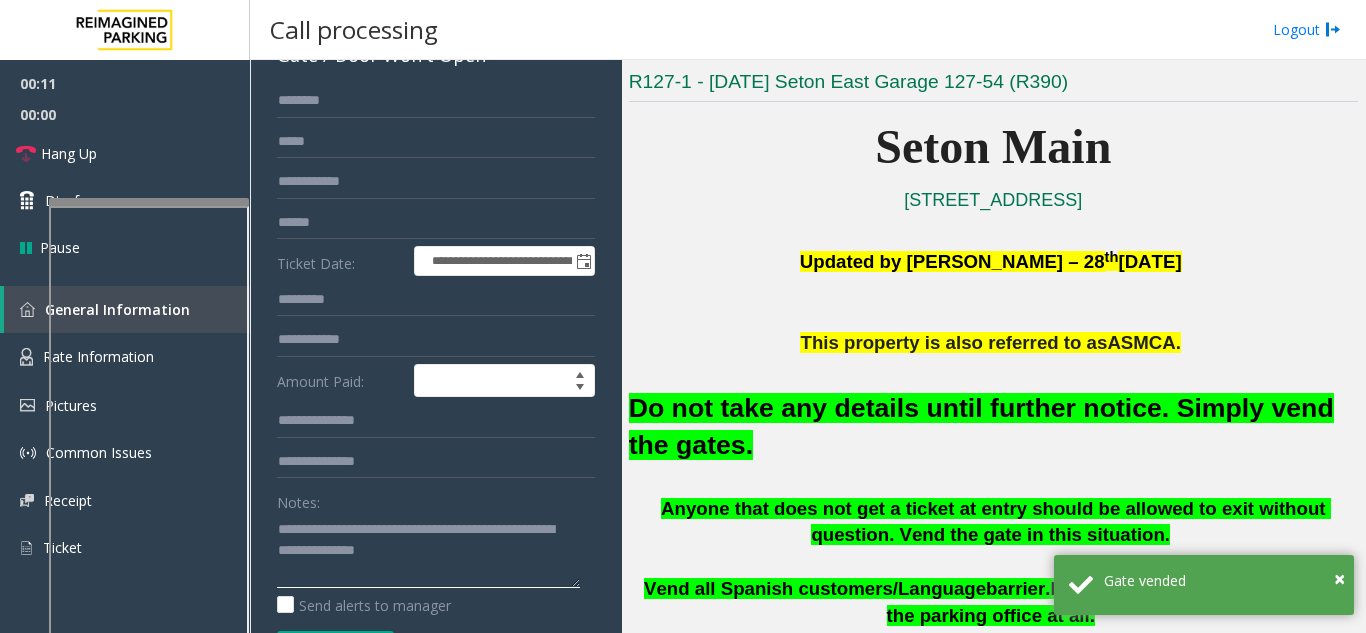 scroll, scrollTop: 0, scrollLeft: 0, axis: both 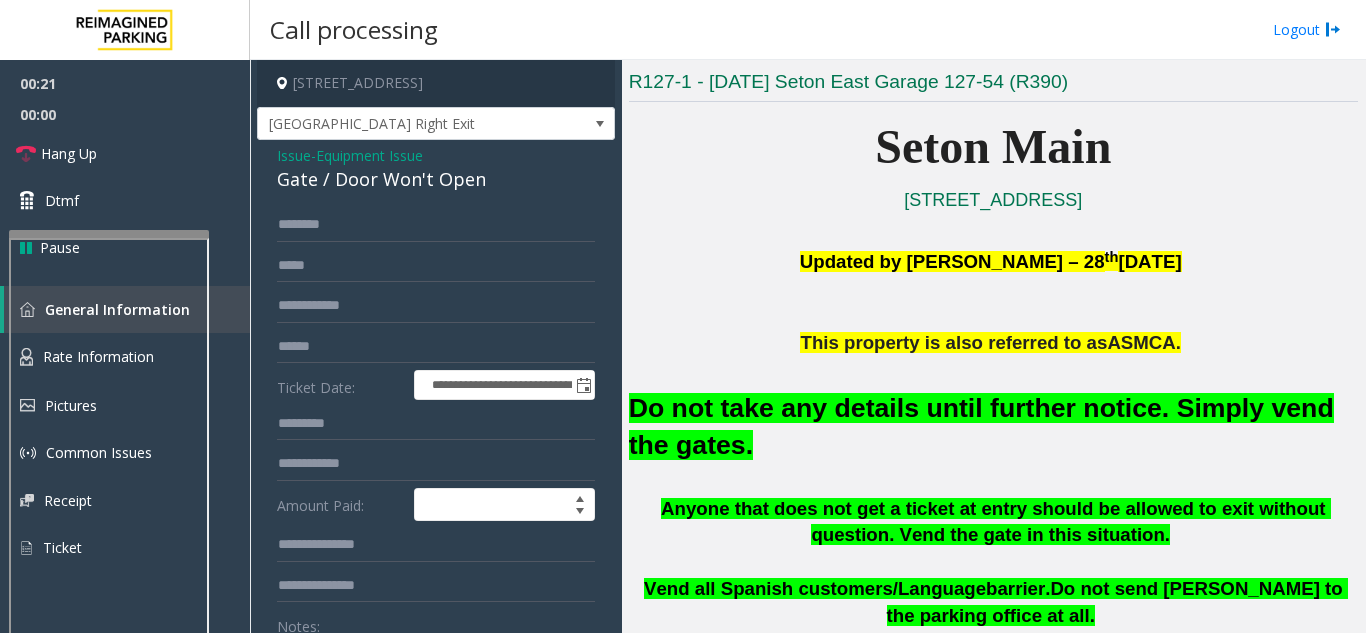 click at bounding box center (109, 234) 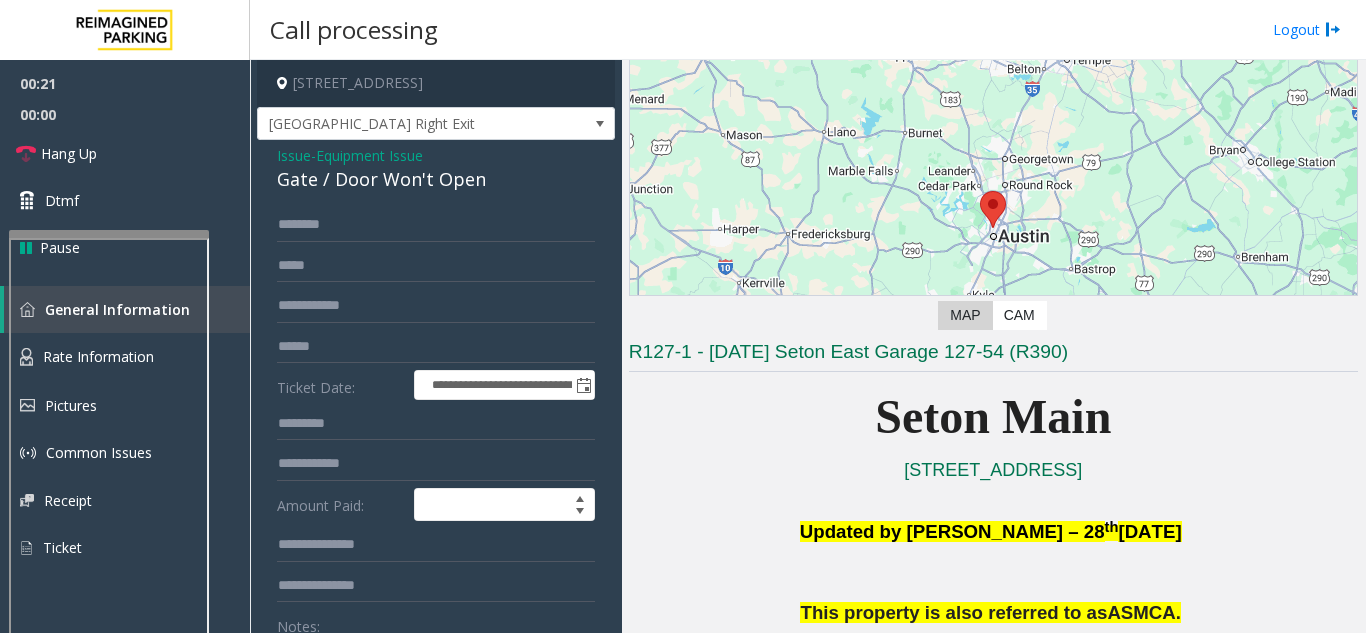 scroll, scrollTop: 100, scrollLeft: 0, axis: vertical 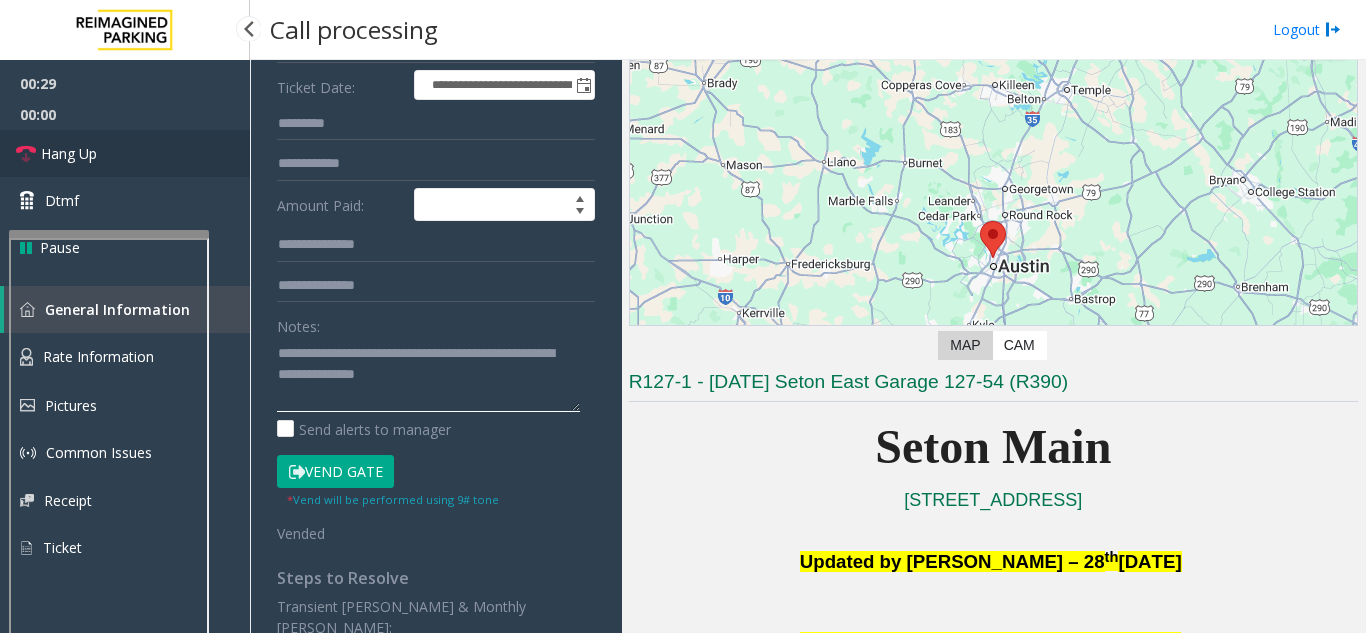 type on "**********" 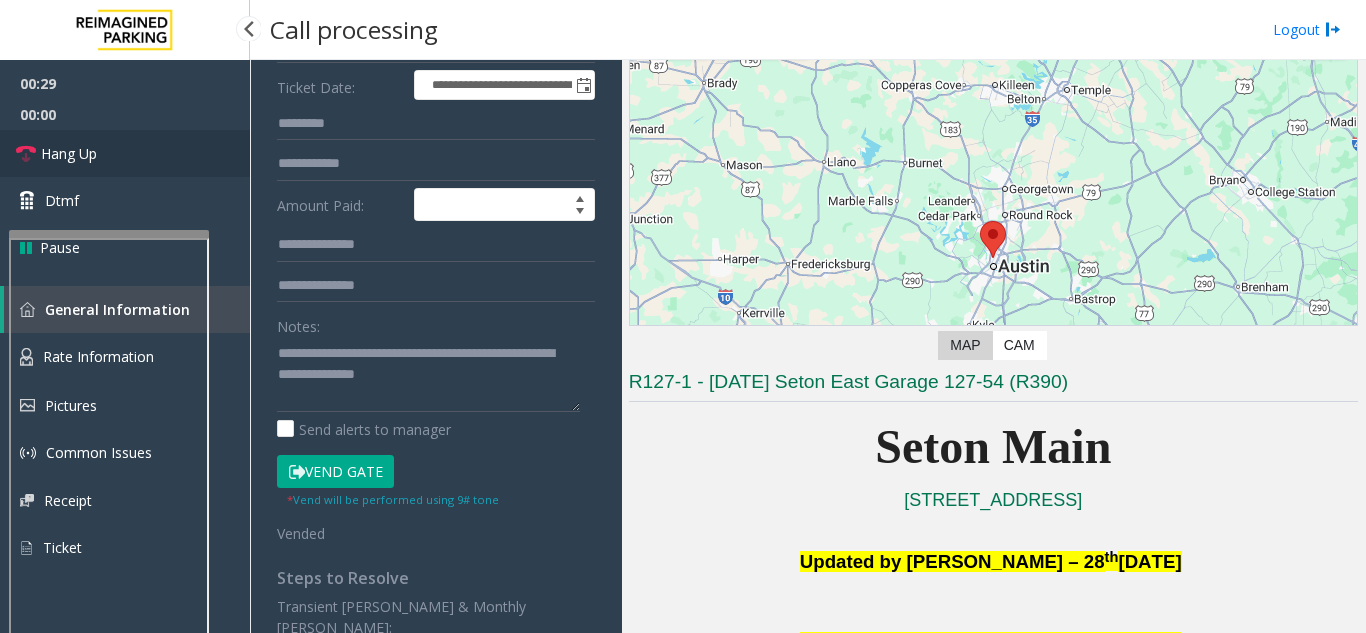 click on "Hang Up" at bounding box center (125, 153) 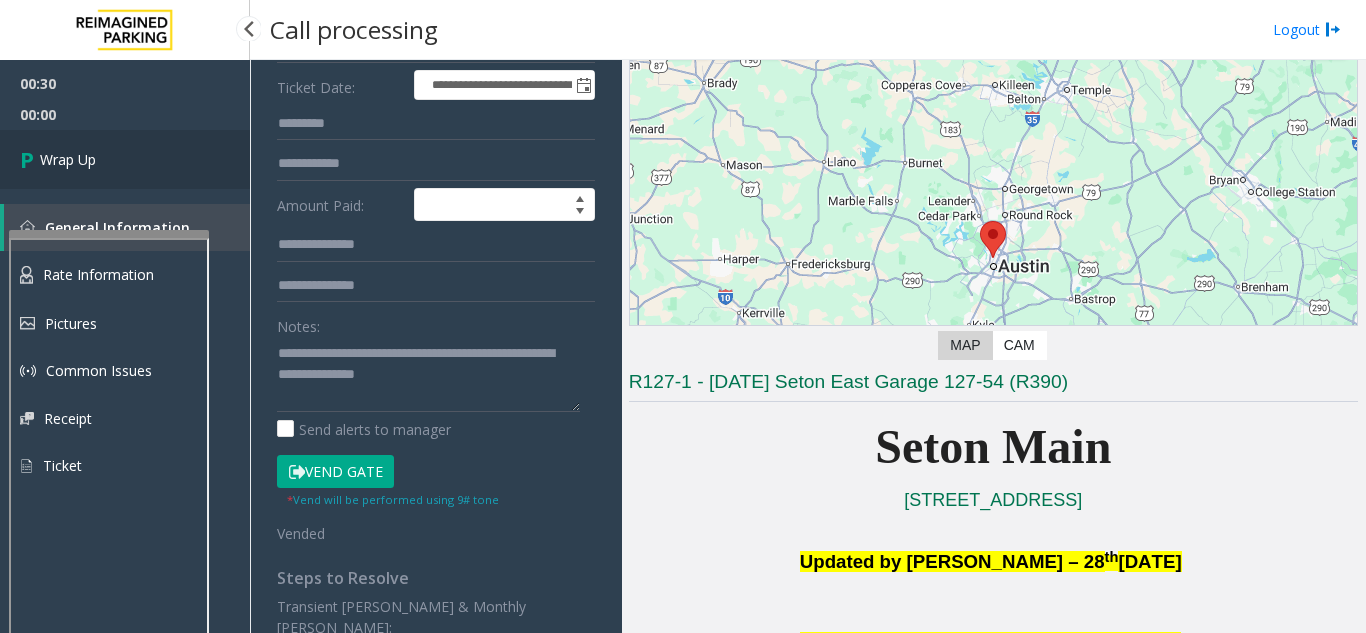 click on "Wrap Up" at bounding box center [125, 159] 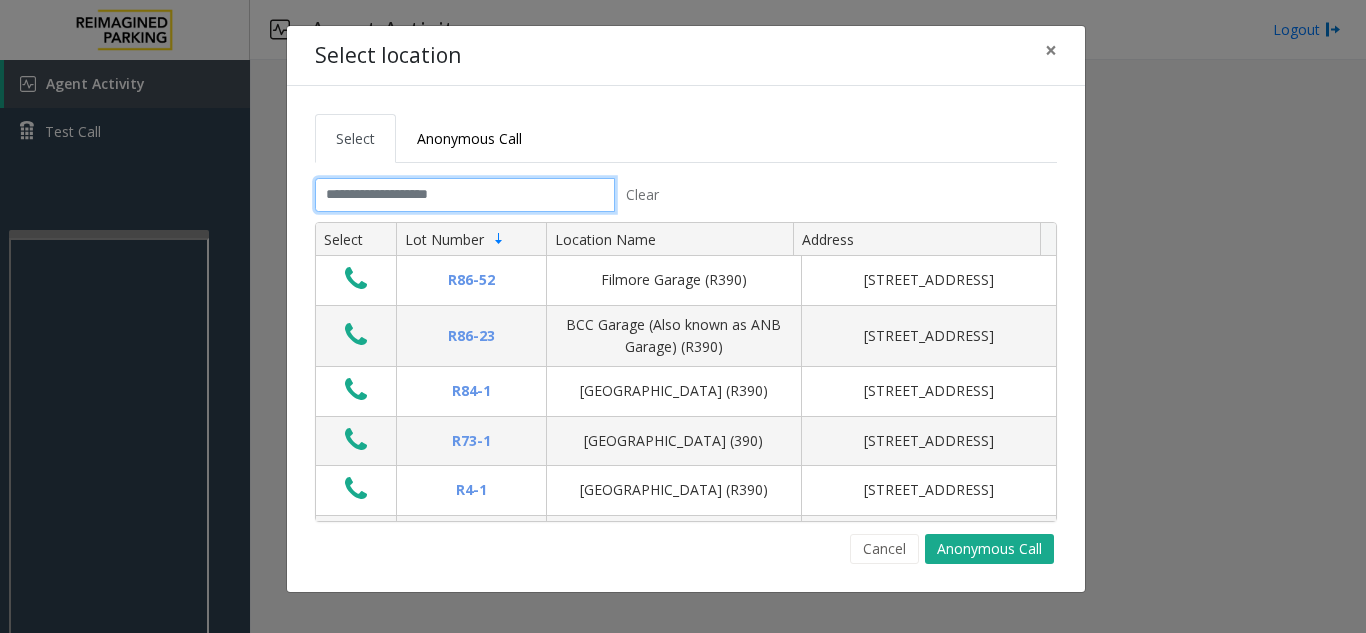 click 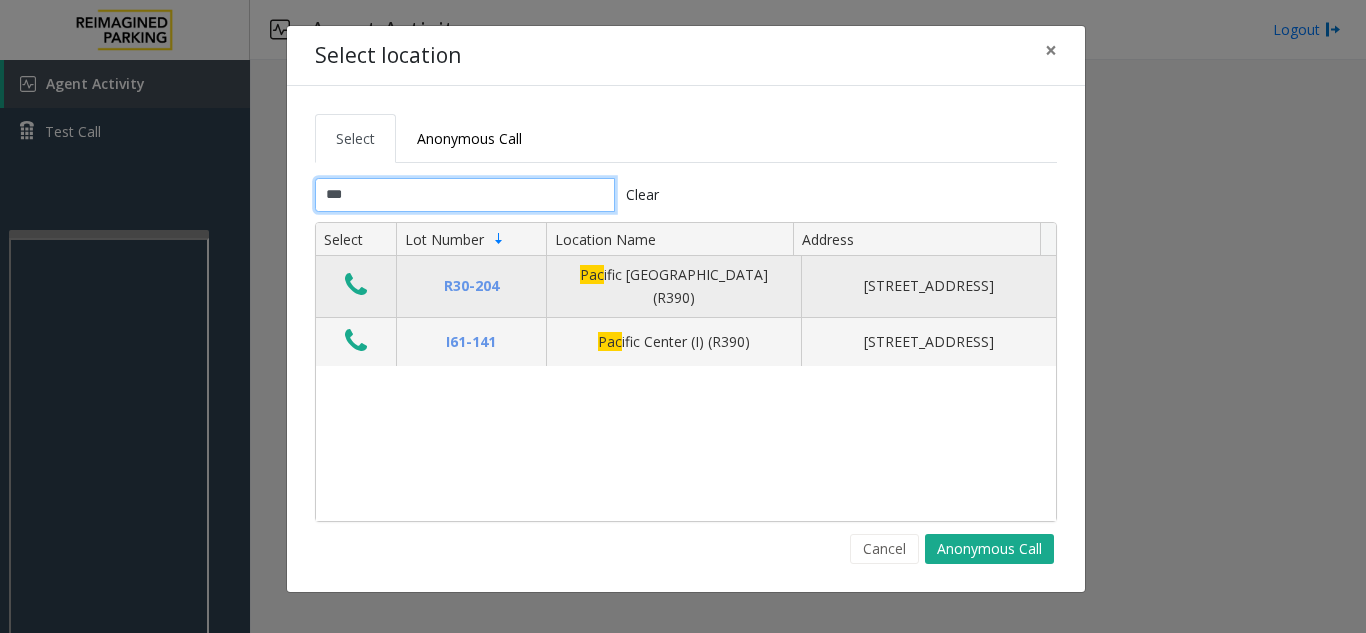 type on "***" 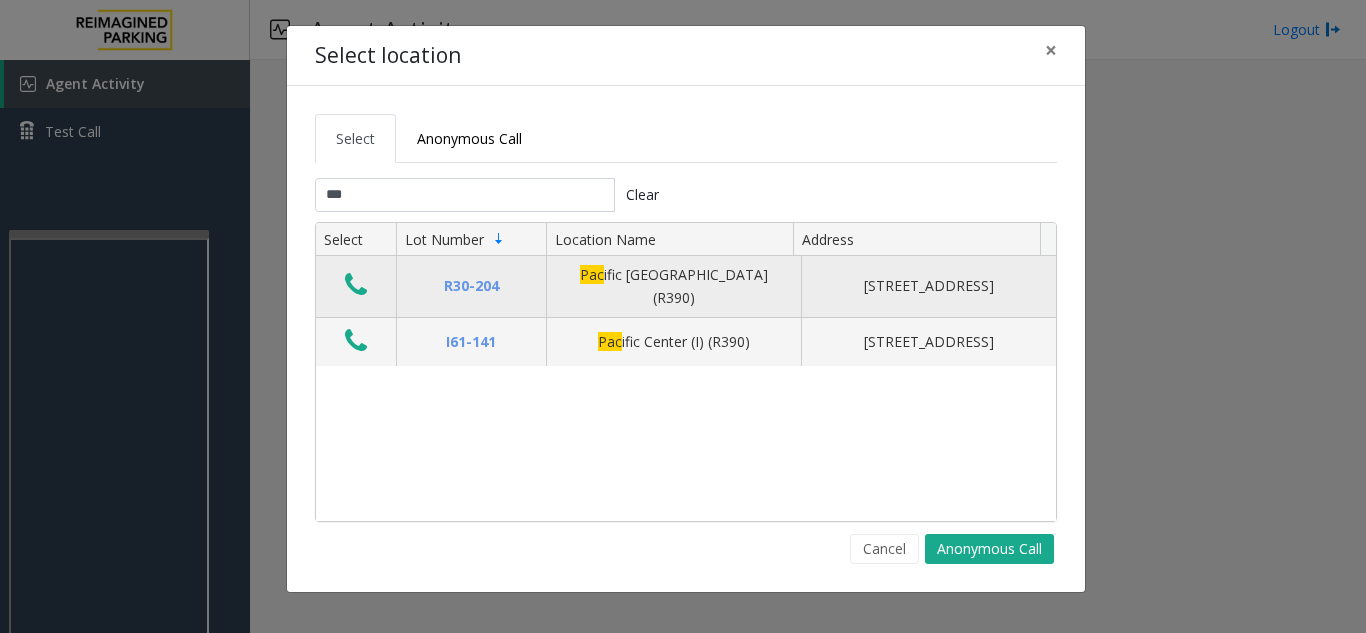 click 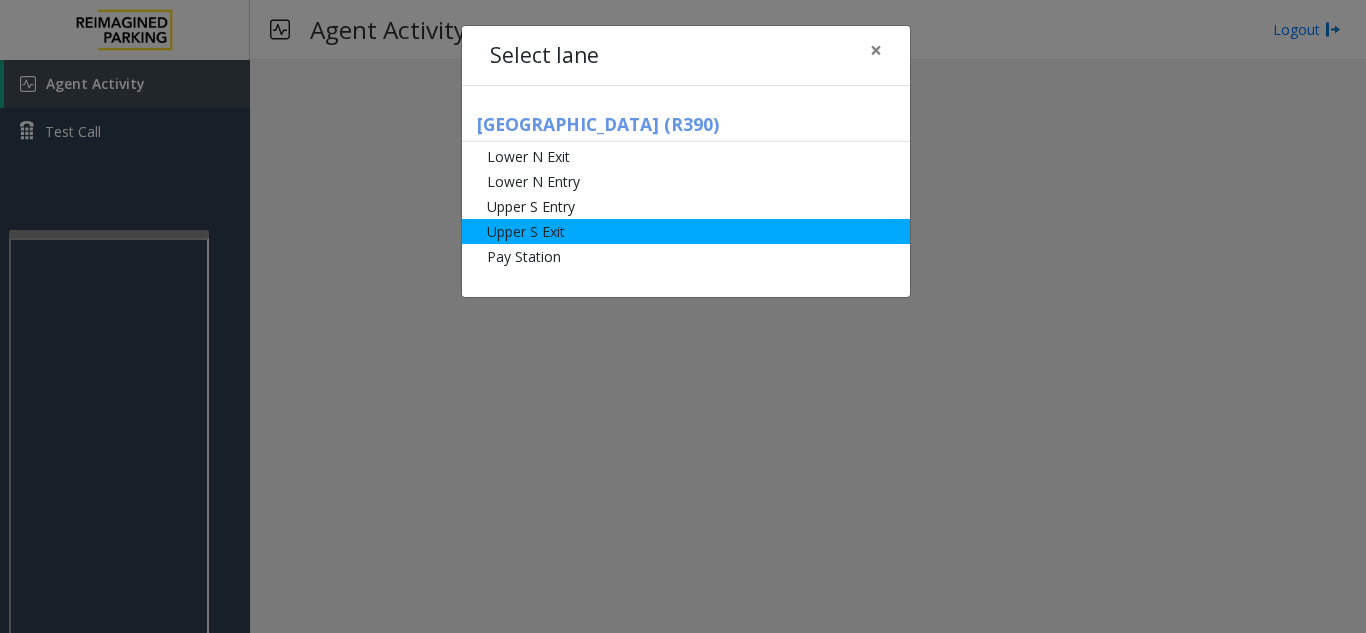 click on "Upper S Exit" 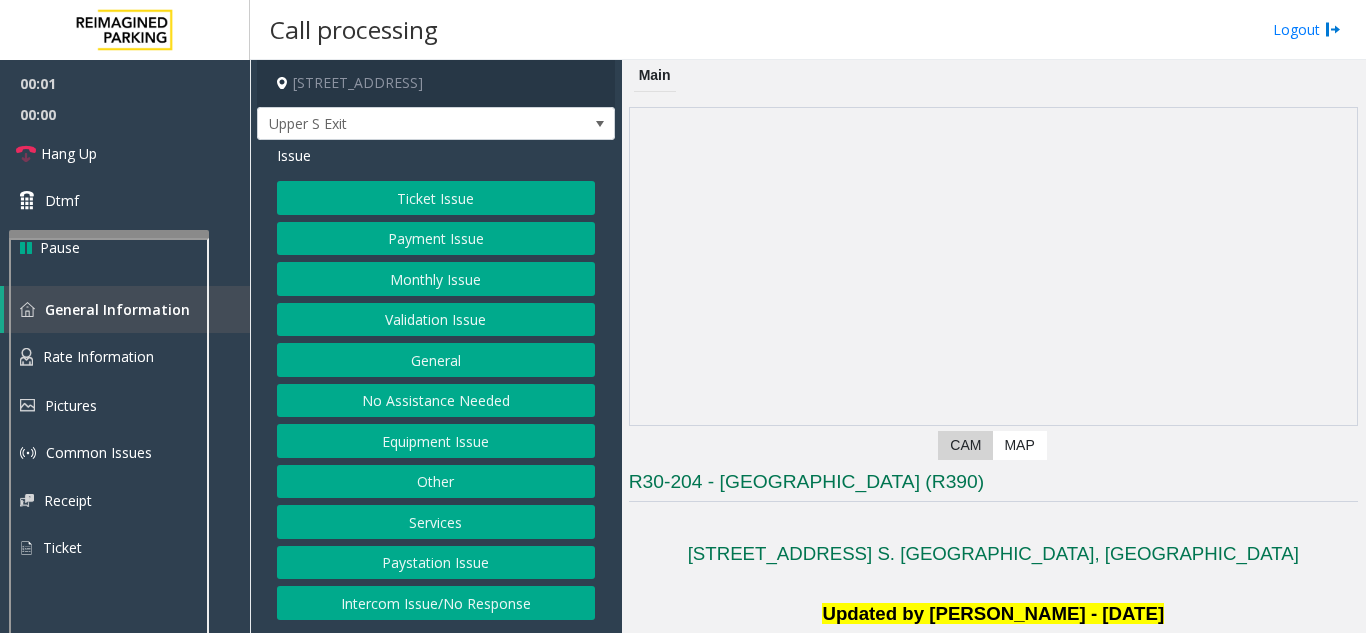 click on "Ticket Issue" 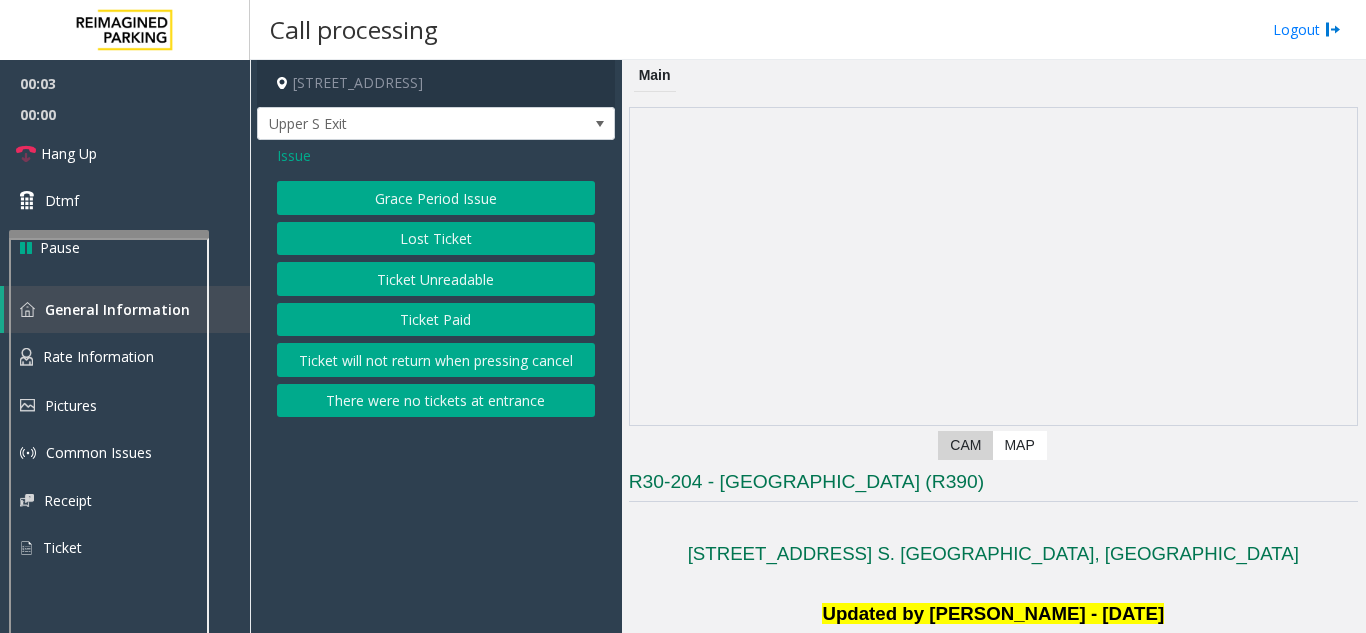 click on "Ticket Paid" 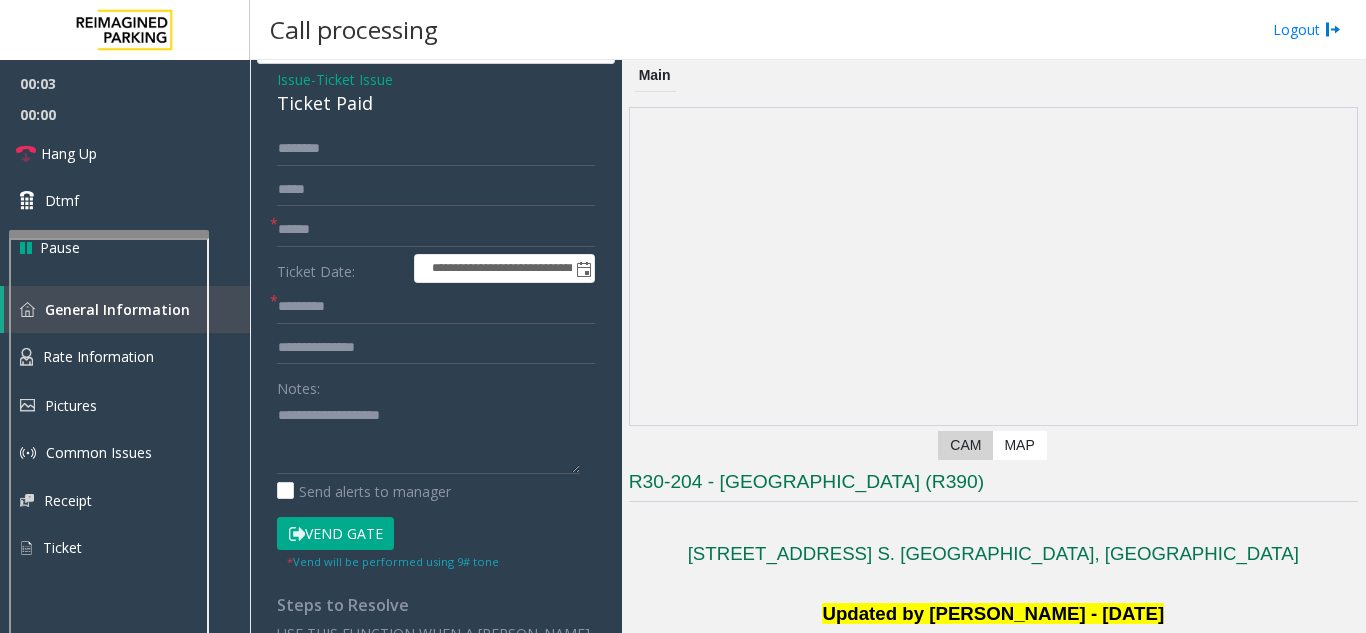 scroll, scrollTop: 200, scrollLeft: 0, axis: vertical 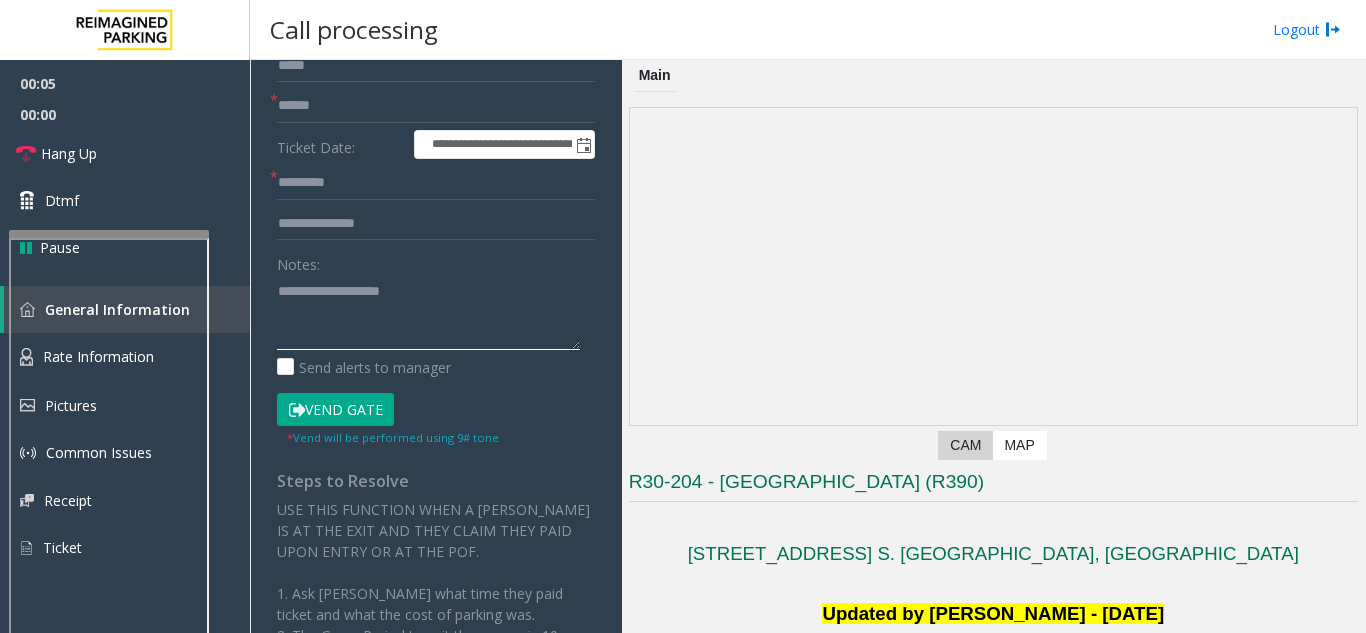 paste on "**********" 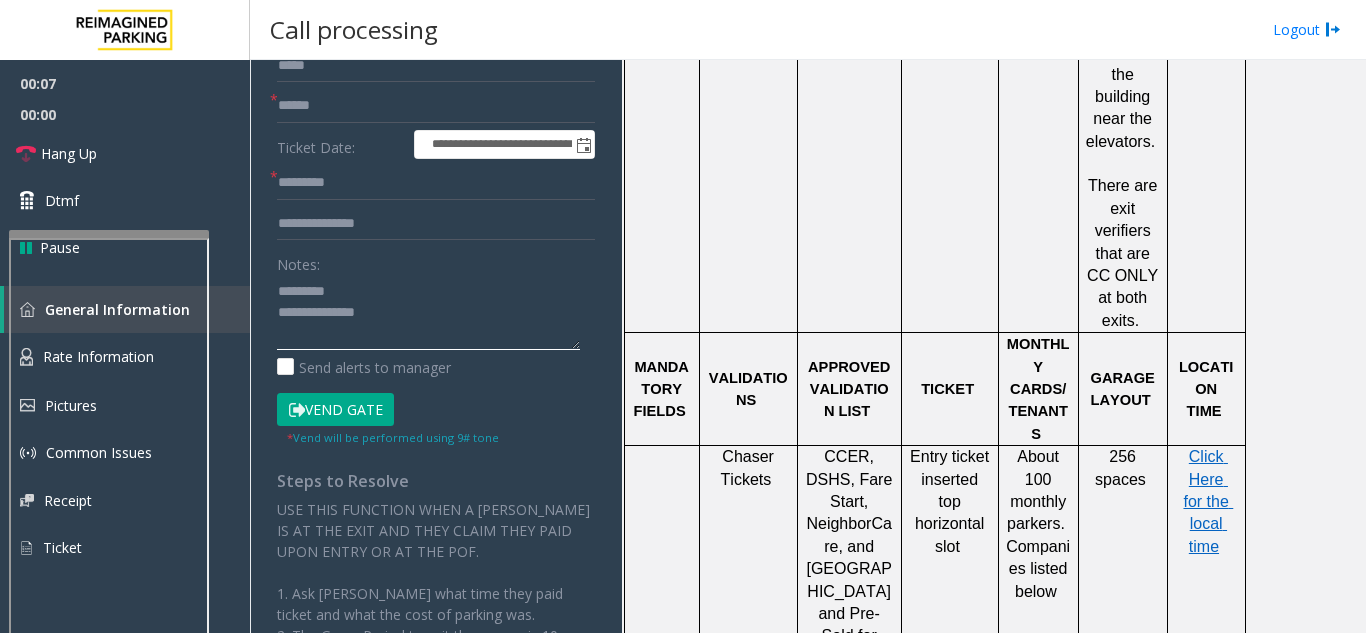 scroll, scrollTop: 1100, scrollLeft: 0, axis: vertical 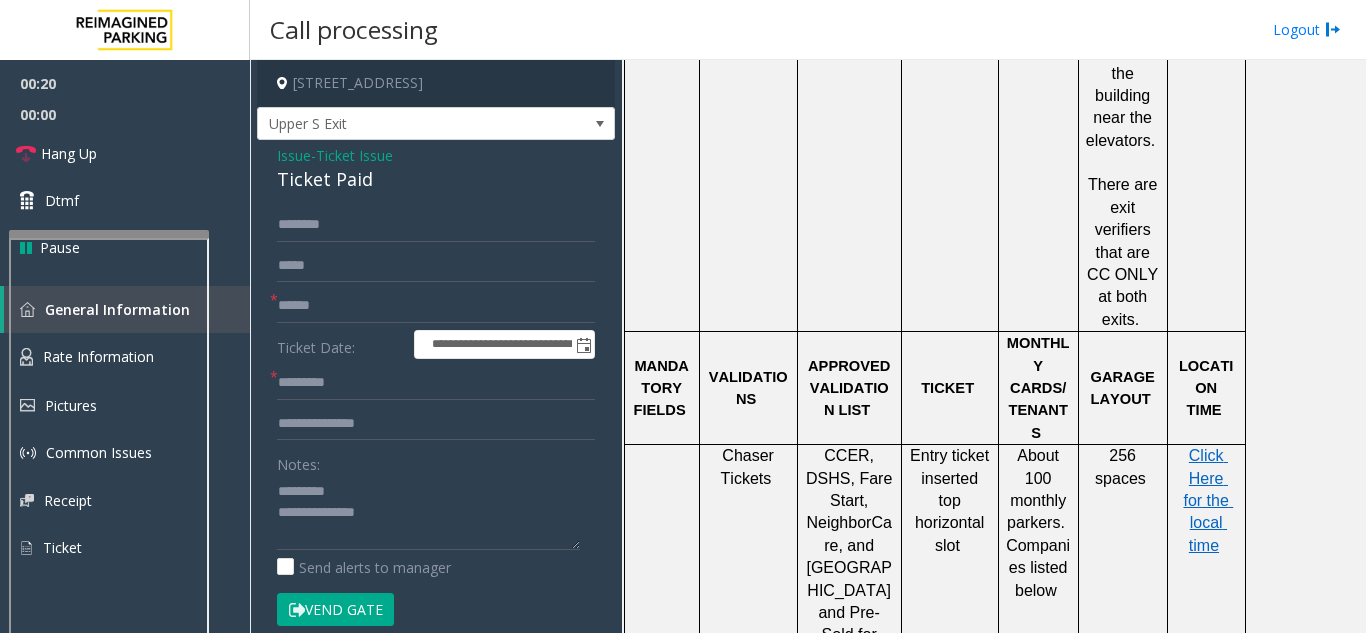 click on "Ticket Paid" 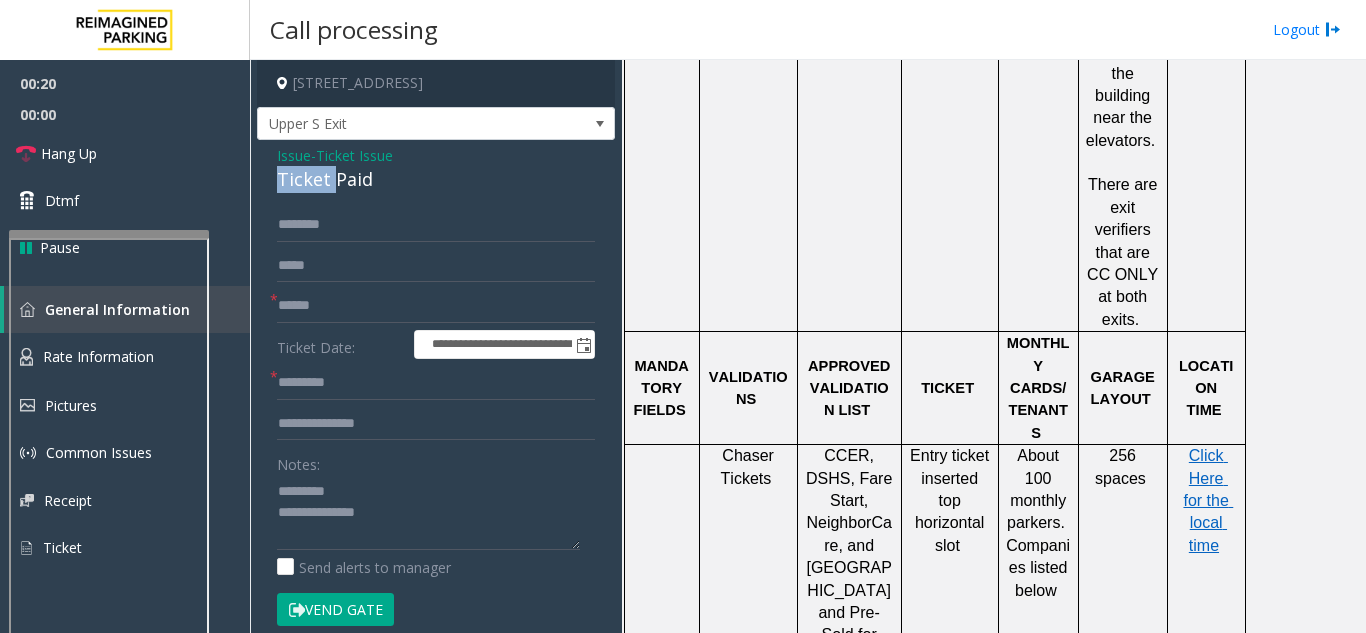 click on "Ticket Paid" 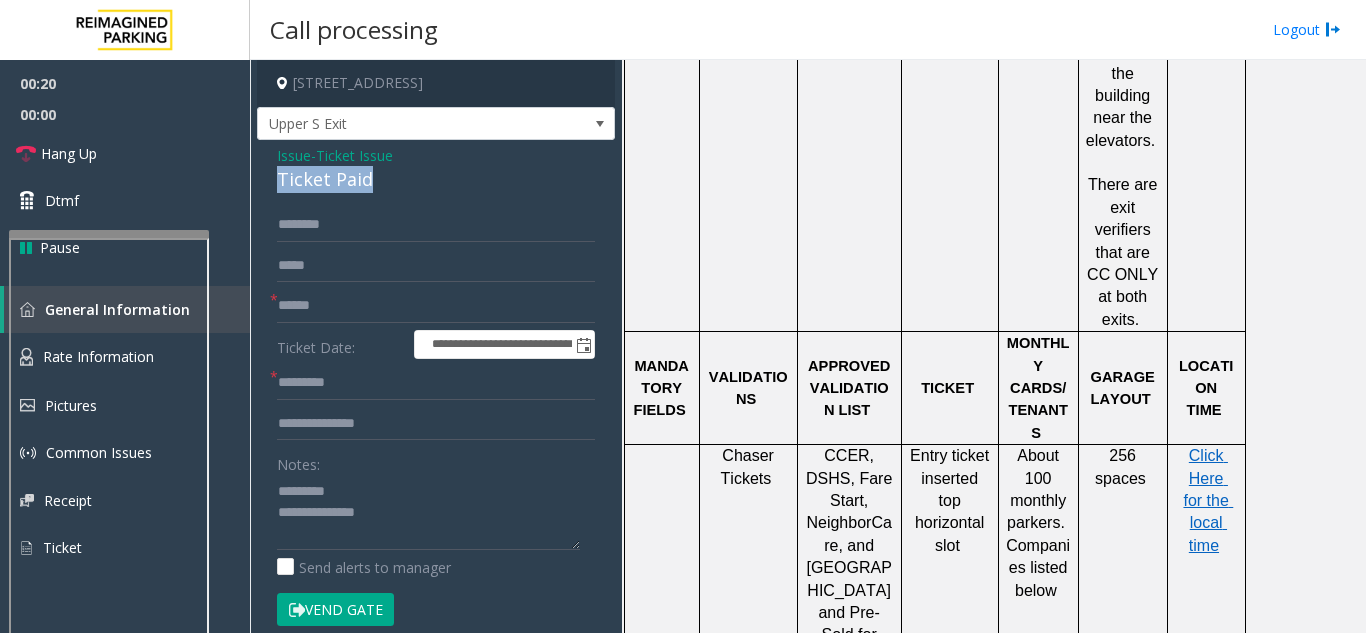 click on "Ticket Paid" 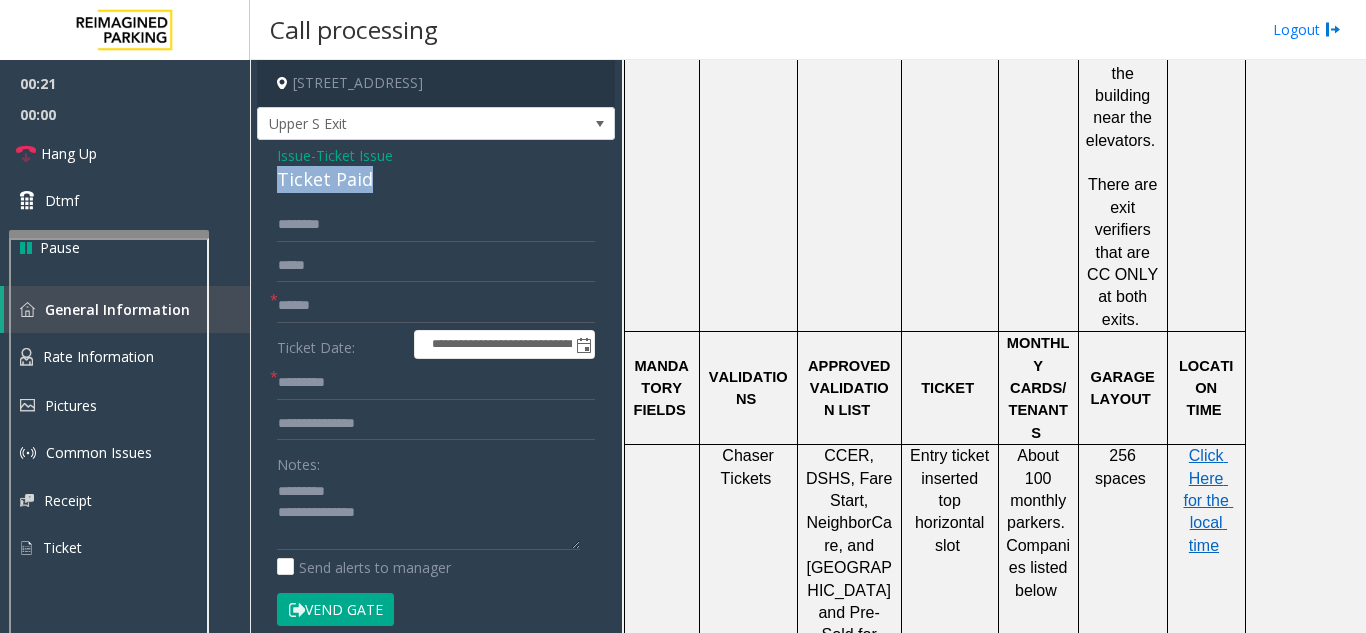 click on "Ticket Paid" 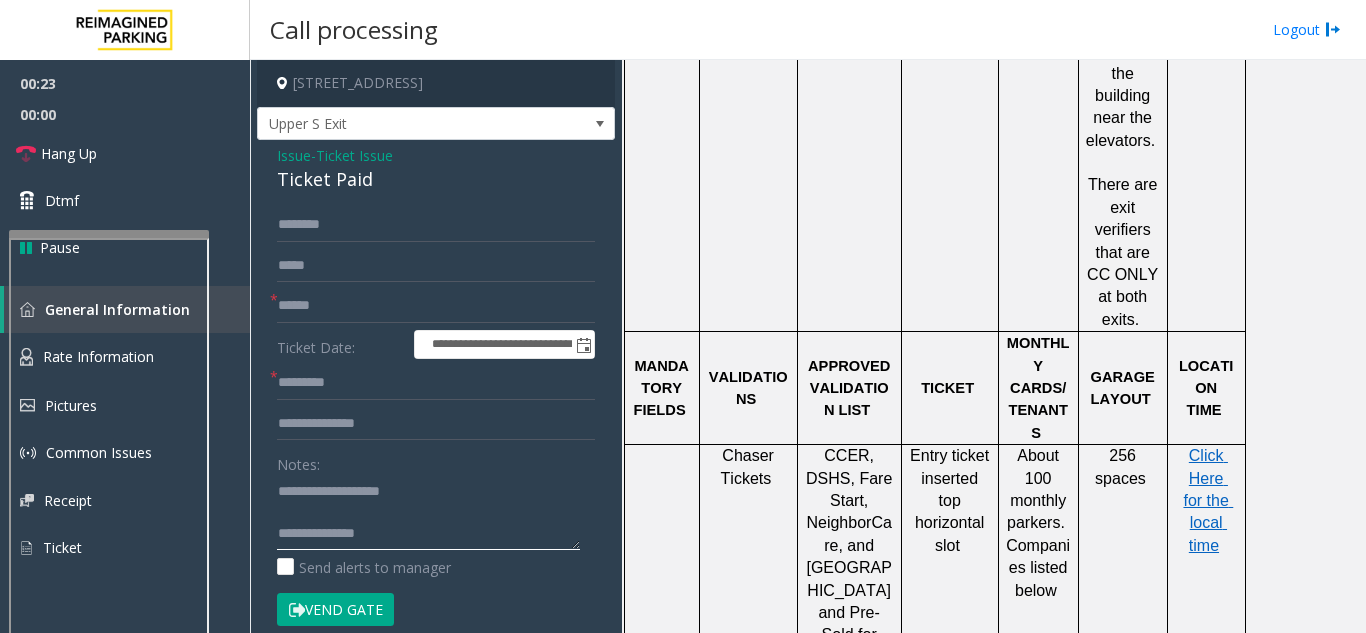 click 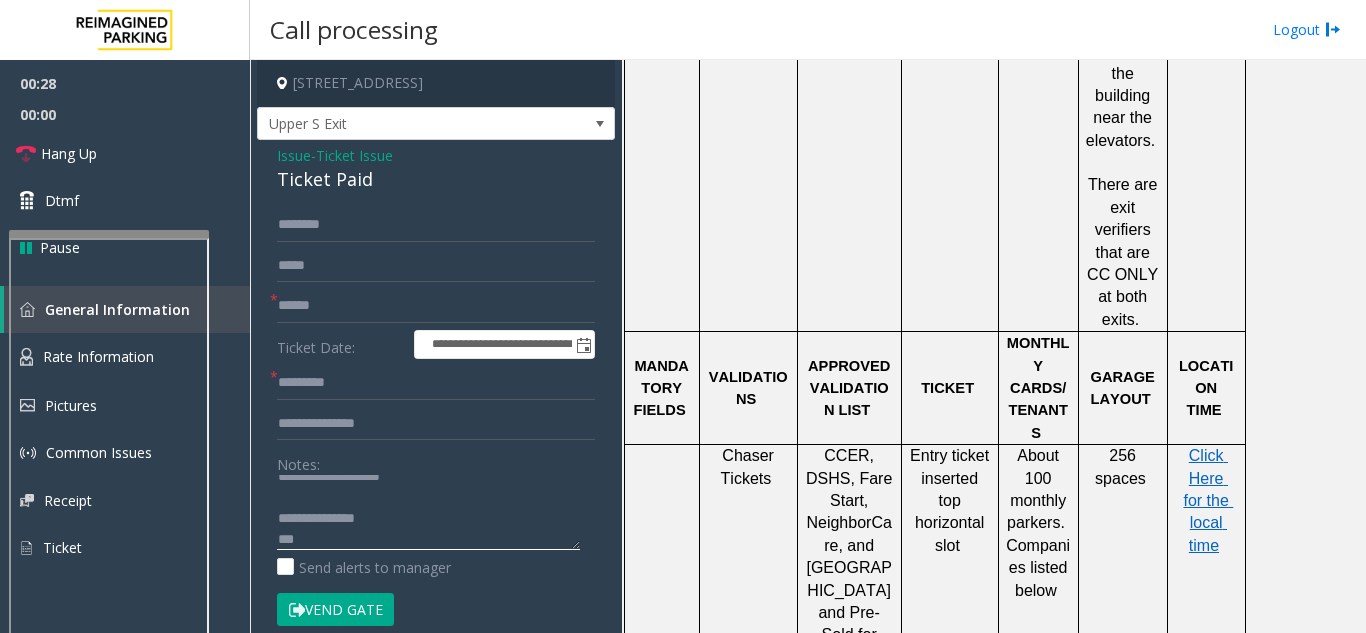 scroll, scrollTop: 36, scrollLeft: 0, axis: vertical 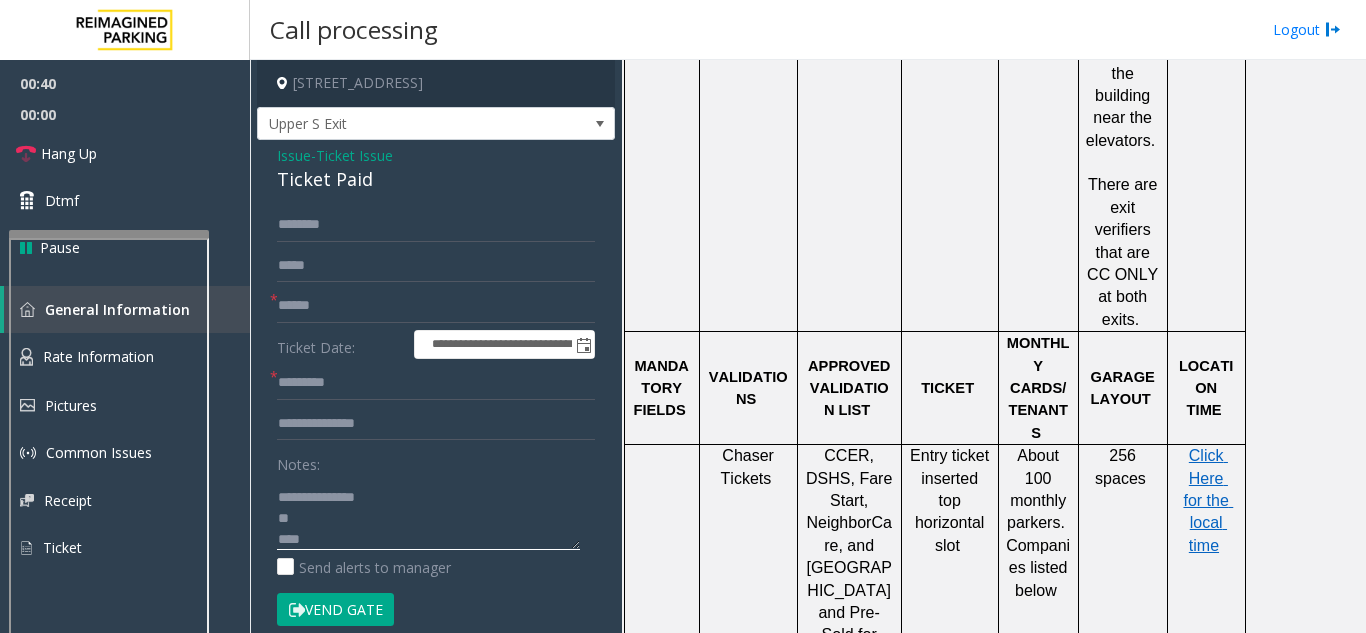 type on "**********" 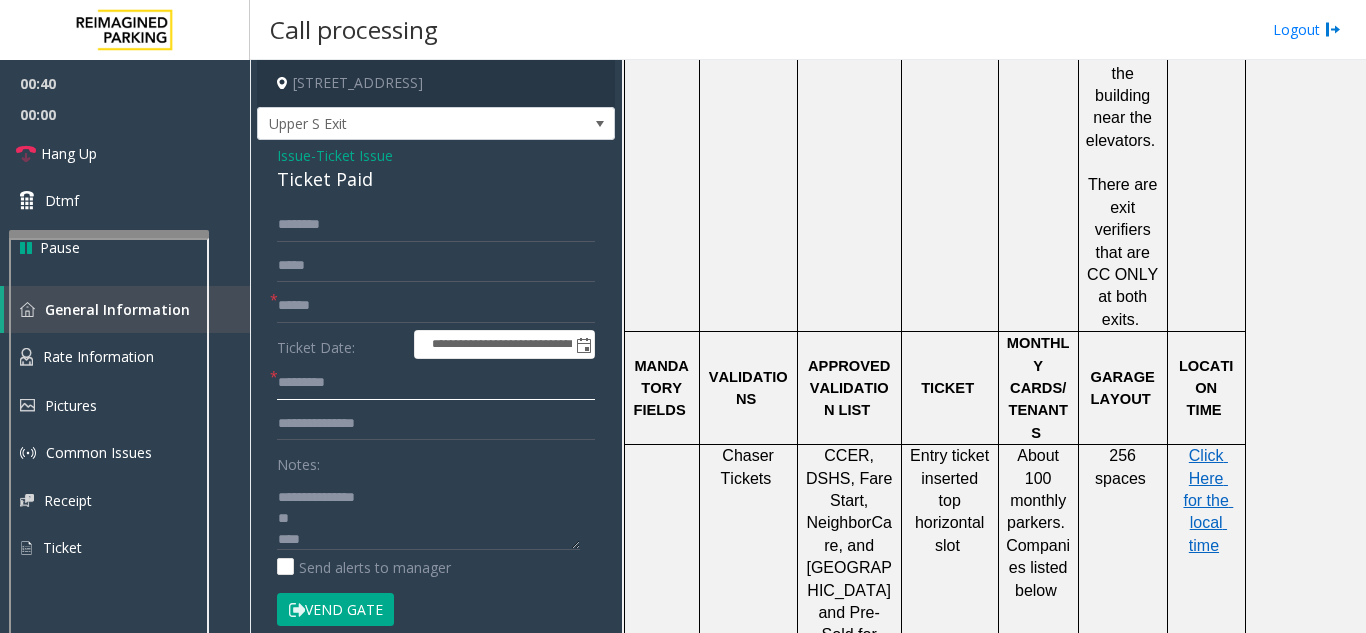 click 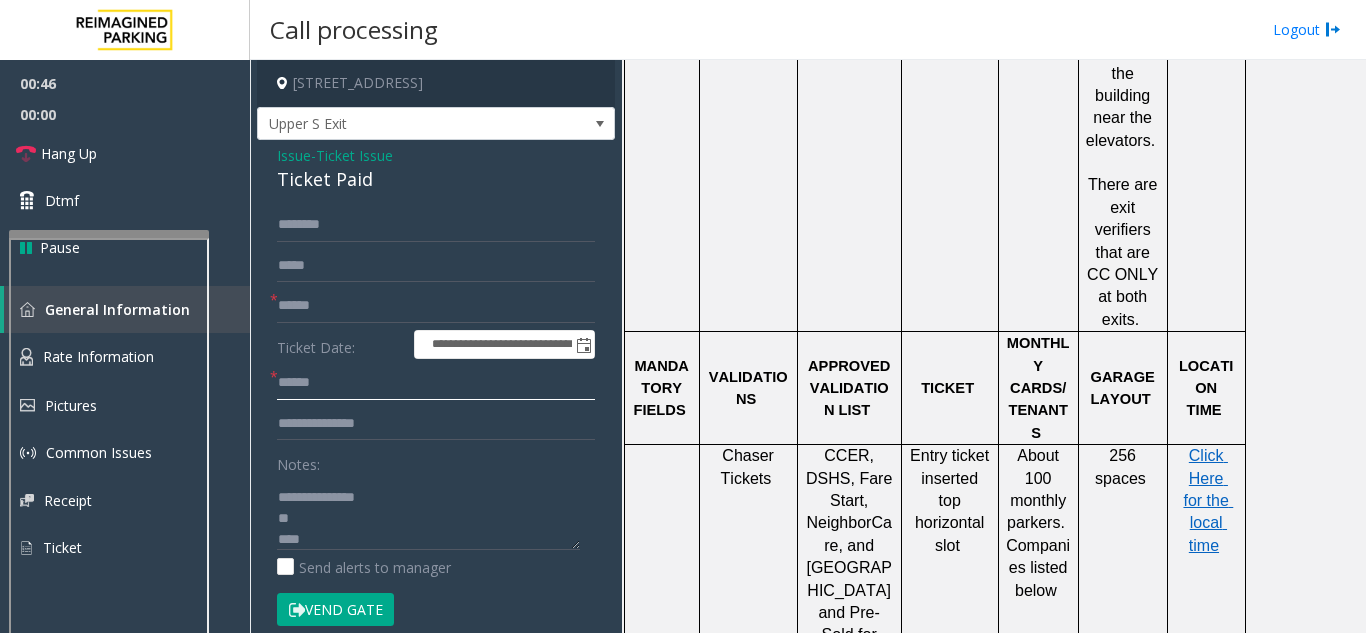type on "******" 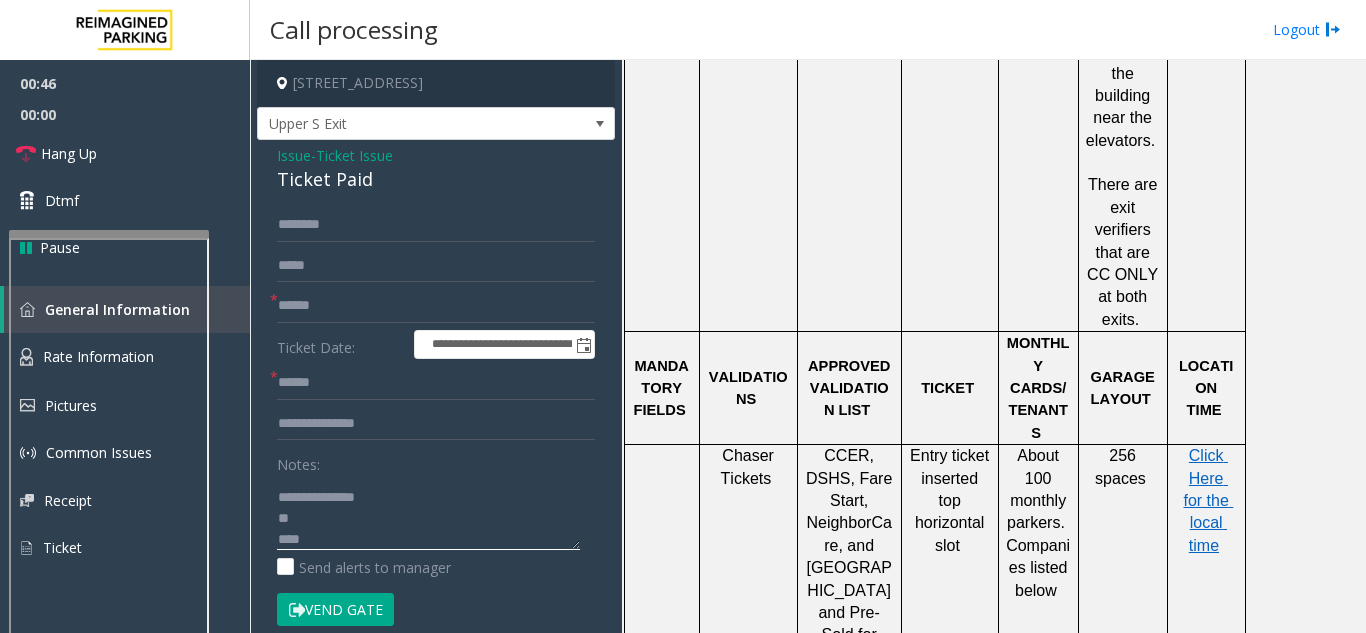 click 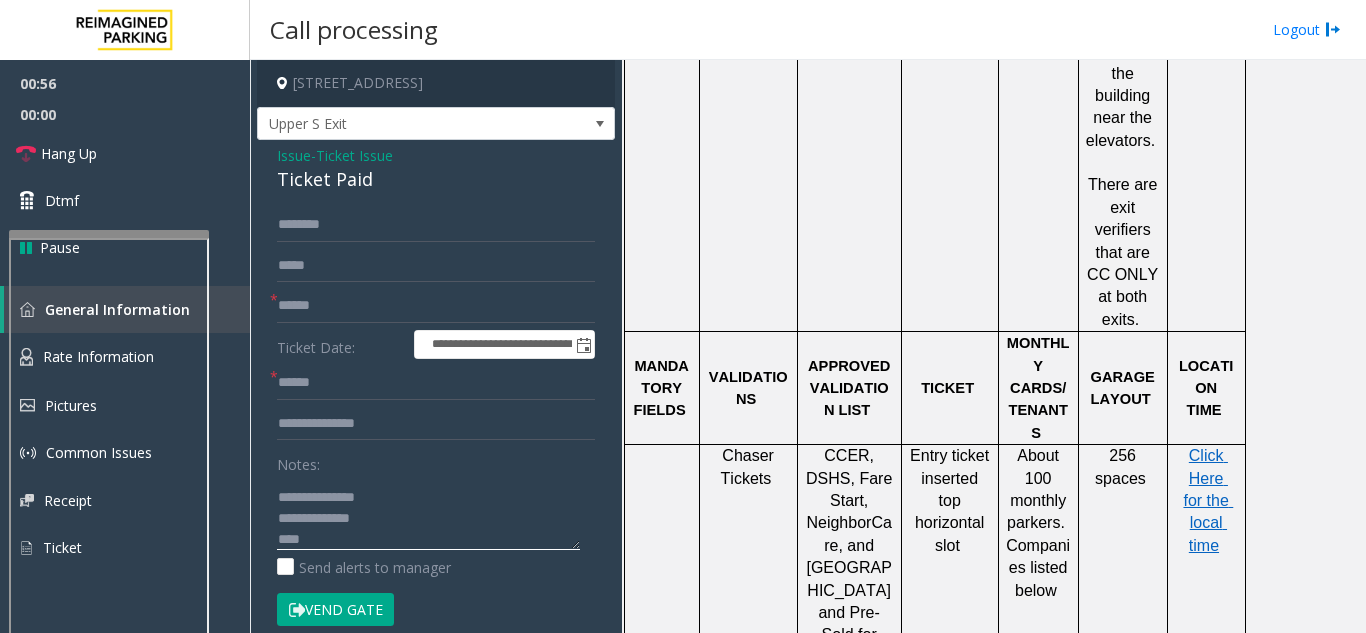 type on "**********" 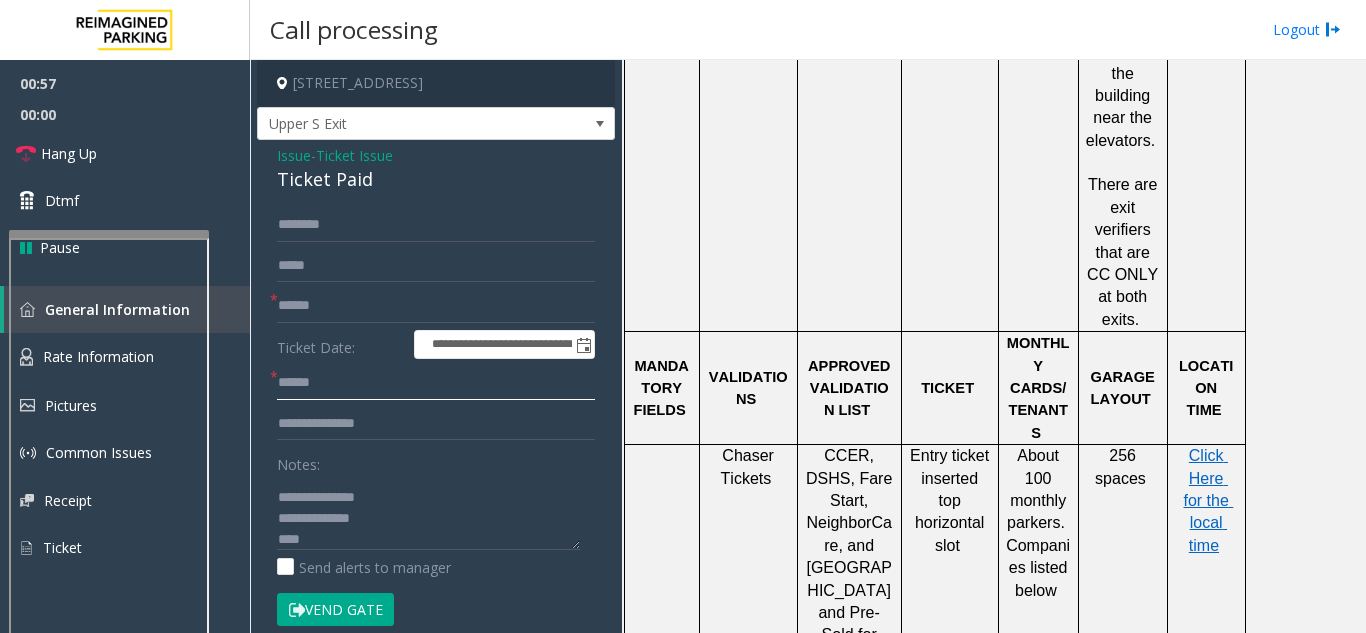 drag, startPoint x: 330, startPoint y: 396, endPoint x: 265, endPoint y: 392, distance: 65.12296 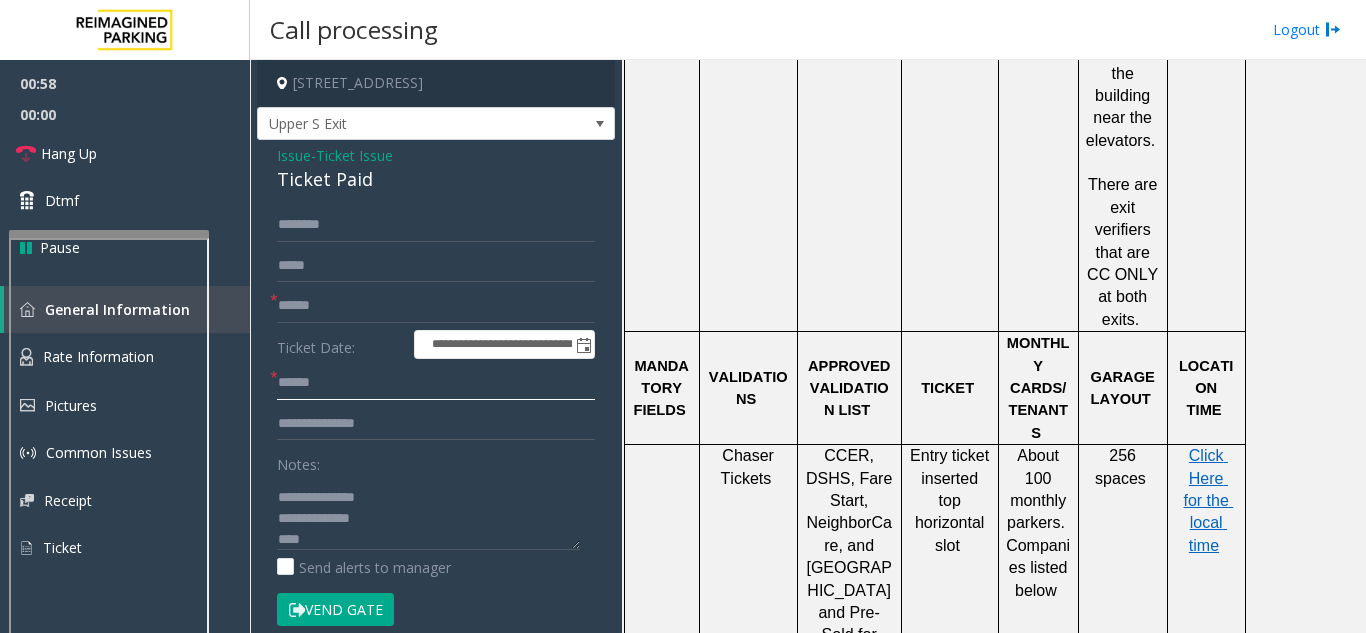 type 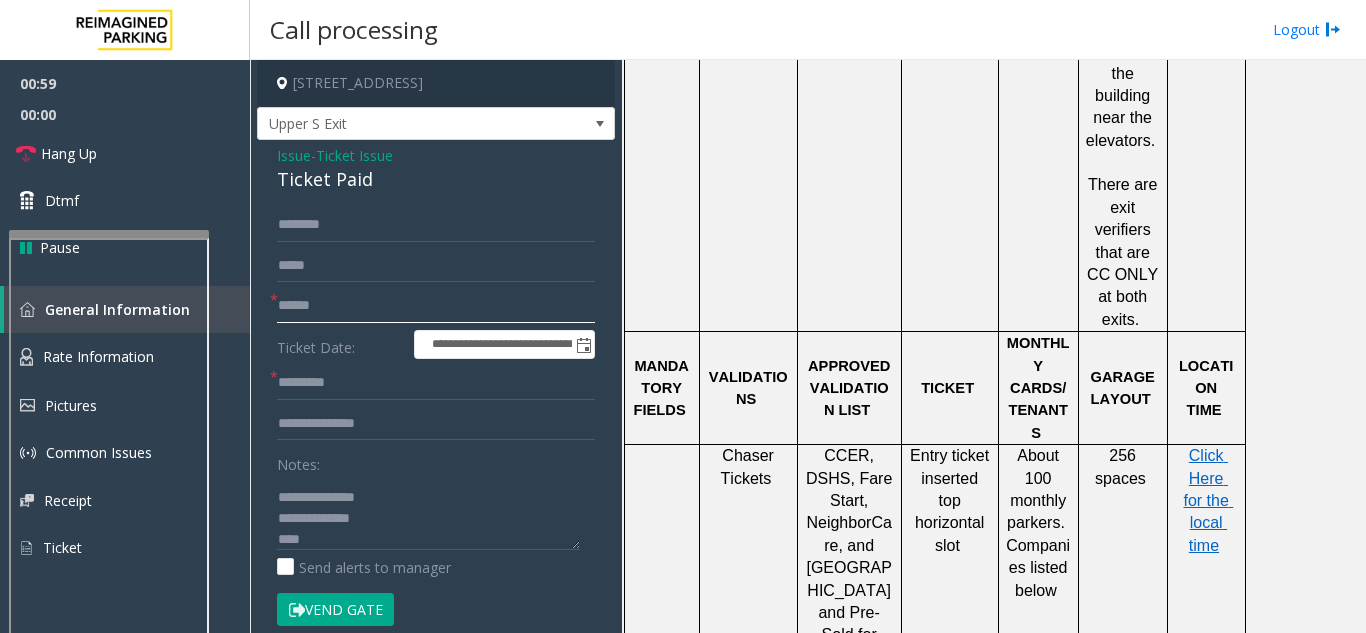 type on "******" 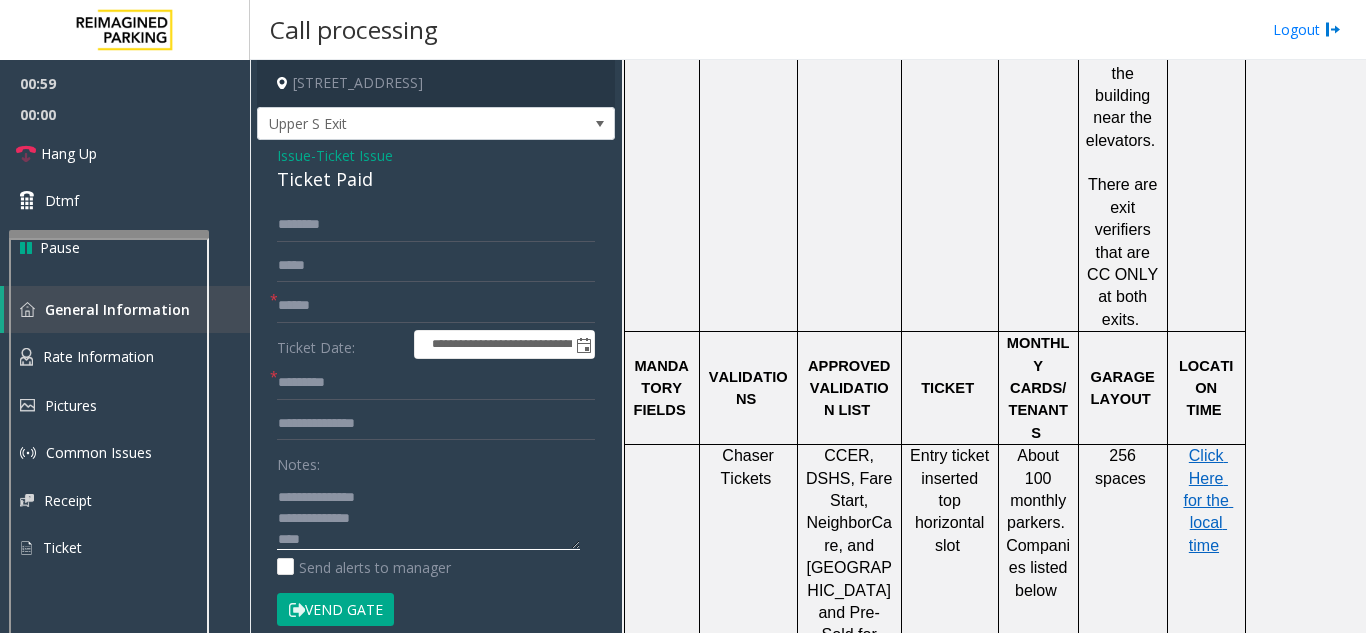 click 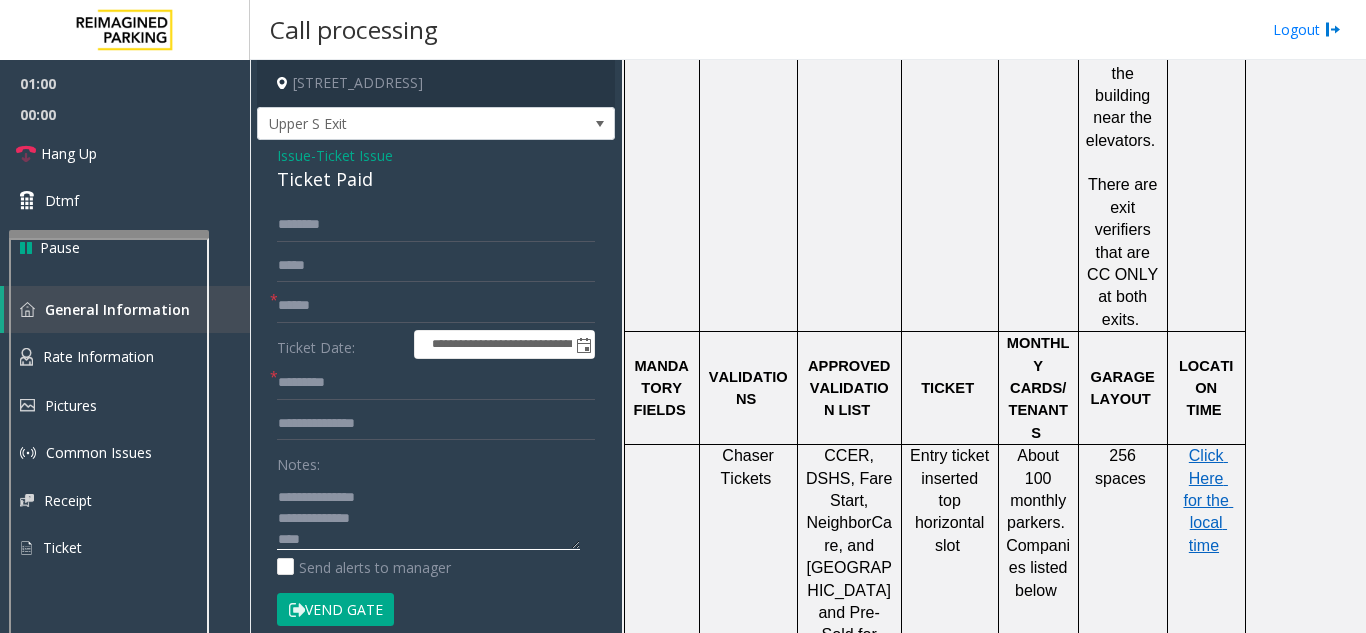 click 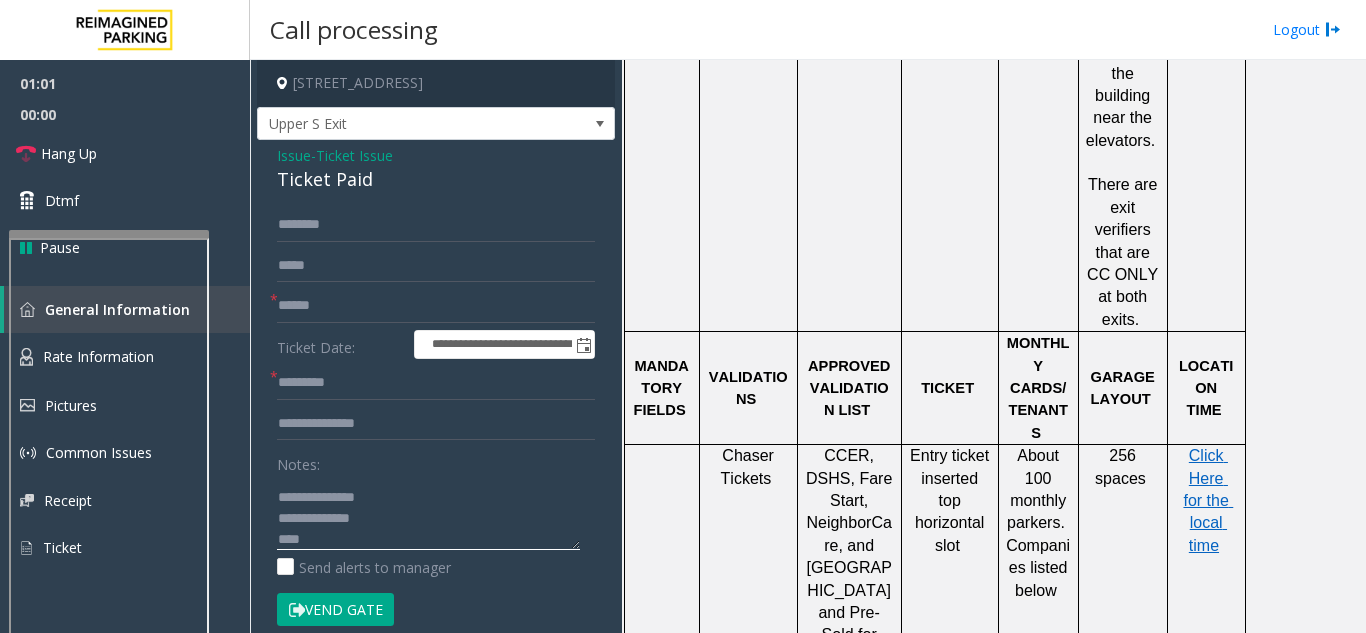 type on "**********" 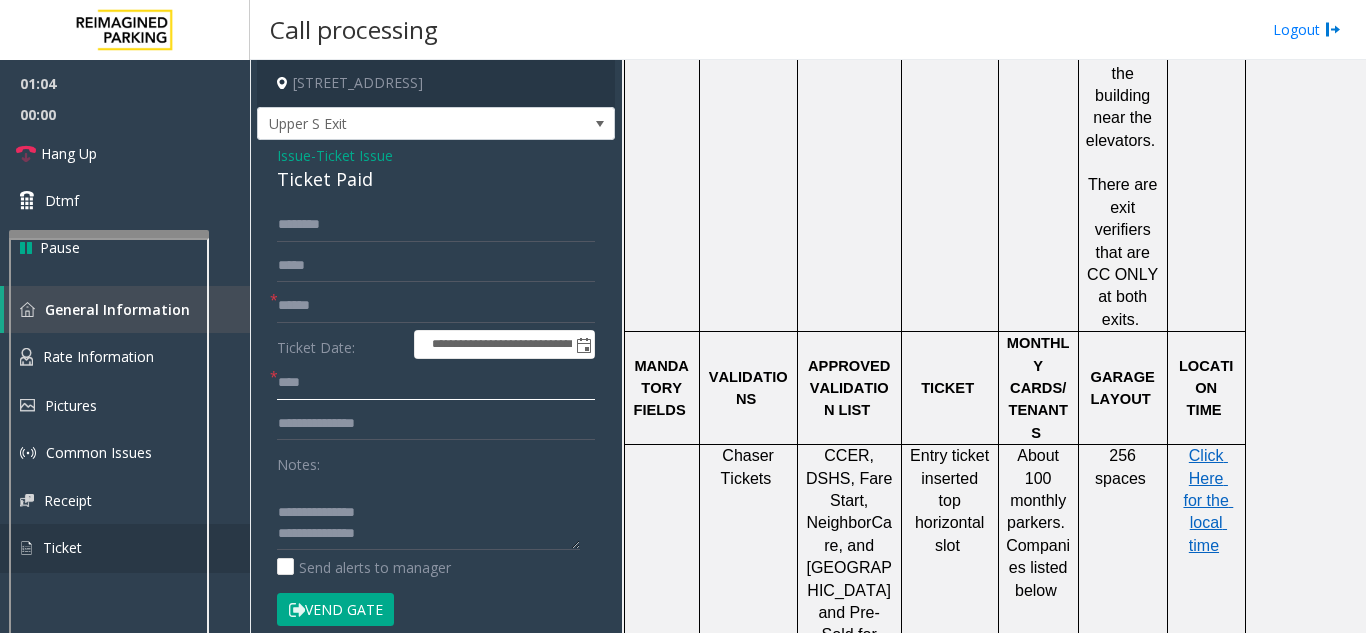 type on "****" 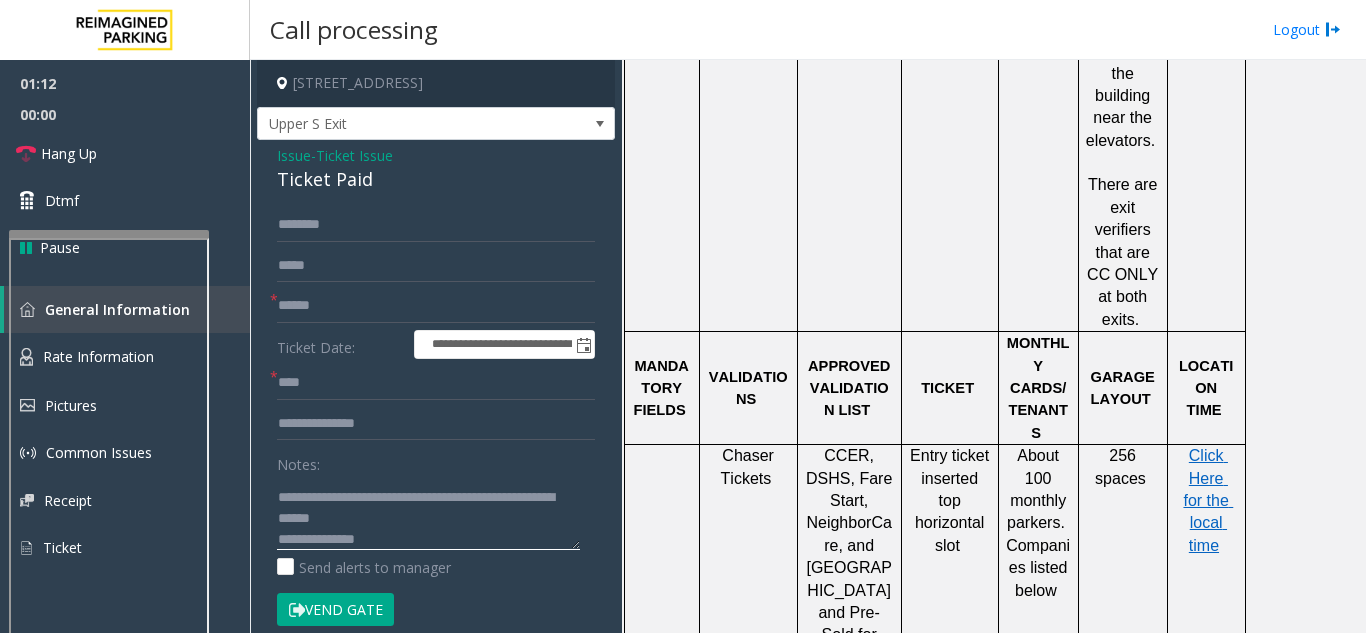 scroll, scrollTop: 63, scrollLeft: 0, axis: vertical 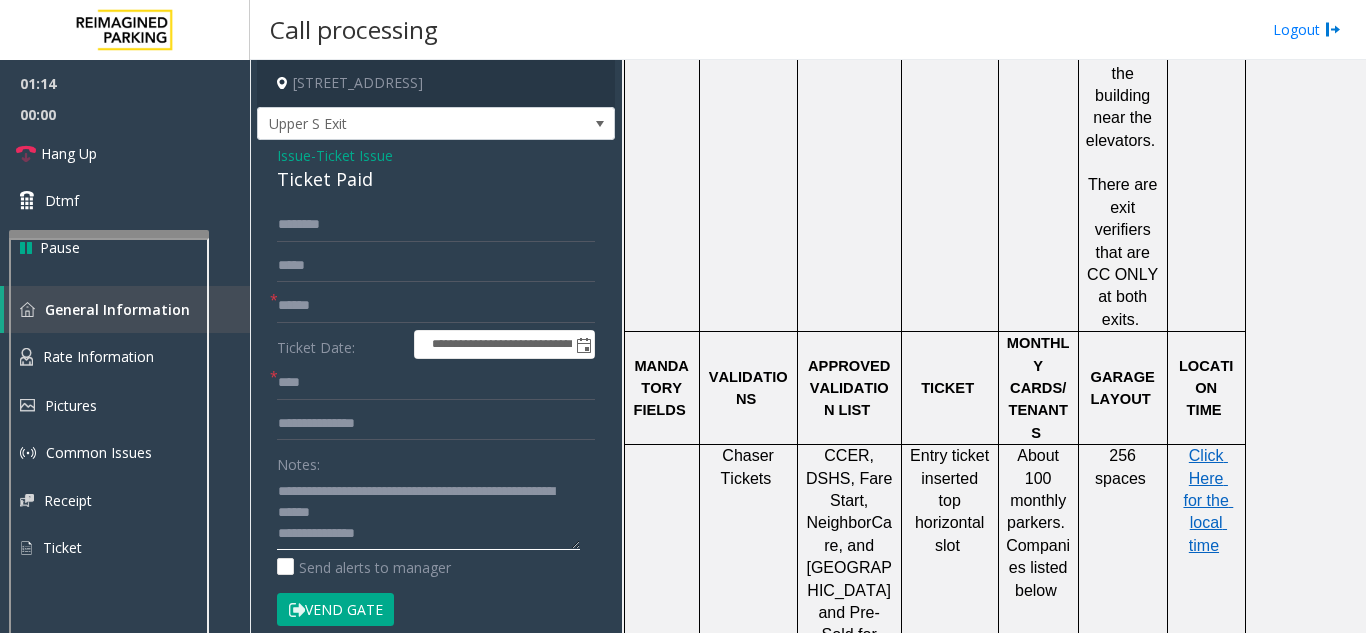 click 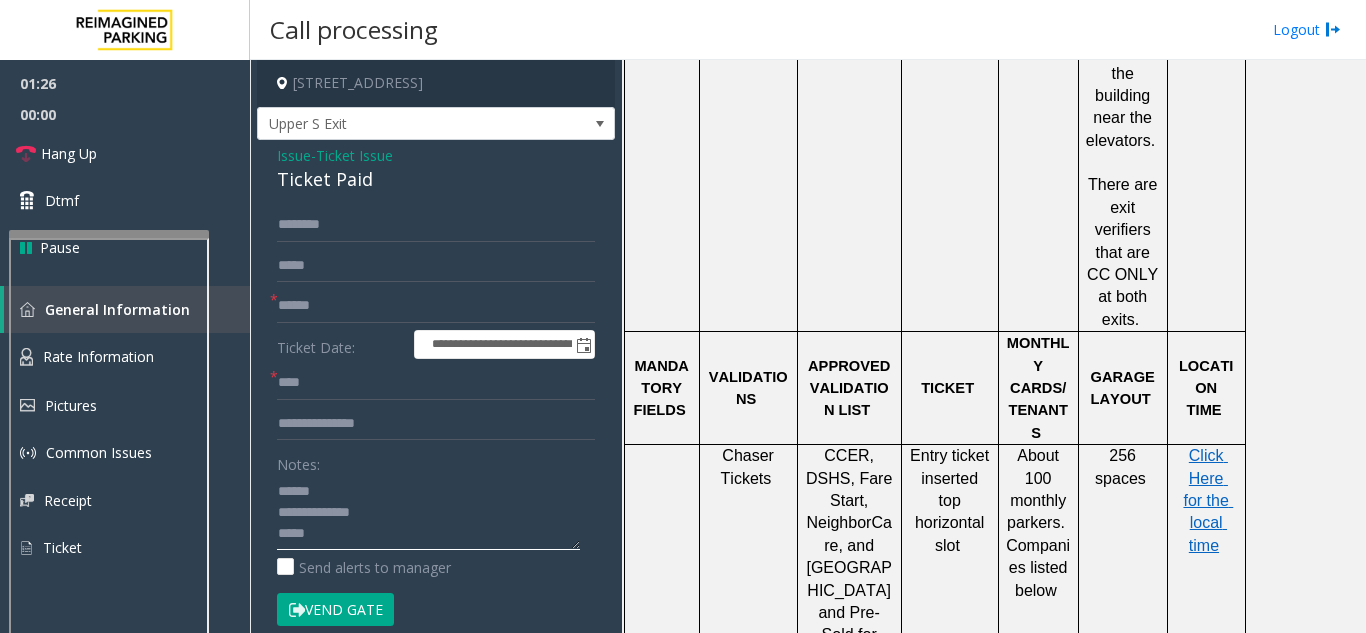 click 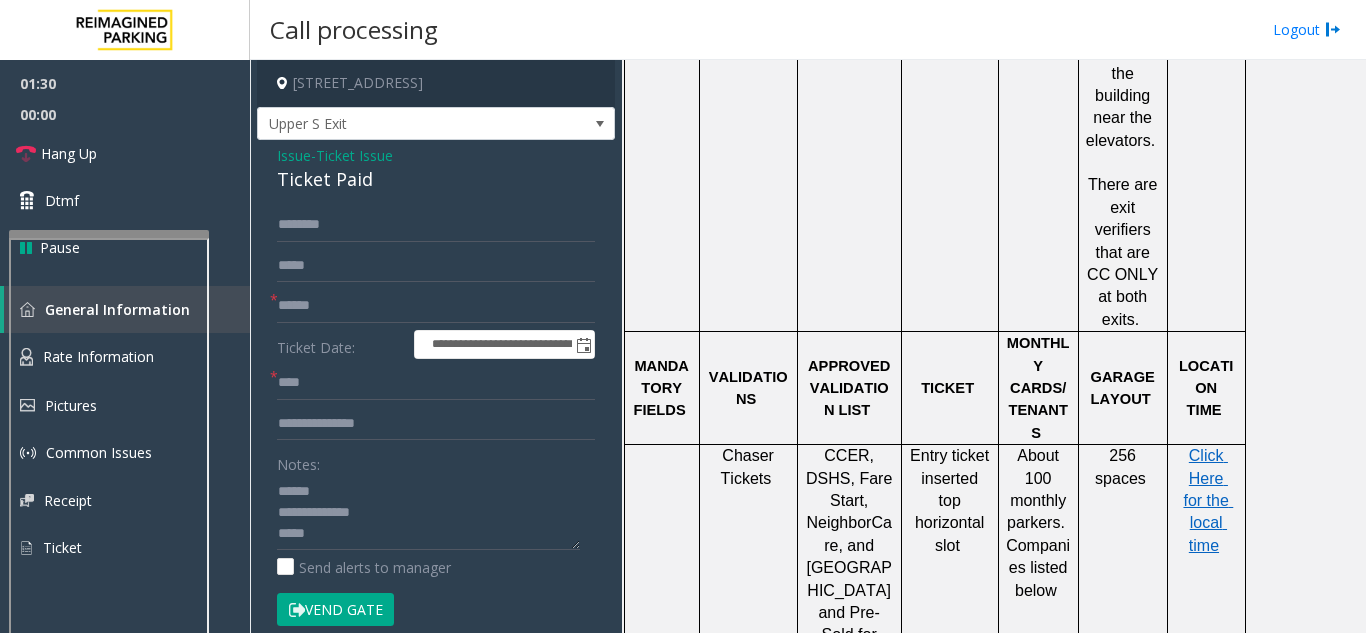 click on "Vend Gate" 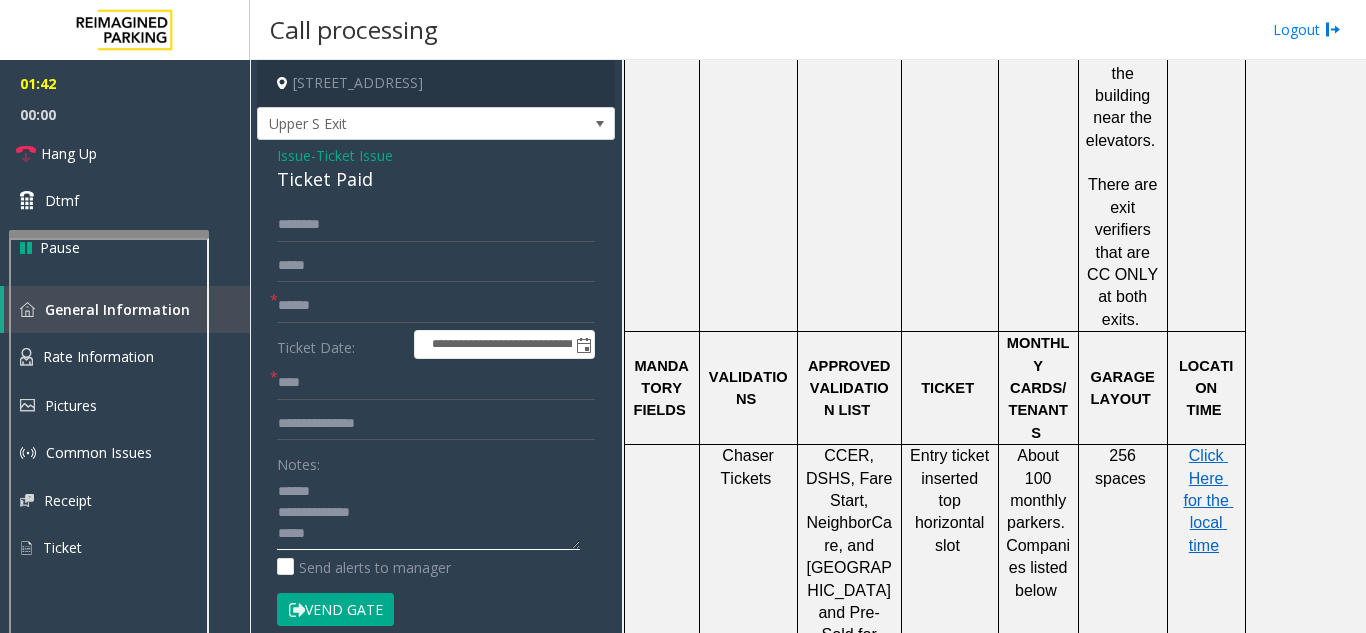 click 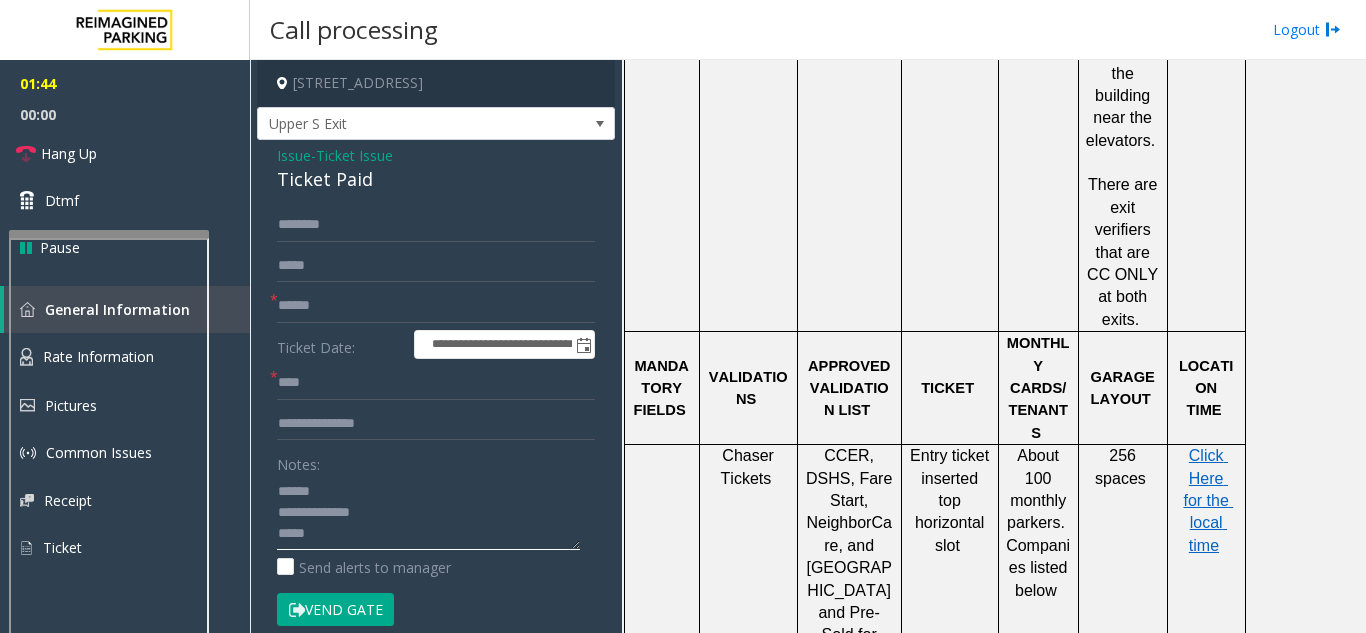 click 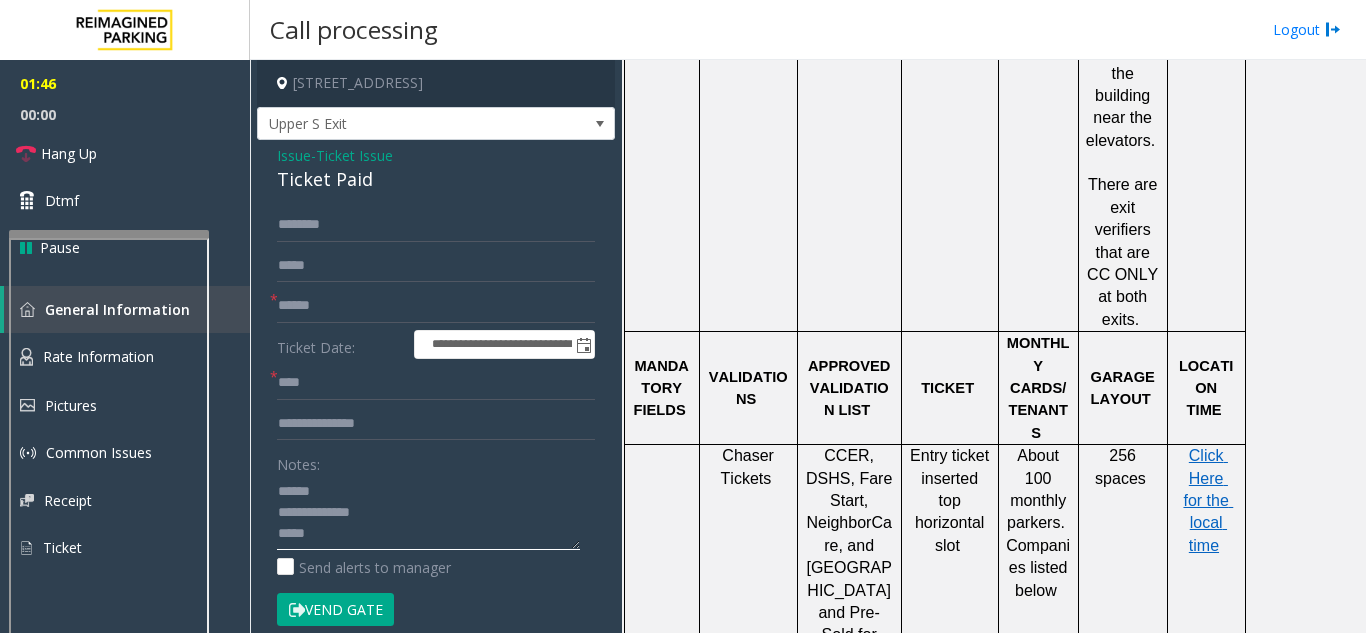 paste on "**********" 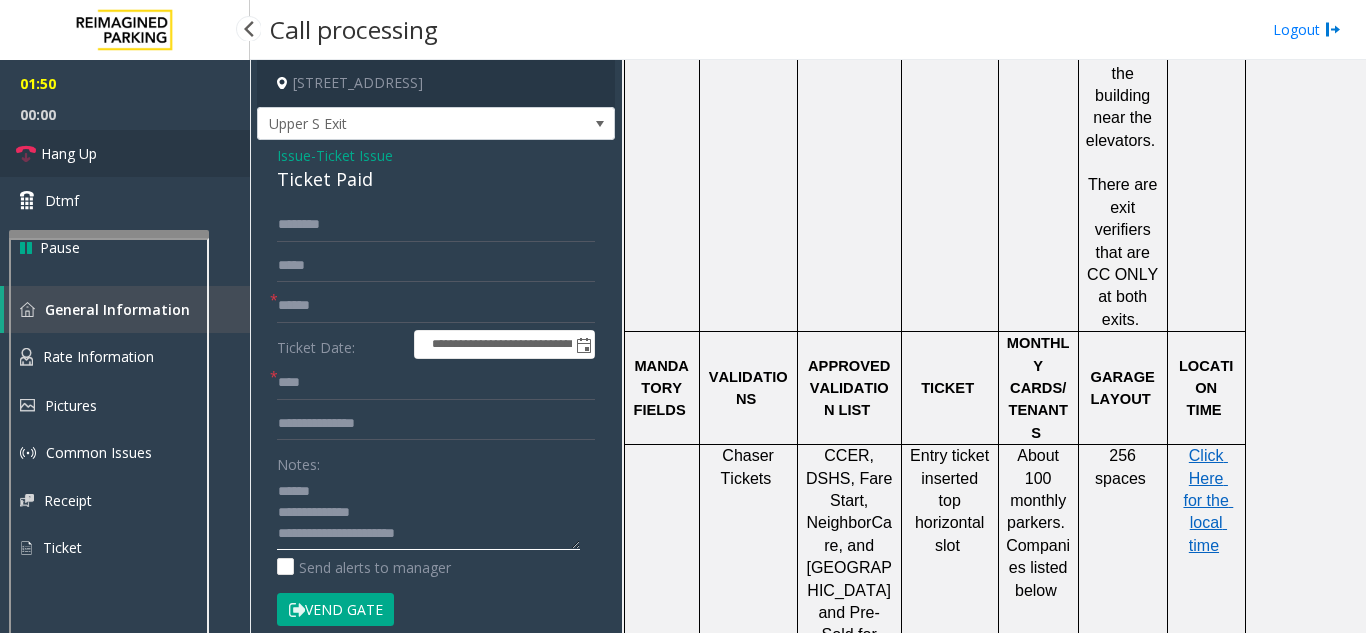 type on "**********" 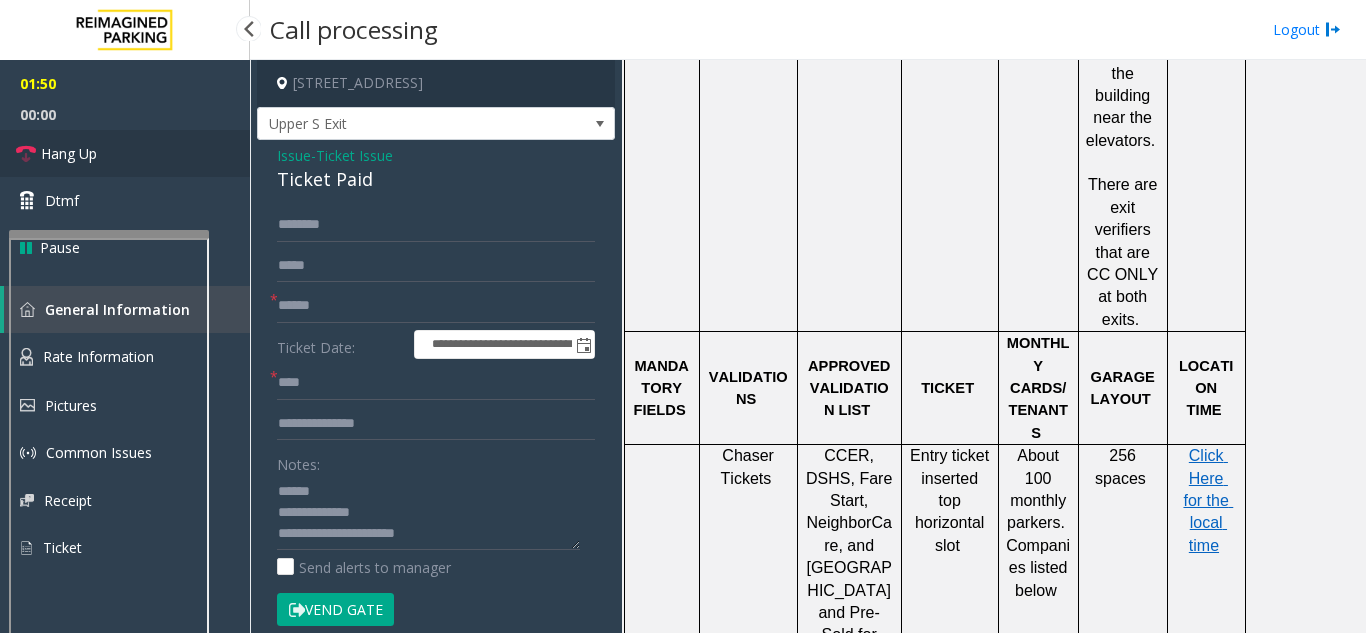 click on "Hang Up" at bounding box center (125, 153) 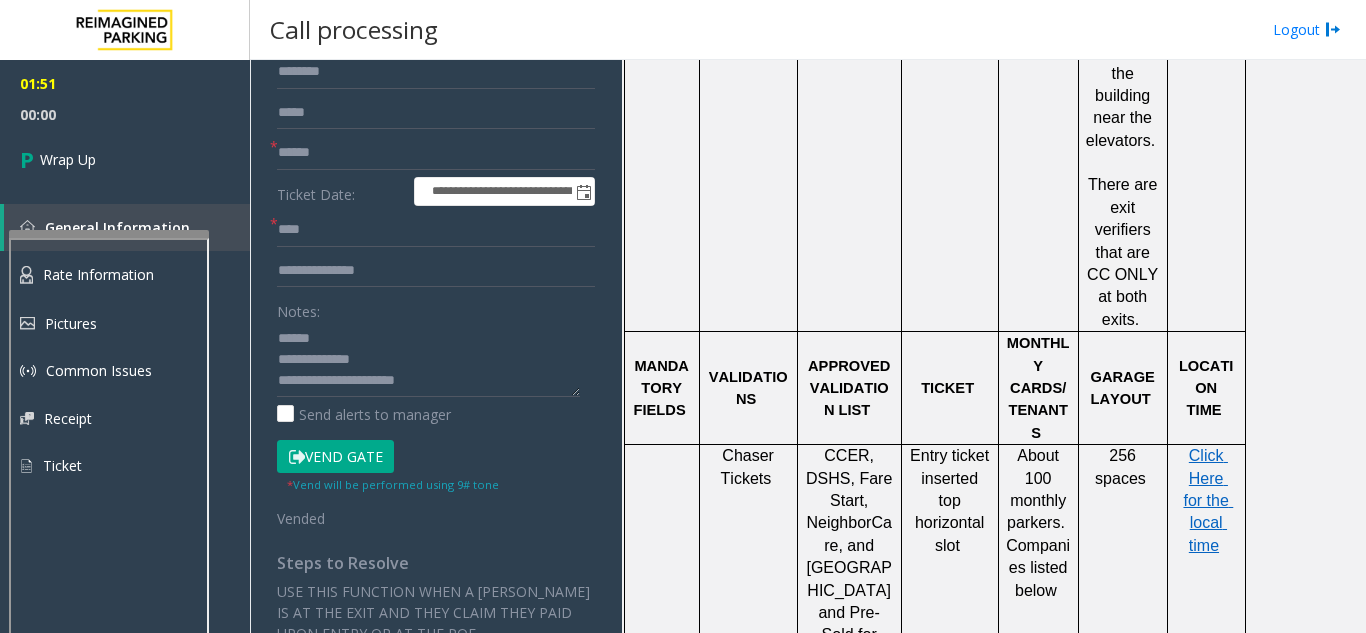 scroll, scrollTop: 0, scrollLeft: 0, axis: both 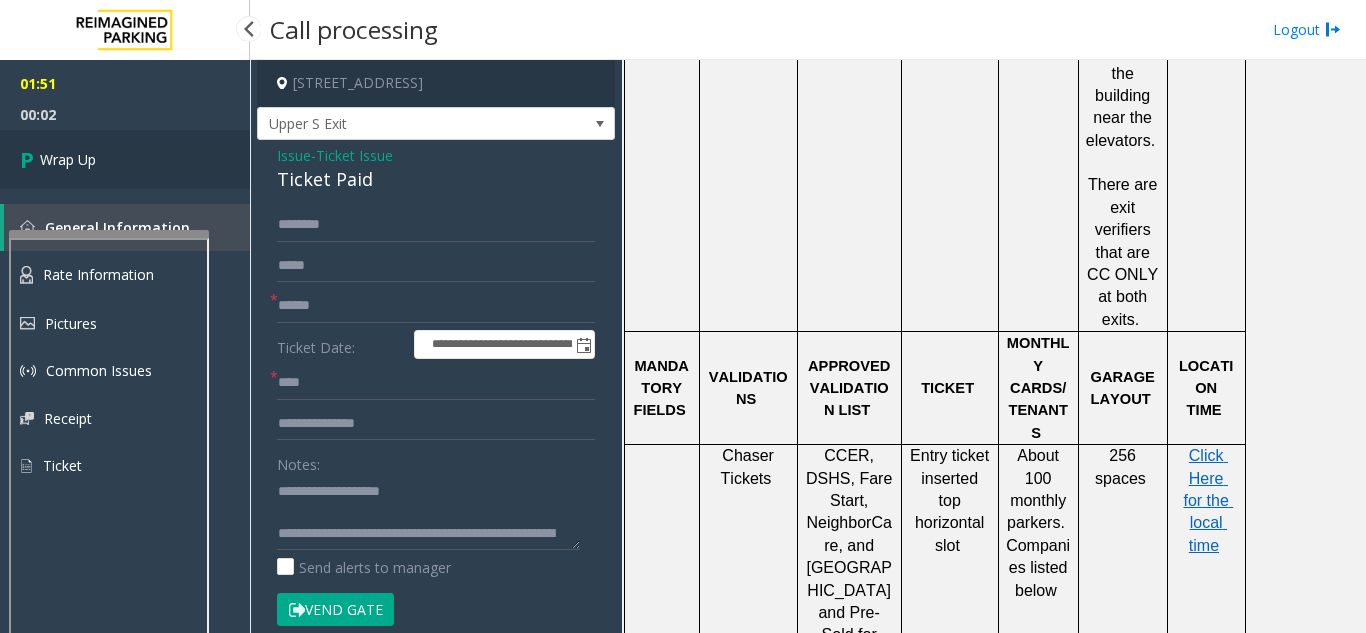 click on "Wrap Up" at bounding box center (68, 159) 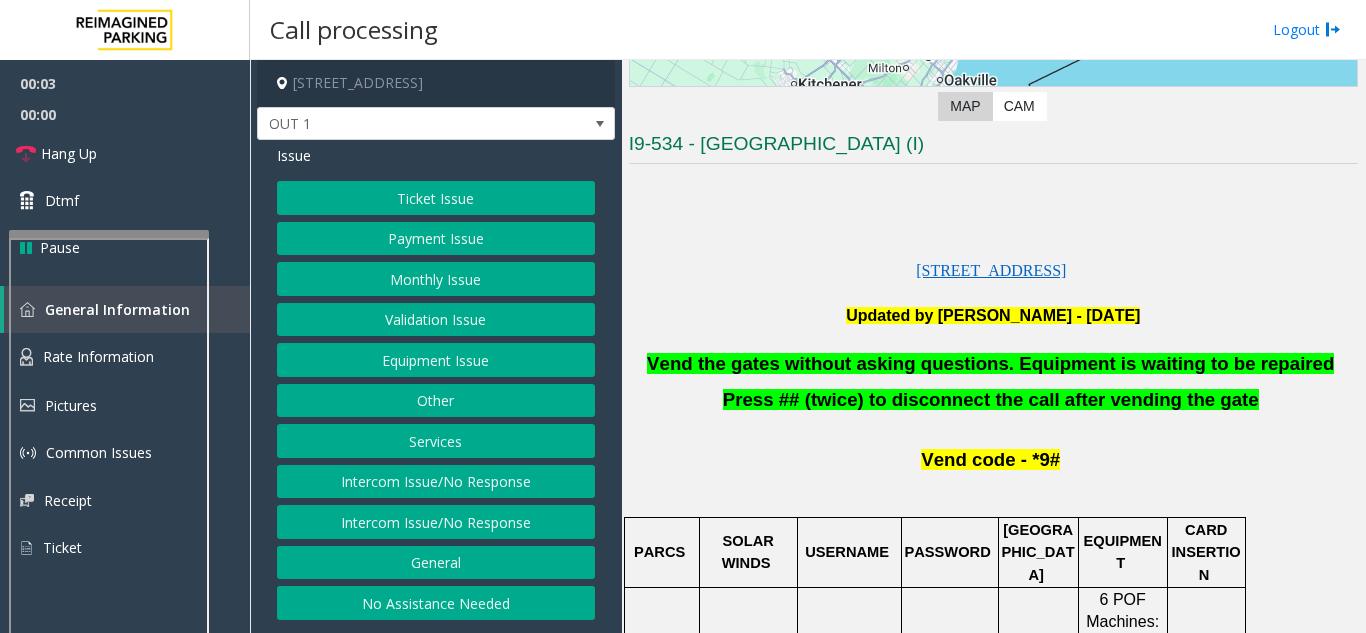 scroll, scrollTop: 400, scrollLeft: 0, axis: vertical 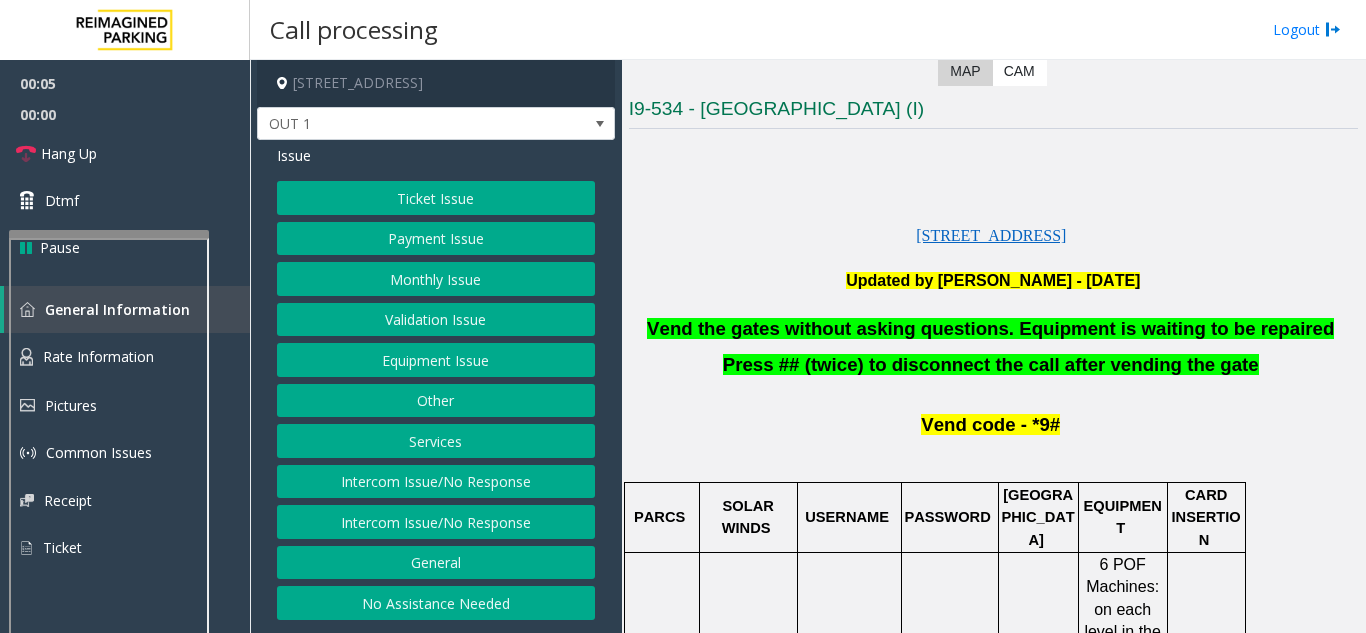click on "Equipment Issue" 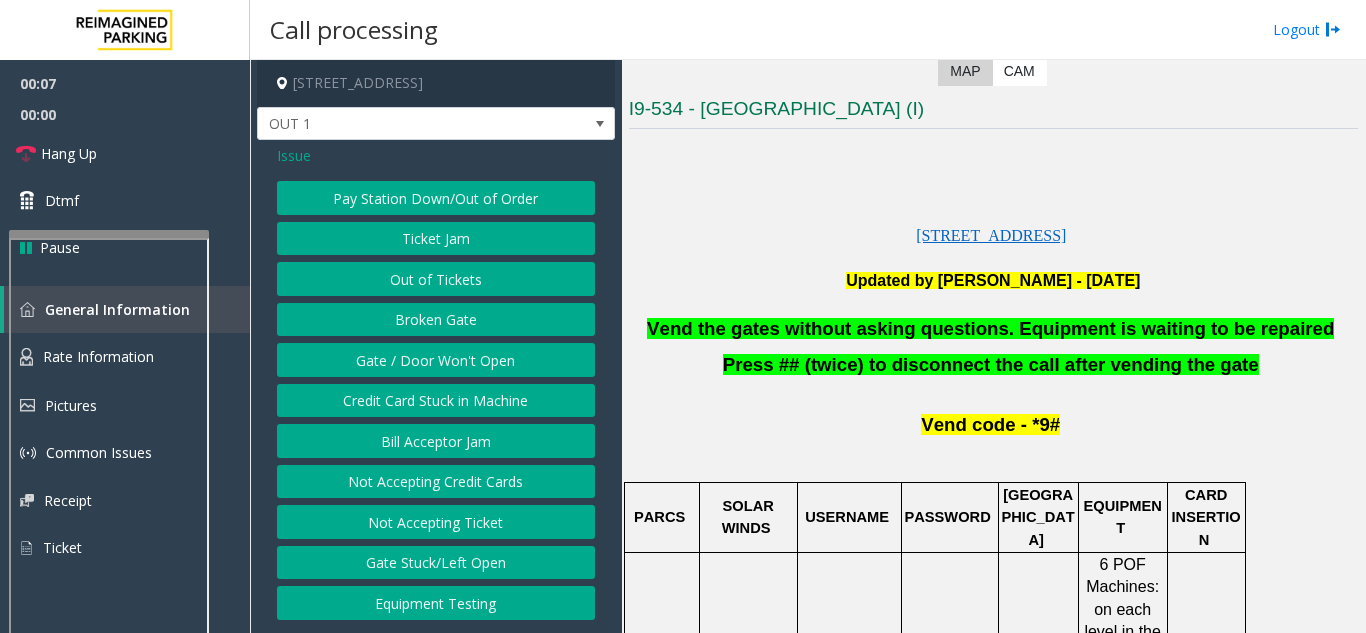 click on "Gate / Door Won't Open" 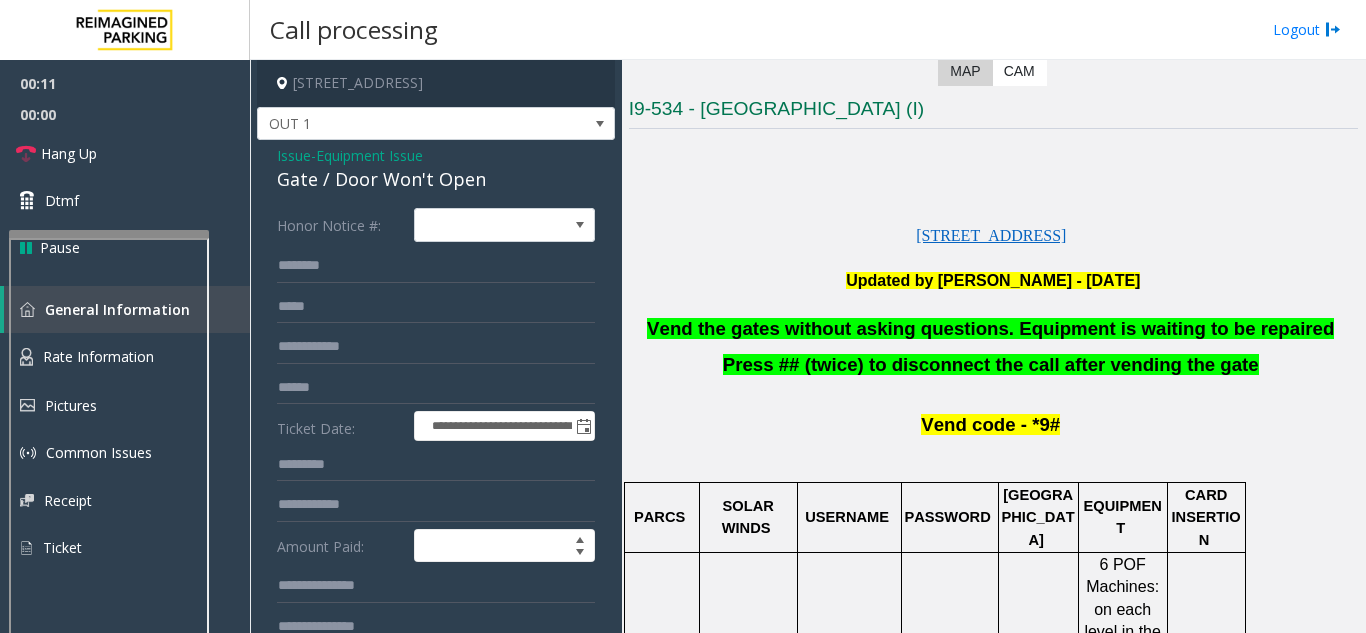 click on "Vend the gates without asking questions. Equipment is waiting to be repaired" 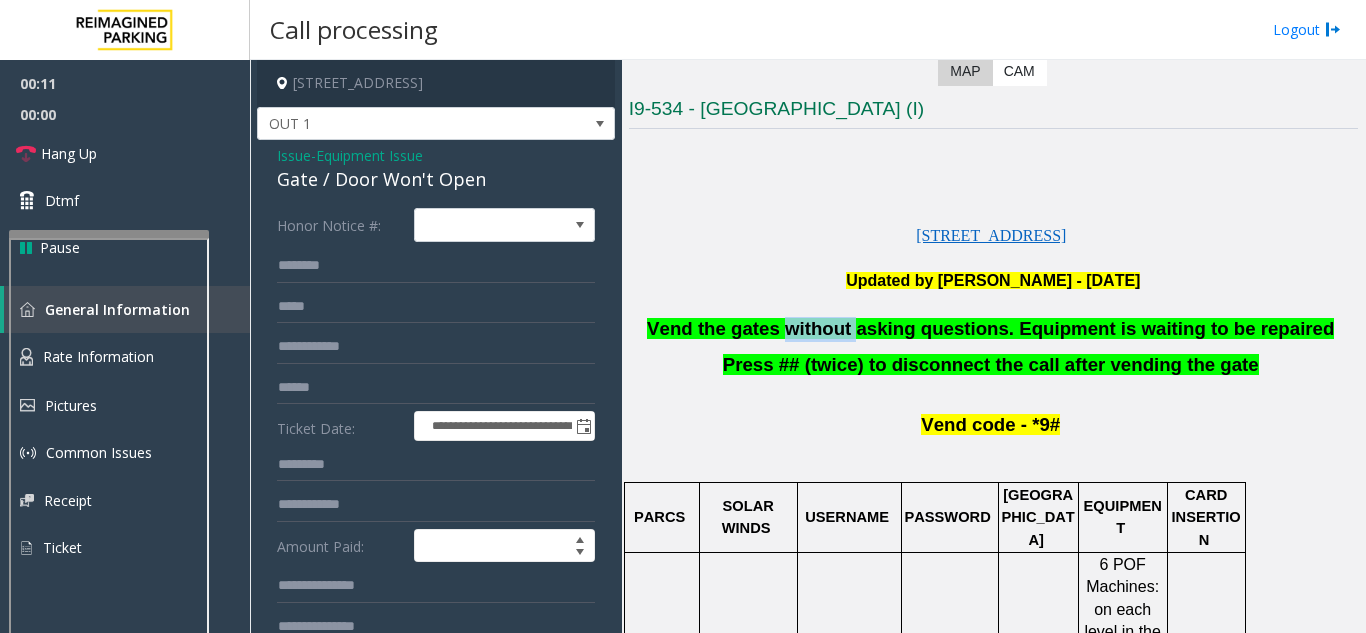 click on "Vend the gates without asking questions. Equipment is waiting to be repaired" 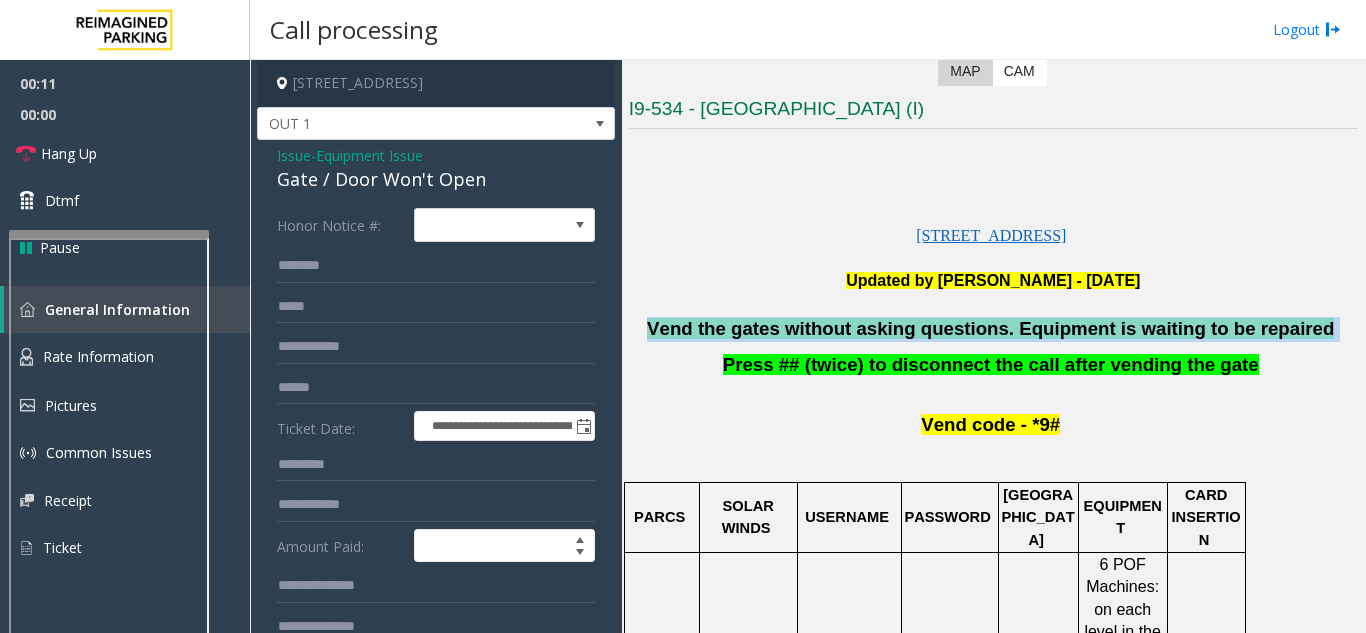 click on "Vend the gates without asking questions. Equipment is waiting to be repaired" 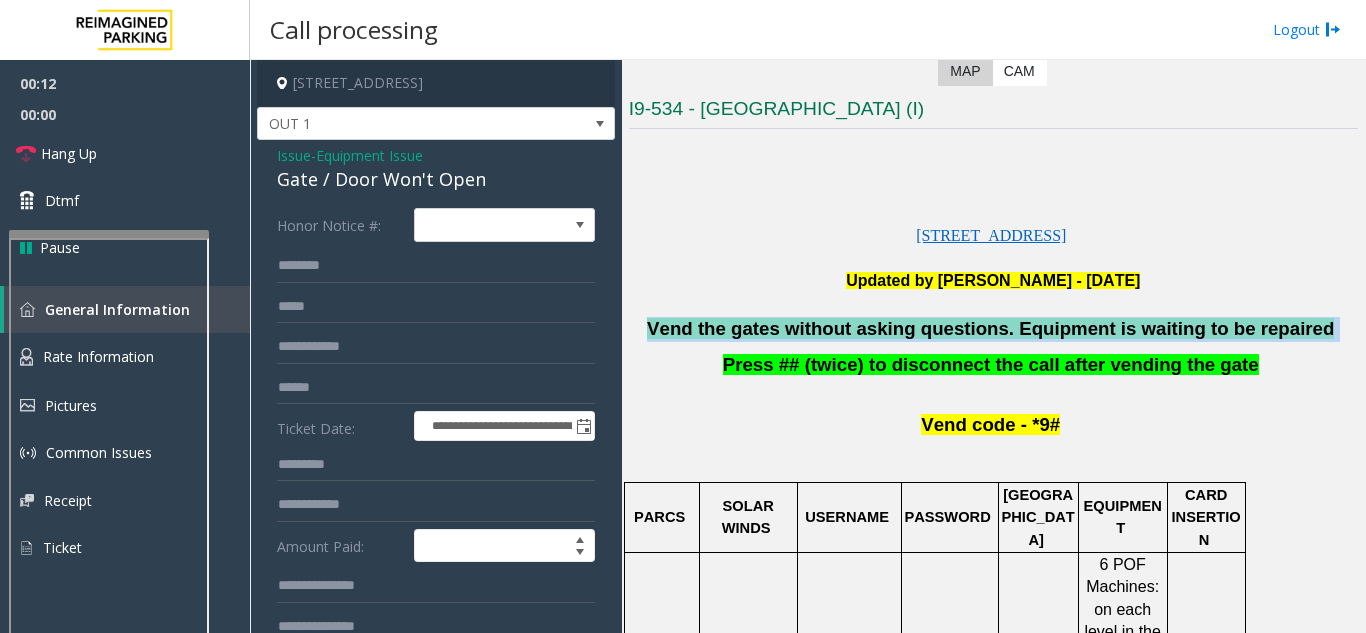 copy on "Vend the gates without asking questions. Equipment is waiting to be repaired" 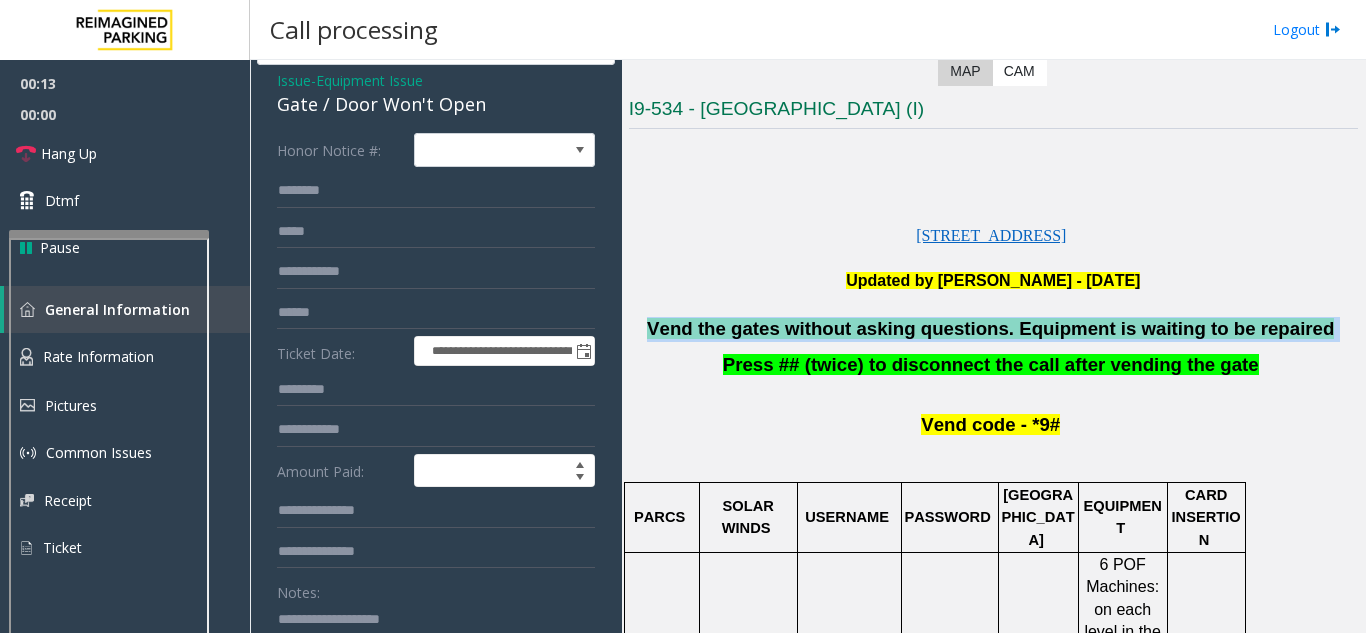 scroll, scrollTop: 200, scrollLeft: 0, axis: vertical 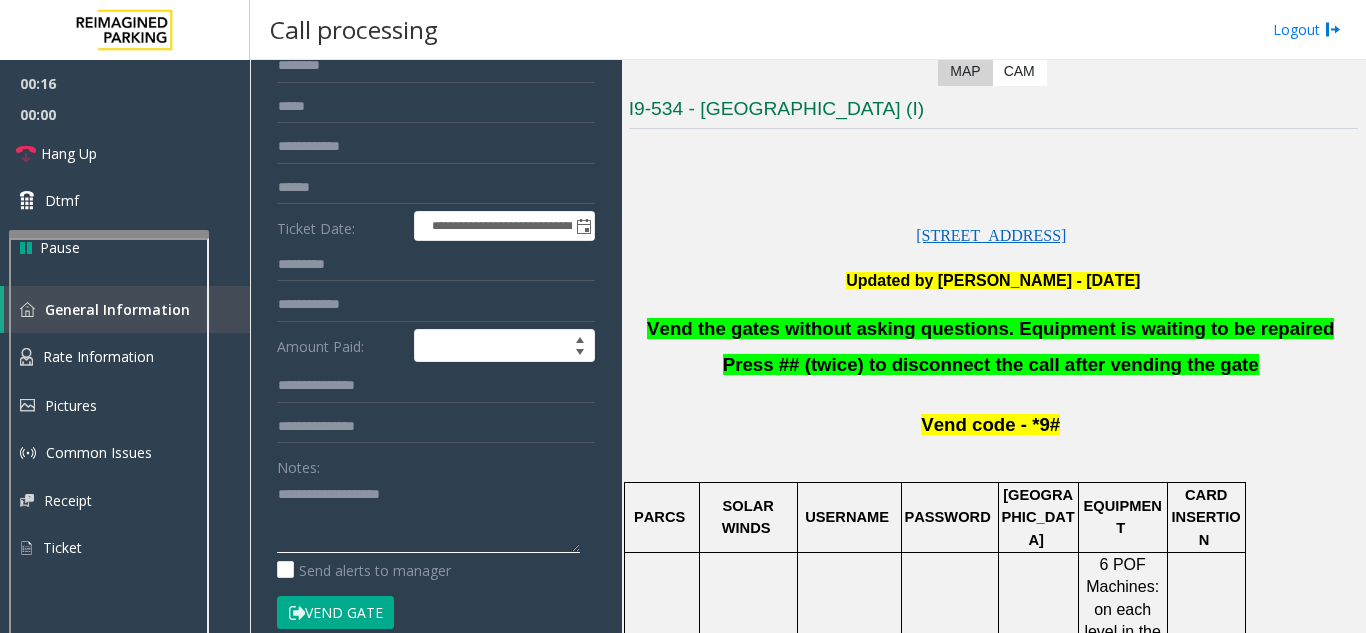 click 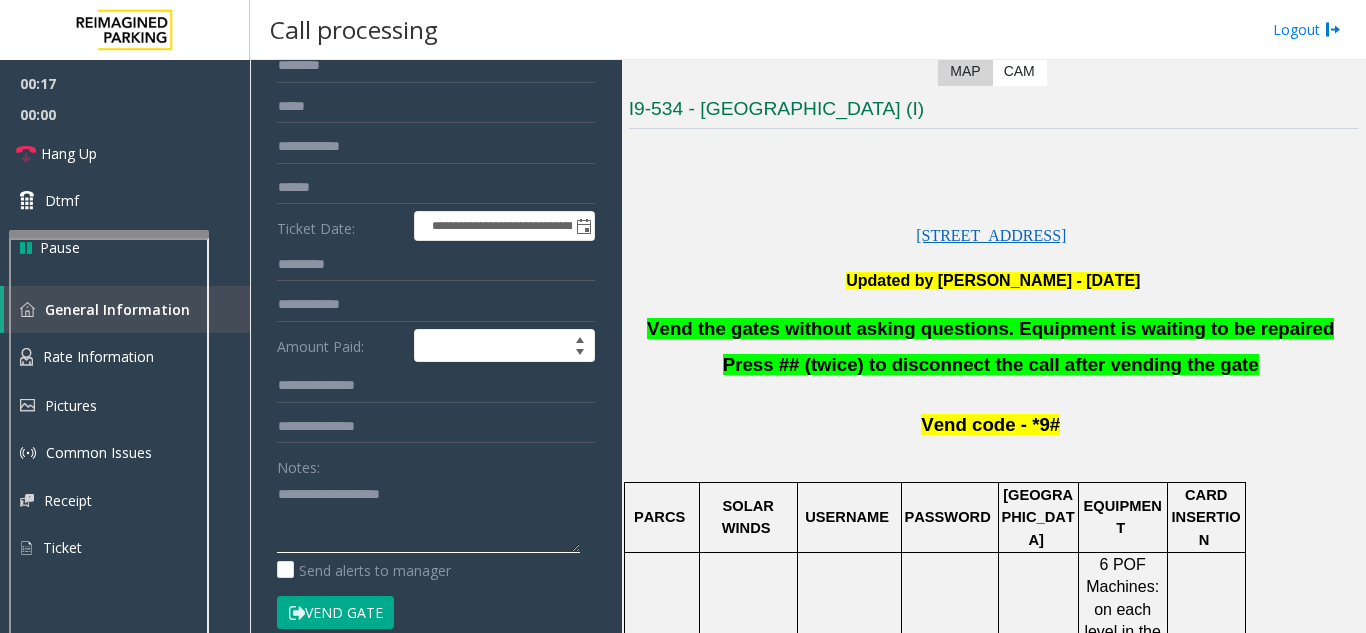 paste on "**********" 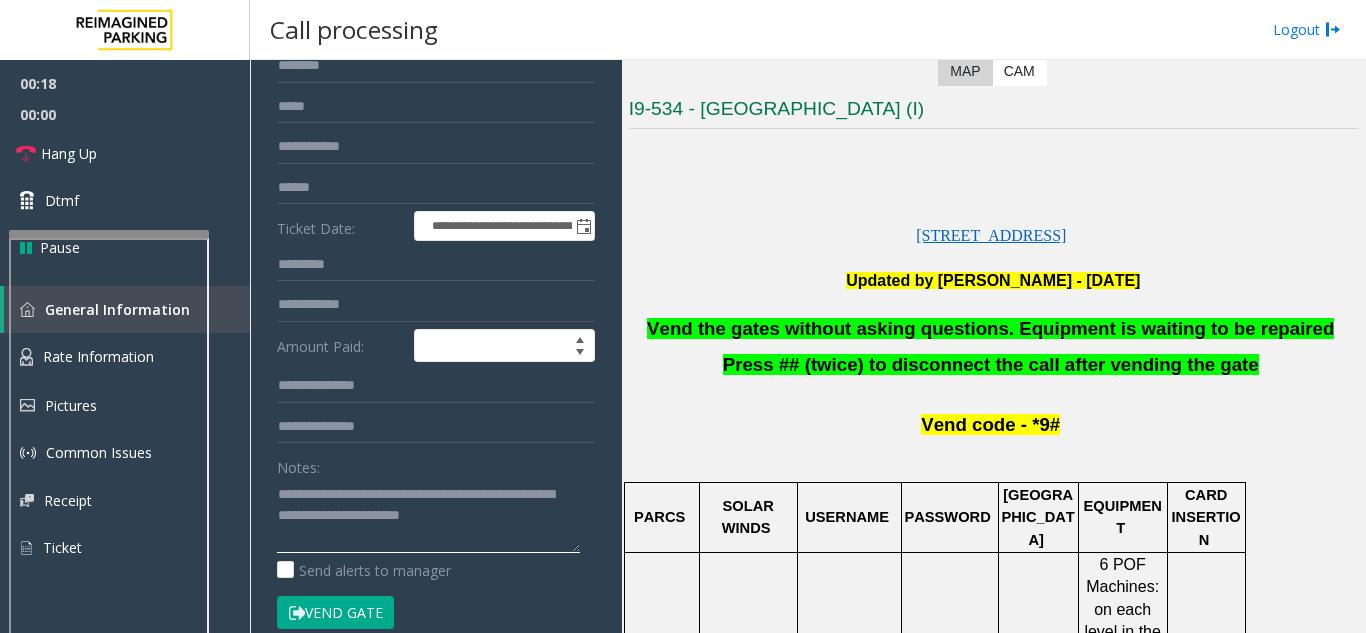 scroll, scrollTop: 0, scrollLeft: 0, axis: both 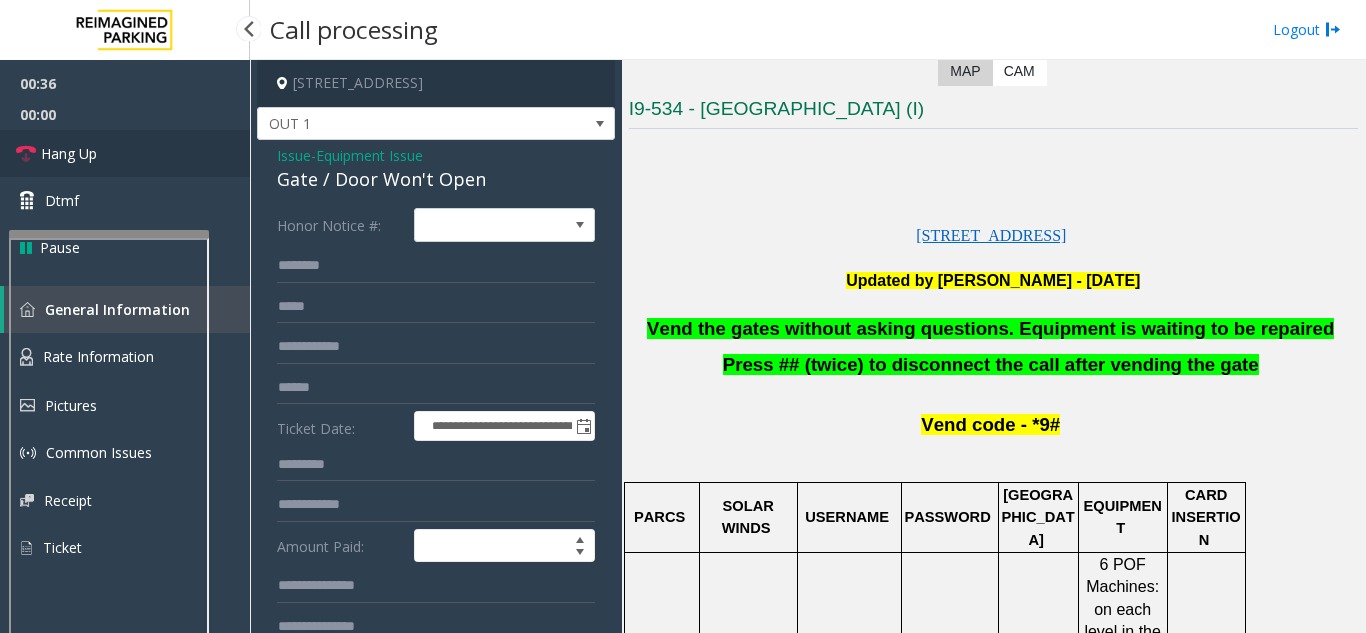 type on "**********" 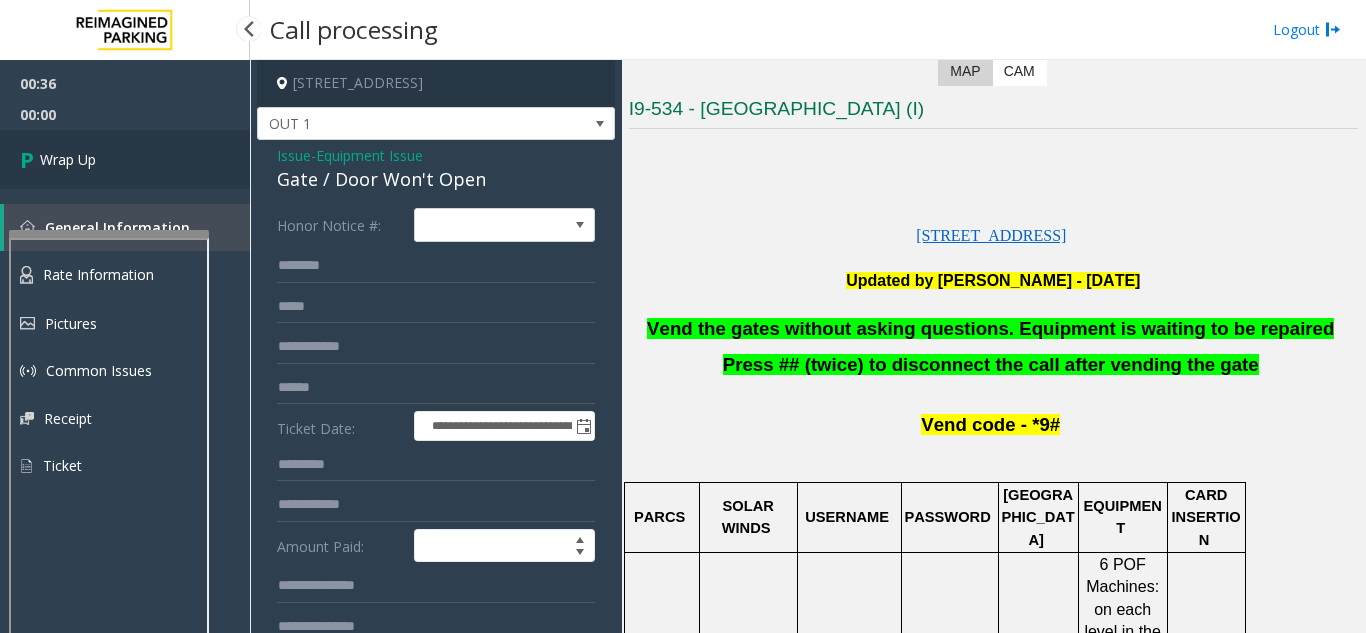 click on "Wrap Up" at bounding box center (125, 159) 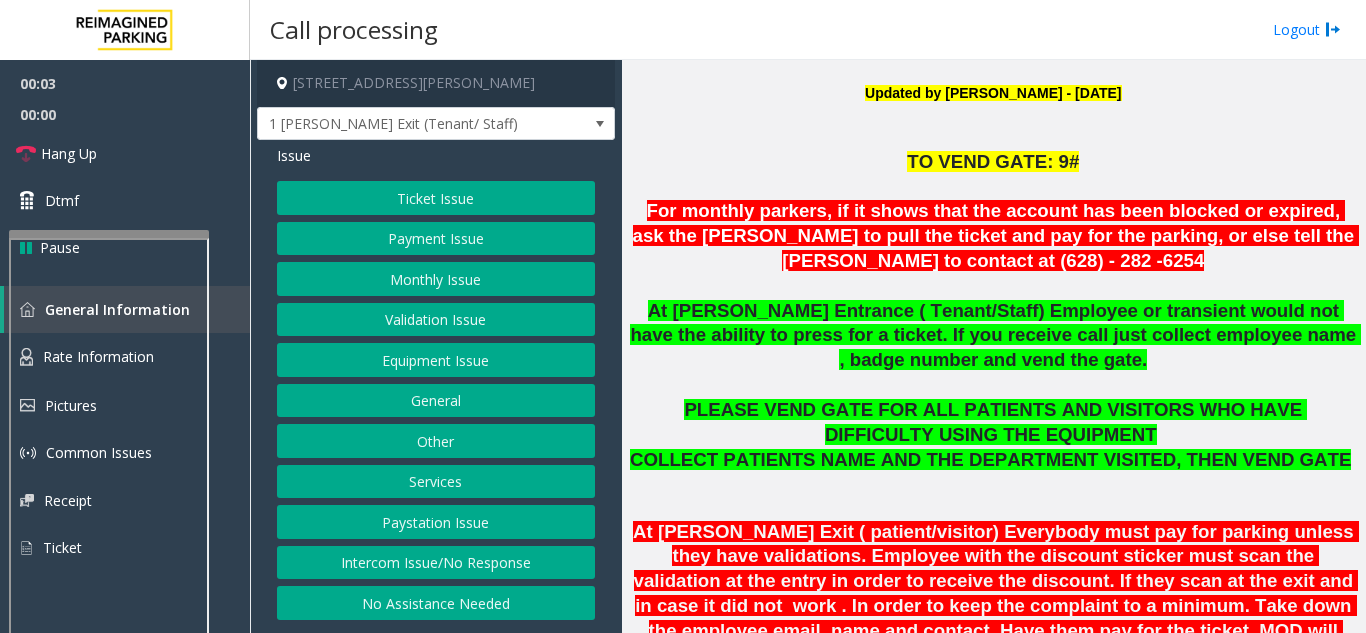 scroll, scrollTop: 500, scrollLeft: 0, axis: vertical 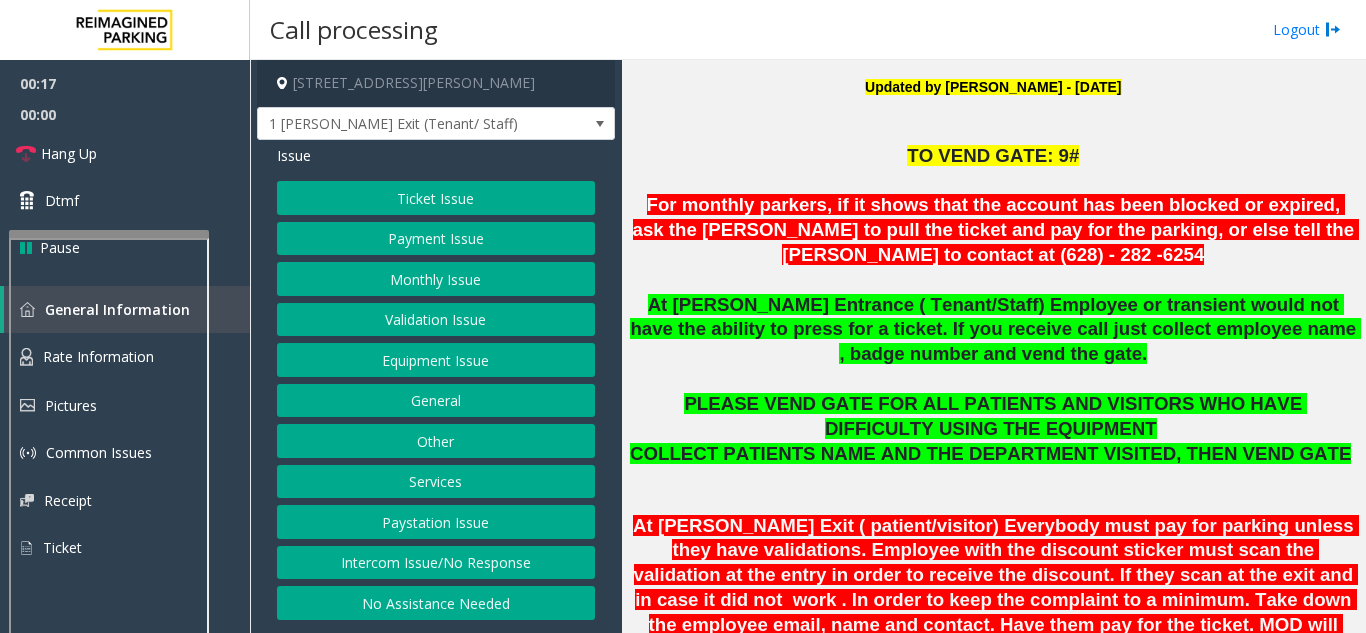 click on "Ticket Issue" 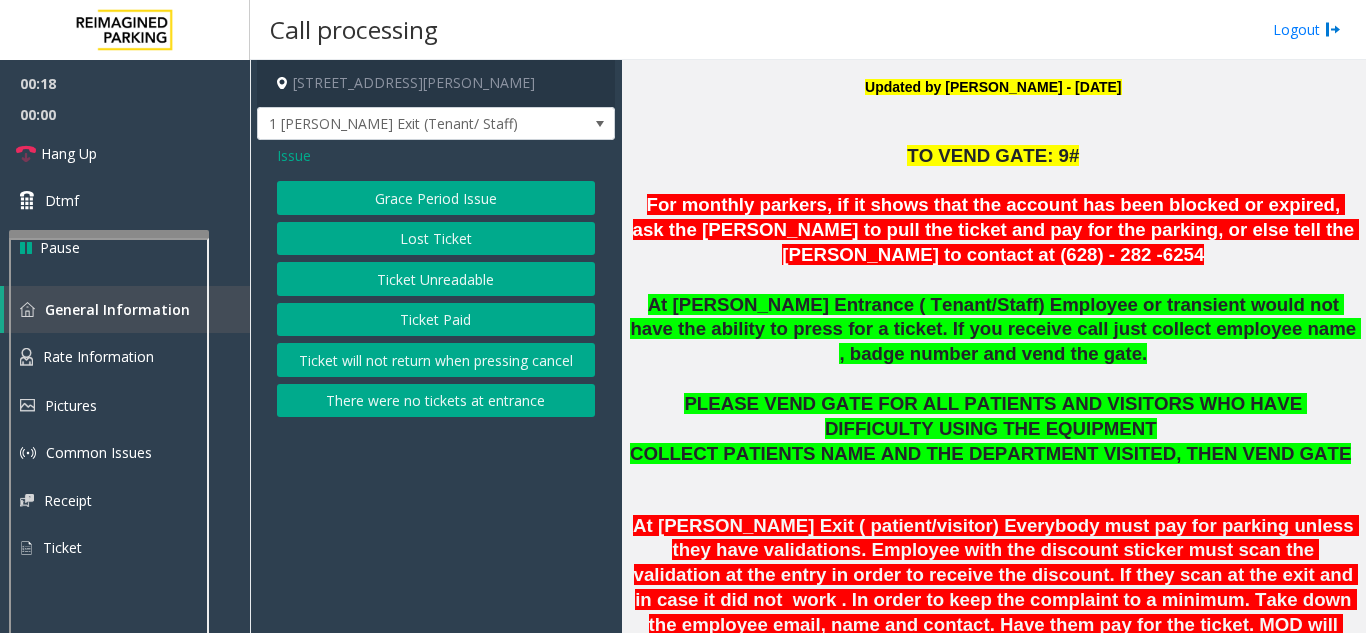 click on "There were no tickets at entrance" 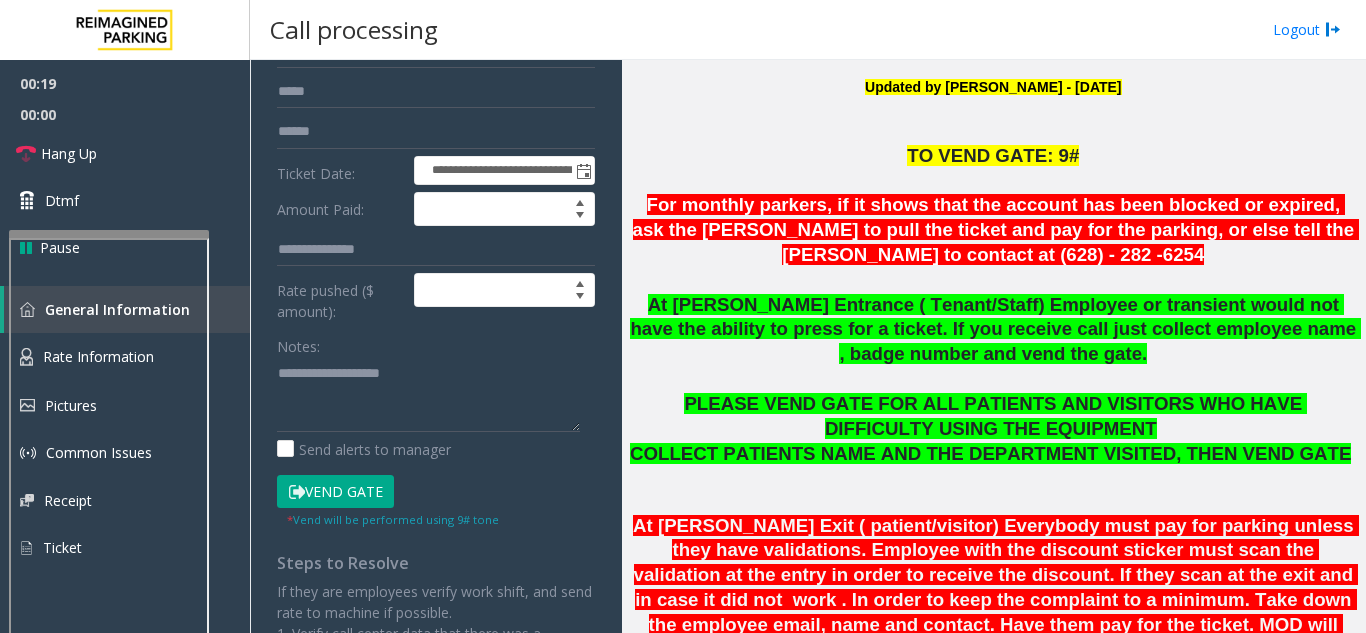 scroll, scrollTop: 200, scrollLeft: 0, axis: vertical 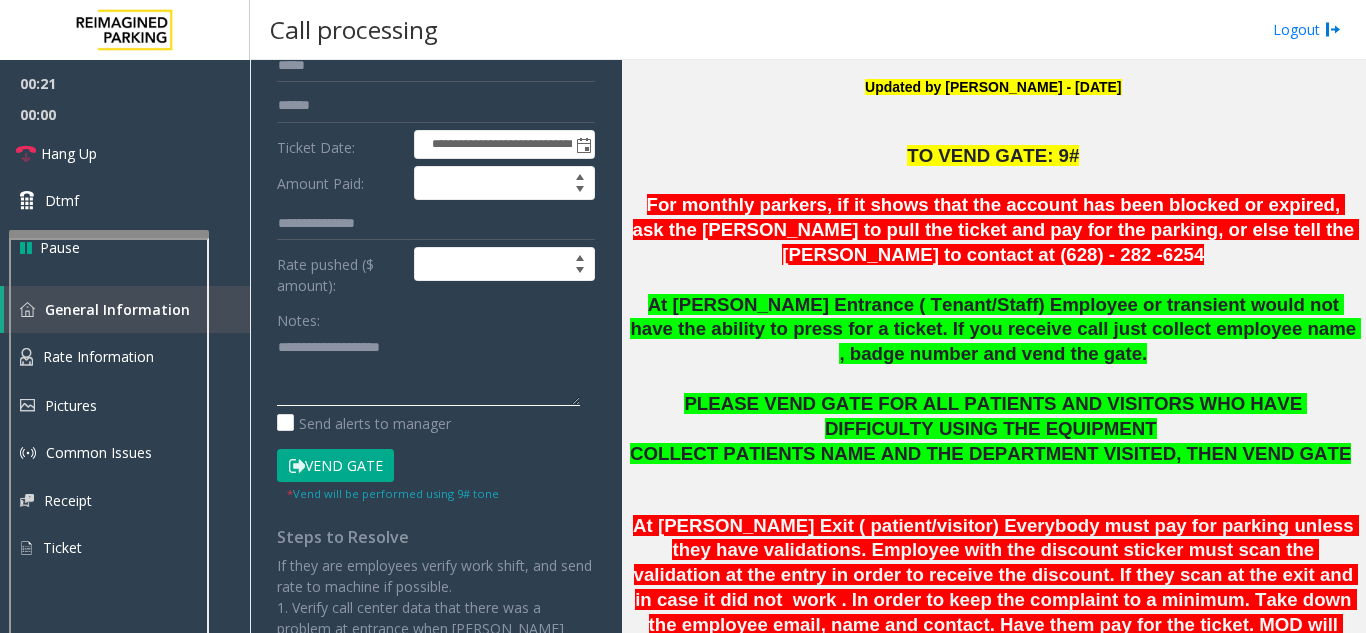 paste on "**********" 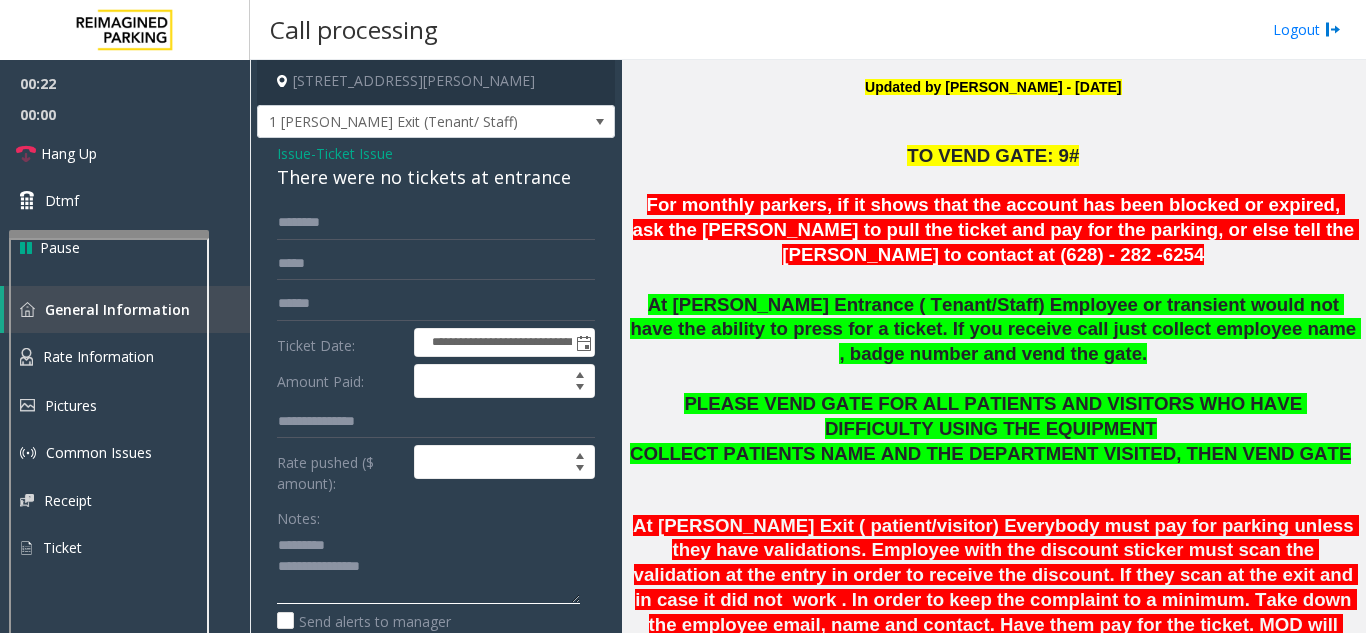 scroll, scrollTop: 0, scrollLeft: 0, axis: both 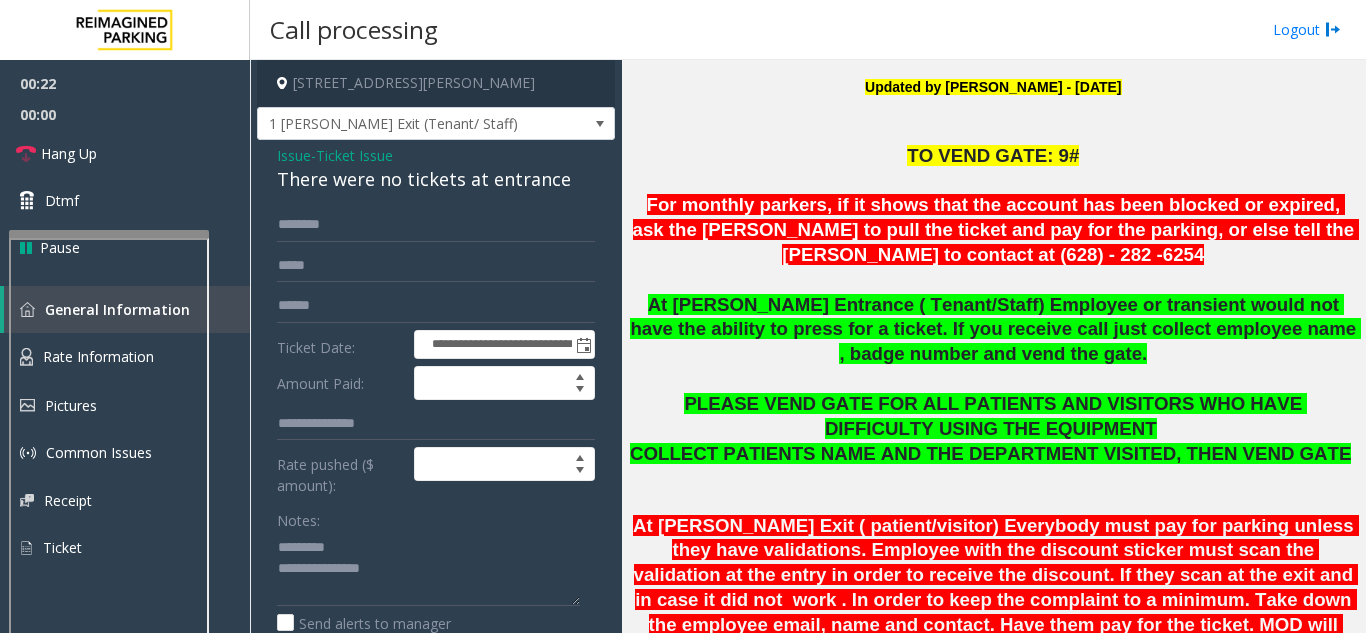 click on "There were no tickets at entrance" 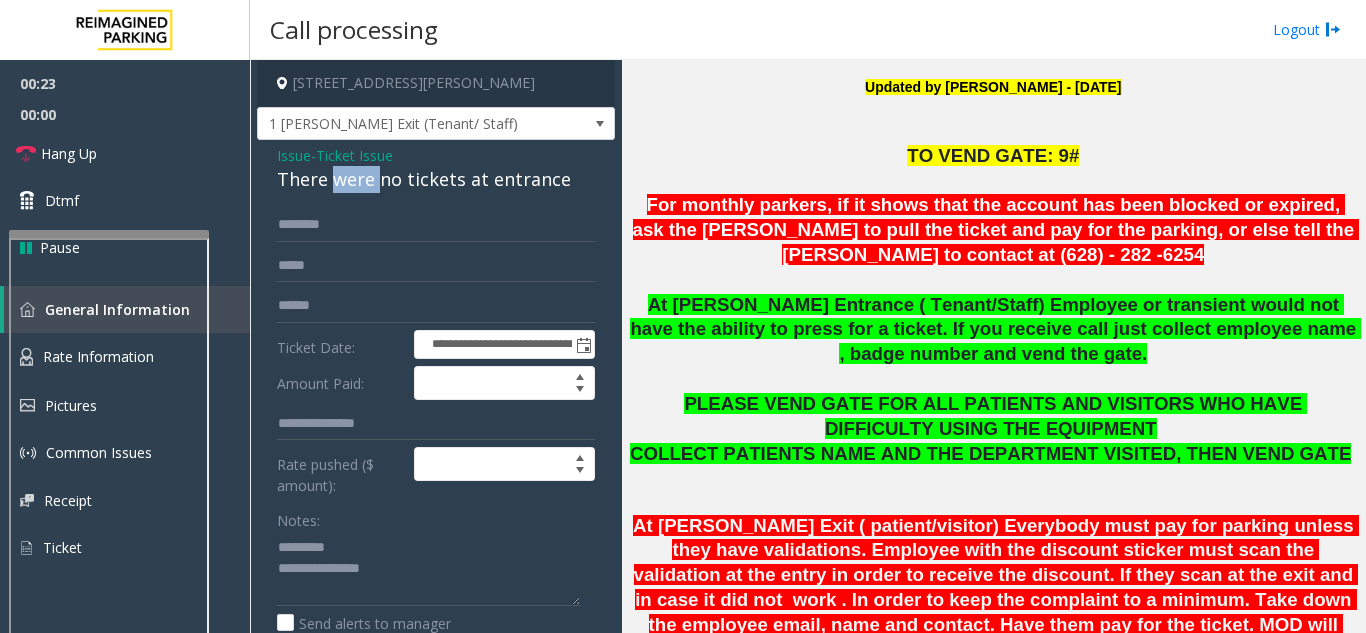 click on "There were no tickets at entrance" 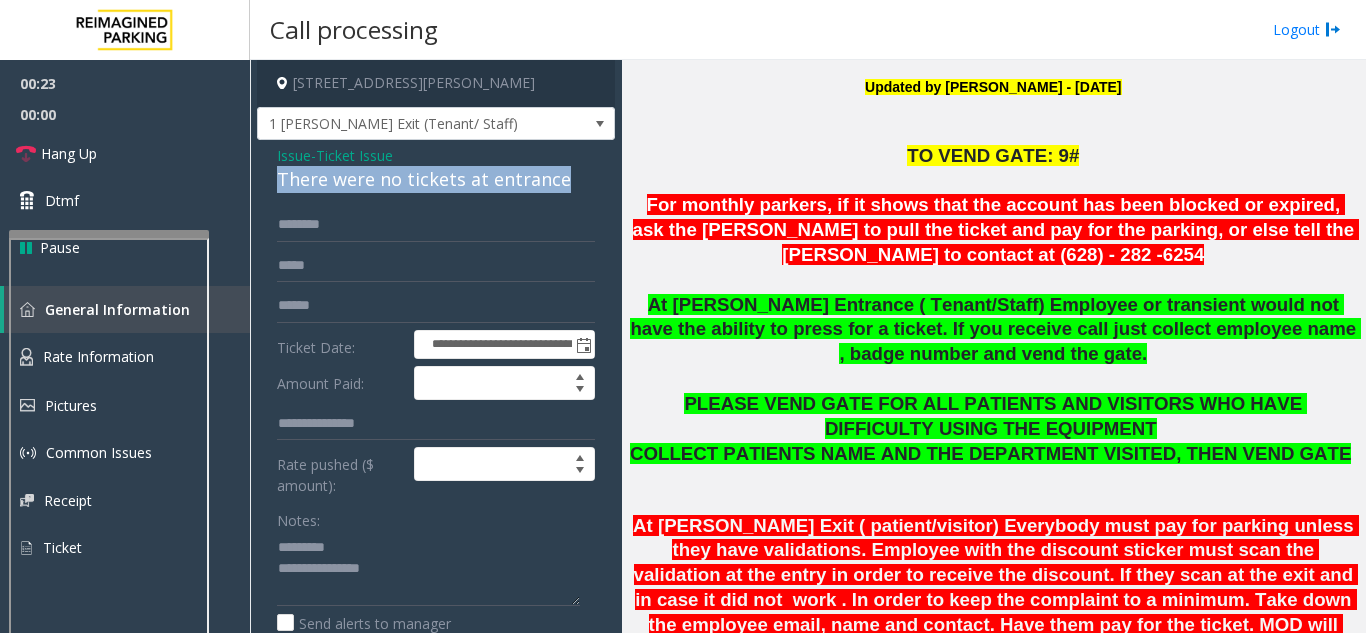 click on "There were no tickets at entrance" 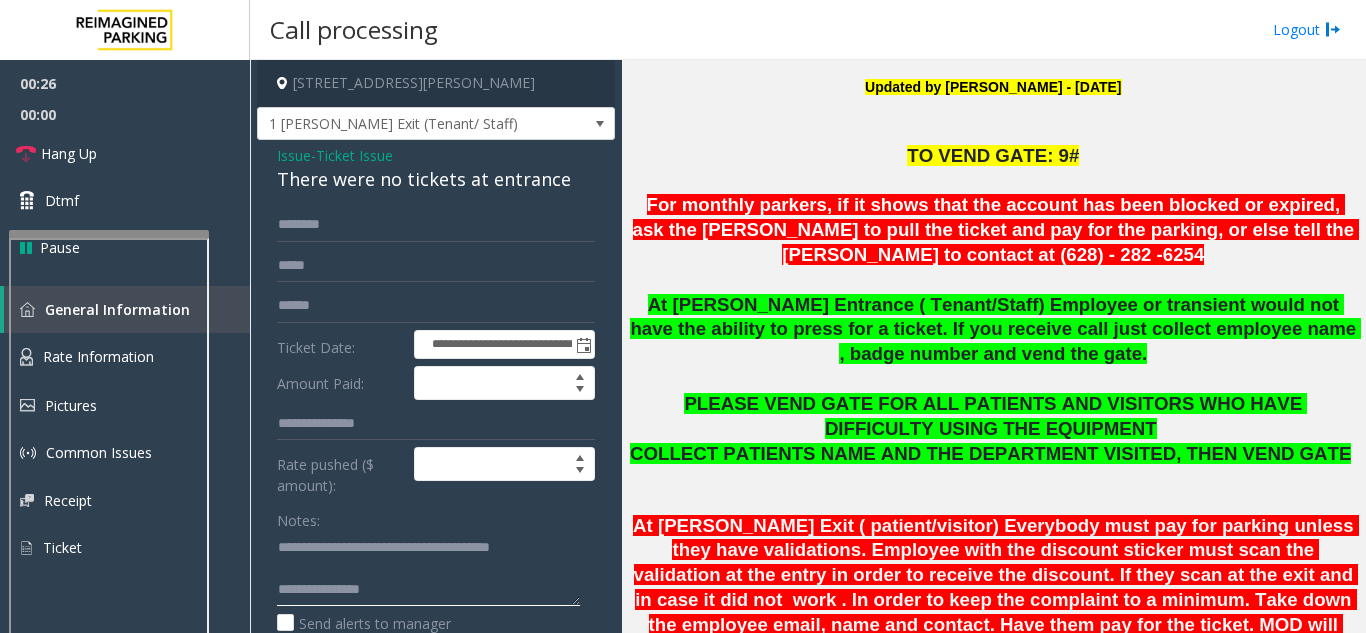 type on "**********" 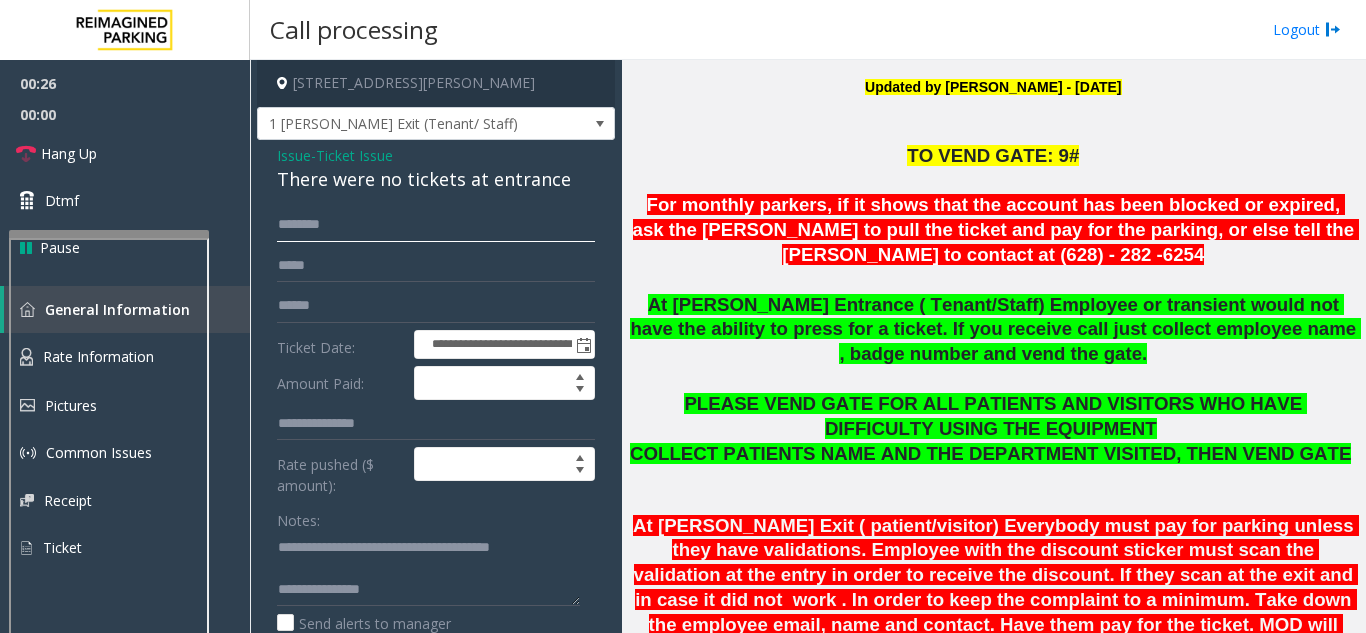 click 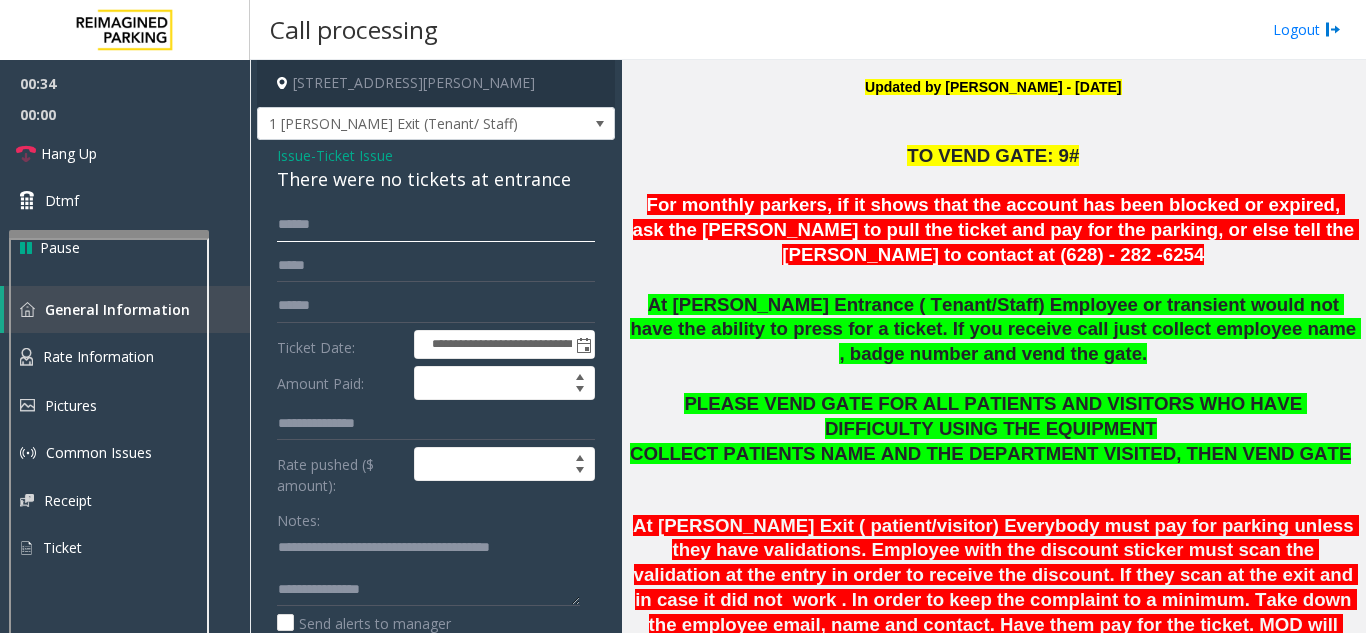 drag, startPoint x: 299, startPoint y: 231, endPoint x: 291, endPoint y: 216, distance: 17 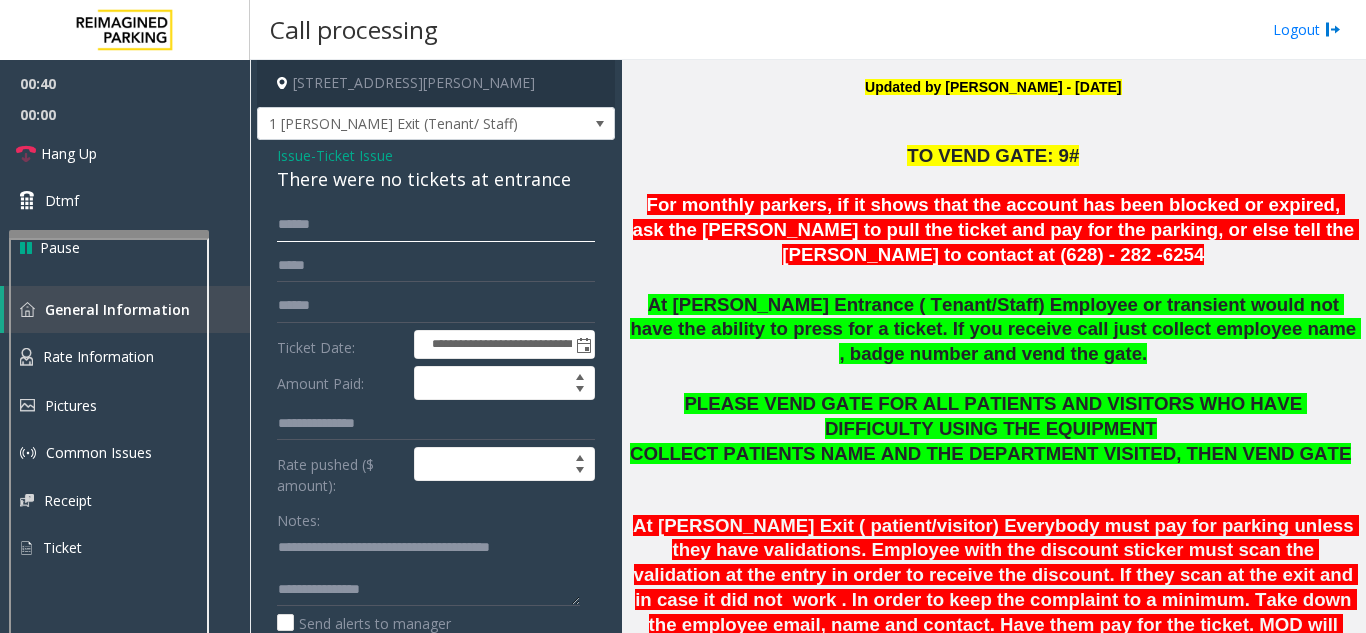 drag, startPoint x: 305, startPoint y: 228, endPoint x: 288, endPoint y: 219, distance: 19.235384 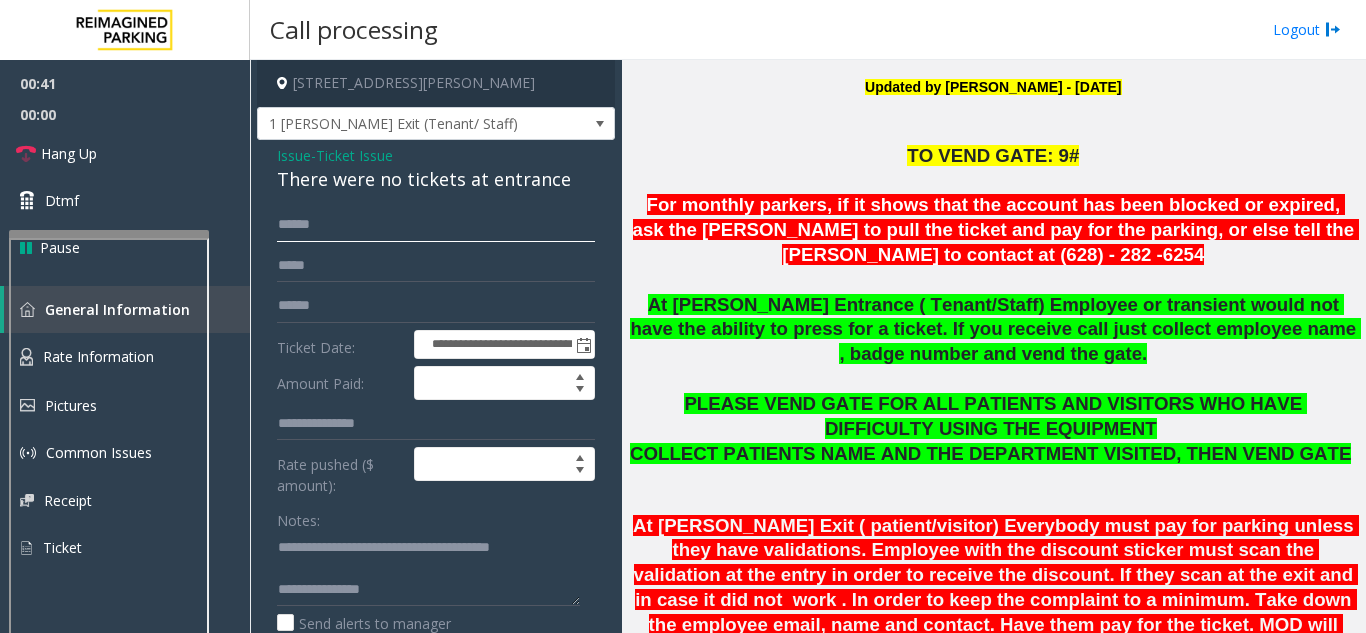 click on "*****" 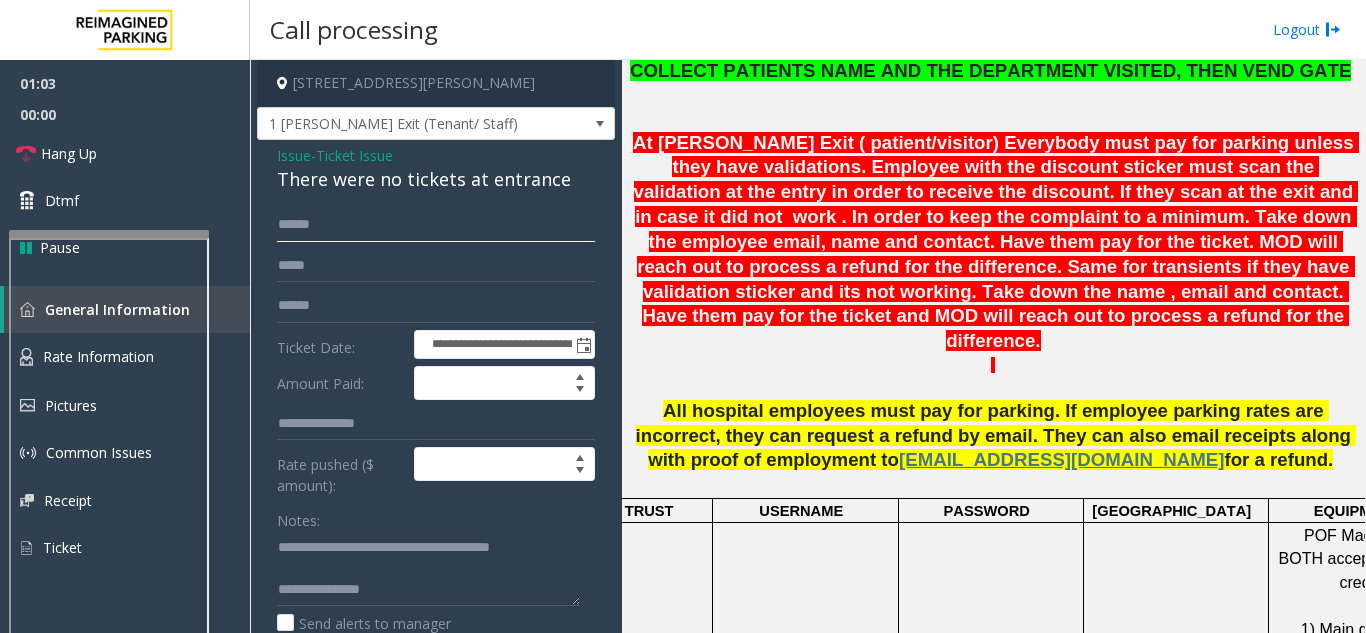 scroll, scrollTop: 900, scrollLeft: 0, axis: vertical 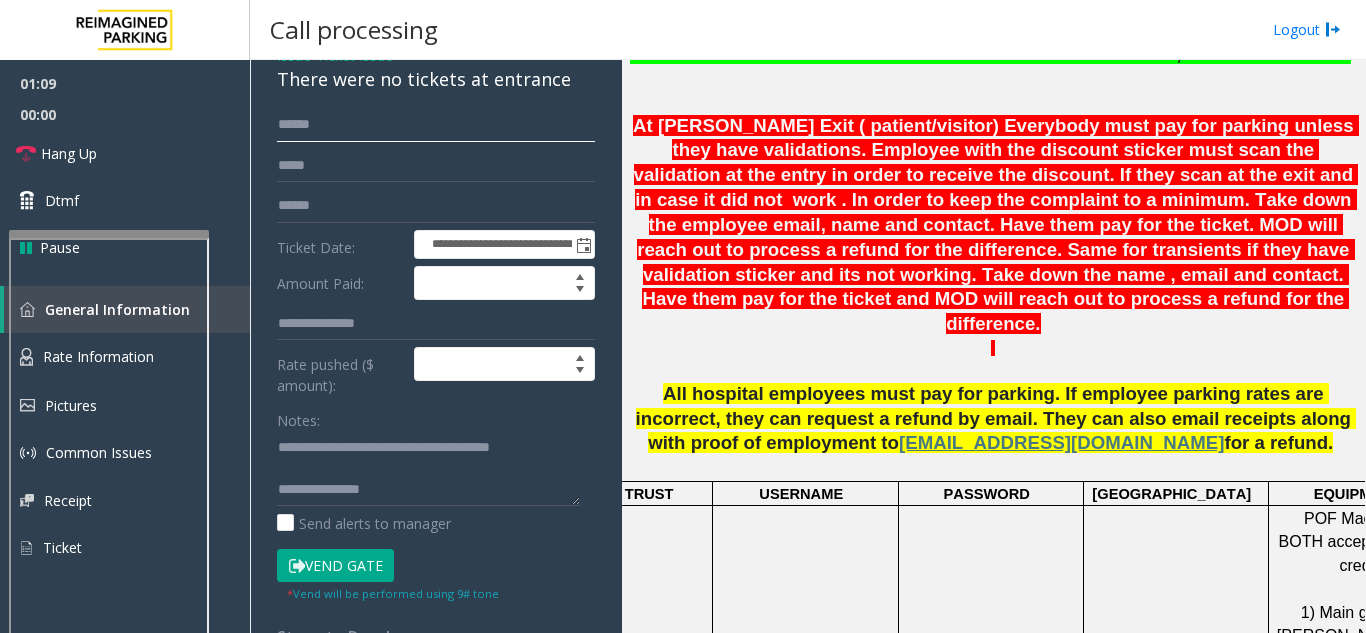 type on "*****" 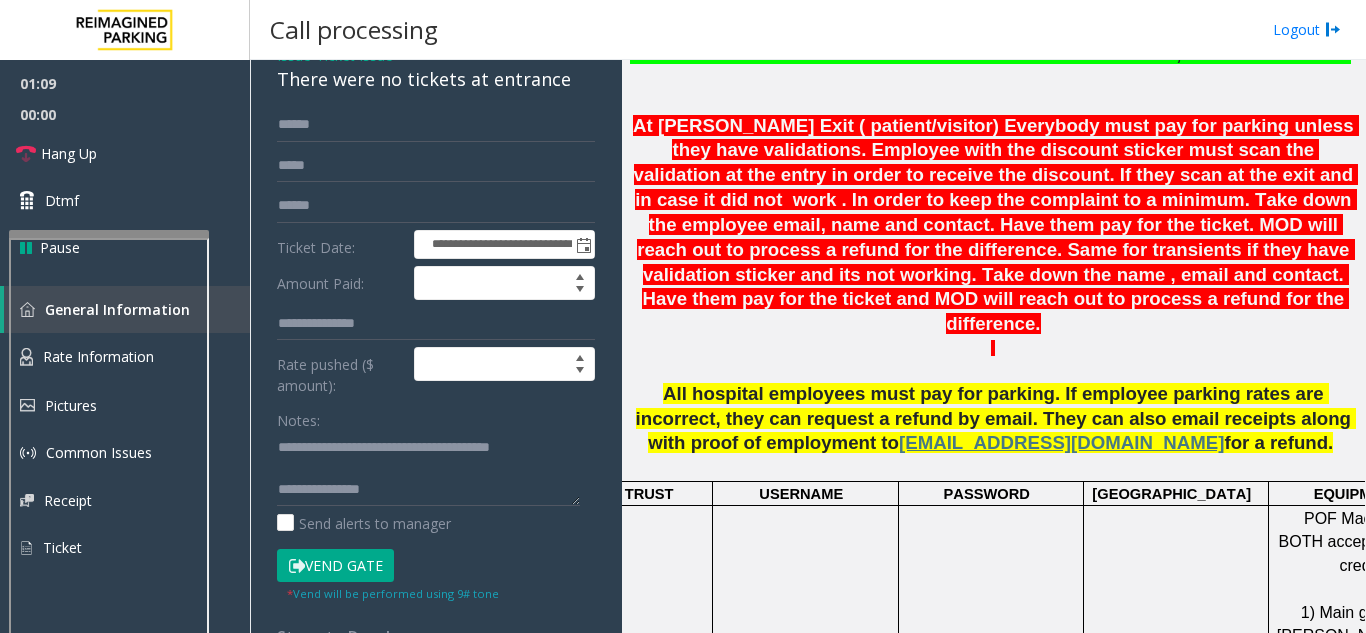click on "Vend Gate" 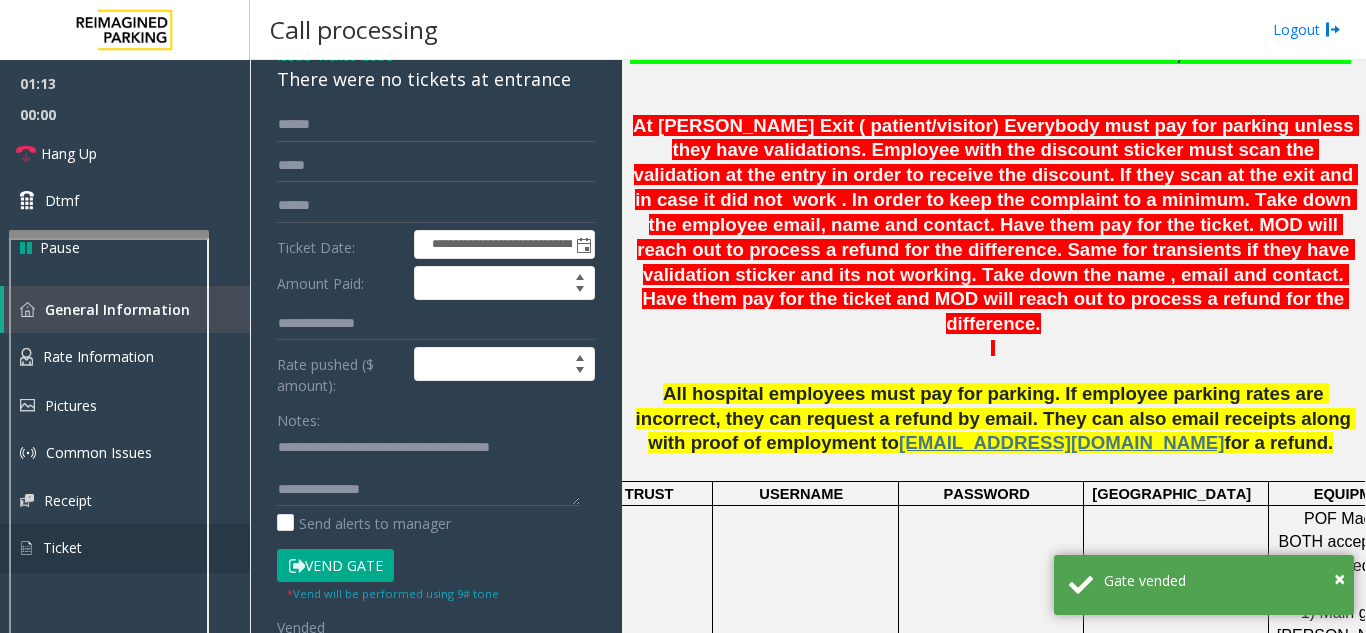scroll, scrollTop: 21, scrollLeft: 0, axis: vertical 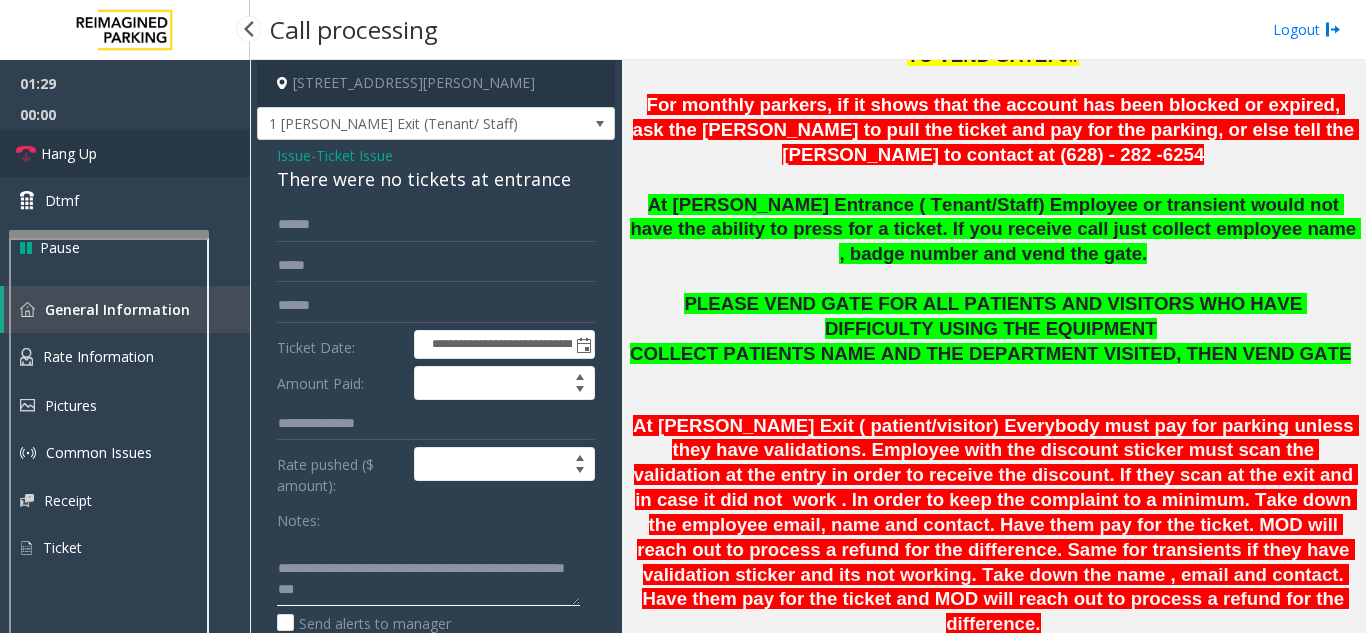 type on "**********" 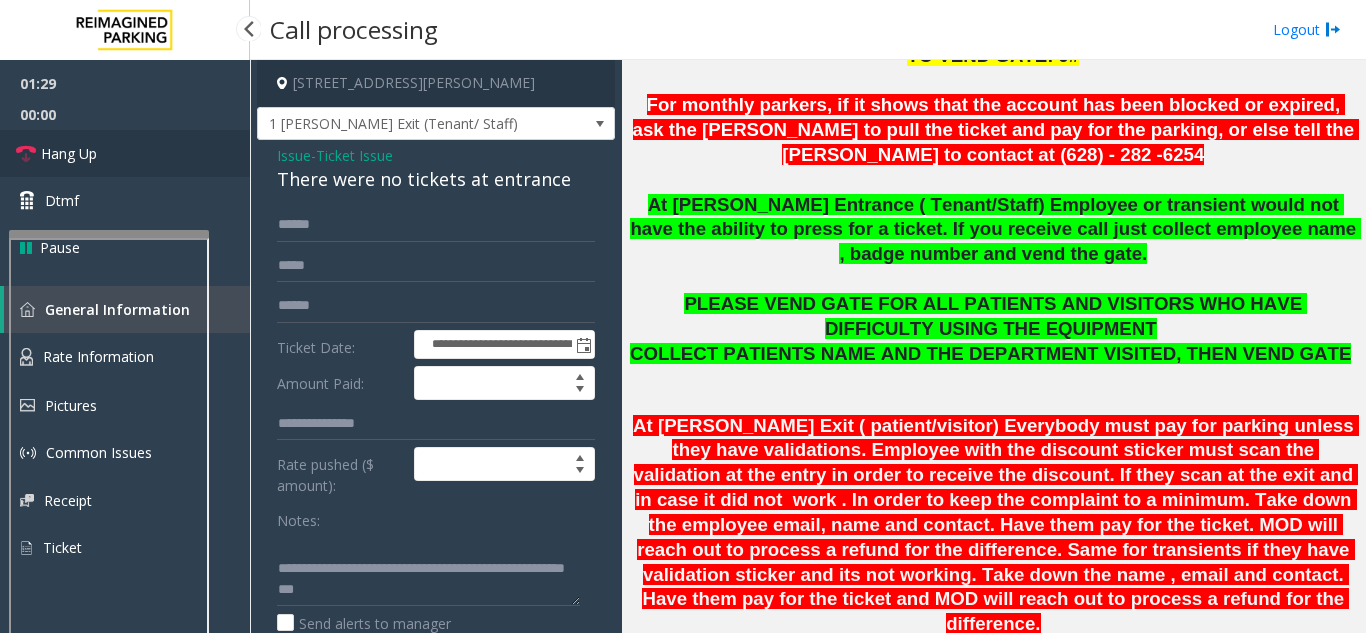 click on "Hang Up" at bounding box center [125, 153] 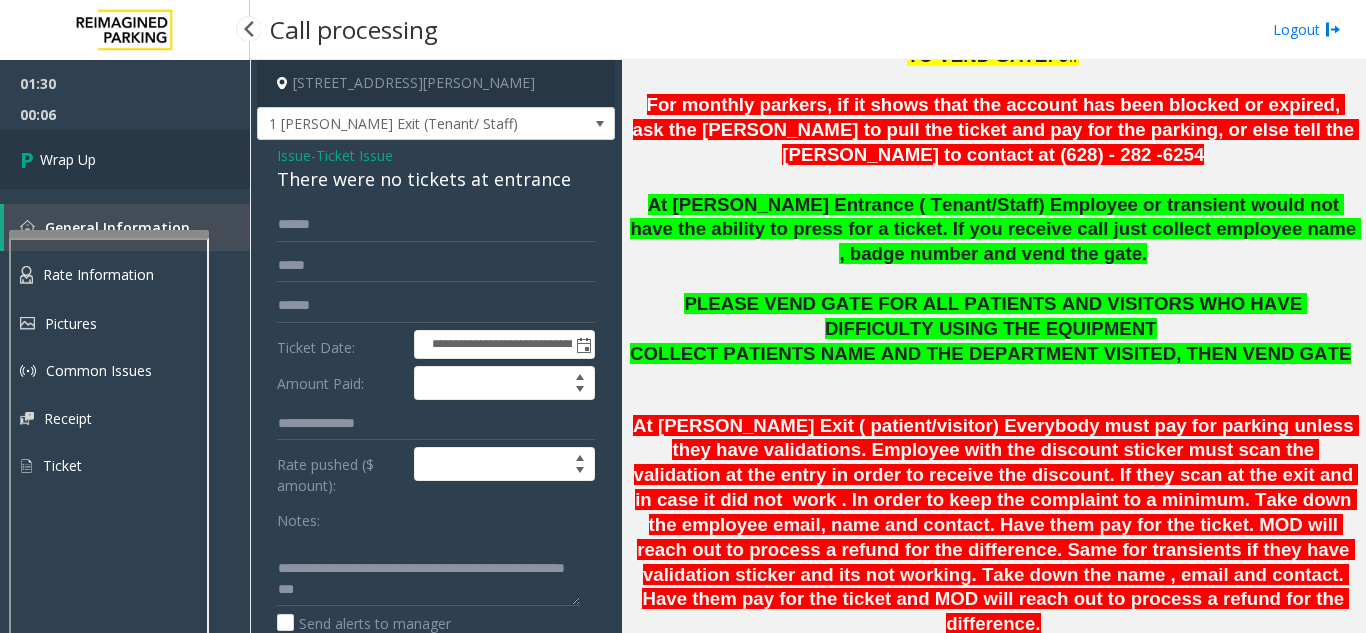 click on "Wrap Up" at bounding box center [125, 159] 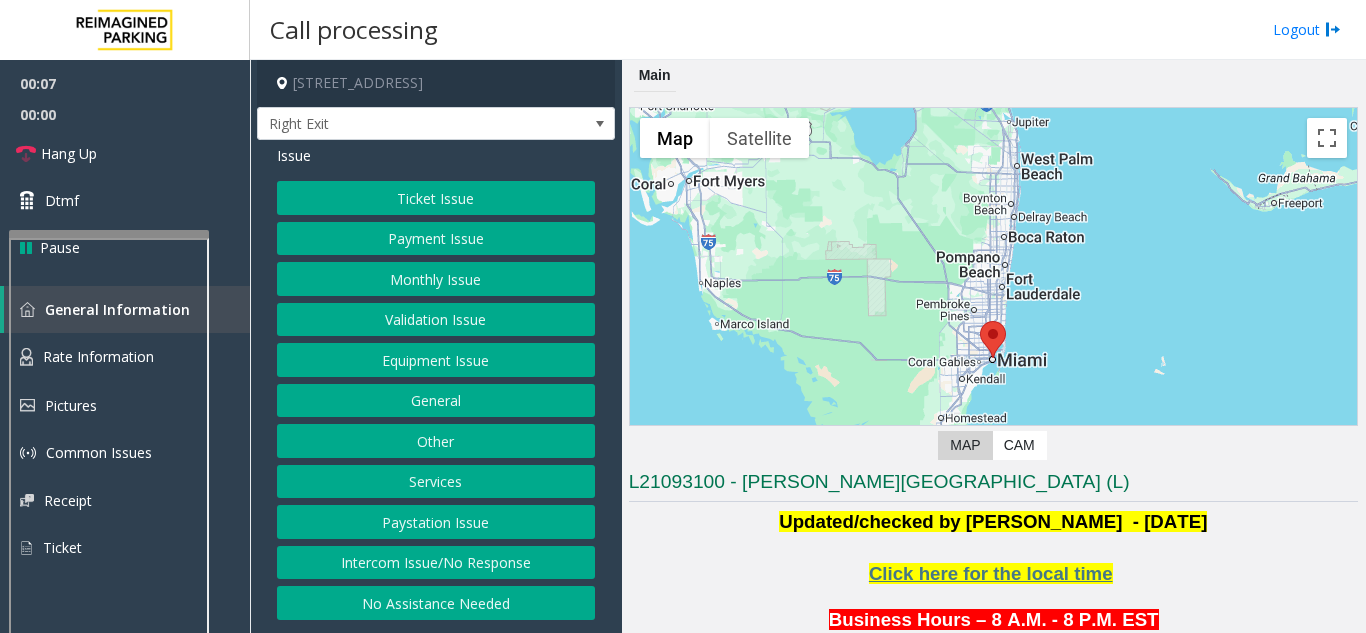 click on "Intercom Issue/No Response" 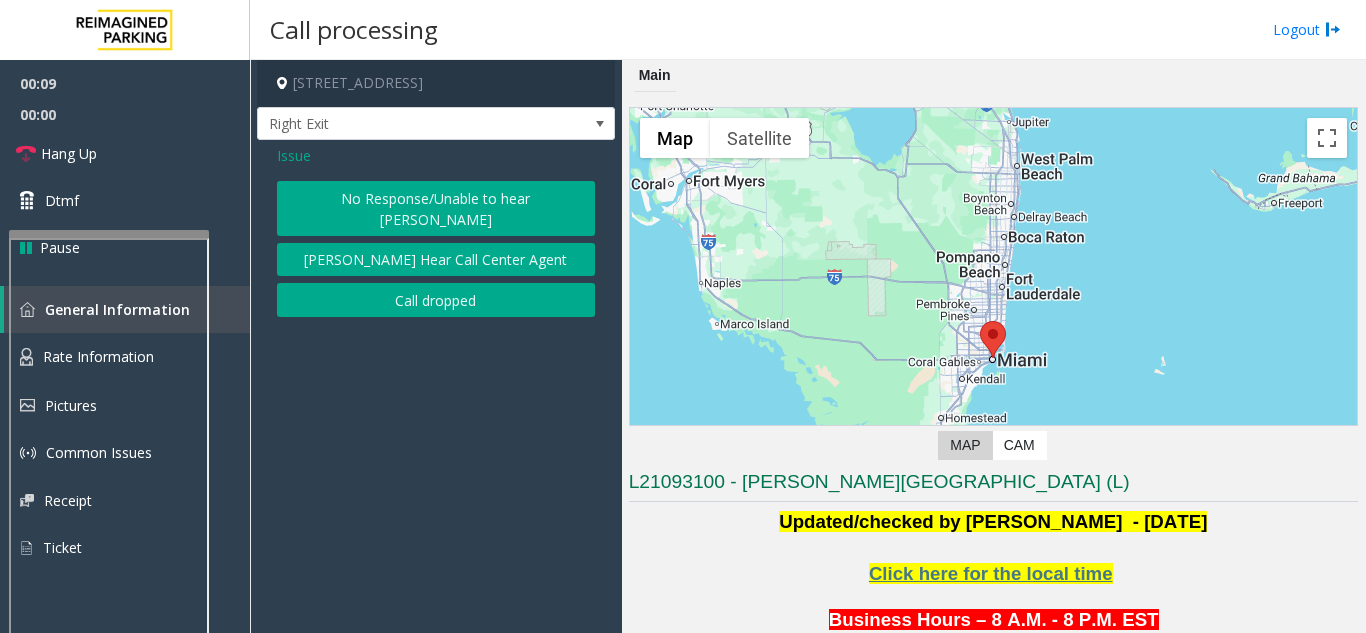 click on "No Response/Unable to hear [PERSON_NAME]" 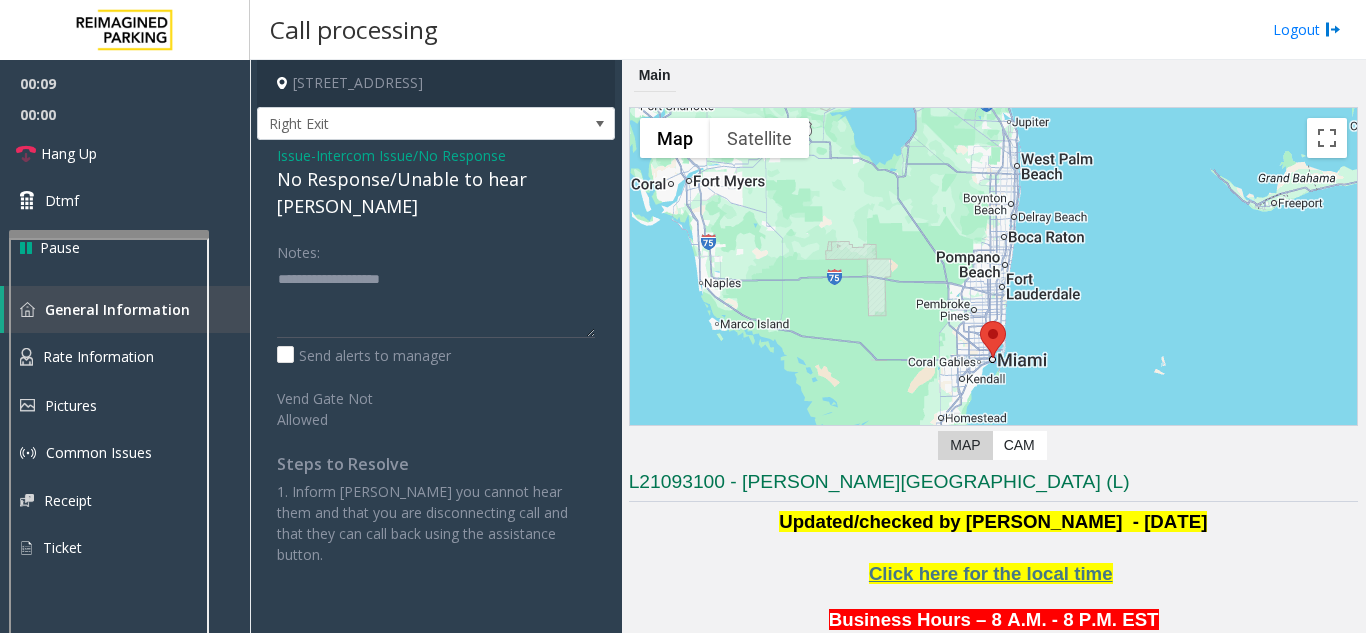 click on "No Response/Unable to hear [PERSON_NAME]" 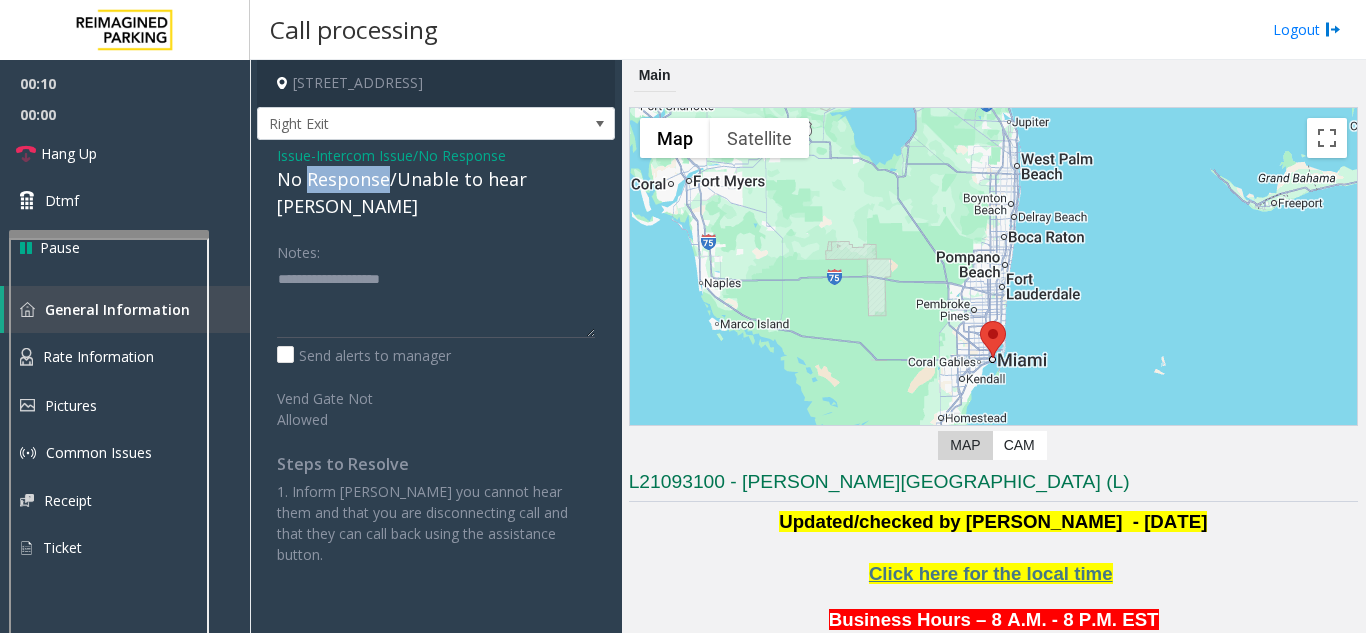 click on "No Response/Unable to hear [PERSON_NAME]" 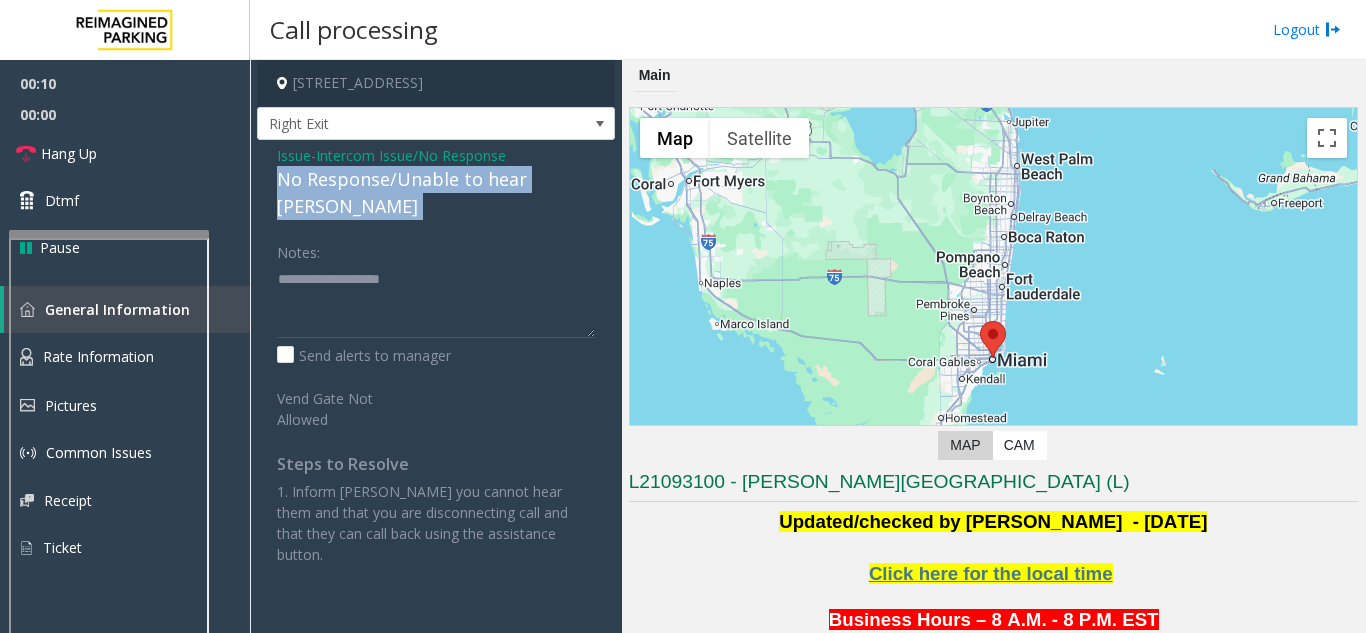 click on "No Response/Unable to hear [PERSON_NAME]" 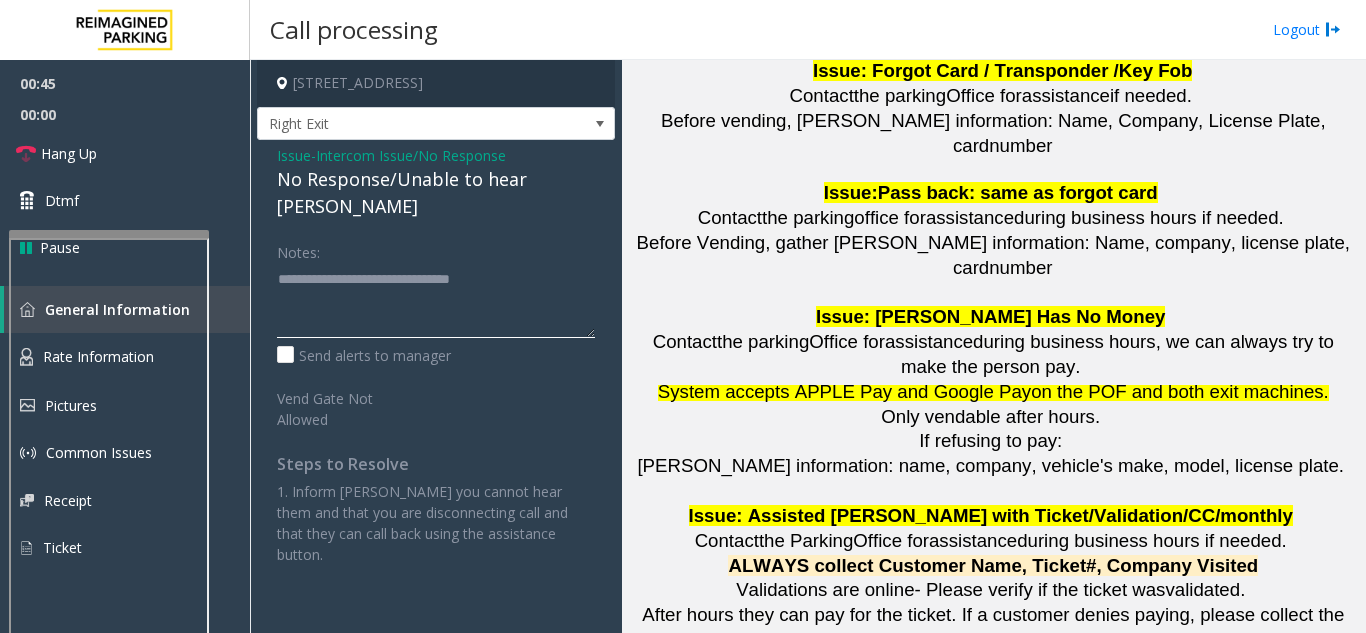 scroll, scrollTop: 3300, scrollLeft: 0, axis: vertical 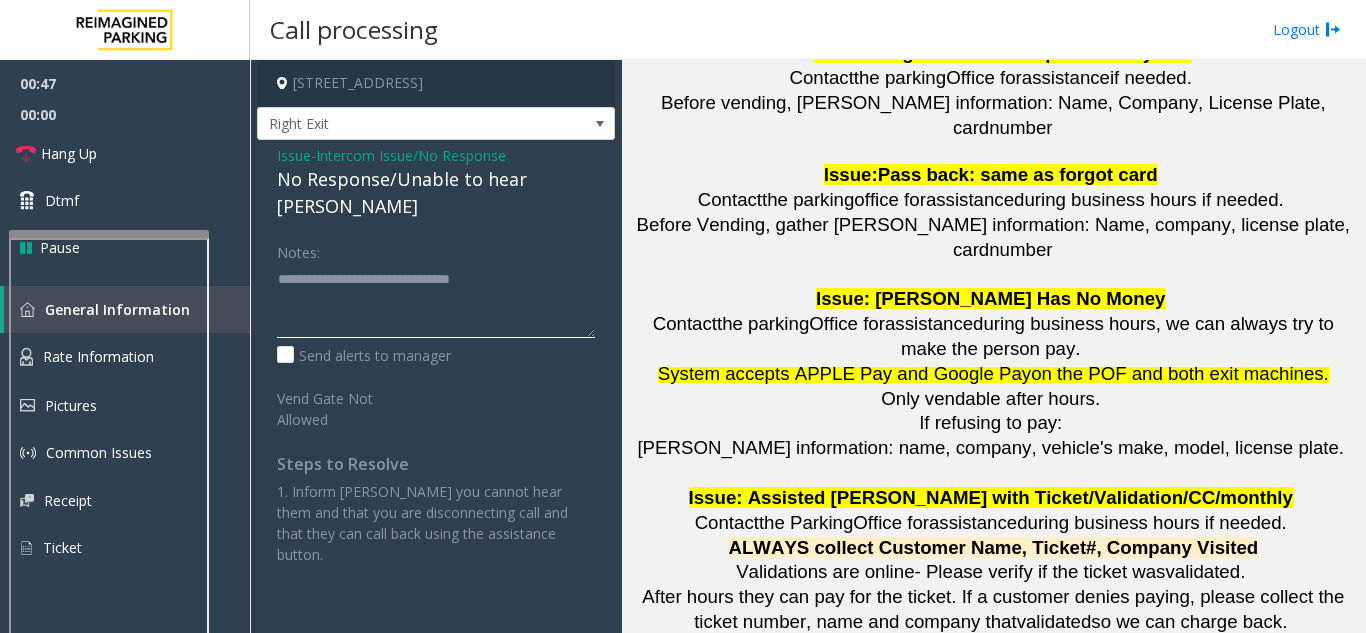 type on "**********" 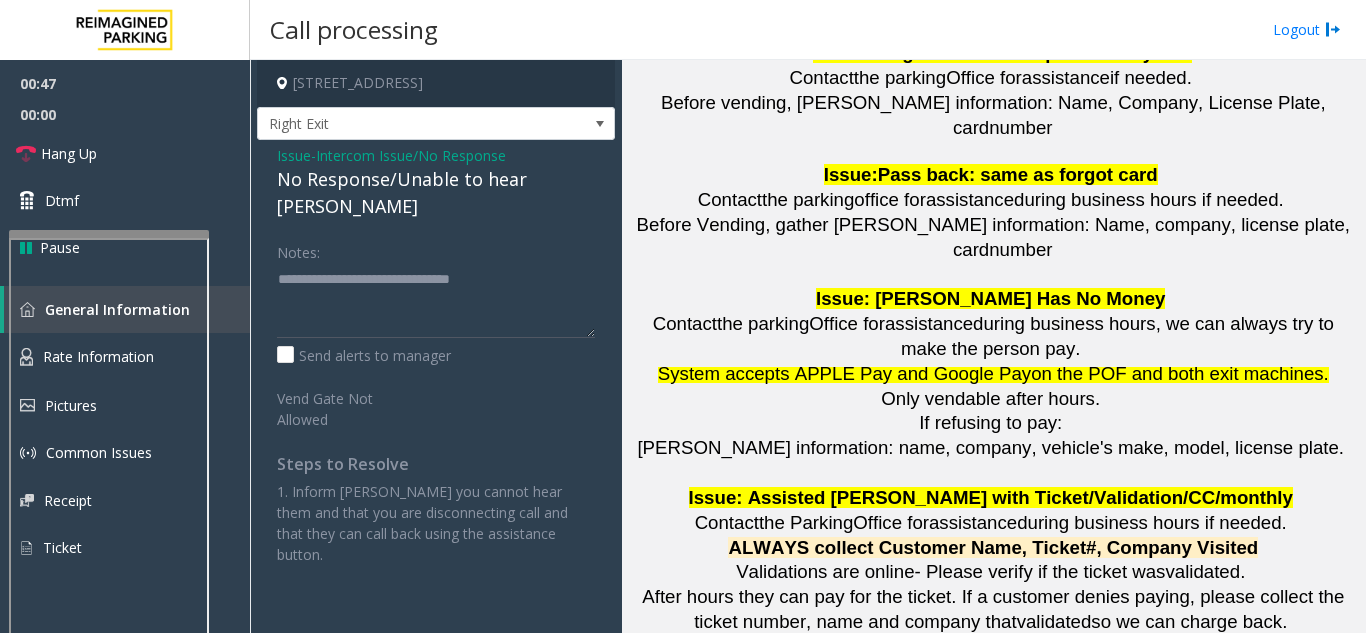 click on "Intercom Issue/No Response" 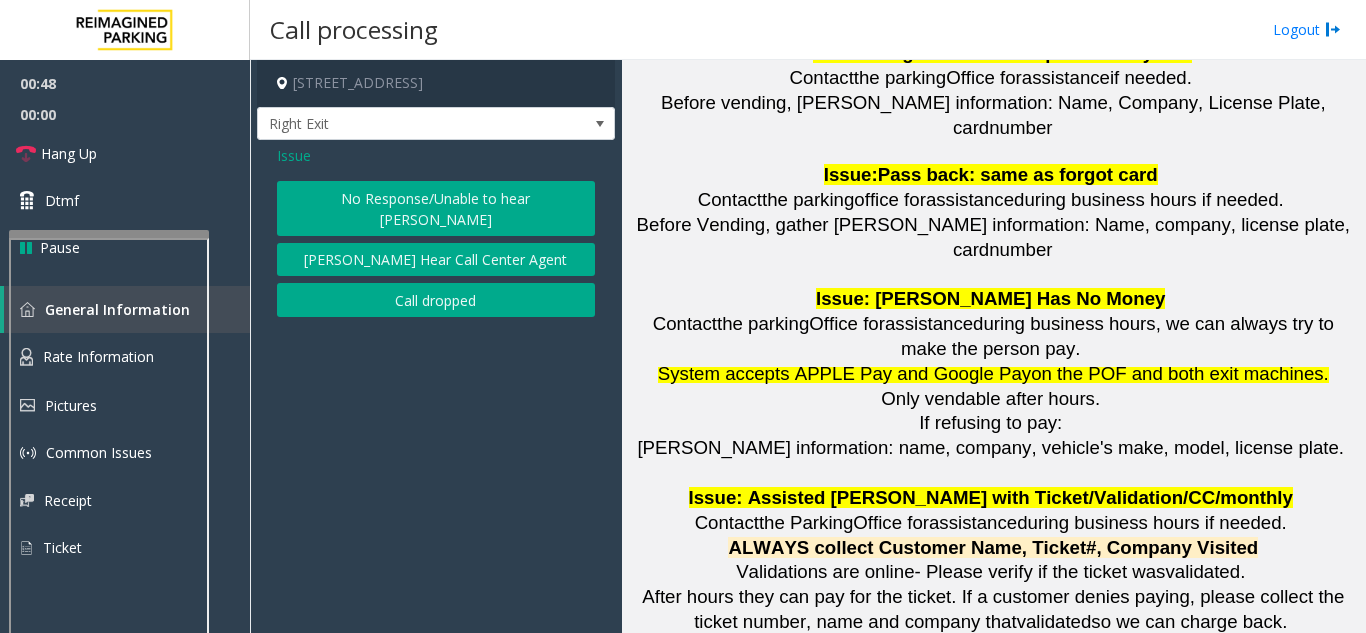 click on "Issue" 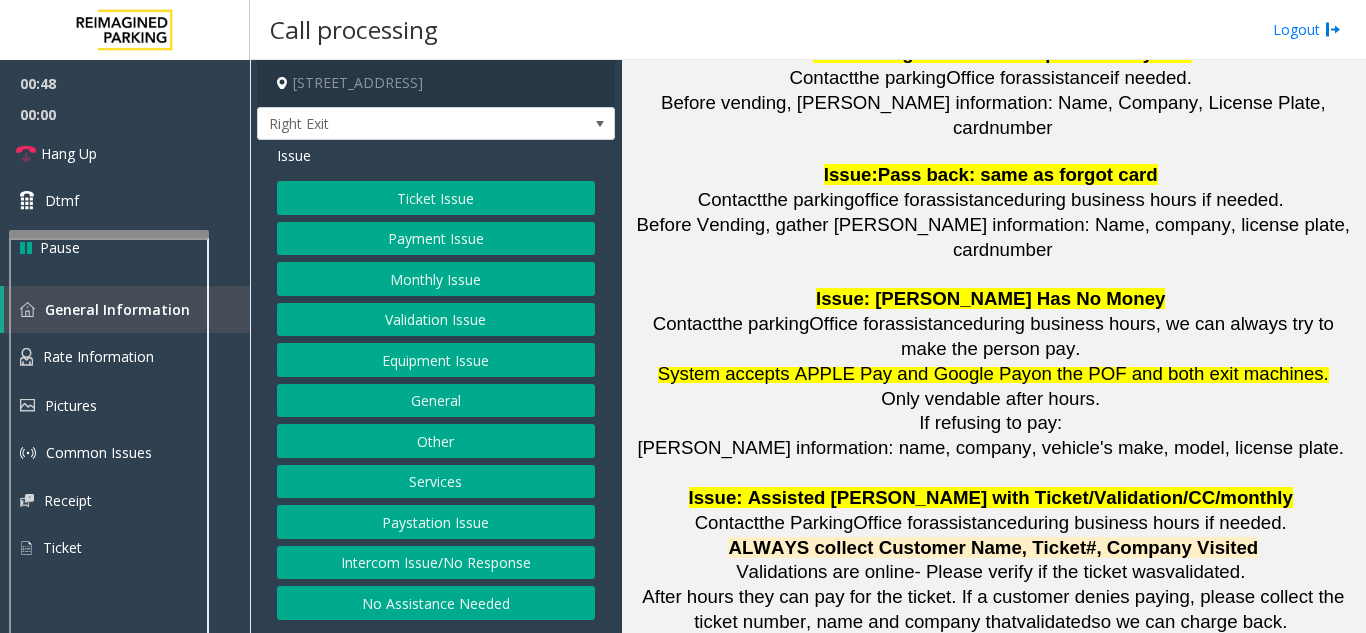 click on "Ticket Issue" 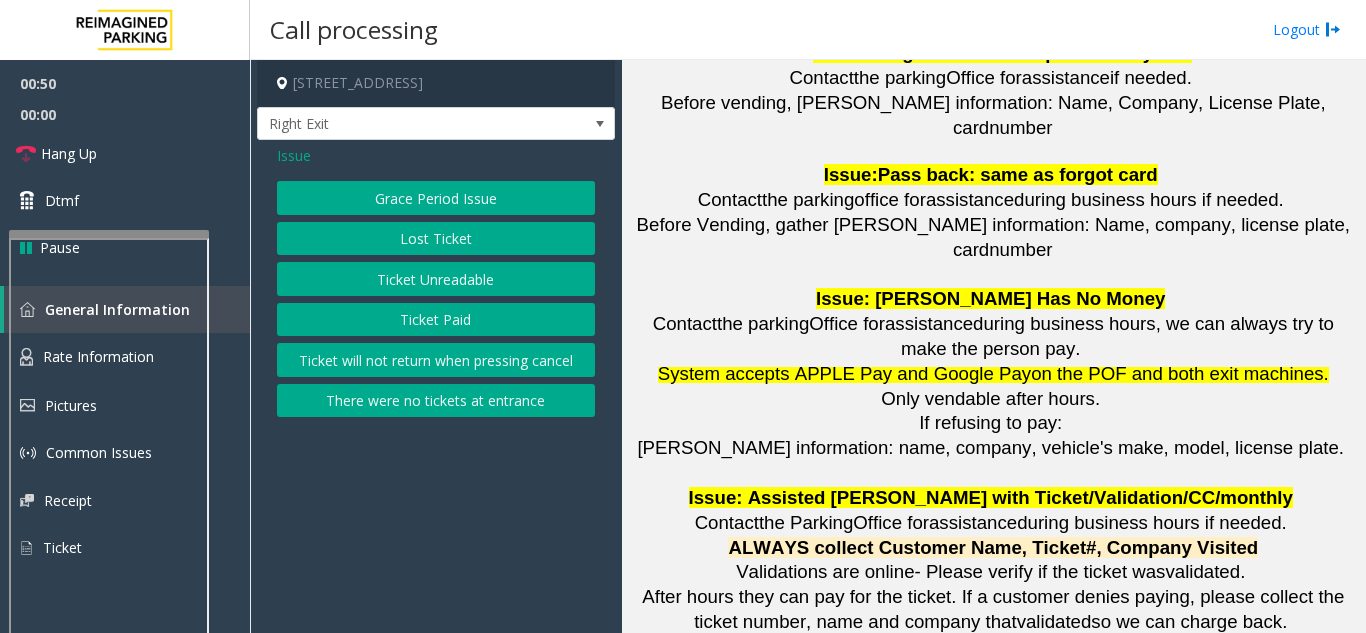 click on "Ticket Unreadable" 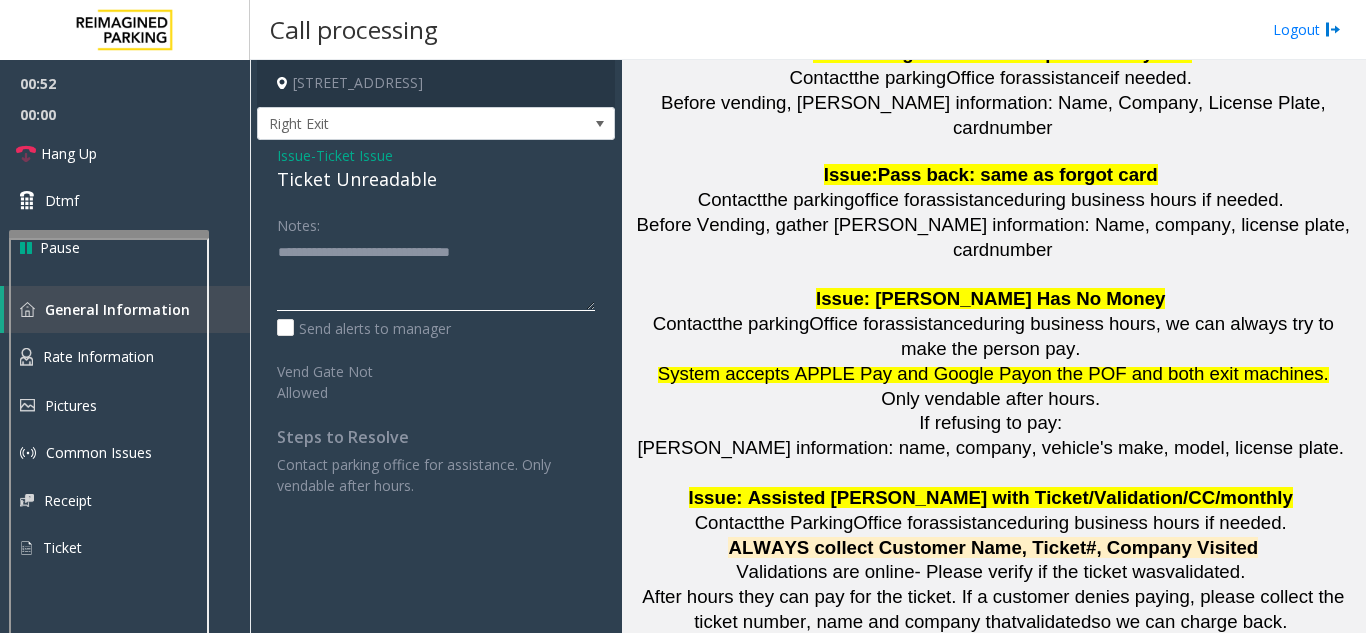 type on "**********" 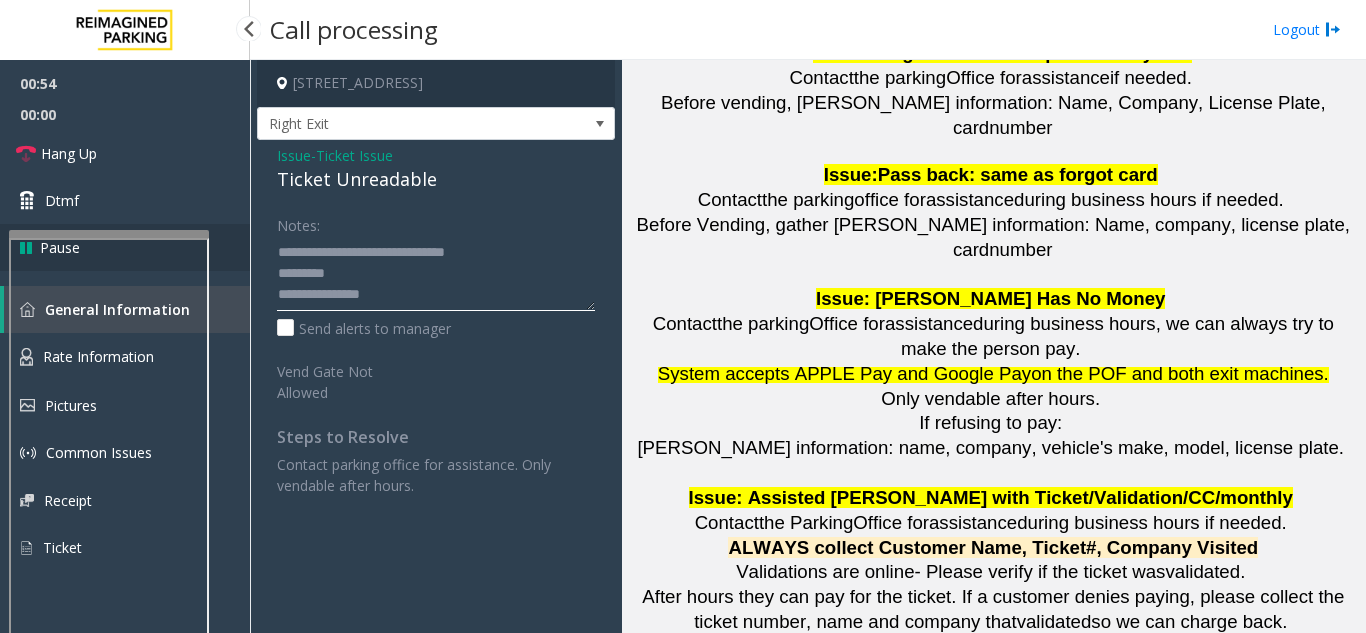 drag, startPoint x: 355, startPoint y: 289, endPoint x: 237, endPoint y: 228, distance: 132.83449 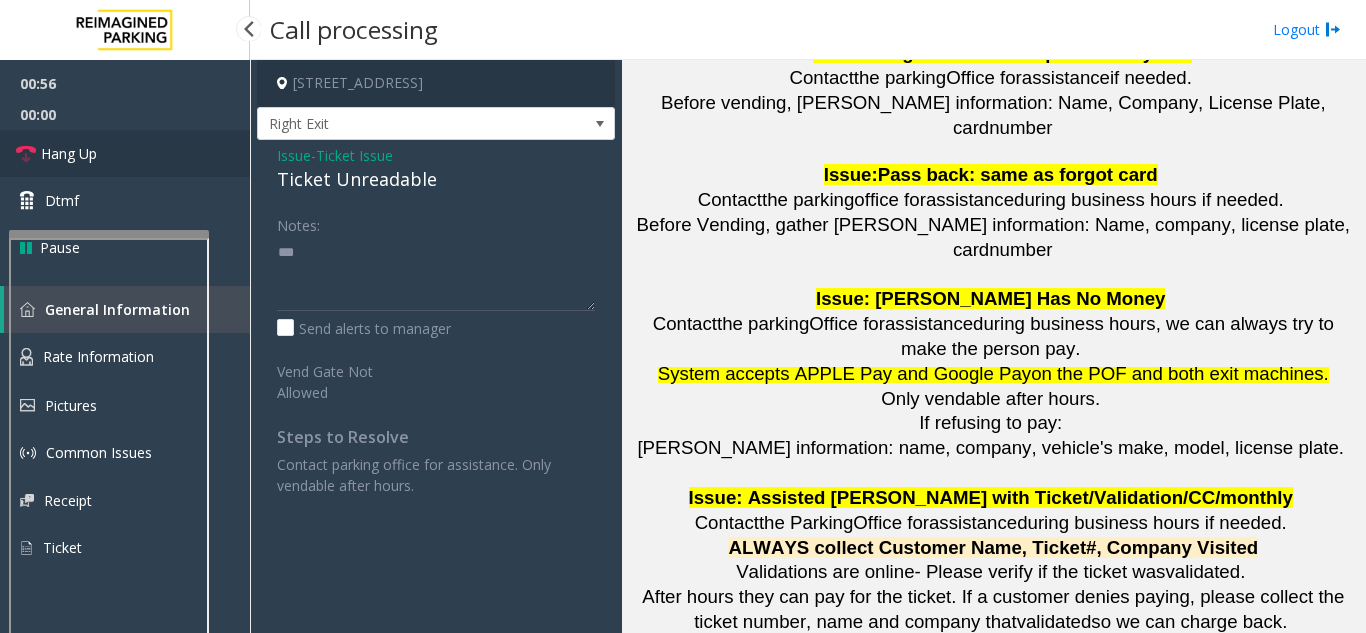 click on "Hang Up" at bounding box center (125, 153) 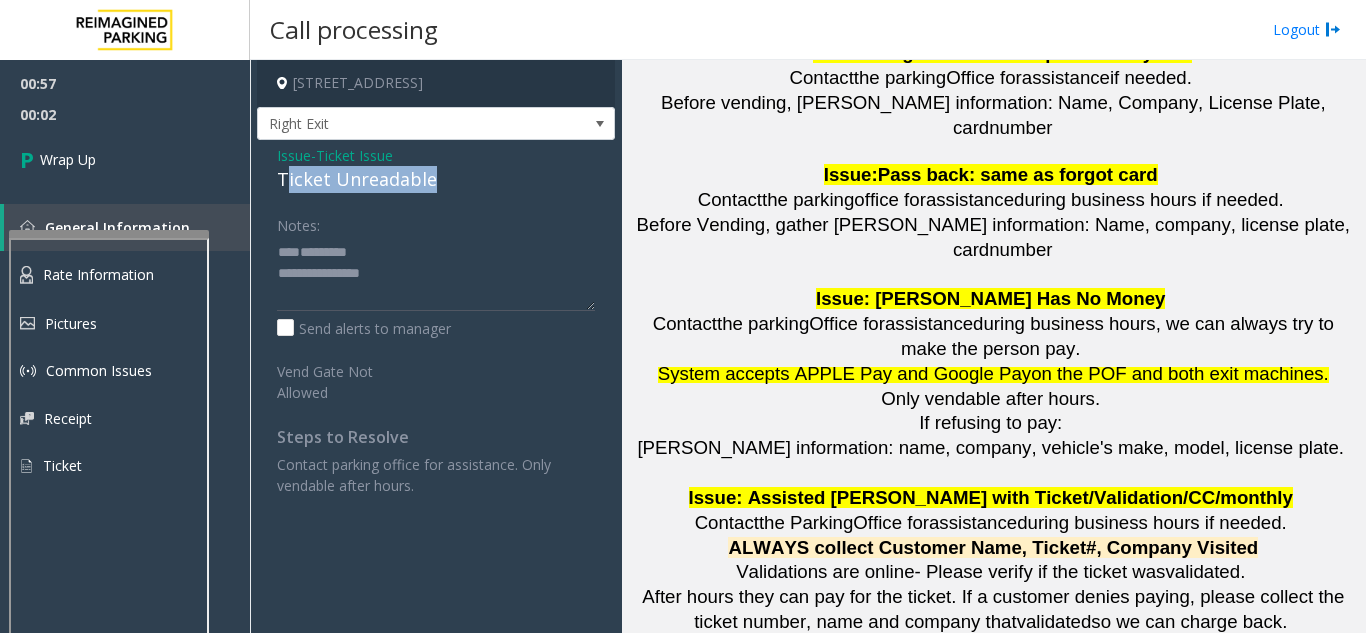 drag, startPoint x: 282, startPoint y: 177, endPoint x: 344, endPoint y: 189, distance: 63.15061 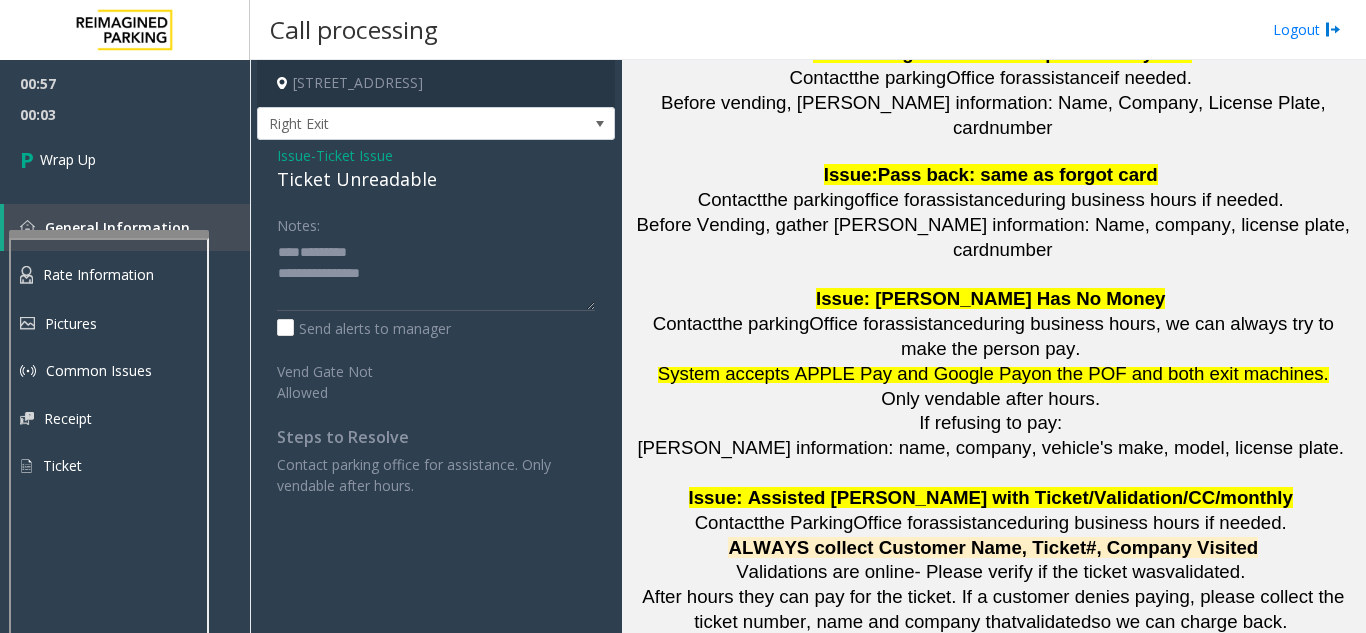 click on "Ticket Unreadable" 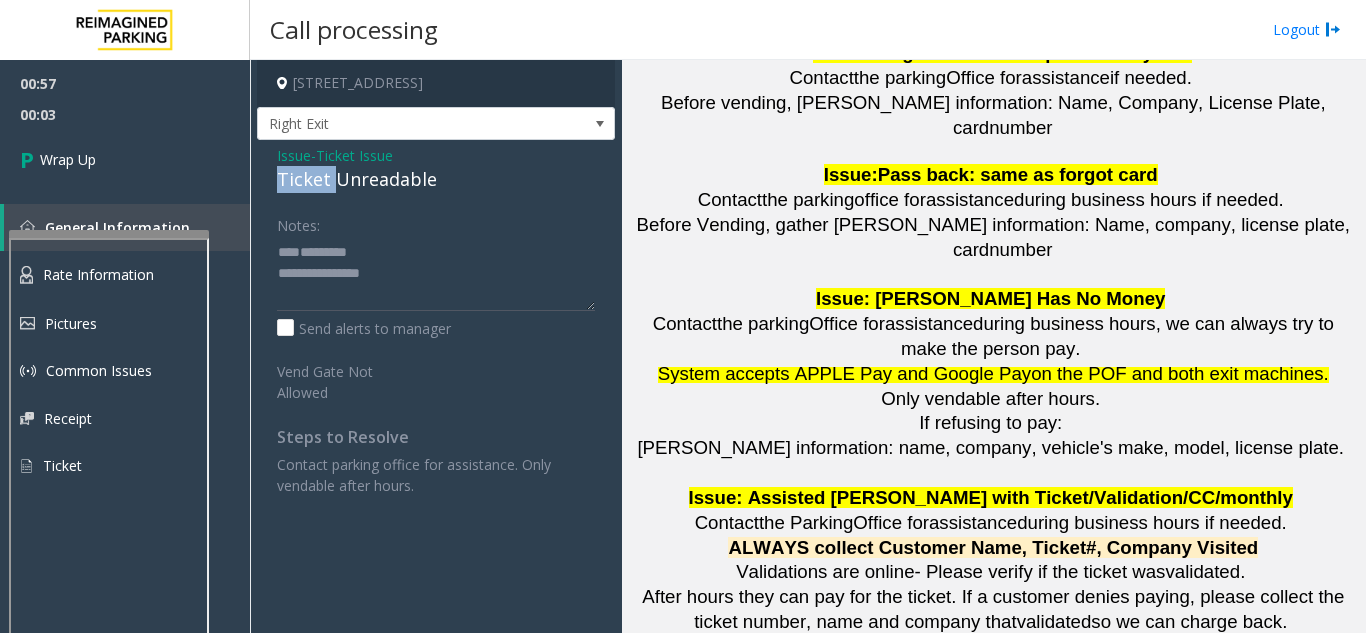 click on "Ticket Unreadable" 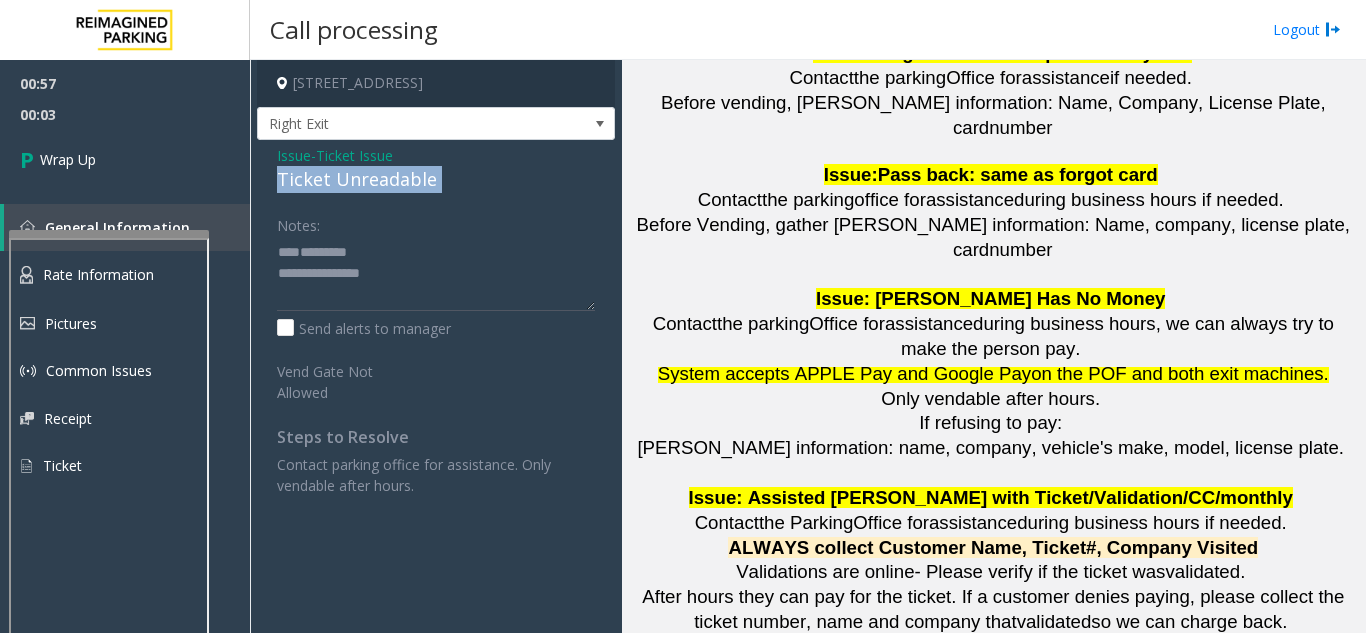 click on "Ticket Unreadable" 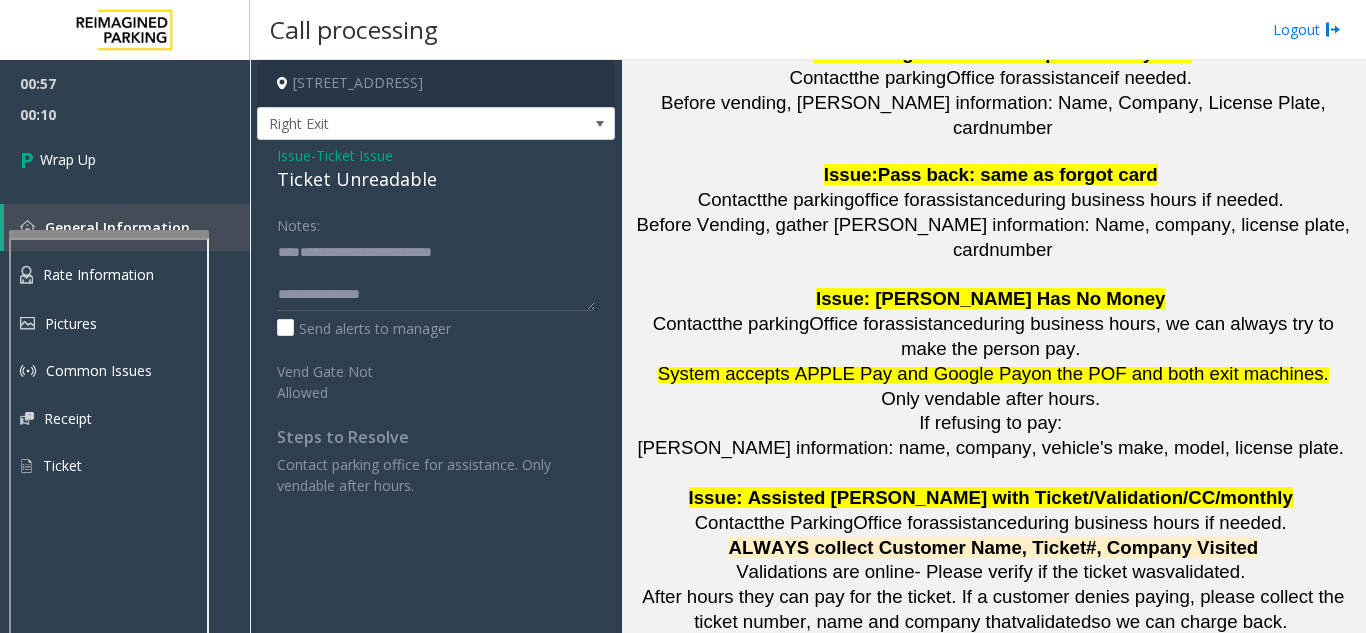 scroll, scrollTop: 42, scrollLeft: 0, axis: vertical 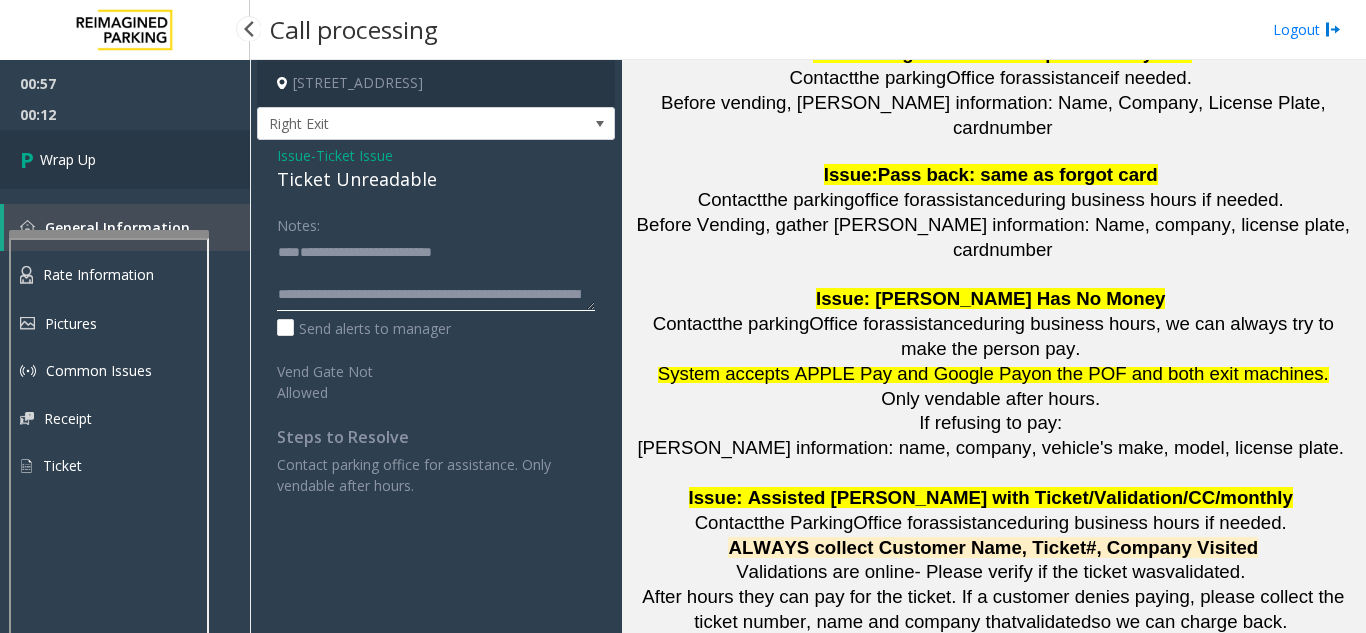 type on "**********" 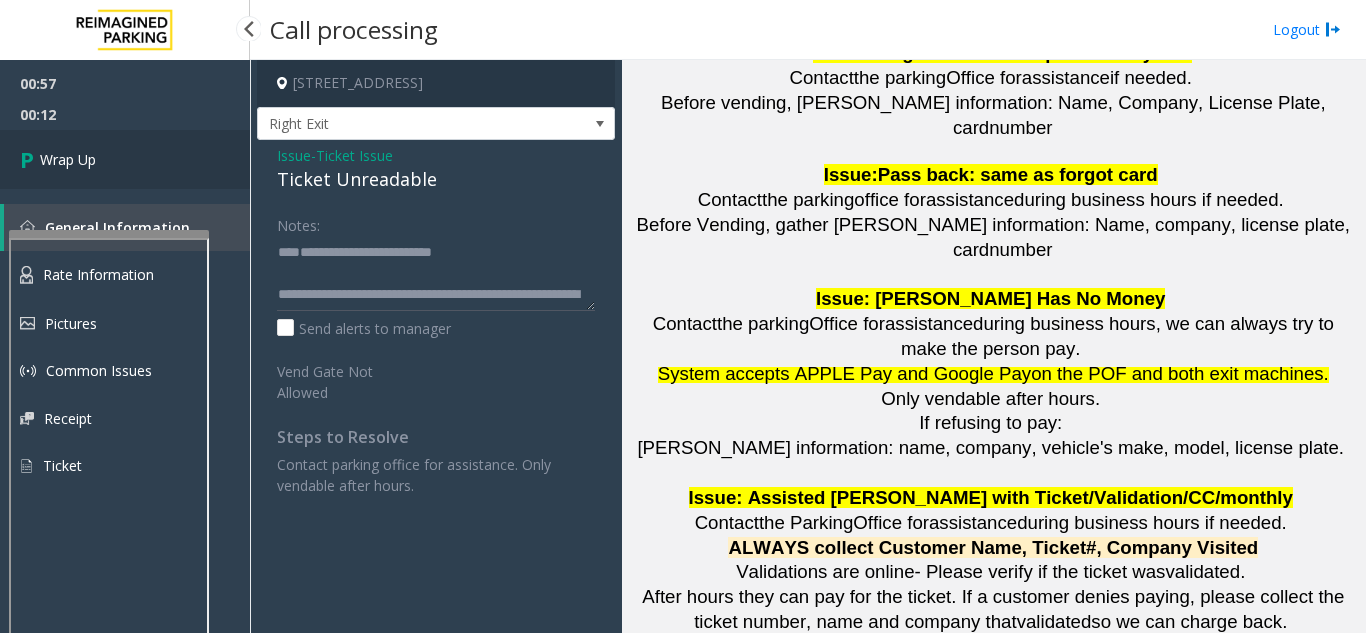 click on "Wrap Up" at bounding box center [125, 159] 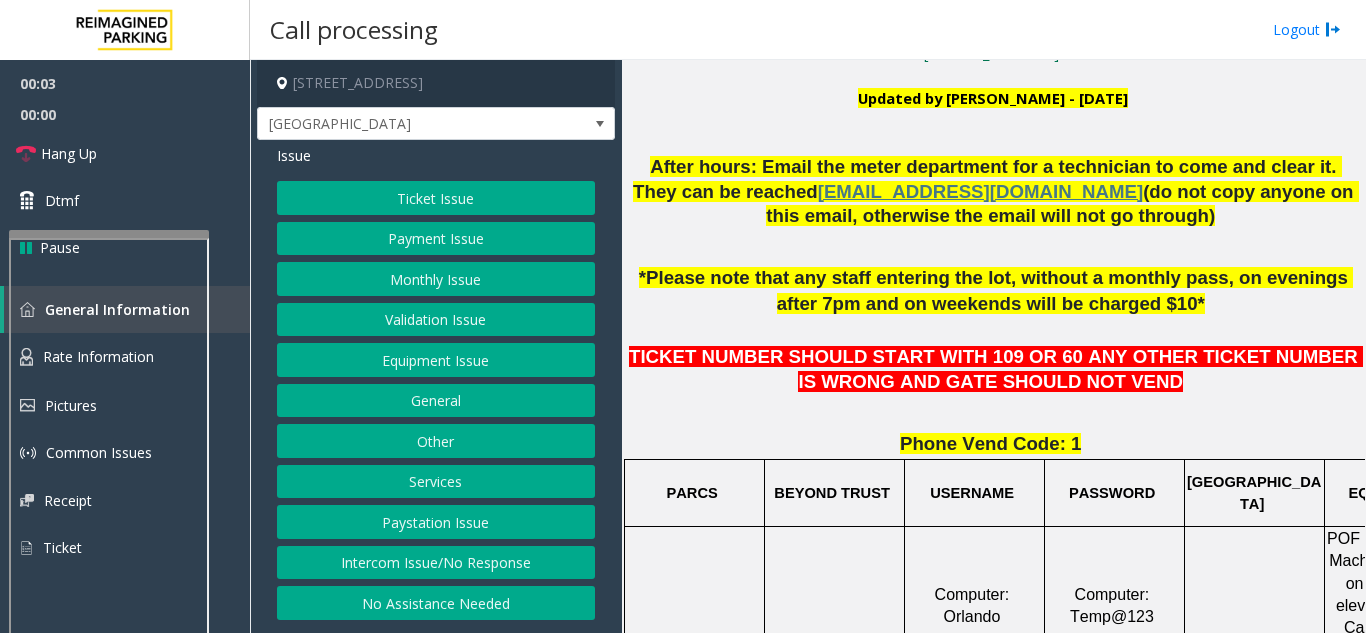 scroll, scrollTop: 500, scrollLeft: 0, axis: vertical 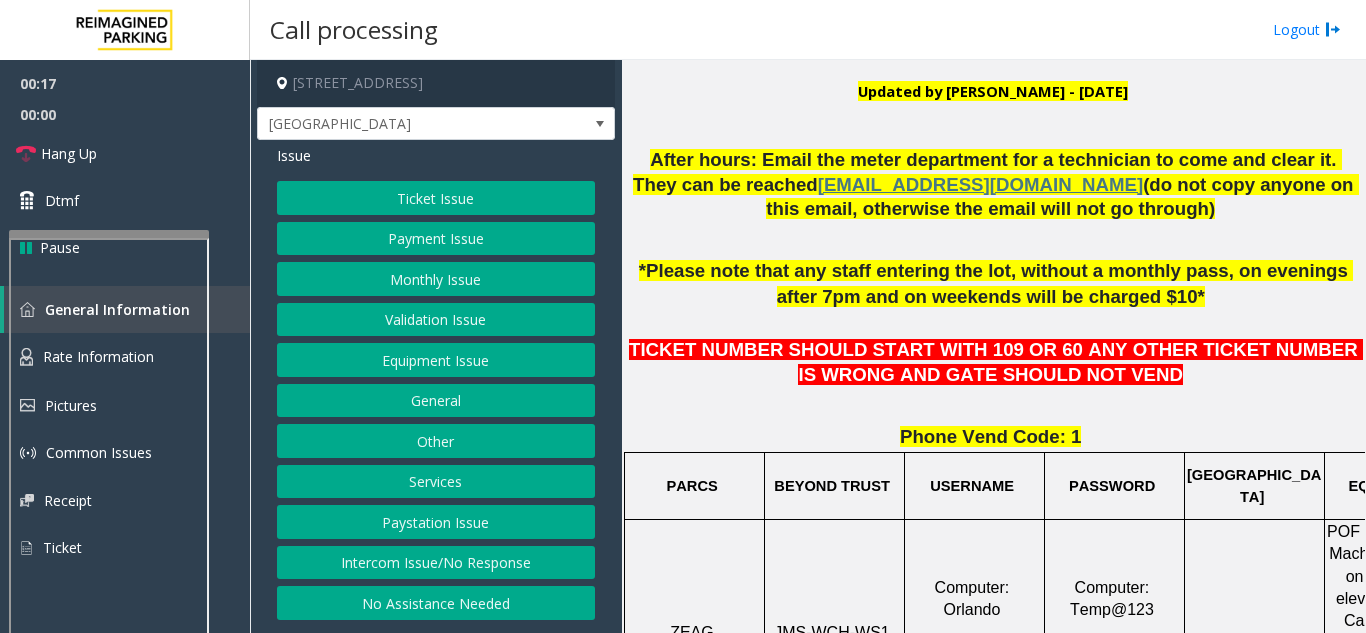 click on "Ticket Issue" 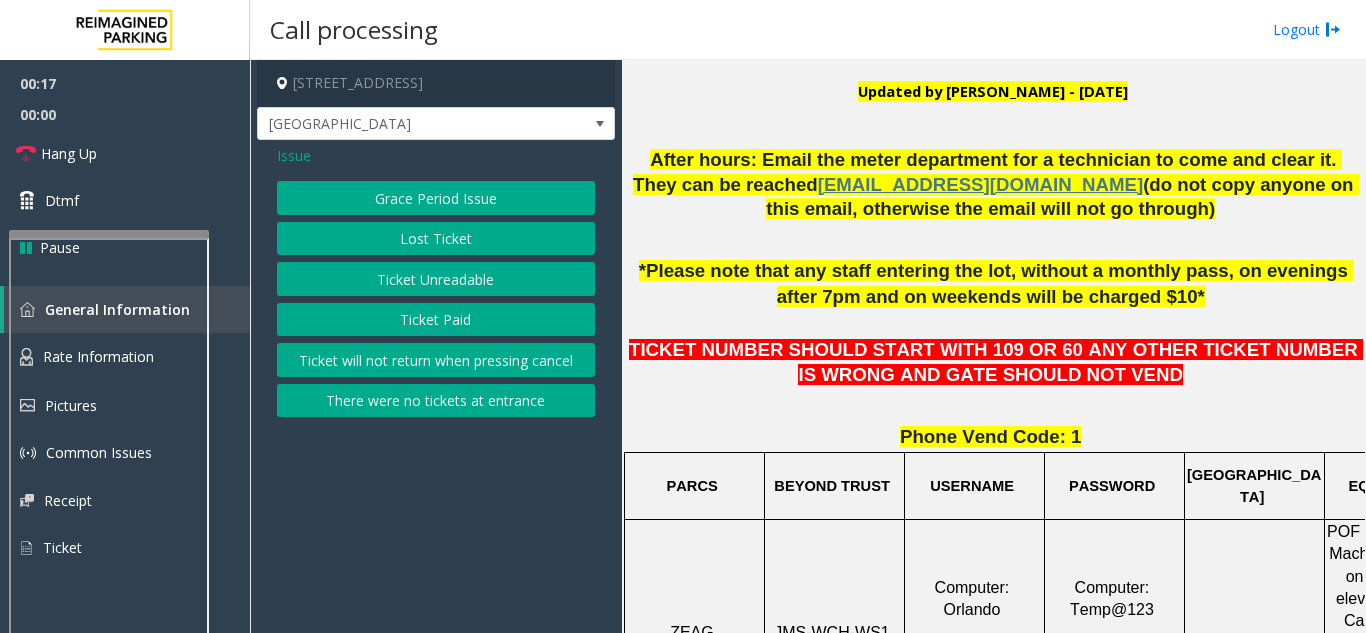 click on "Ticket Paid" 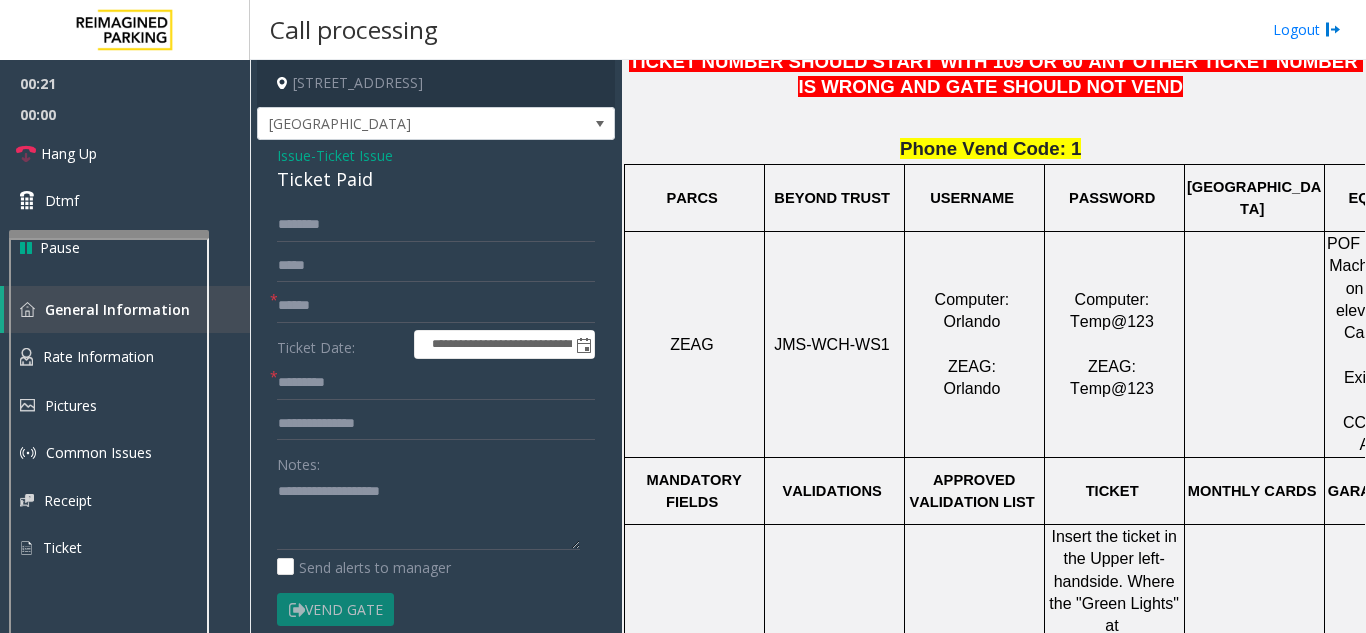 scroll, scrollTop: 800, scrollLeft: 0, axis: vertical 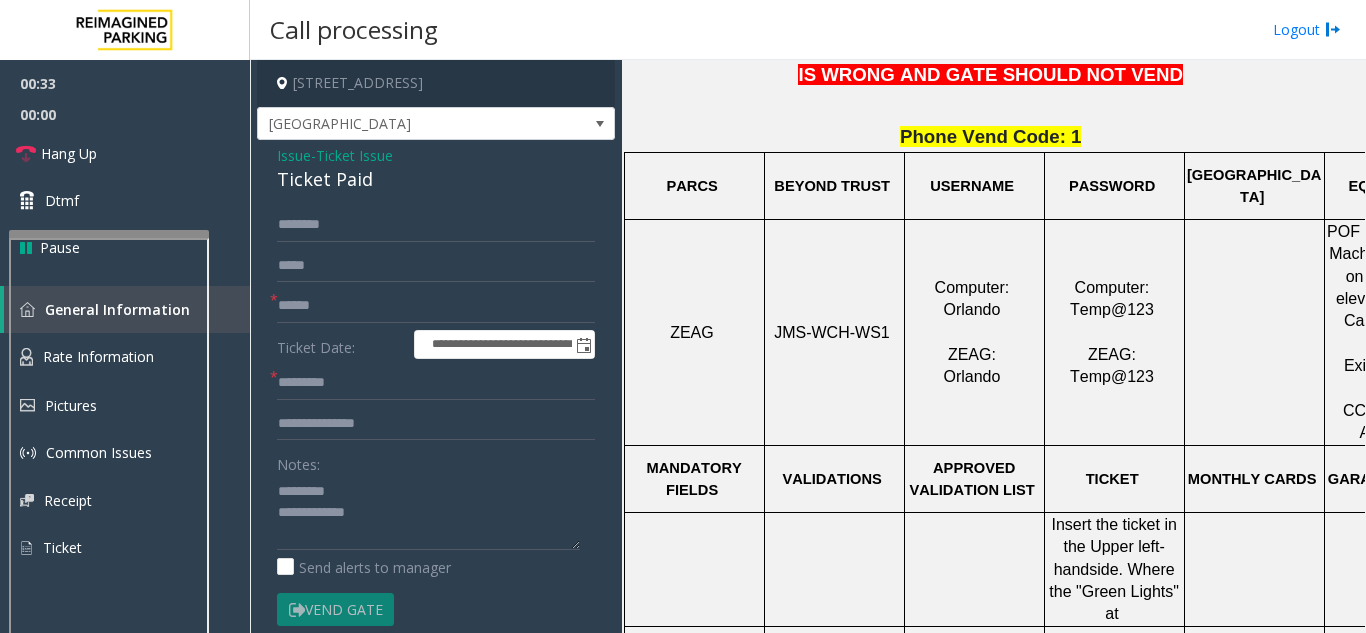 click on "Ticket Paid" 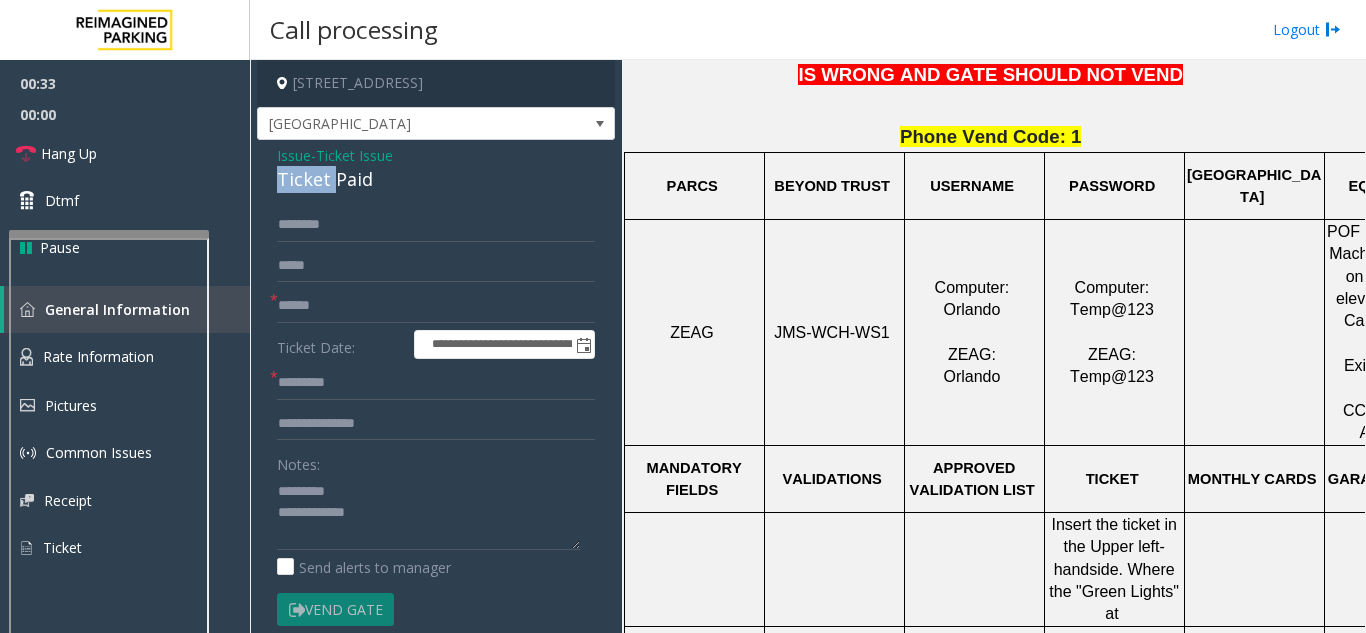 click on "Ticket Paid" 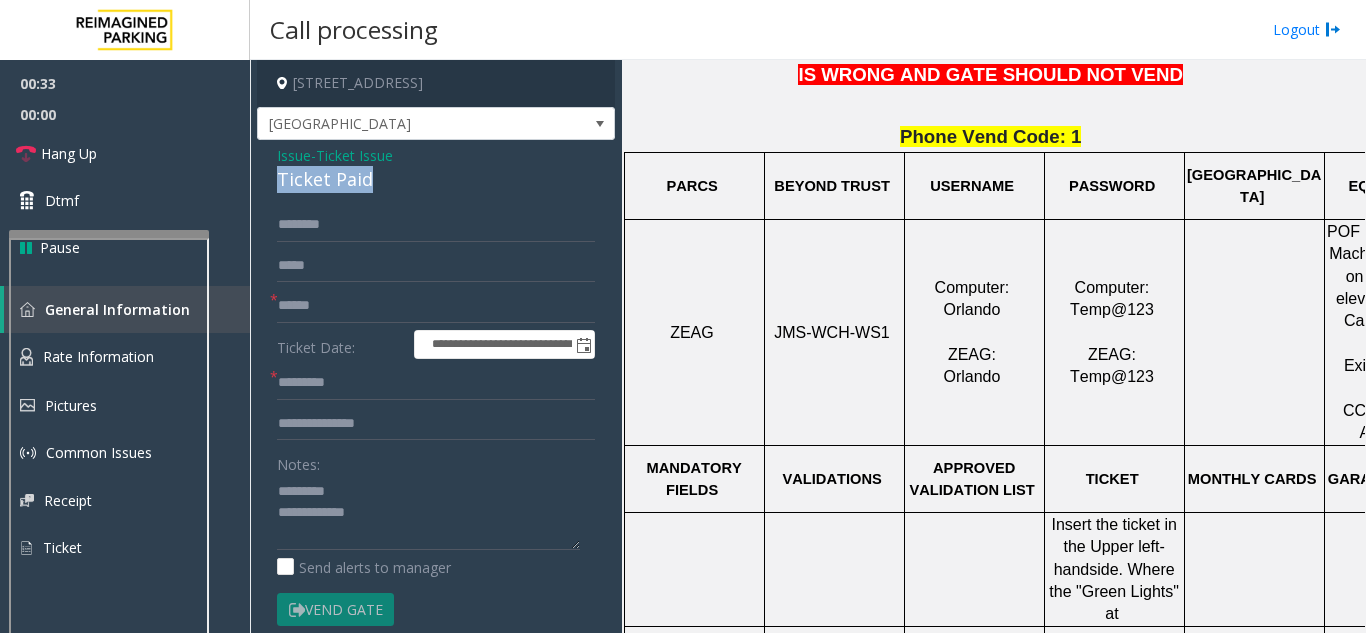 click on "Ticket Paid" 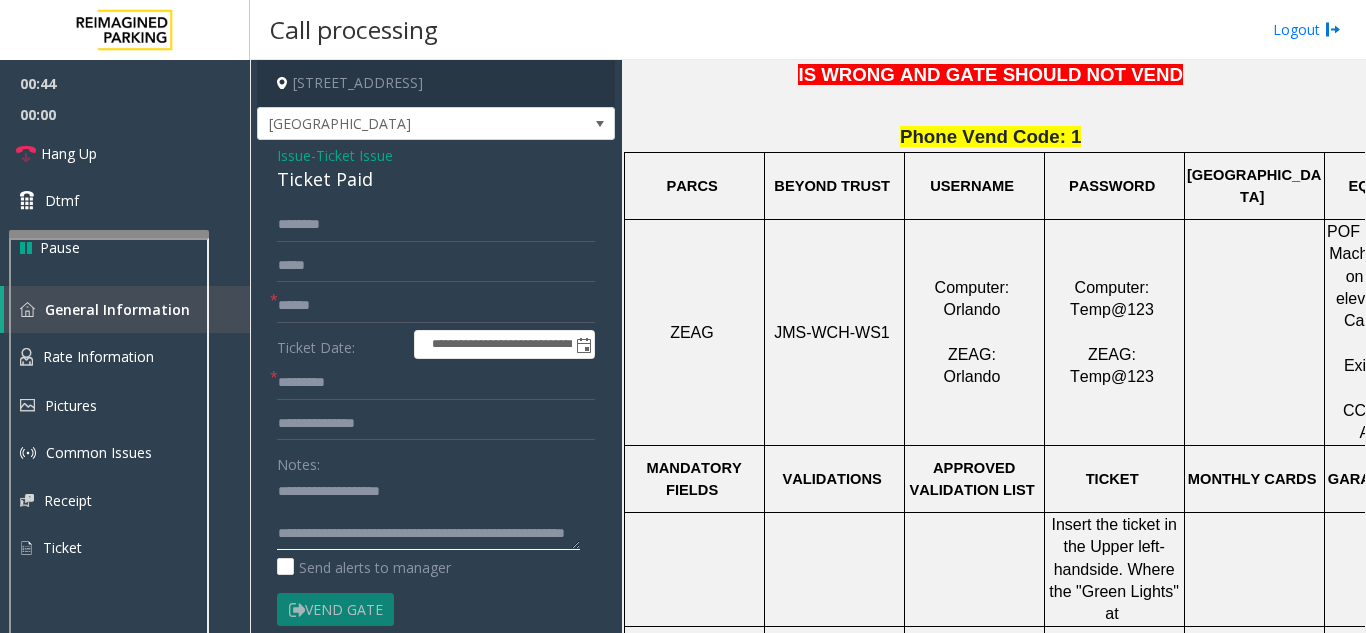 scroll, scrollTop: 21, scrollLeft: 0, axis: vertical 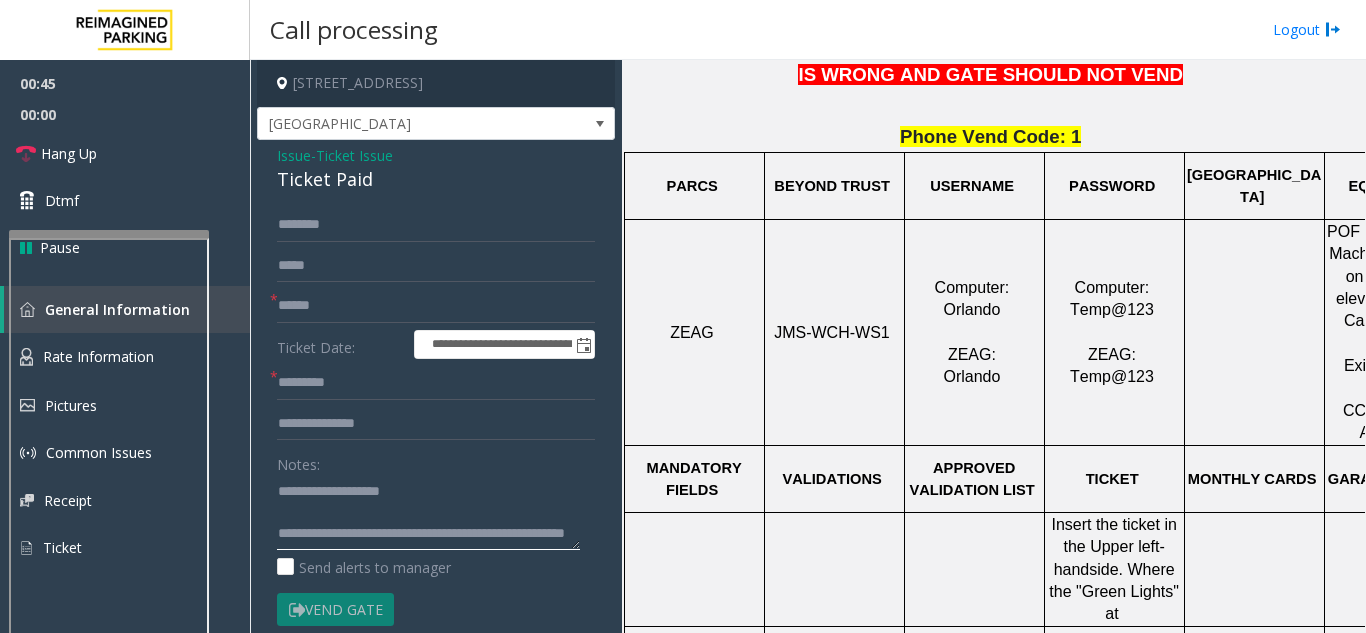 click 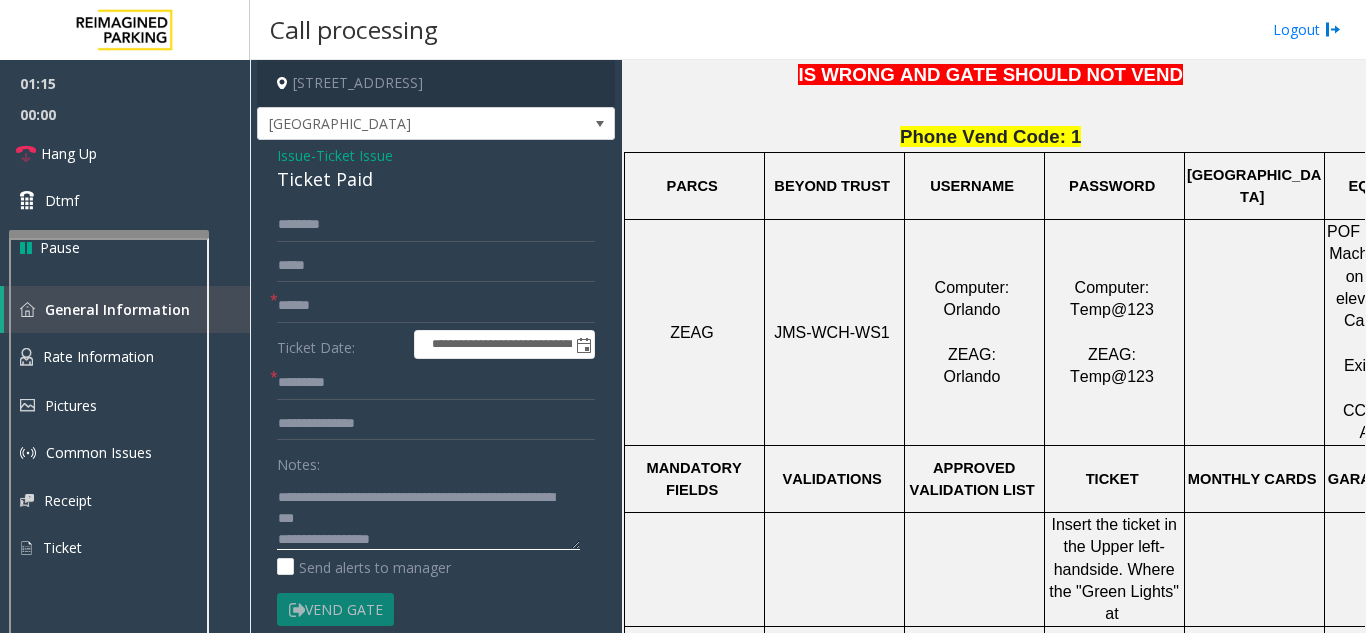 scroll, scrollTop: 57, scrollLeft: 0, axis: vertical 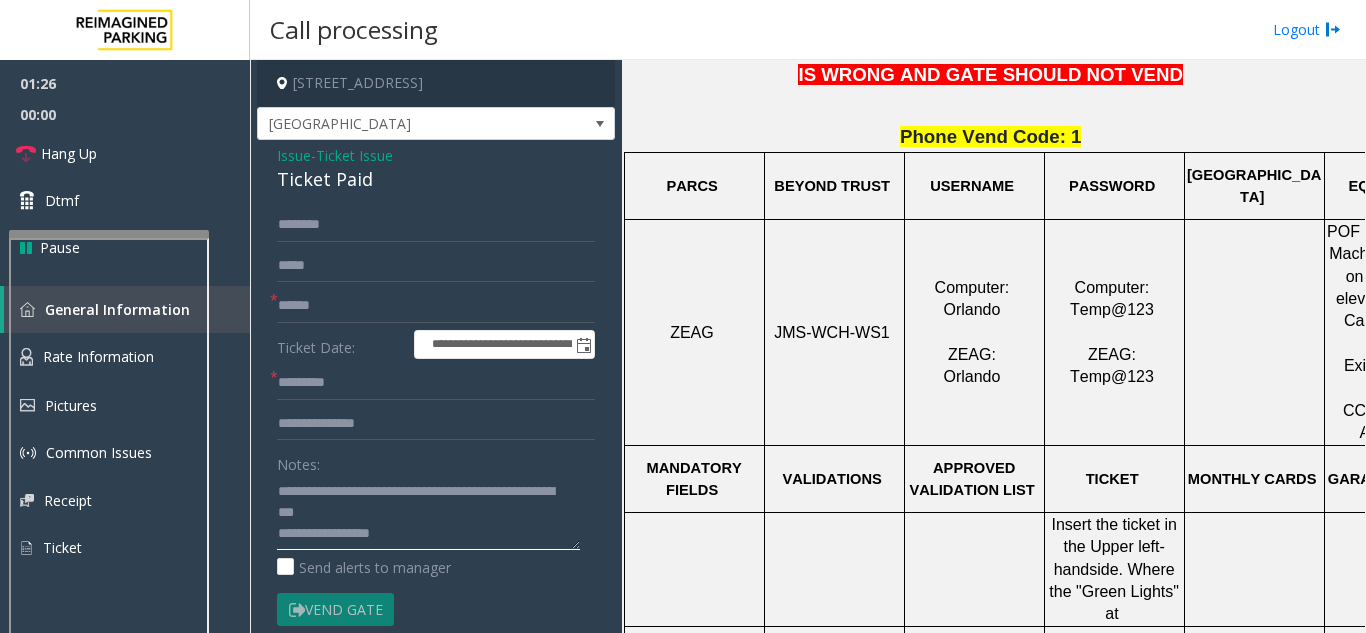 click 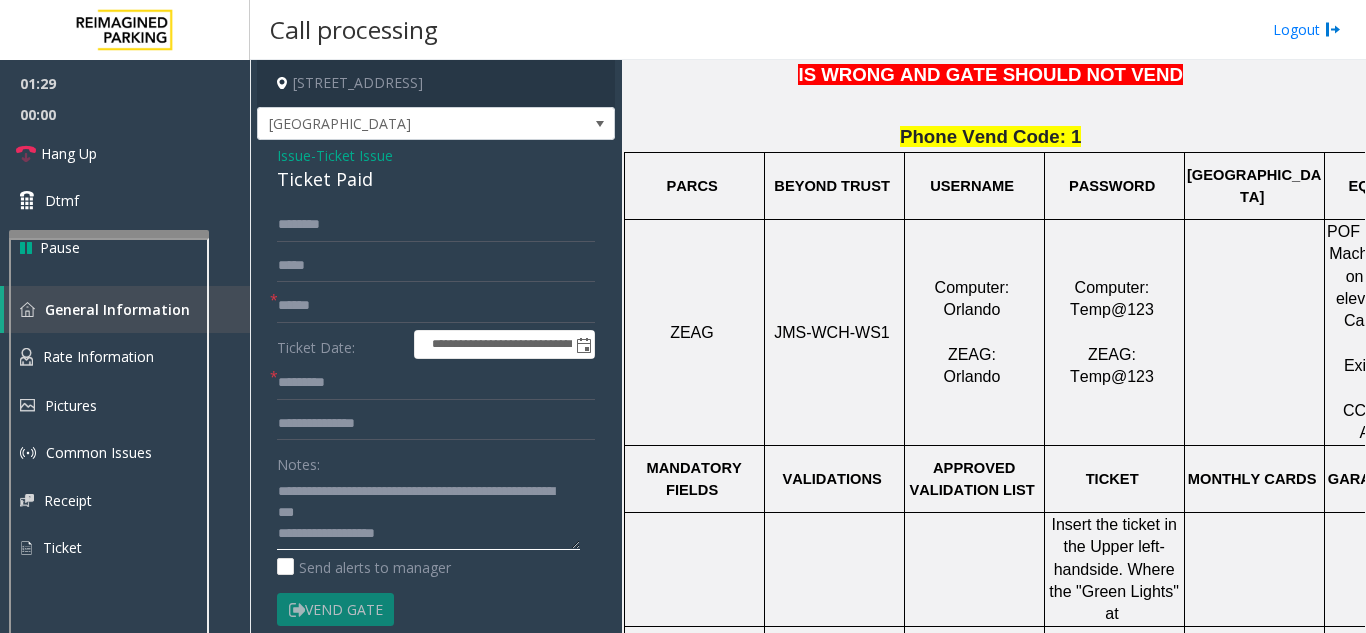 paste on "**********" 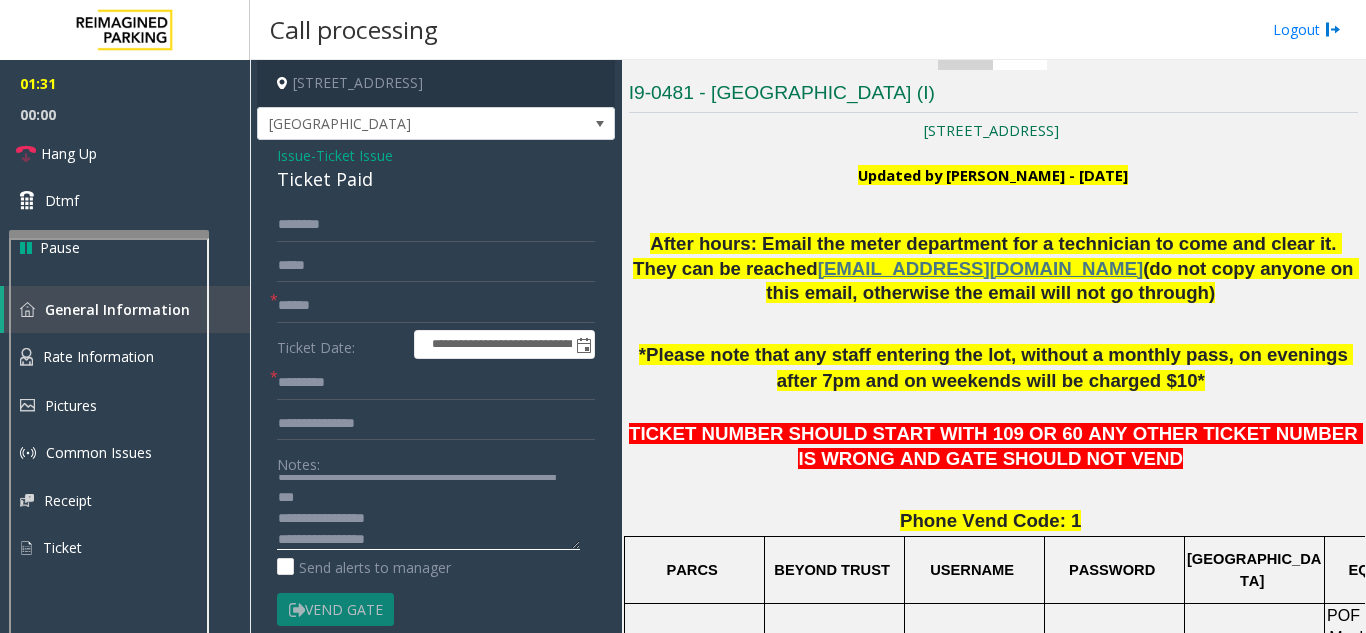 scroll, scrollTop: 400, scrollLeft: 0, axis: vertical 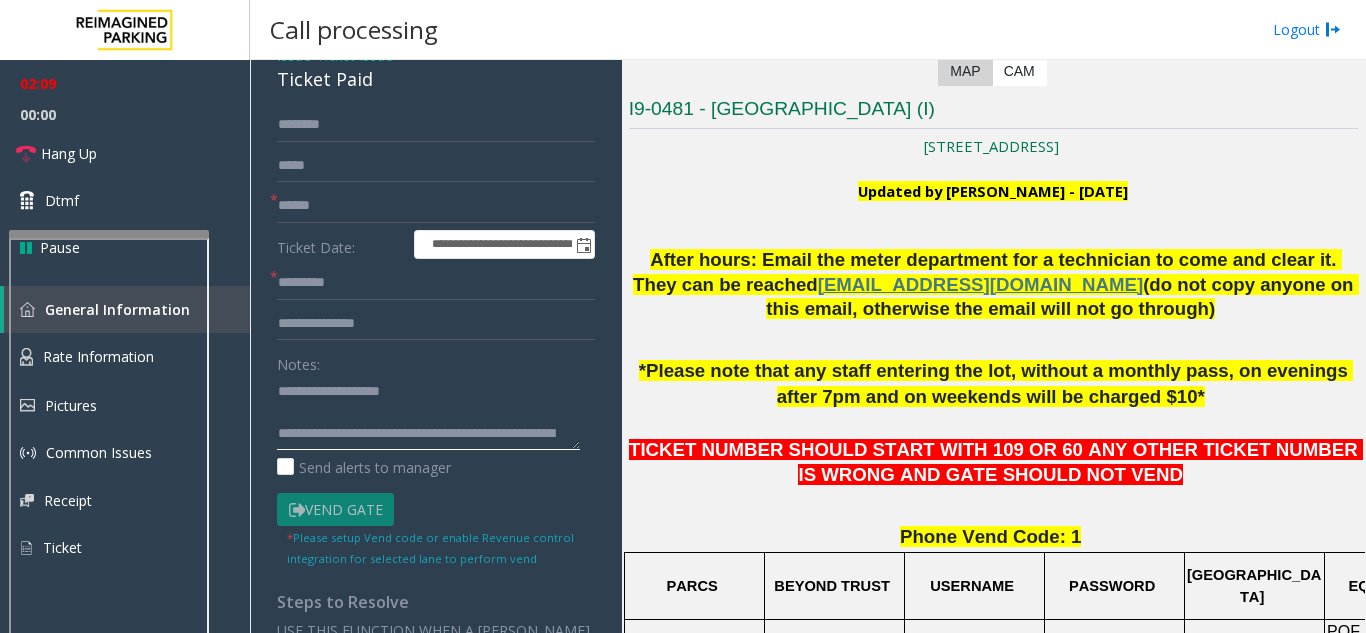 type on "**********" 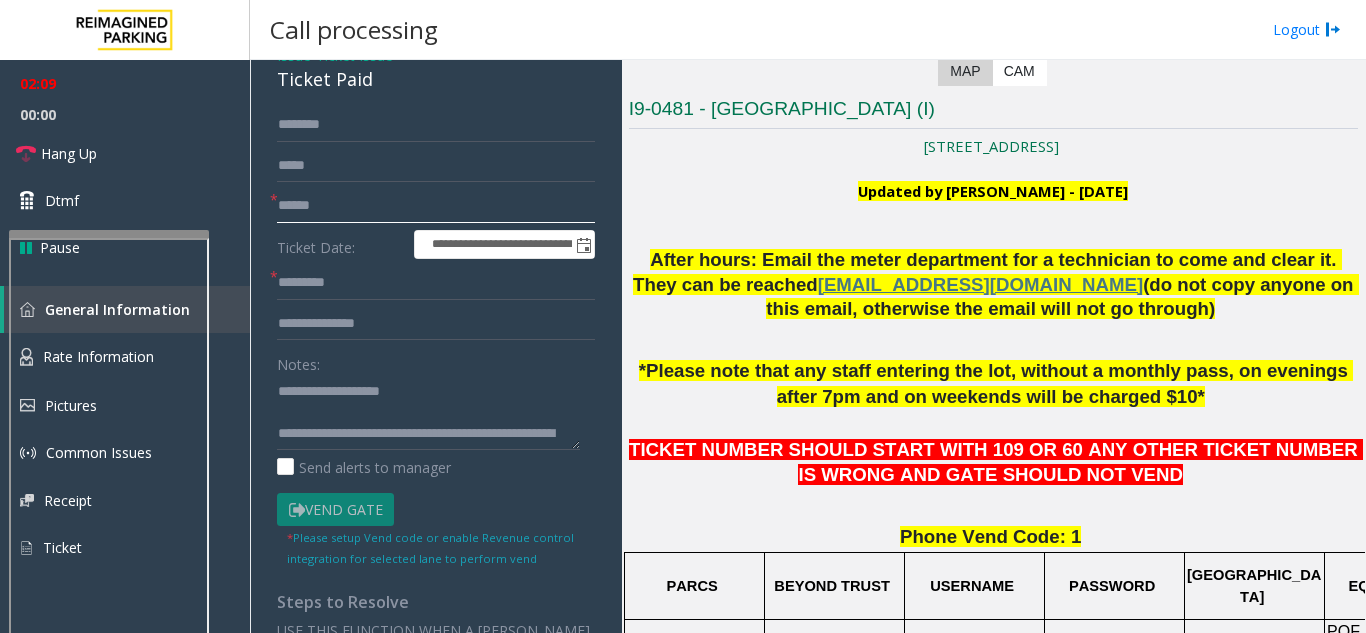 click 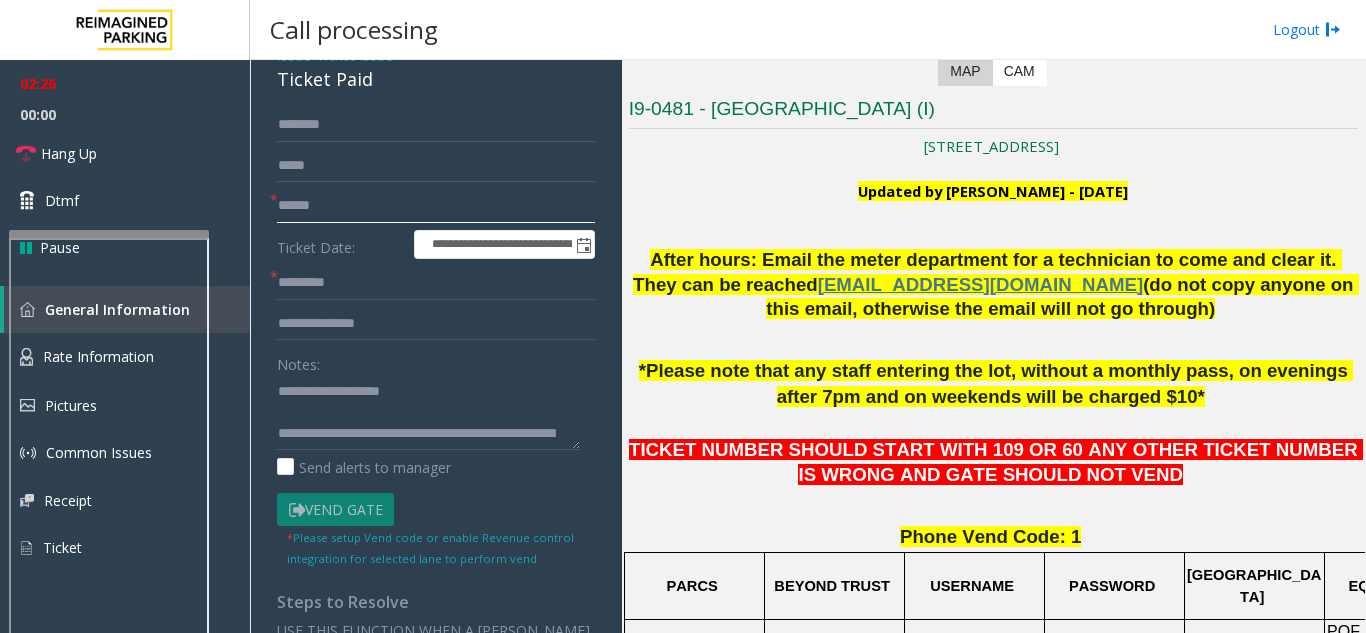 type on "******" 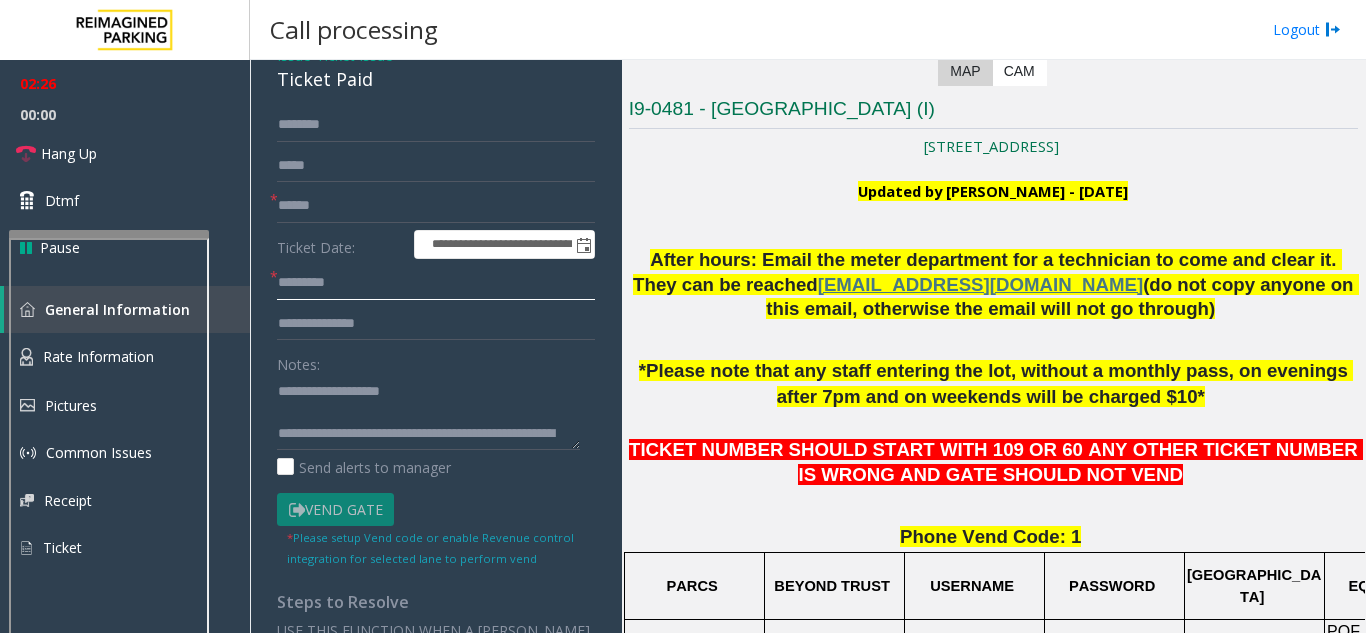 click 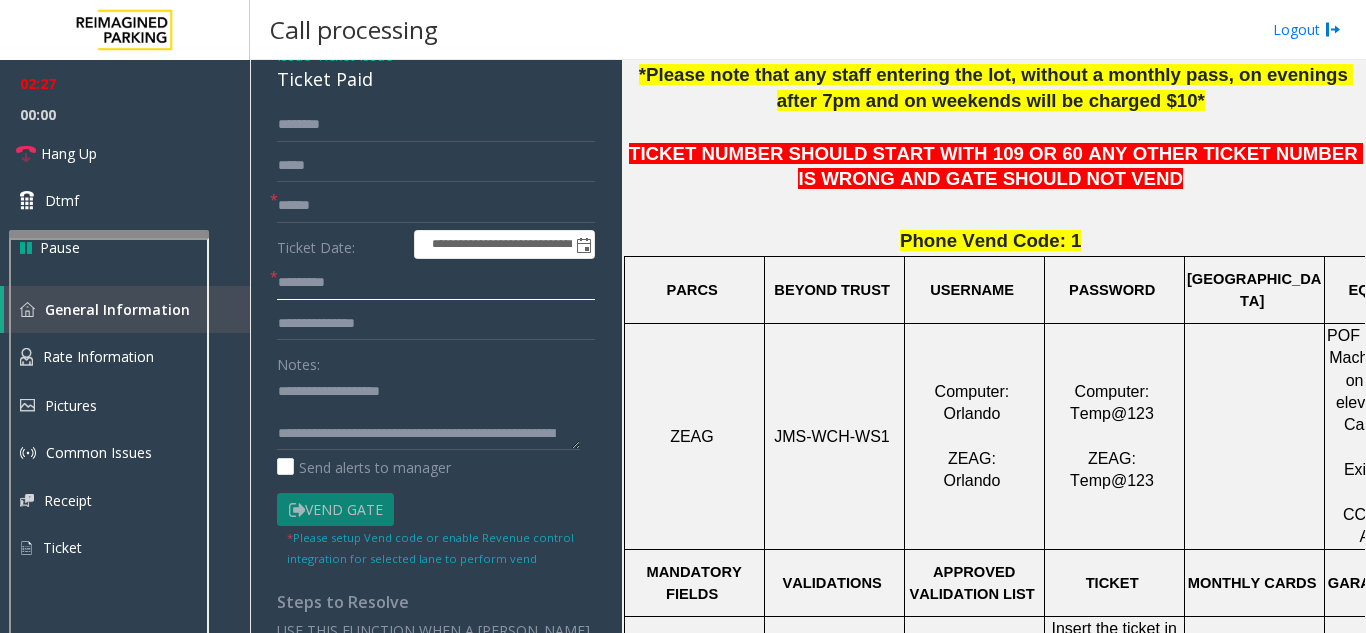 scroll, scrollTop: 800, scrollLeft: 0, axis: vertical 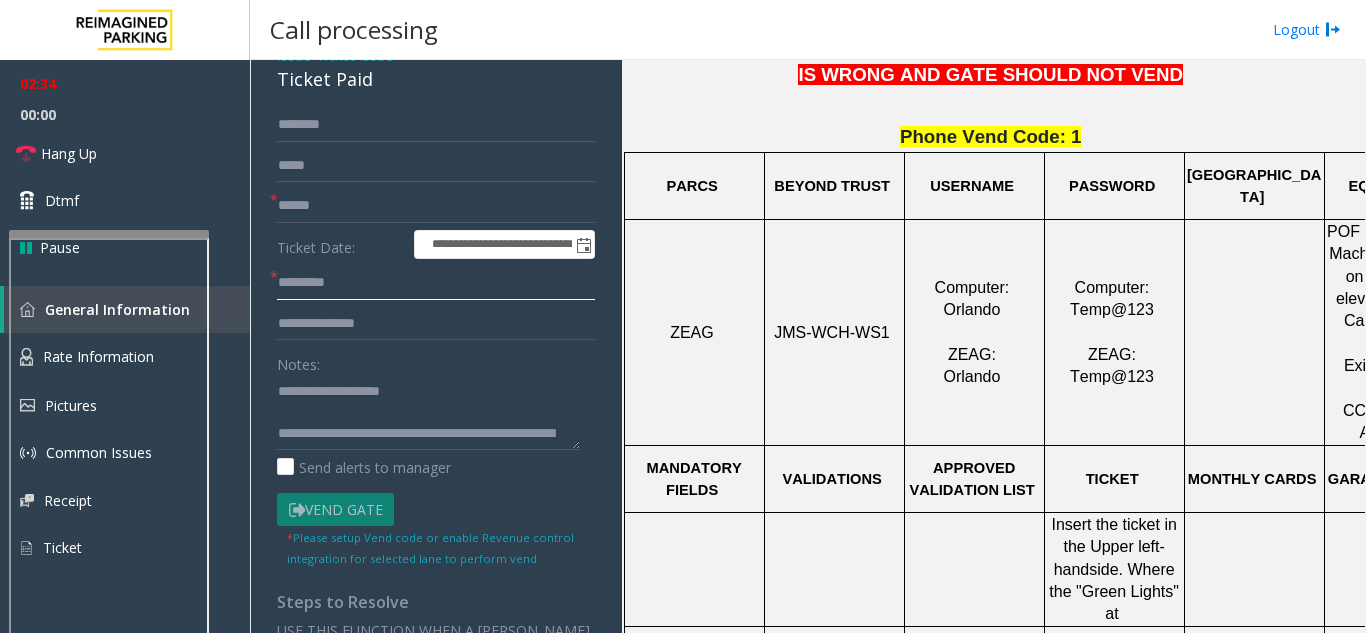 click 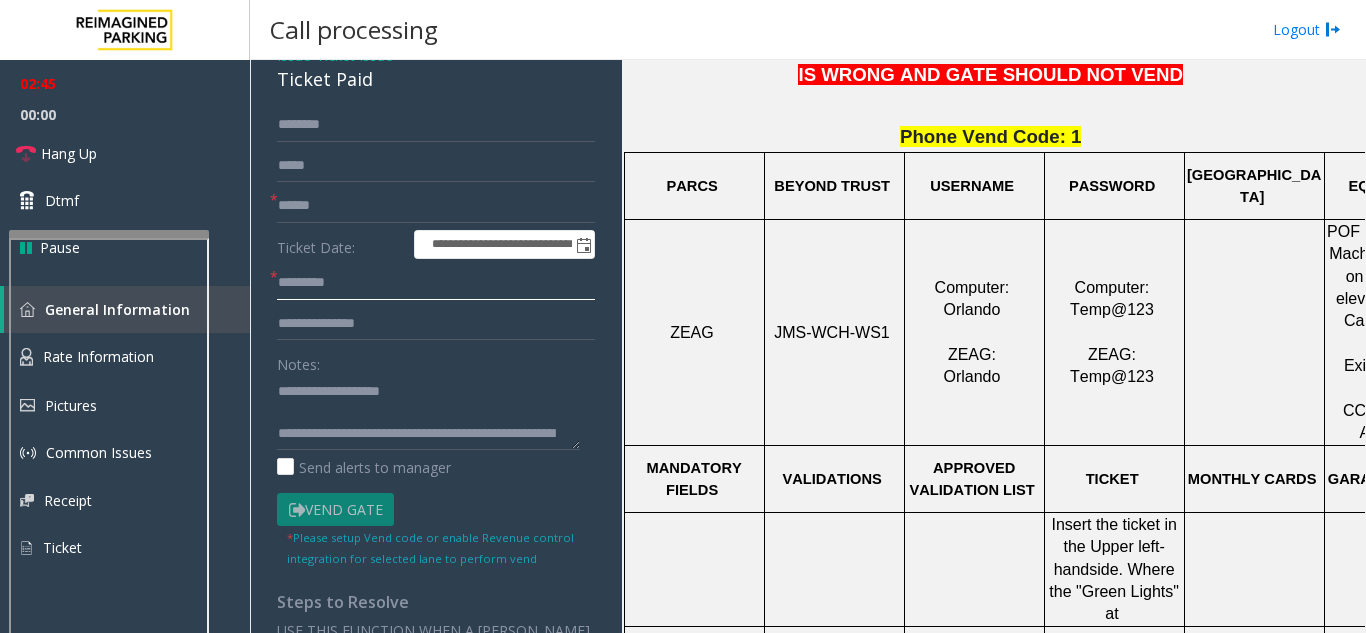 scroll, scrollTop: 0, scrollLeft: 0, axis: both 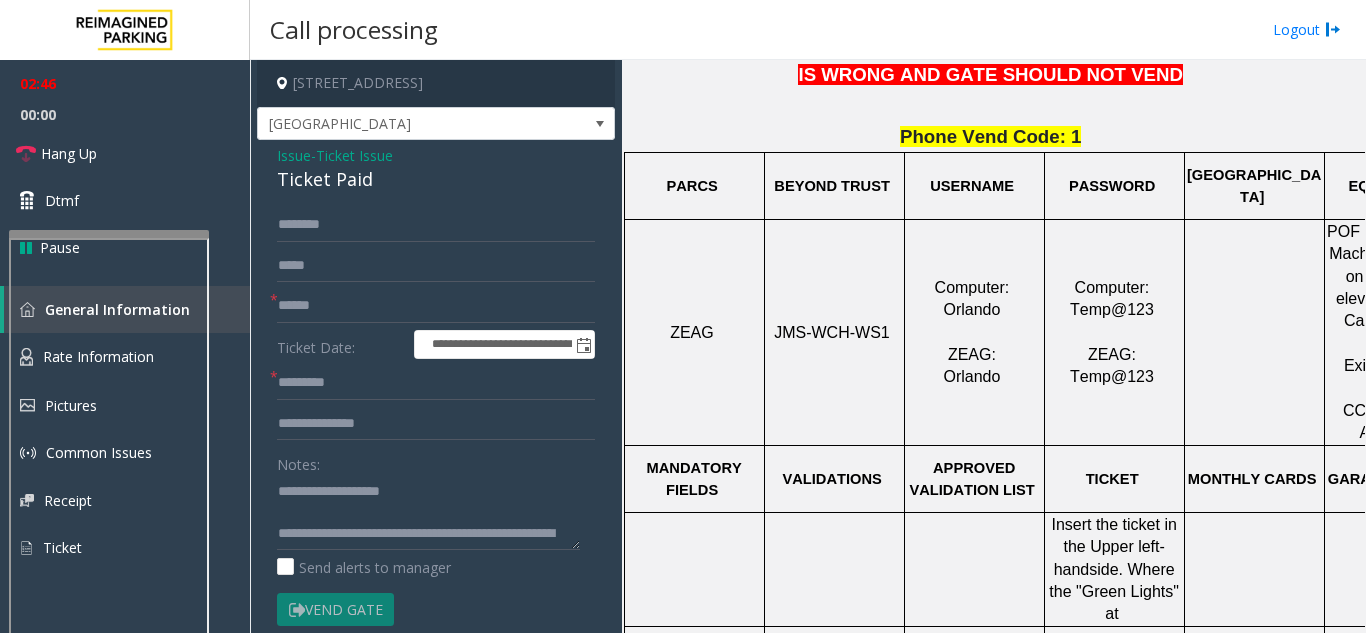 click on "Ticket Paid" 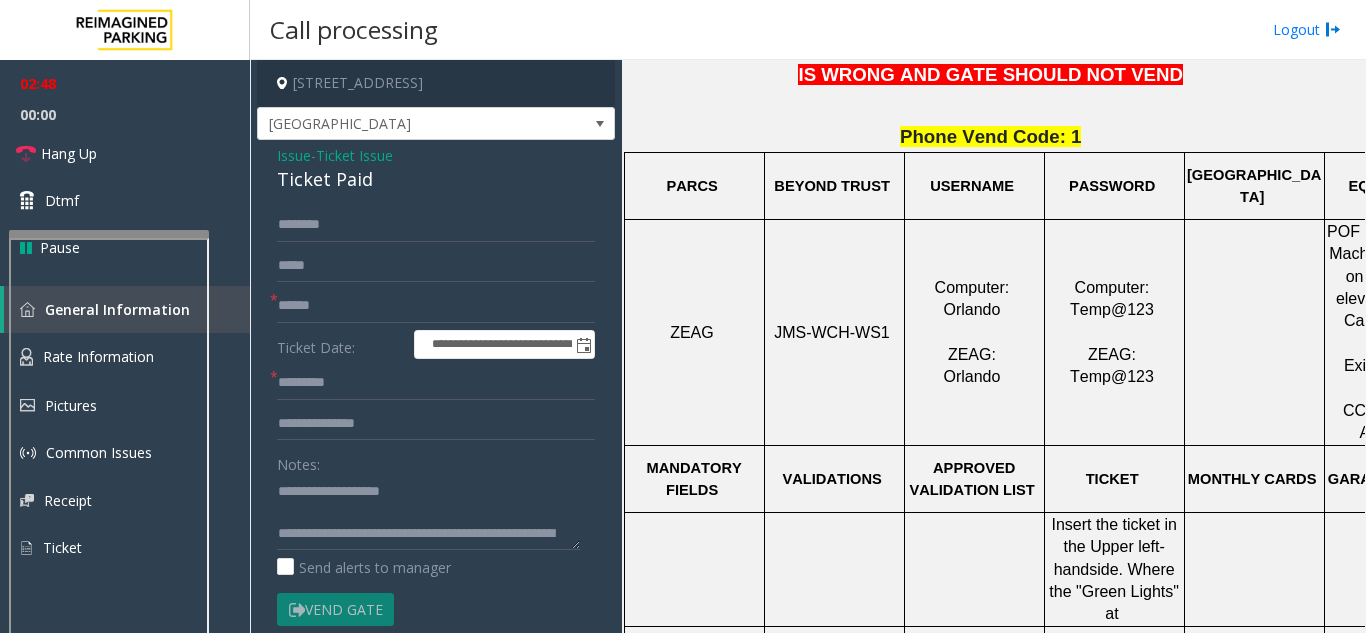 click on "Ticket Issue" 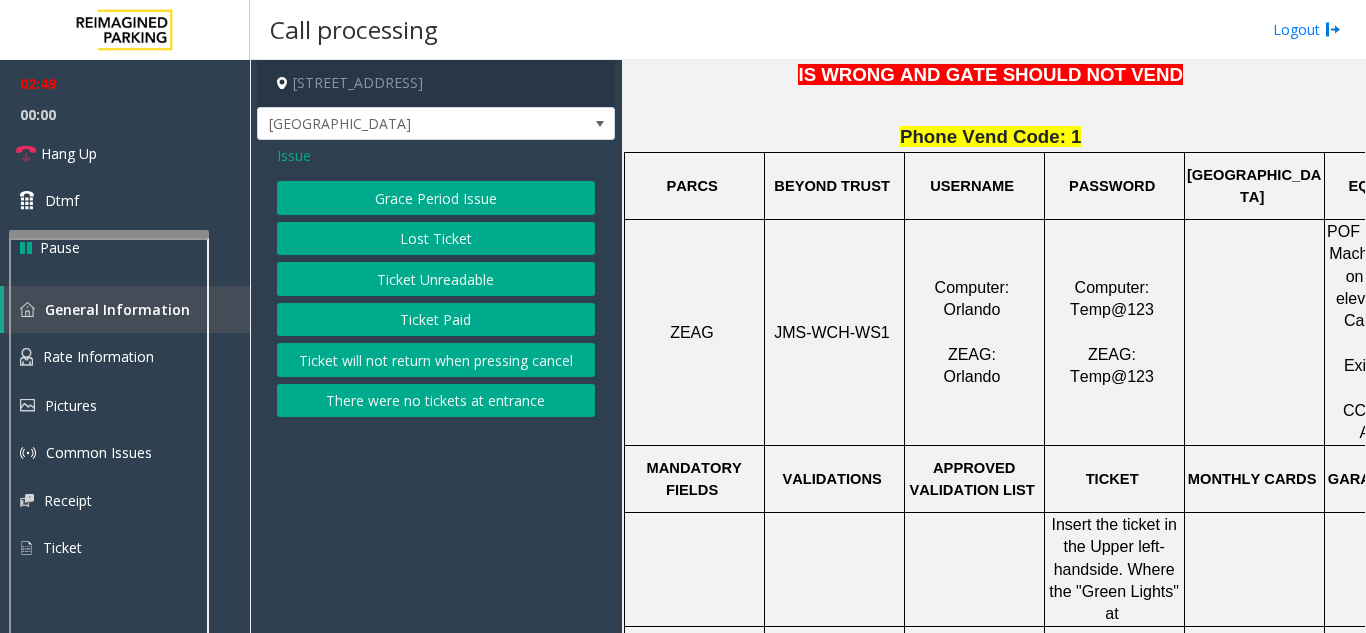 click on "Issue" 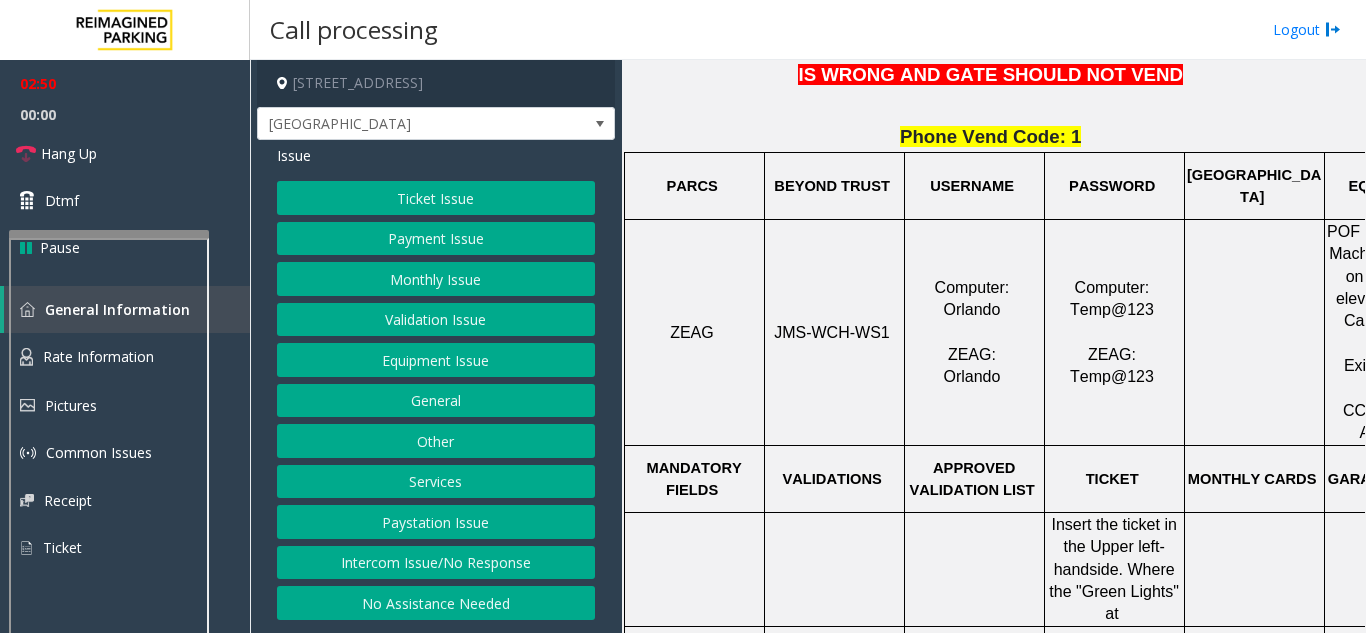 click on "Monthly Issue" 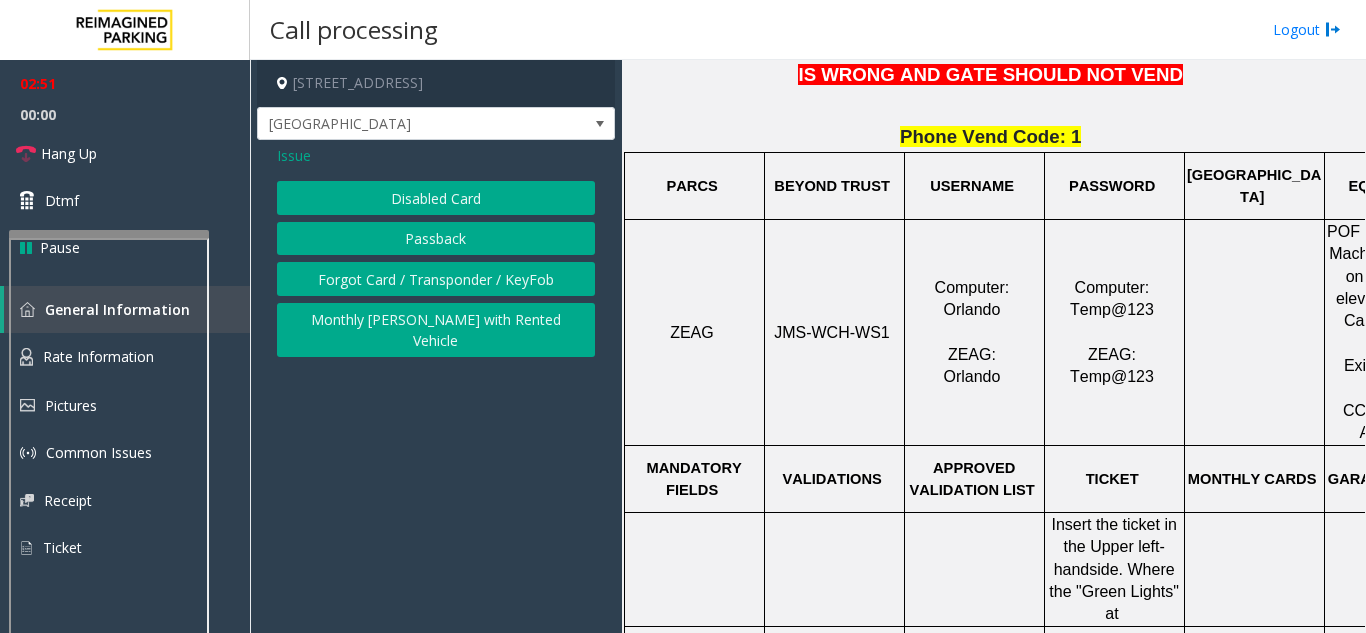 click on "Disabled Card" 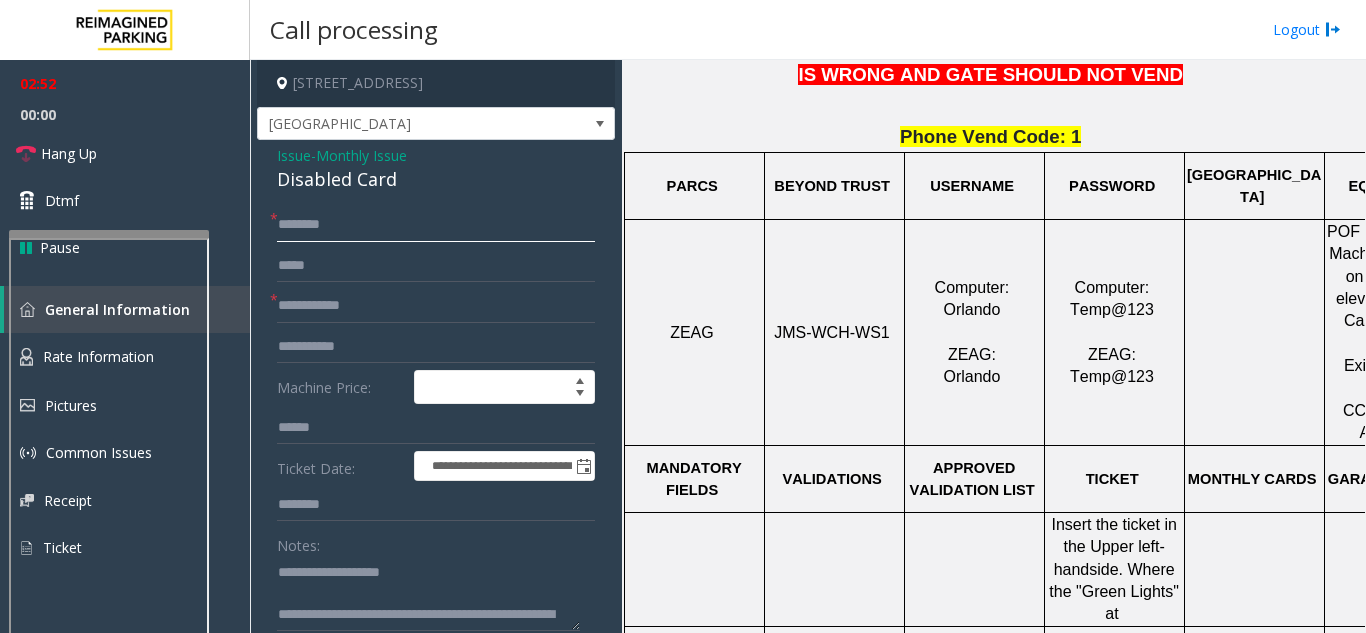 click 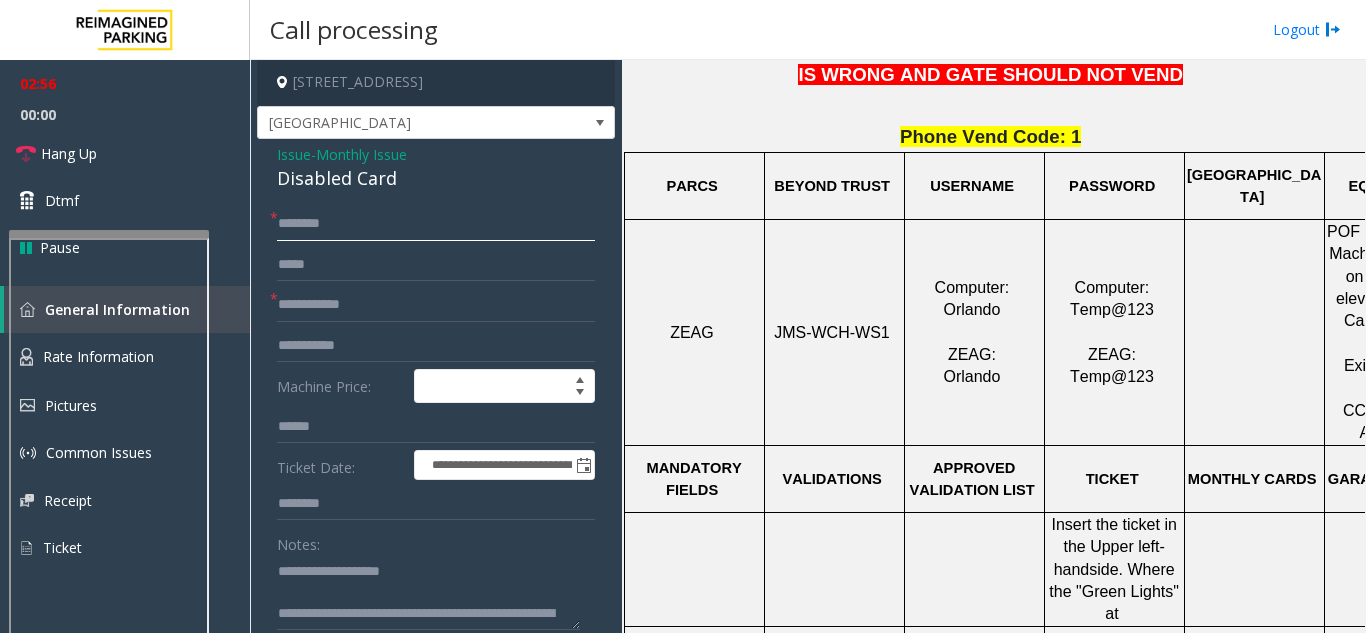 scroll, scrollTop: 0, scrollLeft: 0, axis: both 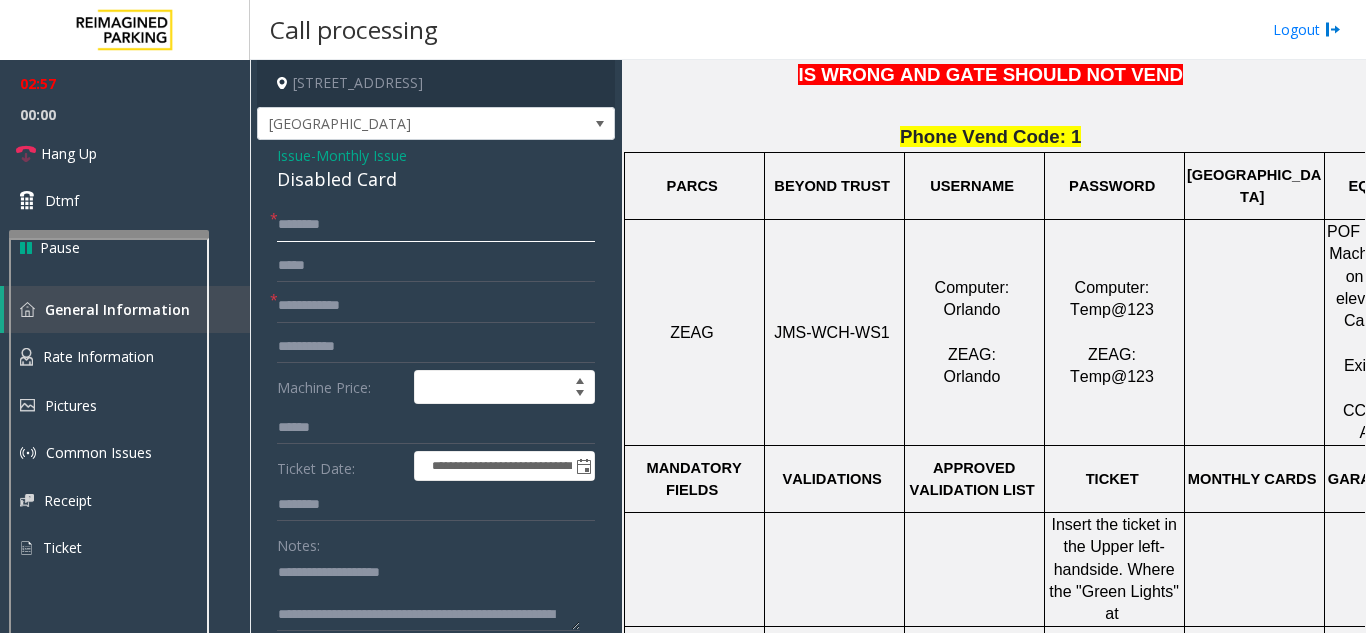 click 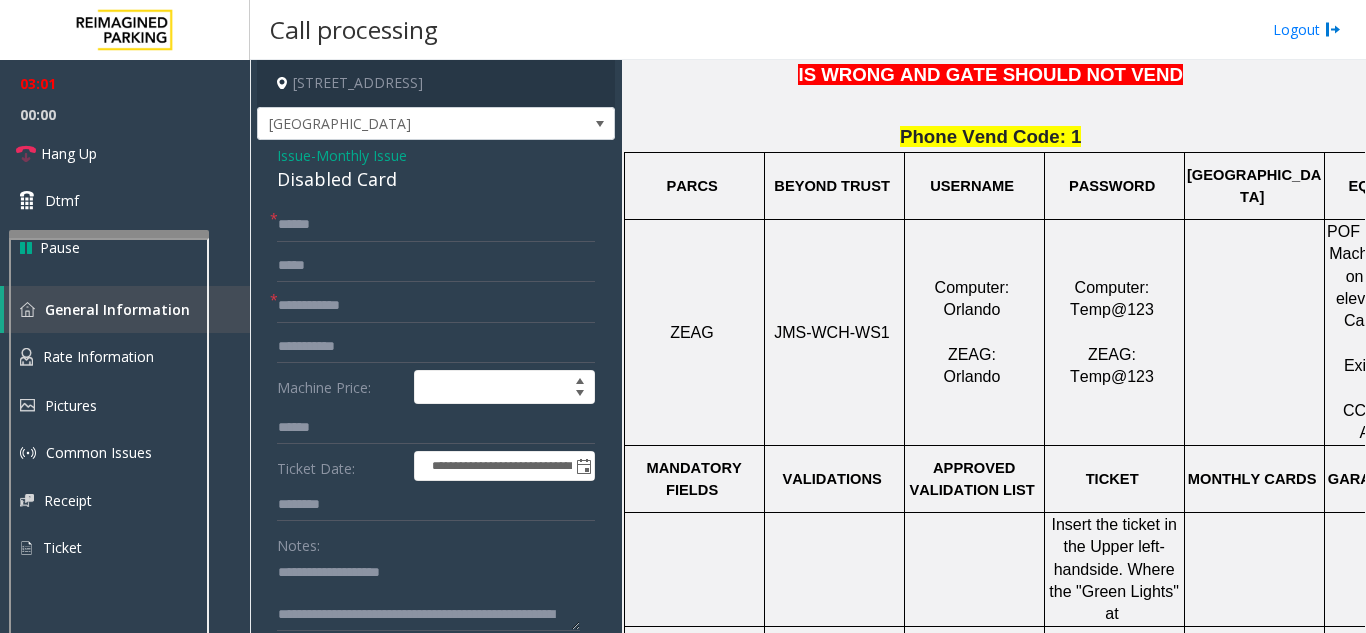 click on "*" 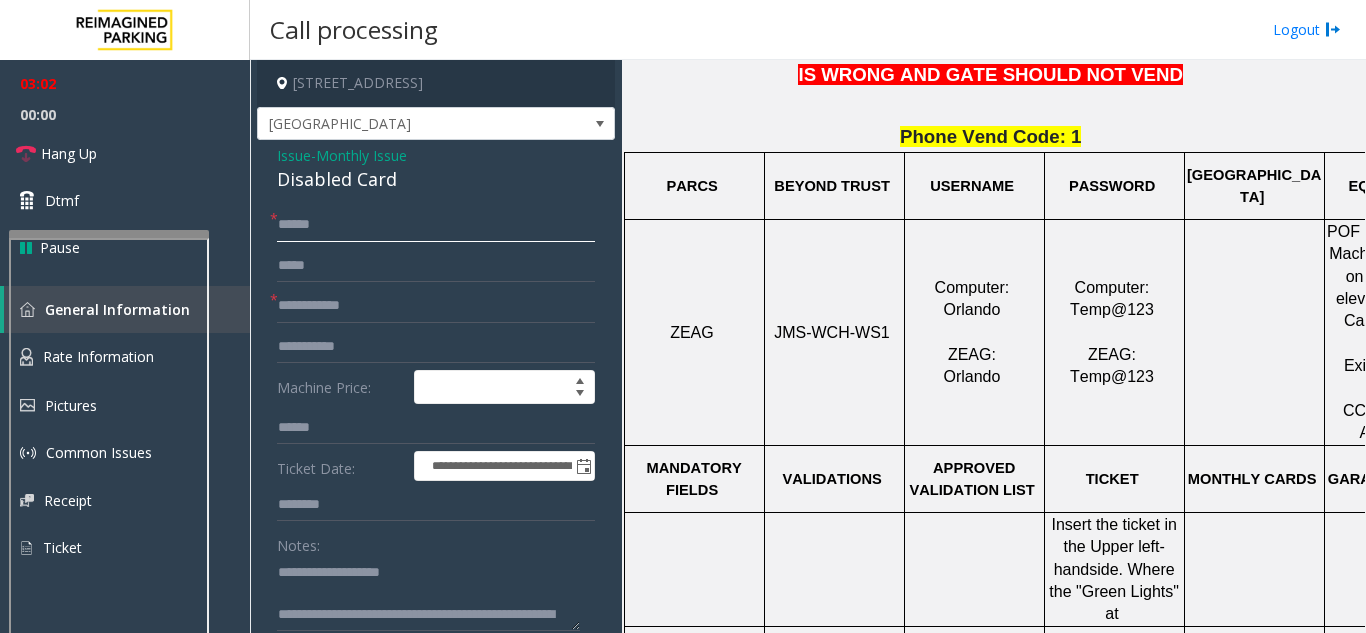 click on "*****" 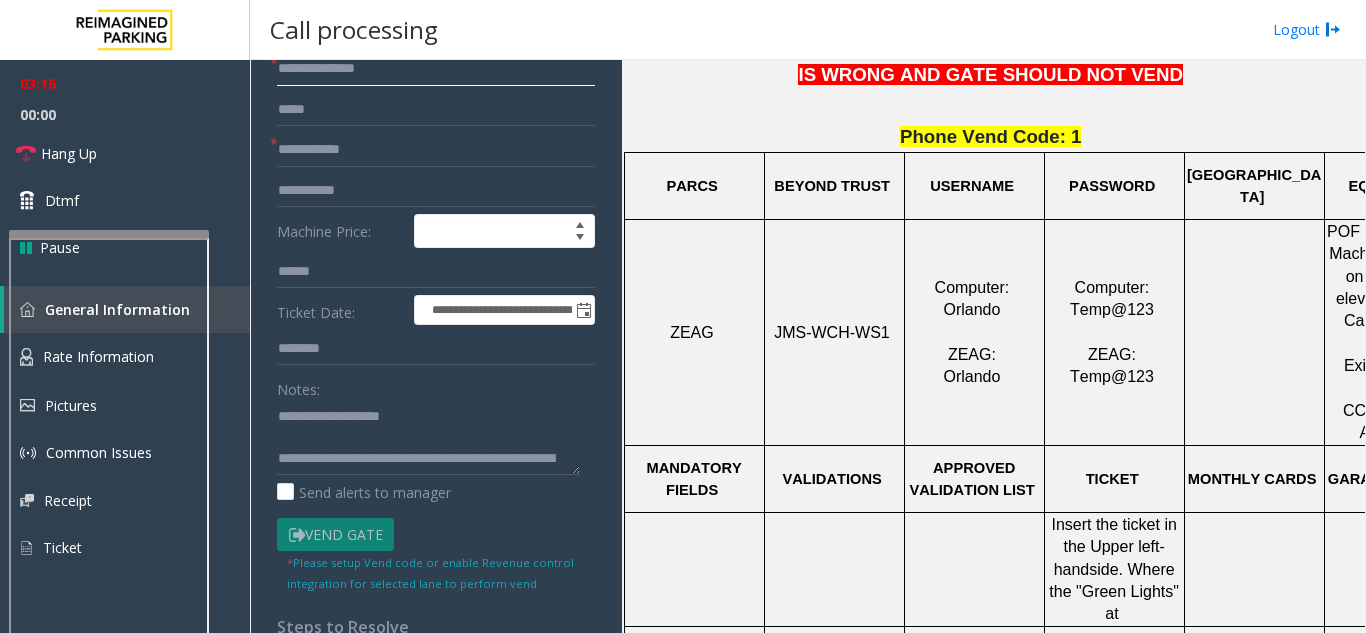 scroll, scrollTop: 100, scrollLeft: 0, axis: vertical 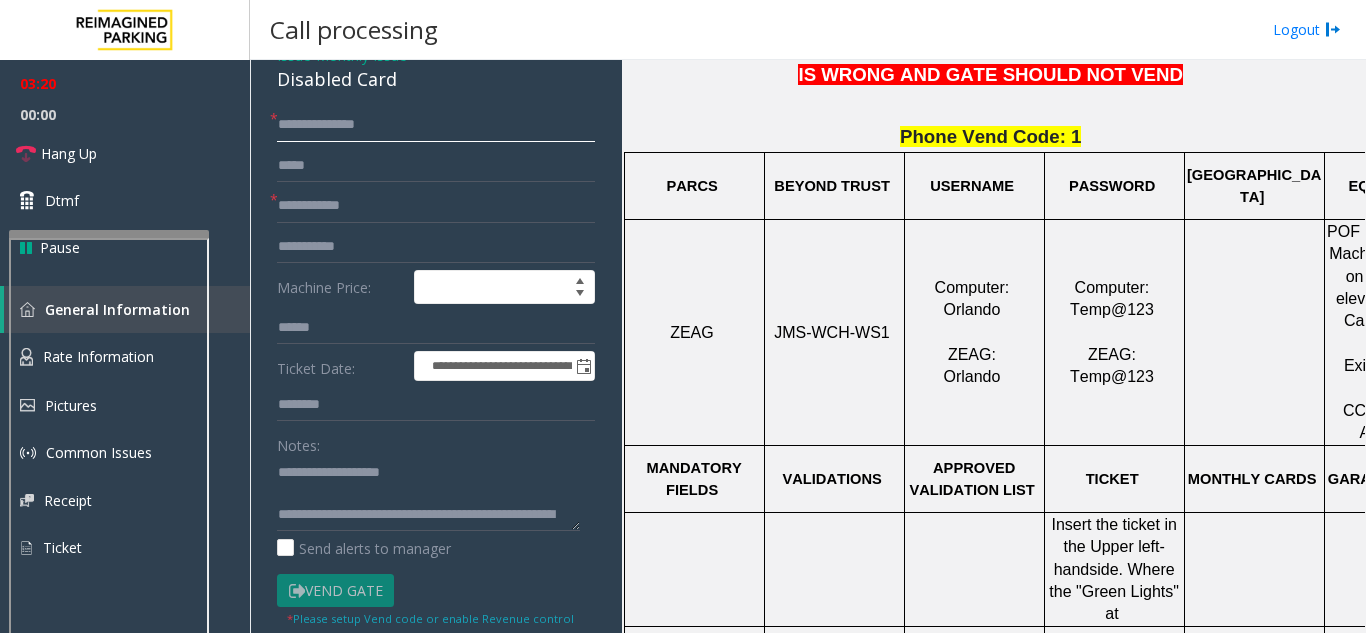 click on "**********" 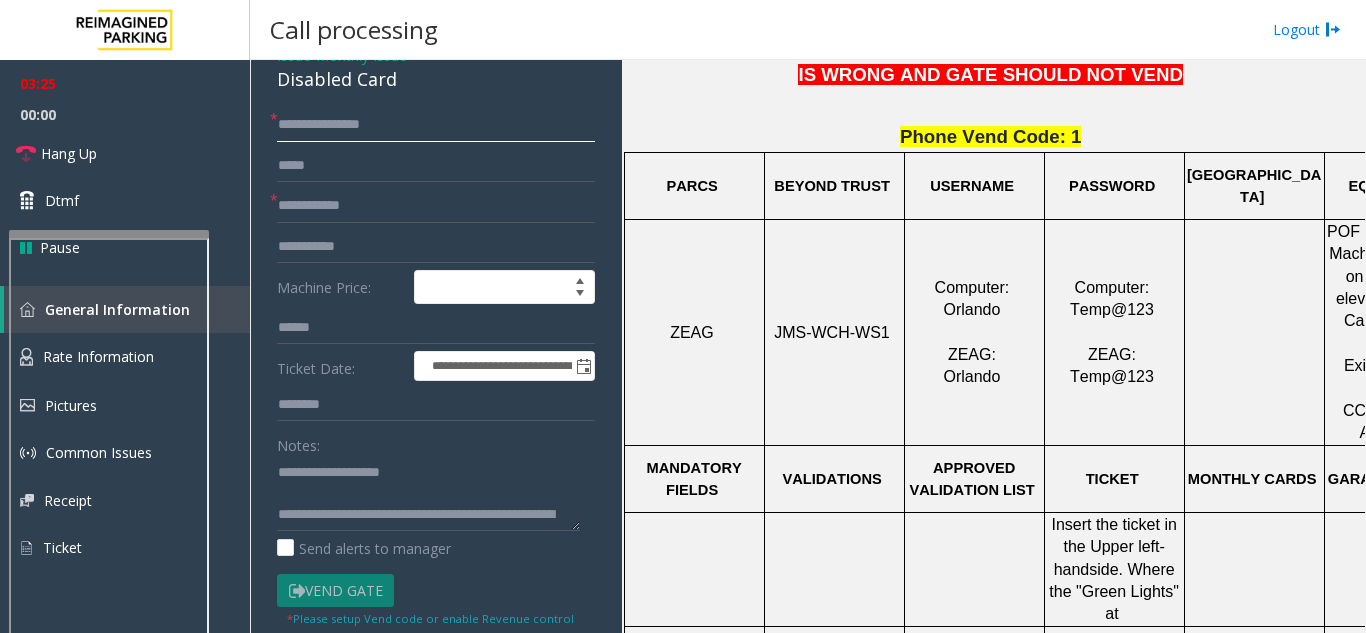 type on "**********" 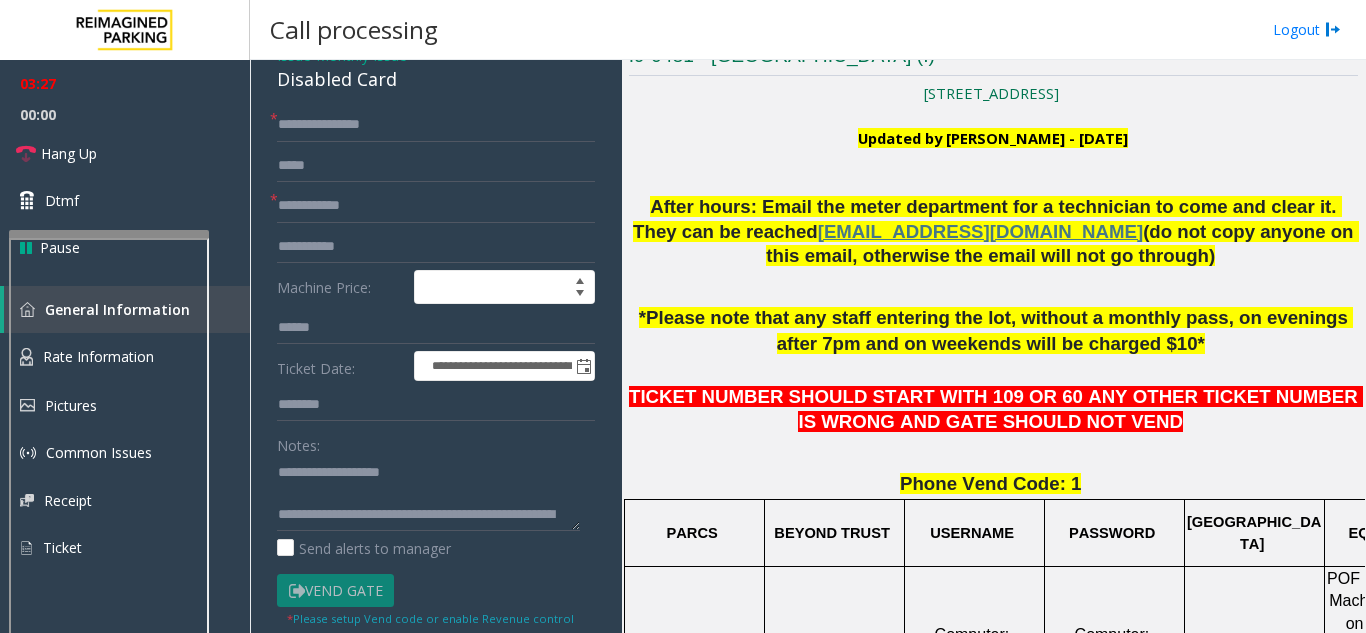 scroll, scrollTop: 400, scrollLeft: 0, axis: vertical 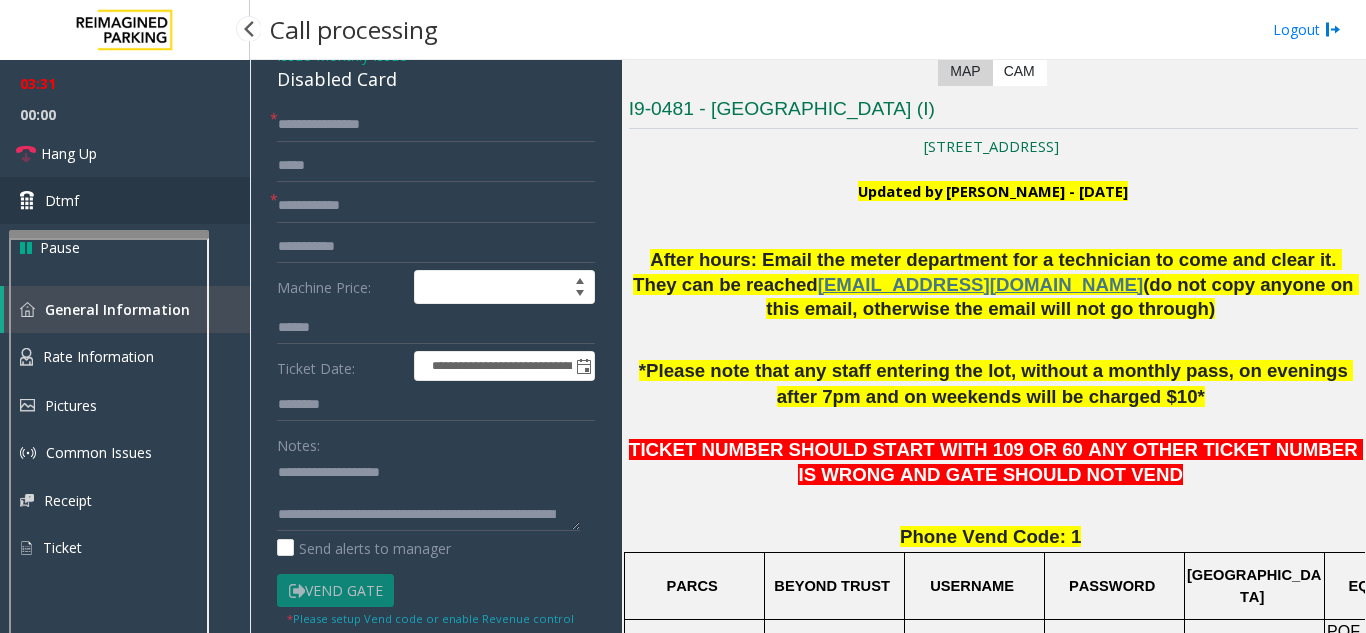 click on "Dtmf" at bounding box center (125, 200) 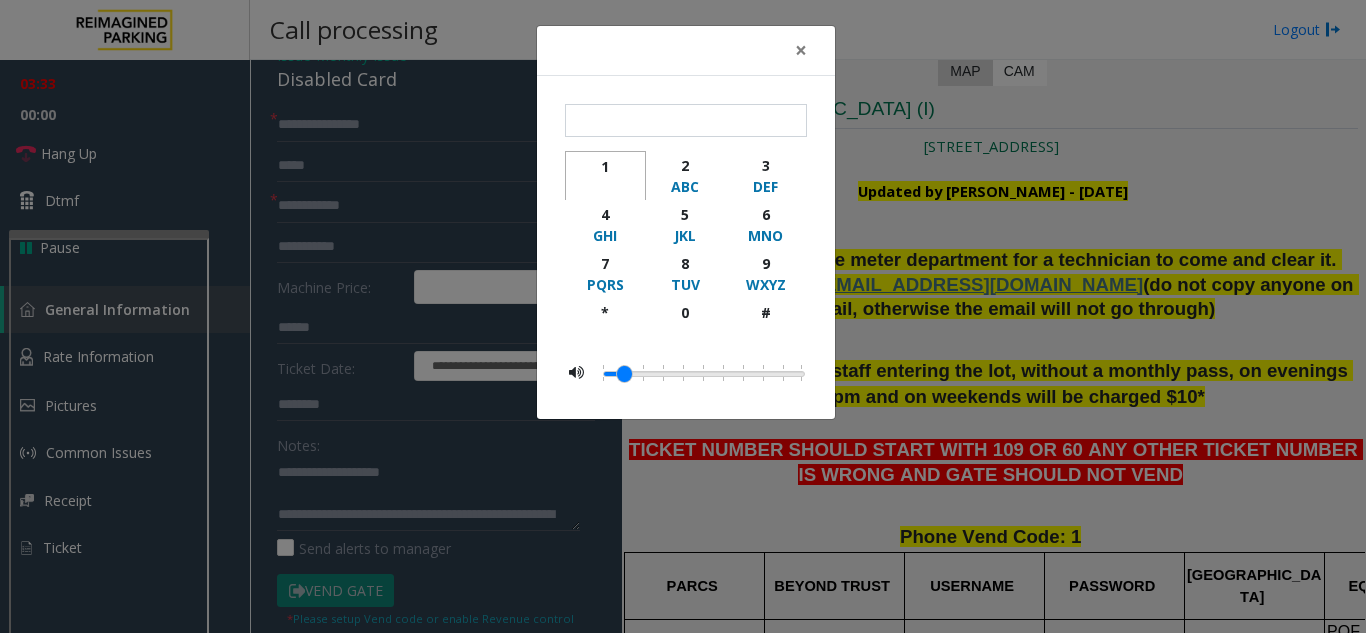click 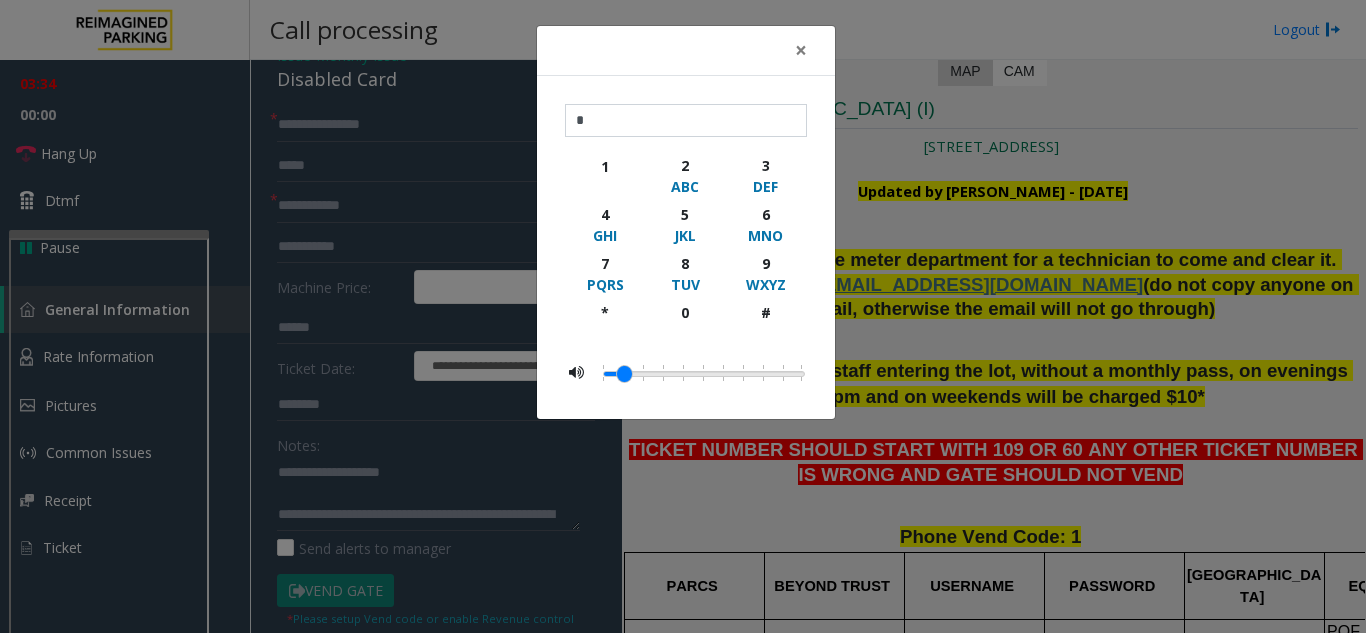 click on "× * 1 2 ABC 3 DEF 4 GHI 5 JKL 6 MNO 7 PQRS 8 TUV 9 WXYZ * 0 #" 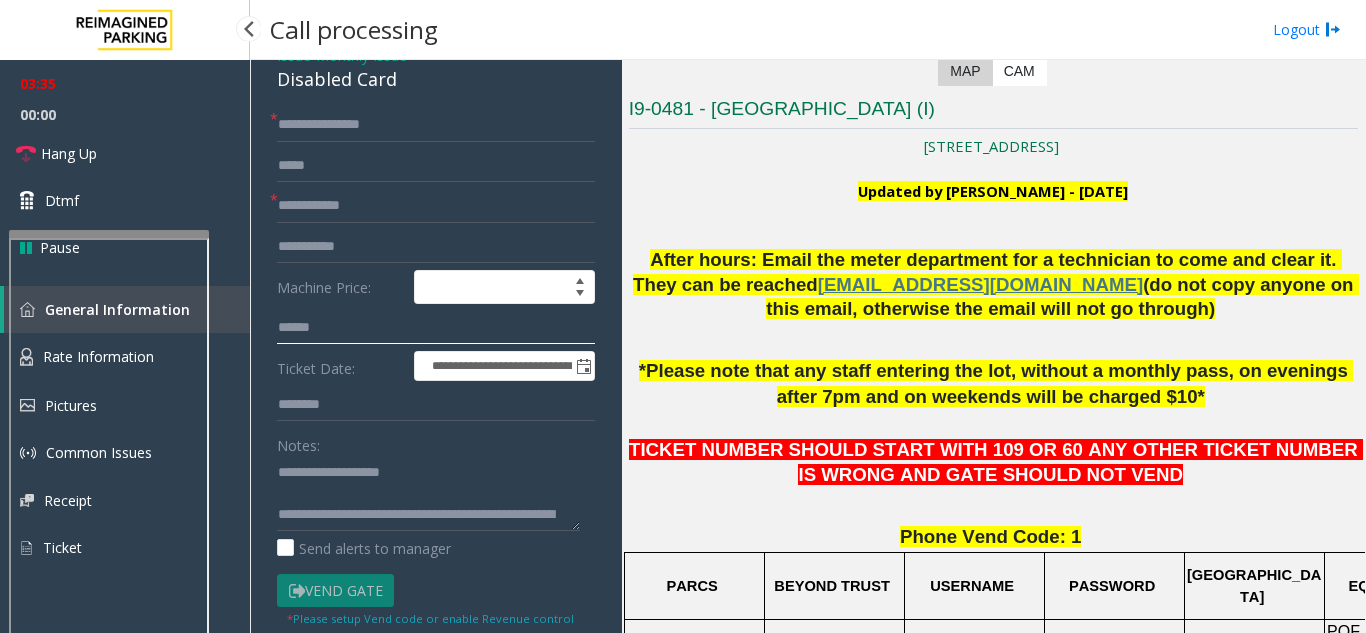 drag, startPoint x: 371, startPoint y: 320, endPoint x: 245, endPoint y: 318, distance: 126.01587 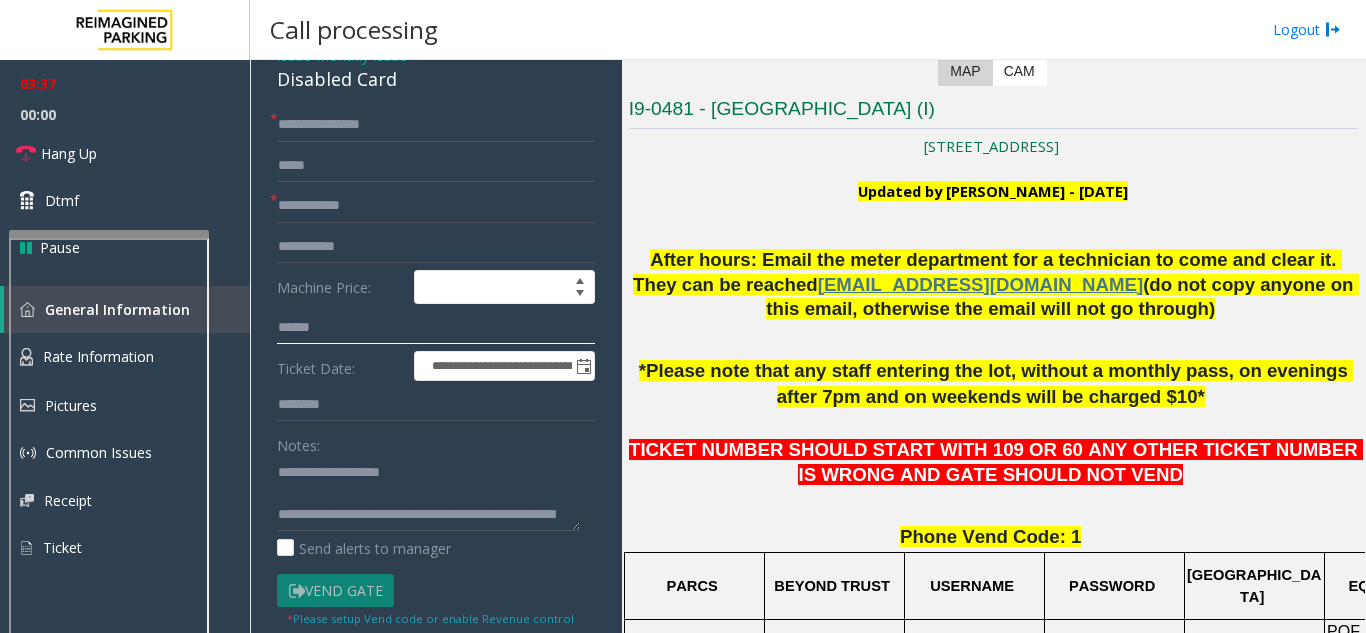type 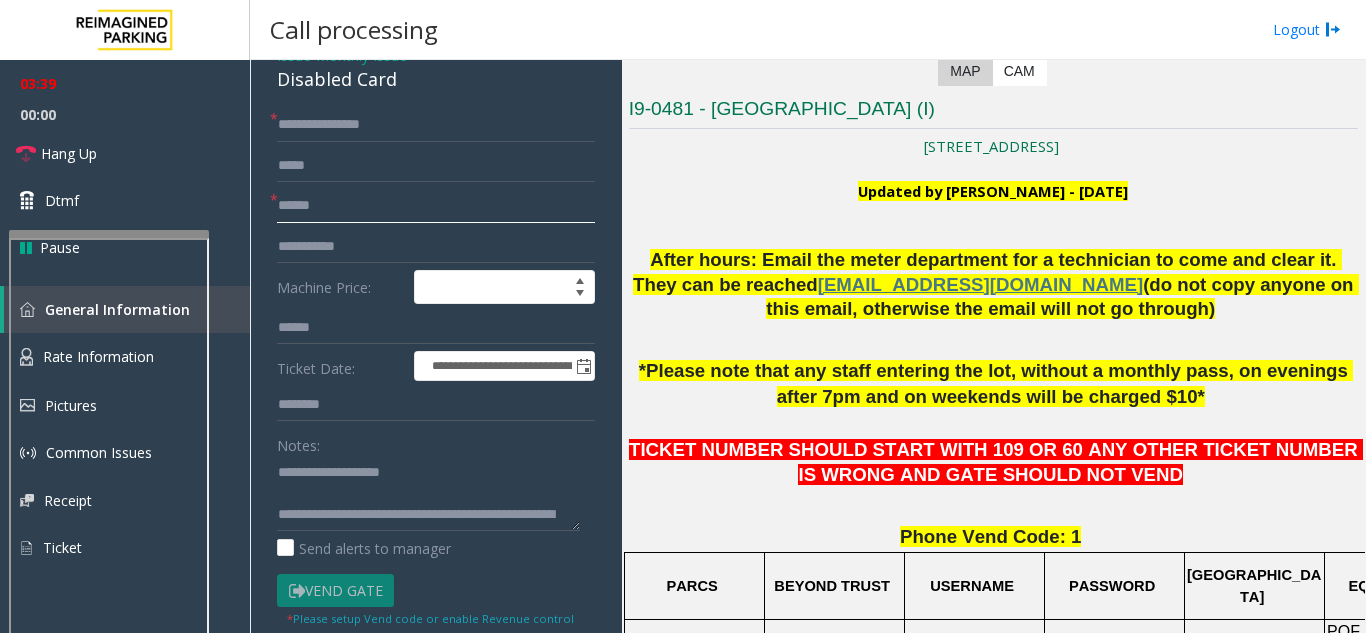 type on "******" 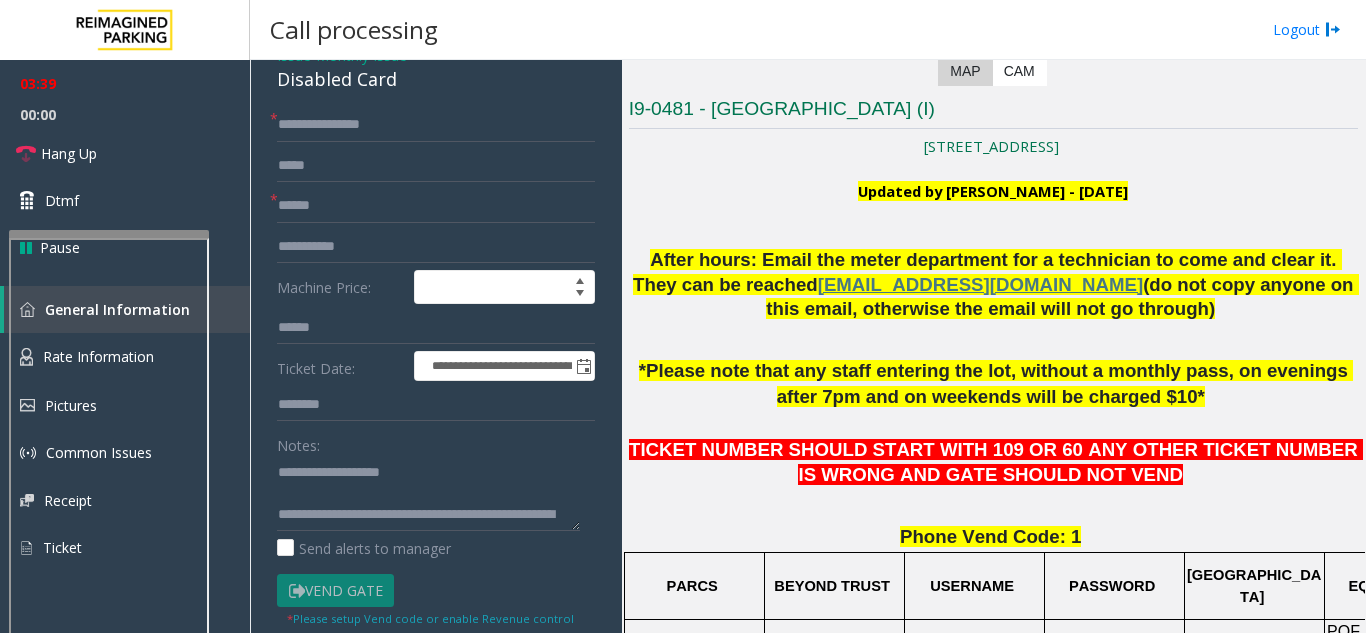 click on "Disabled Card" 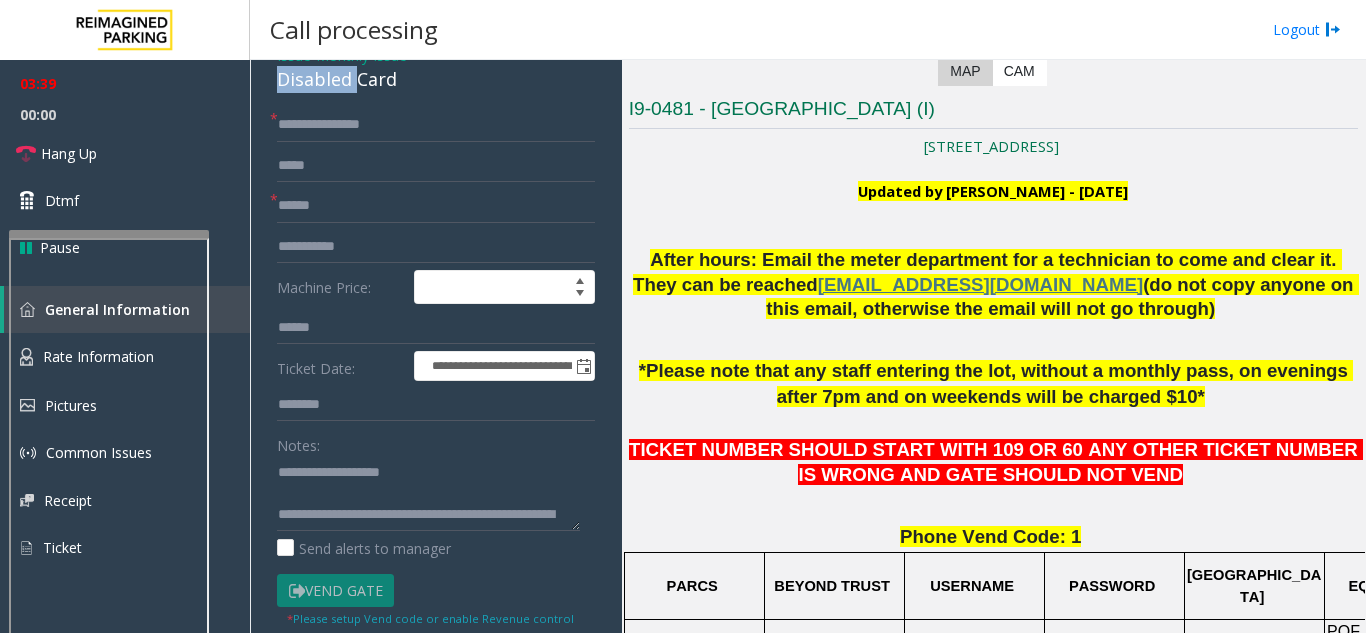 click on "Disabled Card" 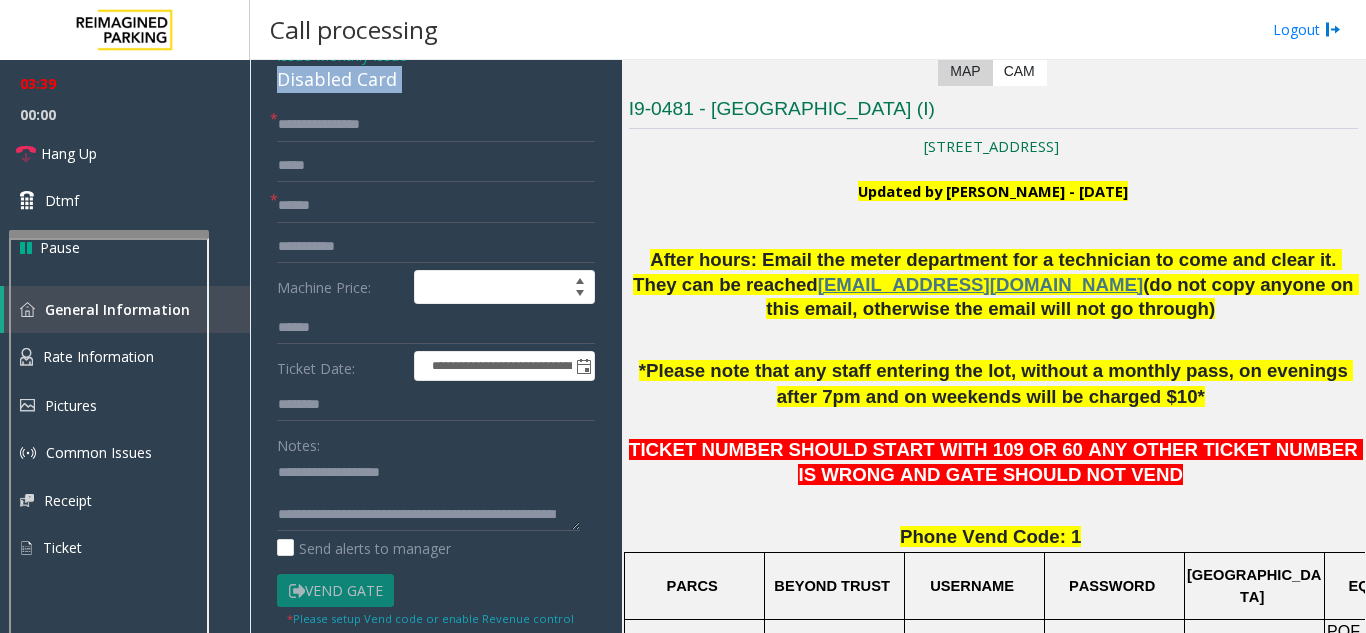 click on "Disabled Card" 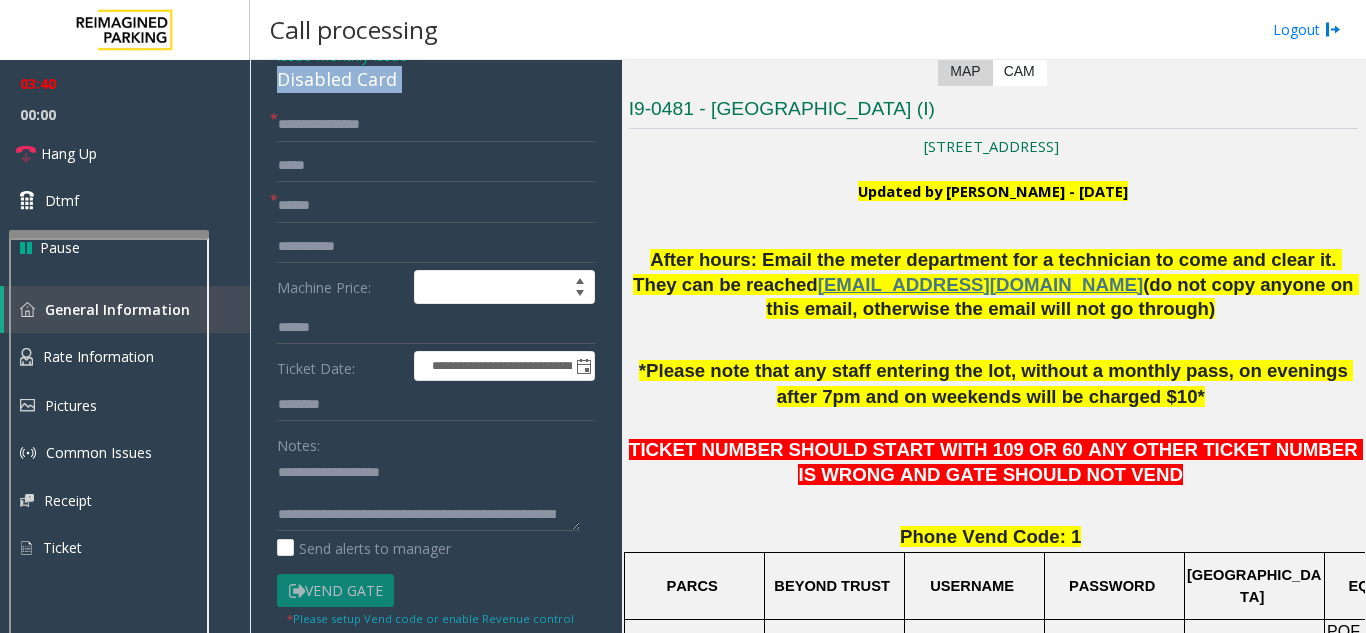 copy on "Disabled Card" 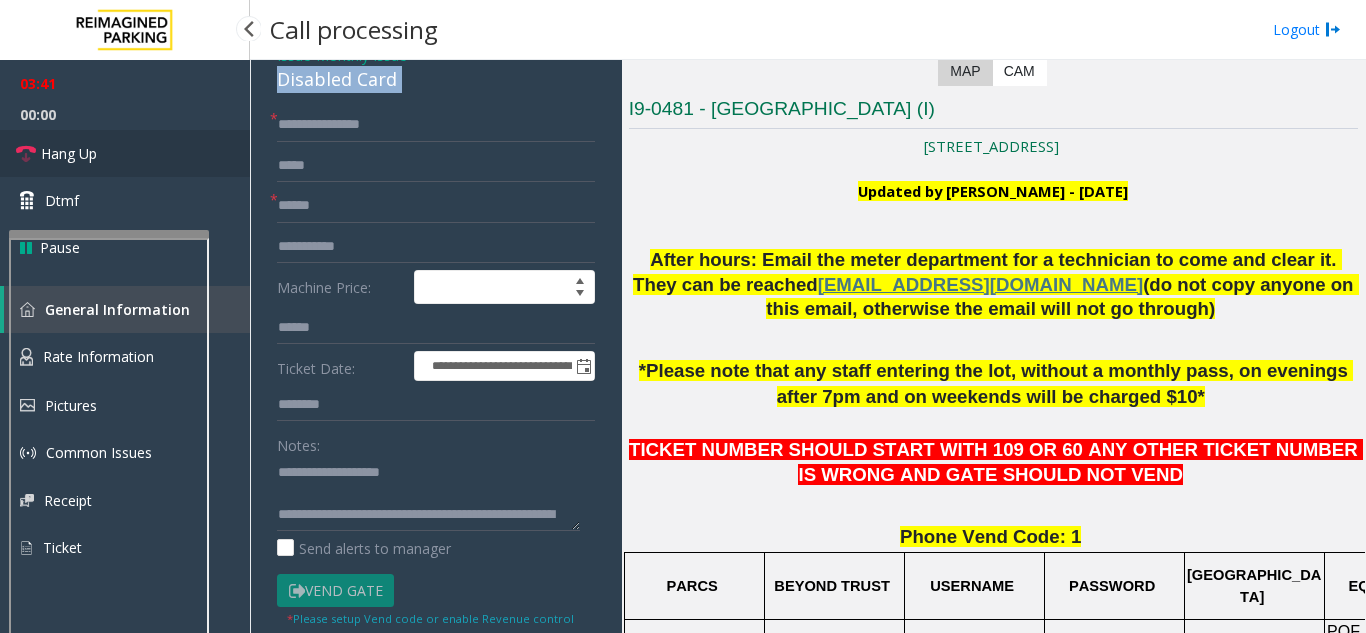 click on "Hang Up" at bounding box center [125, 153] 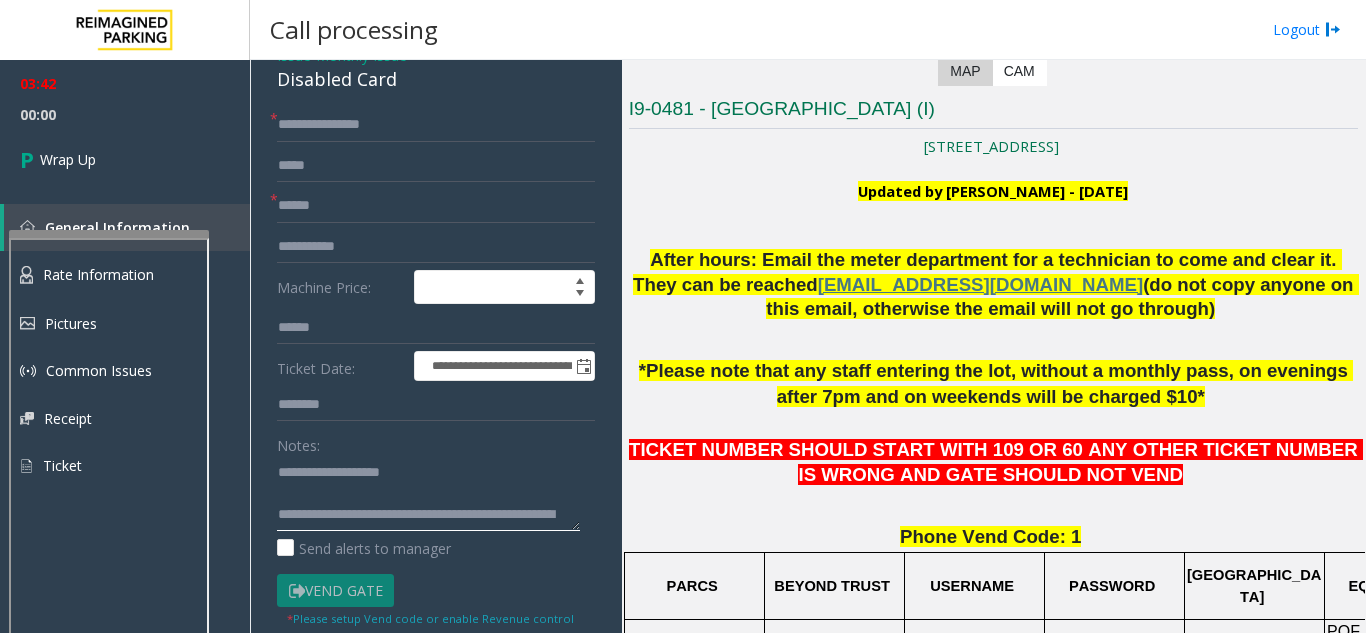 drag, startPoint x: 330, startPoint y: 476, endPoint x: 424, endPoint y: 469, distance: 94.26028 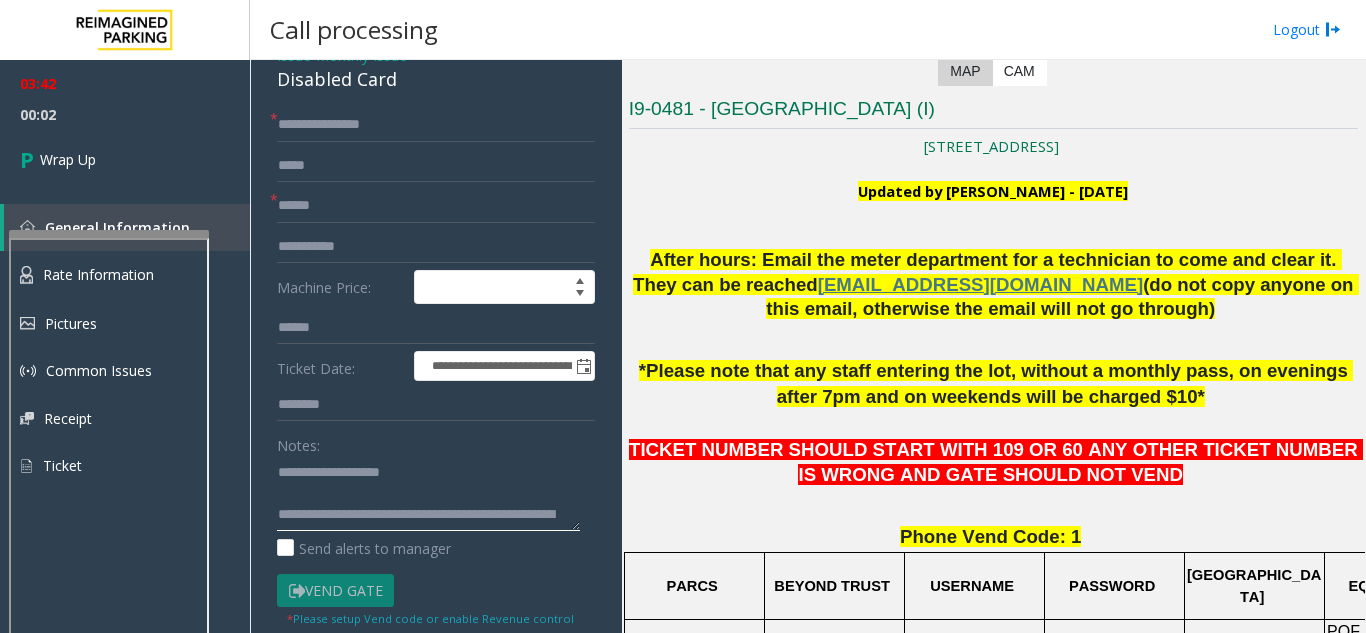paste on "**" 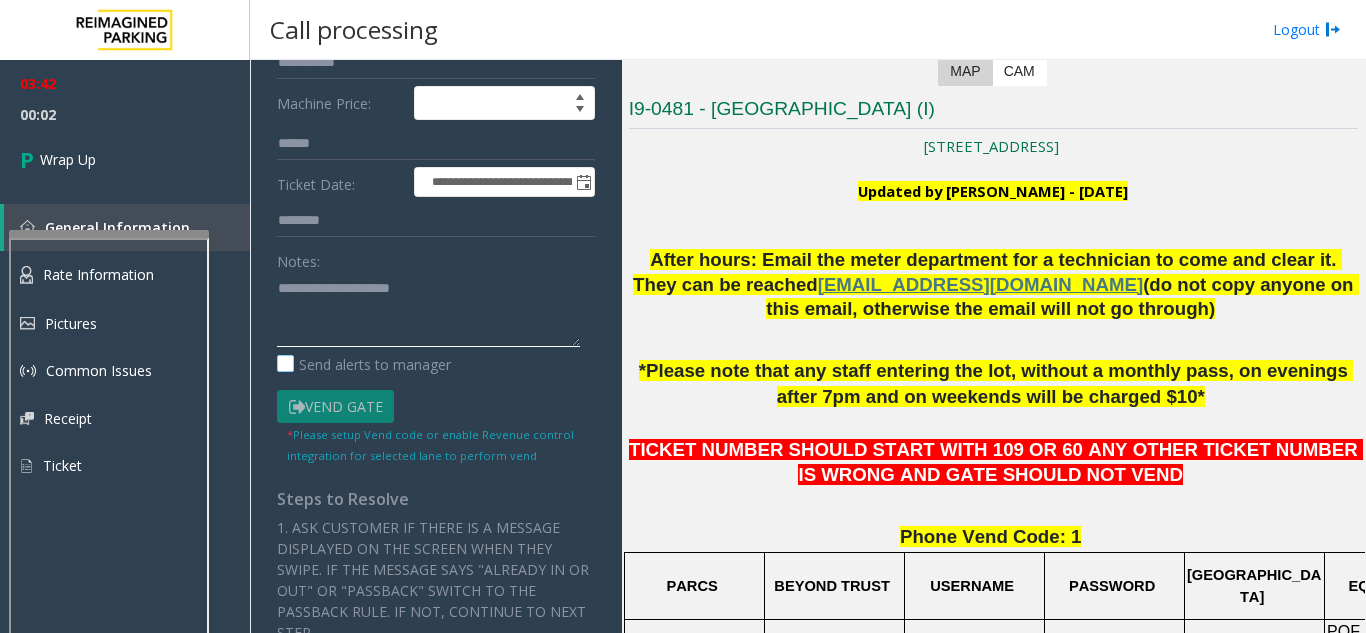 scroll, scrollTop: 300, scrollLeft: 0, axis: vertical 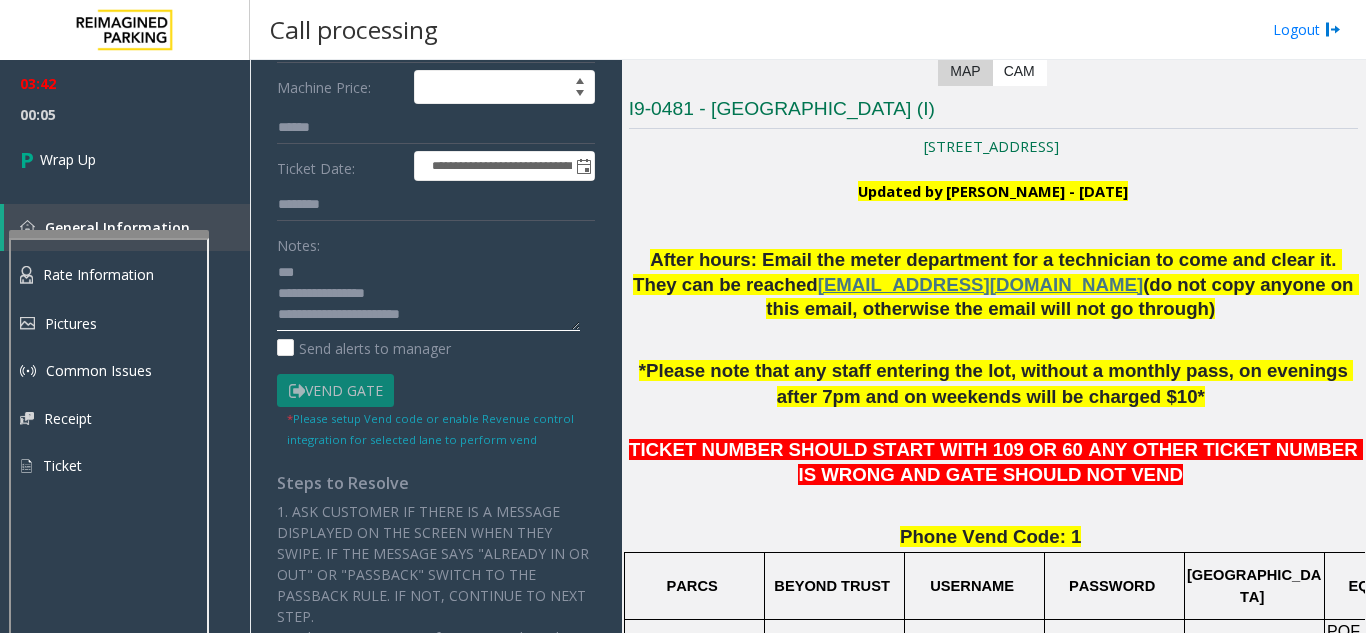 drag, startPoint x: 409, startPoint y: 298, endPoint x: 276, endPoint y: 277, distance: 134.64769 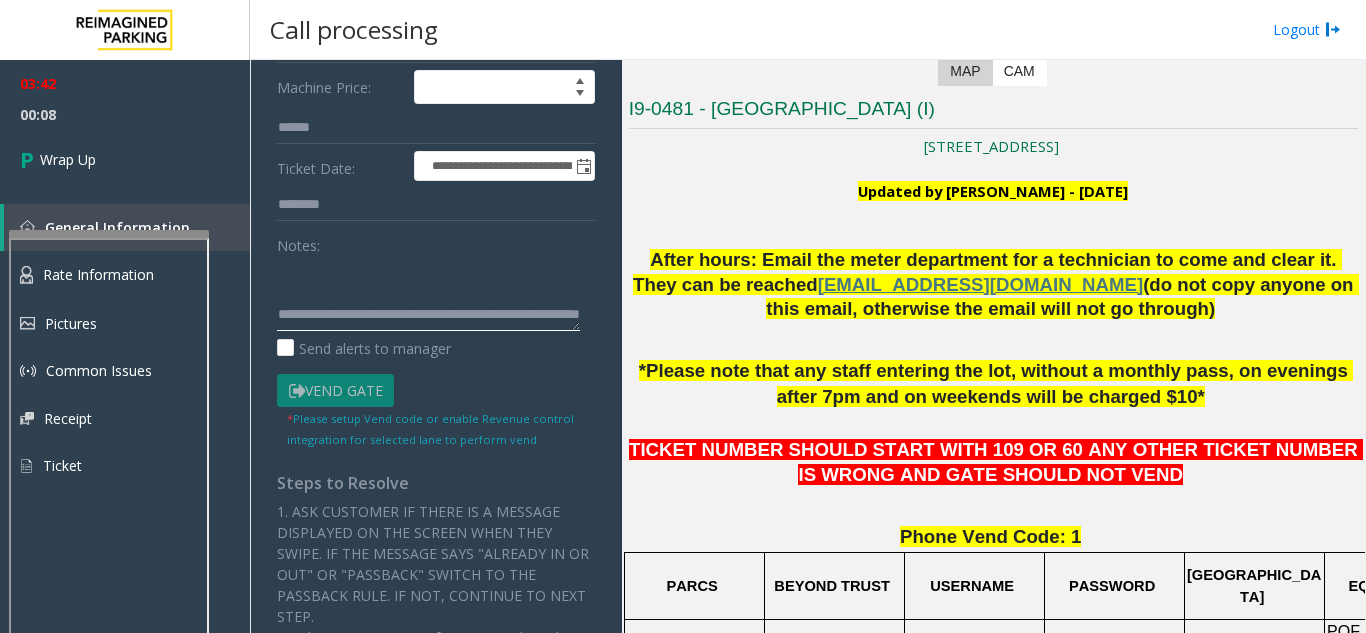 scroll, scrollTop: 0, scrollLeft: 0, axis: both 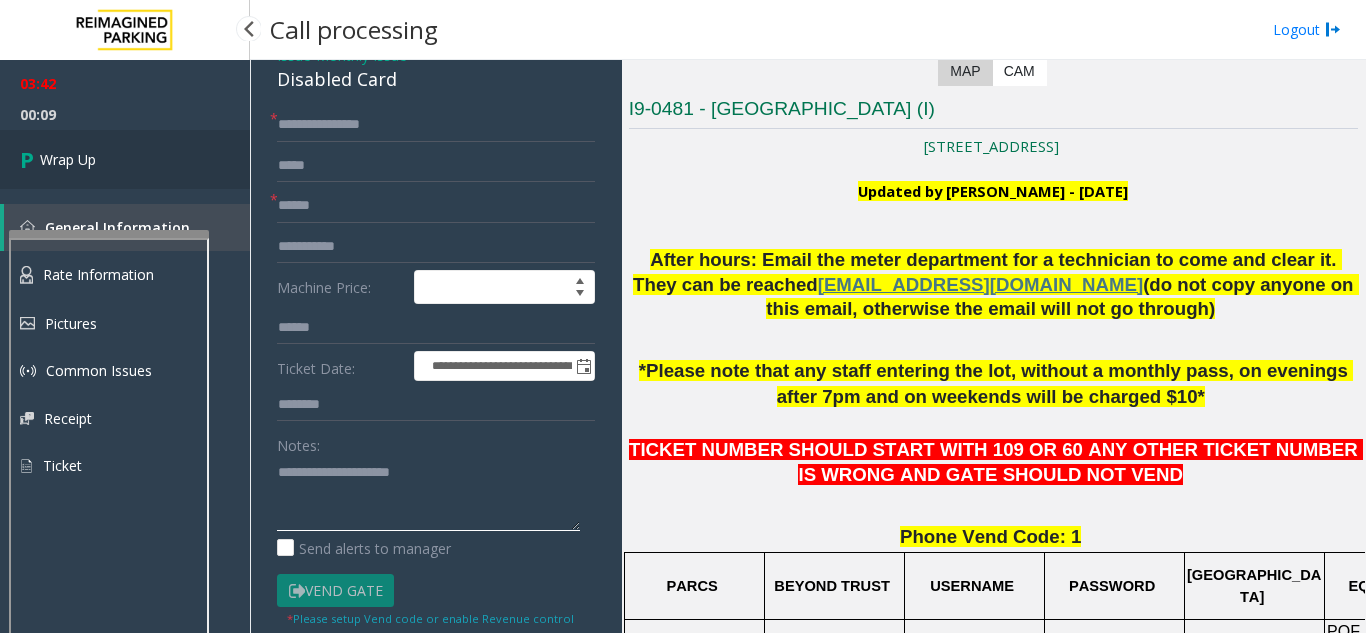 type on "**********" 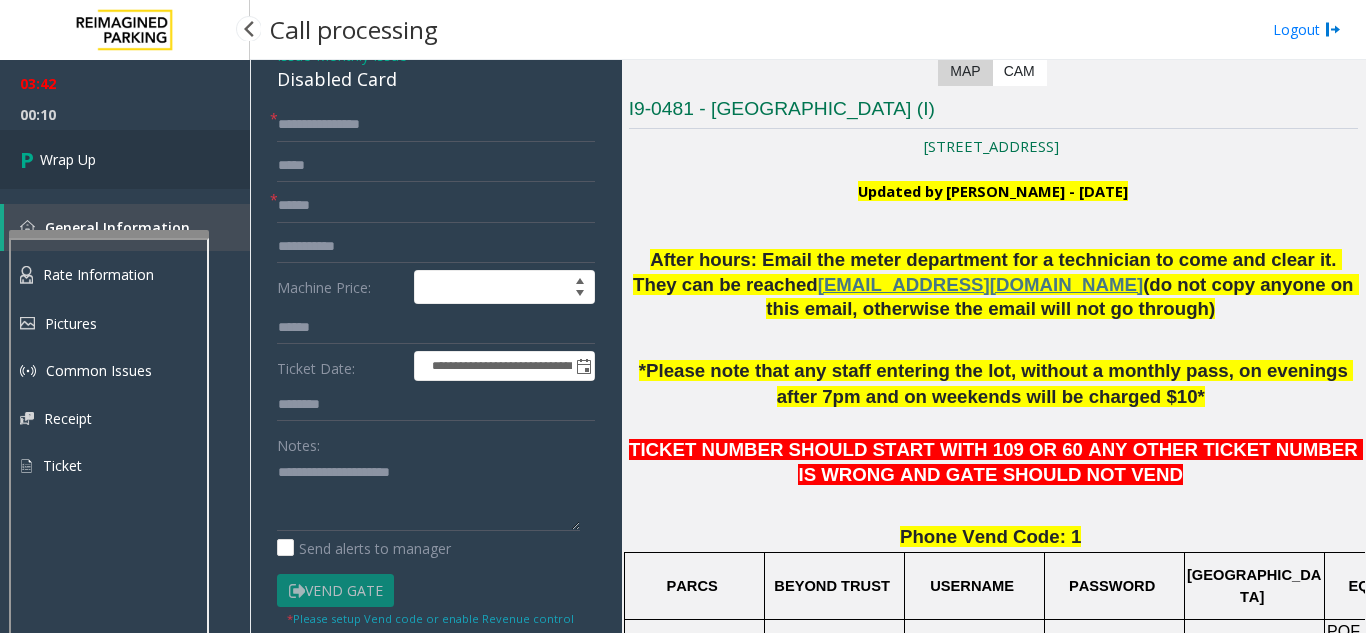click on "Wrap Up" at bounding box center (125, 159) 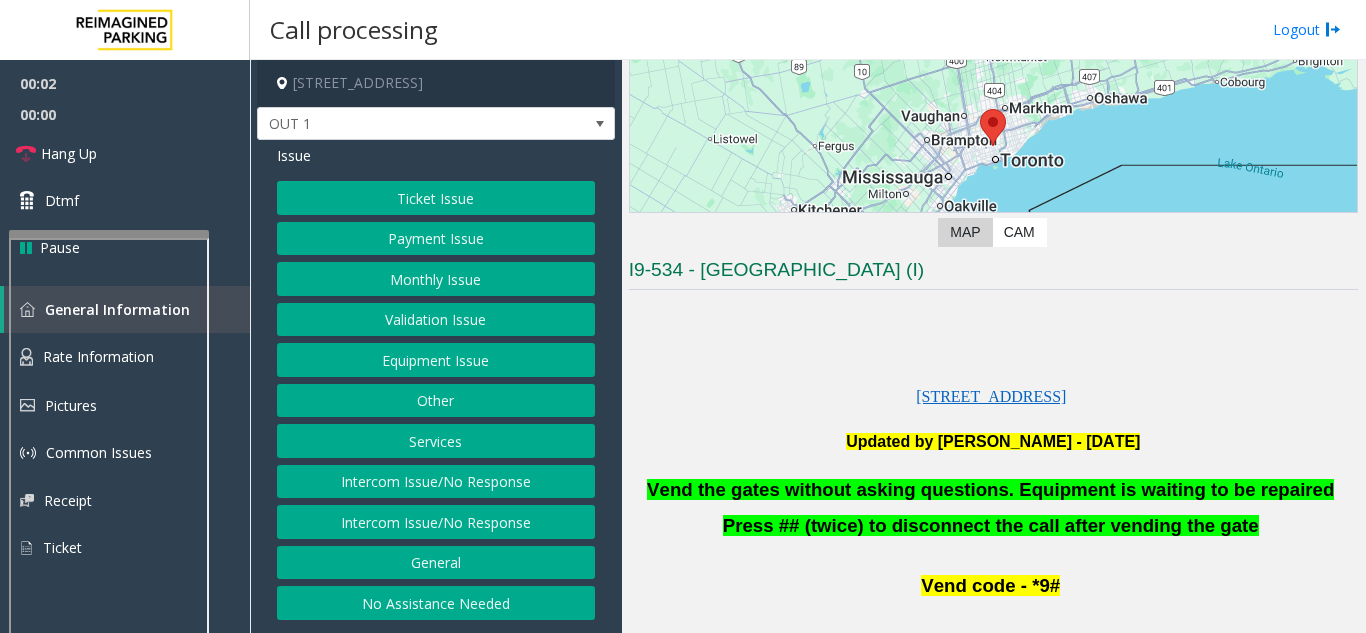 scroll, scrollTop: 300, scrollLeft: 0, axis: vertical 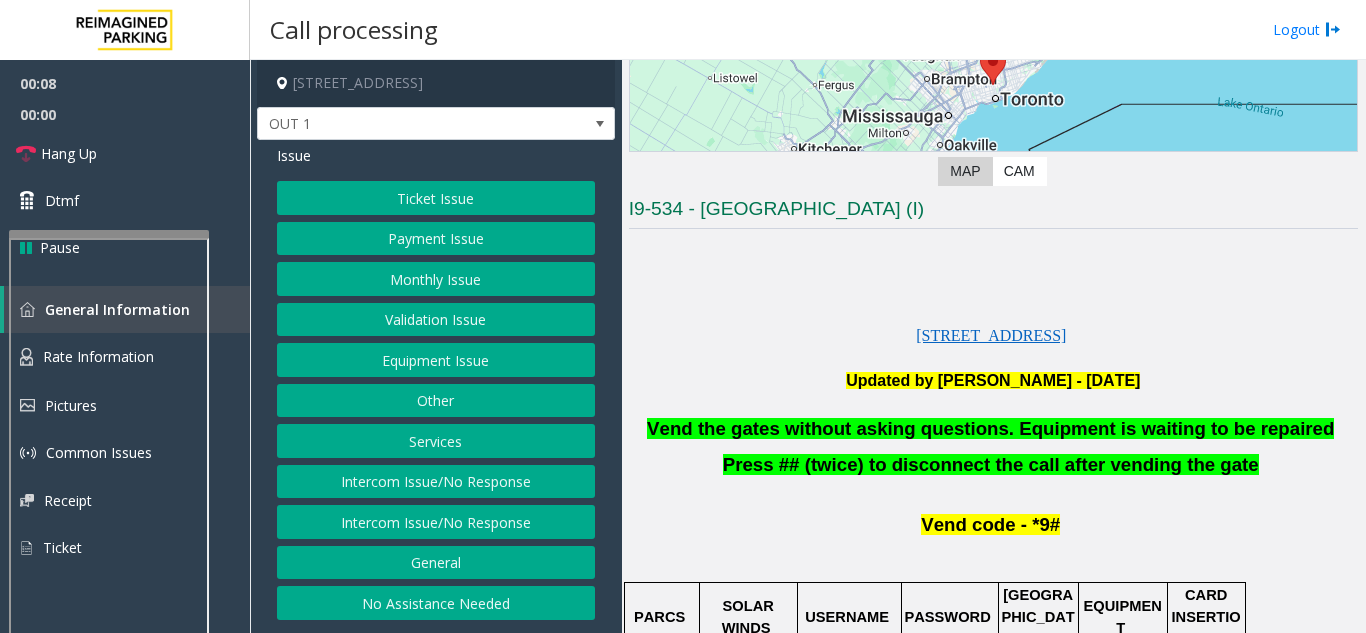 click on "Equipment Issue" 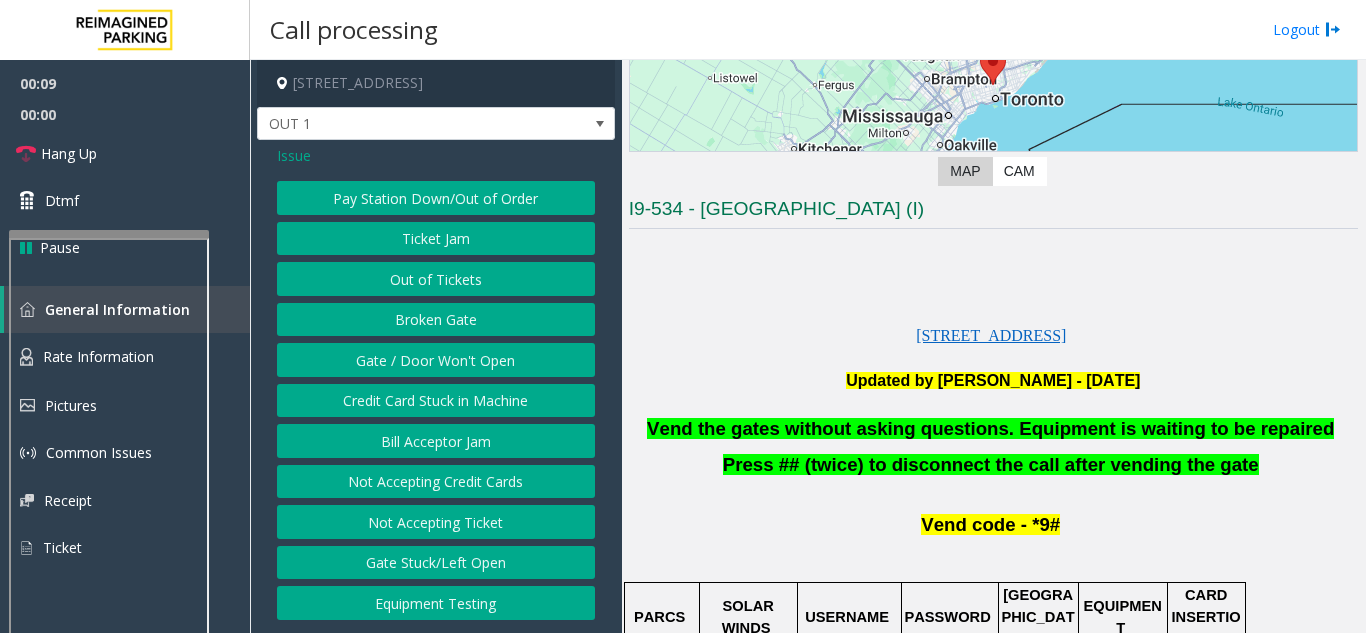 click on "Vend the gates without asking questions. Equipment is waiting to be repaired" 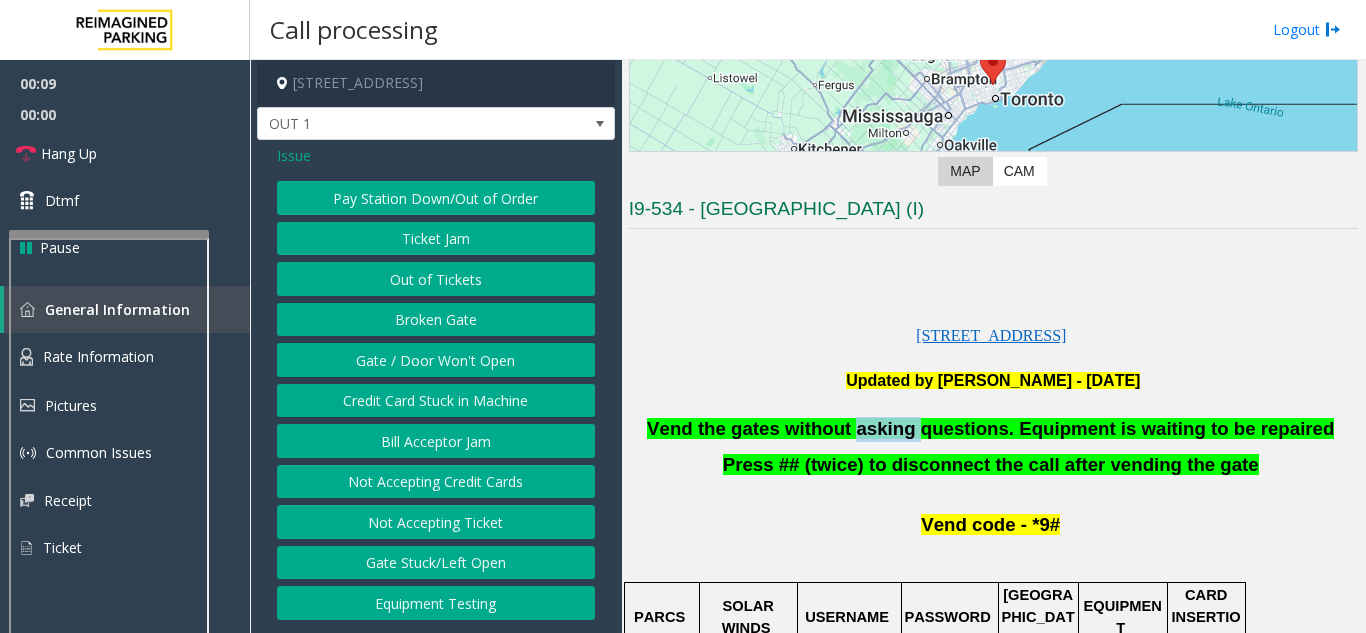 click on "Vend the gates without asking questions. Equipment is waiting to be repaired" 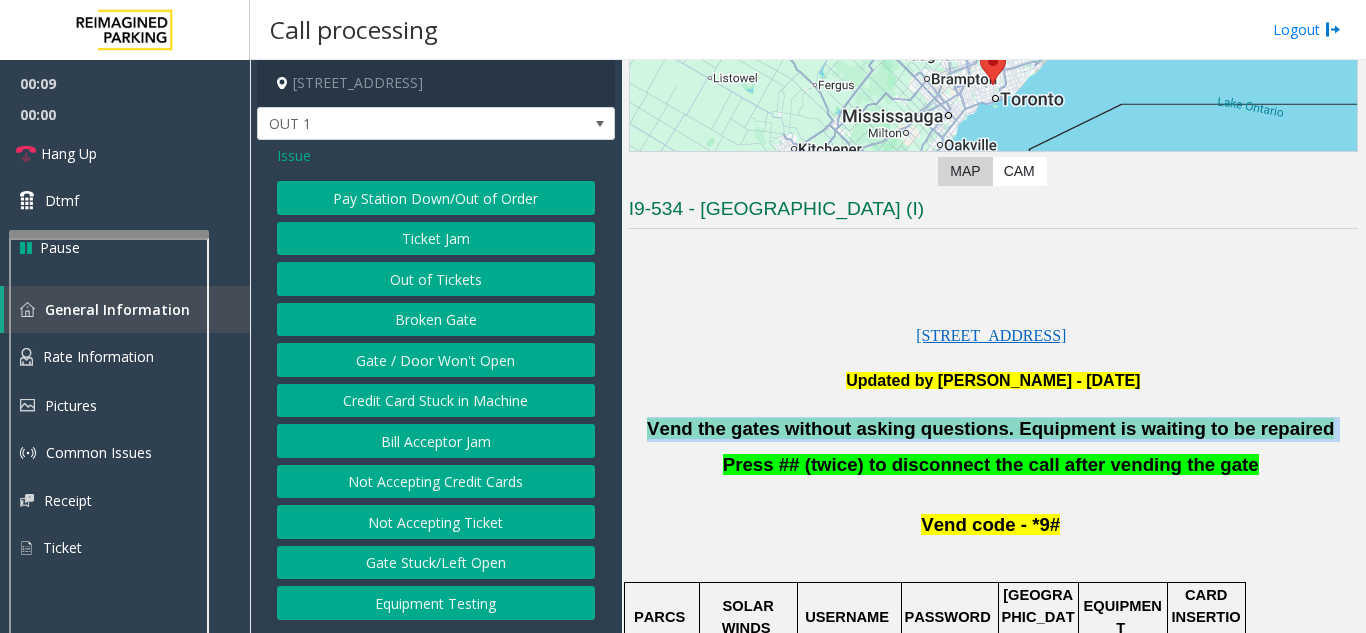 click on "Vend the gates without asking questions. Equipment is waiting to be repaired" 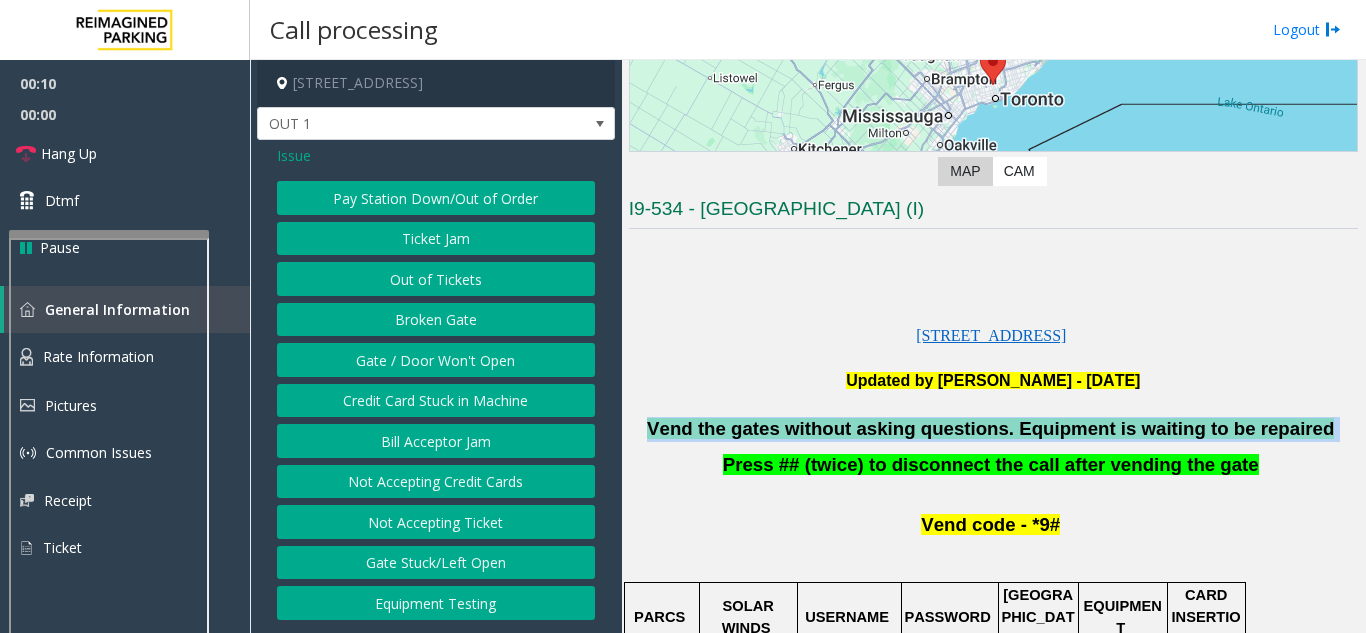 copy on "Vend the gates without asking questions. Equipment is waiting to be repaired" 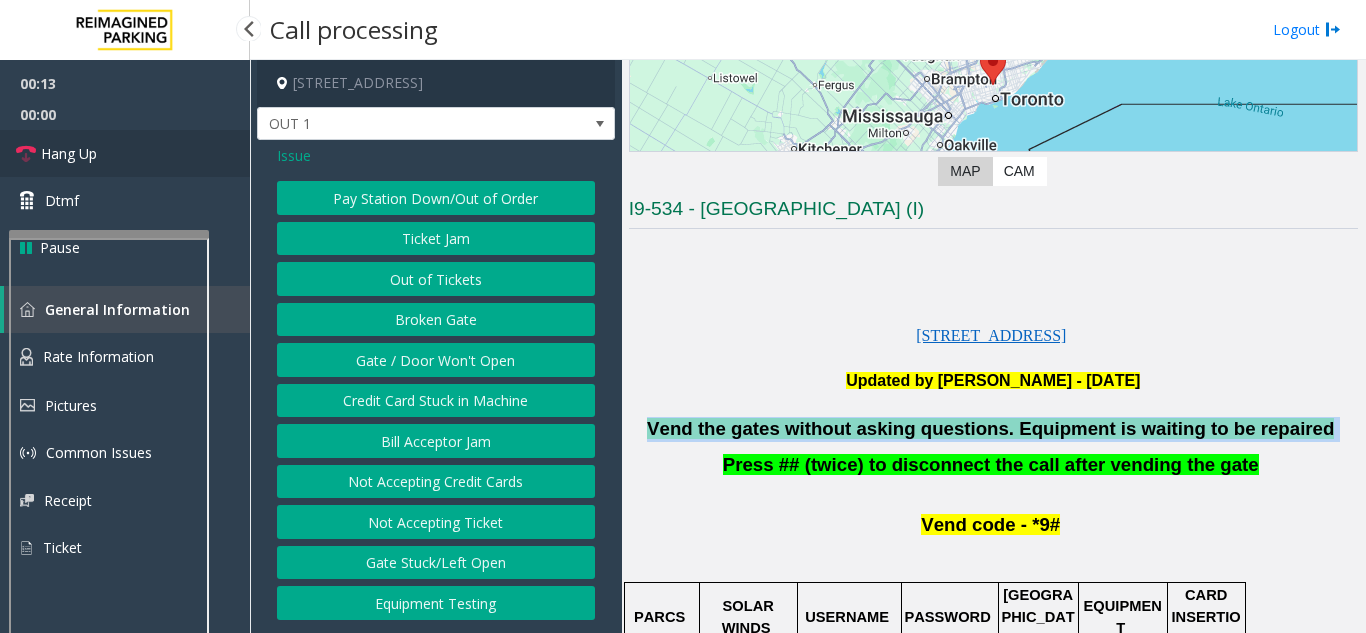 click on "Hang Up" at bounding box center [125, 153] 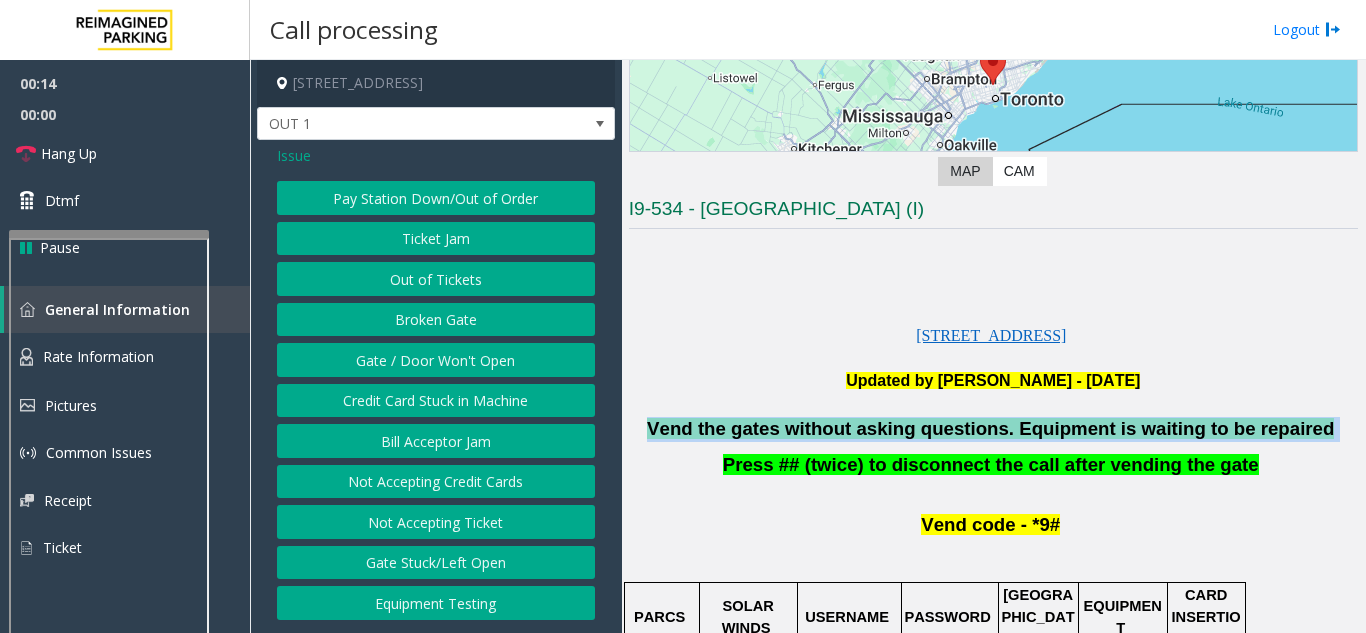 click on "Gate / Door Won't Open" 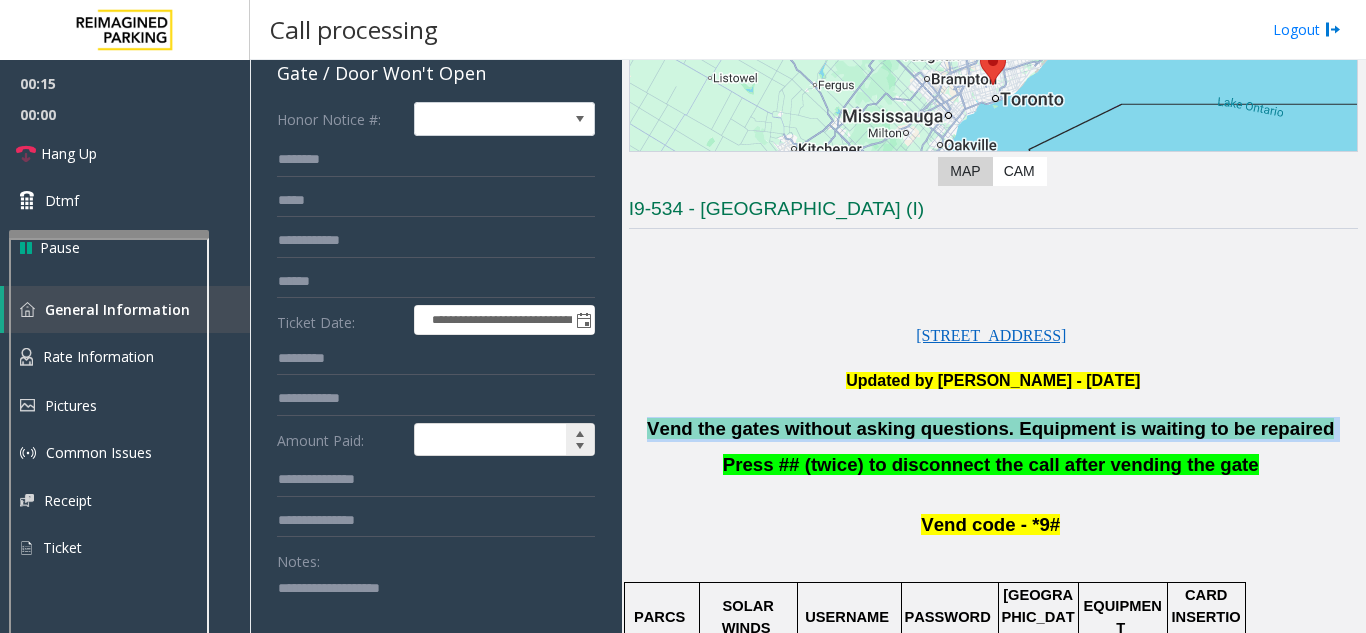 scroll, scrollTop: 300, scrollLeft: 0, axis: vertical 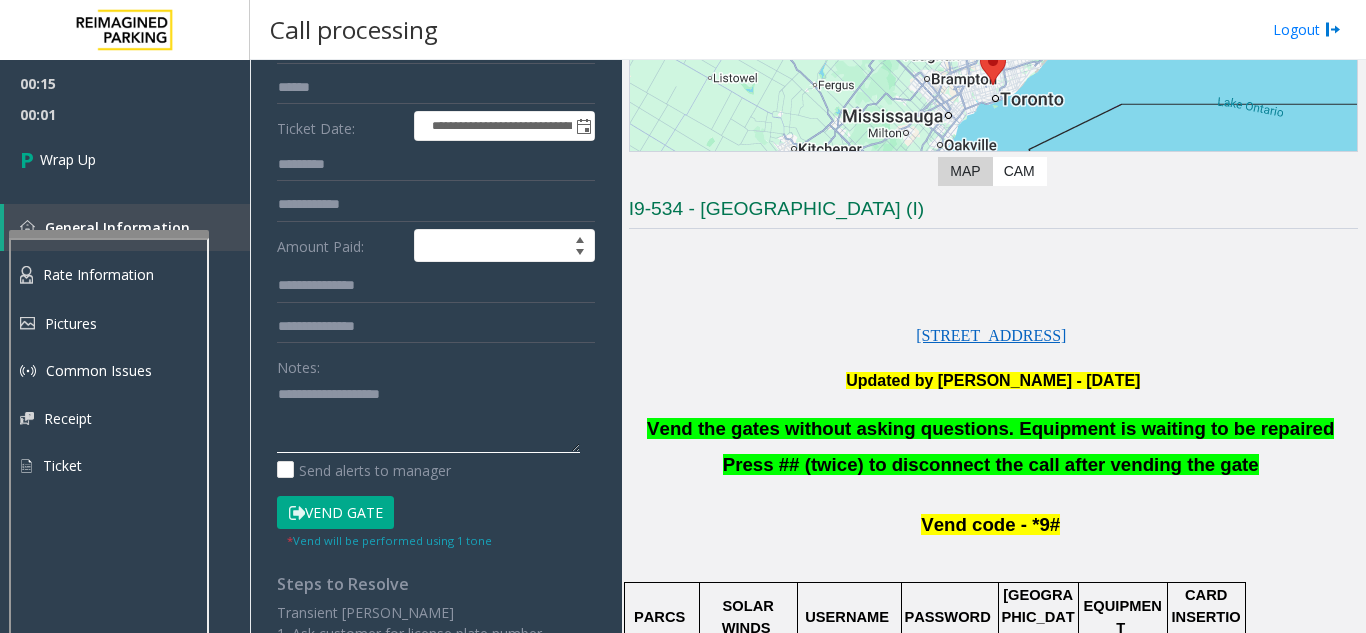 paste on "**********" 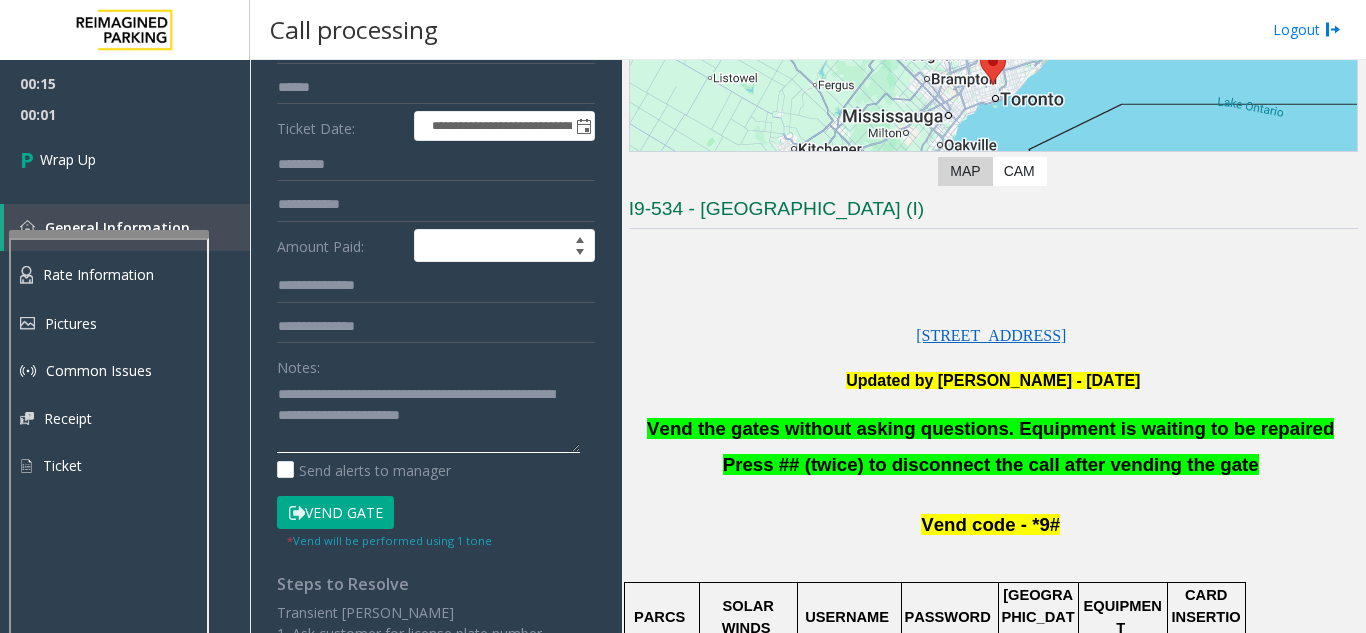 scroll, scrollTop: 15, scrollLeft: 0, axis: vertical 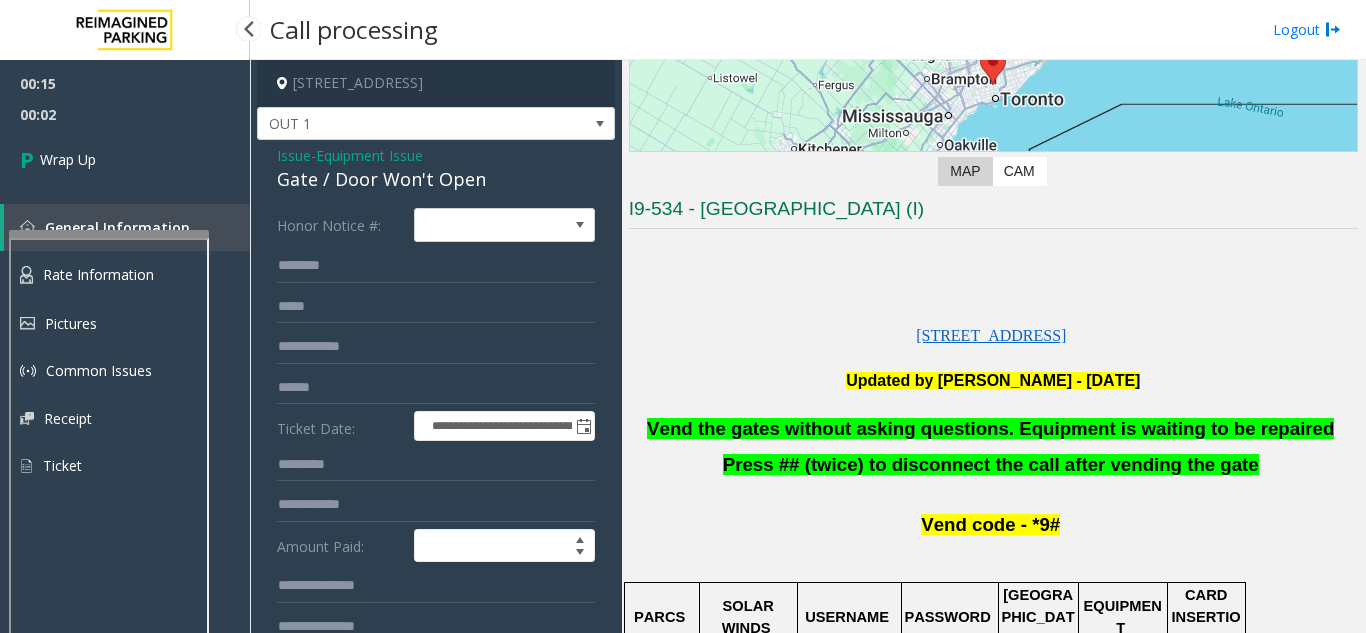 type on "**********" 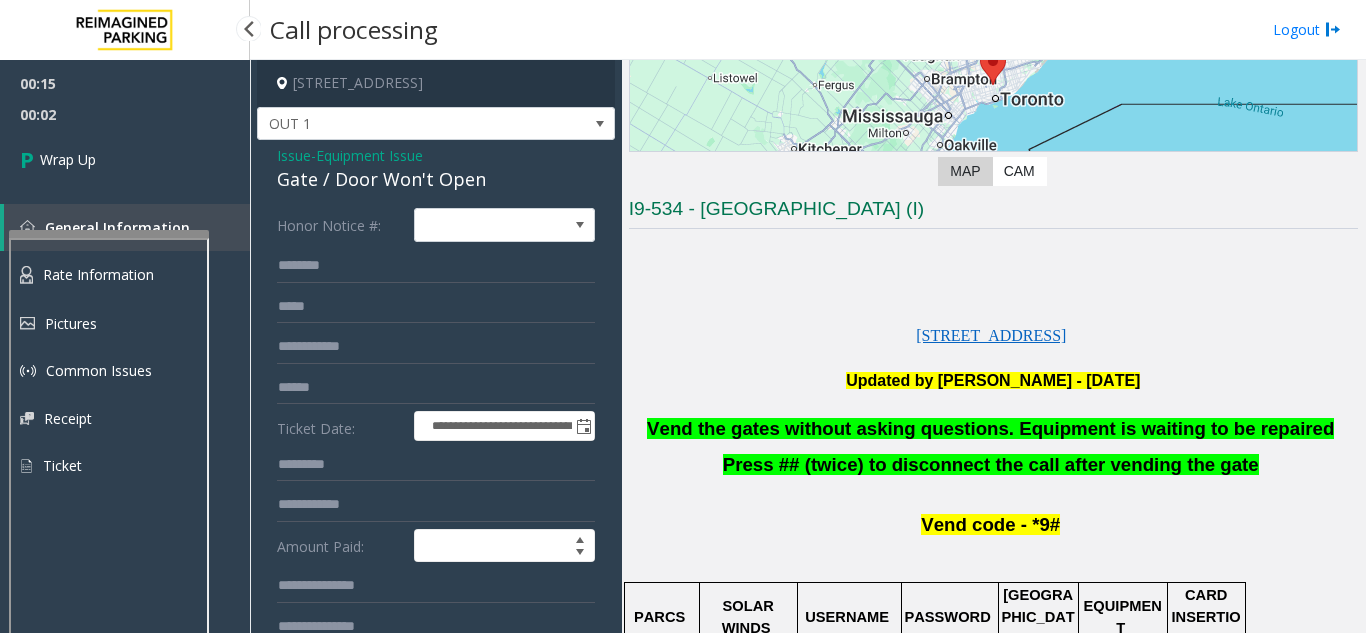 click on "00:02" at bounding box center (125, 114) 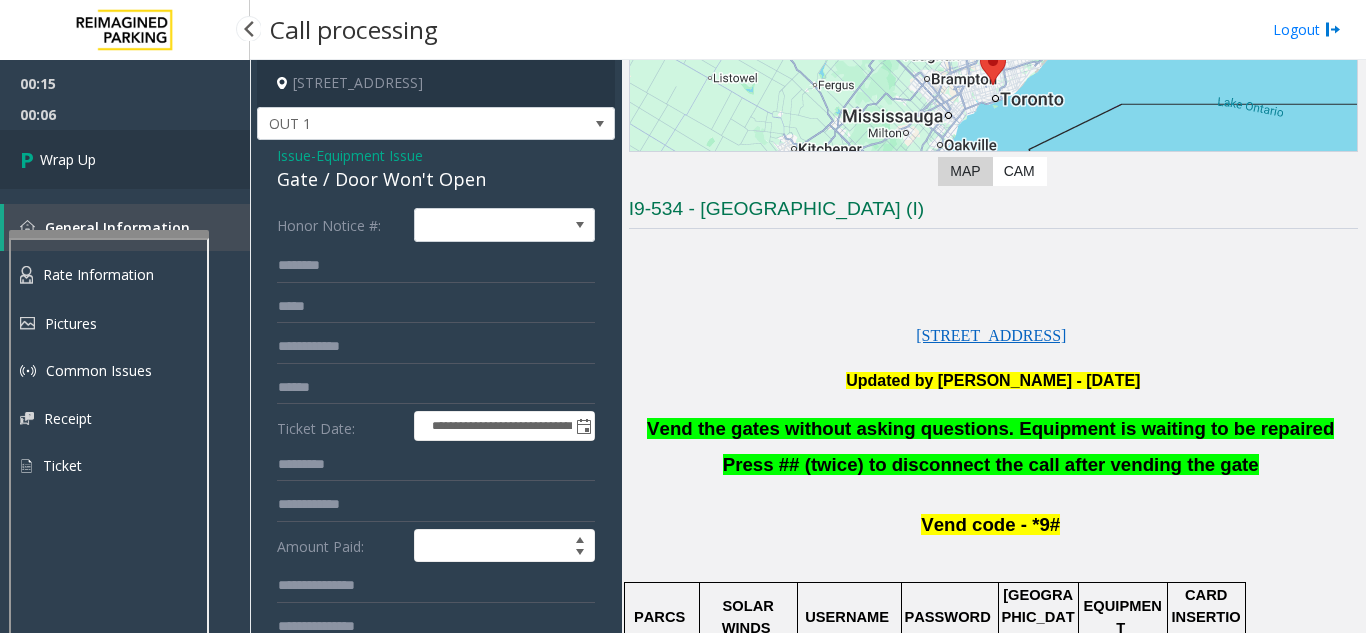 click on "Wrap Up" at bounding box center [125, 159] 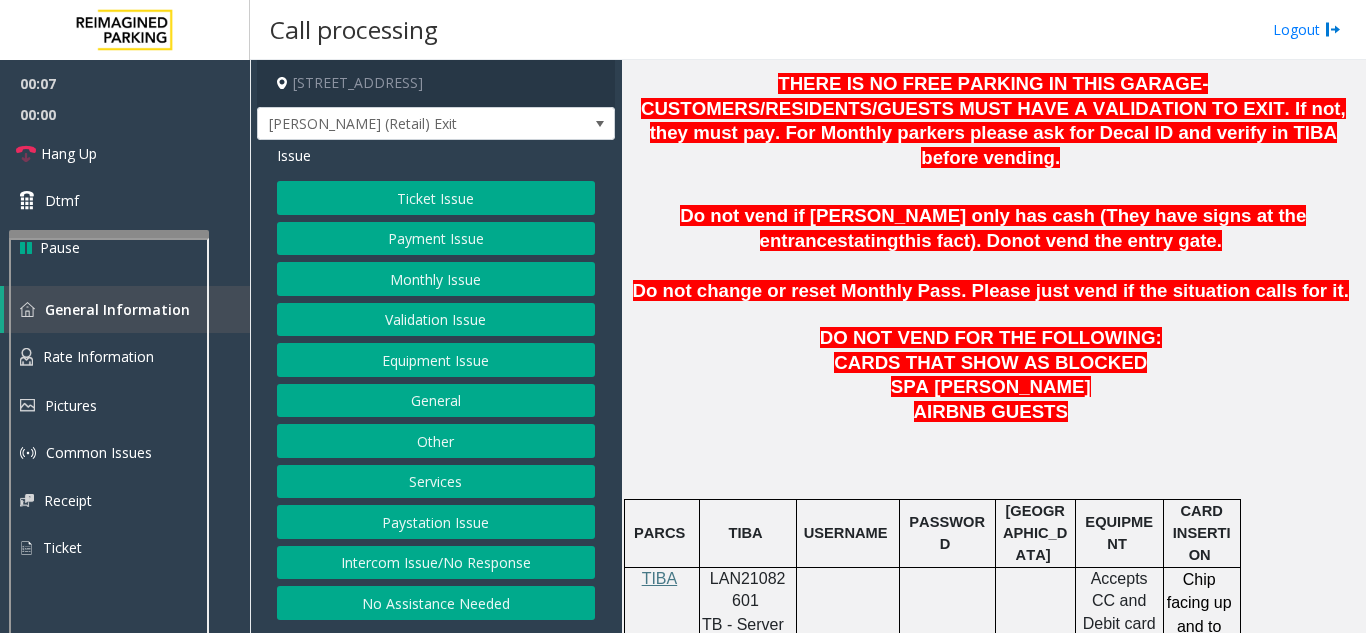 scroll, scrollTop: 800, scrollLeft: 0, axis: vertical 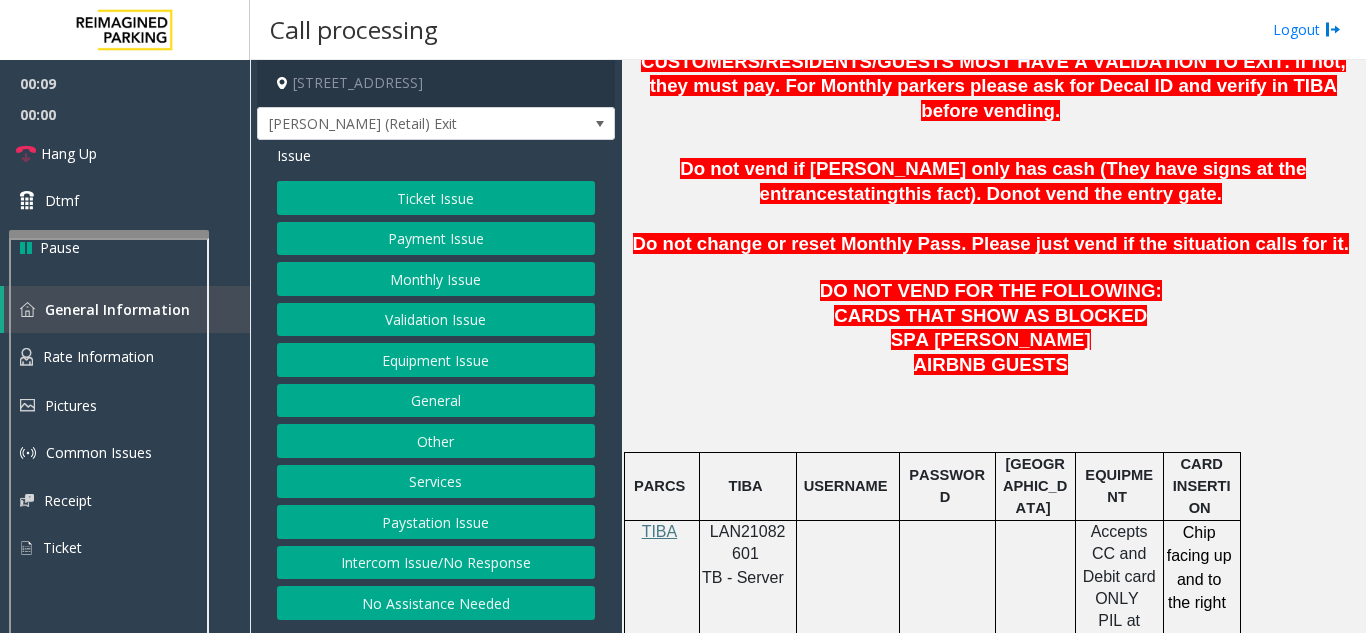 click on "LAN21082601" 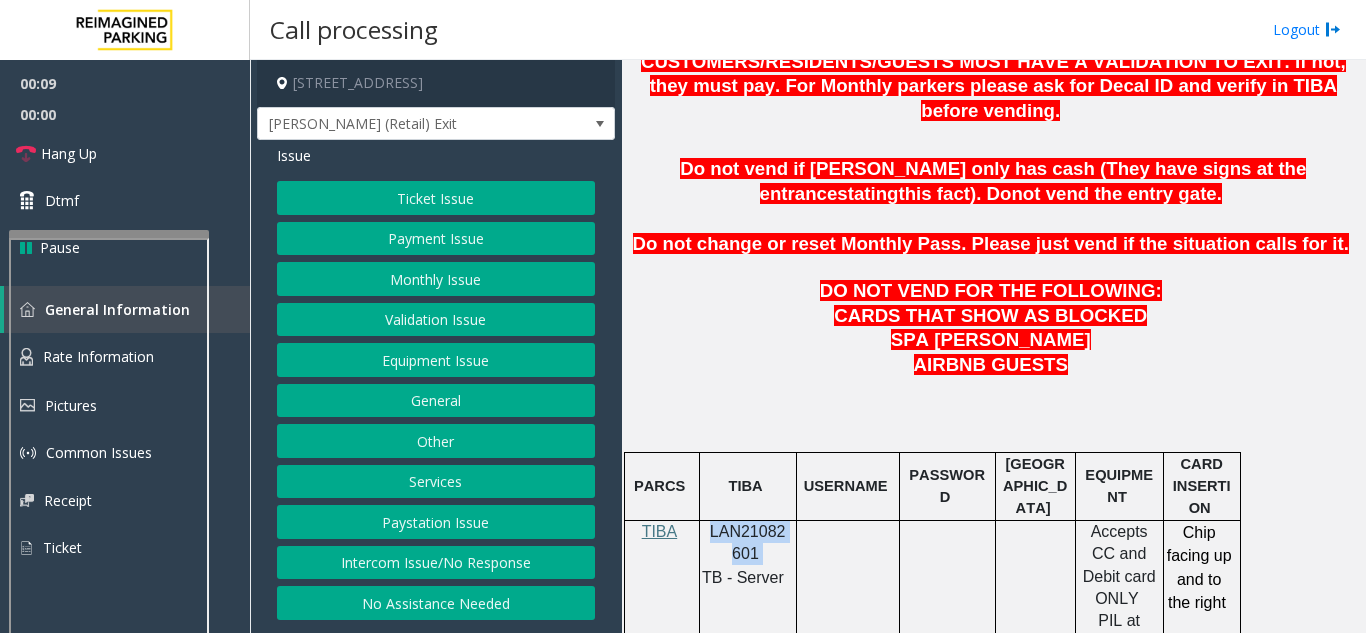 click on "LAN21082601" 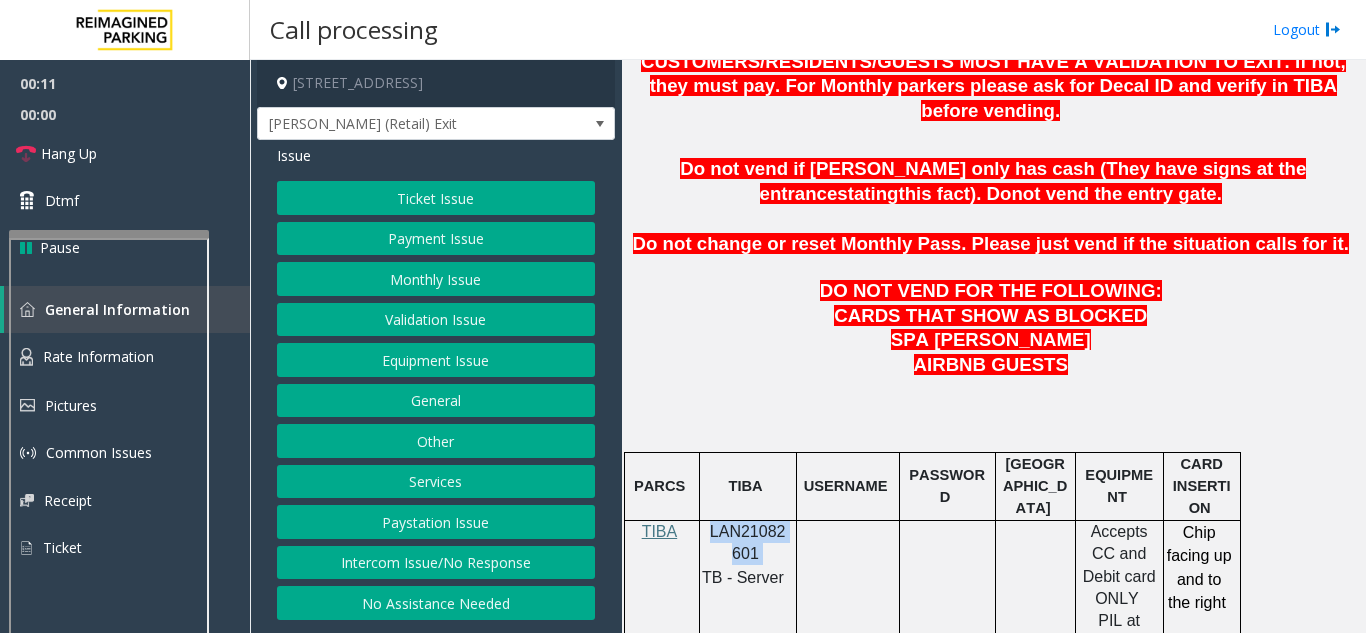 copy on "LAN21082601" 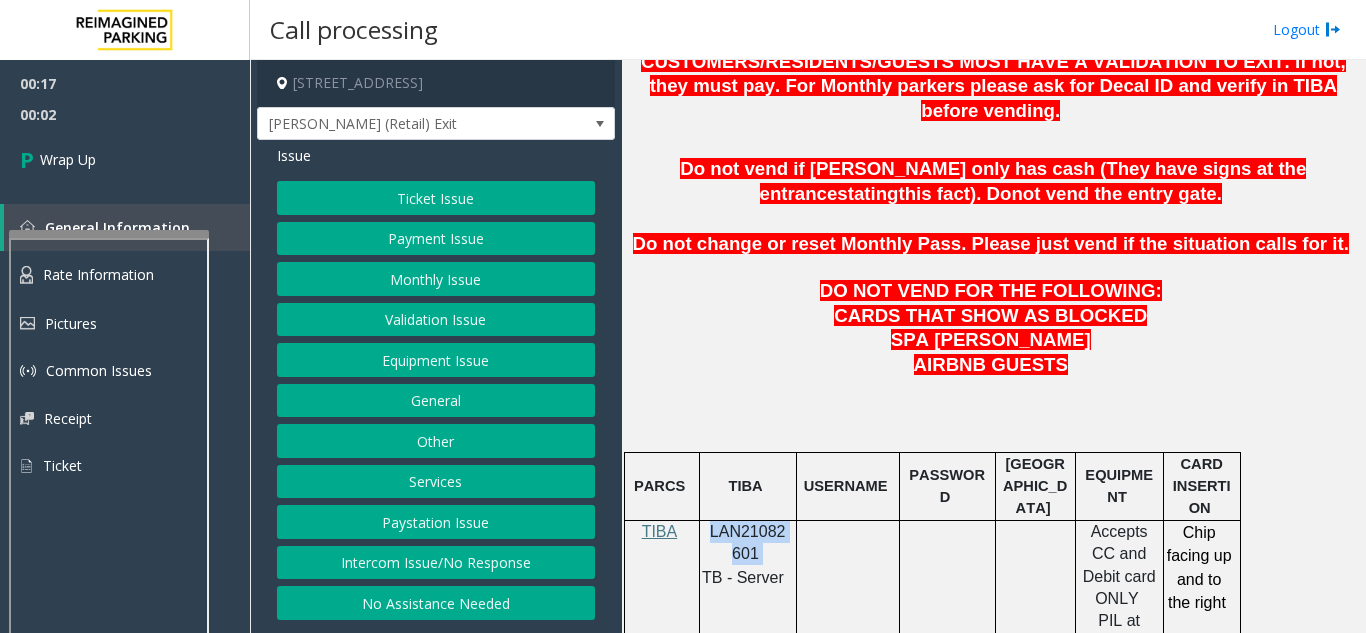 click on "Intercom Issue/No Response" 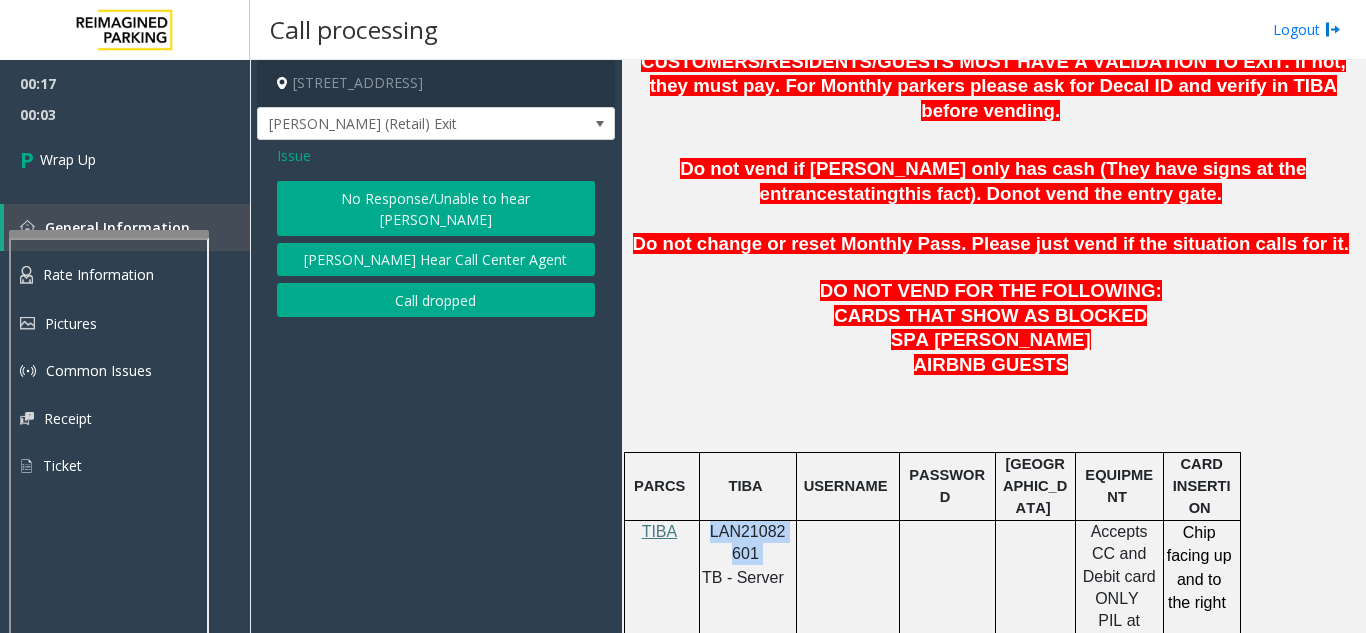 click on "Call dropped" 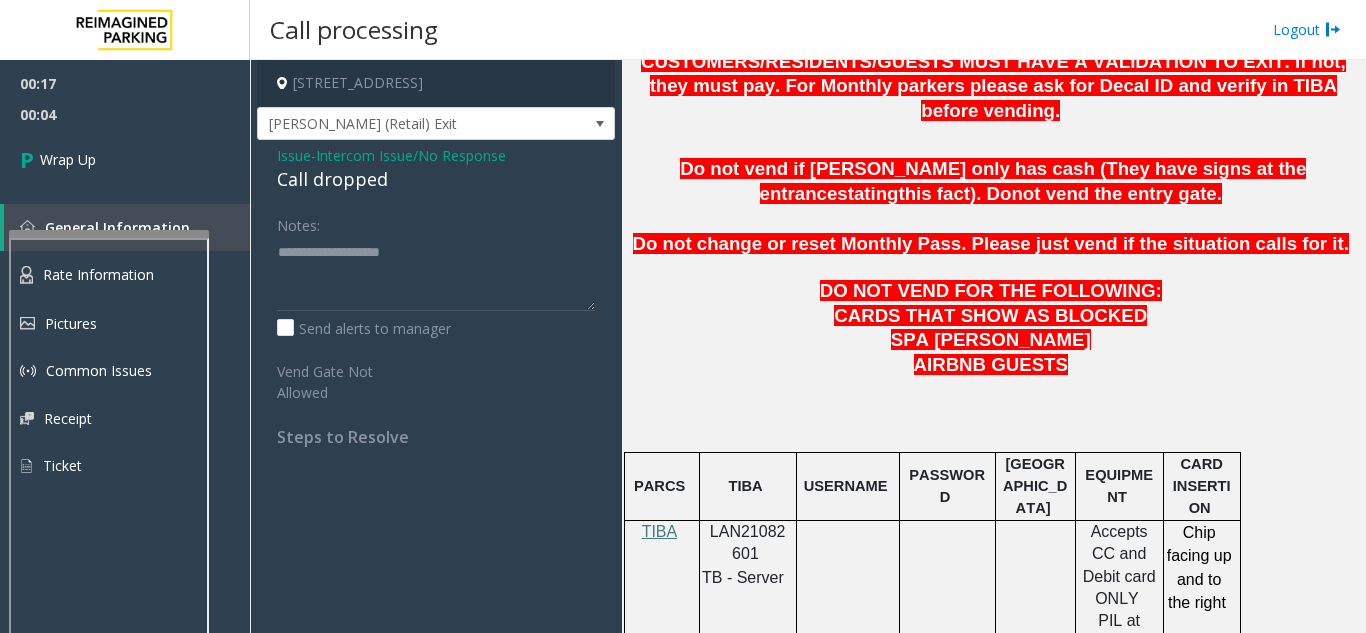 click on "Call dropped" 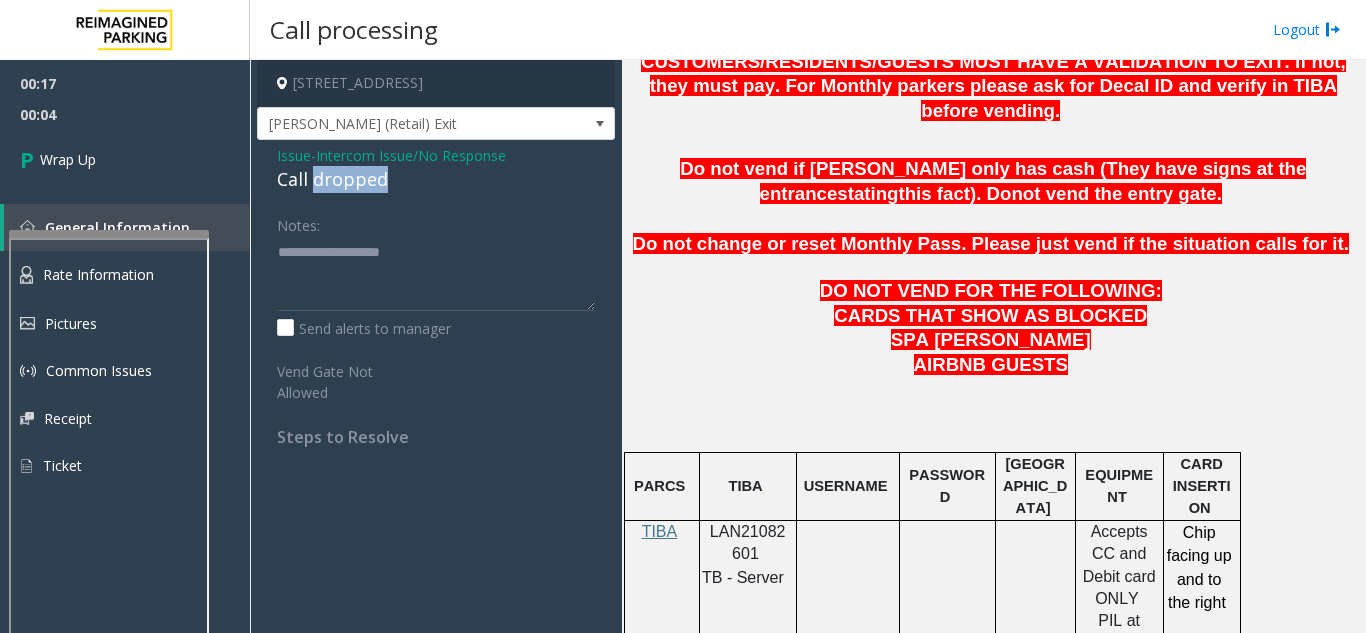 click on "Call dropped" 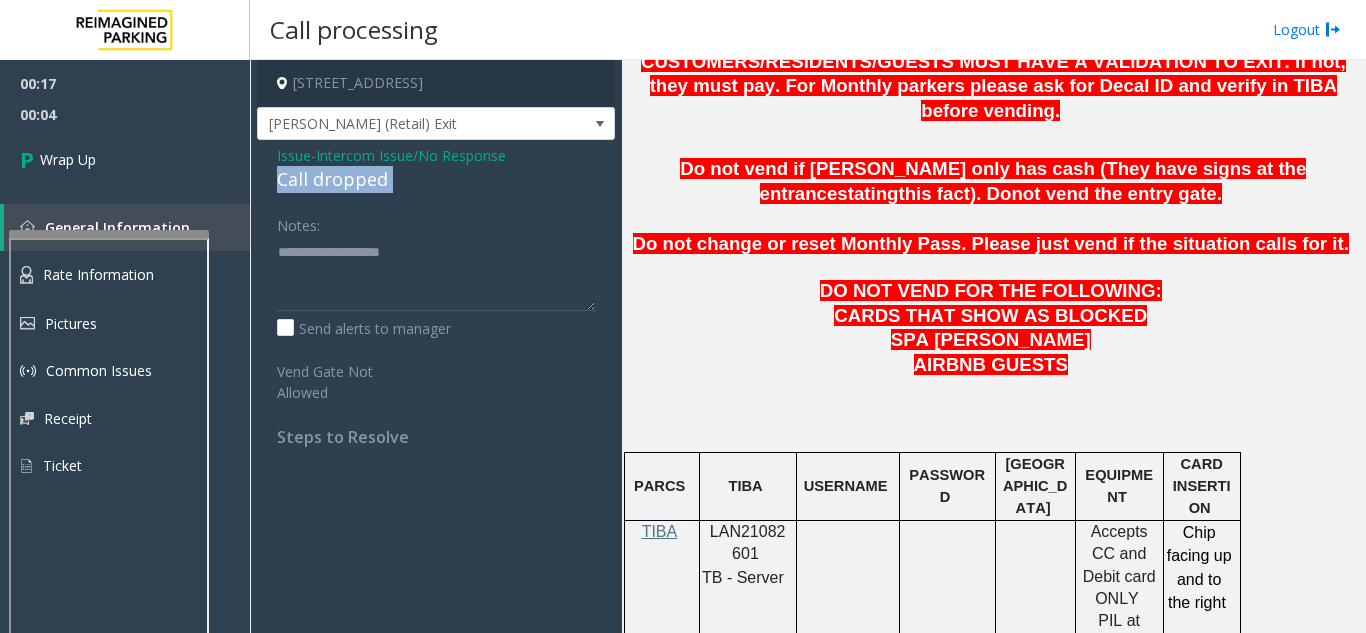 click on "Call dropped" 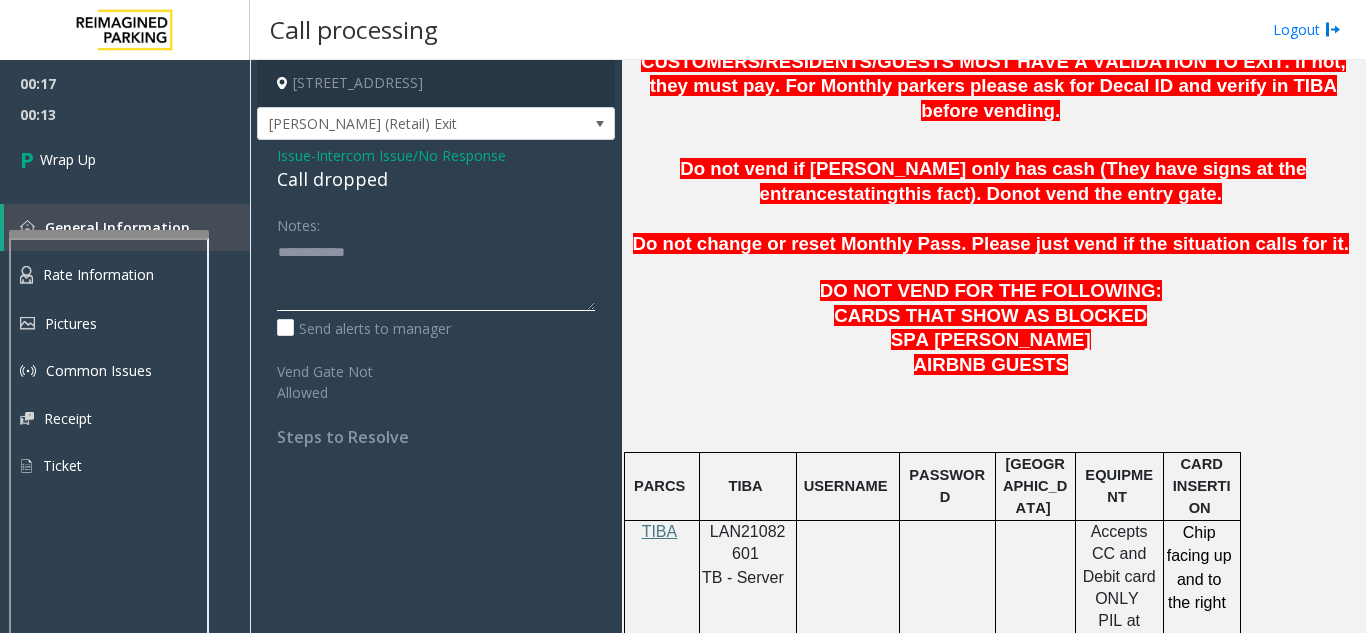 click 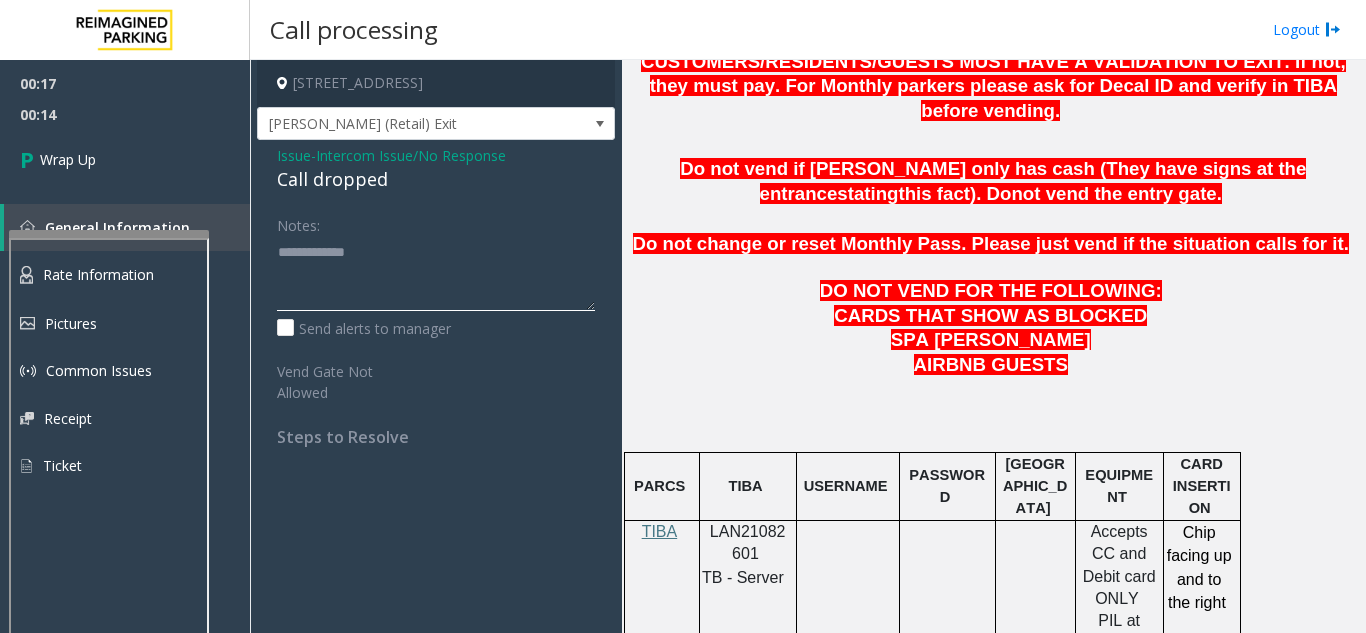 click 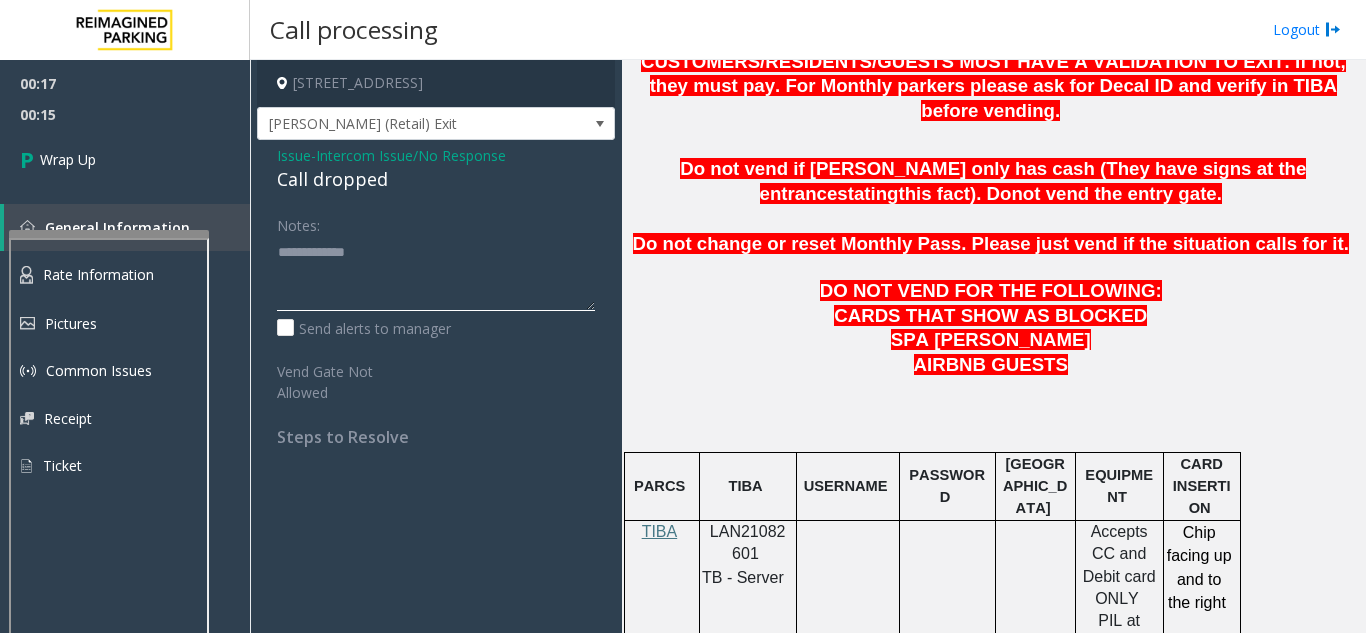 paste on "**********" 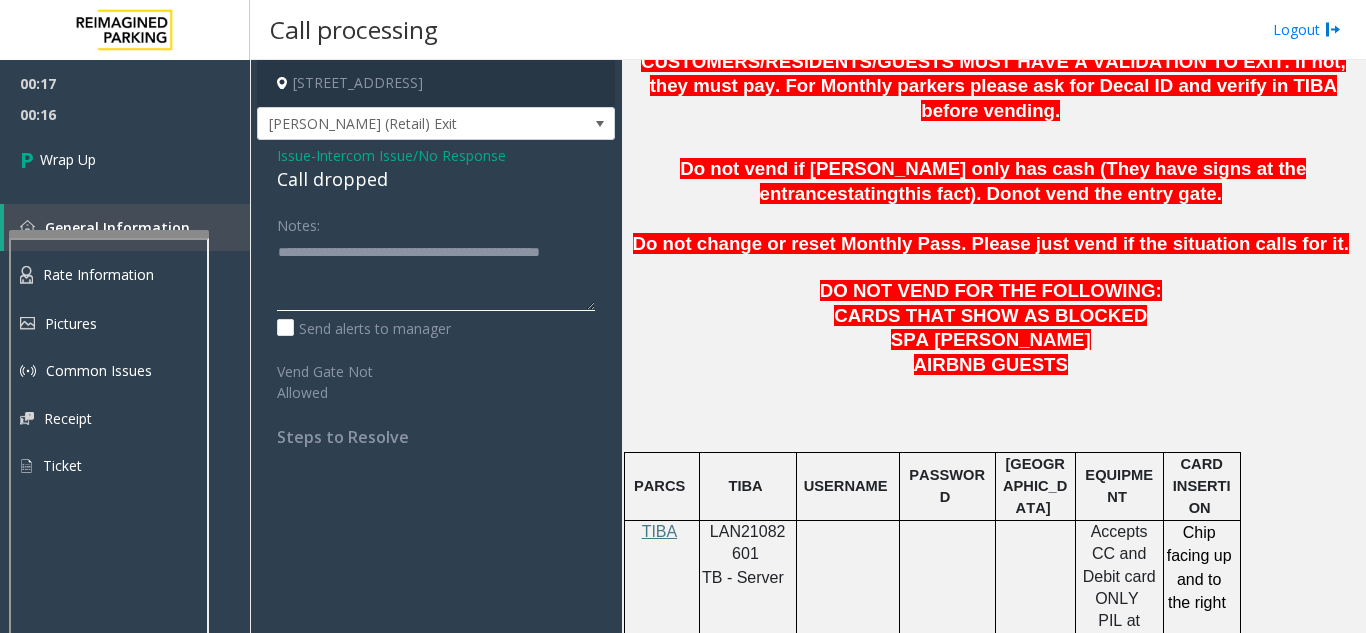 type on "**********" 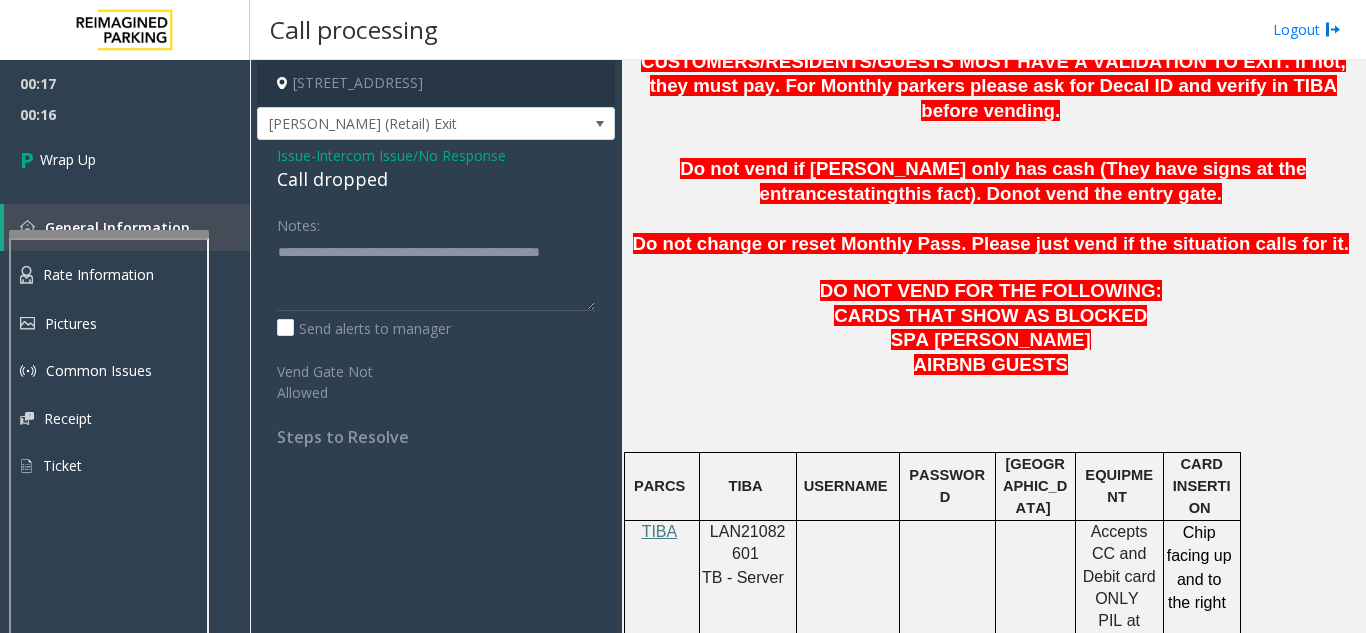 click on "Intercom Issue/No Response" 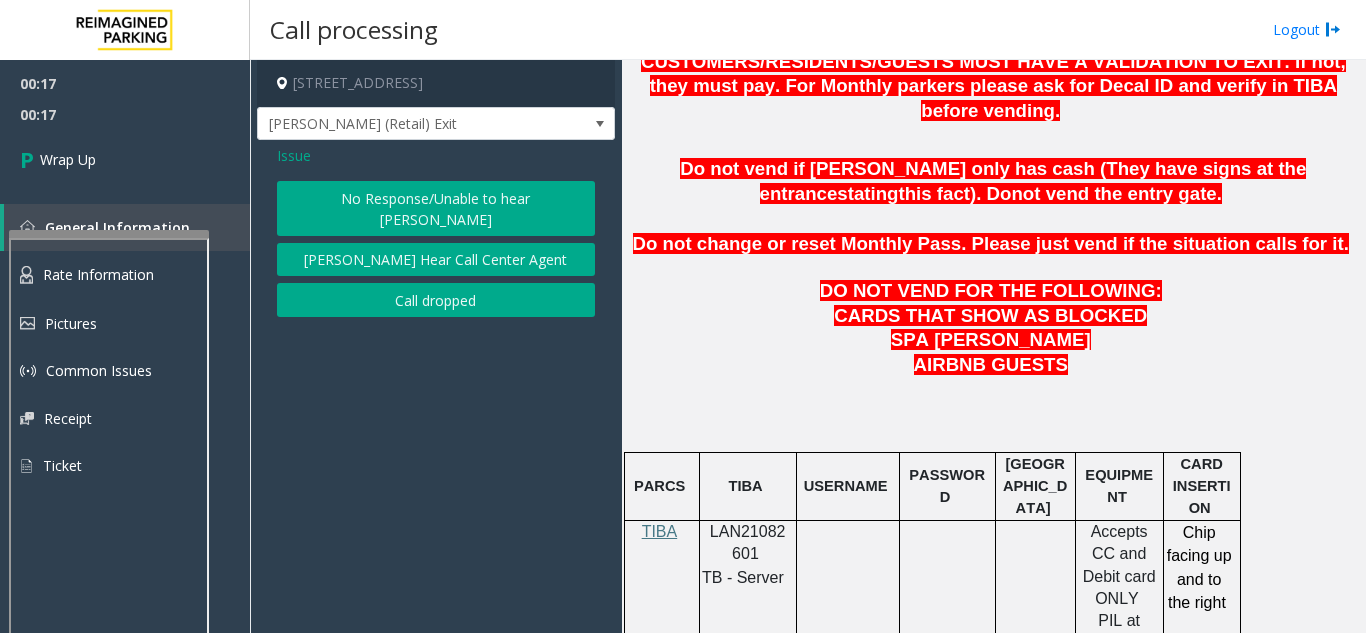 click on "Issue" 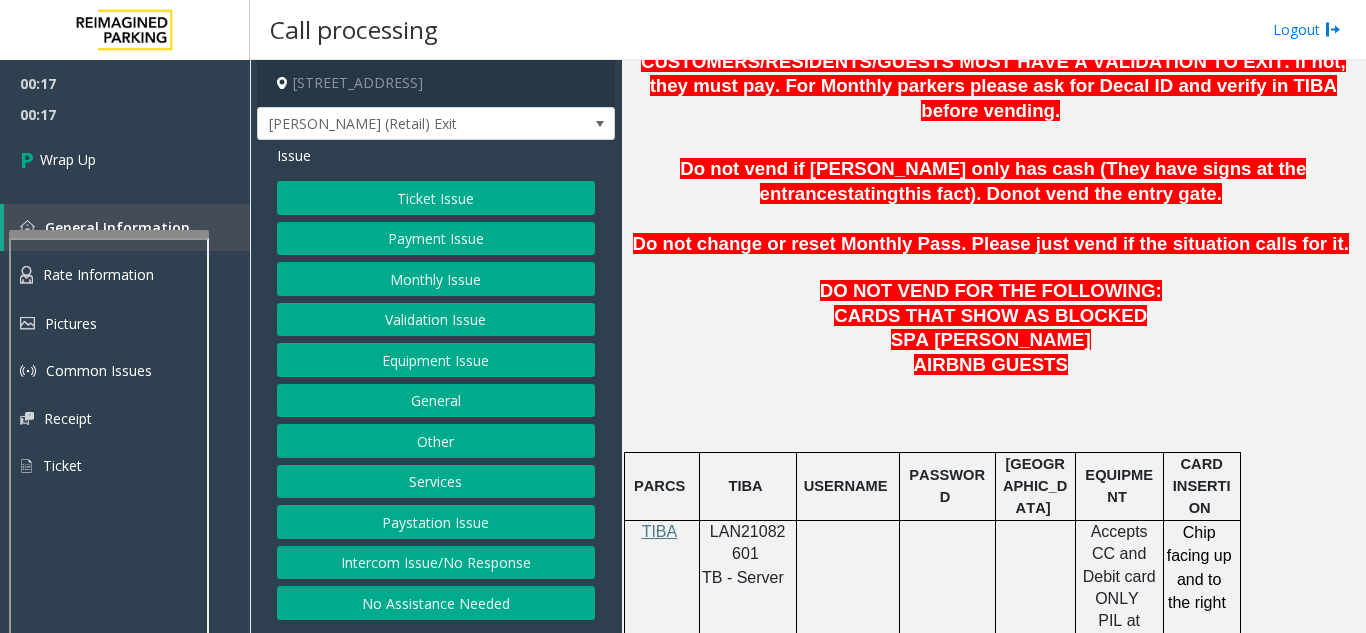 click on "Ticket Issue" 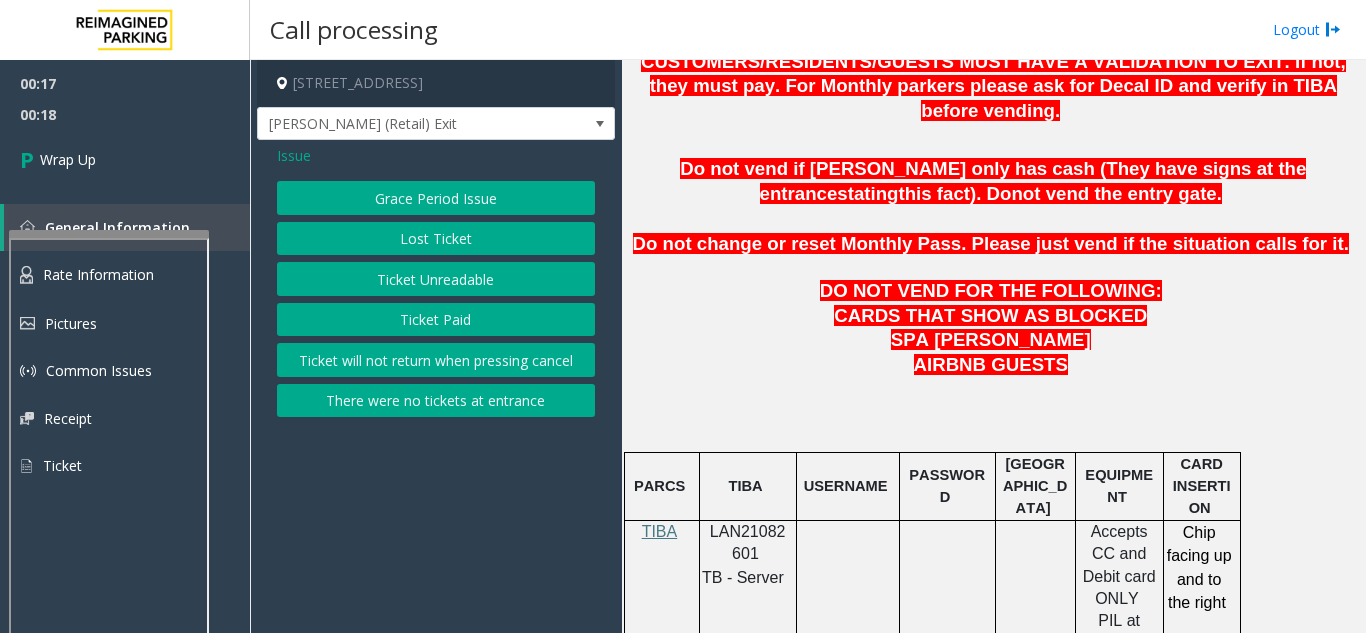 click on "Ticket Unreadable" 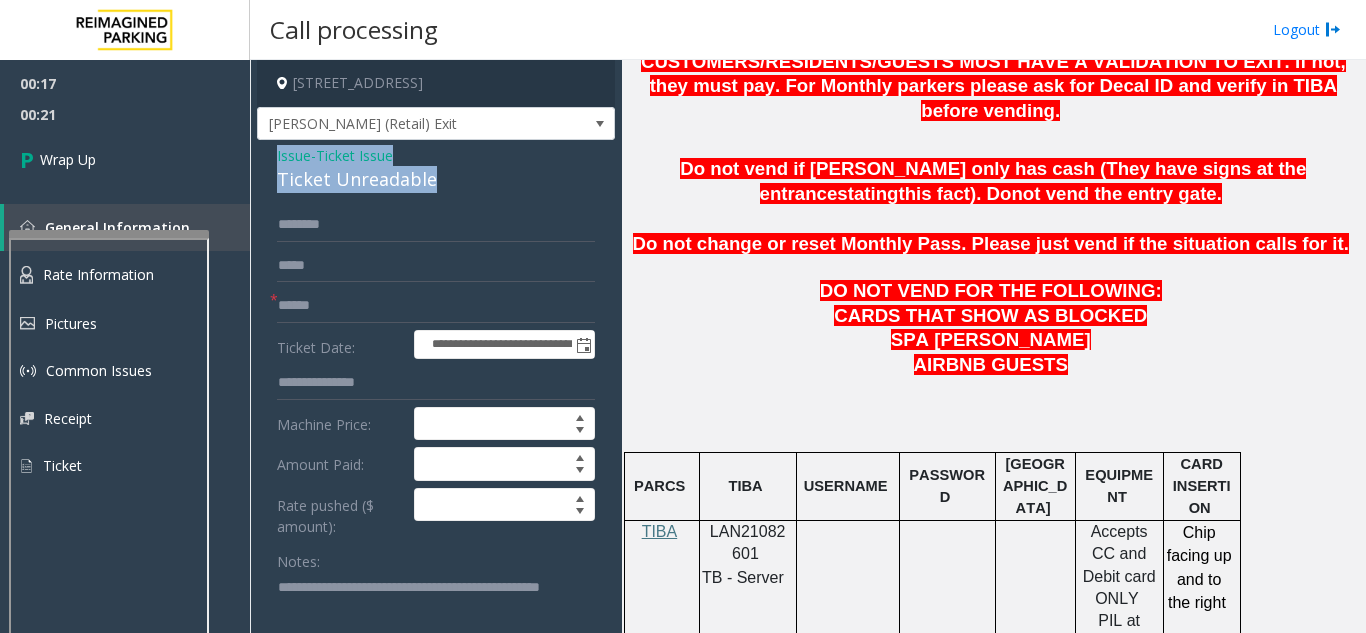 drag, startPoint x: 323, startPoint y: 213, endPoint x: 464, endPoint y: 232, distance: 142.27438 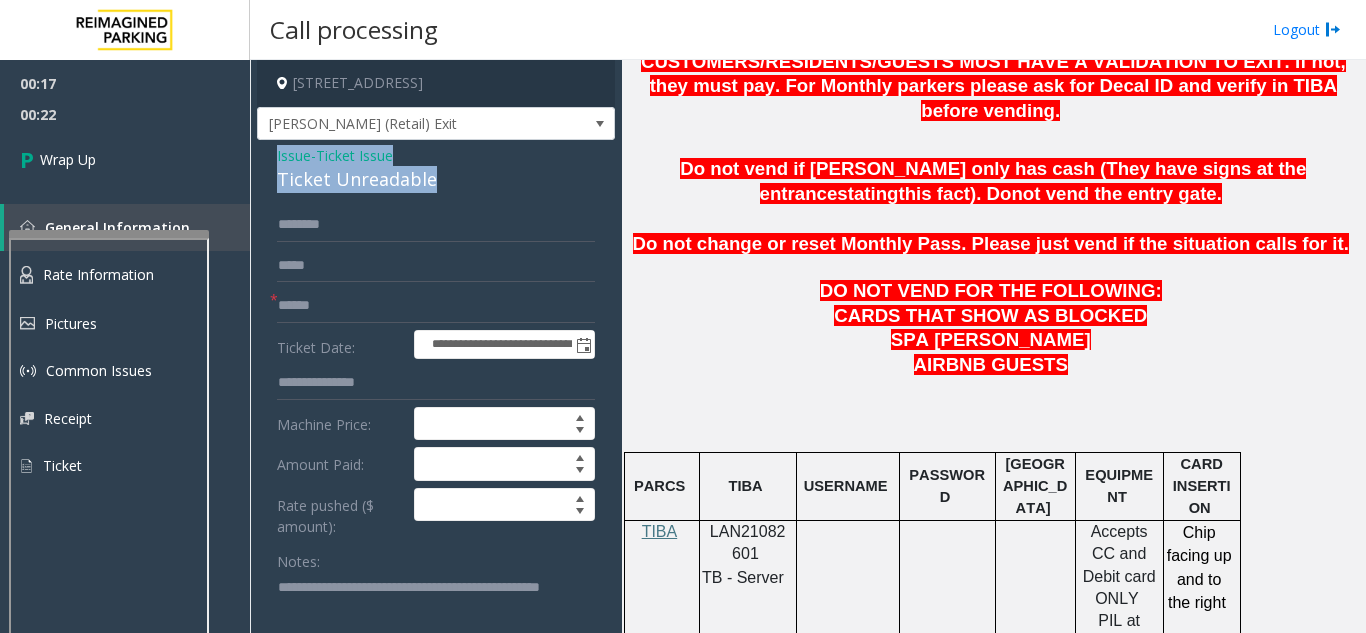 copy on "Issue  -  Ticket Issue Ticket Unreadable" 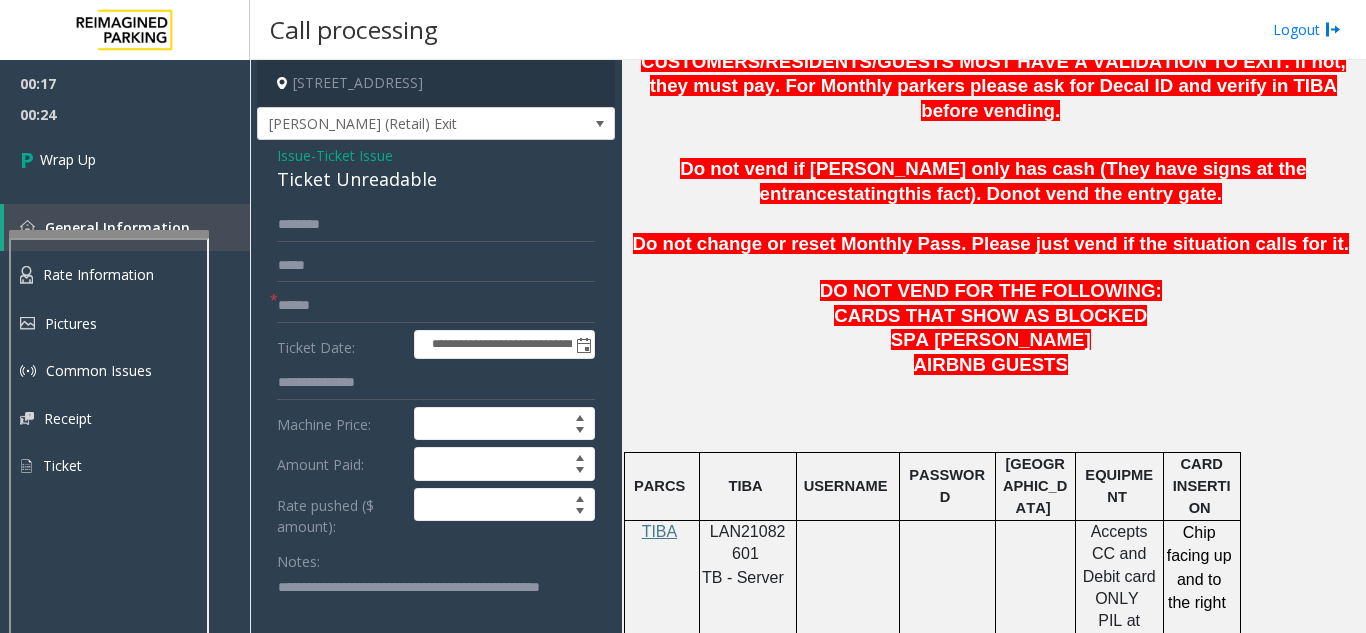click 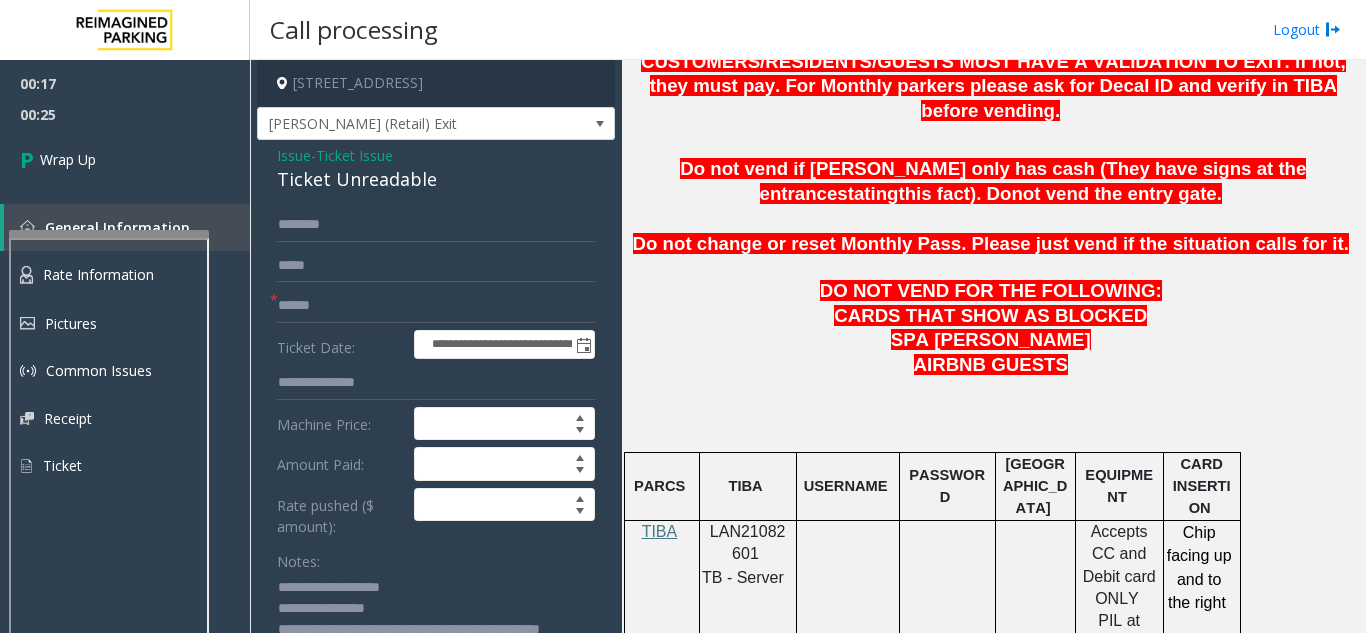 scroll, scrollTop: 23, scrollLeft: 0, axis: vertical 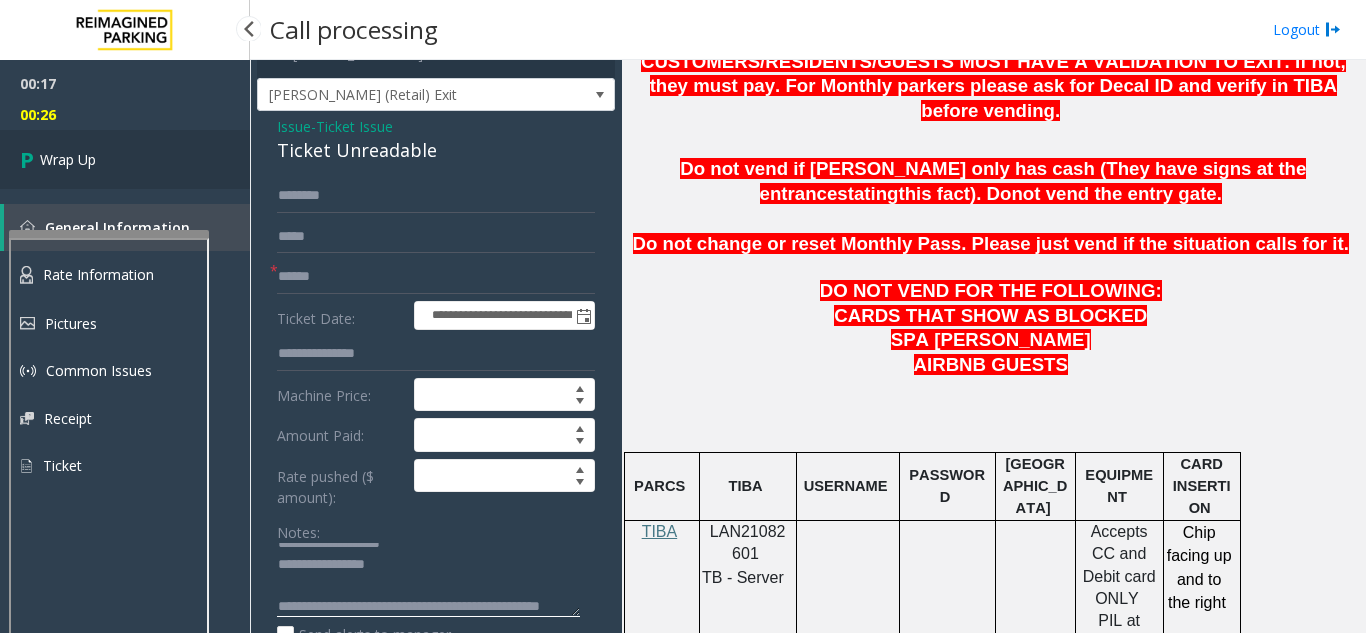 type on "**********" 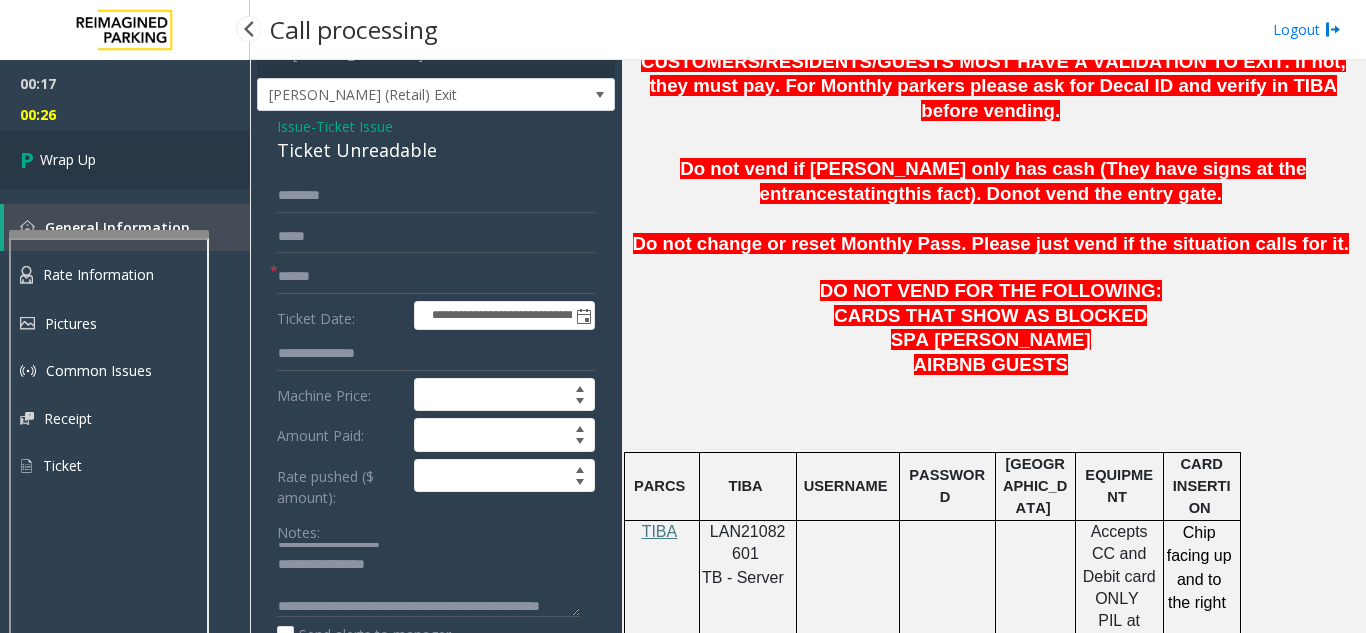 click on "Wrap Up" at bounding box center (125, 159) 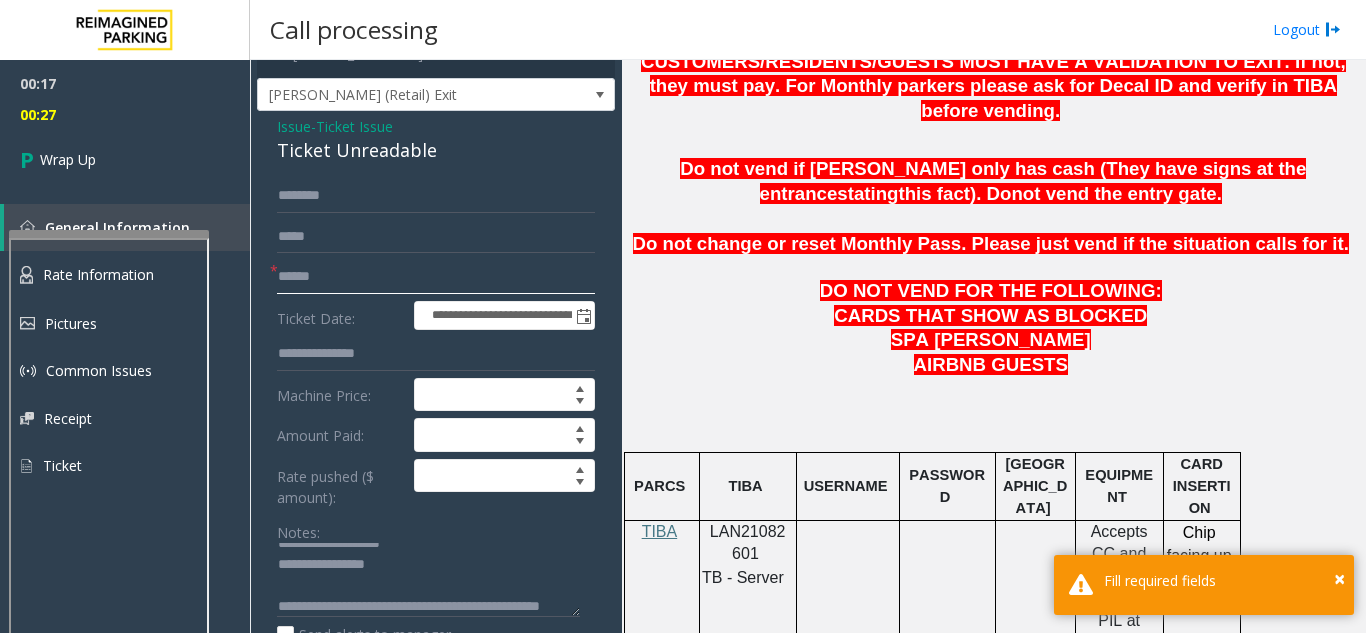 click 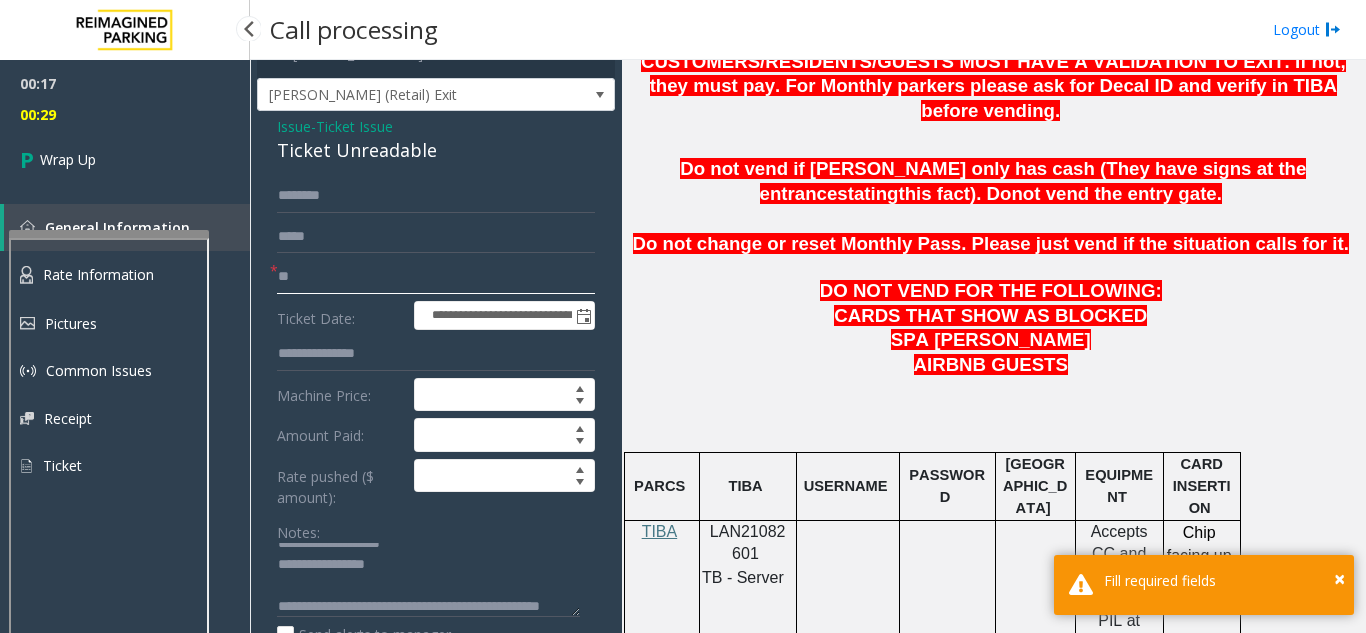 type on "**" 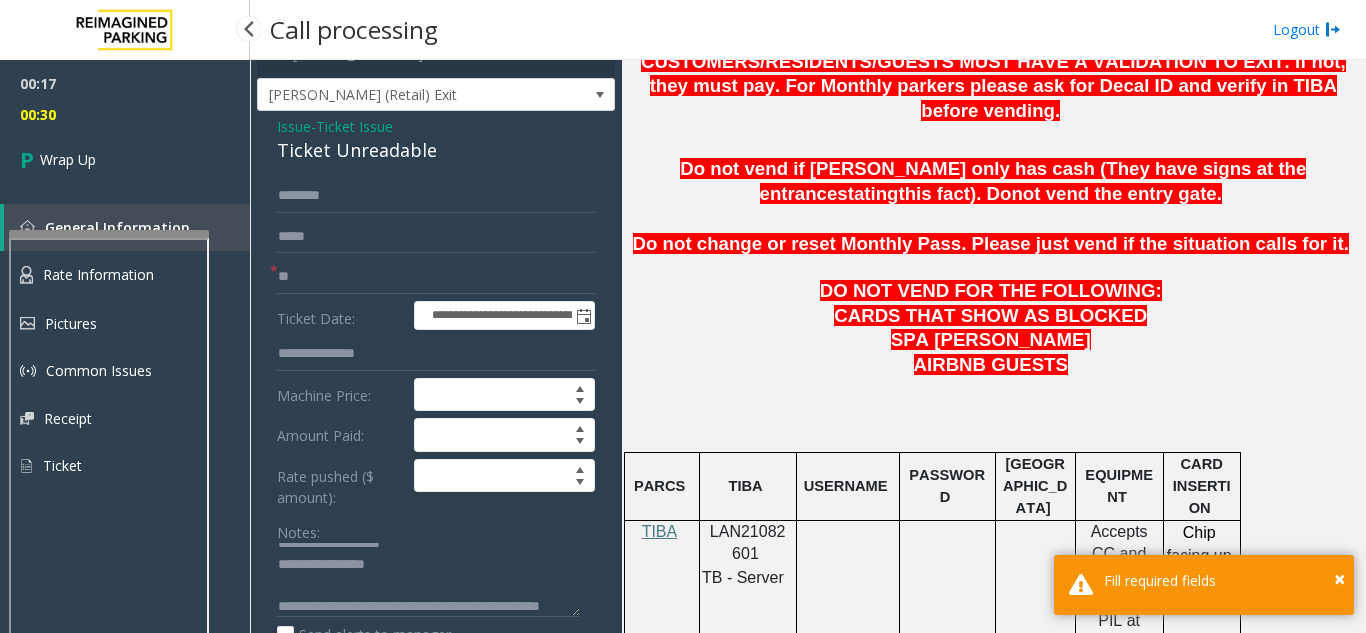 click on "00:17   00:30  Wrap Up General Information Rate Information Pictures Common Issues Receipt Ticket" at bounding box center [125, 283] 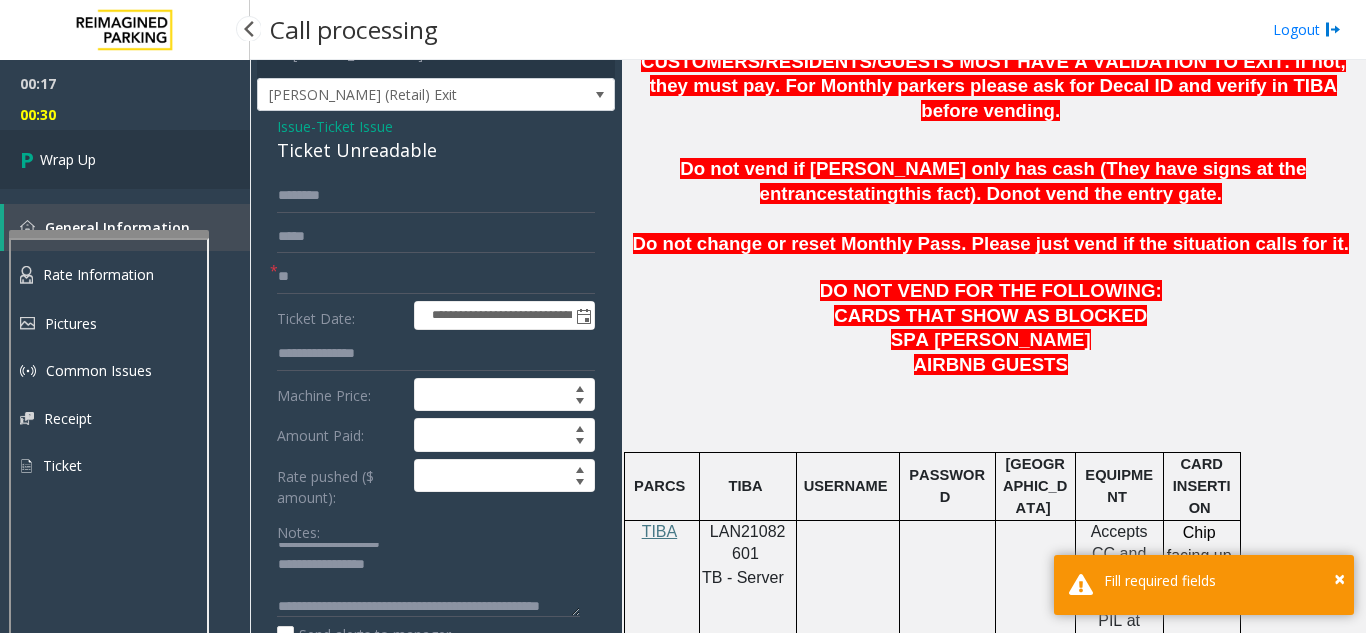 click on "Wrap Up" at bounding box center (125, 159) 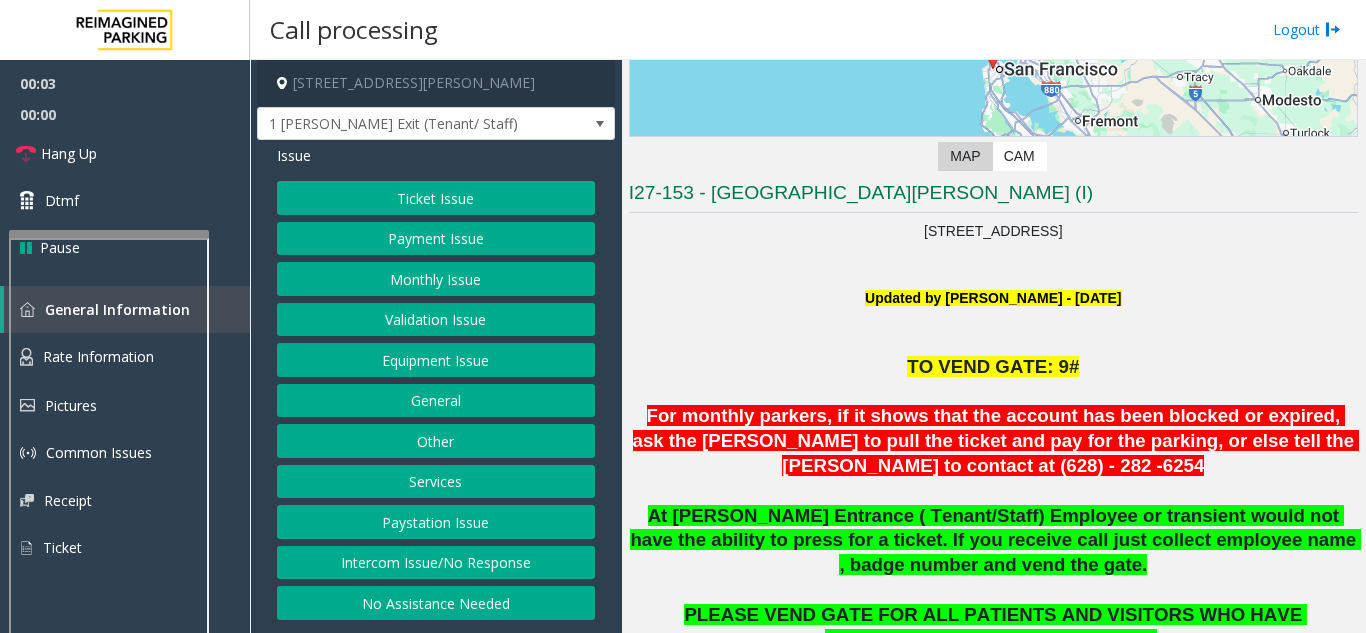 scroll, scrollTop: 300, scrollLeft: 0, axis: vertical 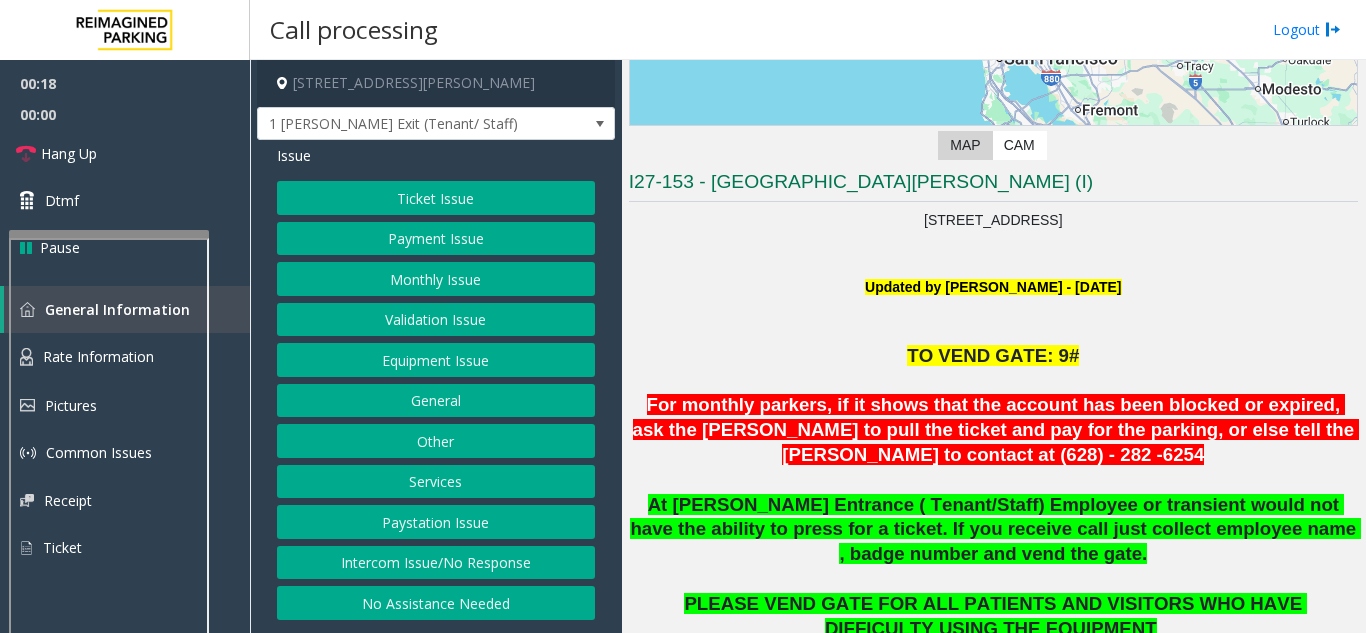 click on "Monthly Issue" 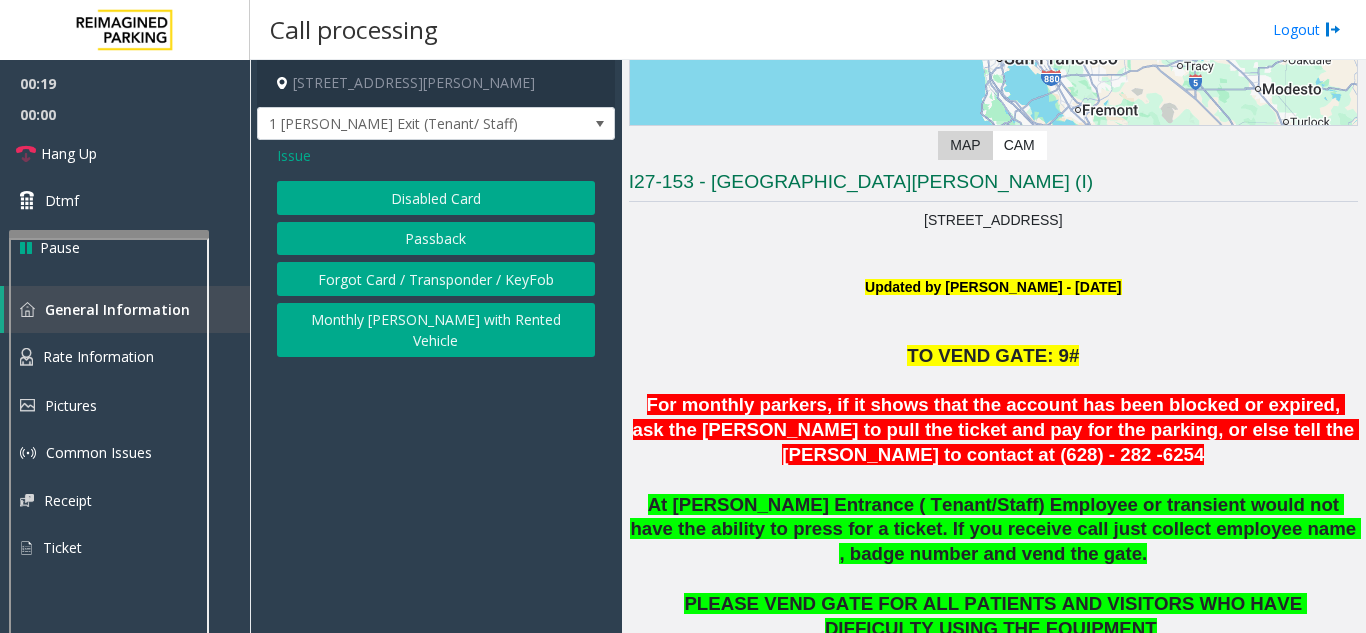 click on "Disabled Card" 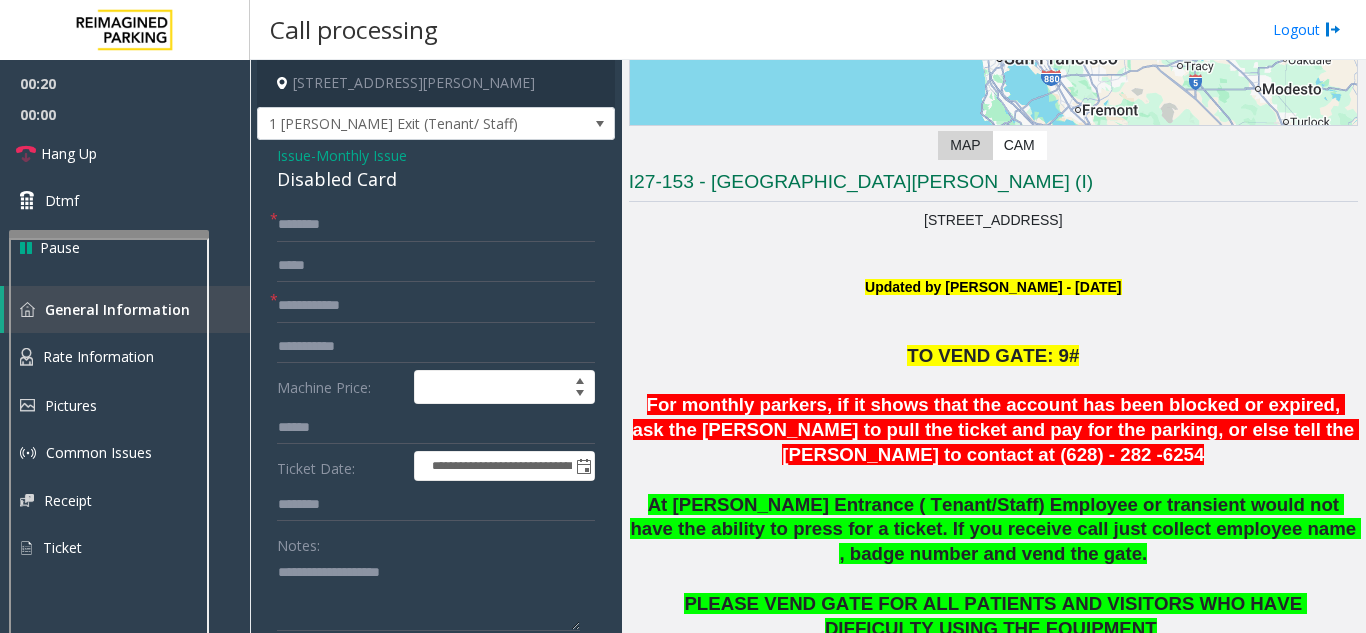 scroll, scrollTop: 200, scrollLeft: 0, axis: vertical 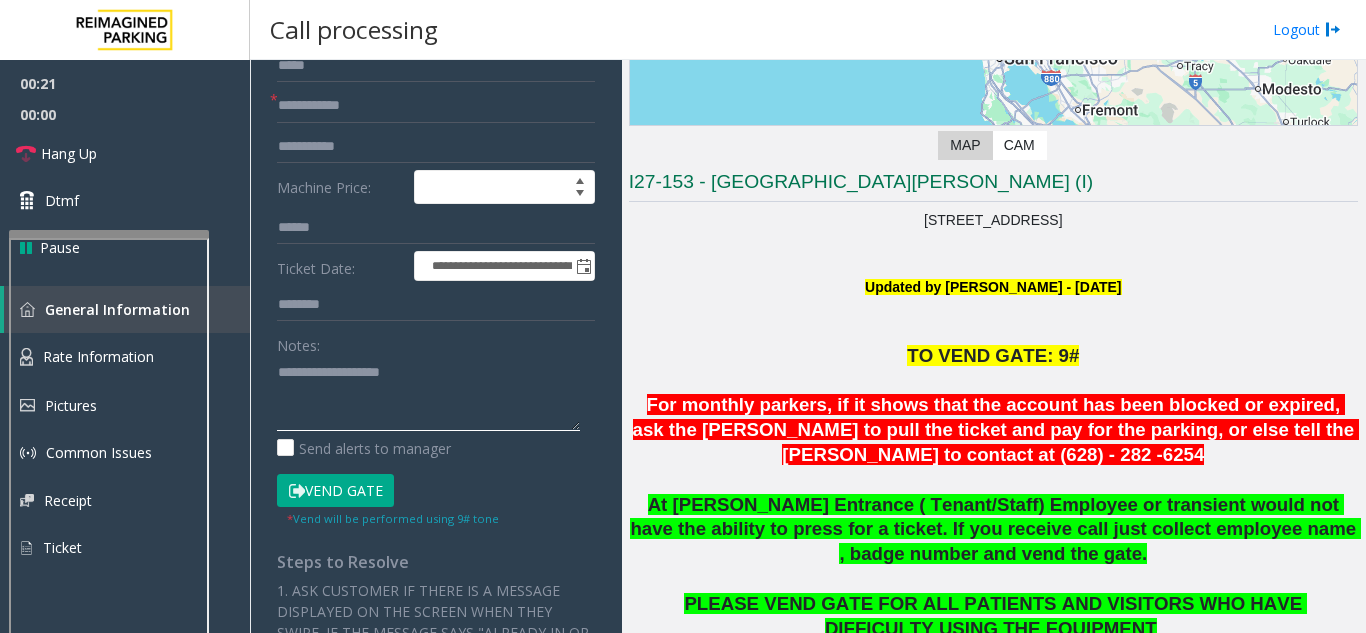 paste on "**********" 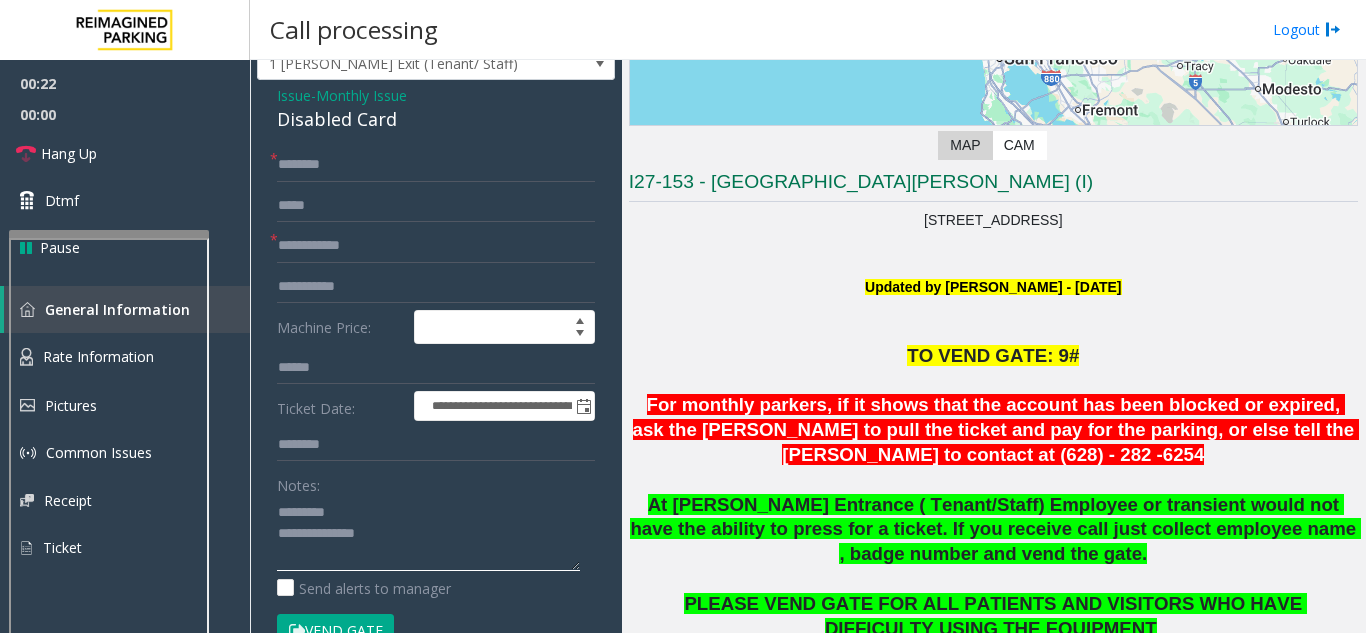 scroll, scrollTop: 0, scrollLeft: 0, axis: both 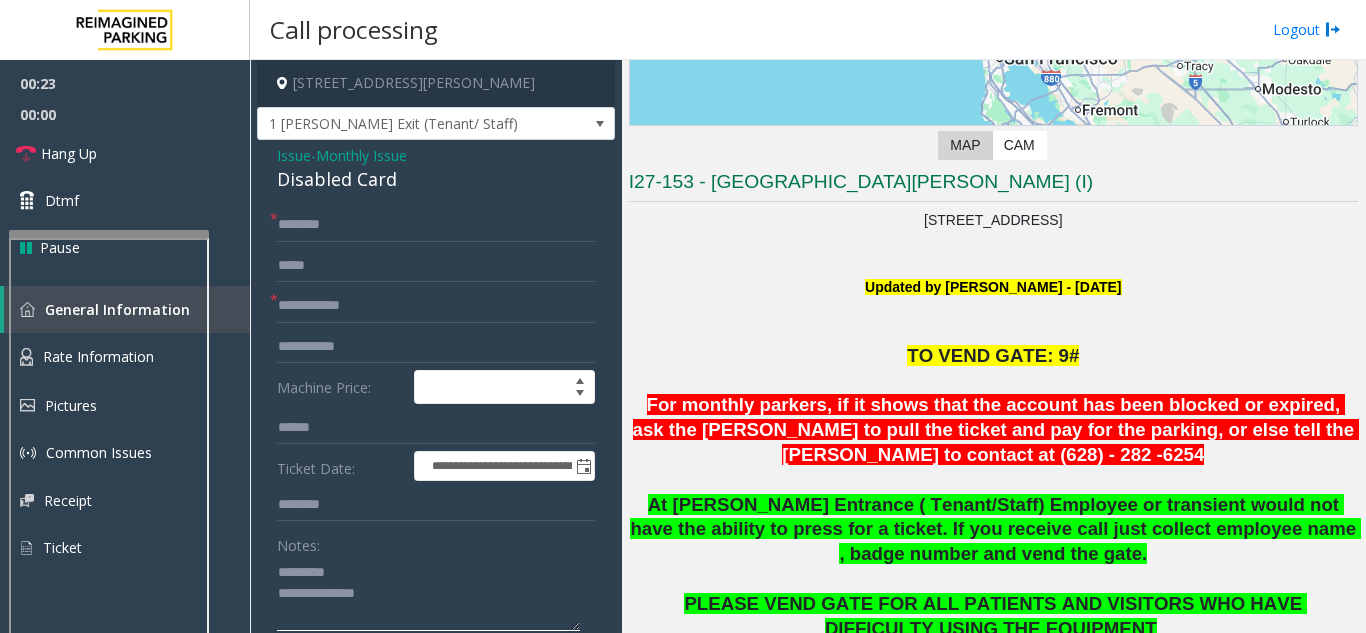 type on "**********" 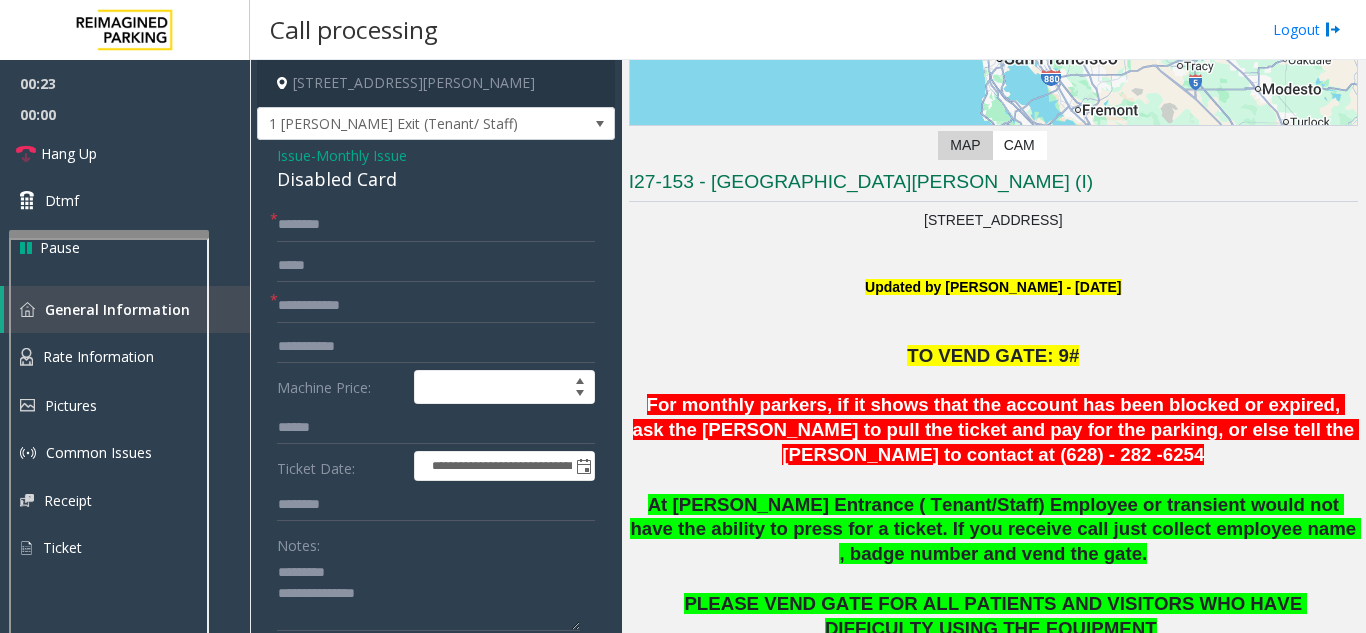click on "Monthly Issue" 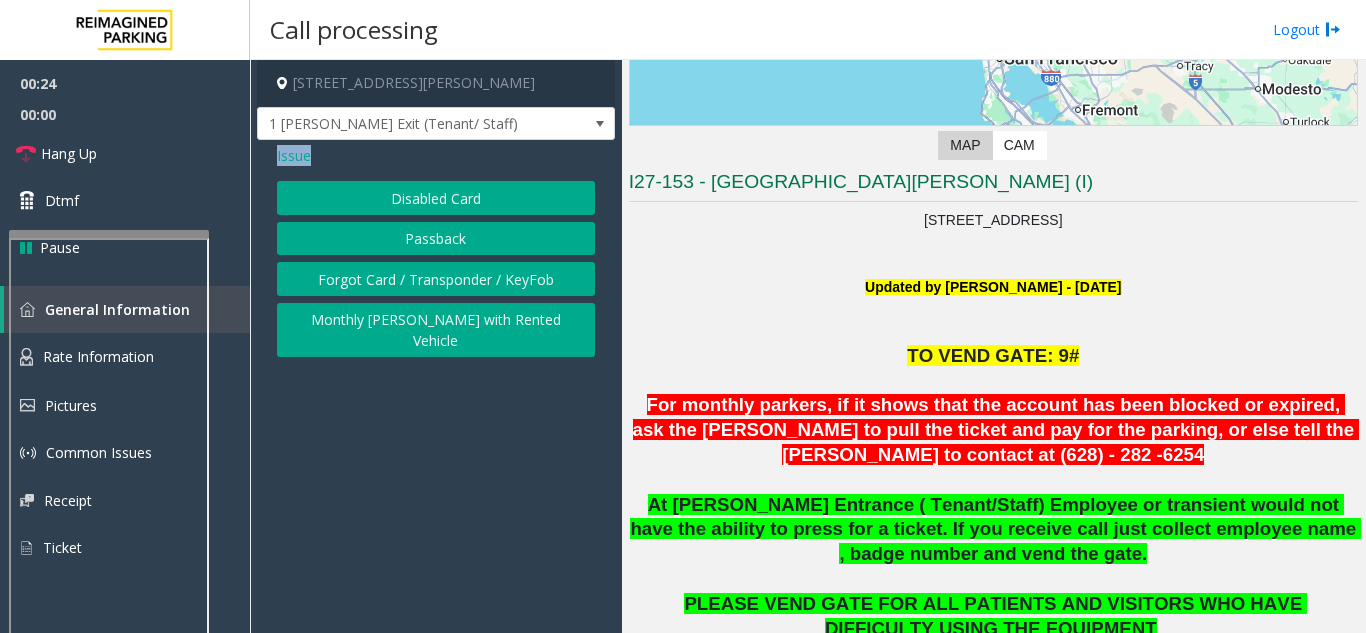 click on "Issue" 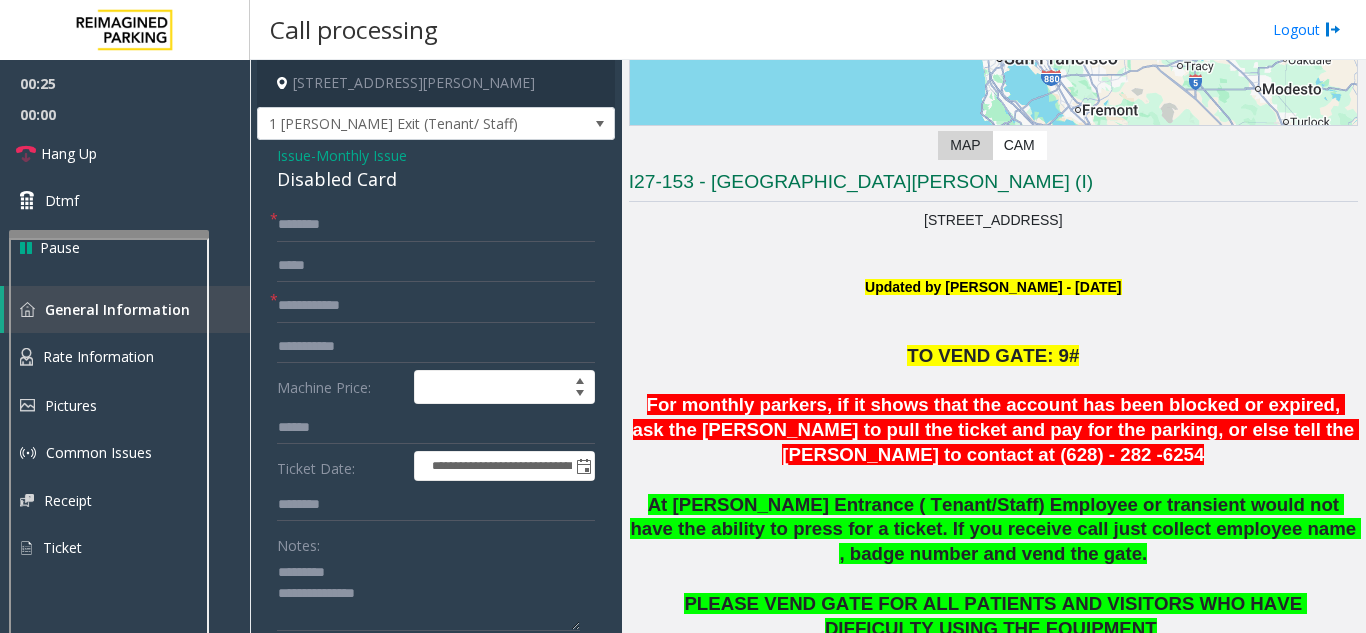 click on "Disabled Card" 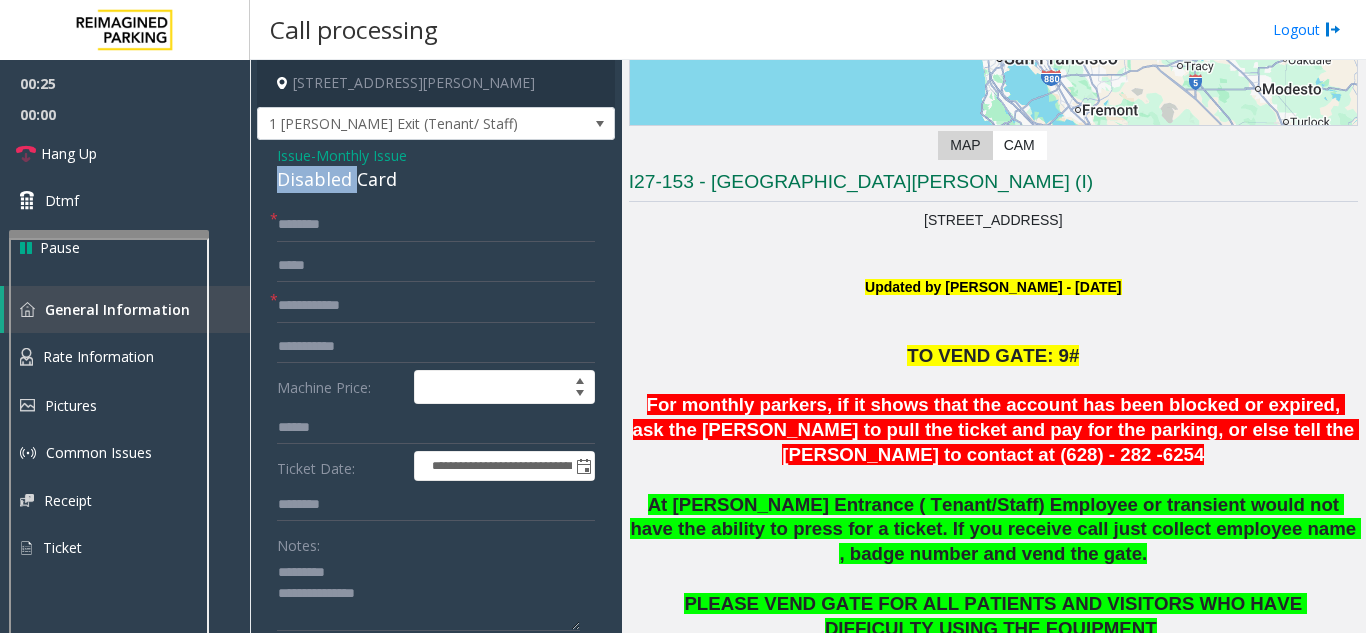 click on "Disabled Card" 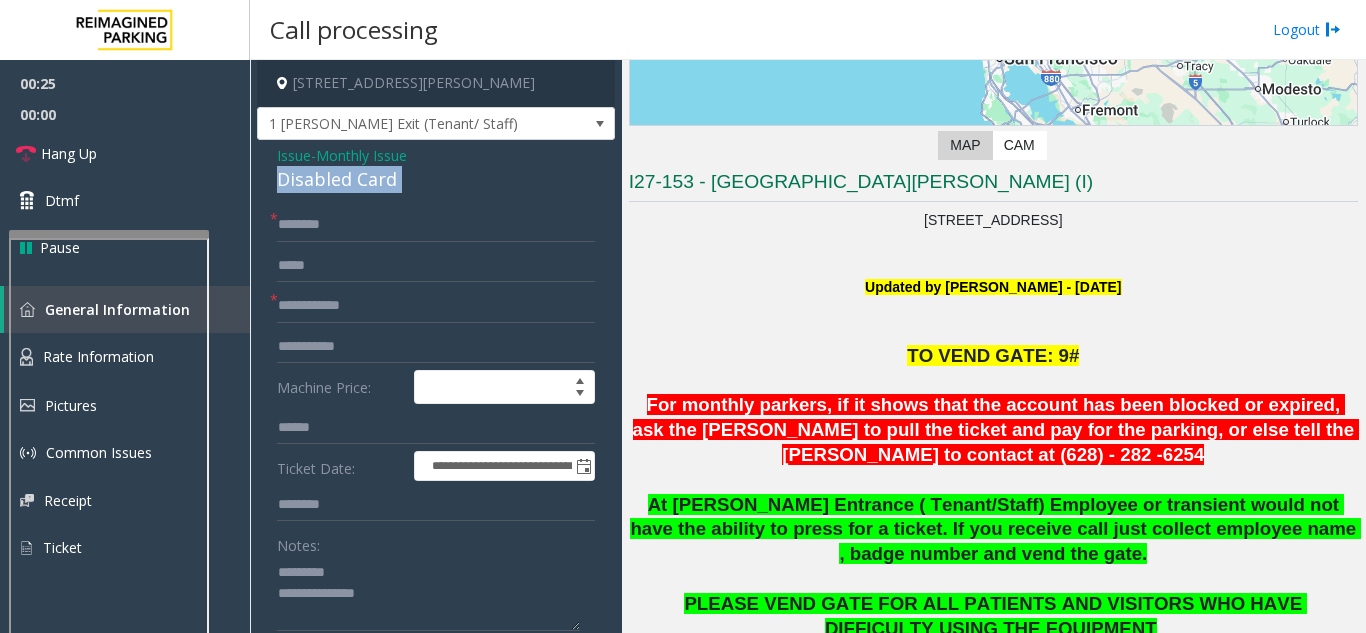 click on "Disabled Card" 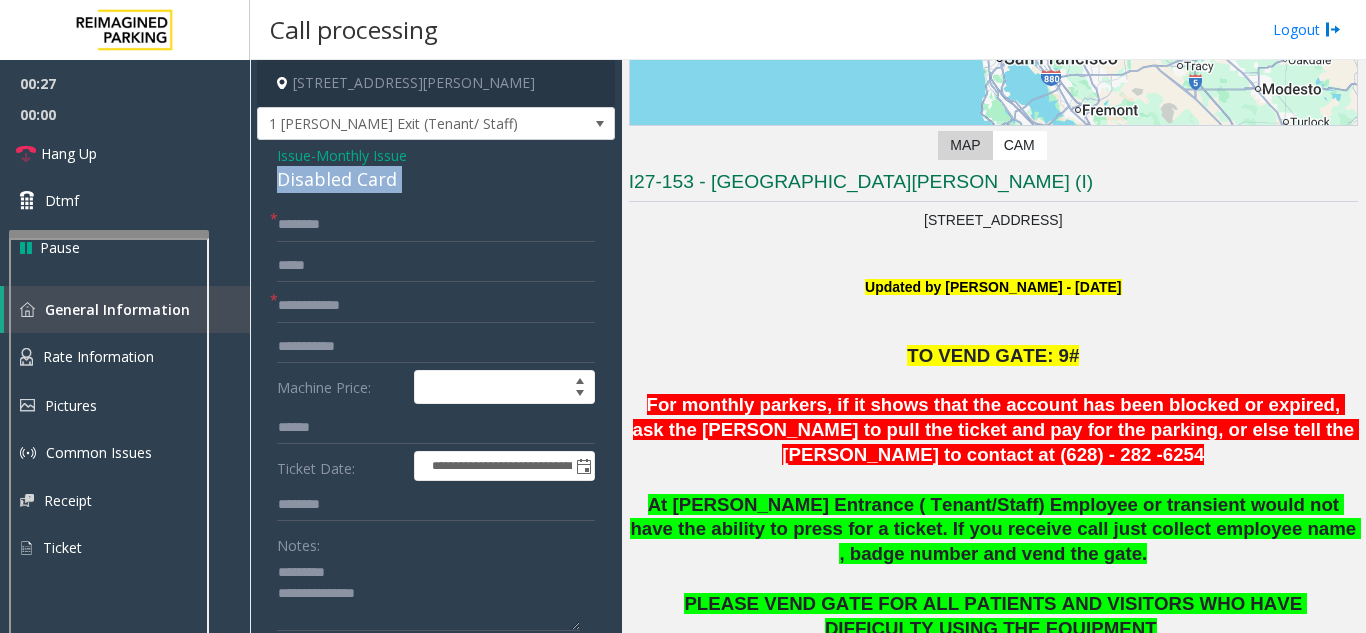copy on "Disabled Card" 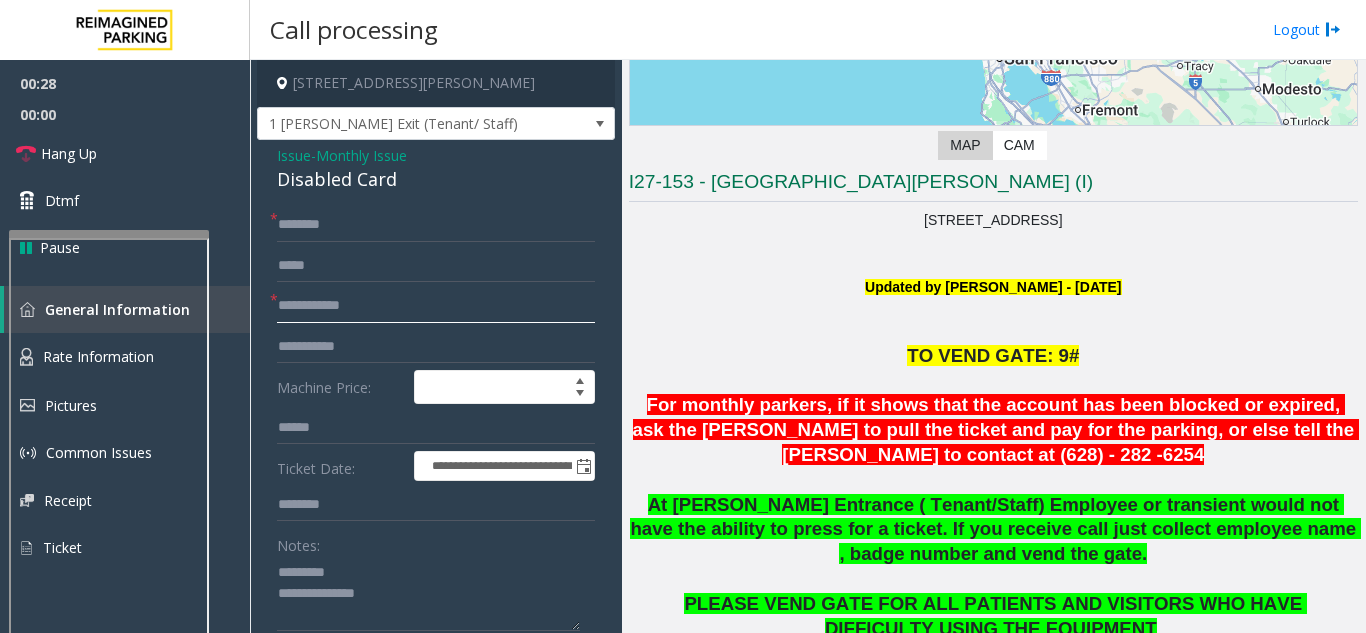 click 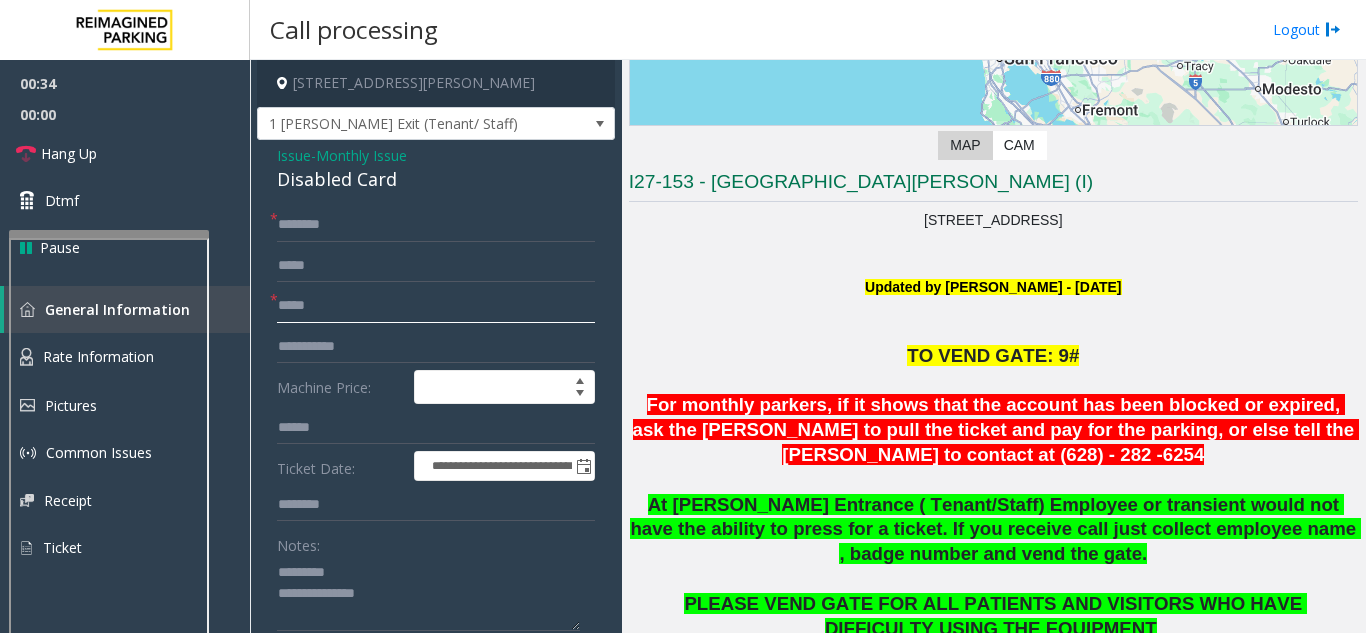 type on "*****" 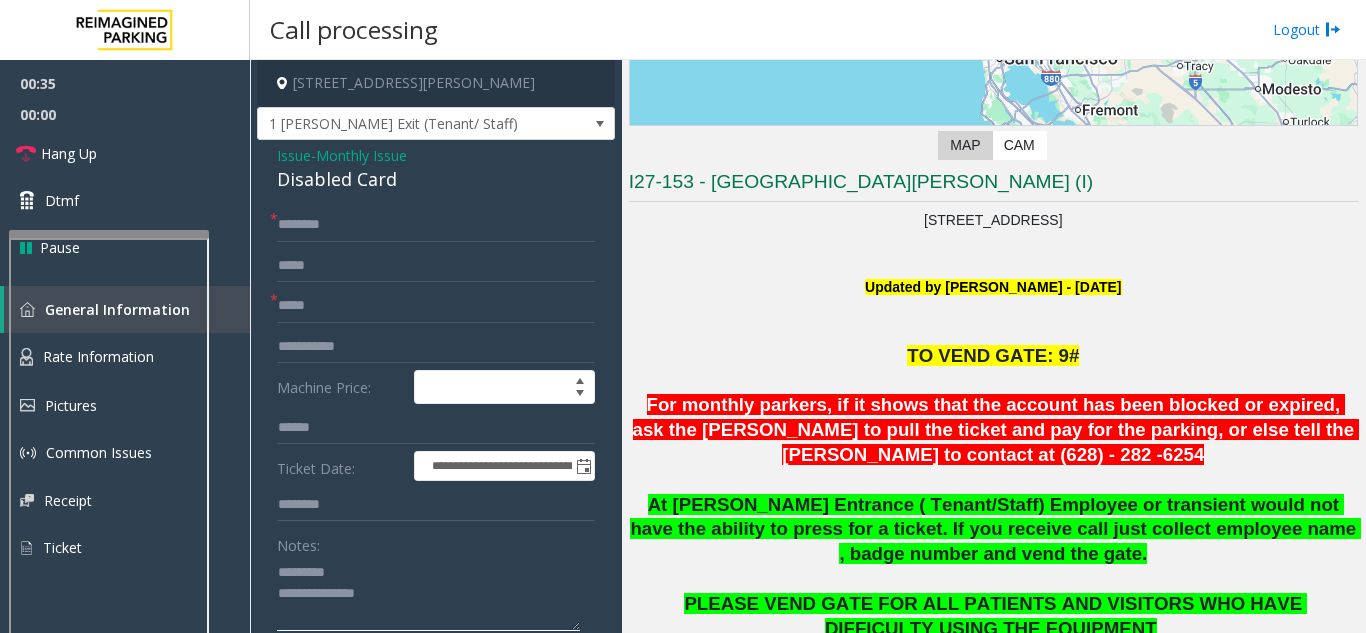 click 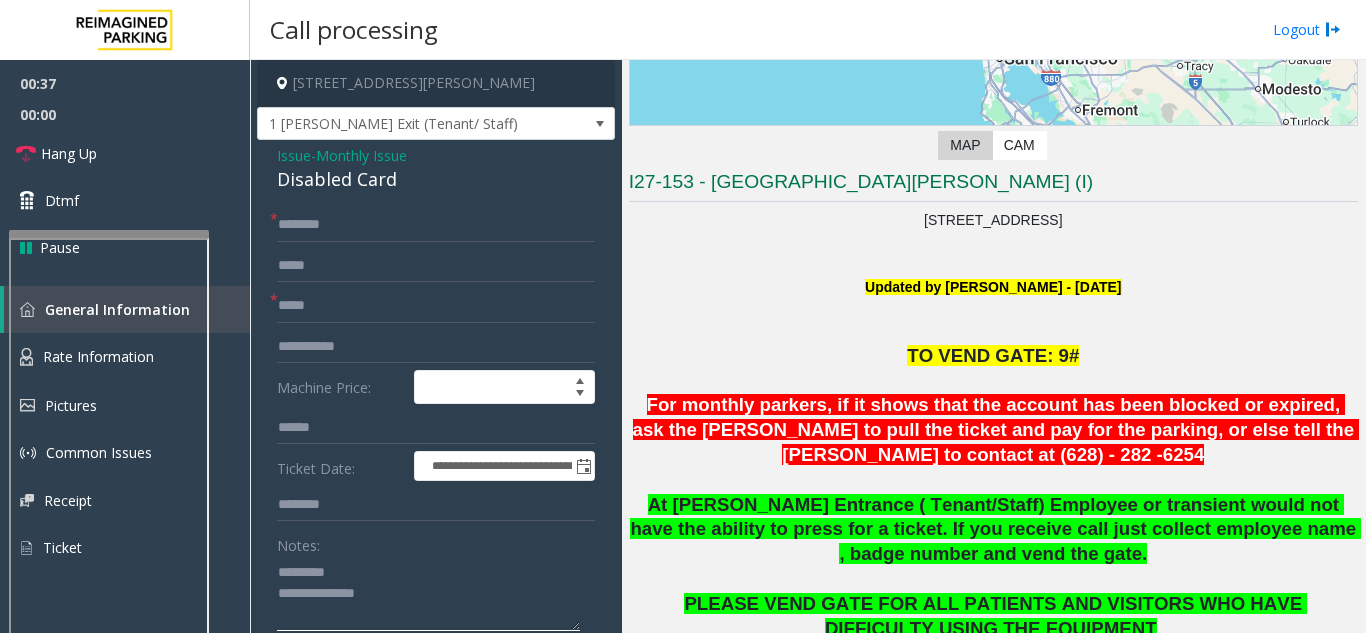 paste on "**********" 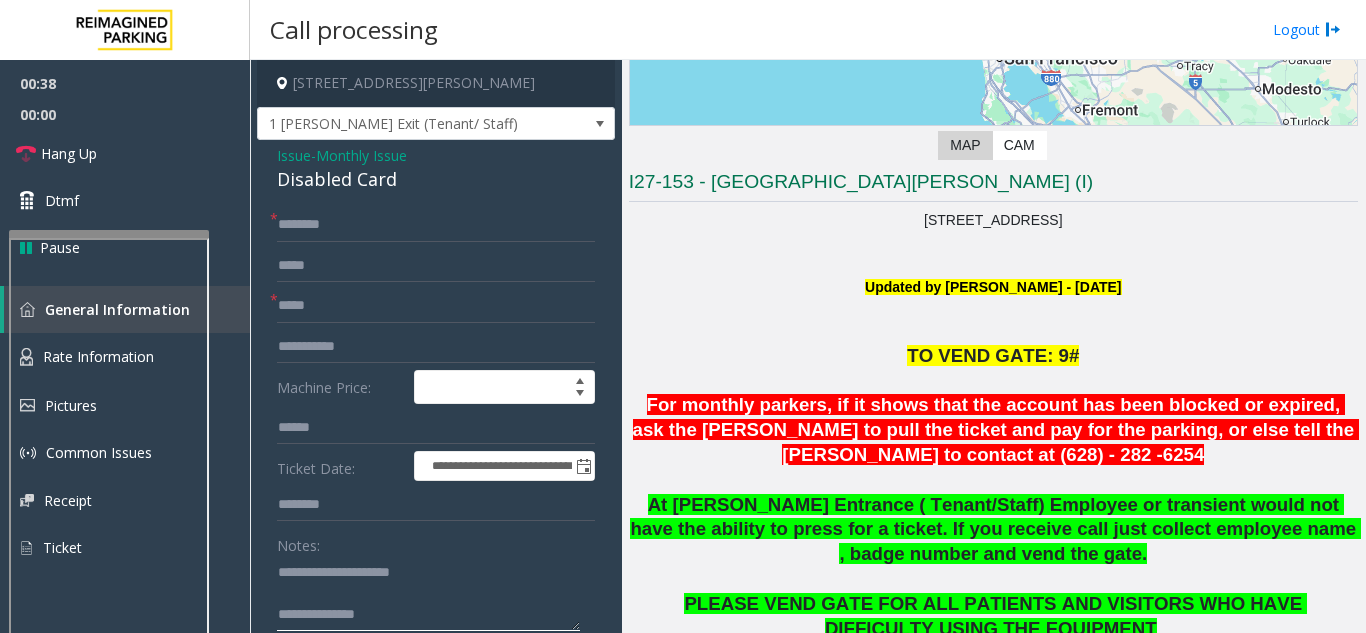 type on "**********" 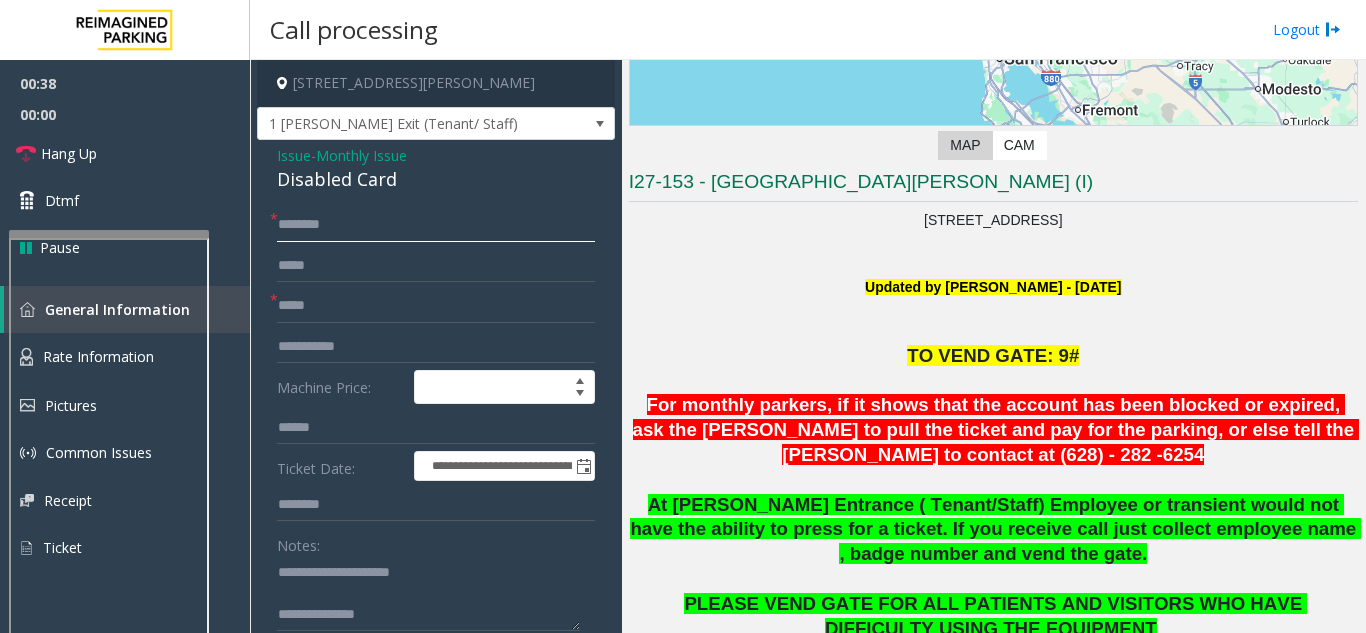 click 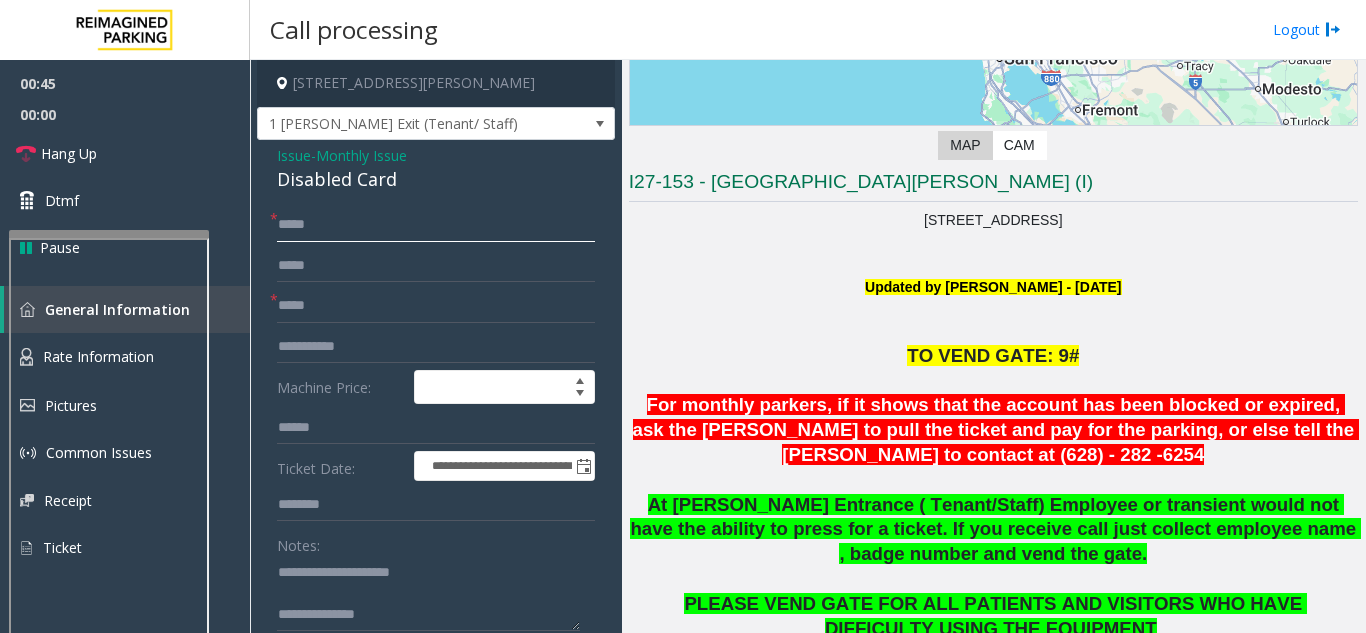 type on "****" 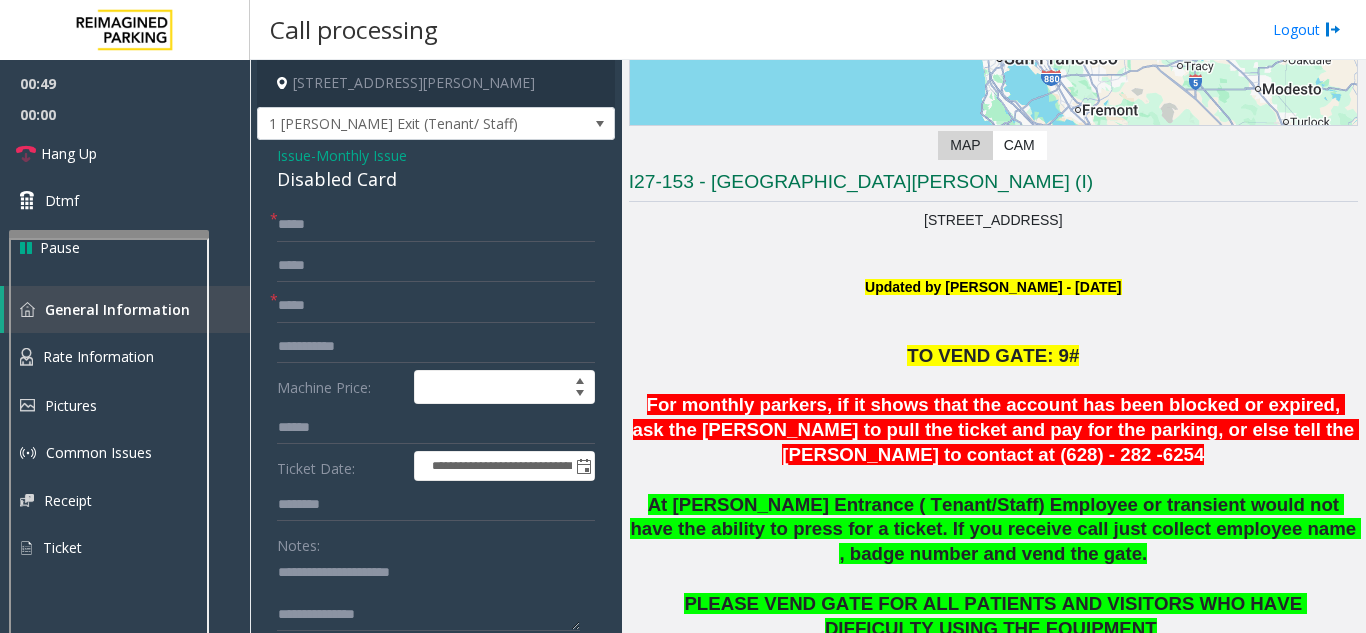 scroll, scrollTop: 200, scrollLeft: 0, axis: vertical 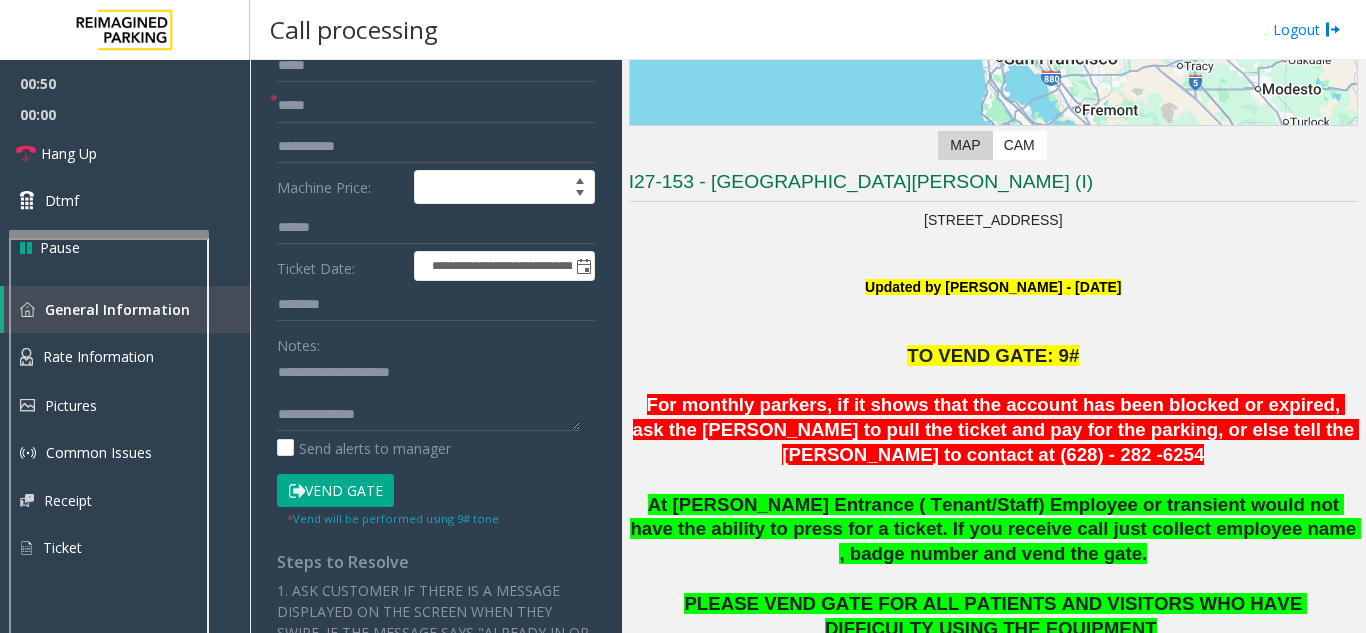 click on "Vend Gate" 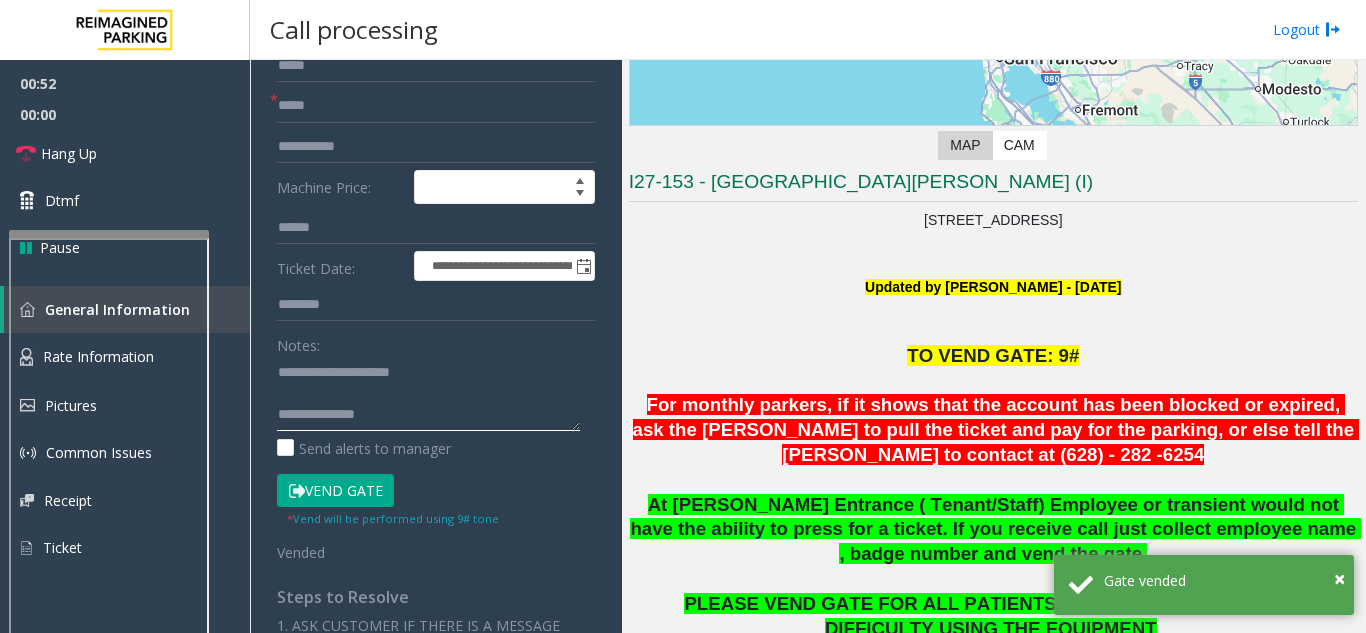 paste on "**********" 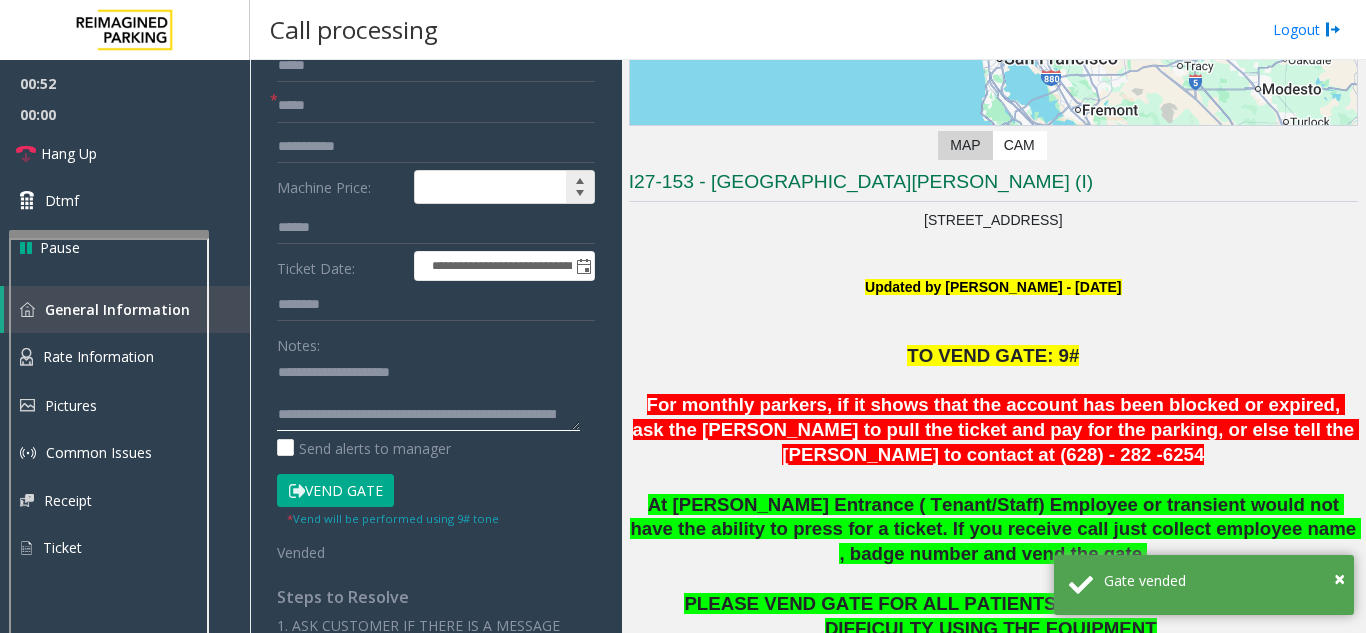 scroll, scrollTop: 15, scrollLeft: 0, axis: vertical 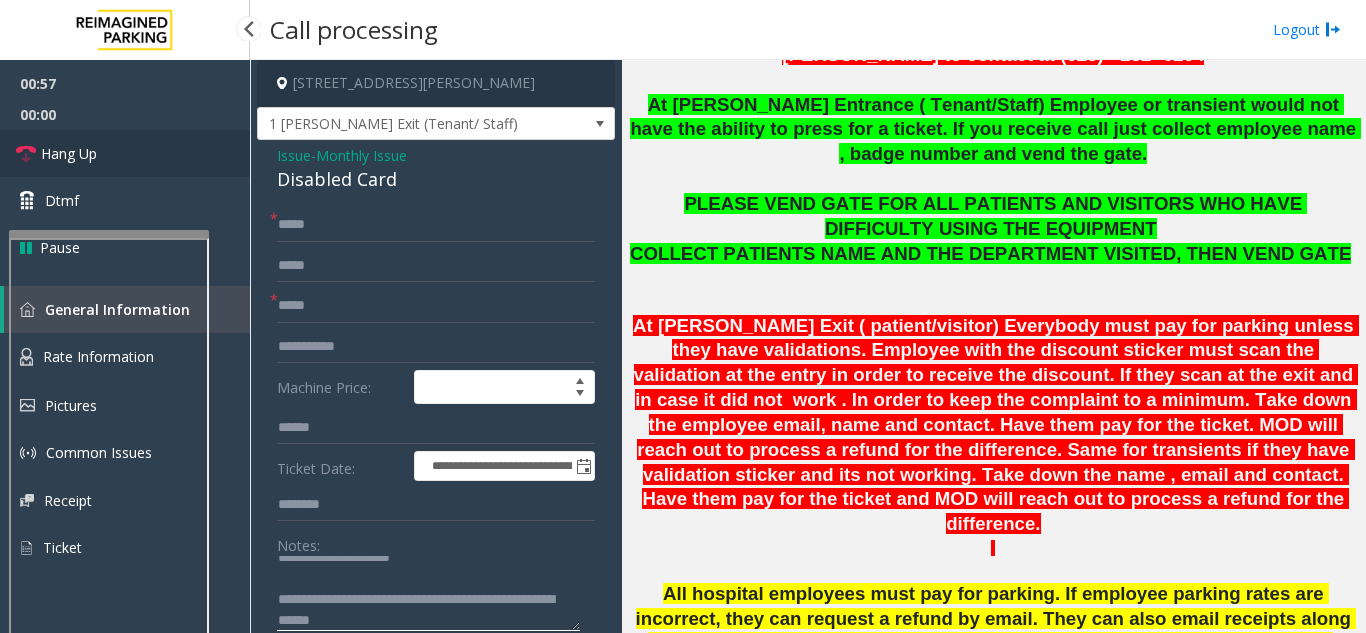 type on "**********" 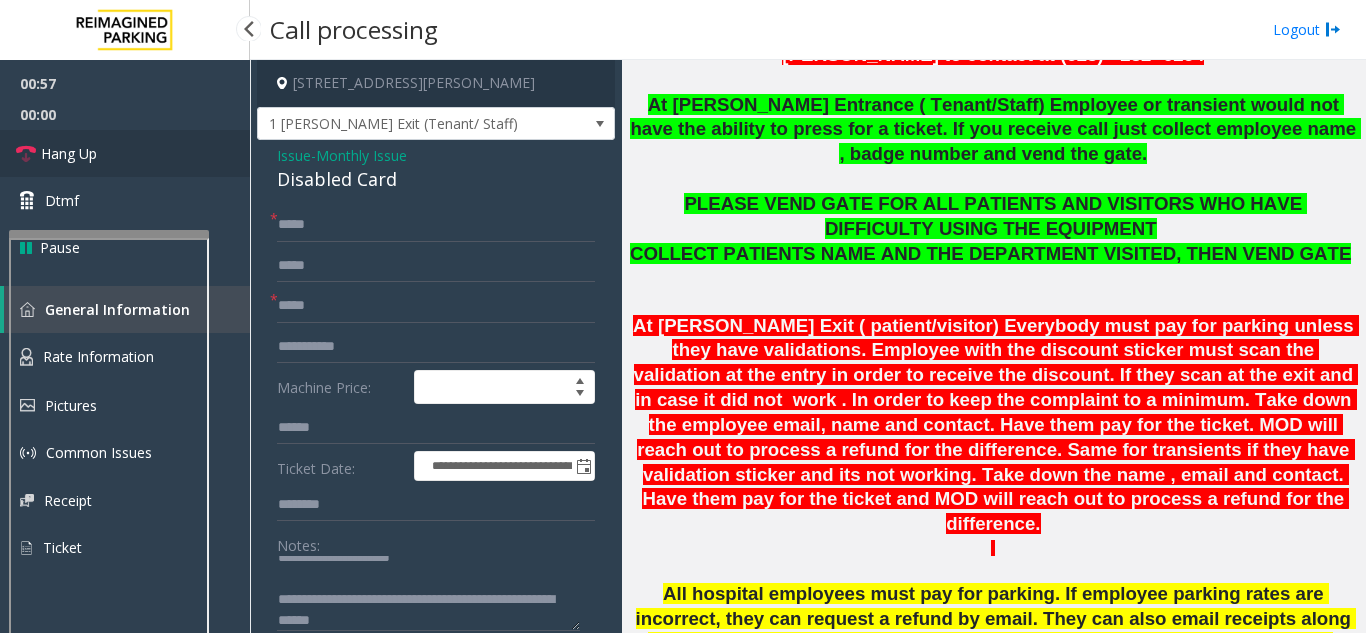 click on "Hang Up" at bounding box center [125, 153] 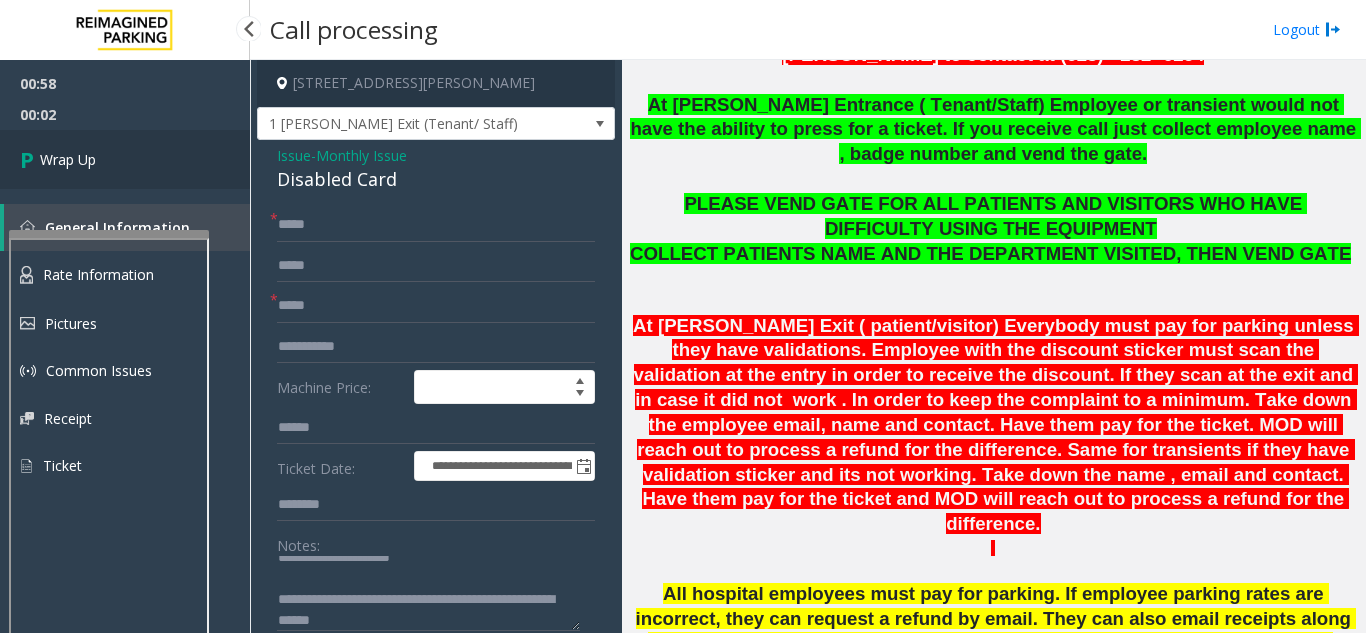 click on "Wrap Up" at bounding box center (125, 159) 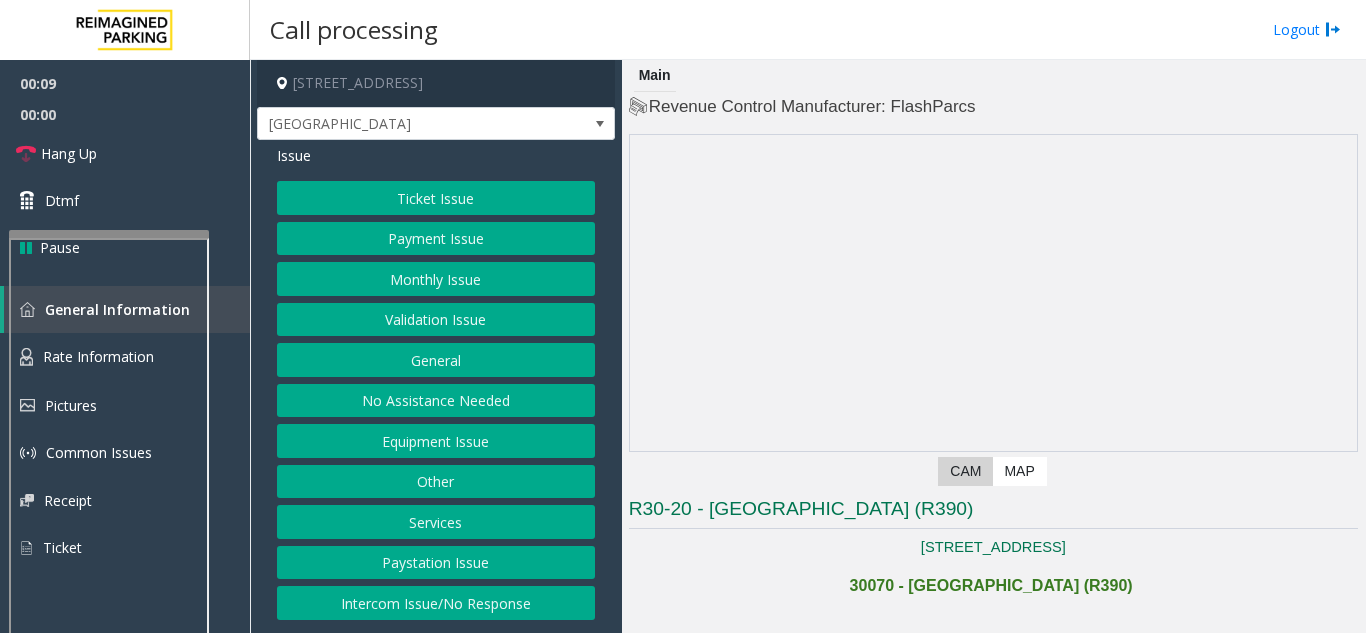click on "Intercom Issue/No Response" 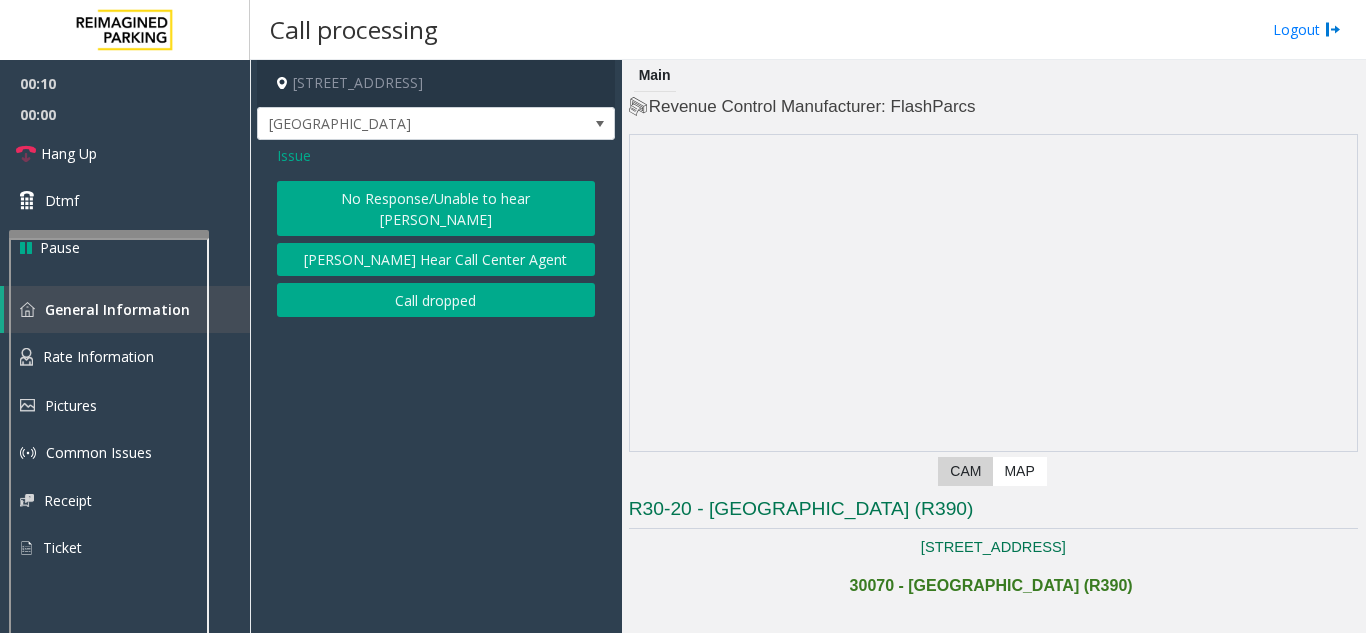 click on "No Response/Unable to hear [PERSON_NAME]" 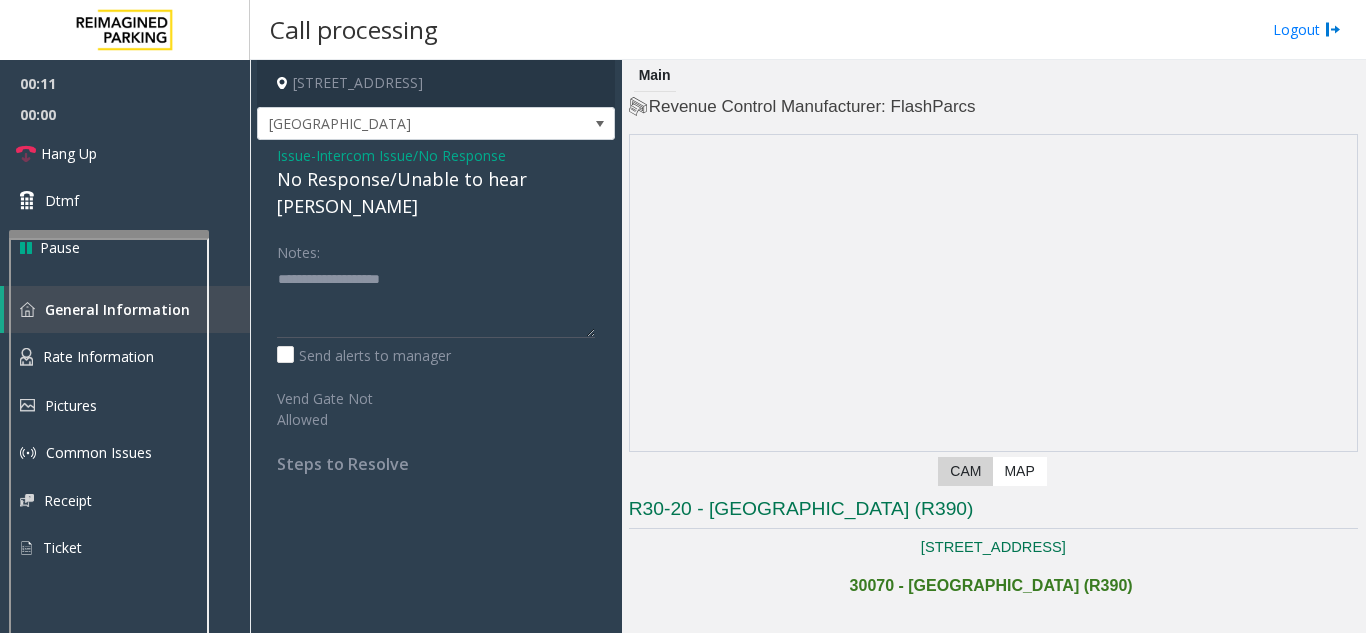 click on "No Response/Unable to hear [PERSON_NAME]" 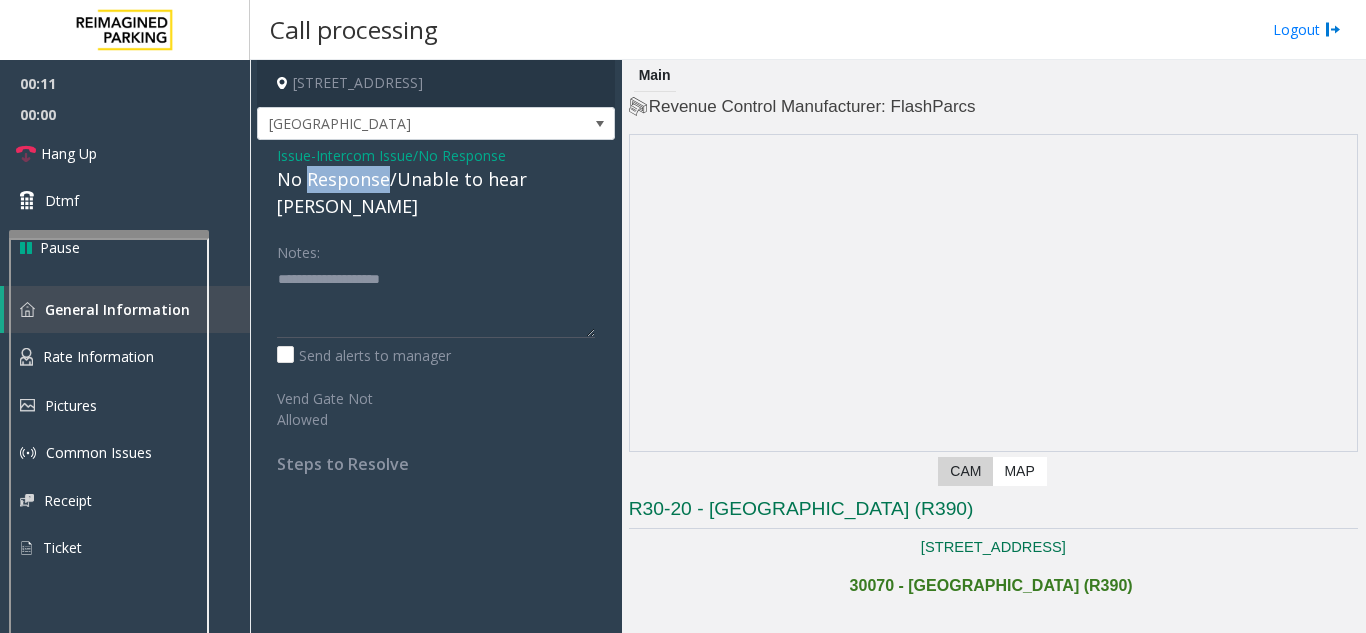click on "No Response/Unable to hear [PERSON_NAME]" 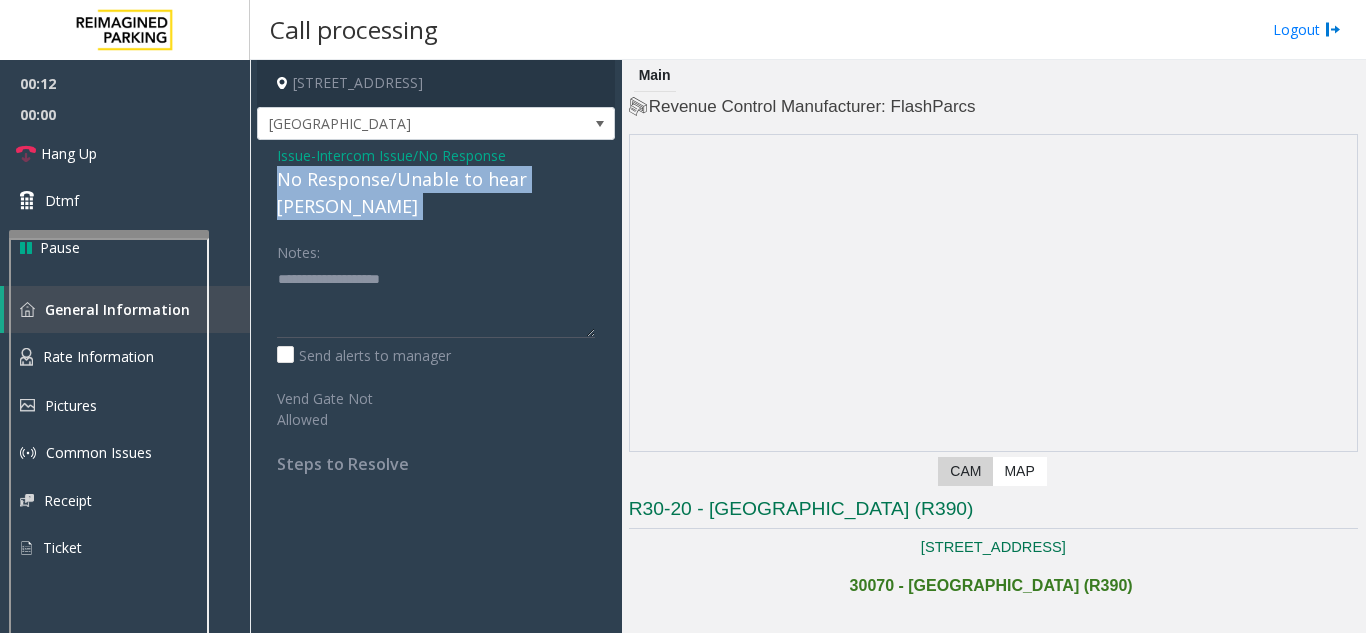click on "No Response/Unable to hear [PERSON_NAME]" 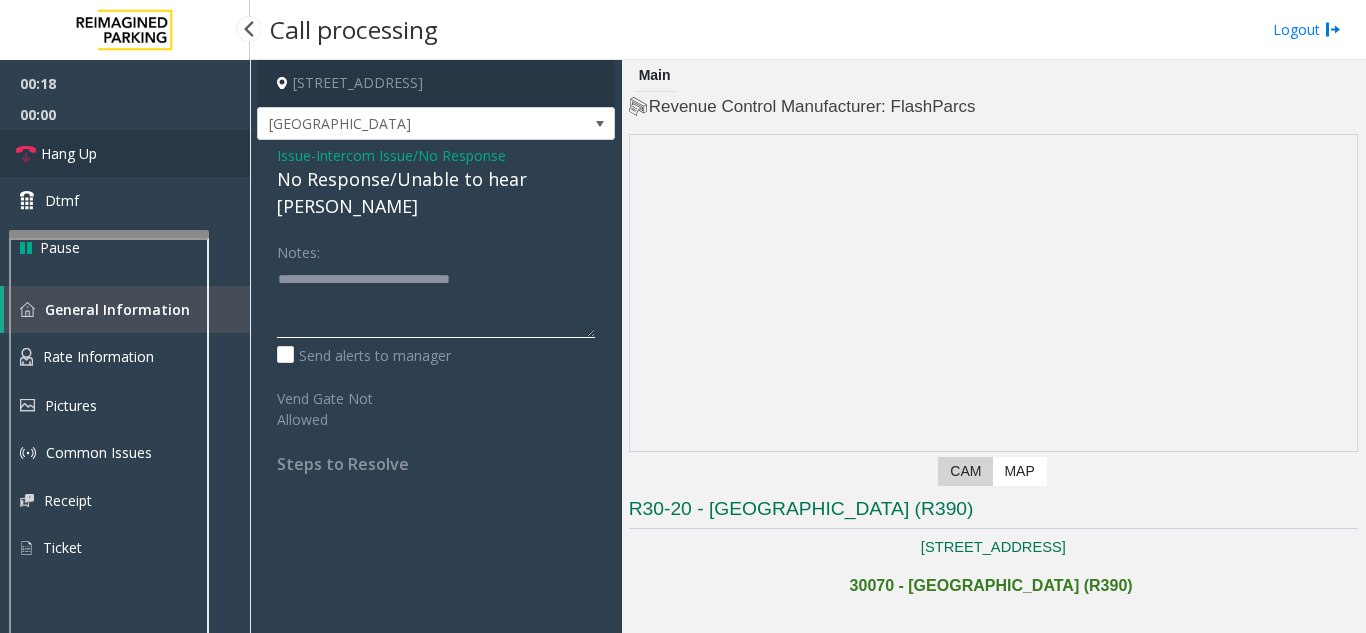 type on "**********" 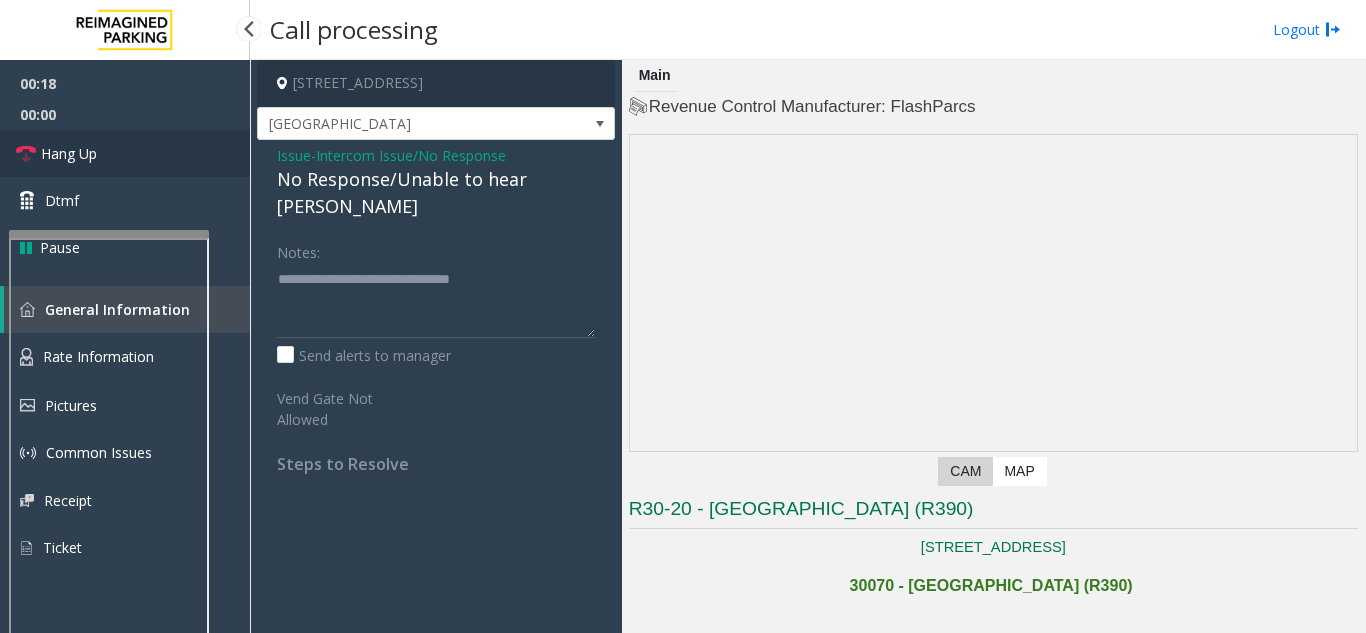 click on "Hang Up" at bounding box center [69, 153] 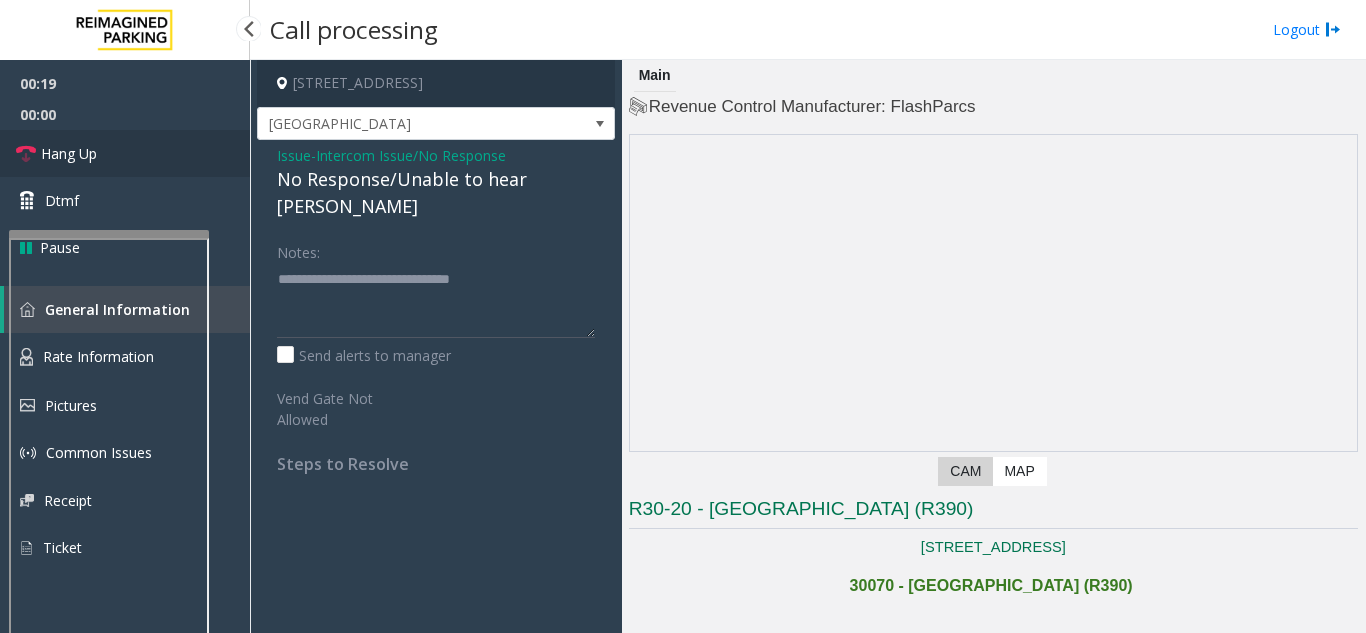 click on "Hang Up" at bounding box center (69, 153) 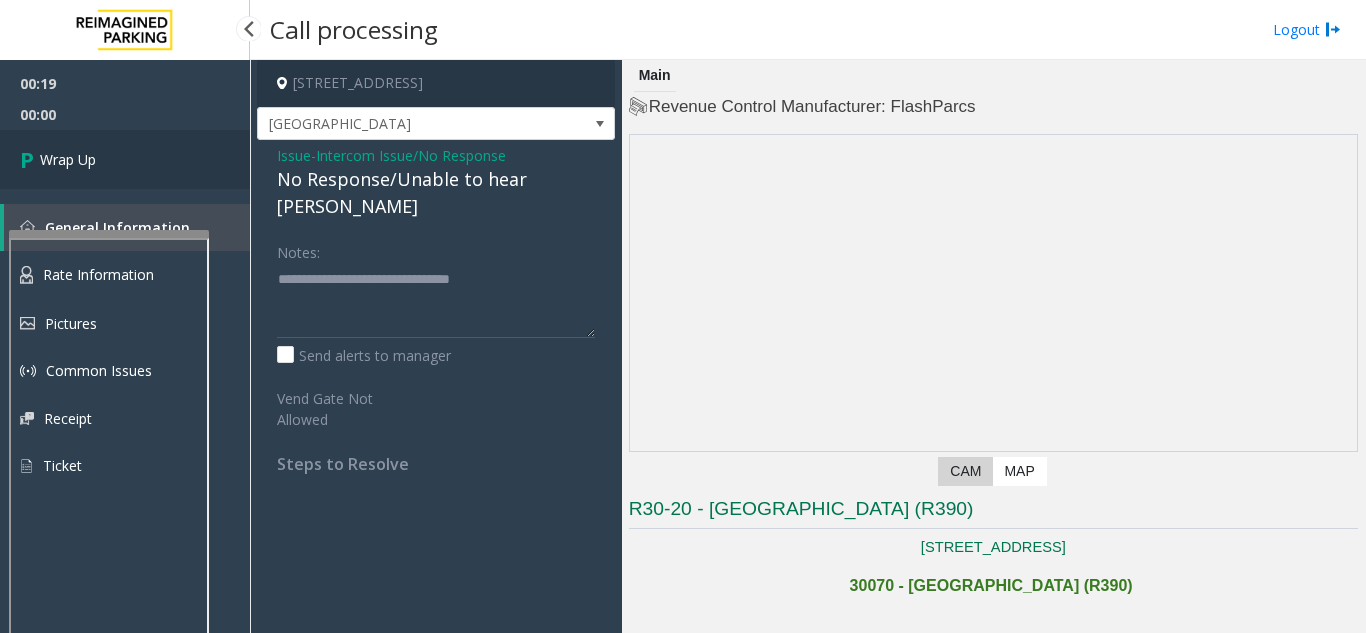 click on "Wrap Up" at bounding box center [68, 159] 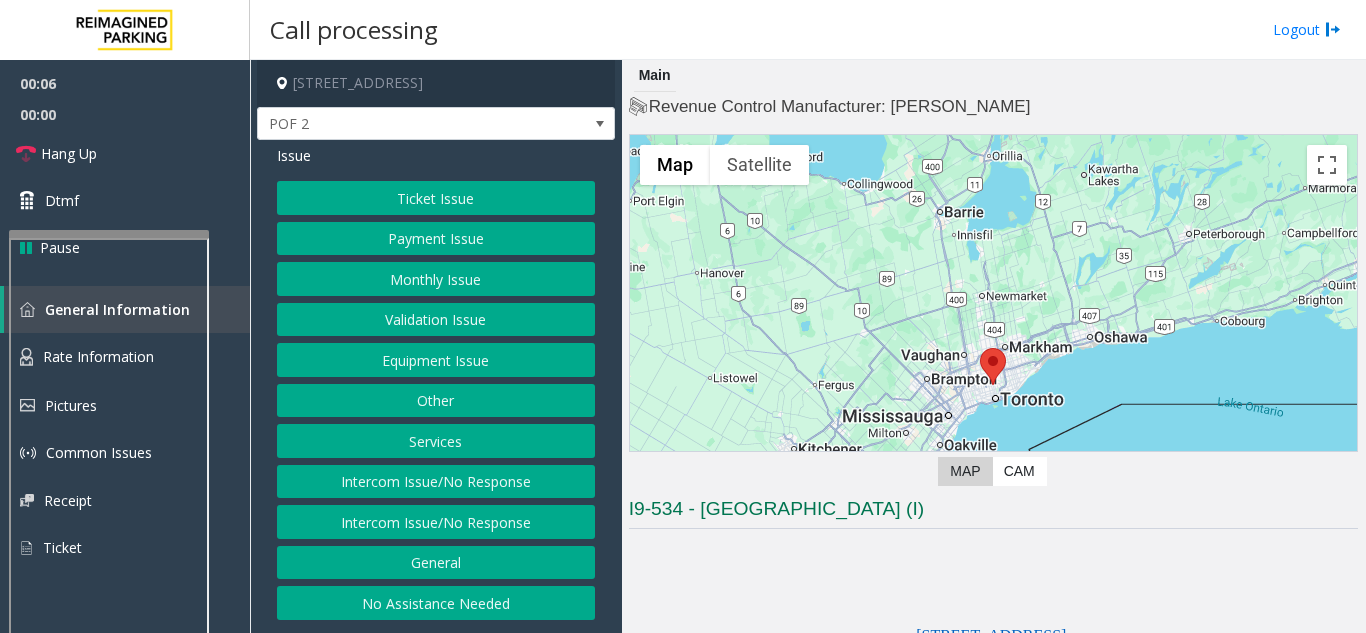 click on "Intercom Issue/No Response" 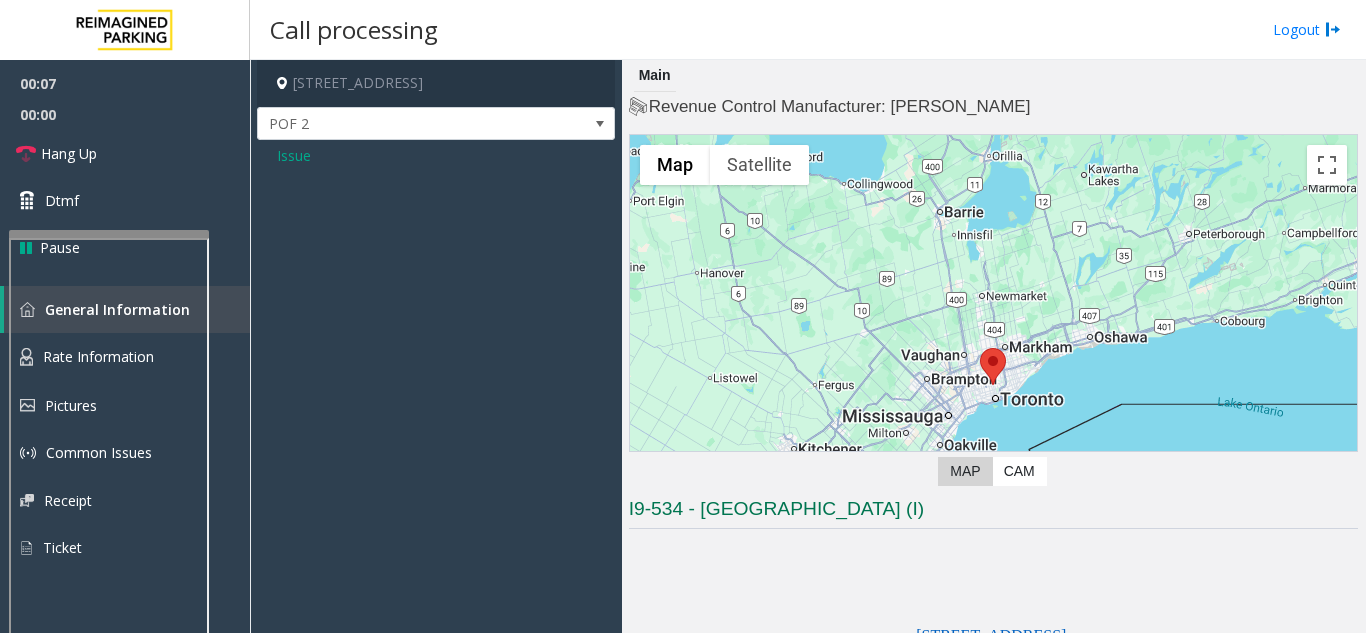 click on "Issue" 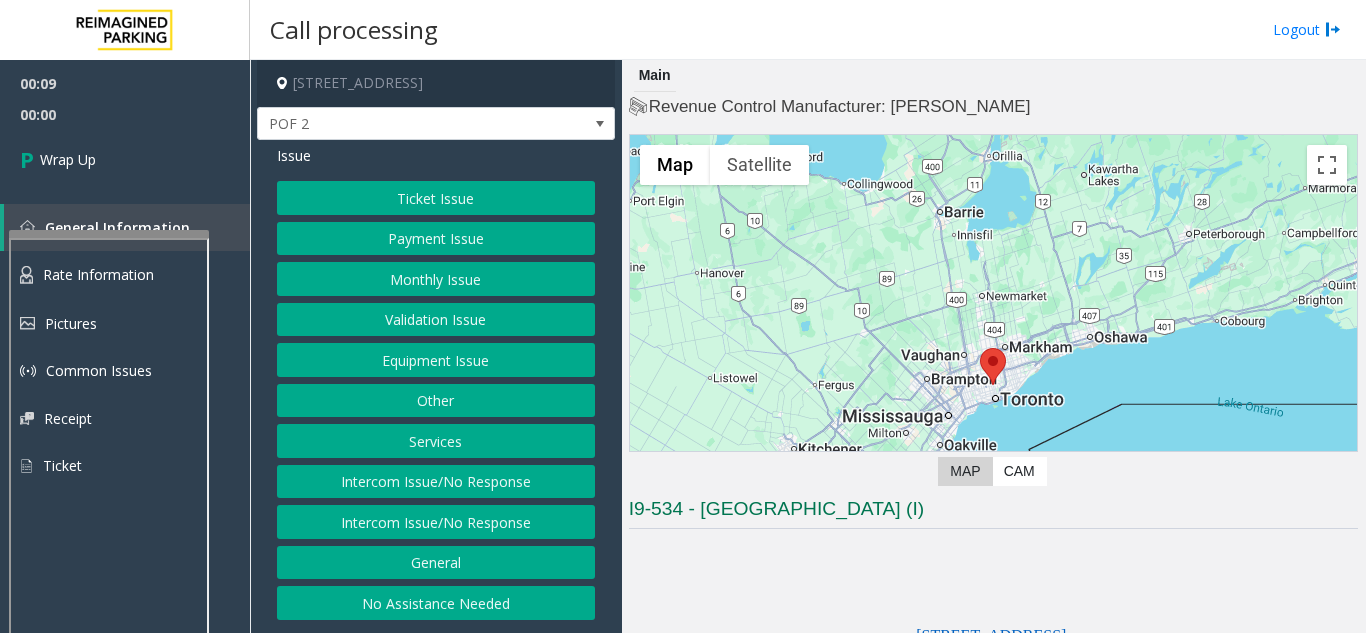 click on "Intercom Issue/No Response" 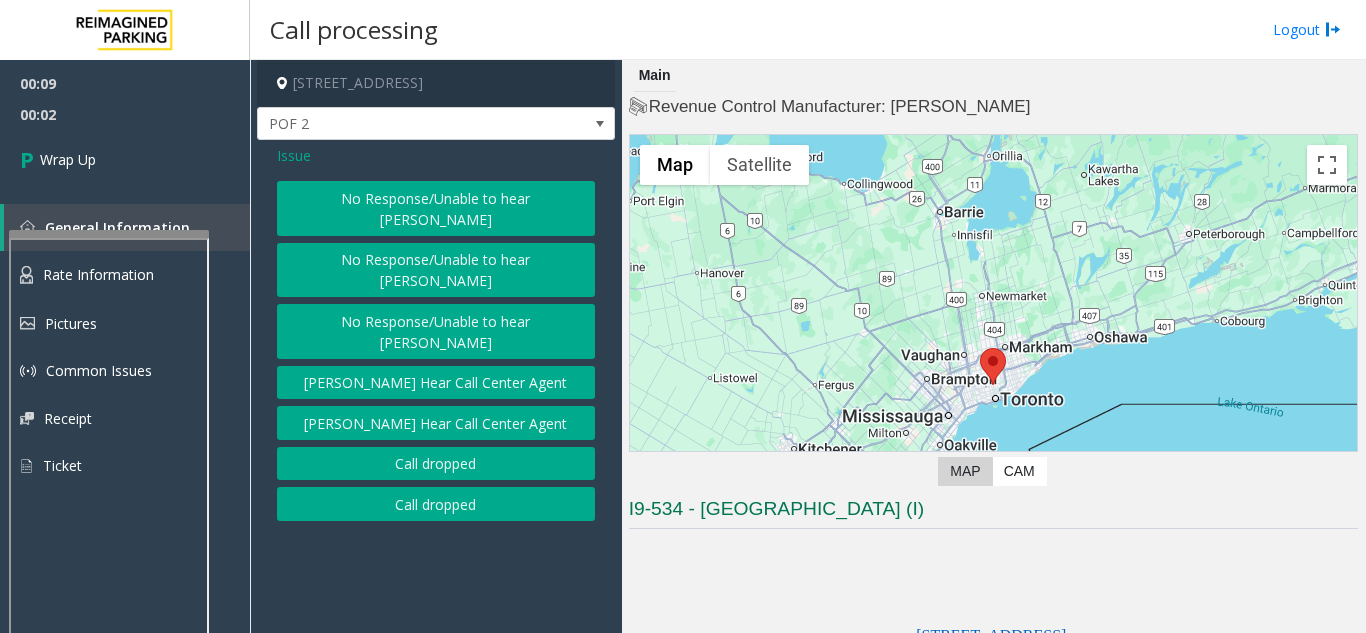 click on "Call dropped" 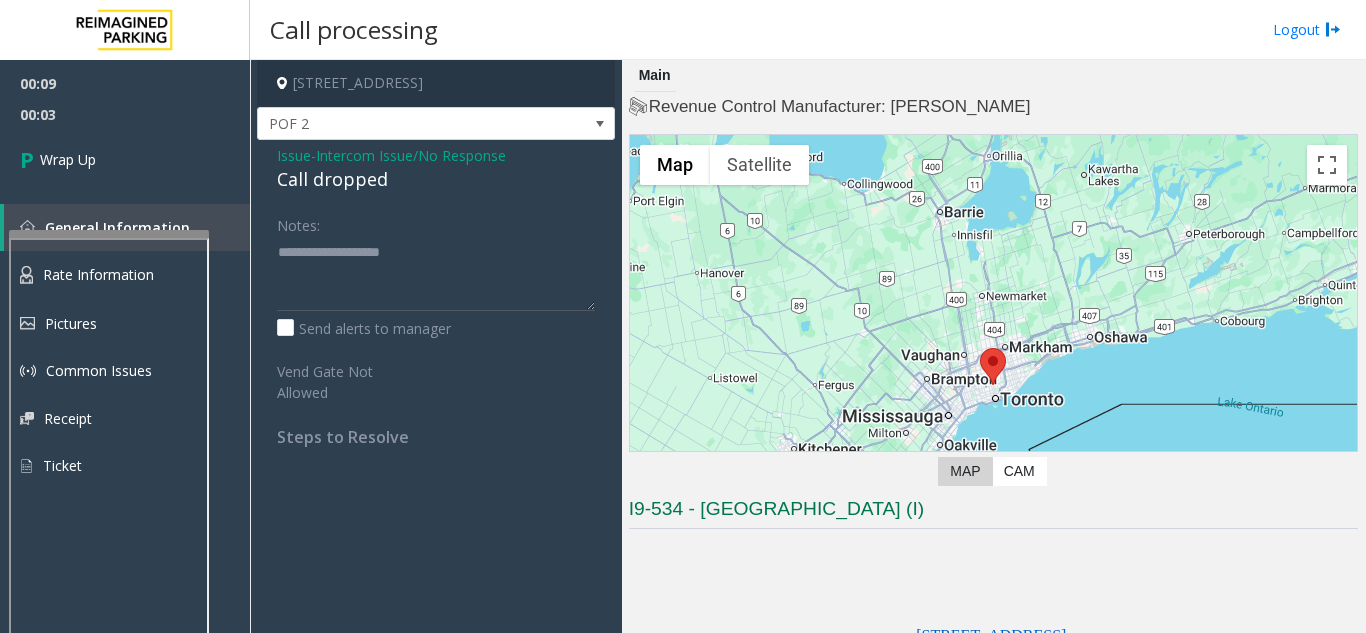 click on "Call dropped" 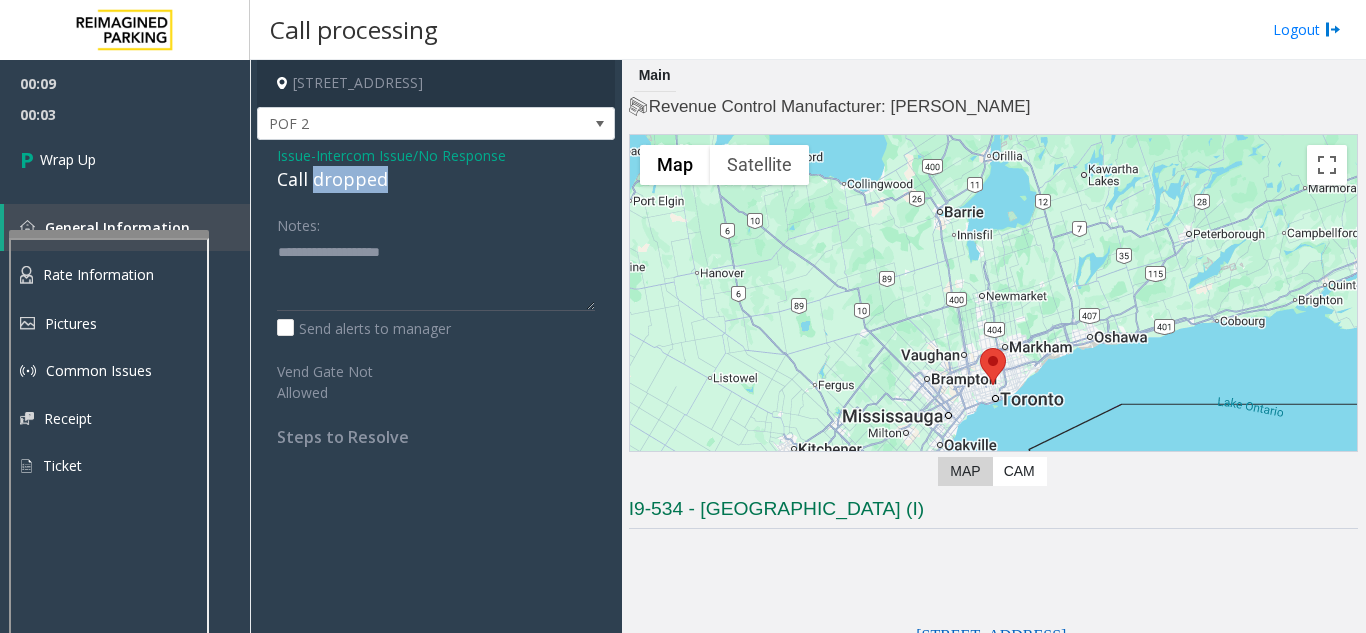 click on "Call dropped" 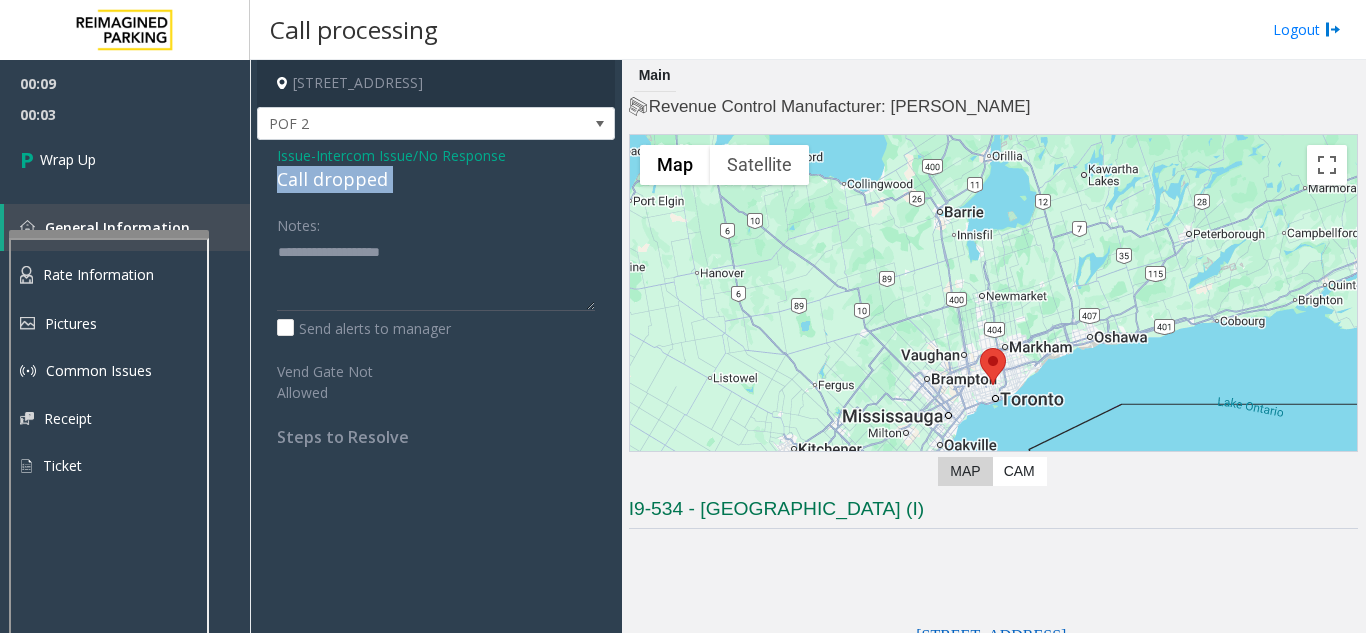 click on "Call dropped" 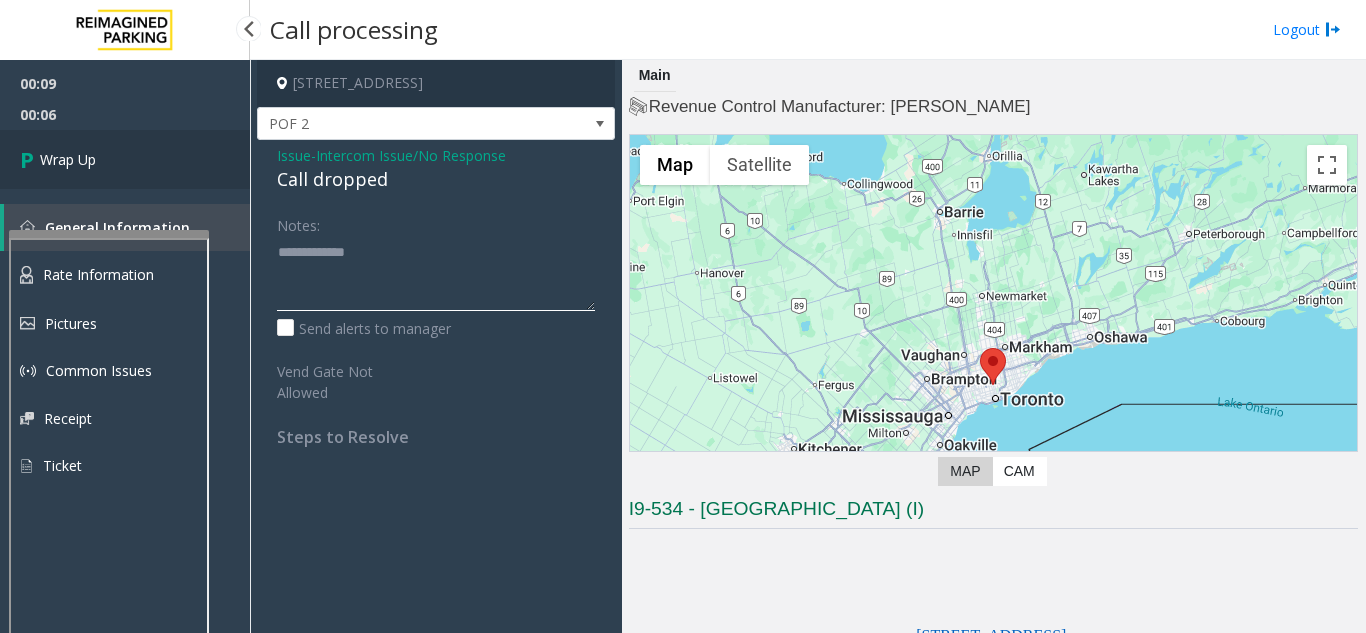 type on "**********" 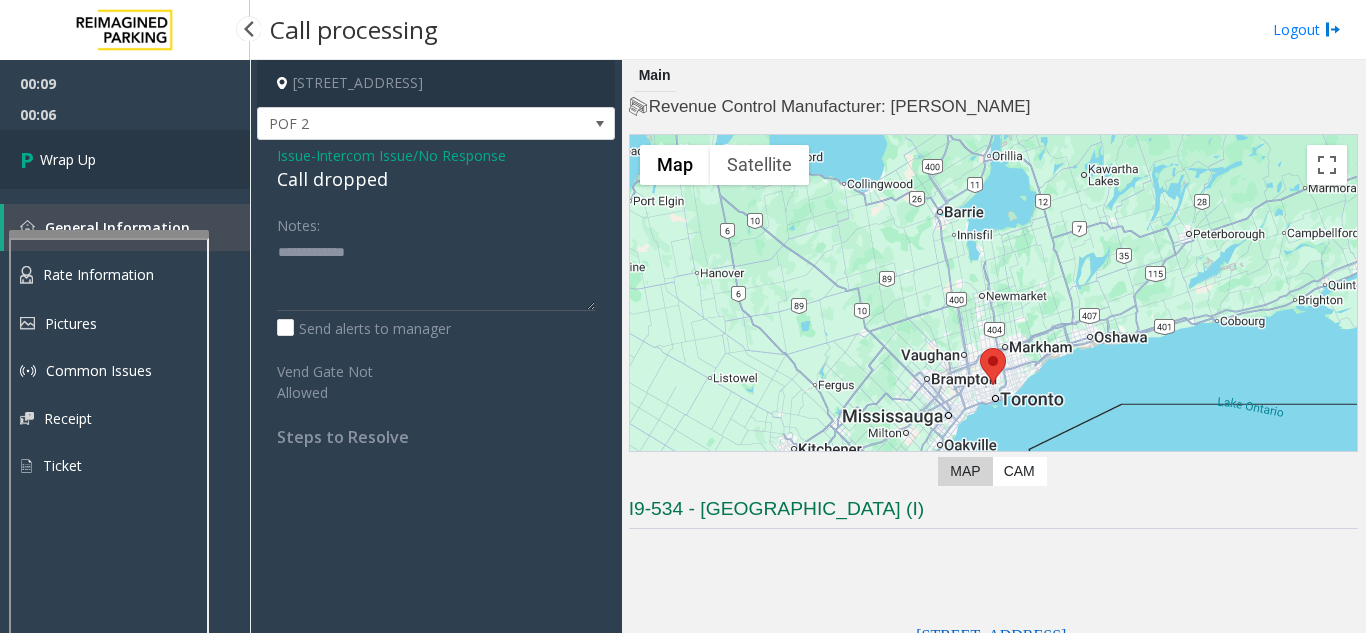 click on "Wrap Up" at bounding box center [125, 159] 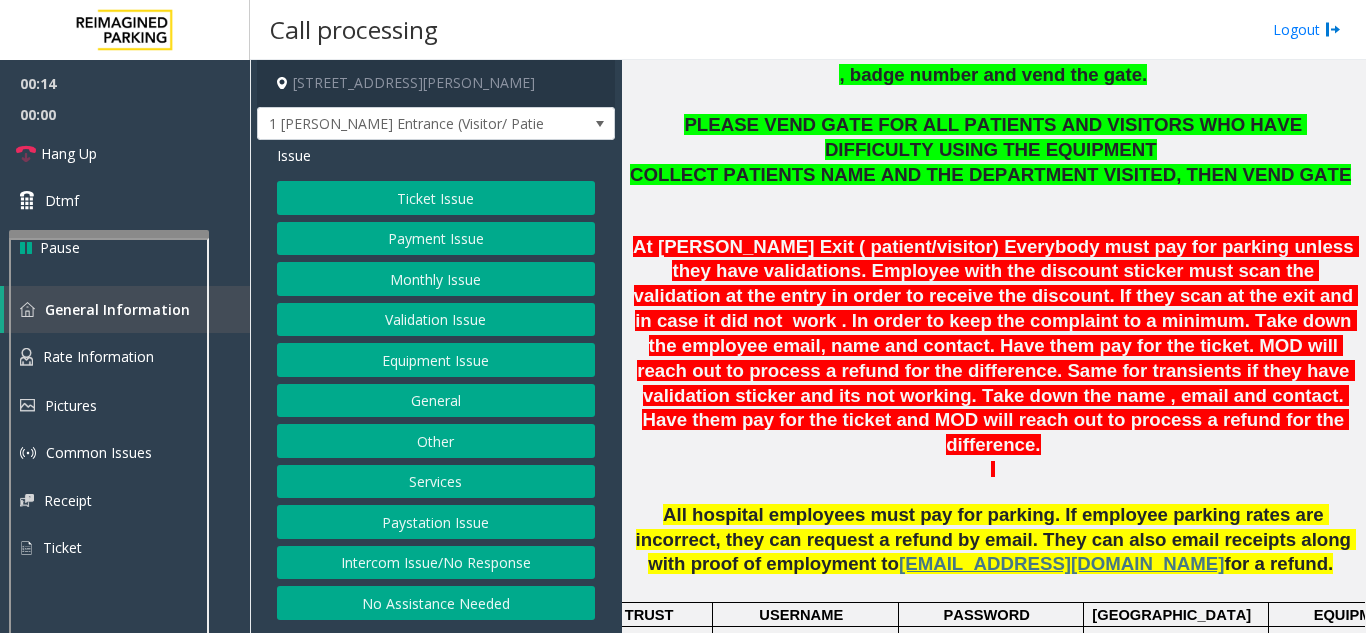 scroll, scrollTop: 800, scrollLeft: 0, axis: vertical 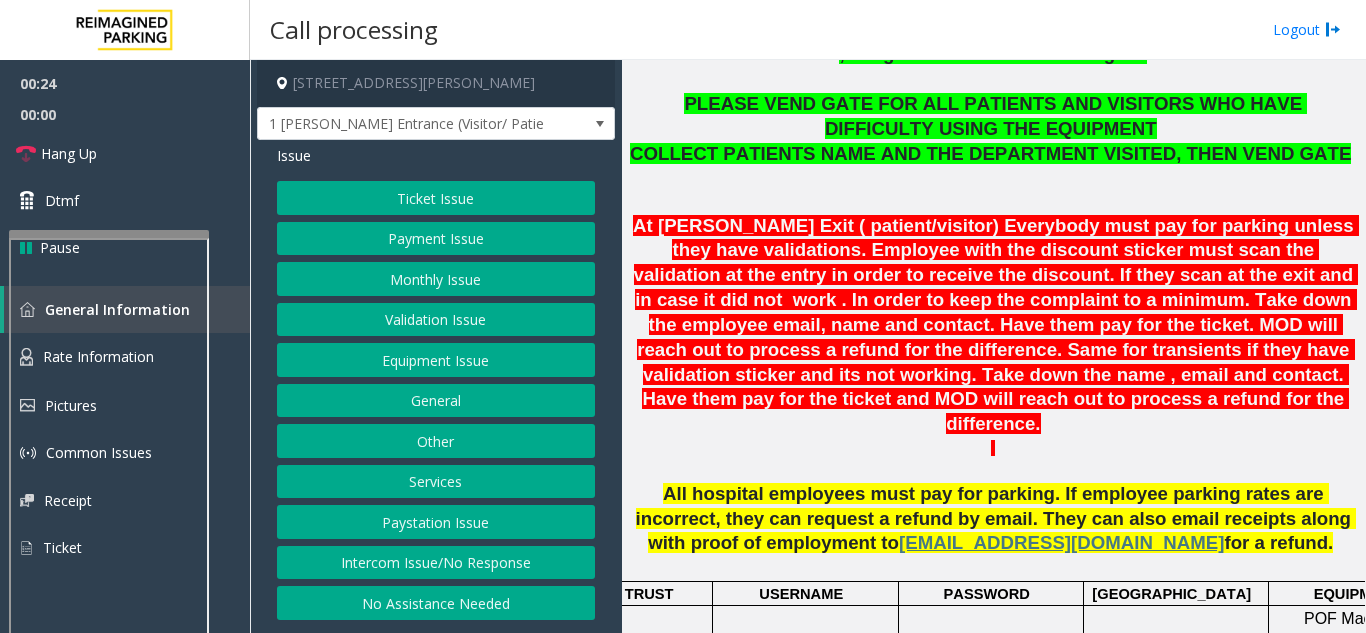 click on "Equipment Issue" 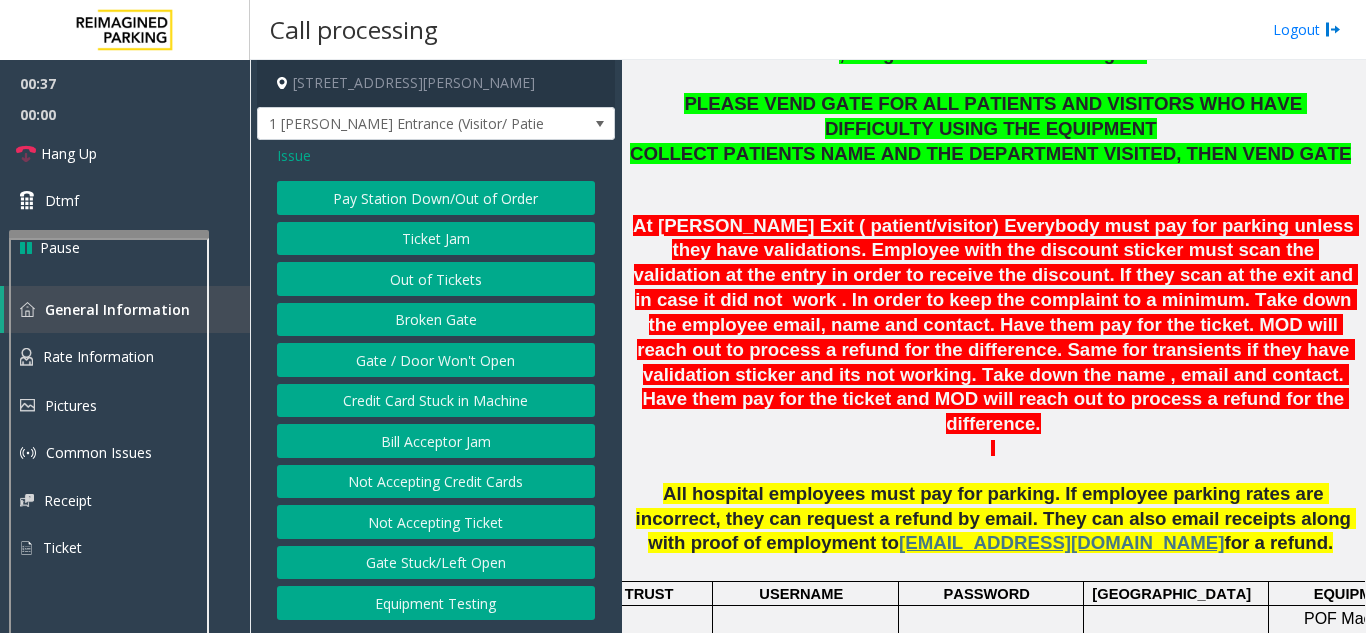click on "Gate / Door Won't Open" 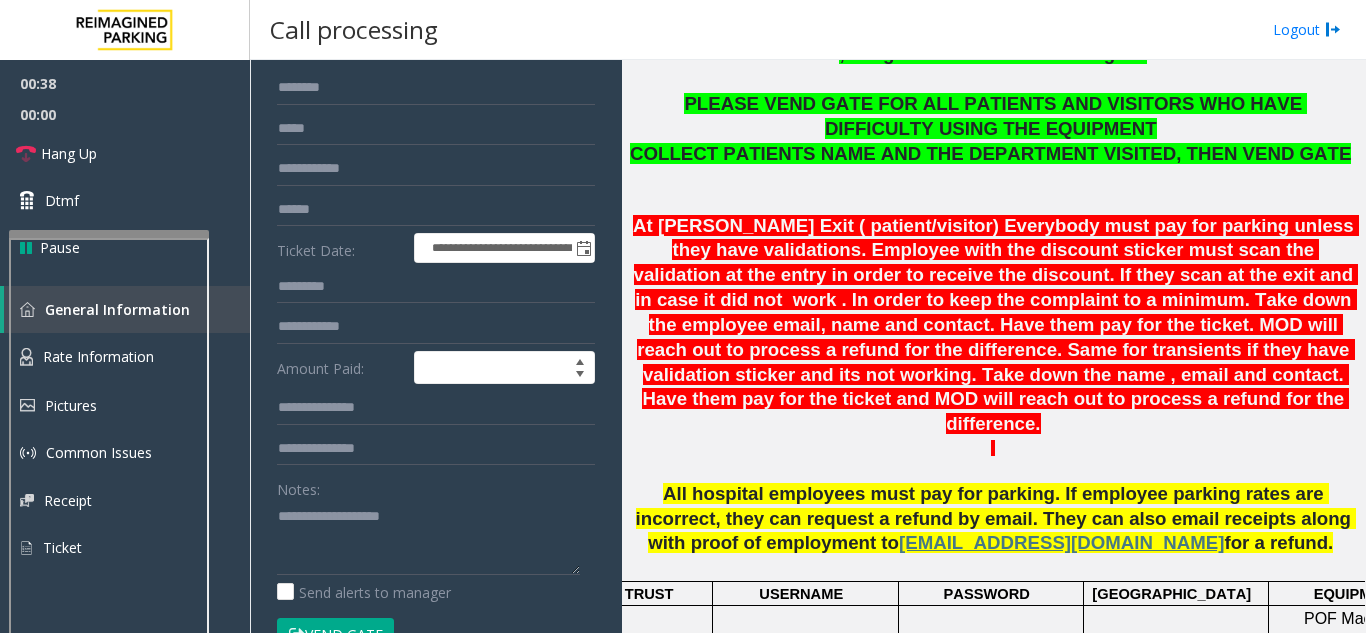 scroll, scrollTop: 100, scrollLeft: 0, axis: vertical 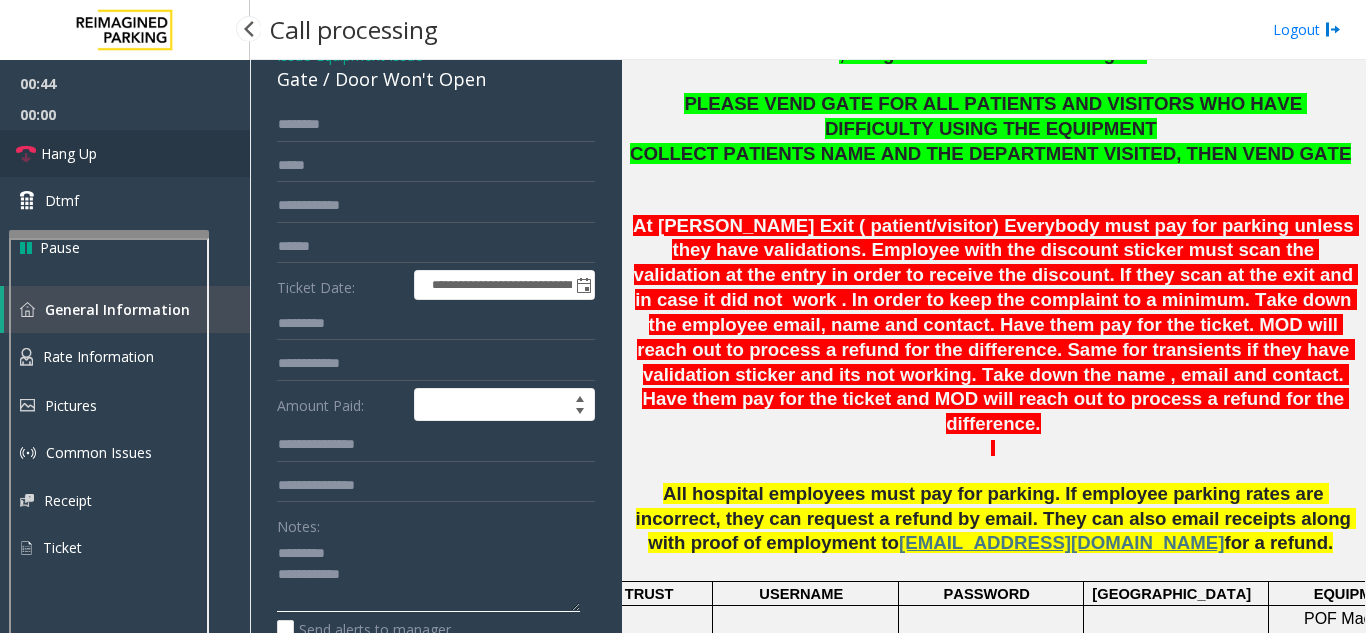 type on "**********" 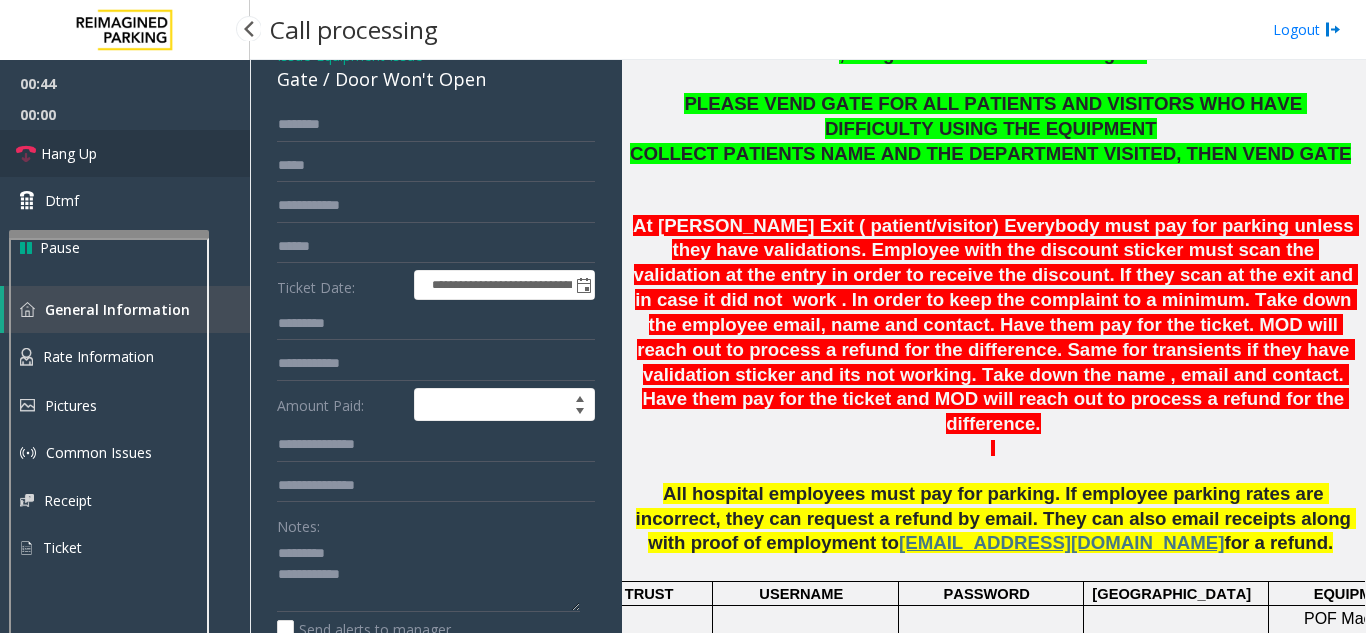 click on "Hang Up" at bounding box center [125, 153] 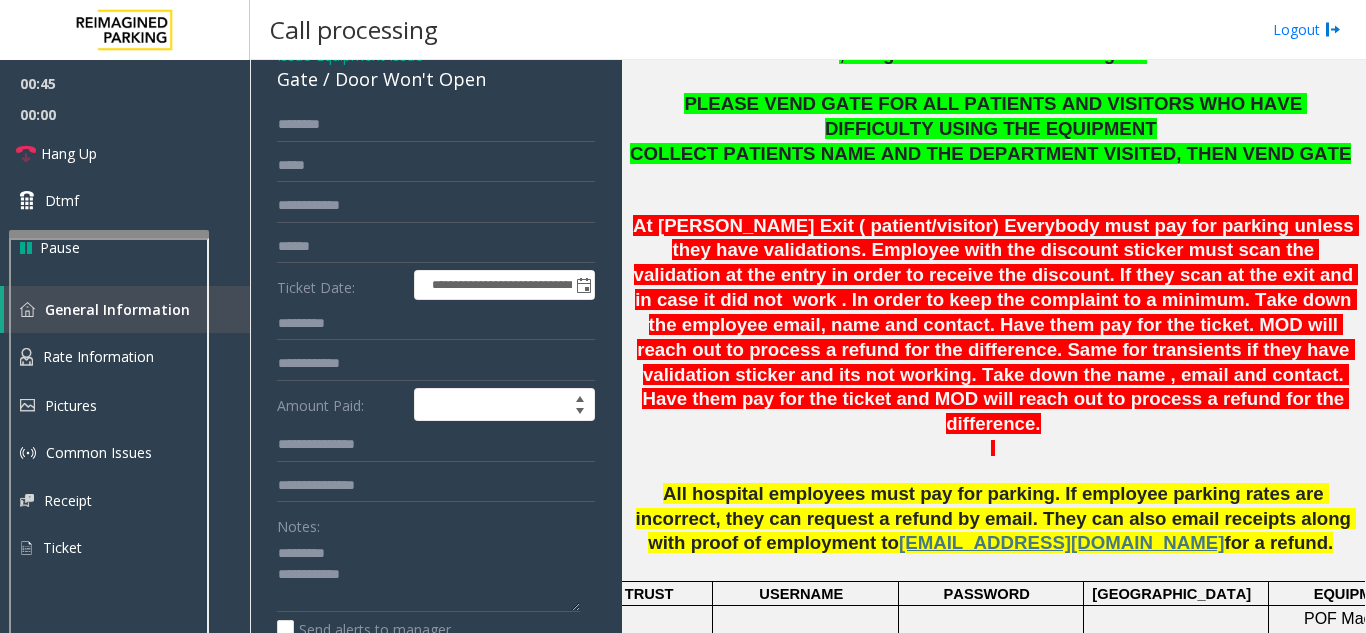 click on "Equipment Issue" 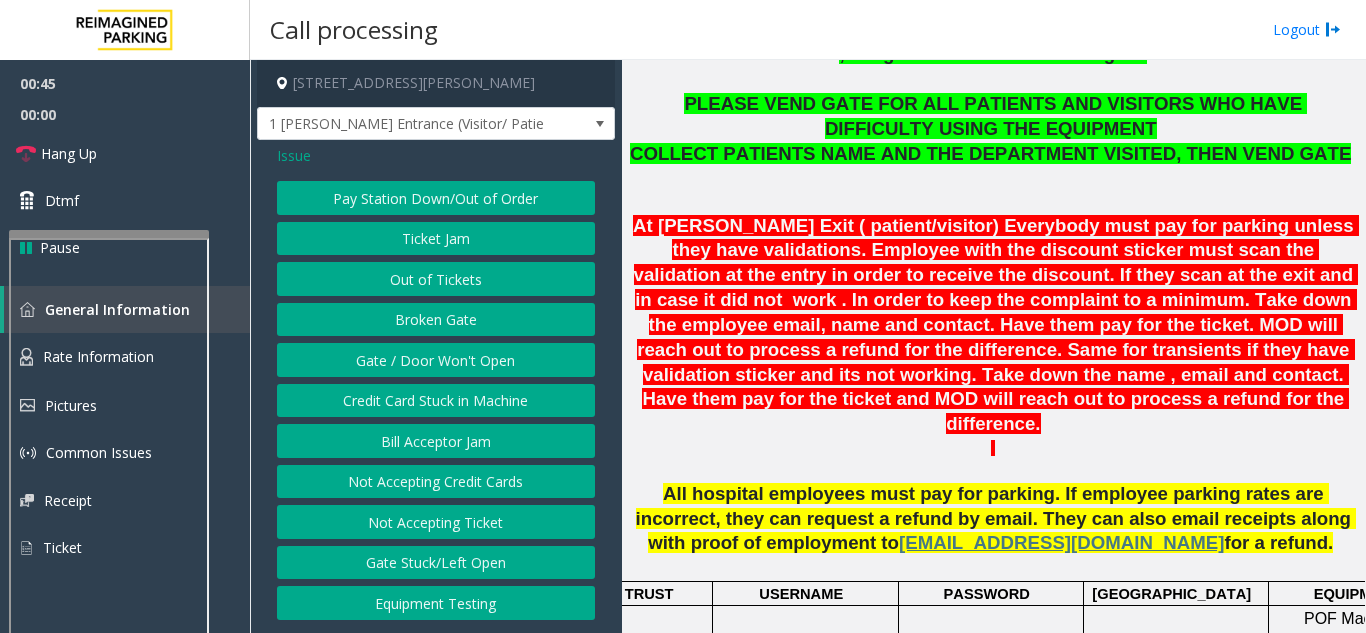 scroll, scrollTop: 0, scrollLeft: 0, axis: both 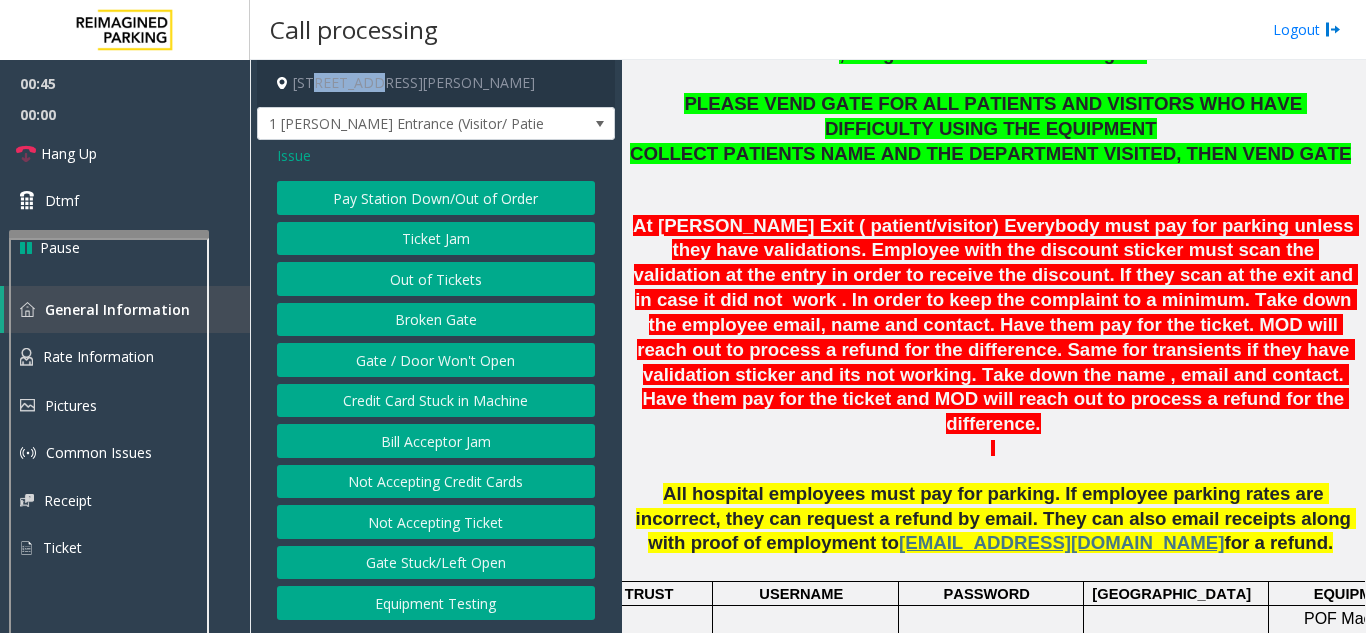 click on "[STREET_ADDRESS][PERSON_NAME]" 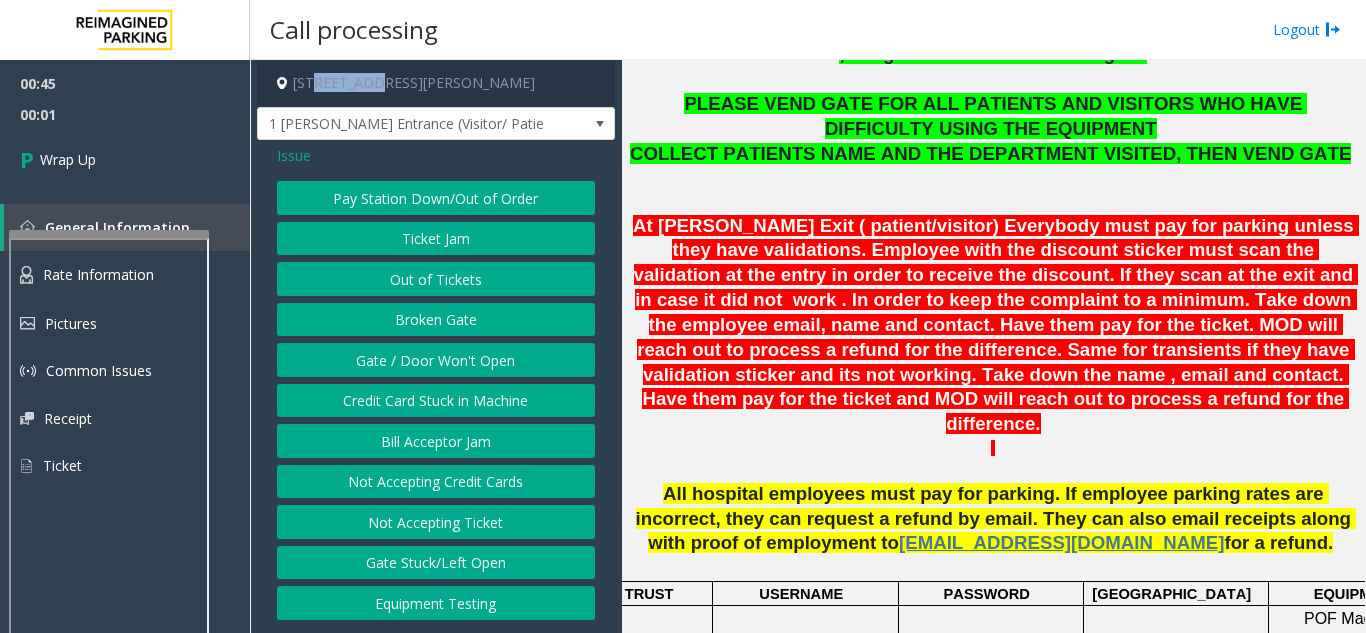 click on "Gate / Door Won't Open" 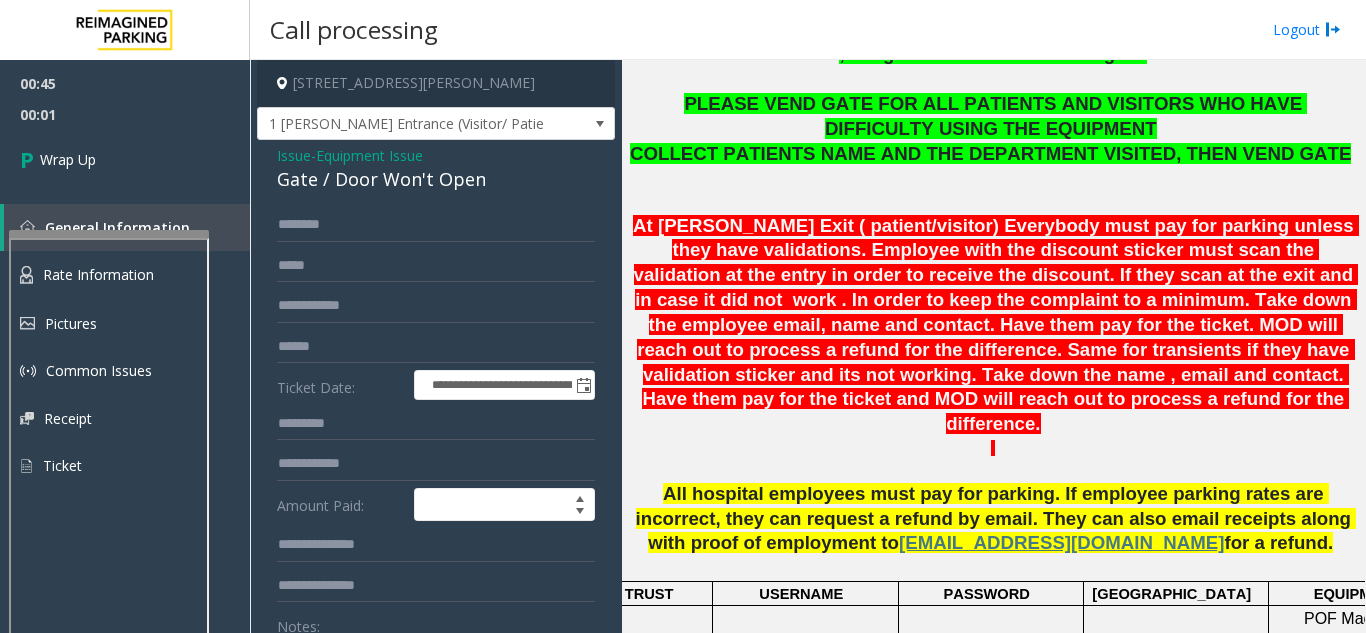 click on "Gate / Door Won't Open" 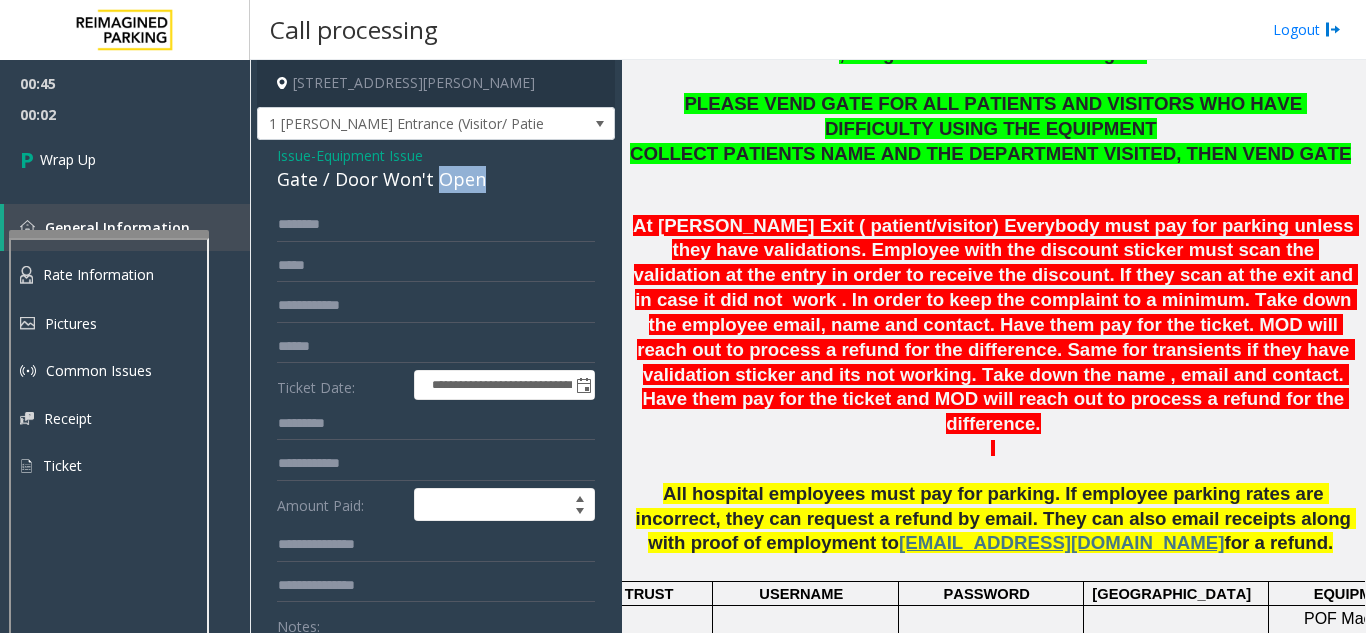 click on "Gate / Door Won't Open" 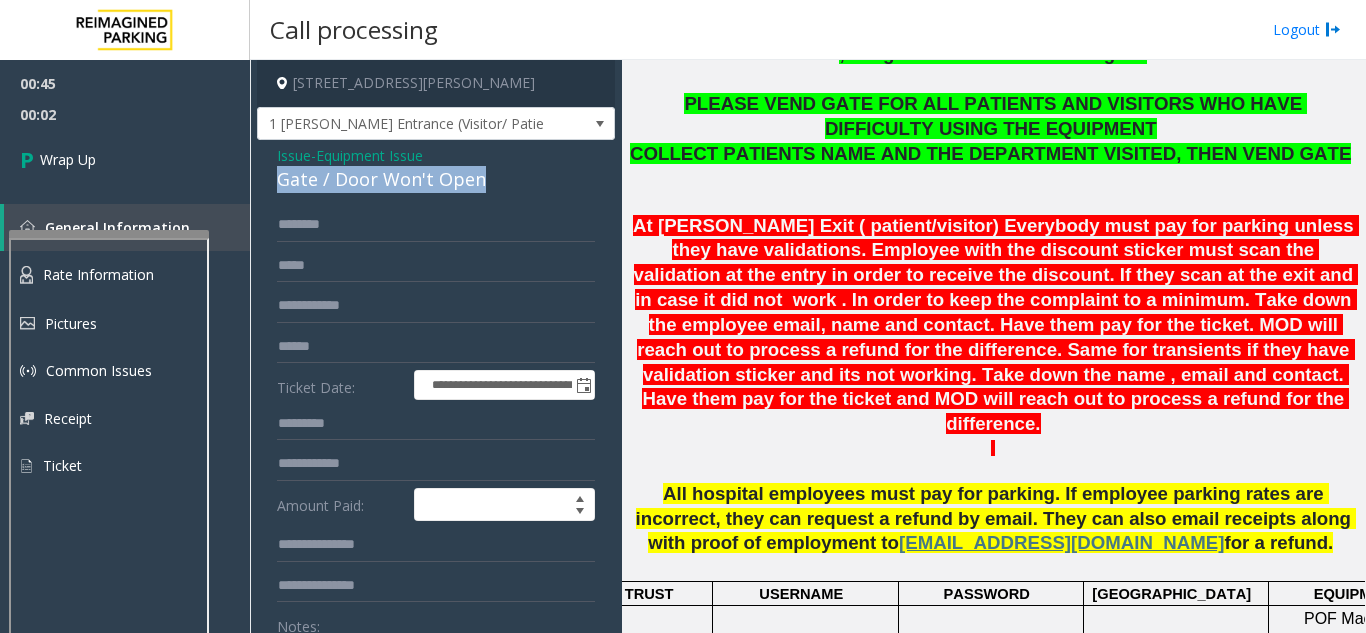 click on "Gate / Door Won't Open" 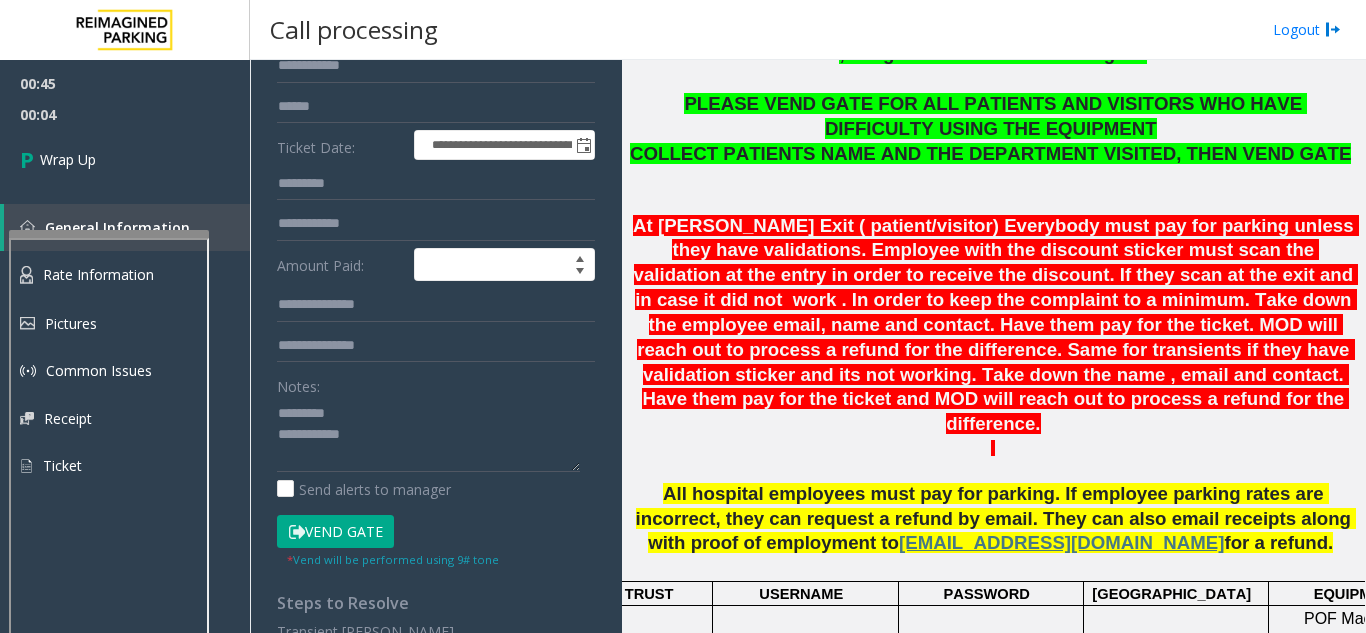 scroll, scrollTop: 340, scrollLeft: 0, axis: vertical 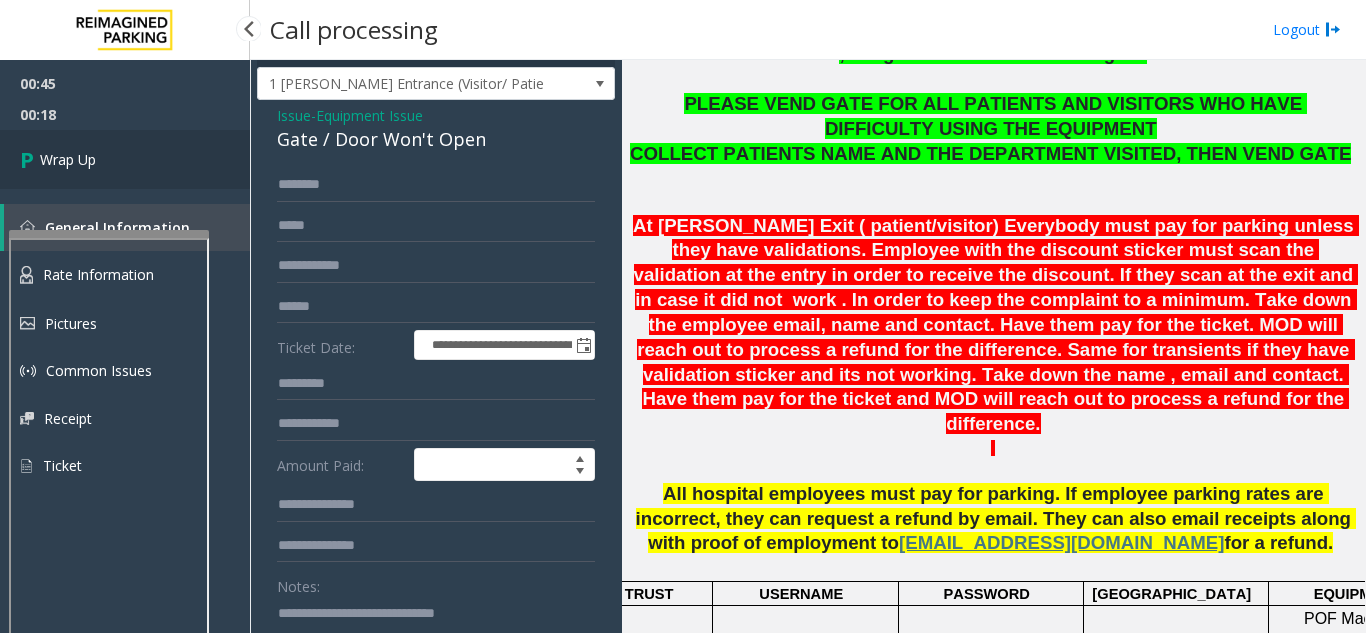 type on "**********" 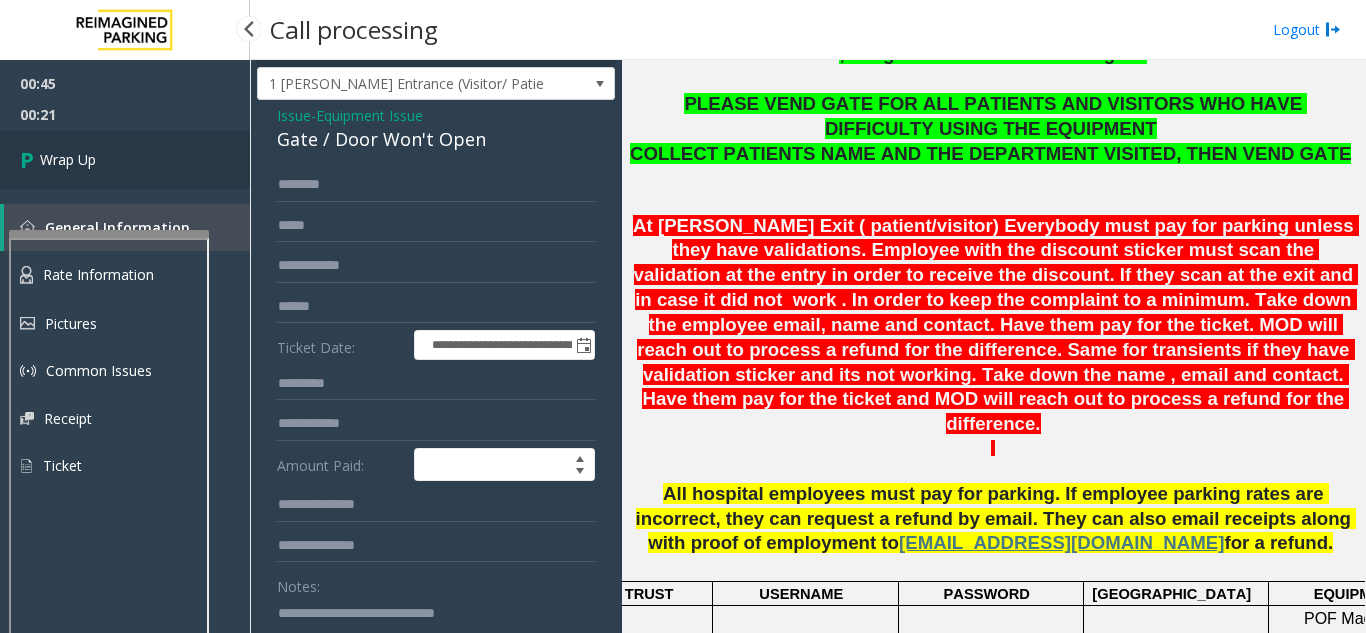 click on "Wrap Up" at bounding box center [125, 159] 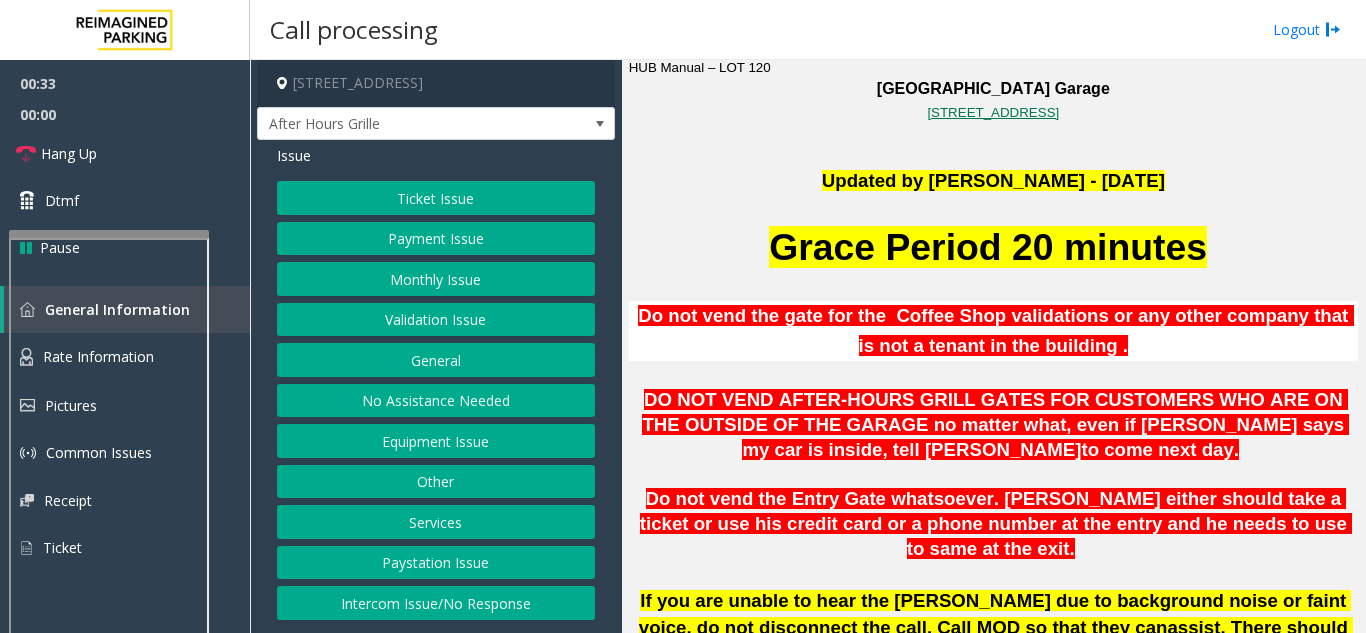 scroll, scrollTop: 500, scrollLeft: 0, axis: vertical 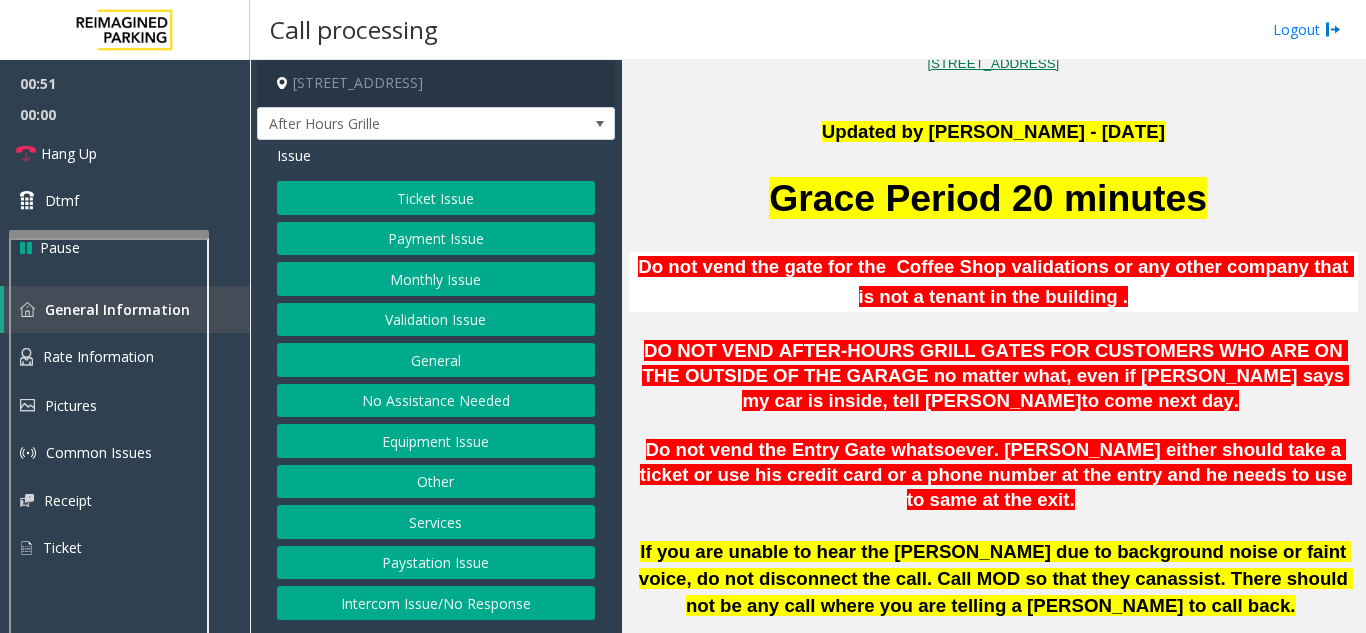 click on "DO NOT VEND AFTER-HOURS GRILL GATES FOR CUSTOMERS WHO ARE ON THE OUTSIDE OF THE GARAGE no matter what, even if [PERSON_NAME] says my car is inside, tell [PERSON_NAME]" 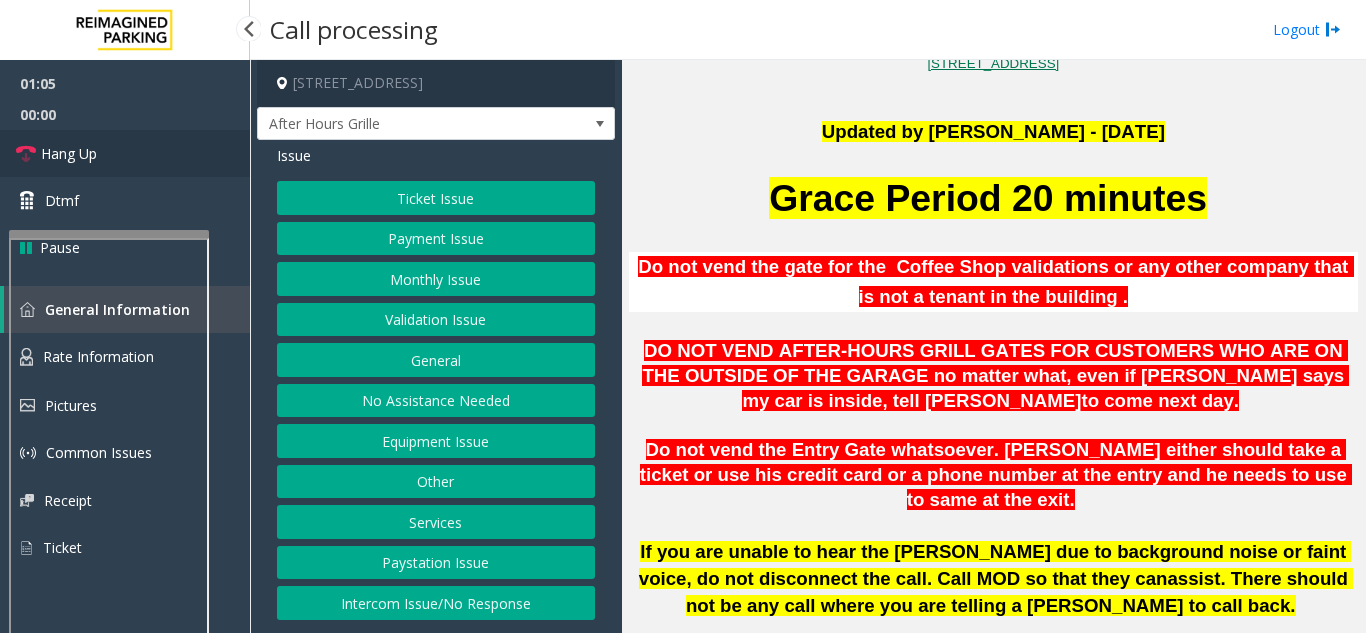 click on "Hang Up" at bounding box center [125, 153] 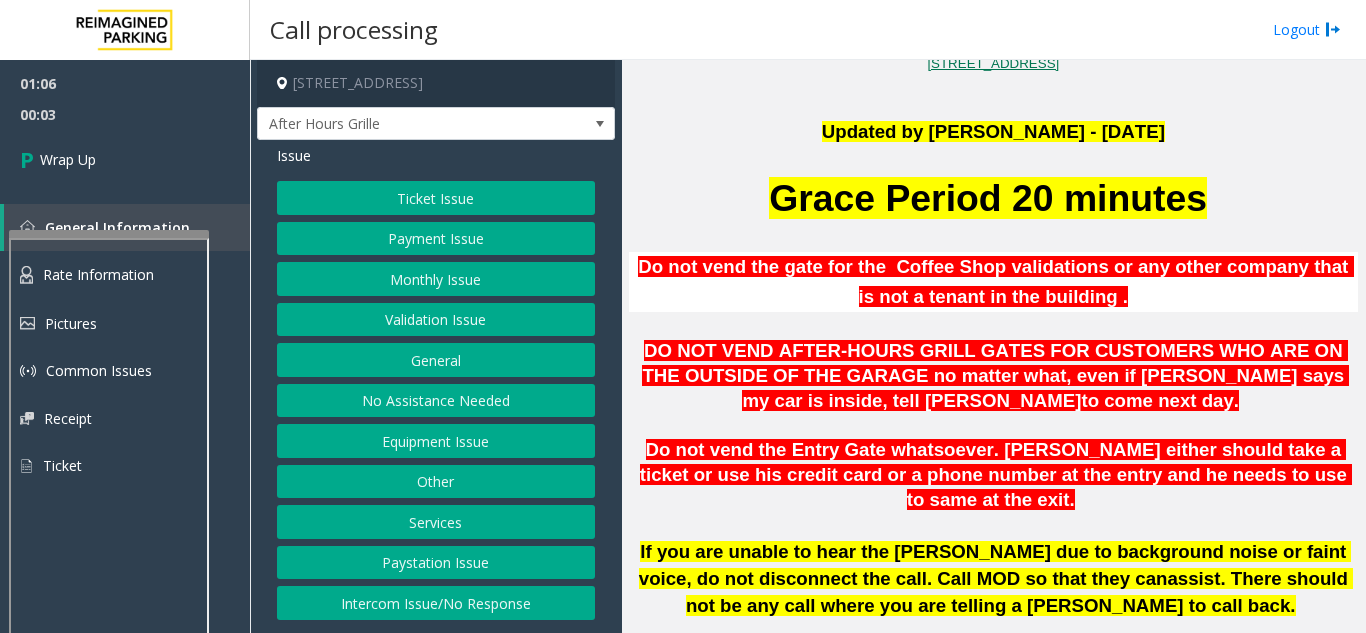 click on "Equipment Issue" 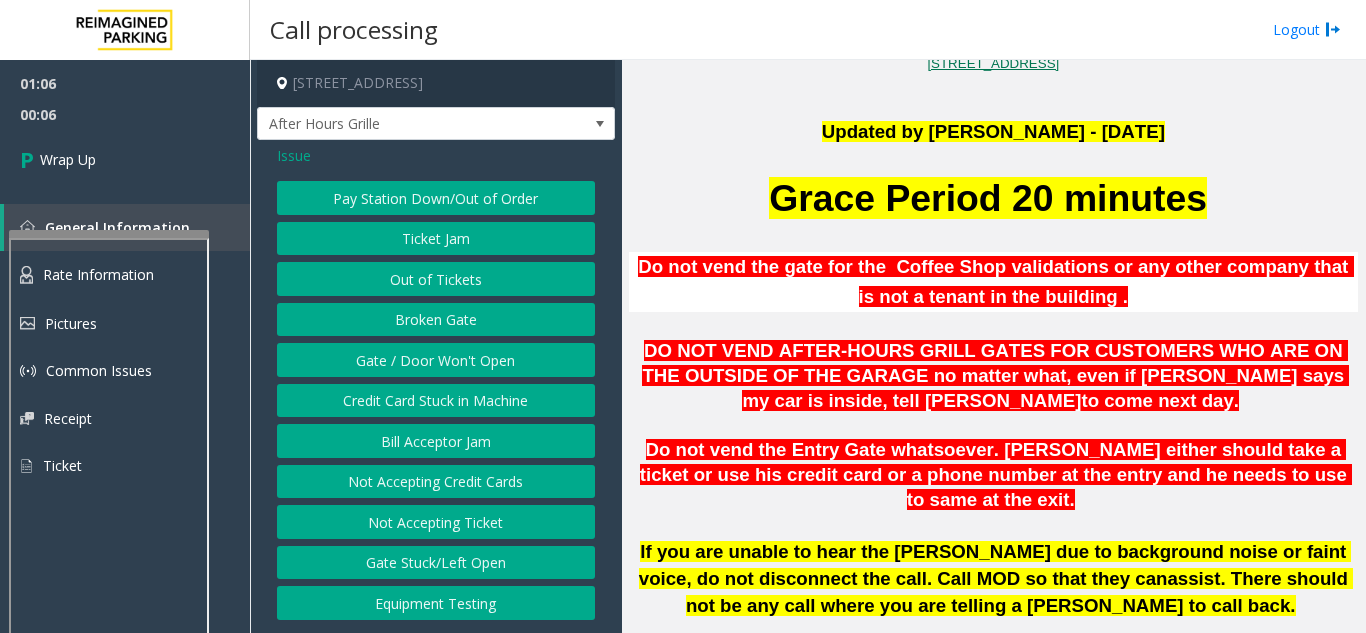 click on "Issue" 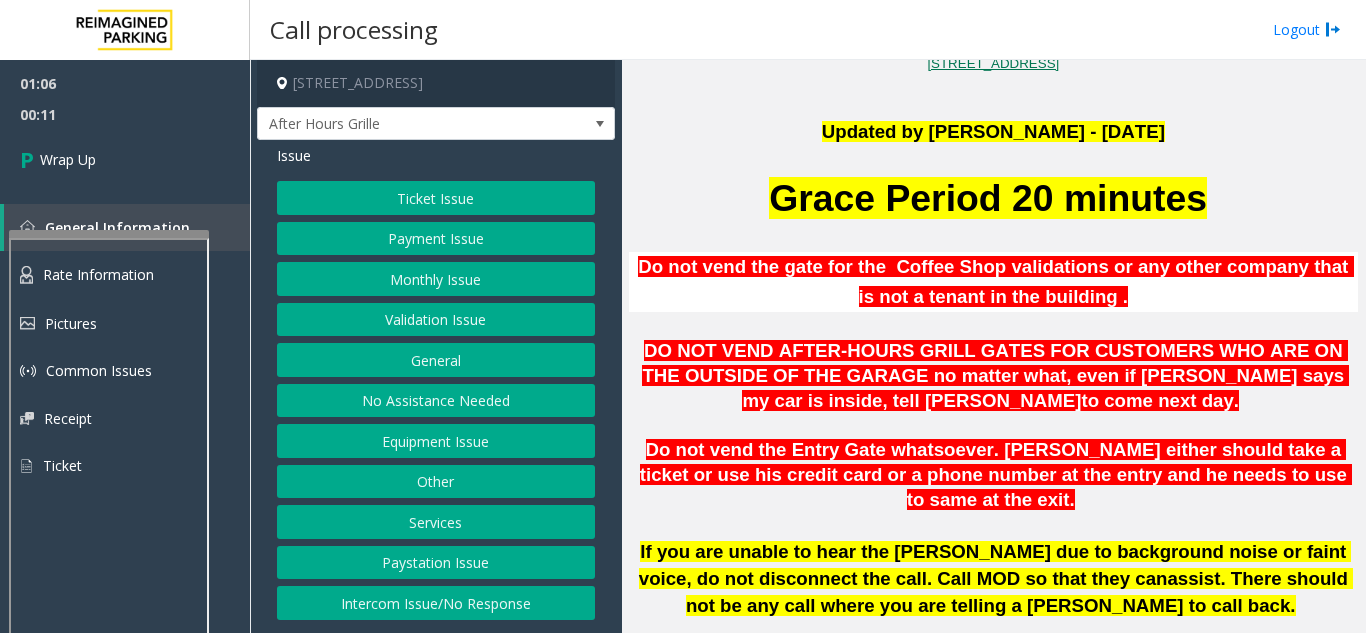 click on "Issue" 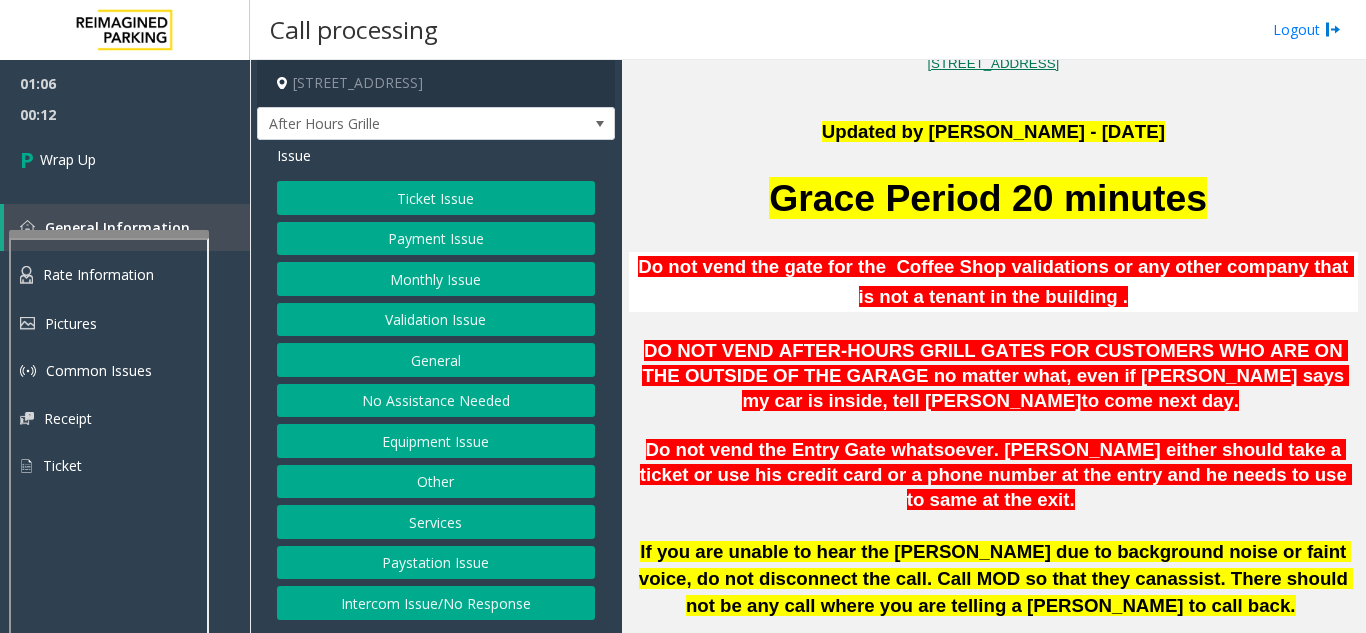 click on "Issue" 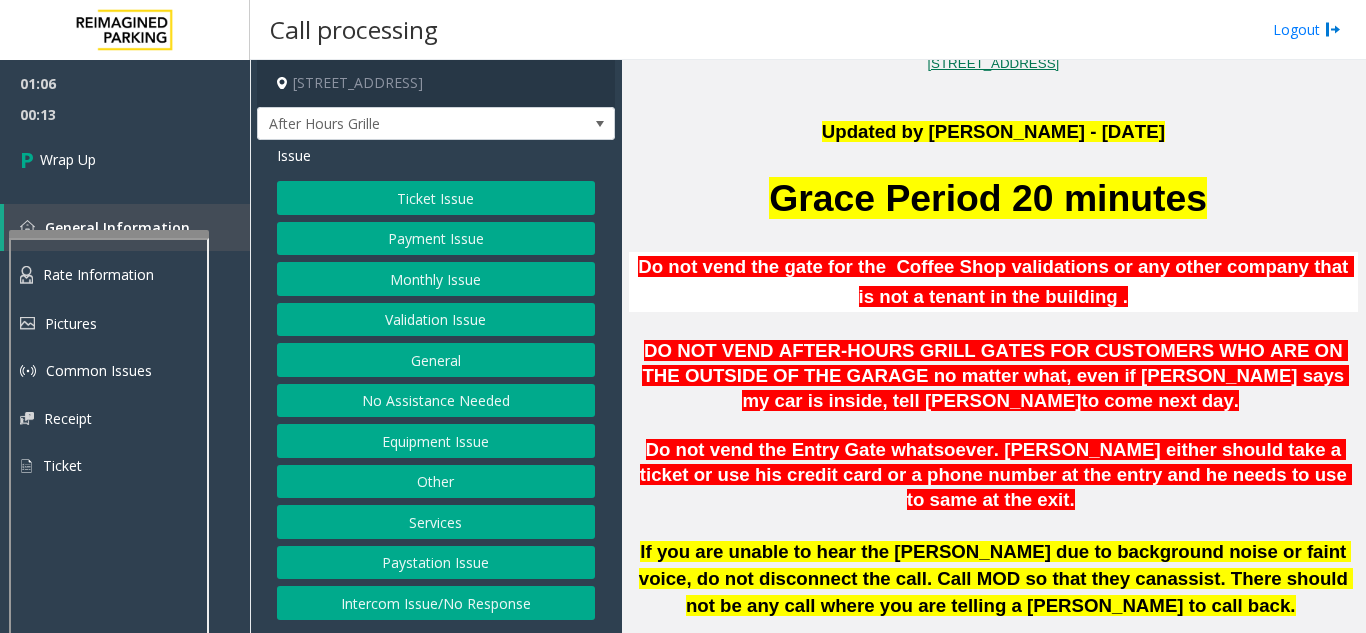 click on "Issue" 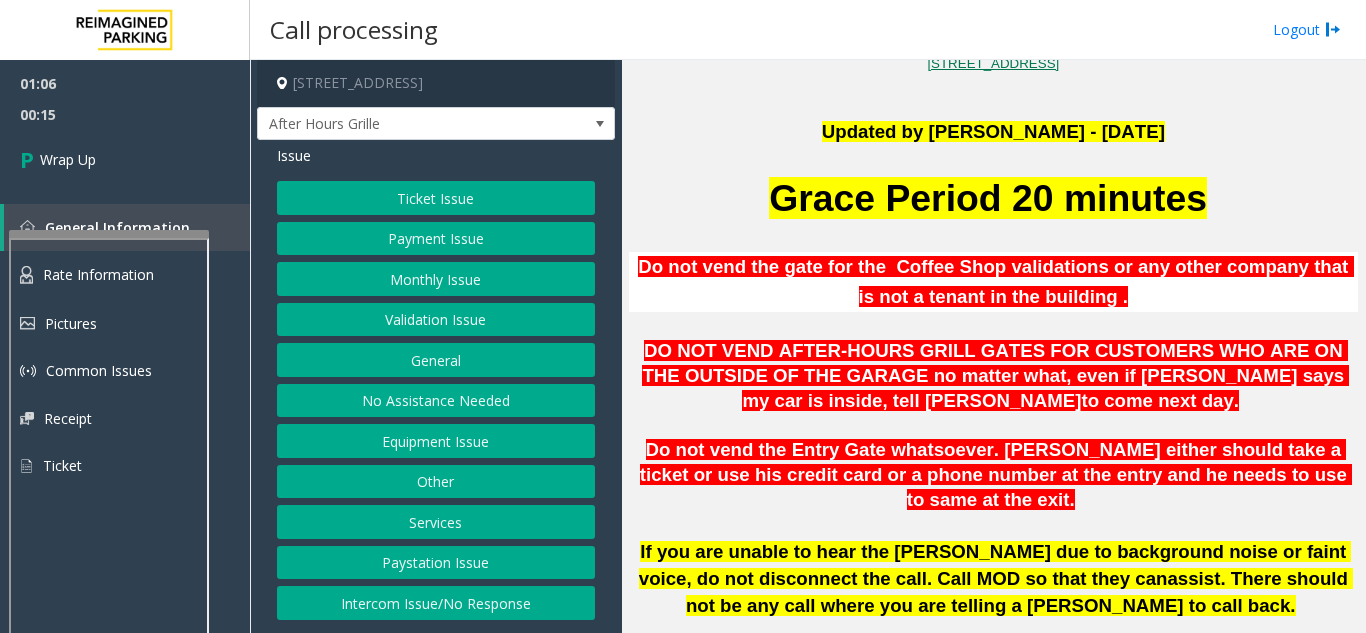 click on "Other" 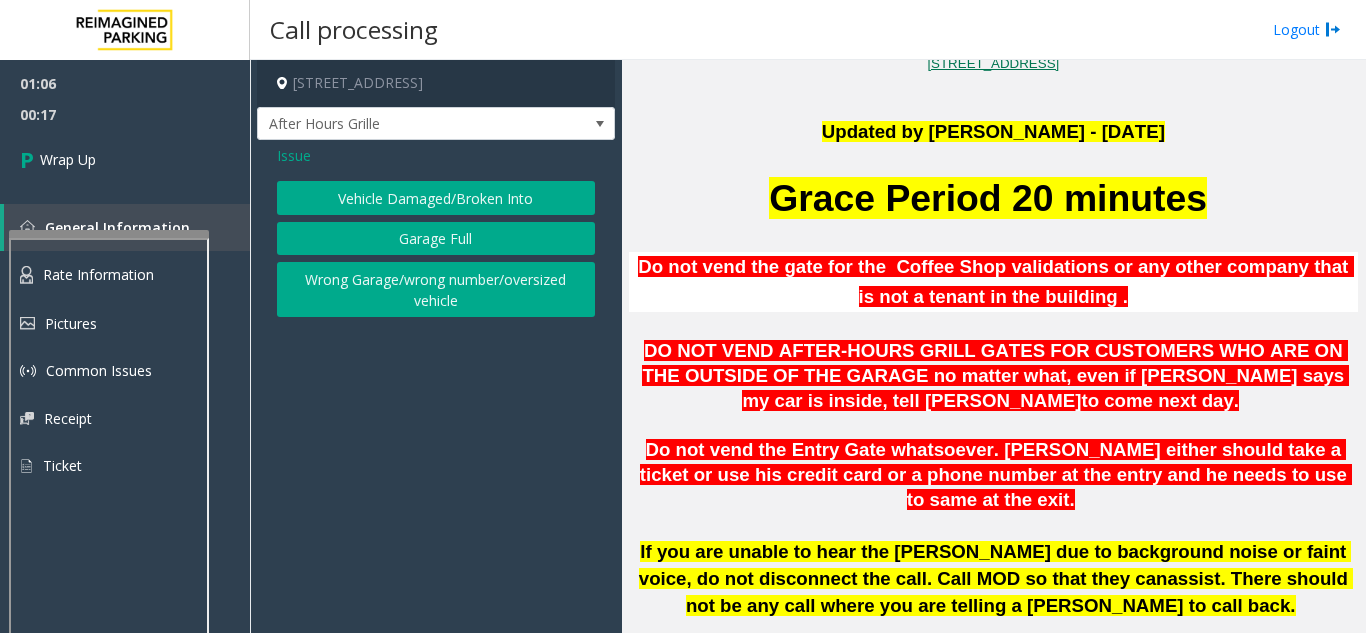 click on "Issue  Vehicle Damaged/Broken Into   Garage Full   Wrong Garage/wrong number/oversized vehicle" 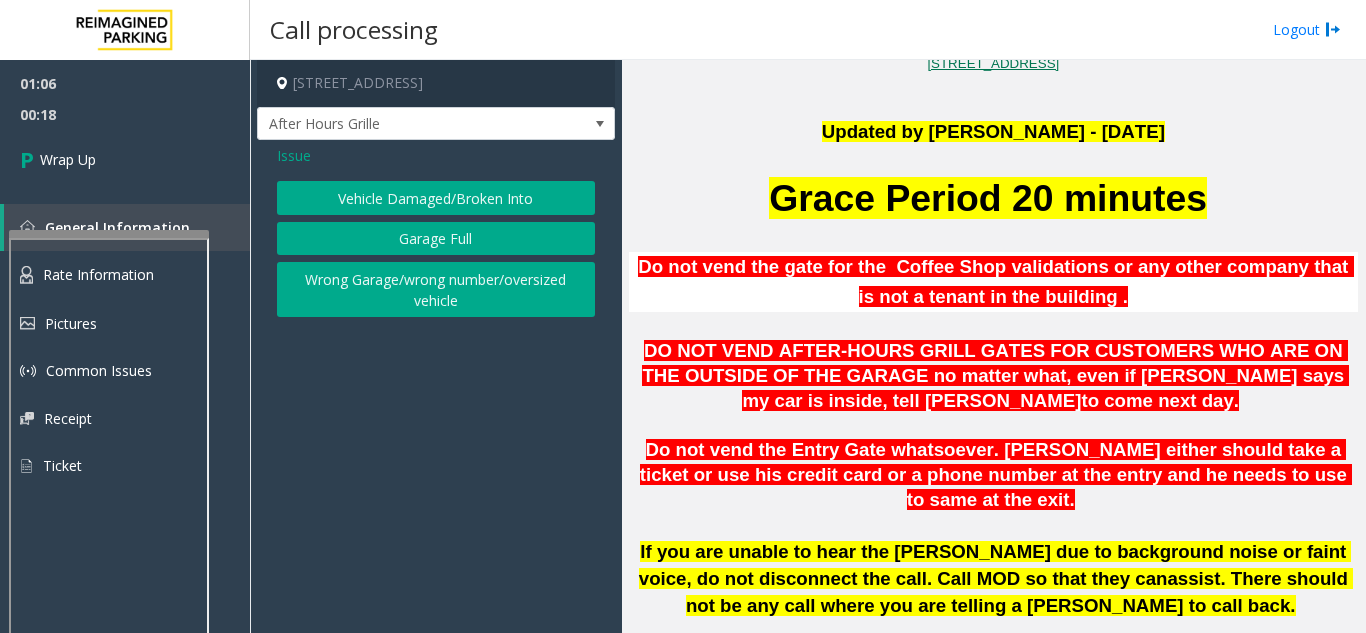 click on "Issue" 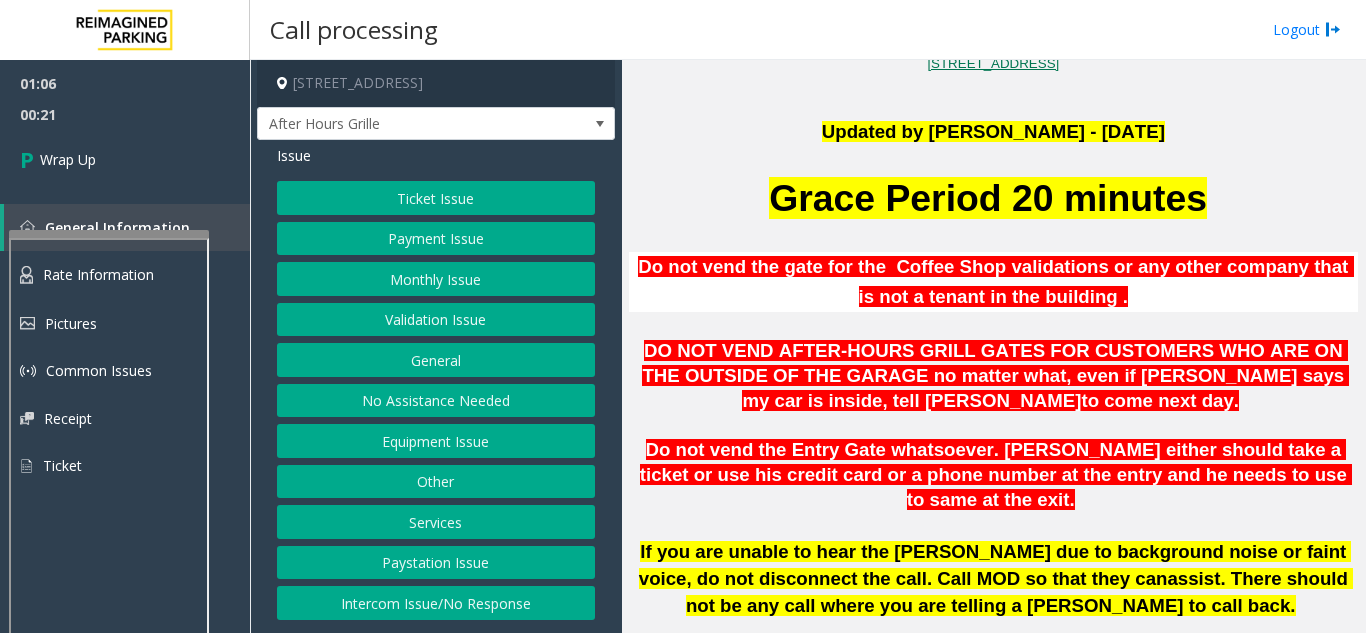 click on "Issue" 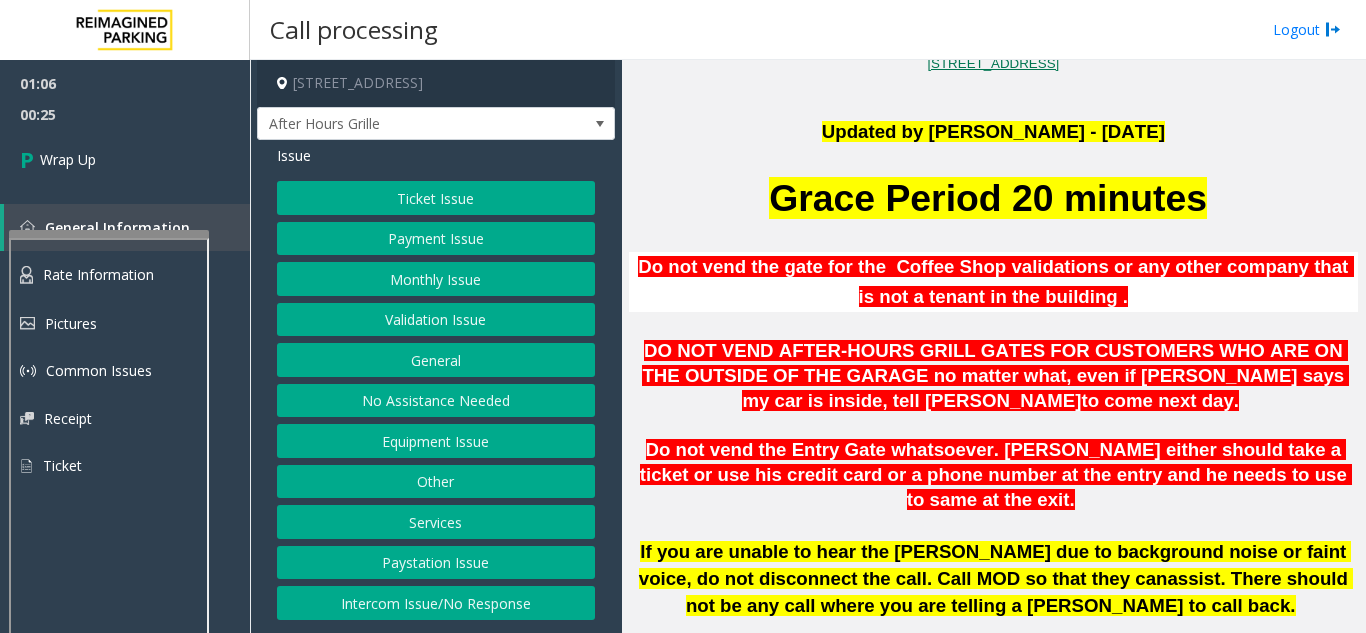 click on "Equipment Issue" 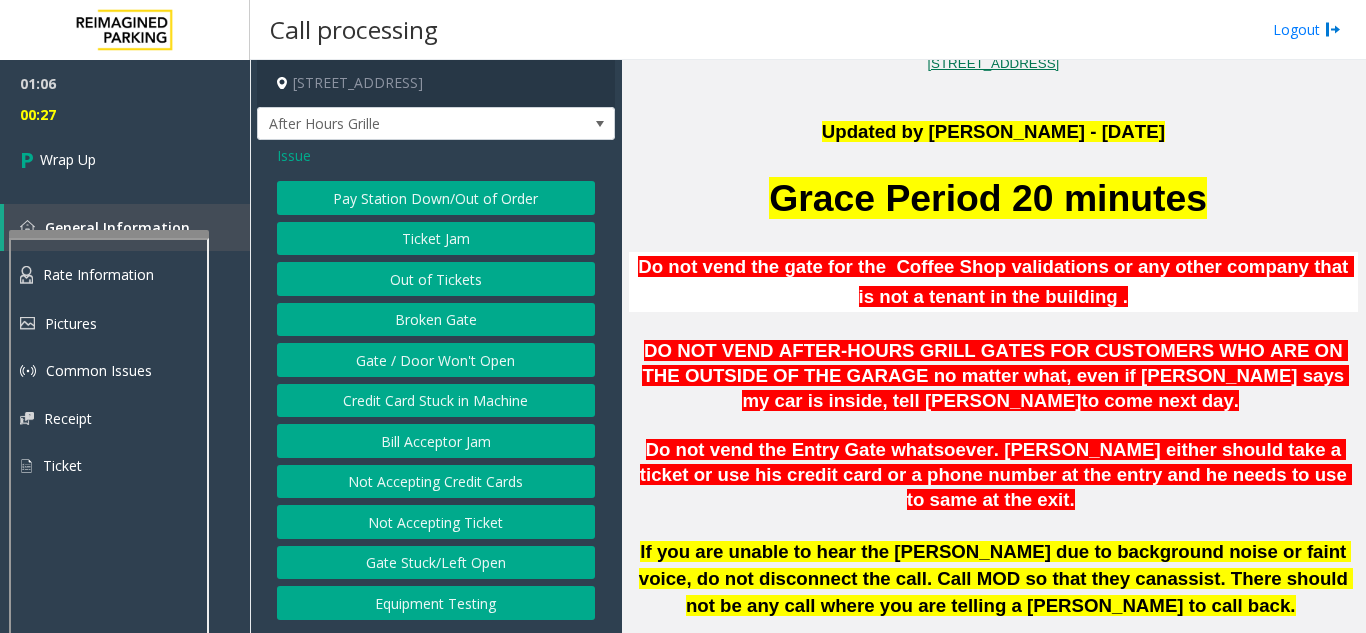 click on "Gate / Door Won't Open" 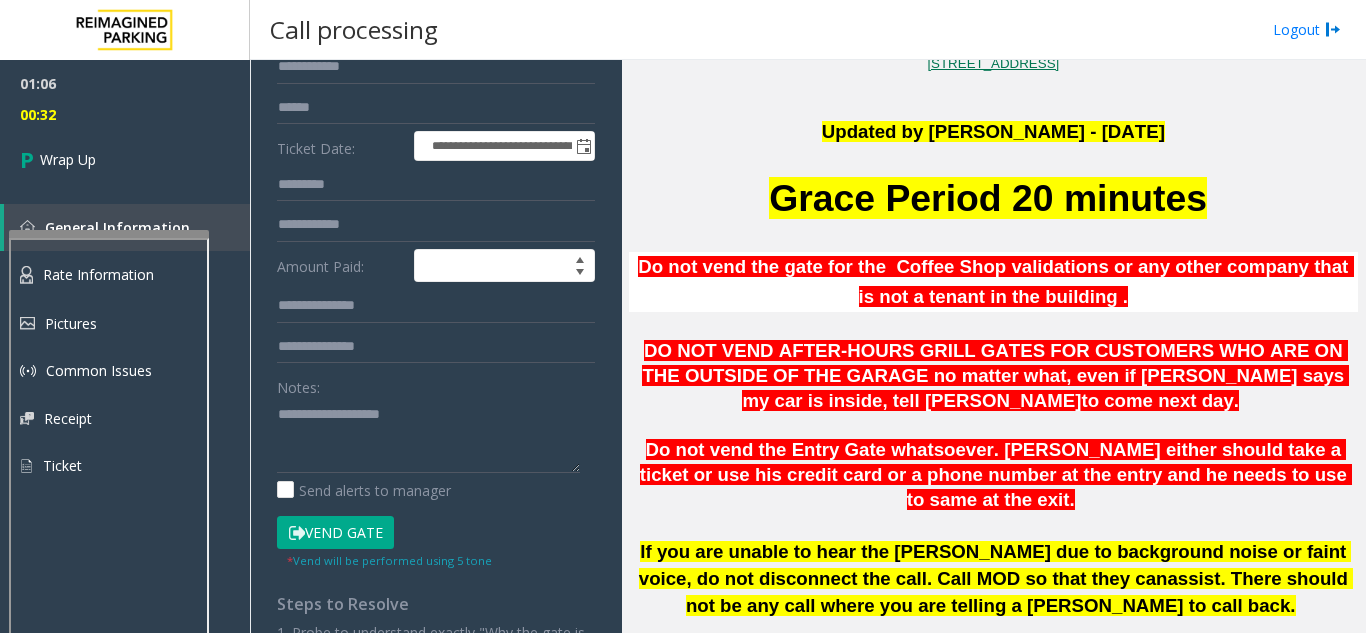 scroll, scrollTop: 300, scrollLeft: 0, axis: vertical 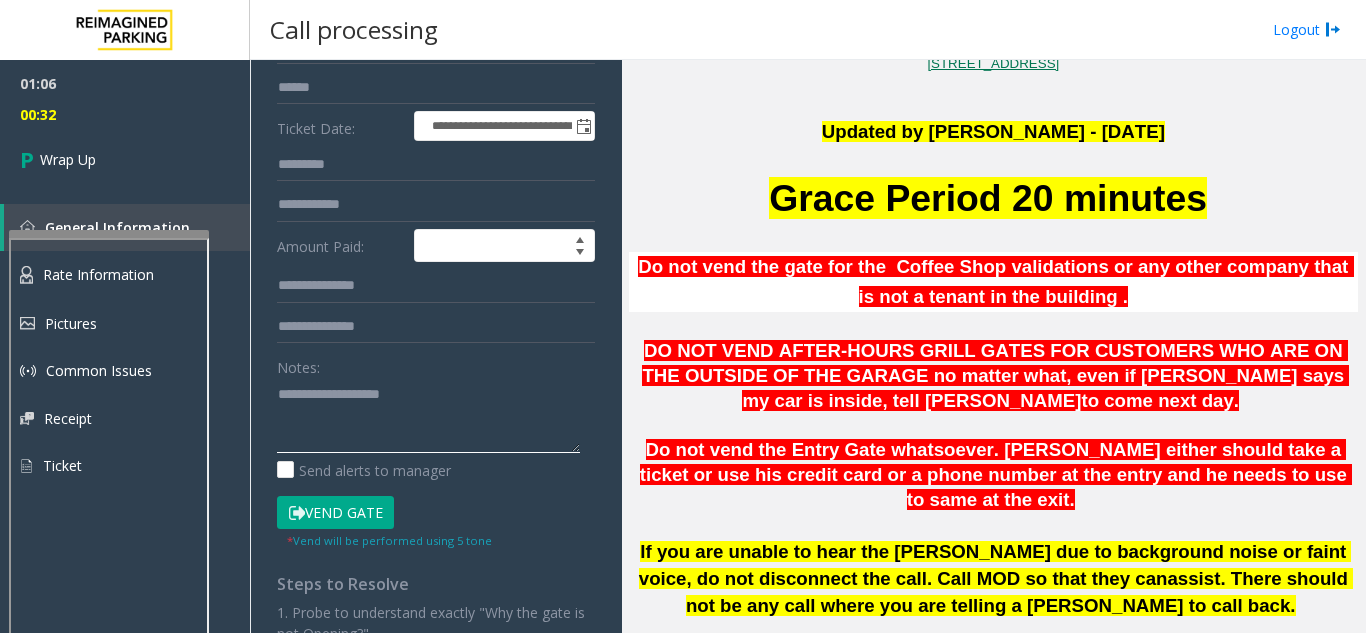 click 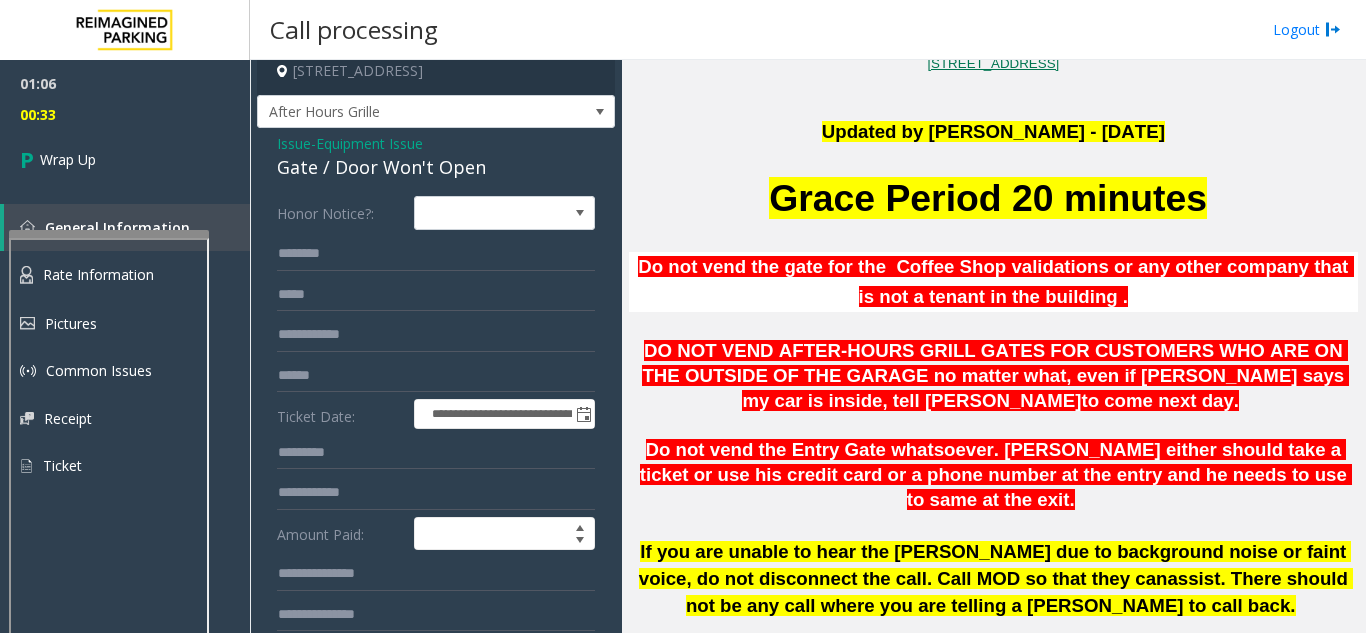 scroll, scrollTop: 0, scrollLeft: 0, axis: both 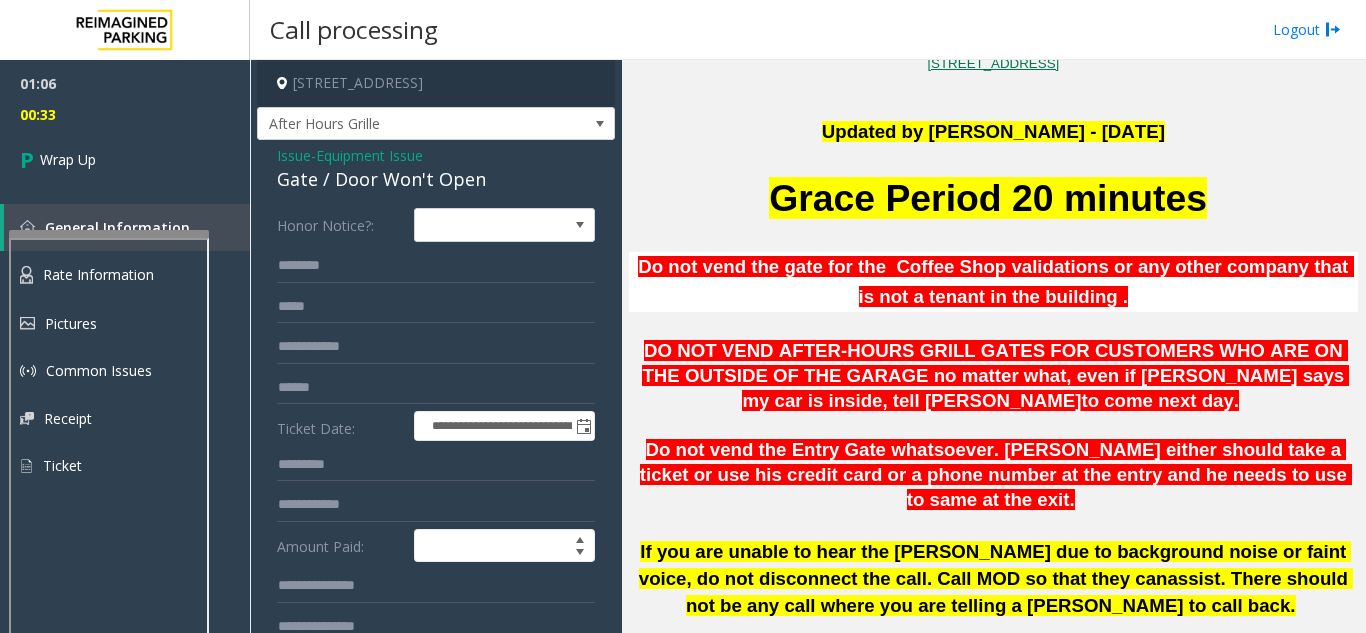 click on "Gate / Door Won't Open" 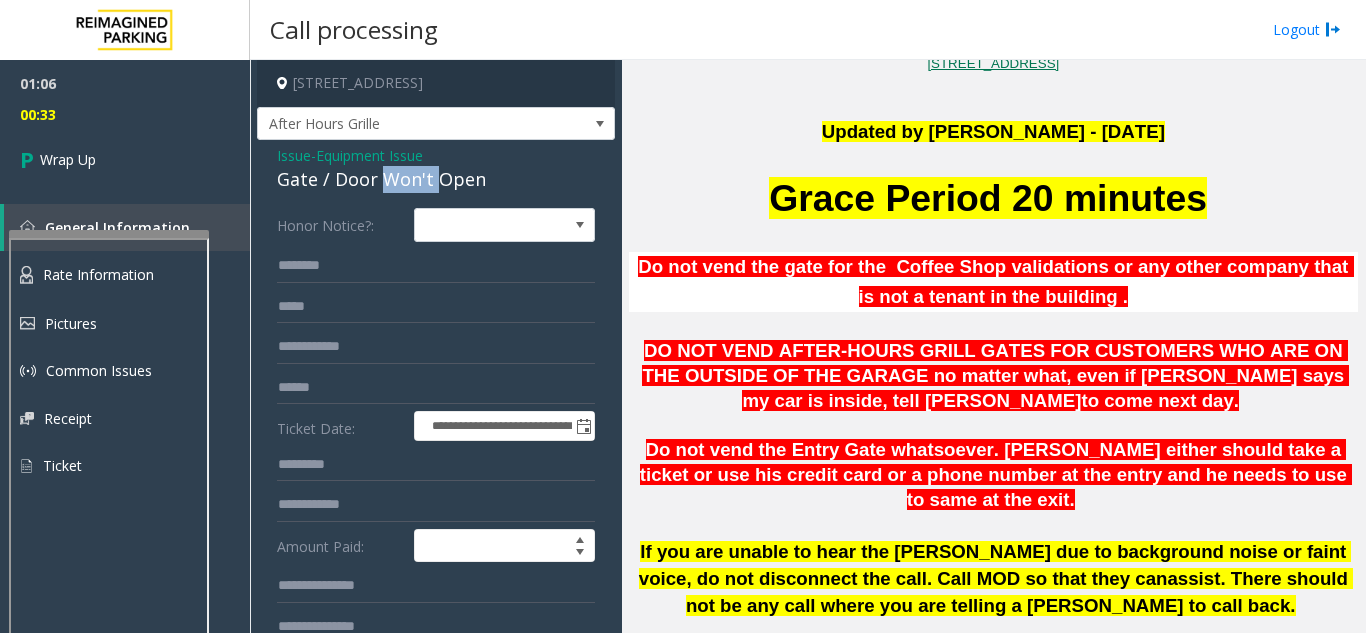 click on "Gate / Door Won't Open" 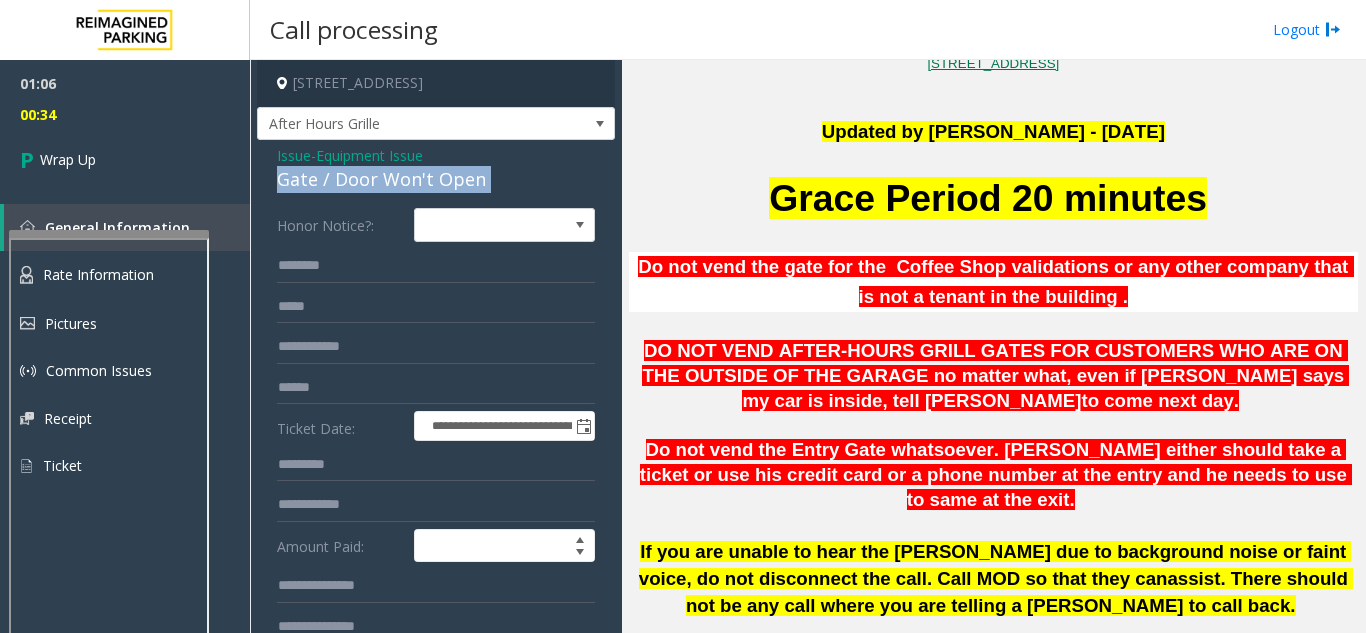 click on "Gate / Door Won't Open" 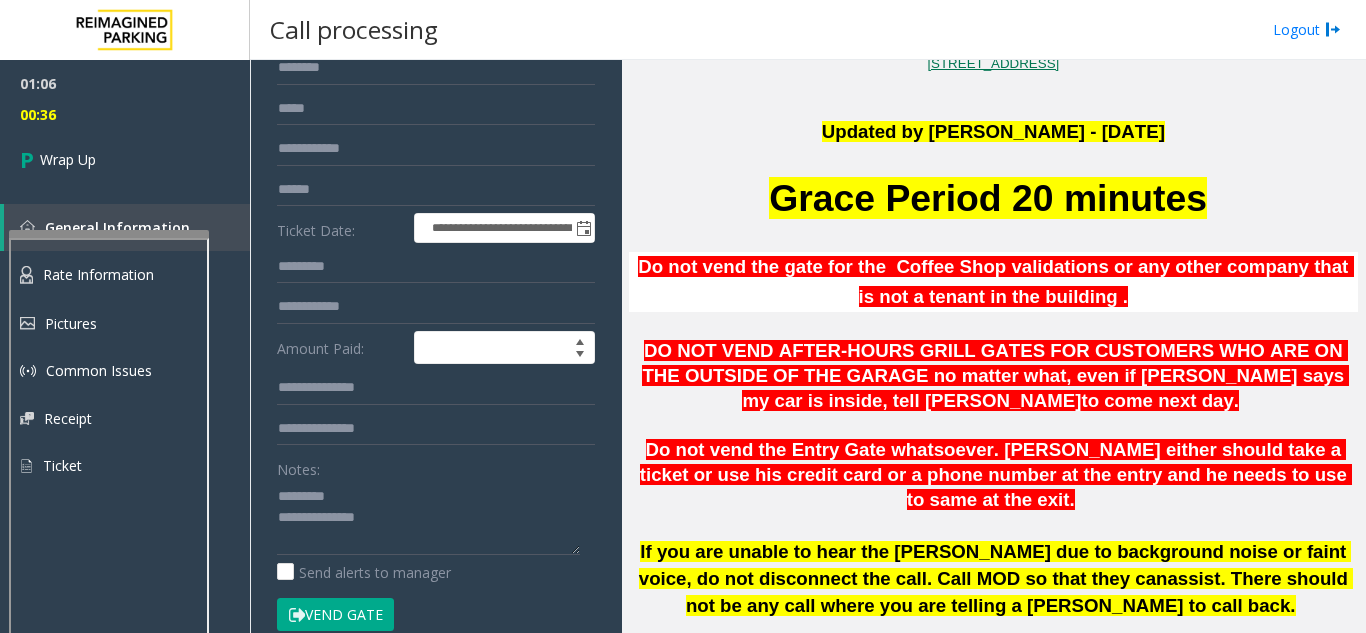scroll, scrollTop: 200, scrollLeft: 0, axis: vertical 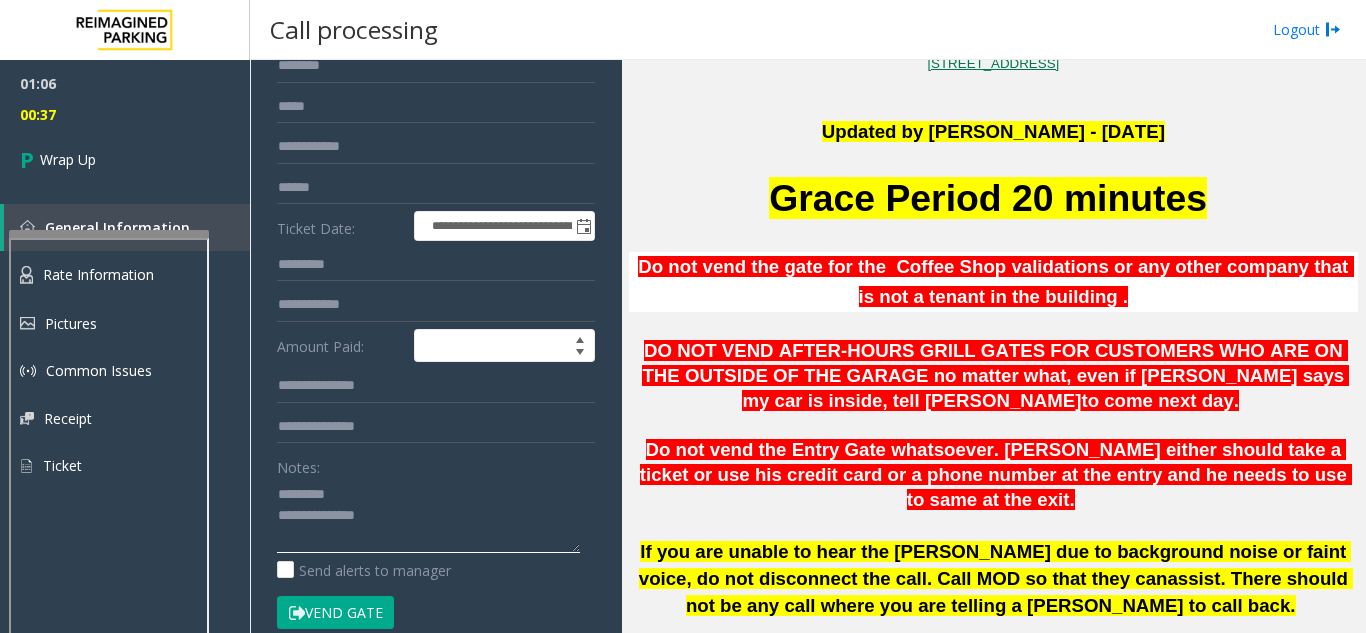 click 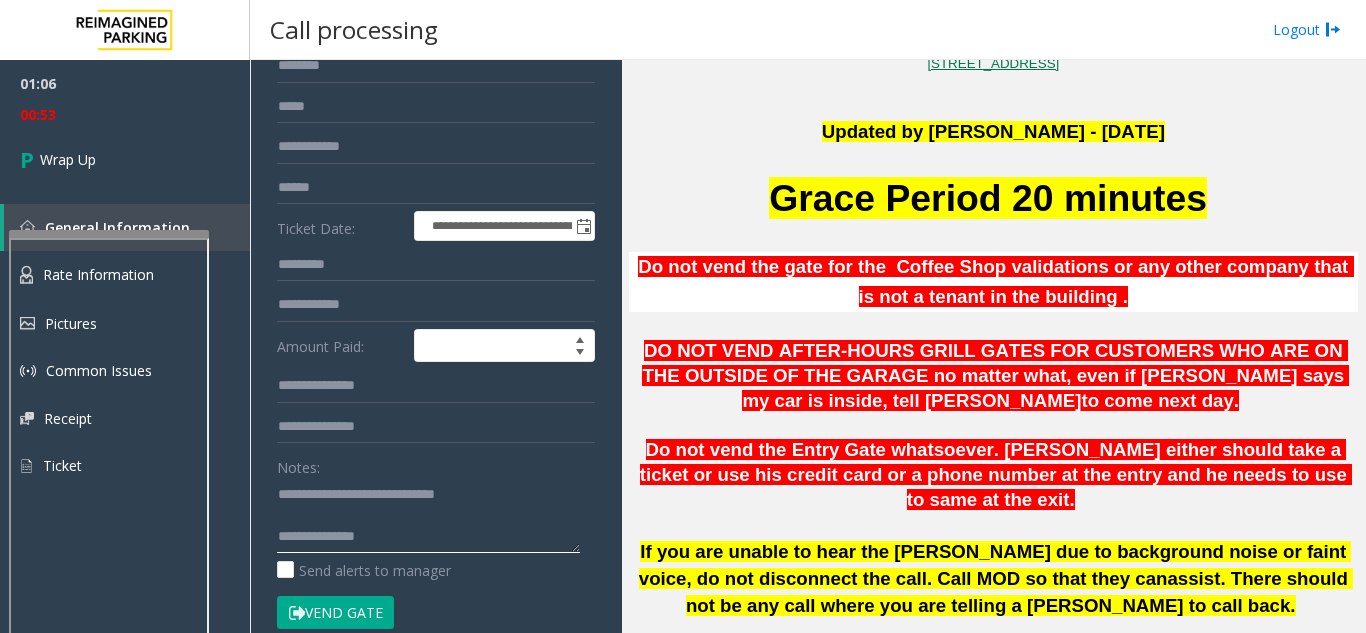 click 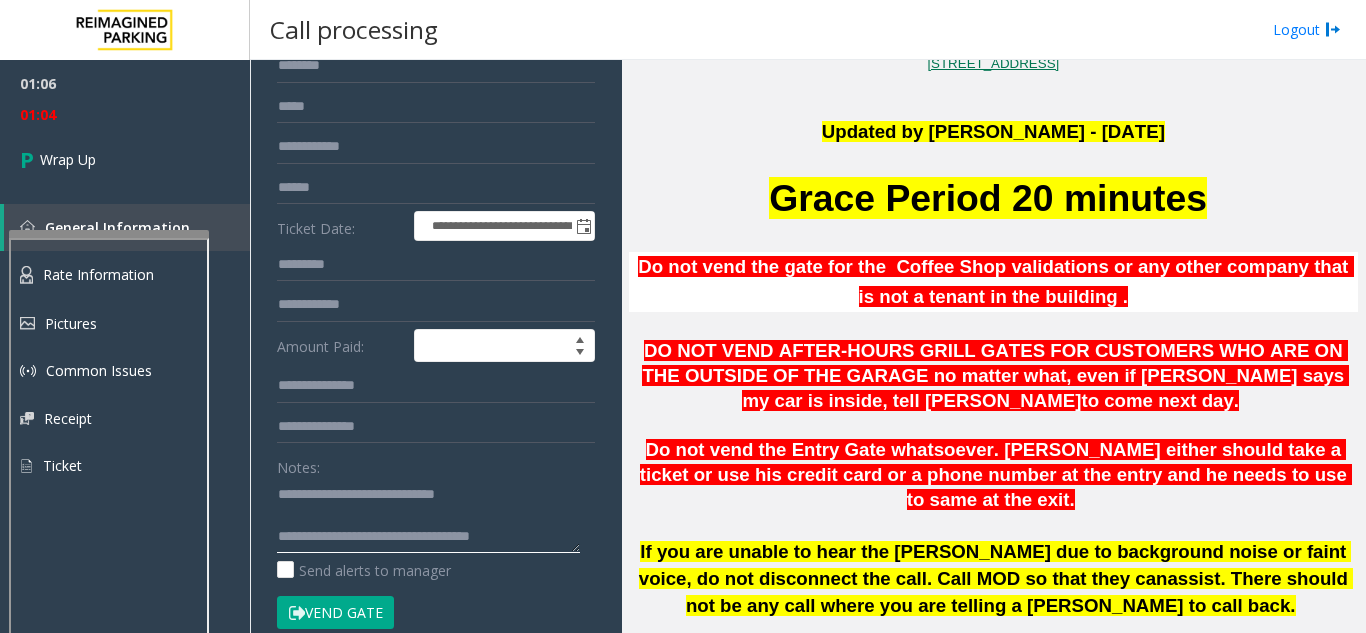 click 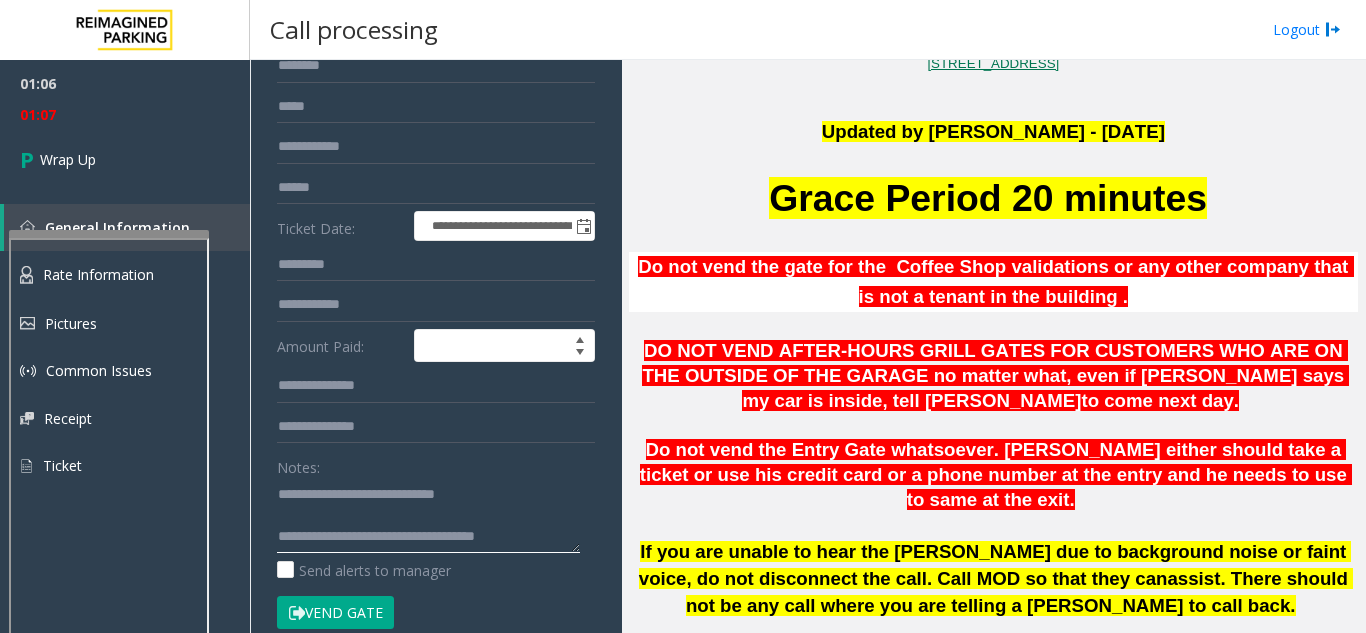 drag, startPoint x: 503, startPoint y: 500, endPoint x: 339, endPoint y: 489, distance: 164.36848 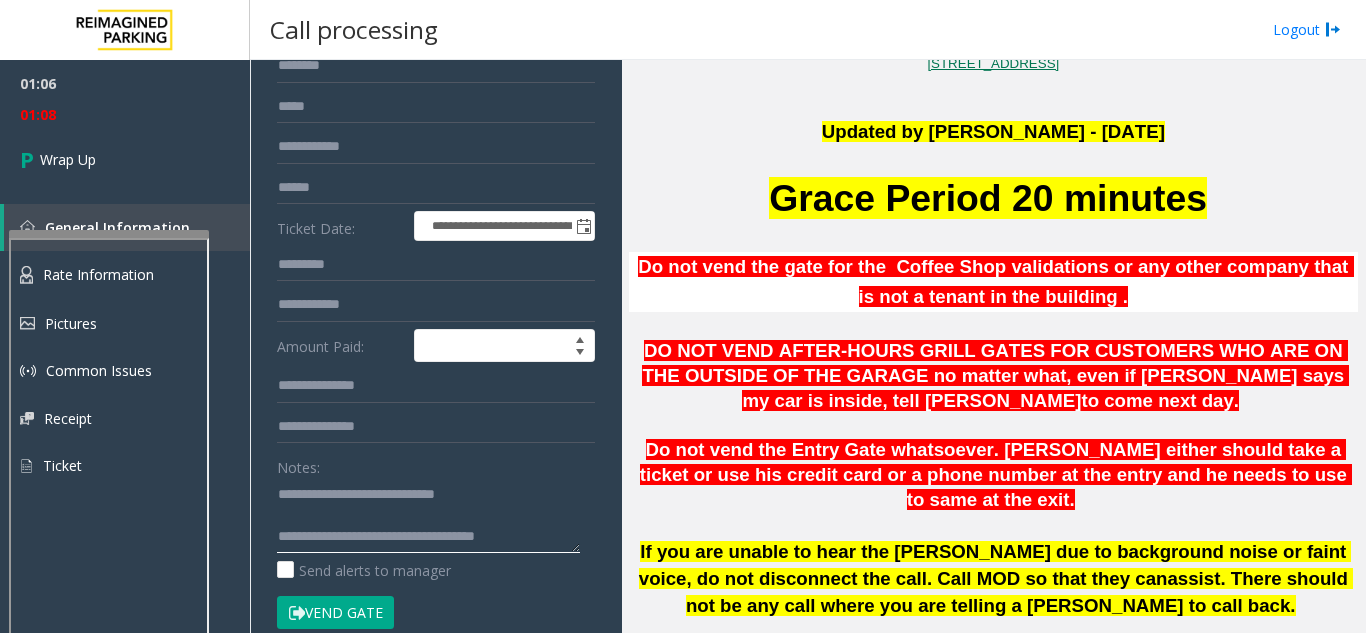 click 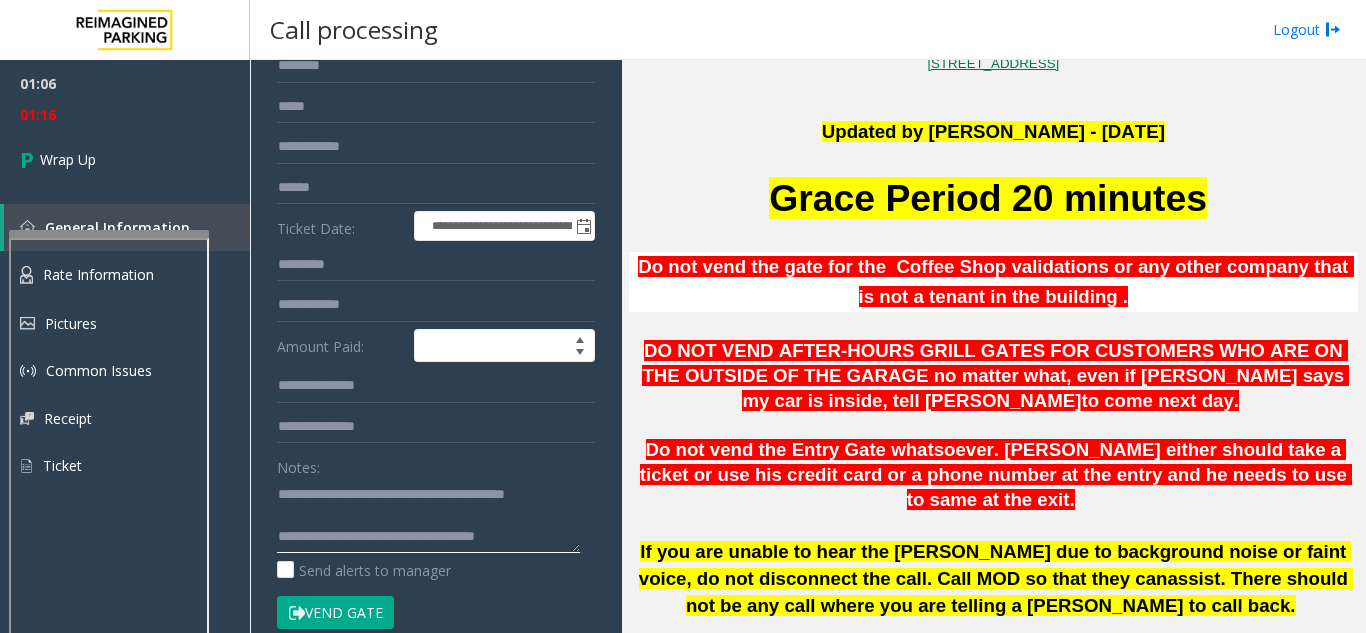 scroll, scrollTop: 0, scrollLeft: 0, axis: both 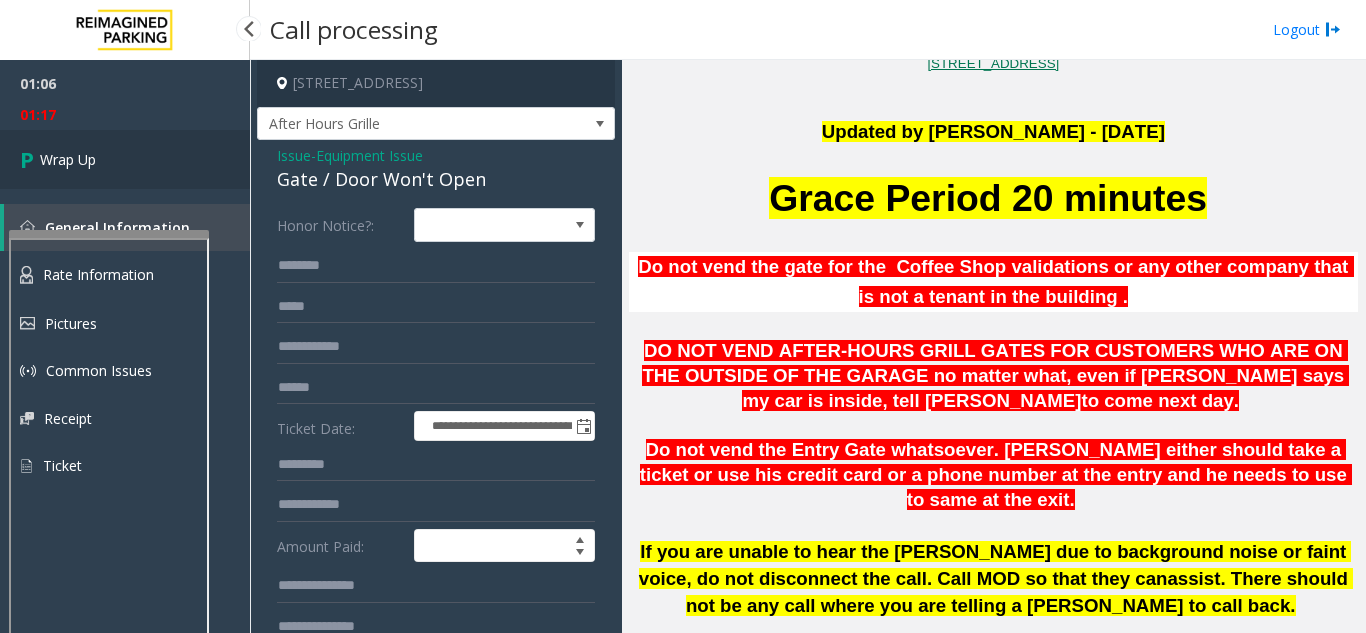 type on "**********" 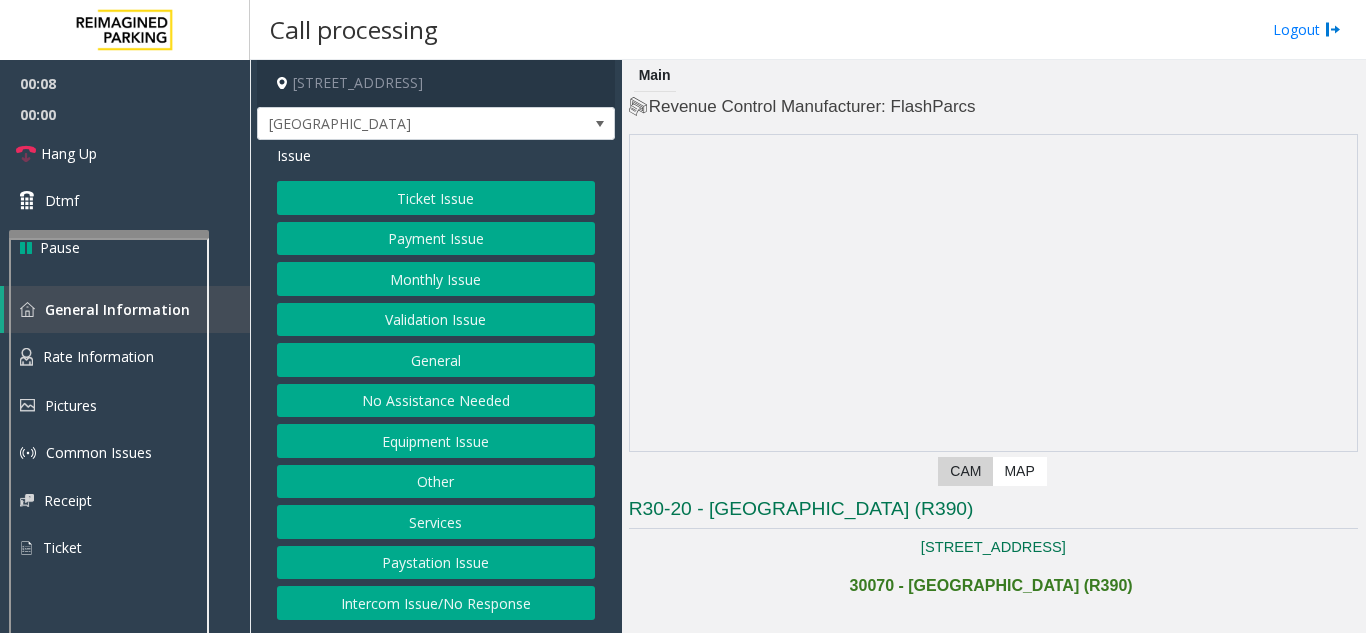 click on "Intercom Issue/No Response" 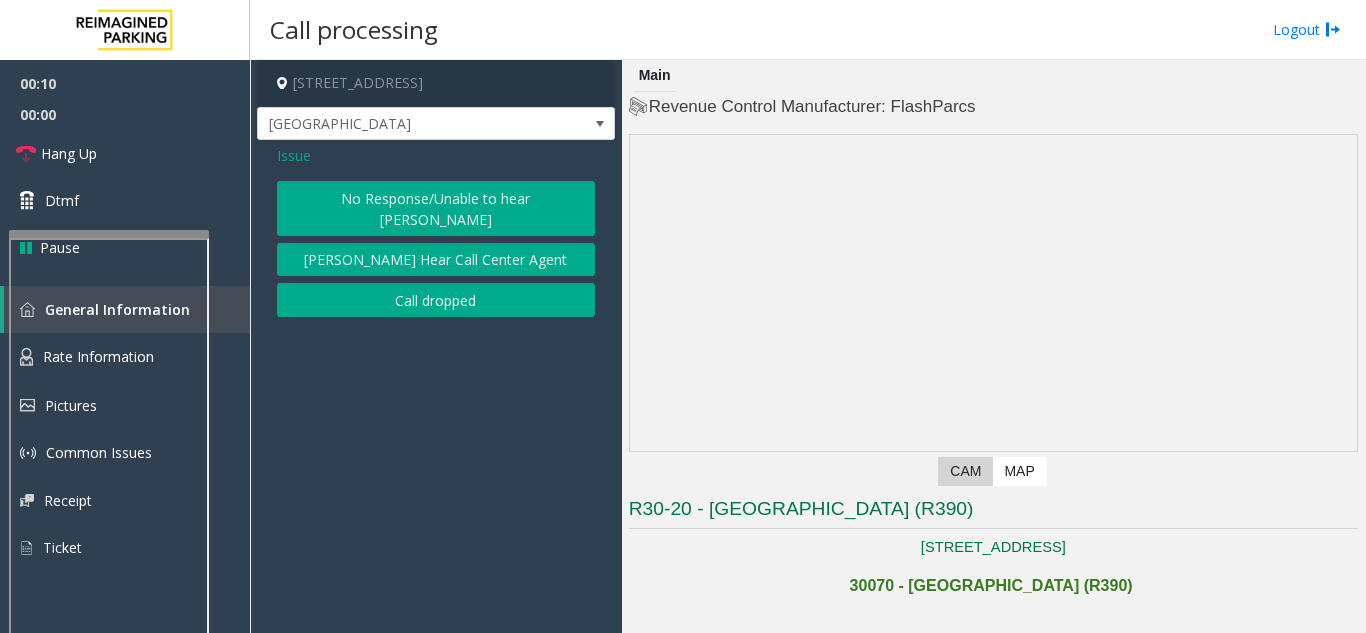 click on "No Response/Unable to hear [PERSON_NAME]" 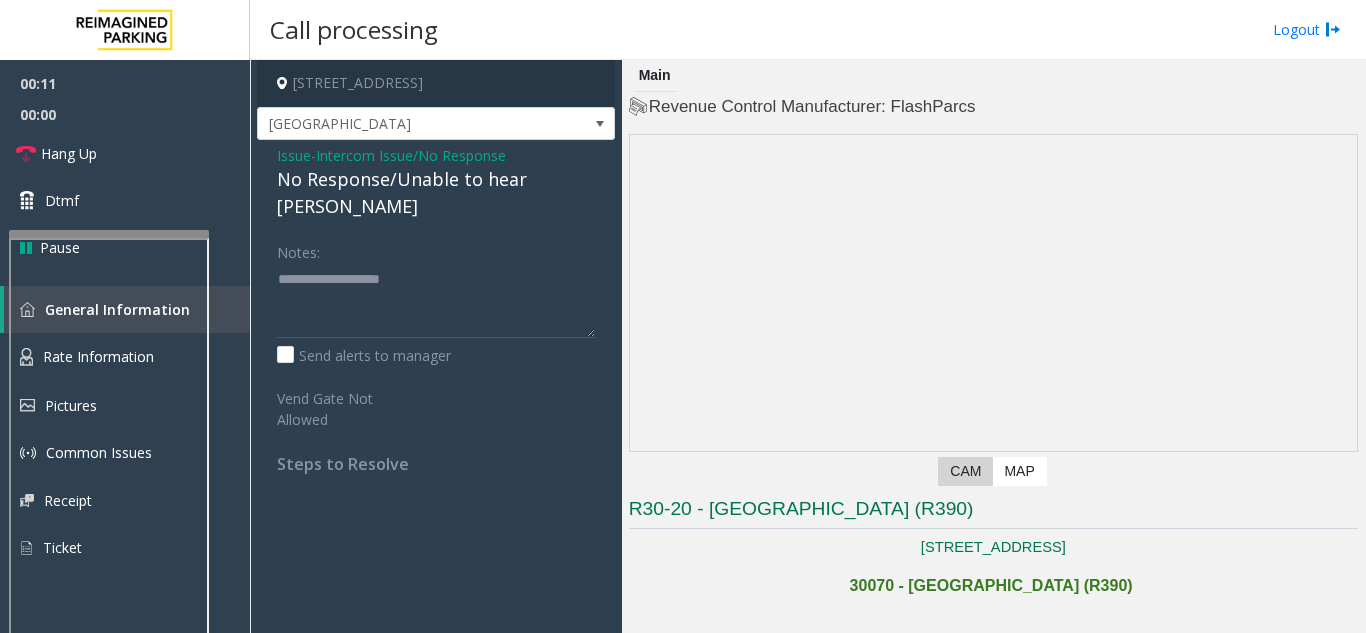 click on "No Response/Unable to hear [PERSON_NAME]" 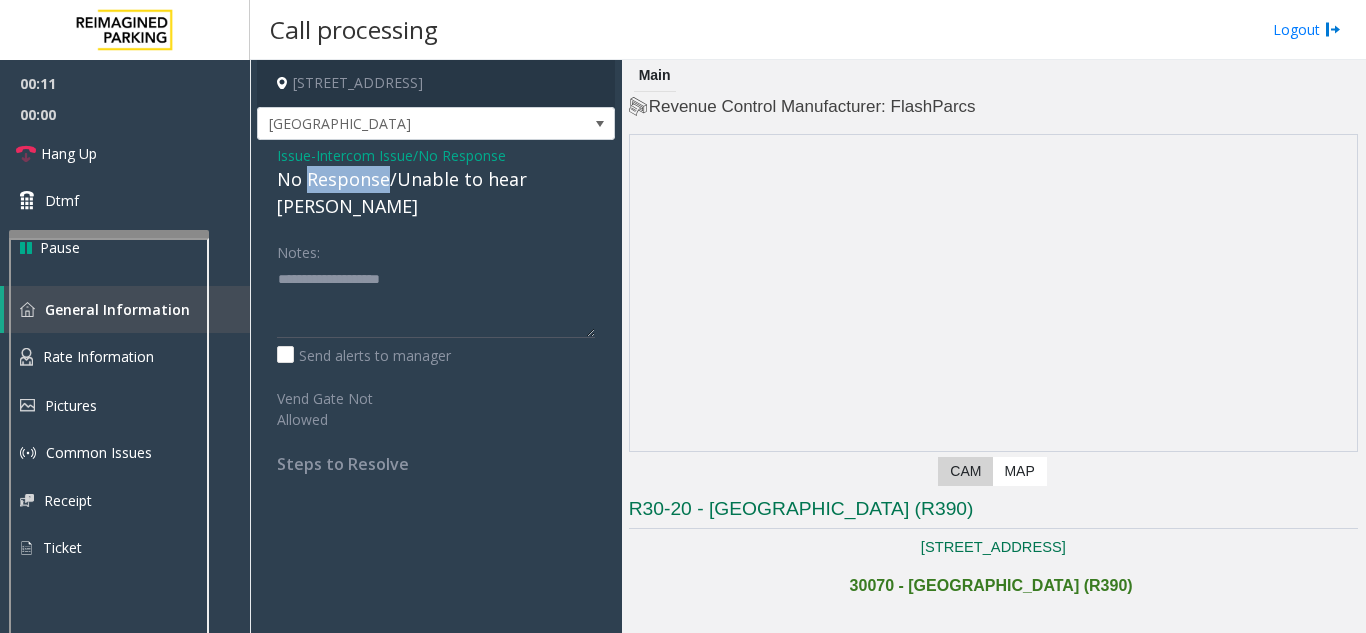 click on "No Response/Unable to hear [PERSON_NAME]" 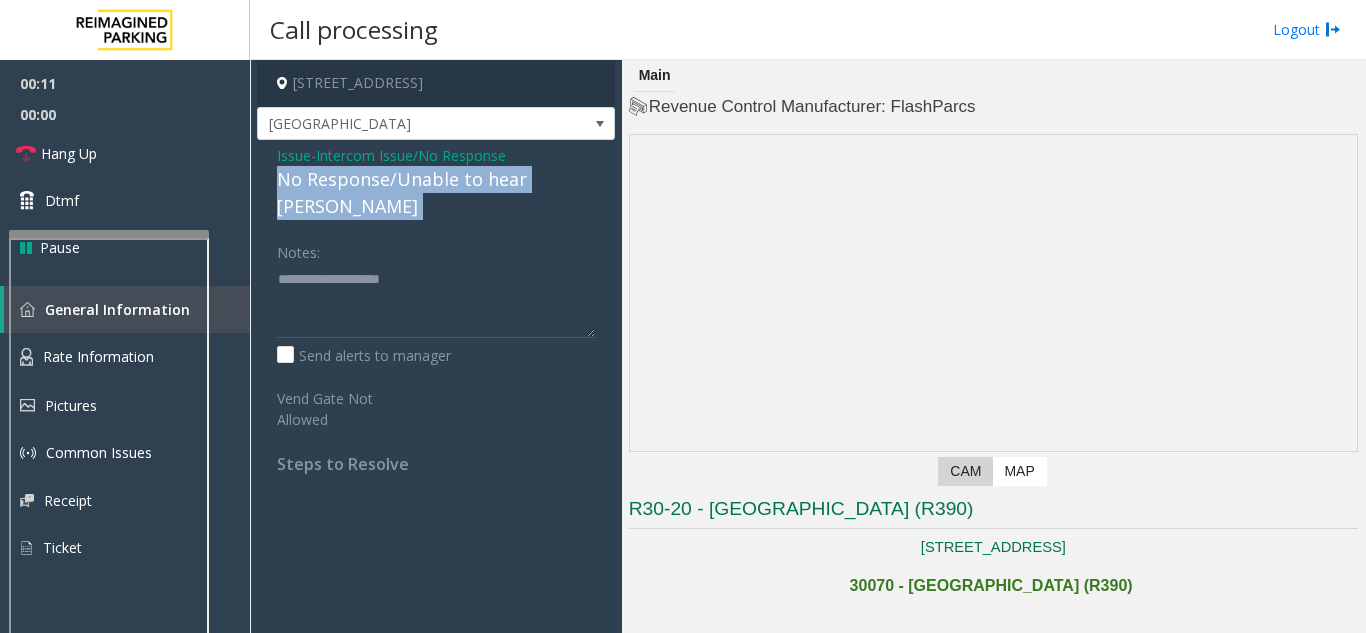 click on "No Response/Unable to hear [PERSON_NAME]" 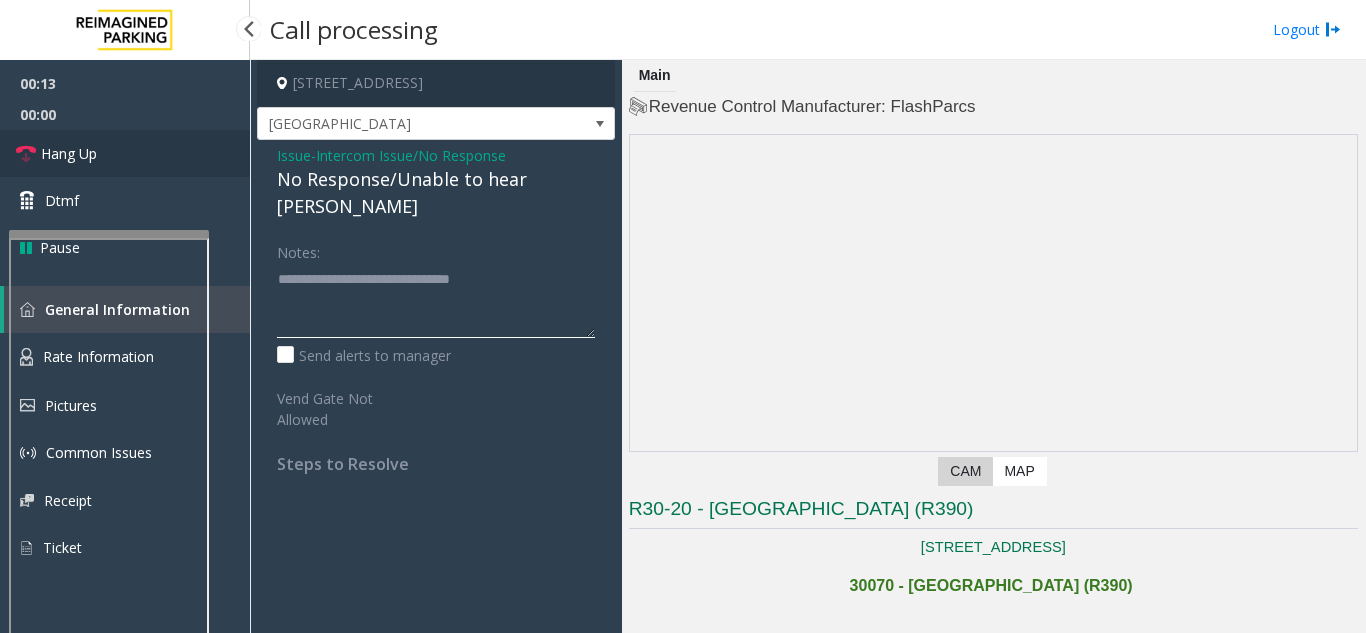 type on "**********" 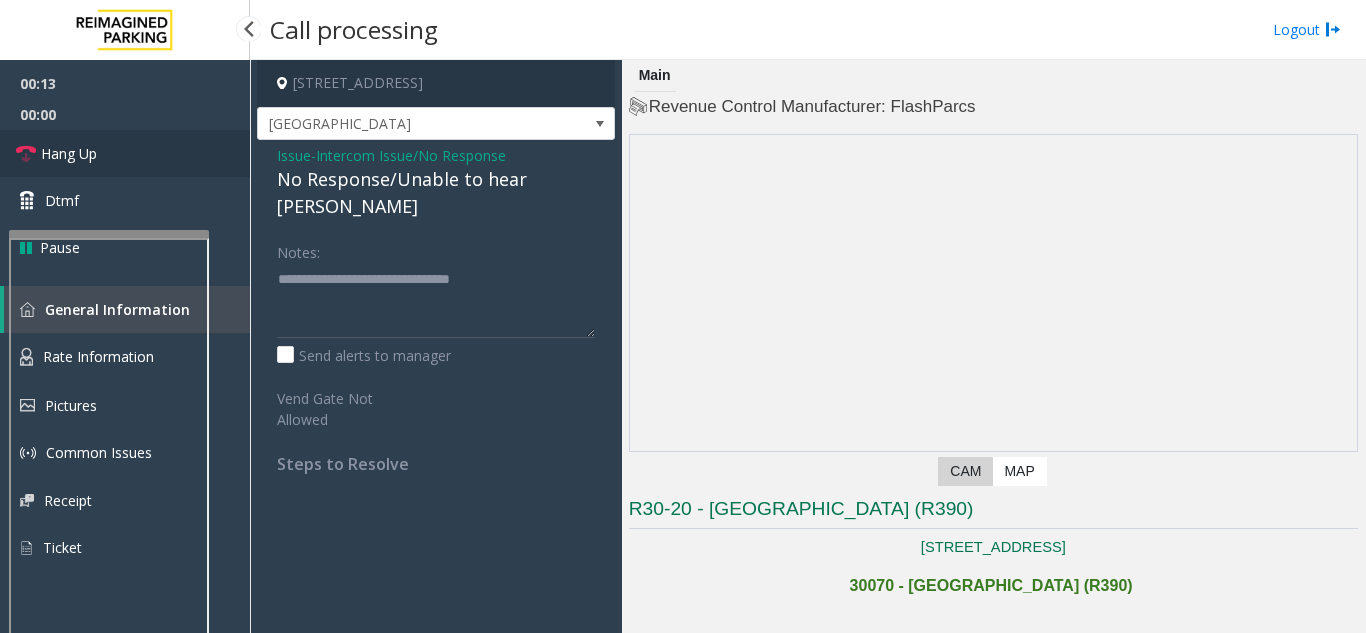 click at bounding box center (26, 154) 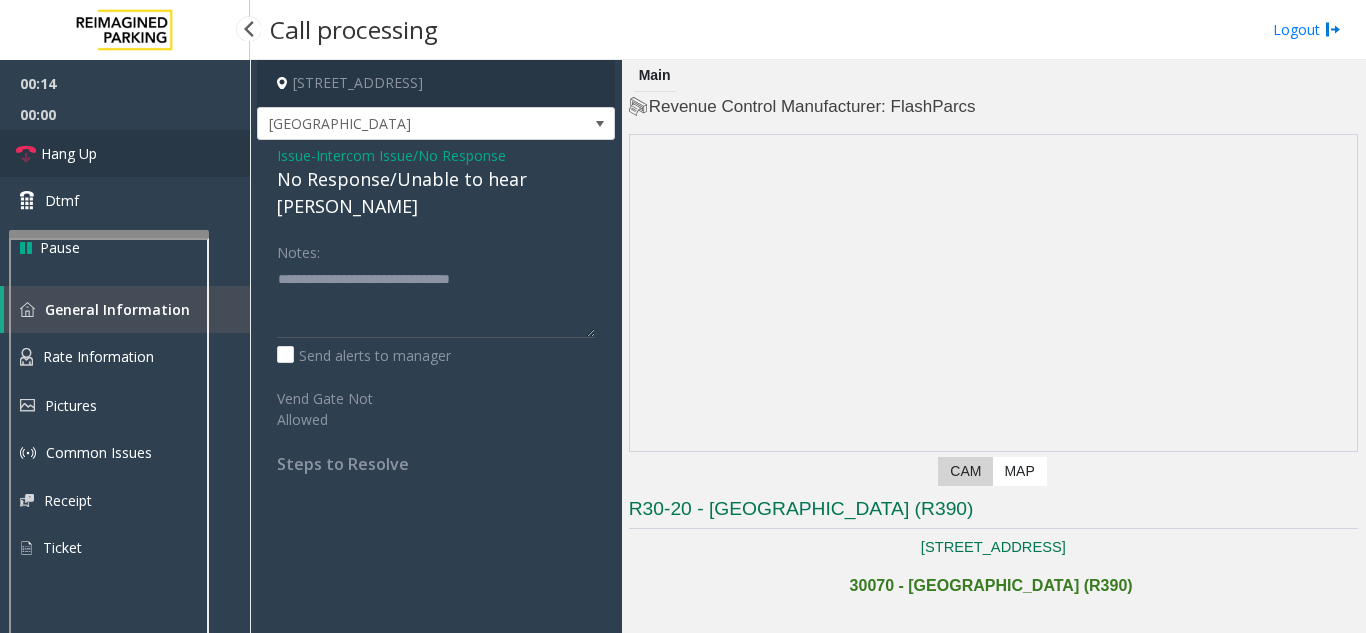 click at bounding box center (26, 154) 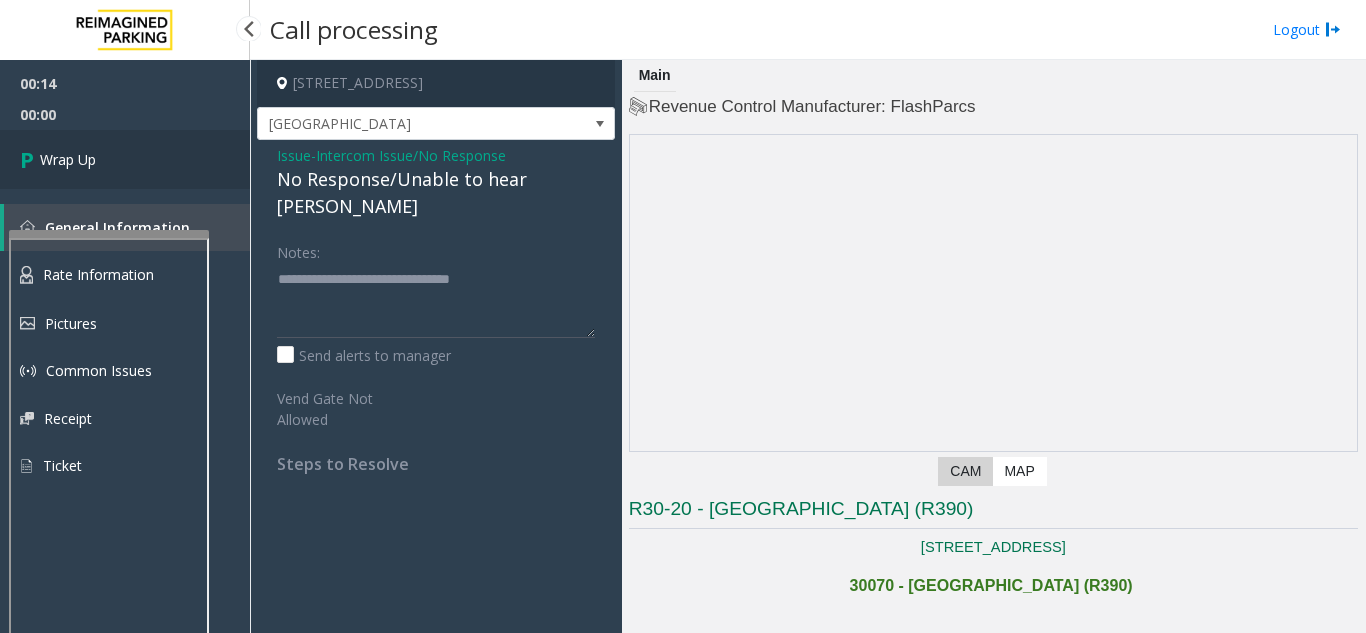click at bounding box center [30, 159] 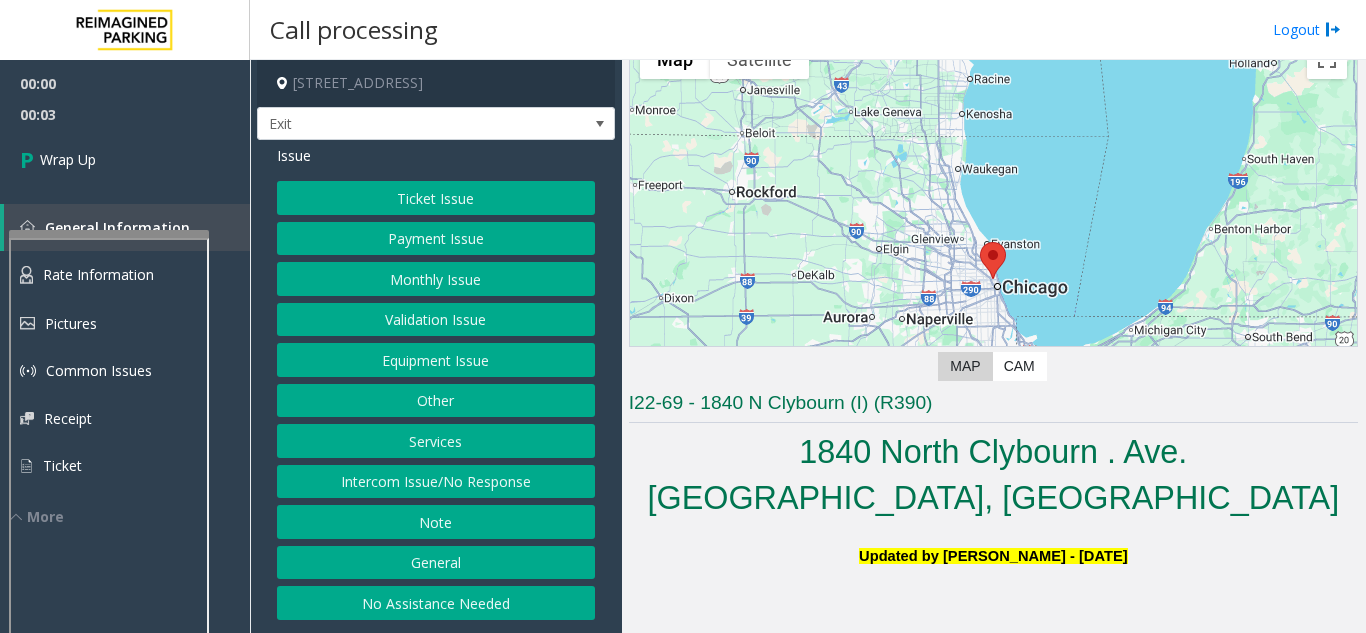 scroll, scrollTop: 100, scrollLeft: 0, axis: vertical 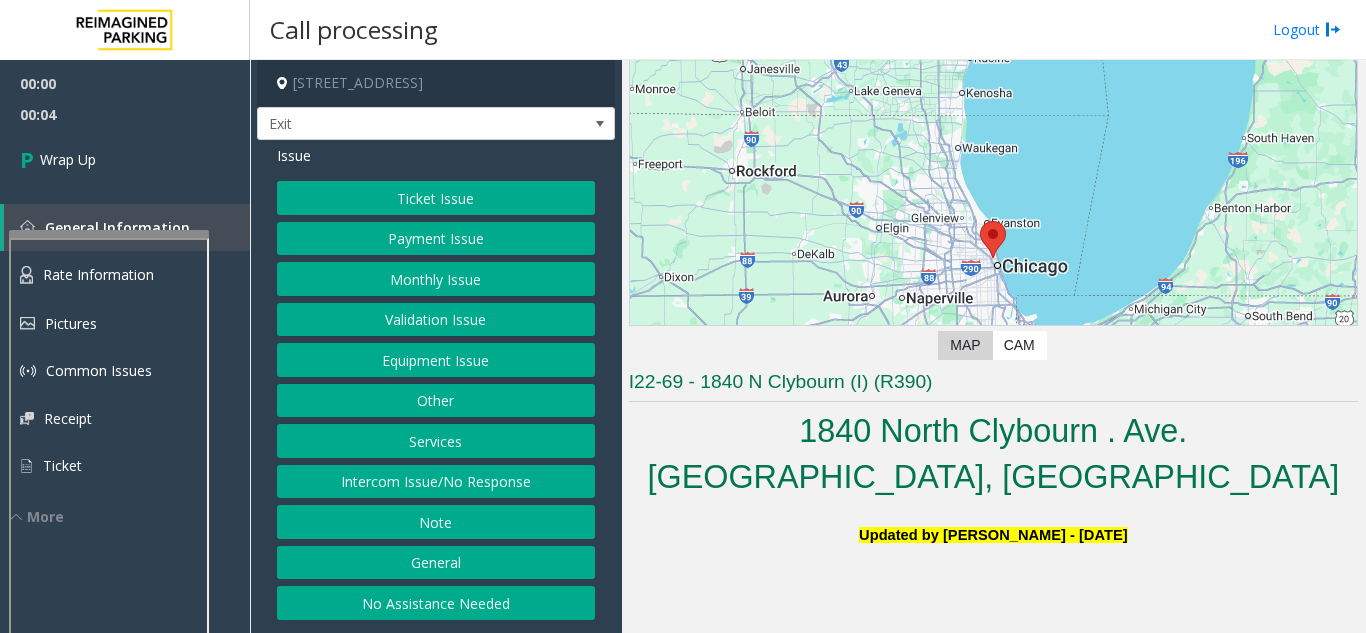 click on "Intercom Issue/No Response" 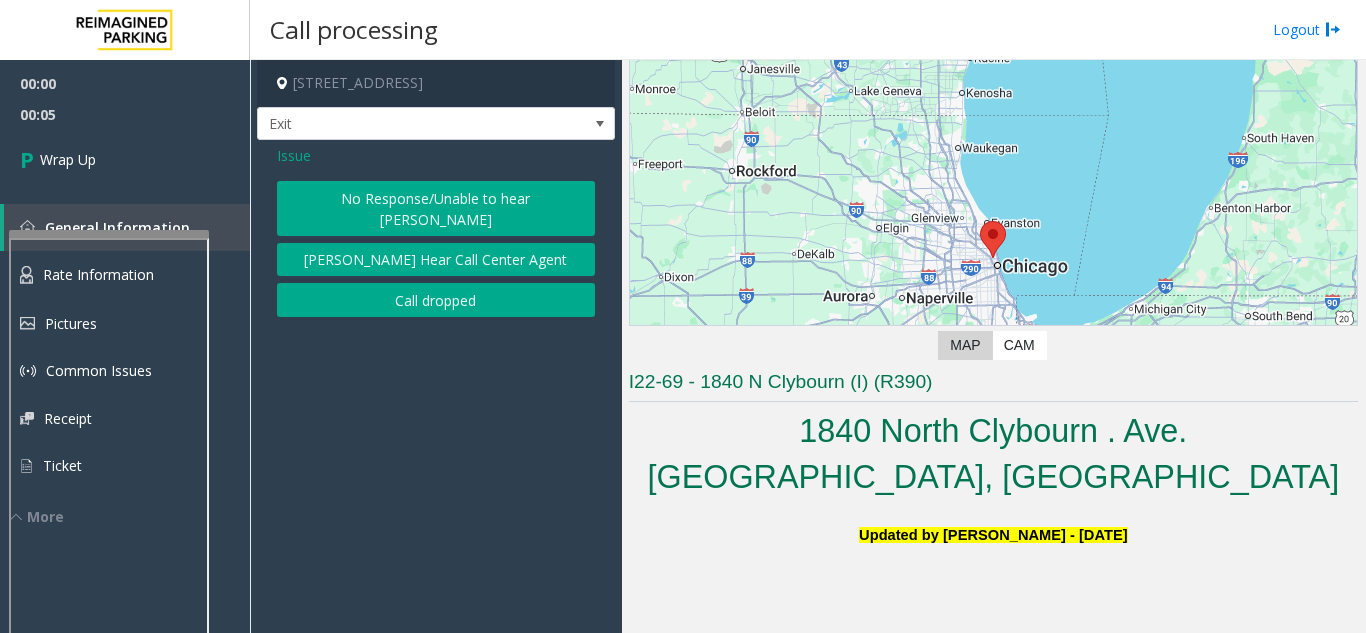 click on "Call dropped" 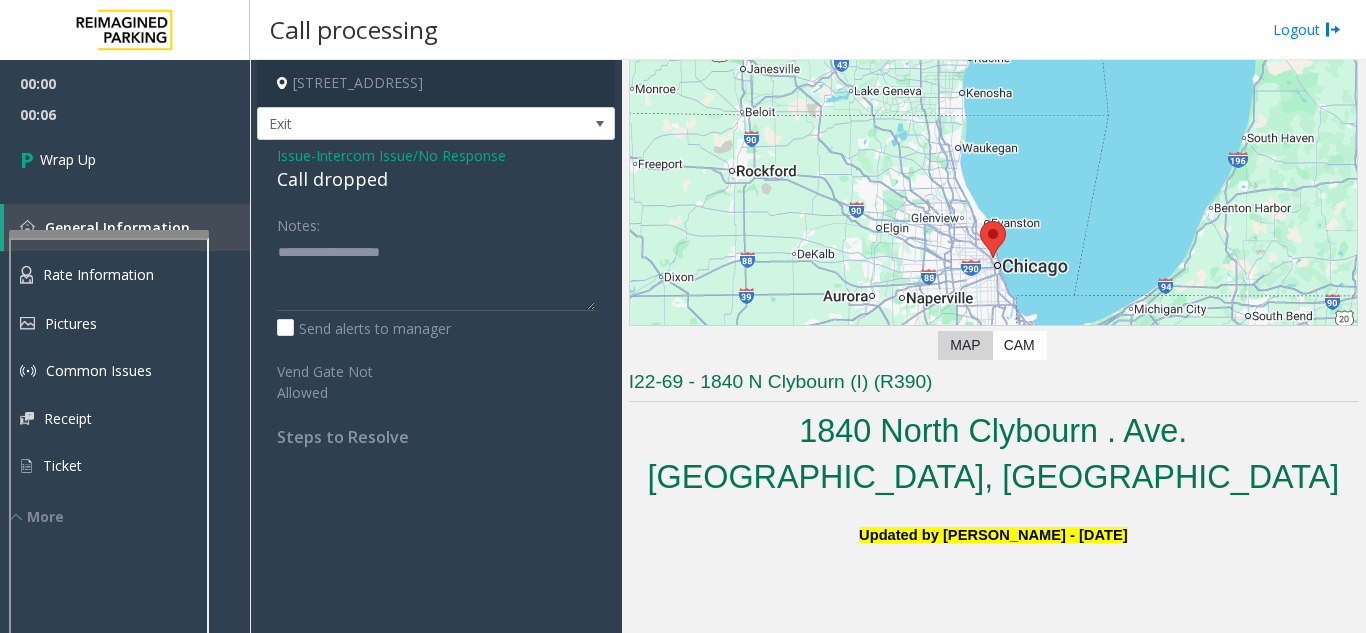 click on "Call dropped" 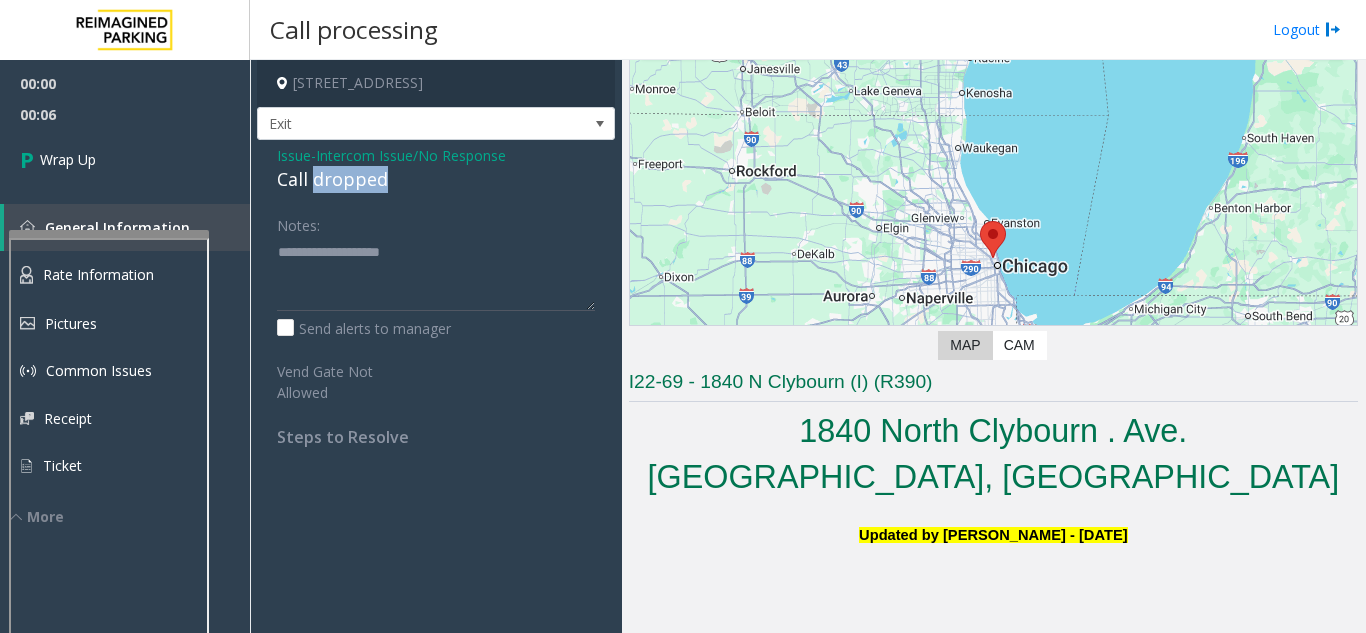click on "Call dropped" 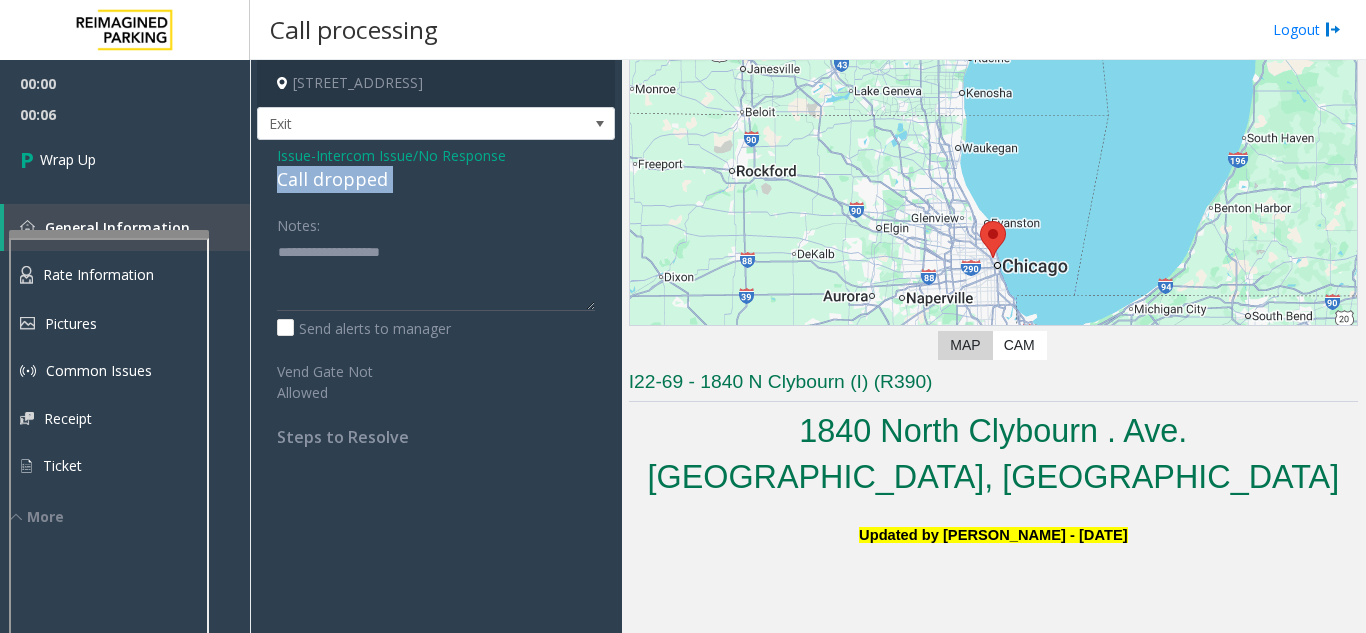 click on "Call dropped" 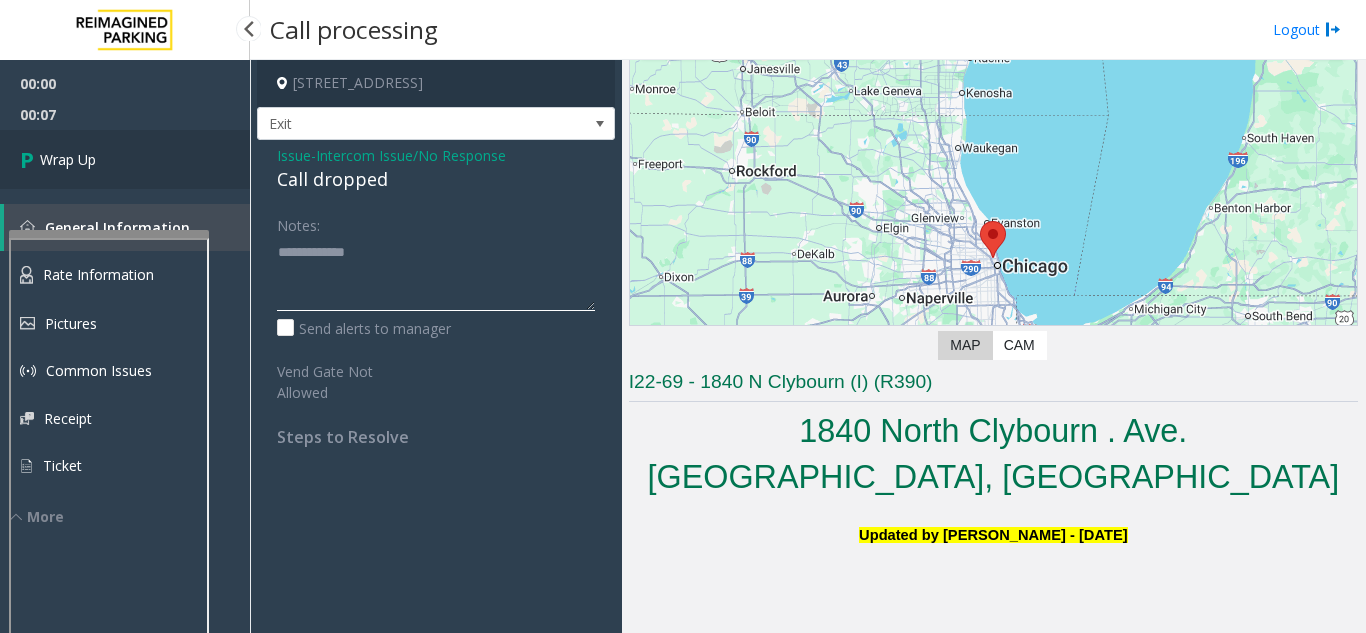 type on "**********" 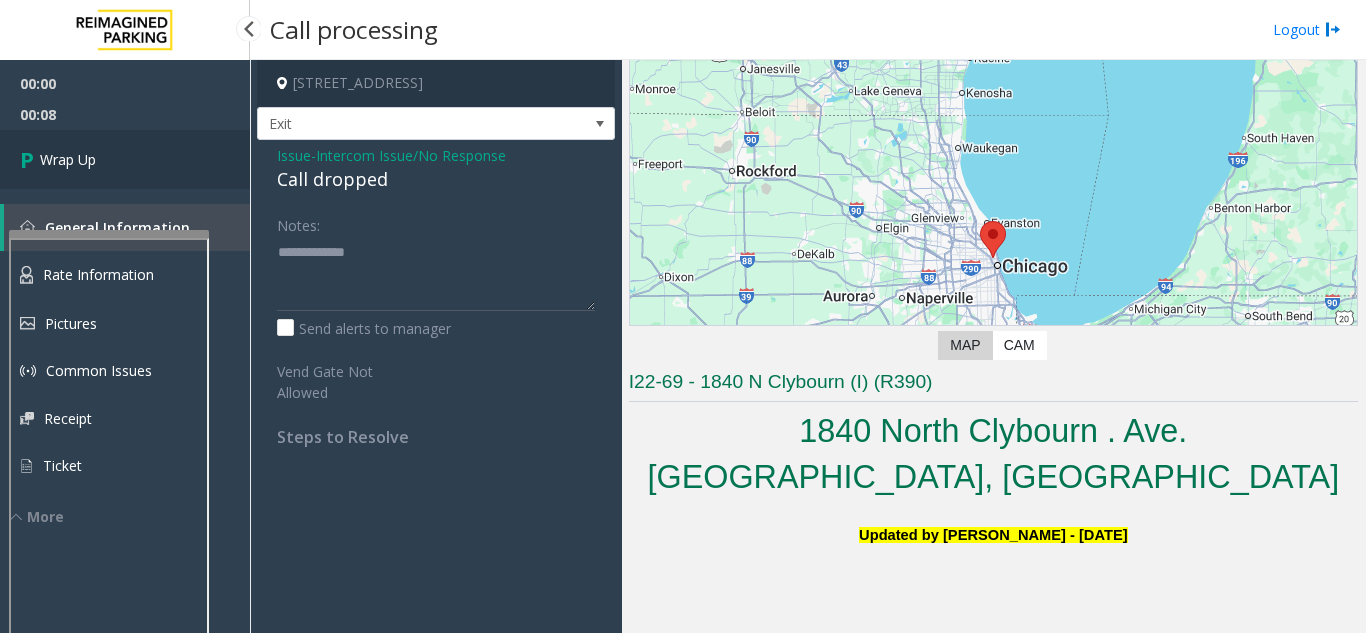 click on "Wrap Up" at bounding box center [125, 159] 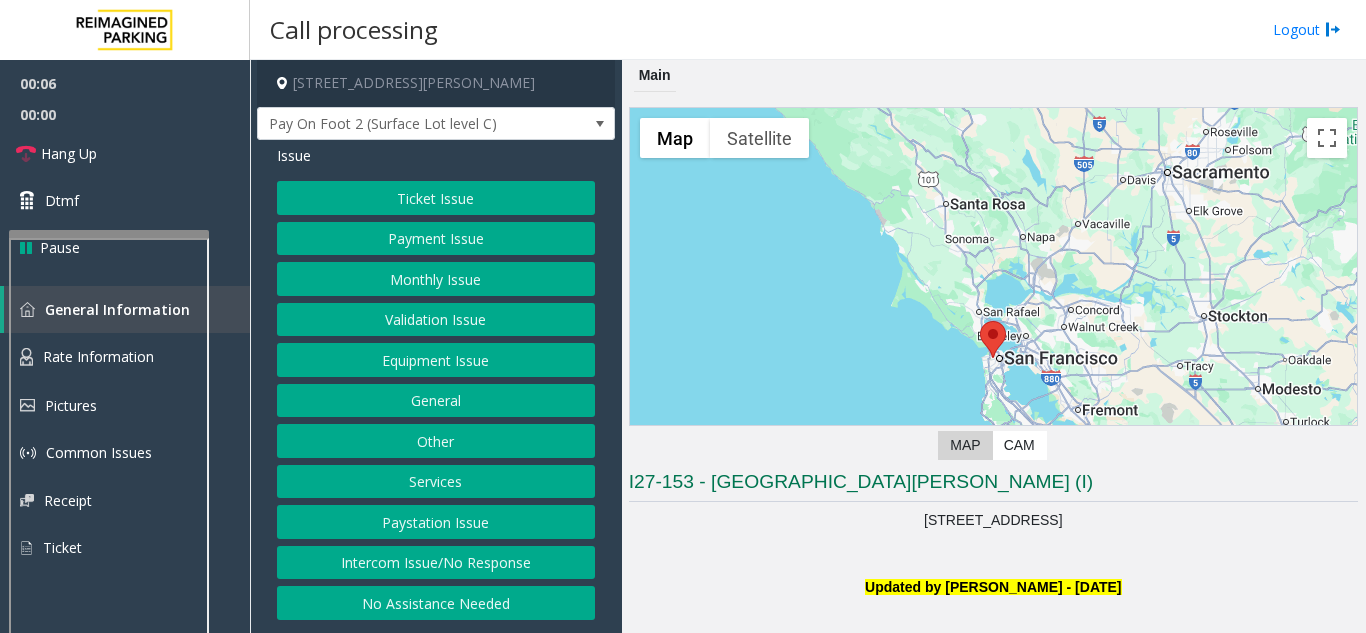 click on "Intercom Issue/No Response" 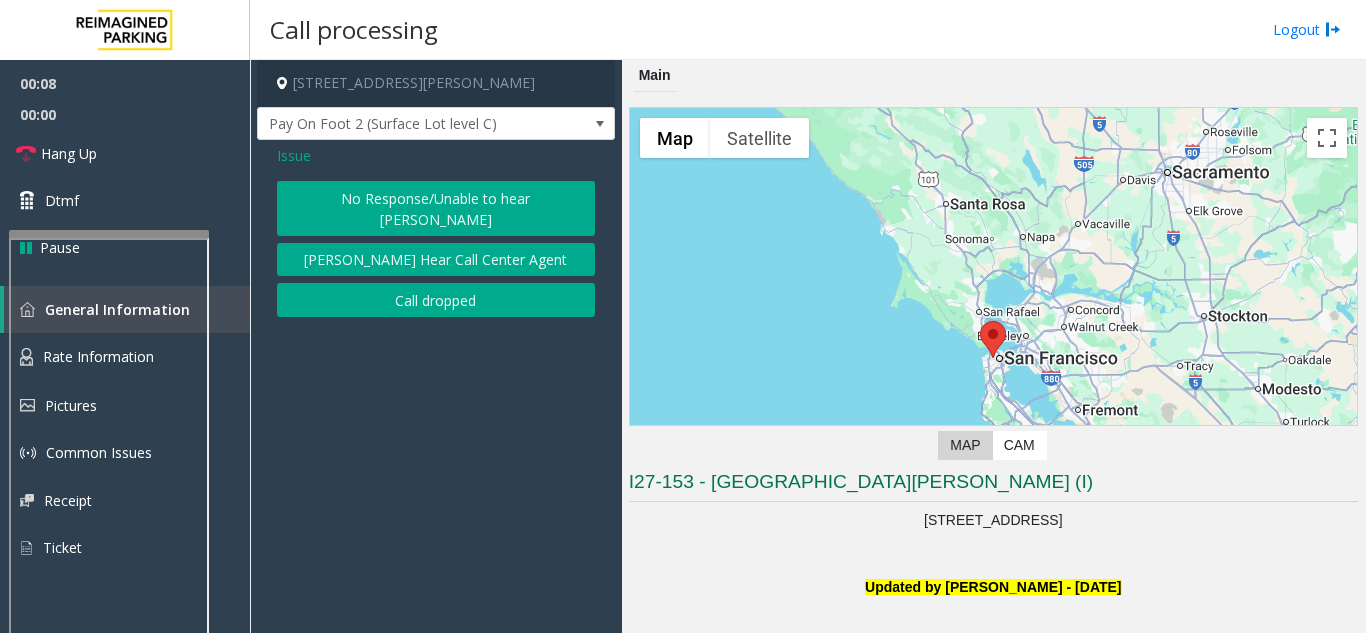 click on "No Response/Unable to hear [PERSON_NAME]" 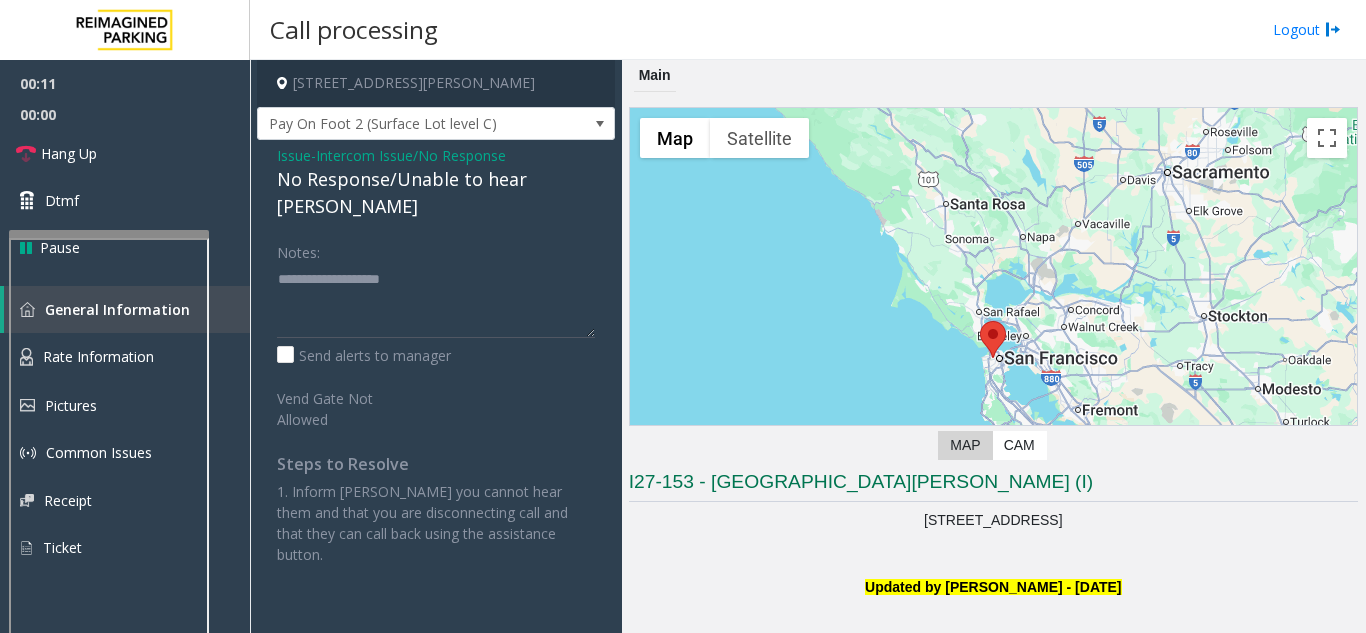 click on "No Response/Unable to hear [PERSON_NAME]" 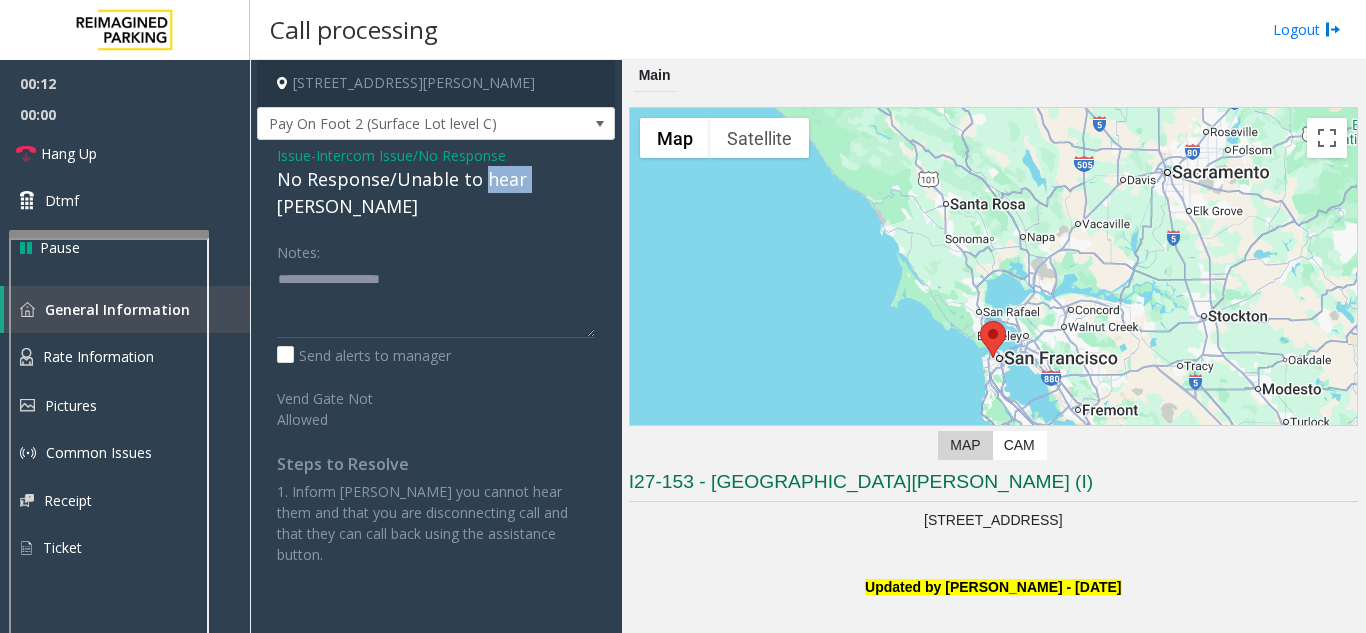 click on "No Response/Unable to hear [PERSON_NAME]" 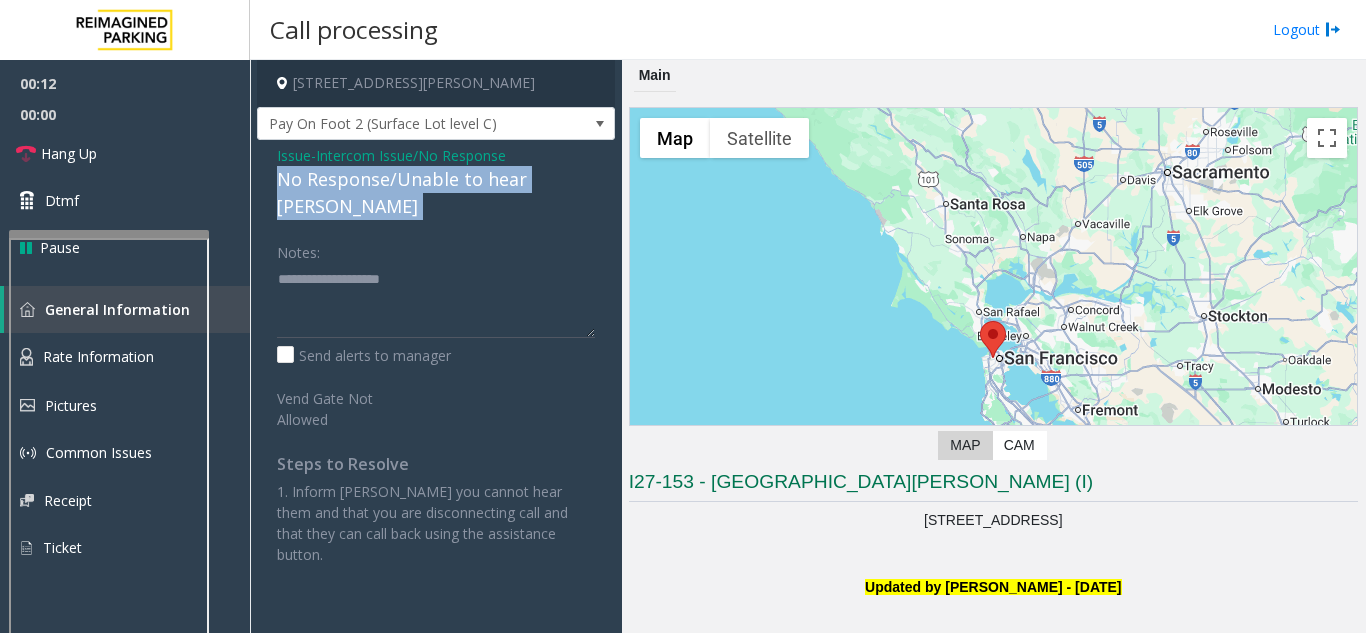 click on "No Response/Unable to hear [PERSON_NAME]" 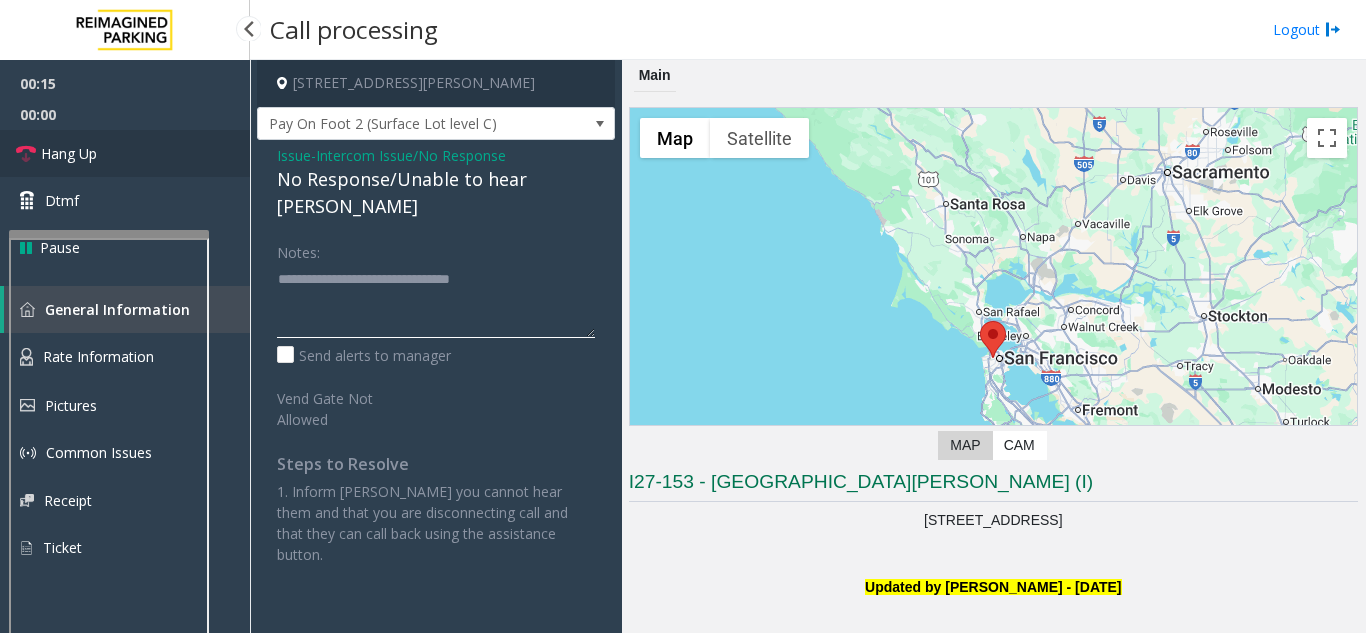type on "**********" 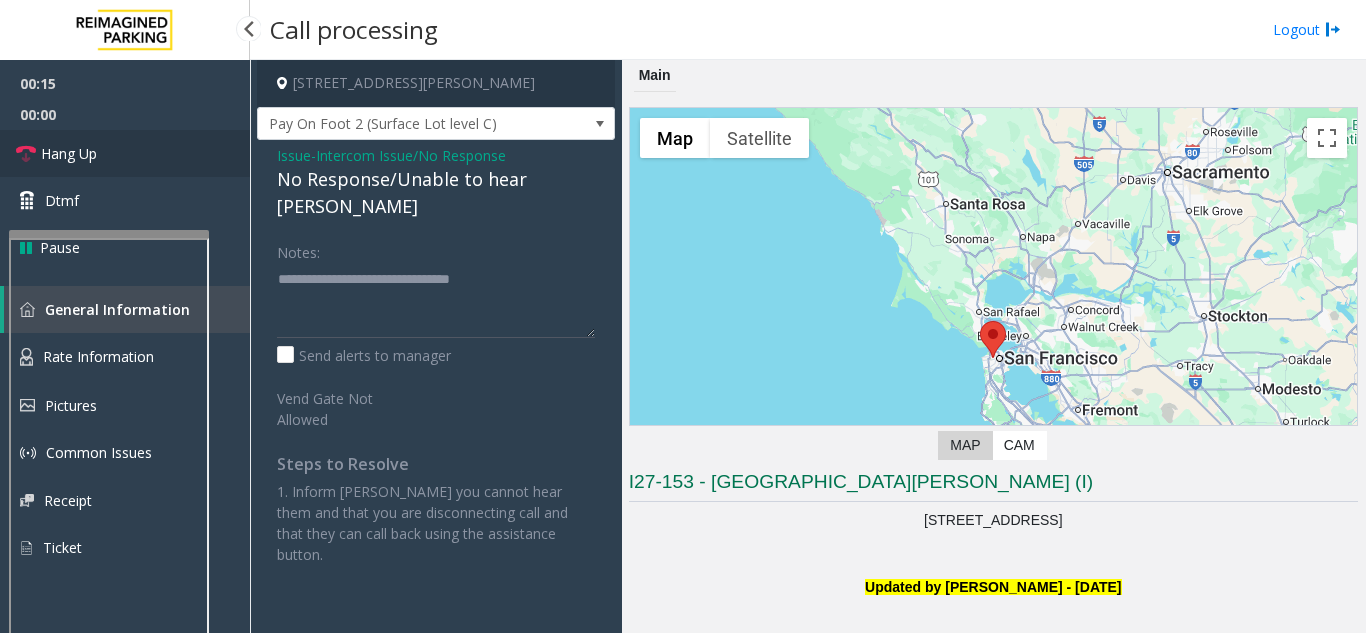 click on "Hang Up" at bounding box center (125, 153) 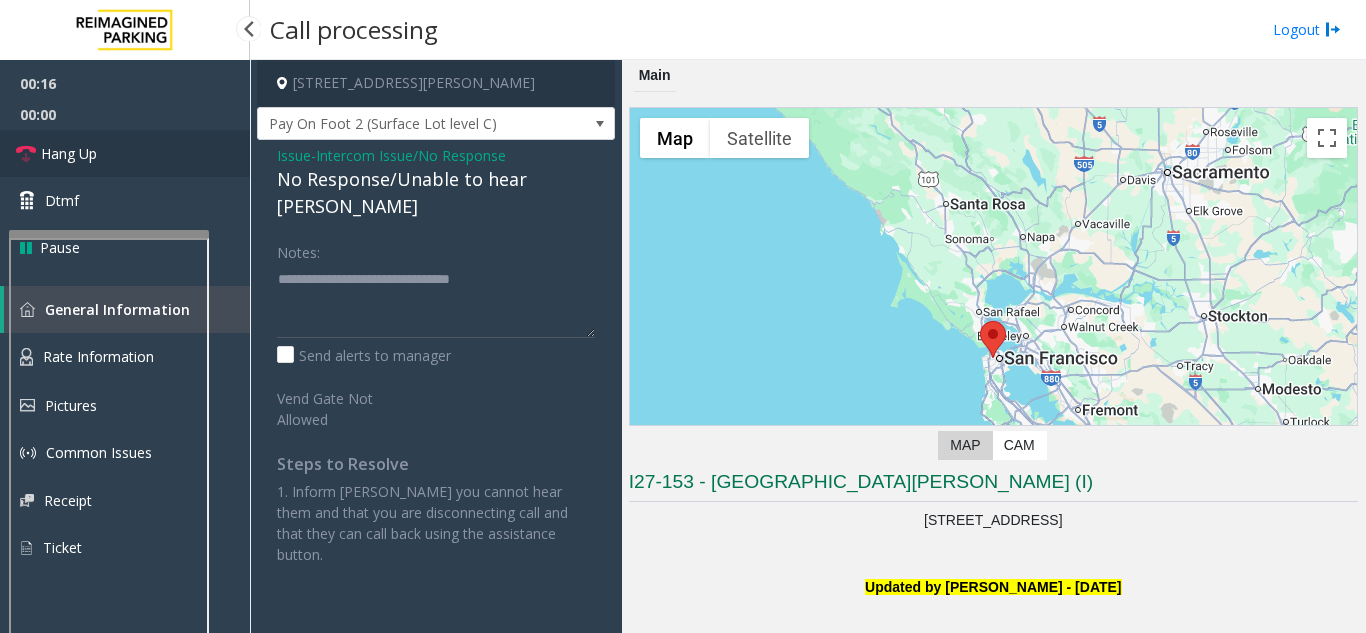 click on "Hang Up" at bounding box center (125, 153) 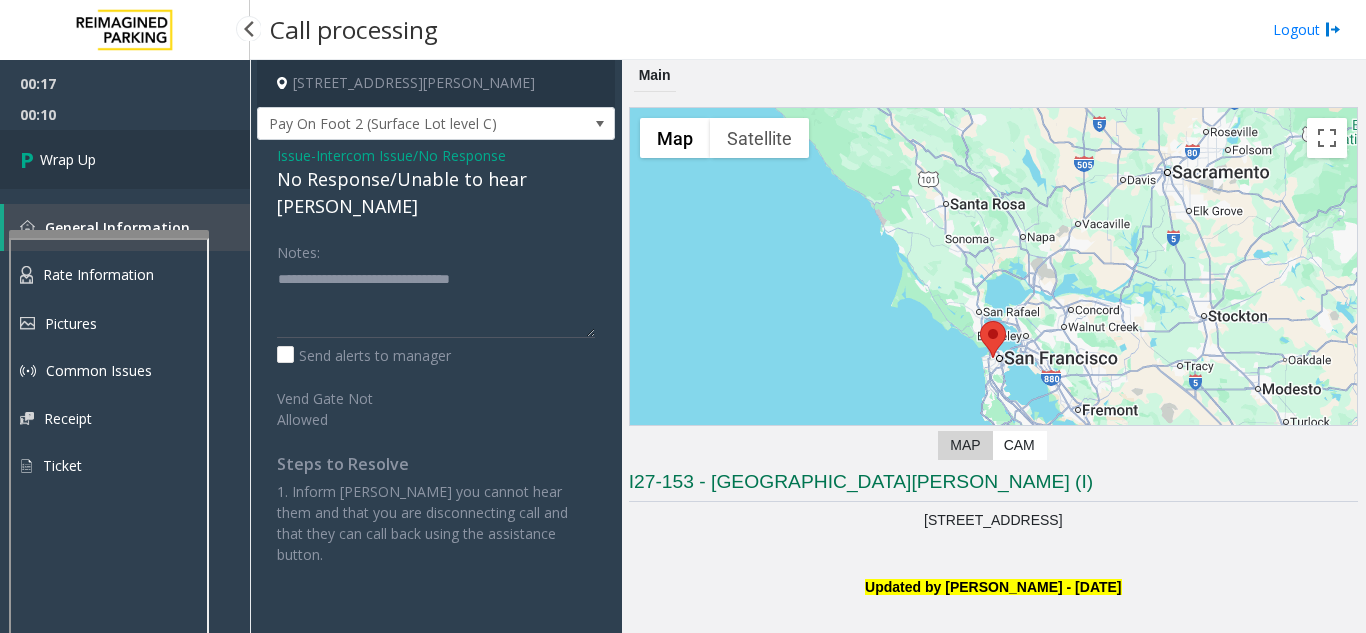 click on "Wrap Up" at bounding box center [125, 159] 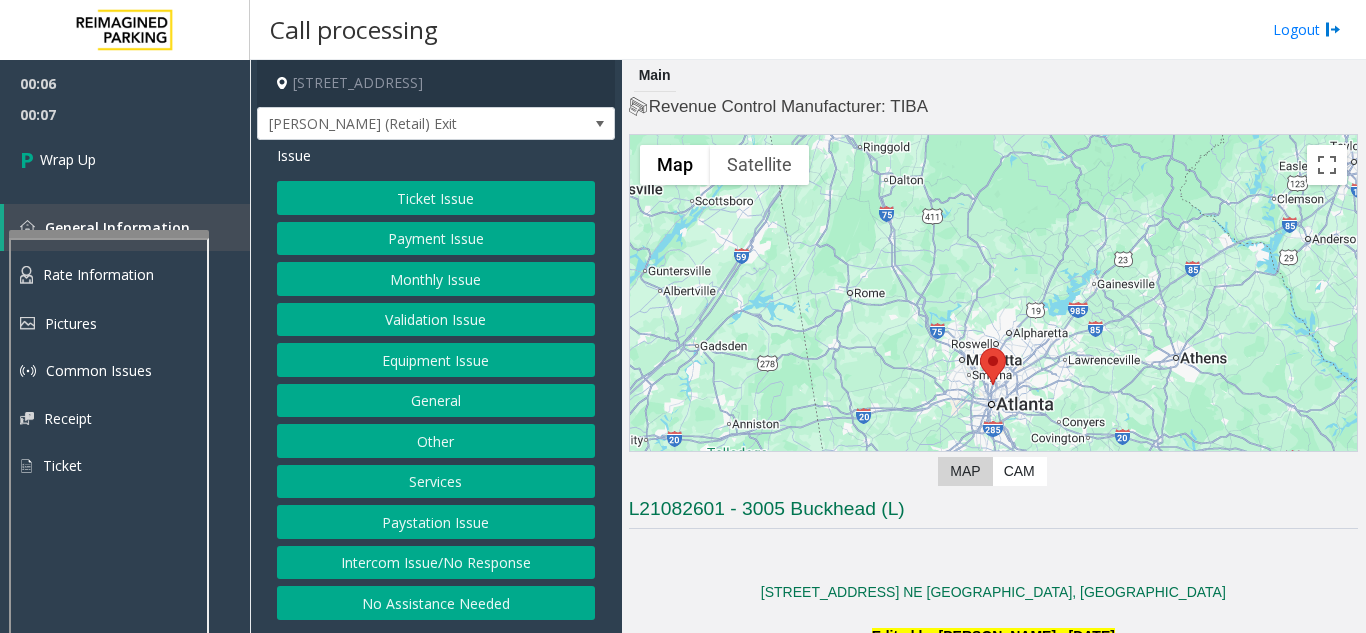click on "Intercom Issue/No Response" 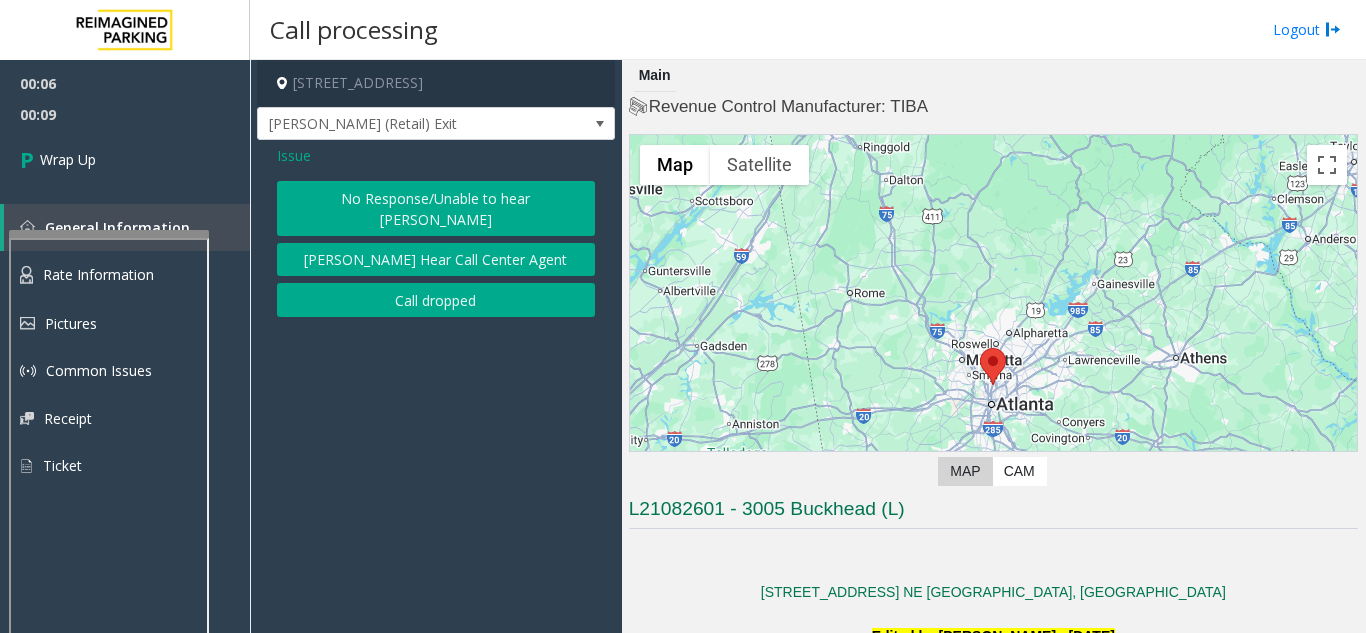 click on "Call dropped" 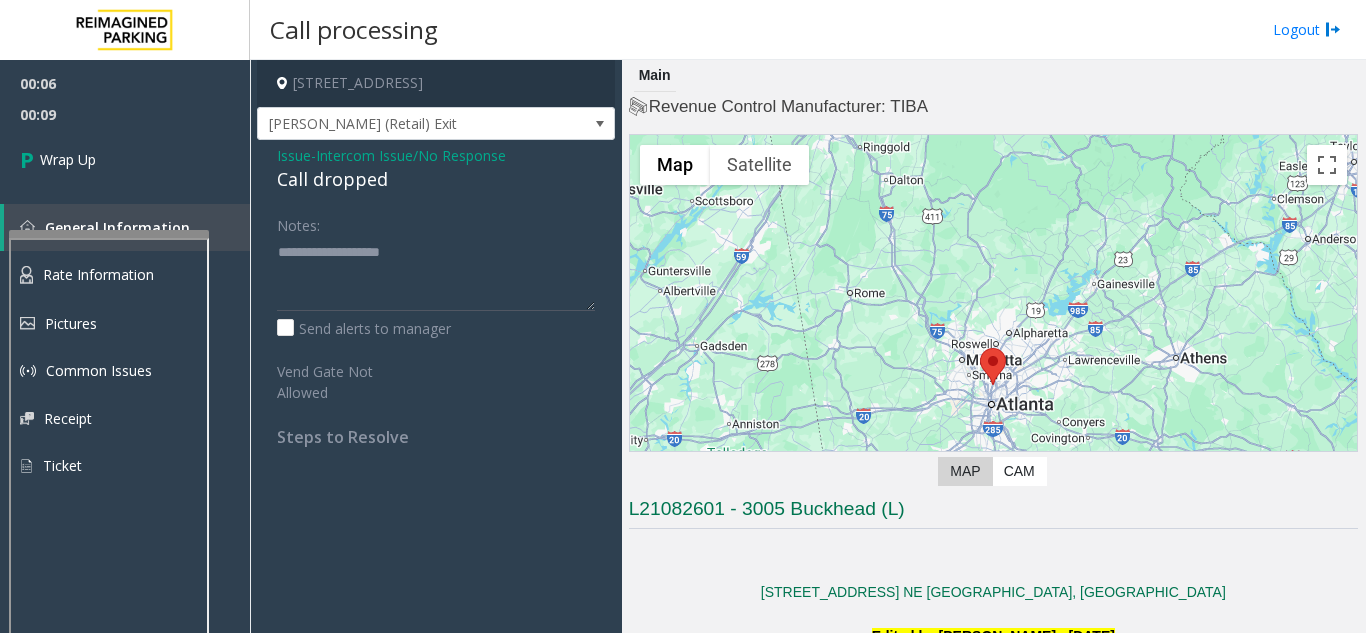 click on "Issue  -  Intercom Issue/No Response Call dropped Notes:                      Send alerts to manager  Vend Gate Not Allowed  Steps to Resolve" 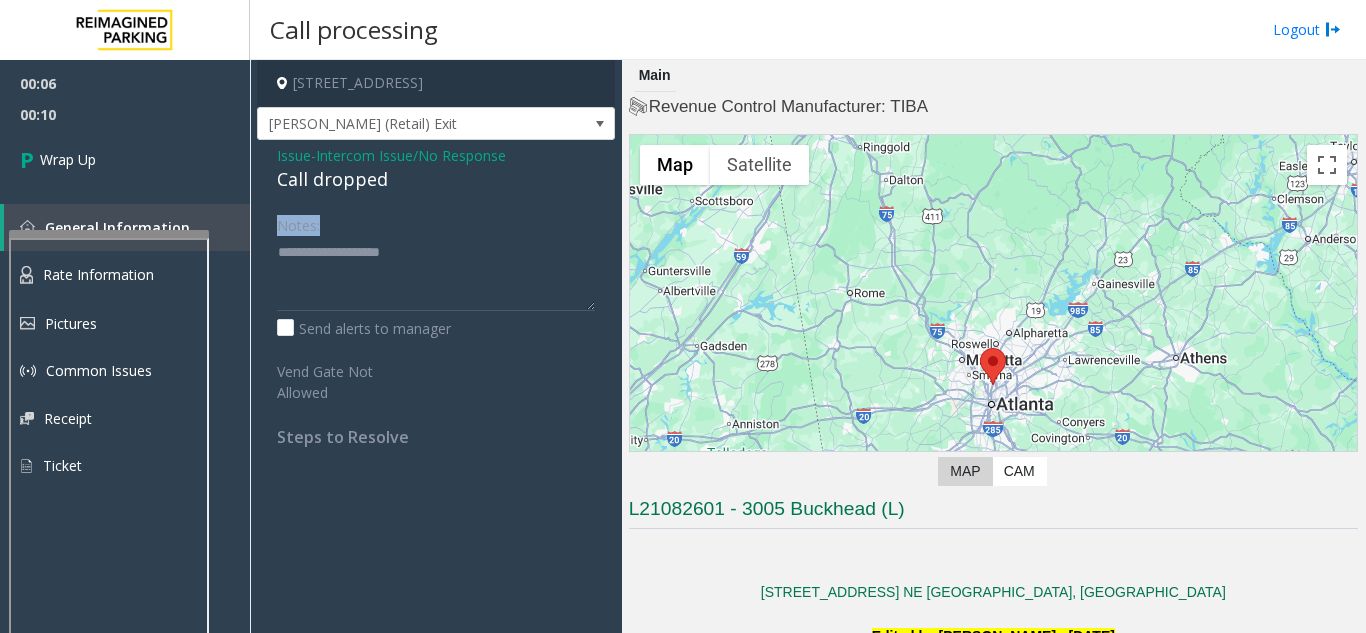 click on "Issue  -  Intercom Issue/No Response Call dropped Notes:                      Send alerts to manager  Vend Gate Not Allowed  Steps to Resolve" 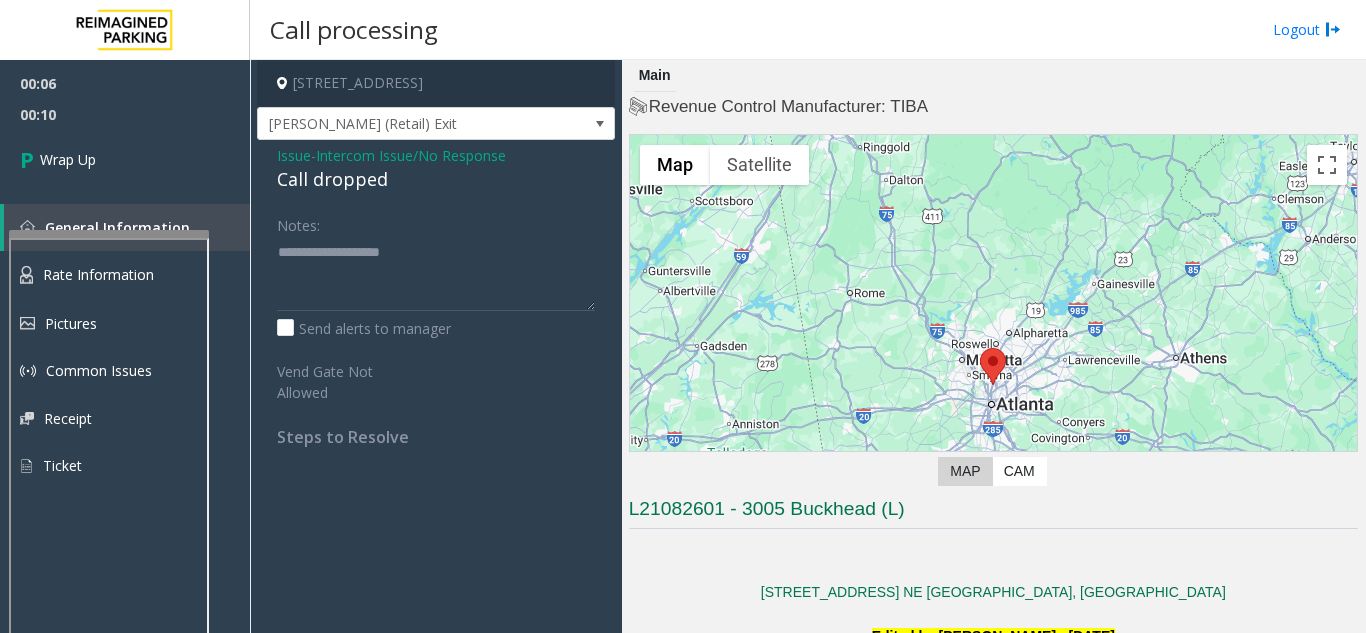 click on "Issue  -  Intercom Issue/No Response Call dropped Notes:                      Send alerts to manager  Vend Gate Not Allowed  Steps to Resolve" 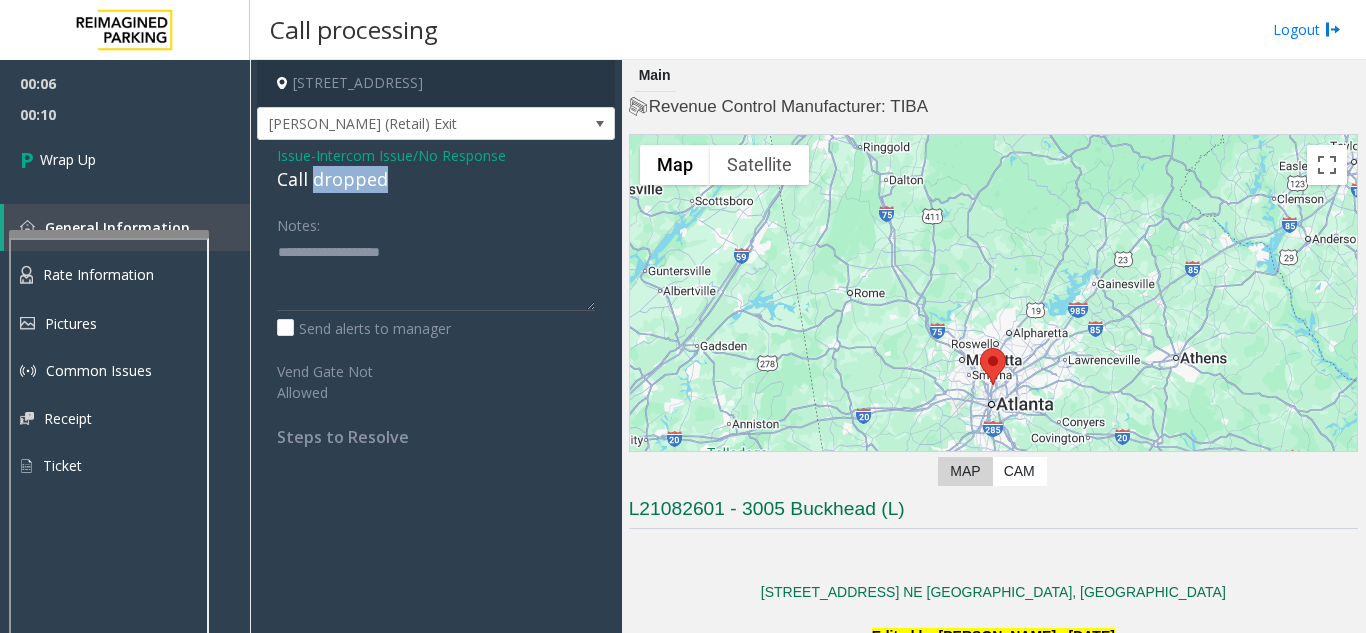 click on "Call dropped" 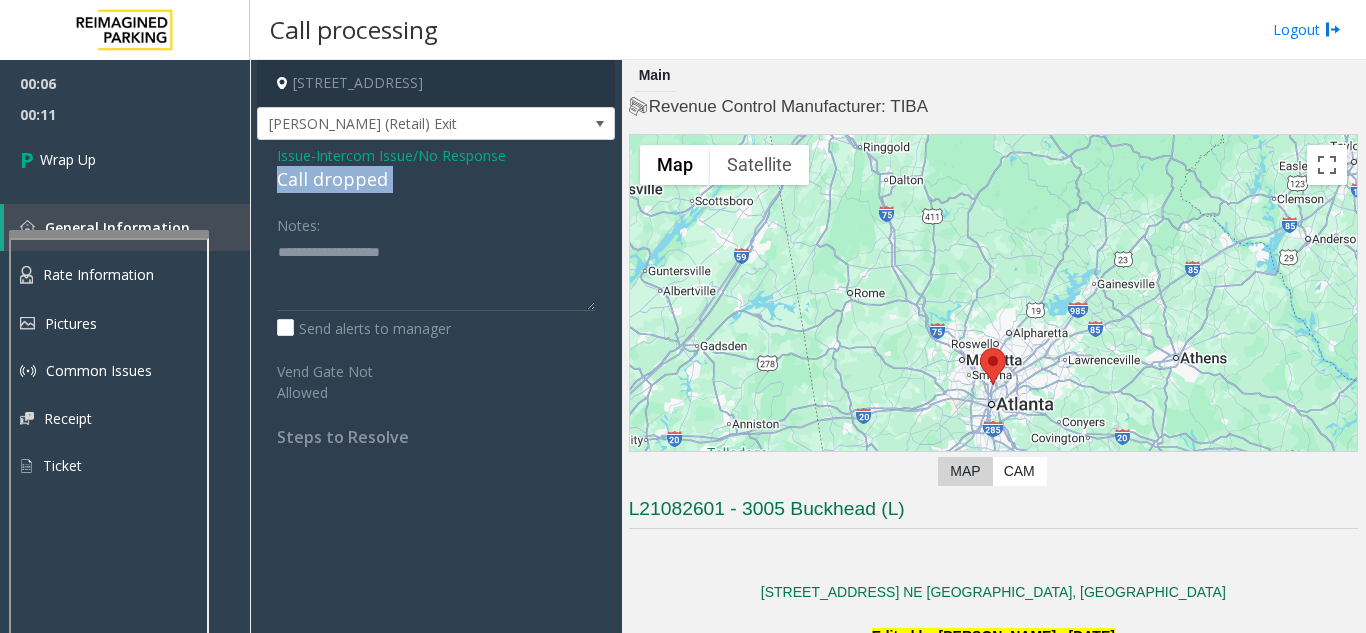 click on "Call dropped" 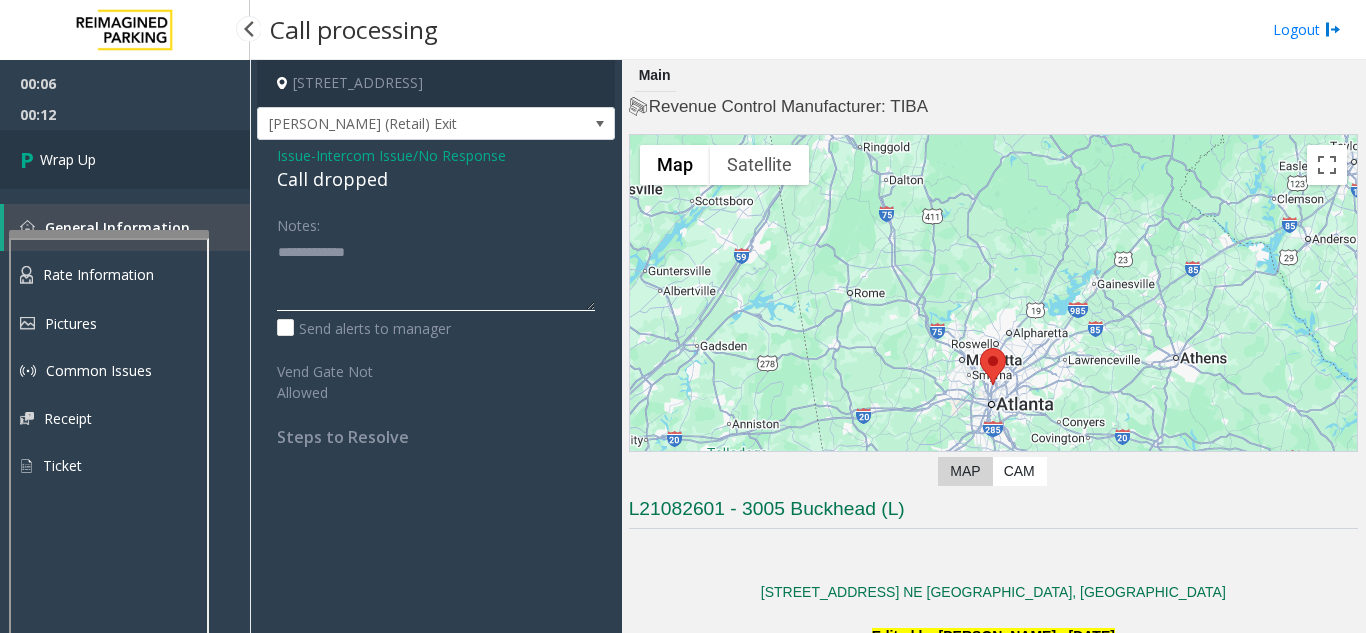 type on "**********" 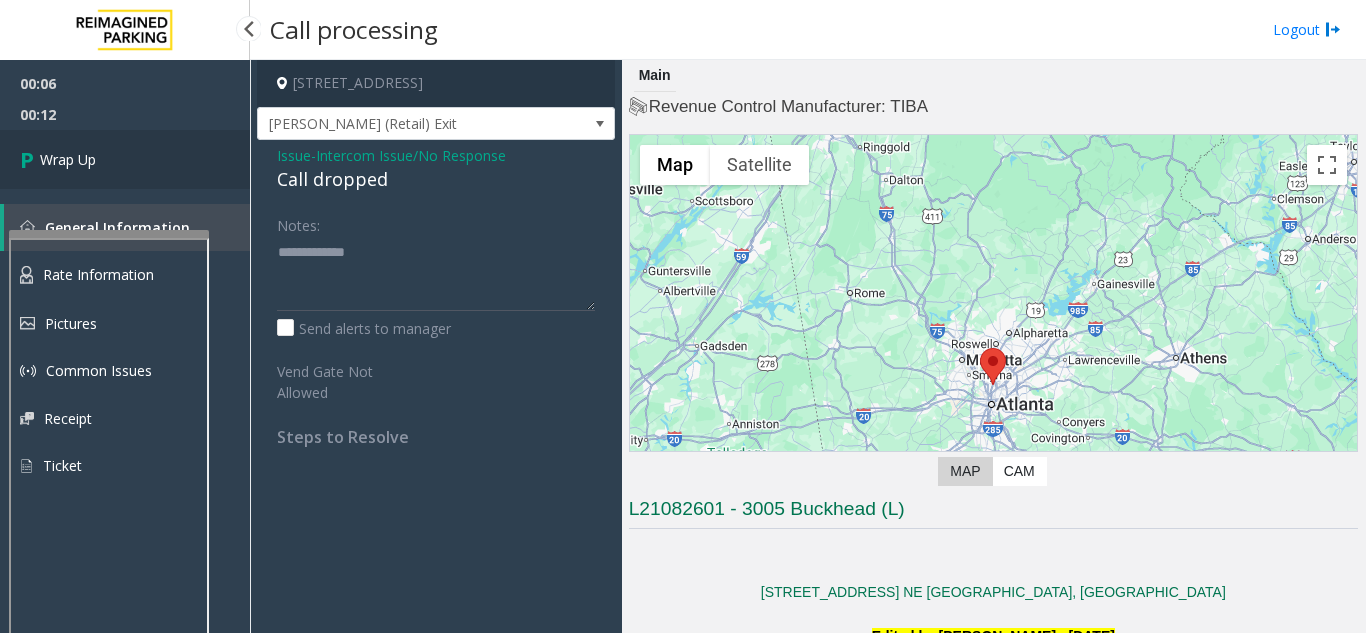 click on "Wrap Up" at bounding box center [125, 159] 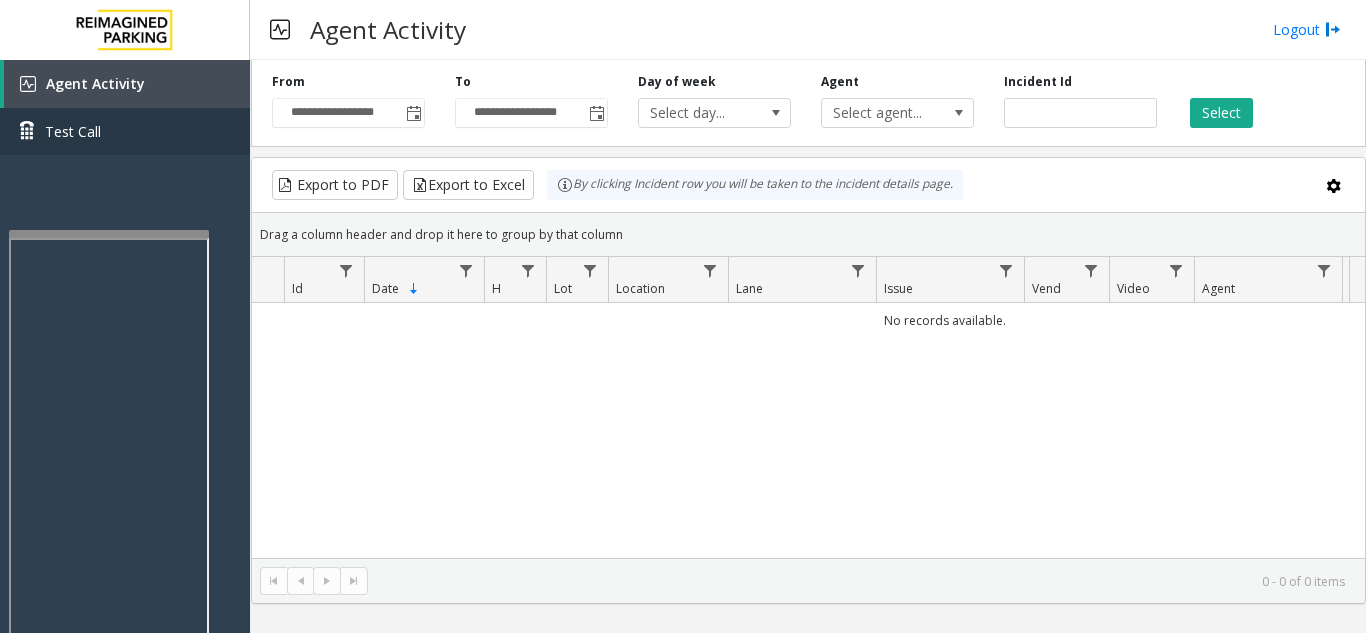 type 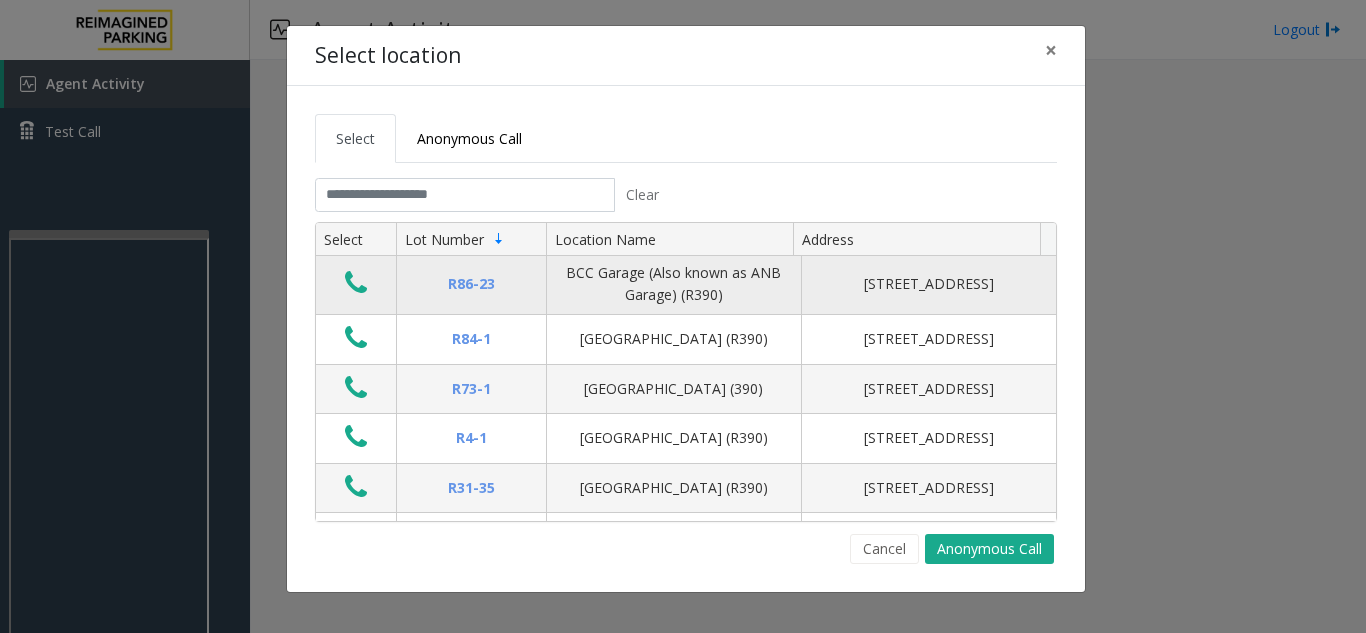 scroll, scrollTop: 100, scrollLeft: 0, axis: vertical 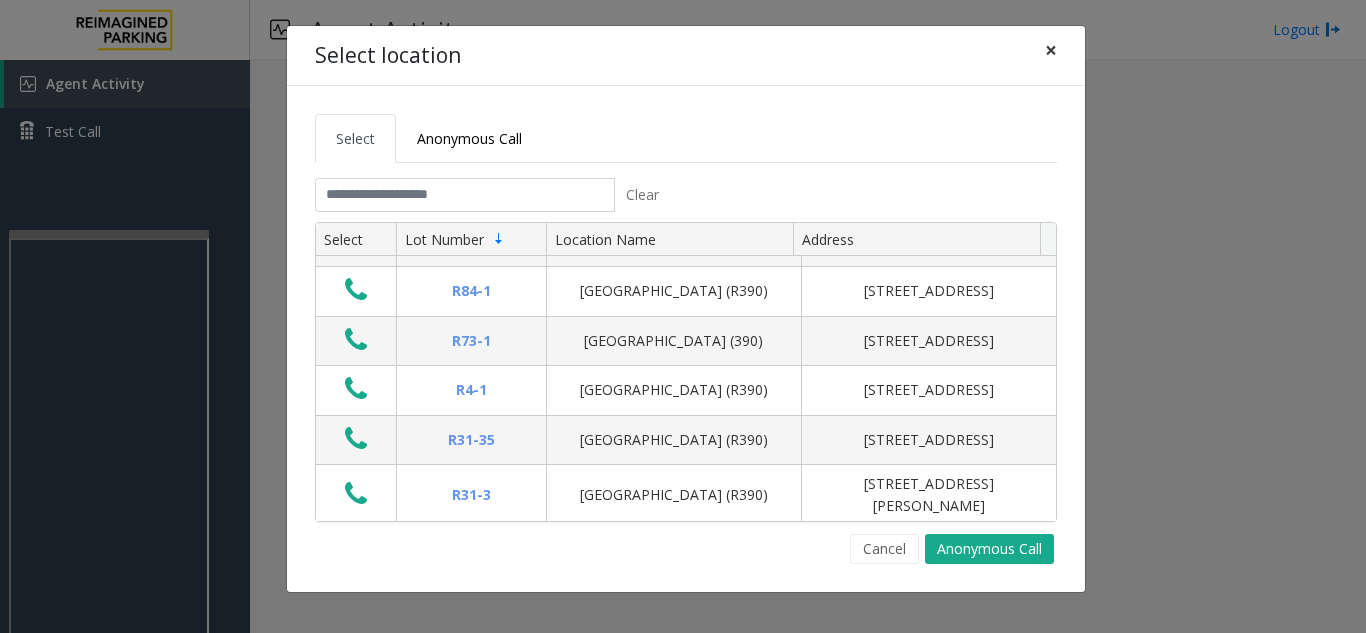 click on "×" 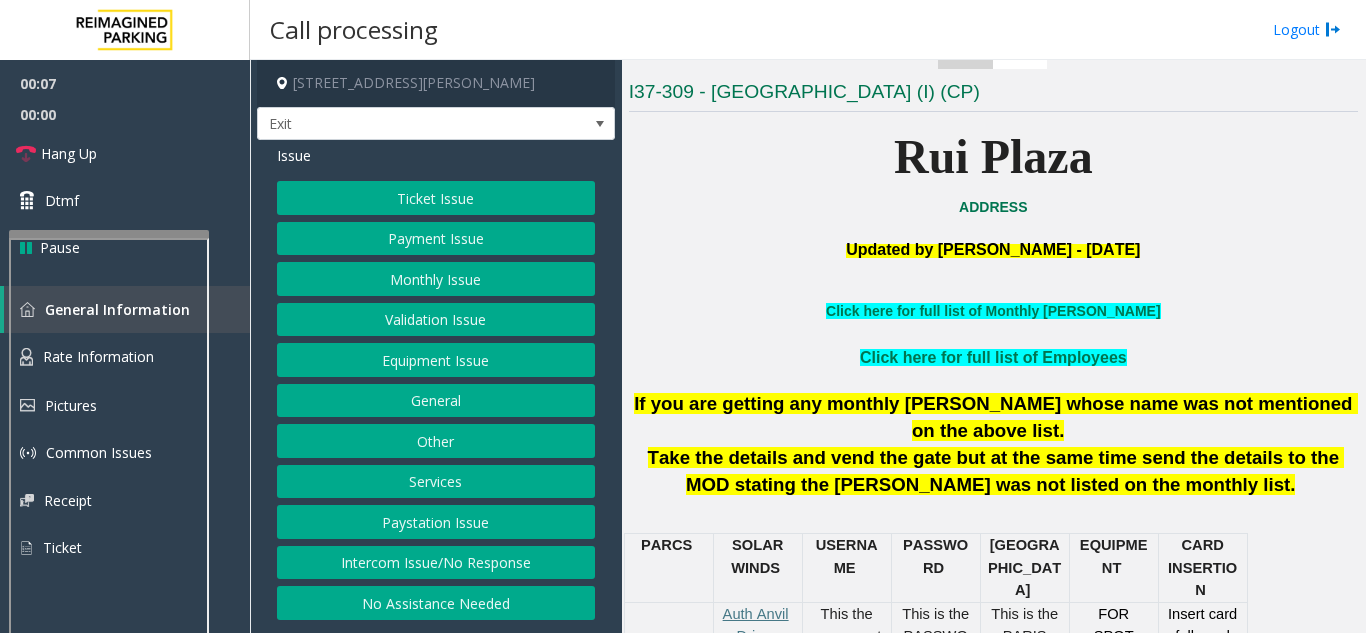 scroll, scrollTop: 600, scrollLeft: 0, axis: vertical 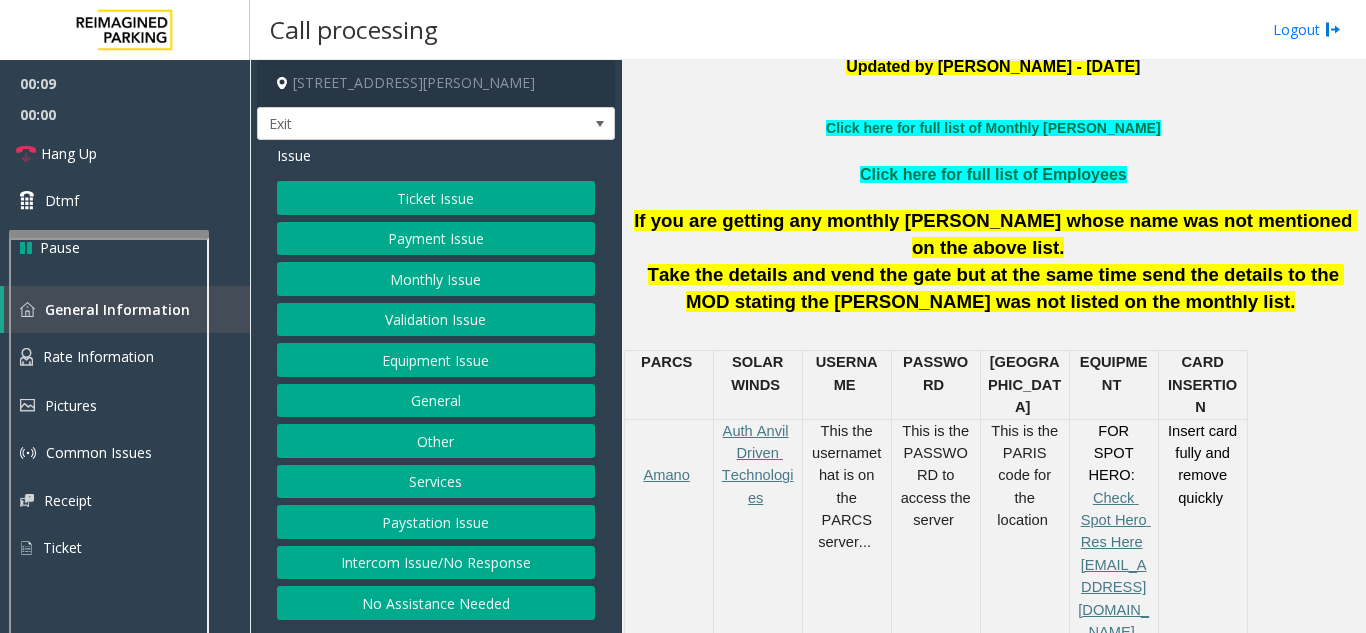click on "Services" 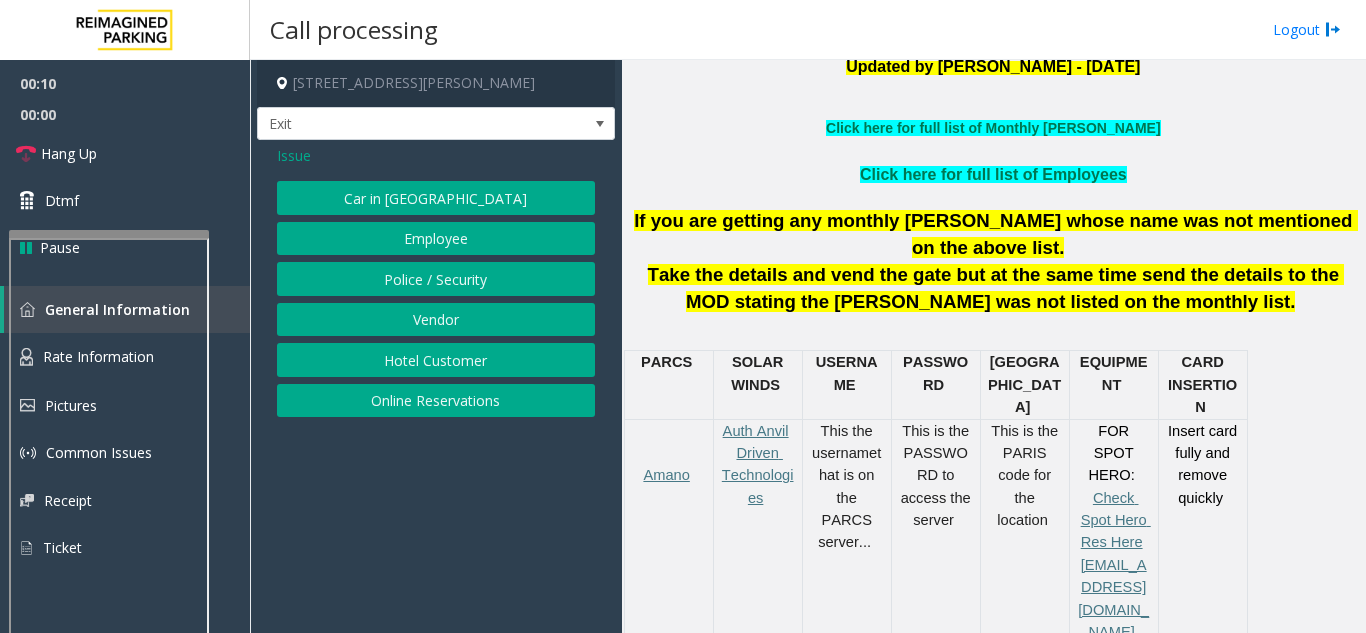 click on "Online Reservations" 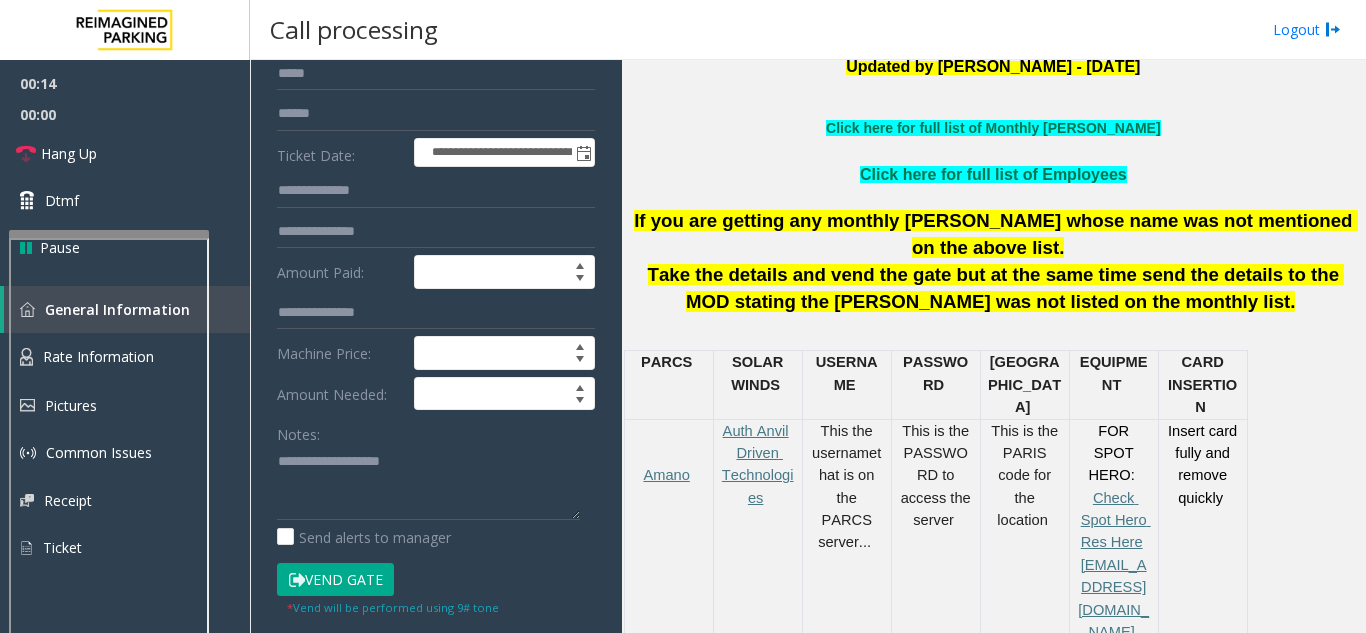 scroll, scrollTop: 200, scrollLeft: 0, axis: vertical 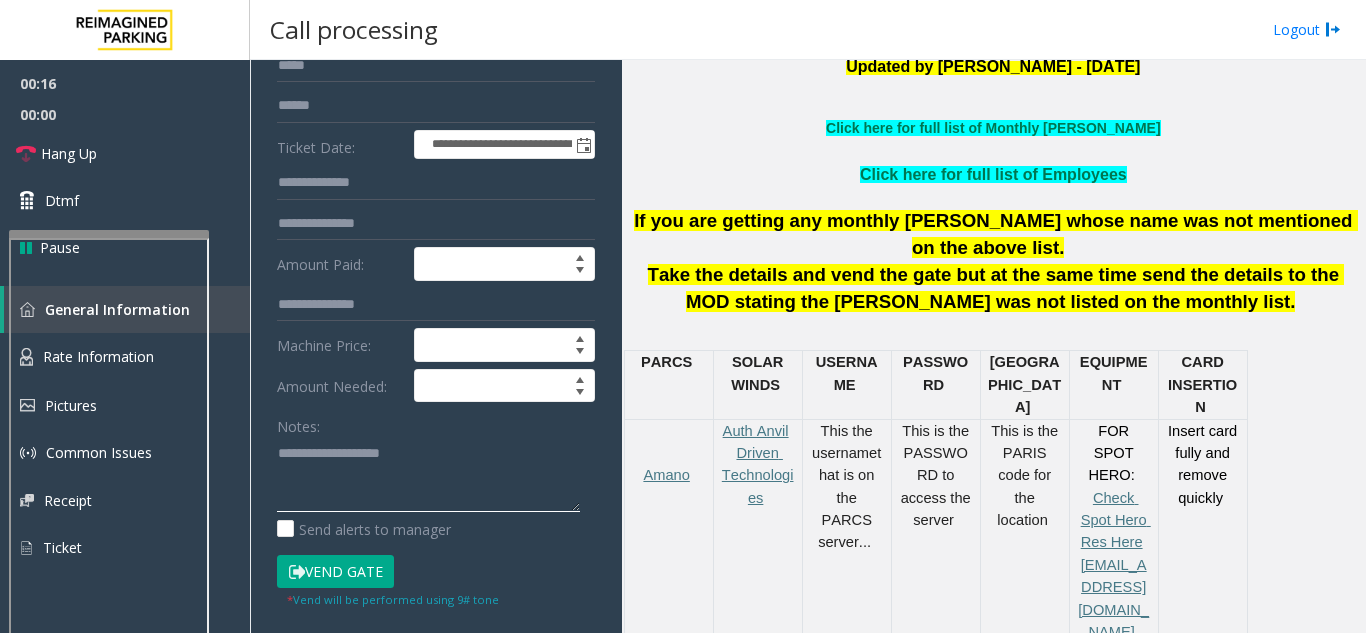 paste on "**********" 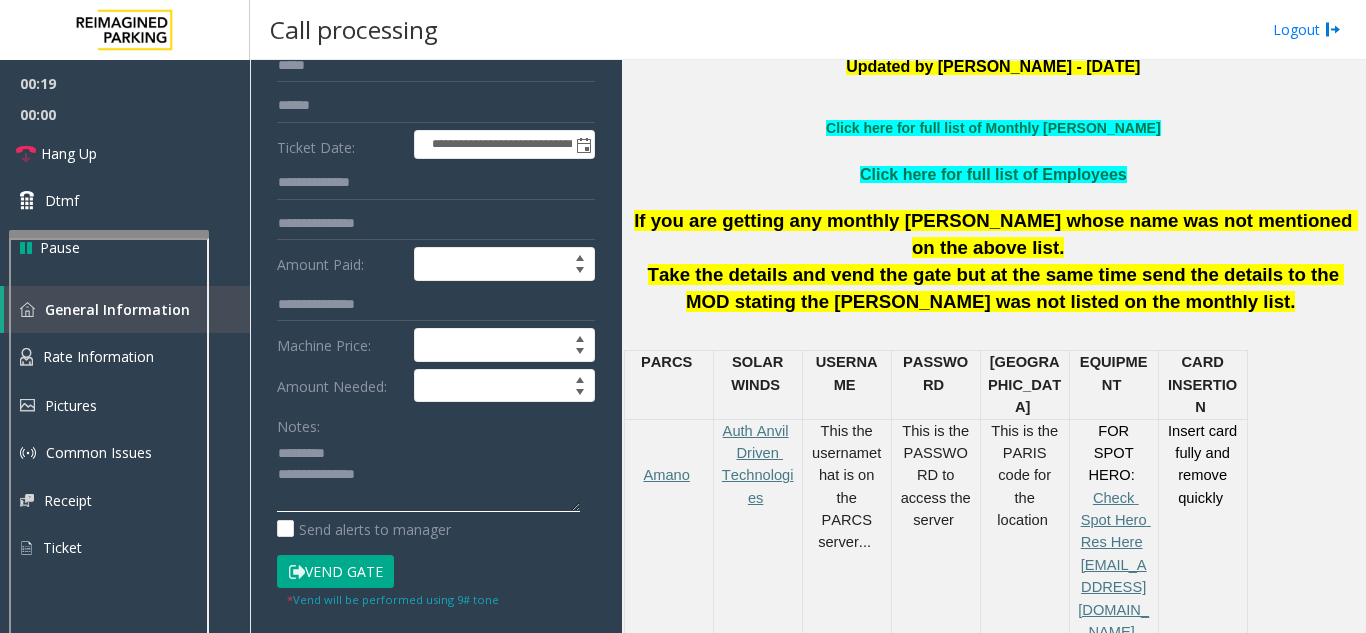 scroll, scrollTop: 100, scrollLeft: 0, axis: vertical 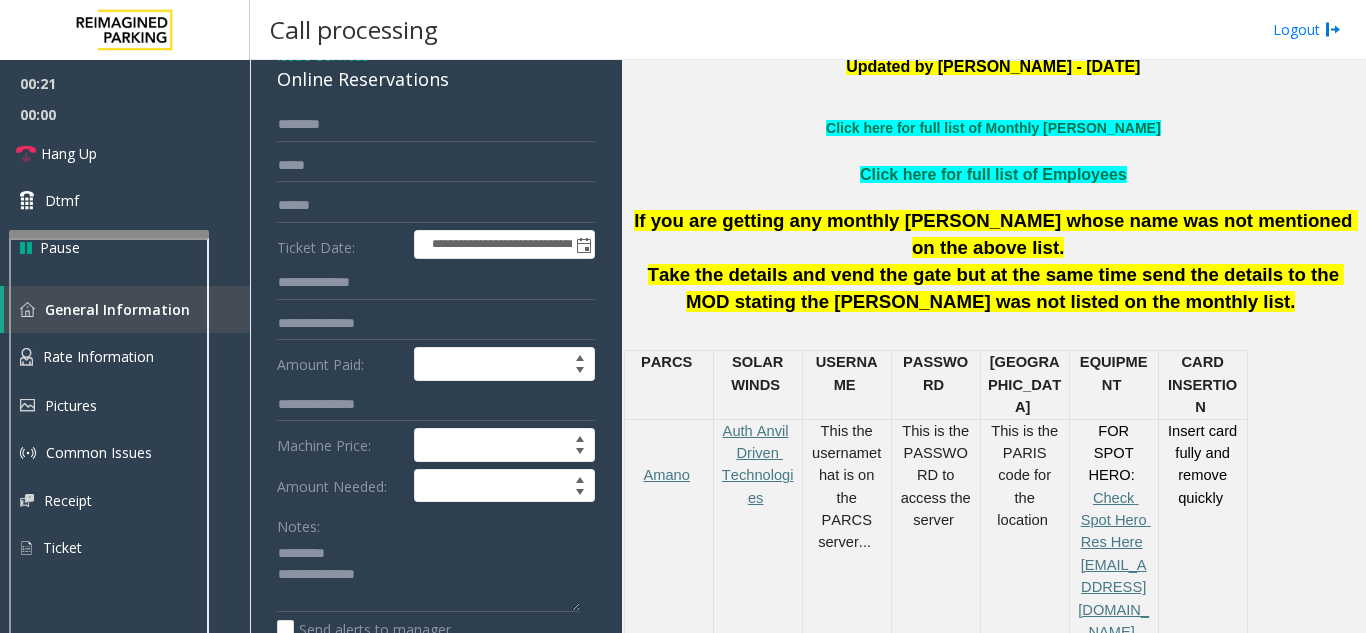 click on "Online Reservations" 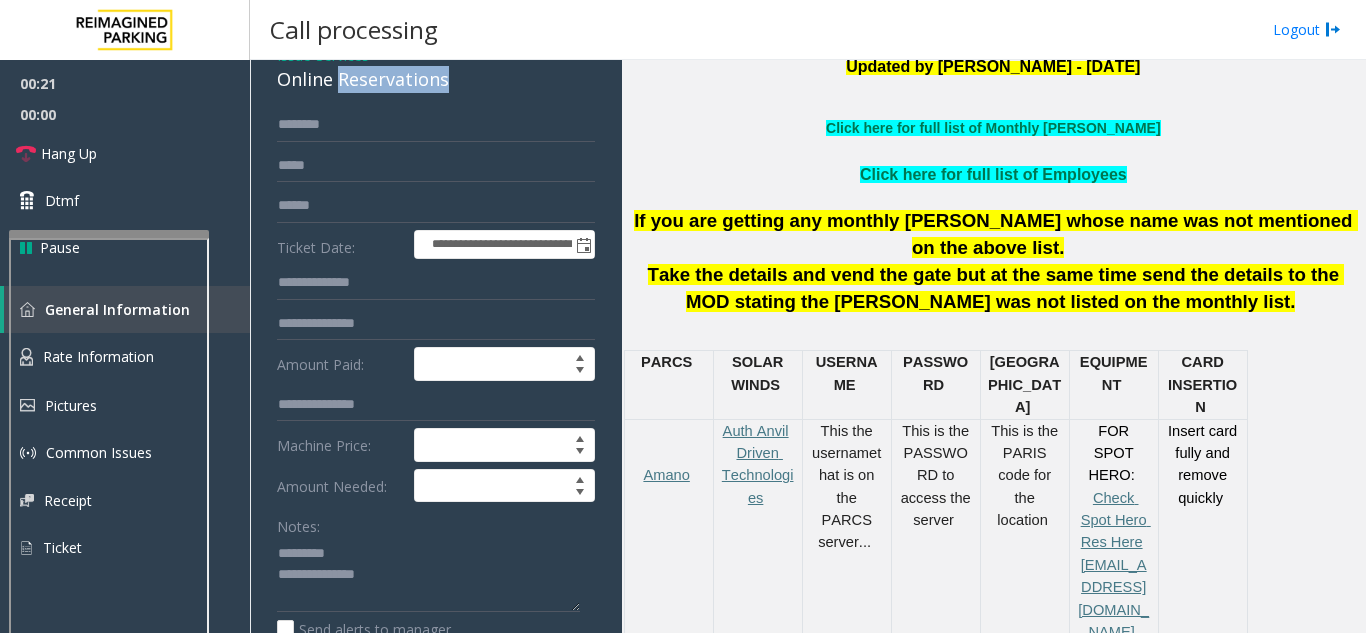 click on "Online Reservations" 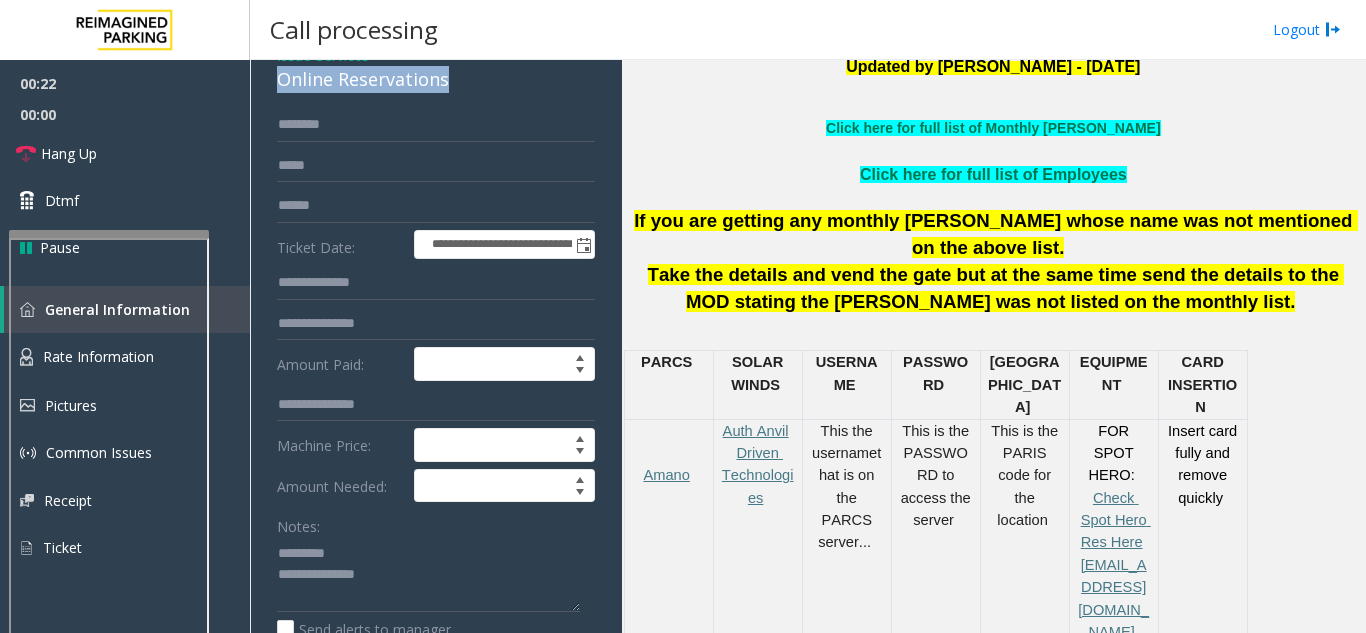 click on "Online Reservations" 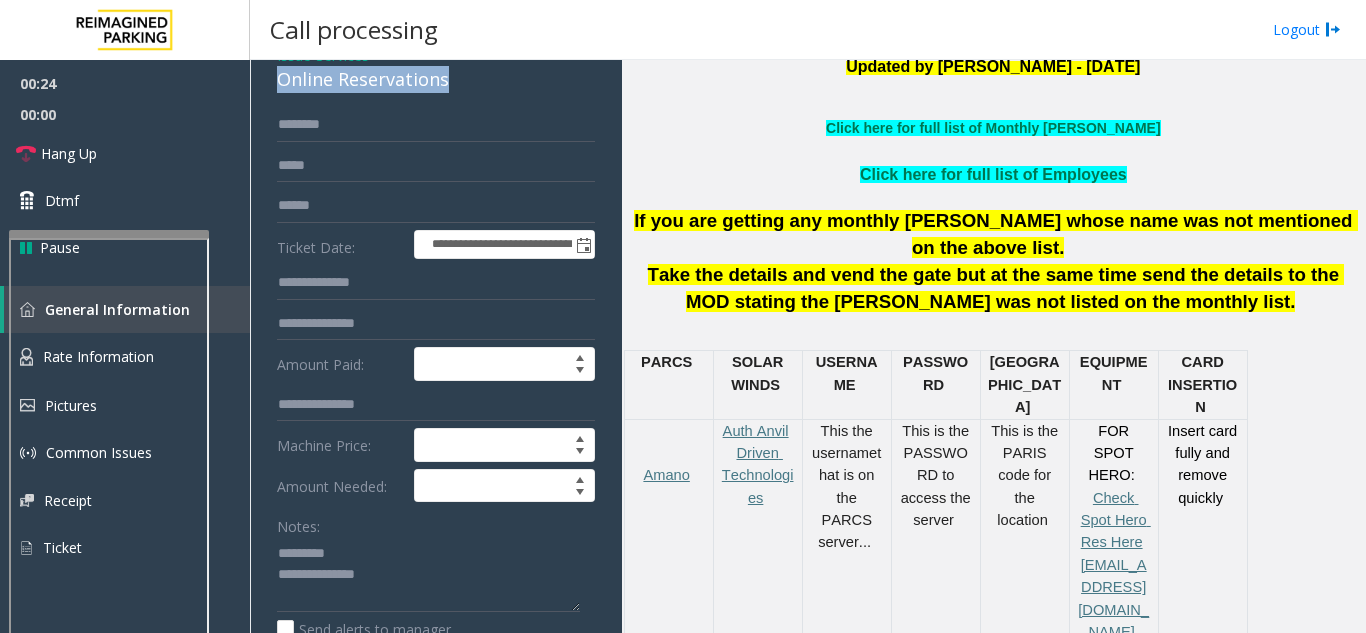 scroll, scrollTop: 300, scrollLeft: 0, axis: vertical 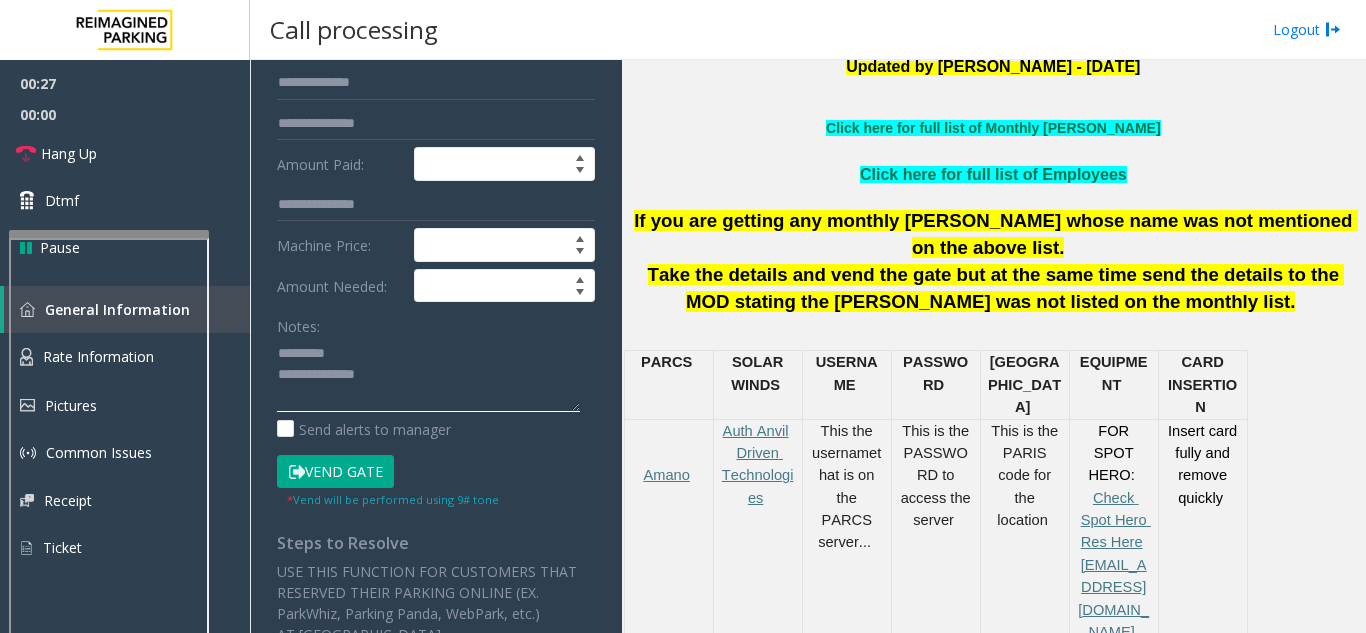 paste on "**********" 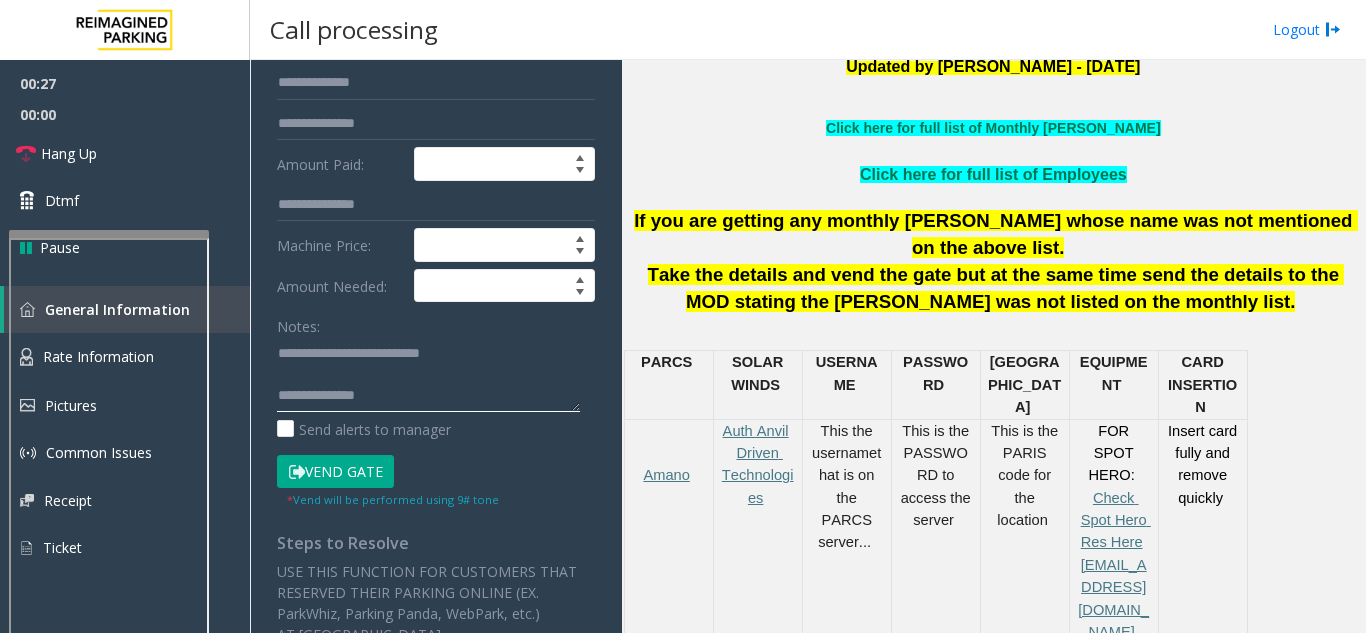 click 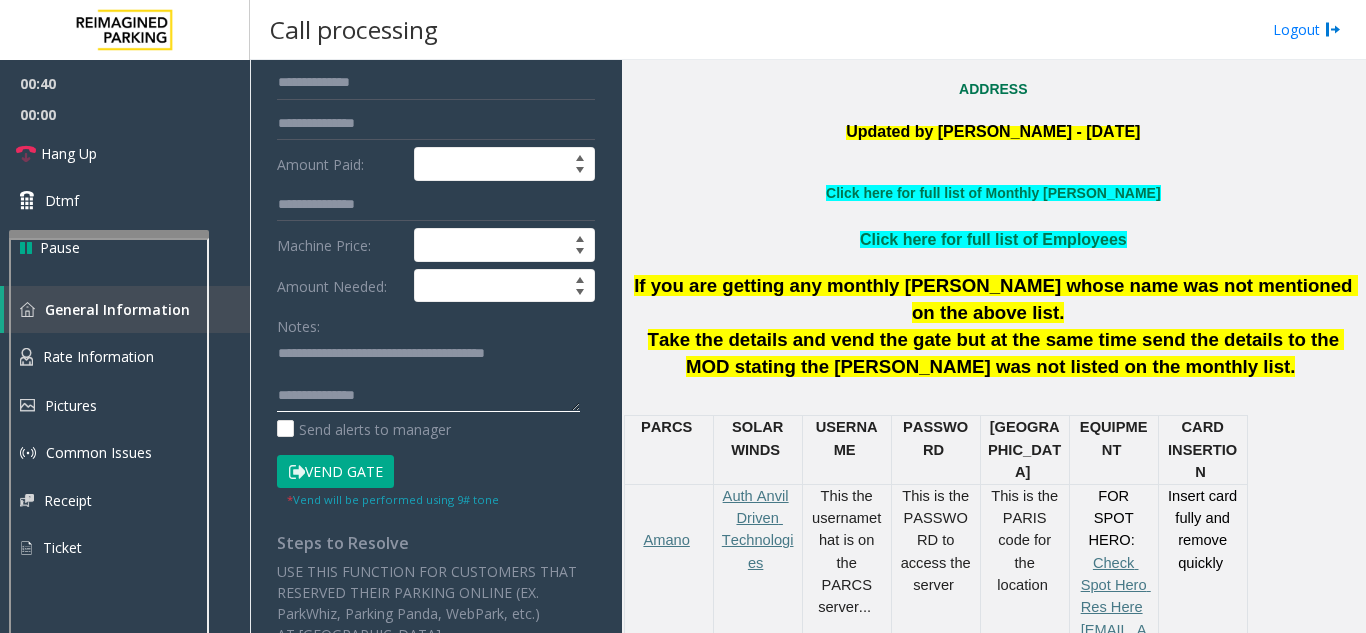 scroll, scrollTop: 500, scrollLeft: 0, axis: vertical 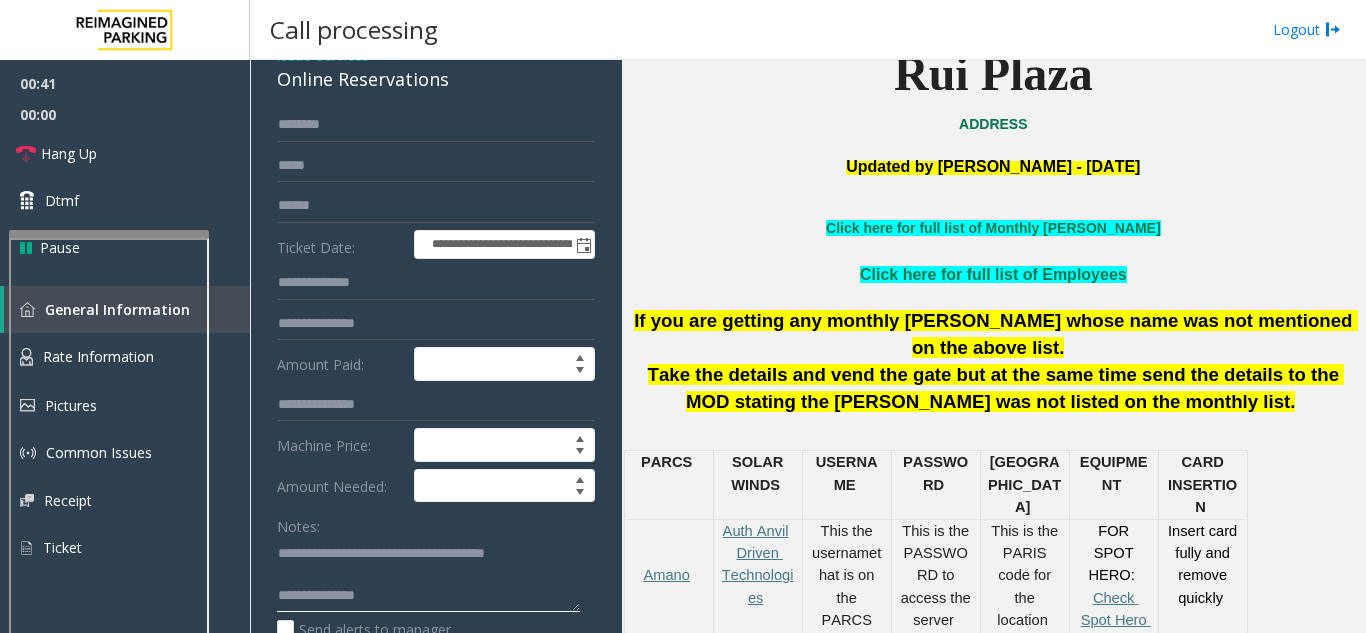 type on "**********" 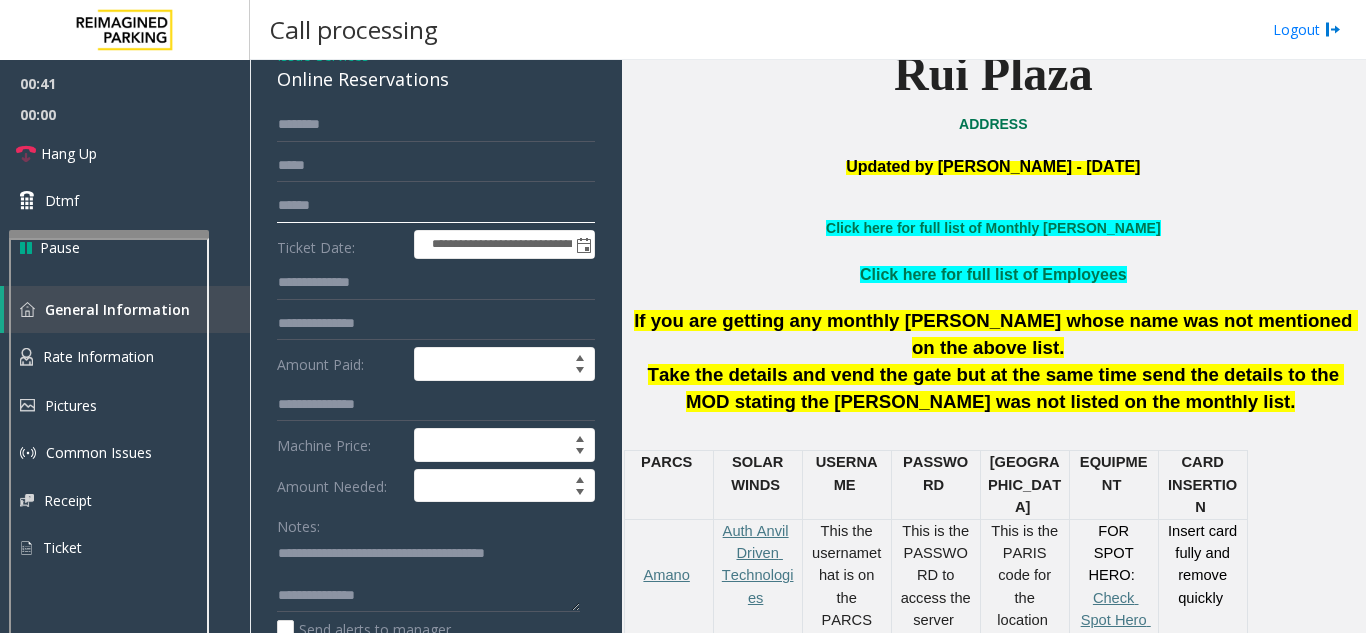 click 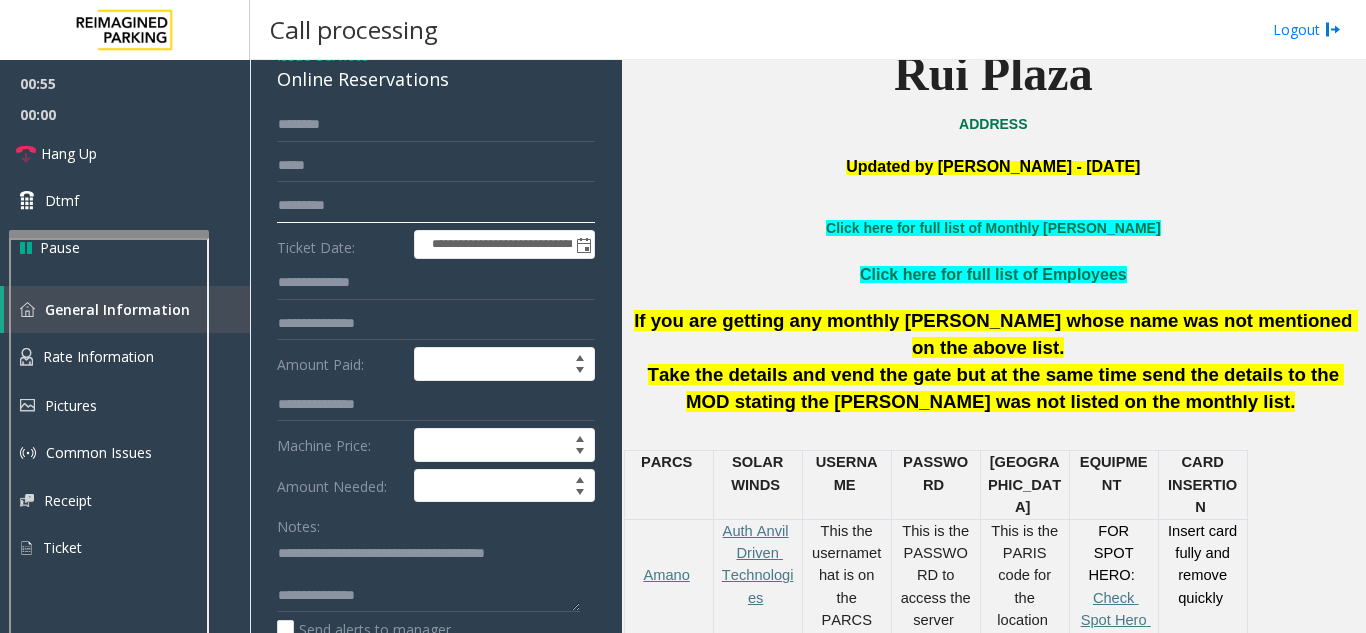 type on "*********" 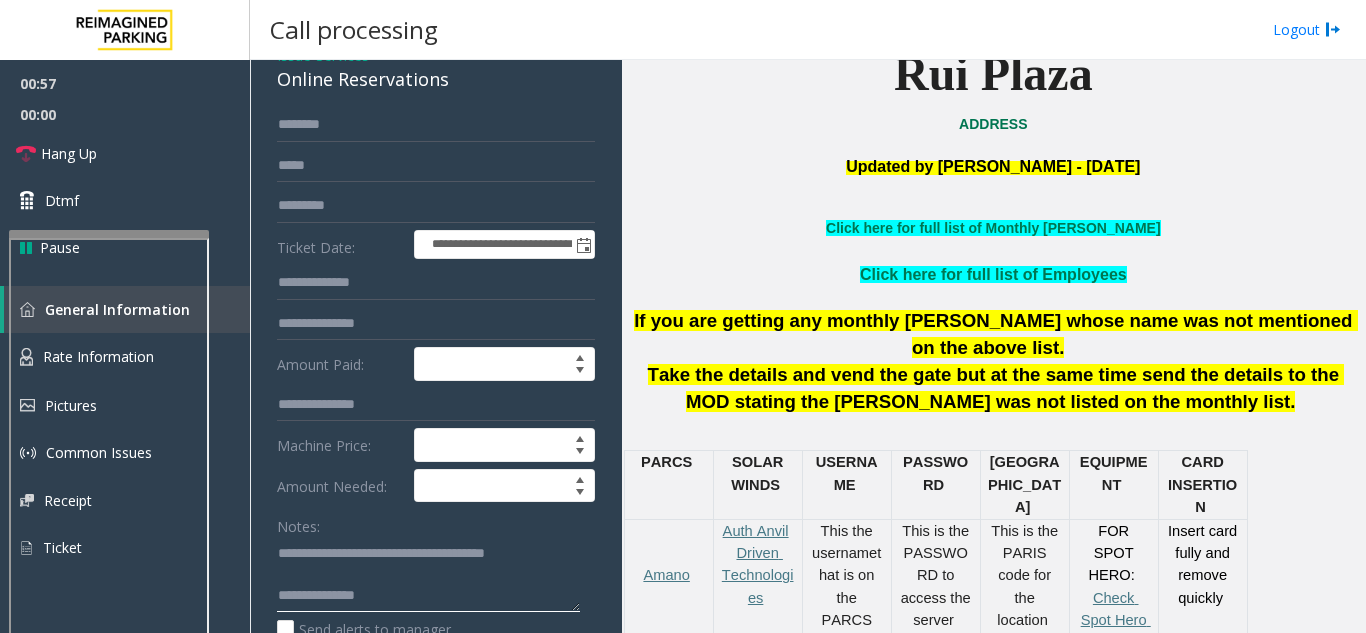drag, startPoint x: 515, startPoint y: 551, endPoint x: 496, endPoint y: 561, distance: 21.470911 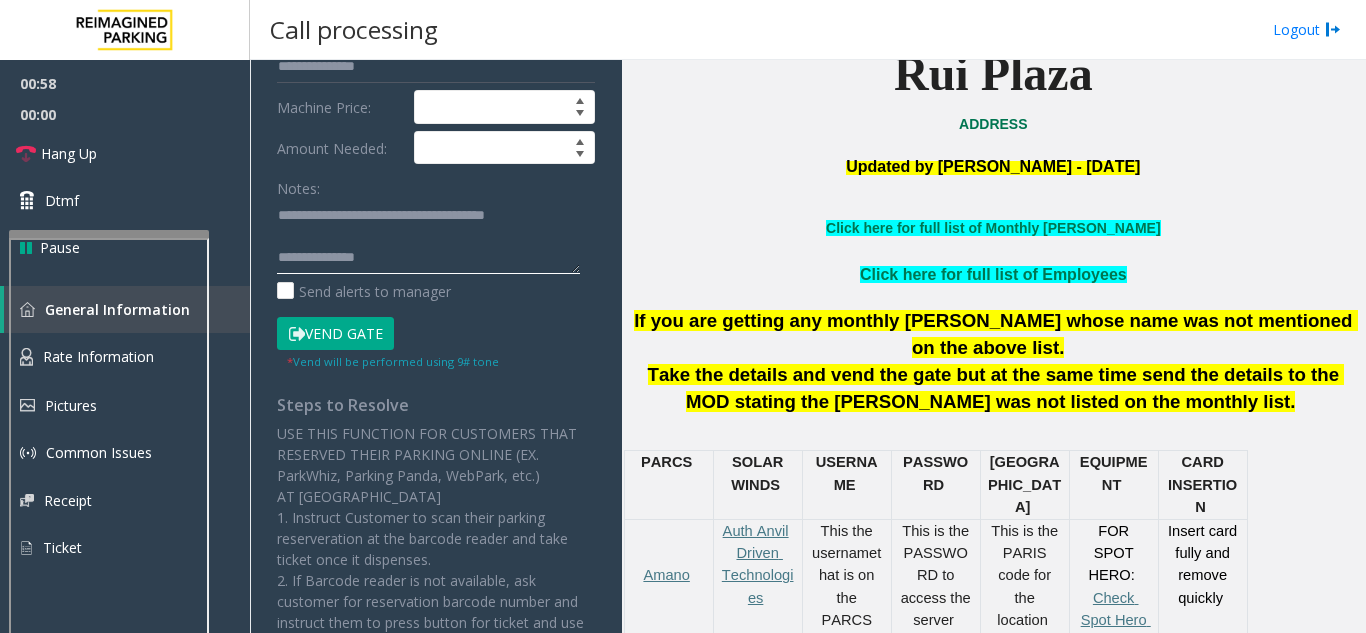 scroll, scrollTop: 500, scrollLeft: 0, axis: vertical 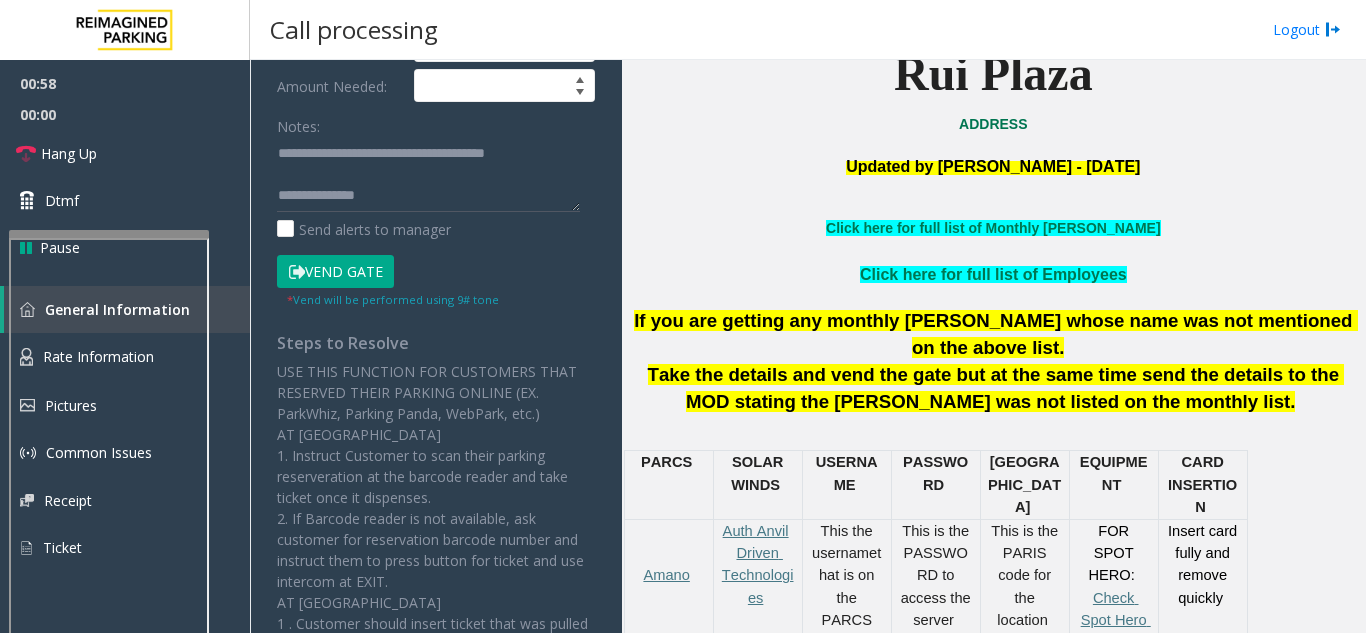 click on "Vend Gate" 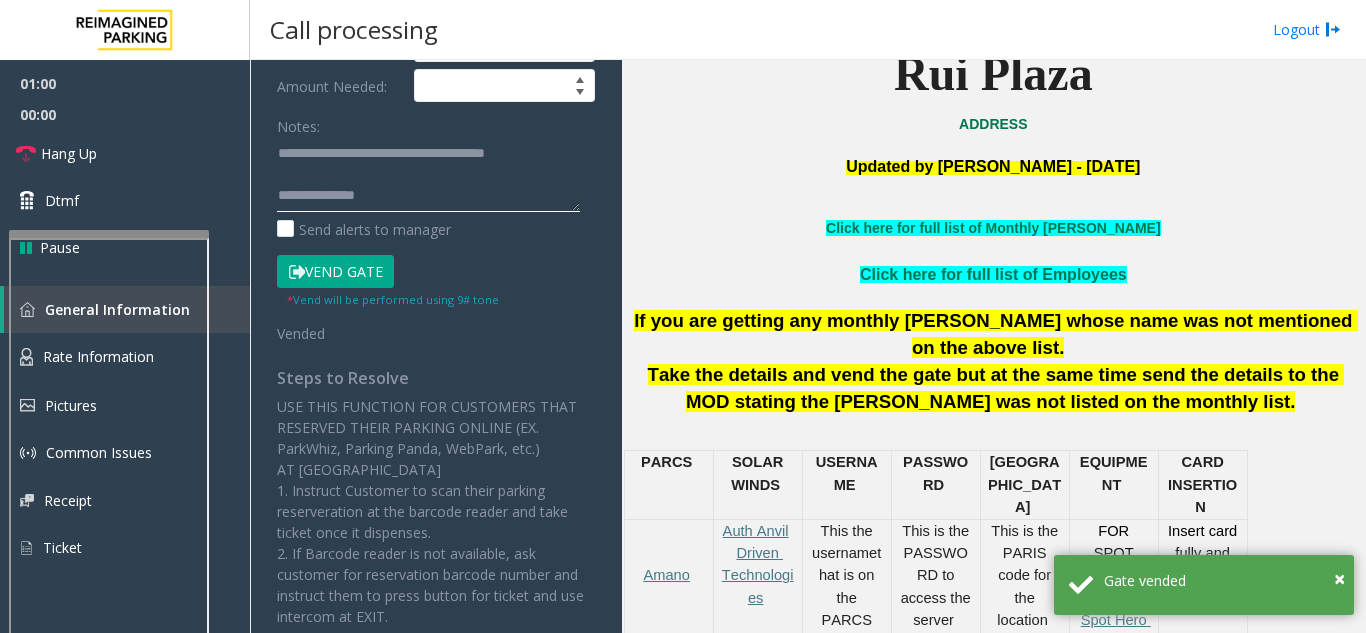 click 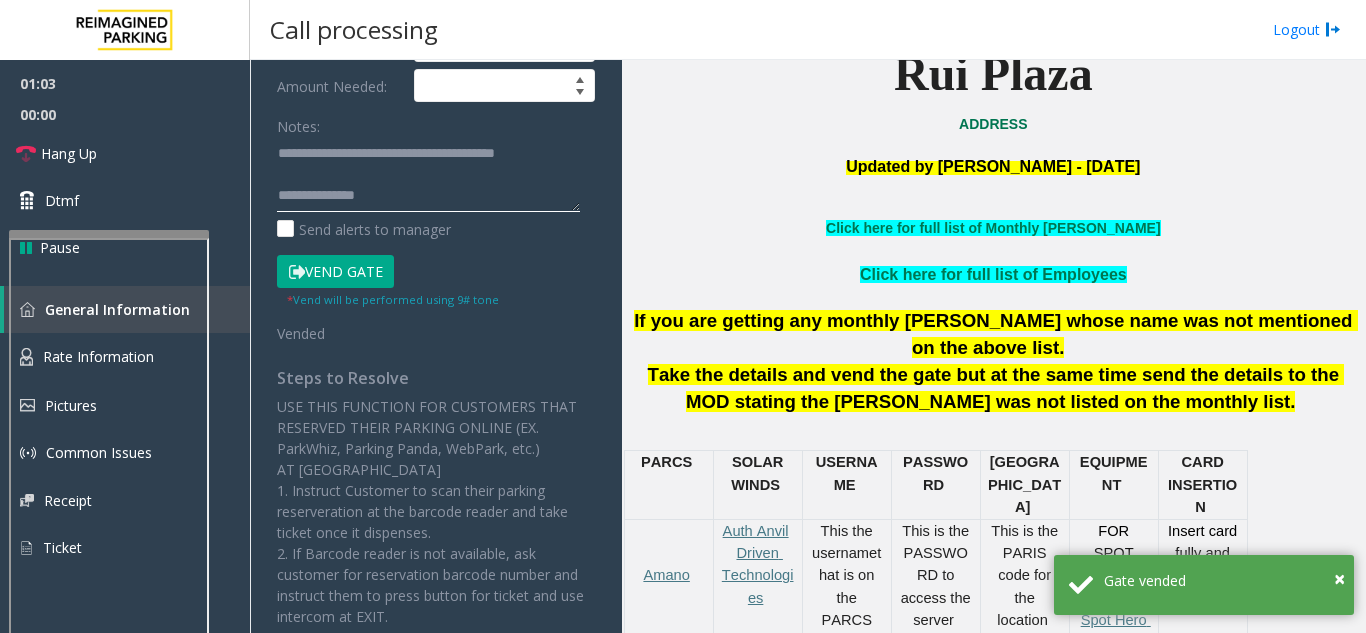 scroll, scrollTop: 400, scrollLeft: 0, axis: vertical 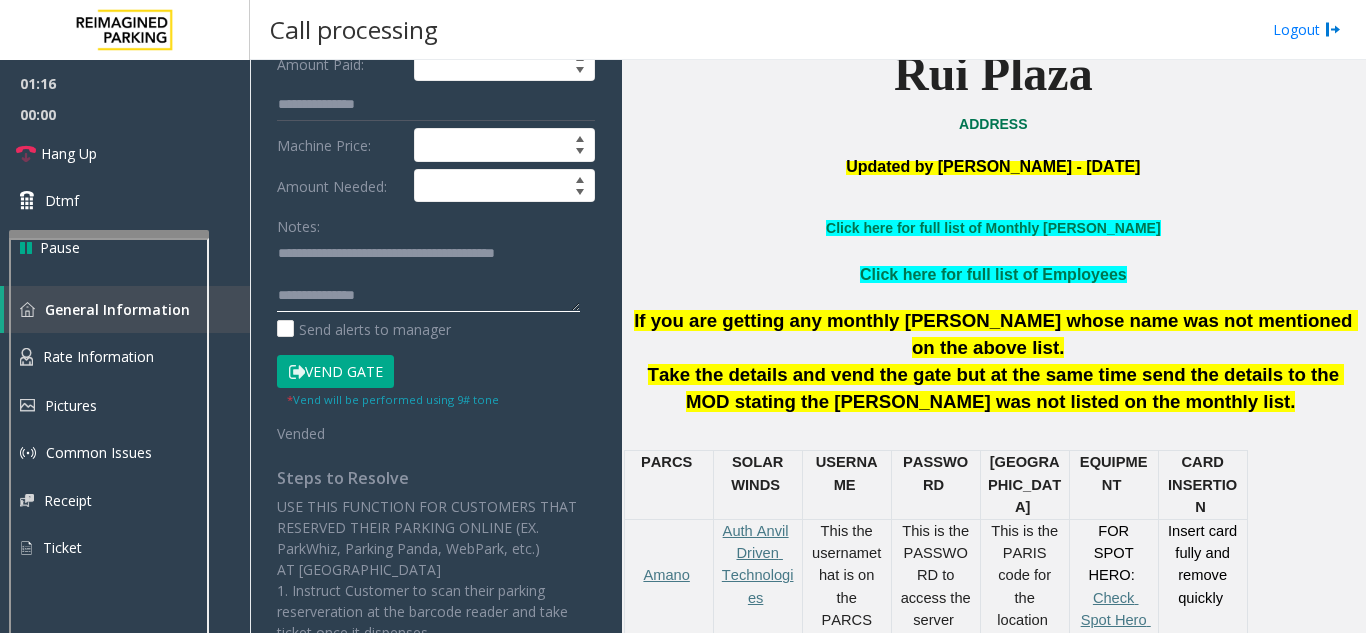 click 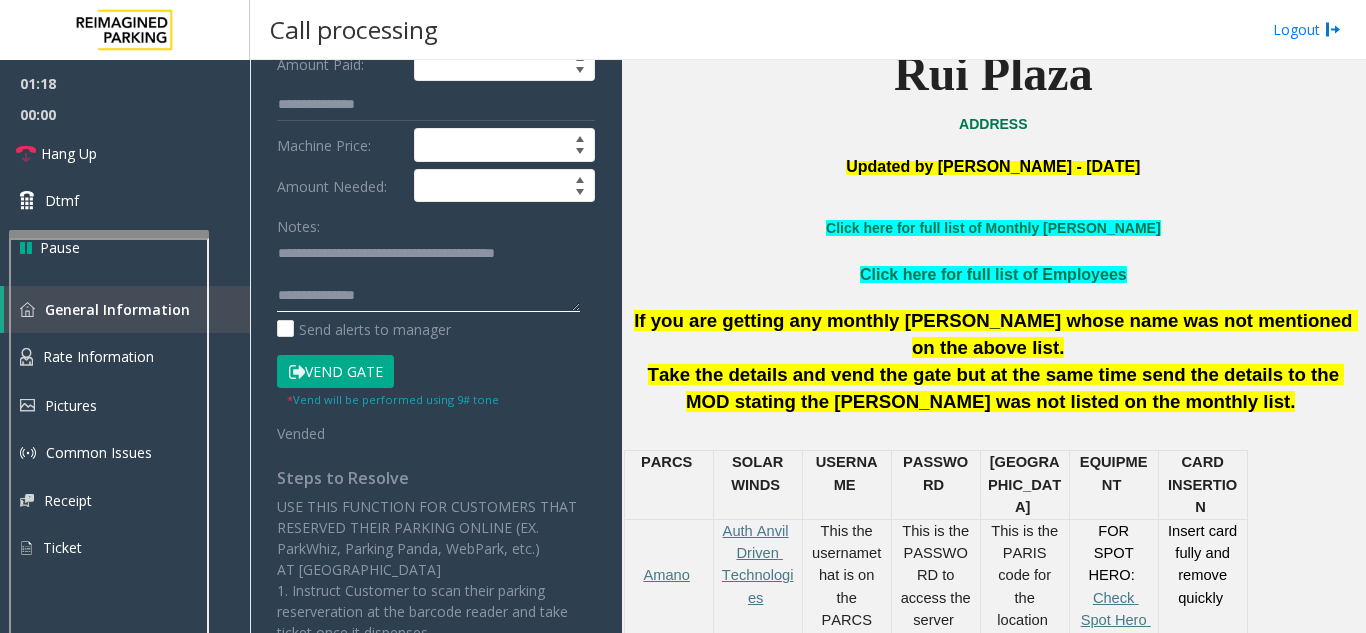 paste on "**********" 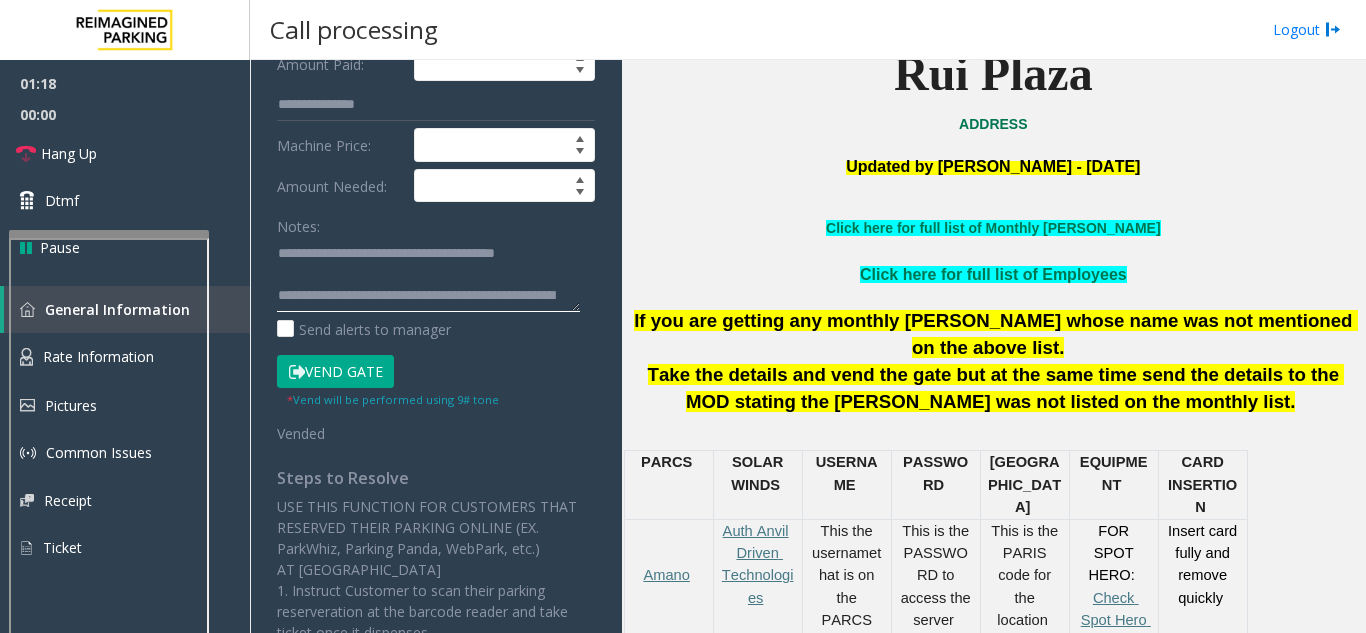 scroll, scrollTop: 15, scrollLeft: 0, axis: vertical 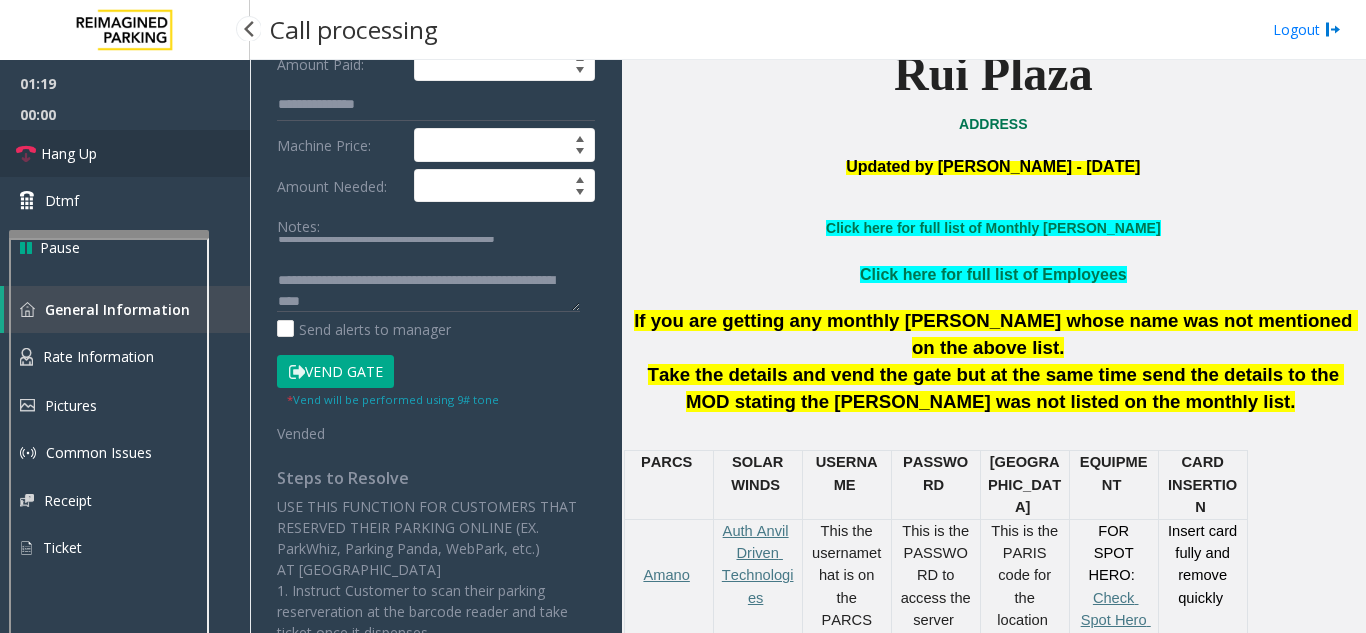 click on "Hang Up" at bounding box center (125, 153) 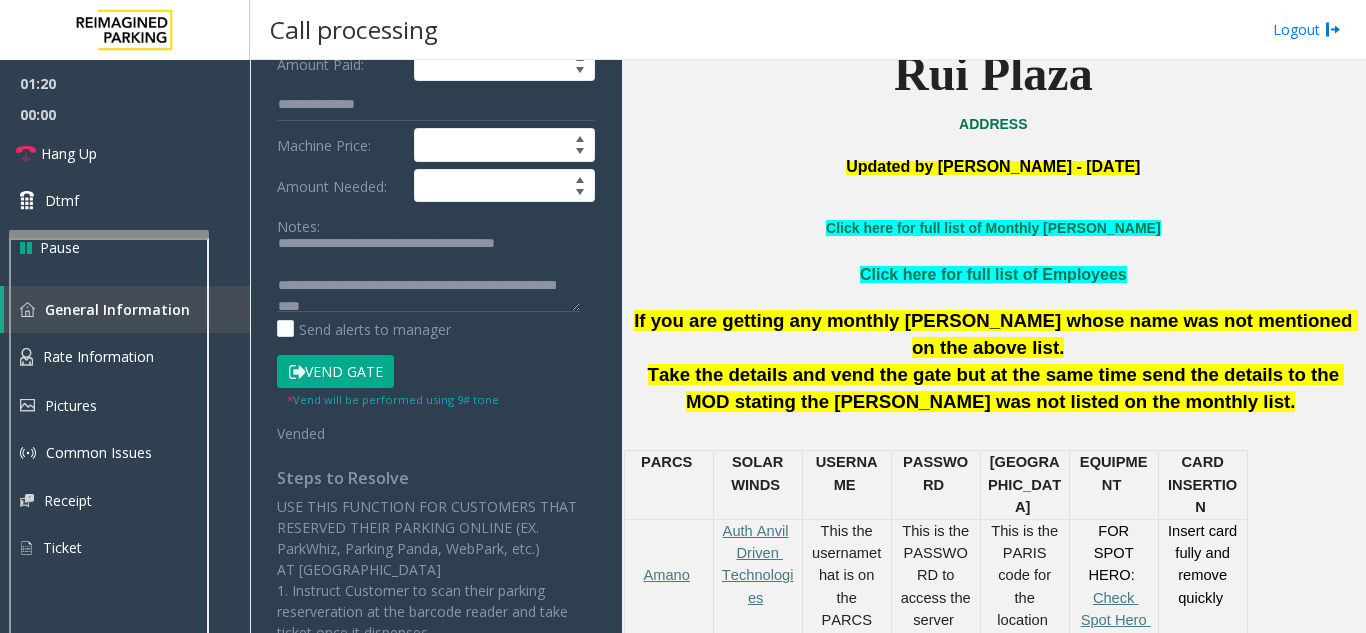scroll, scrollTop: 0, scrollLeft: 0, axis: both 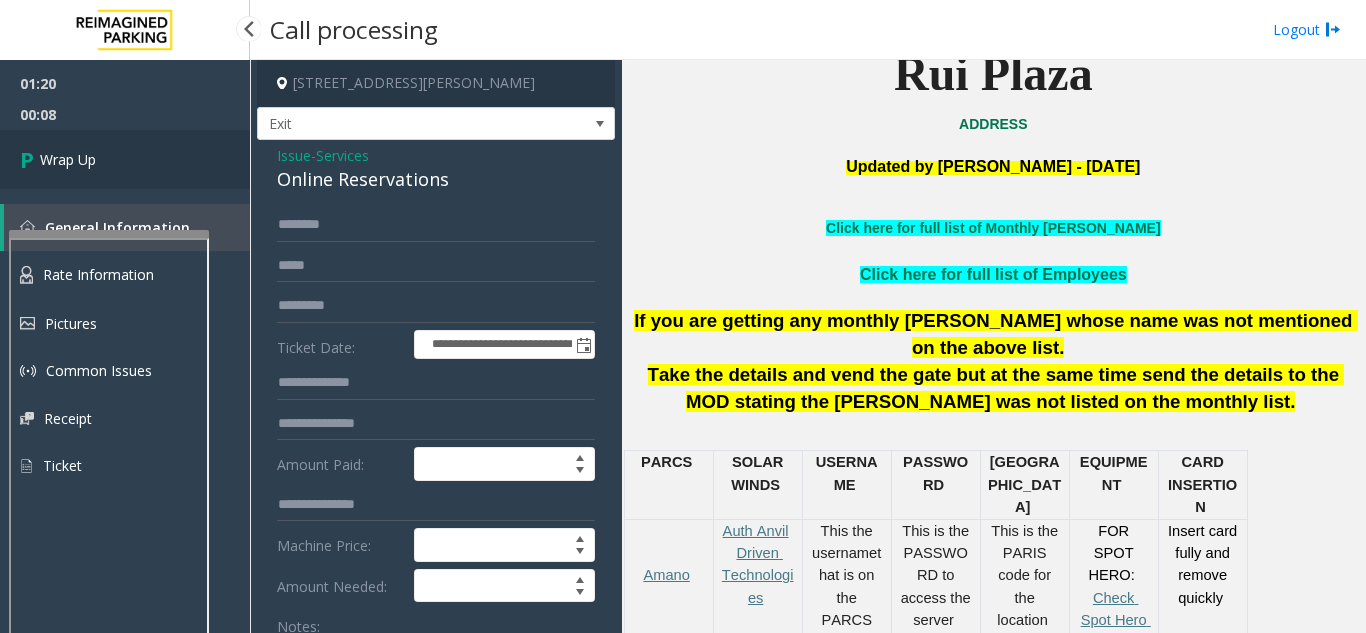 type on "**********" 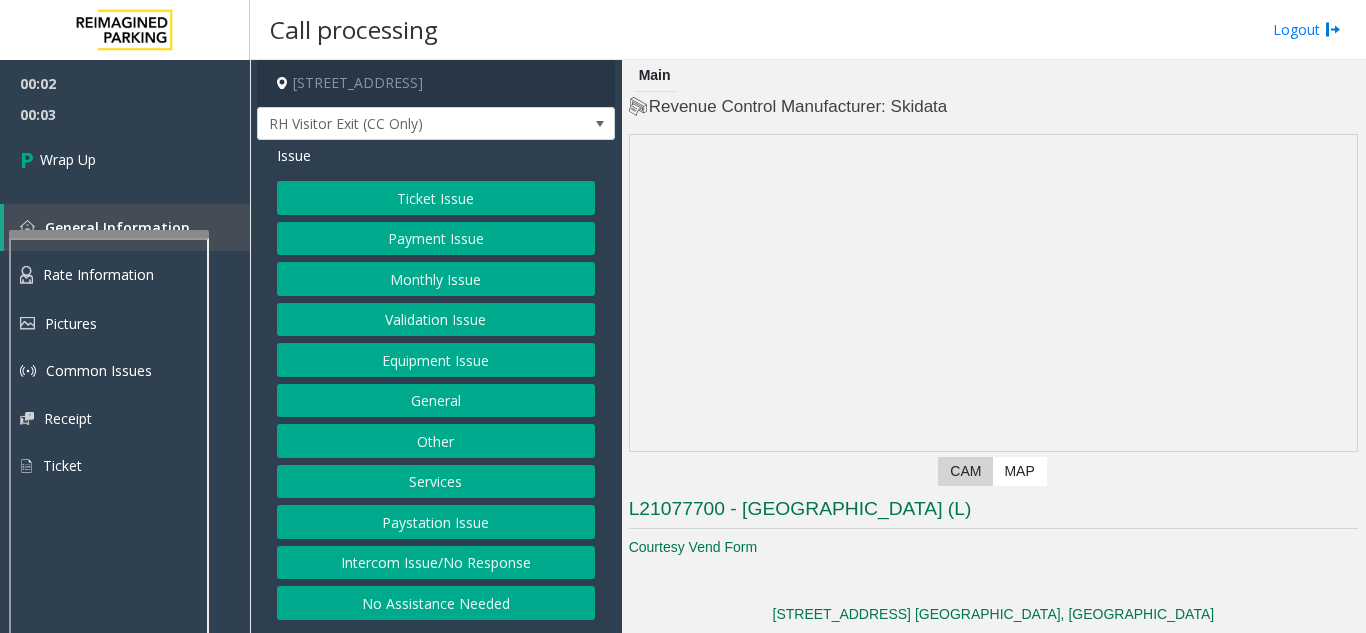 click on "Intercom Issue/No Response" 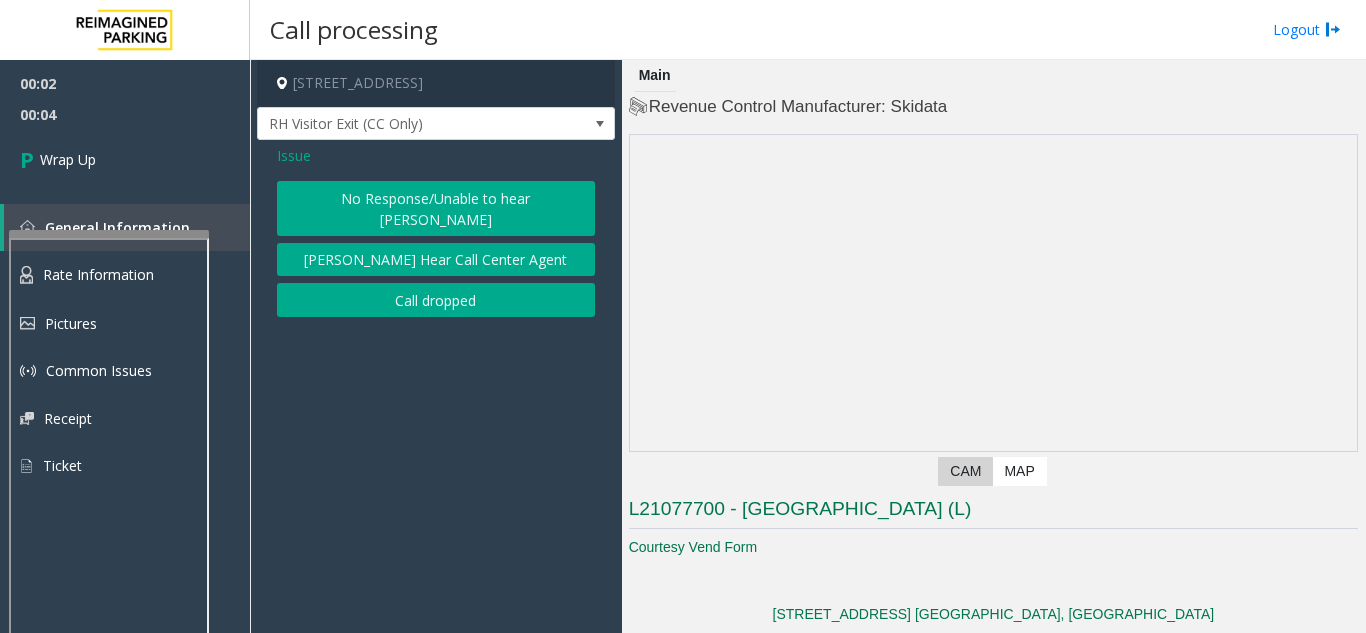 click on "Issue  No Response/Unable to hear [PERSON_NAME] Cannot Hear Call Center Agent   Call dropped" 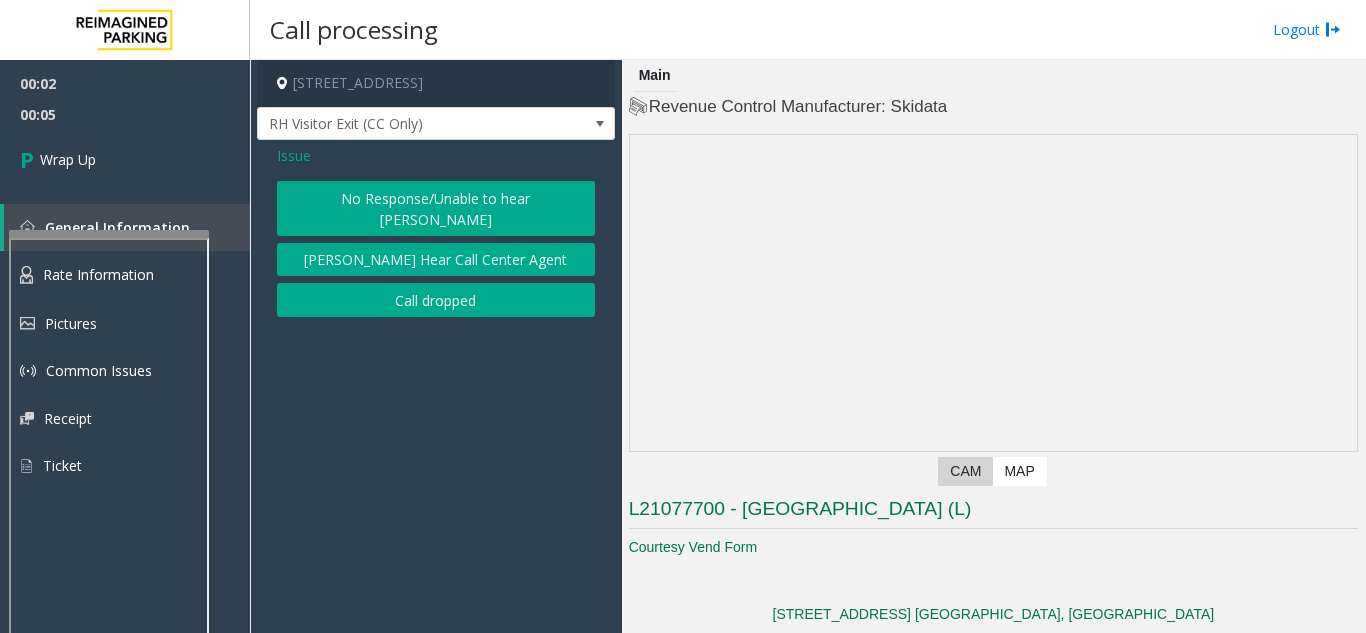 click on "Call dropped" 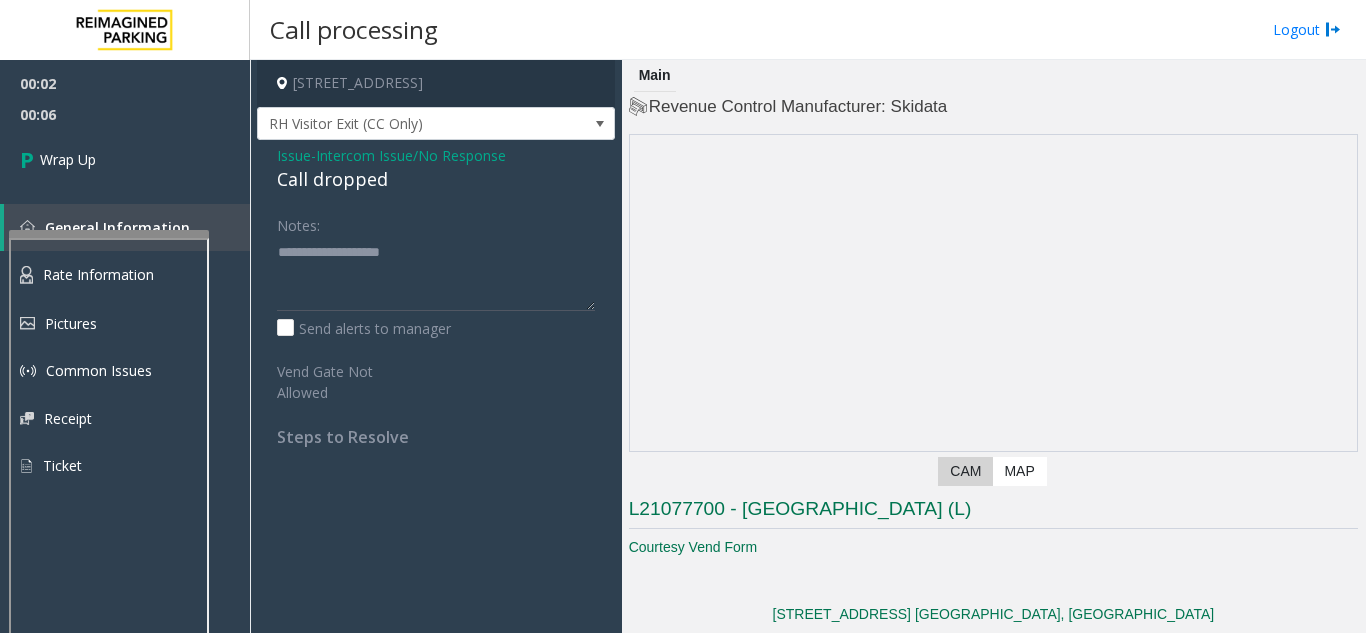 click on "Call dropped" 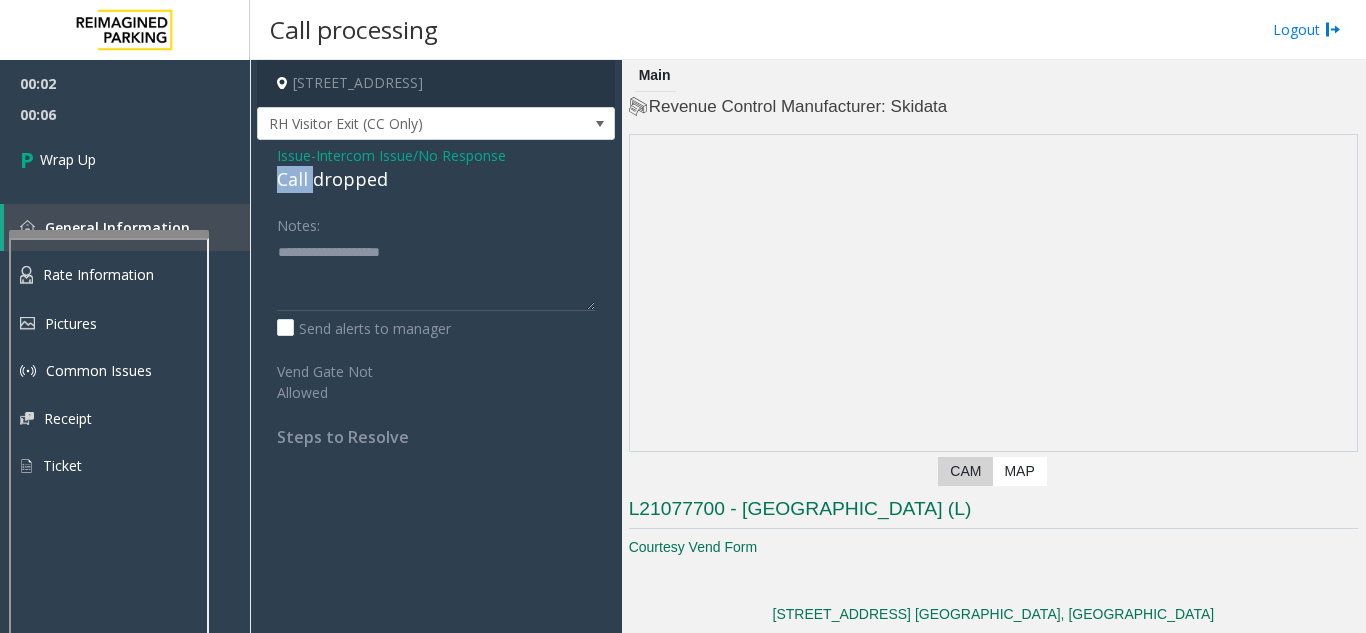 click on "Call dropped" 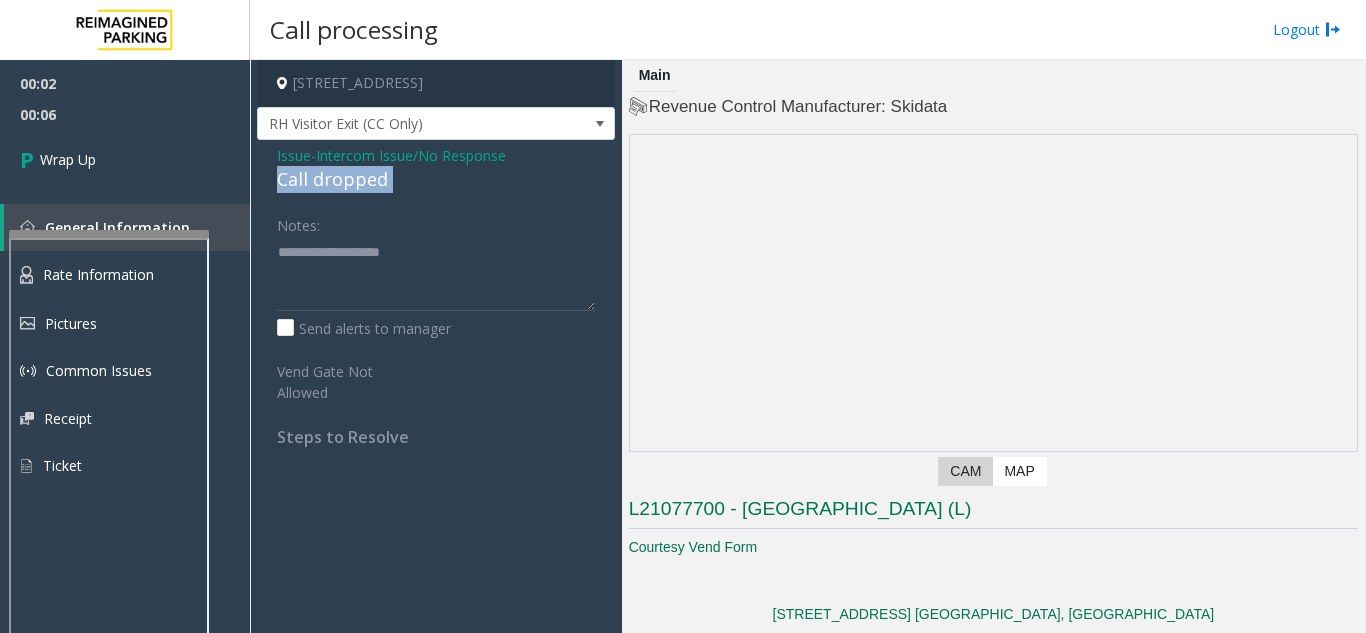 click on "Call dropped" 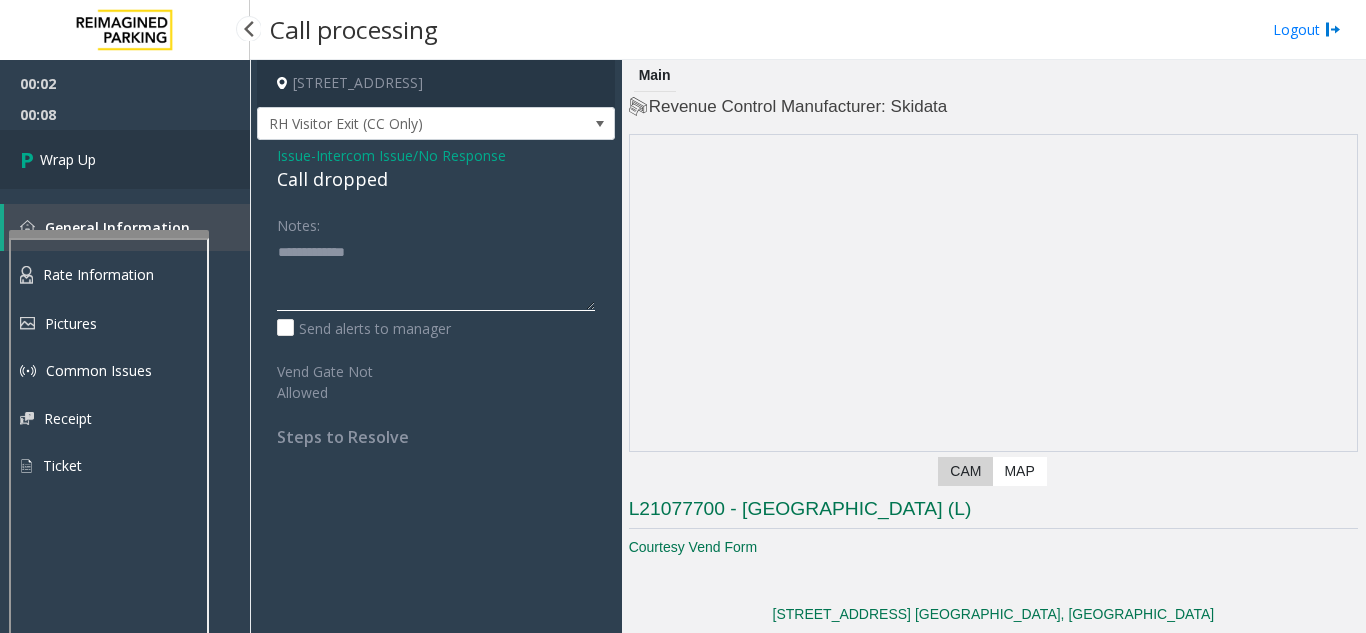 type on "**********" 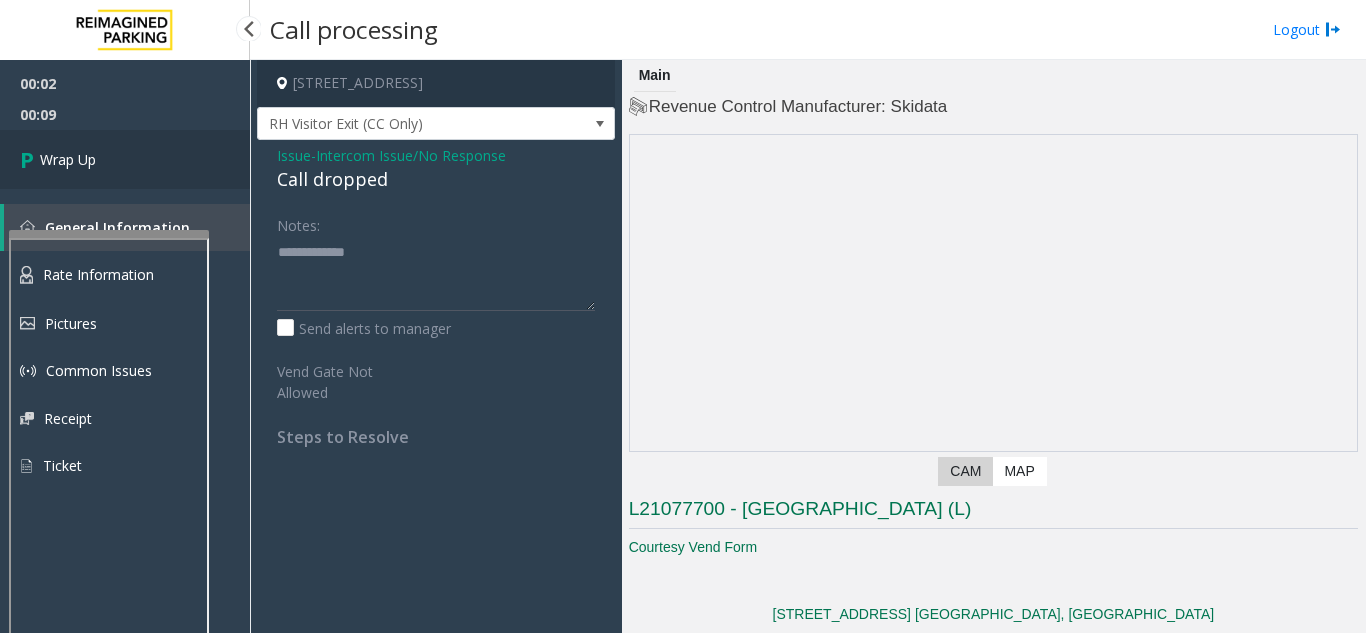click on "Wrap Up" at bounding box center [125, 159] 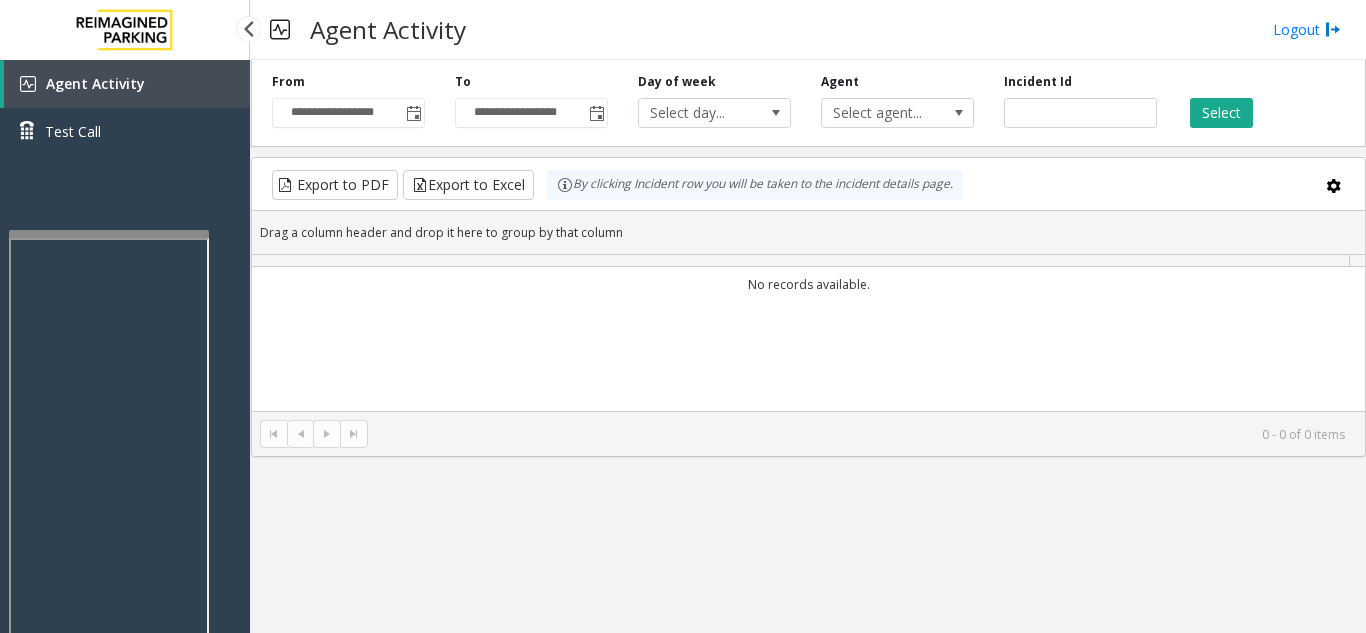 click on "Agent Activity Test Call" at bounding box center [125, 376] 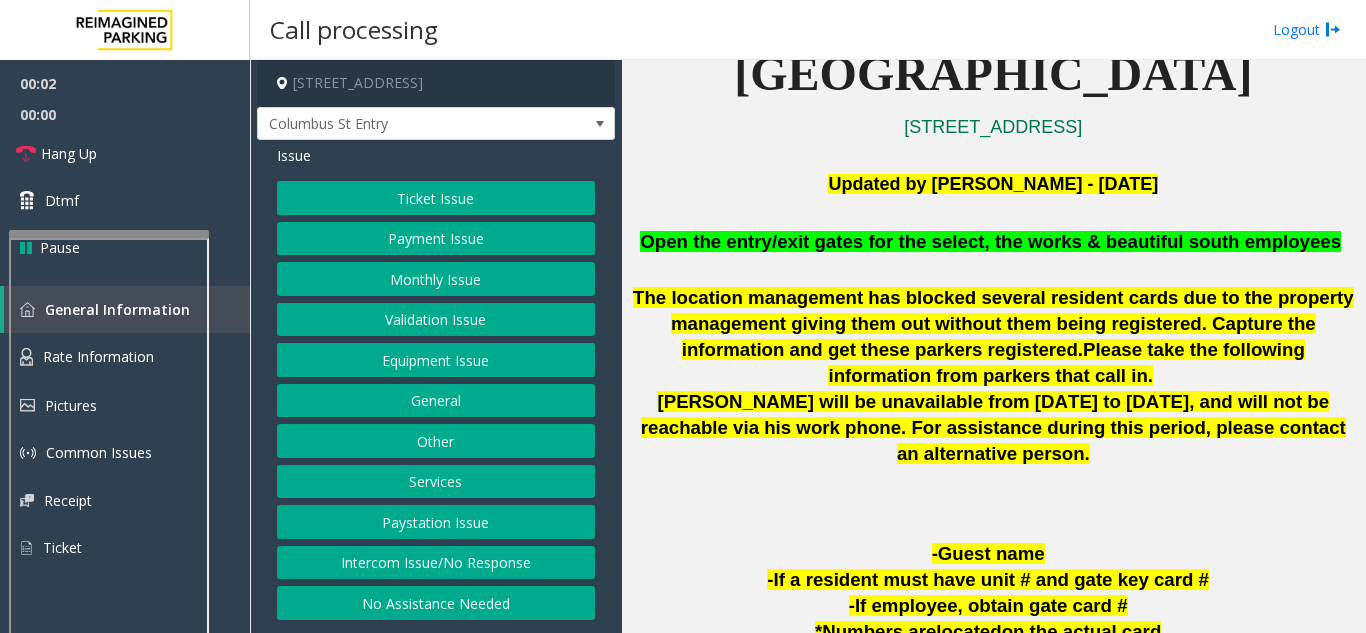 scroll, scrollTop: 400, scrollLeft: 0, axis: vertical 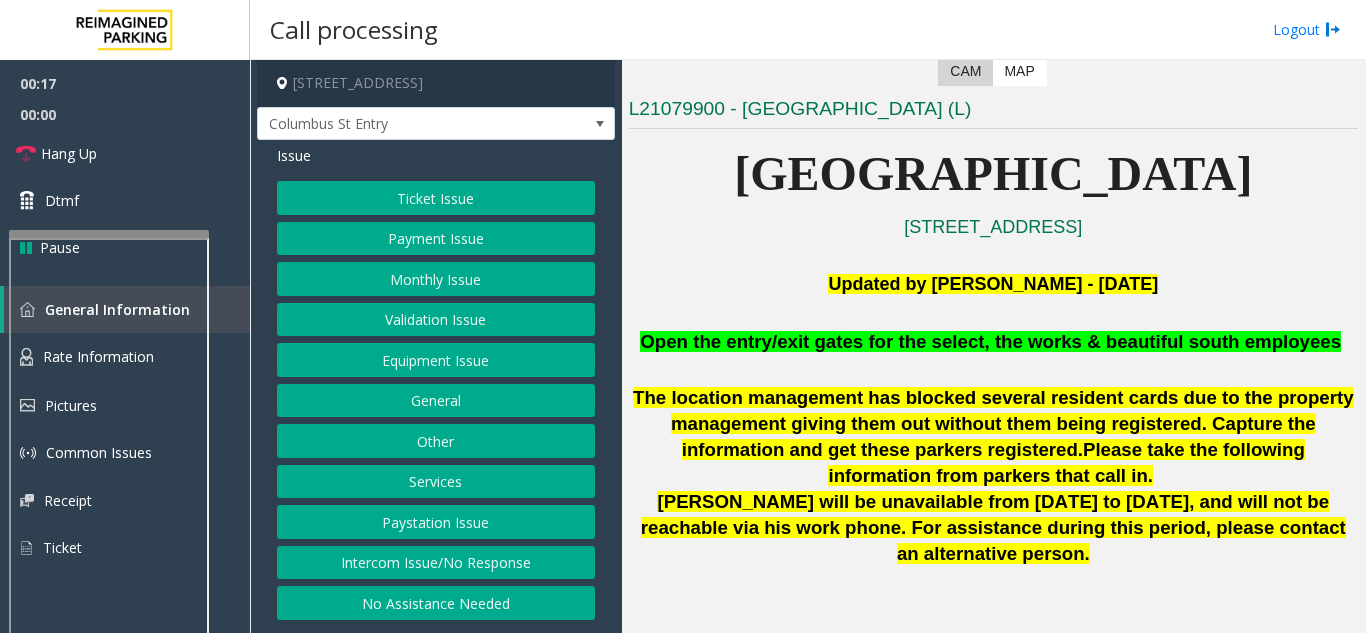 click on "Equipment Issue" 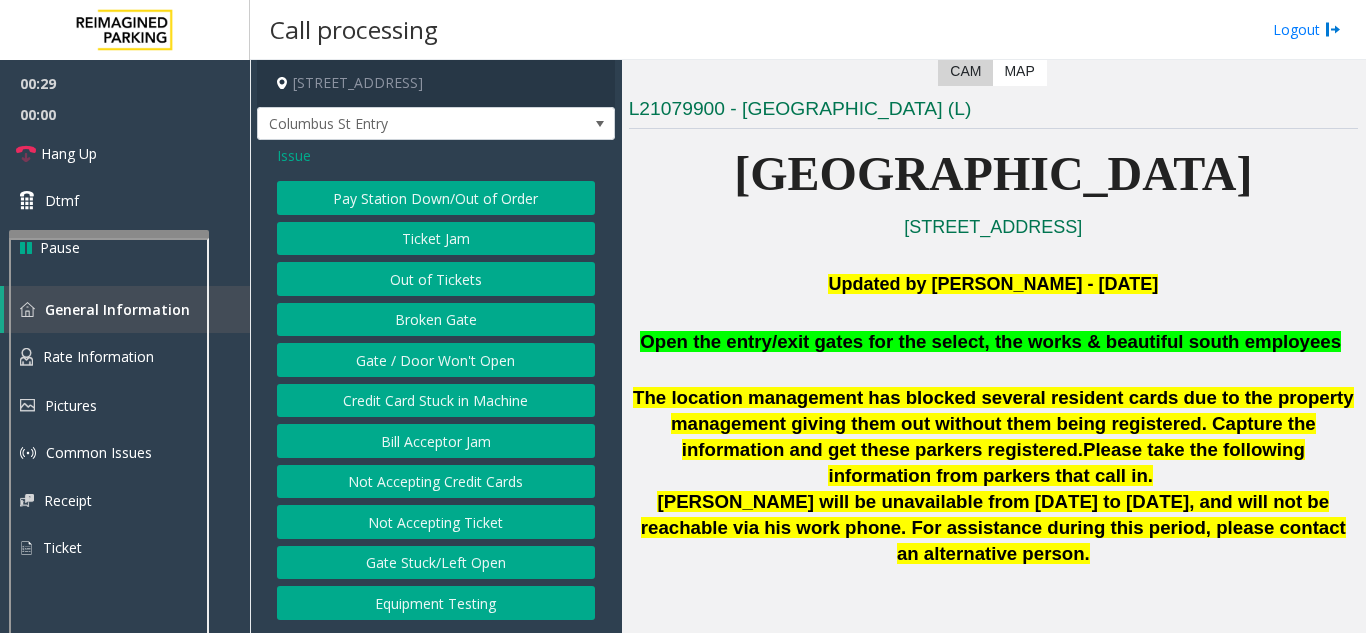 click on "Gate / Door Won't Open" 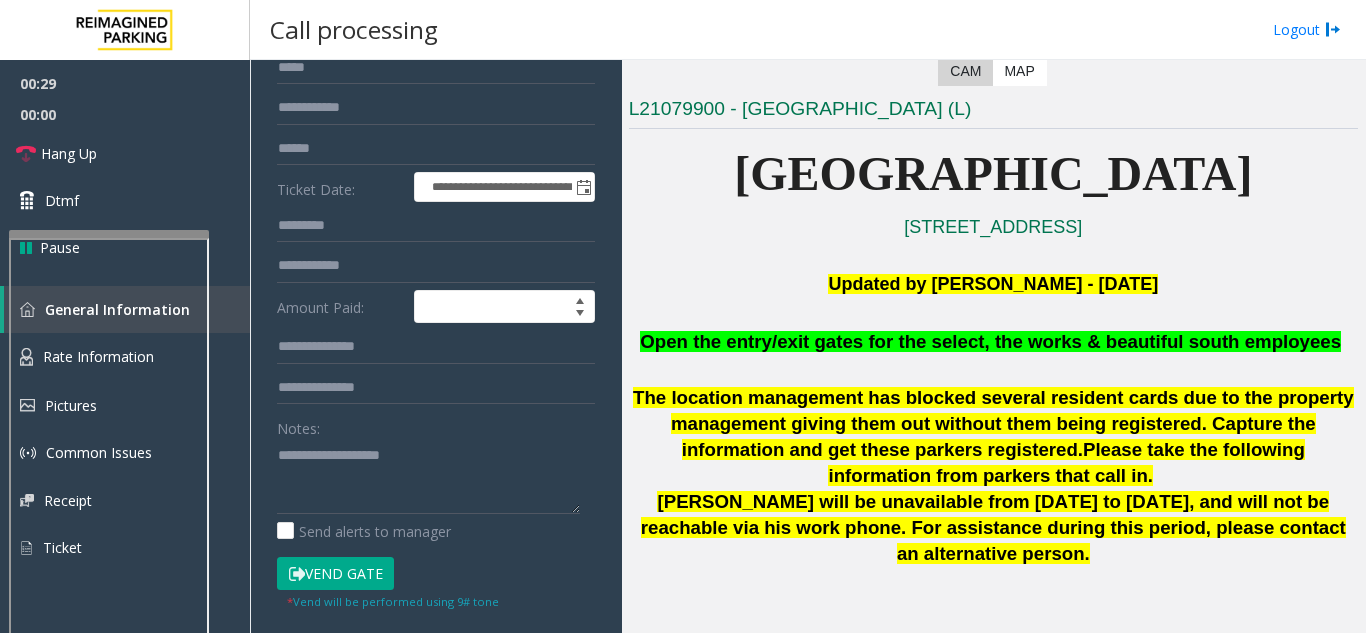 scroll, scrollTop: 200, scrollLeft: 0, axis: vertical 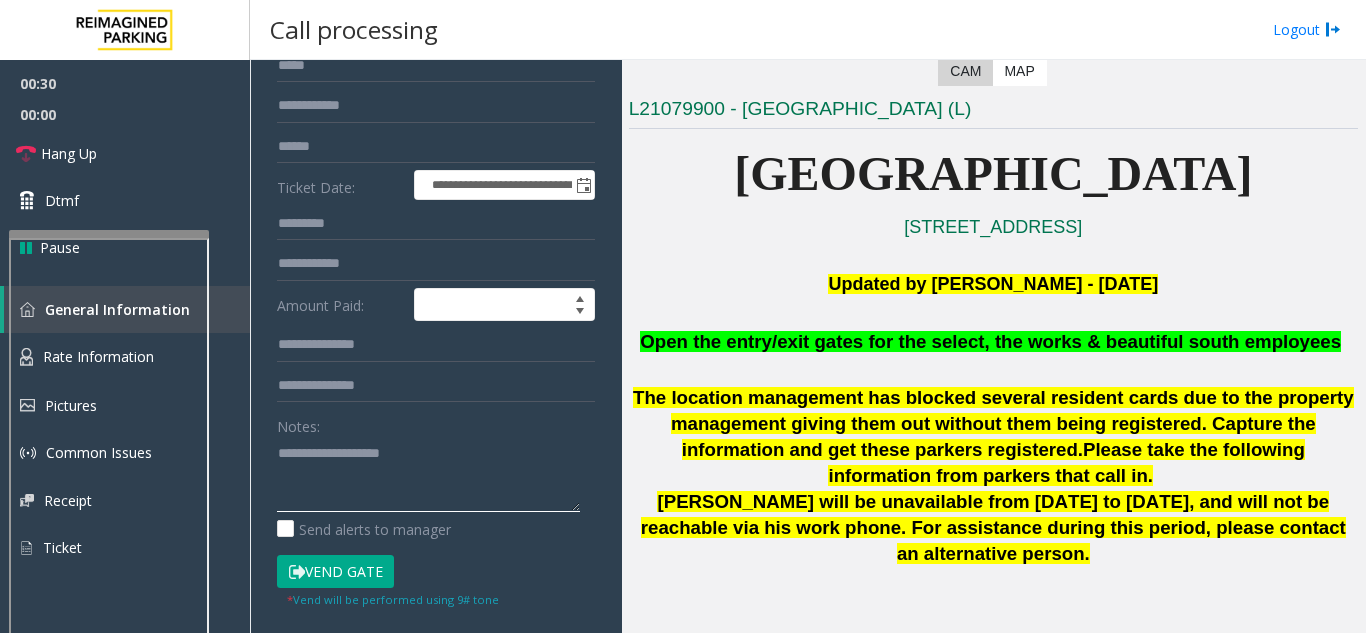 paste on "**********" 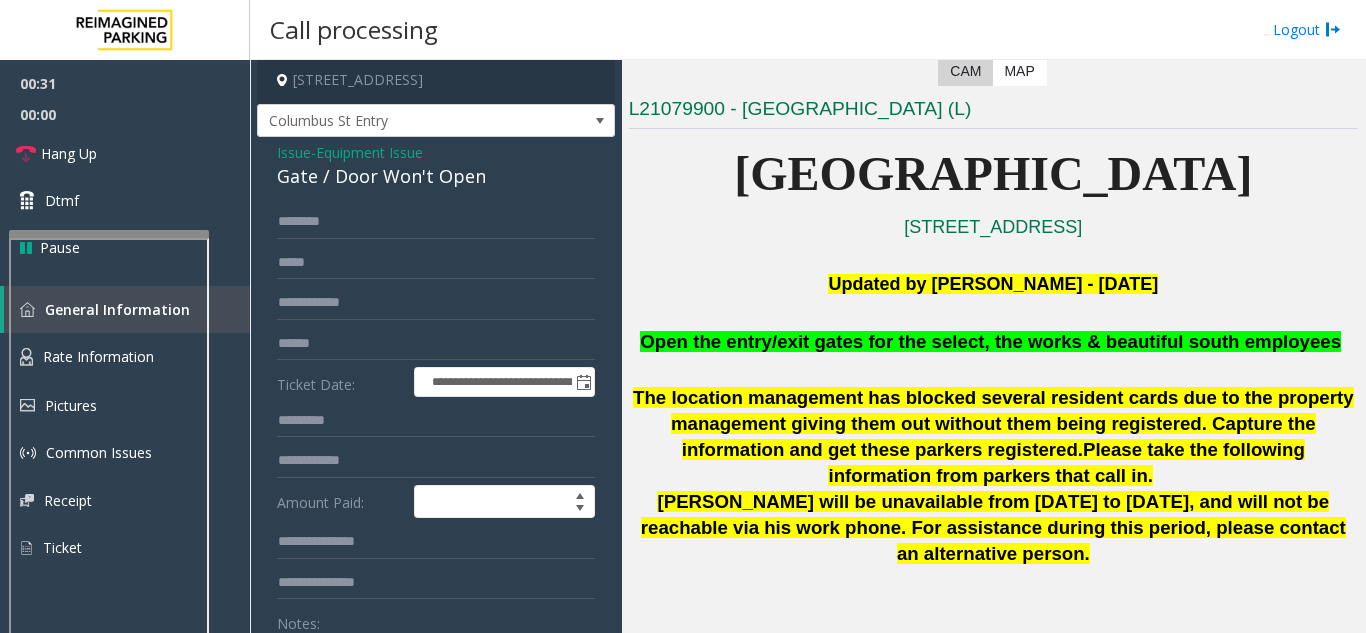 scroll, scrollTop: 0, scrollLeft: 0, axis: both 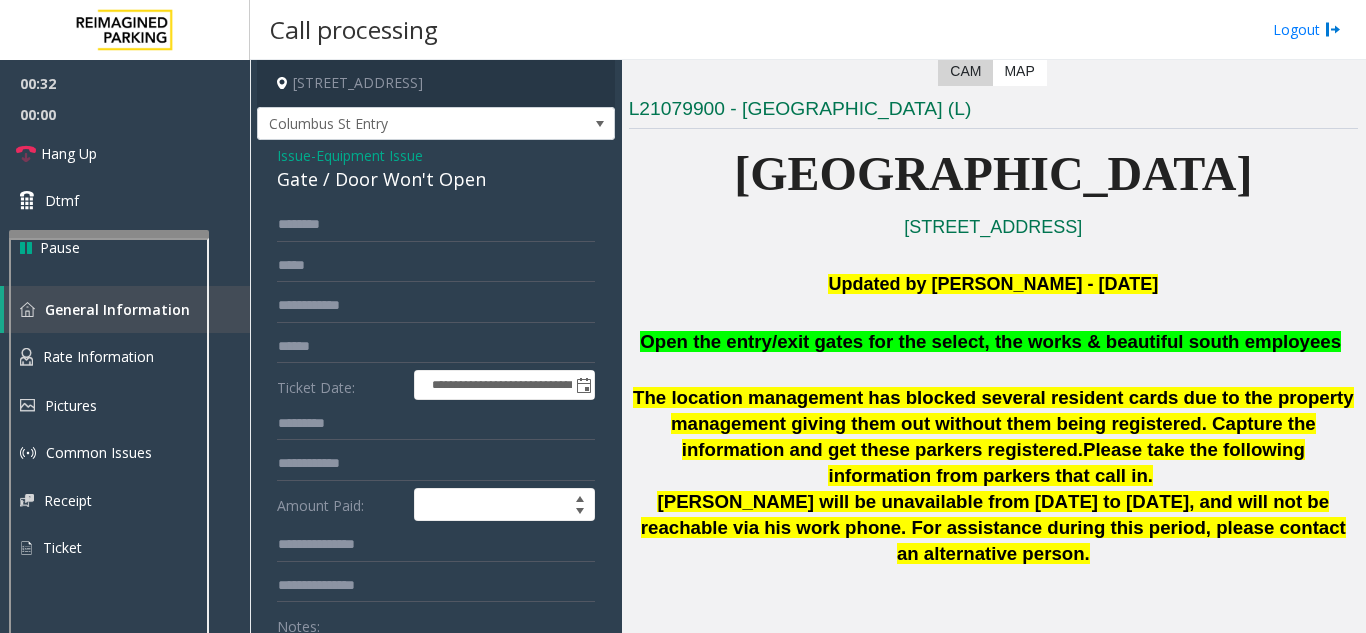 click on "Gate / Door Won't Open" 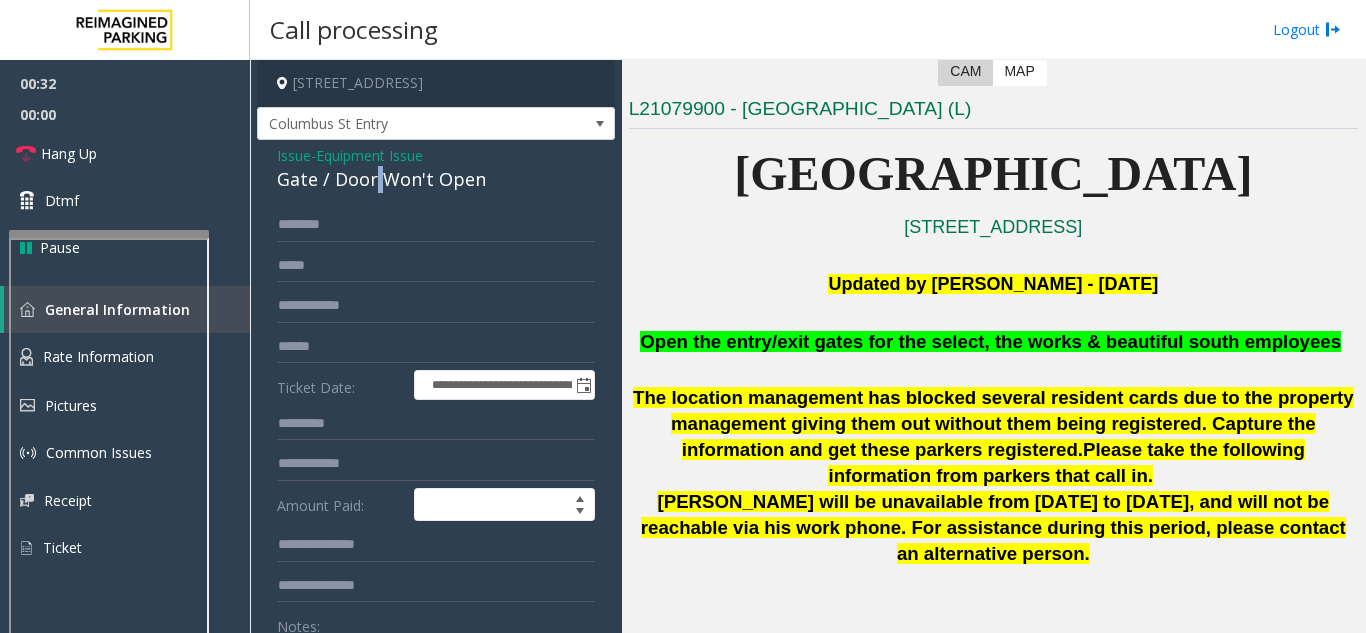 click on "Gate / Door Won't Open" 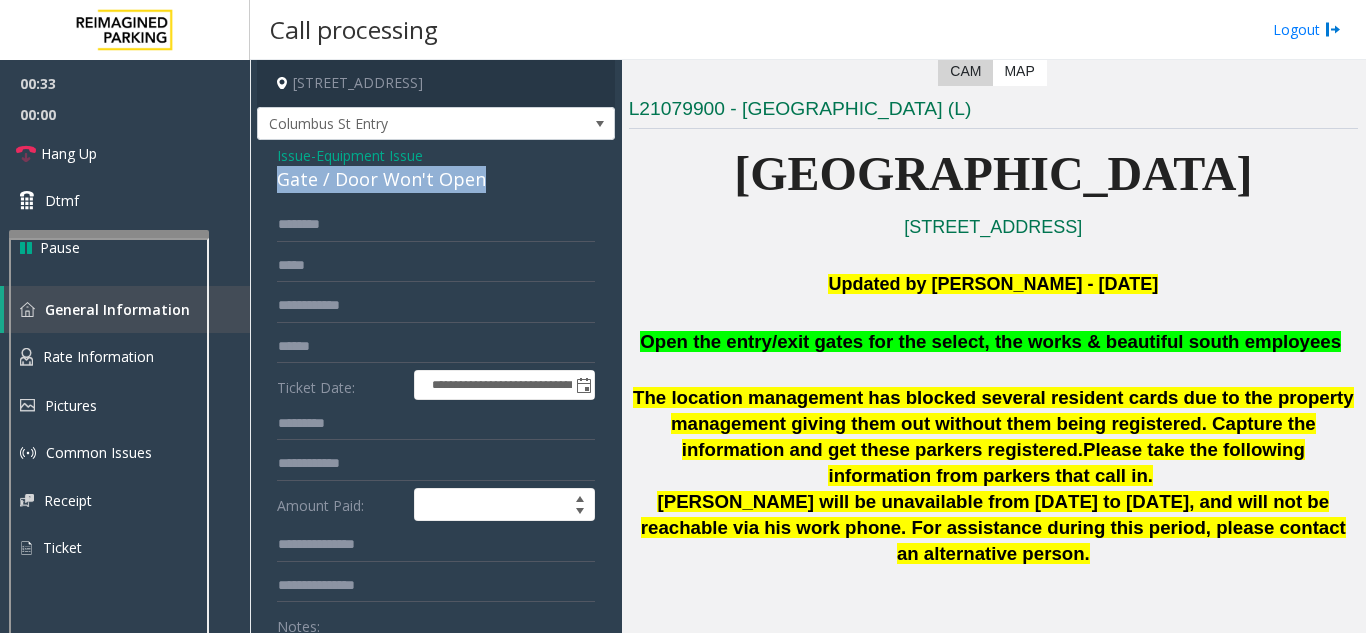 click on "Gate / Door Won't Open" 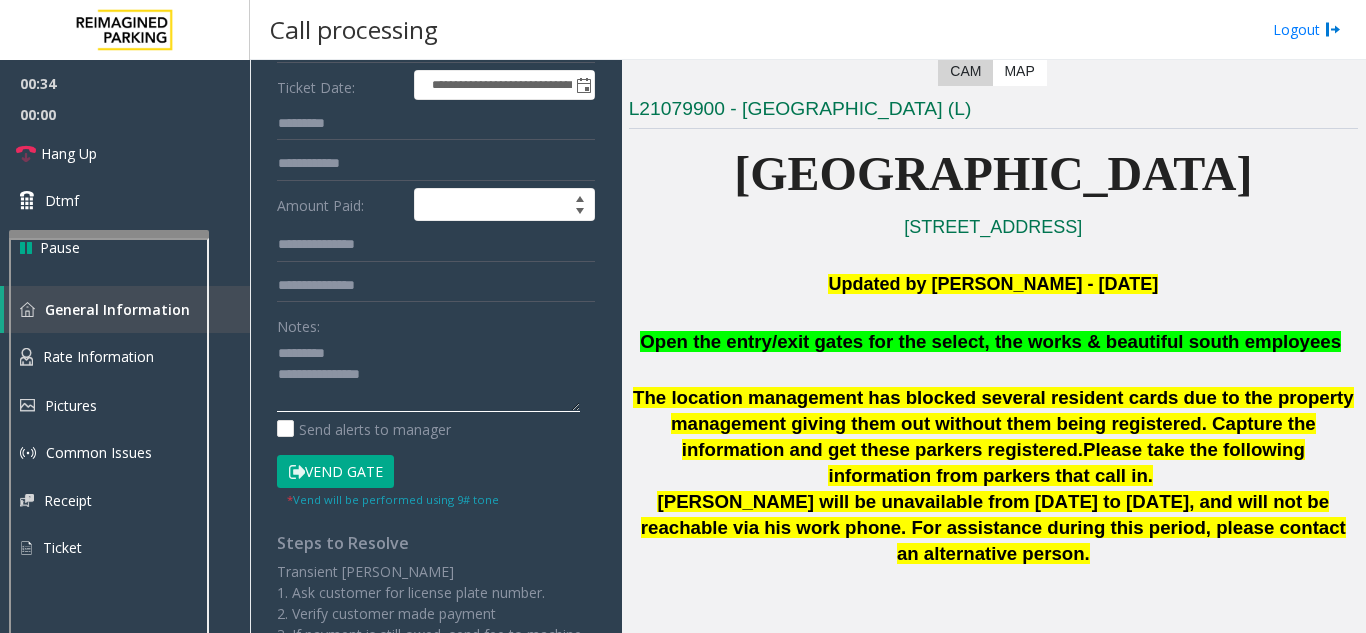 click 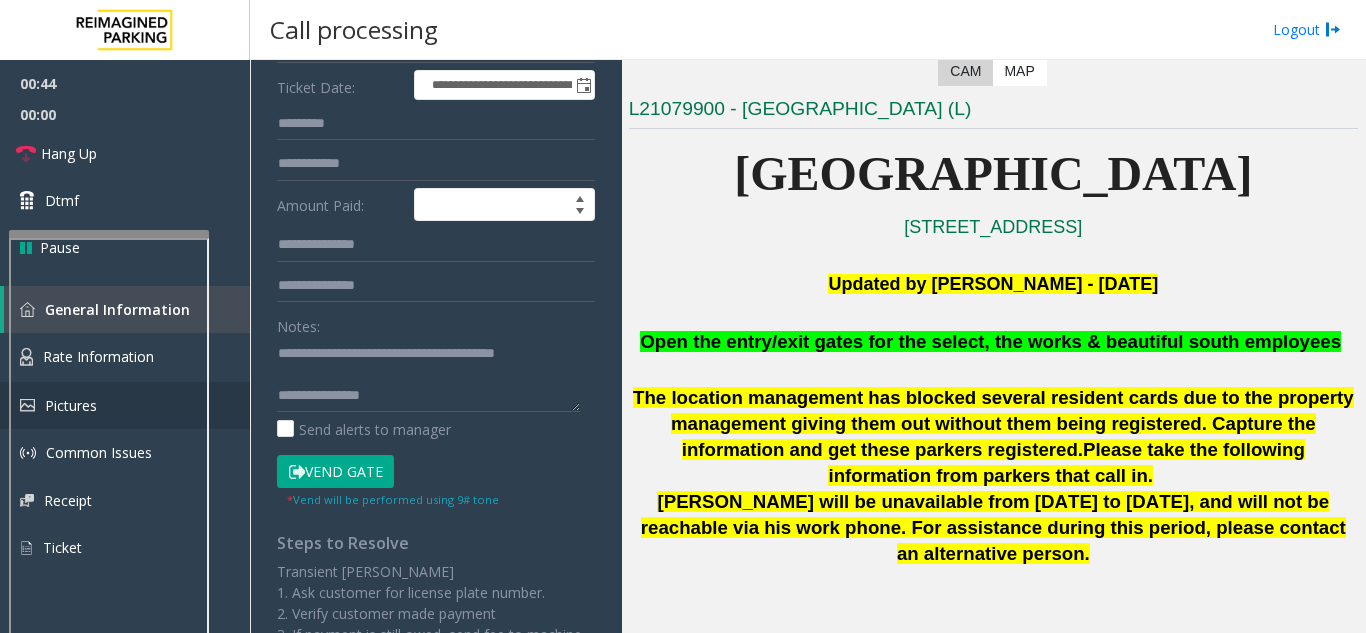 scroll, scrollTop: 21, scrollLeft: 0, axis: vertical 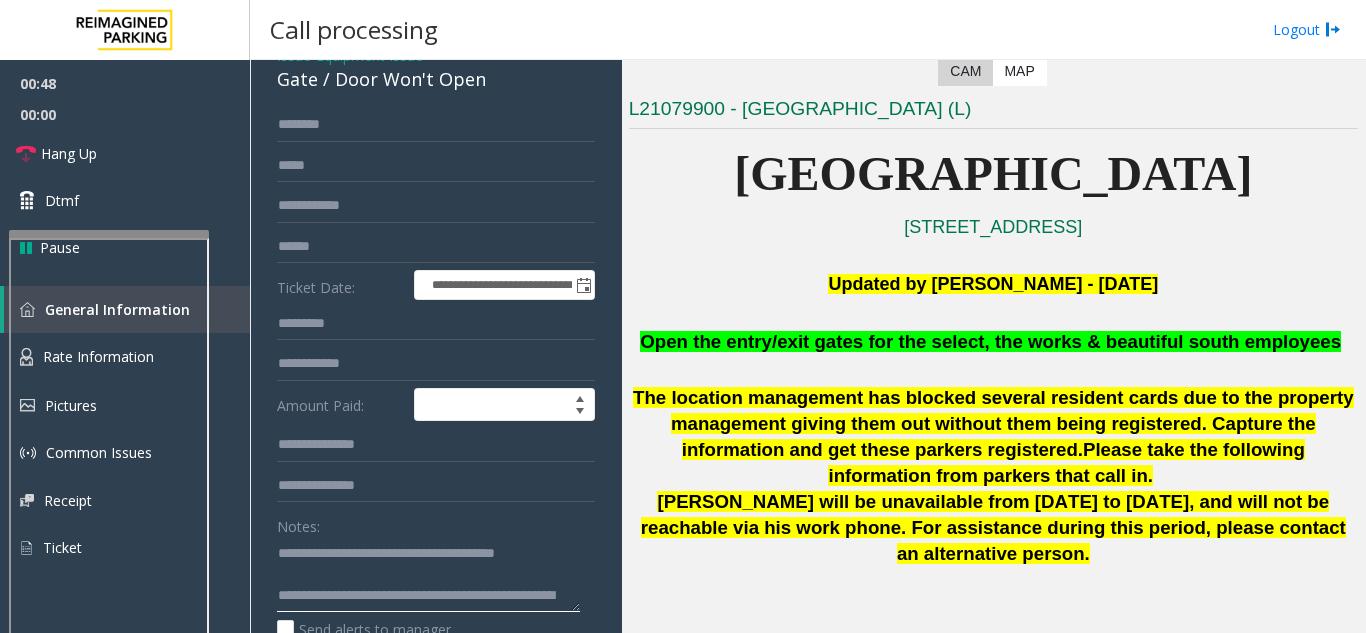 type on "**********" 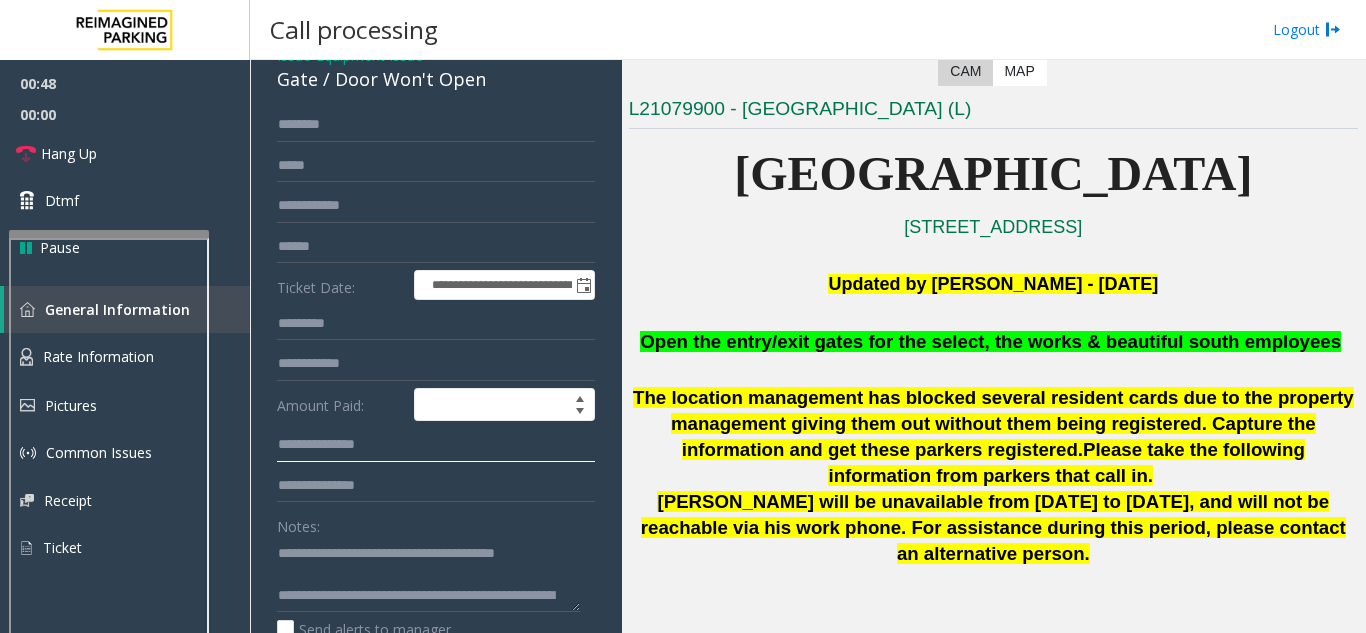 click 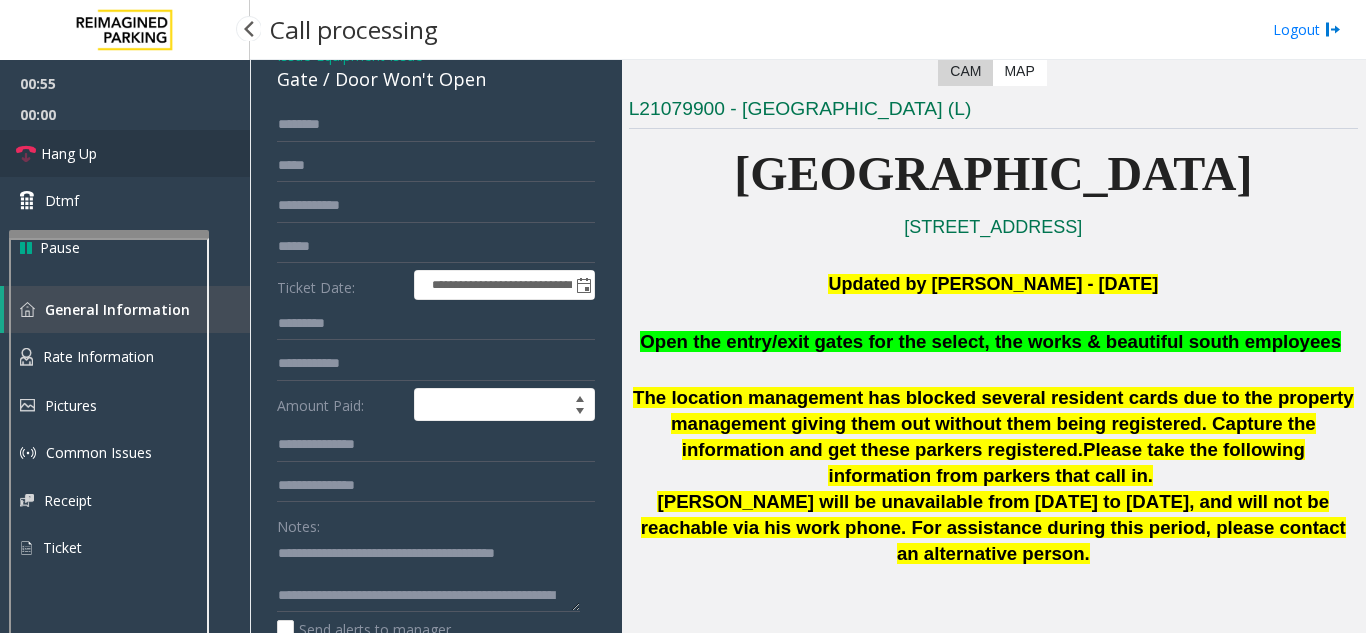 click on "Hang Up" at bounding box center [125, 153] 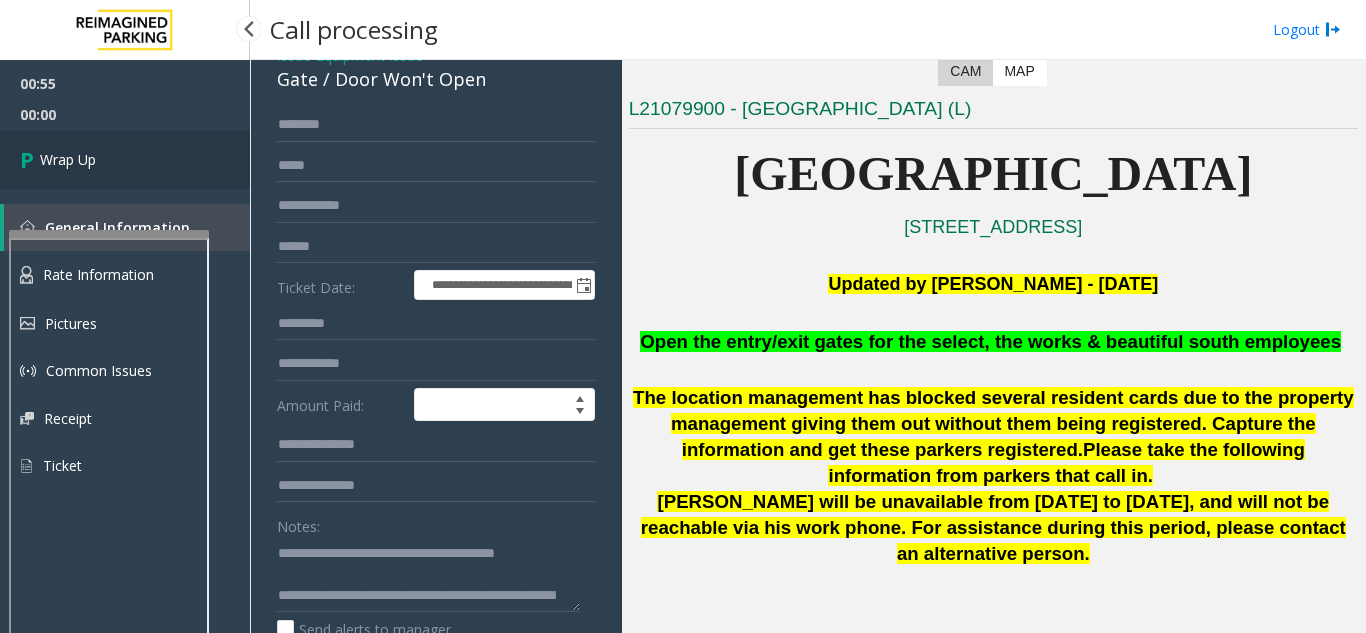 click on "Wrap Up" at bounding box center [125, 159] 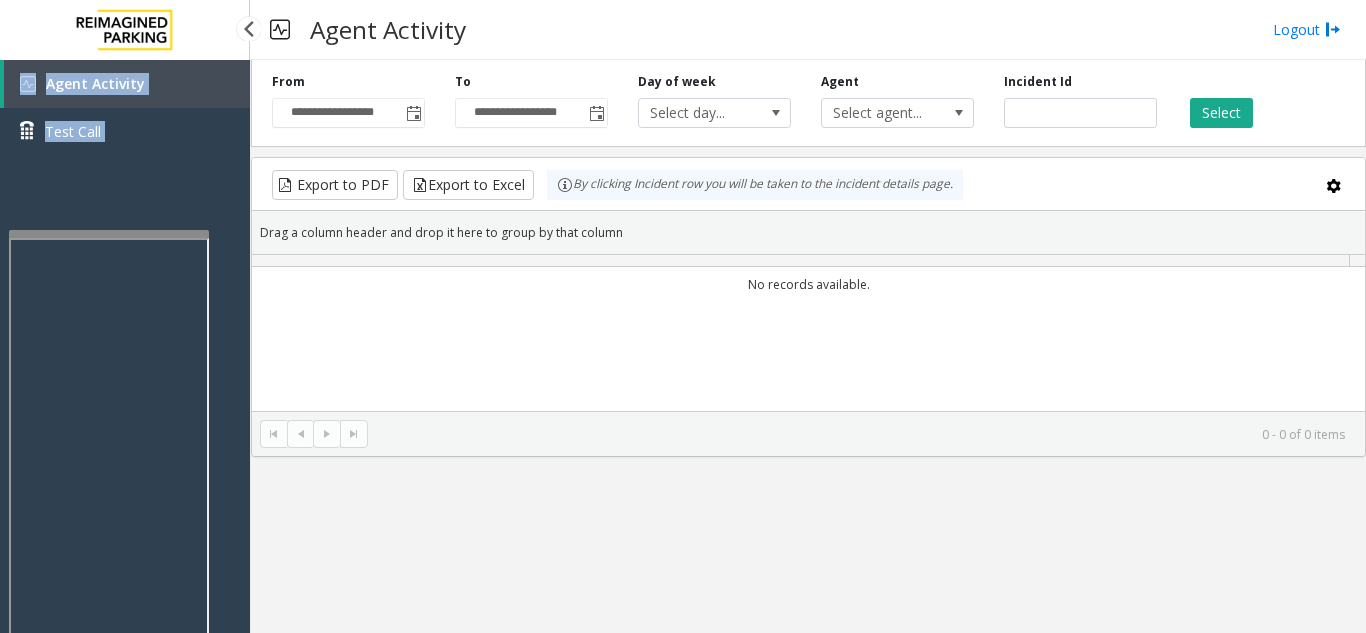 click on "Agent Activity Test Call" at bounding box center [125, 115] 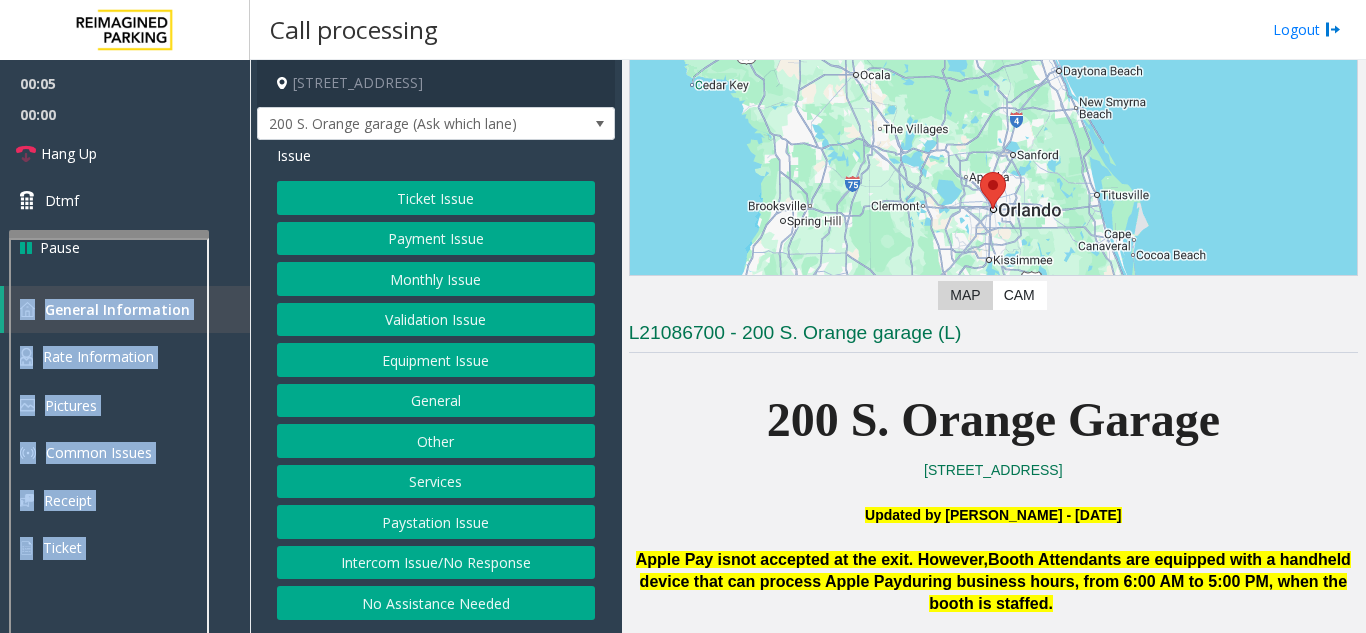 scroll, scrollTop: 300, scrollLeft: 0, axis: vertical 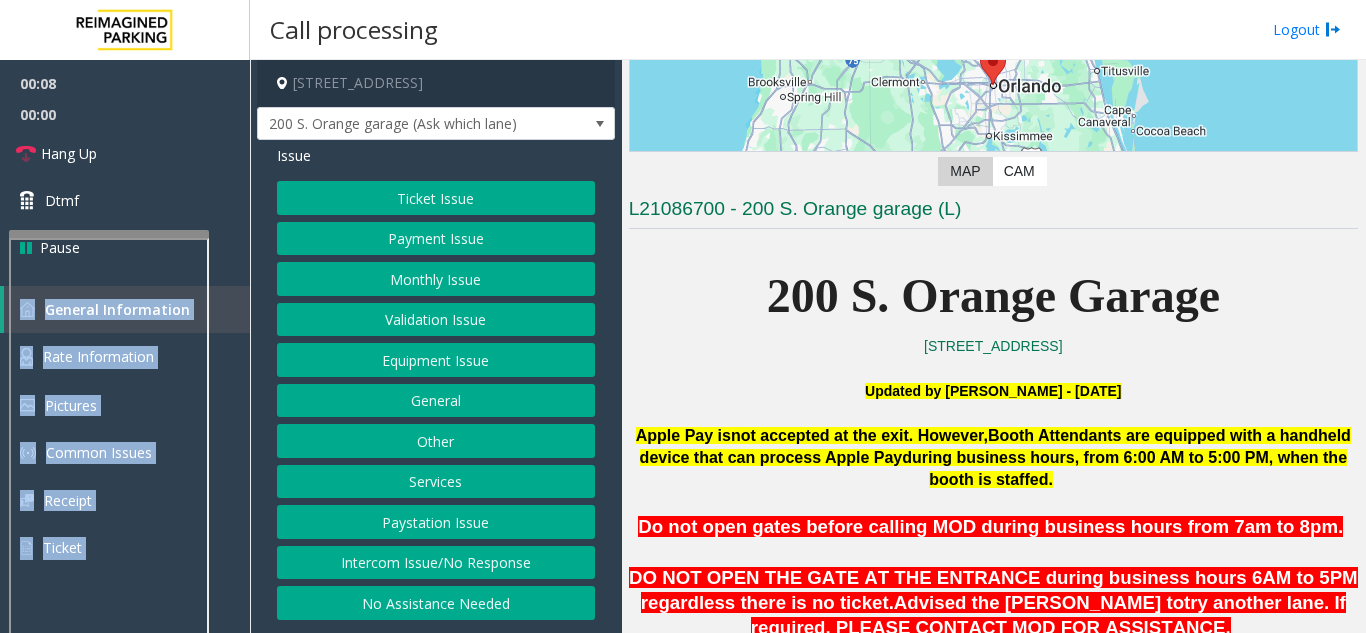 click on "Intercom Issue/No Response" 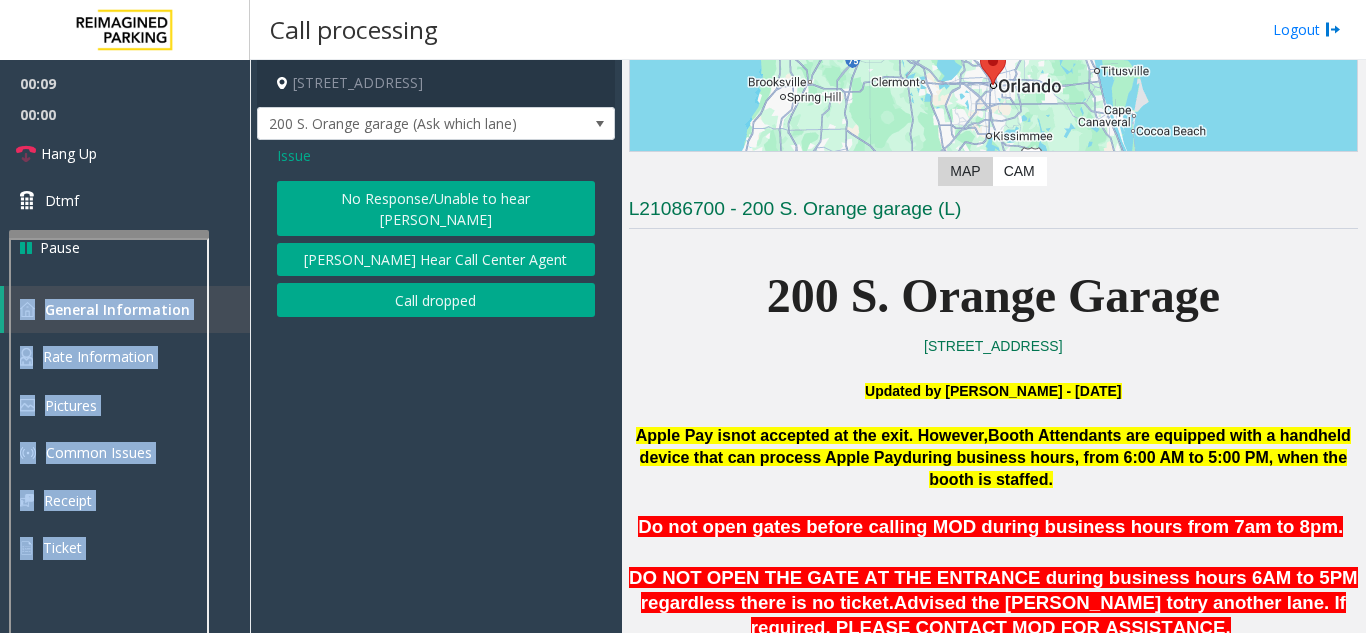 click on "No Response/Unable to hear [PERSON_NAME]" 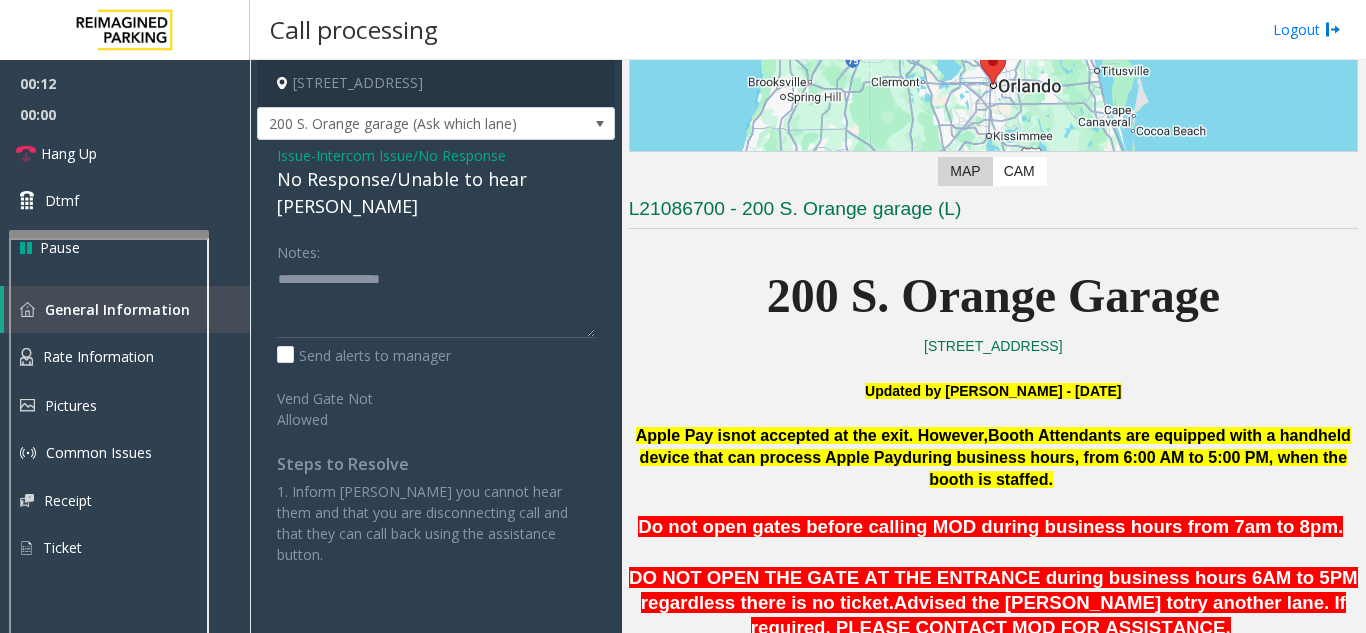 click on "No Response/Unable to hear [PERSON_NAME]" 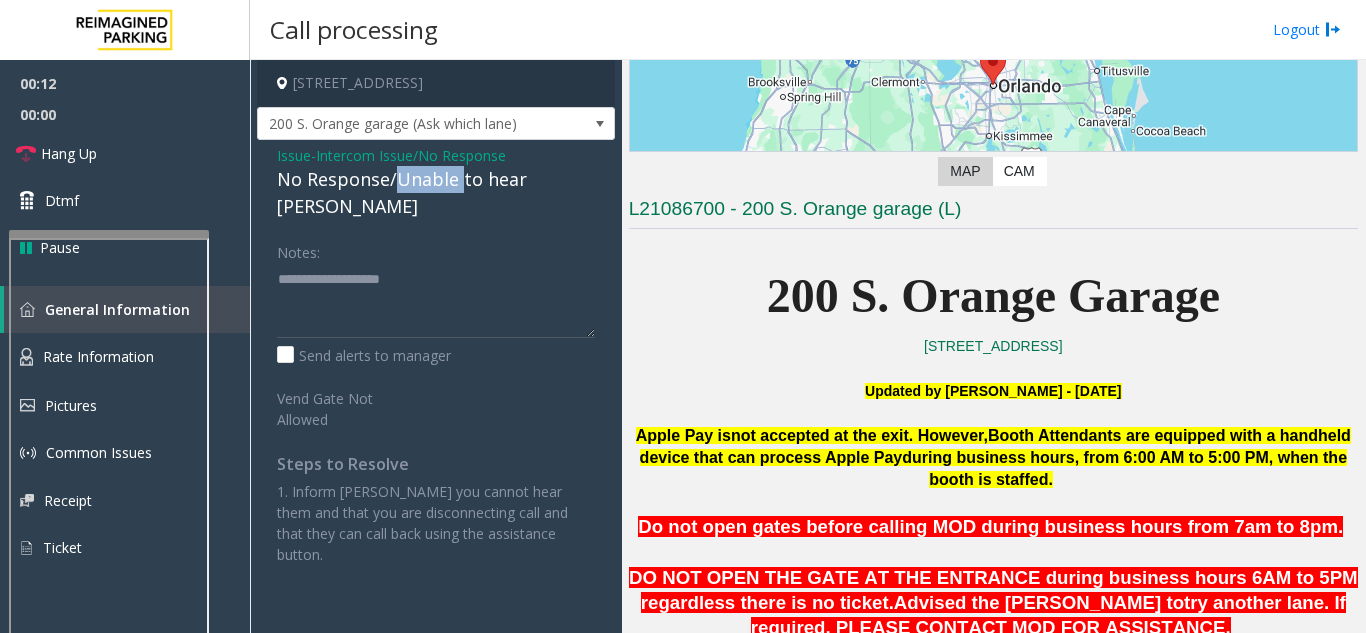 click on "No Response/Unable to hear [PERSON_NAME]" 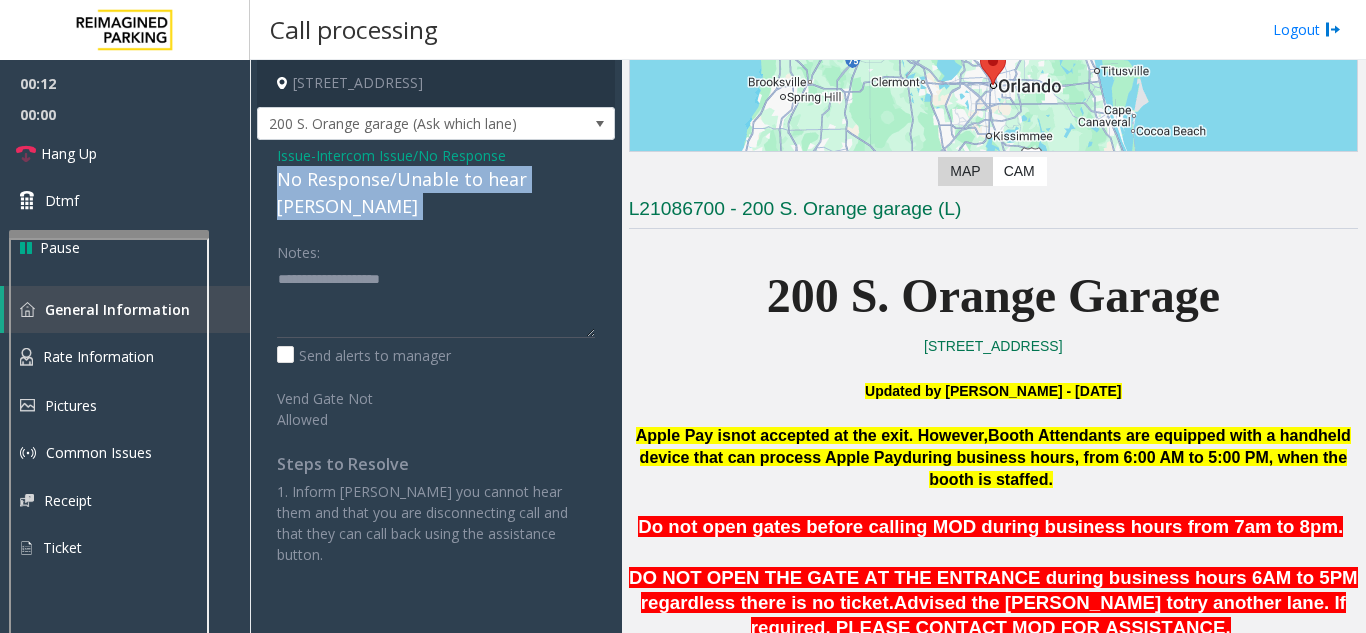 click on "No Response/Unable to hear [PERSON_NAME]" 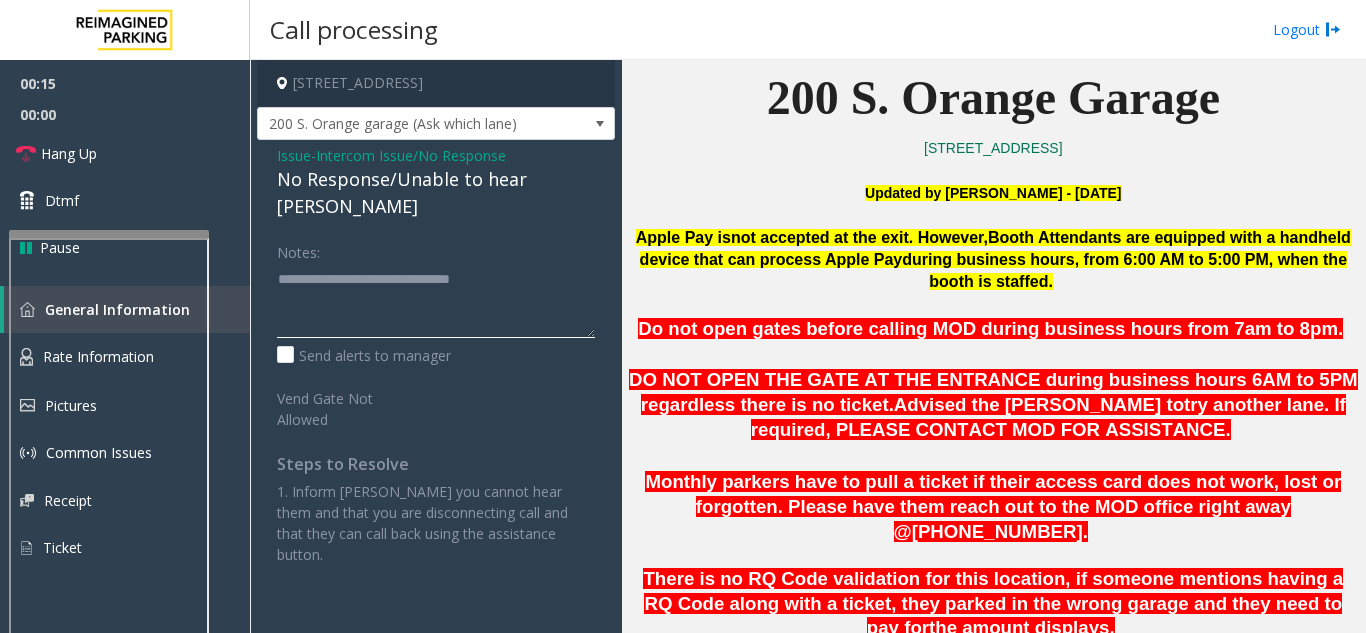 scroll, scrollTop: 500, scrollLeft: 0, axis: vertical 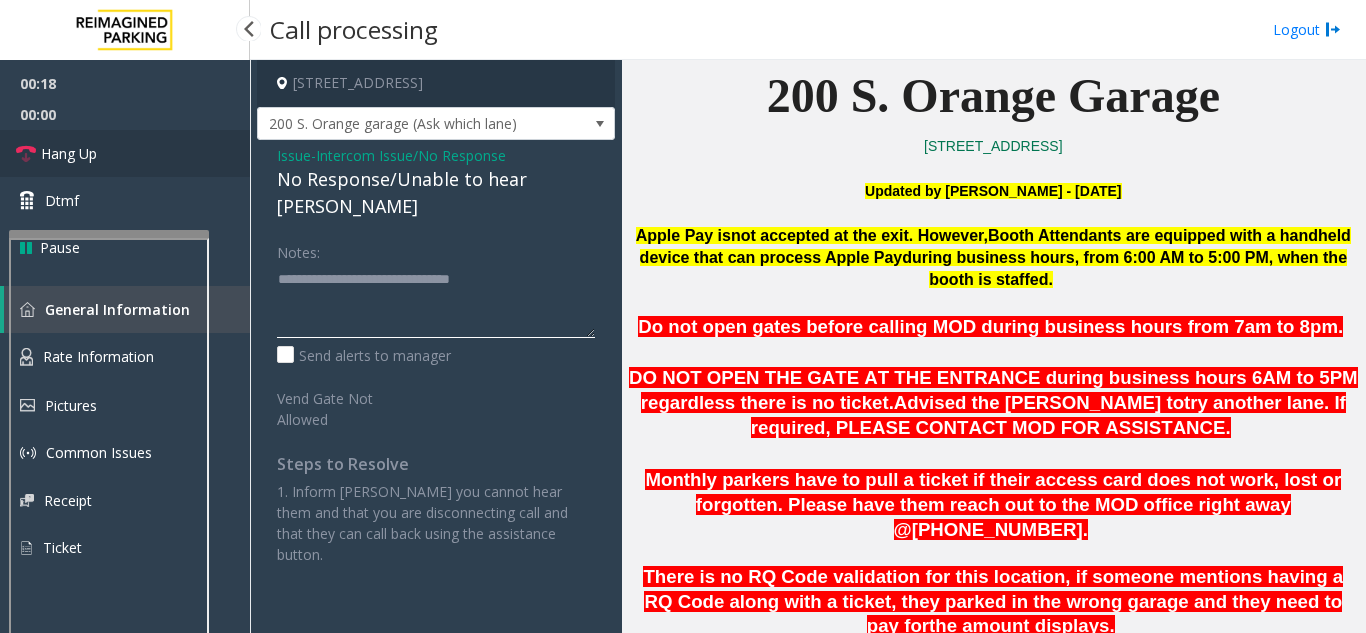 type on "**********" 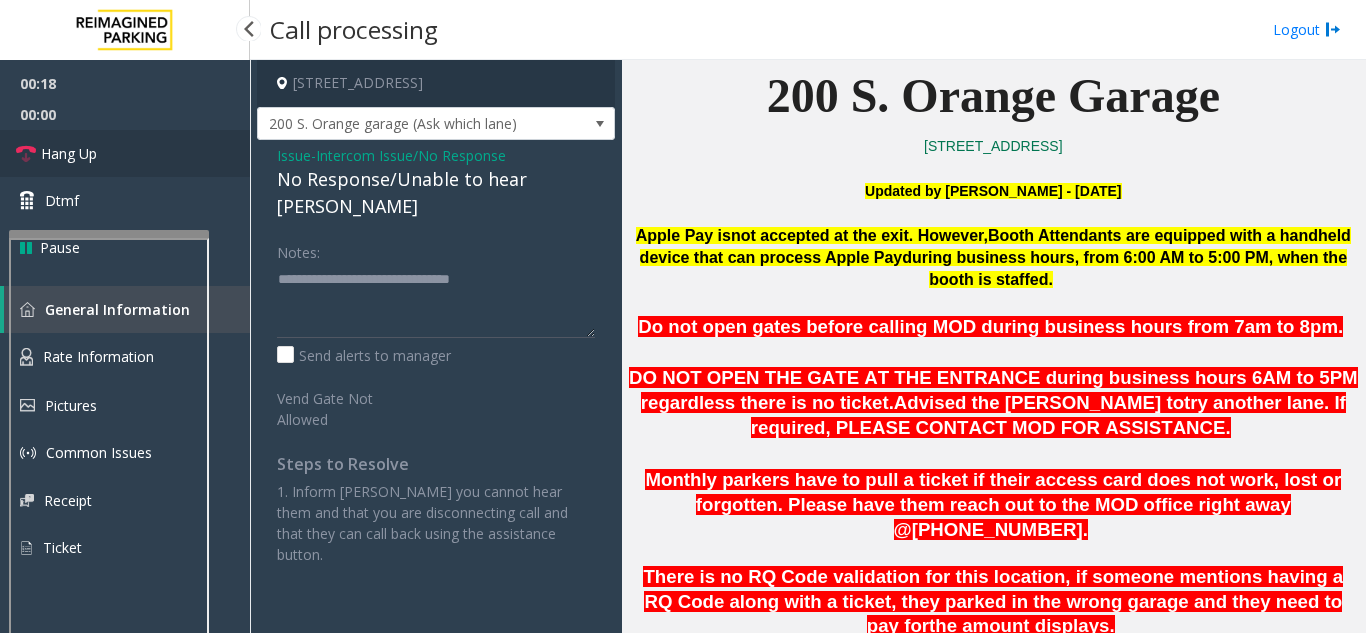 click on "Hang Up" at bounding box center [125, 153] 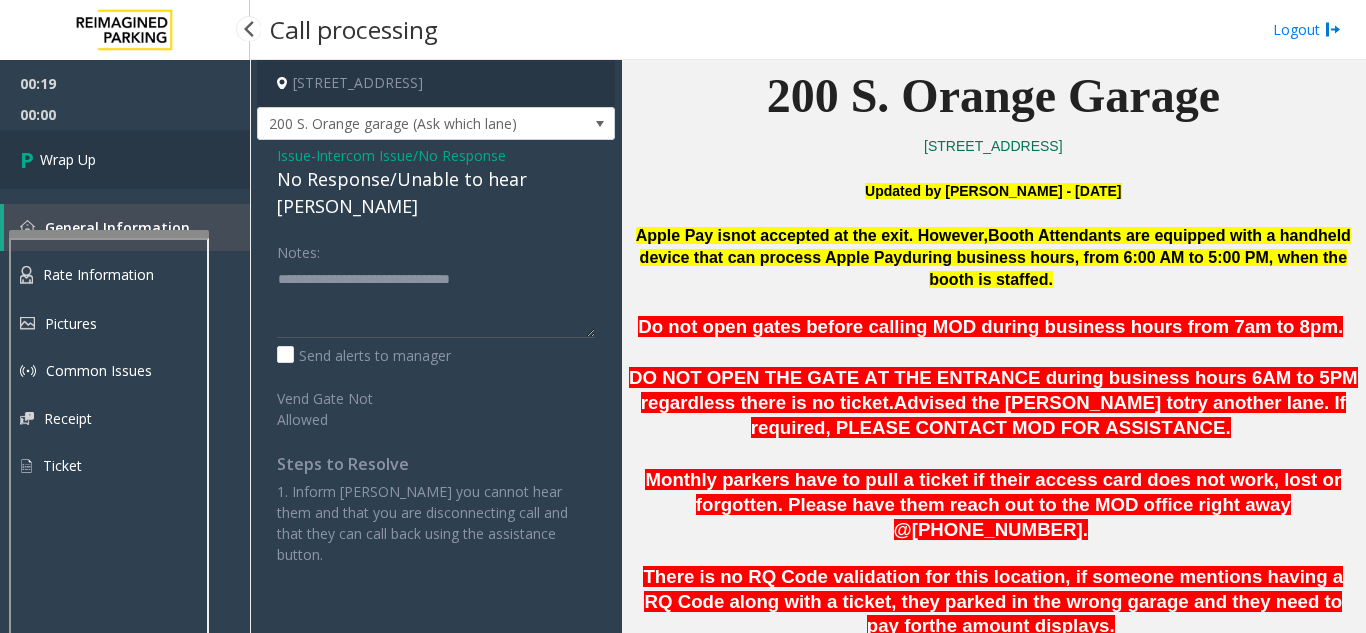 click on "Wrap Up" at bounding box center (125, 159) 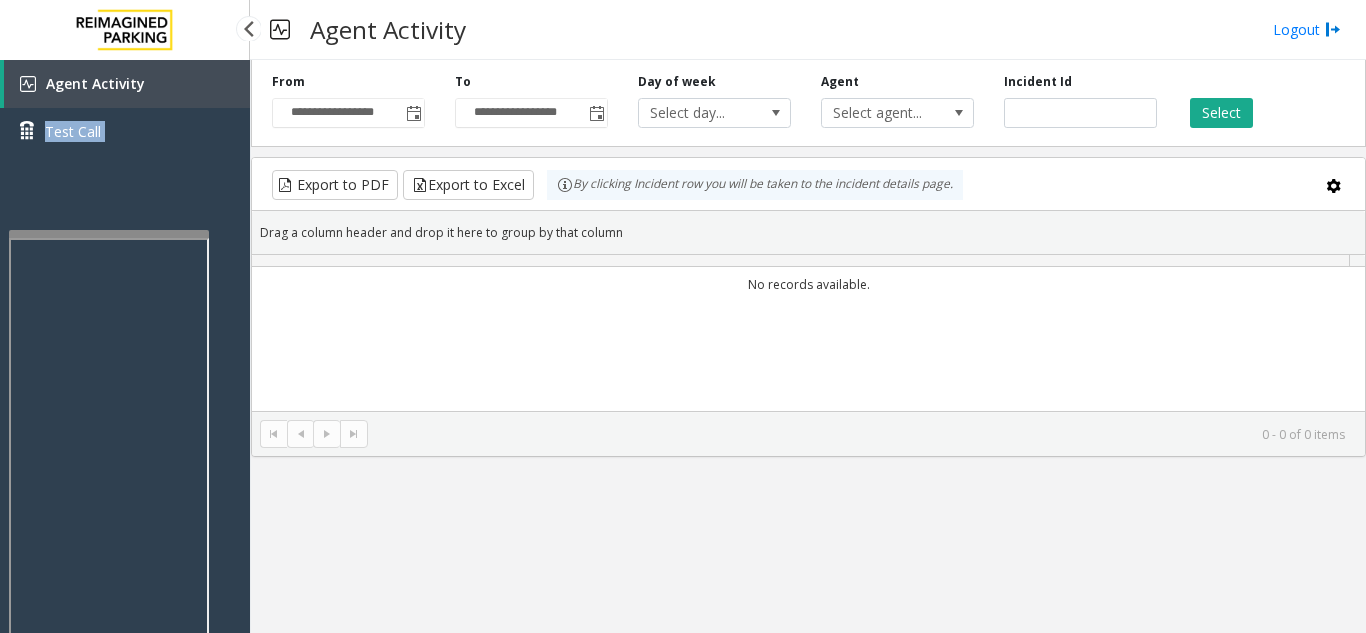 click on "Agent Activity Test Call" at bounding box center (125, 115) 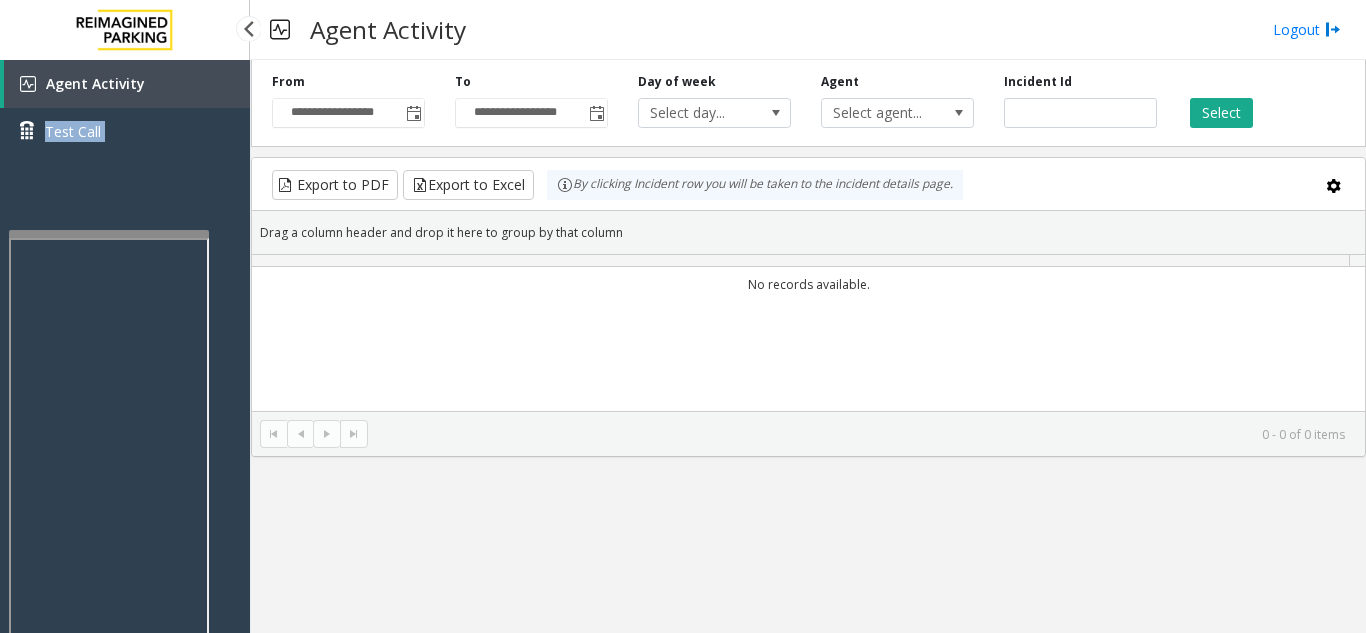 click on "Agent Activity Test Call" at bounding box center [125, 115] 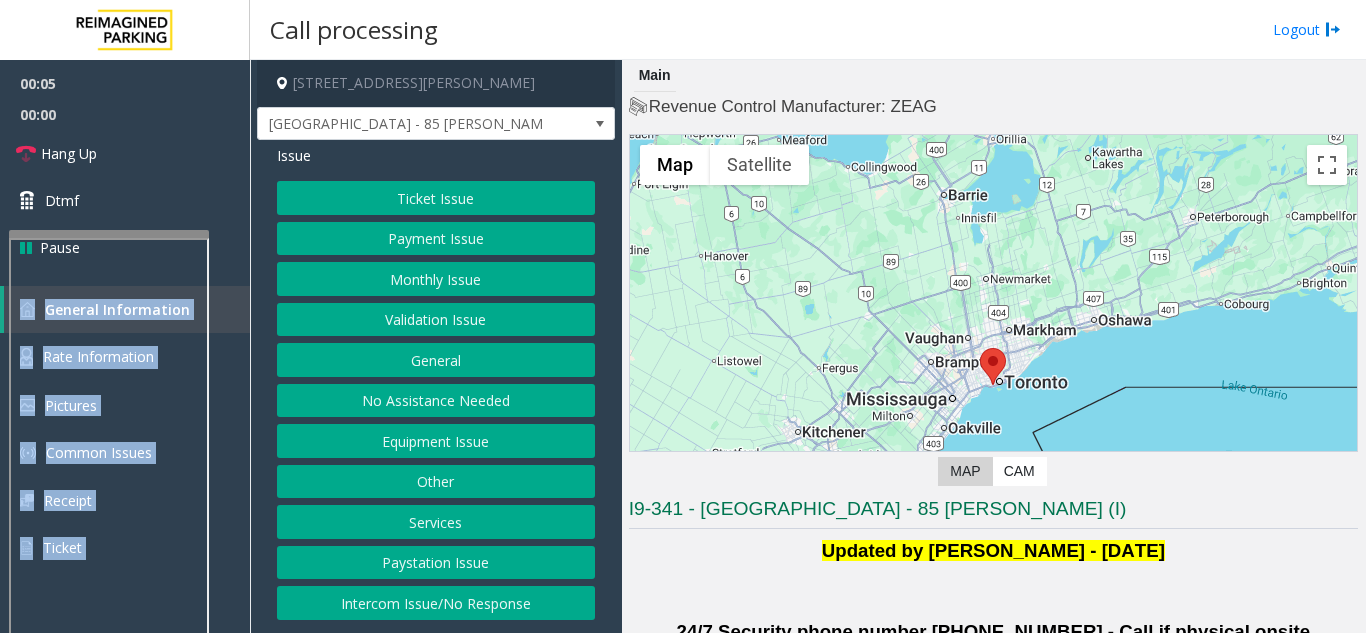 click on "Validation Issue" 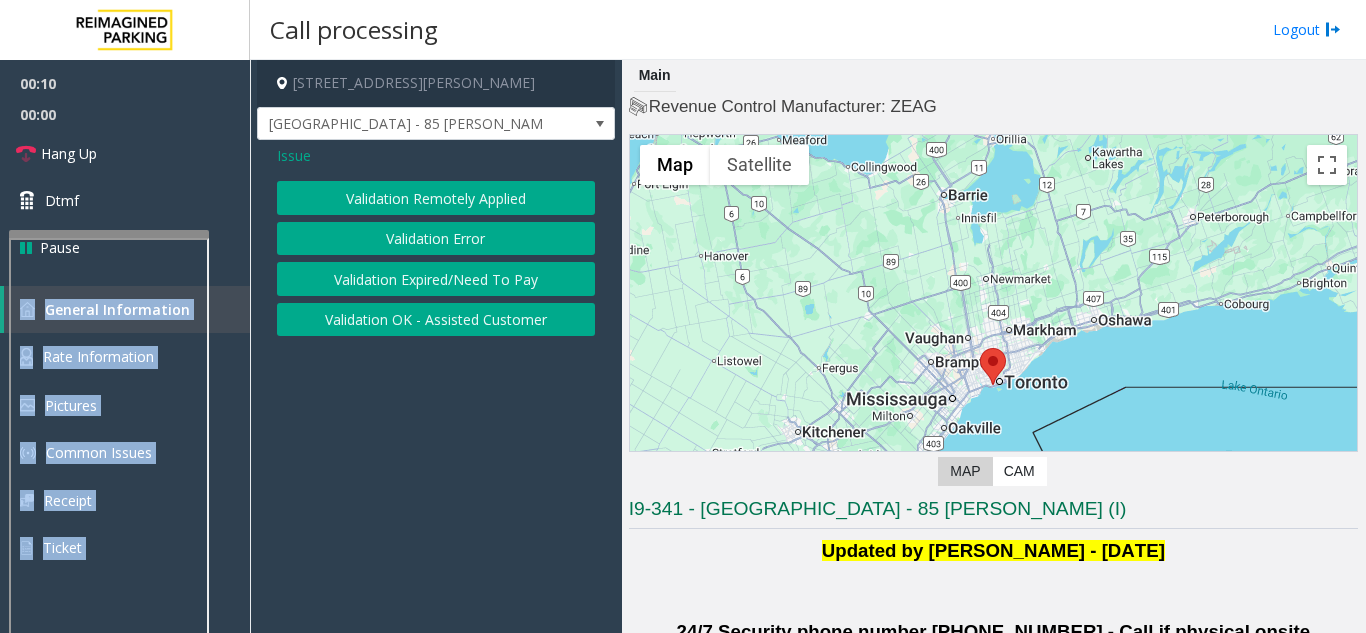 drag, startPoint x: 384, startPoint y: 224, endPoint x: 328, endPoint y: 202, distance: 60.166435 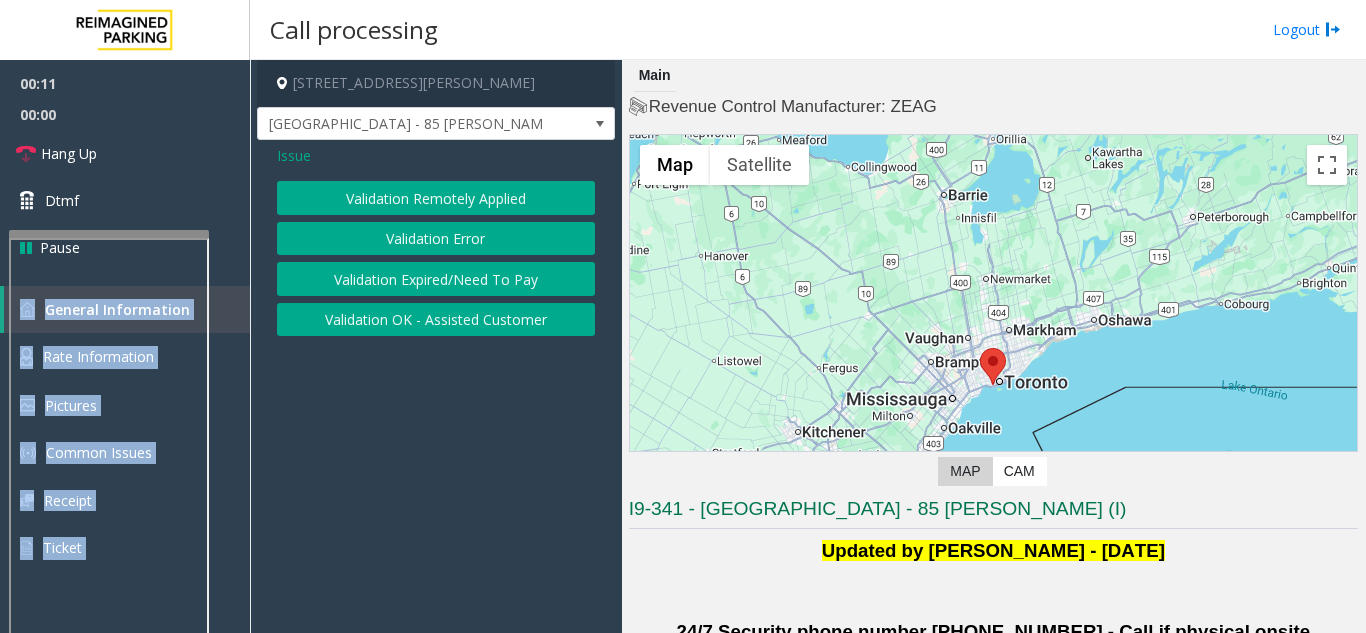 click on "Validation Error" 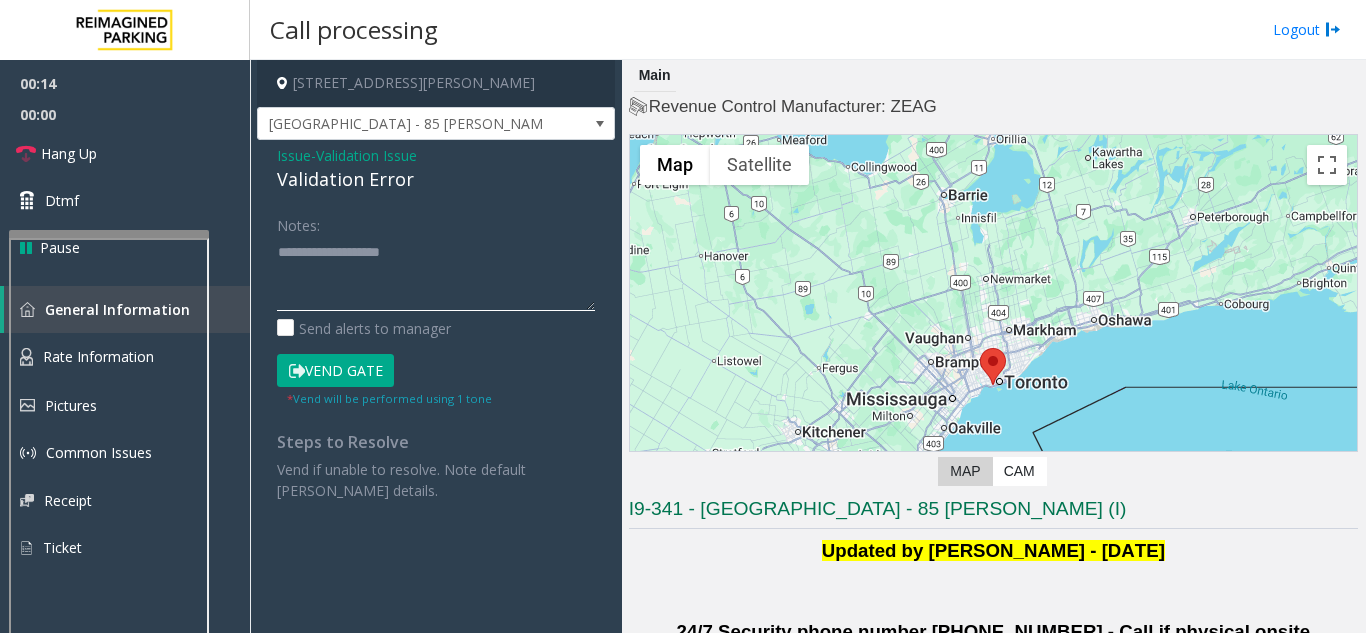 paste on "**********" 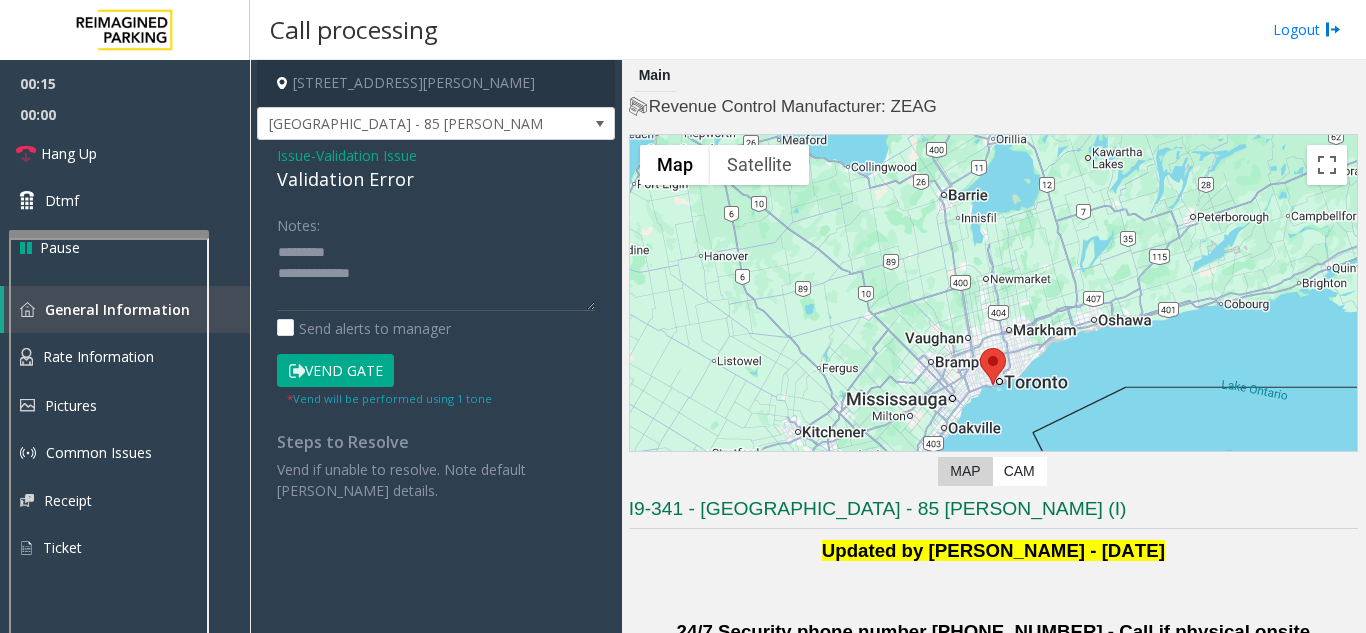 click on "Validation Error" 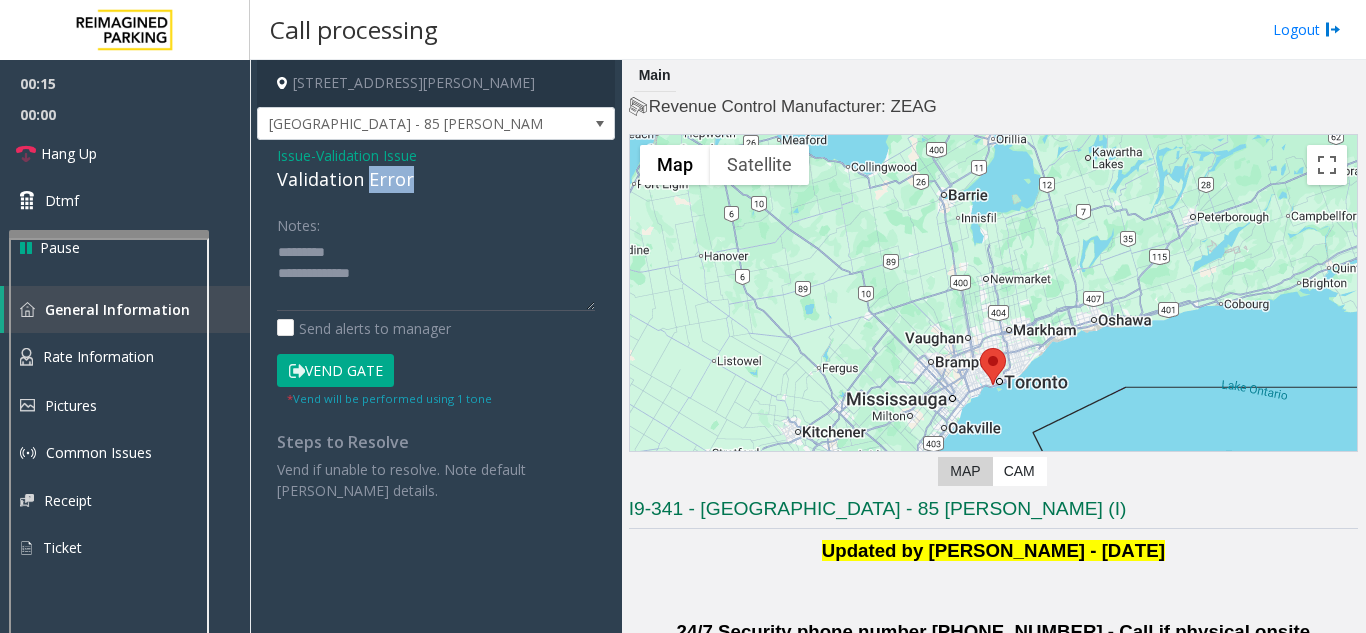 click on "Validation Error" 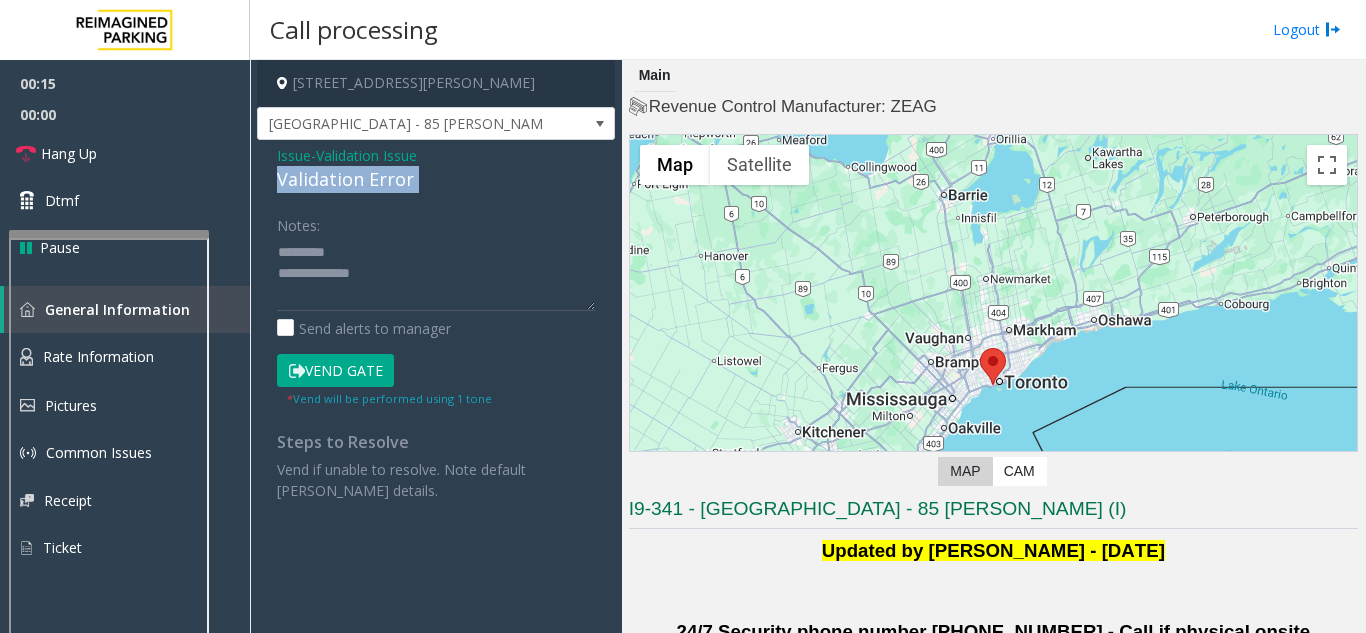 click on "Validation Error" 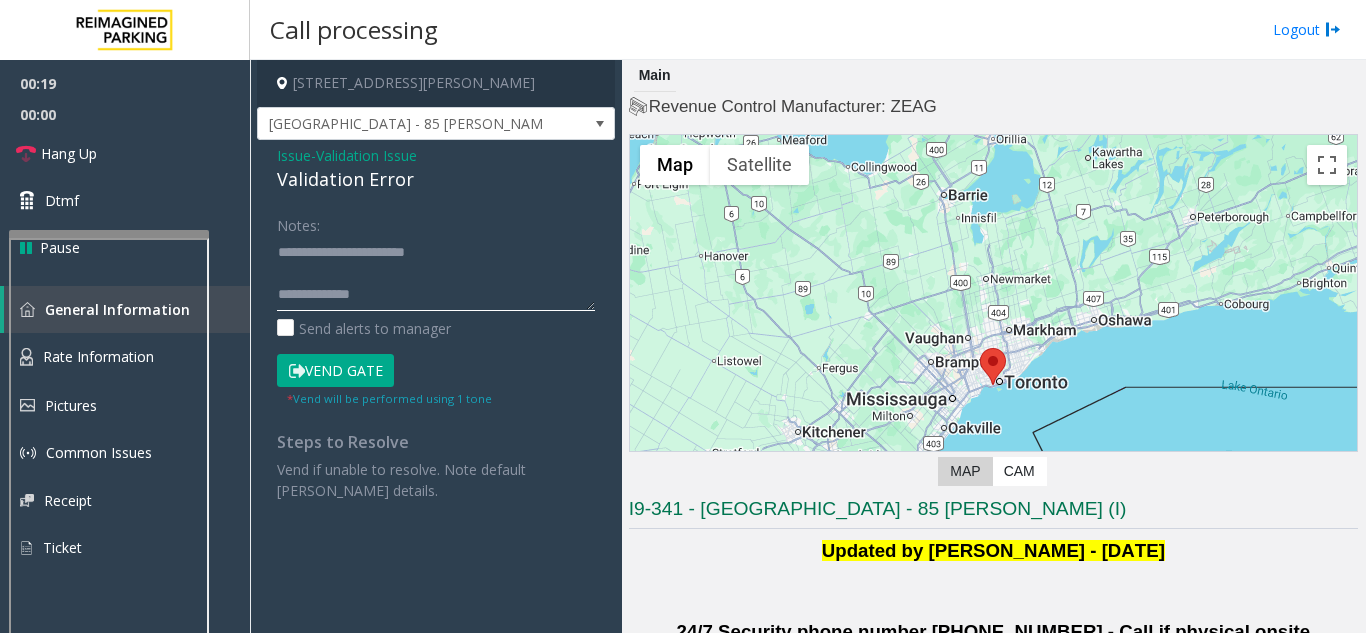 click 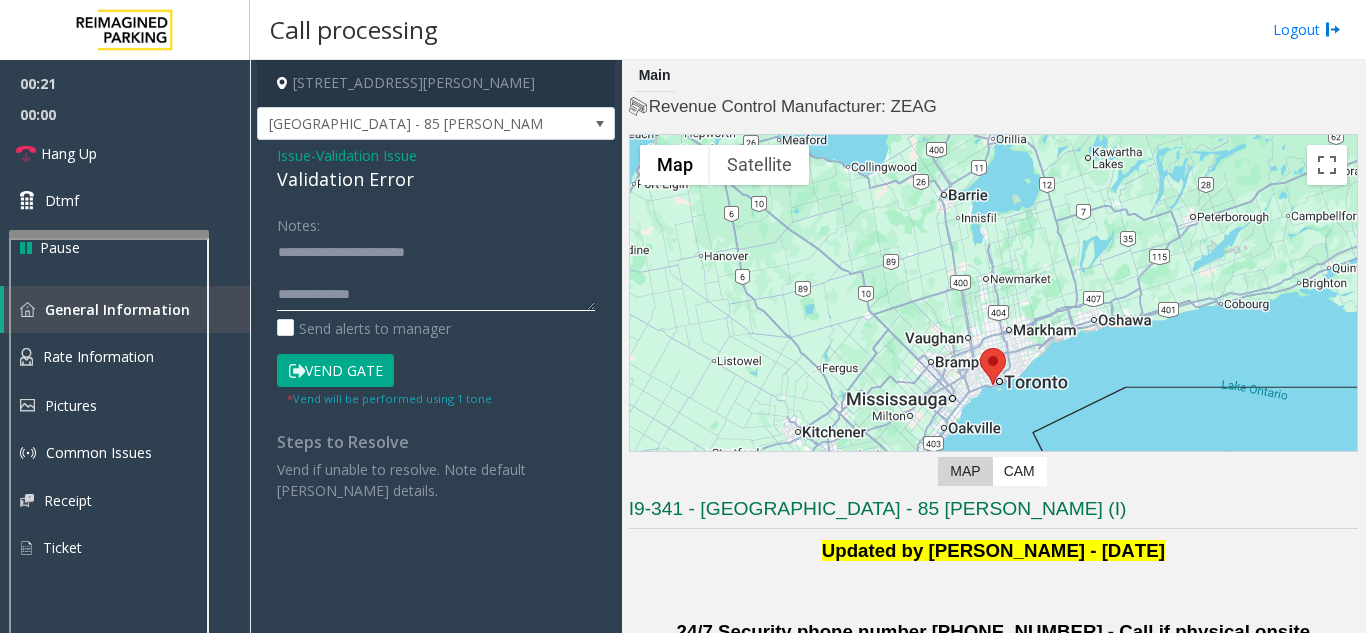 drag, startPoint x: 391, startPoint y: 278, endPoint x: 534, endPoint y: 590, distance: 343.20984 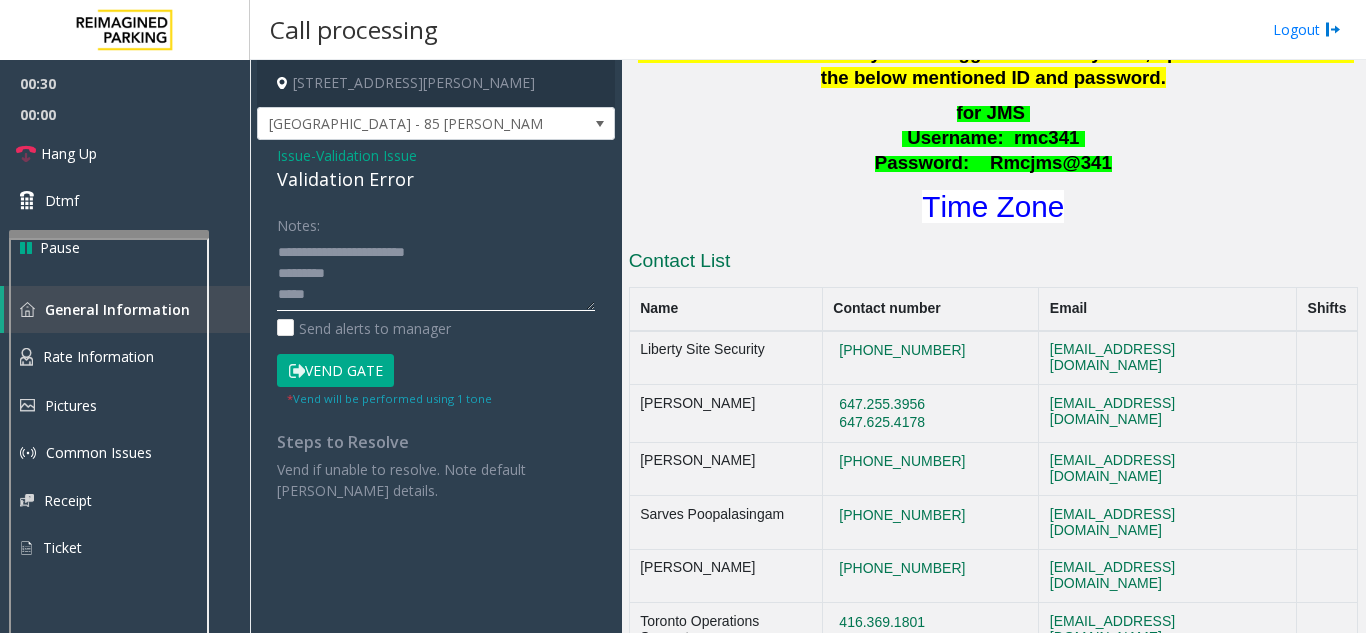 scroll, scrollTop: 900, scrollLeft: 0, axis: vertical 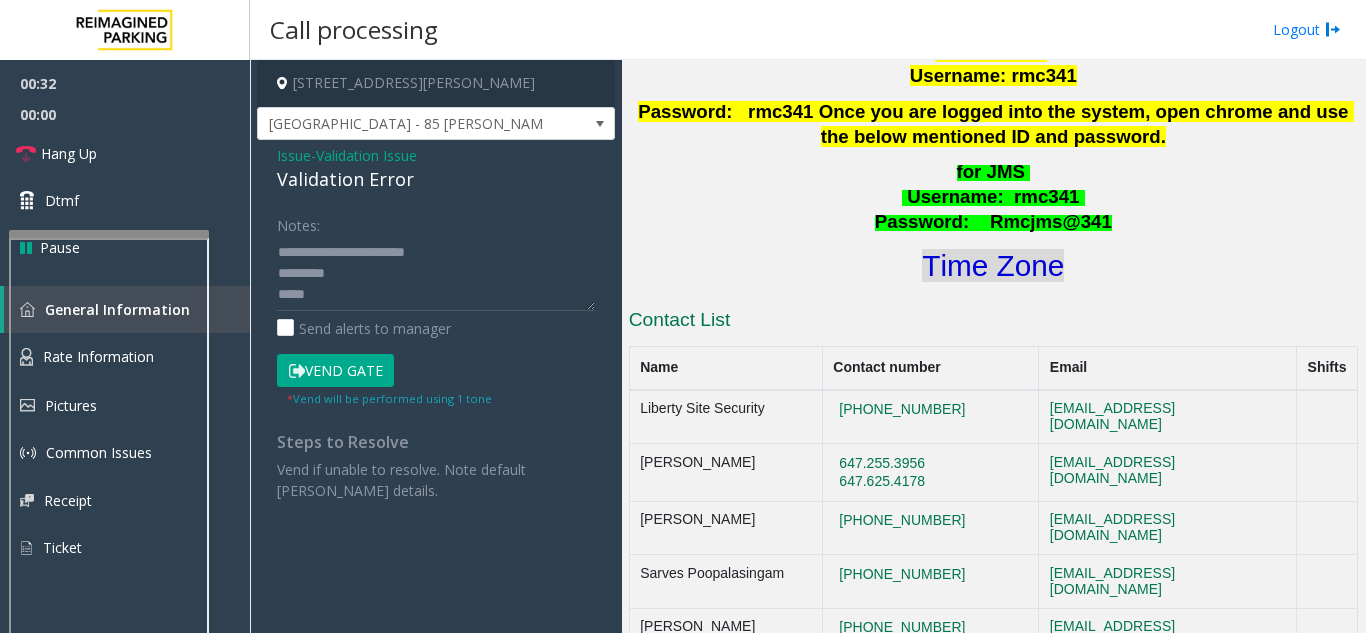 click on "Time Zone" 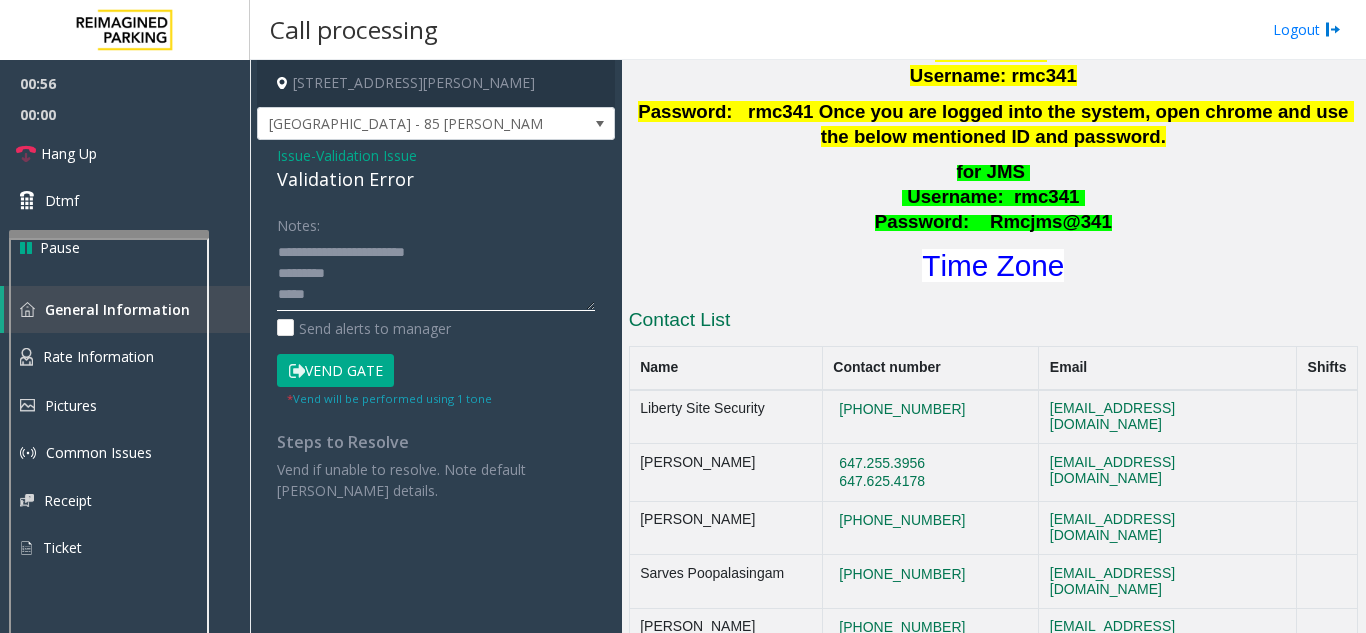 click 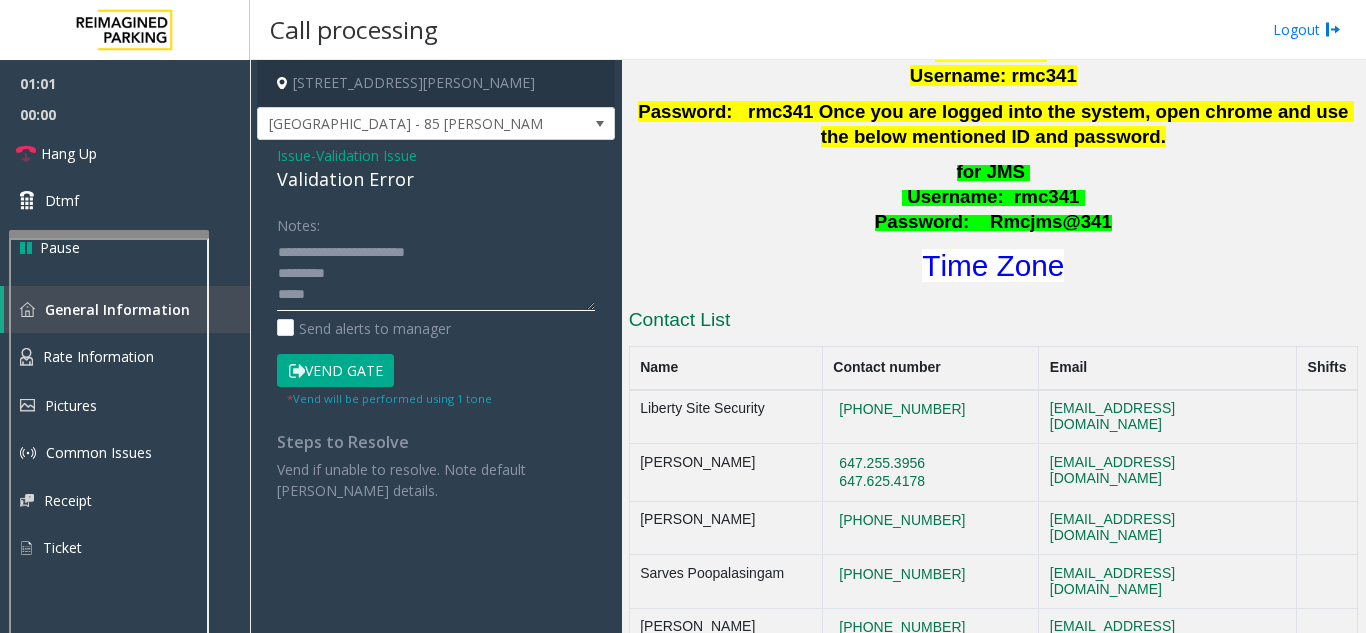 click 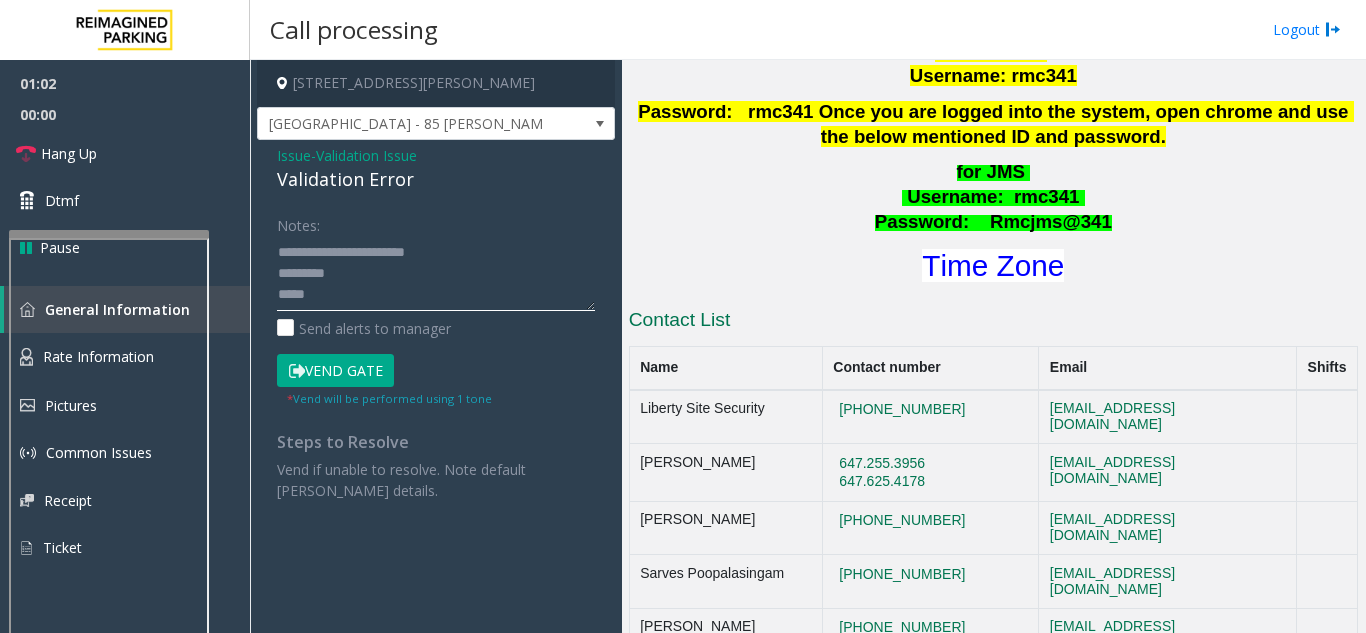 drag, startPoint x: 313, startPoint y: 304, endPoint x: 269, endPoint y: 271, distance: 55 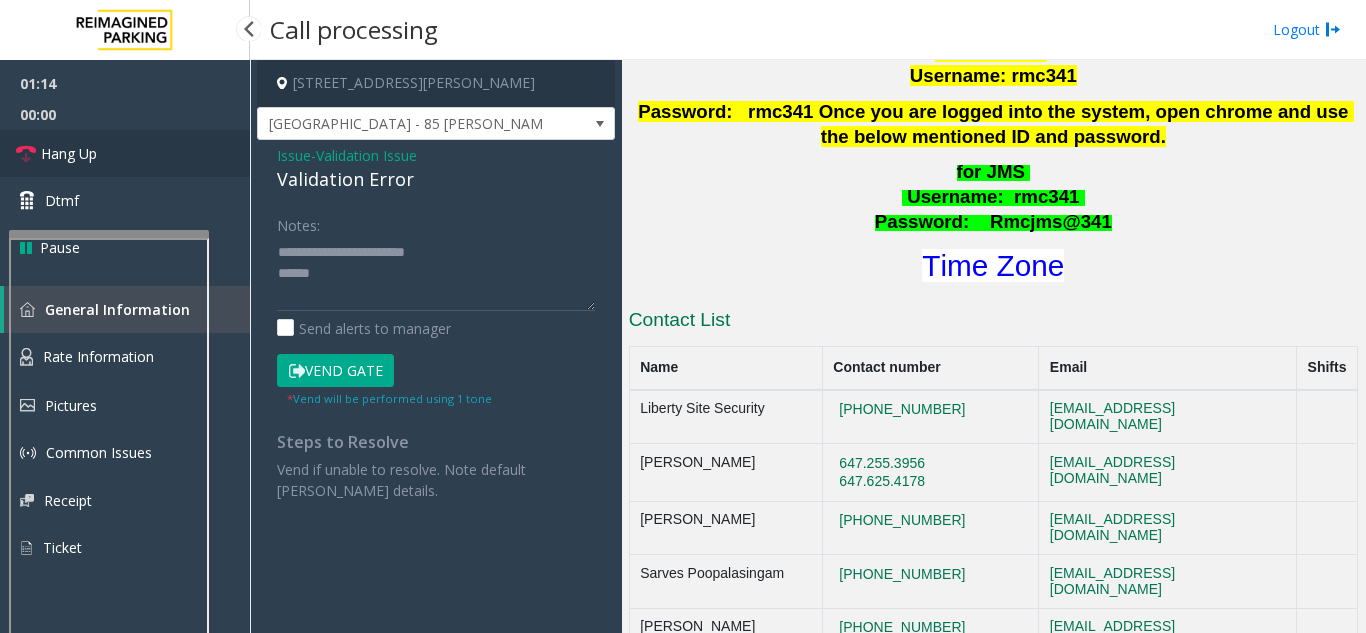 click on "Hang Up" at bounding box center [125, 153] 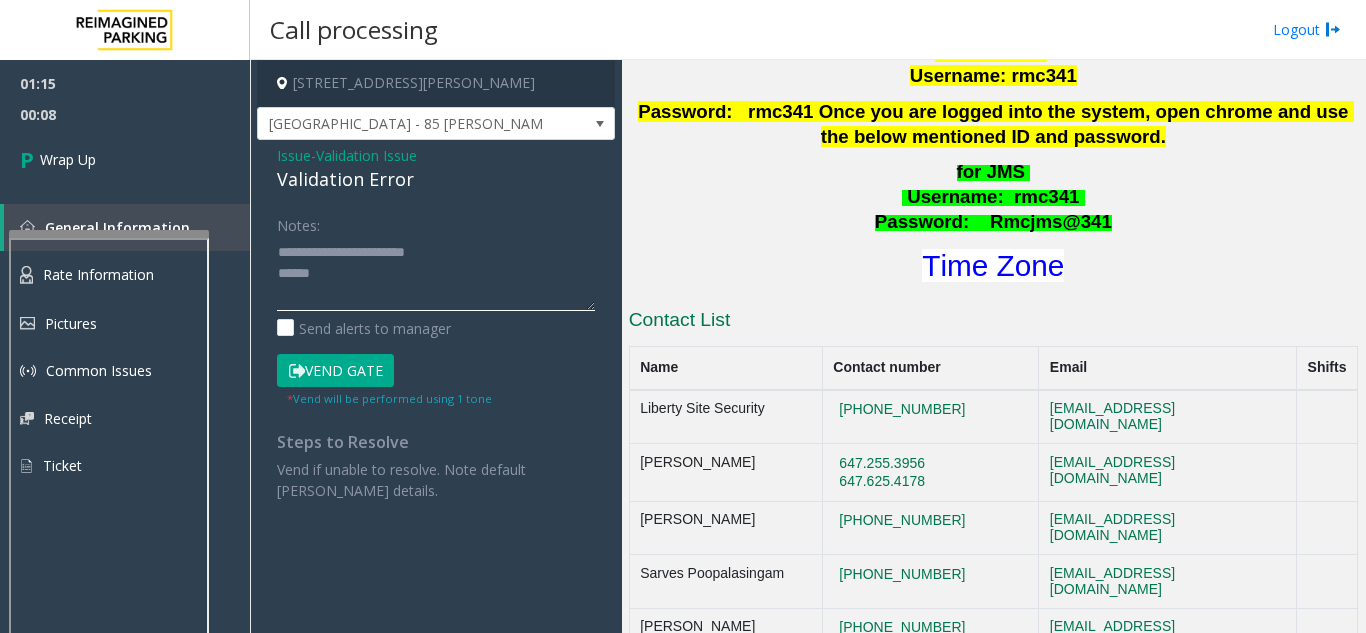 click 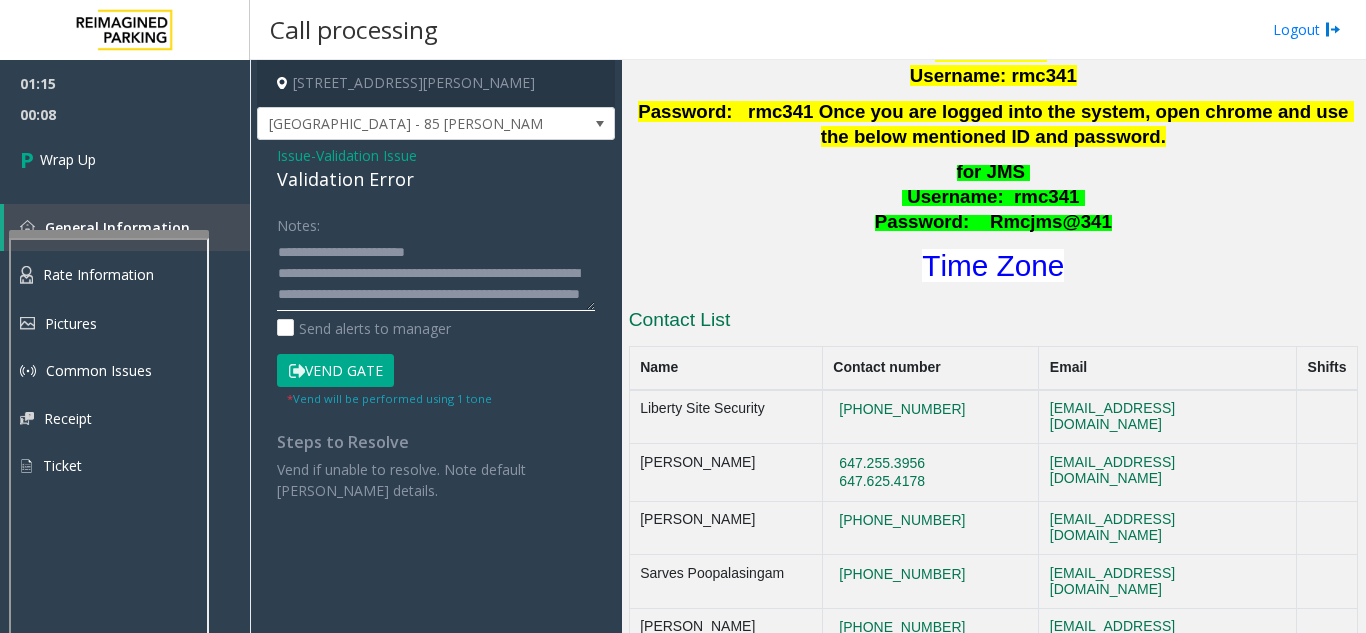 scroll, scrollTop: 36, scrollLeft: 0, axis: vertical 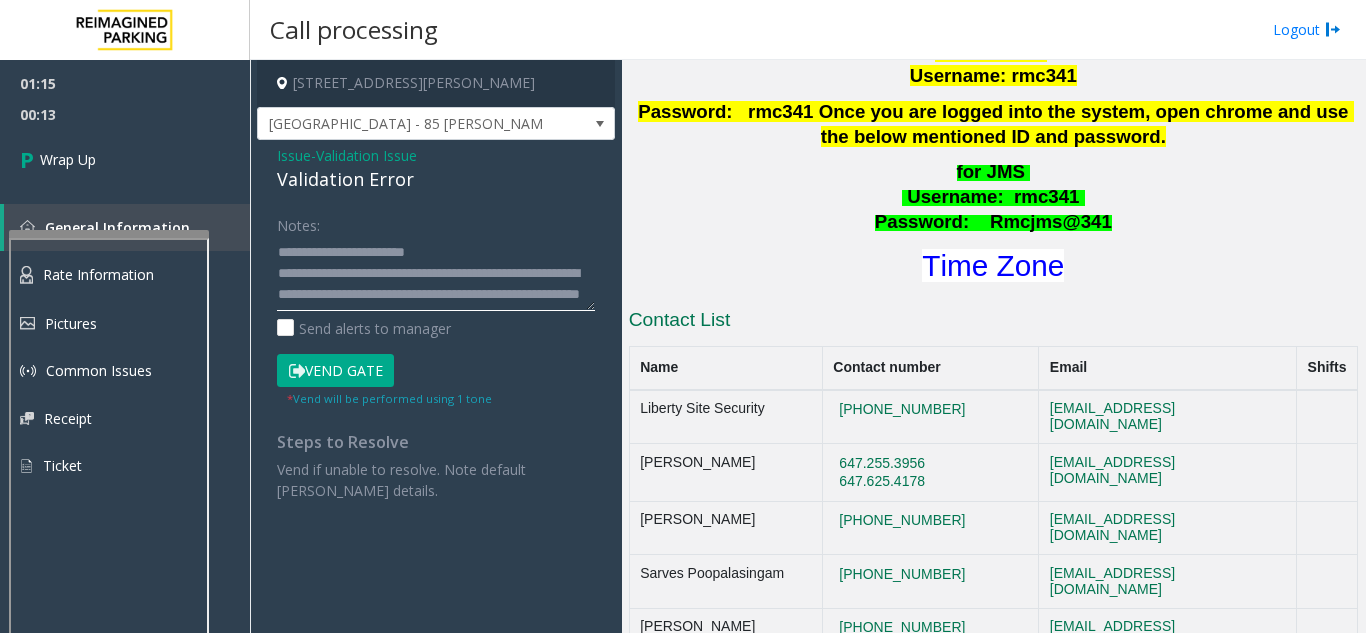 drag, startPoint x: 373, startPoint y: 264, endPoint x: 448, endPoint y: 290, distance: 79.37884 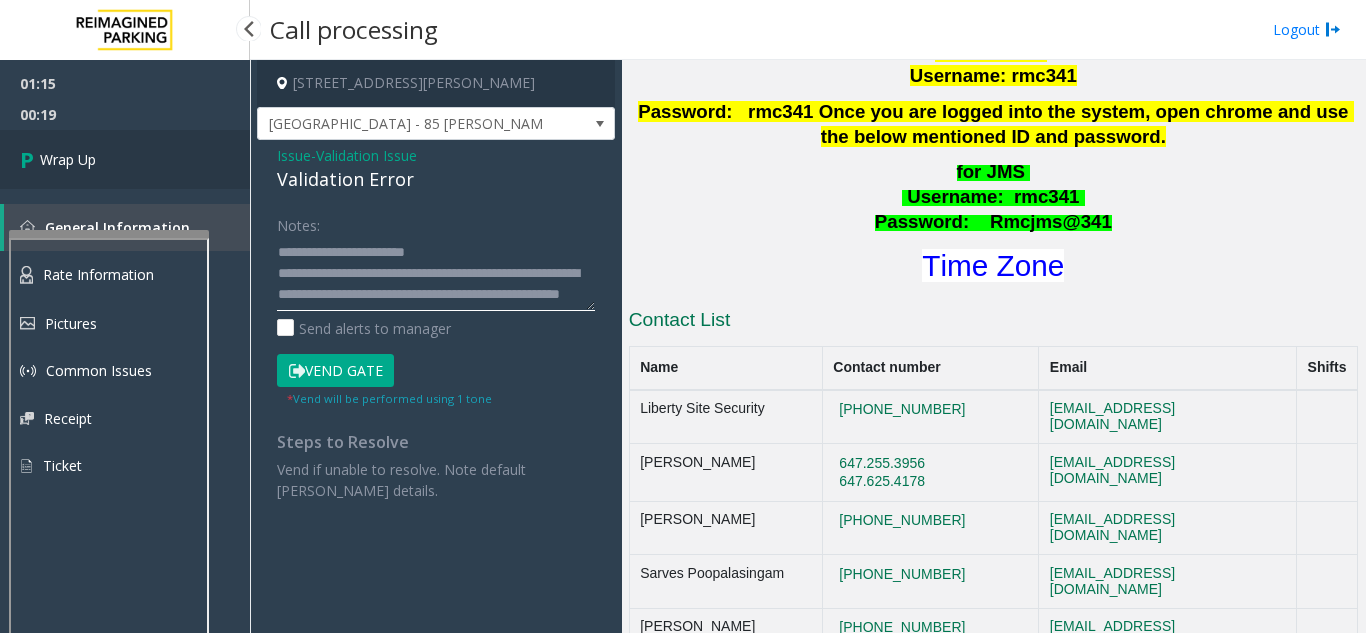 type on "**********" 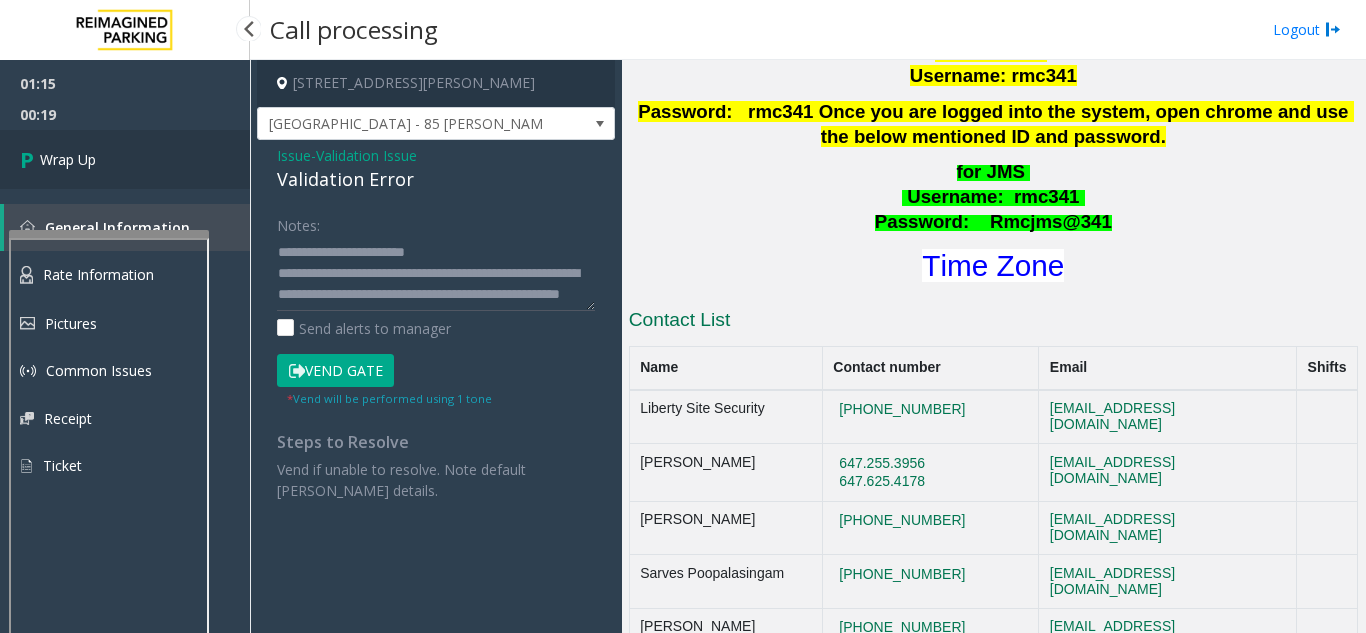click on "Wrap Up" at bounding box center [125, 159] 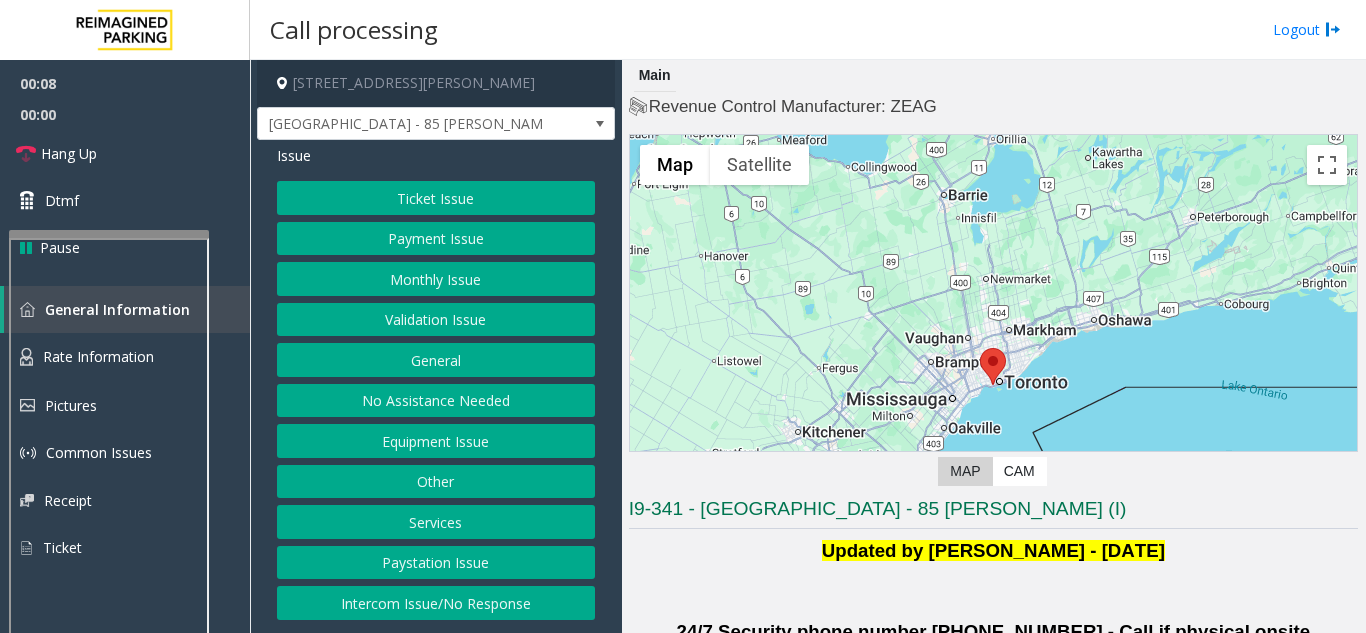click on "Equipment Issue" 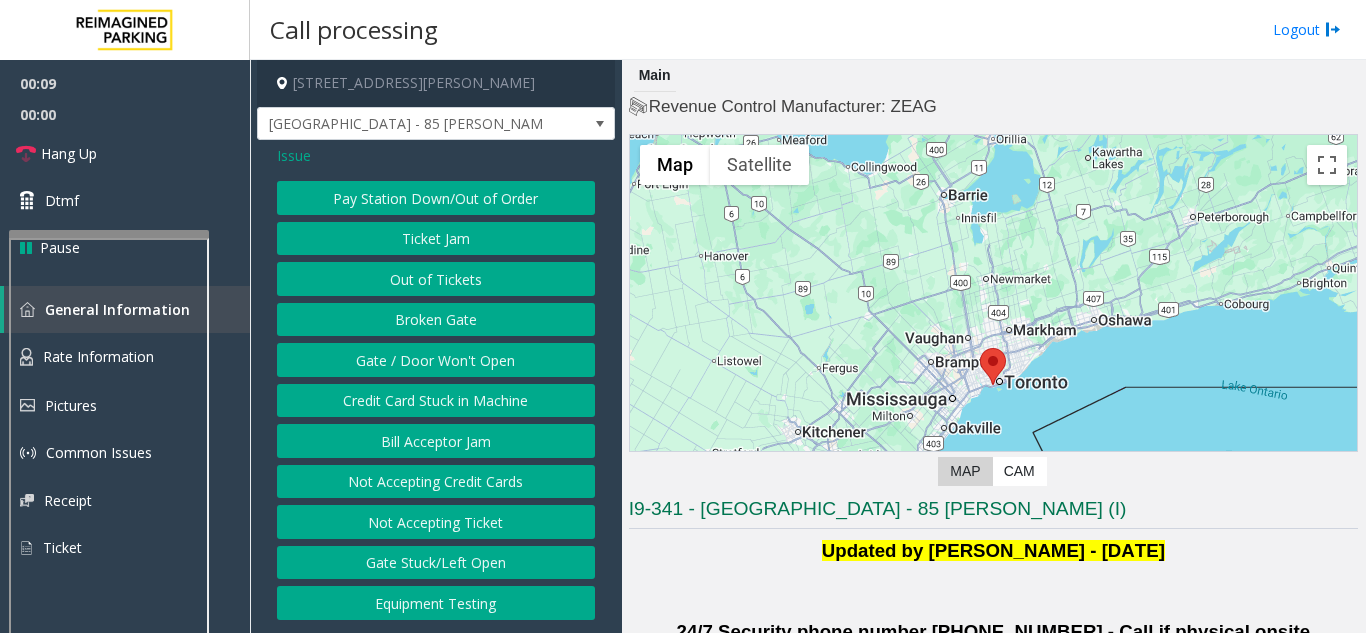 click on "Issue" 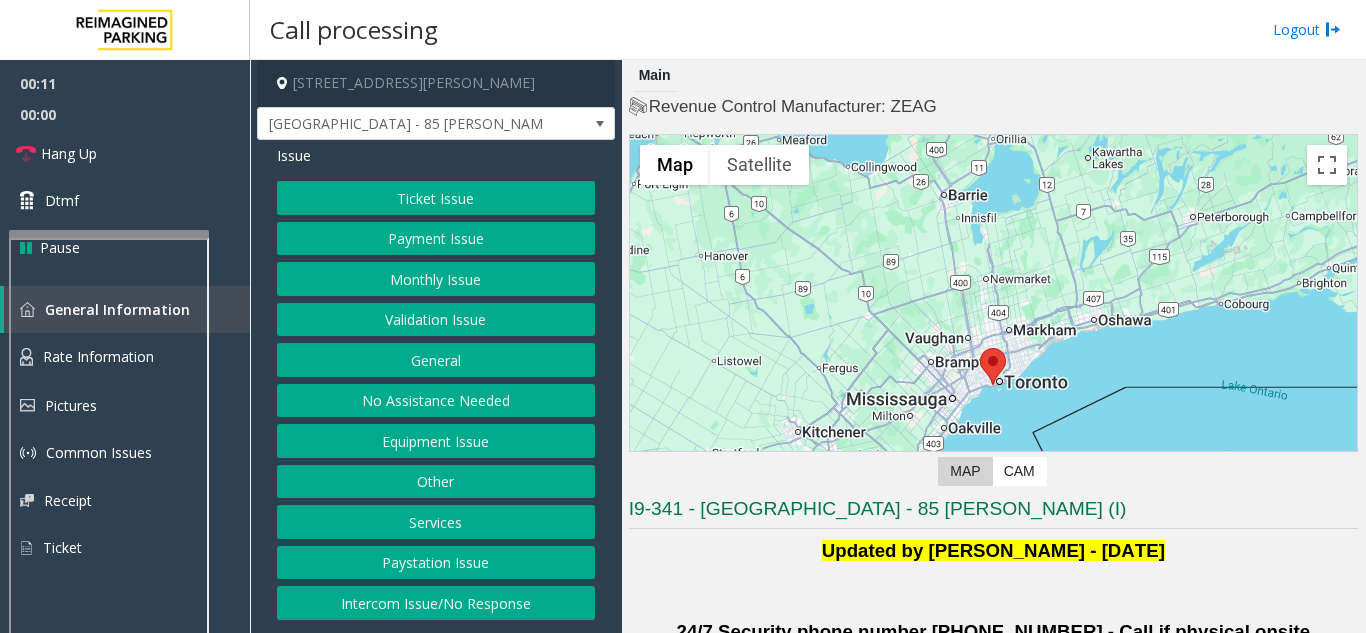 click on "Validation Issue" 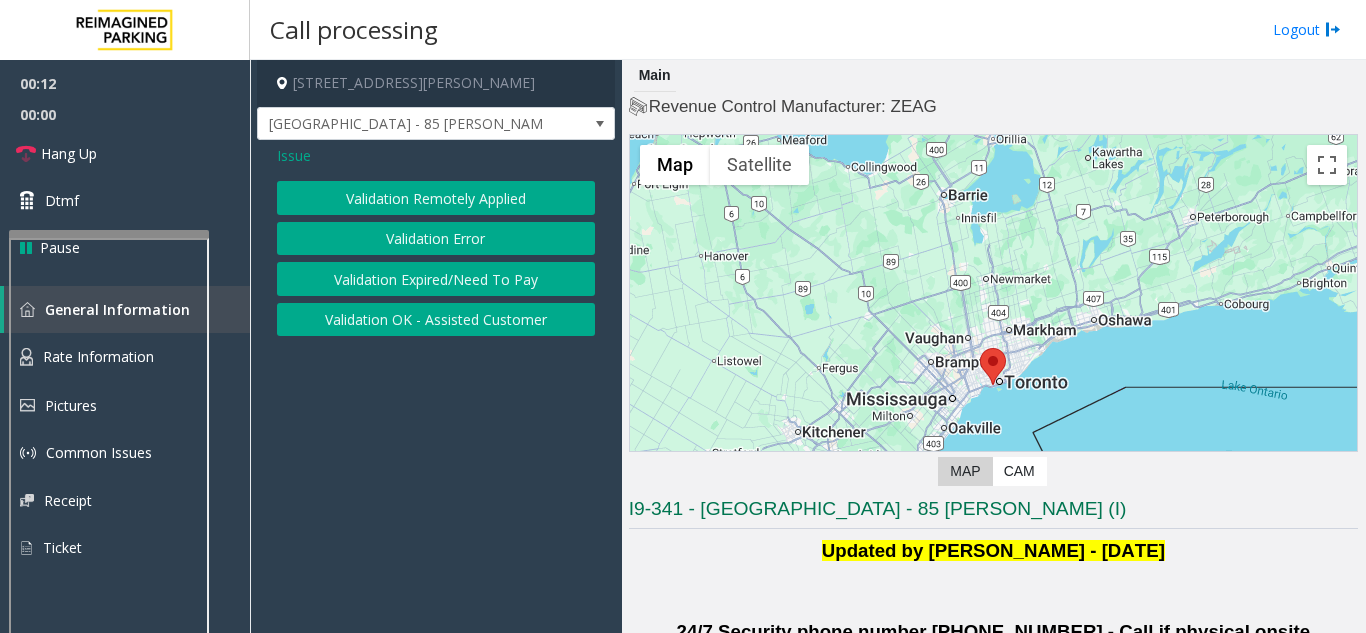 click on "Validation Error" 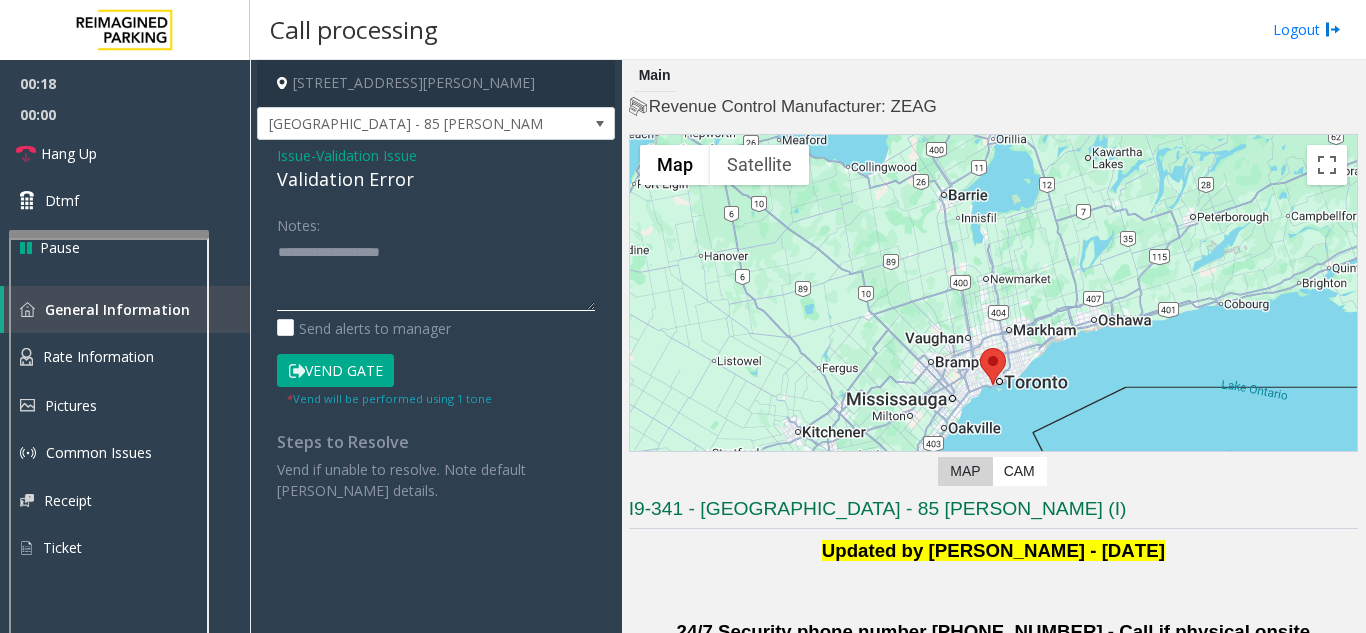 paste on "**********" 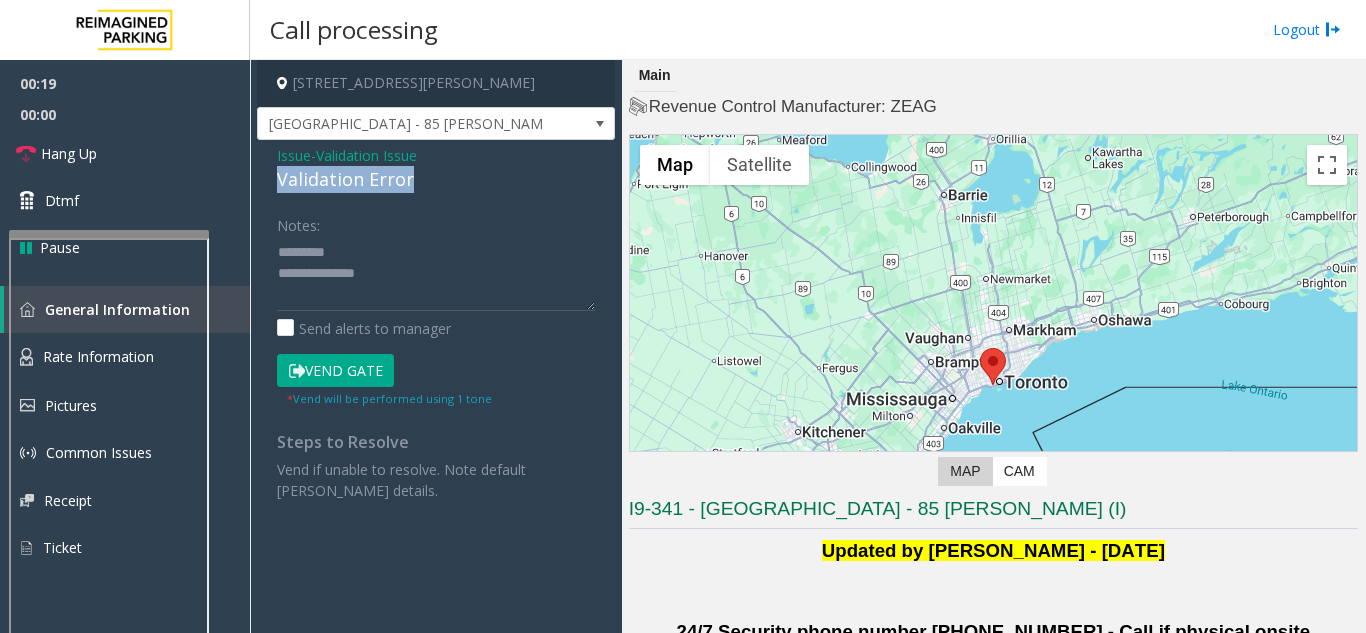 drag, startPoint x: 263, startPoint y: 183, endPoint x: 449, endPoint y: 166, distance: 186.77527 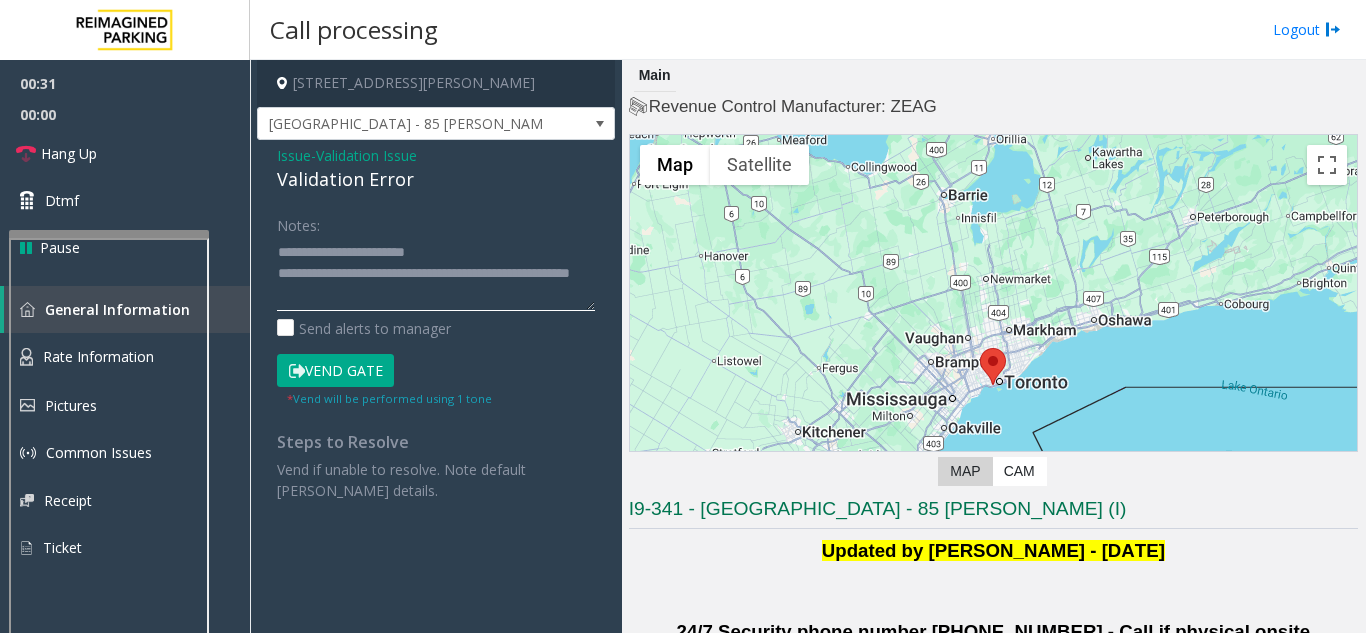 click 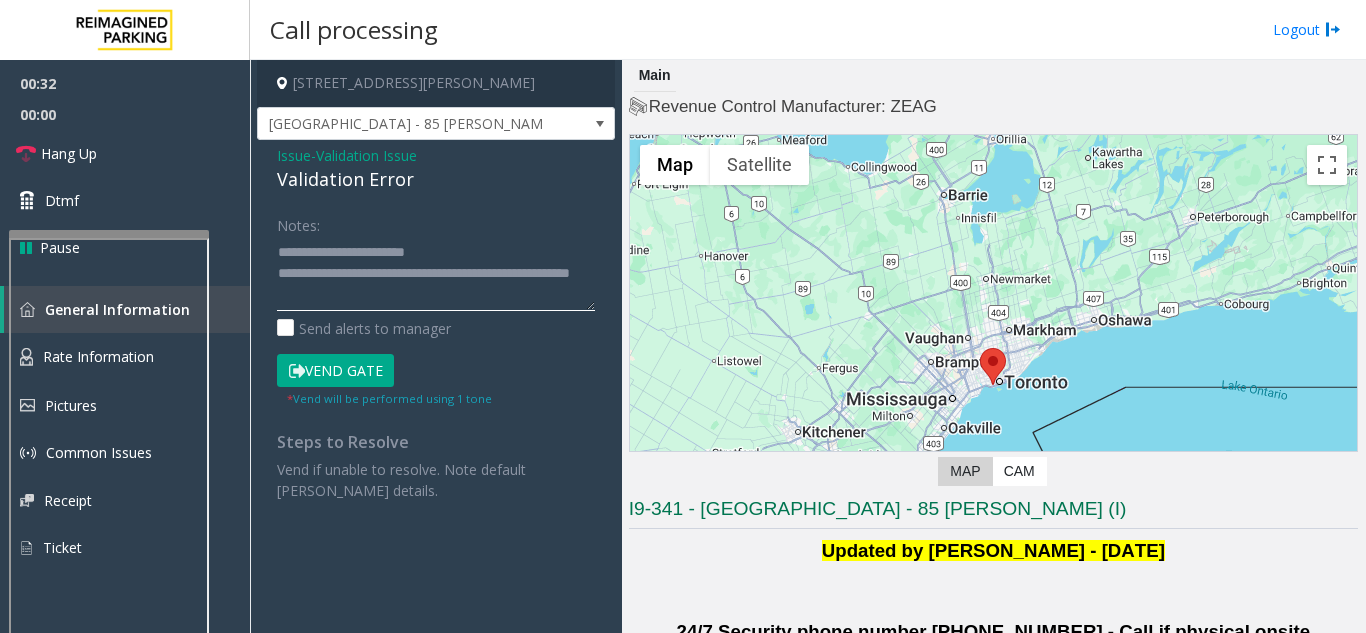 click 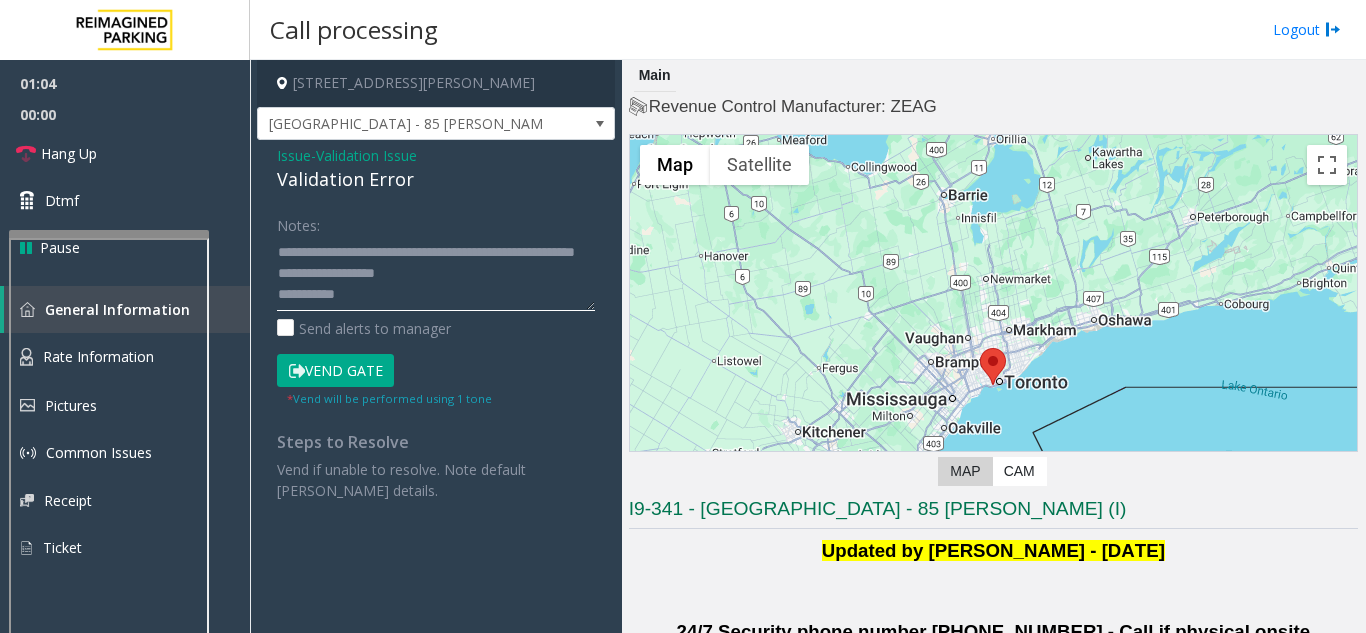scroll, scrollTop: 57, scrollLeft: 0, axis: vertical 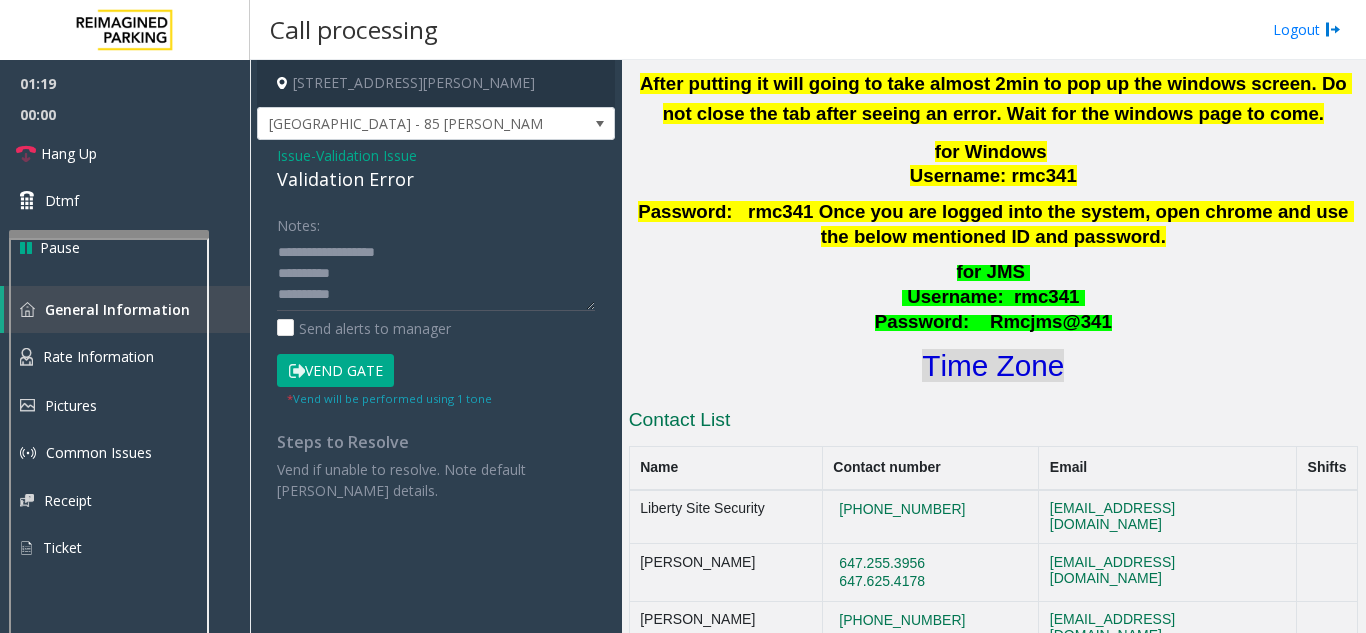 click on "Time Zone" 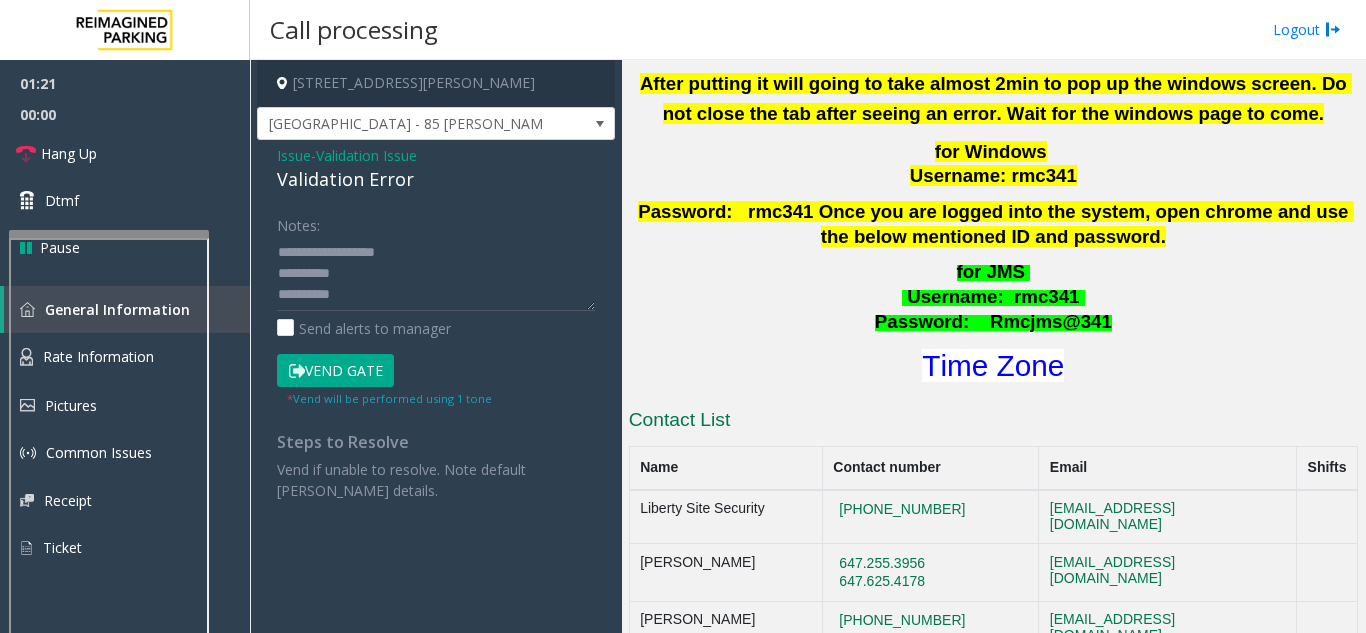 click on "Vend Gate" 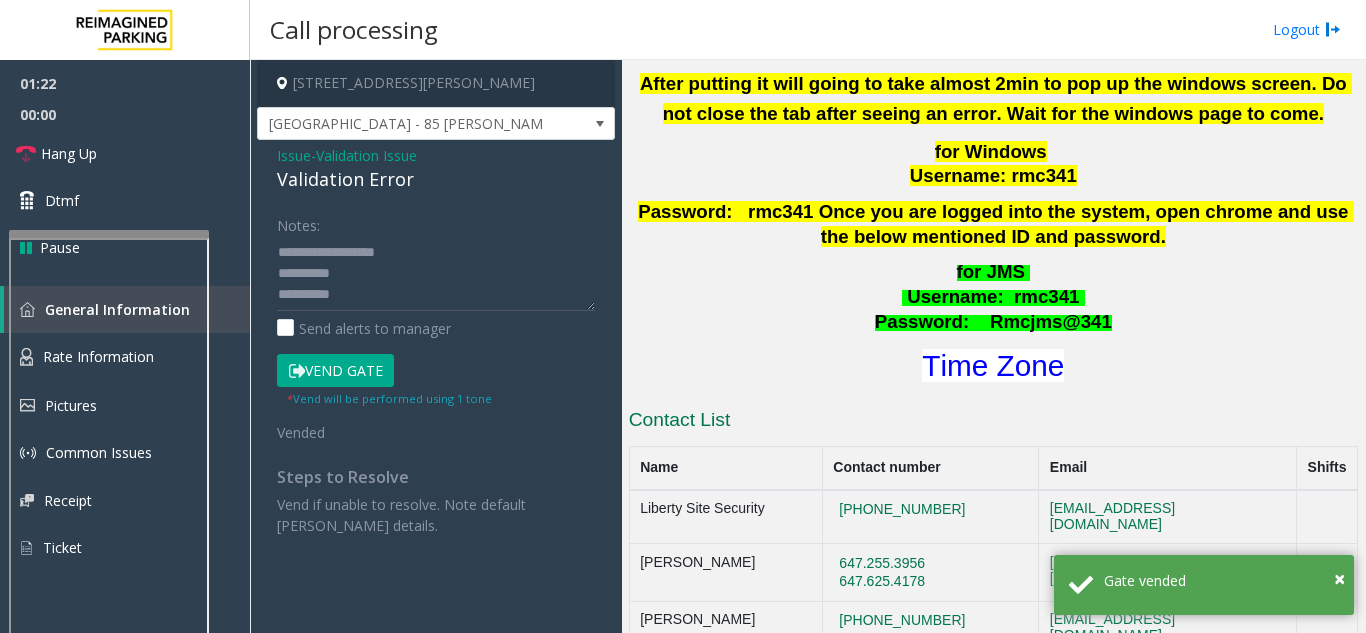click on "Notes:                      Send alerts to manager" 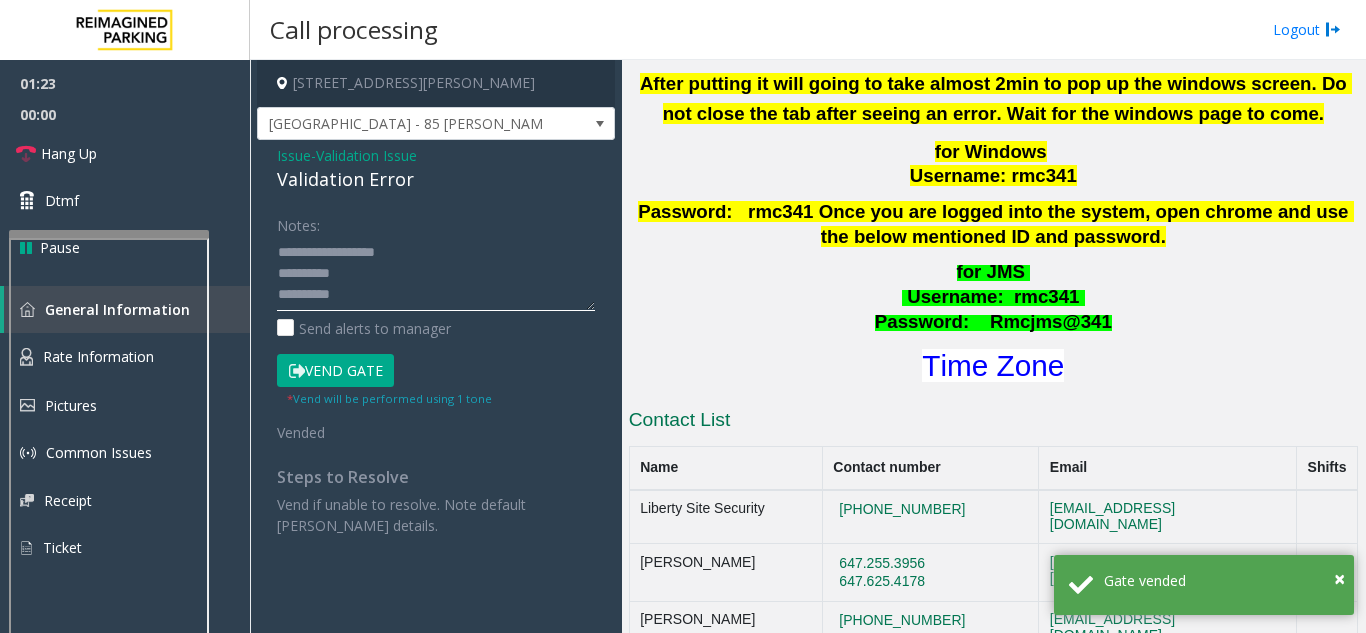 click 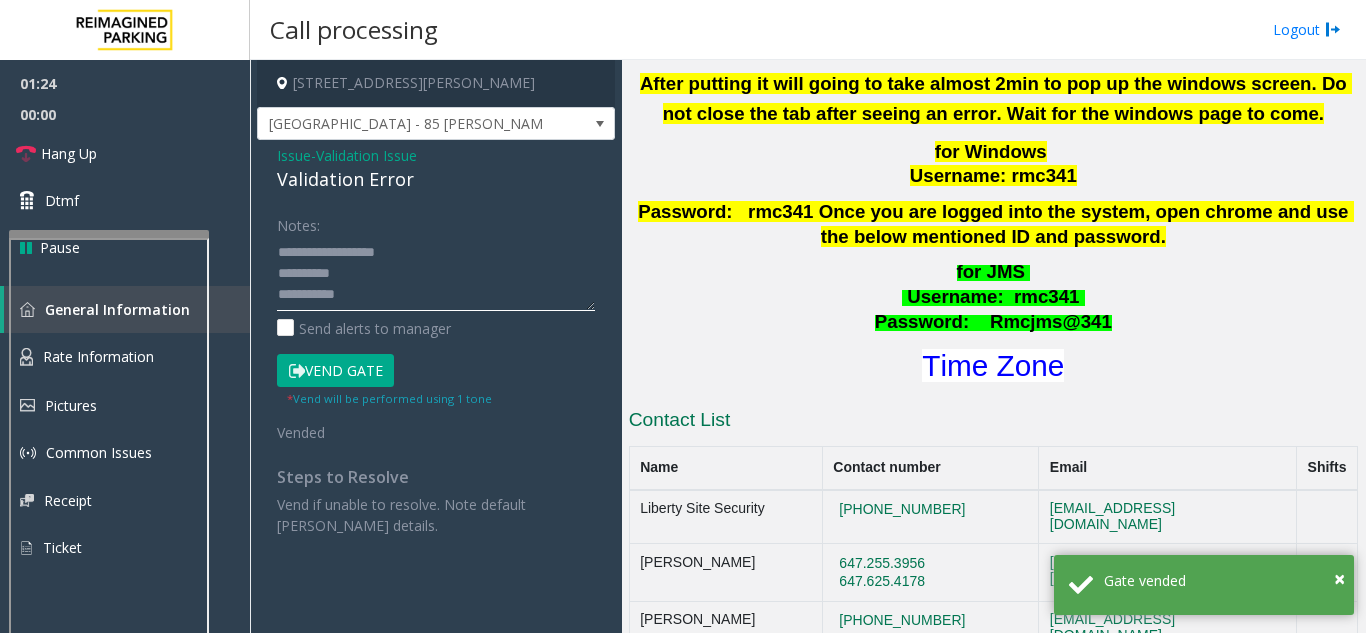 scroll, scrollTop: 78, scrollLeft: 0, axis: vertical 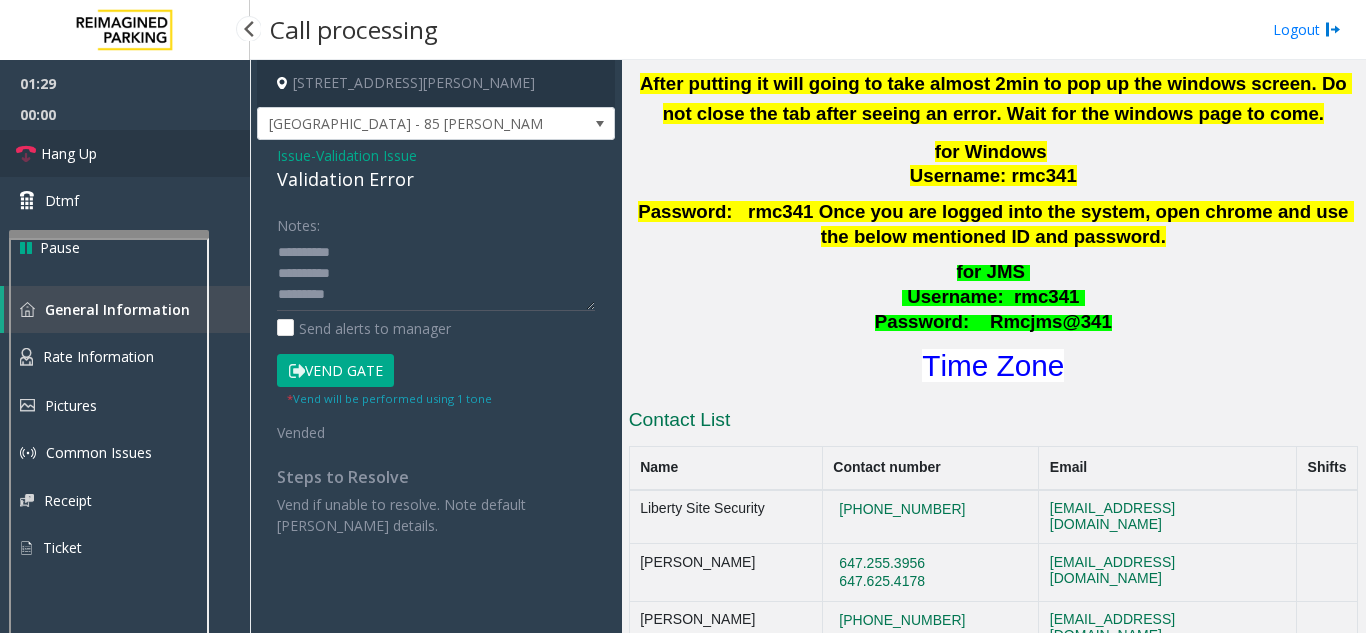 click on "Hang Up" at bounding box center [125, 153] 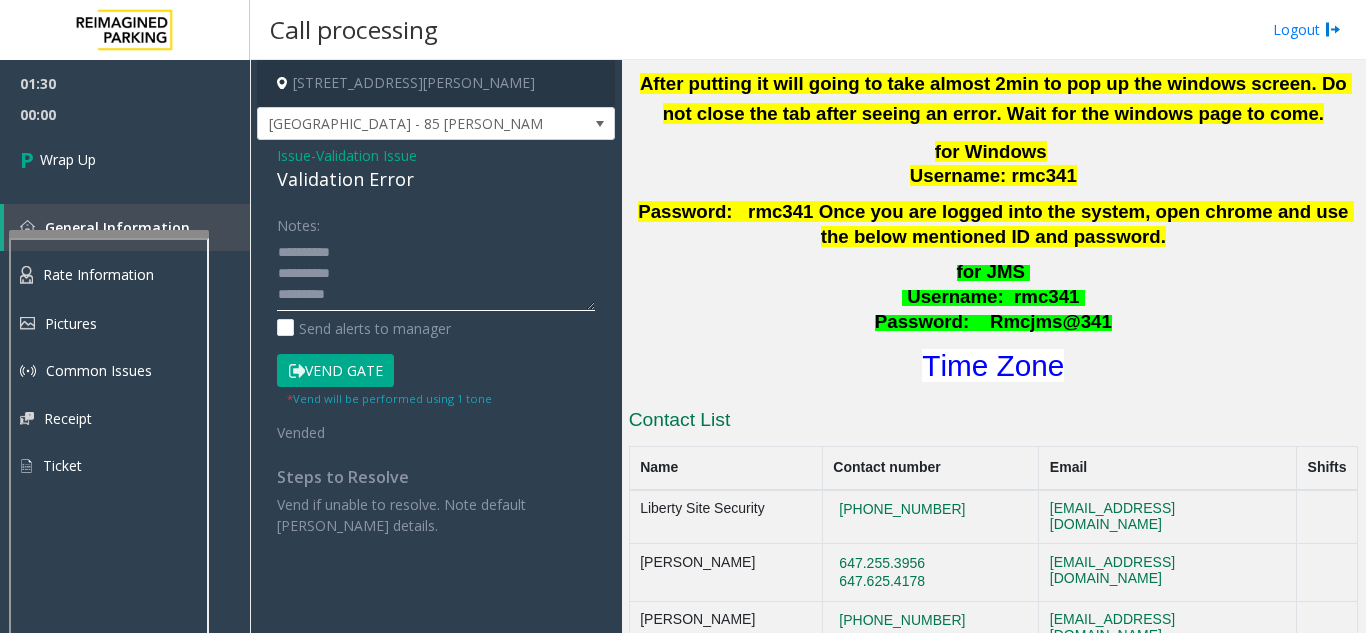 click 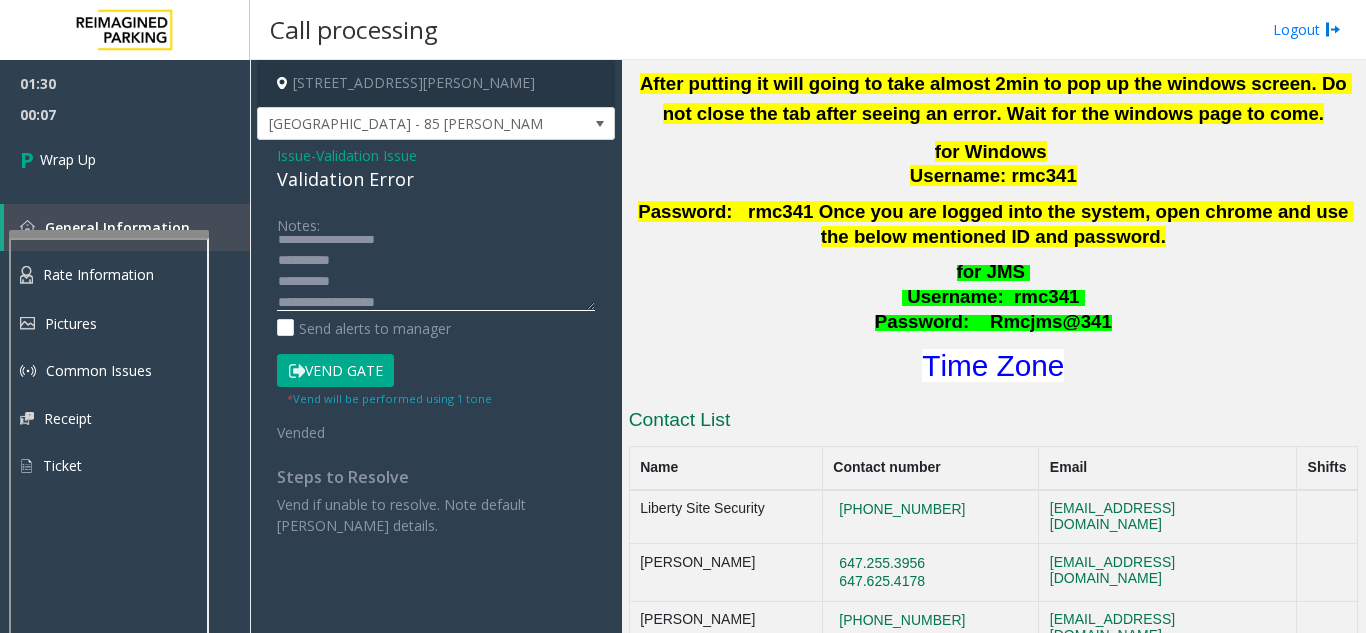 scroll, scrollTop: 84, scrollLeft: 0, axis: vertical 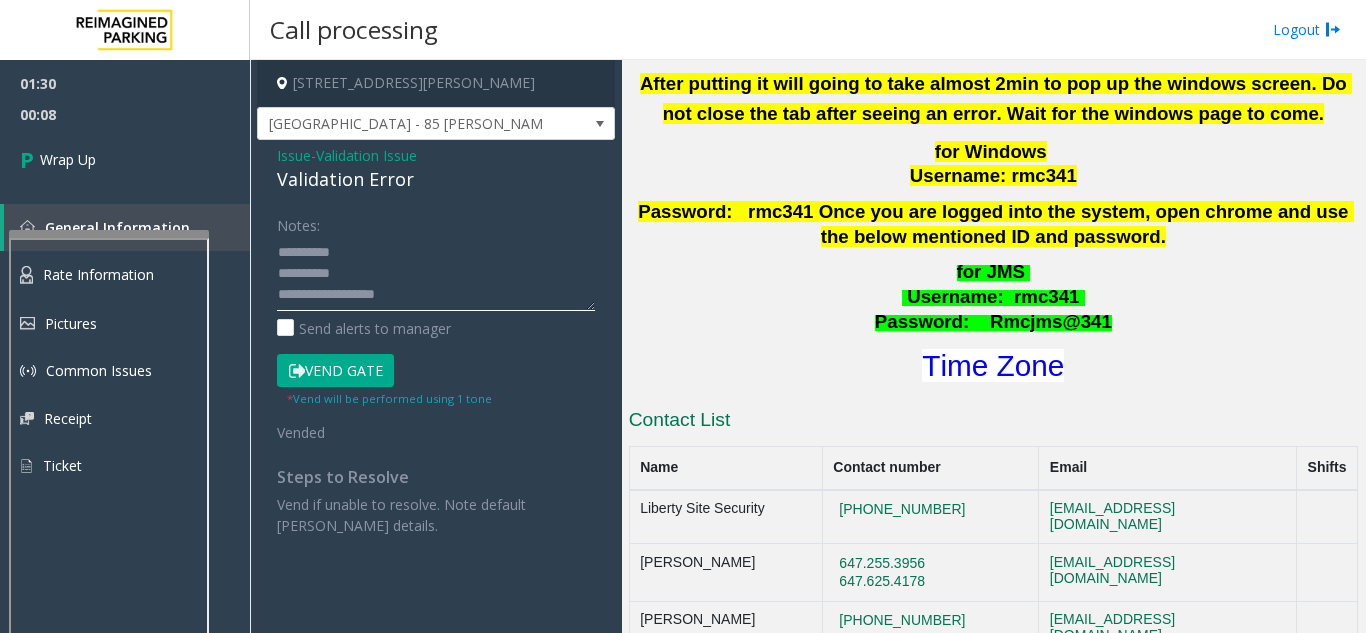 drag, startPoint x: 368, startPoint y: 283, endPoint x: 356, endPoint y: 296, distance: 17.691807 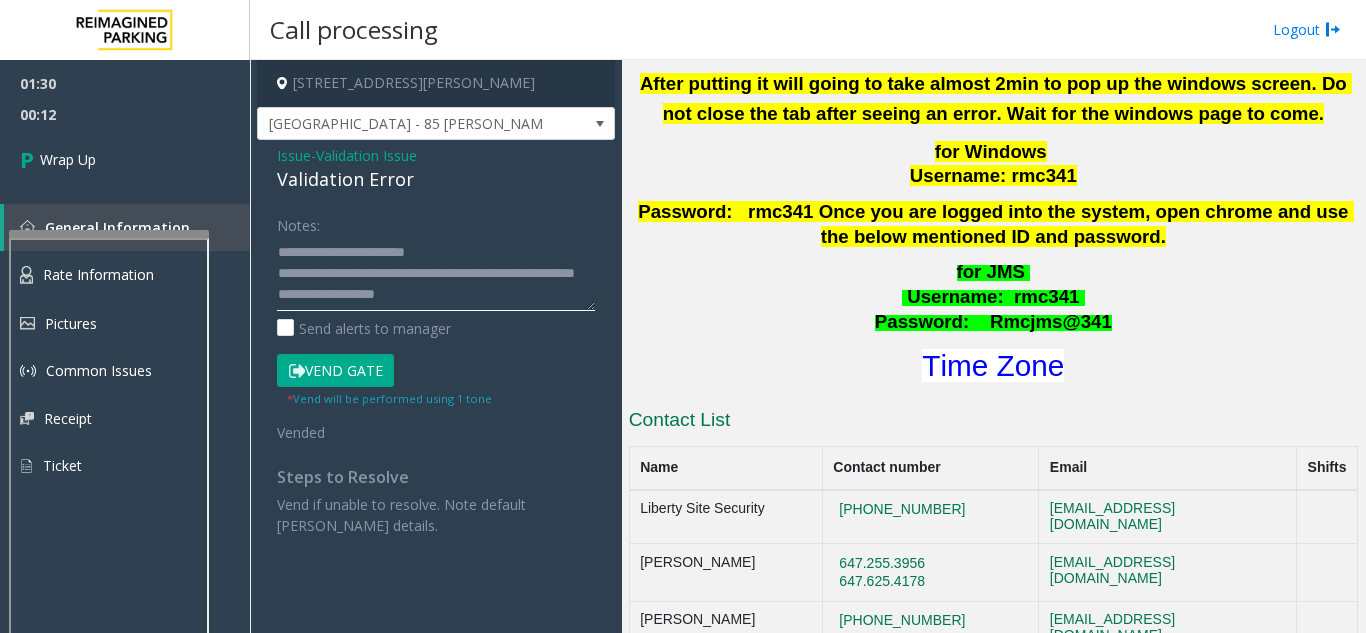 scroll, scrollTop: 84, scrollLeft: 0, axis: vertical 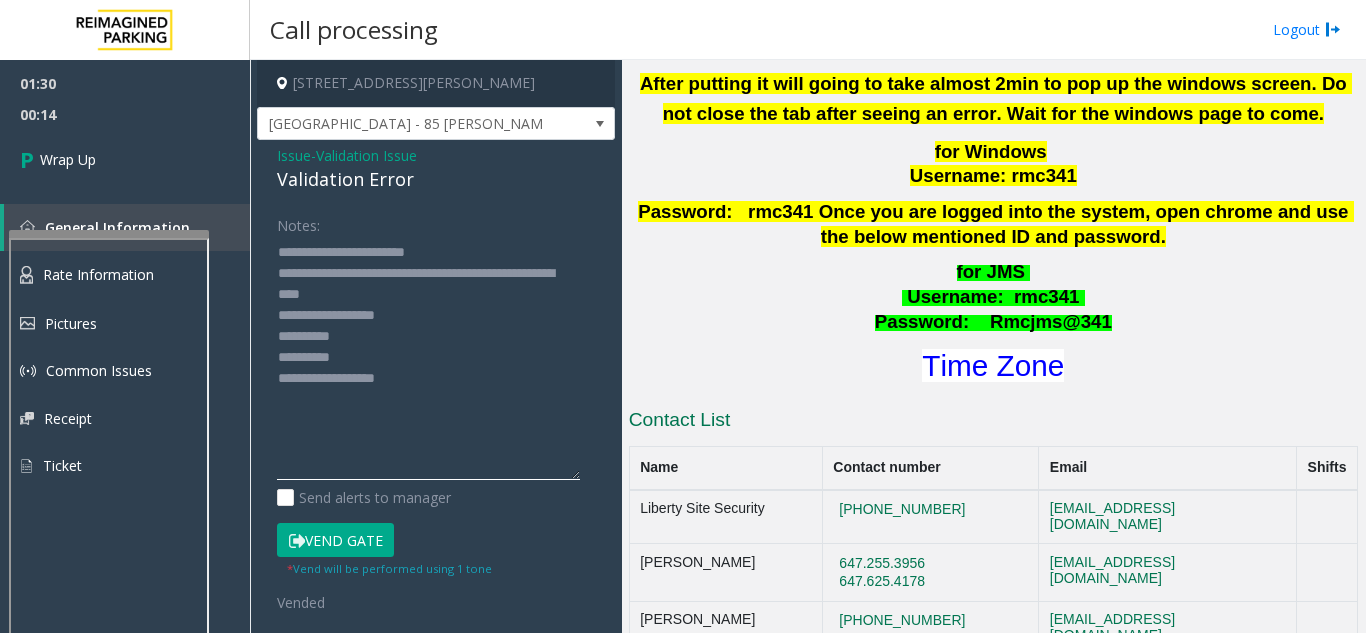 drag, startPoint x: 582, startPoint y: 308, endPoint x: 571, endPoint y: 478, distance: 170.35551 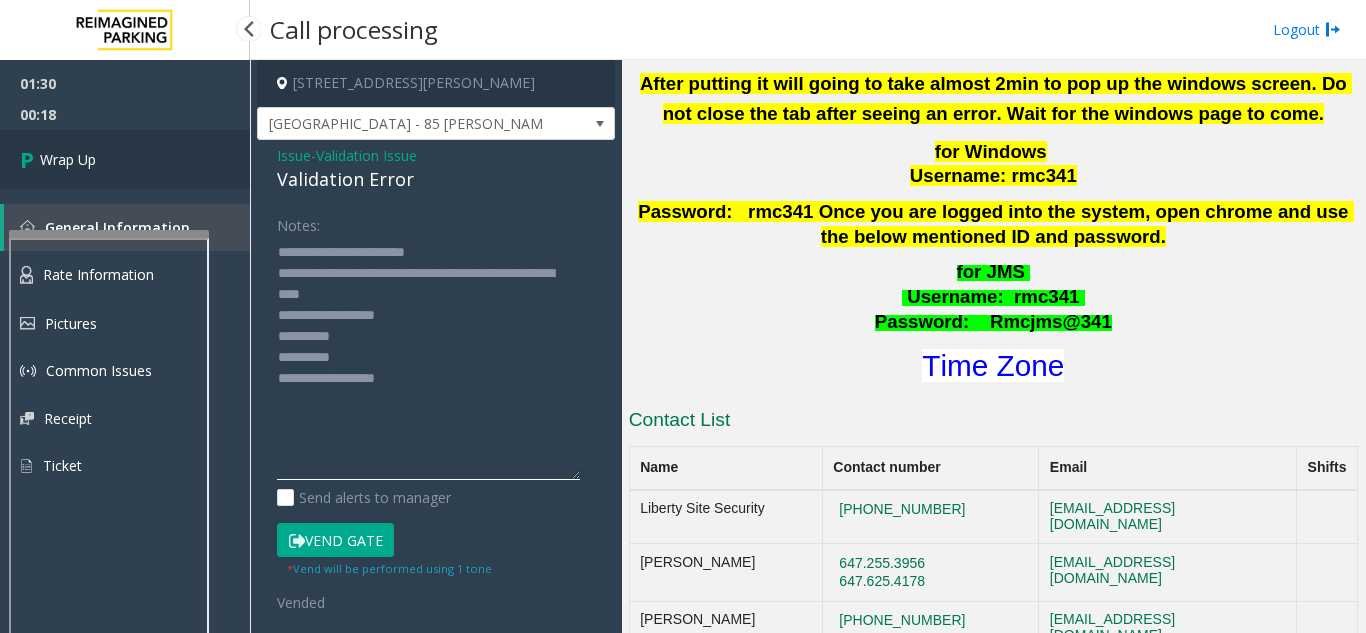 type on "**********" 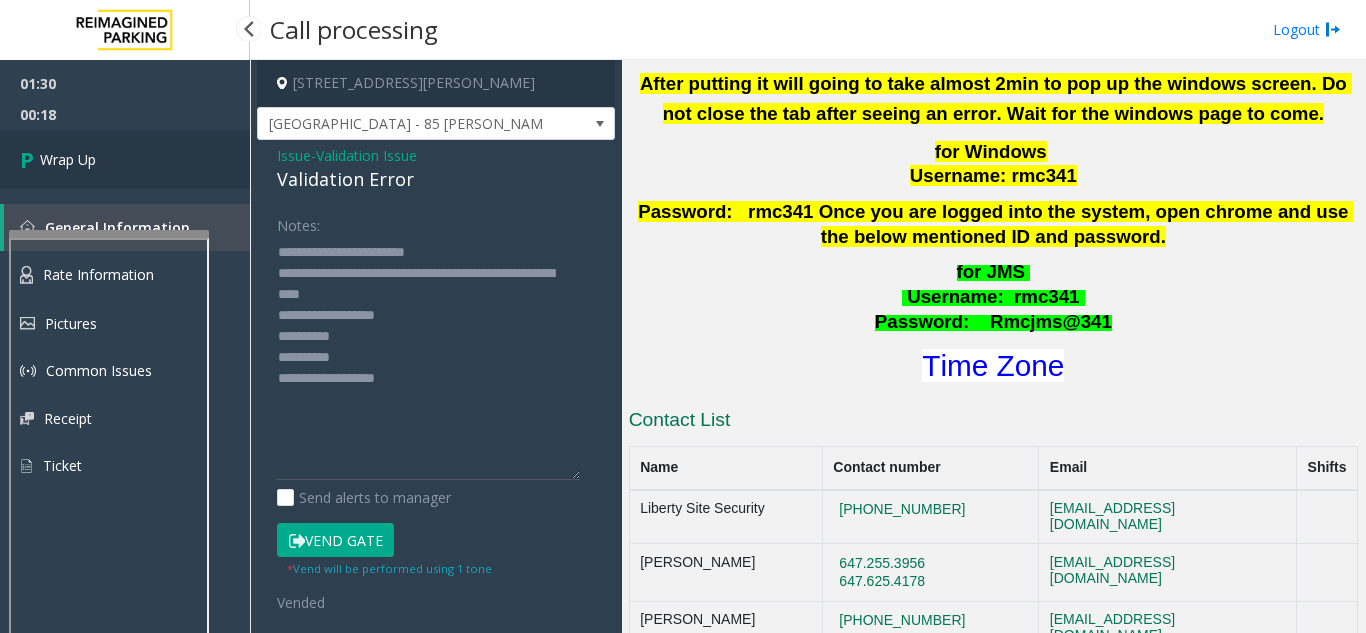 click on "Wrap Up" at bounding box center (125, 159) 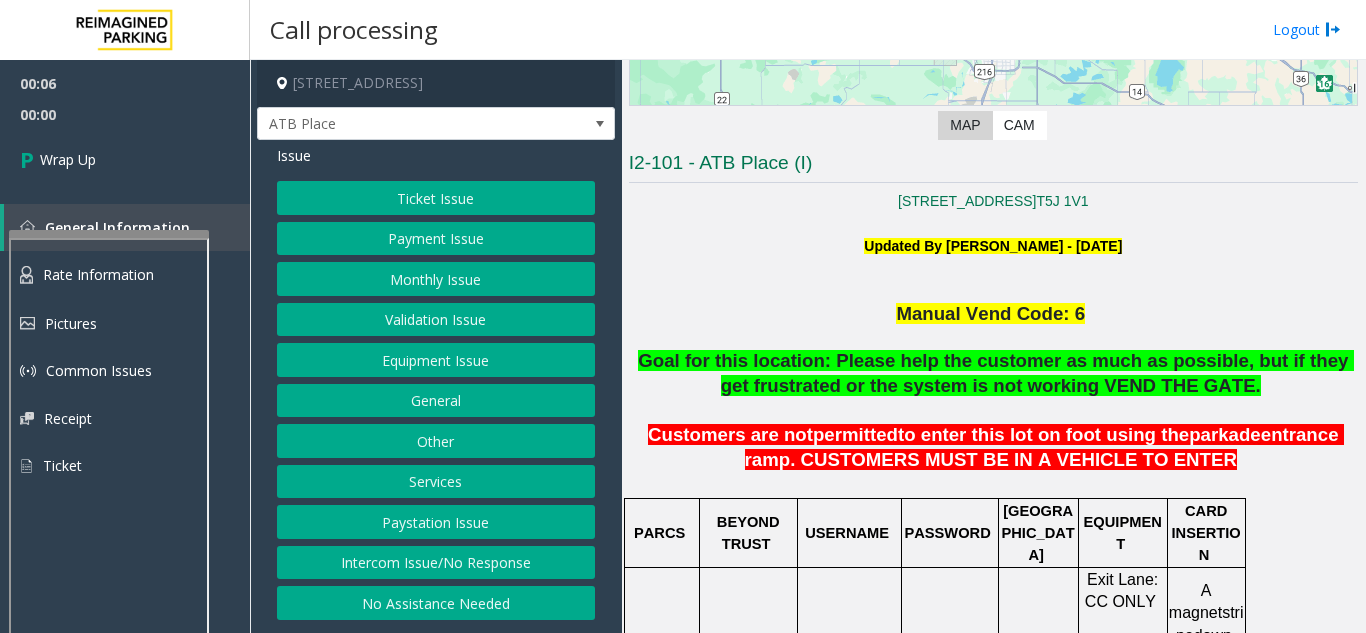 scroll, scrollTop: 500, scrollLeft: 0, axis: vertical 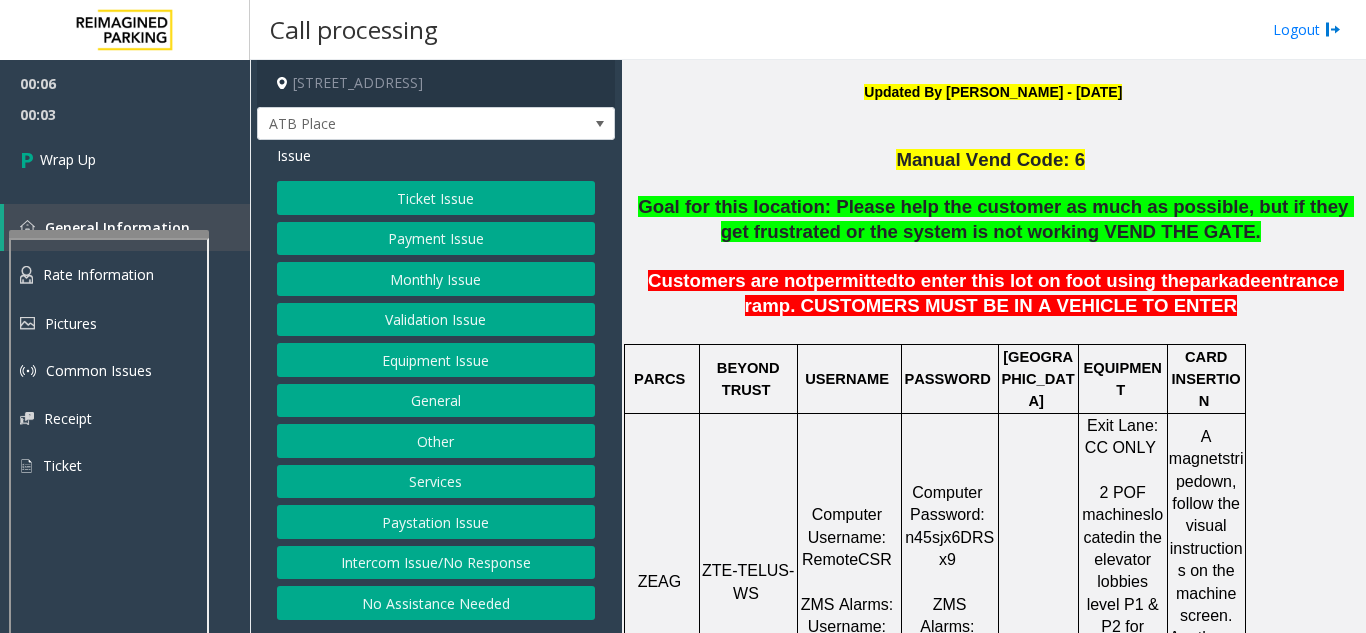 click on "Intercom Issue/No Response" 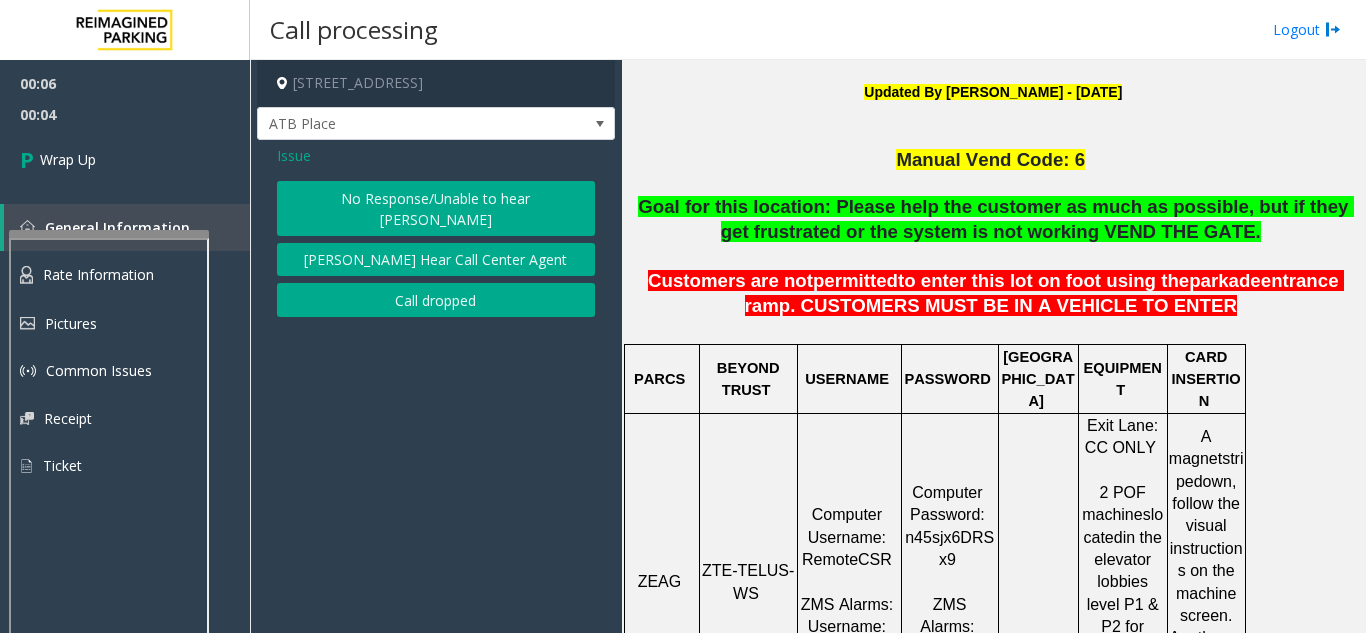 click on "Call dropped" 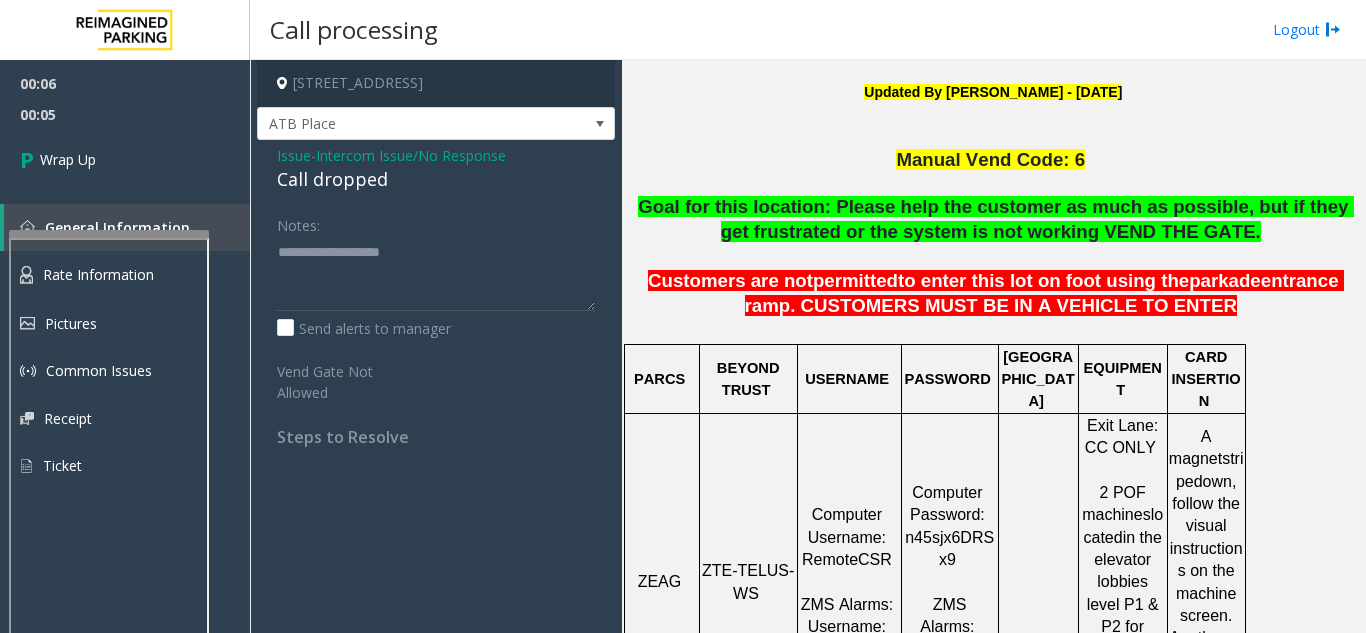 click on "Call dropped" 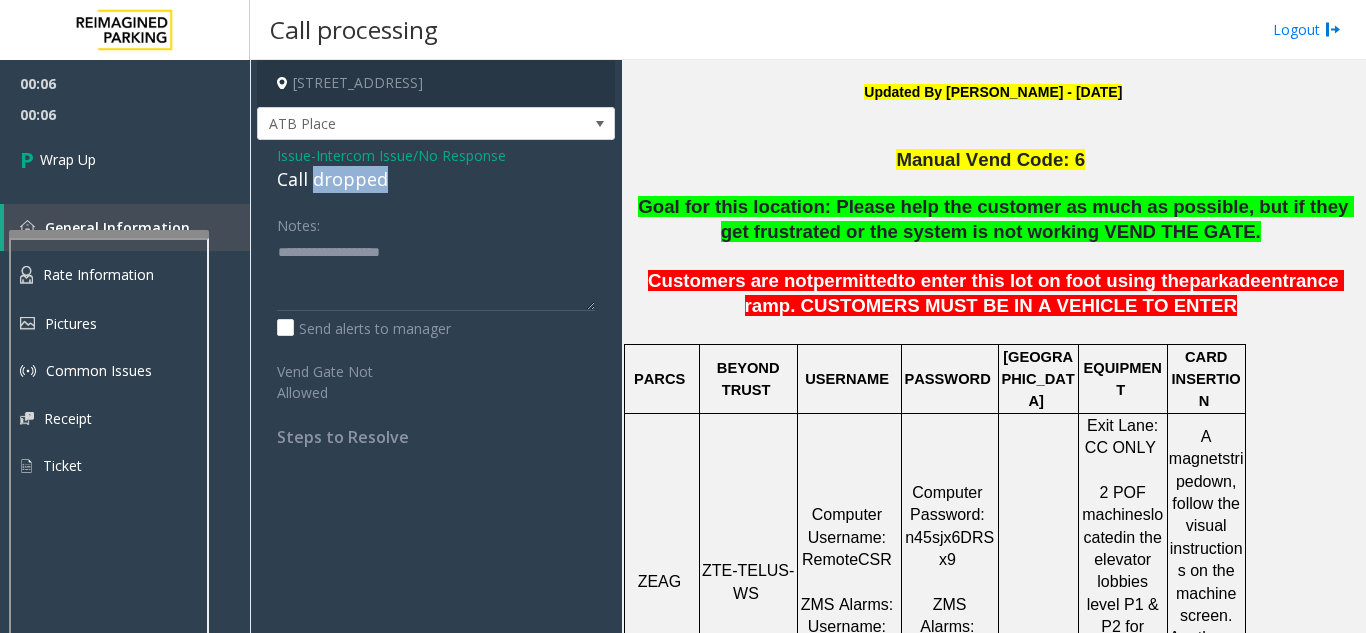 click on "Call dropped" 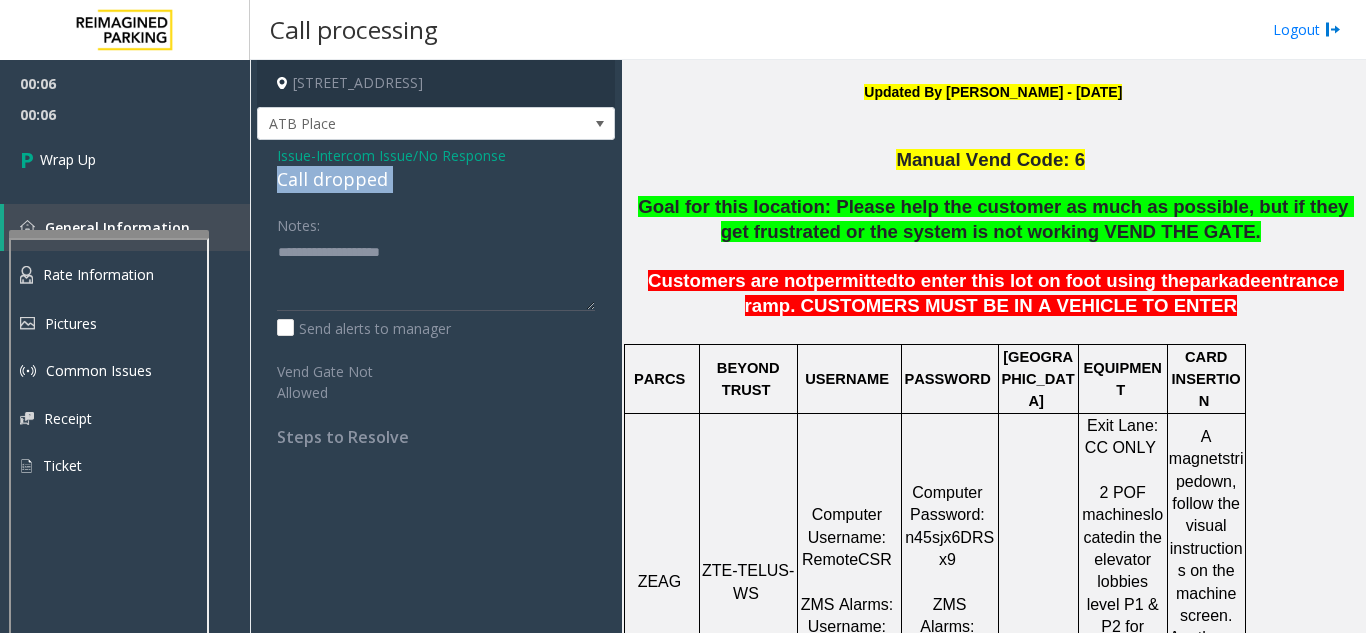 click on "Call dropped" 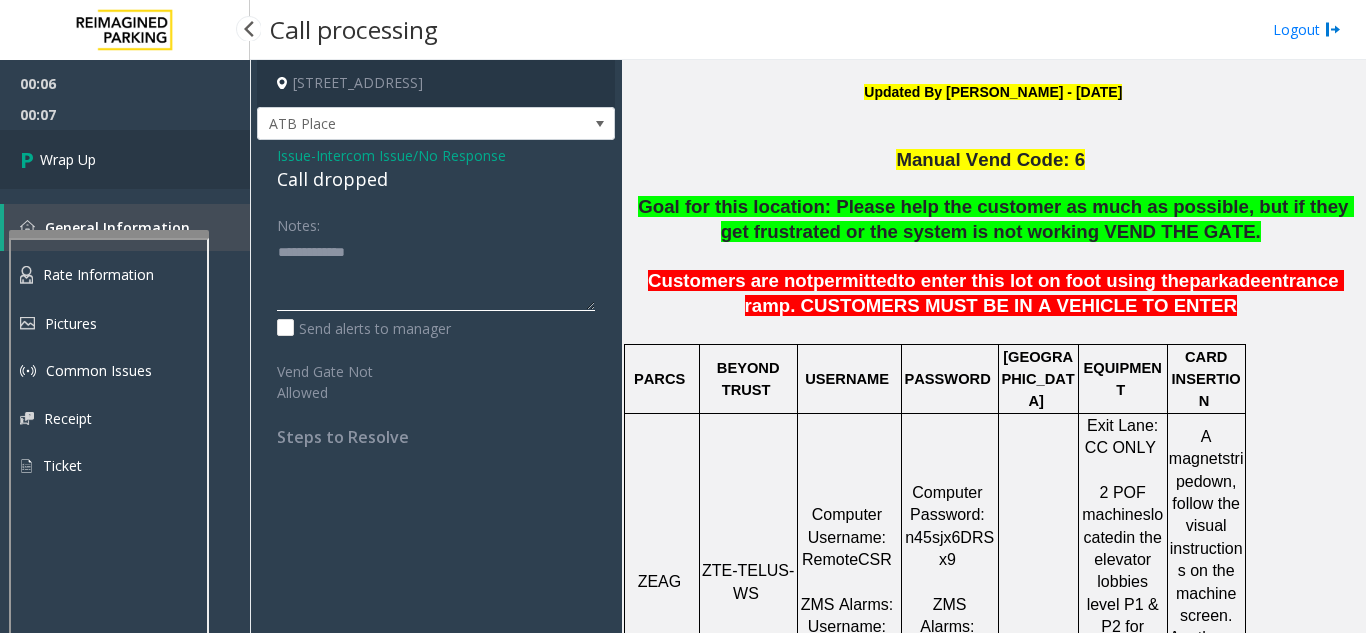 type on "**********" 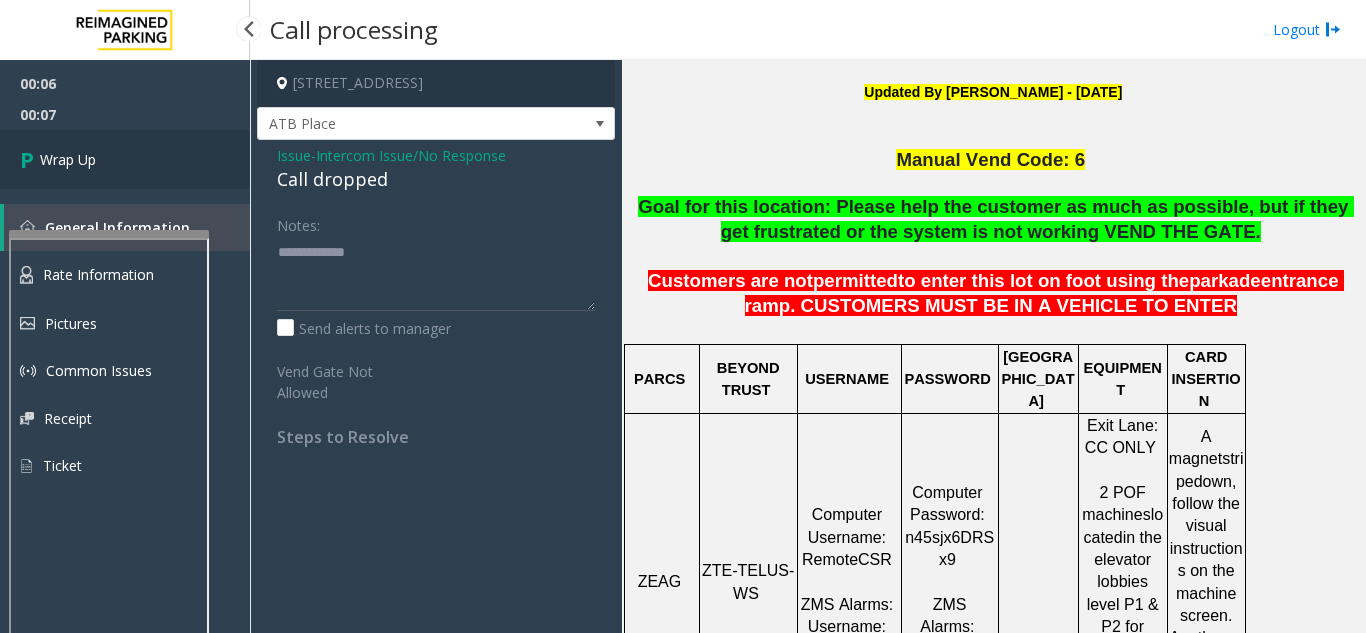 click on "Wrap Up" at bounding box center (125, 159) 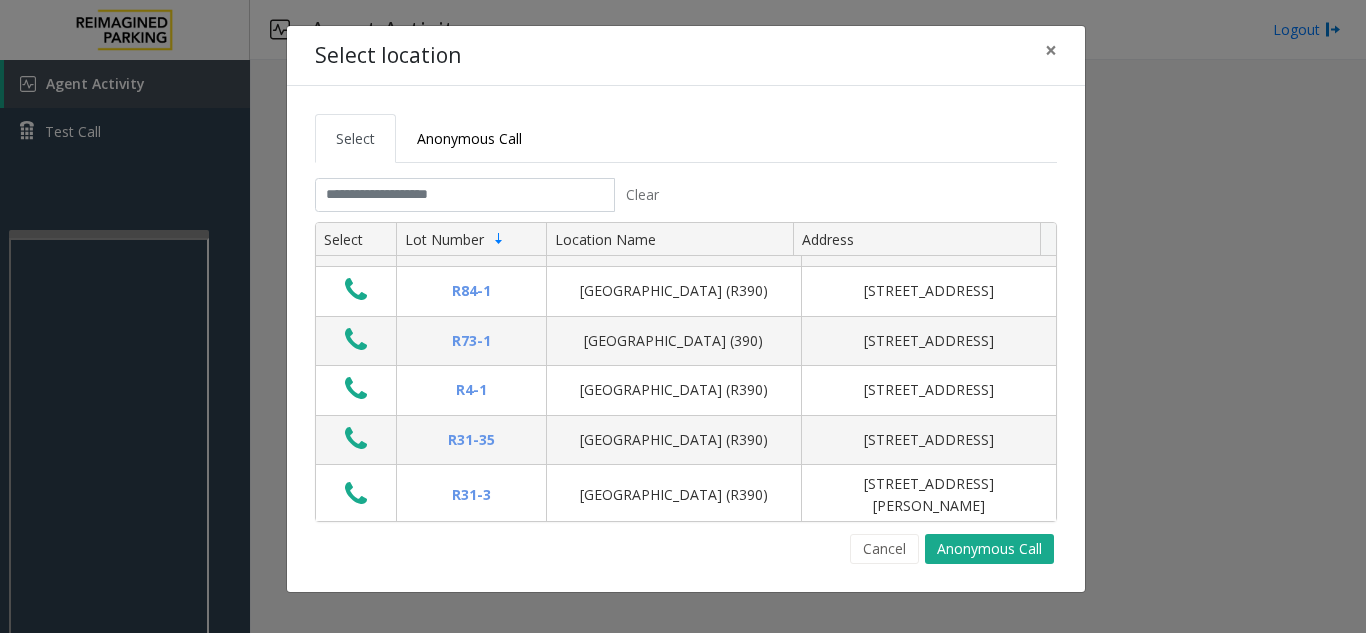 click on "Select location ×" 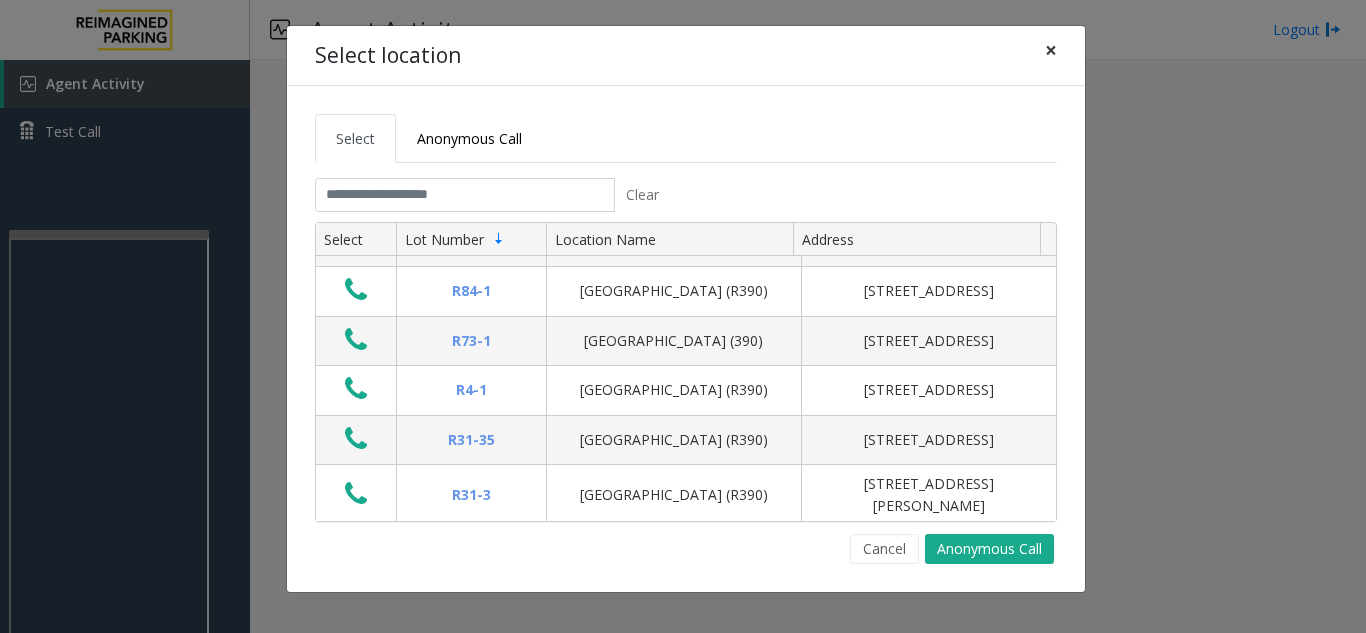 click on "×" 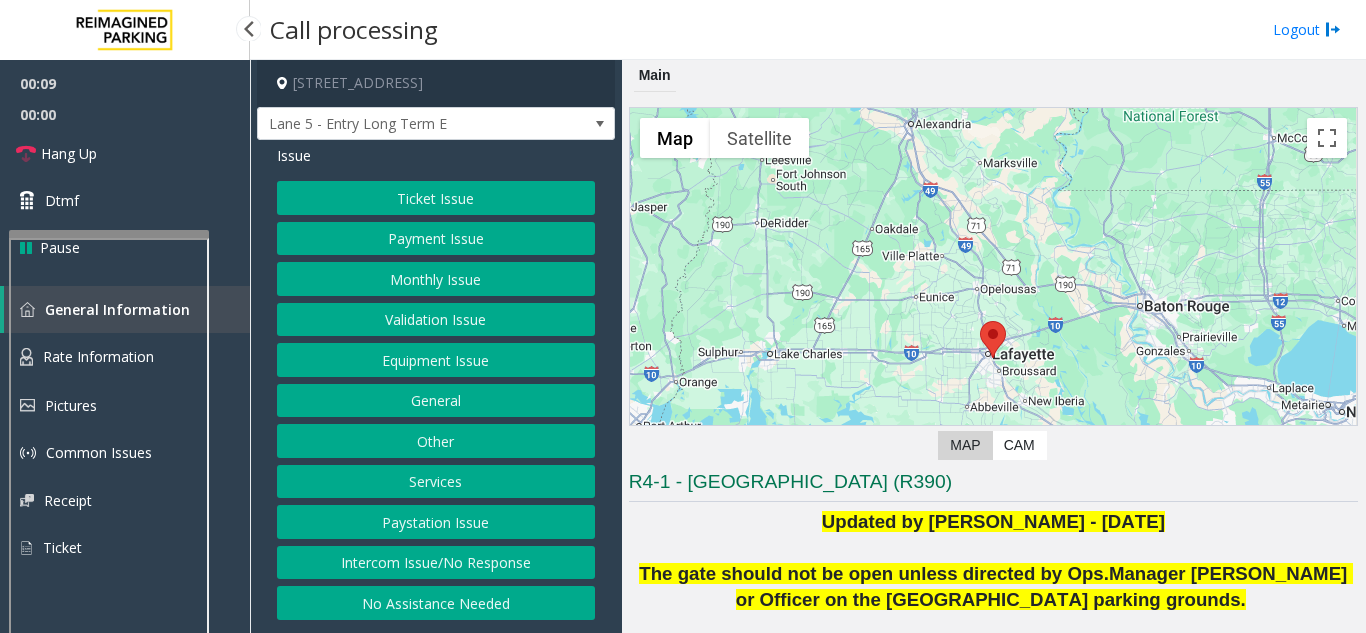 click on "Equipment Issue" 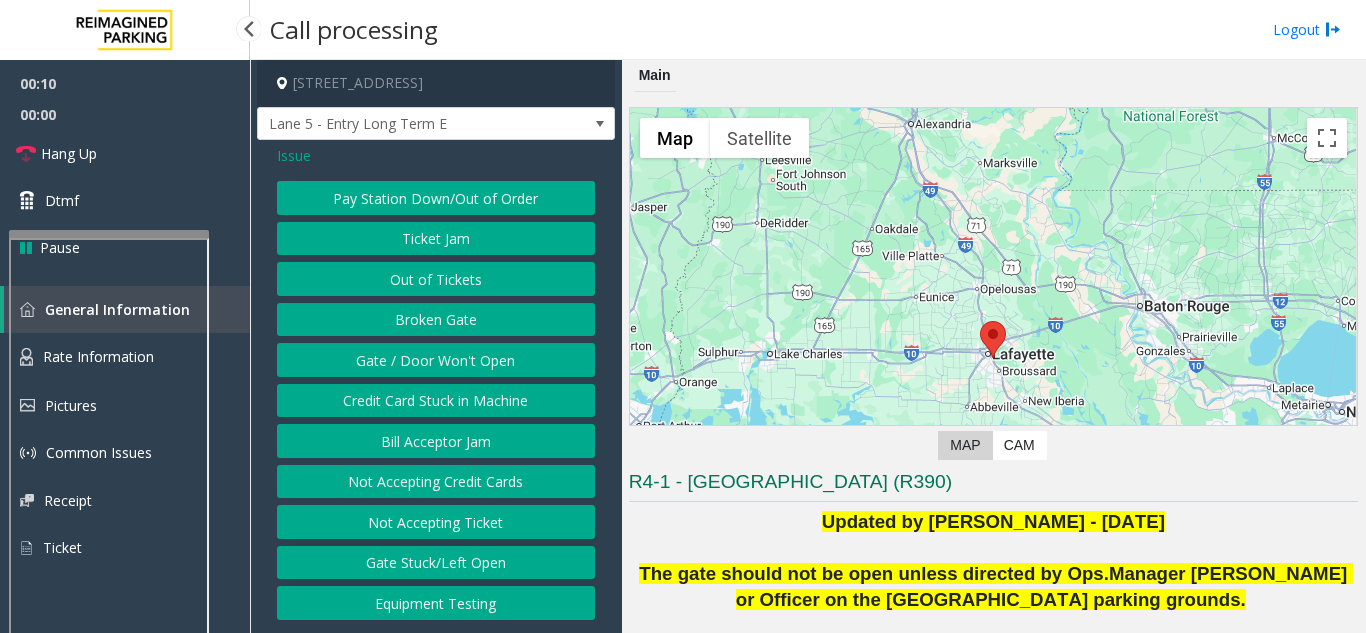 click on "Gate / Door Won't Open" 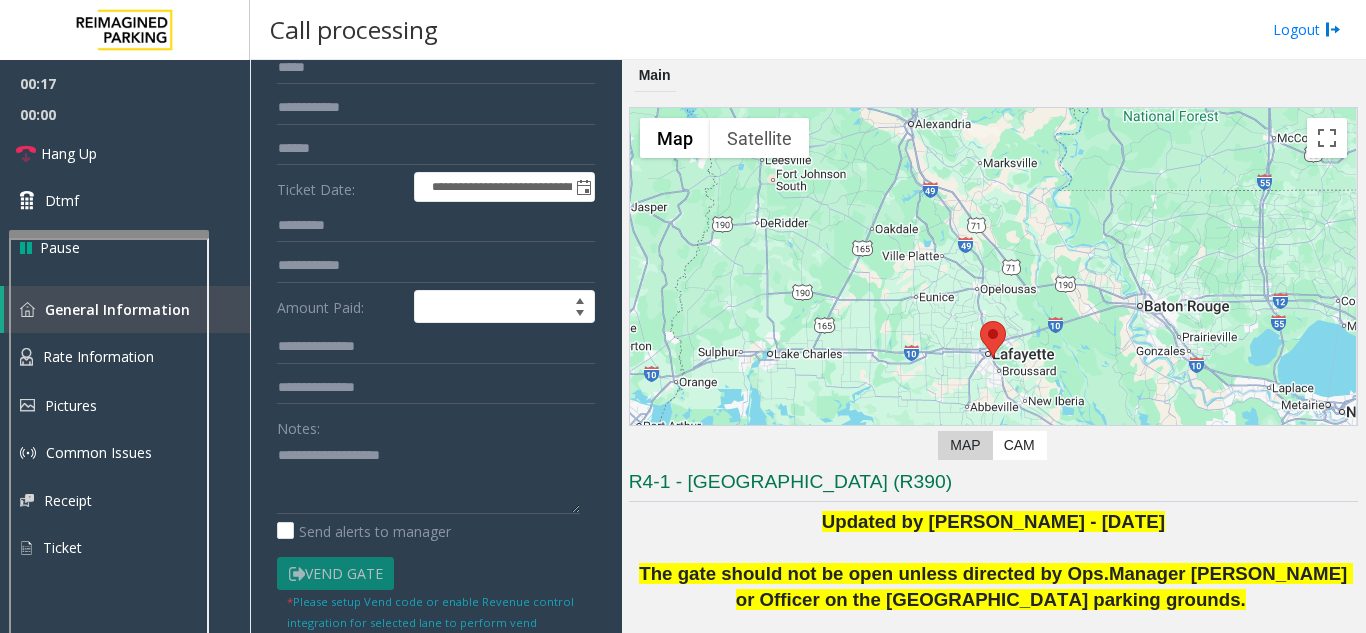 scroll, scrollTop: 200, scrollLeft: 0, axis: vertical 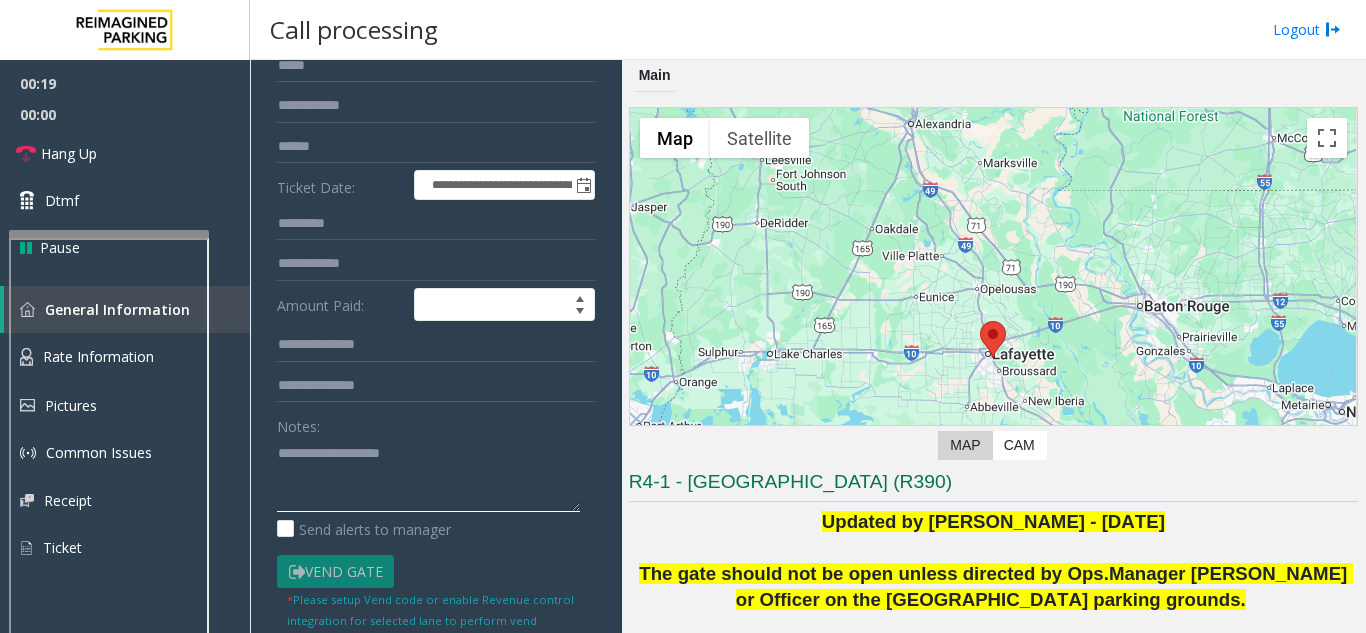 paste on "**********" 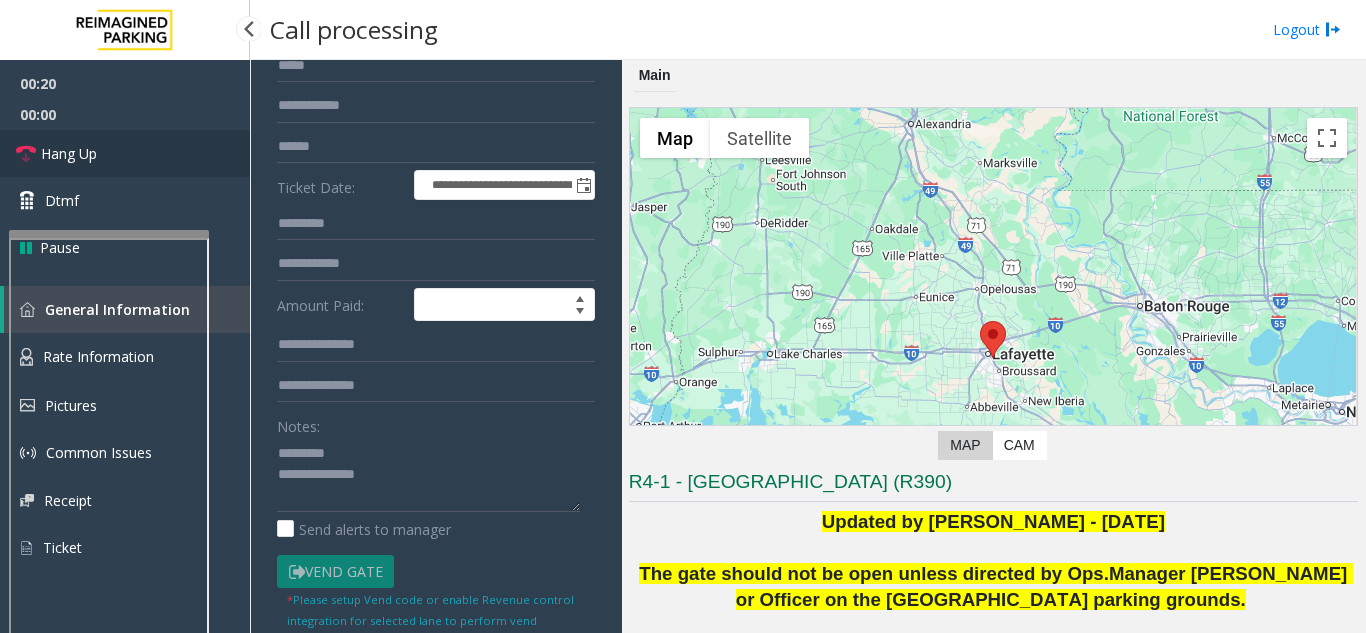 click on "Hang Up" at bounding box center [125, 153] 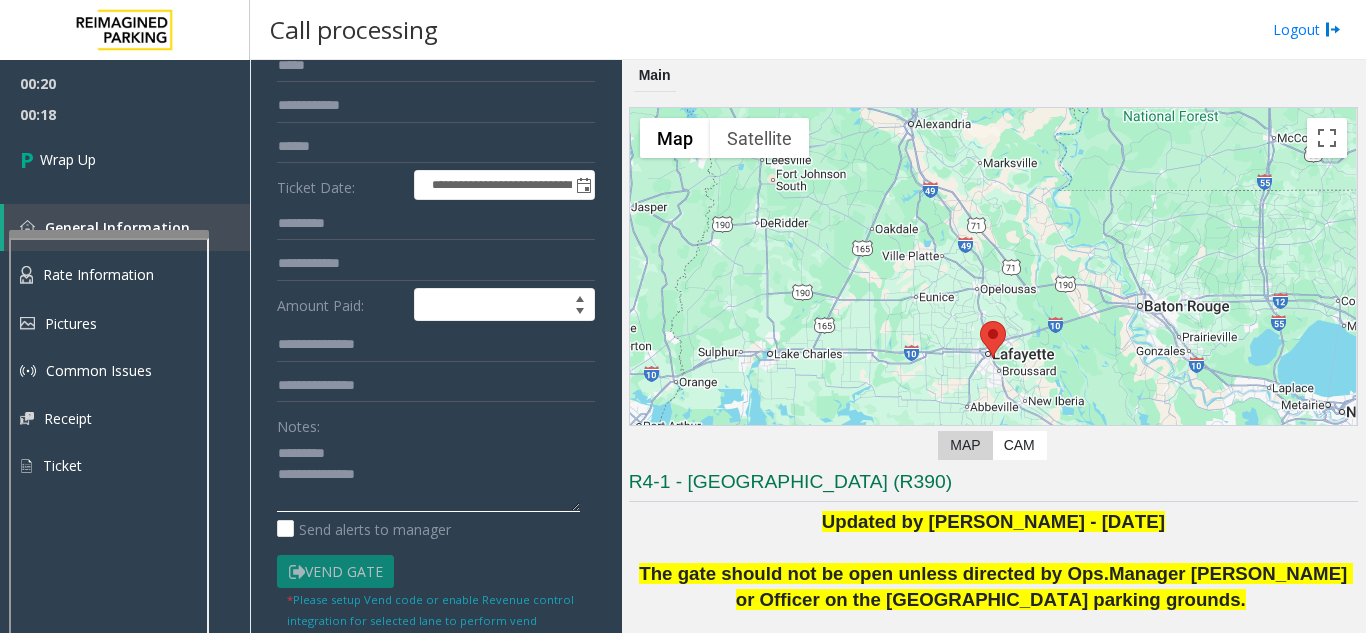 click 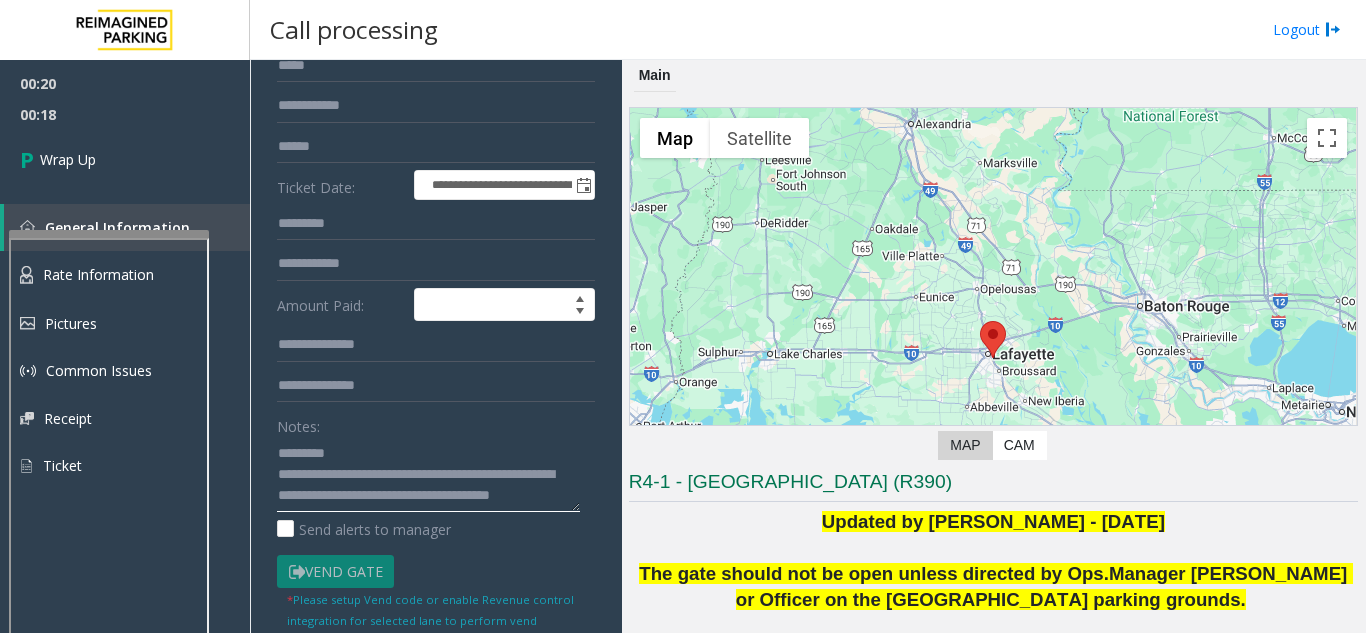 scroll, scrollTop: 36, scrollLeft: 0, axis: vertical 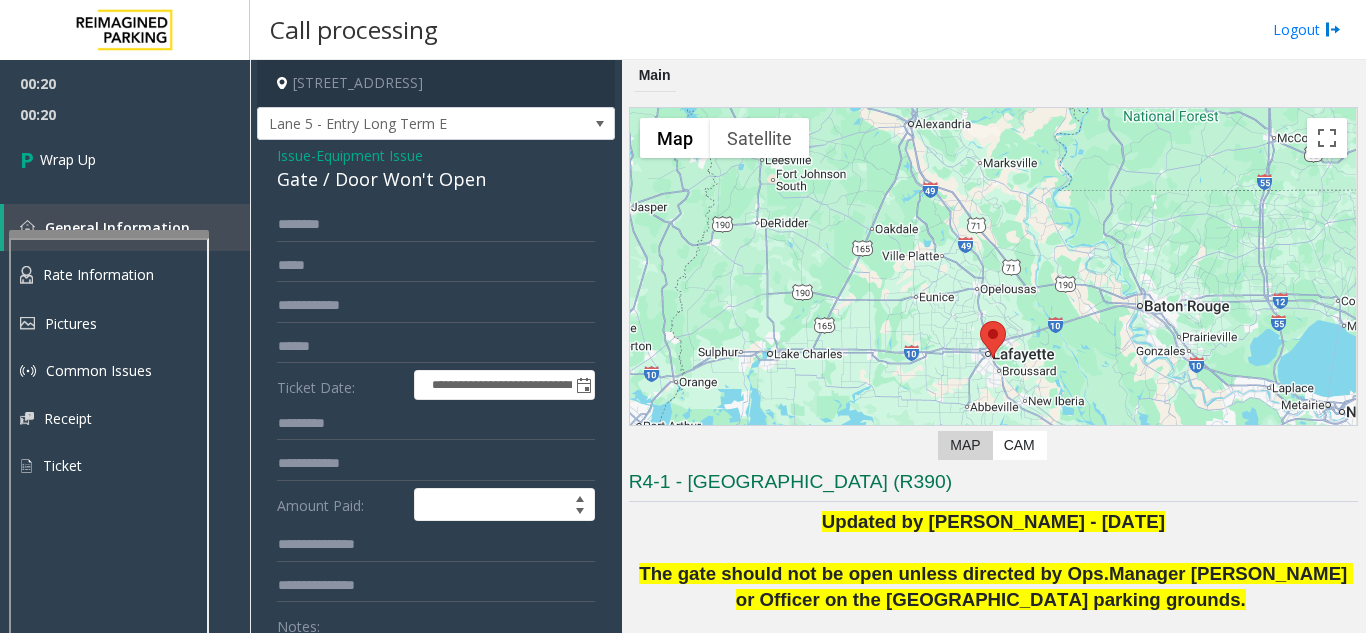 click on "Gate / Door Won't Open" 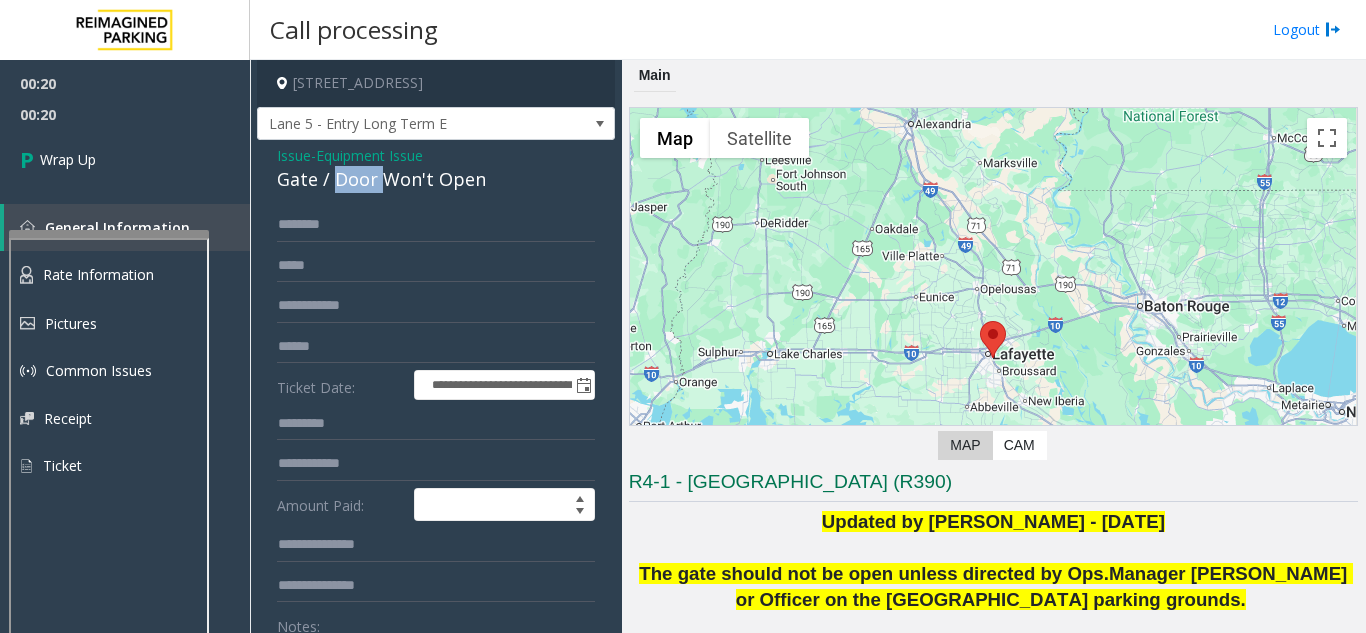 click on "Gate / Door Won't Open" 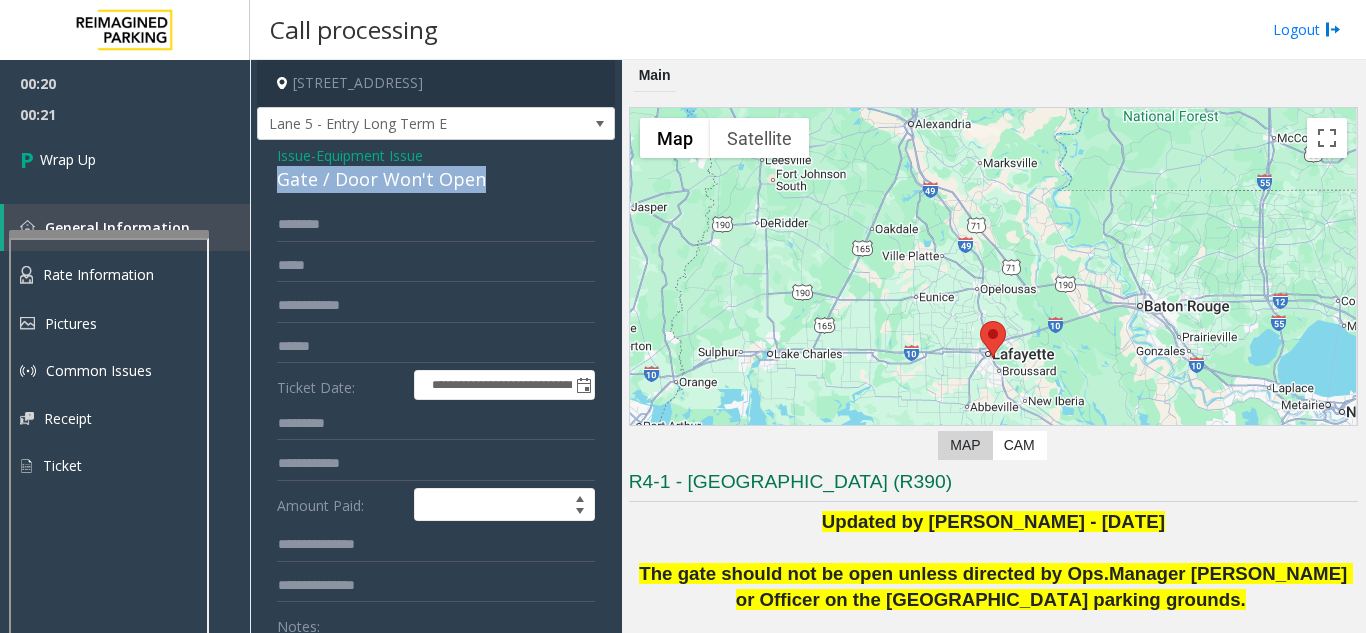 click on "Gate / Door Won't Open" 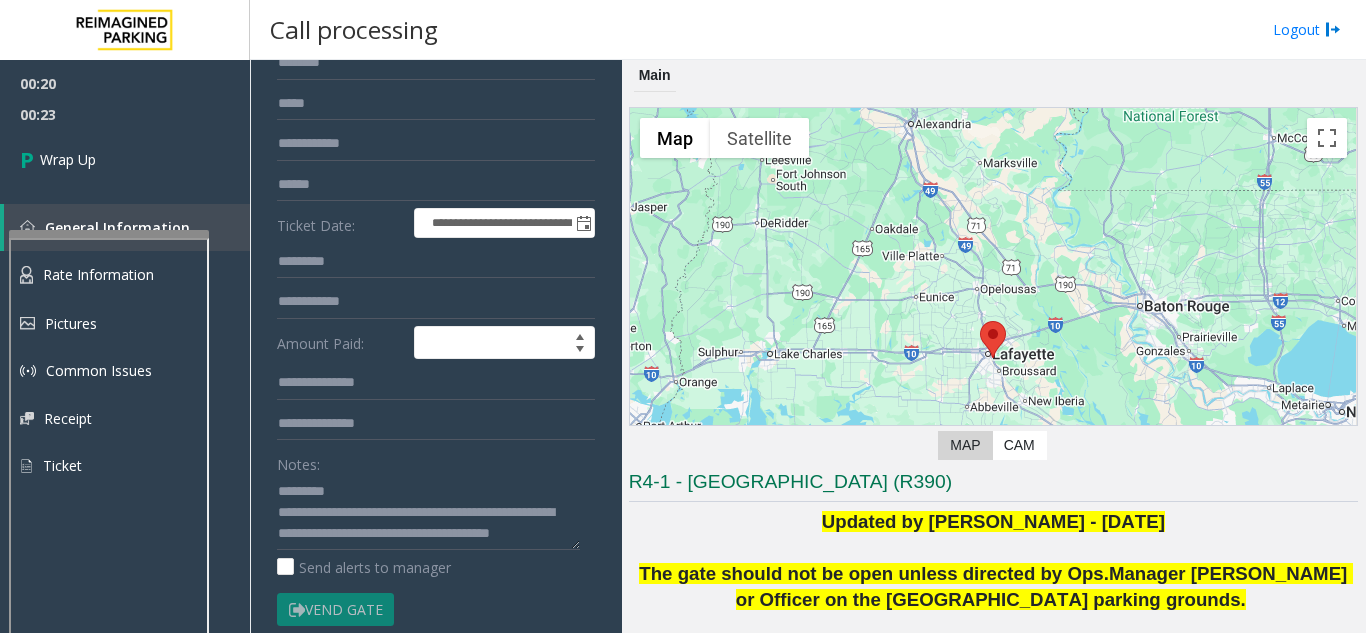 scroll, scrollTop: 200, scrollLeft: 0, axis: vertical 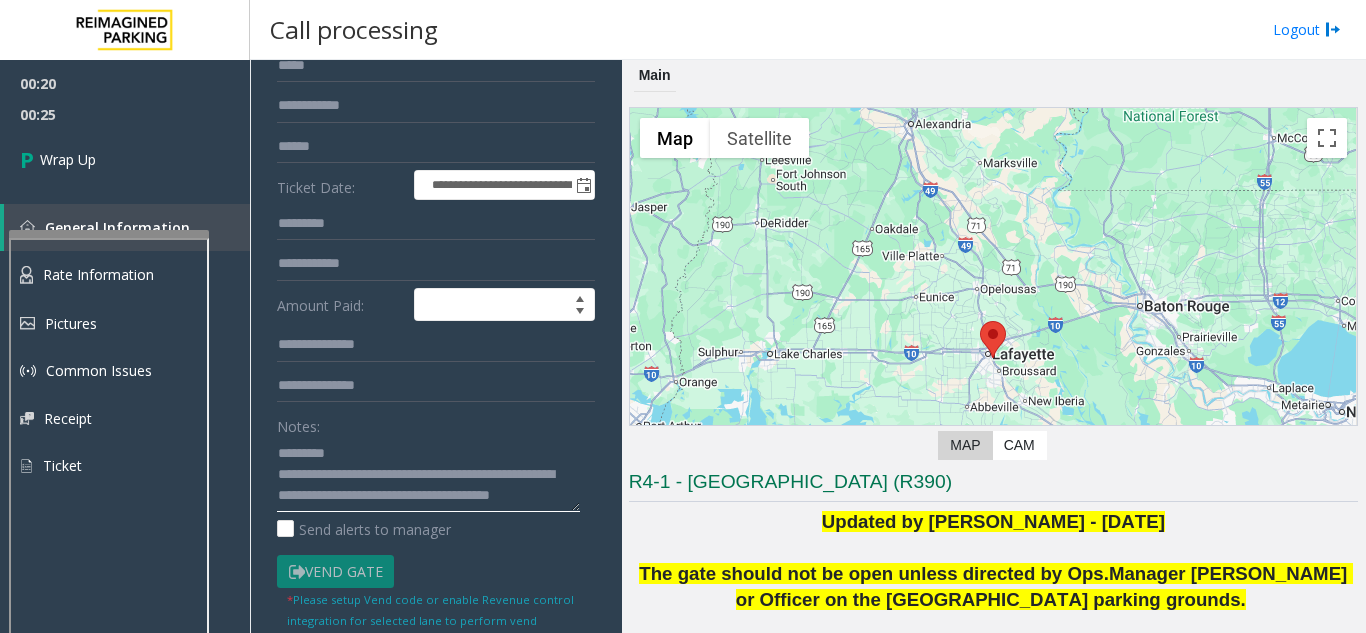 click 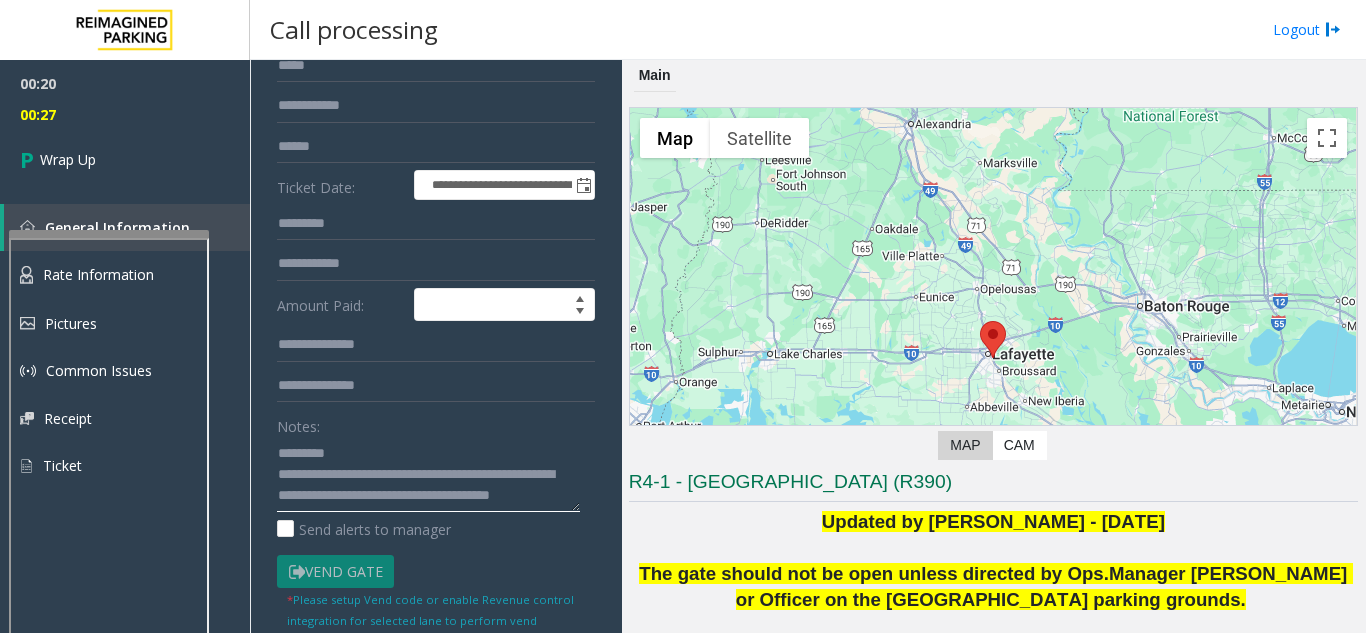 click 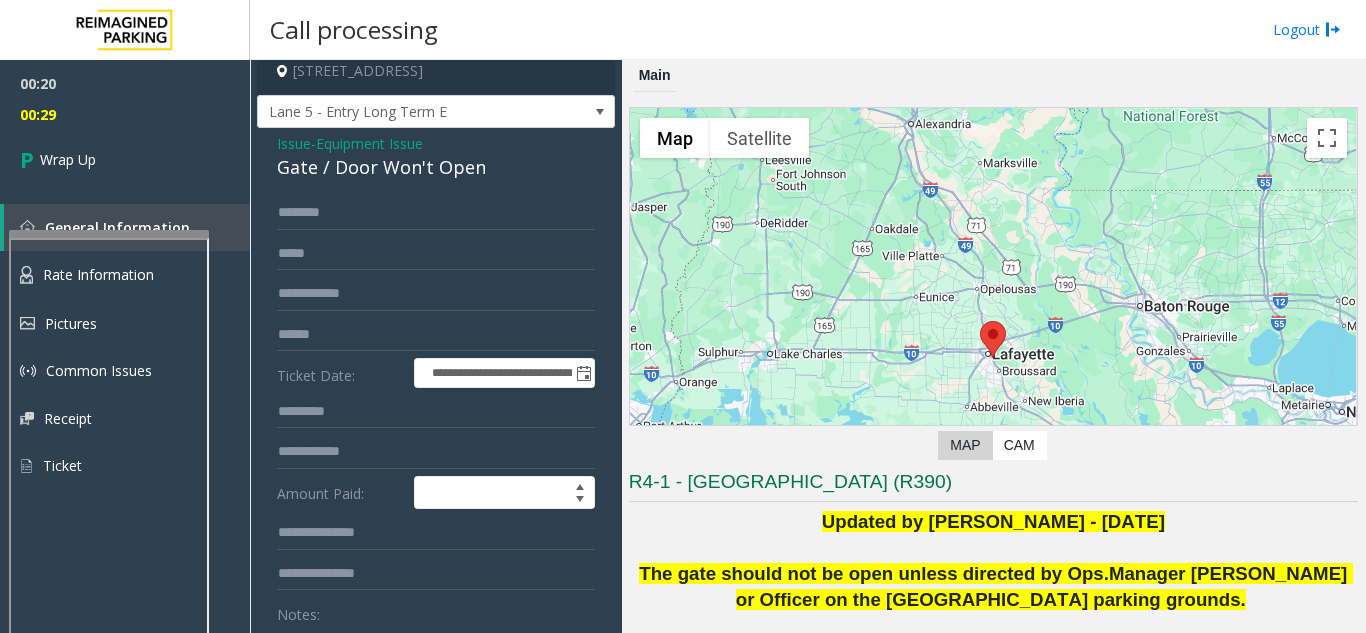 scroll, scrollTop: 0, scrollLeft: 0, axis: both 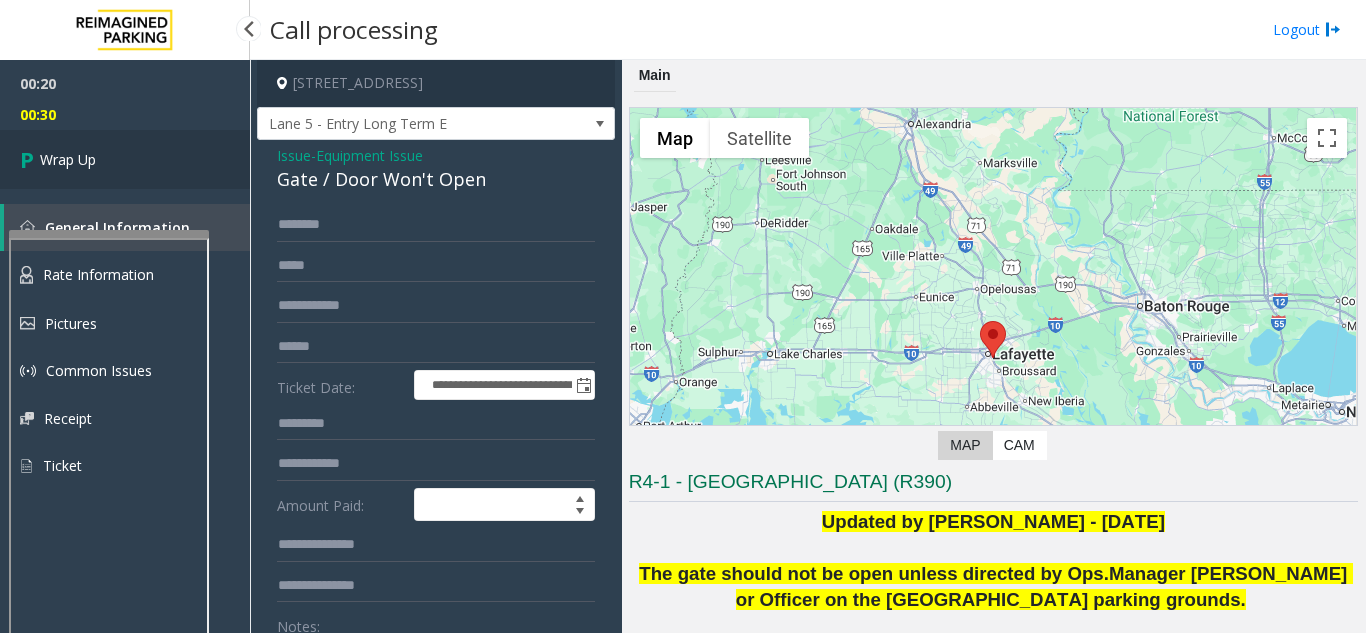 type on "**********" 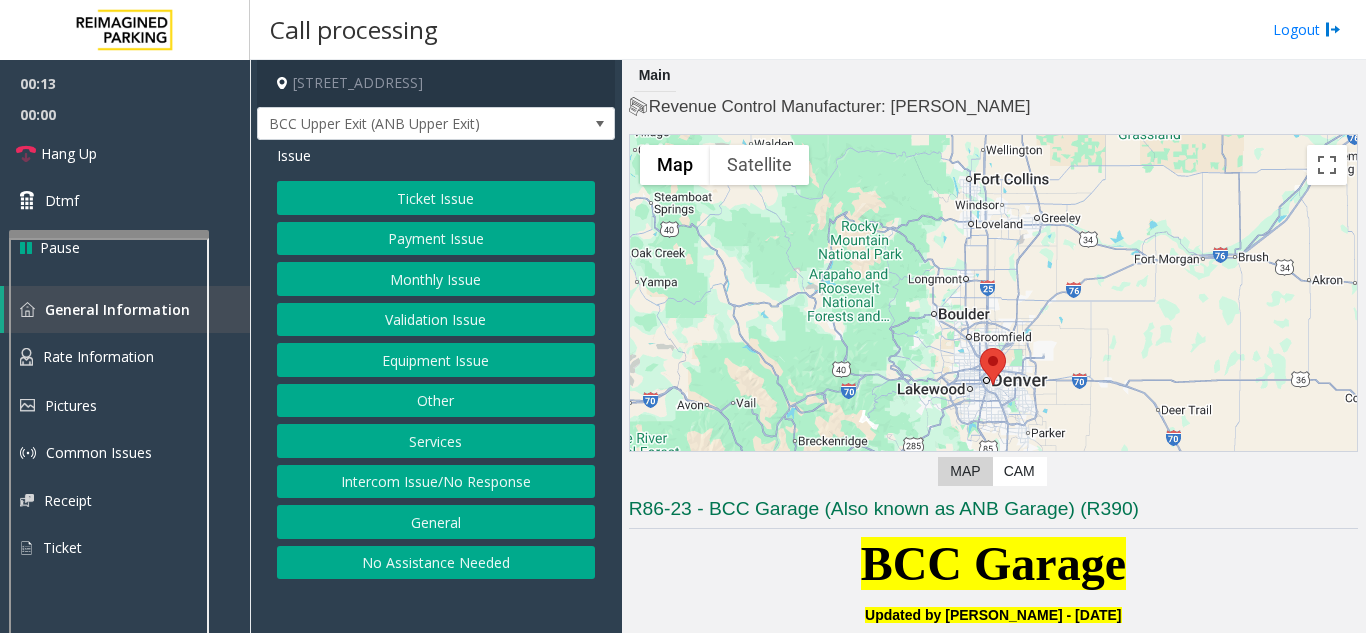 click on "Intercom Issue/No Response" 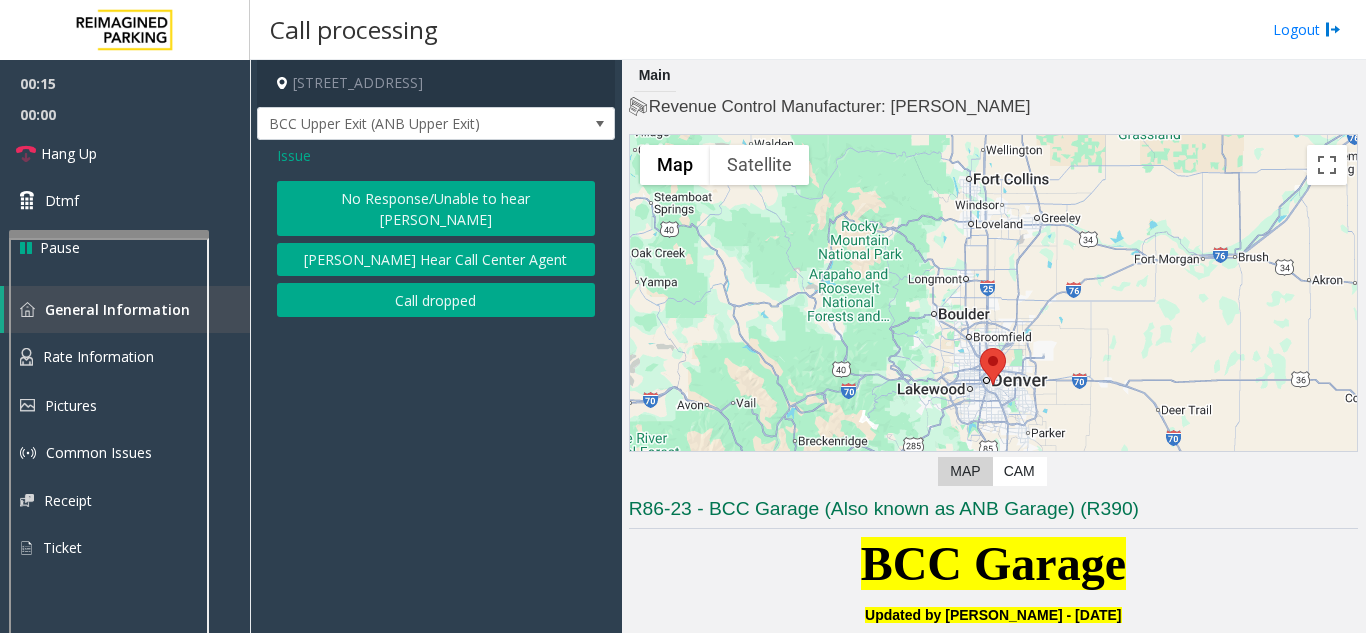 click on "Issue" 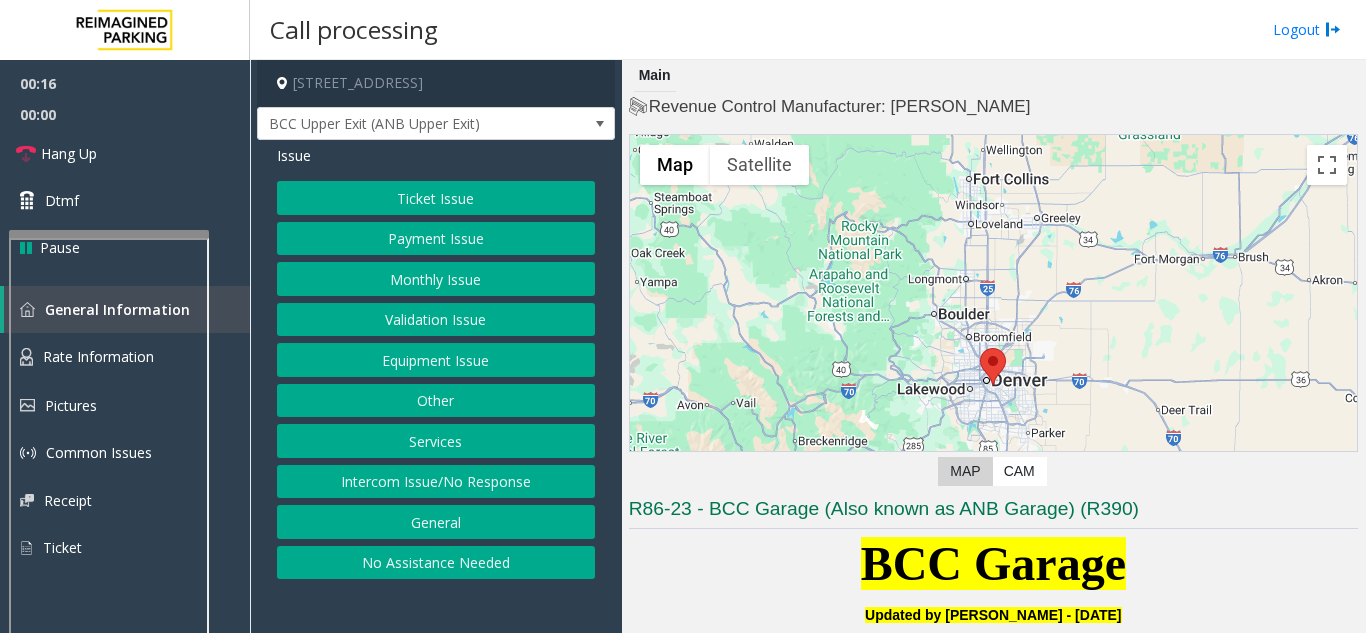 click on "Equipment Issue" 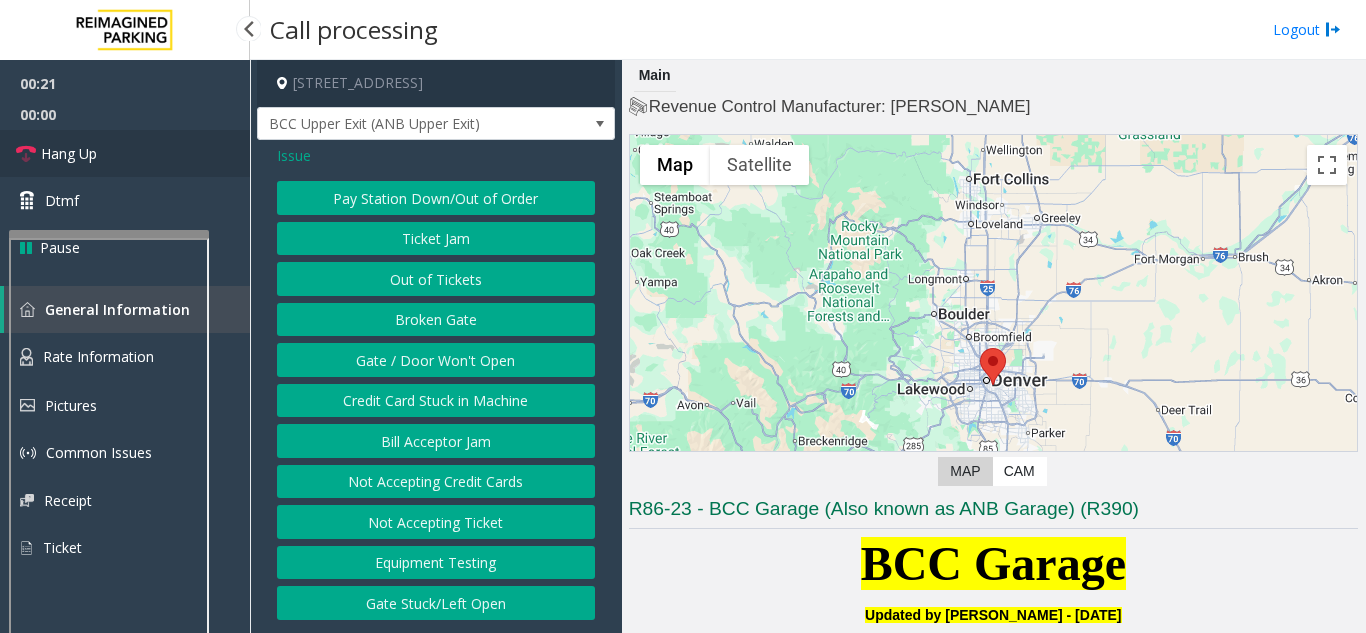 click on "Hang Up" at bounding box center (69, 153) 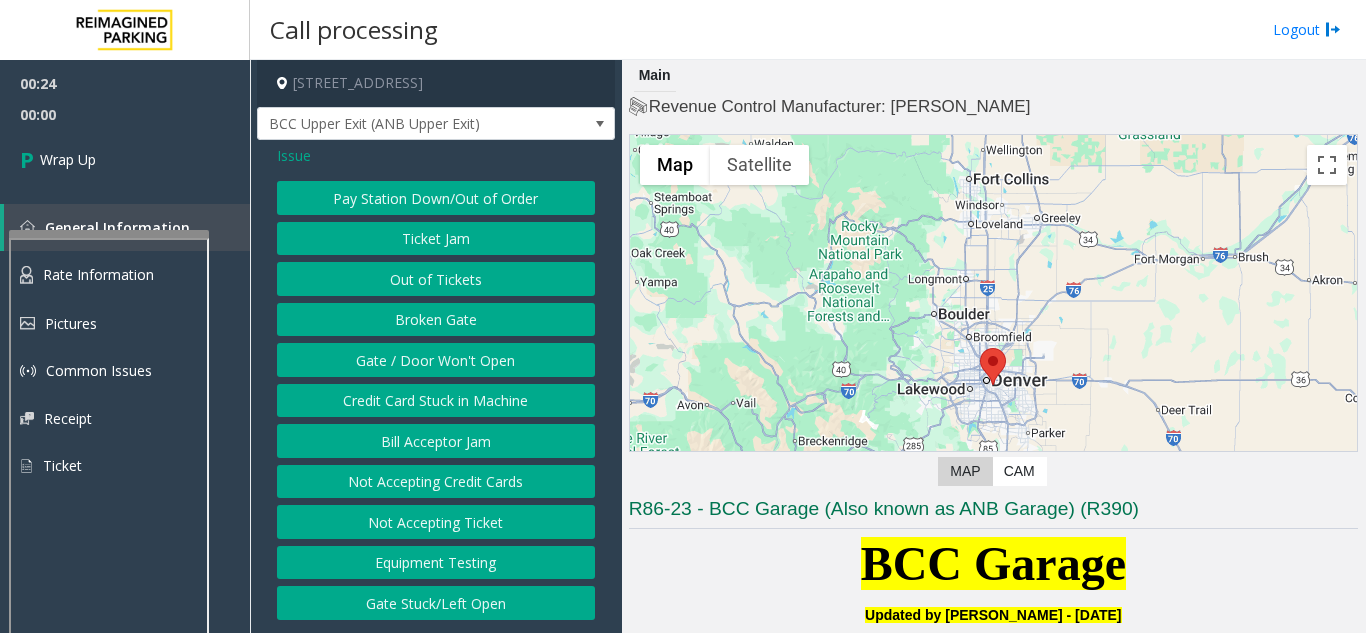 click on "Equipment Testing" 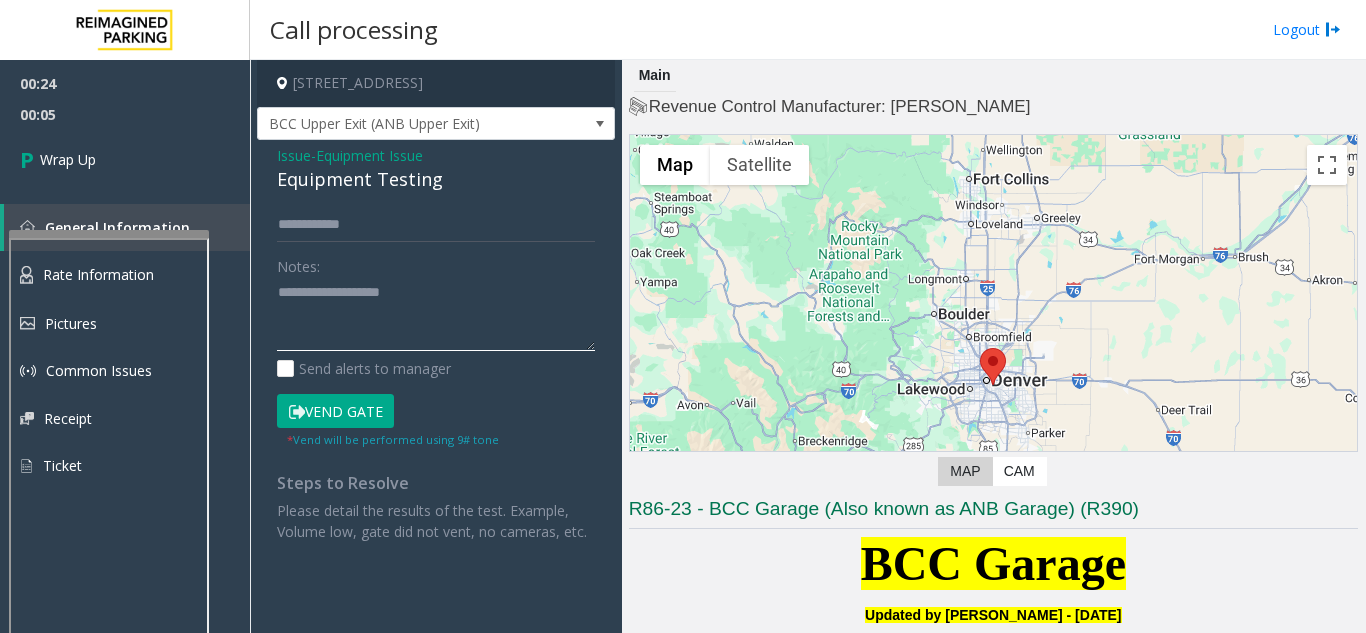click 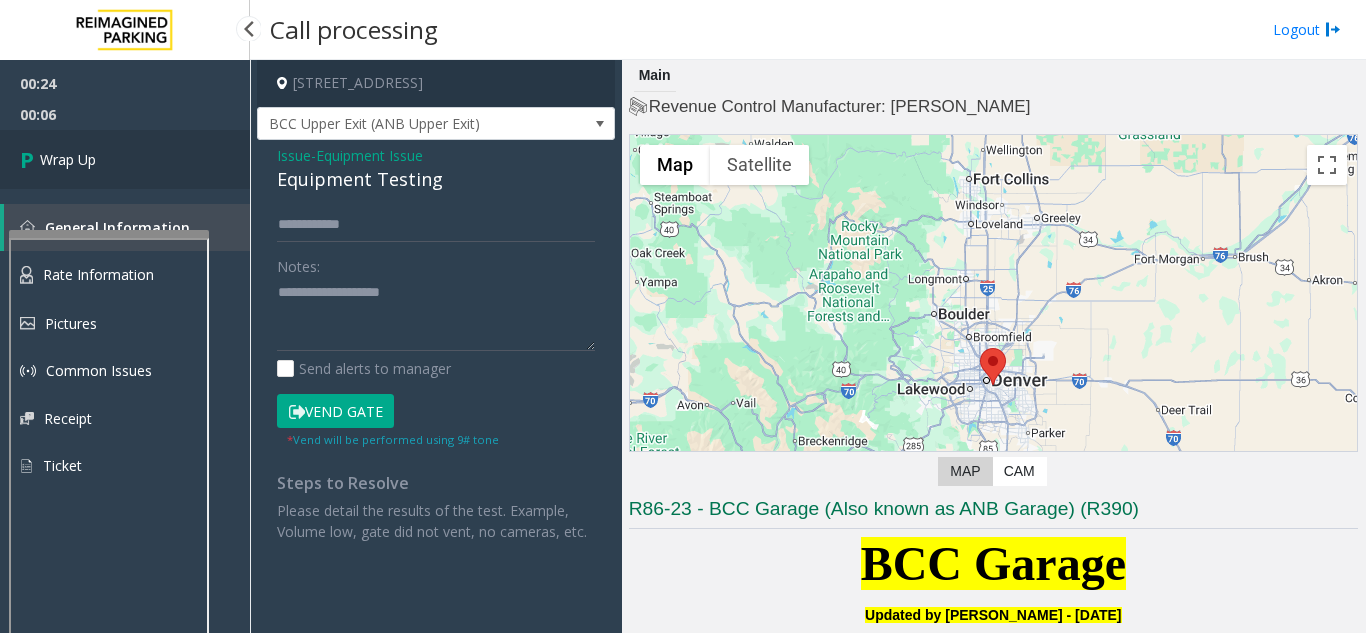 click on "Wrap Up" at bounding box center [125, 159] 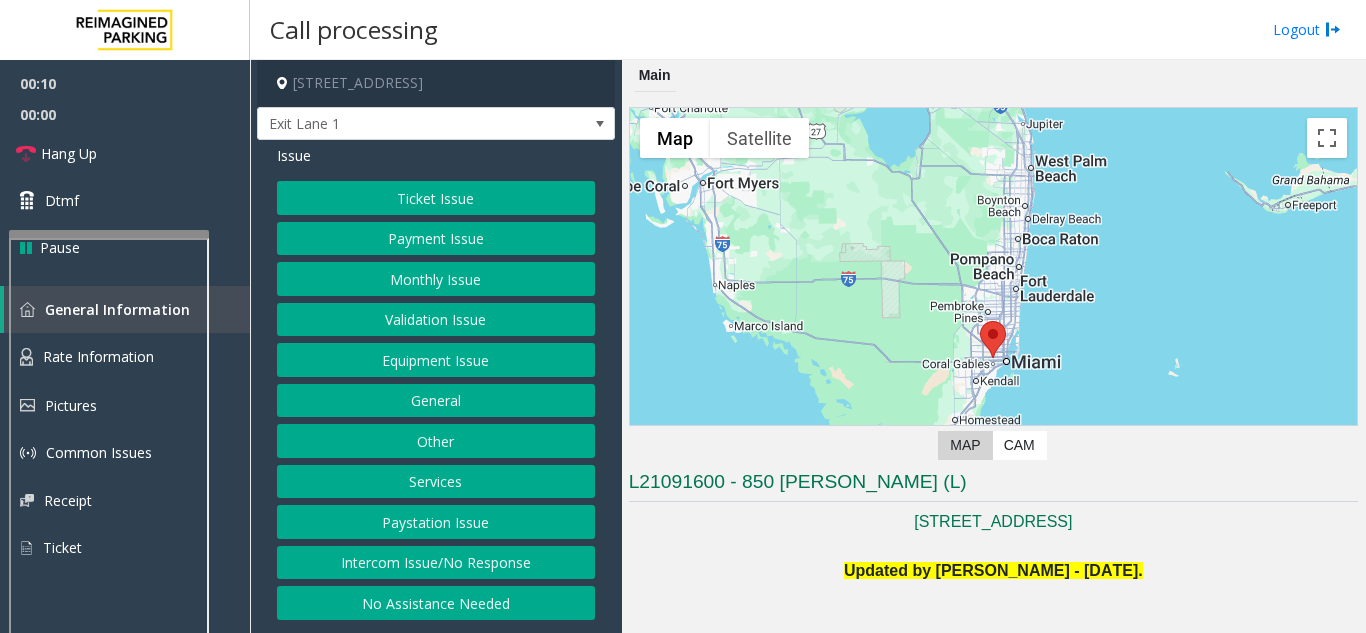click on "Ticket Issue" 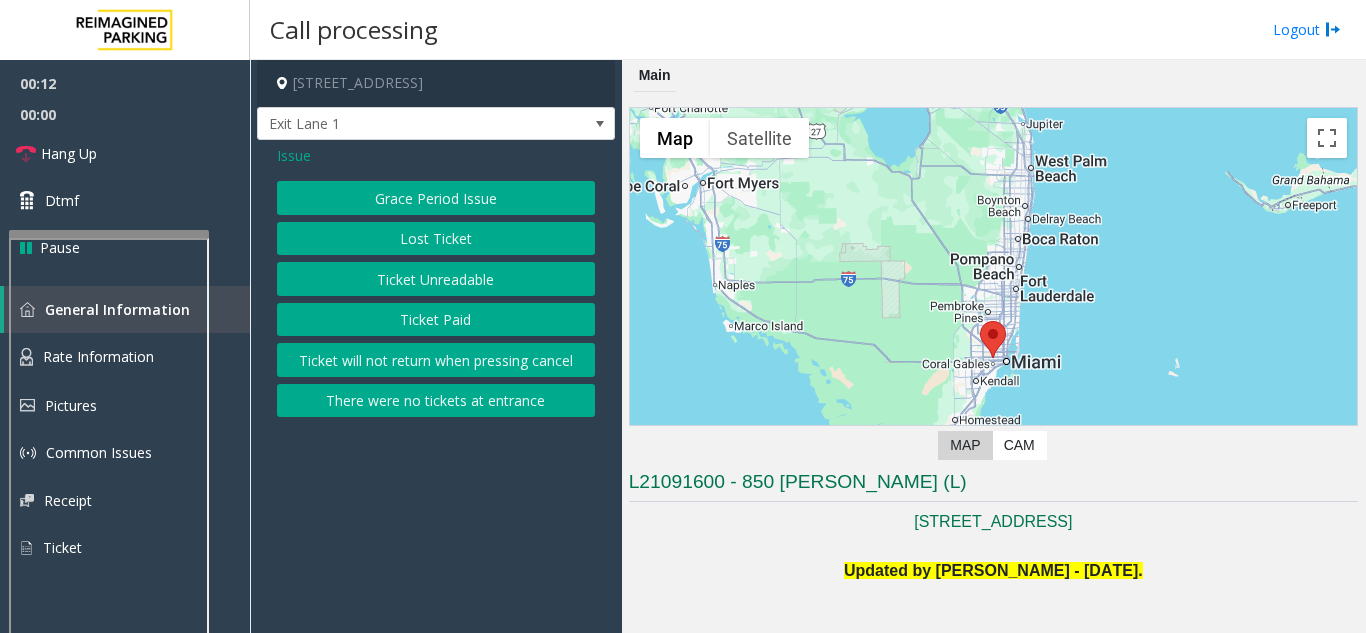 click on "Lost Ticket" 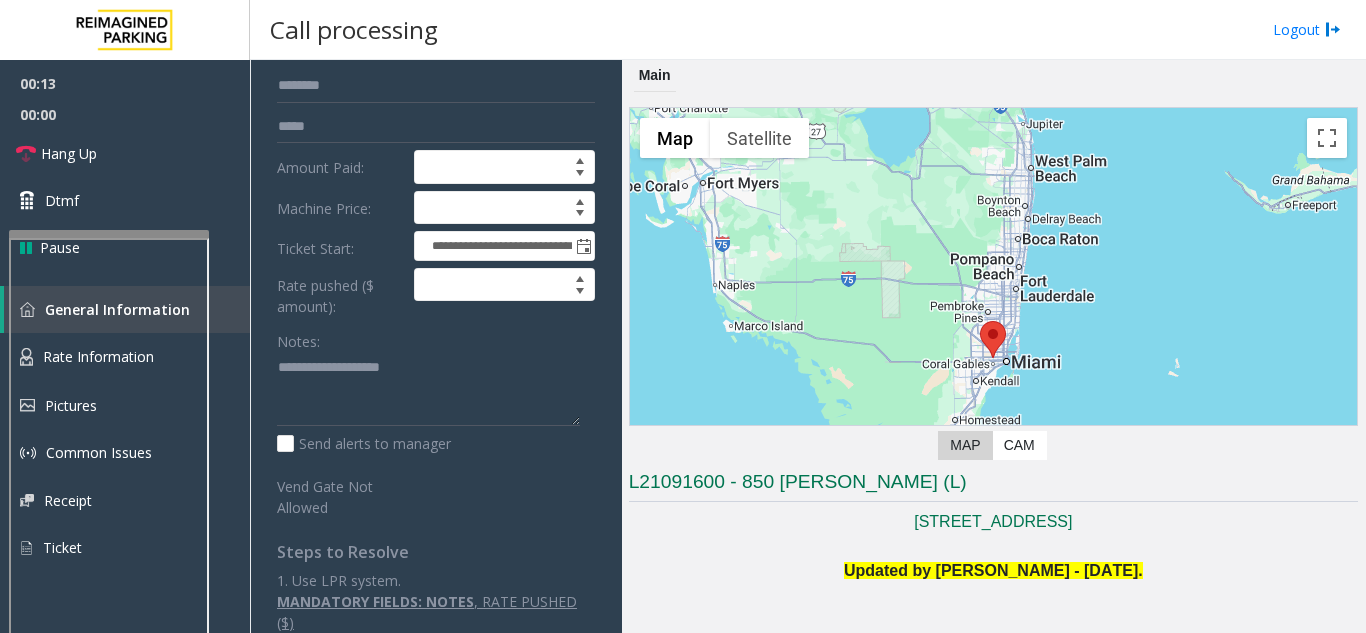 scroll, scrollTop: 159, scrollLeft: 0, axis: vertical 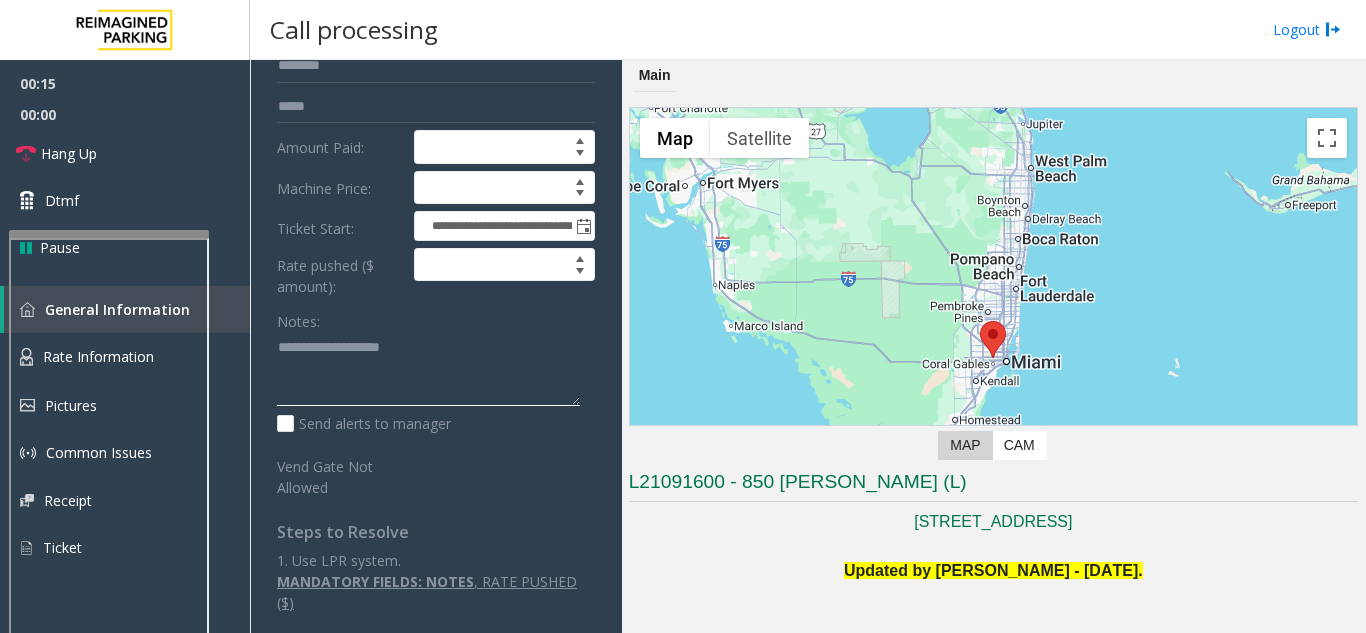 paste on "**********" 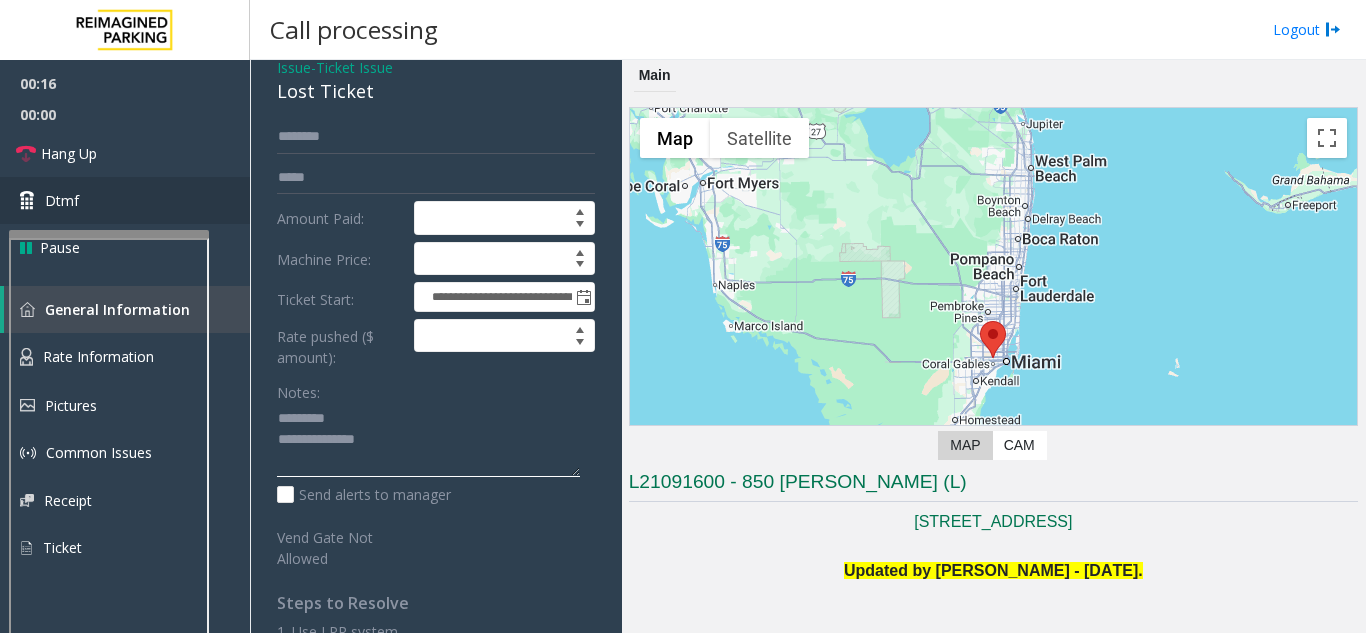 scroll, scrollTop: 0, scrollLeft: 0, axis: both 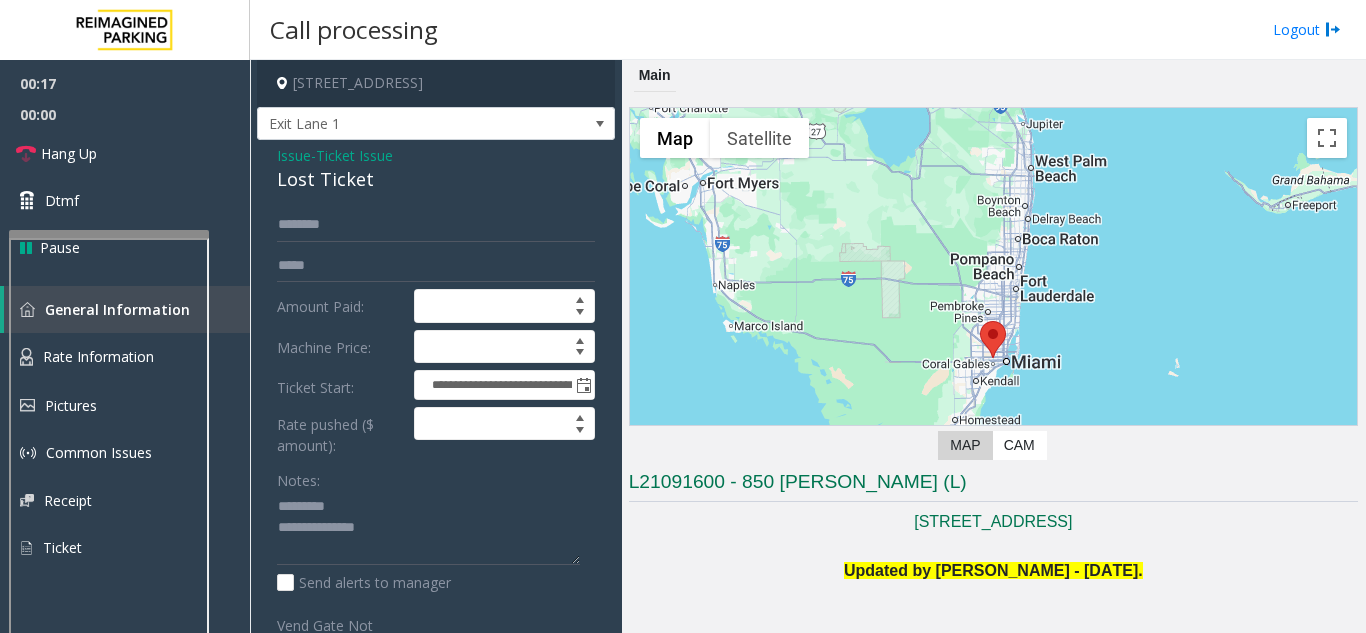 click on "Lost Ticket" 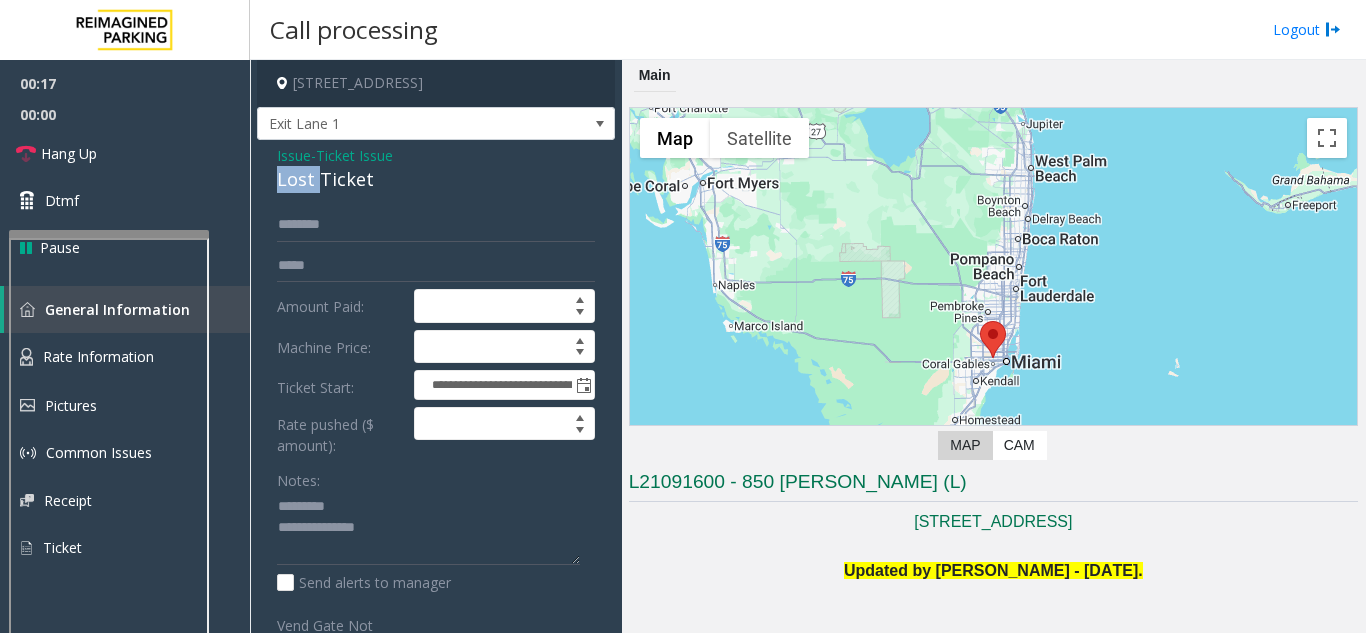 click on "Lost Ticket" 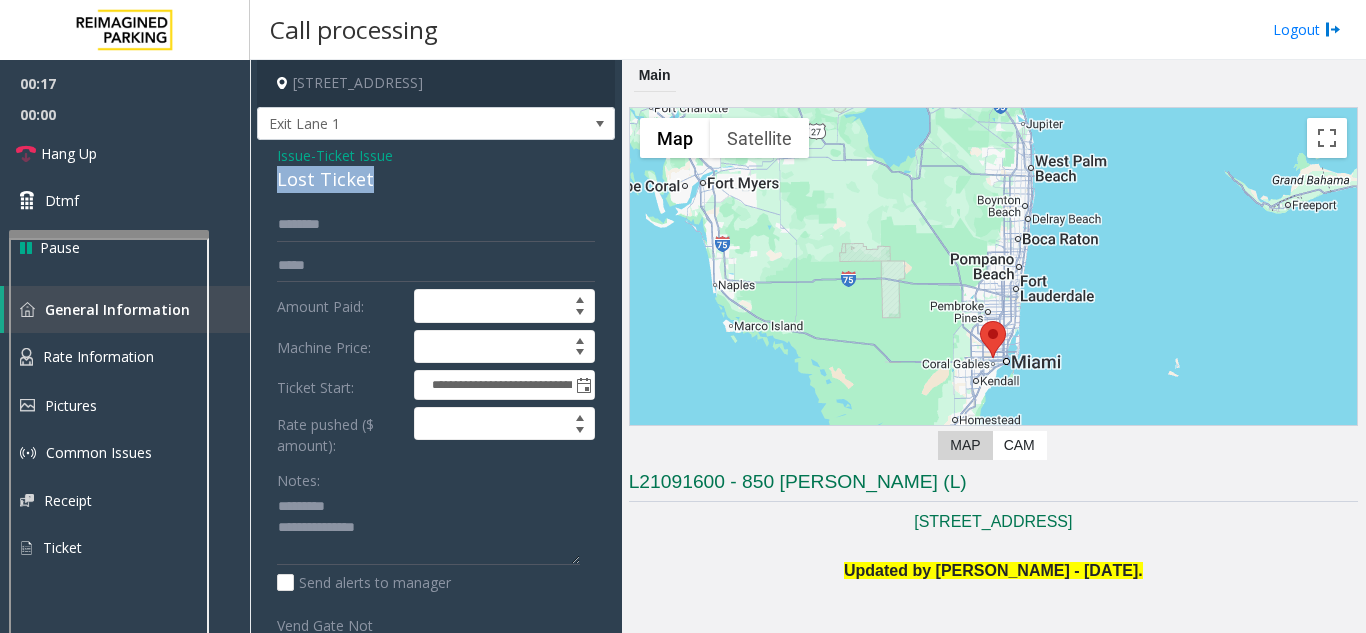 click on "Lost Ticket" 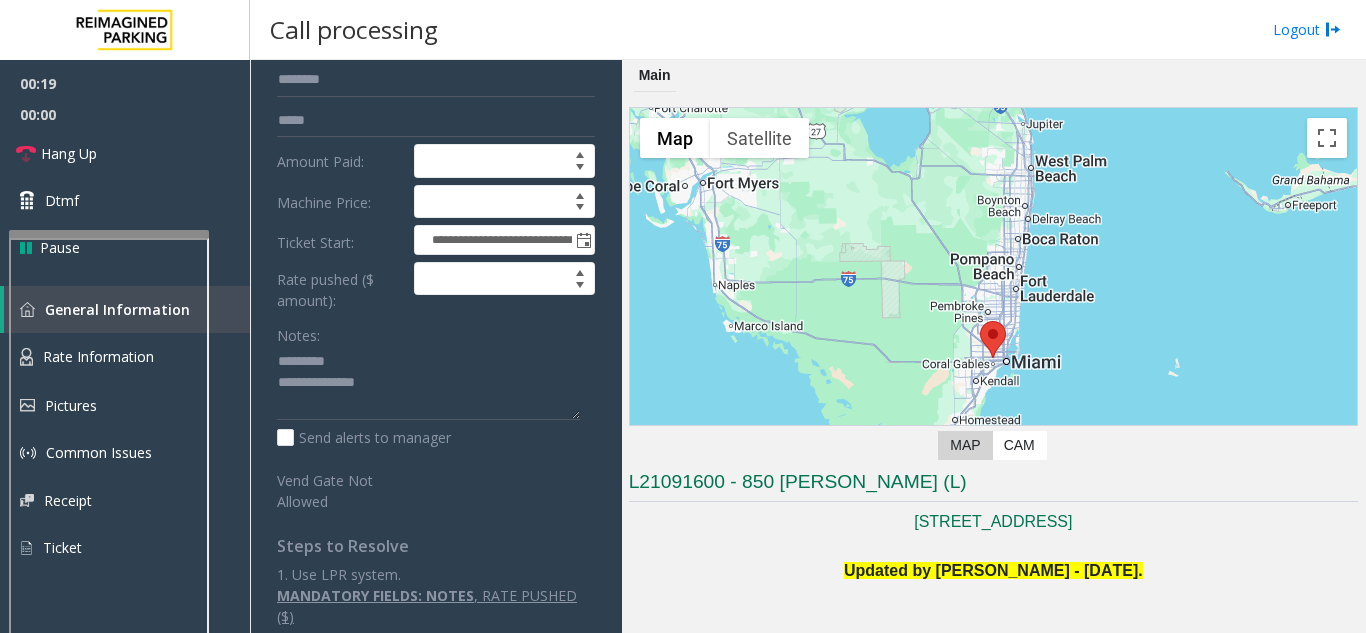 scroll, scrollTop: 159, scrollLeft: 0, axis: vertical 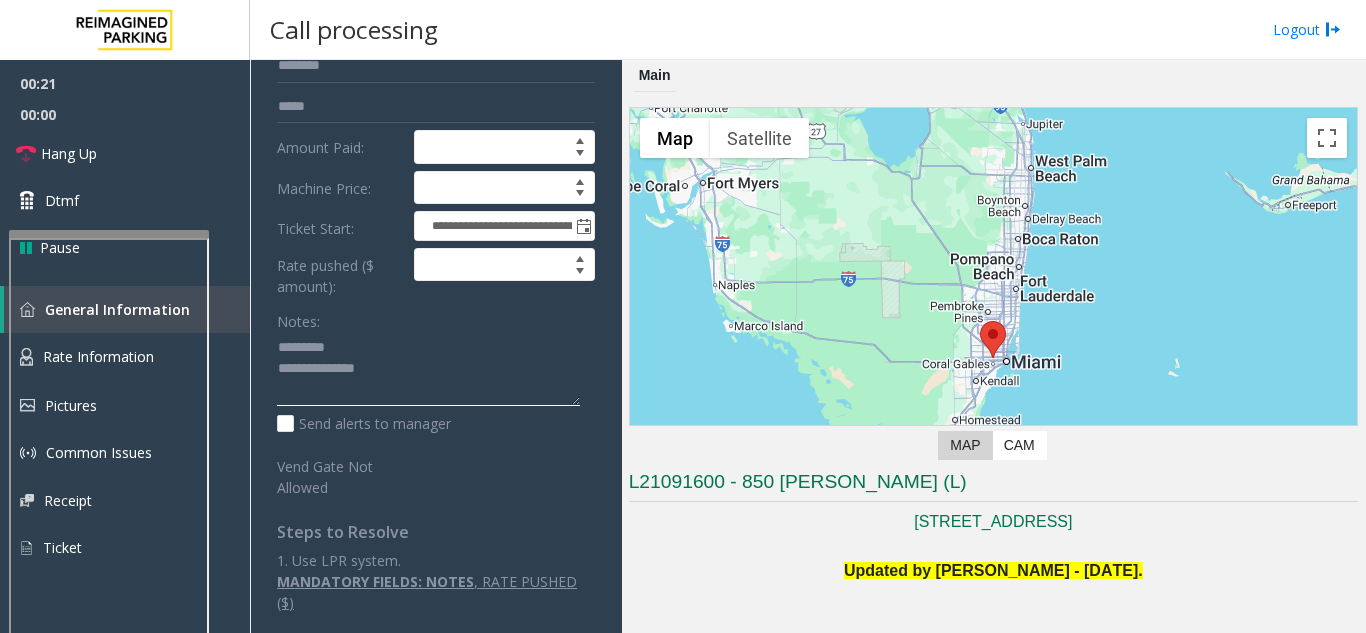 paste on "**********" 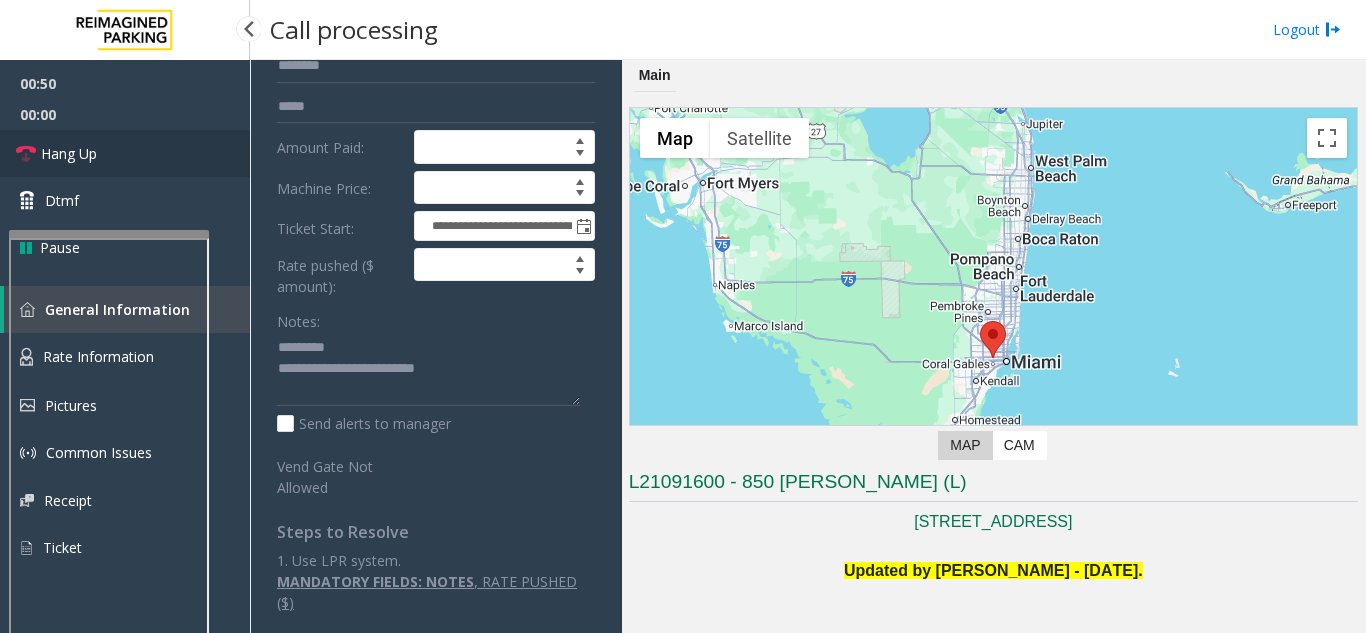 click on "Hang Up" at bounding box center (125, 153) 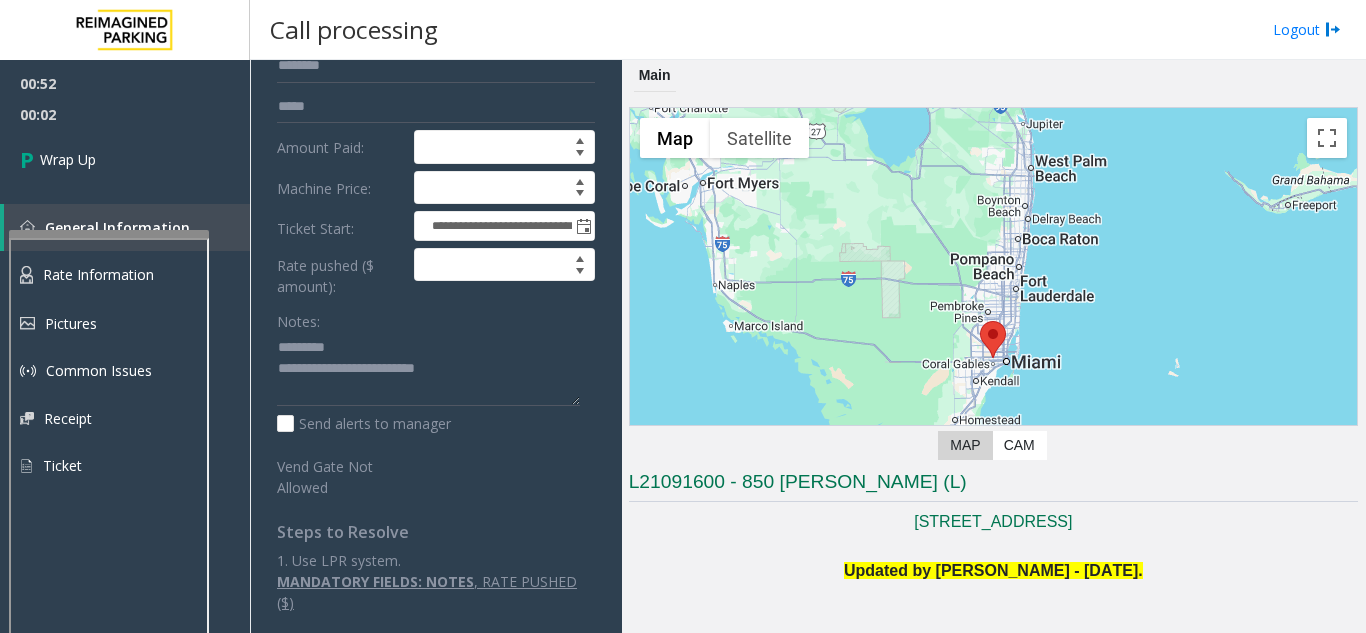 type on "**********" 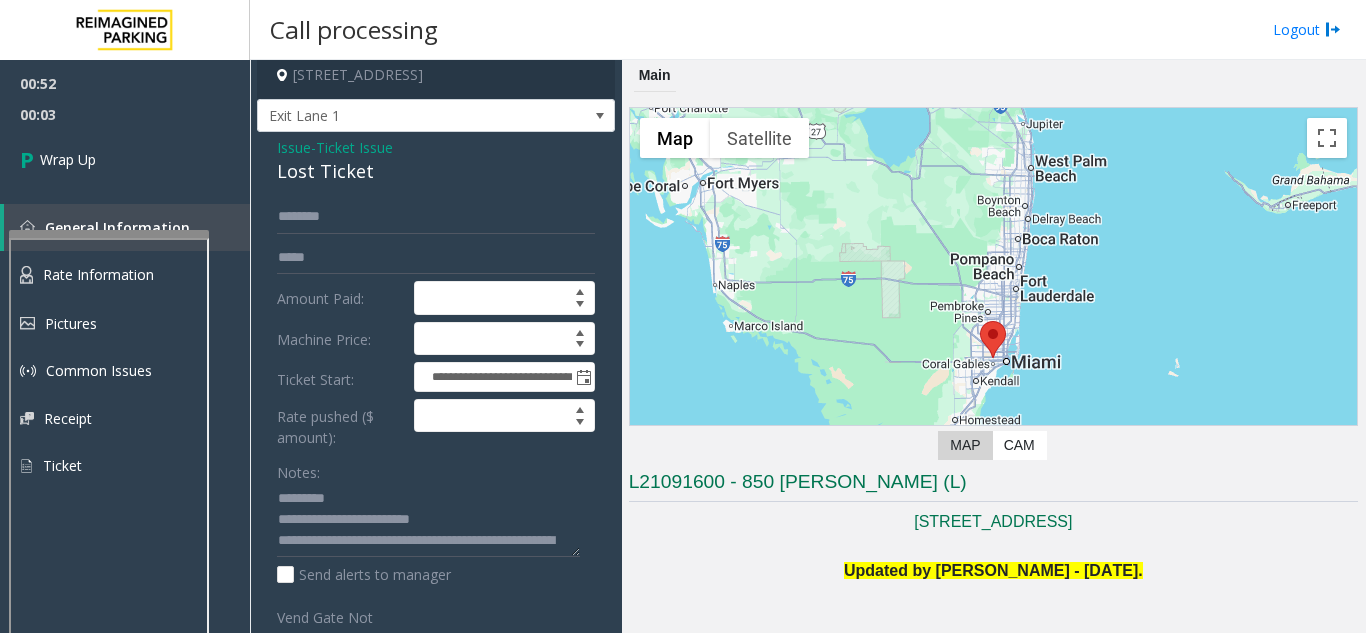 scroll, scrollTop: 0, scrollLeft: 0, axis: both 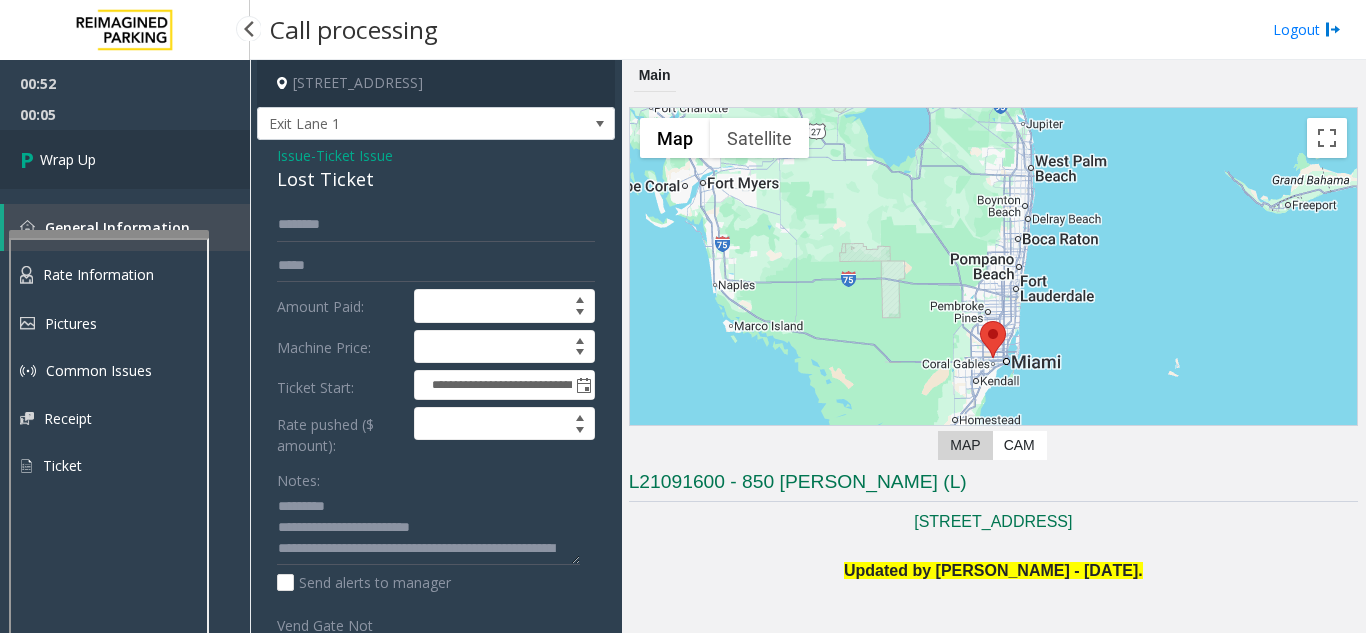 click on "Wrap Up" at bounding box center (125, 159) 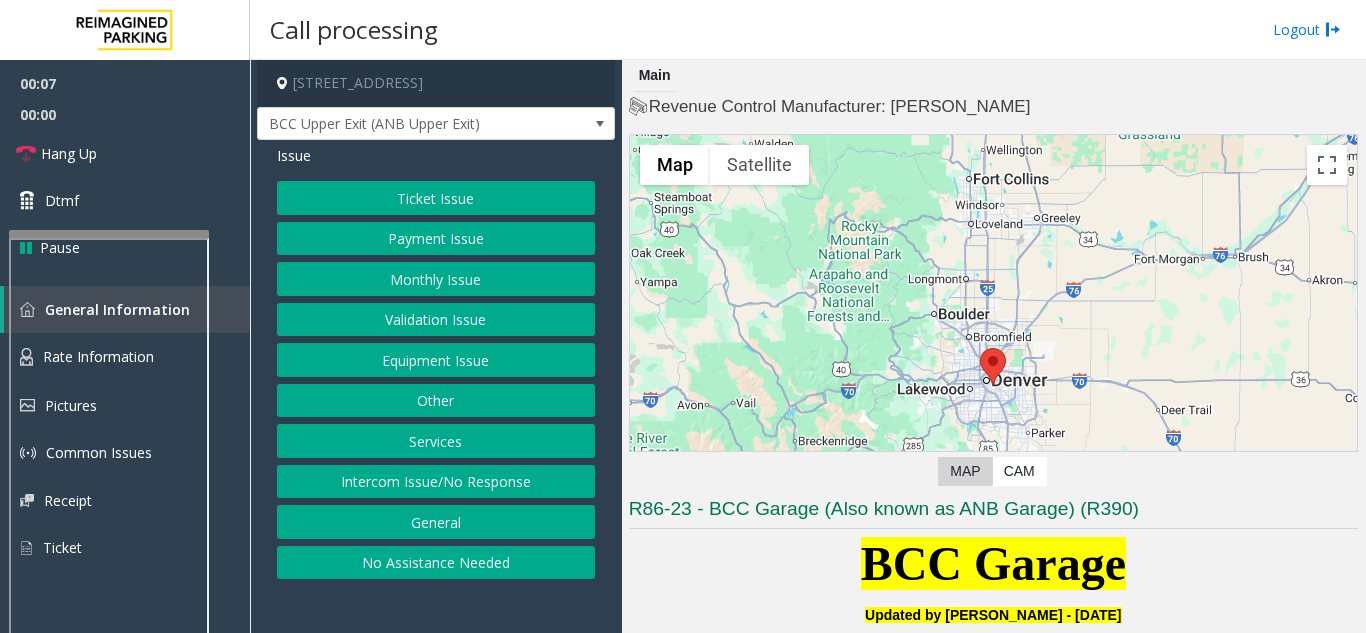 click on "Intercom Issue/No Response" 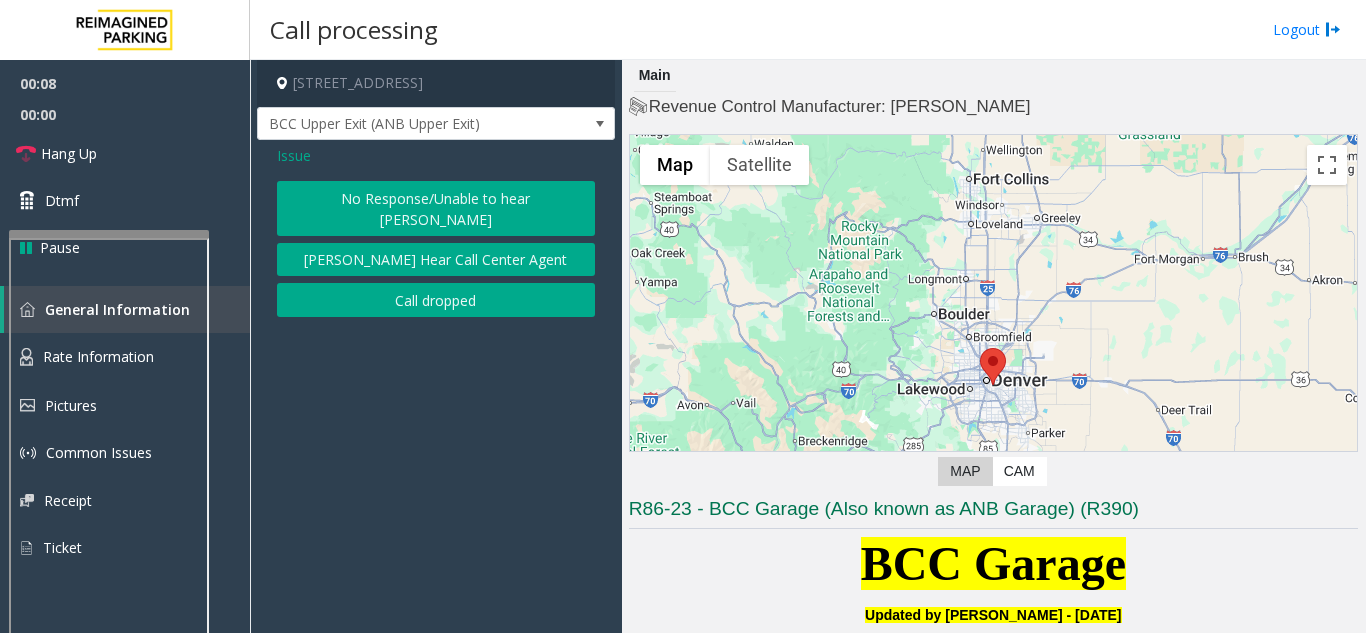 click on "No Response/Unable to hear [PERSON_NAME]" 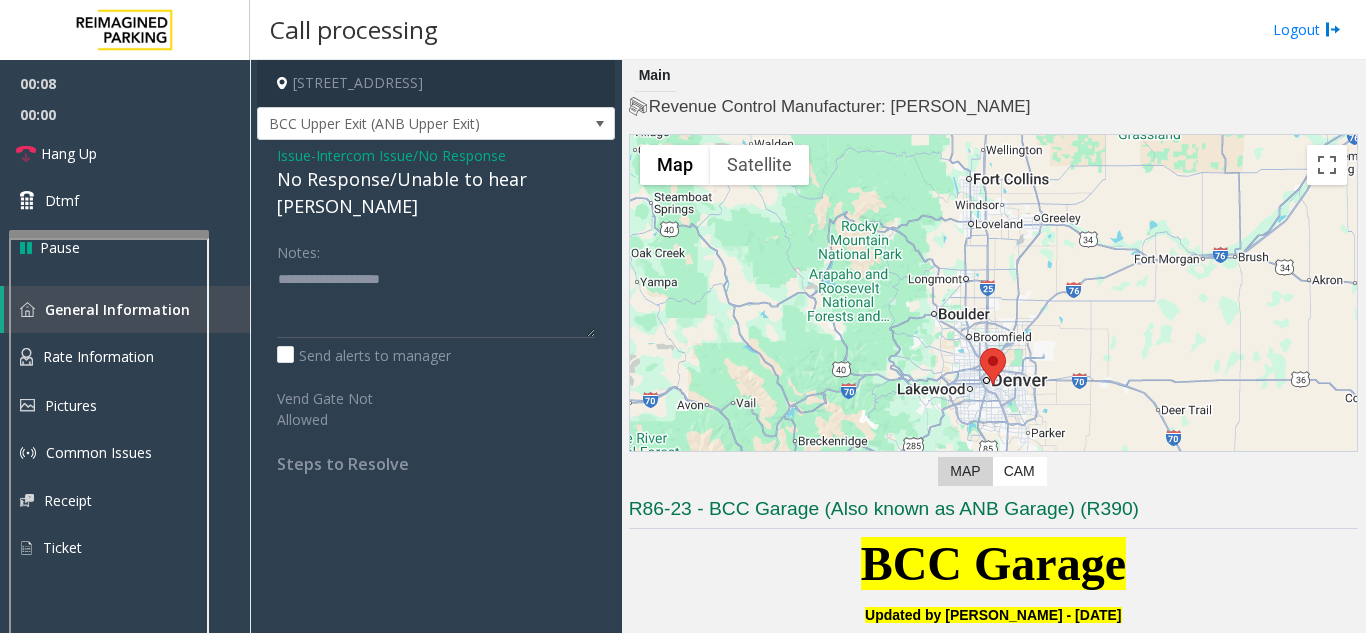 click on "No Response/Unable to hear [PERSON_NAME]" 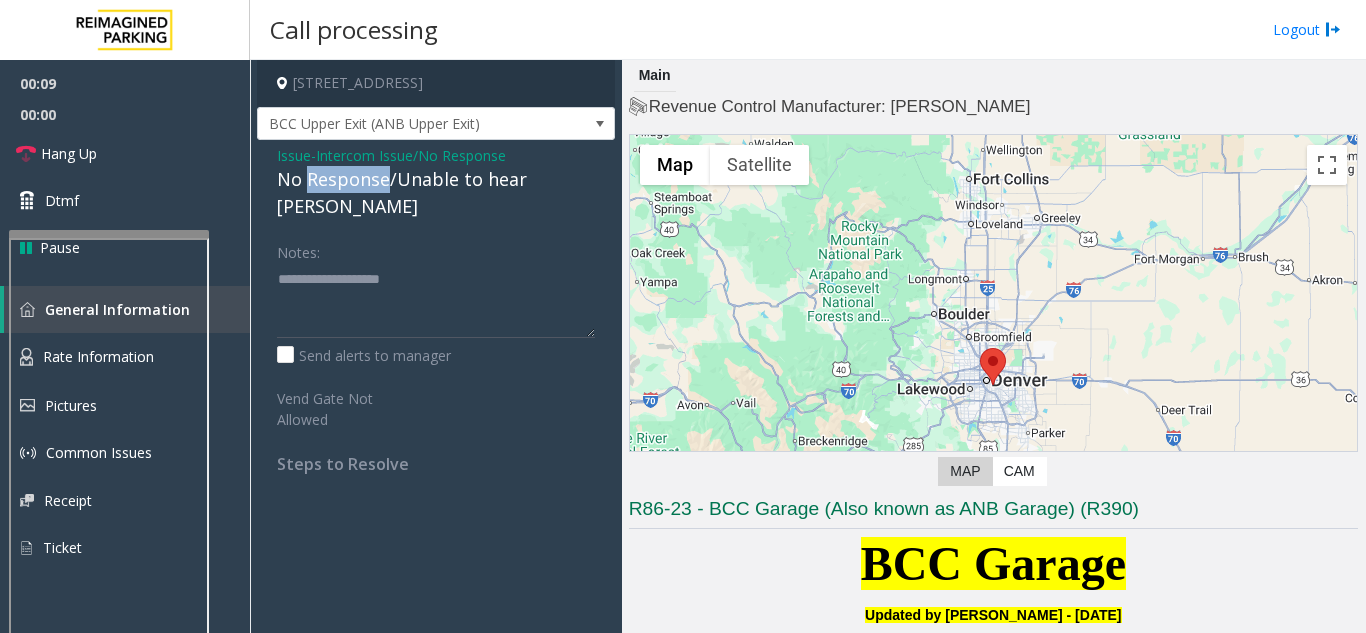 click on "No Response/Unable to hear [PERSON_NAME]" 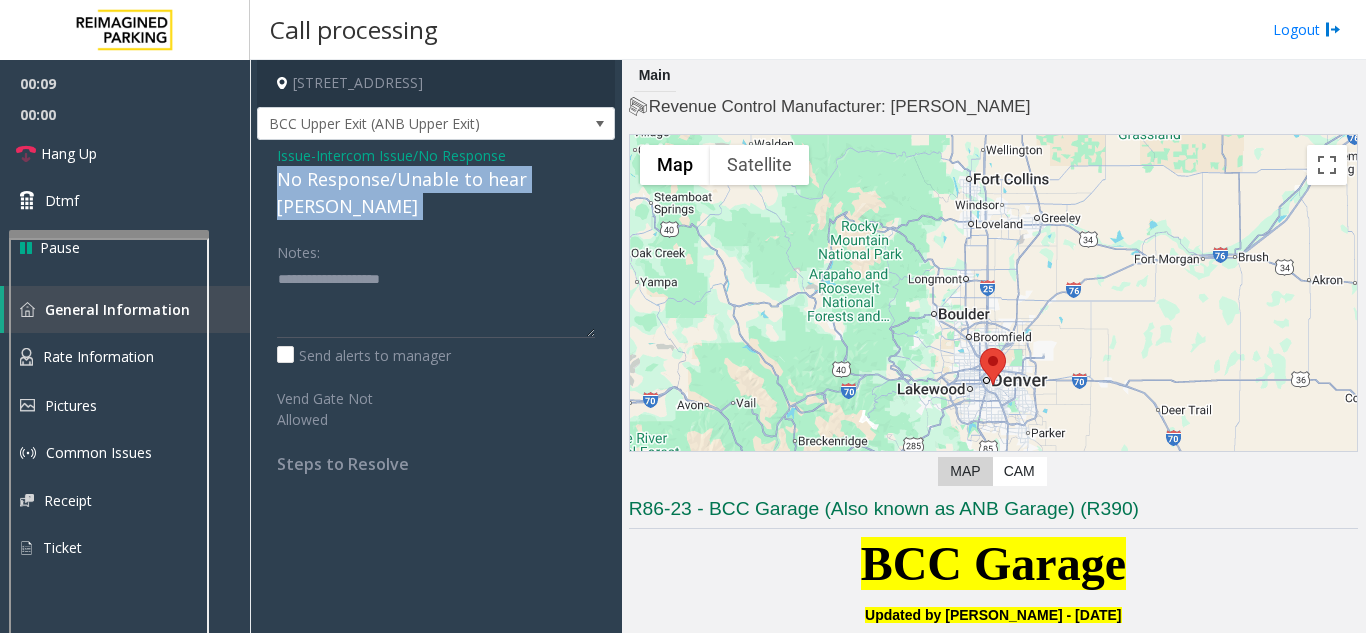 click on "No Response/Unable to hear [PERSON_NAME]" 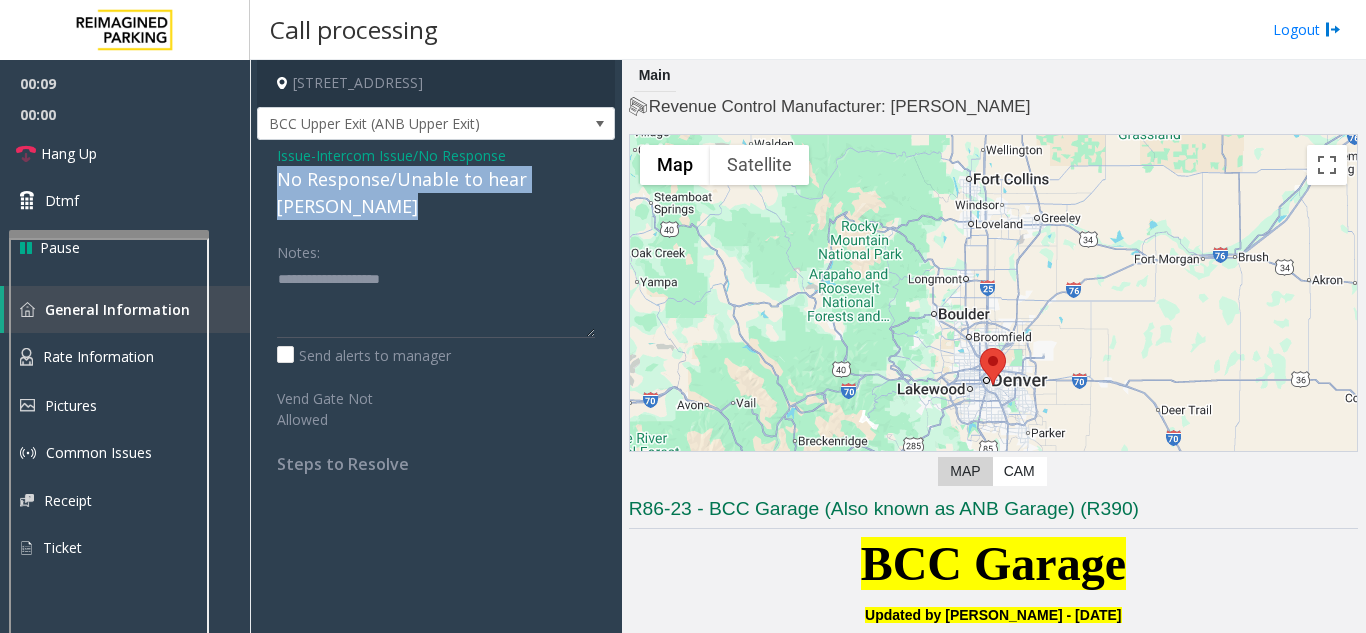 drag, startPoint x: 321, startPoint y: 178, endPoint x: 306, endPoint y: 248, distance: 71.5891 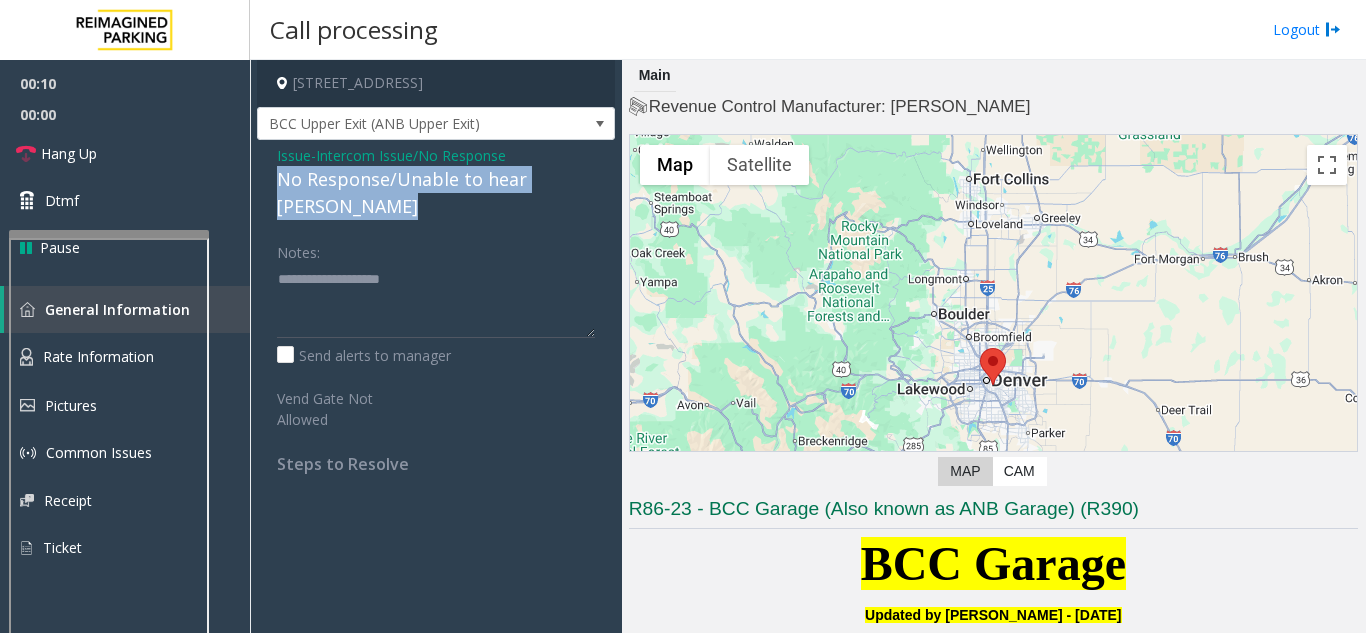 click on "No Response/Unable to hear [PERSON_NAME]" 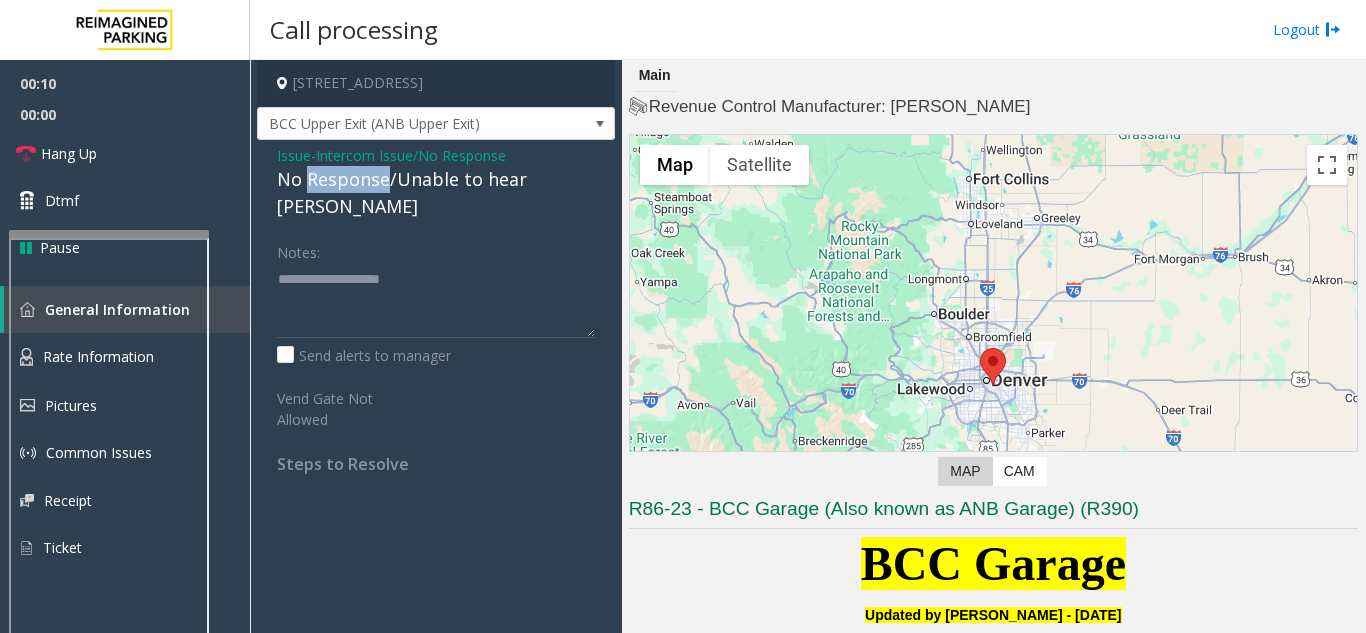 click on "No Response/Unable to hear [PERSON_NAME]" 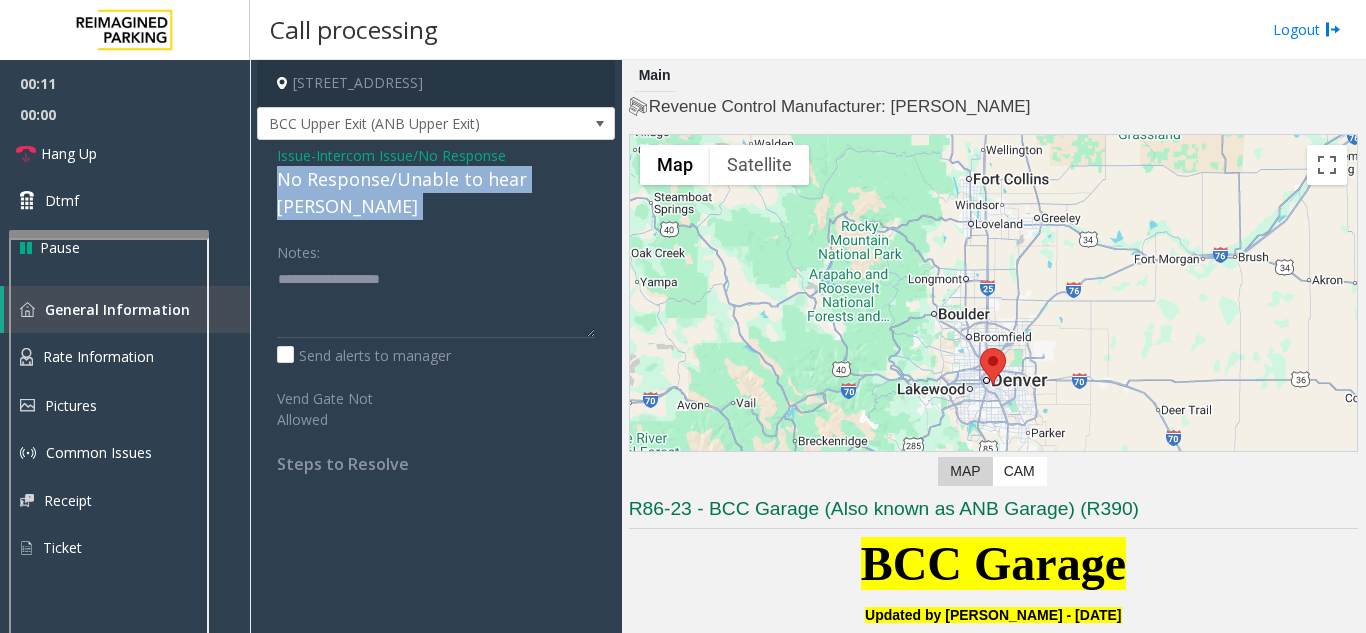 click on "No Response/Unable to hear [PERSON_NAME]" 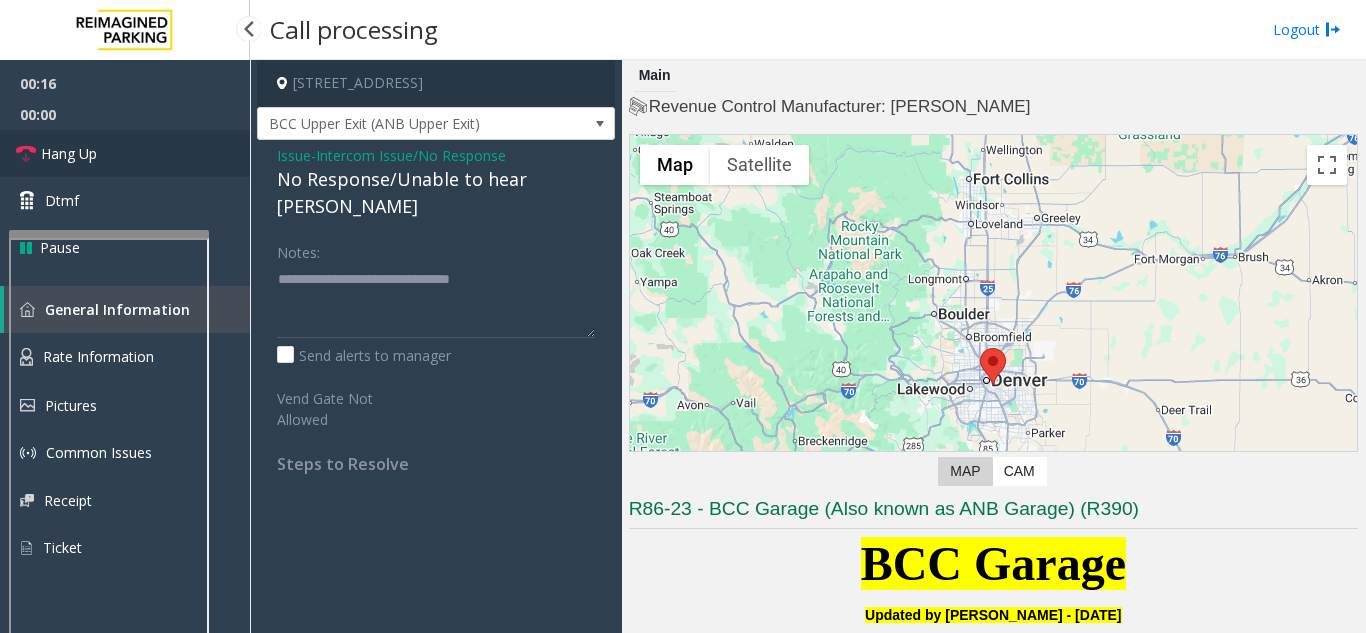 click on "Hang Up" at bounding box center (125, 153) 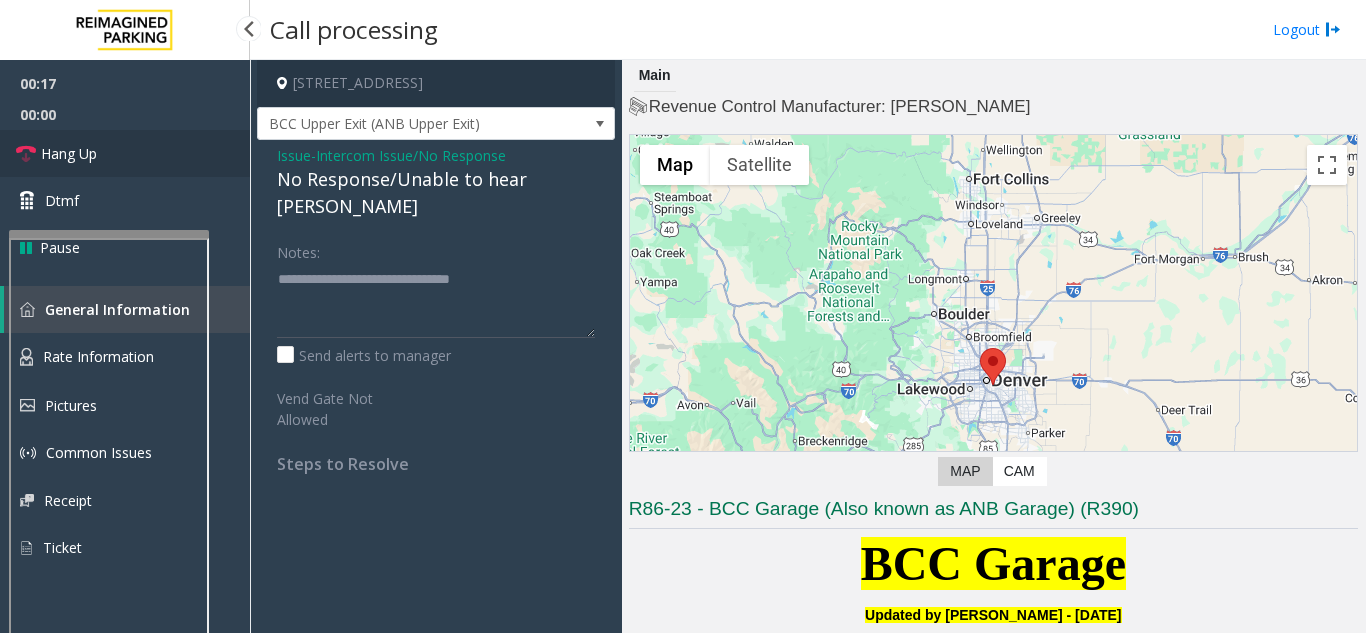 click on "Hang Up" at bounding box center [125, 153] 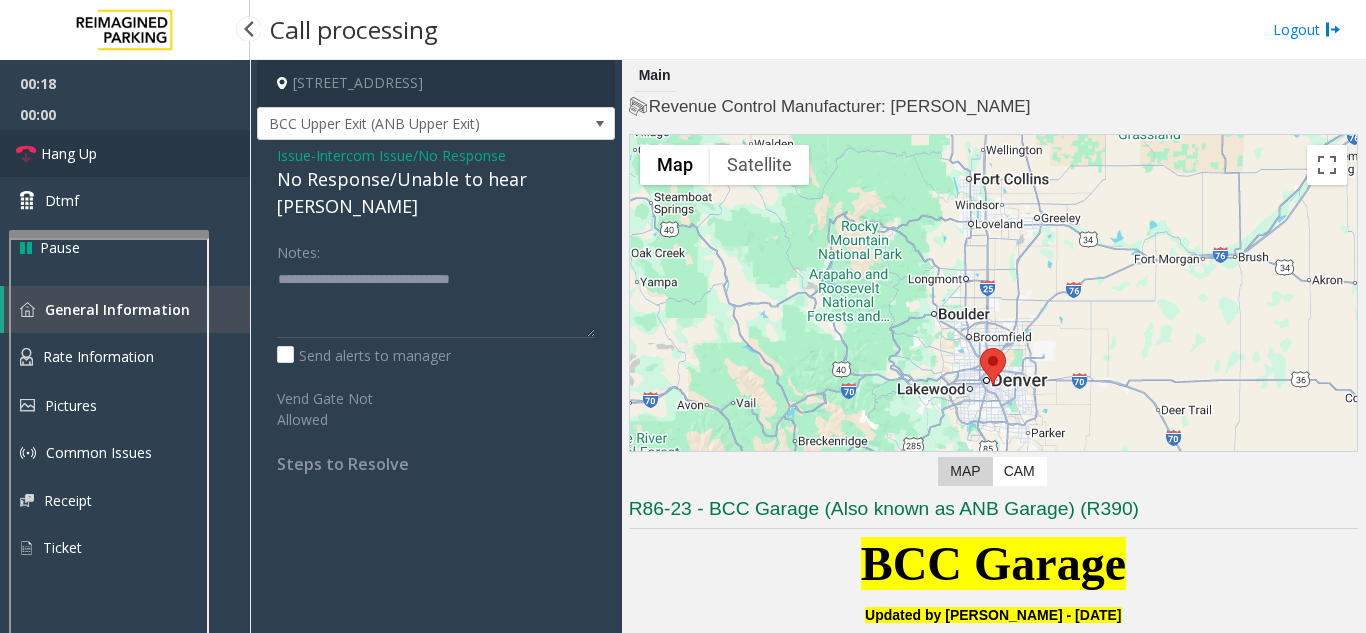 click on "Hang Up" at bounding box center (125, 153) 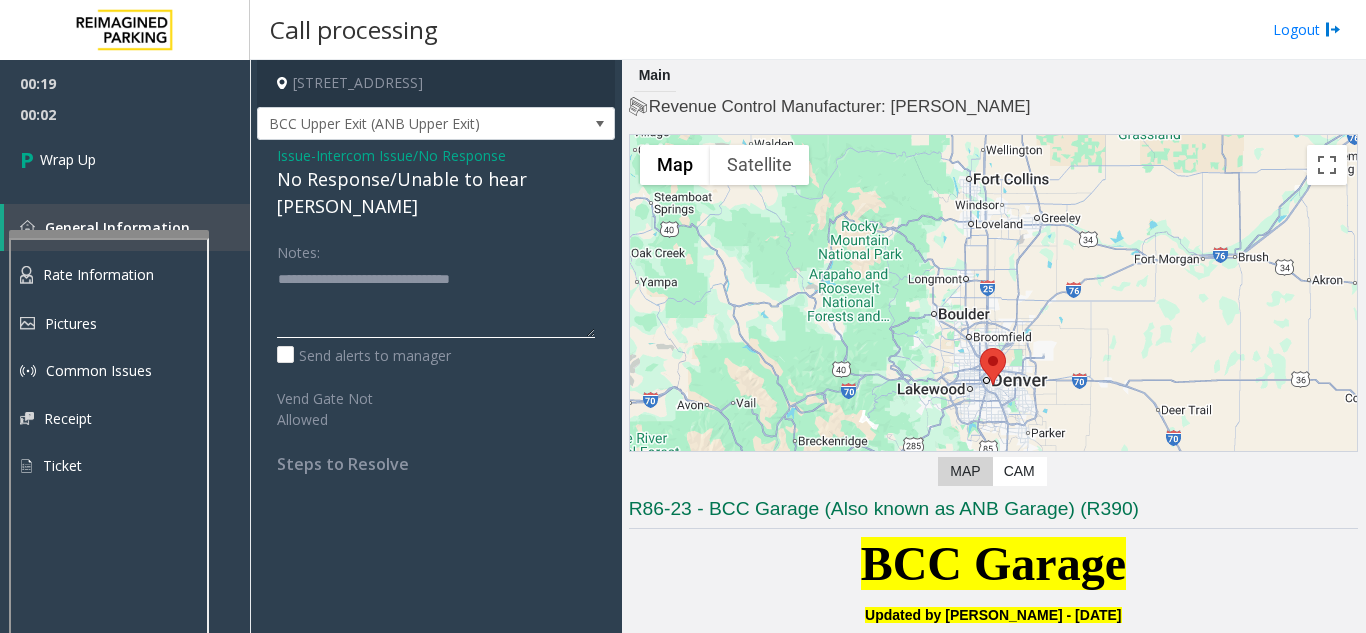 click 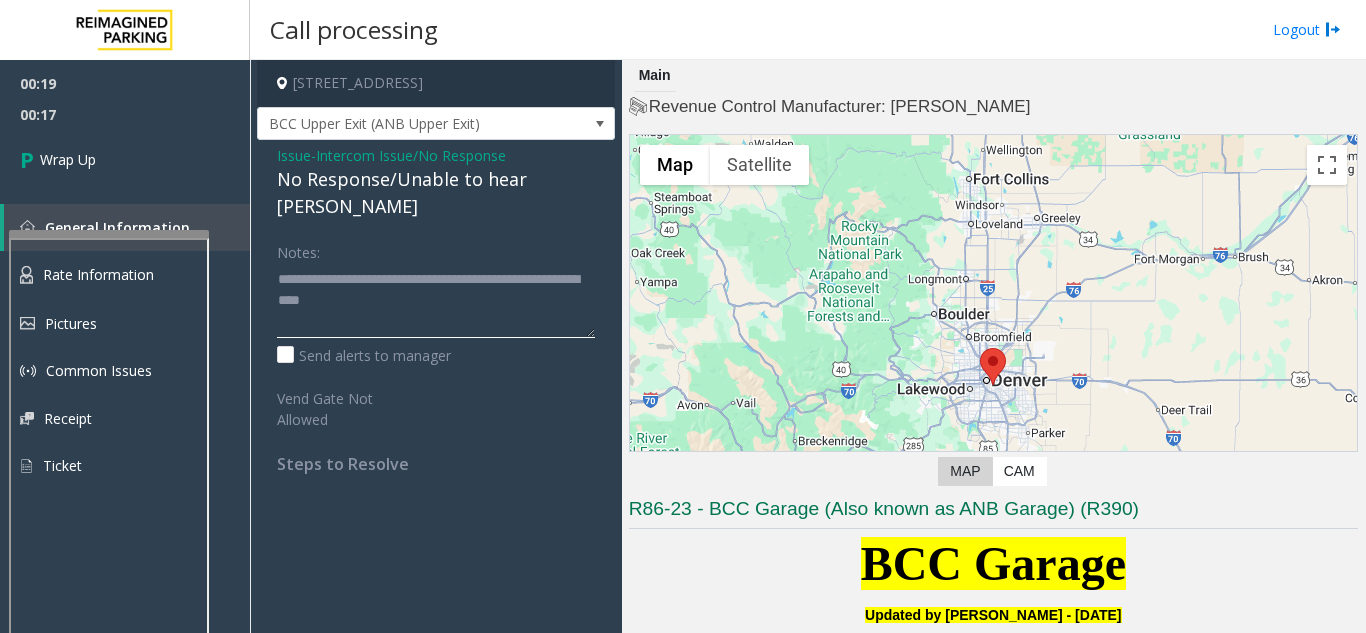 drag, startPoint x: 365, startPoint y: 272, endPoint x: 338, endPoint y: 276, distance: 27.294687 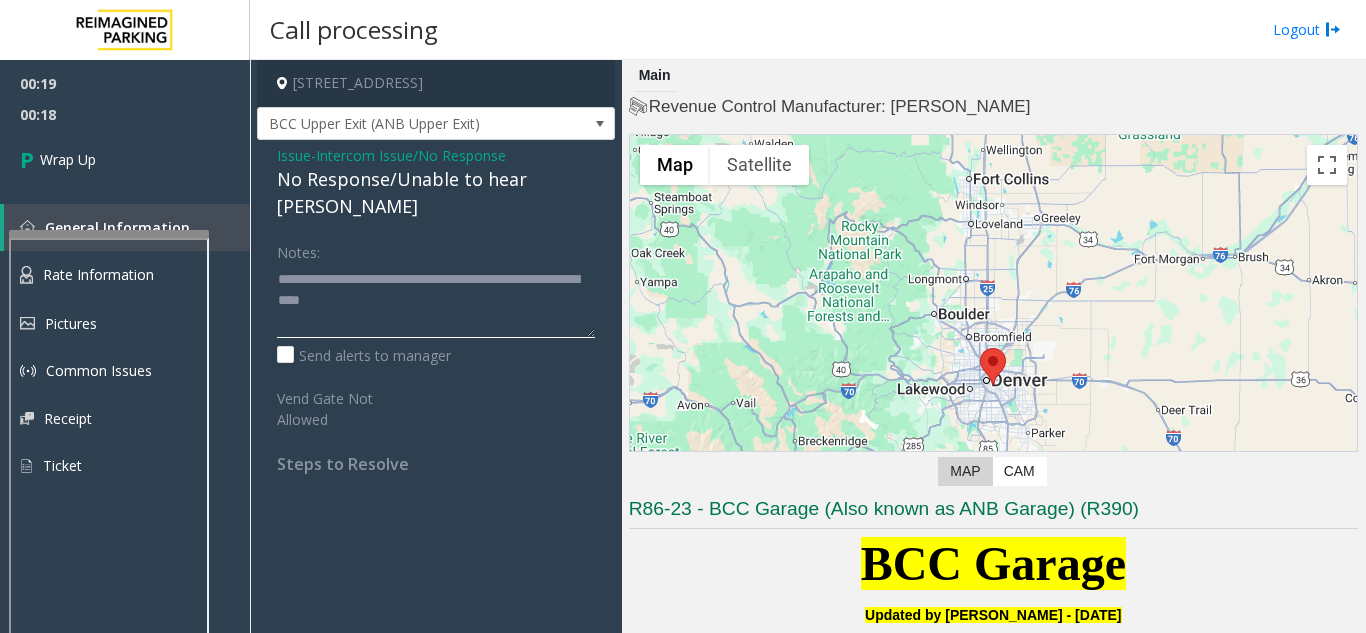 click 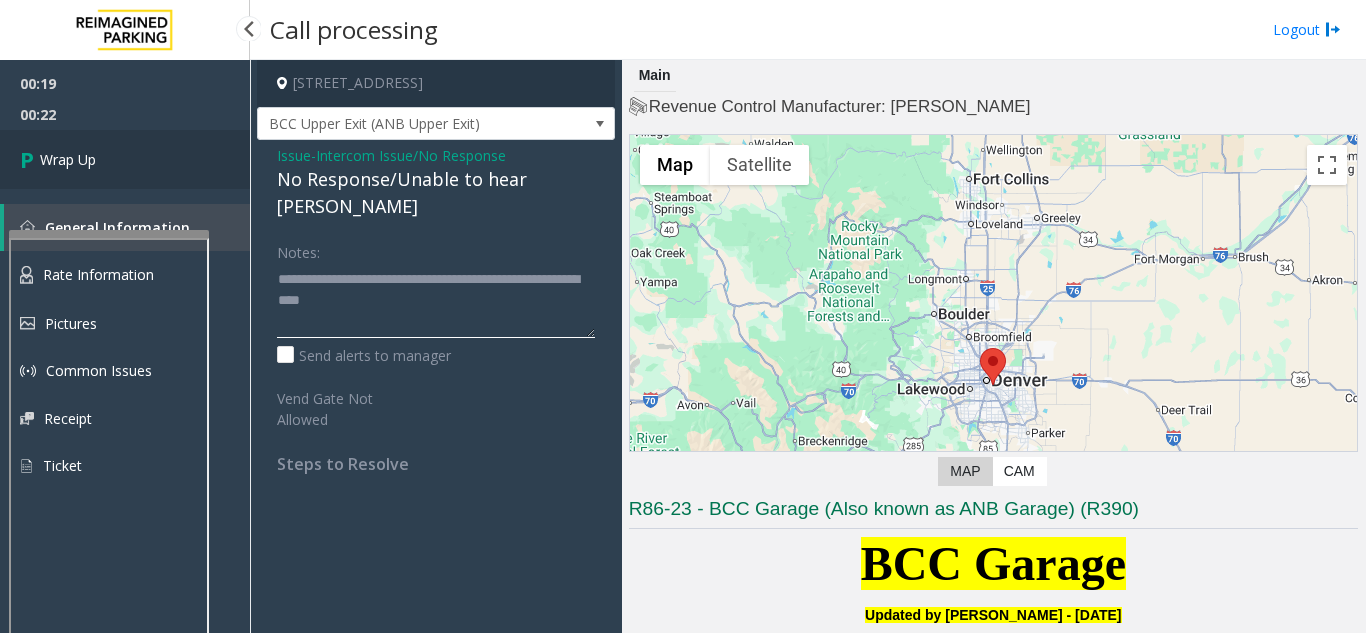 type on "**********" 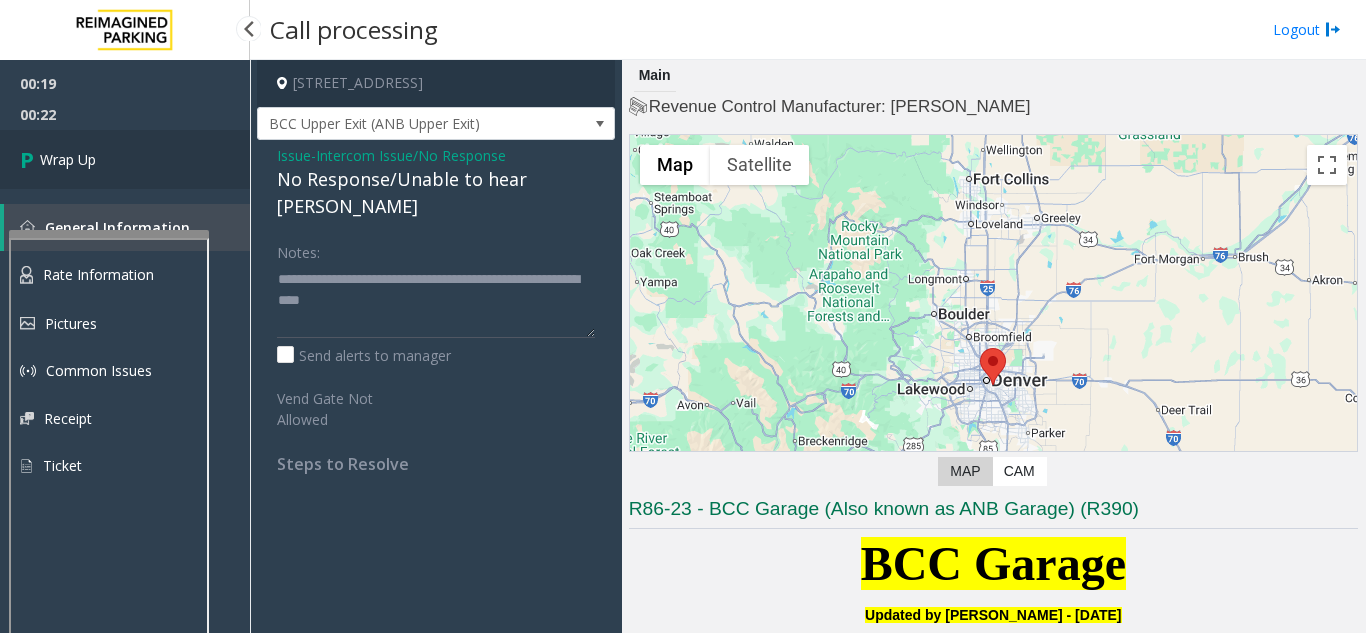 click on "Wrap Up" at bounding box center (125, 159) 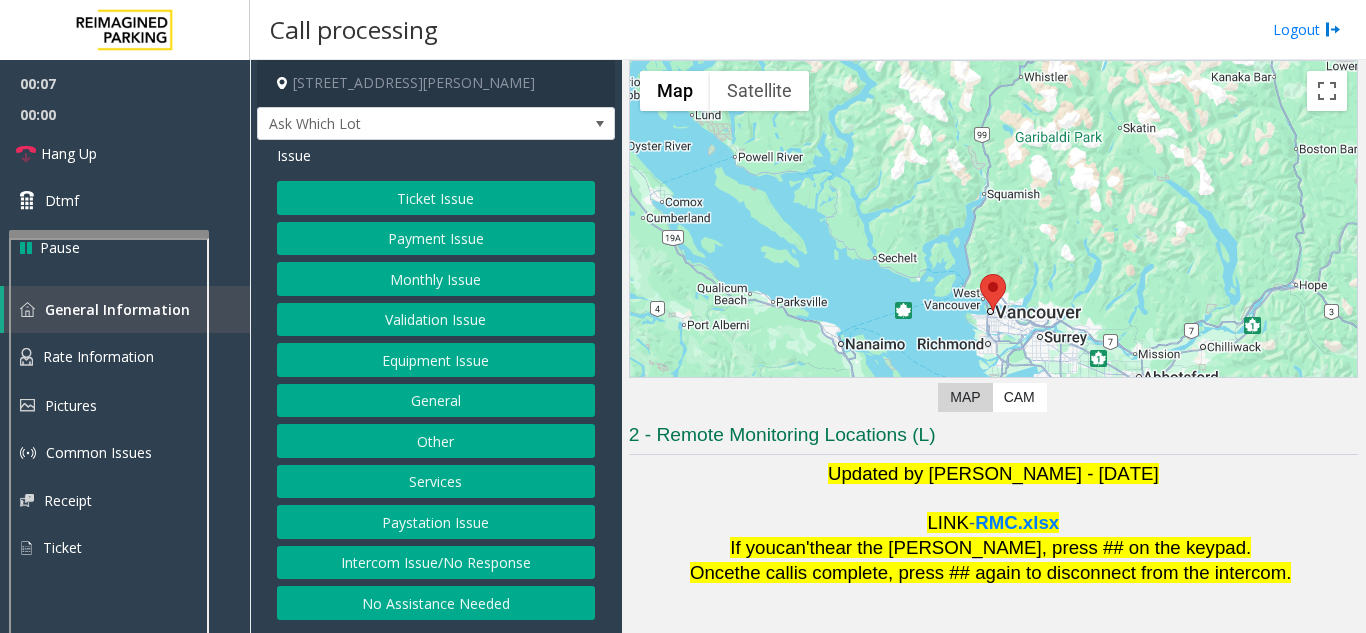 scroll, scrollTop: 200, scrollLeft: 0, axis: vertical 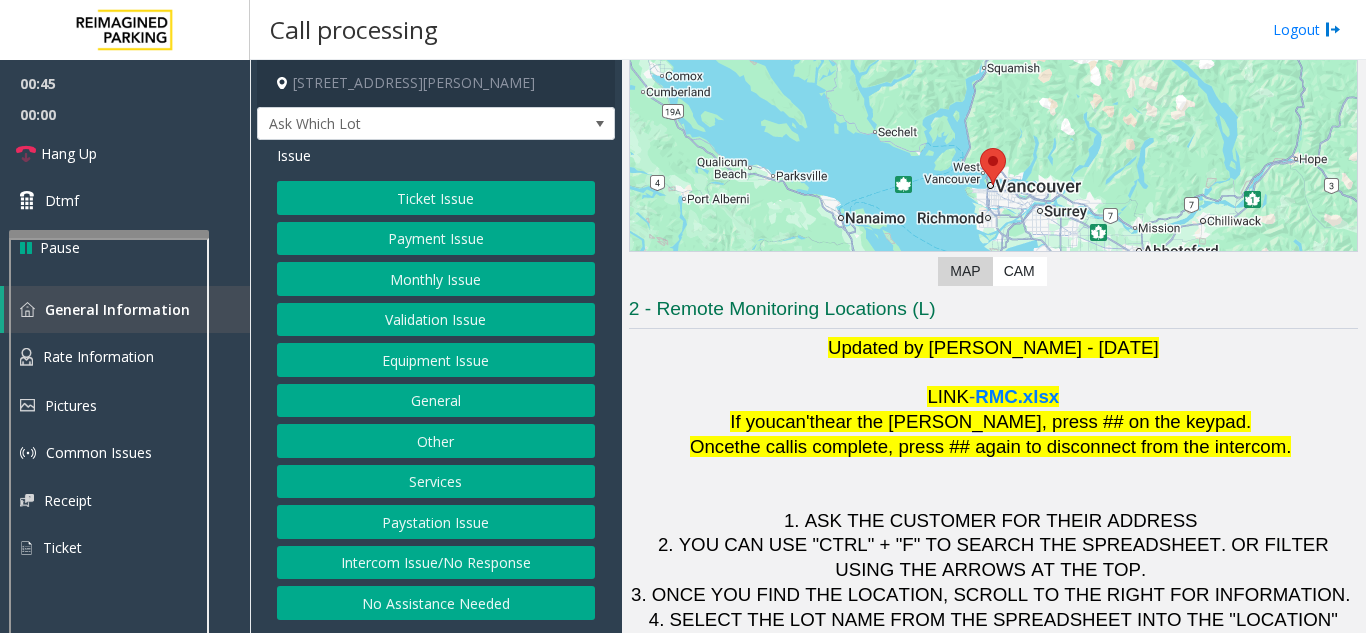 click on "Ticket Issue" 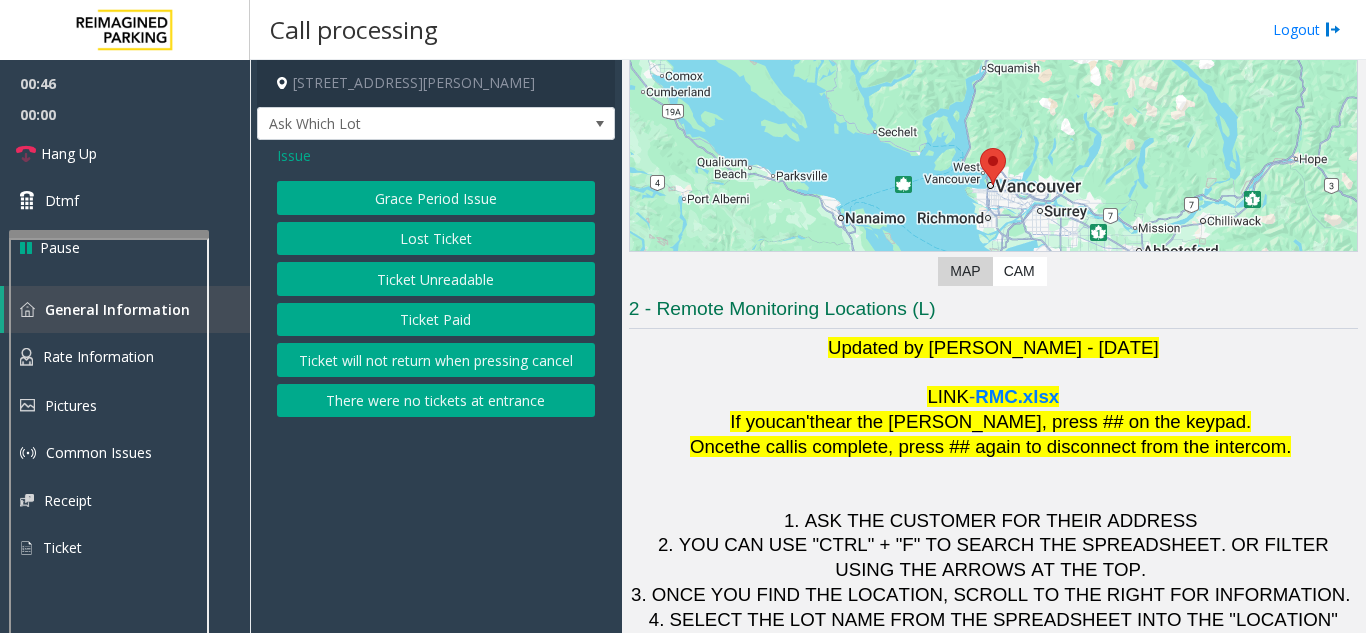 click on "Ticket Unreadable" 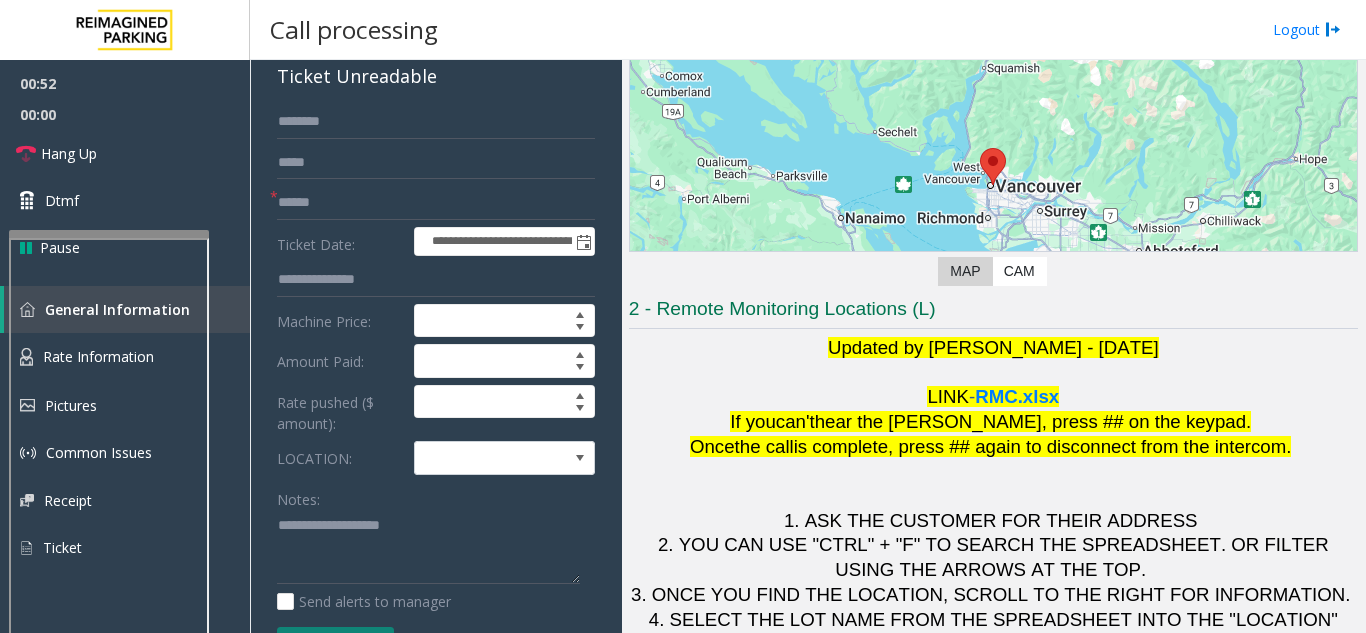 scroll, scrollTop: 200, scrollLeft: 0, axis: vertical 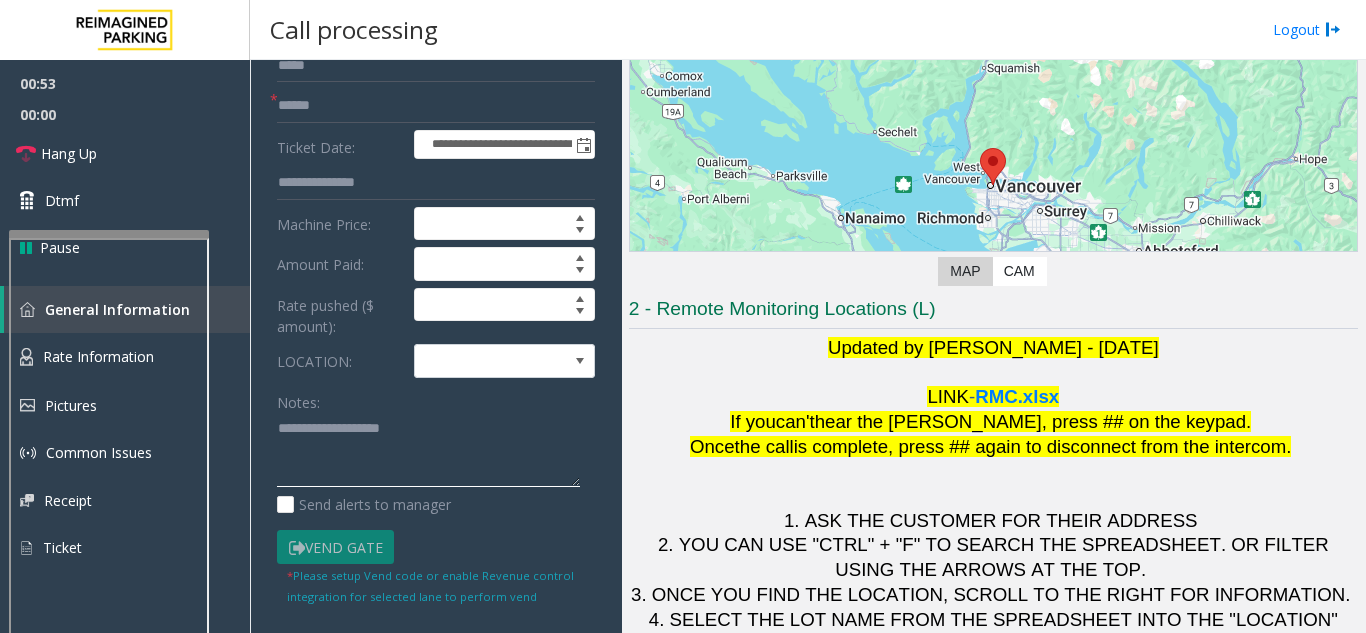 paste on "**********" 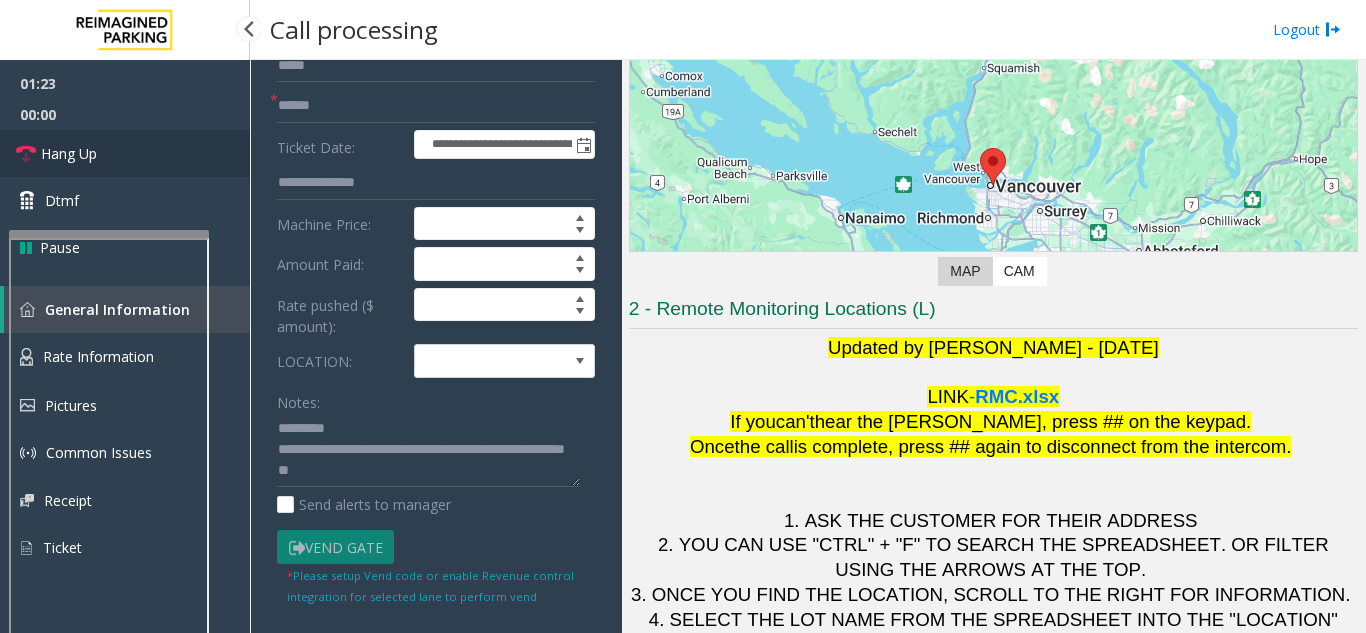click on "Hang Up" at bounding box center (125, 153) 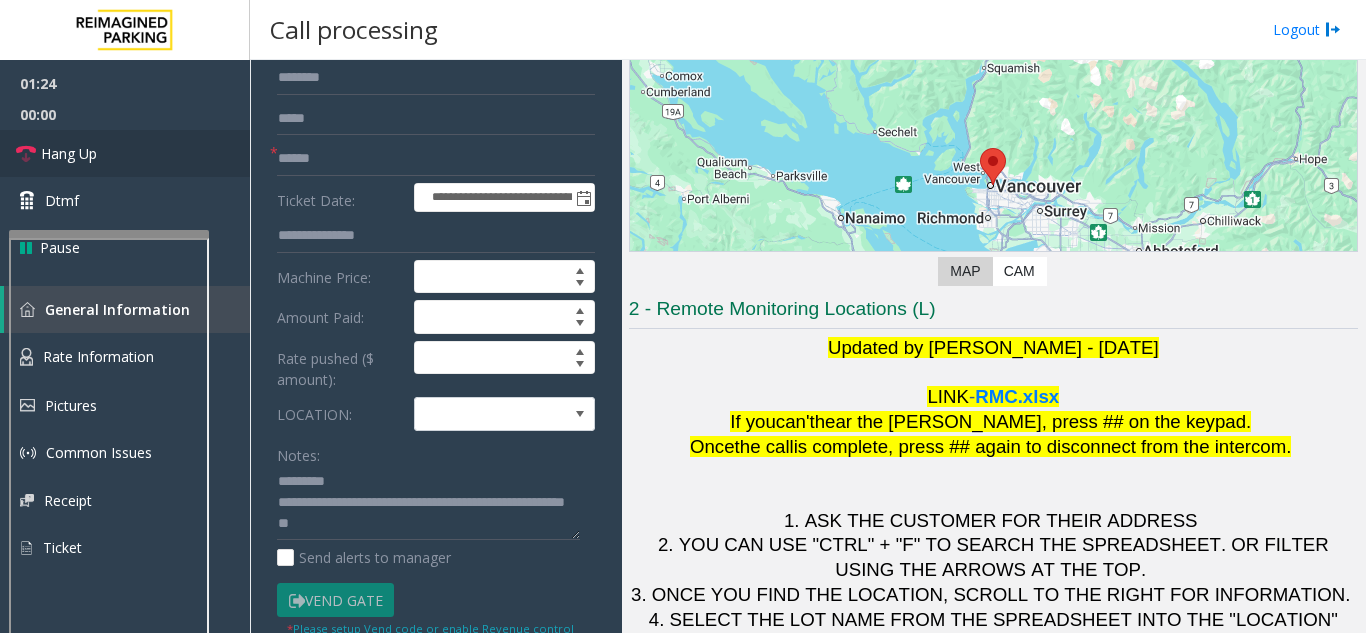 scroll, scrollTop: 100, scrollLeft: 0, axis: vertical 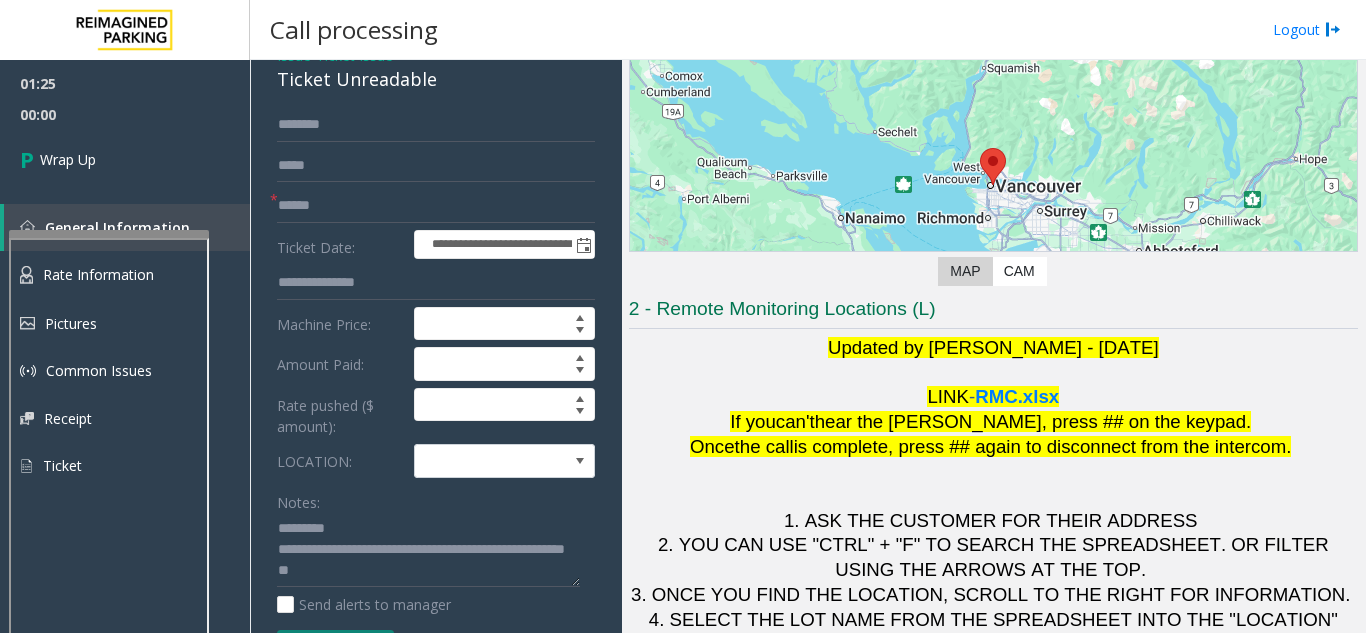 click on "Ticket Unreadable" 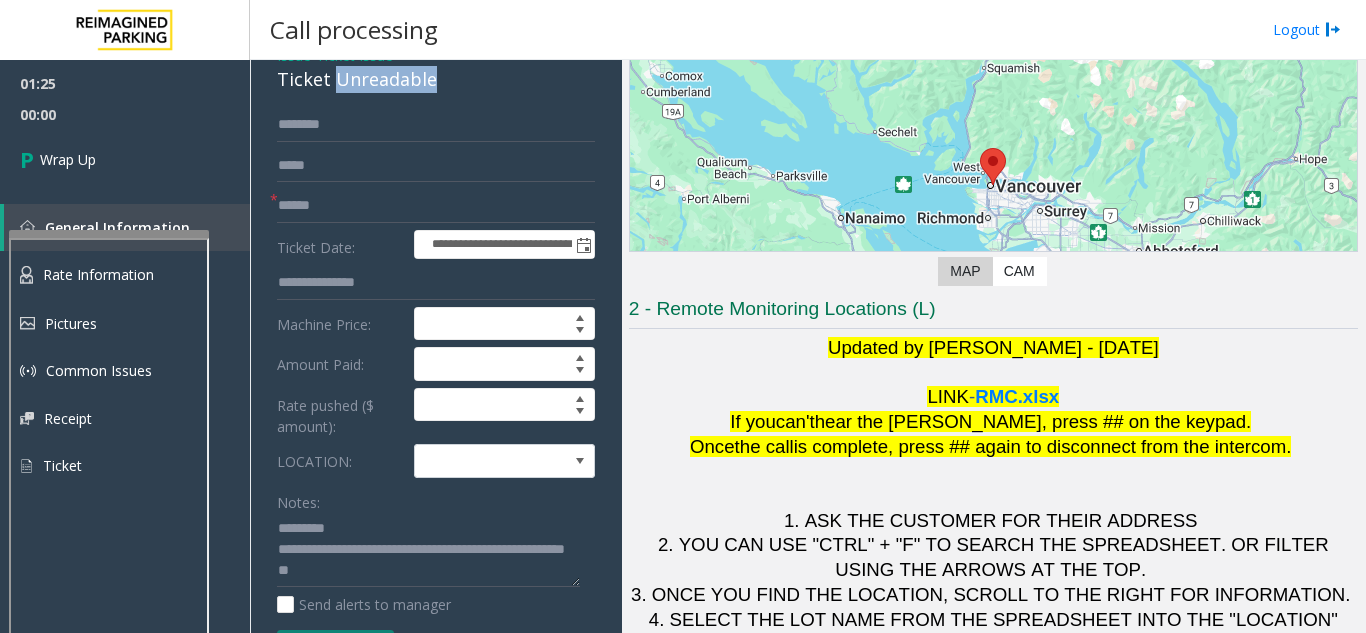 click on "Ticket Unreadable" 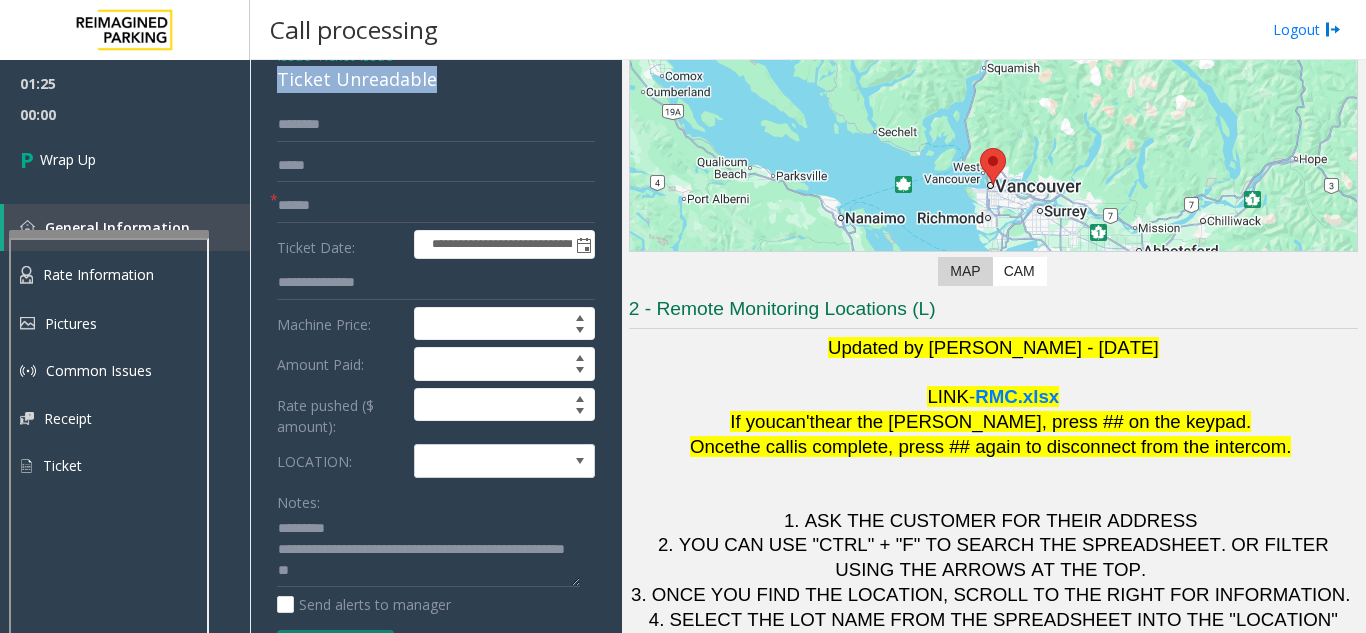 click on "Ticket Unreadable" 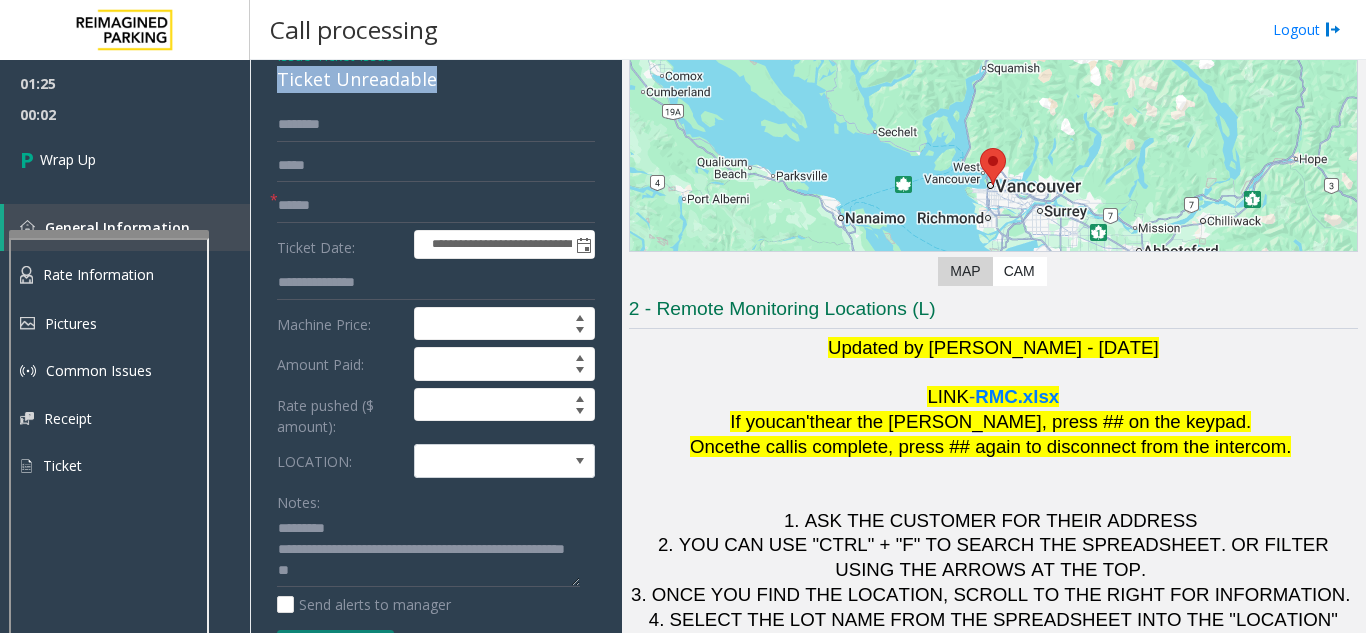 drag, startPoint x: 354, startPoint y: 106, endPoint x: 365, endPoint y: 81, distance: 27.313 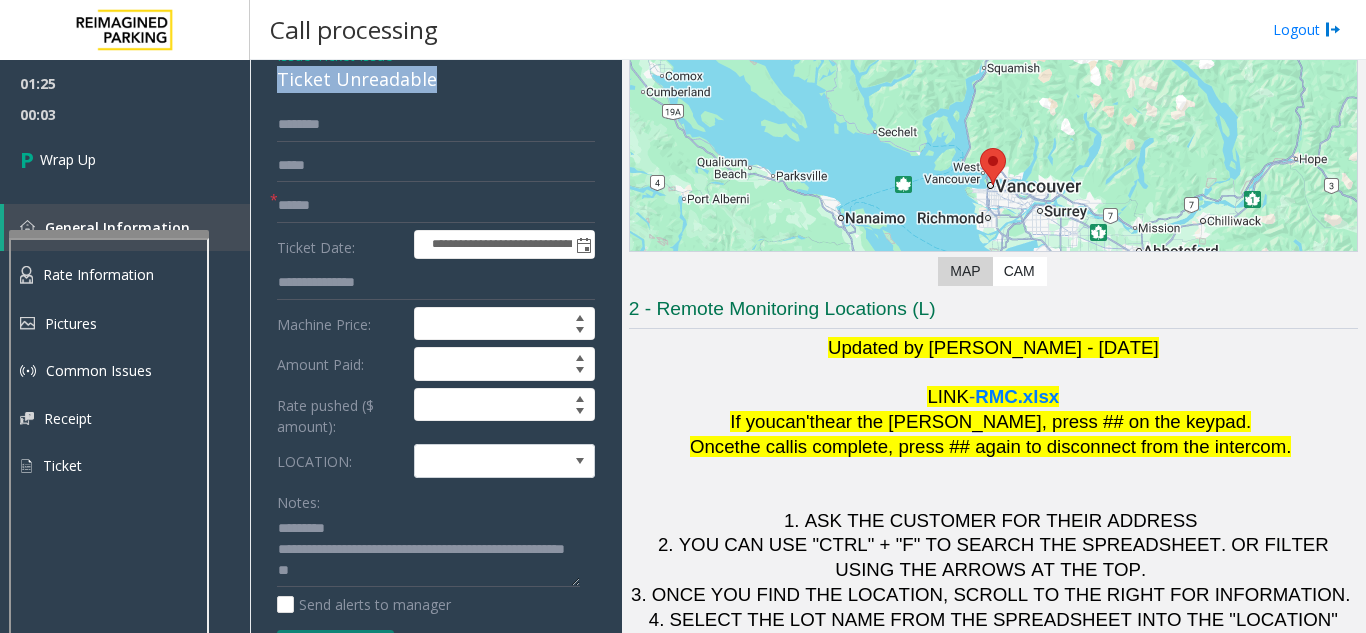 scroll, scrollTop: 200, scrollLeft: 0, axis: vertical 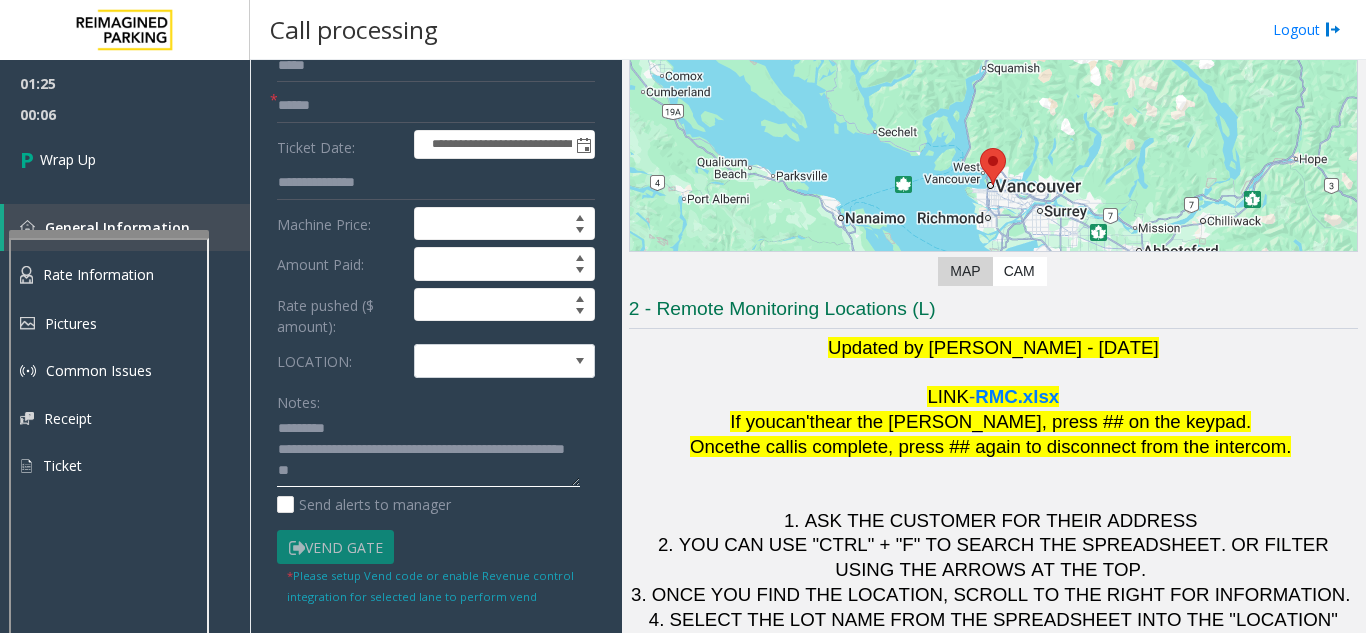 paste on "**********" 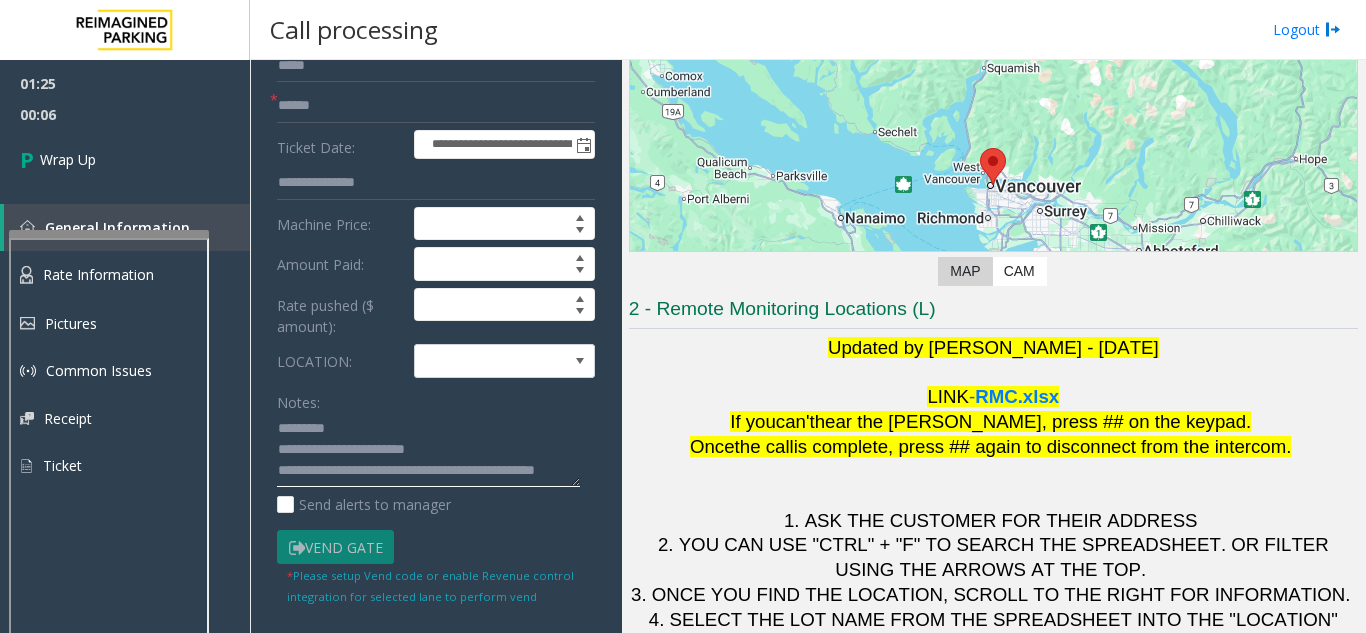 type on "**********" 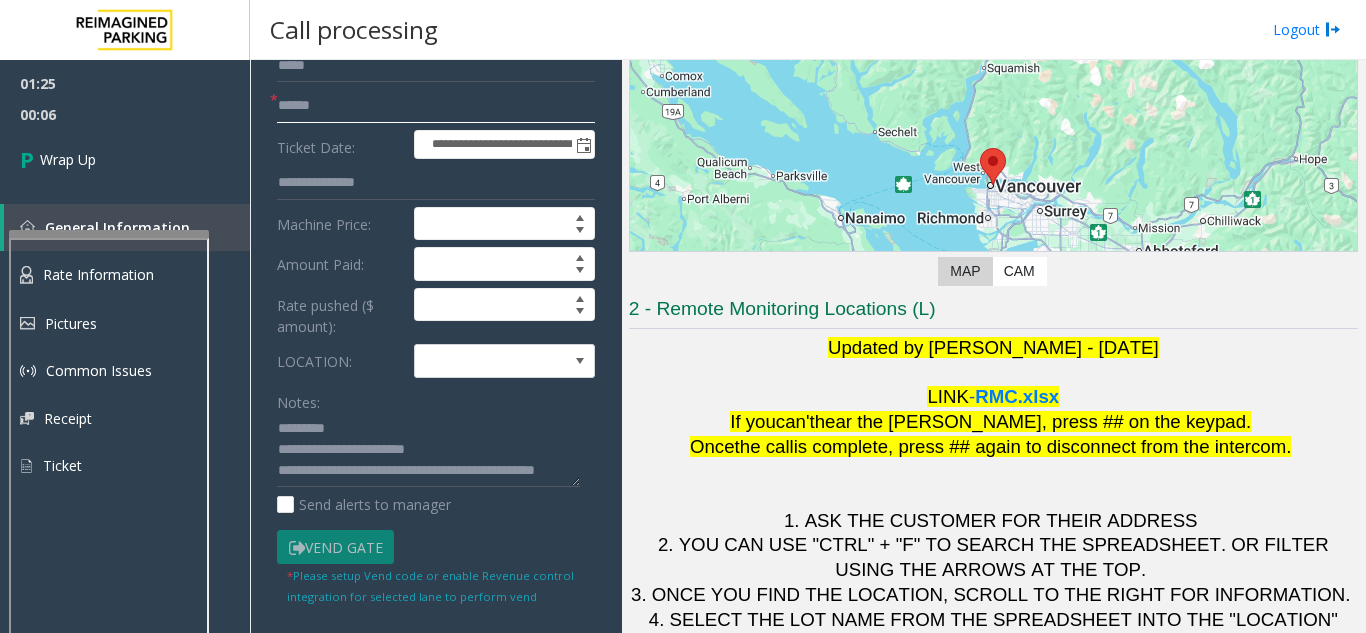 click 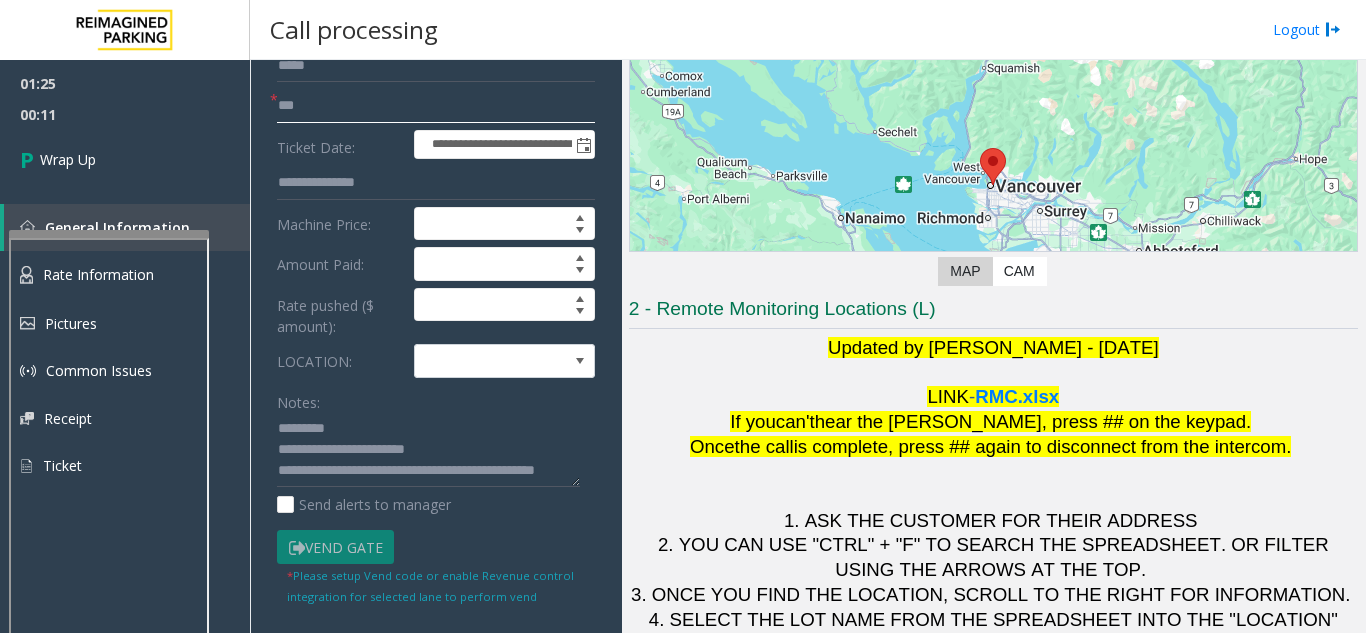 type on "**" 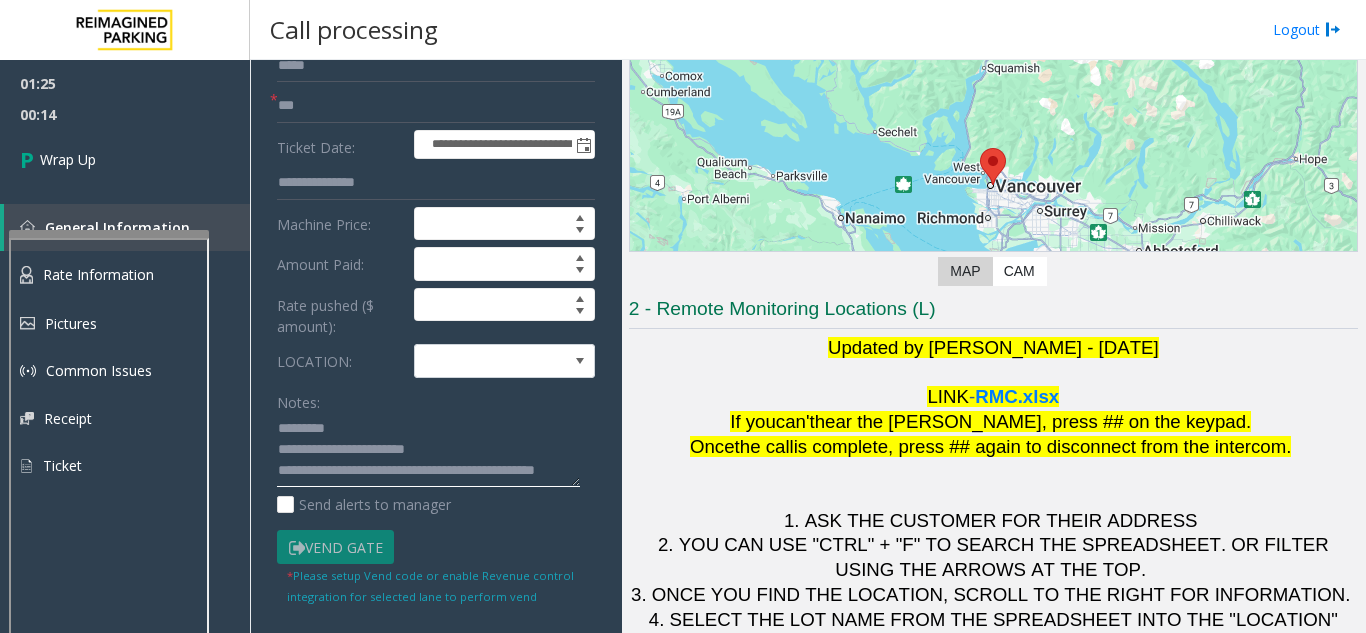 drag, startPoint x: 355, startPoint y: 451, endPoint x: 337, endPoint y: 446, distance: 18.681541 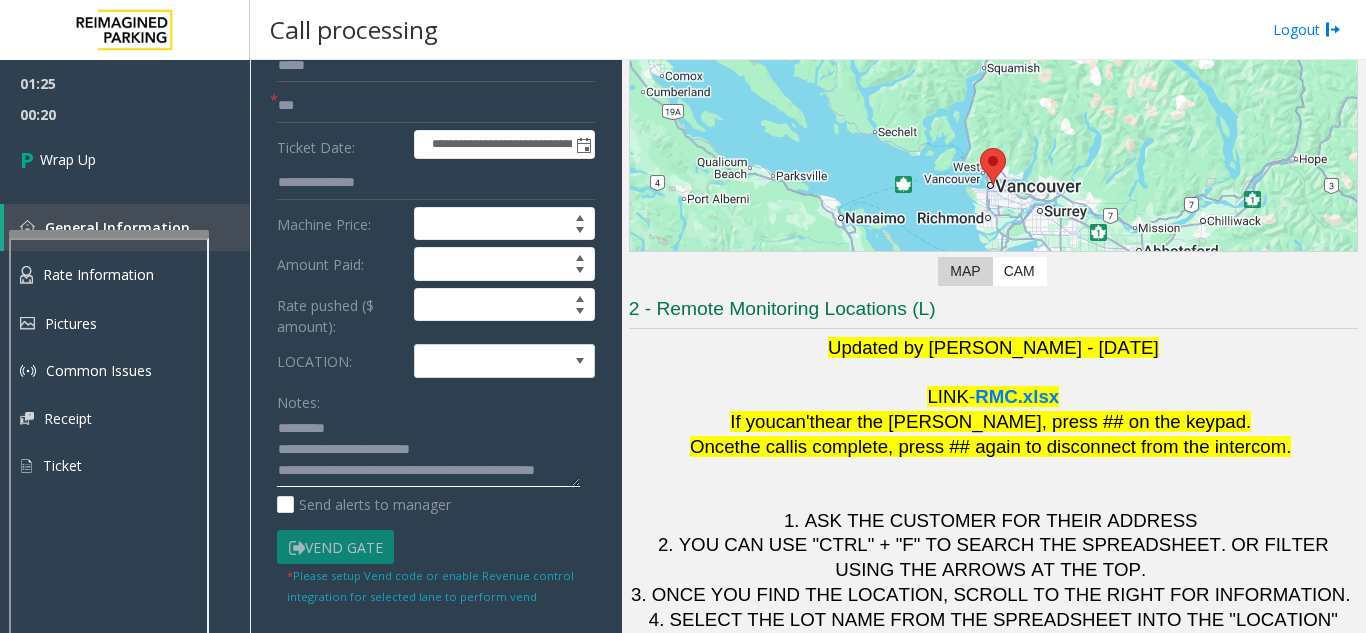 click 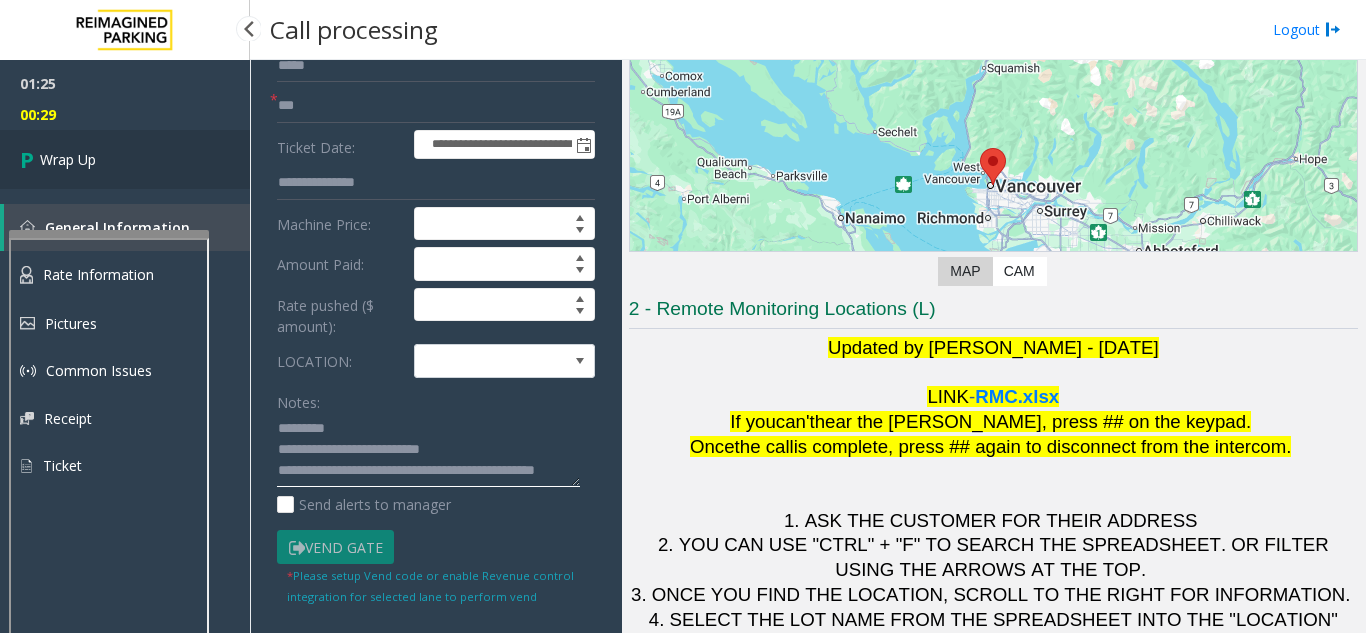 type on "**********" 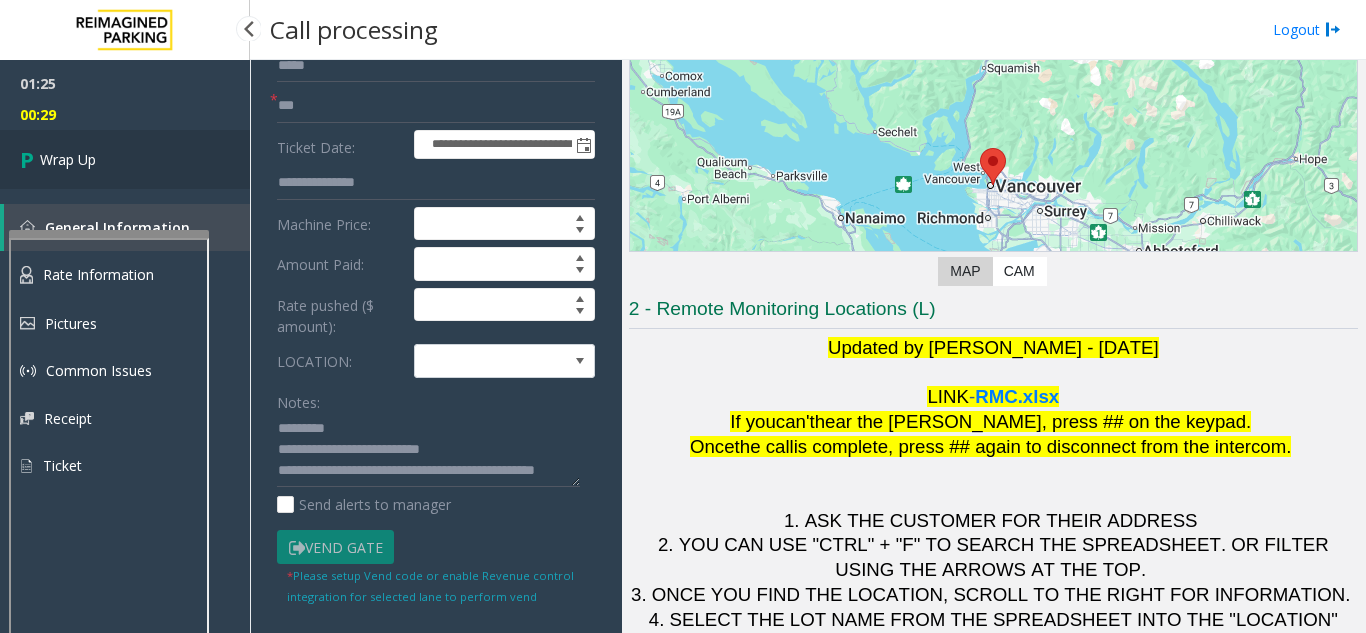 click on "Wrap Up" at bounding box center [125, 159] 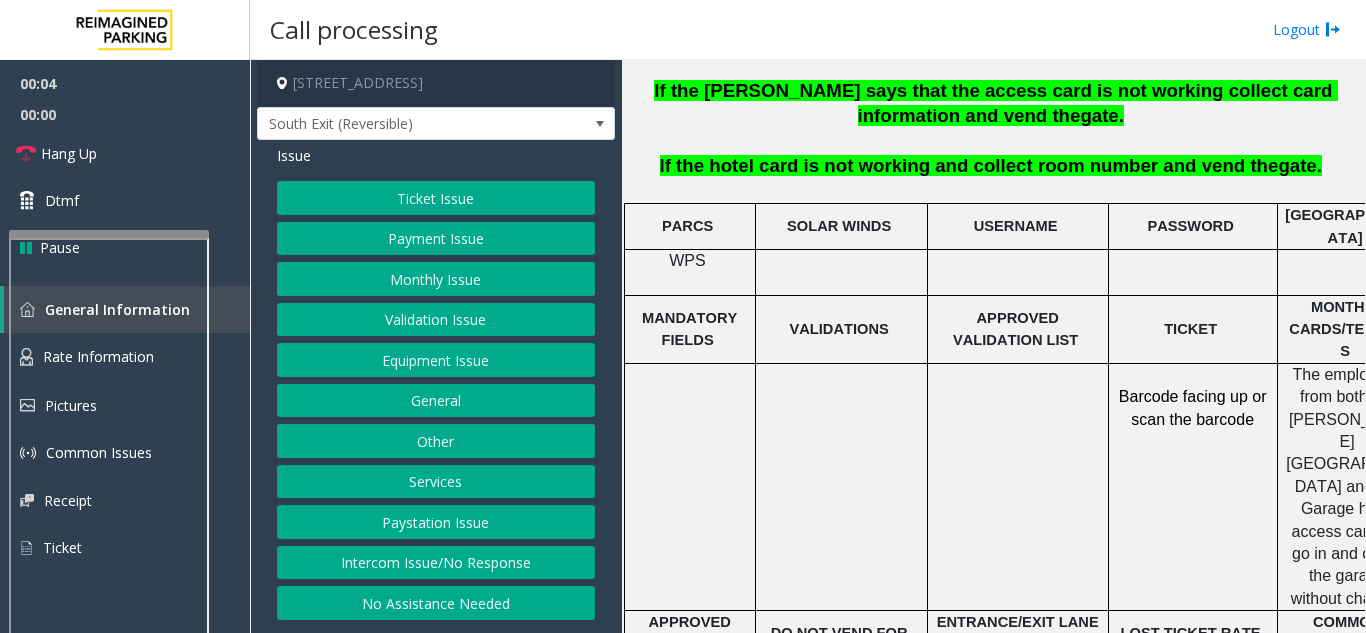 scroll, scrollTop: 700, scrollLeft: 0, axis: vertical 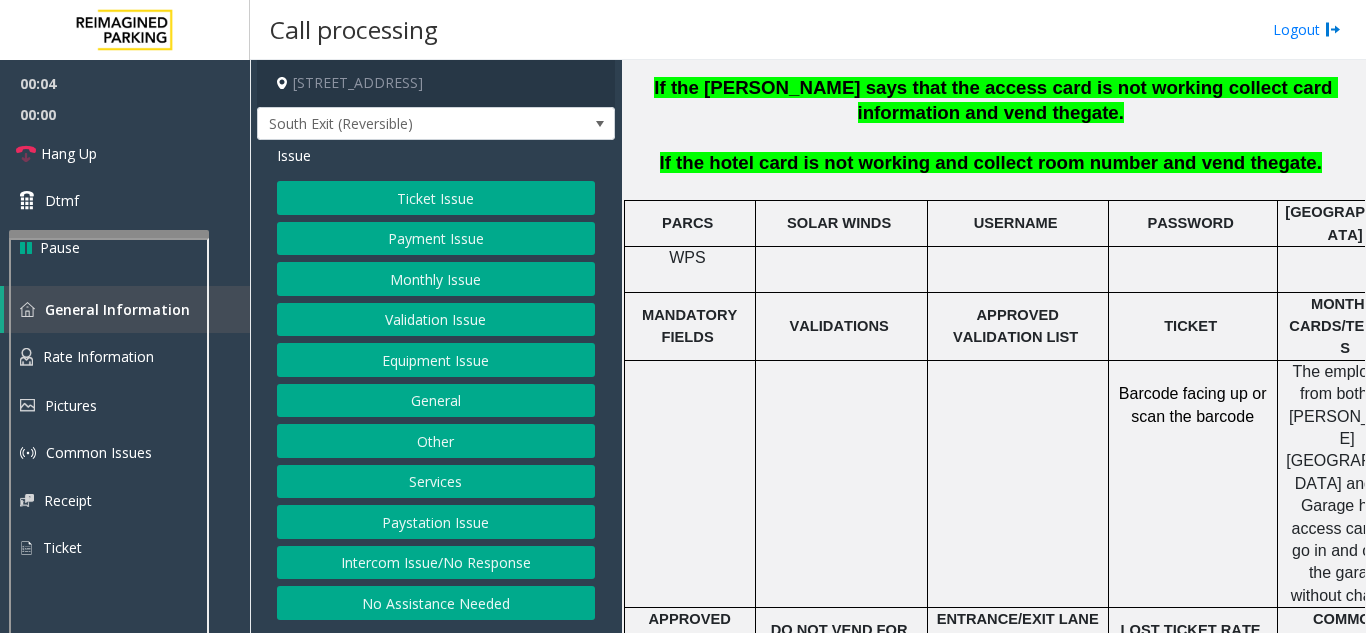 click on "Intercom Issue/No Response" 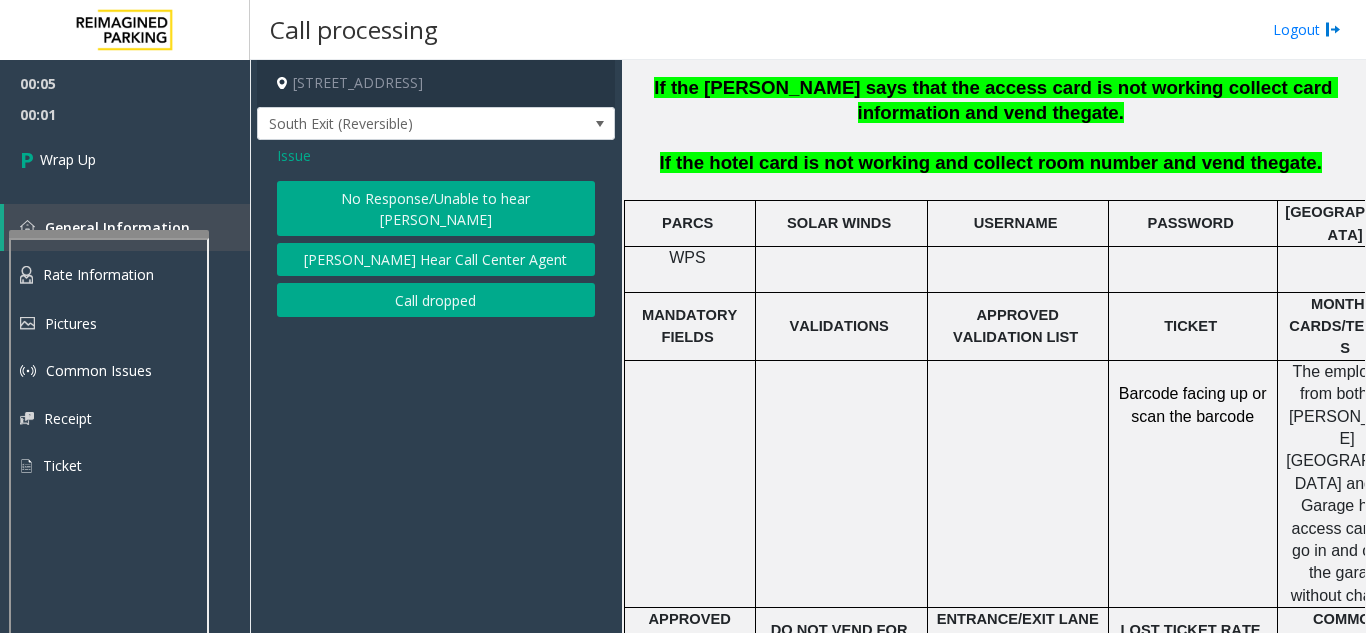 click on "Call dropped" 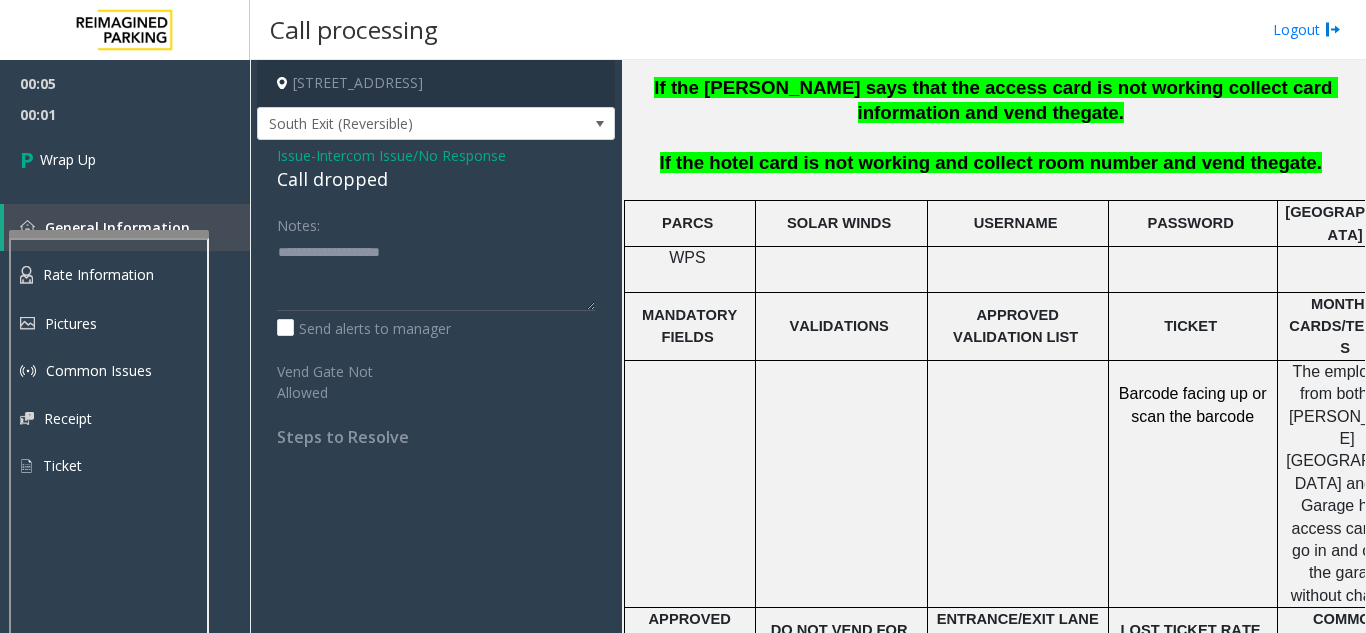 click on "Issue  -  Intercom Issue/No Response Call dropped Notes:                      Send alerts to manager  Vend Gate Not Allowed  Steps to Resolve" 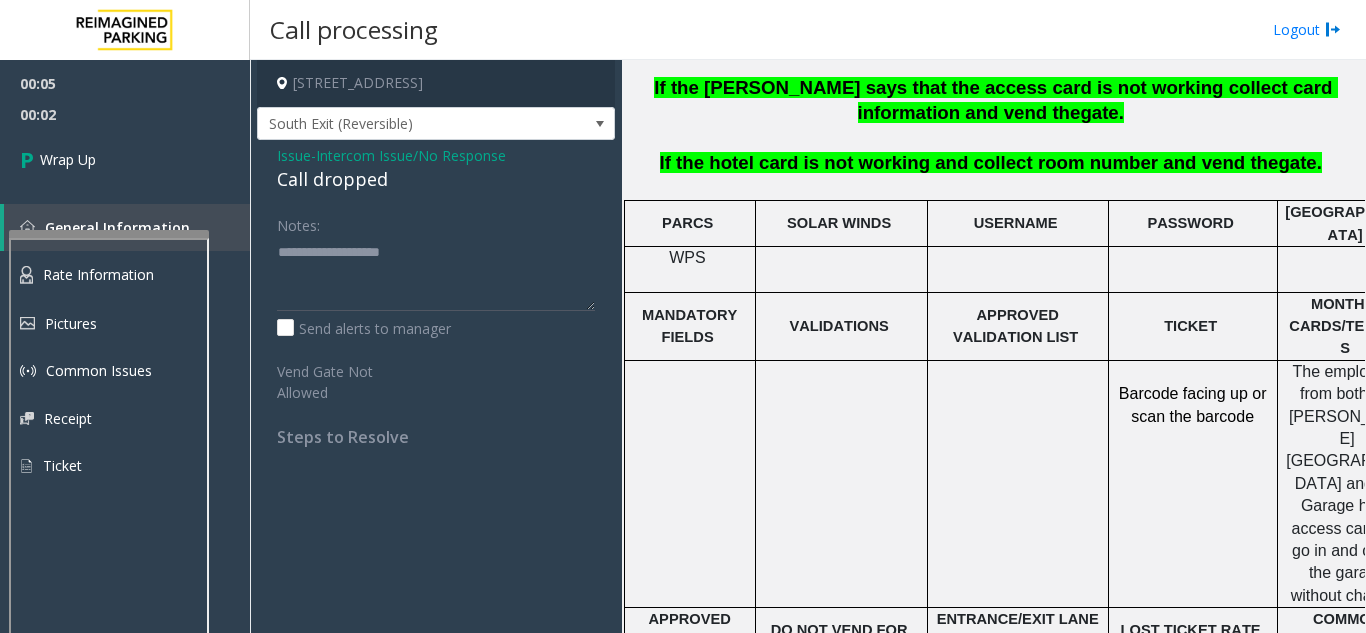 click on "Call dropped" 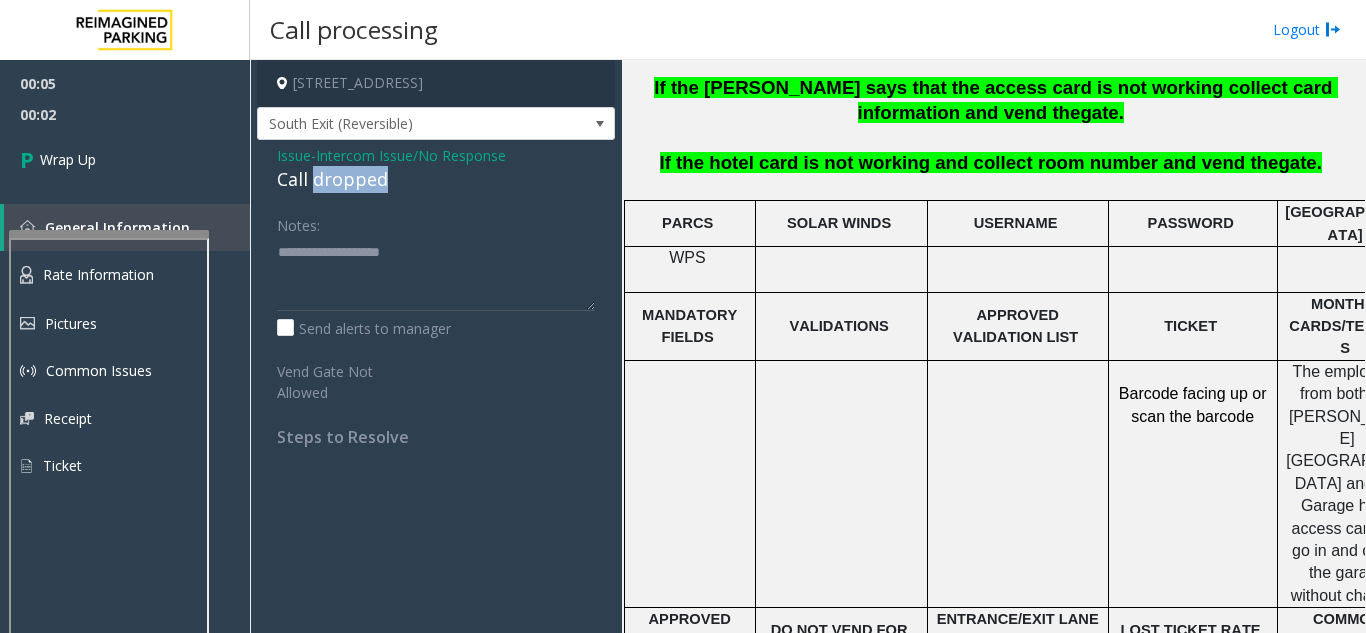 click on "Call dropped" 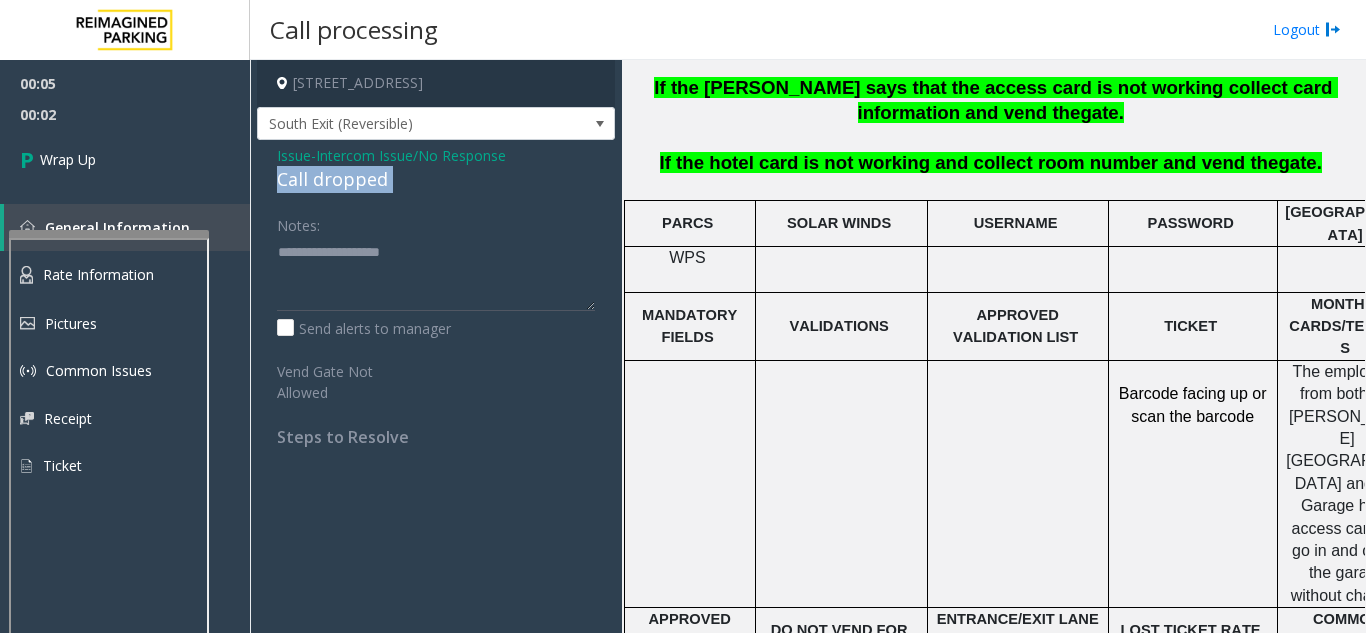 click on "Call dropped" 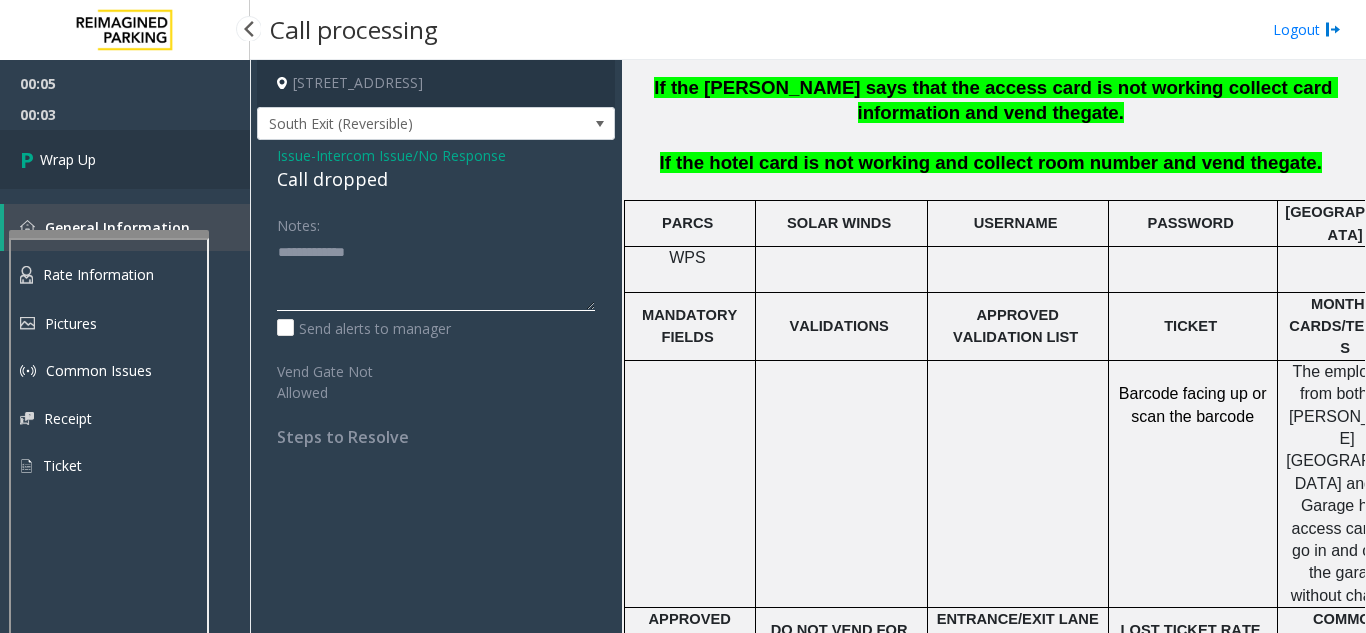 type on "**********" 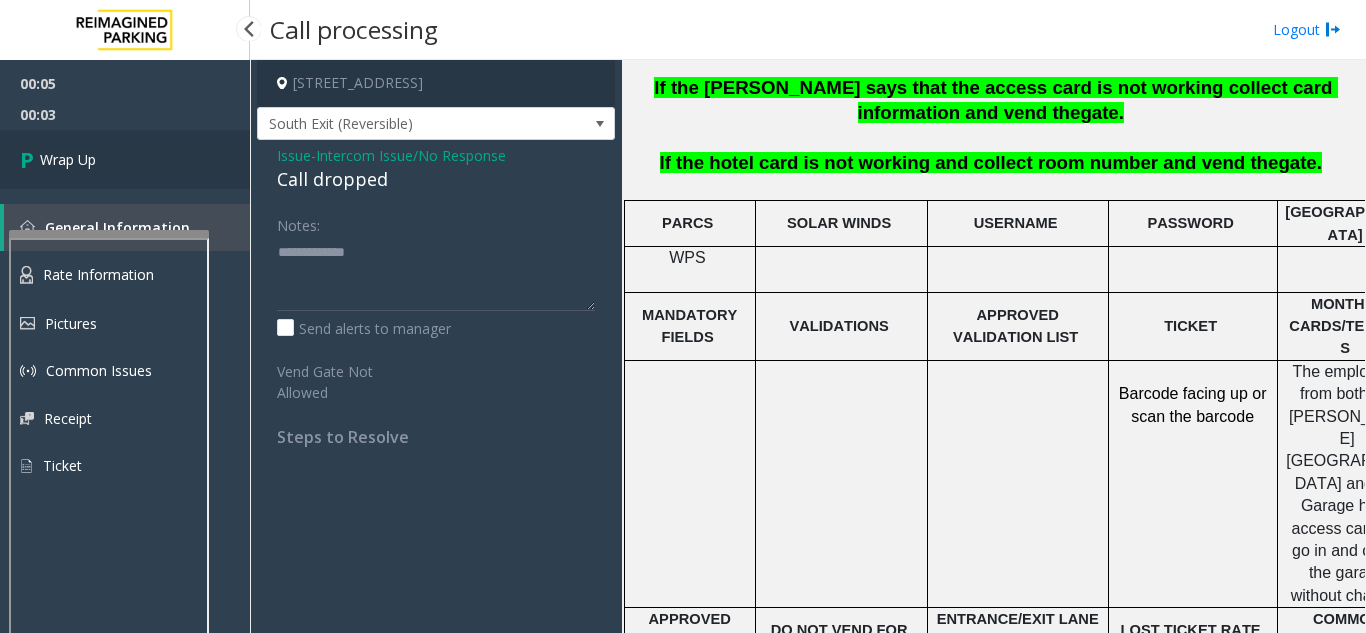 click on "Wrap Up" at bounding box center (125, 159) 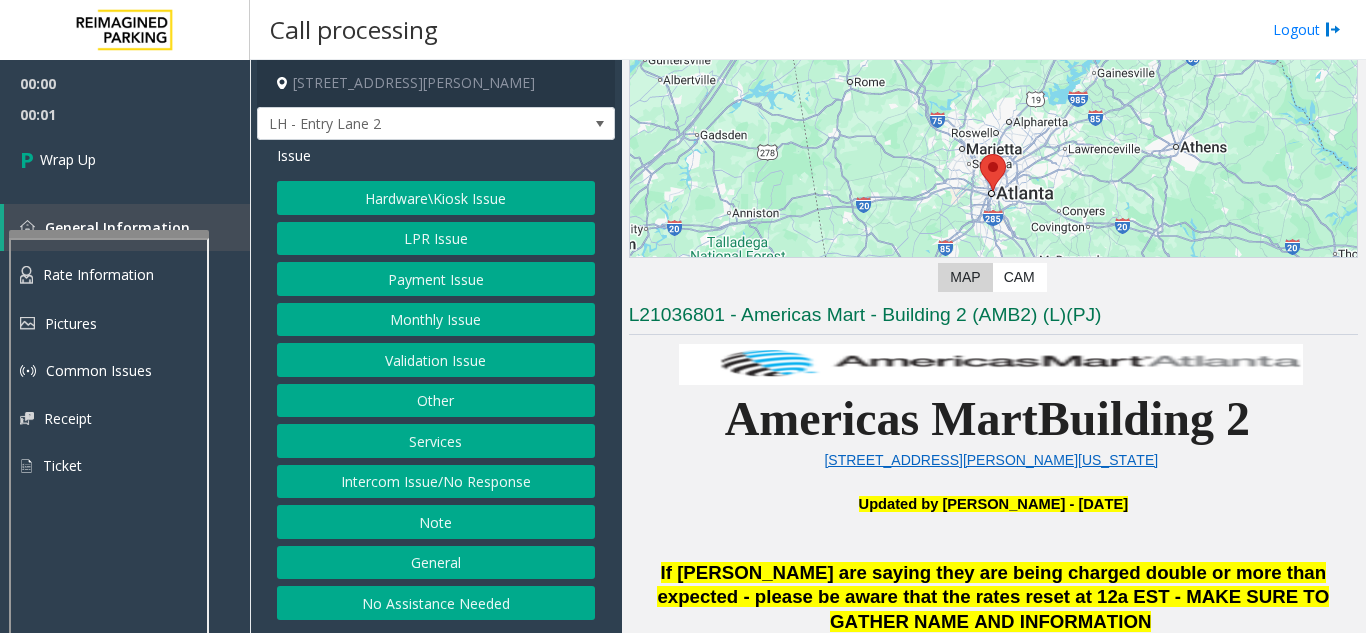 scroll, scrollTop: 200, scrollLeft: 0, axis: vertical 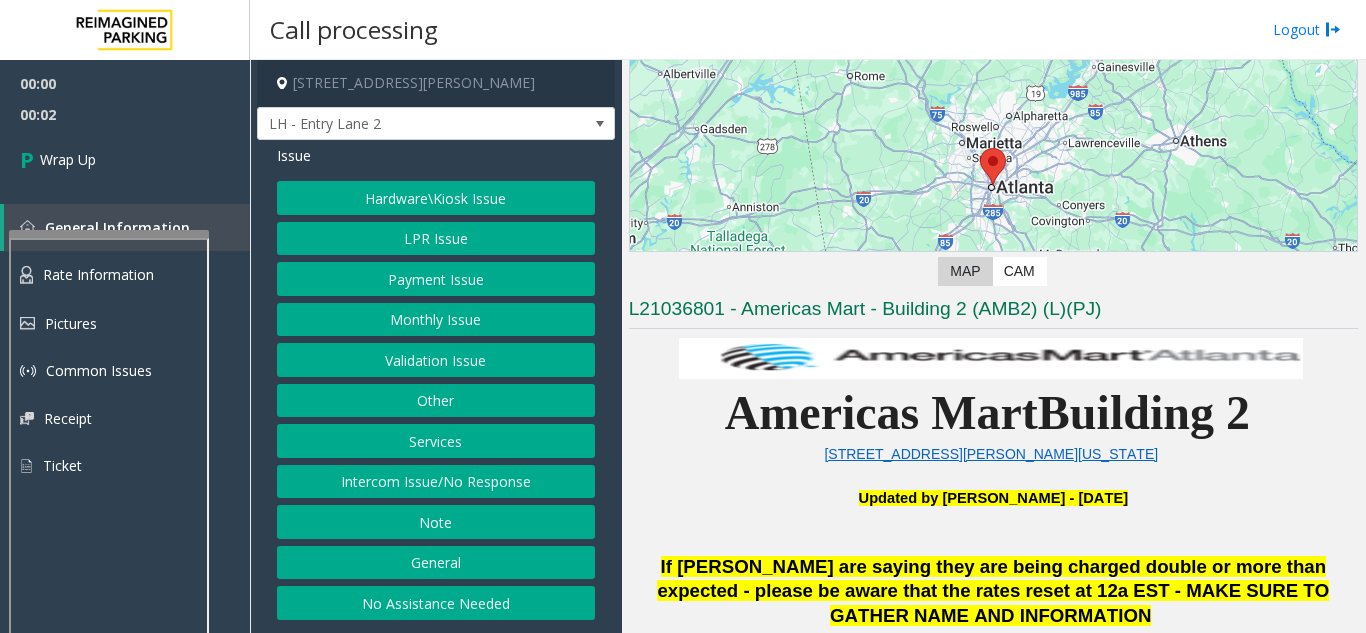 click on "Intercom Issue/No Response" 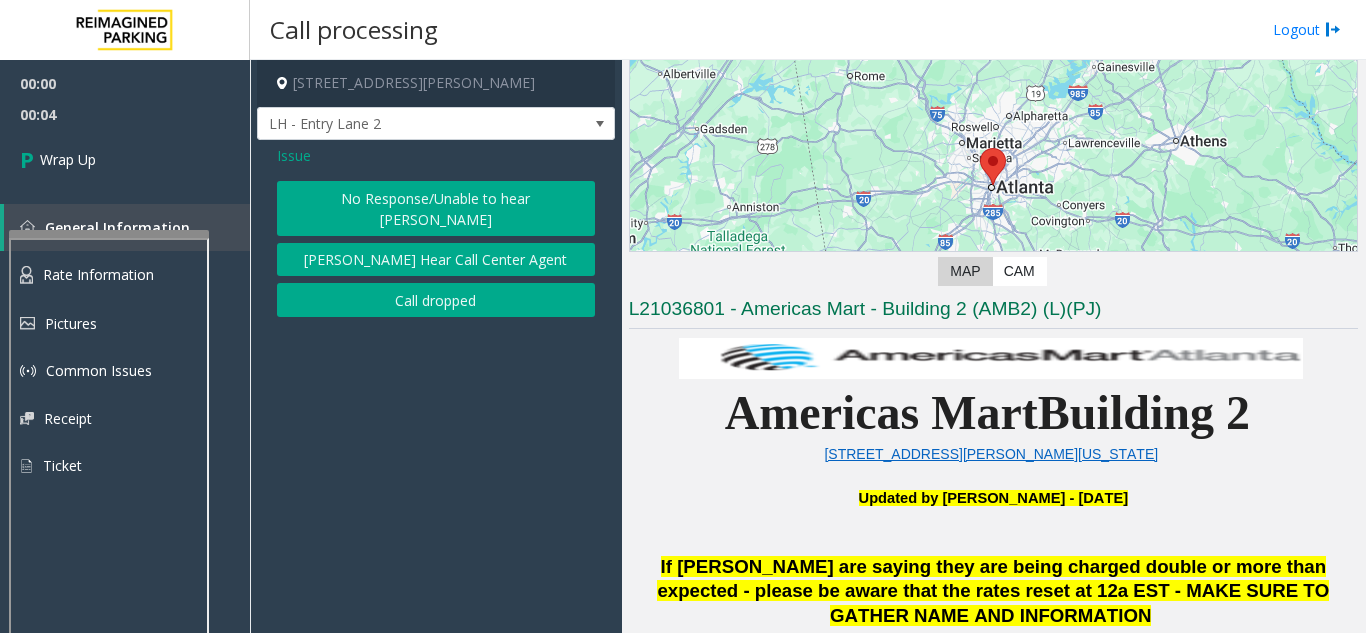 click on "Call dropped" 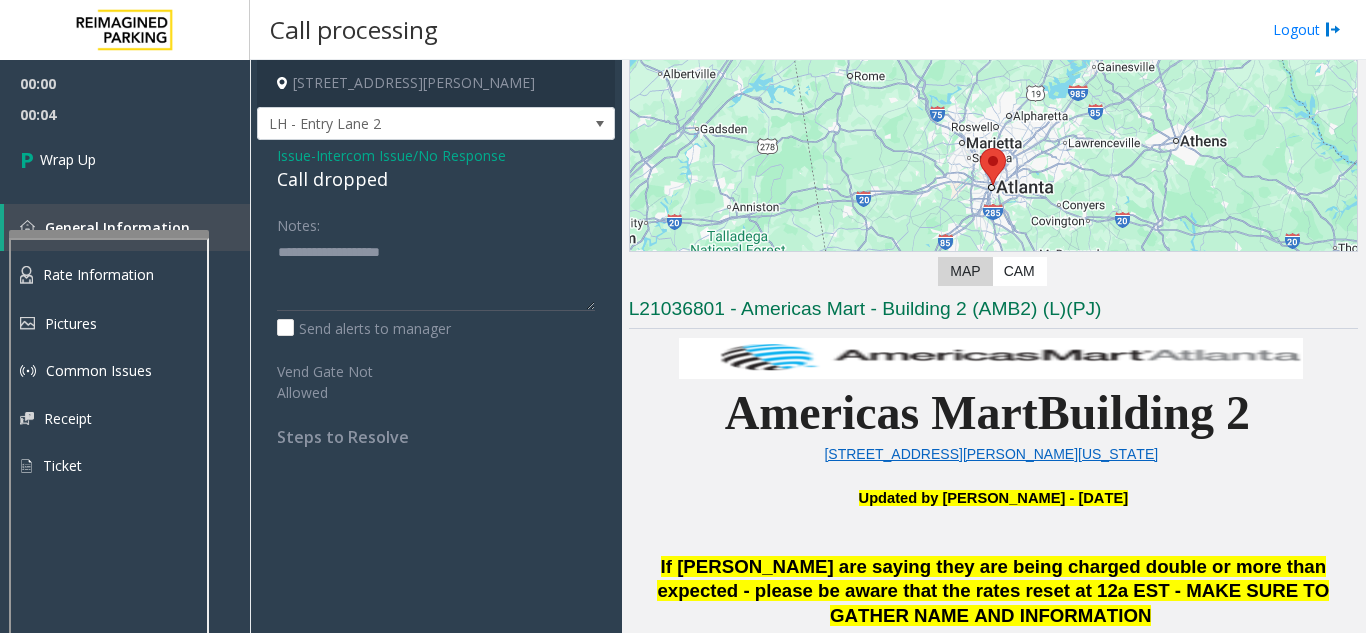 click on "Call dropped" 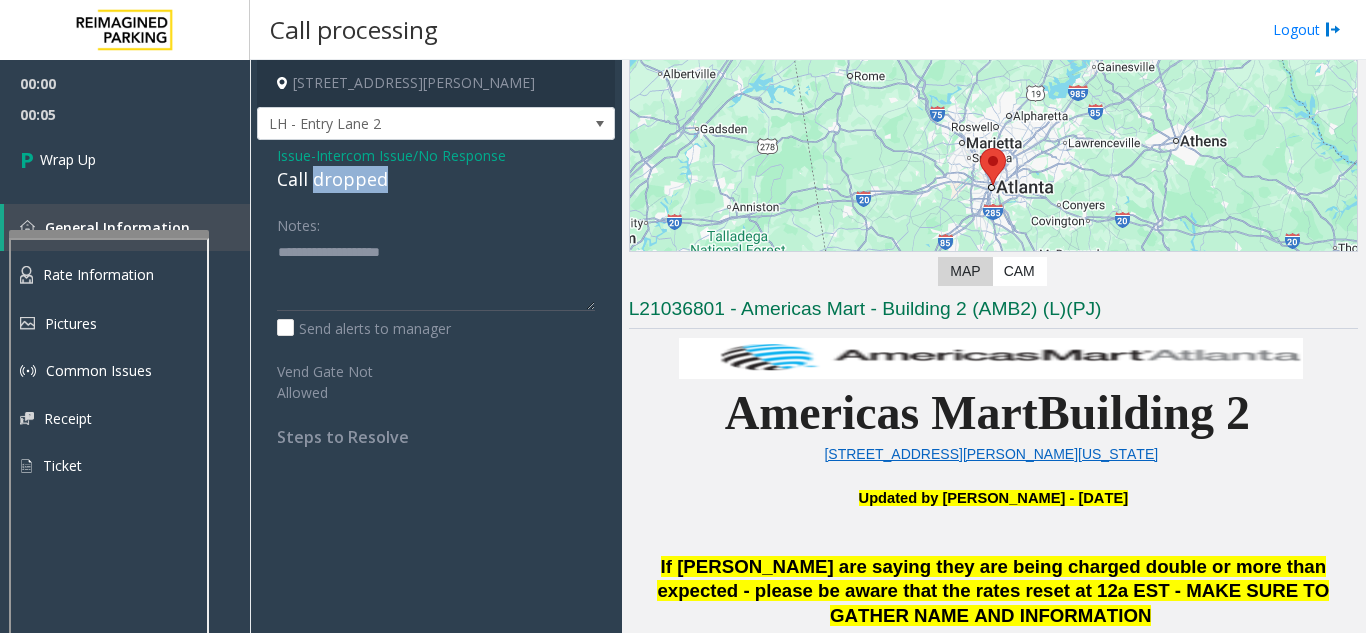 click on "Call dropped" 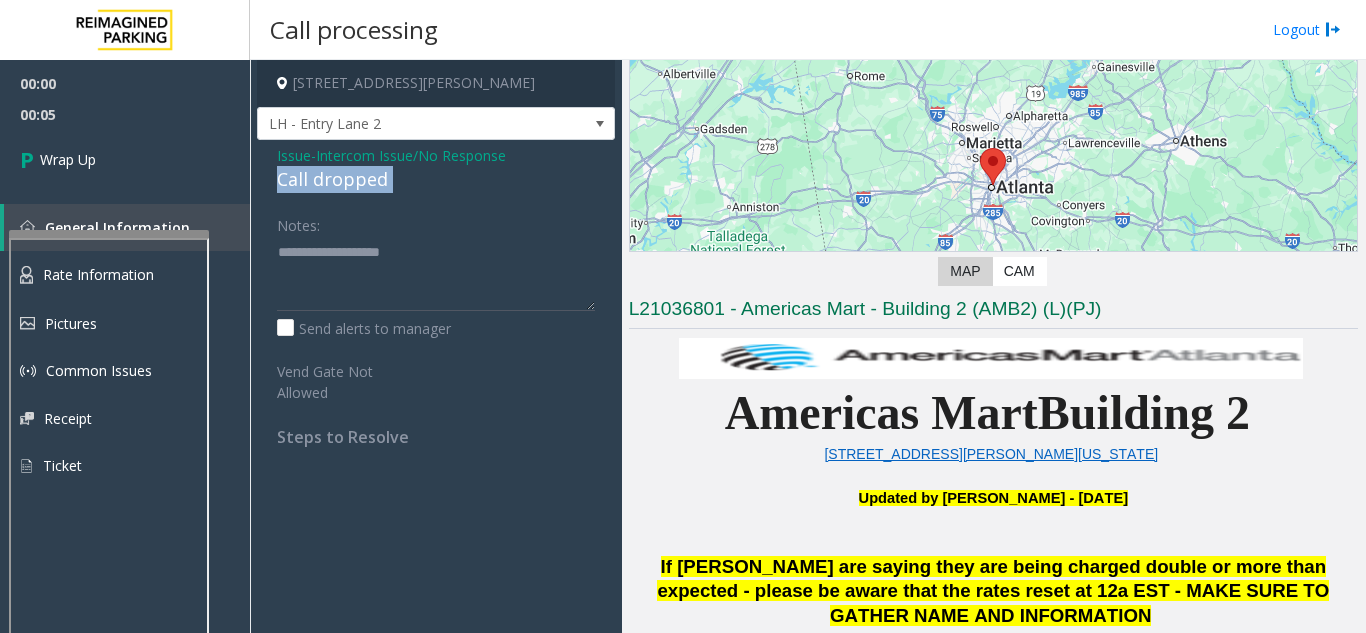 click on "Call dropped" 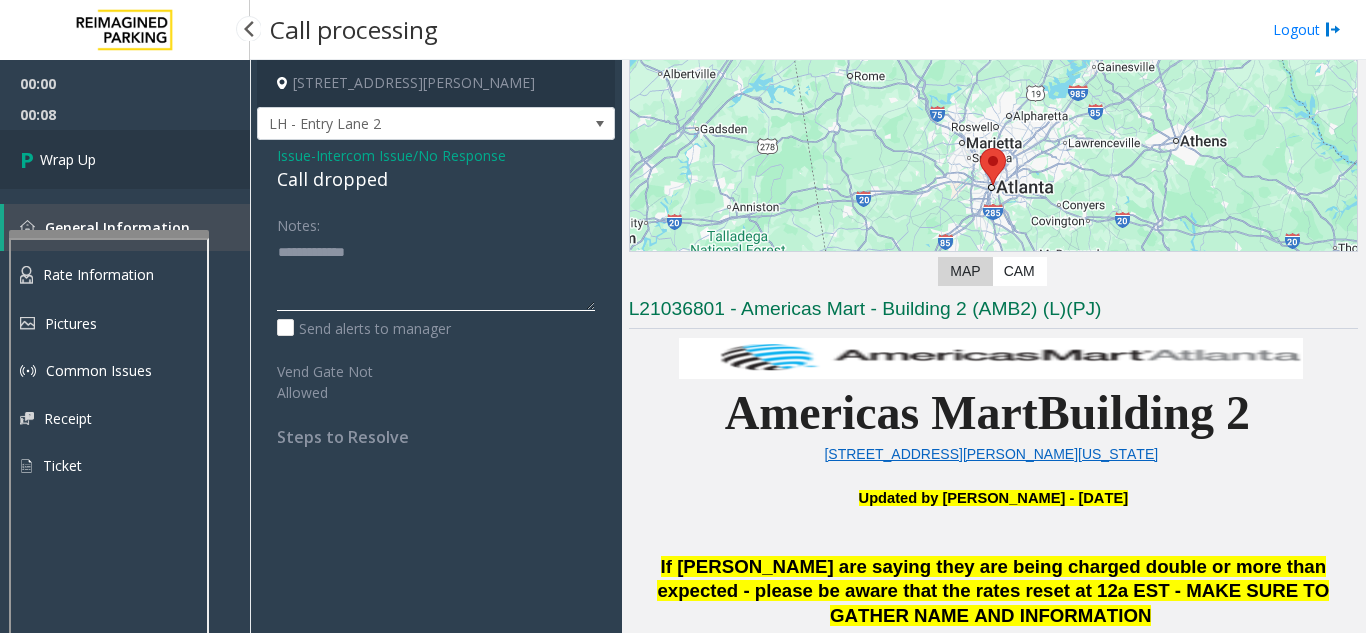 type on "**********" 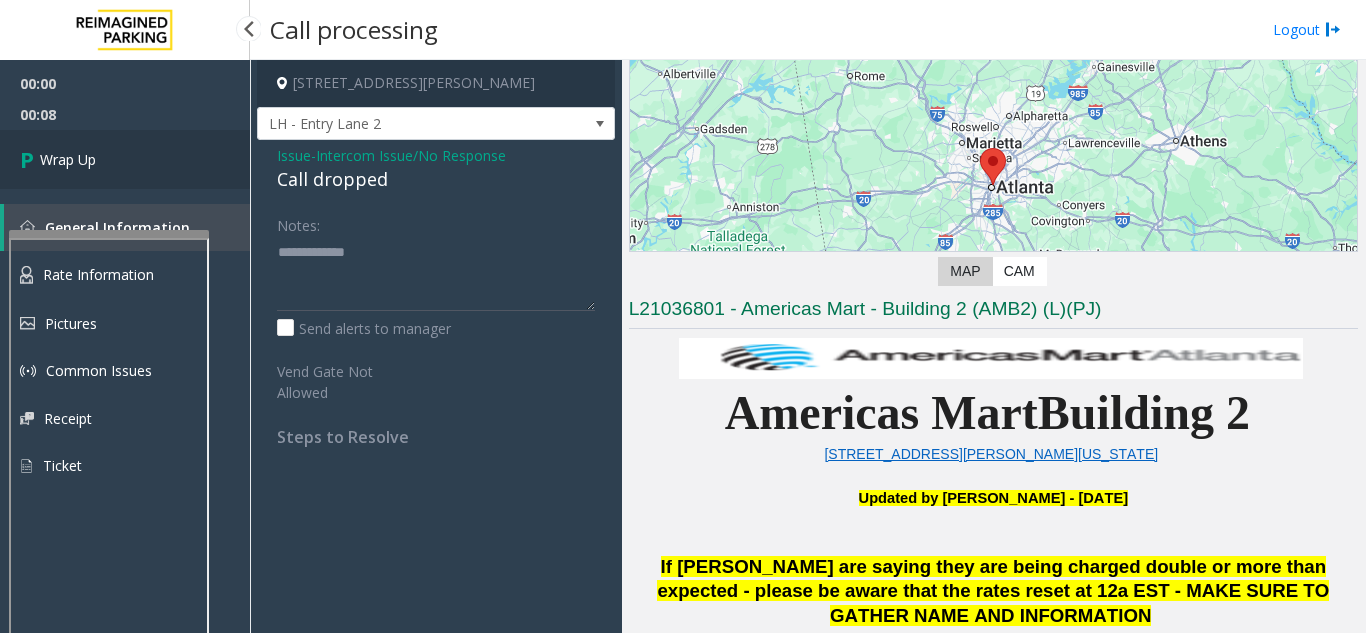 click on "Wrap Up" at bounding box center (125, 159) 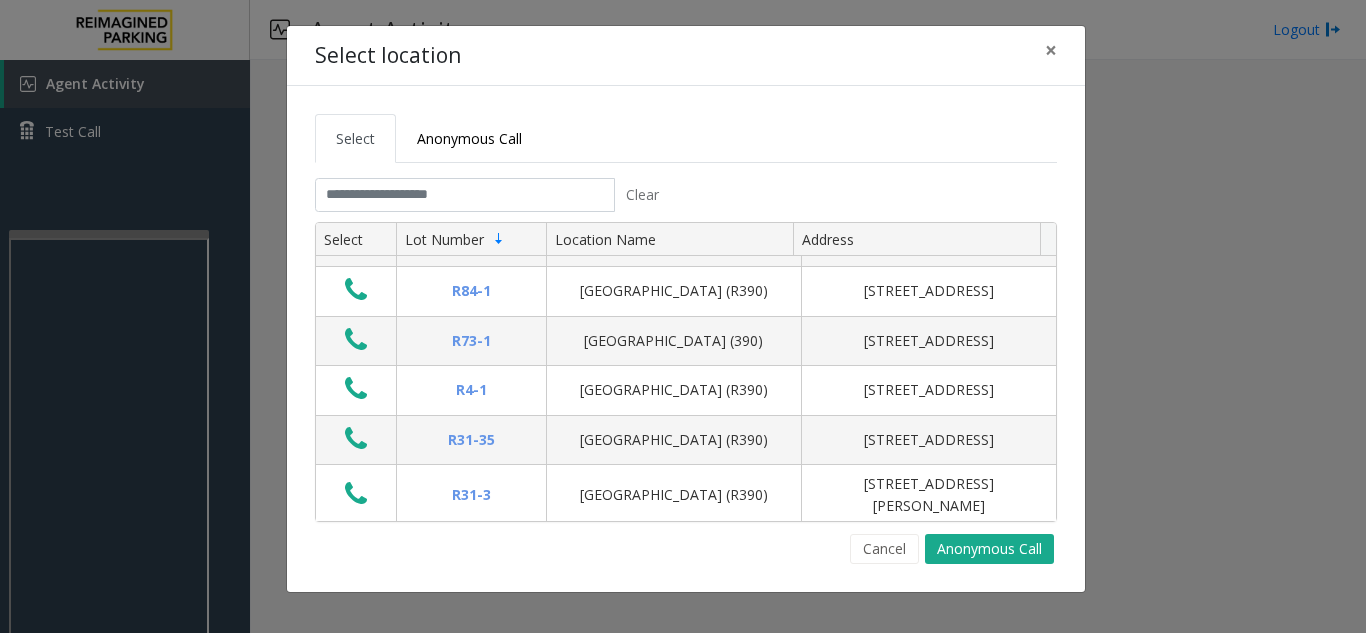 drag, startPoint x: 416, startPoint y: 227, endPoint x: 407, endPoint y: 209, distance: 20.12461 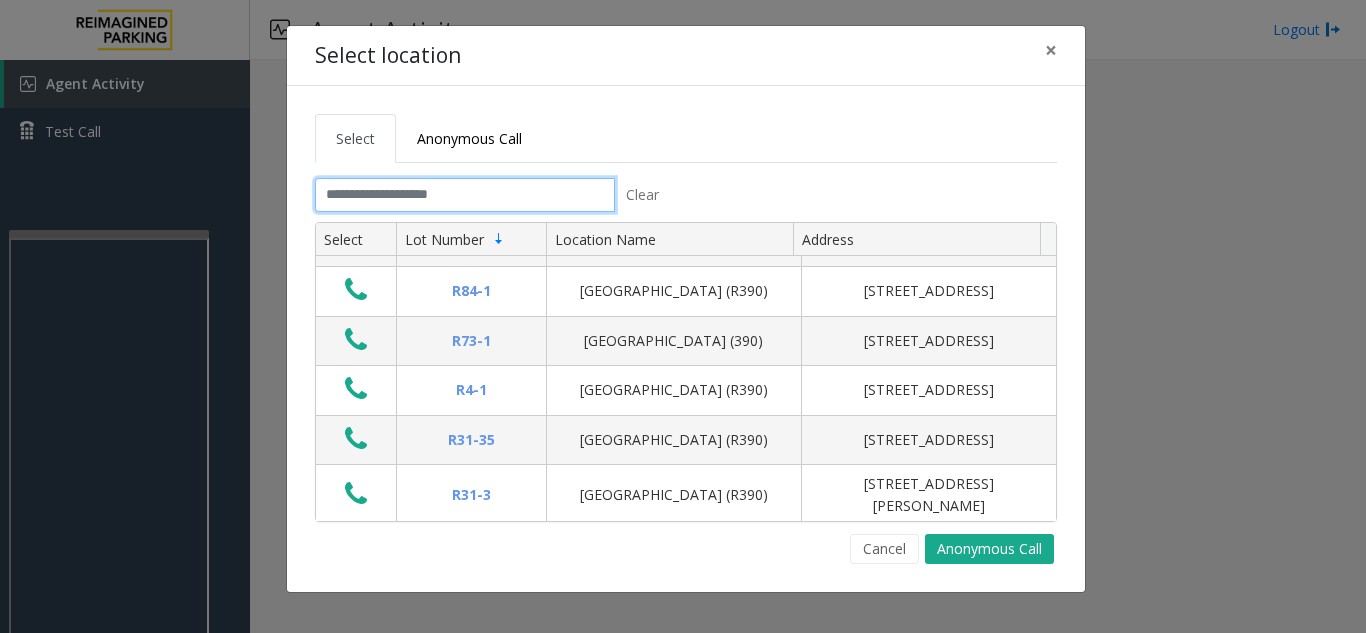 click 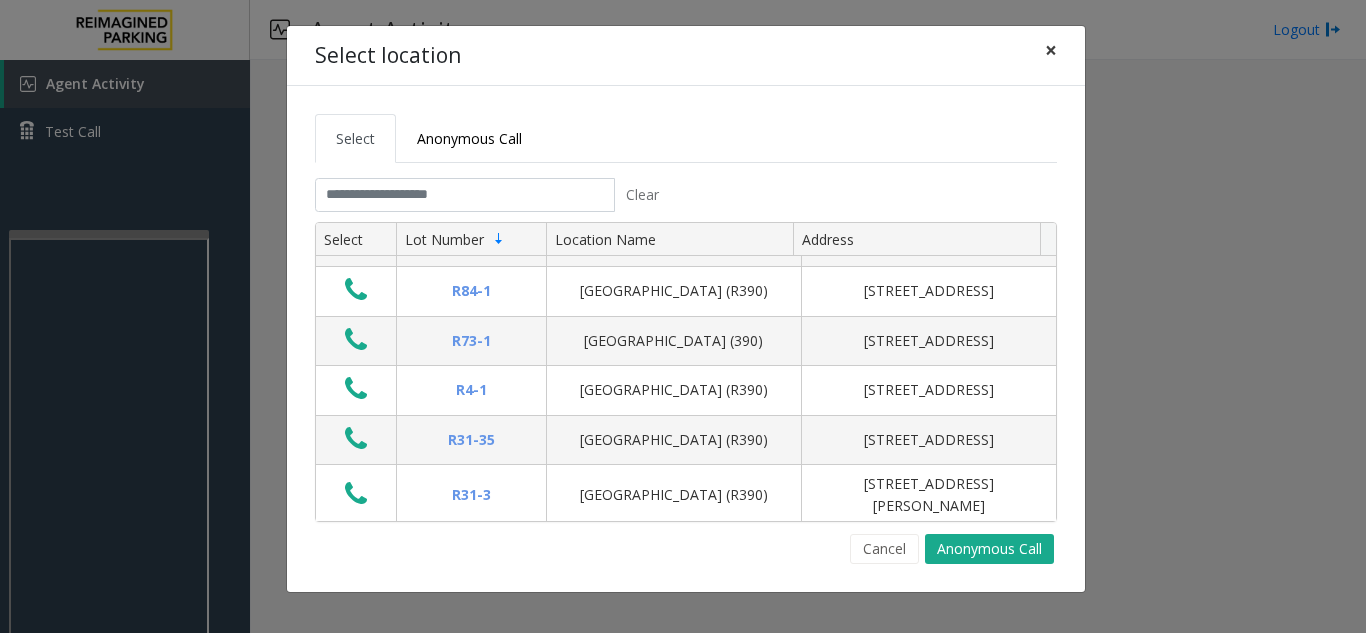 click on "×" 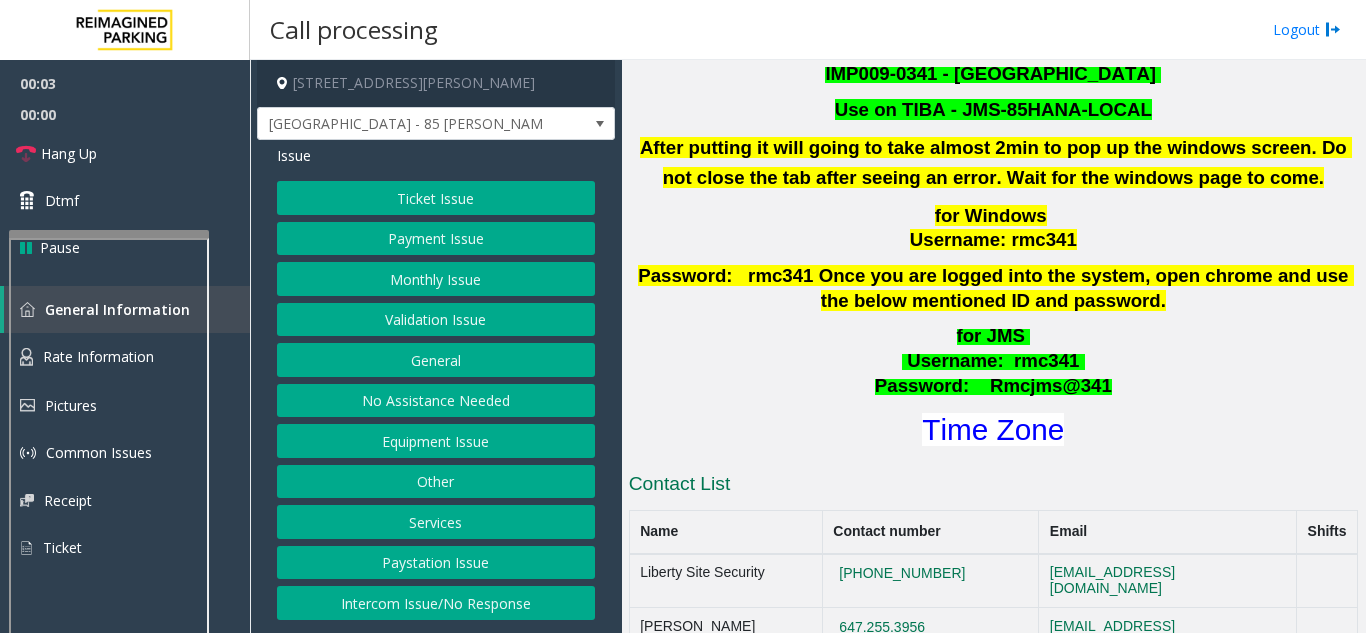 scroll, scrollTop: 800, scrollLeft: 0, axis: vertical 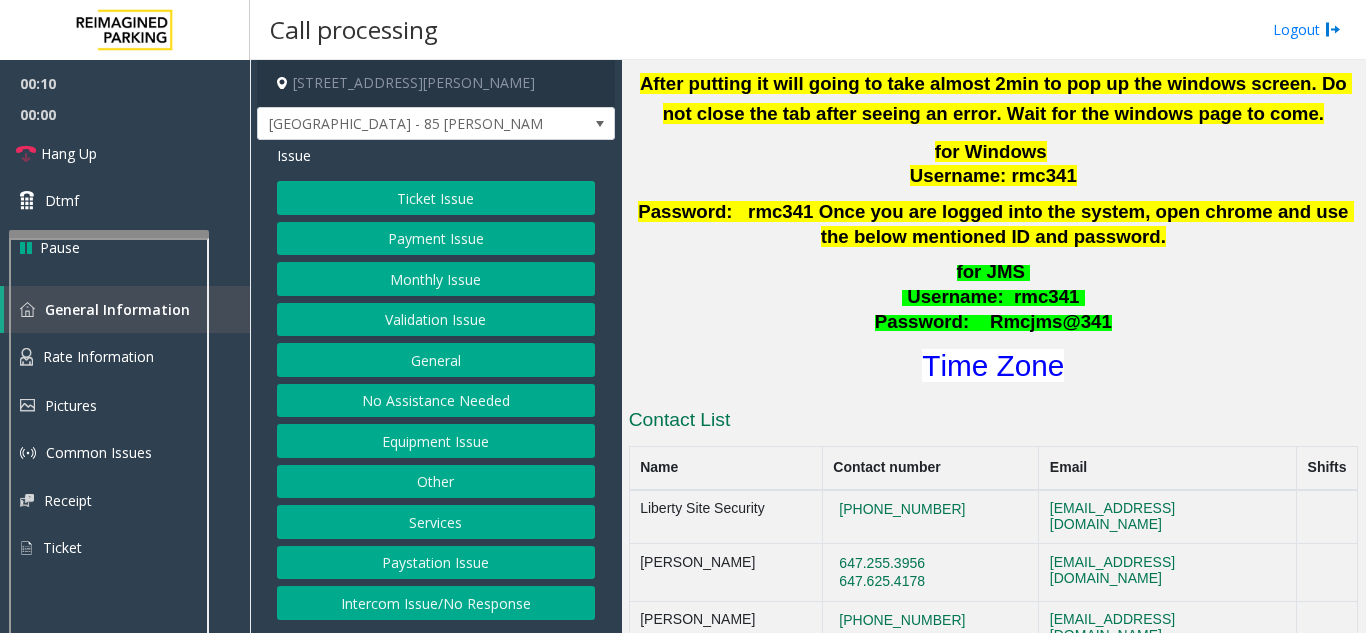 click on "Validation Issue" 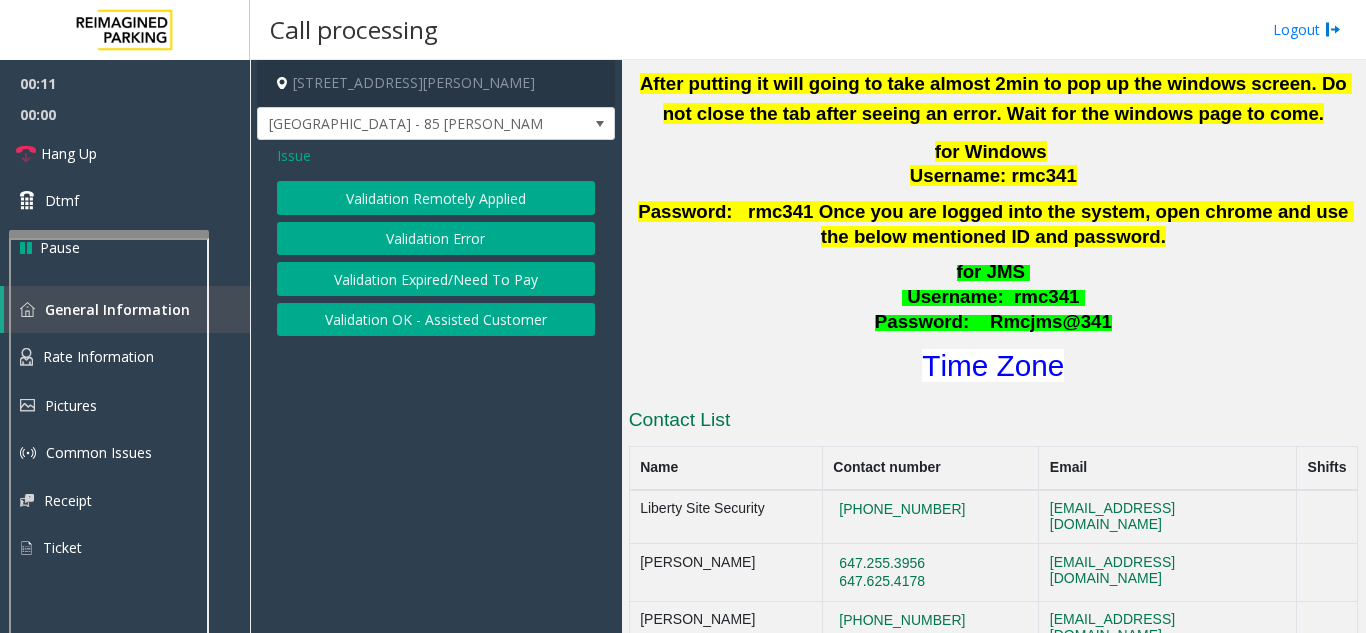 click on "Validation Error" 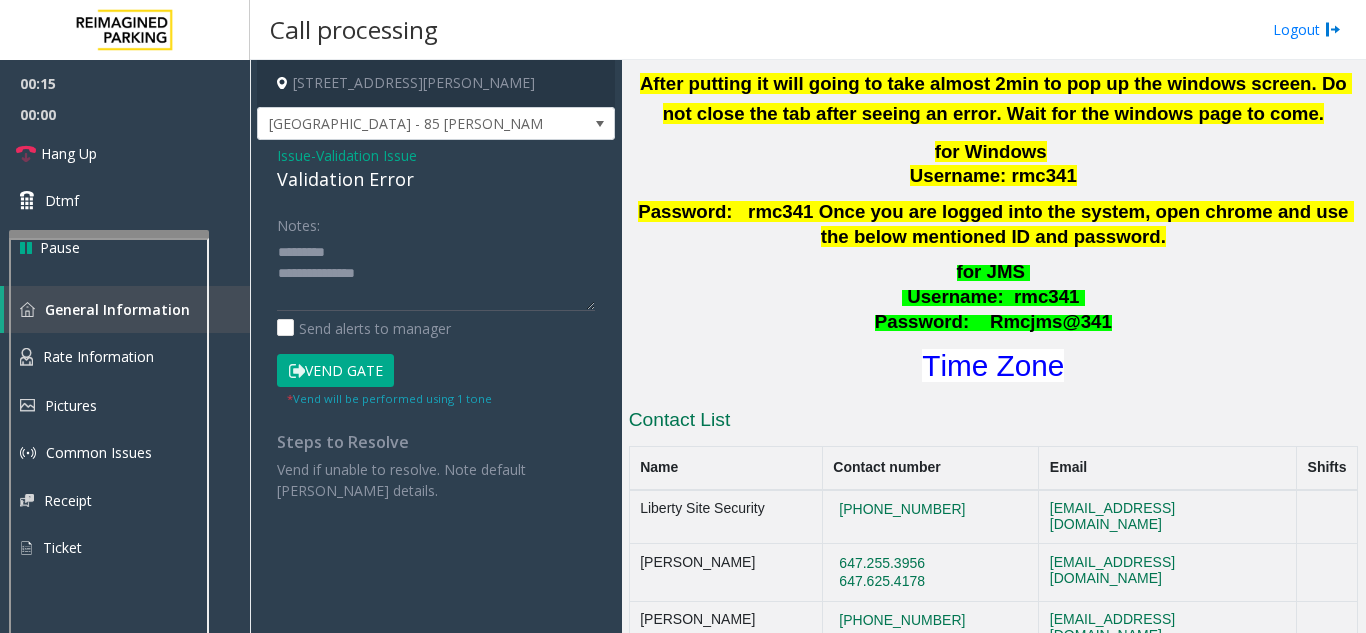 click on "Validation Error" 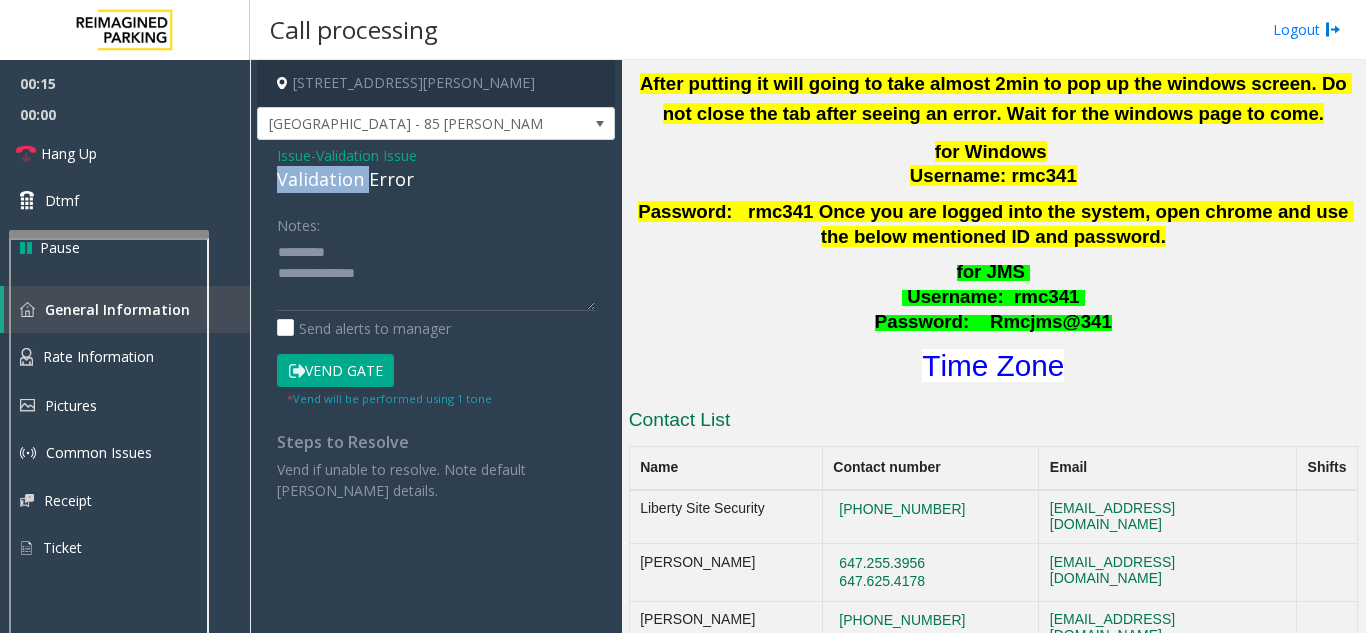 click on "Validation Error" 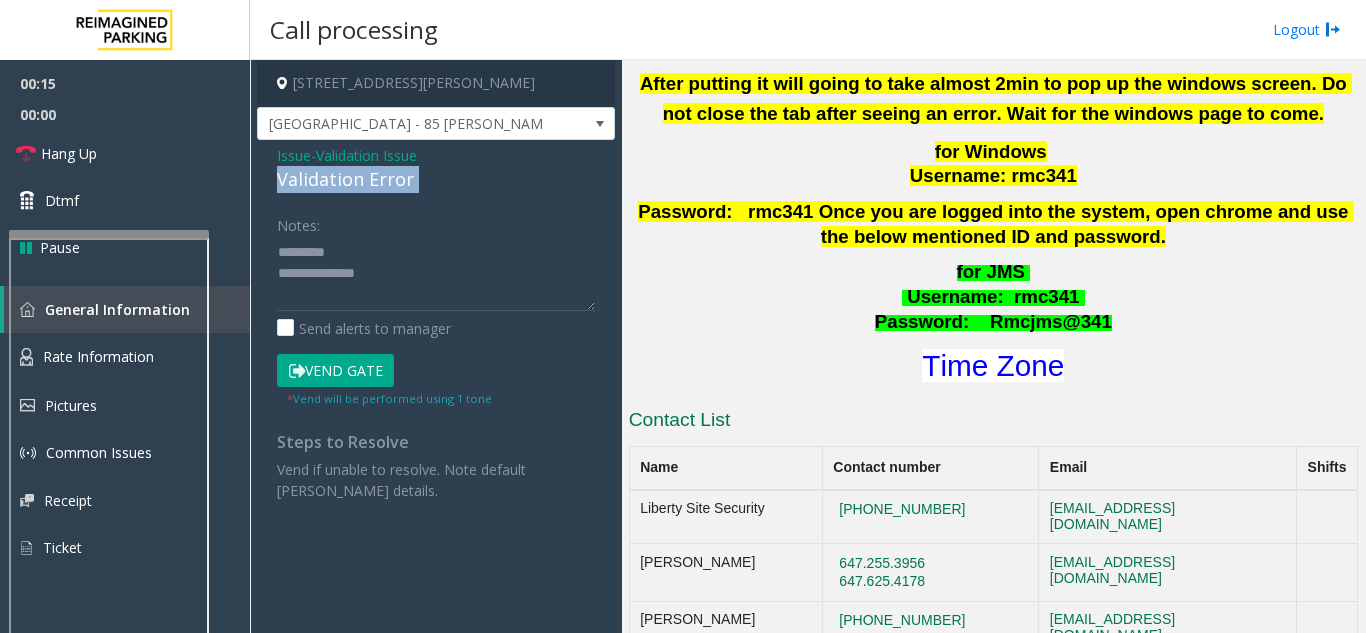 click on "Validation Error" 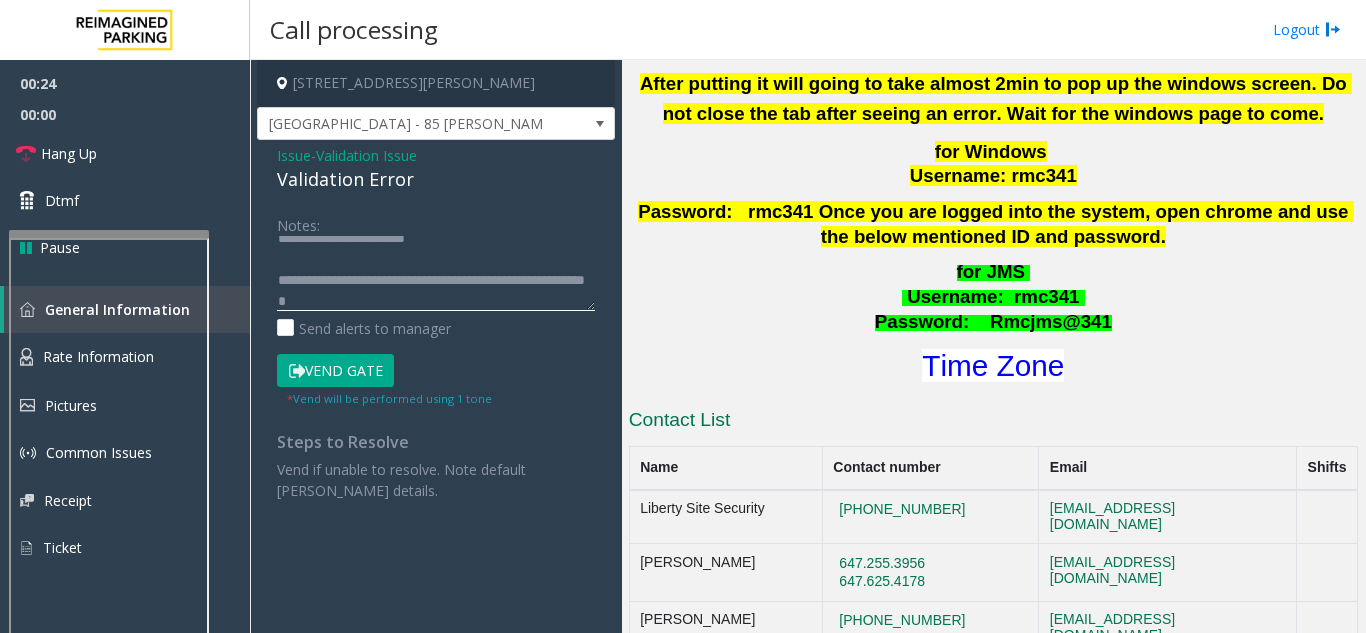 scroll, scrollTop: 21, scrollLeft: 0, axis: vertical 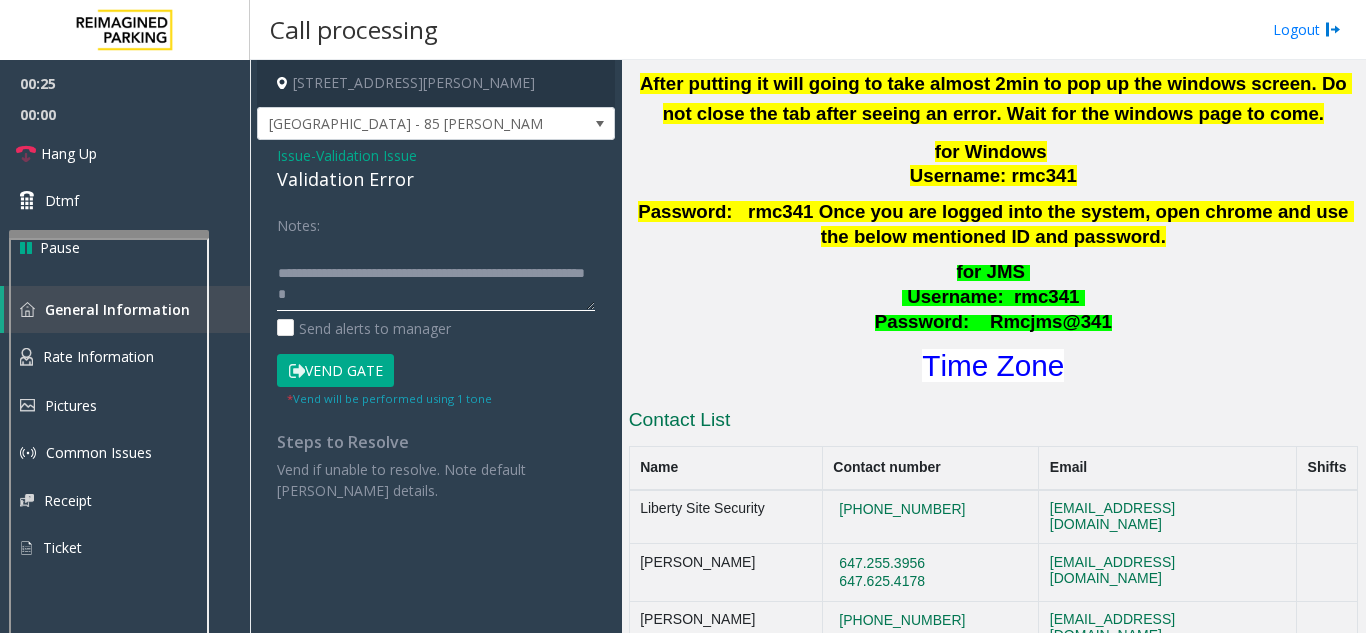 click 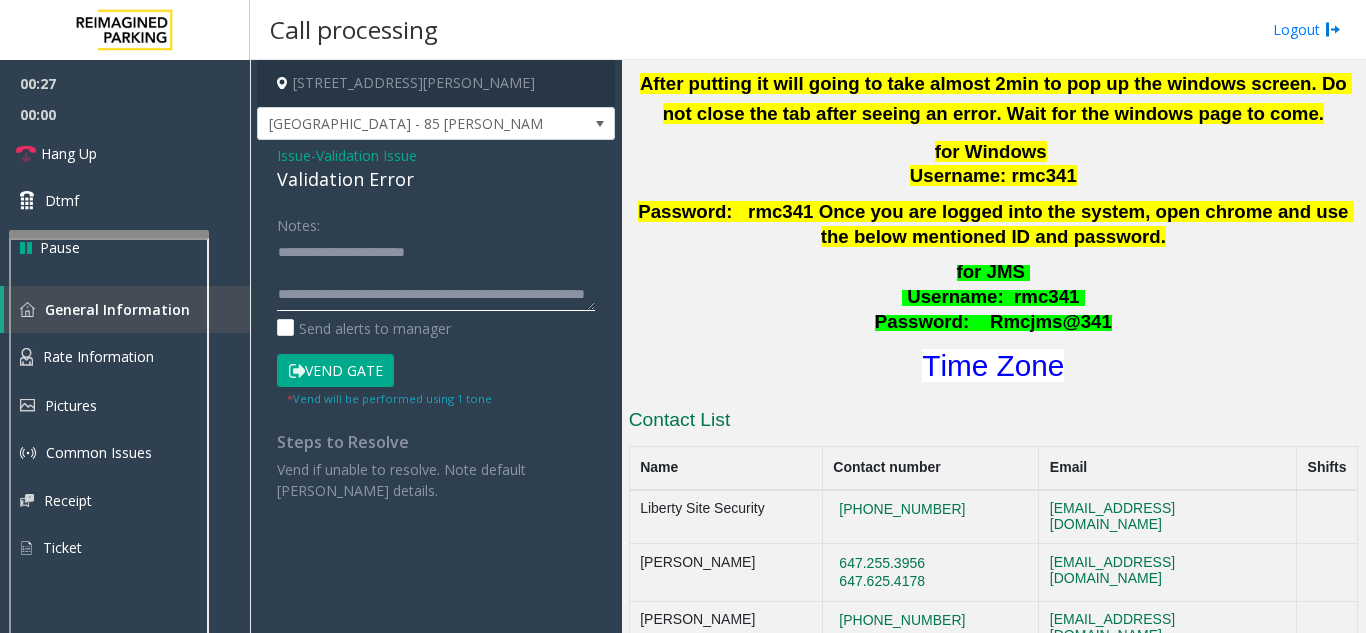 scroll, scrollTop: 36, scrollLeft: 0, axis: vertical 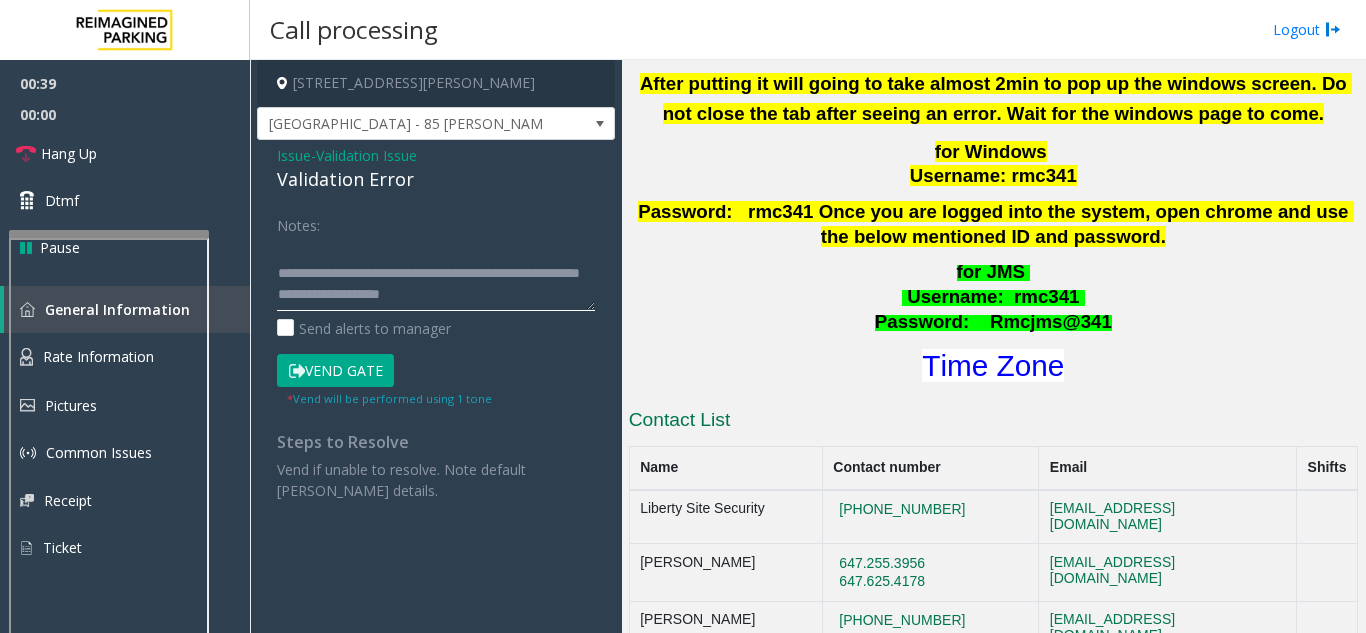 click 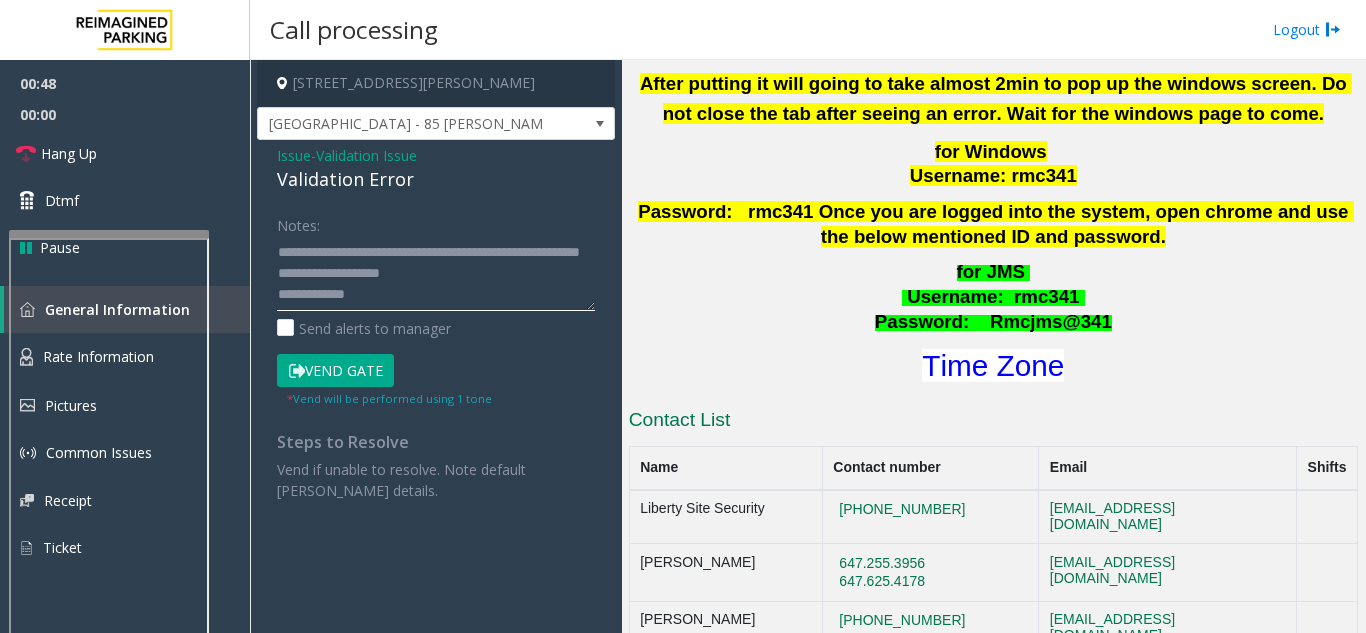 scroll, scrollTop: 78, scrollLeft: 0, axis: vertical 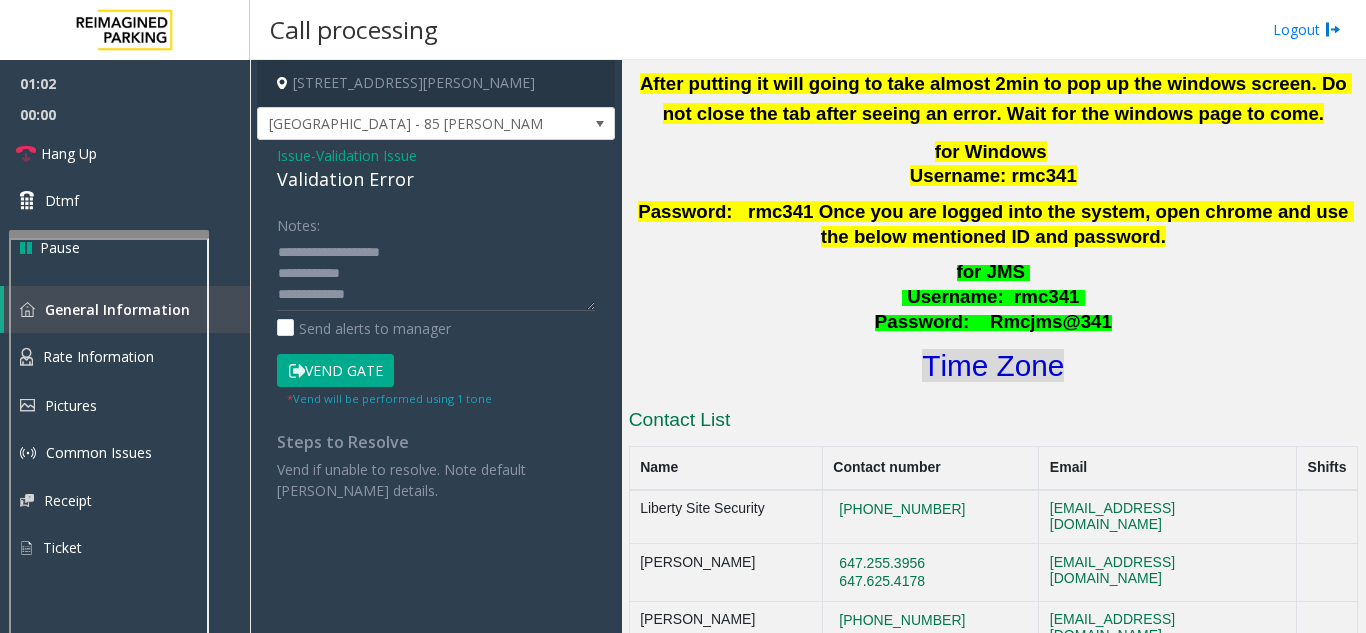 click on "Time Zone" 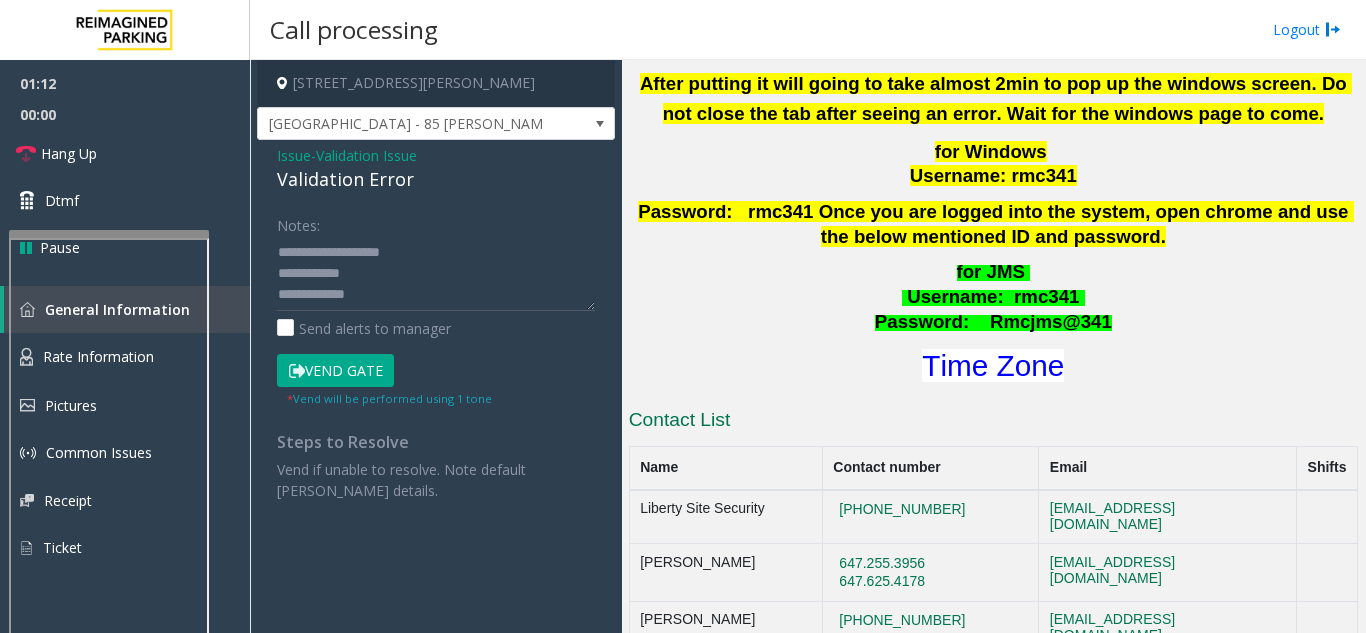 click on "Vend Gate" 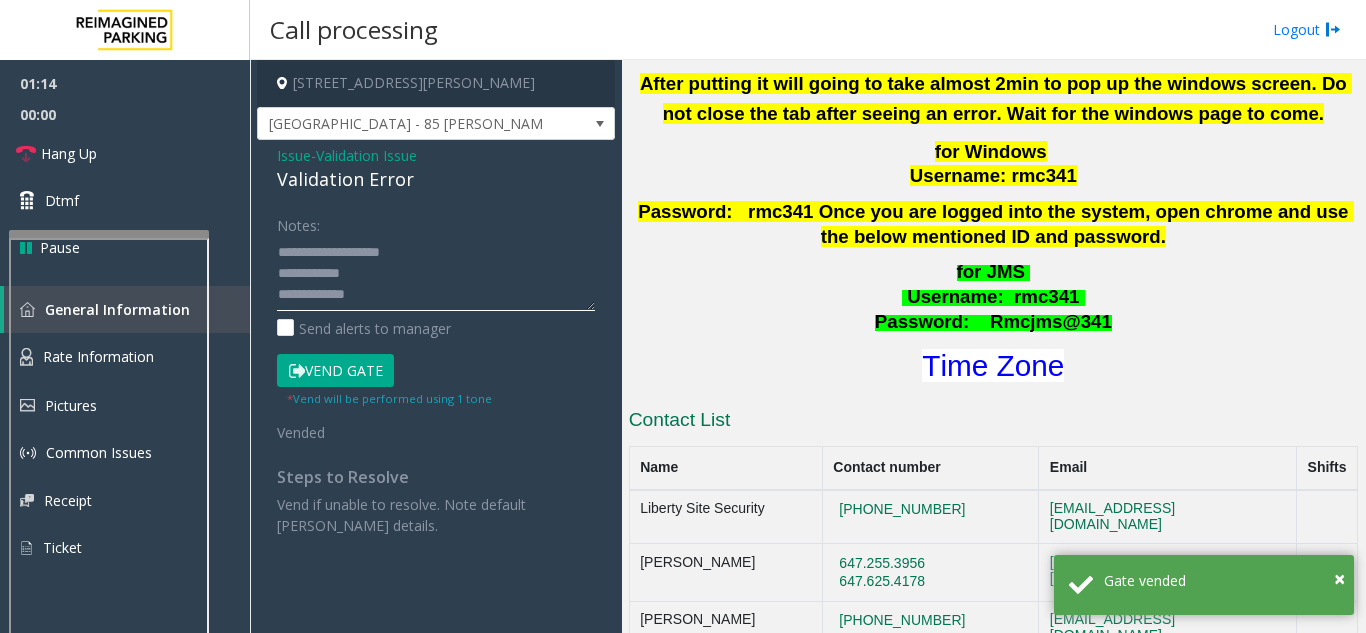 click 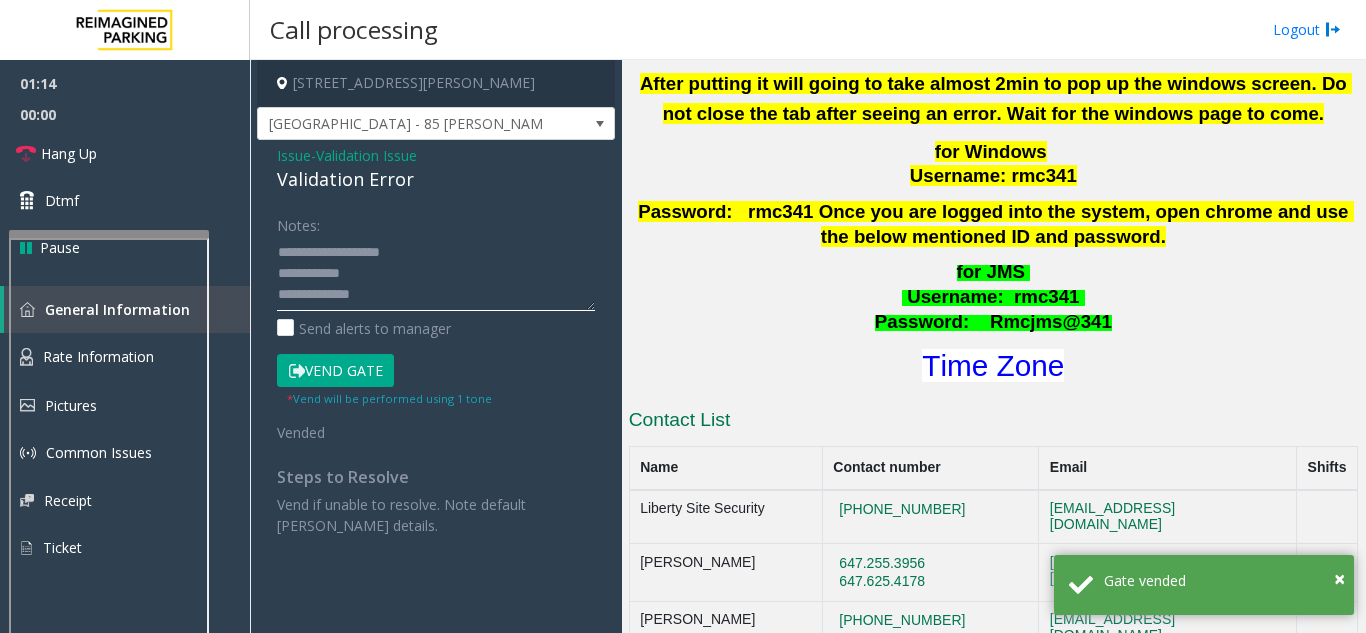 scroll, scrollTop: 99, scrollLeft: 0, axis: vertical 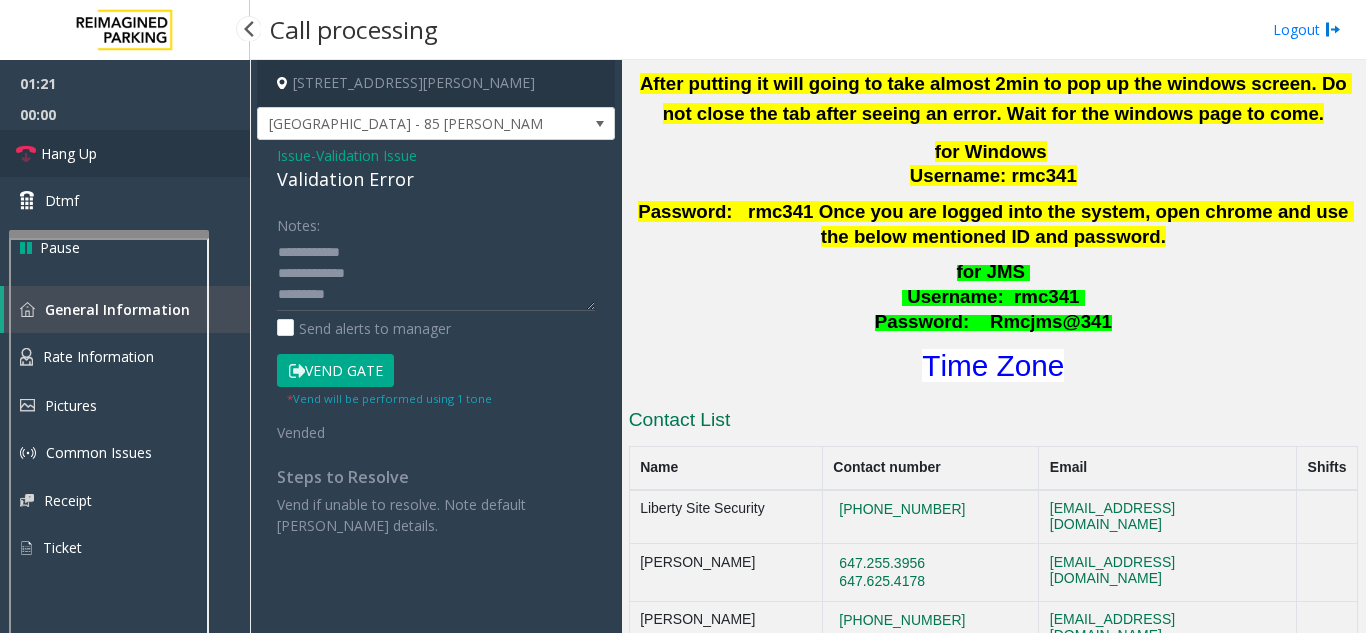 click on "Hang Up" at bounding box center (69, 153) 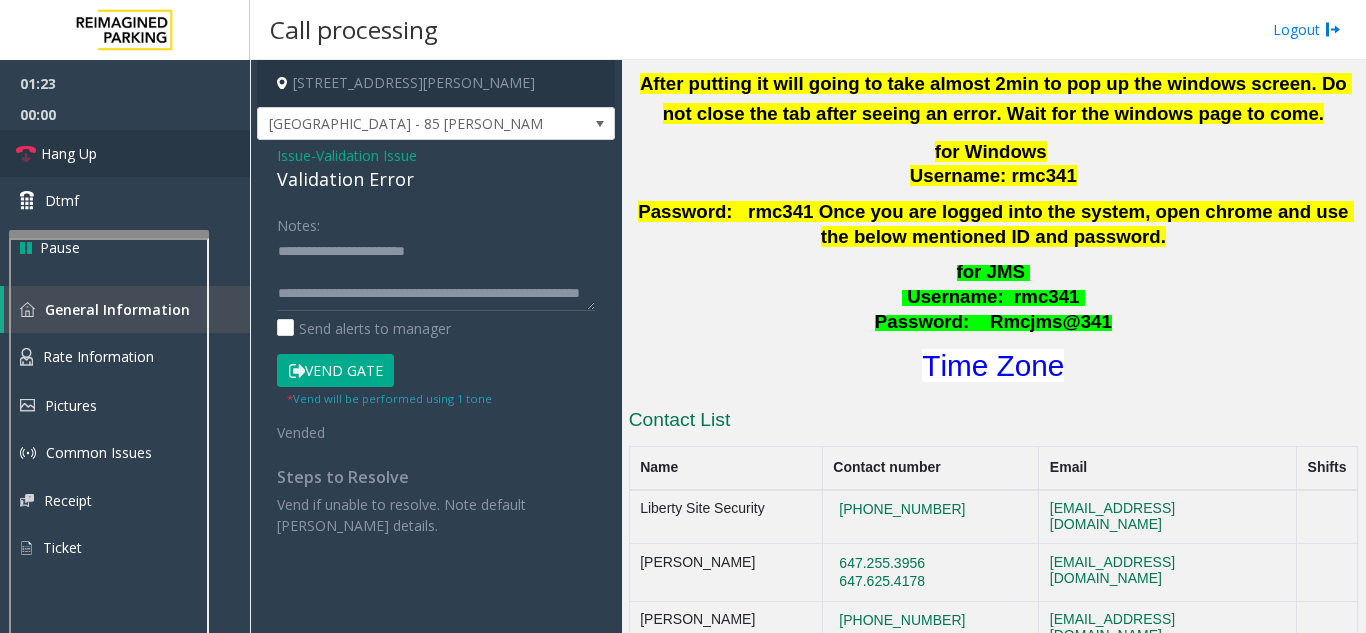 scroll, scrollTop: 0, scrollLeft: 0, axis: both 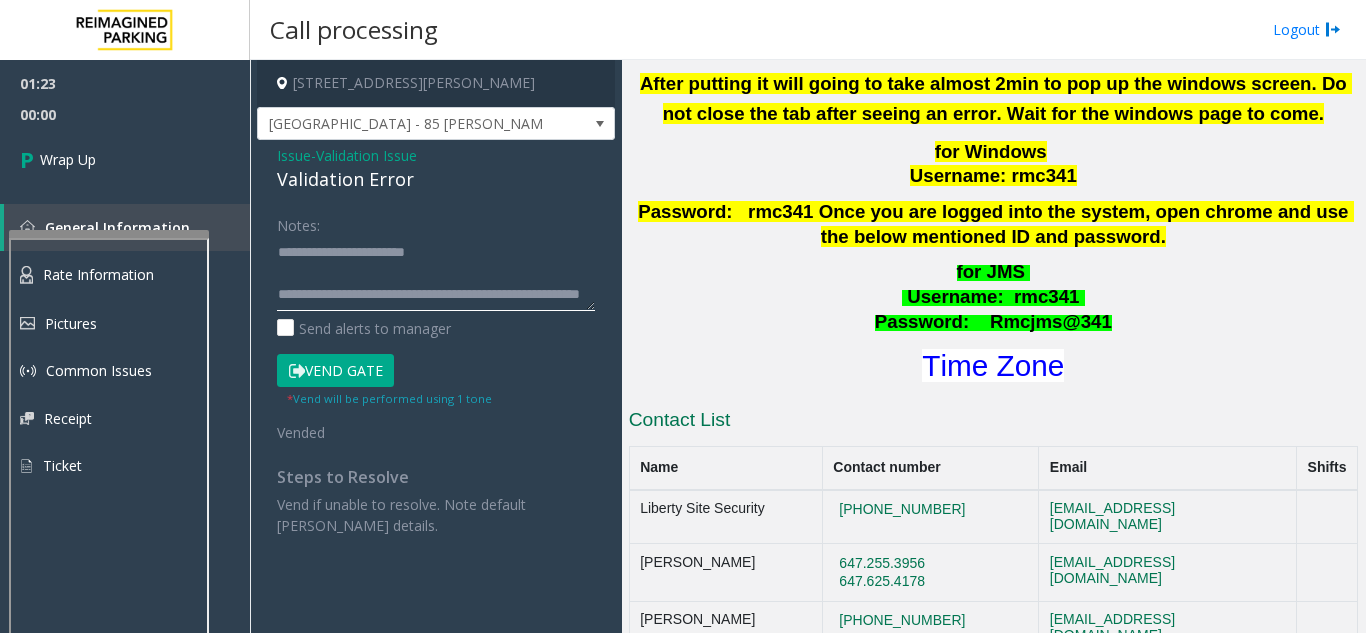 click 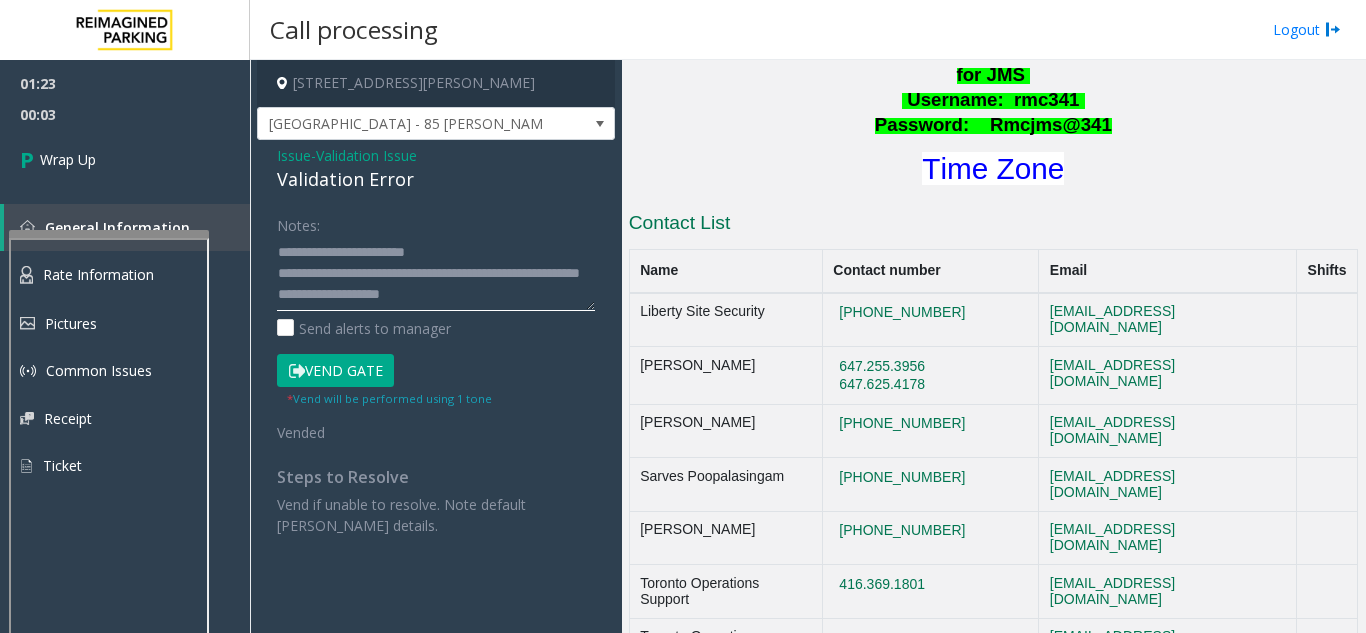 scroll, scrollTop: 1000, scrollLeft: 0, axis: vertical 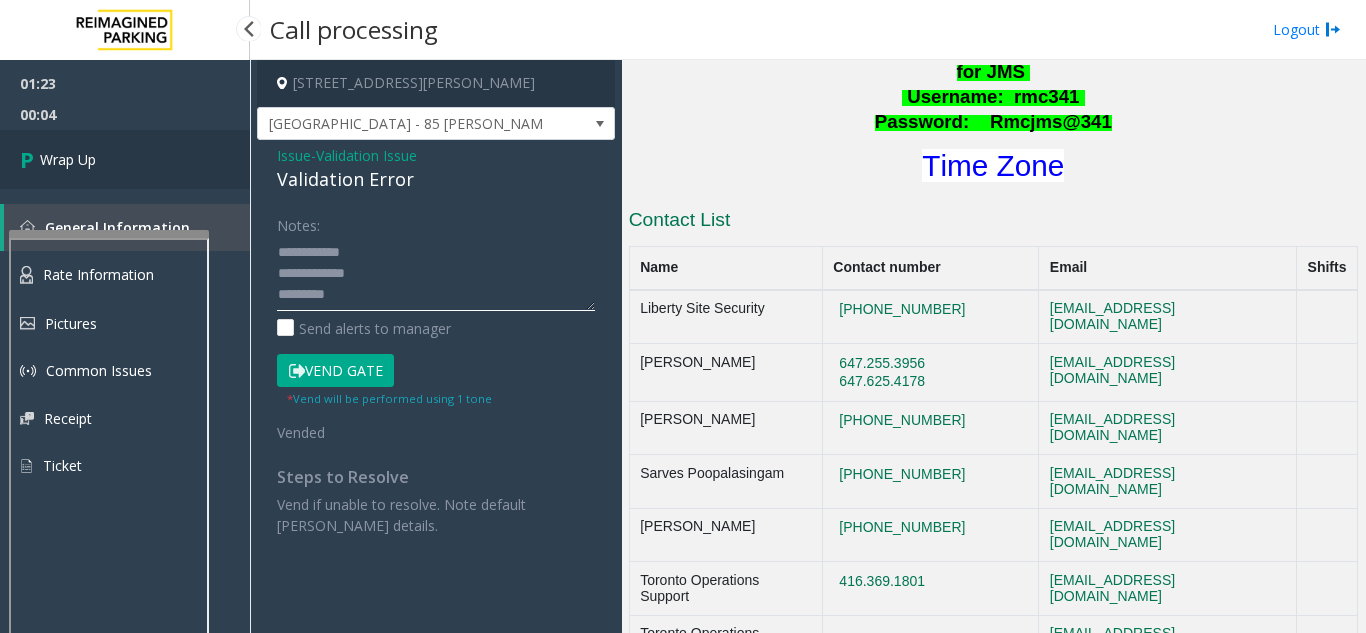 type on "**********" 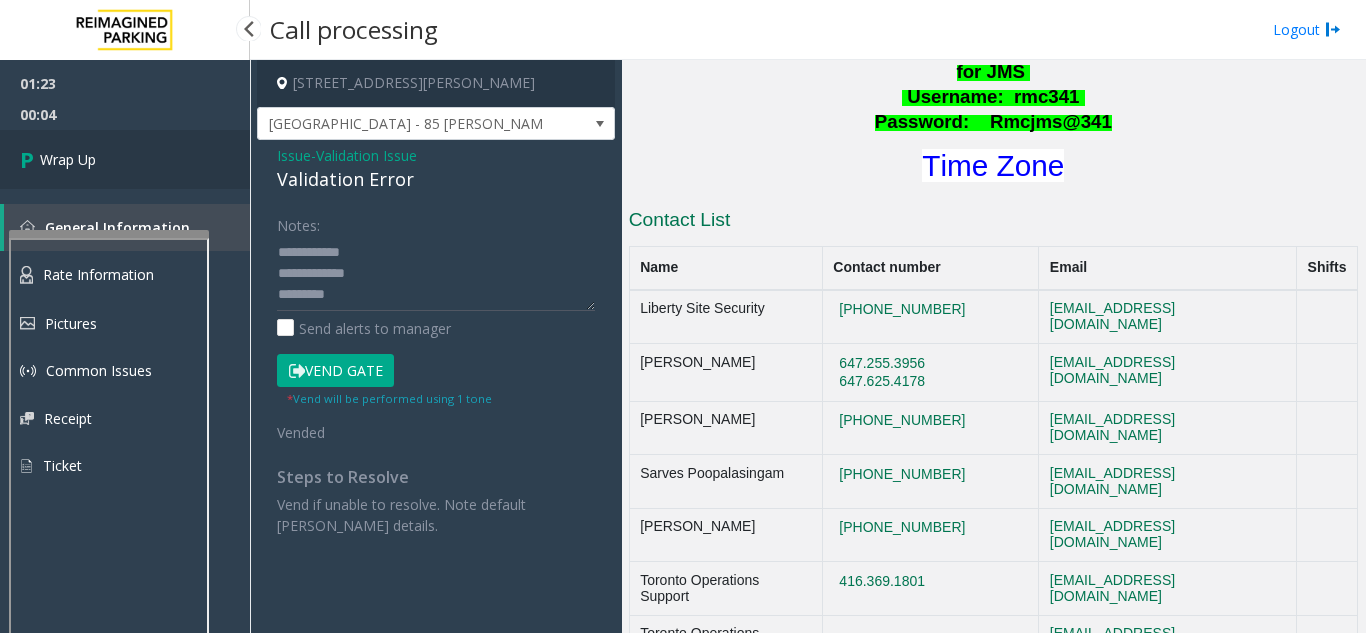 click on "Wrap Up" at bounding box center (68, 159) 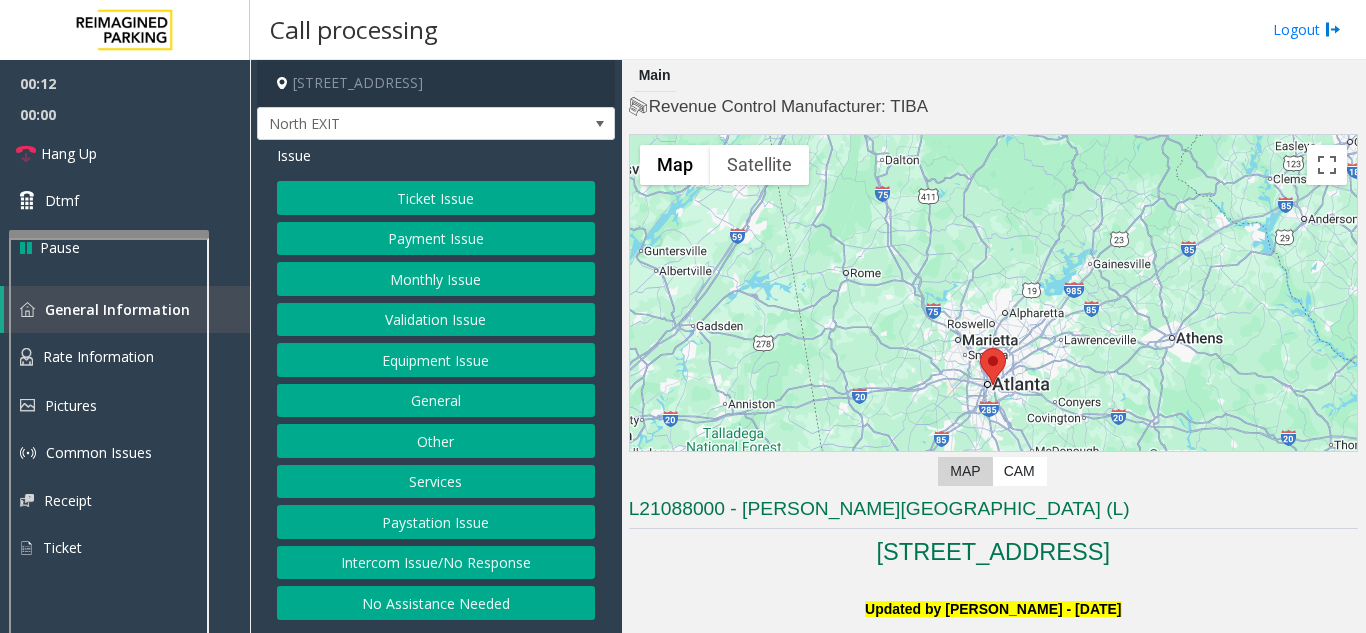 click on "Validation Issue" 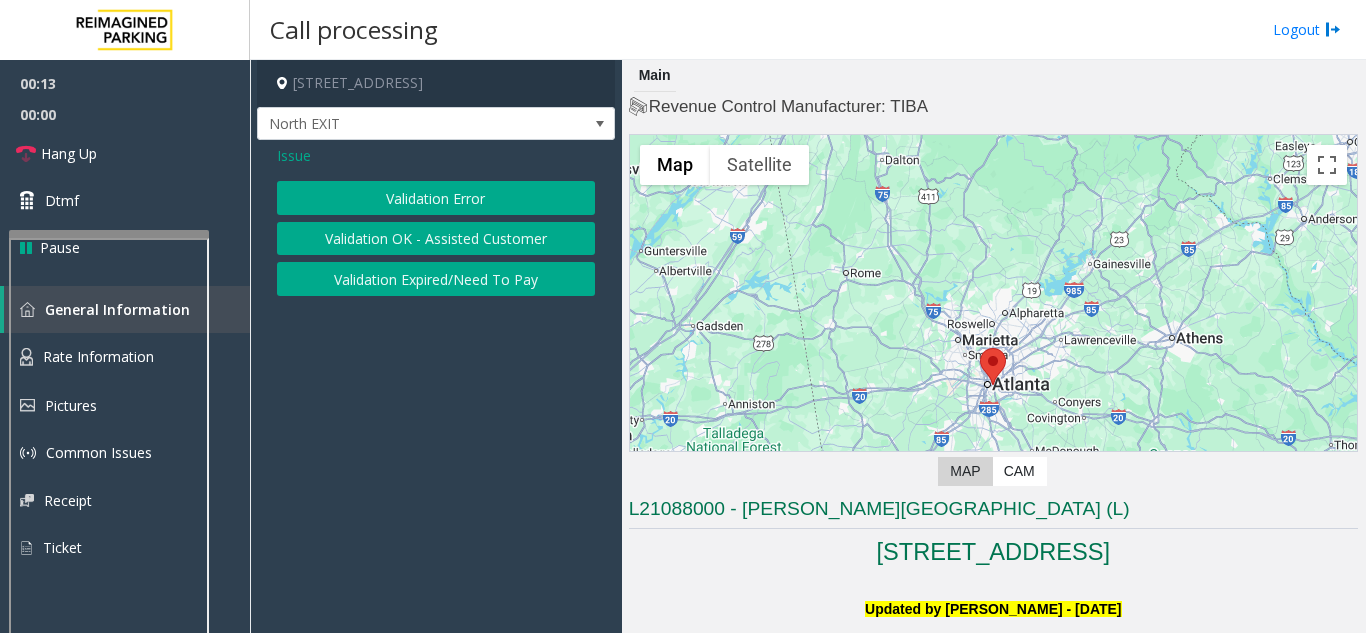 click on "Validation Error" 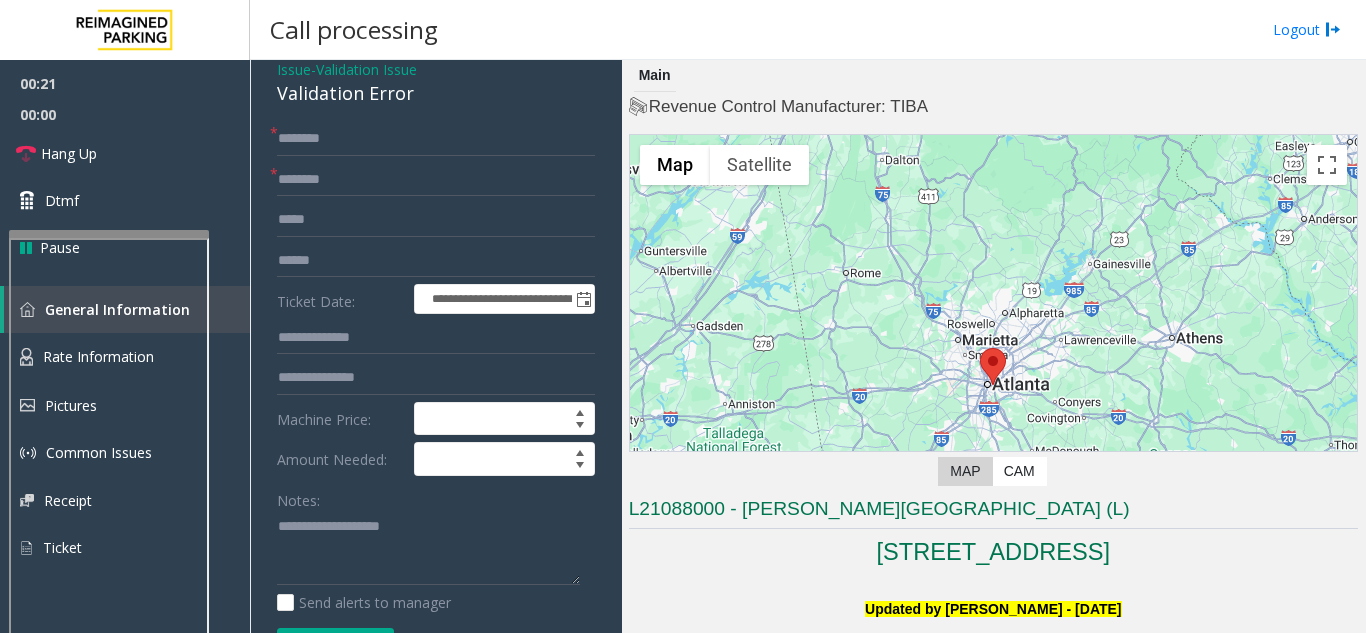 scroll, scrollTop: 200, scrollLeft: 0, axis: vertical 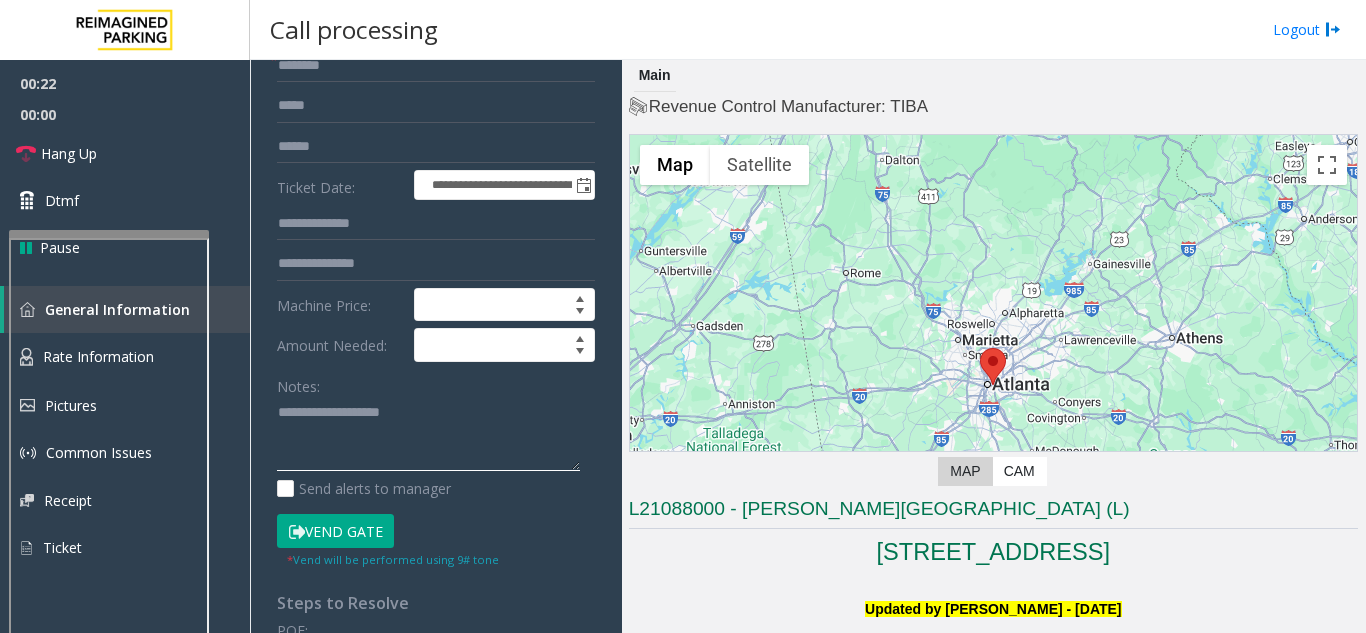 paste on "**********" 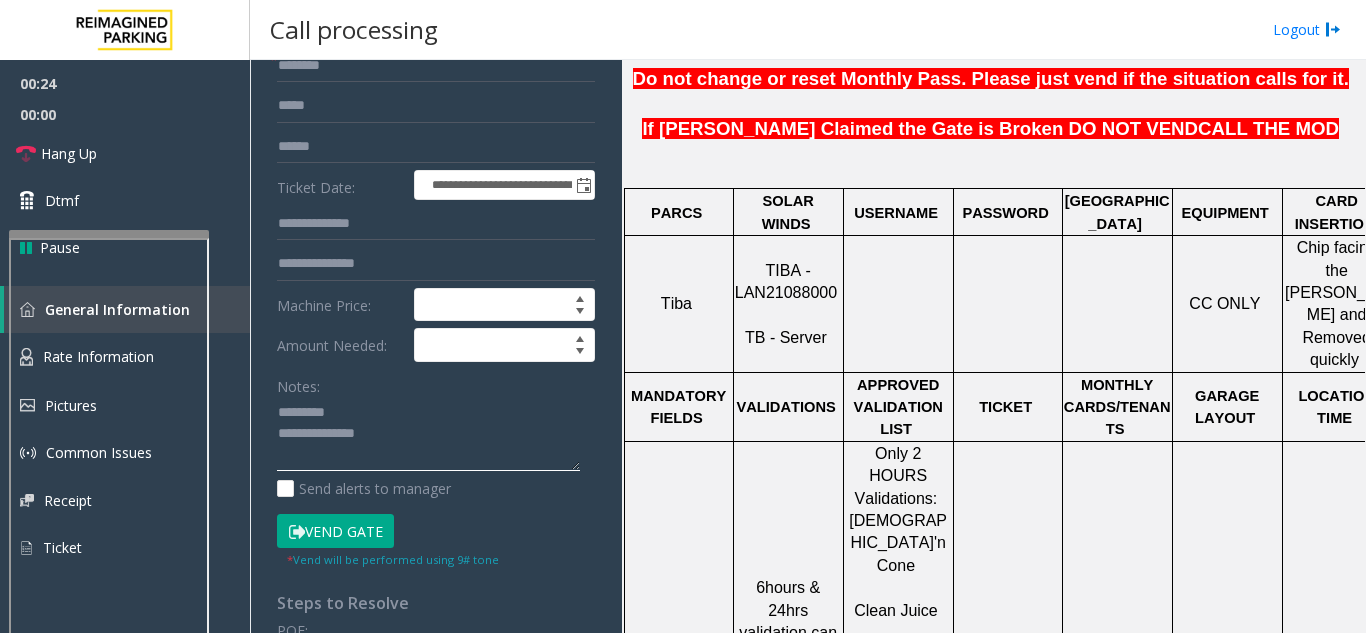 scroll, scrollTop: 900, scrollLeft: 0, axis: vertical 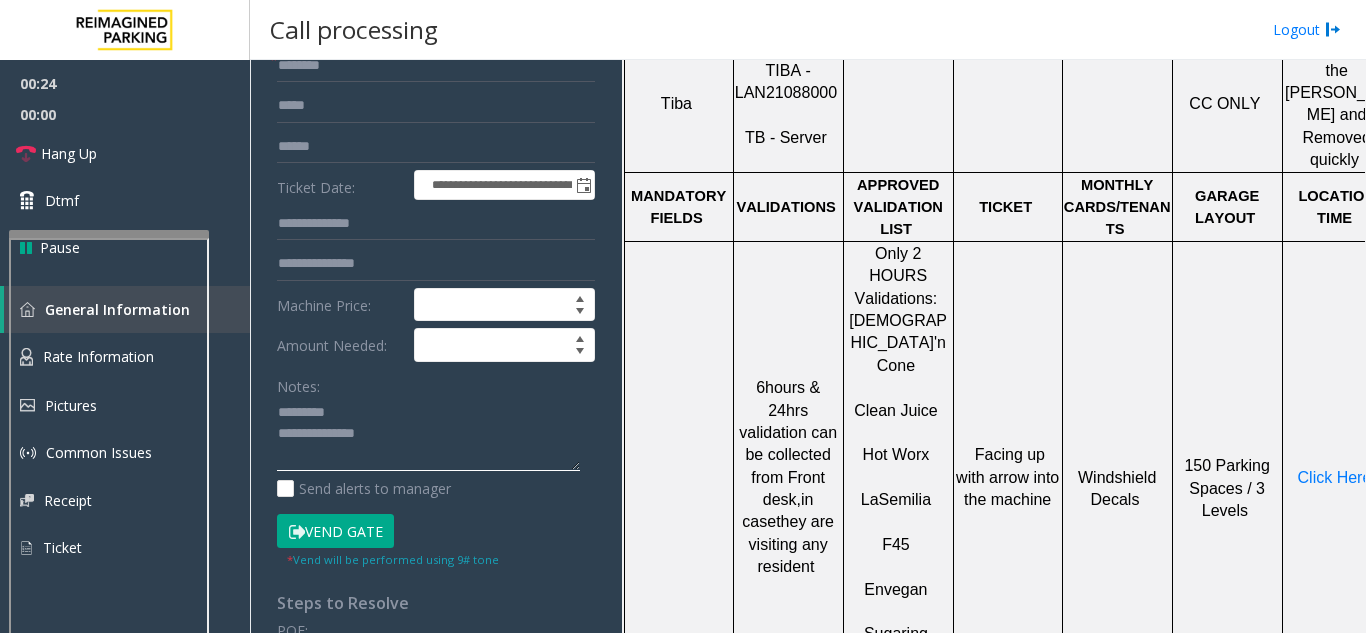 type on "**********" 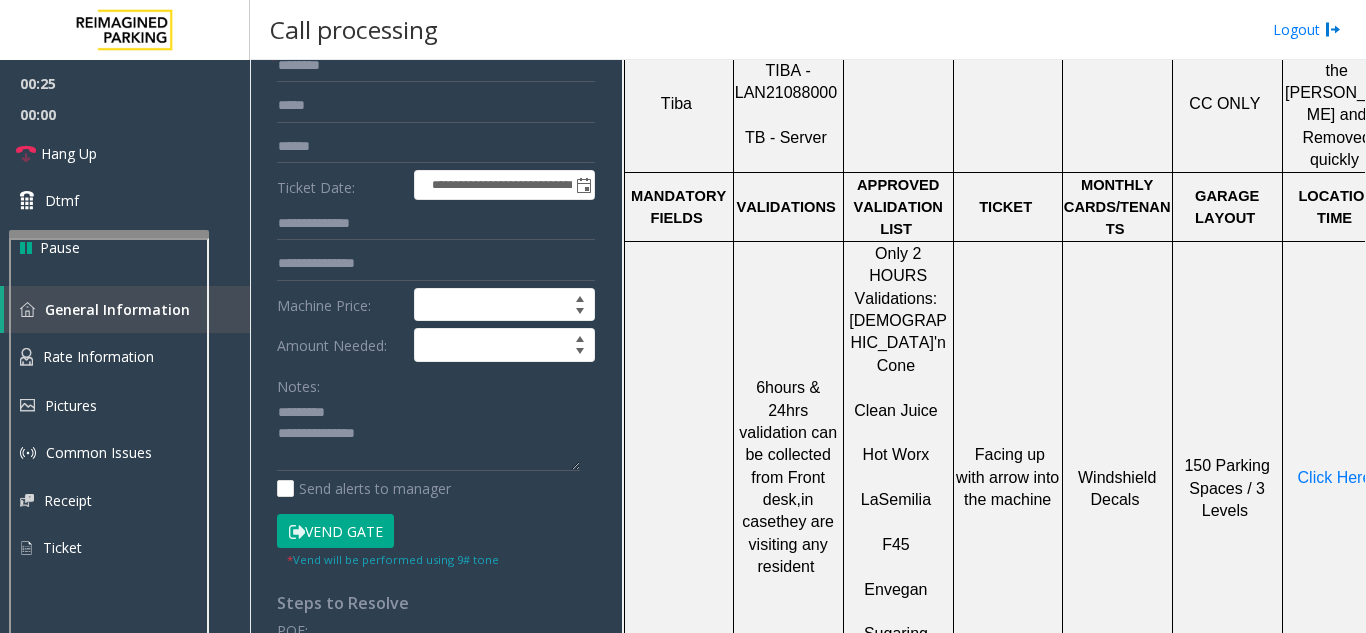 click on "F45" 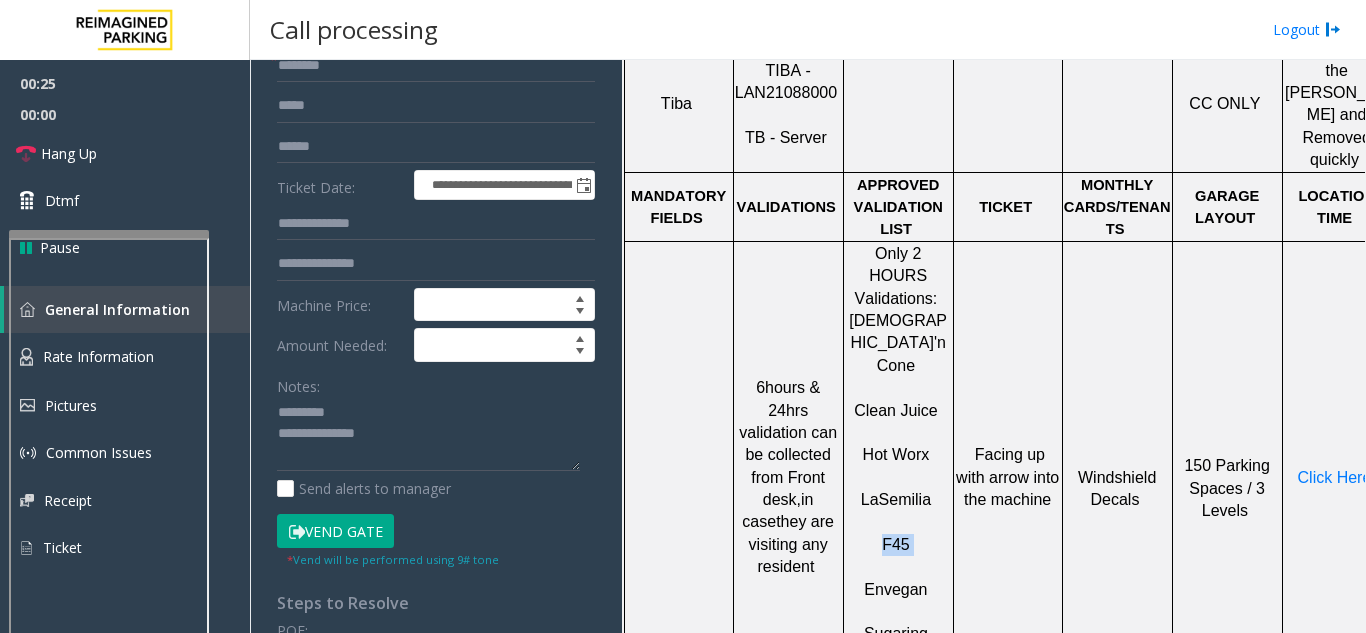 click on "F45" 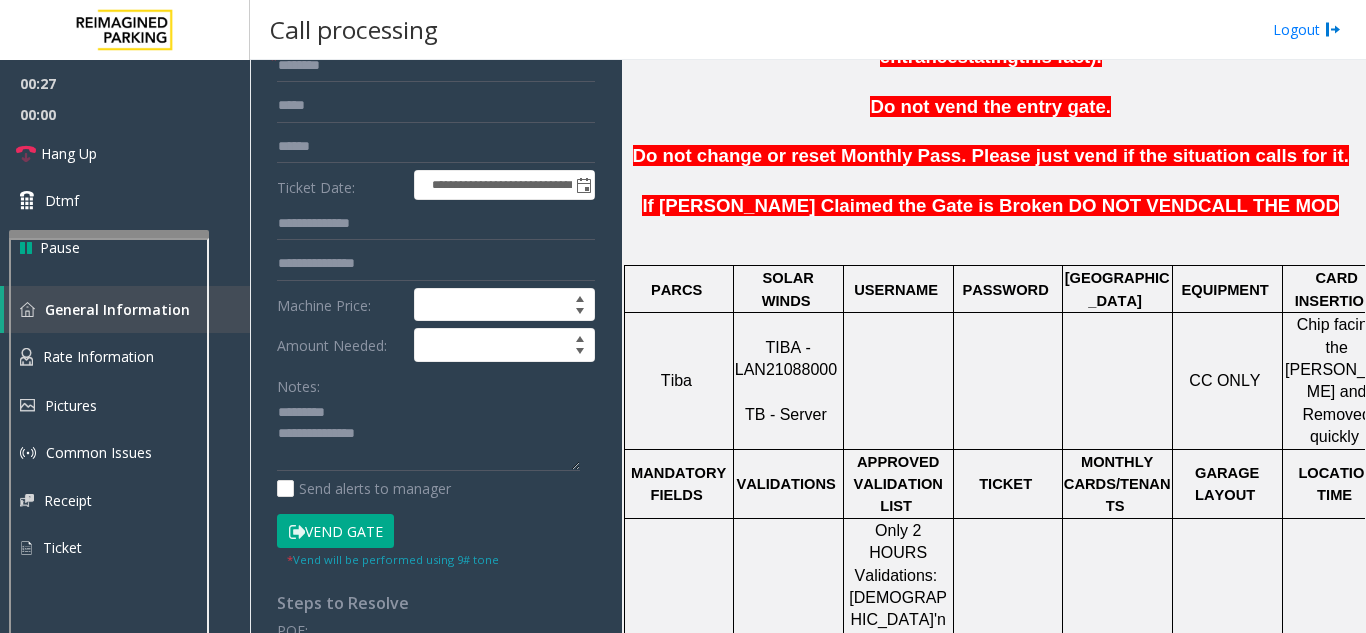 scroll, scrollTop: 600, scrollLeft: 0, axis: vertical 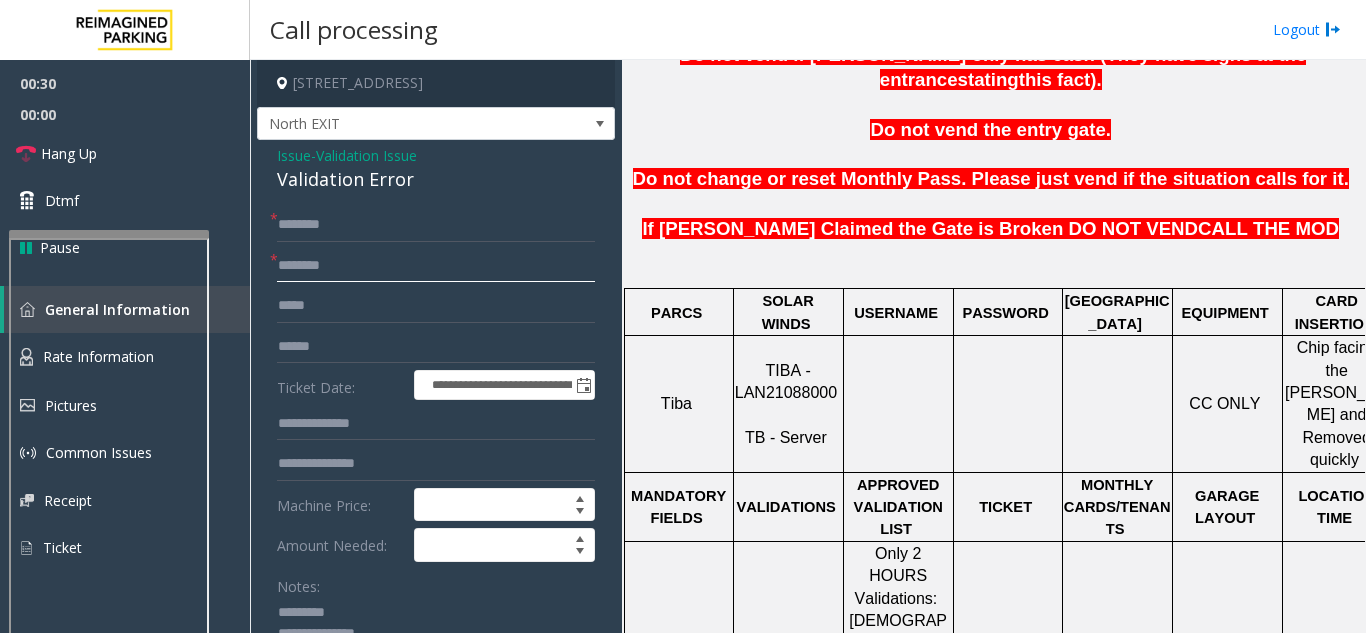drag, startPoint x: 384, startPoint y: 214, endPoint x: 332, endPoint y: 276, distance: 80.919716 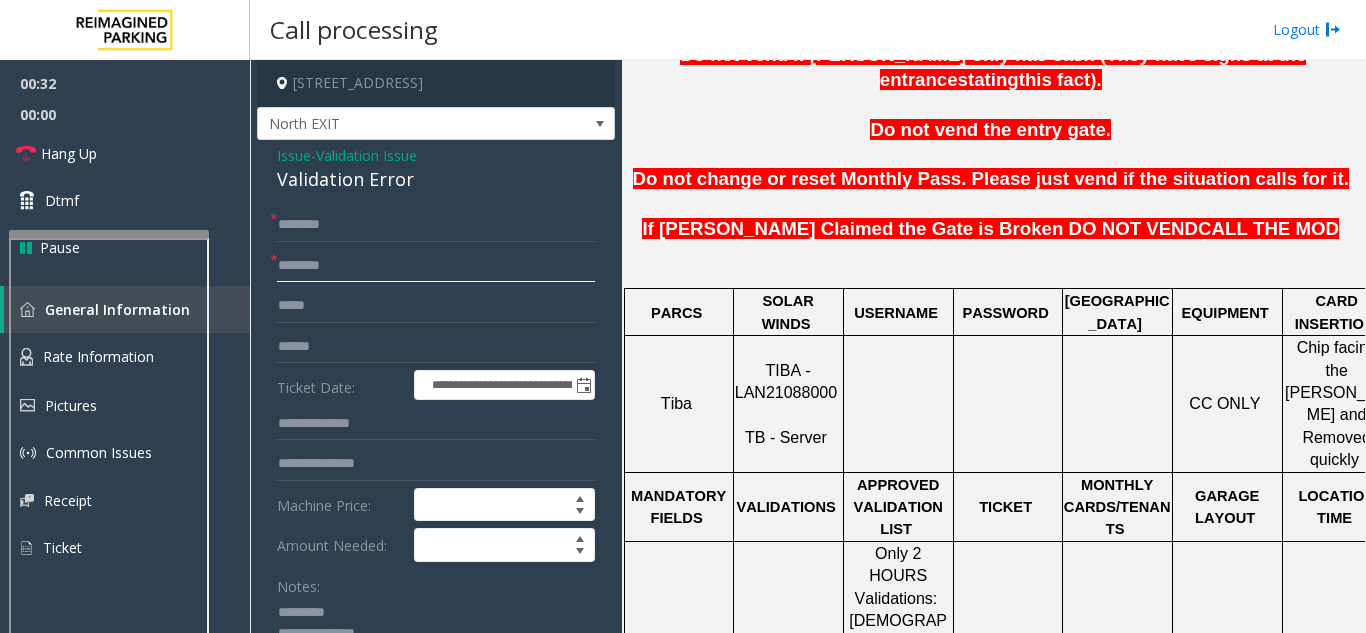 paste on "***" 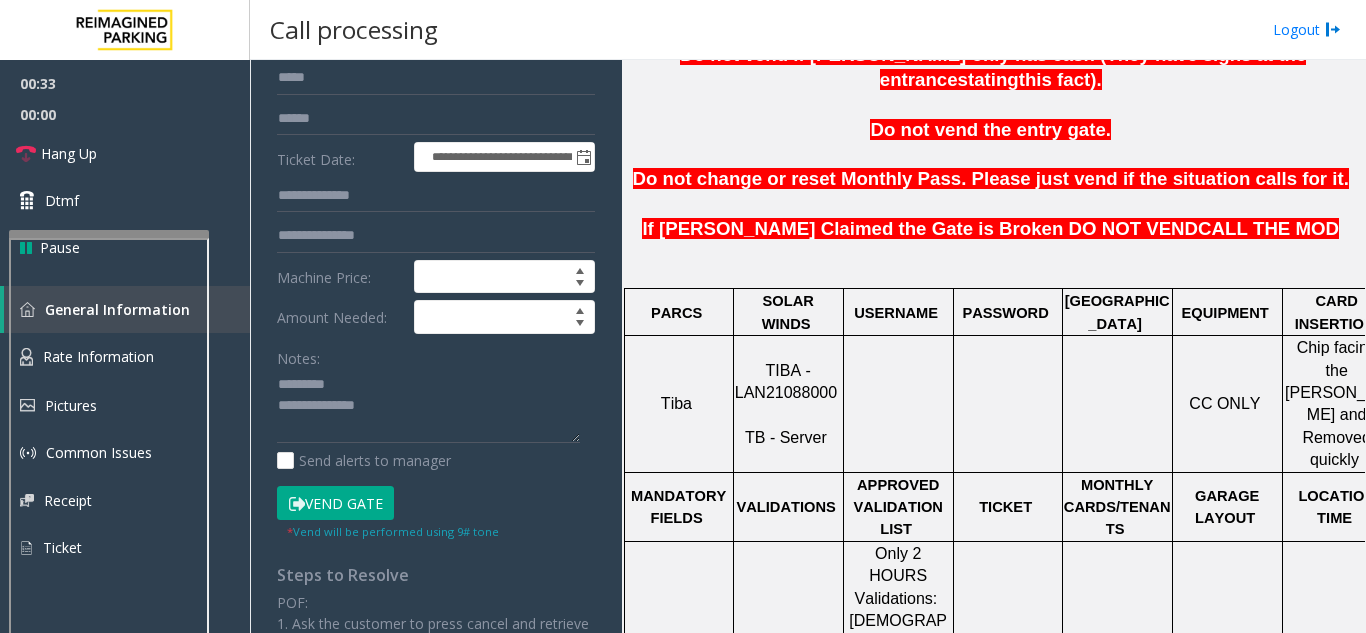 scroll, scrollTop: 300, scrollLeft: 0, axis: vertical 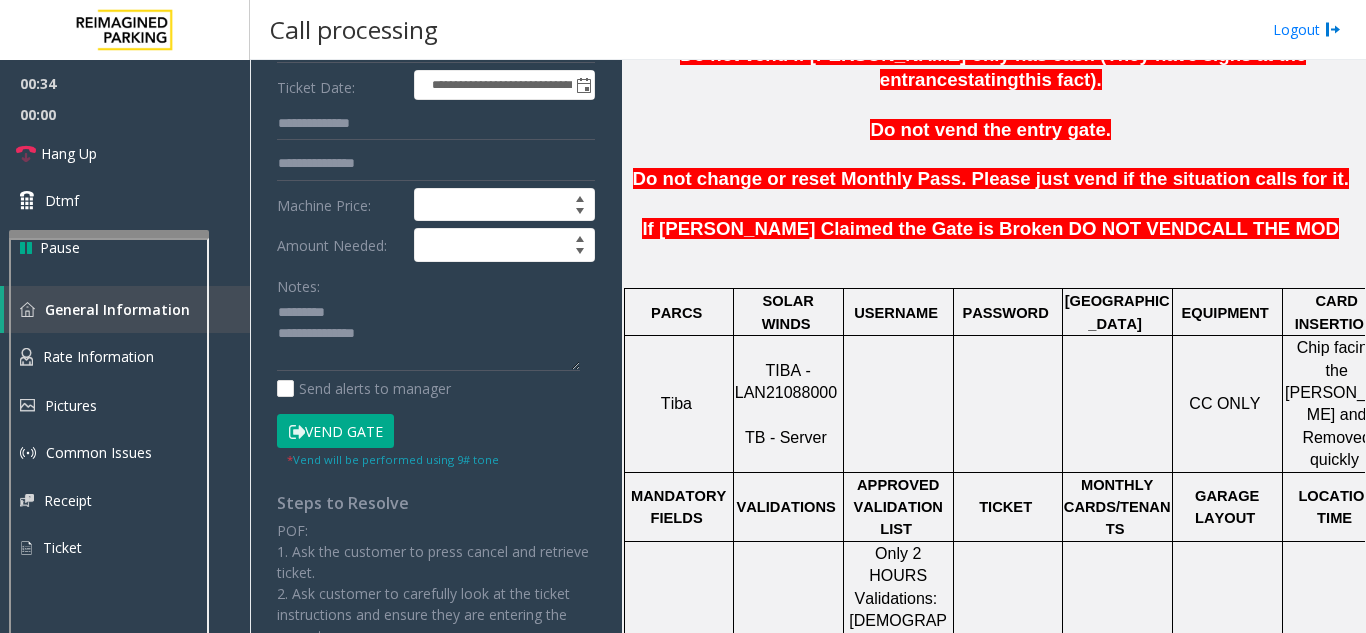 type on "***" 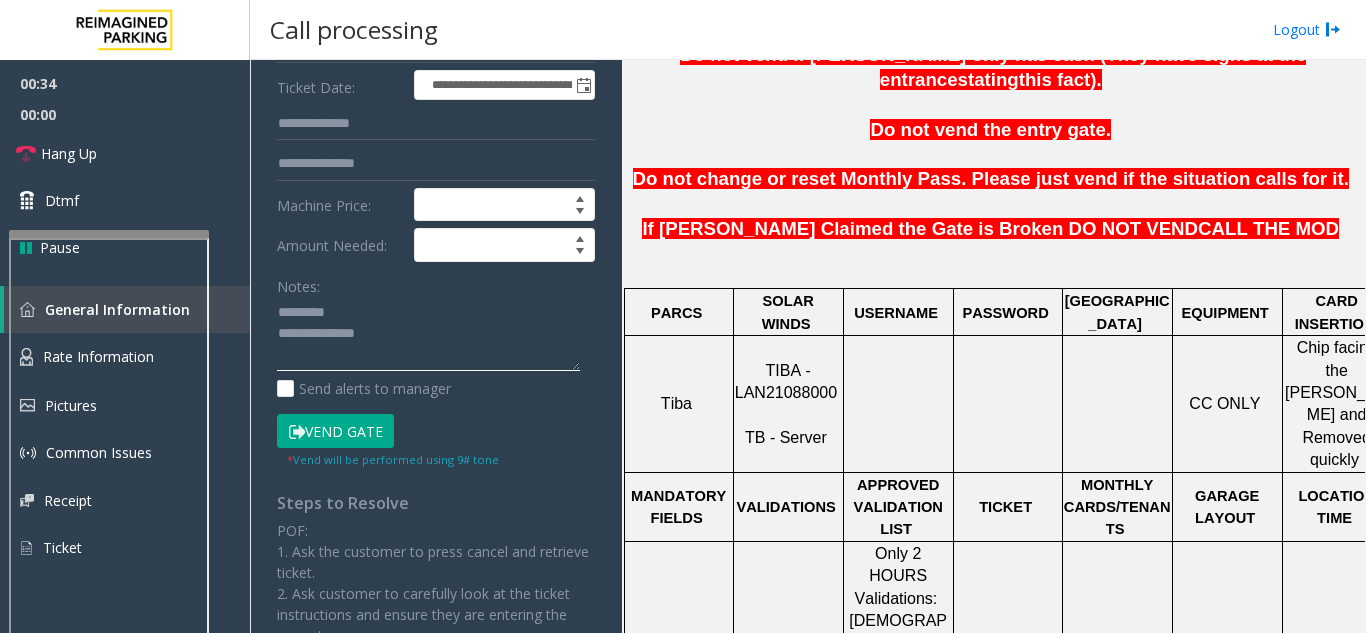 click 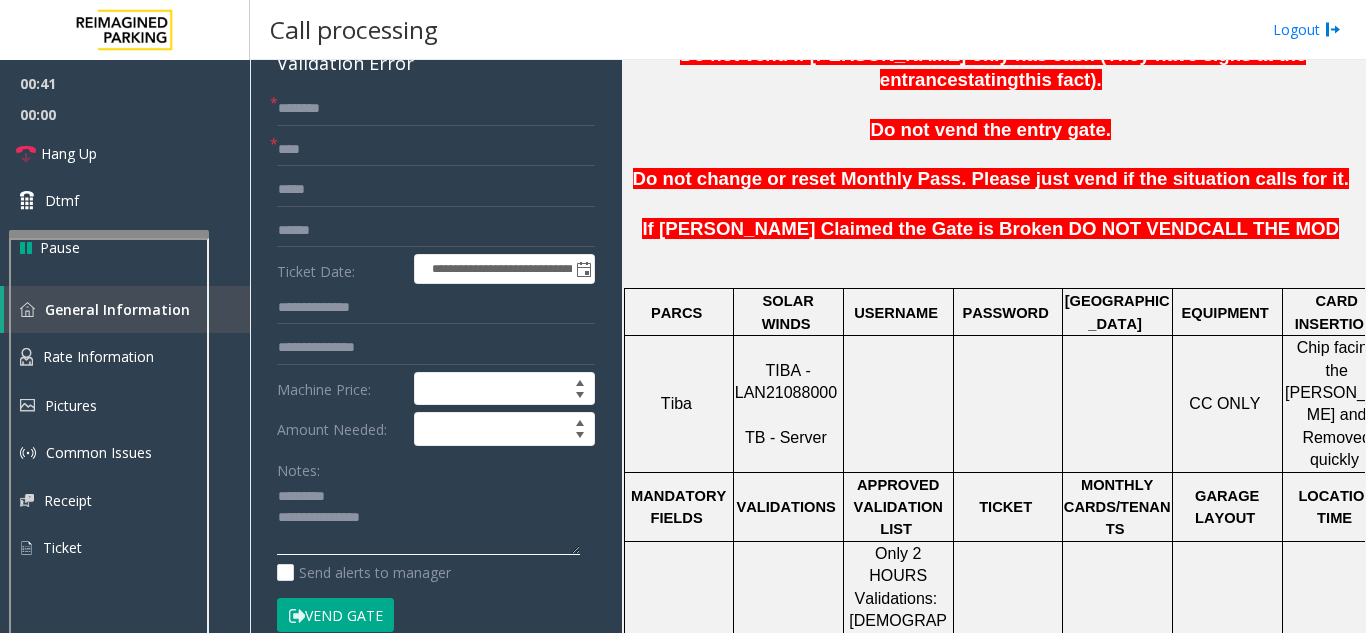 scroll, scrollTop: 0, scrollLeft: 0, axis: both 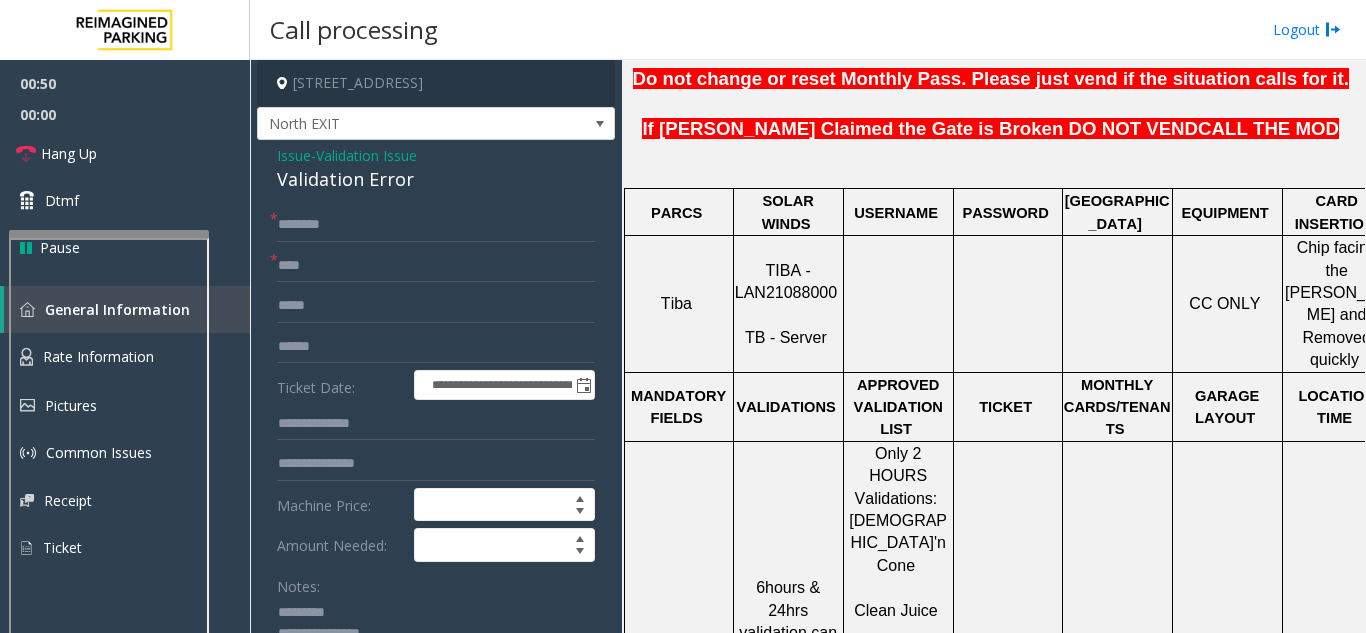 type on "**********" 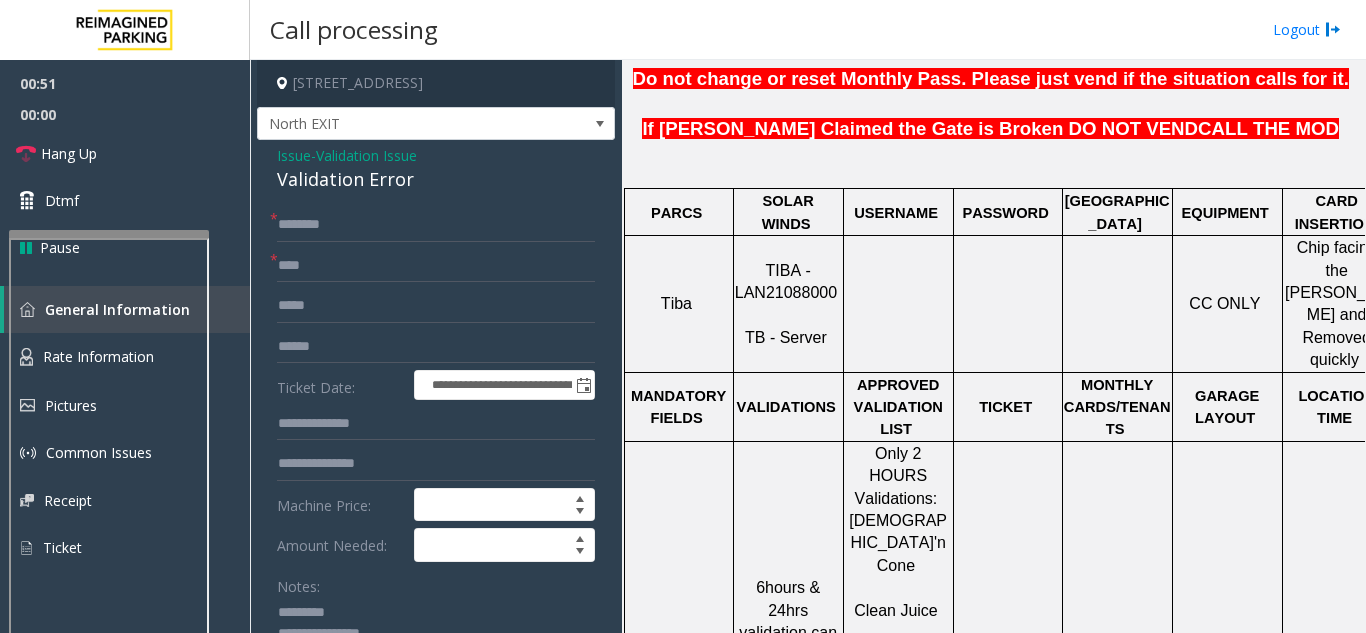 click on "TIBA - LAN21088000" 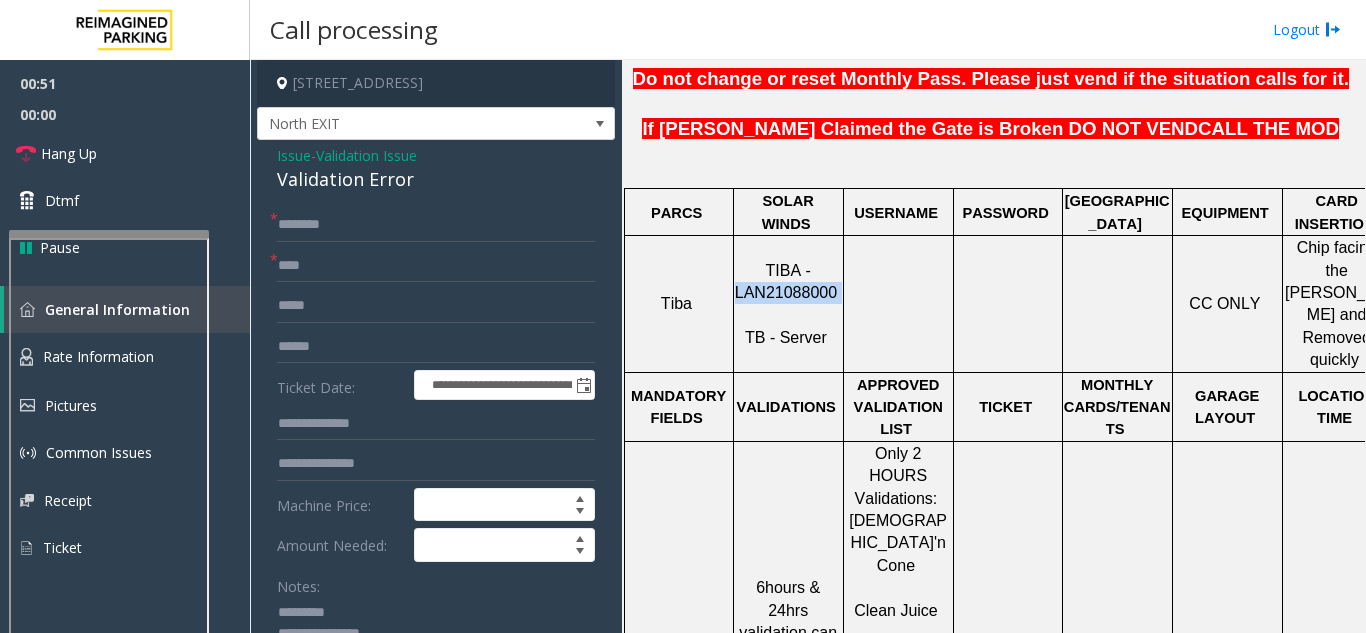 click on "TIBA - LAN21088000" 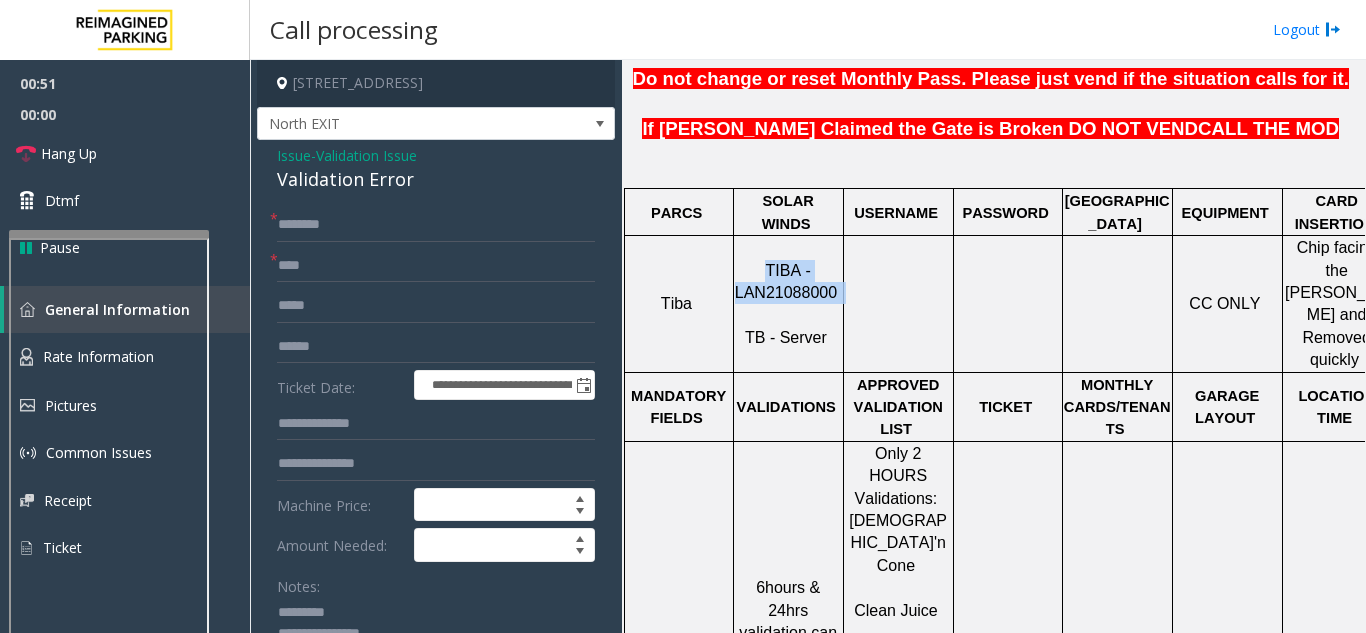 click on "TIBA - LAN21088000" 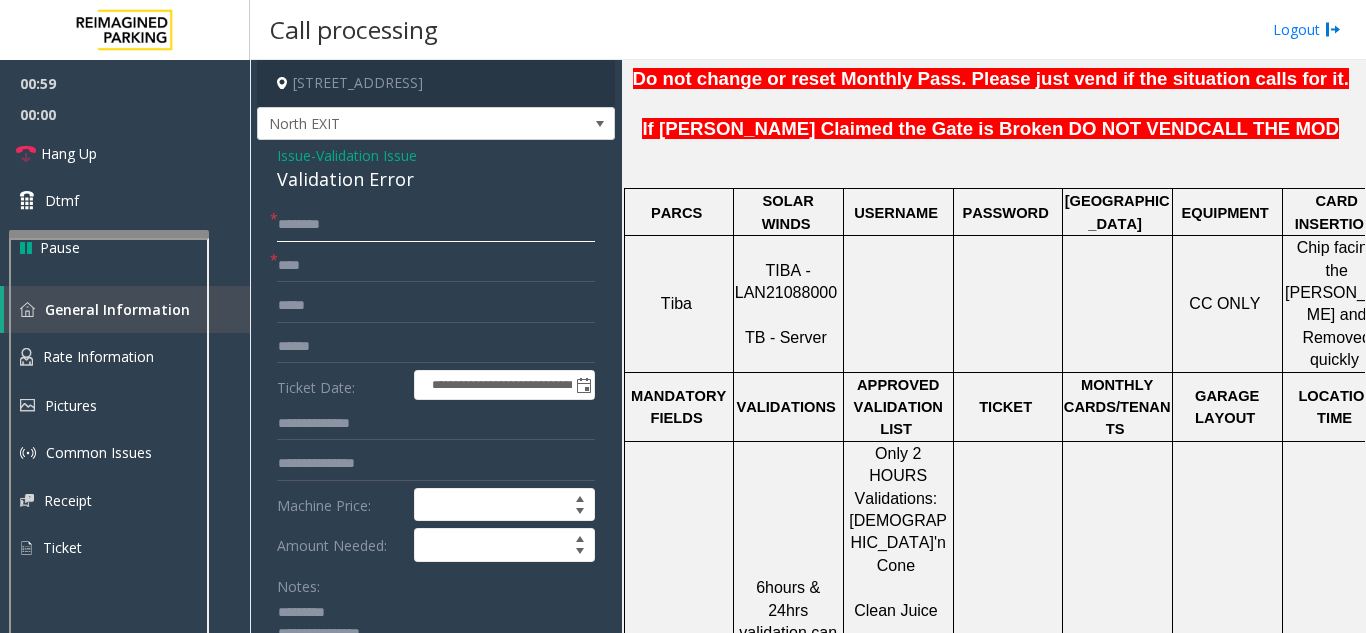 click 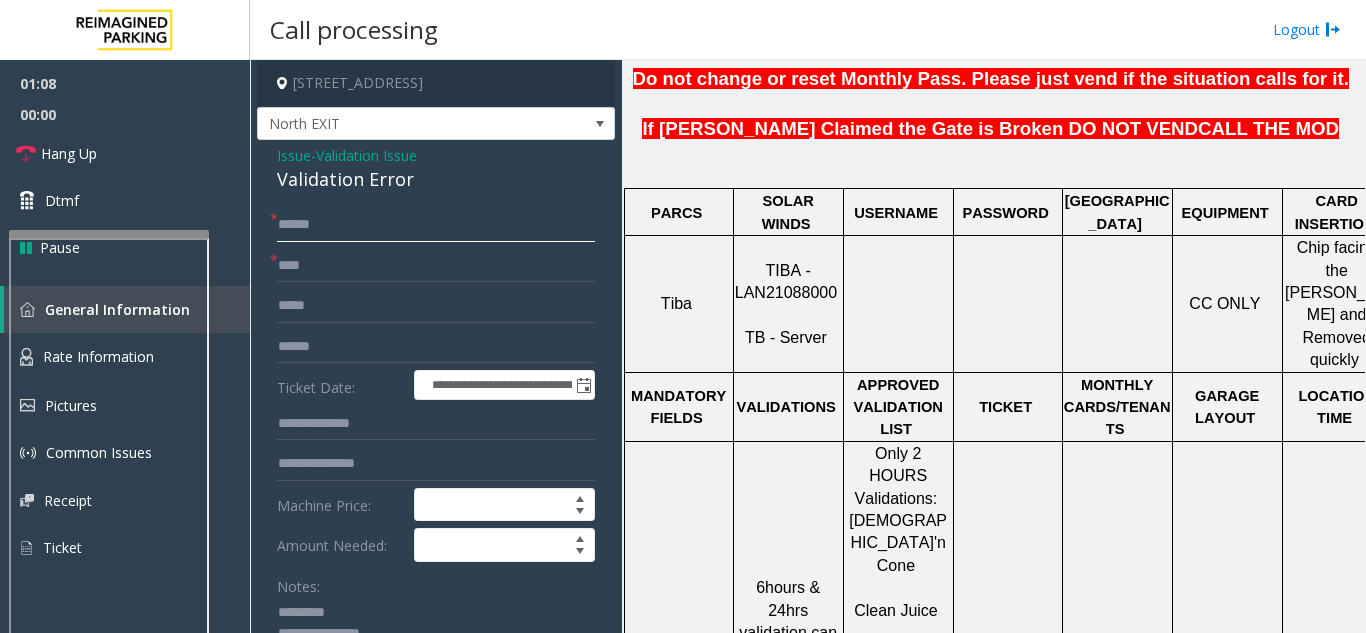 type on "*****" 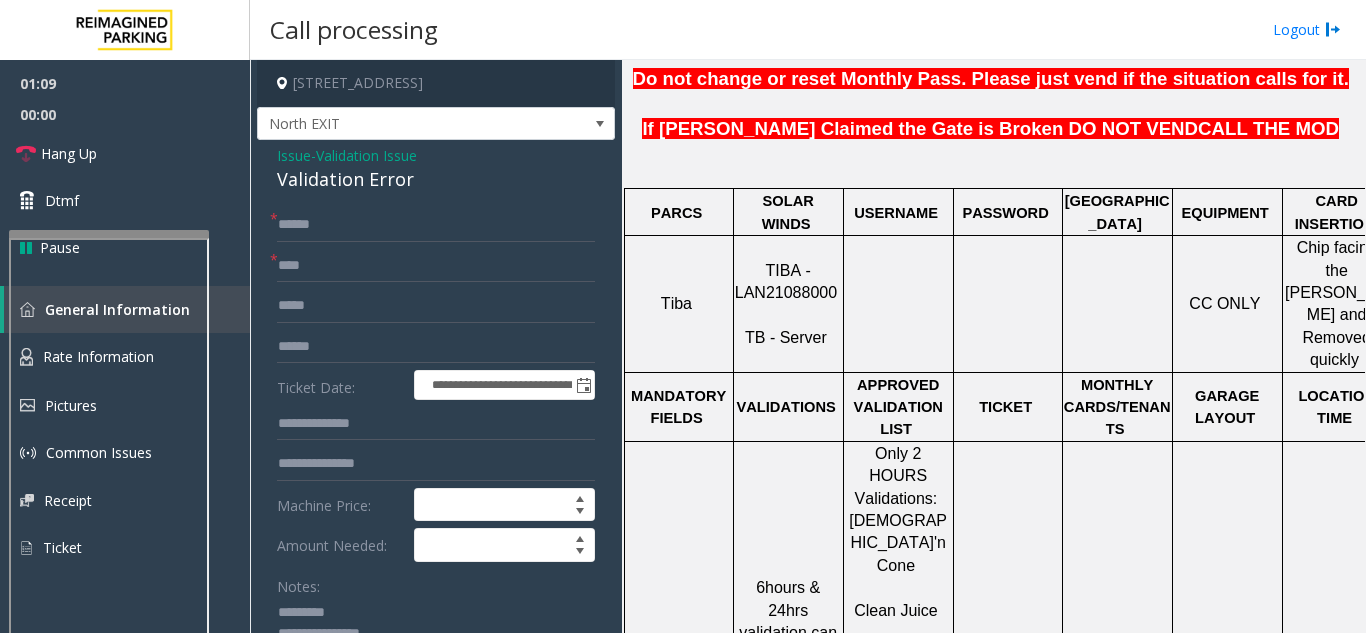 drag, startPoint x: 293, startPoint y: 235, endPoint x: 277, endPoint y: 264, distance: 33.12099 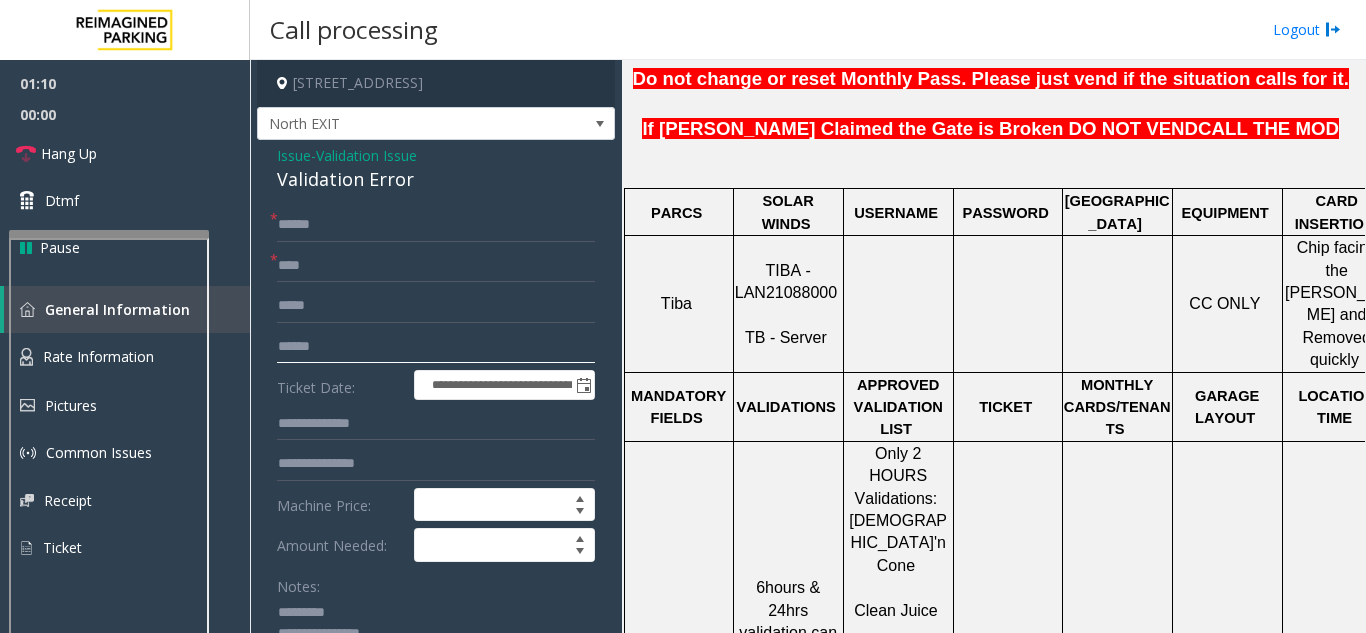click 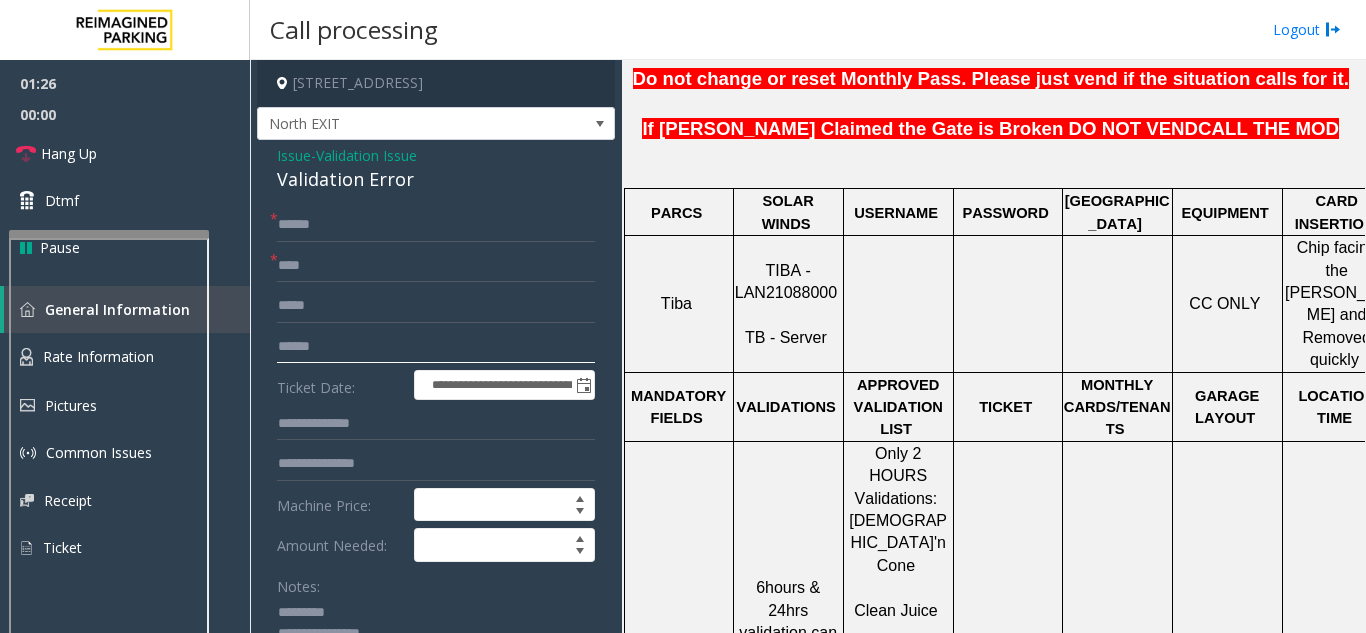 click 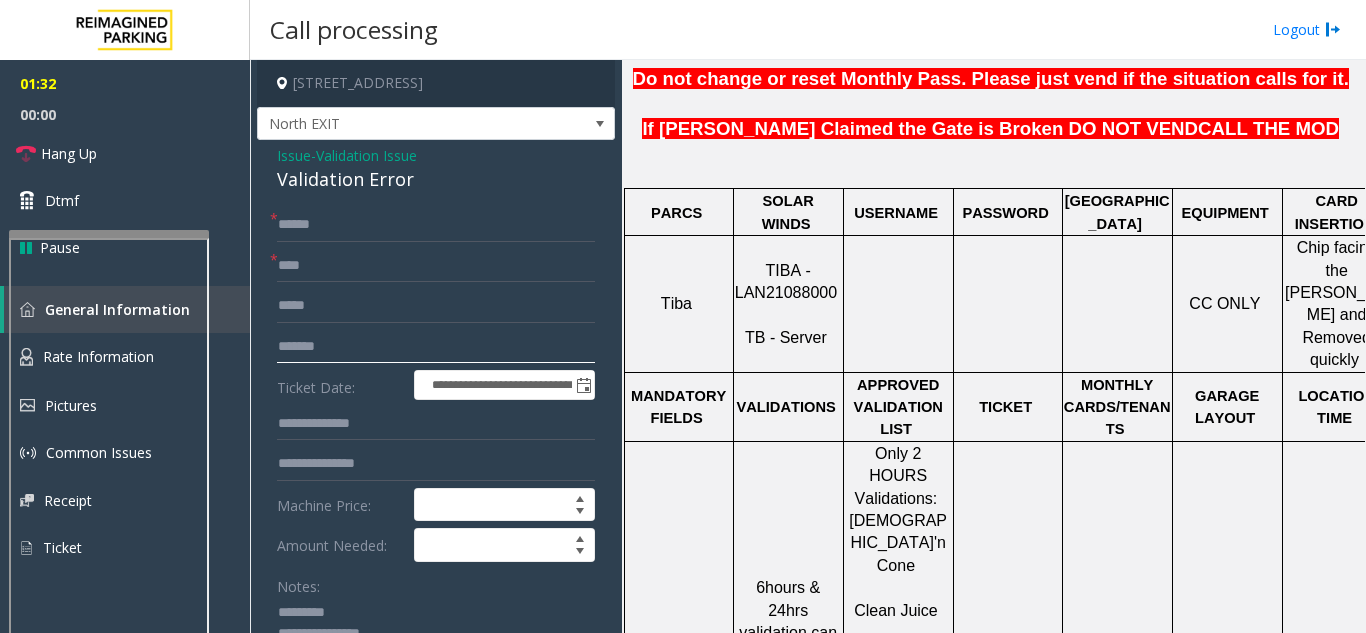 type on "*******" 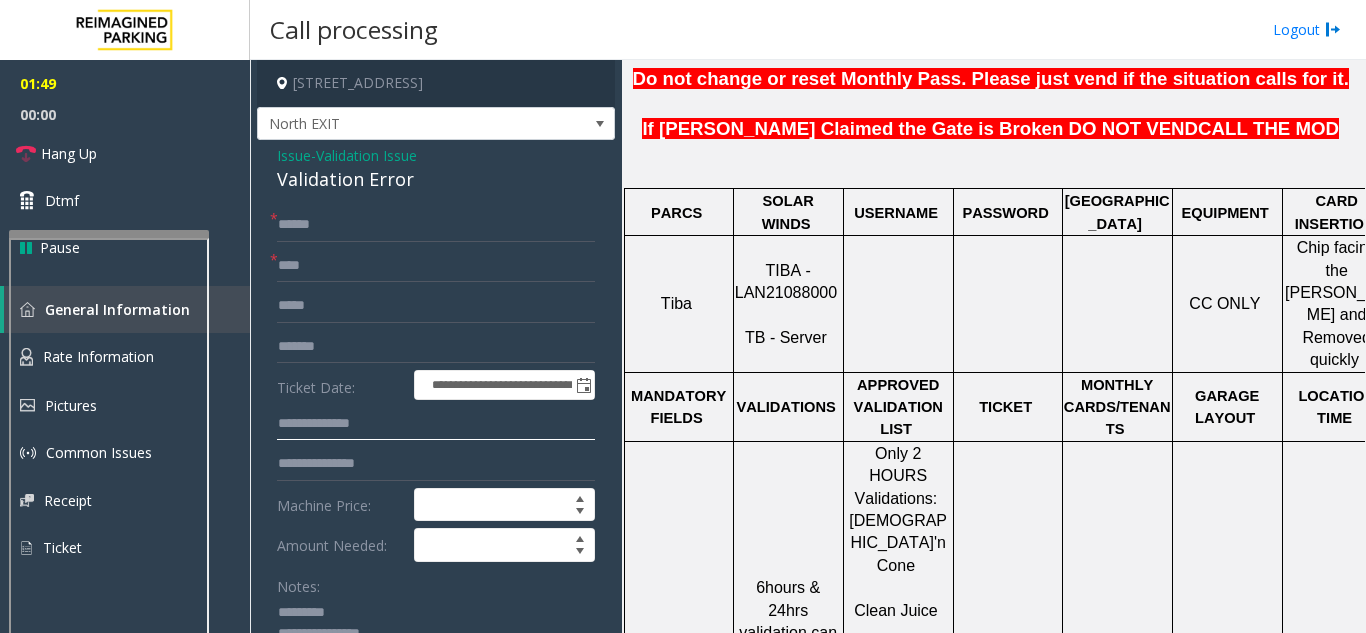 click 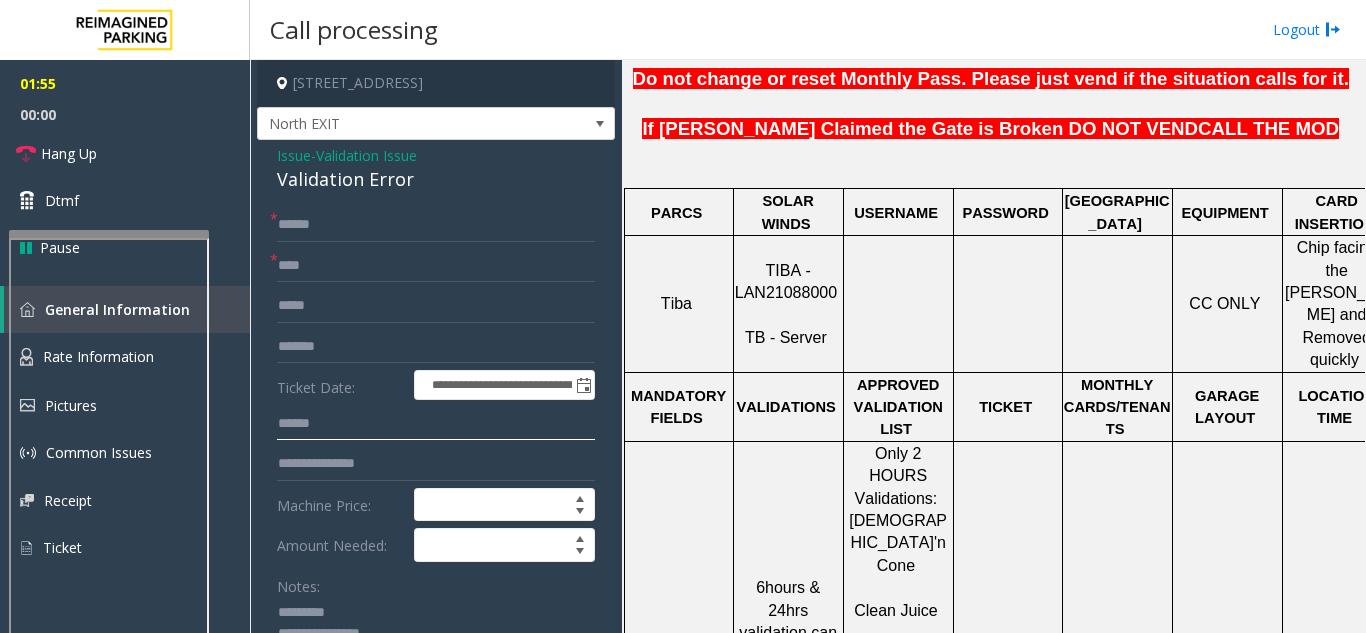 type on "******" 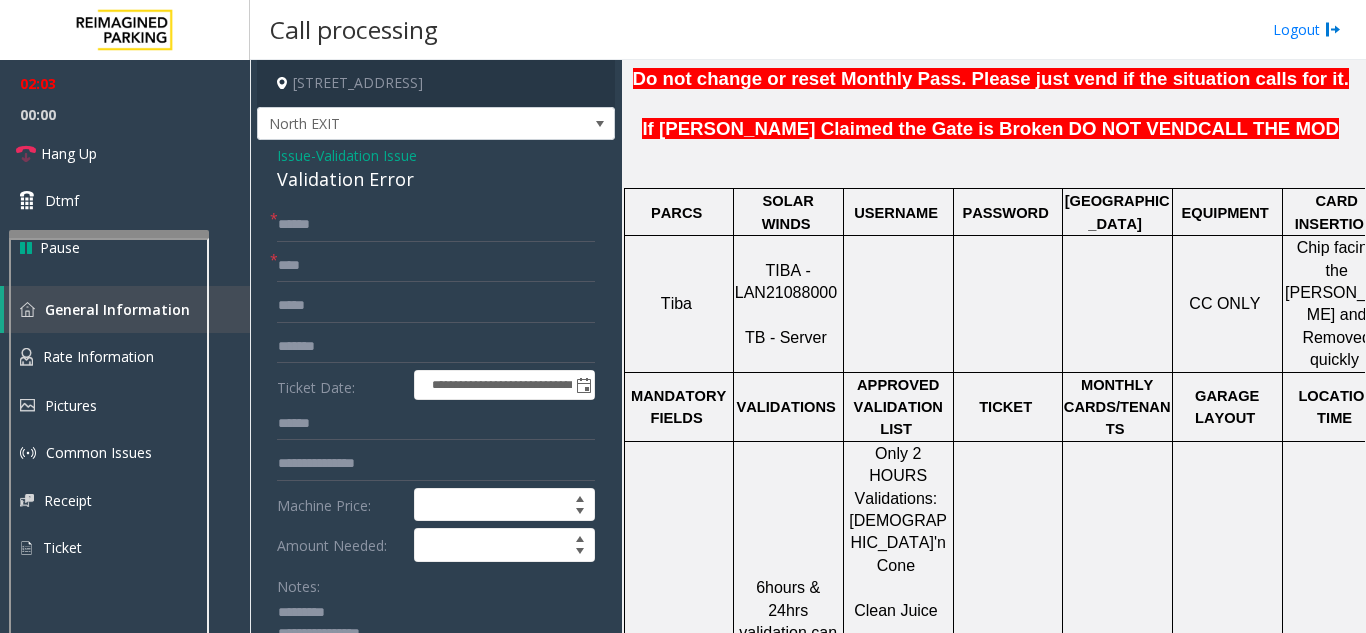 scroll, scrollTop: 300, scrollLeft: 0, axis: vertical 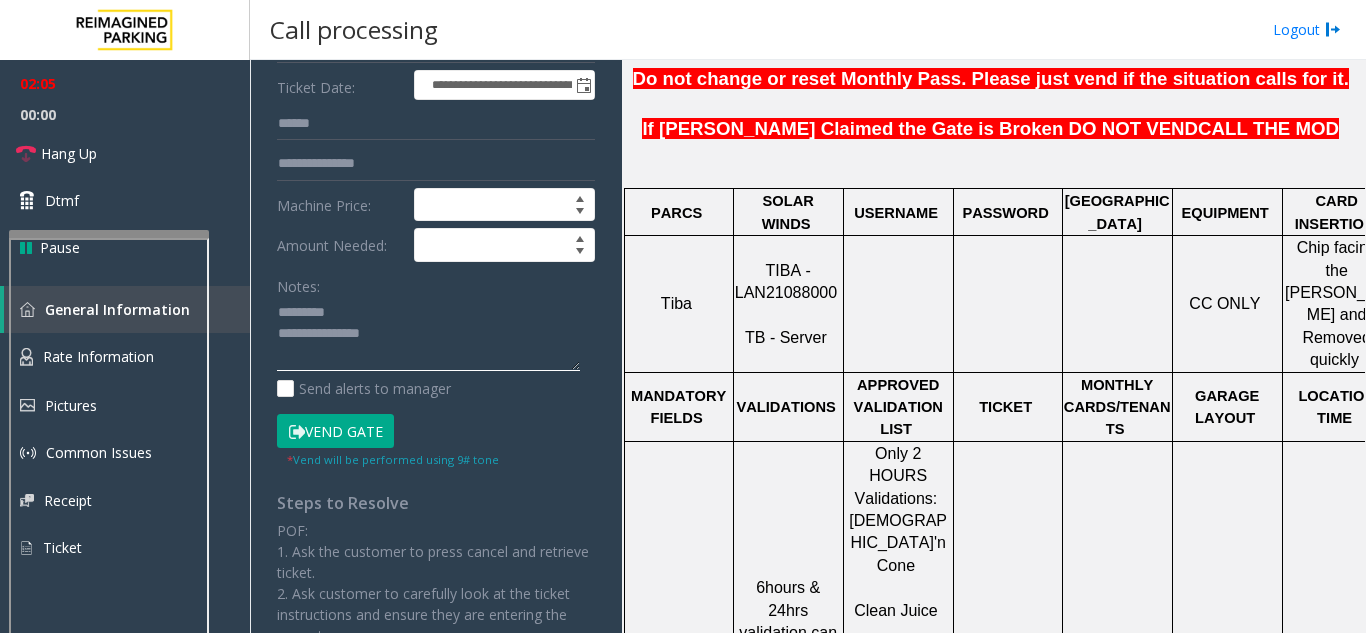 click 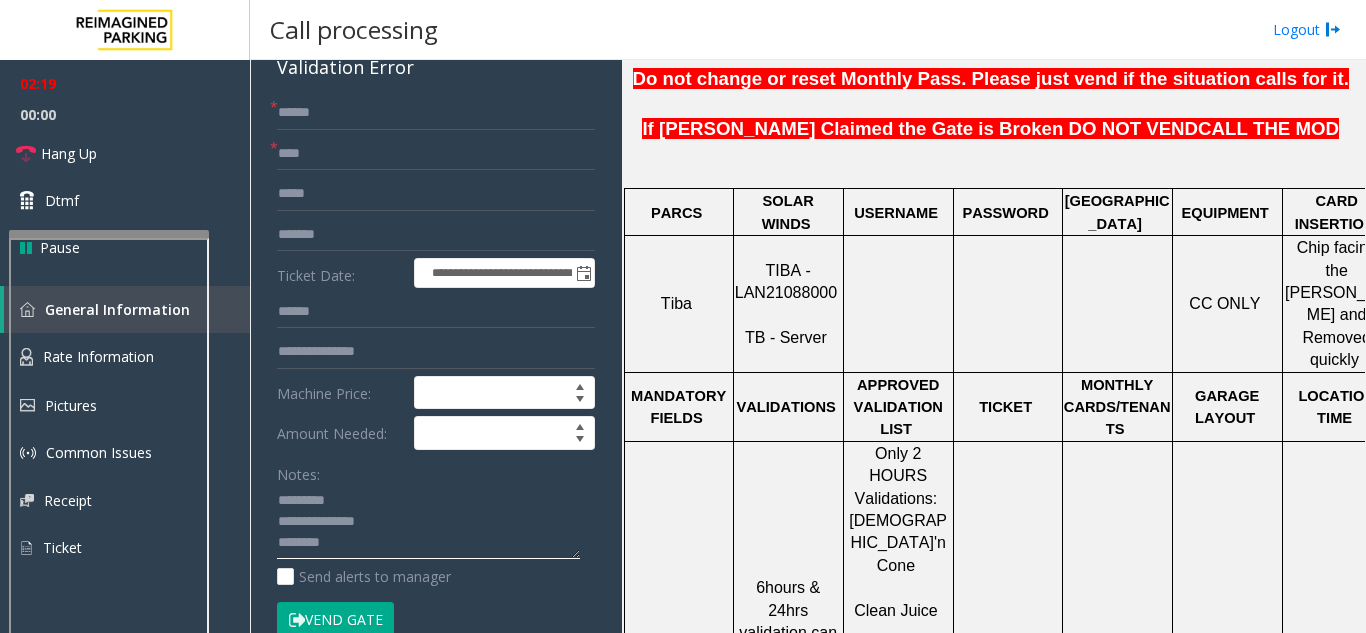 scroll, scrollTop: 100, scrollLeft: 0, axis: vertical 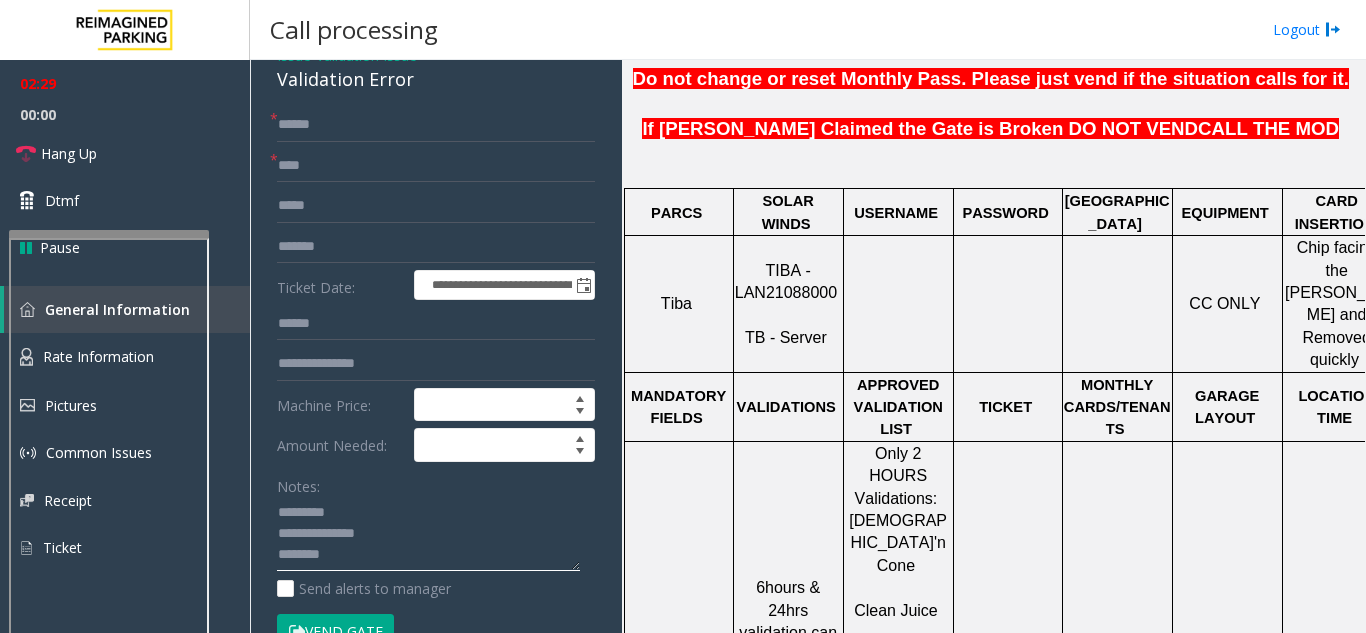 click 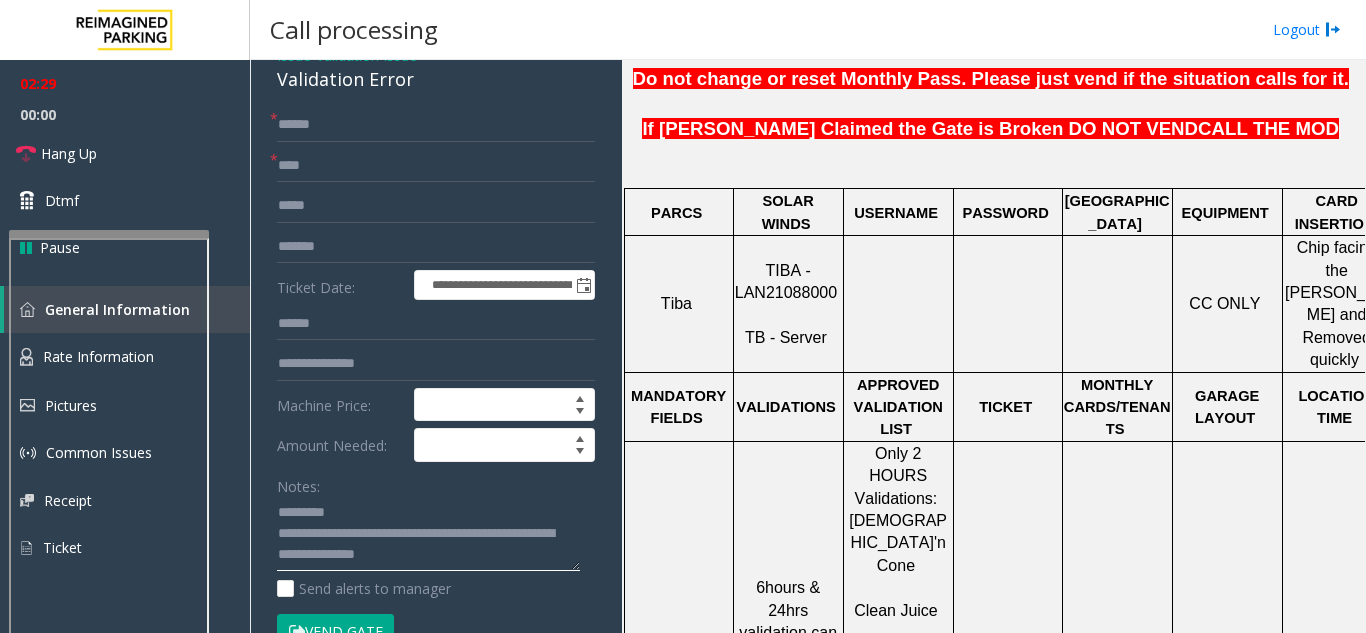 scroll, scrollTop: 16, scrollLeft: 0, axis: vertical 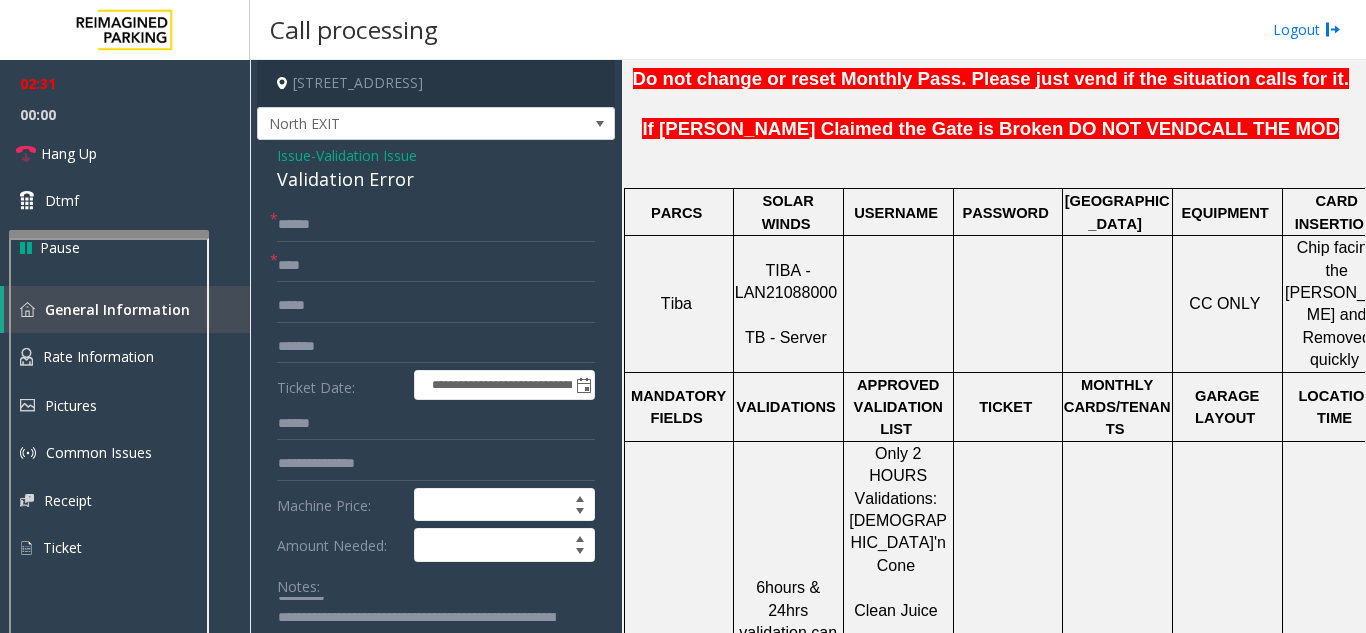 click on "Validation Error" 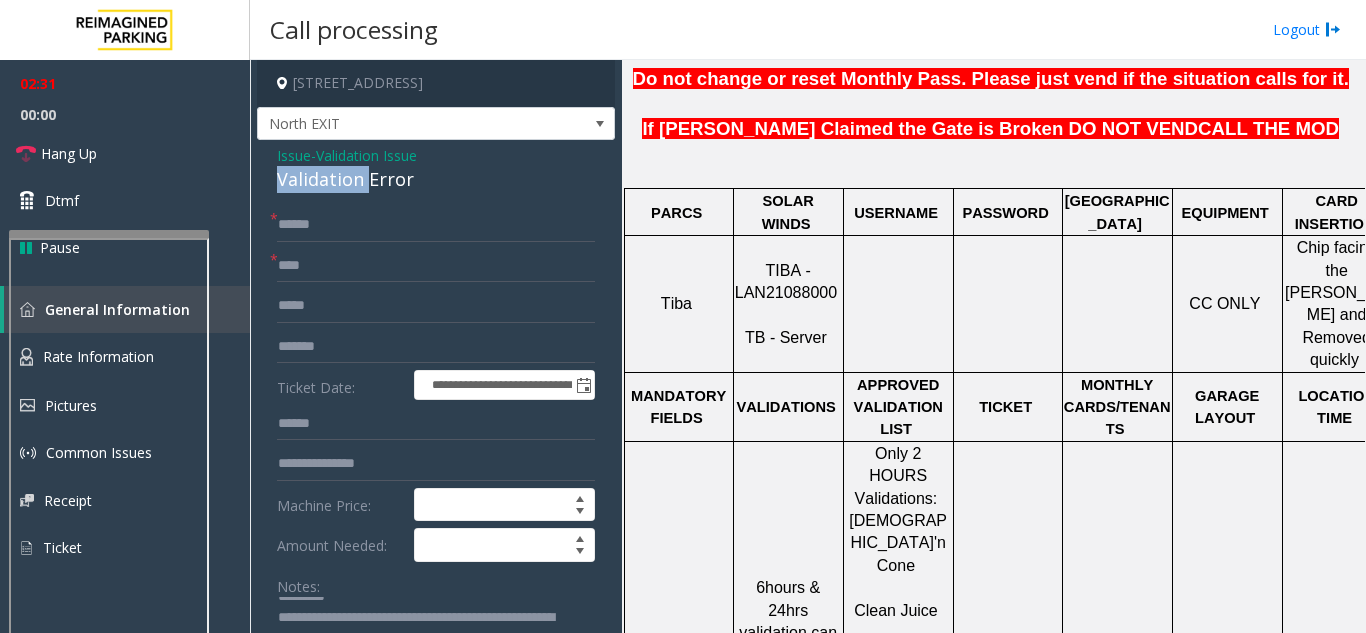 click on "Validation Error" 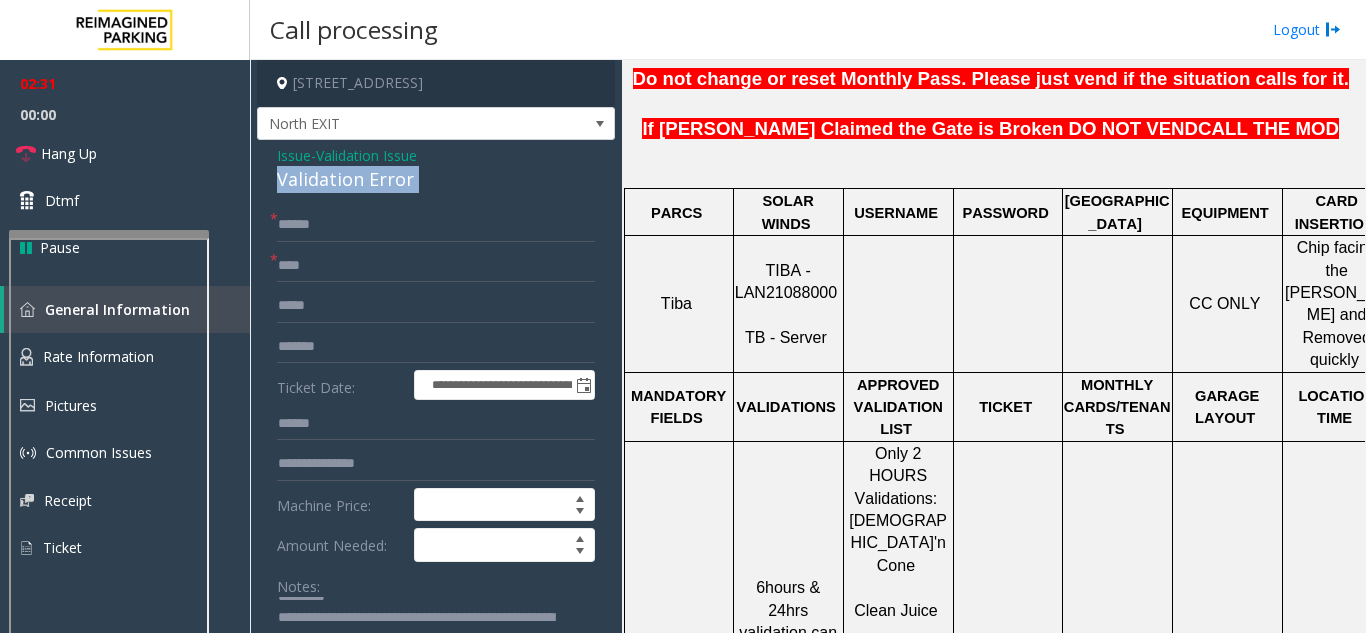 click on "Validation Error" 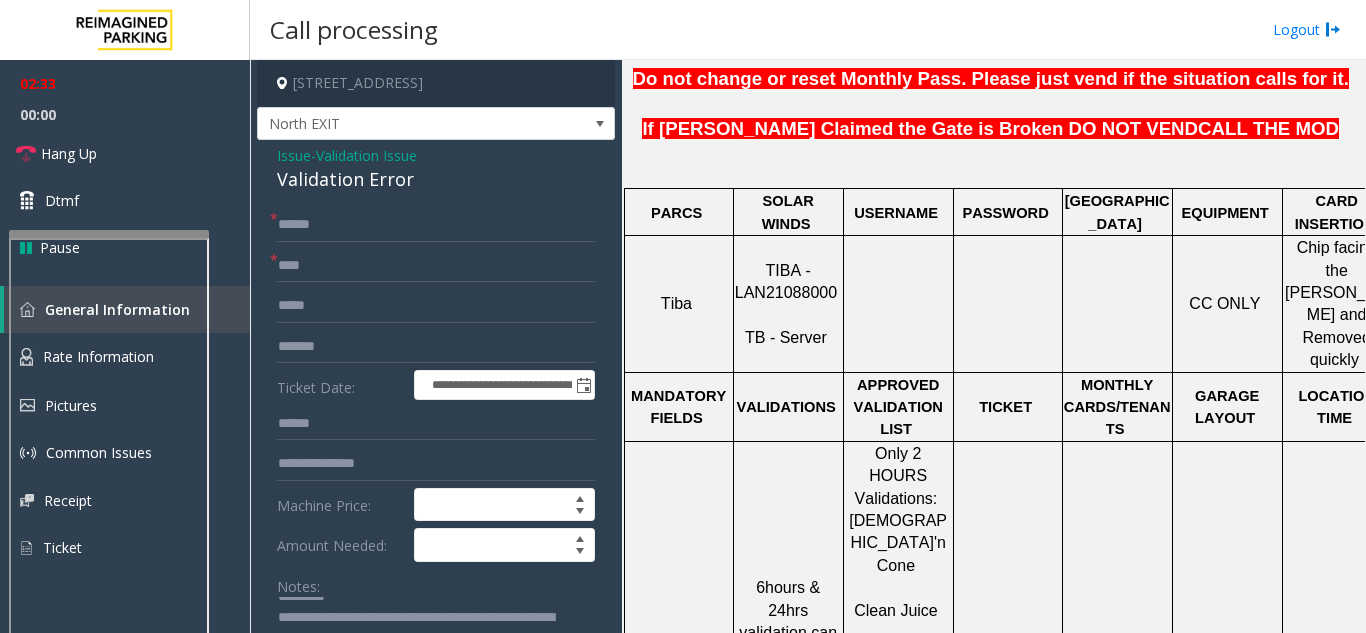 click on "Notes:" 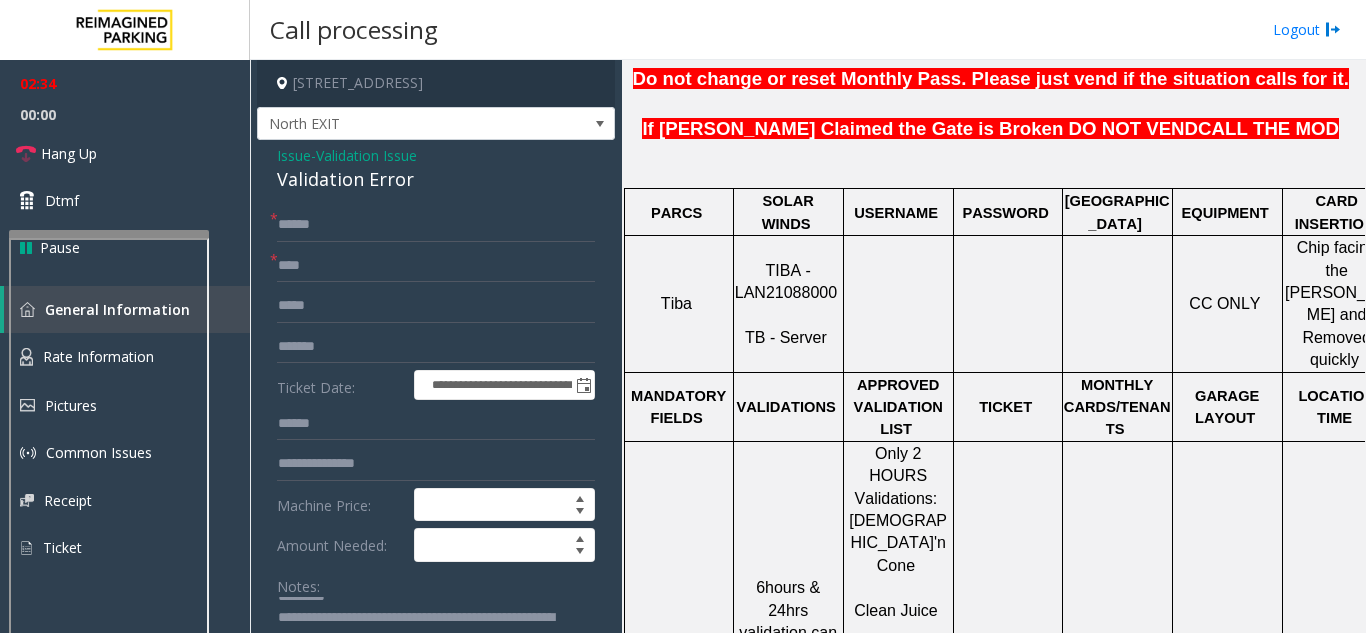 click 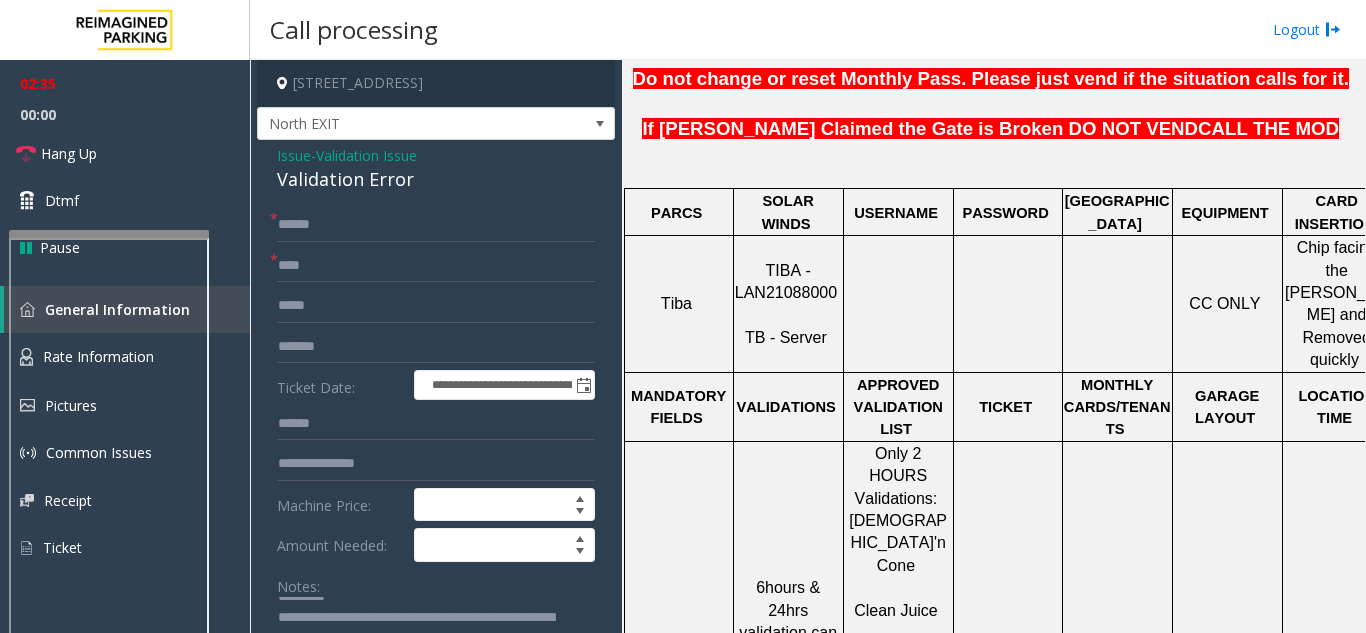 scroll, scrollTop: 0, scrollLeft: 0, axis: both 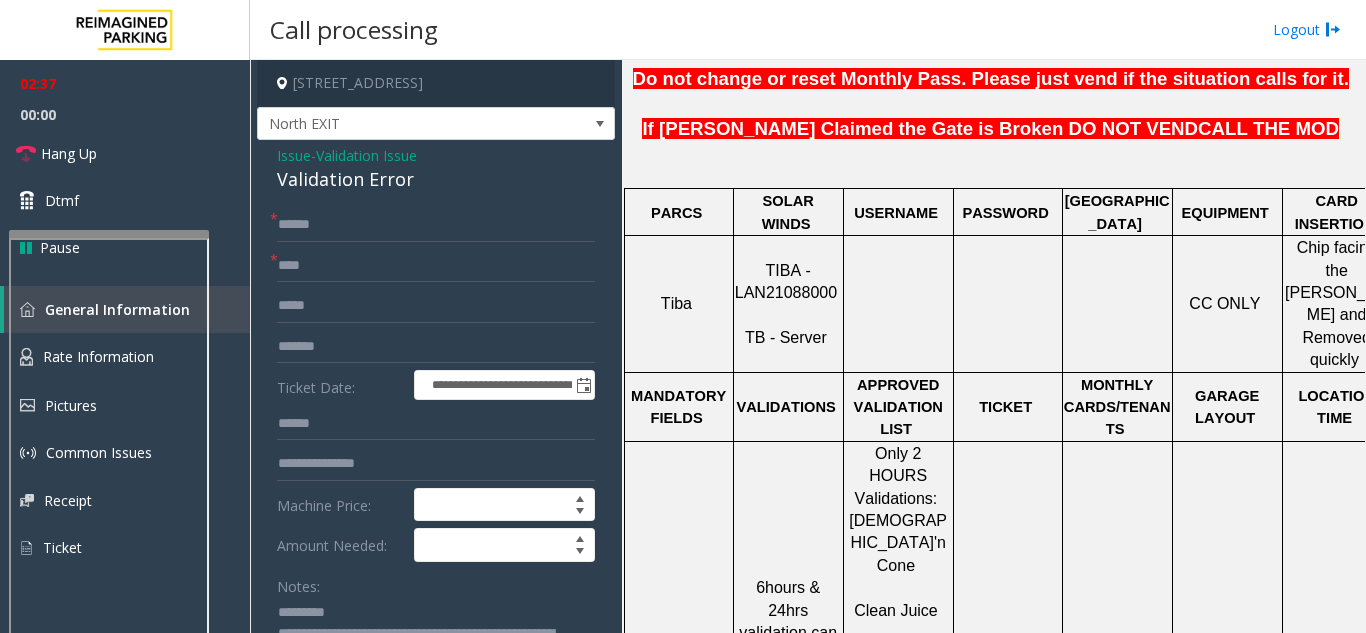 paste on "**********" 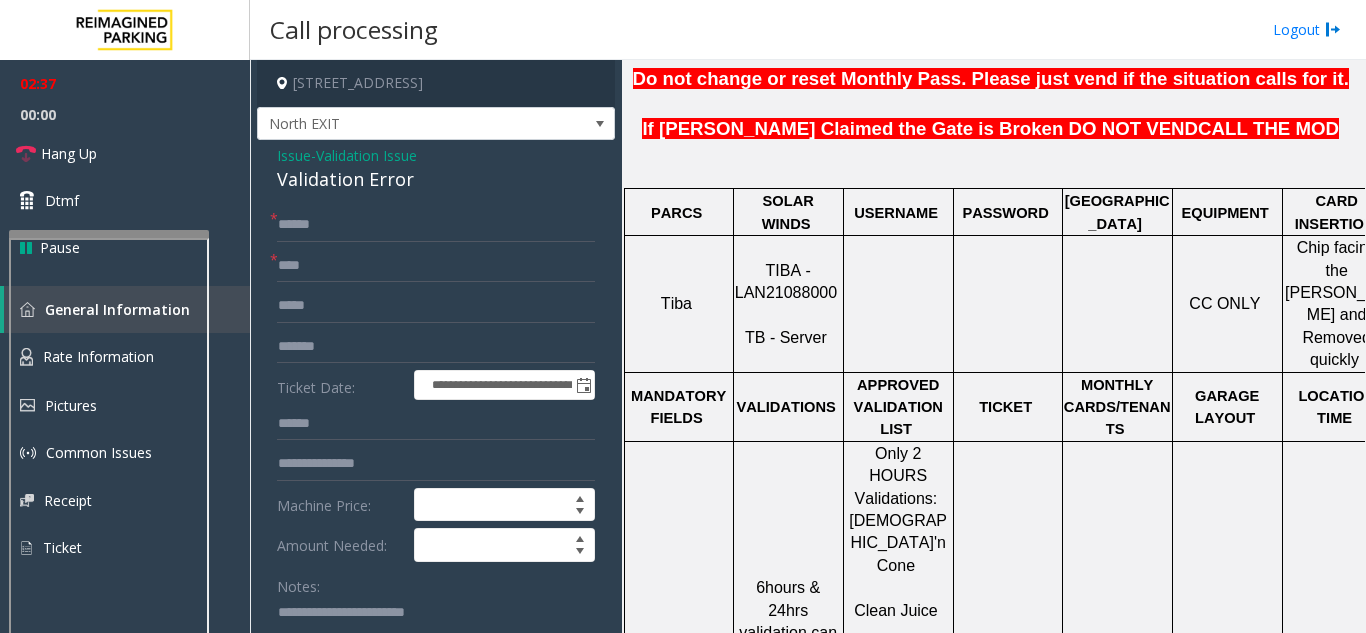 scroll, scrollTop: 11, scrollLeft: 0, axis: vertical 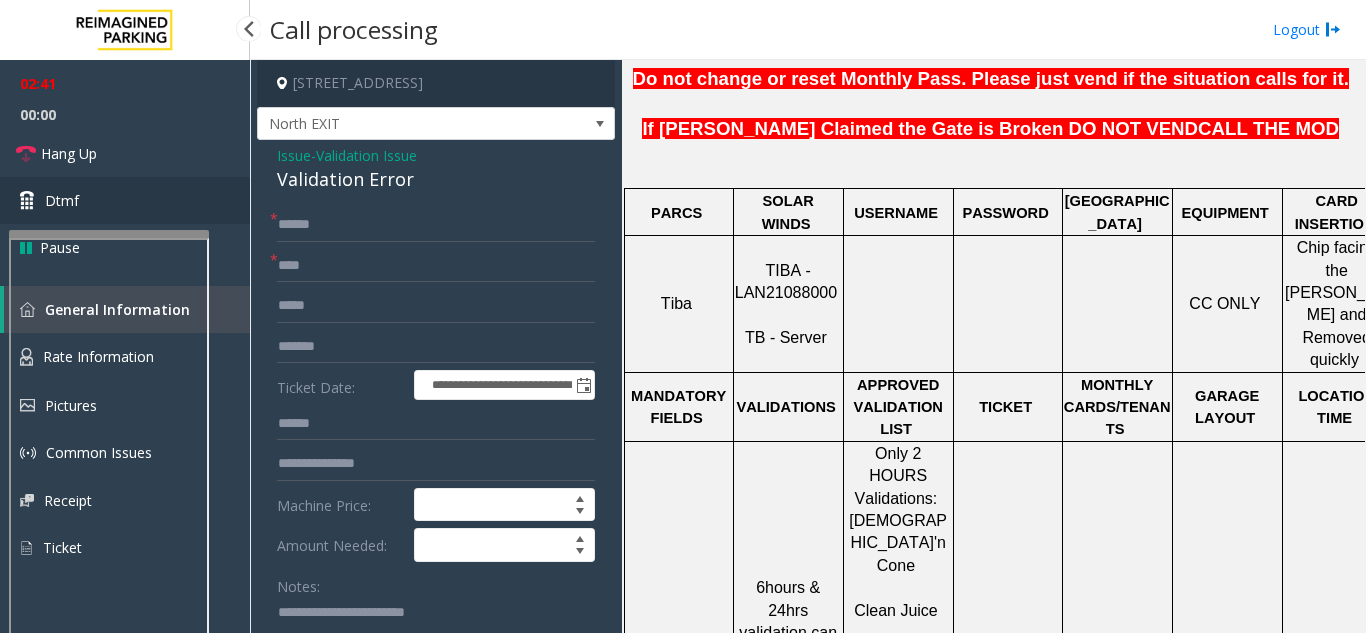type on "**********" 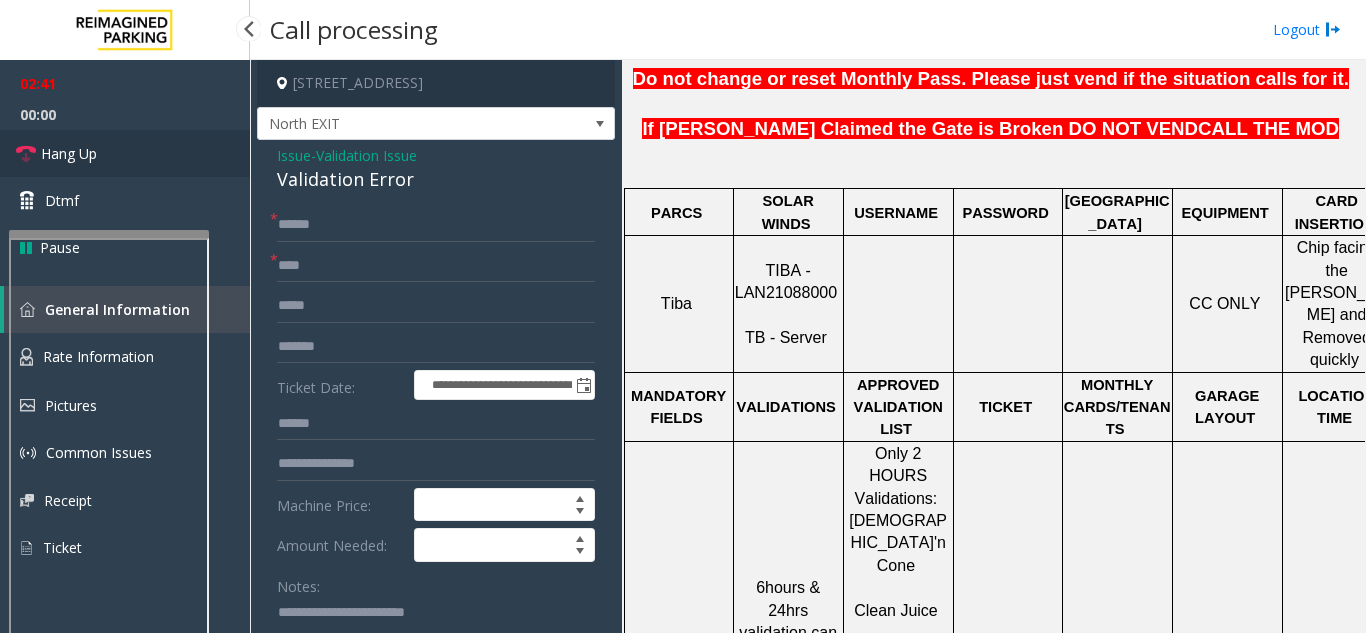 click on "Hang Up" at bounding box center [69, 153] 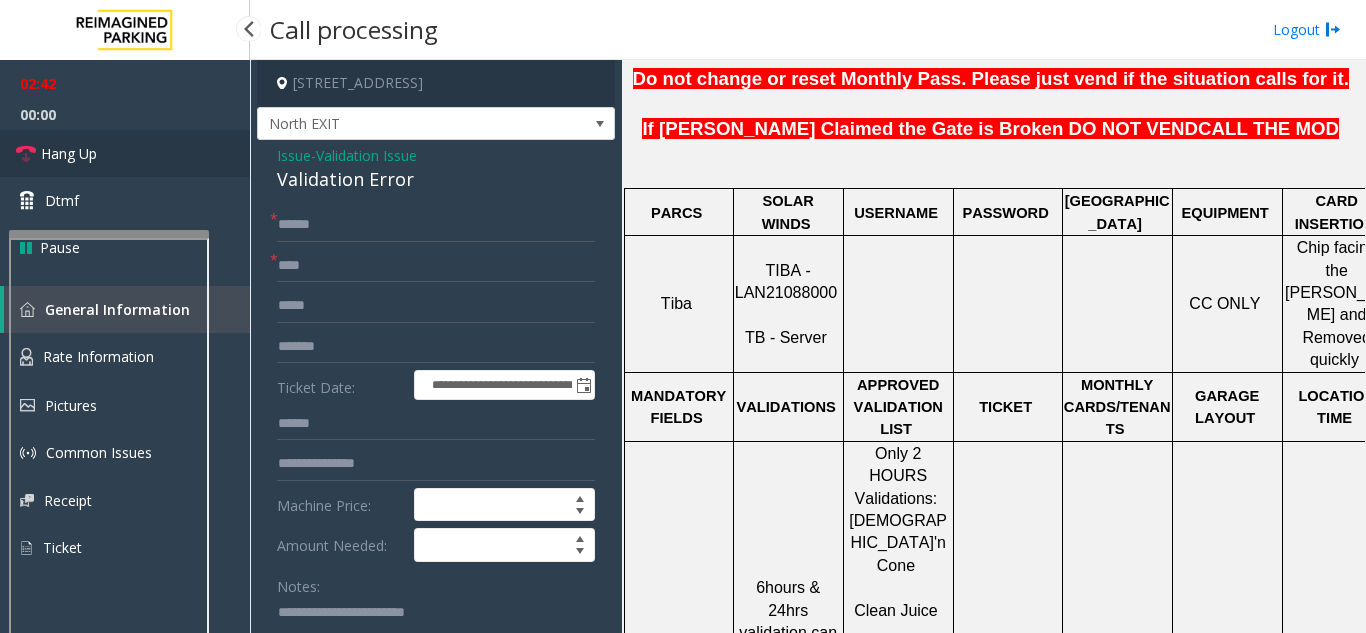 click on "Hang Up" at bounding box center (69, 153) 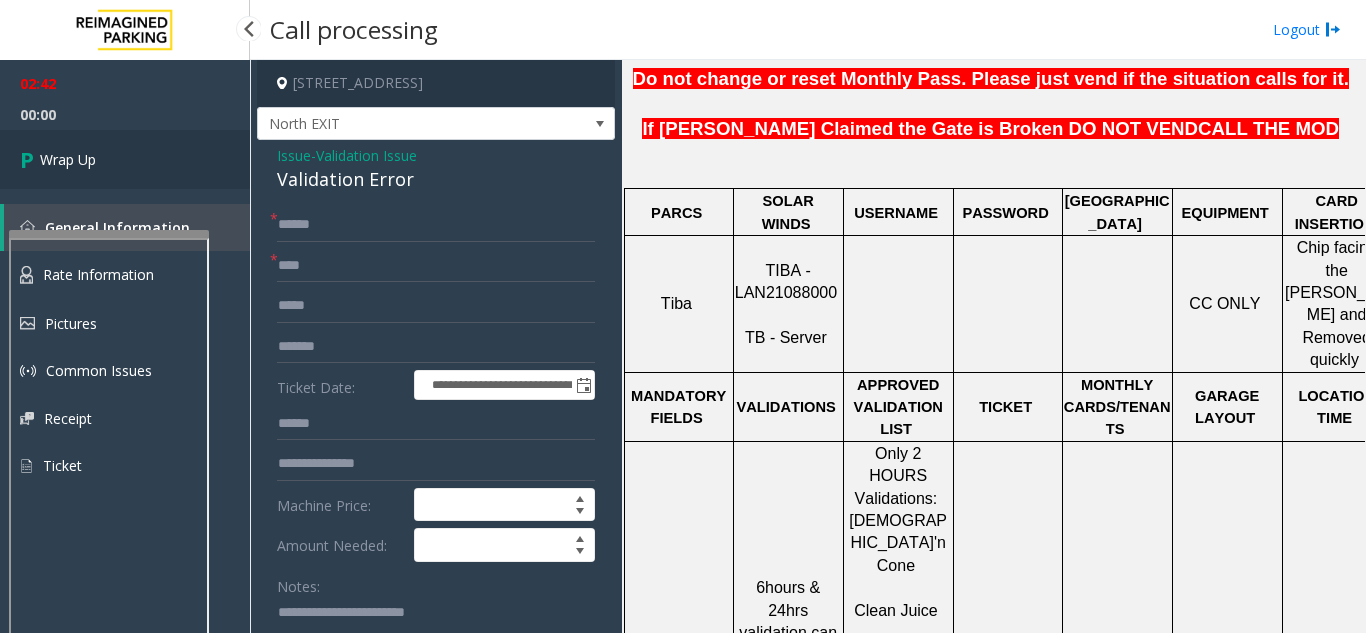 click on "Wrap Up" at bounding box center (68, 159) 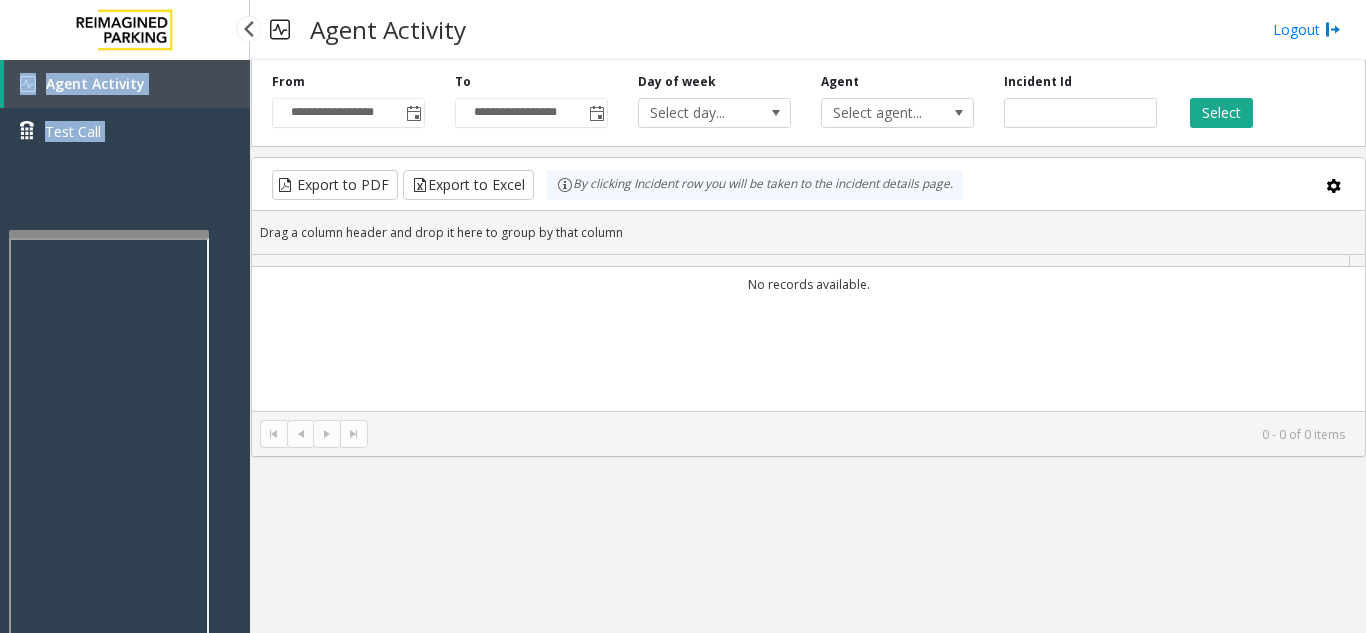 click on "Agent Activity Test Call" at bounding box center [125, 115] 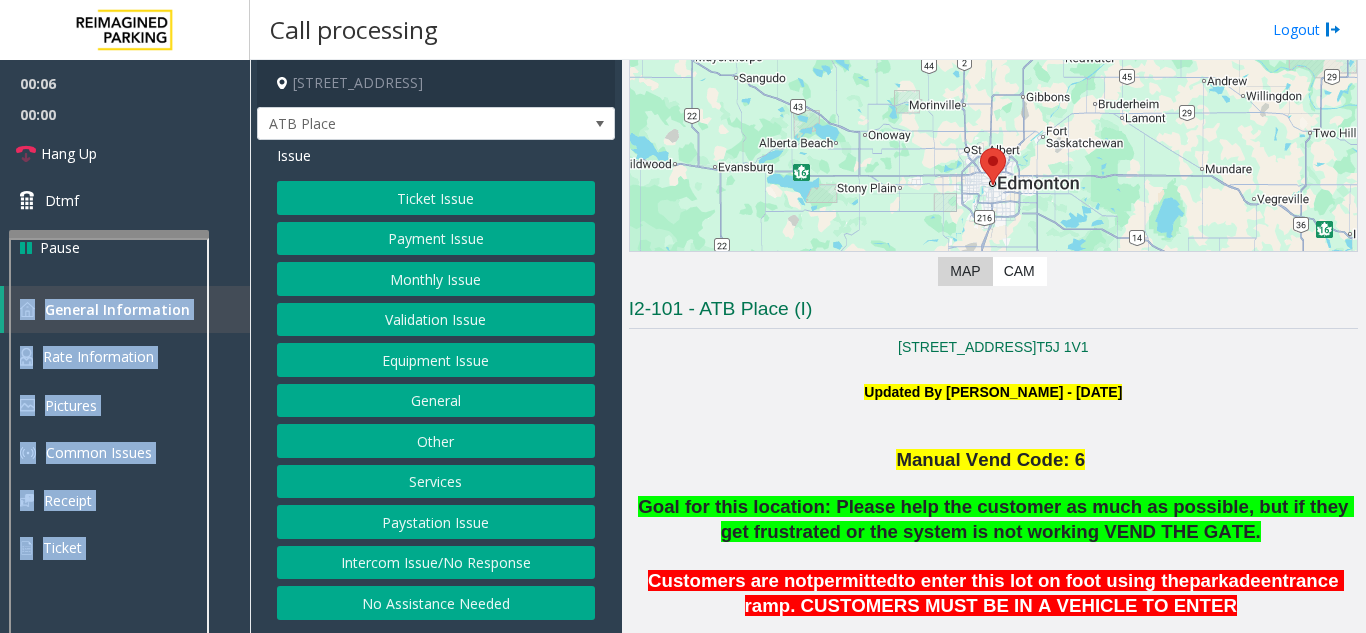 scroll, scrollTop: 400, scrollLeft: 0, axis: vertical 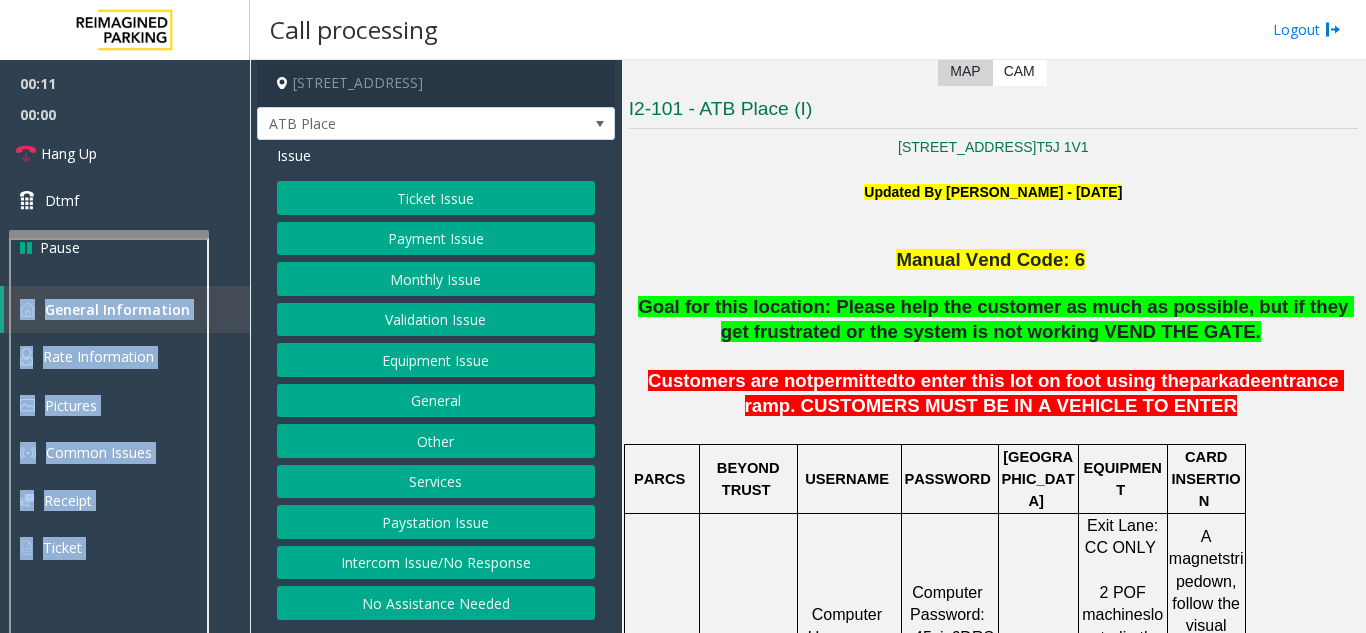 click on "Ticket Issue" 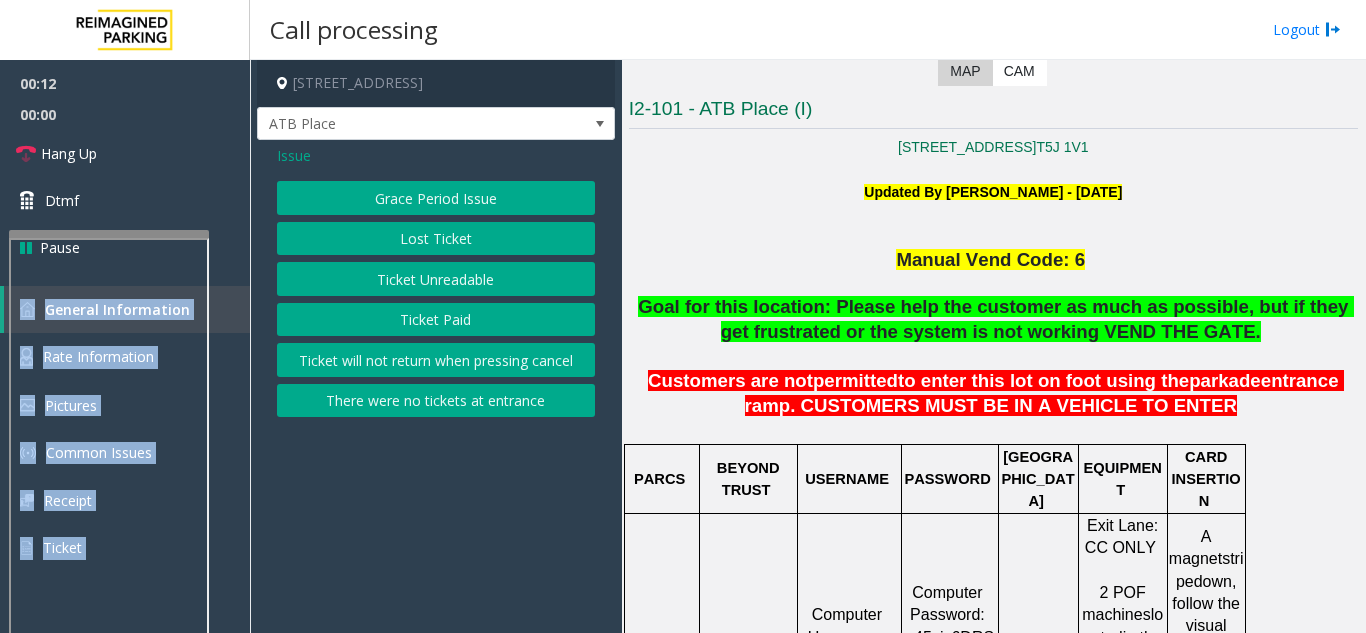 click on "Ticket Unreadable" 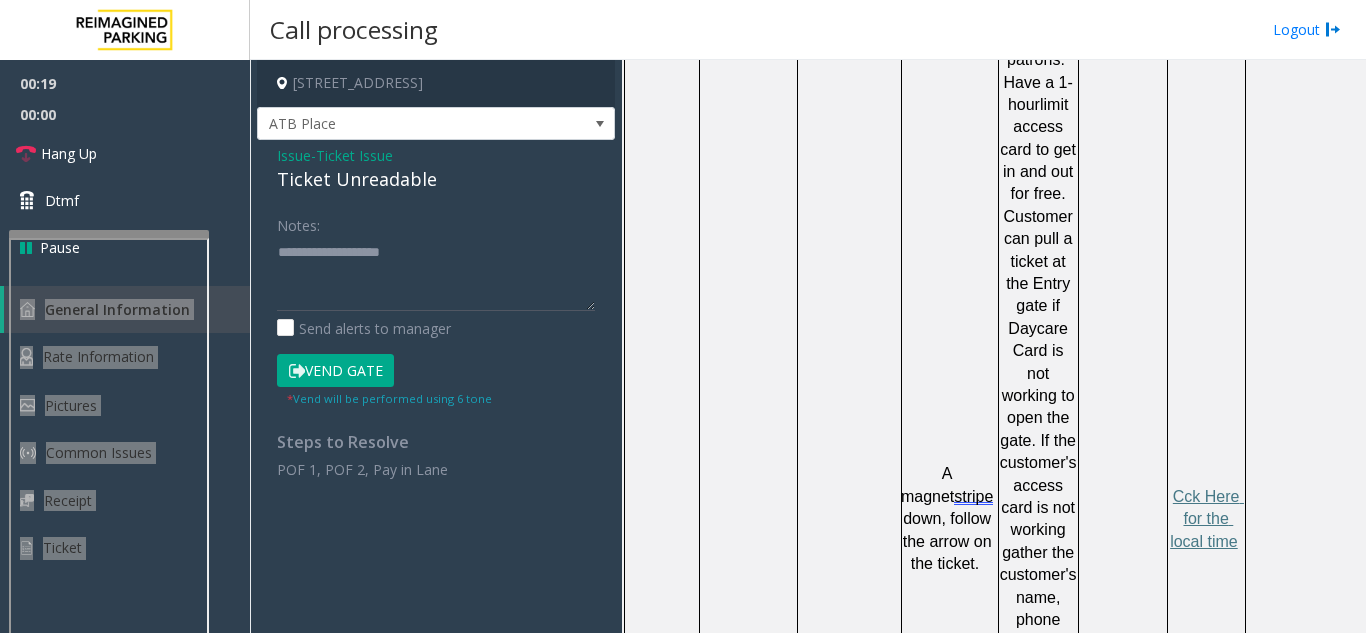 scroll, scrollTop: 1300, scrollLeft: 0, axis: vertical 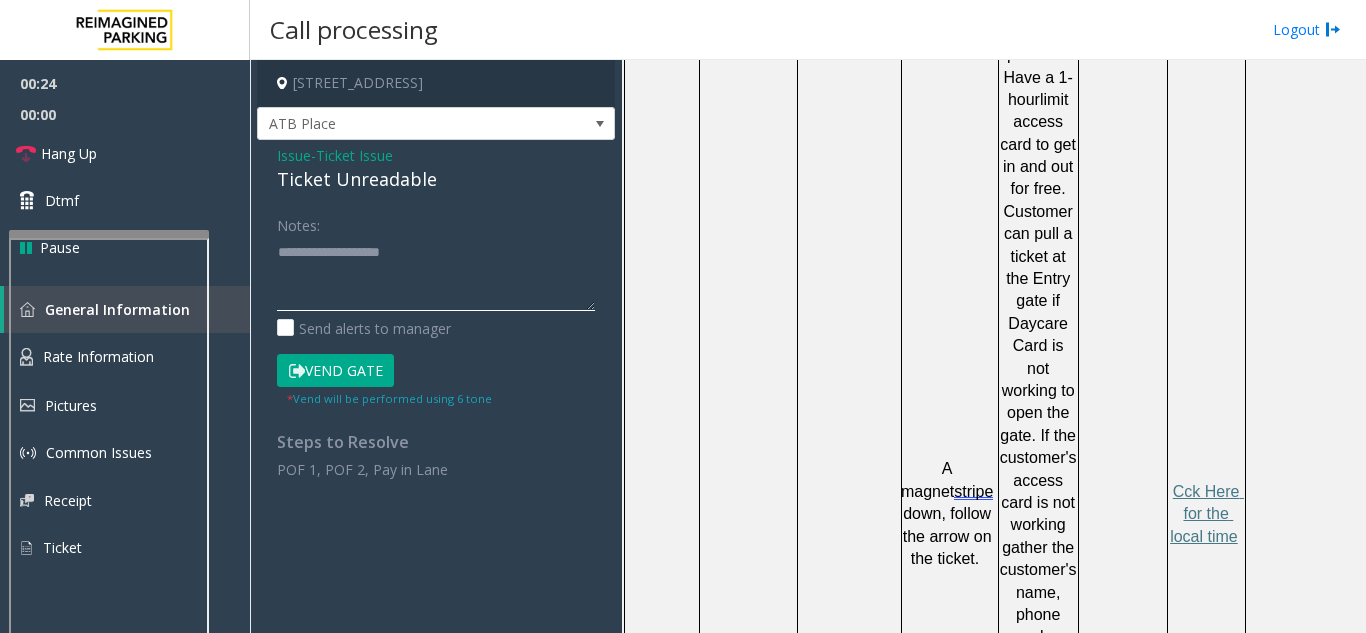 paste on "**********" 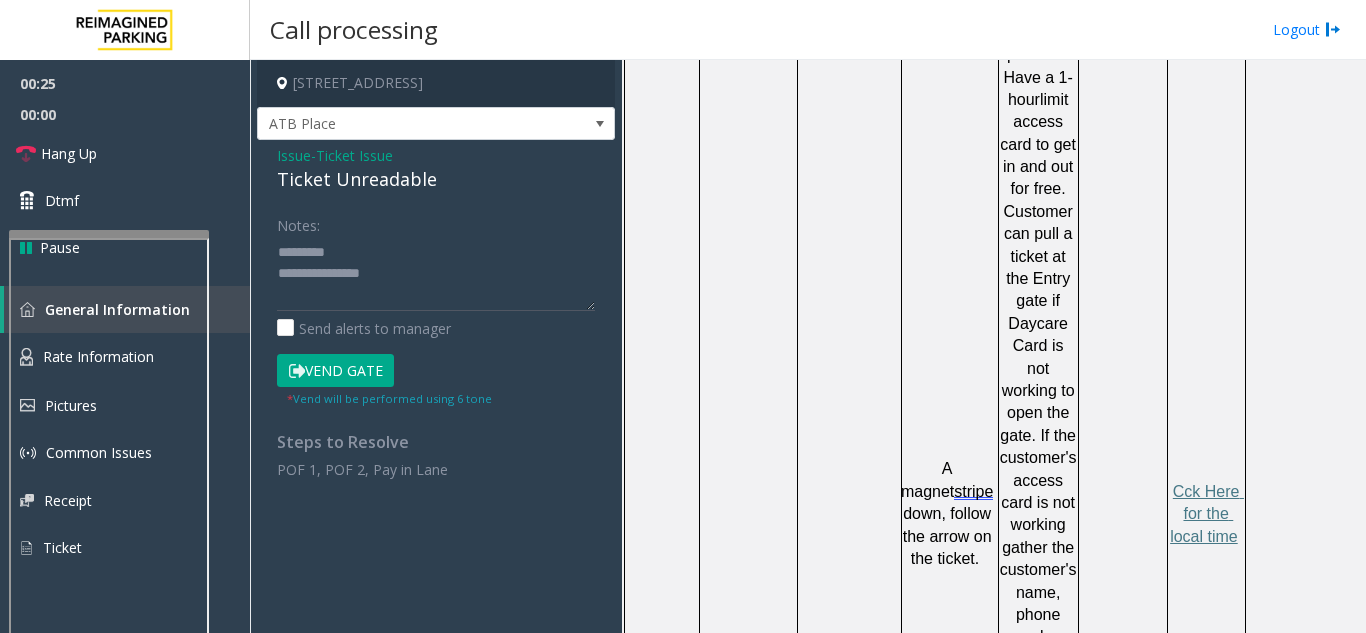 click on "Ticket Unreadable" 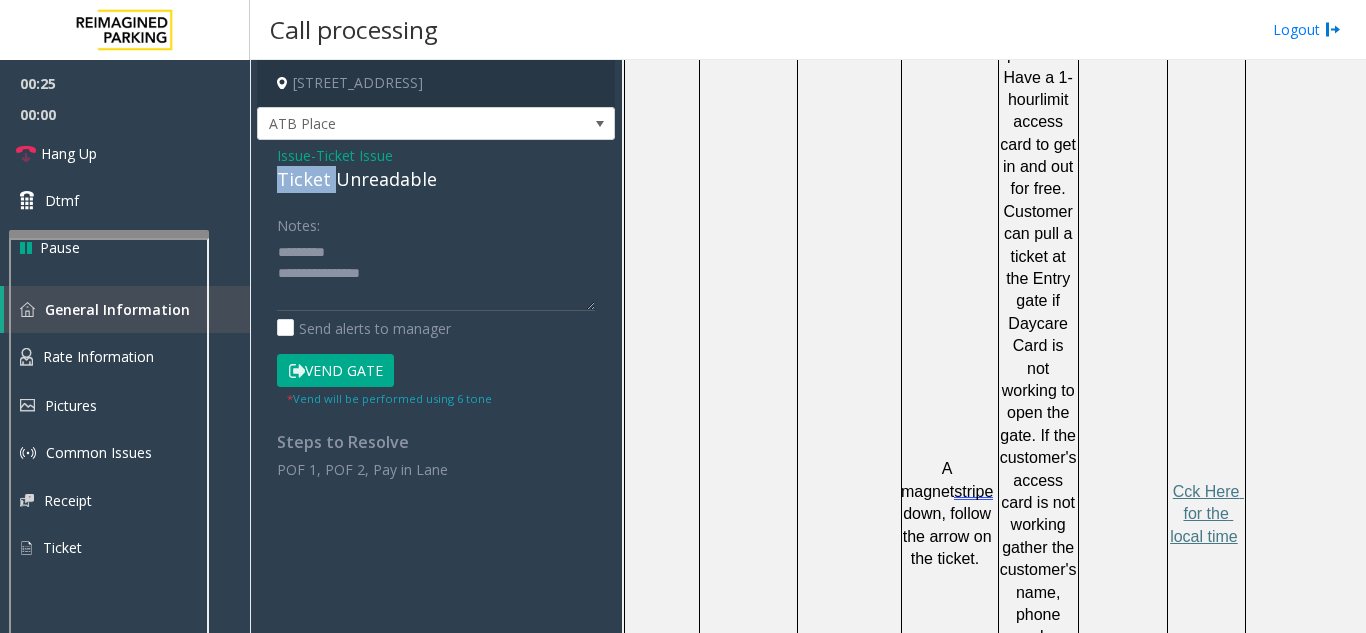 click on "Ticket Unreadable" 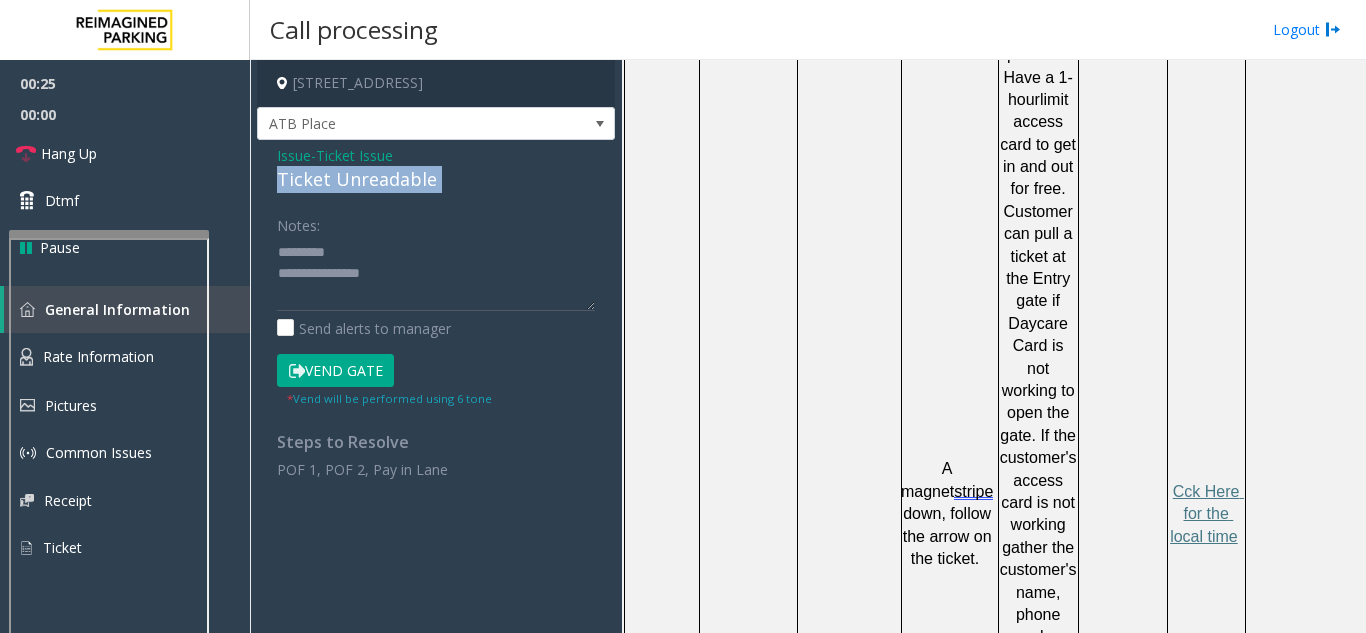 click on "Ticket Unreadable" 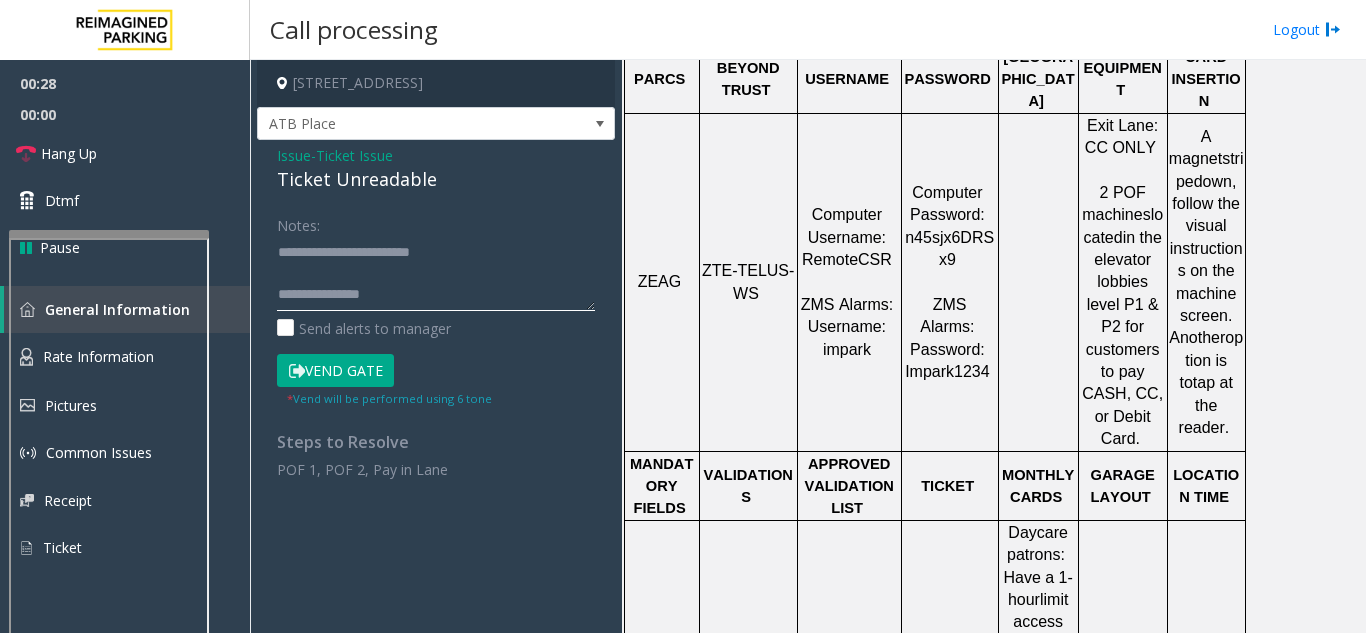 scroll, scrollTop: 400, scrollLeft: 0, axis: vertical 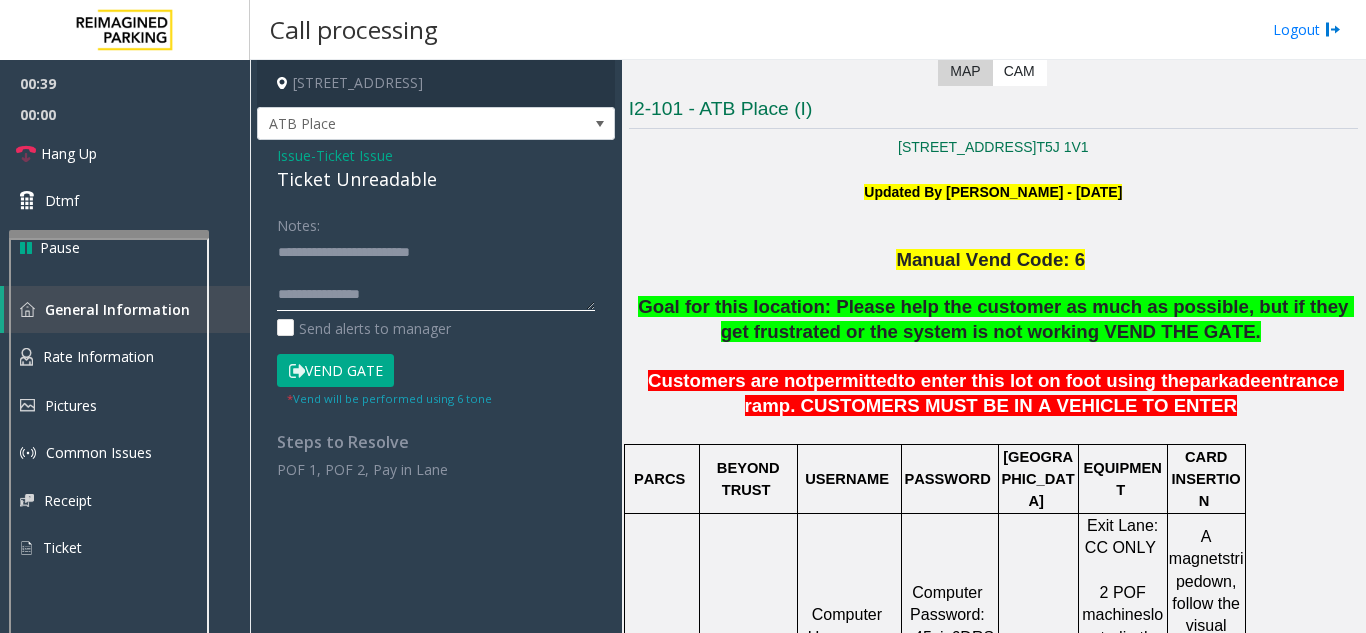 paste on "**********" 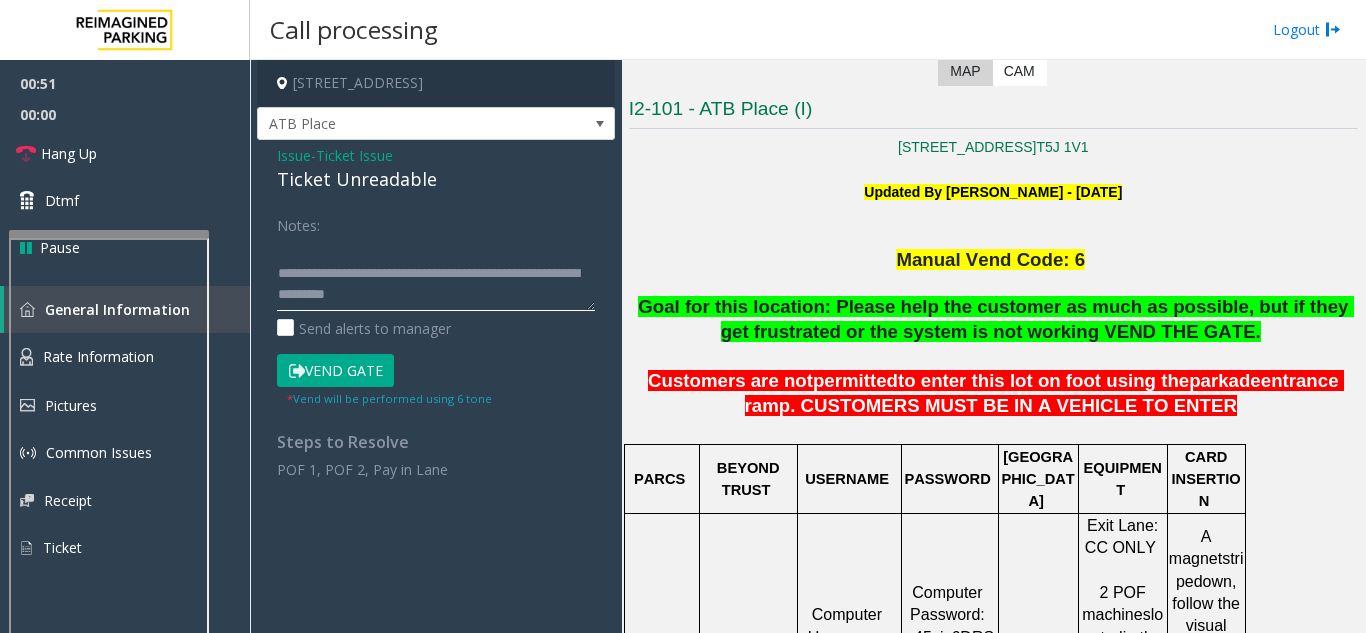 scroll, scrollTop: 0, scrollLeft: 0, axis: both 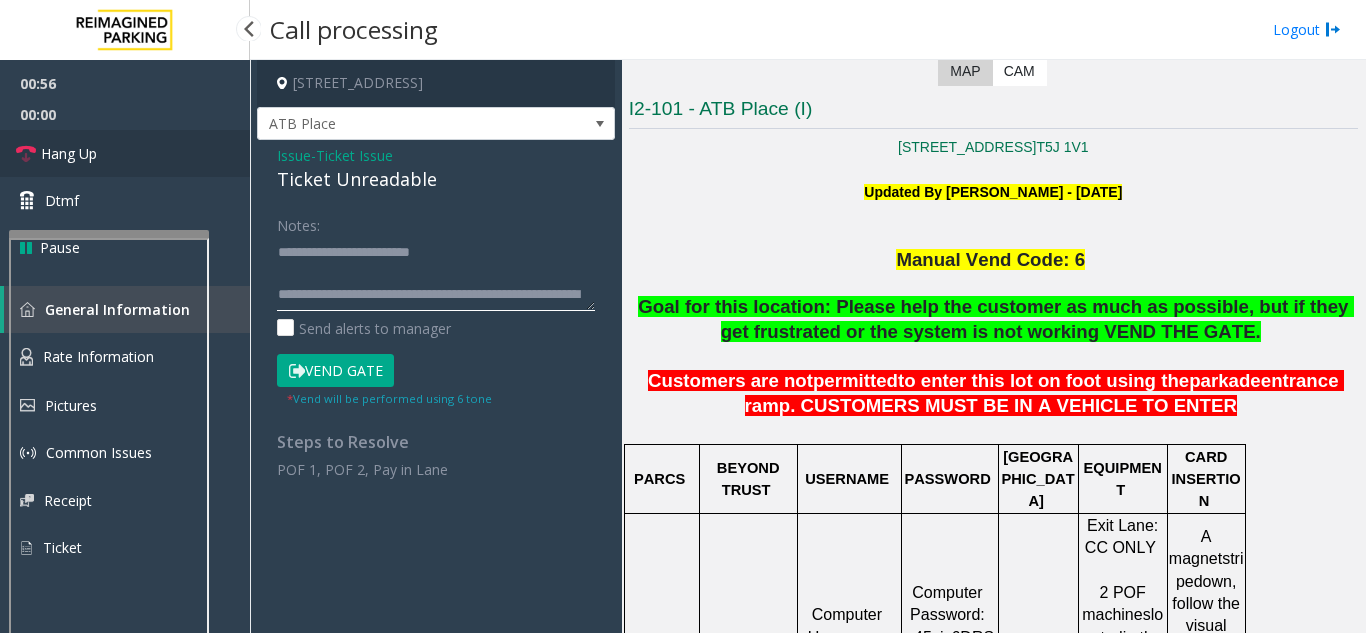 type on "**********" 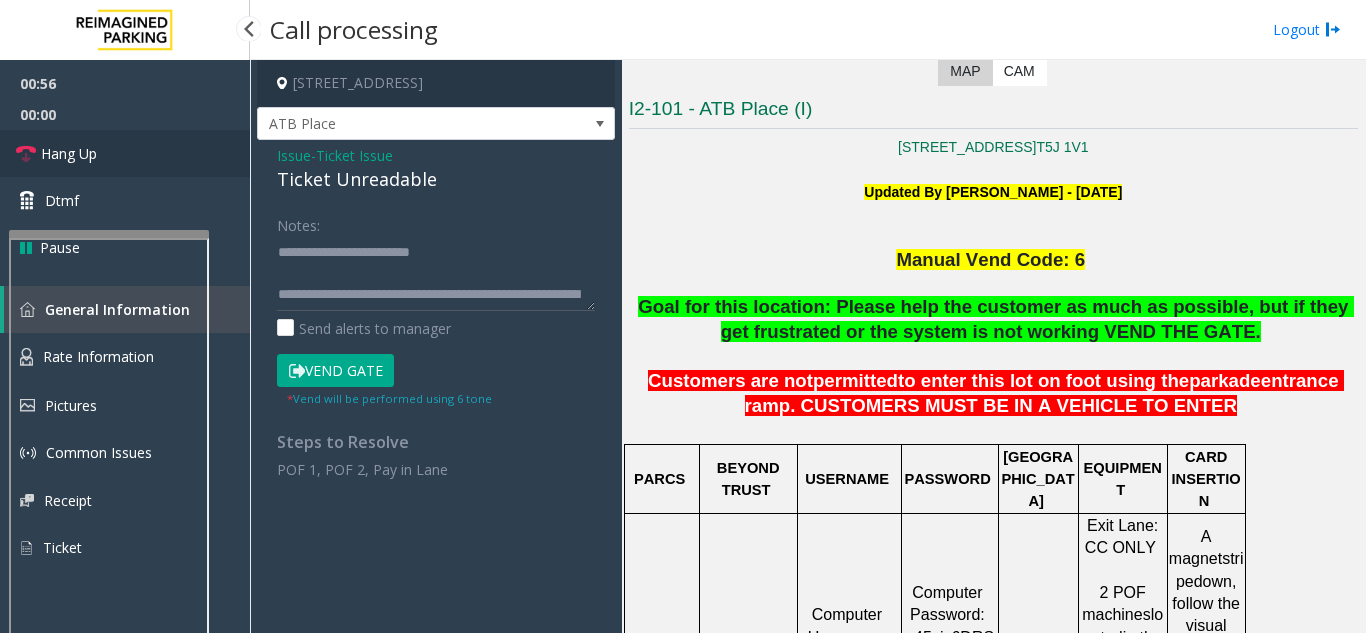 click on "Hang Up" at bounding box center (125, 153) 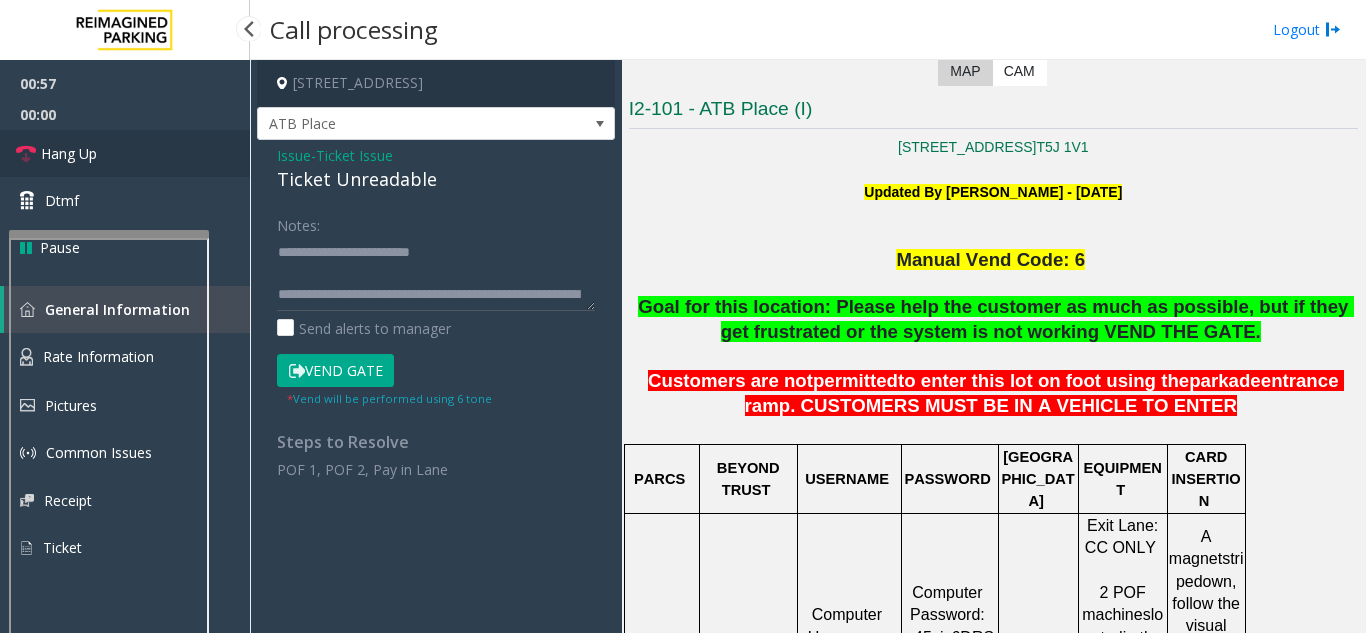 click on "Hang Up" at bounding box center [125, 153] 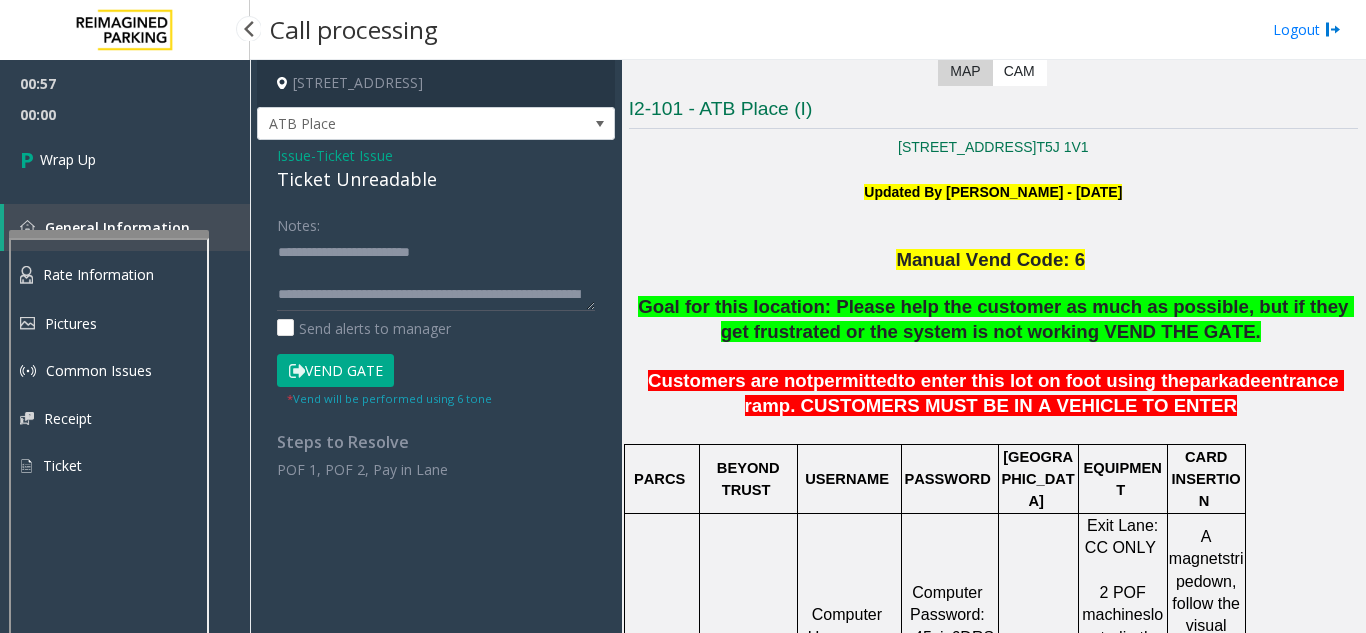 click on "Wrap Up" at bounding box center [125, 159] 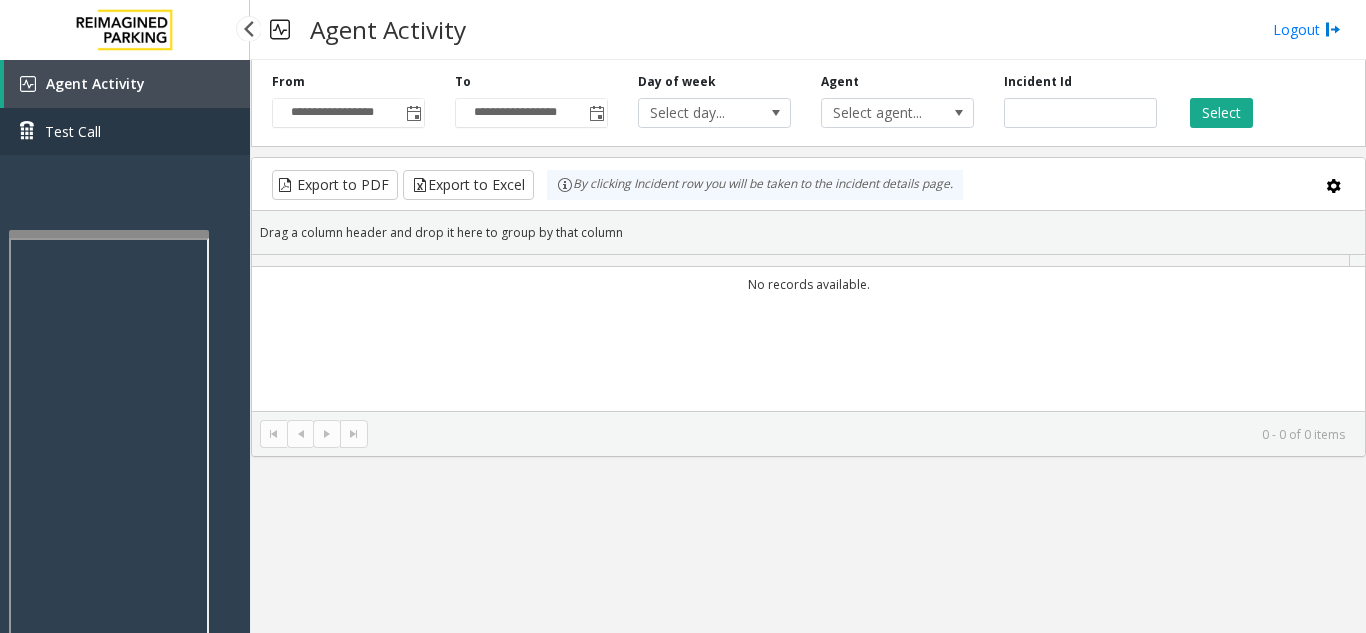 click on "Test Call" at bounding box center (125, 131) 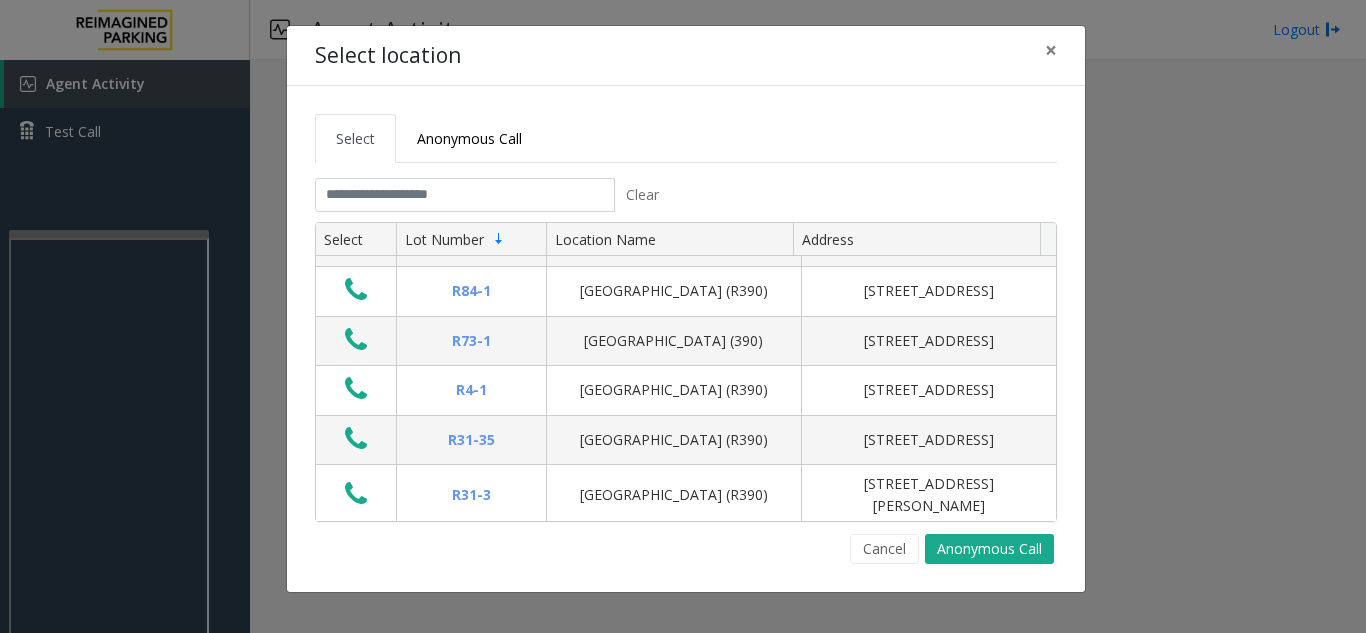 click on "Select Anonymous Call Clear Select Lot Number Location Name Address R86-52 Filmore Garage (R390) [STREET_ADDRESS] BCC Garage (Also known as ANB Garage) (R390)  [STREET_ADDRESS][GEOGRAPHIC_DATA] (R390) [STREET_ADDRESS][GEOGRAPHIC_DATA] (390) [STREET_ADDRESS][GEOGRAPHIC_DATA] (R390) [STREET_ADDRESS][GEOGRAPHIC_DATA] (R390) [STREET_ADDRESS][GEOGRAPHIC_DATA][STREET_ADDRESS][PERSON_NAME] (R390) [STREET_ADDRESS]-[GEOGRAPHIC_DATA] (MBC)(R390) [STREET_ADDRESS][GEOGRAPHIC_DATA]-[GEOGRAPHIC_DATA]) [STREET_ADDRESS] First ([GEOGRAPHIC_DATA][STREET_ADDRESS][GEOGRAPHIC_DATA] (R390) [STREET_ADDRESS][GEOGRAPHIC_DATA]-[GEOGRAPHIC_DATA] (R390) [STREET_ADDRESS] 2" 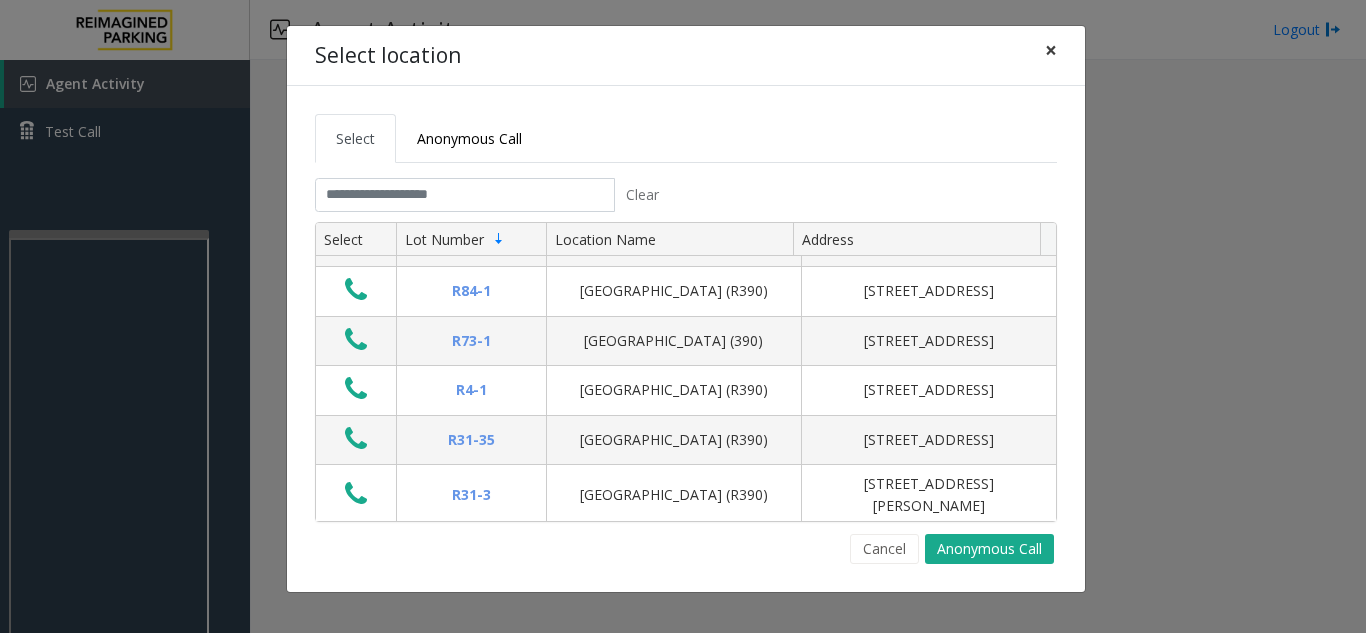 click on "×" 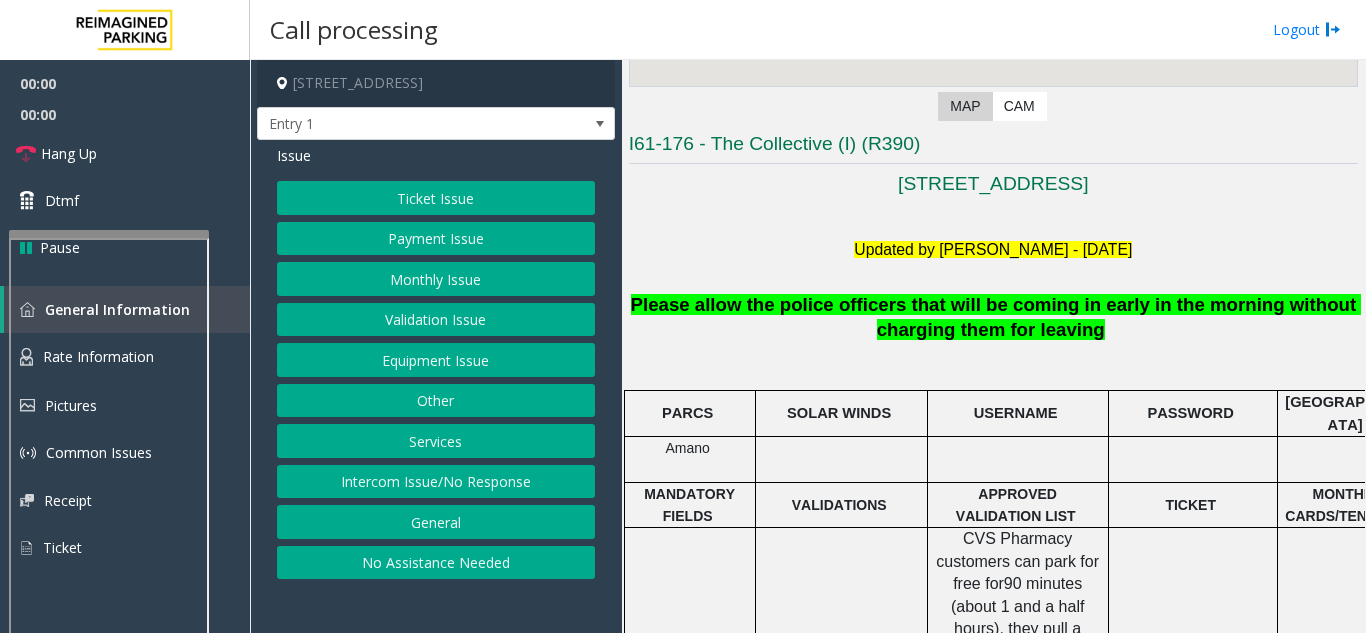 scroll, scrollTop: 400, scrollLeft: 0, axis: vertical 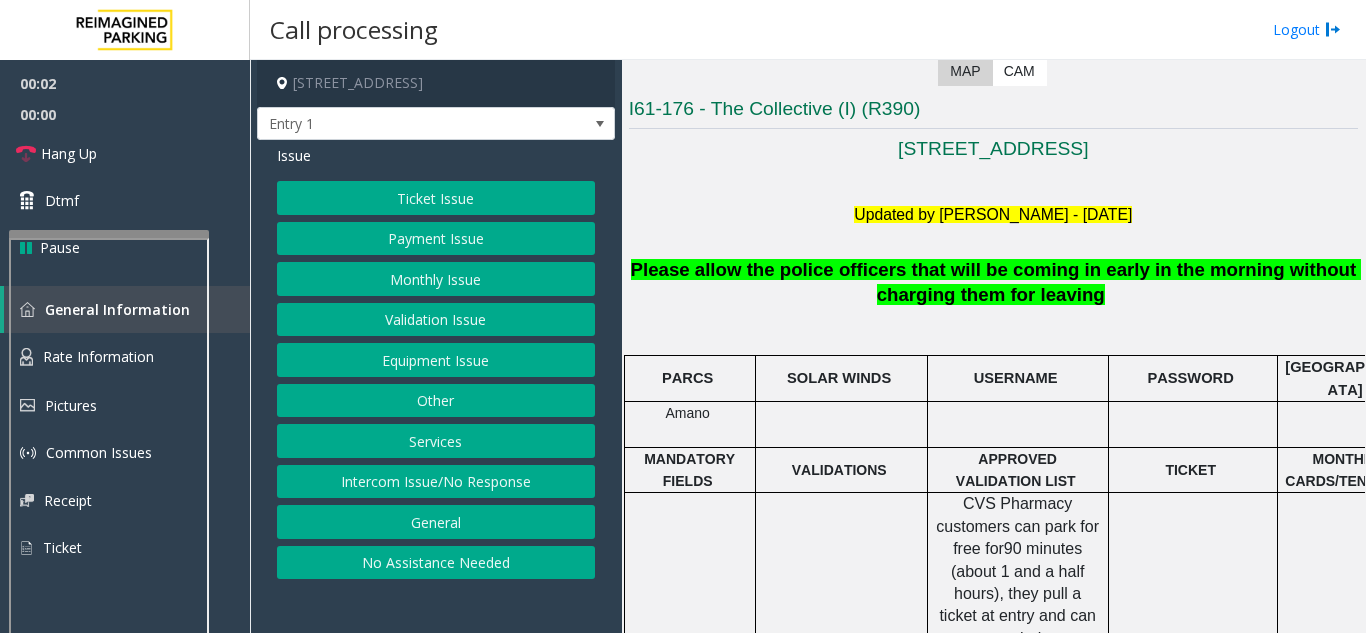click on "Intercom Issue/No Response" 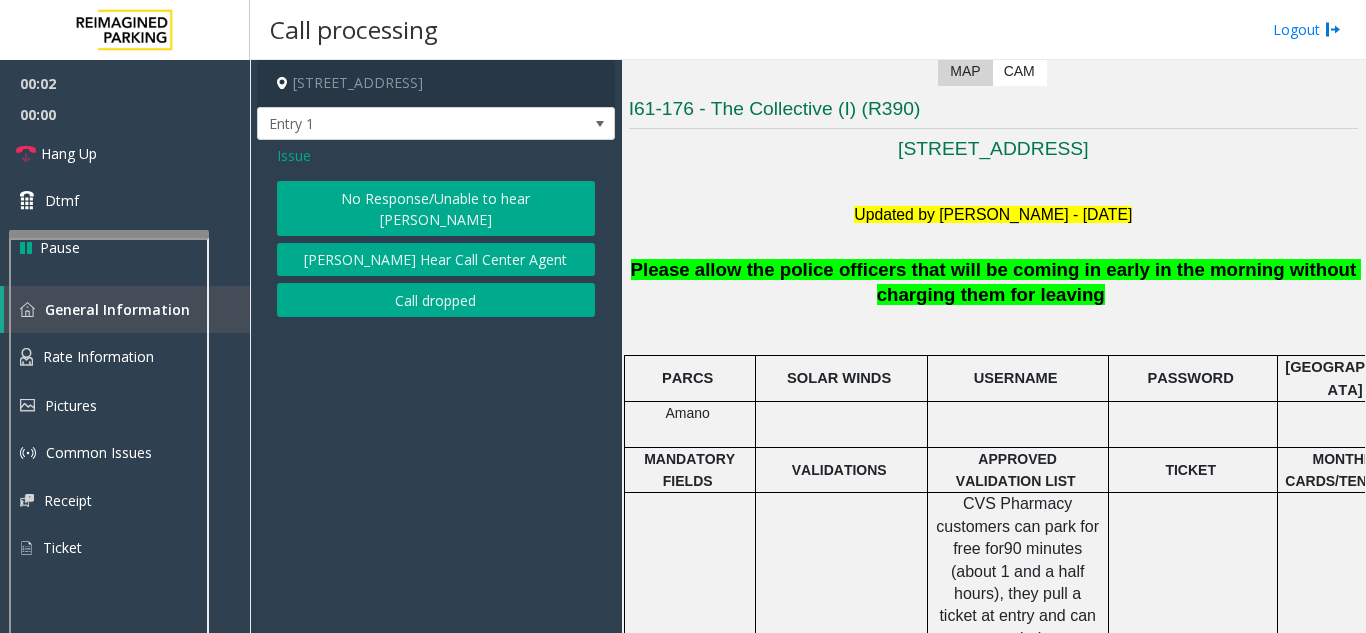 click on "No Response/Unable to hear [PERSON_NAME]" 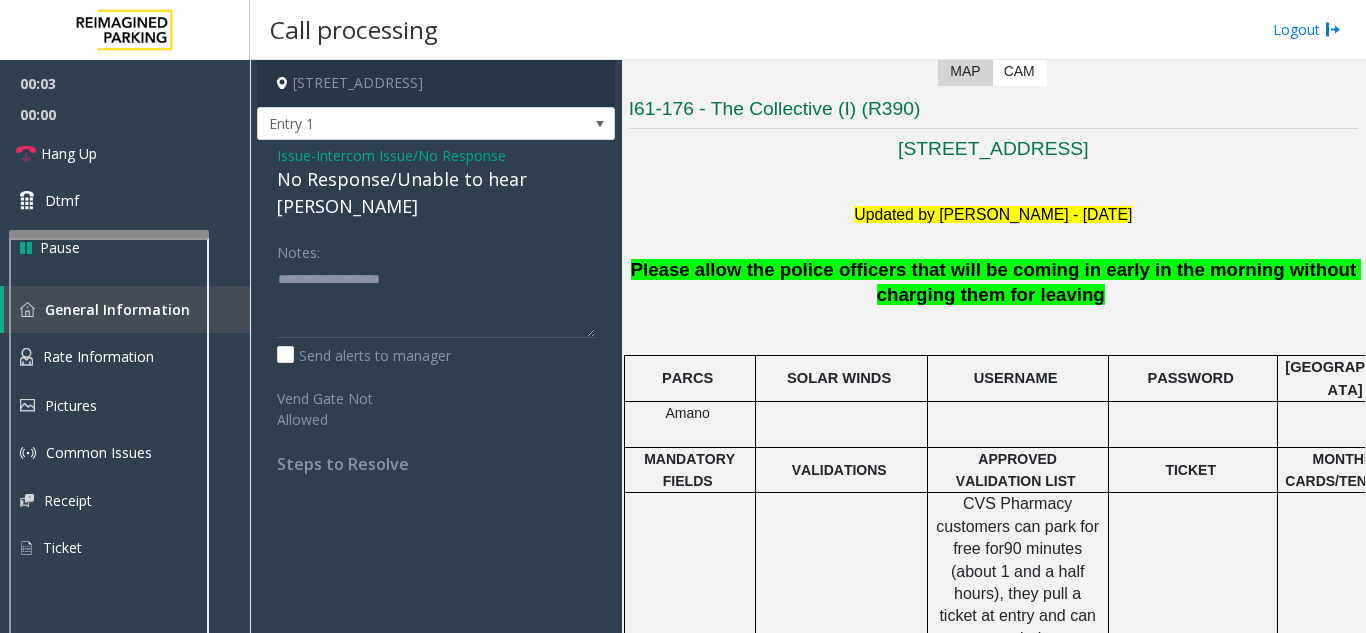click on "No Response/Unable to hear [PERSON_NAME]" 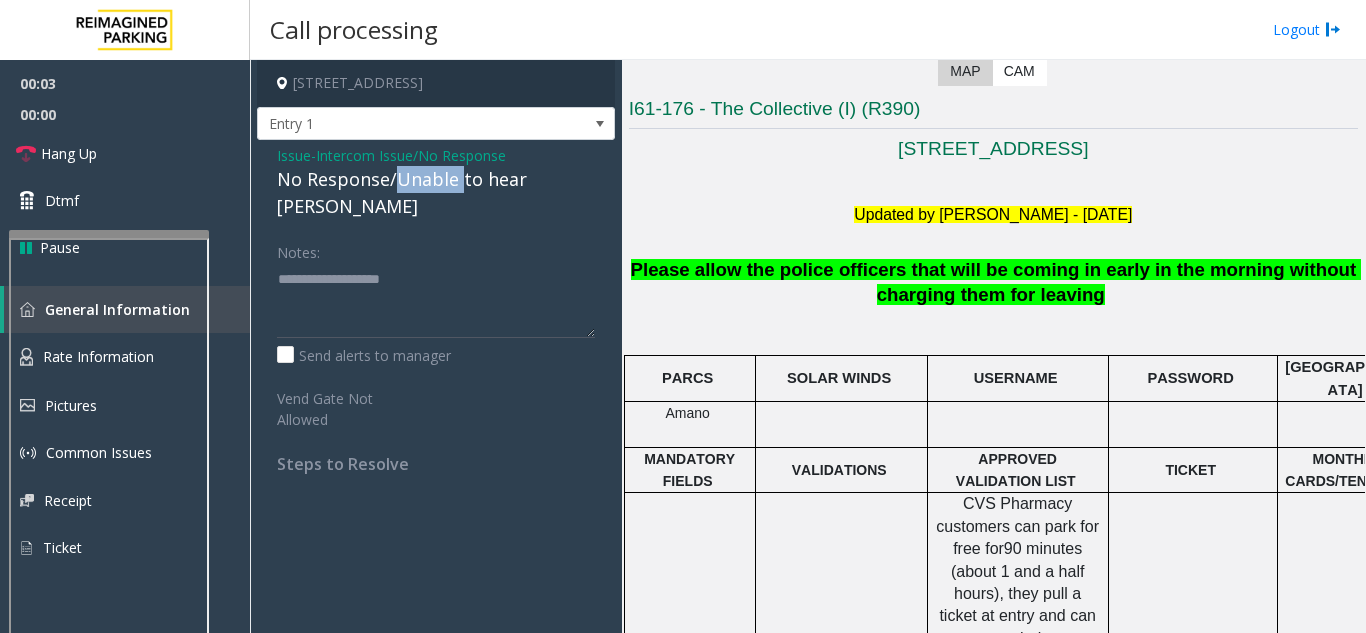 click on "No Response/Unable to hear [PERSON_NAME]" 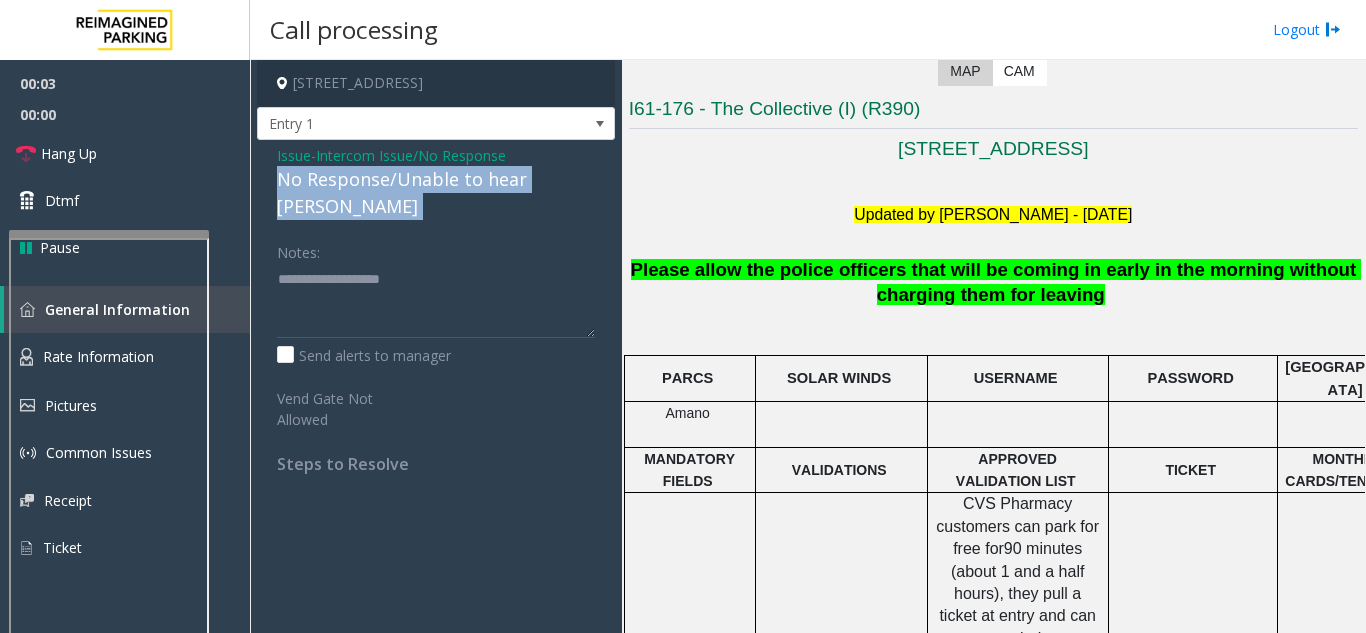 click on "No Response/Unable to hear [PERSON_NAME]" 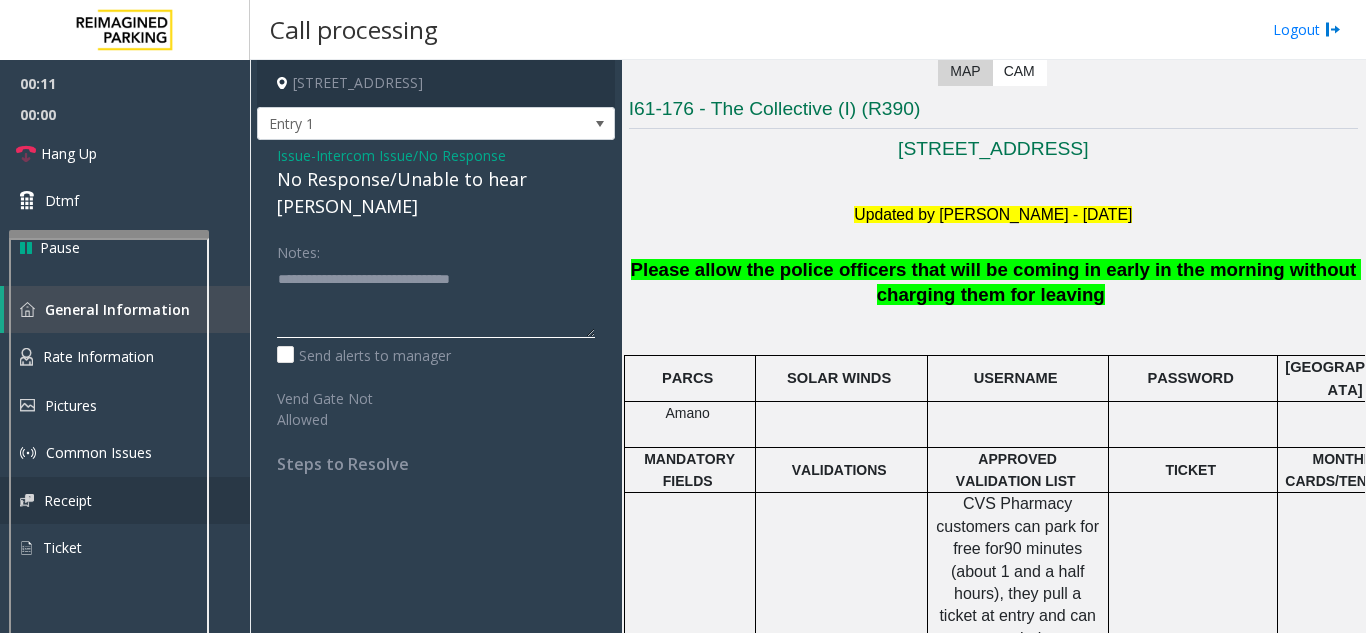 type on "**********" 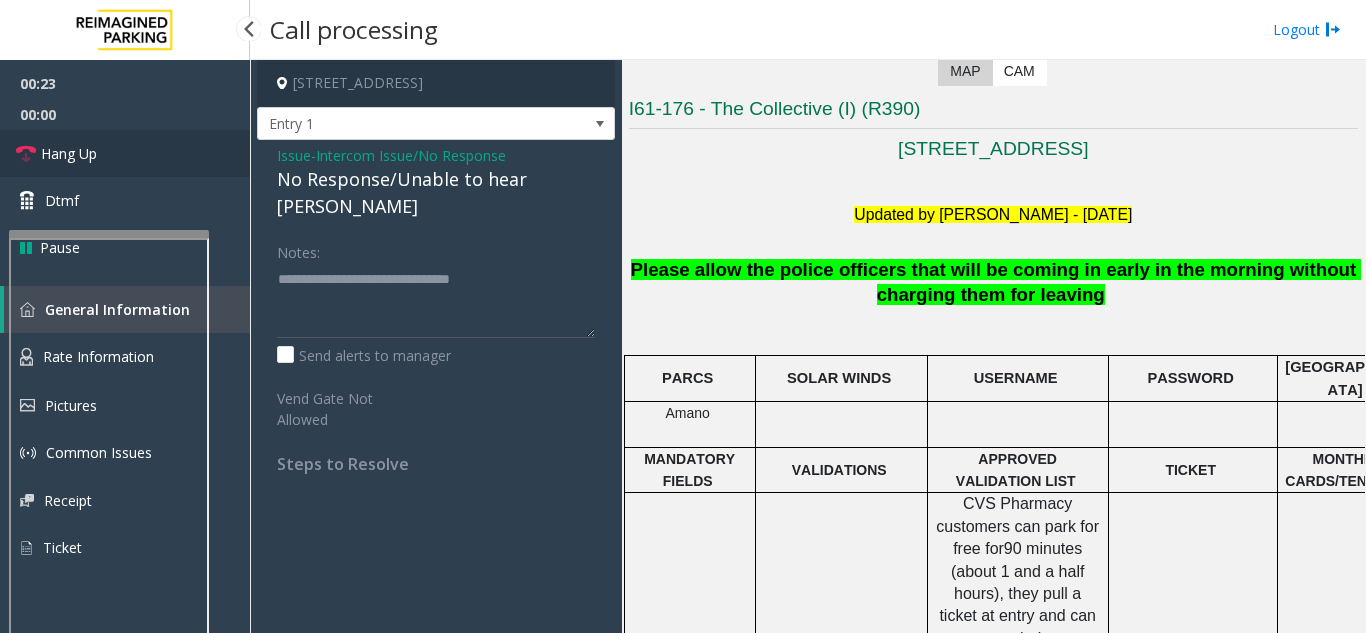 click on "Hang Up" at bounding box center [125, 153] 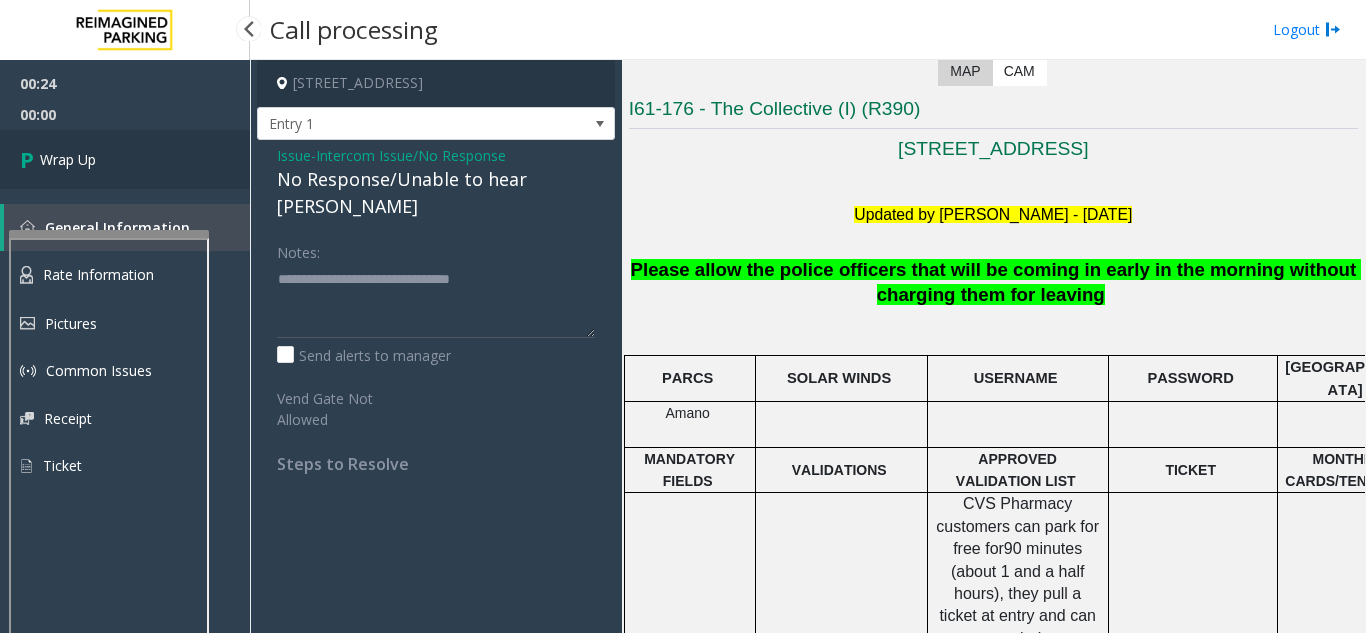 click on "Wrap Up" at bounding box center [125, 159] 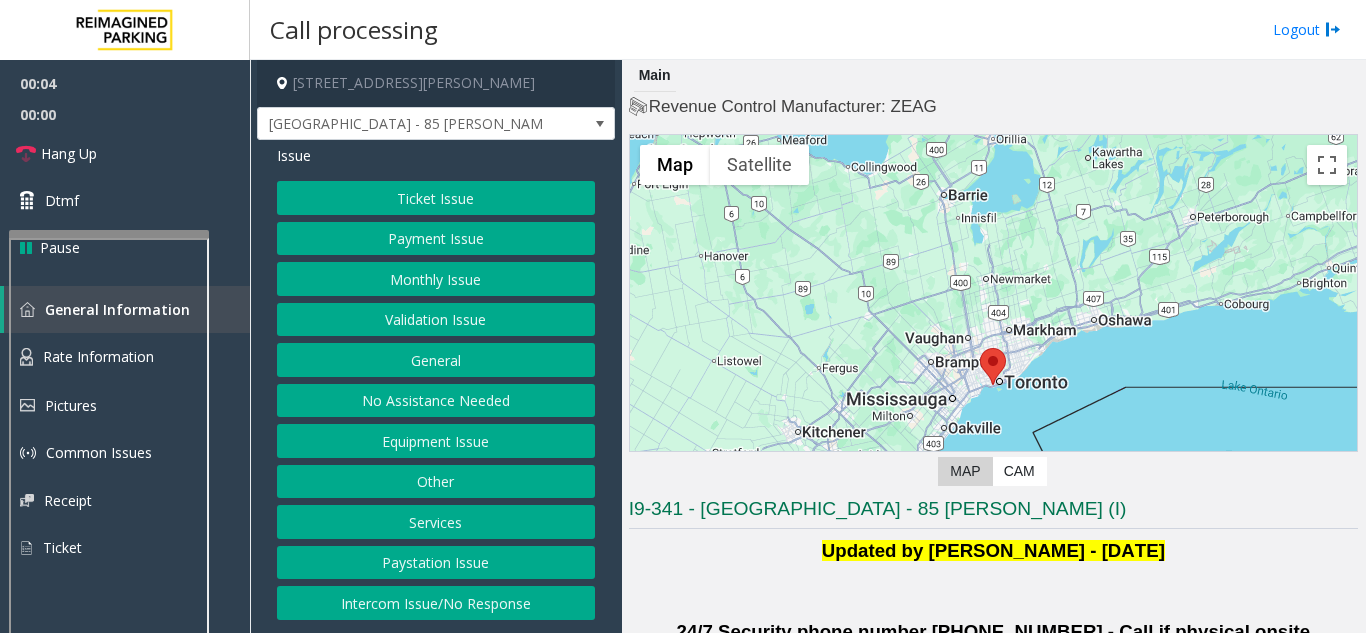 click on "Validation Issue" 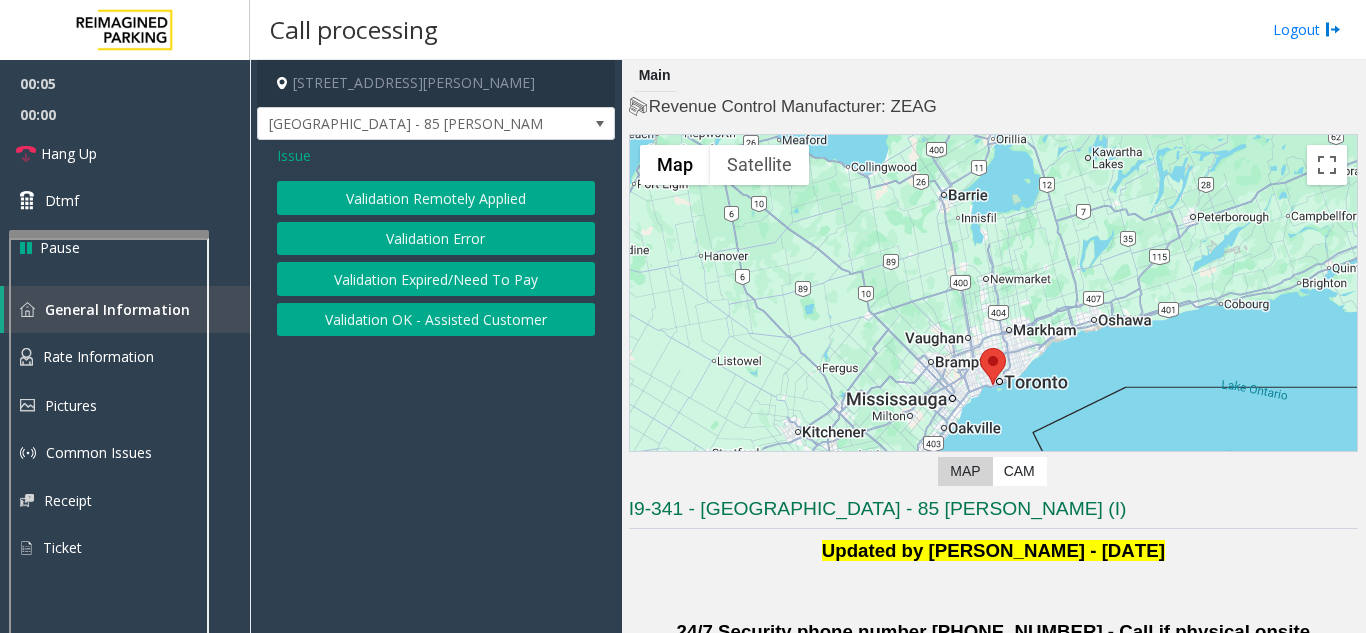 click on "Validation Error" 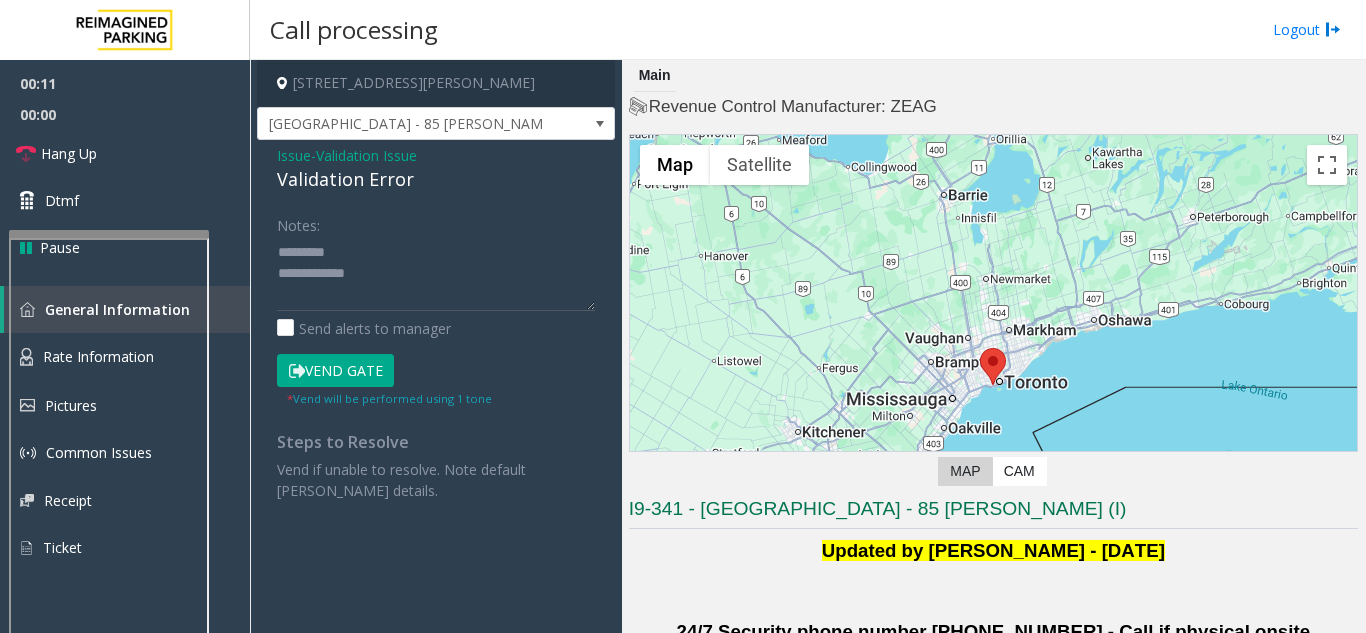 click on "Validation Error" 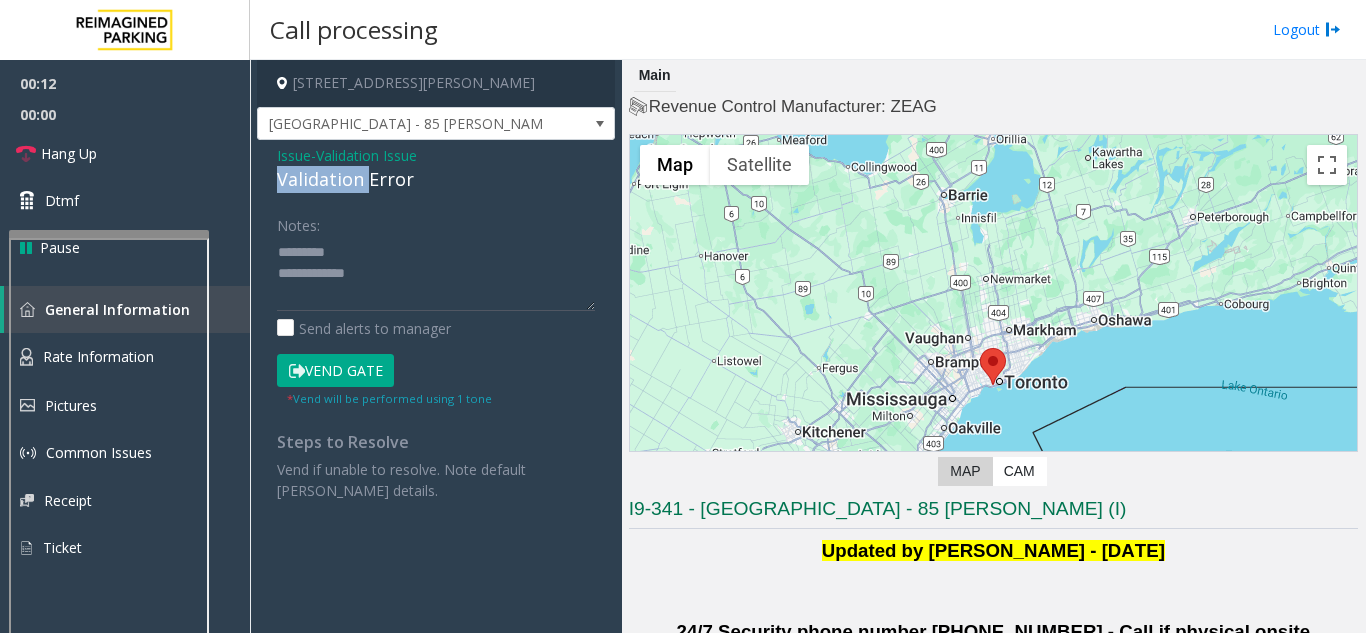 click on "Validation Error" 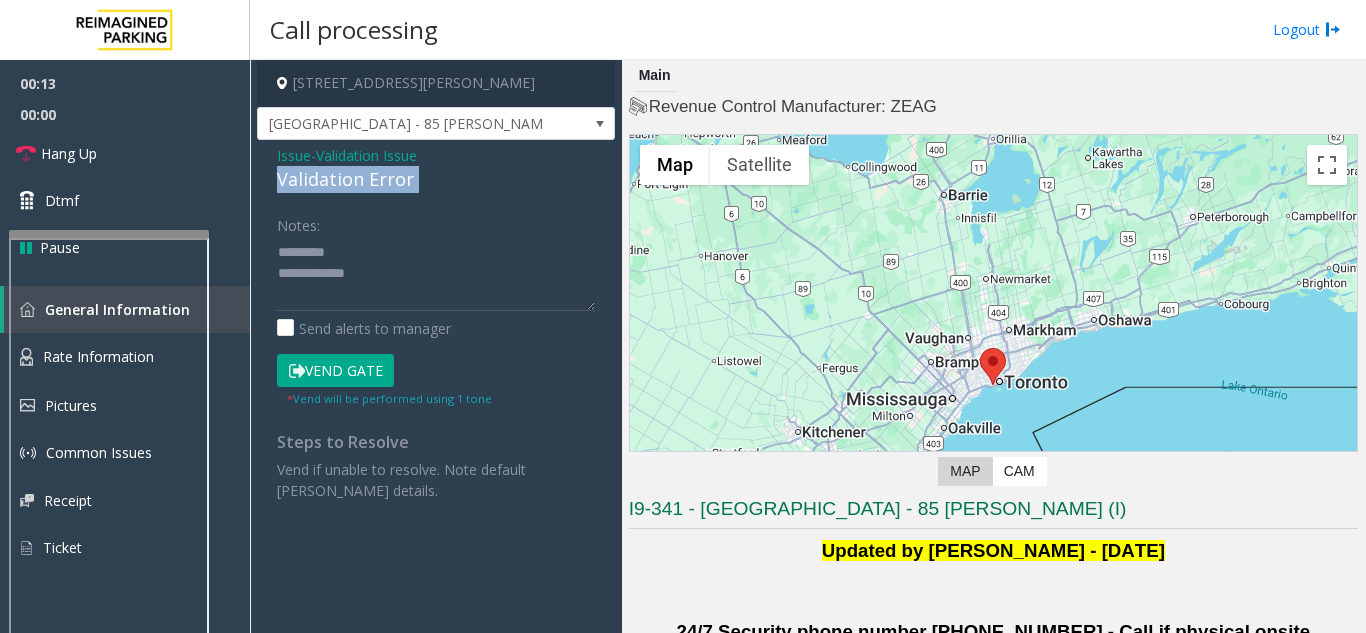 click on "Validation Error" 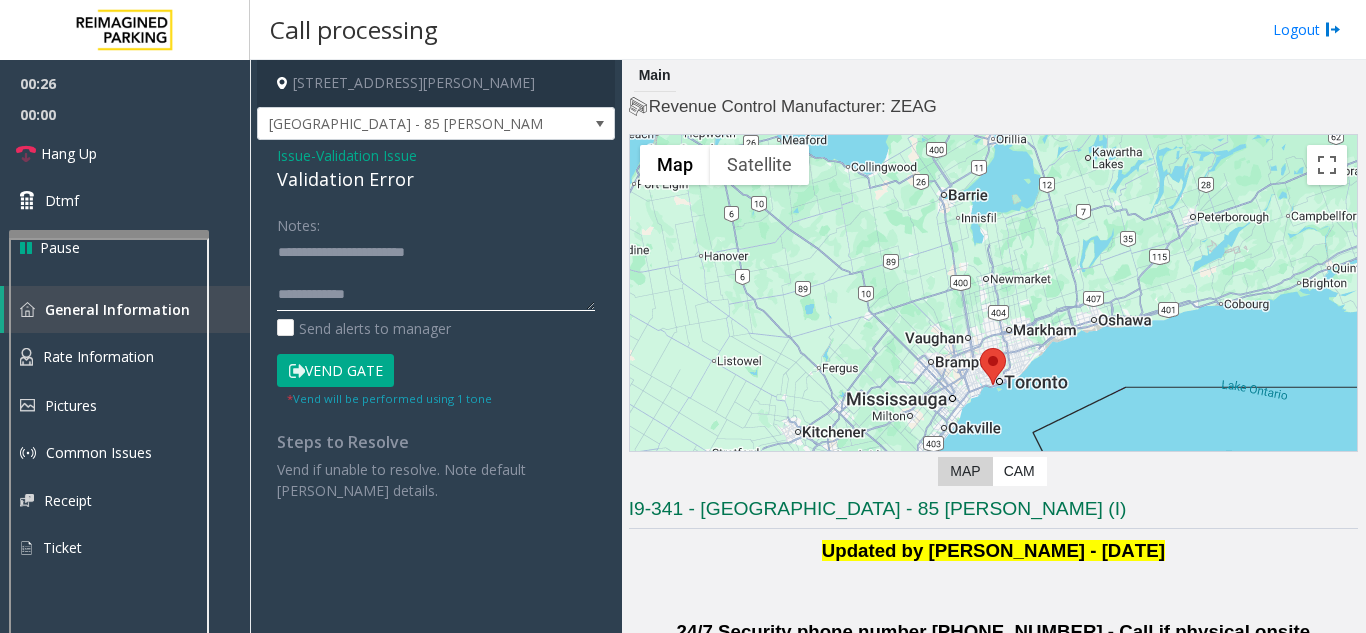 click 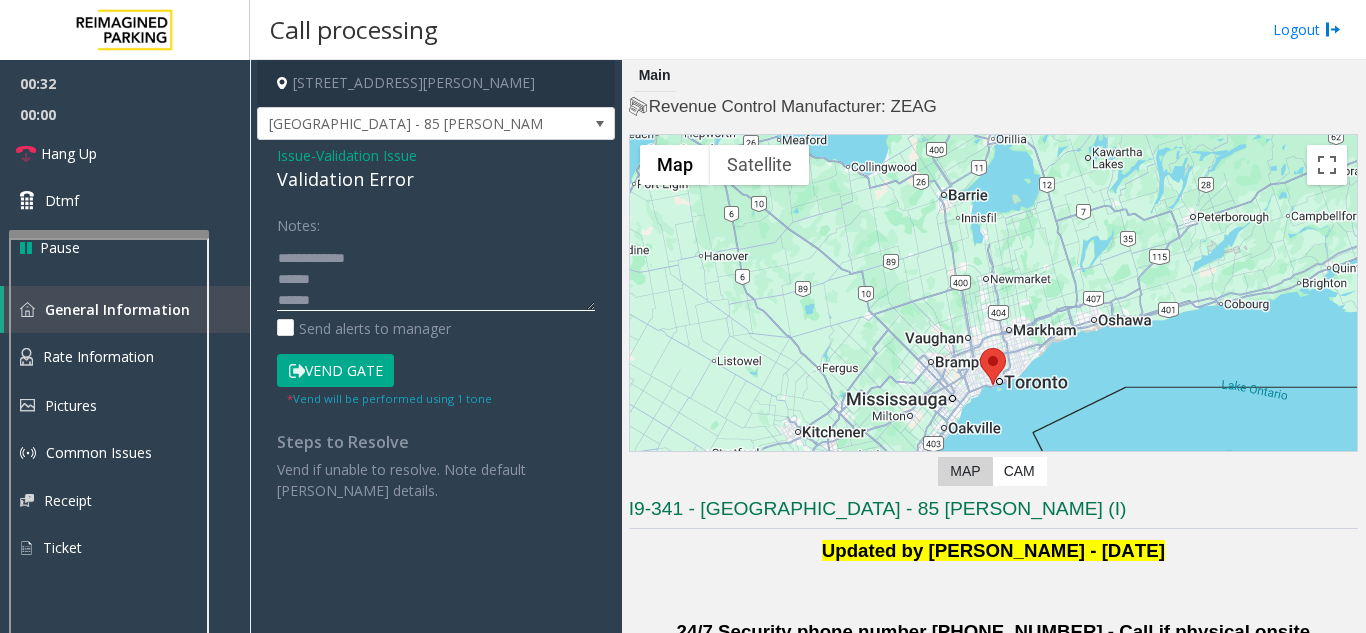scroll, scrollTop: 57, scrollLeft: 0, axis: vertical 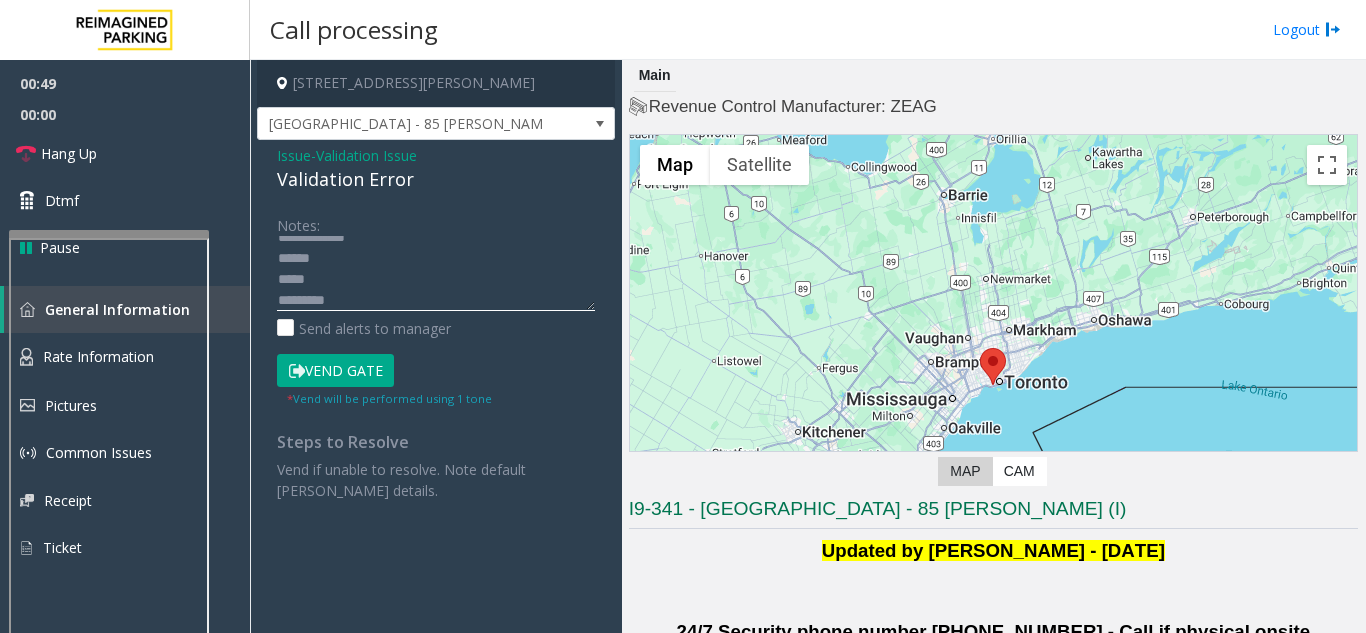 click 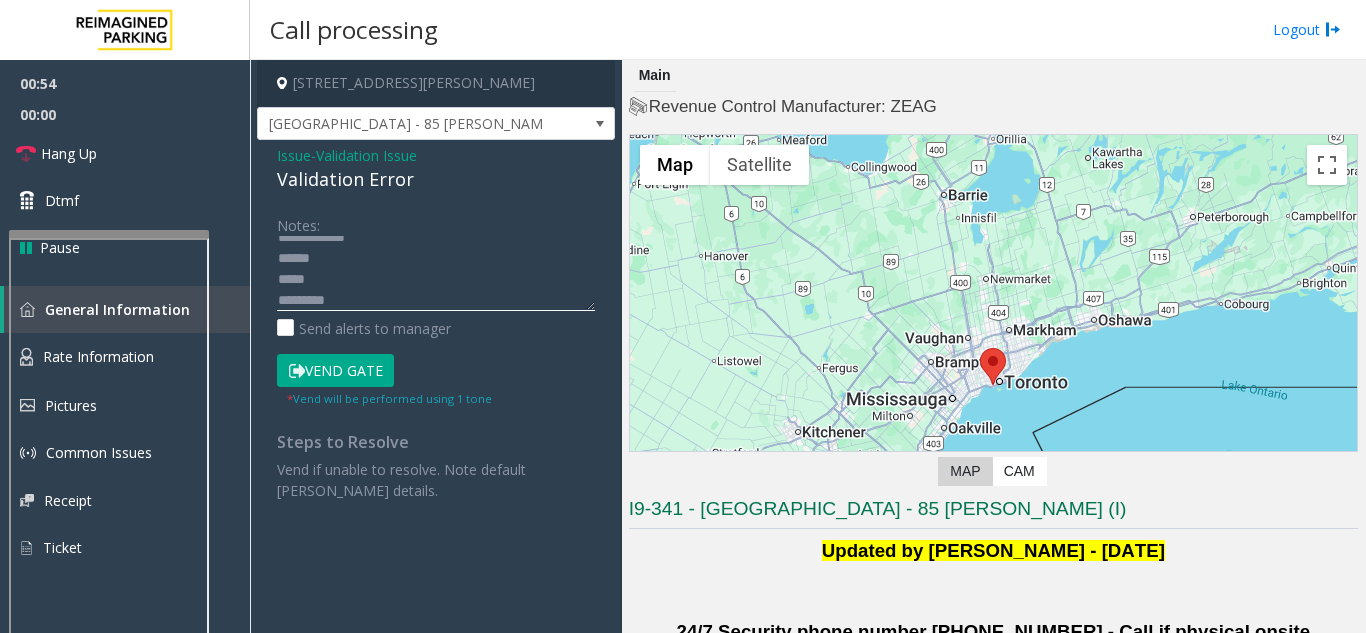 click 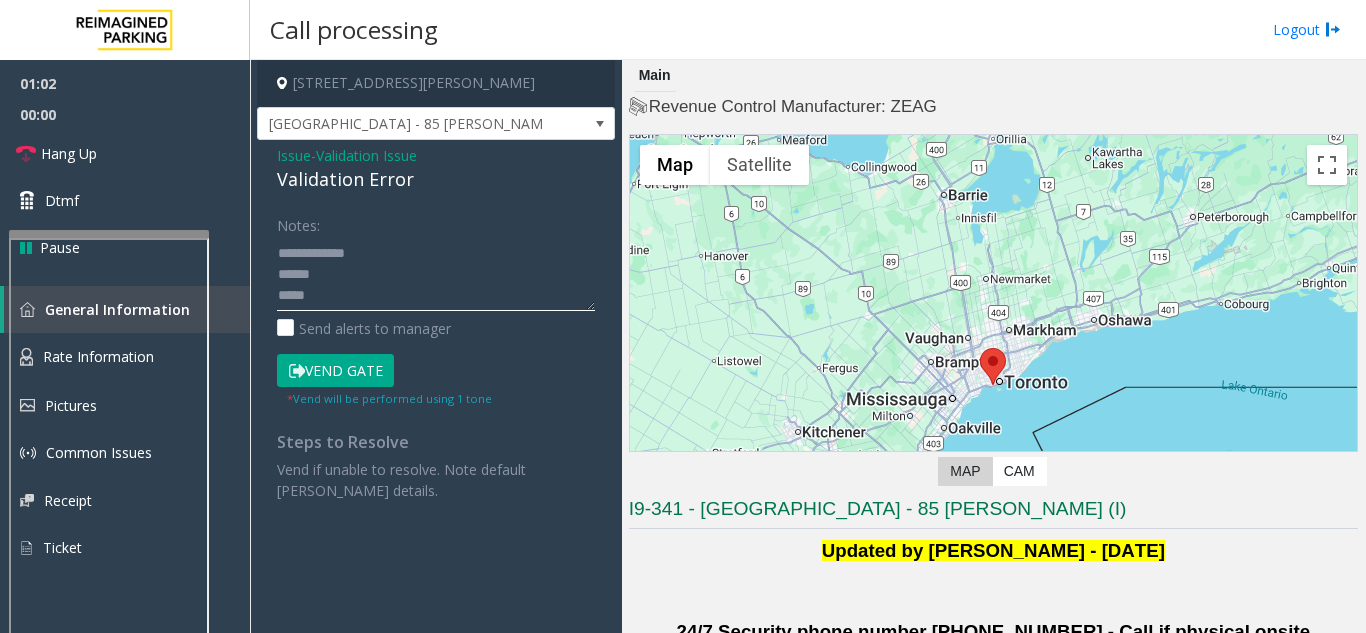 scroll, scrollTop: 63, scrollLeft: 0, axis: vertical 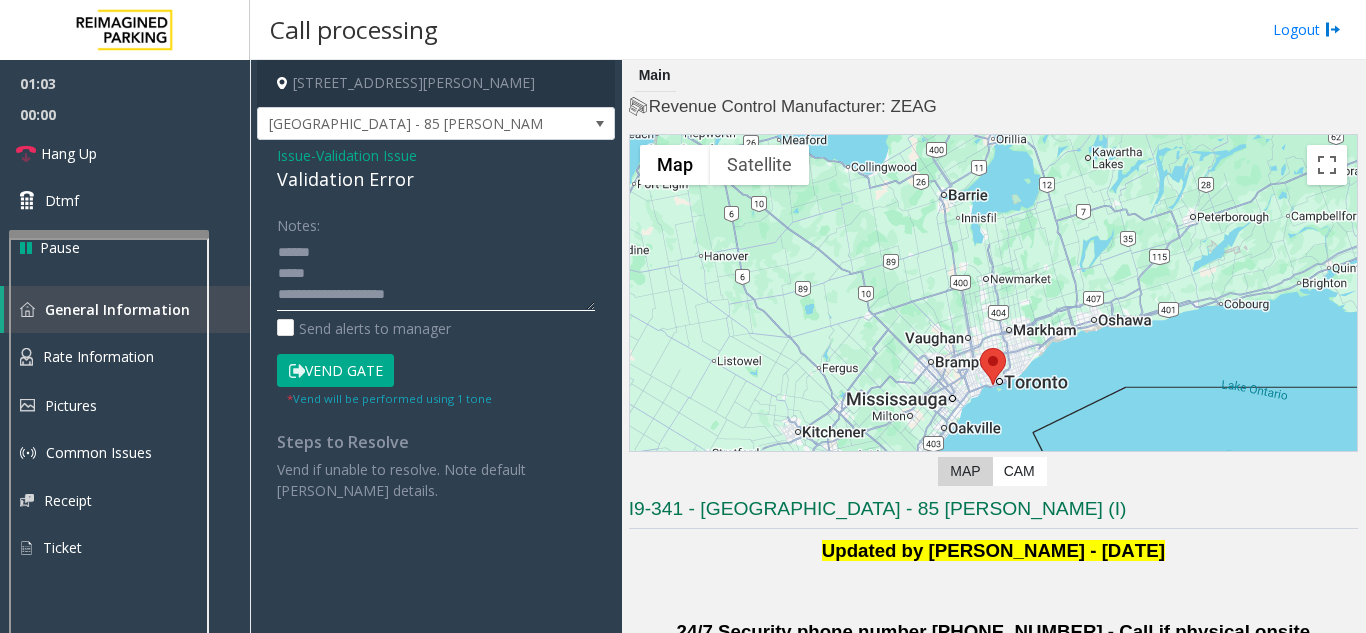 click 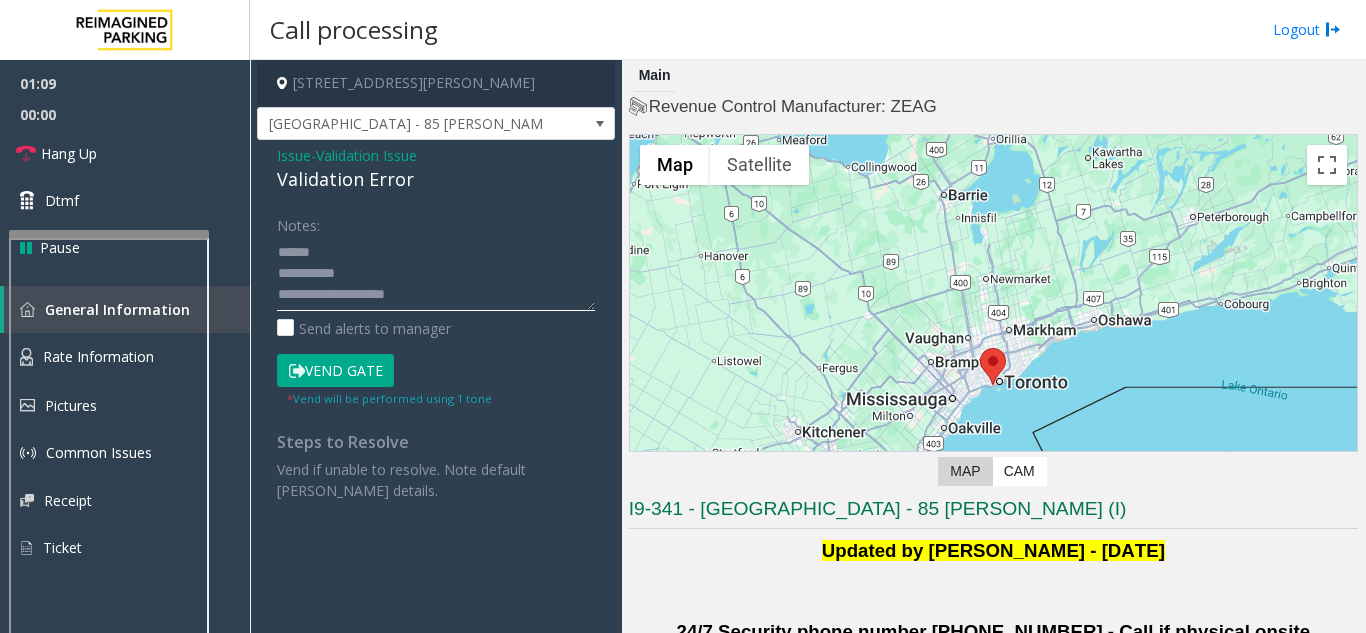 click 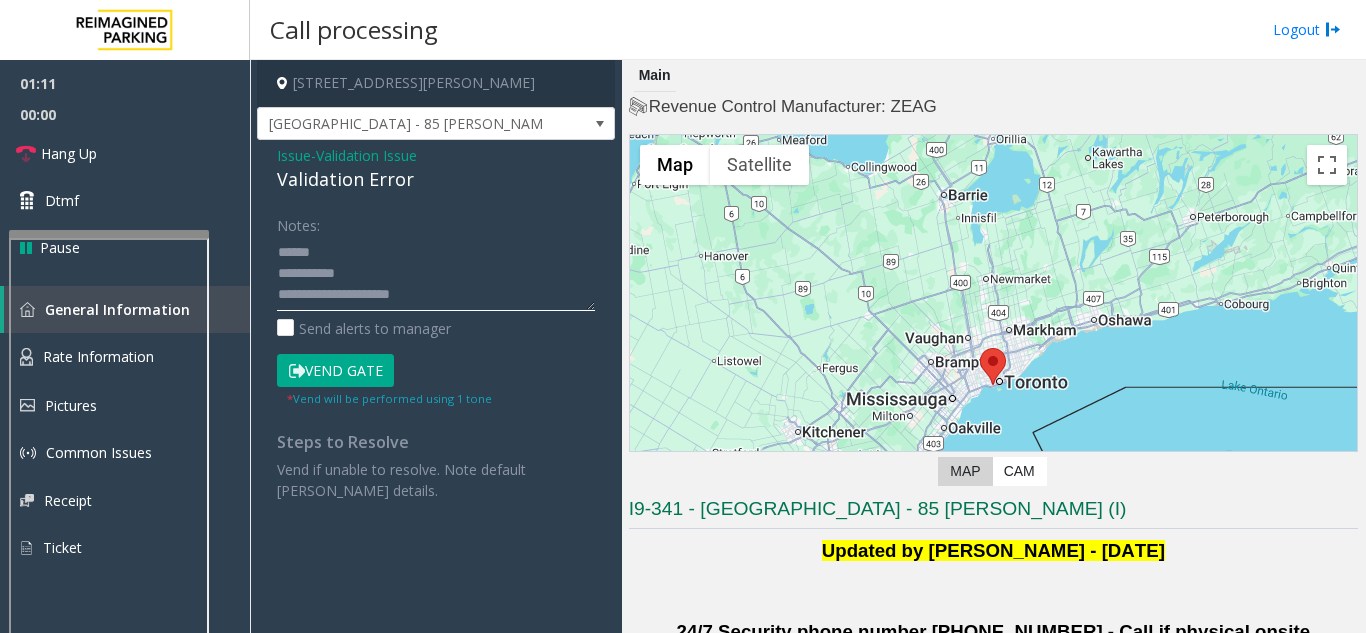 scroll, scrollTop: 78, scrollLeft: 0, axis: vertical 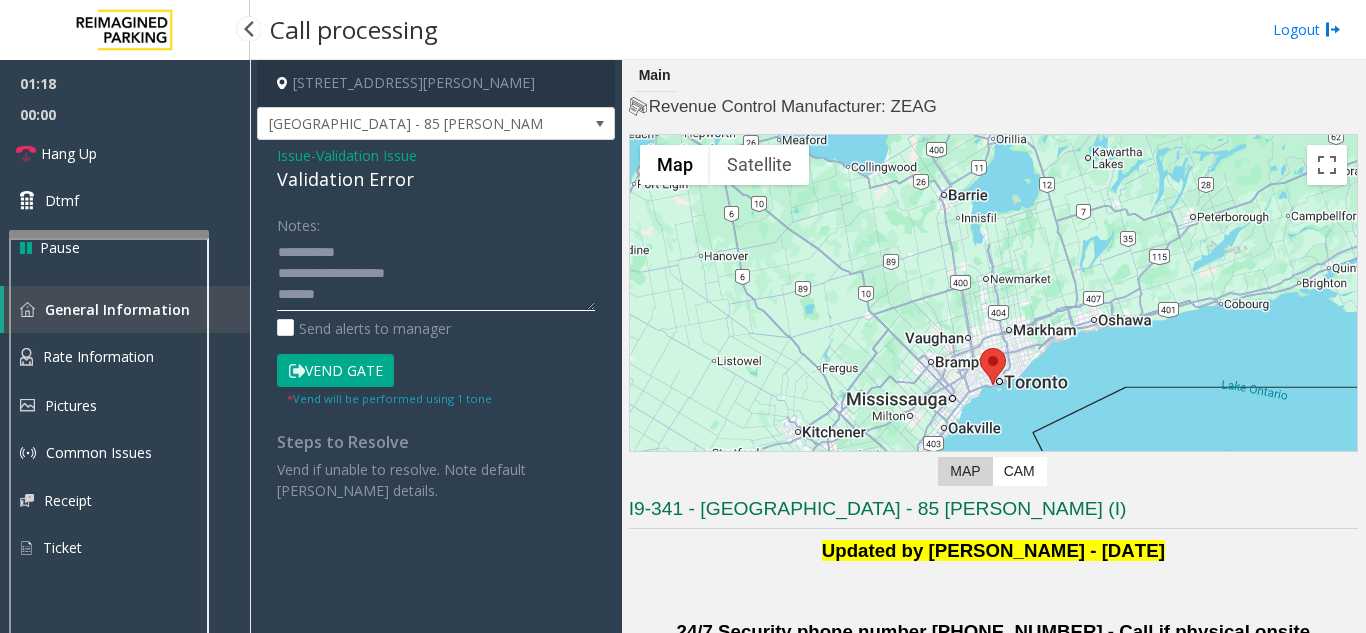 drag, startPoint x: 371, startPoint y: 302, endPoint x: 218, endPoint y: 307, distance: 153.08168 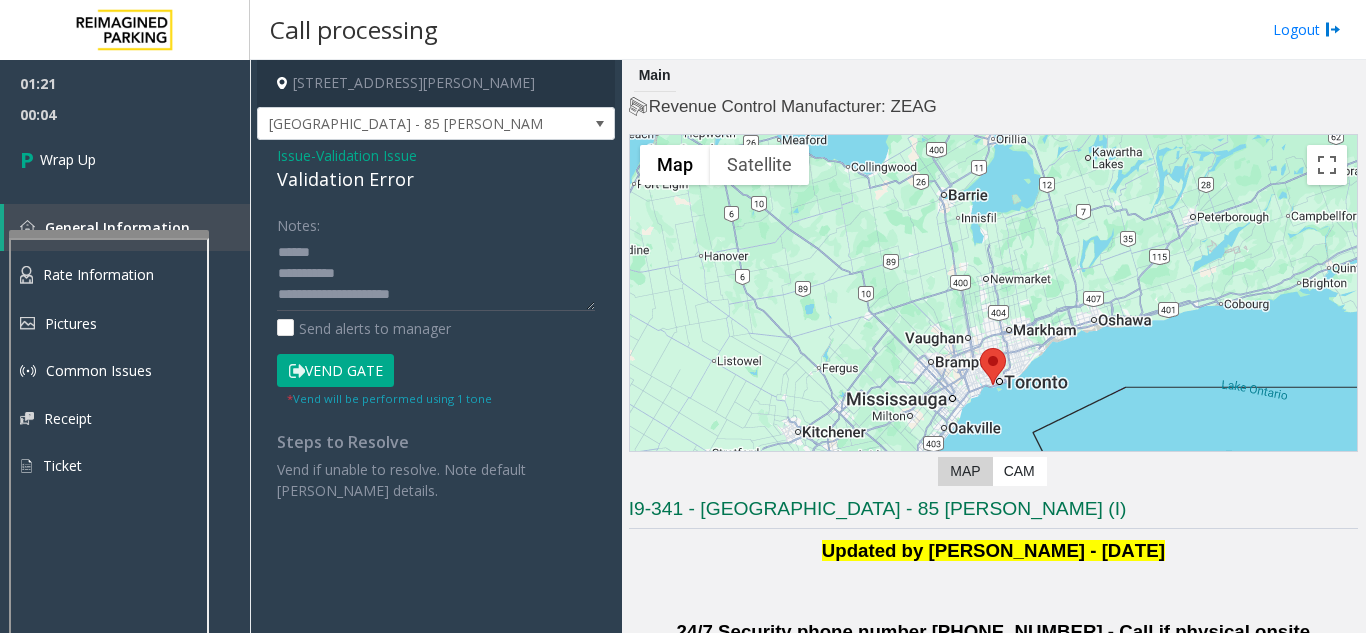 scroll, scrollTop: 0, scrollLeft: 0, axis: both 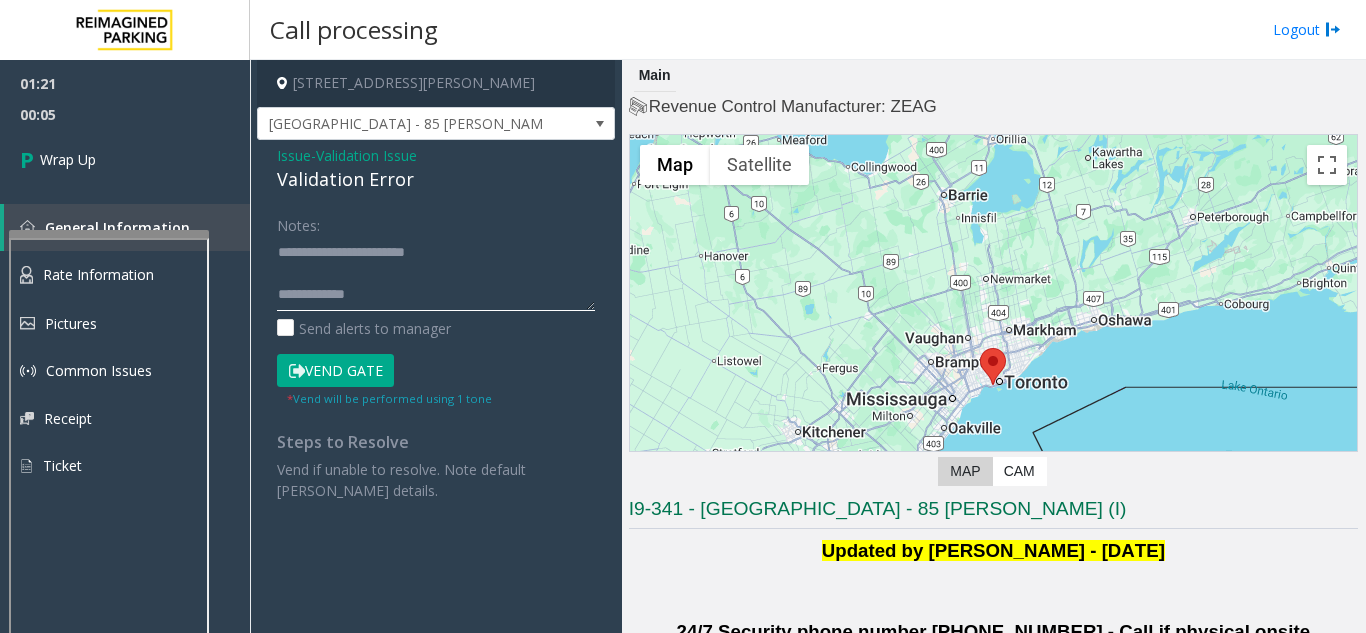 click 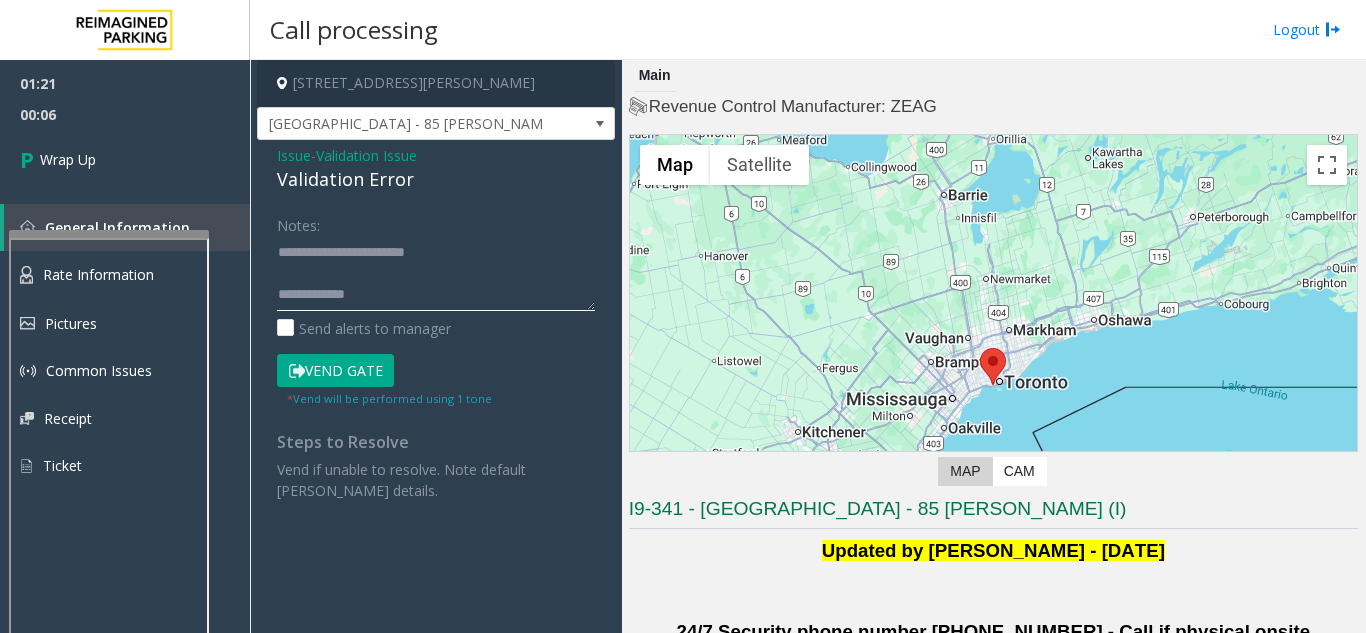 paste on "**********" 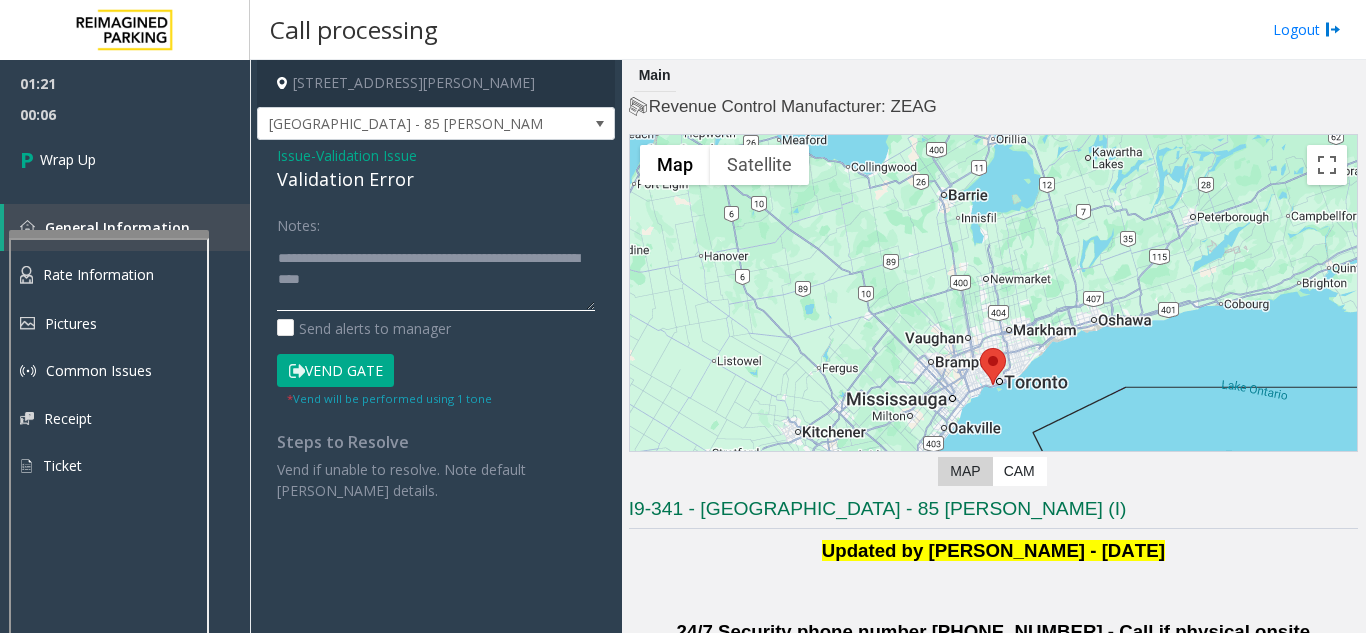 scroll, scrollTop: 126, scrollLeft: 0, axis: vertical 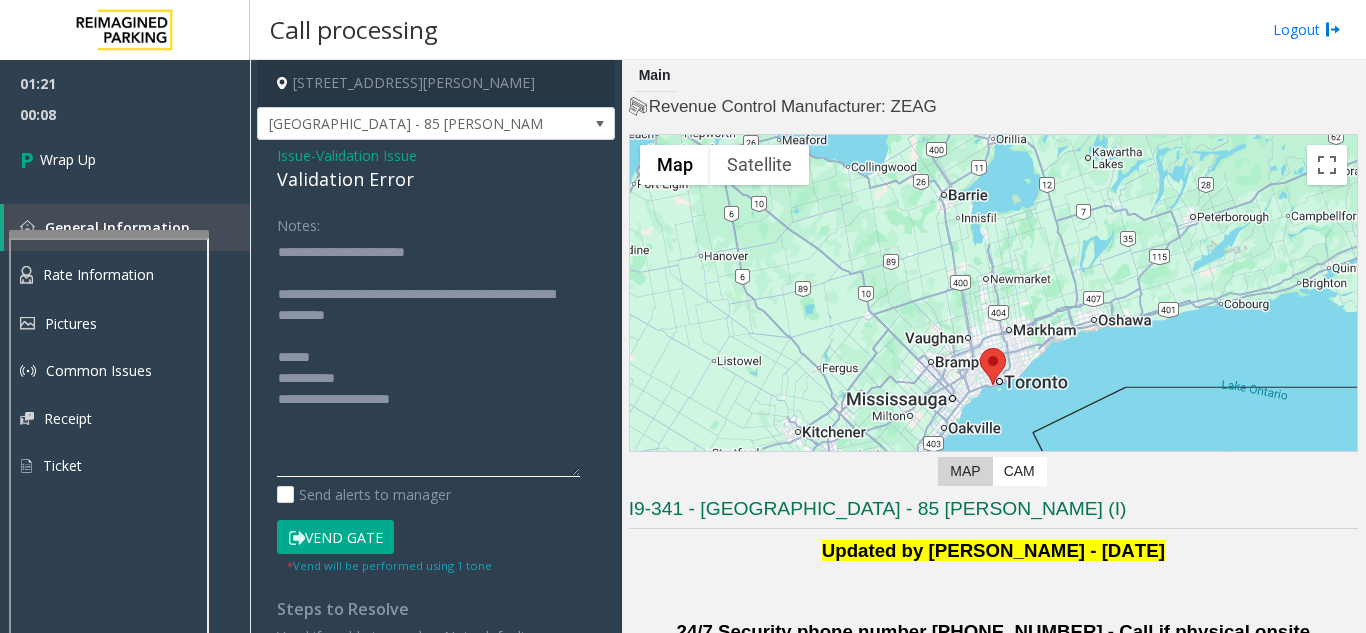 drag, startPoint x: 587, startPoint y: 307, endPoint x: 576, endPoint y: 474, distance: 167.36188 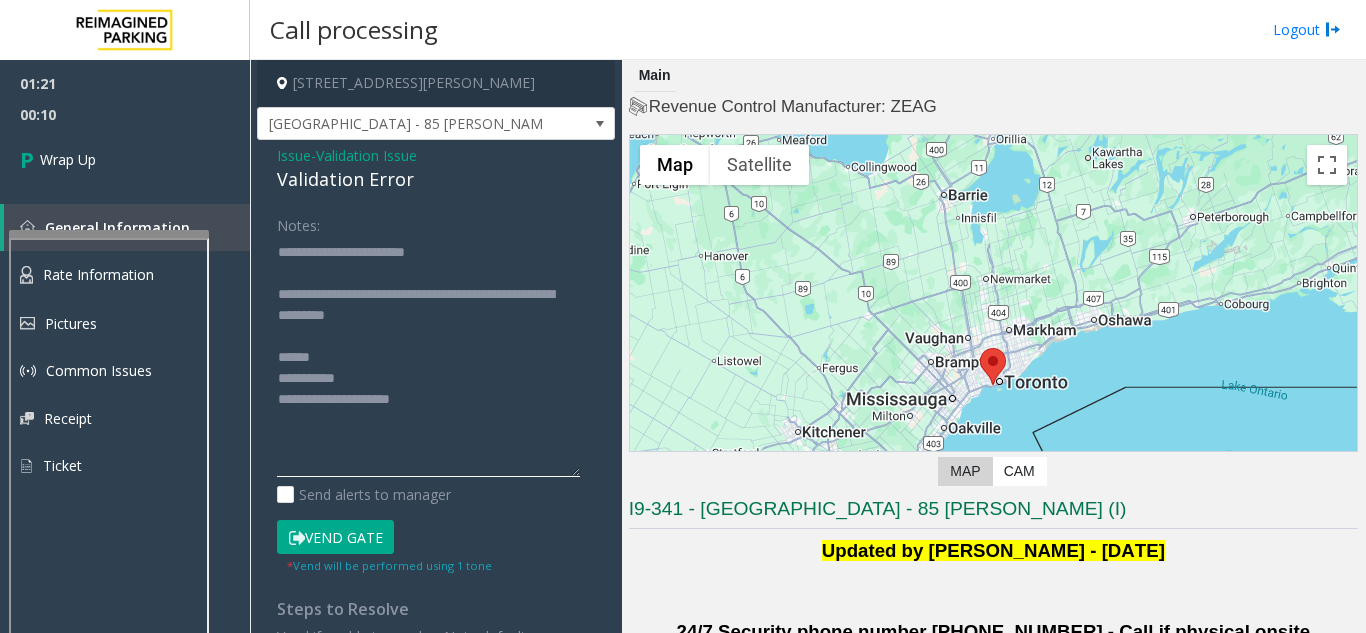 click 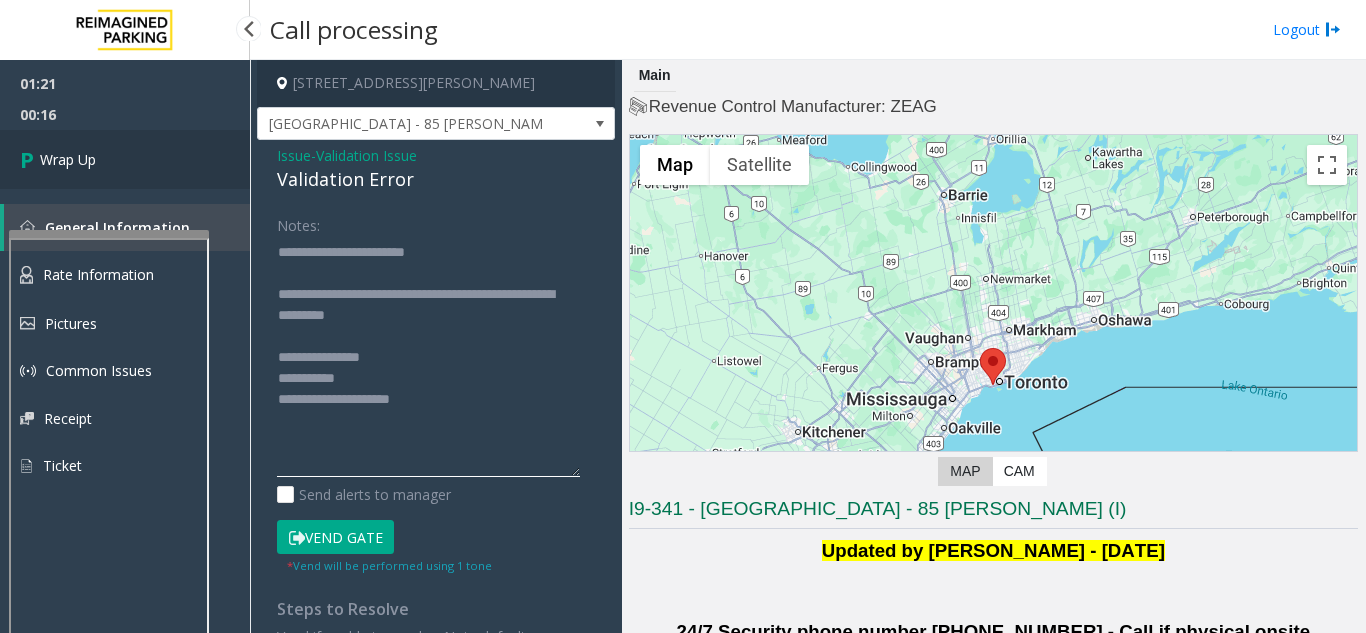 type on "**********" 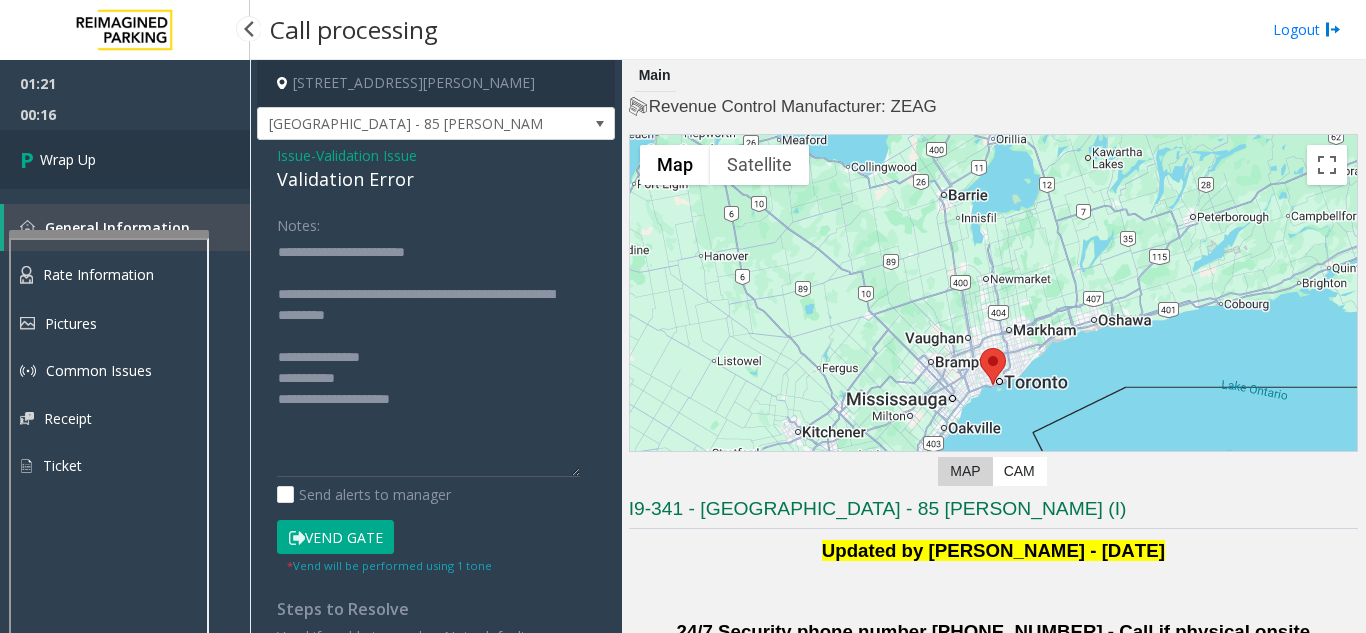 click on "Wrap Up" at bounding box center [125, 159] 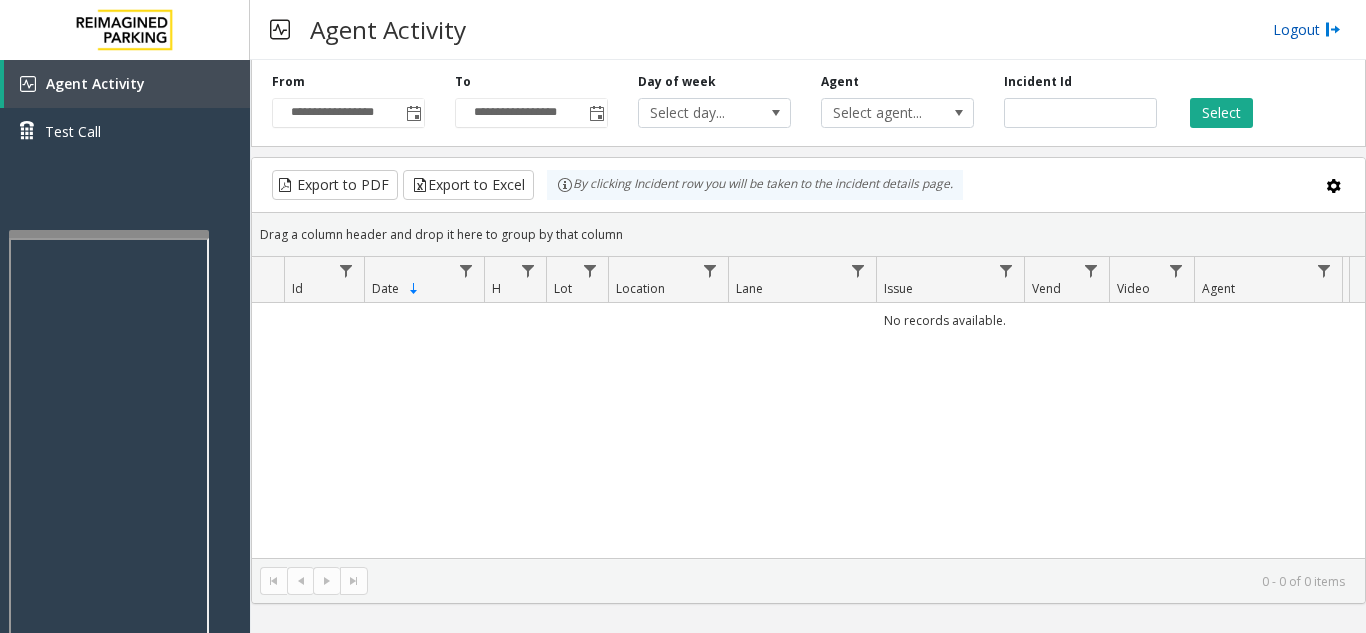 click on "Logout" at bounding box center (1307, 29) 